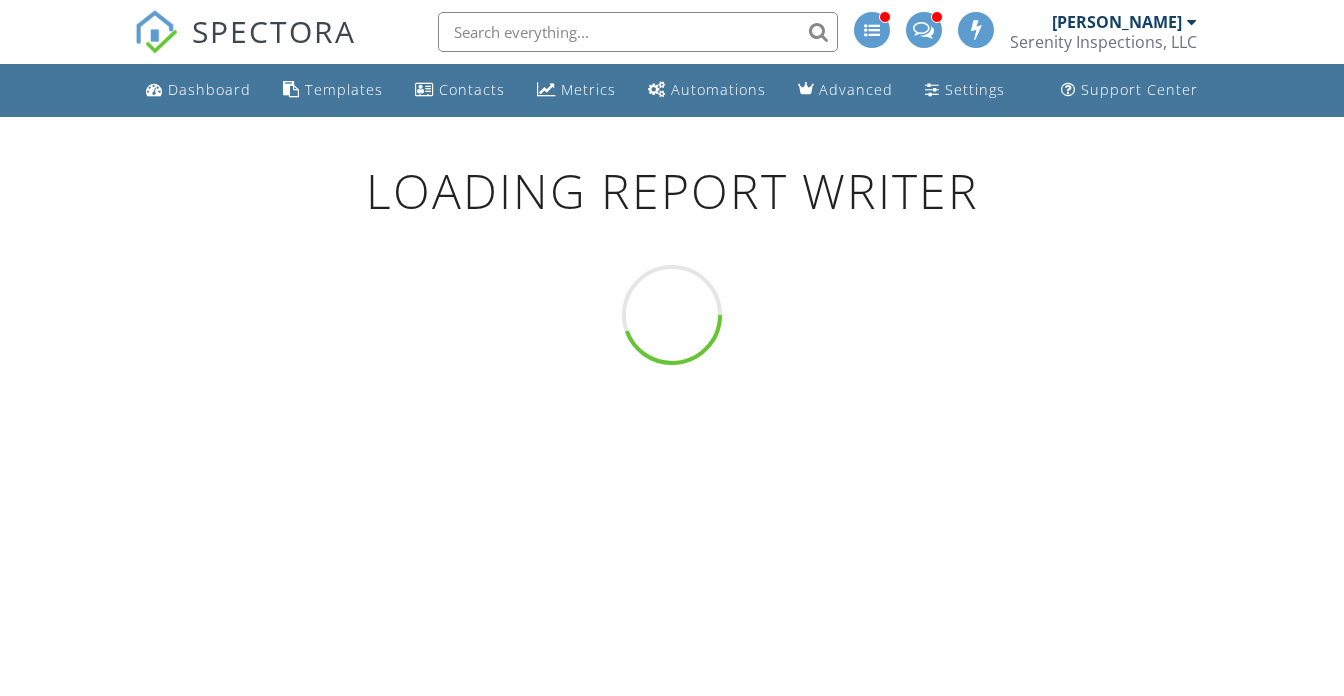 scroll, scrollTop: 0, scrollLeft: 0, axis: both 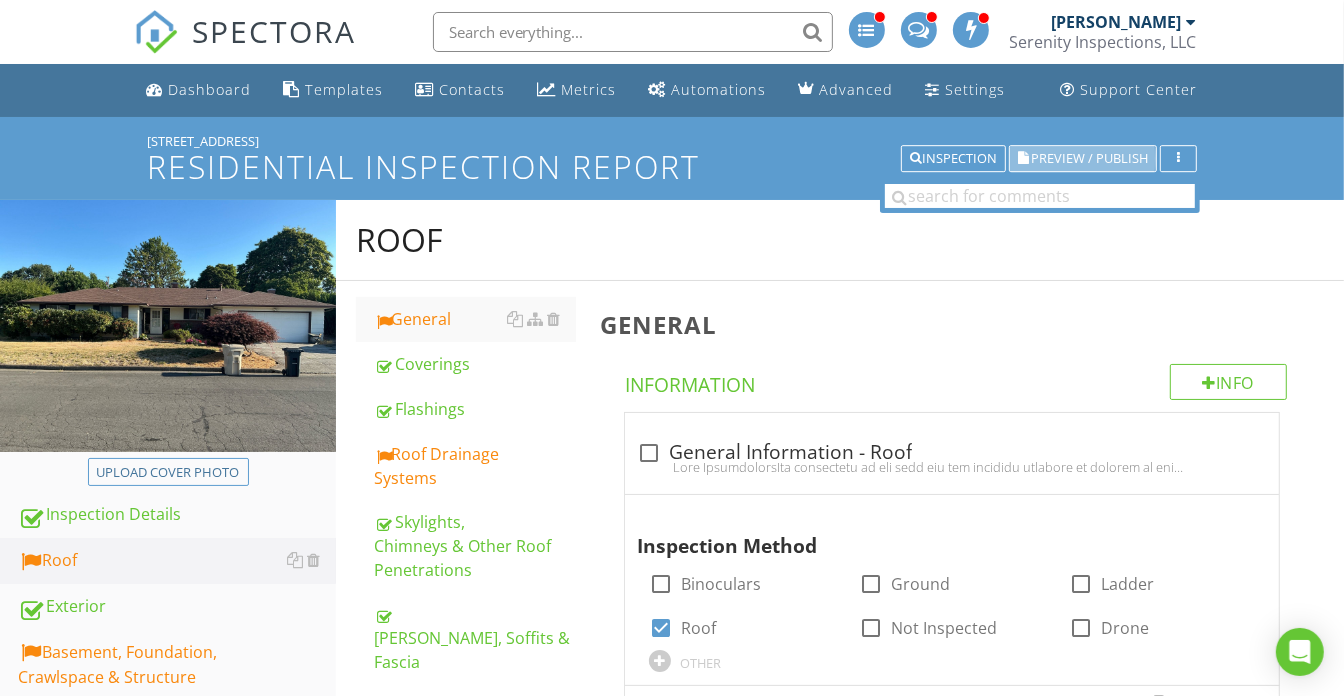 click on "Preview / Publish" at bounding box center [1089, 158] 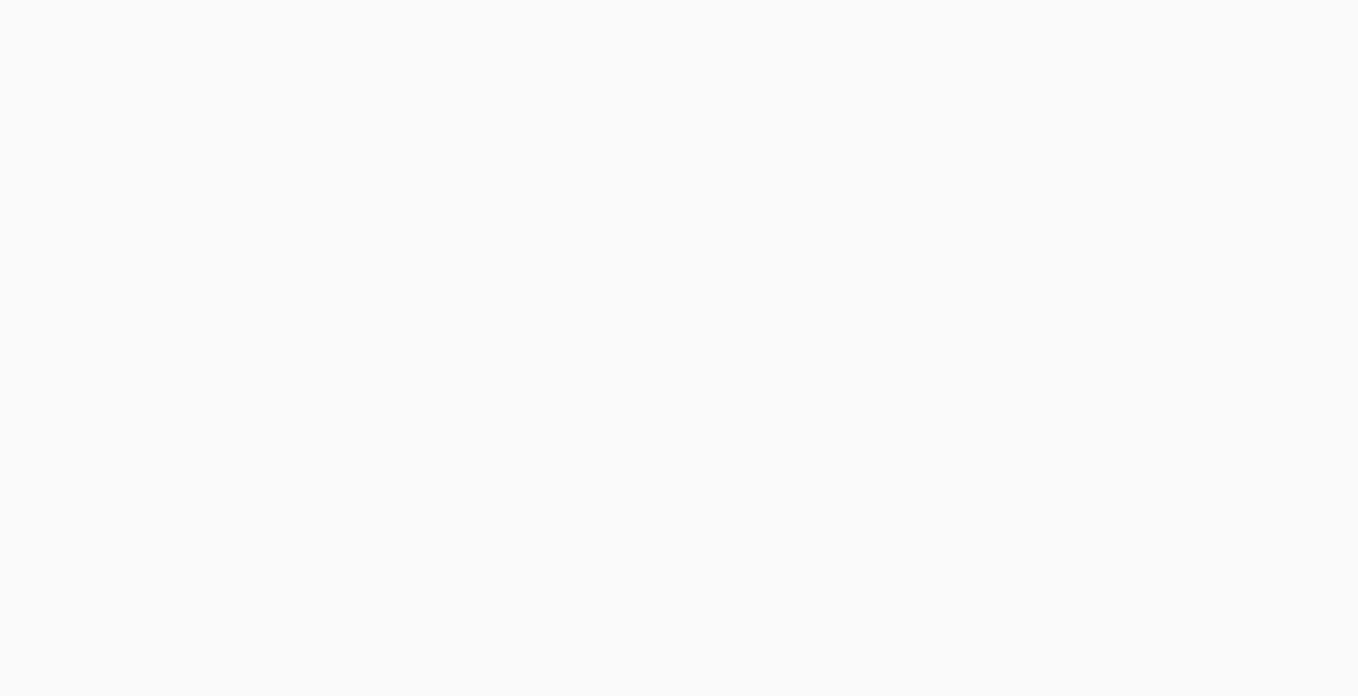 scroll, scrollTop: 0, scrollLeft: 0, axis: both 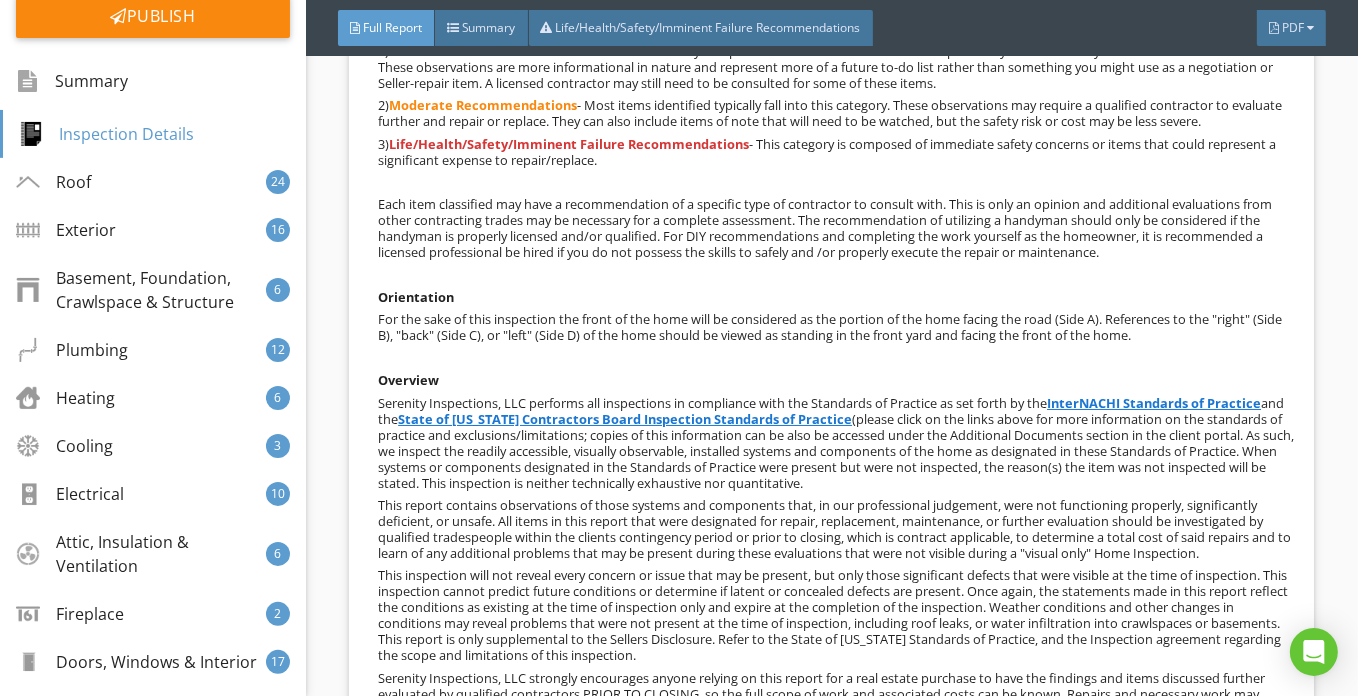 drag, startPoint x: 123, startPoint y: 231, endPoint x: 301, endPoint y: 236, distance: 178.0702 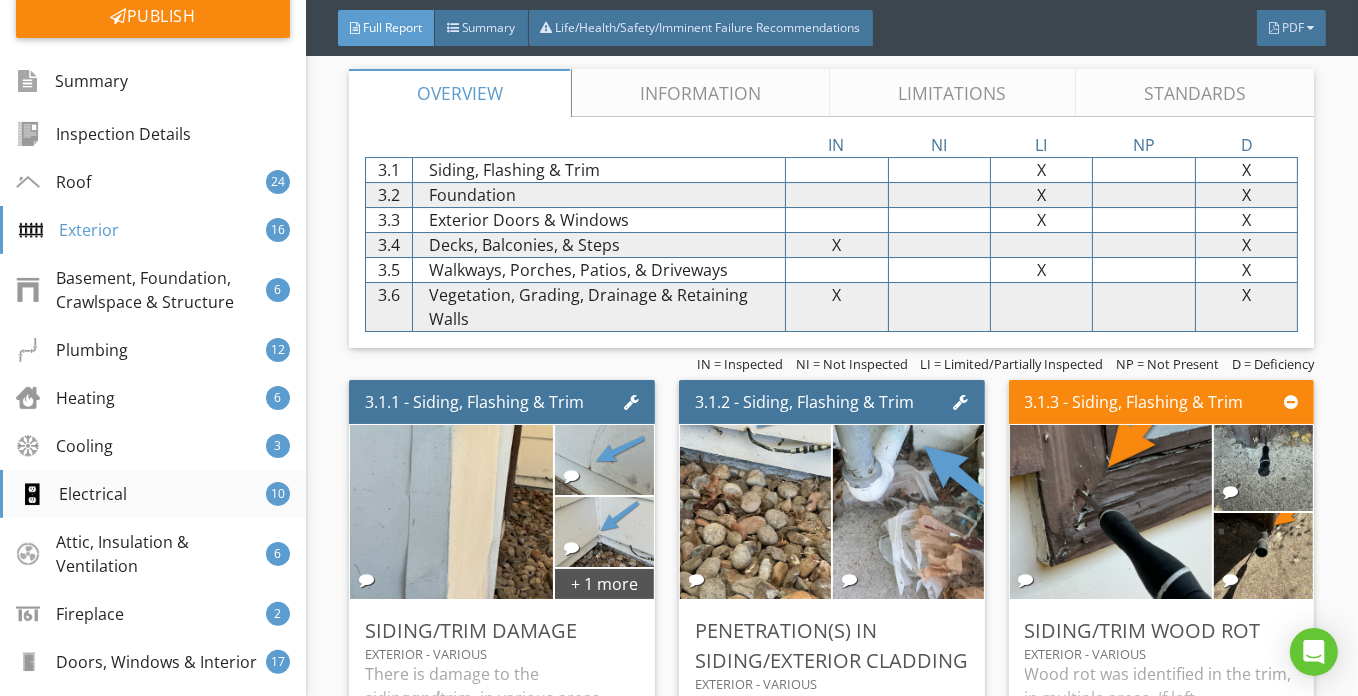 click on "Electrical
10" at bounding box center (153, 494) 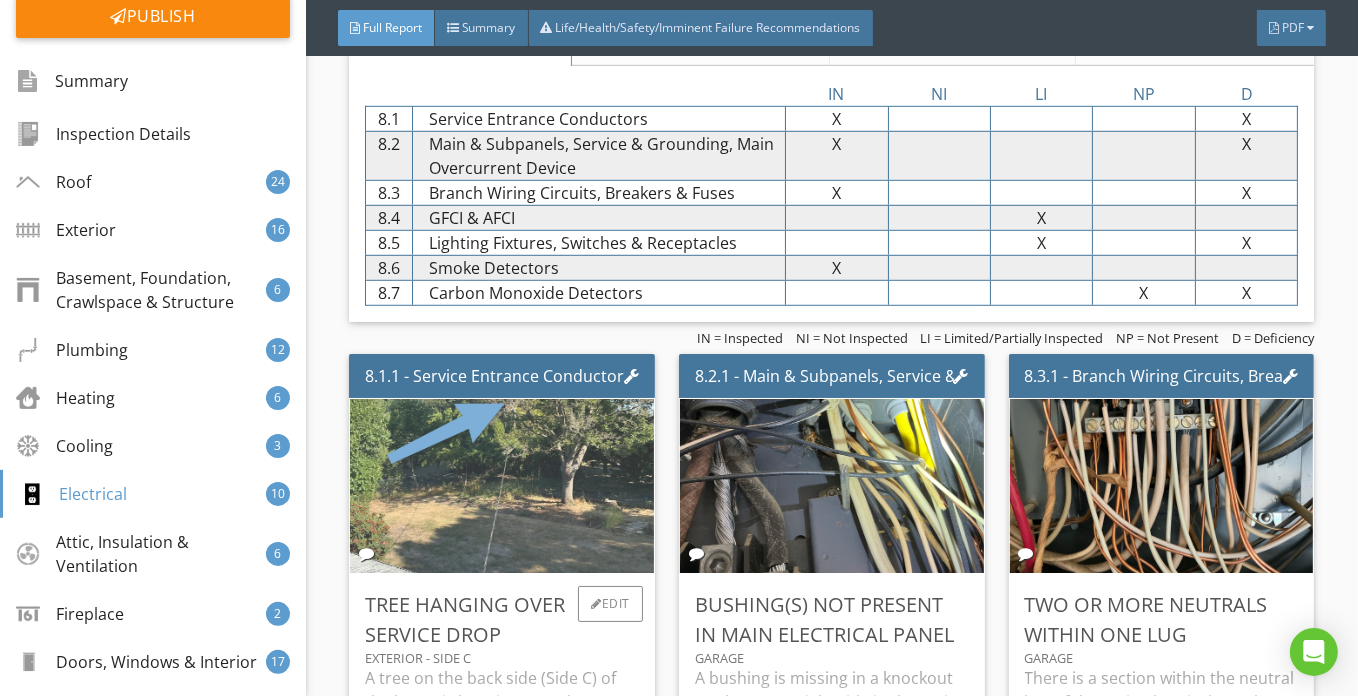 scroll, scrollTop: 16256, scrollLeft: 0, axis: vertical 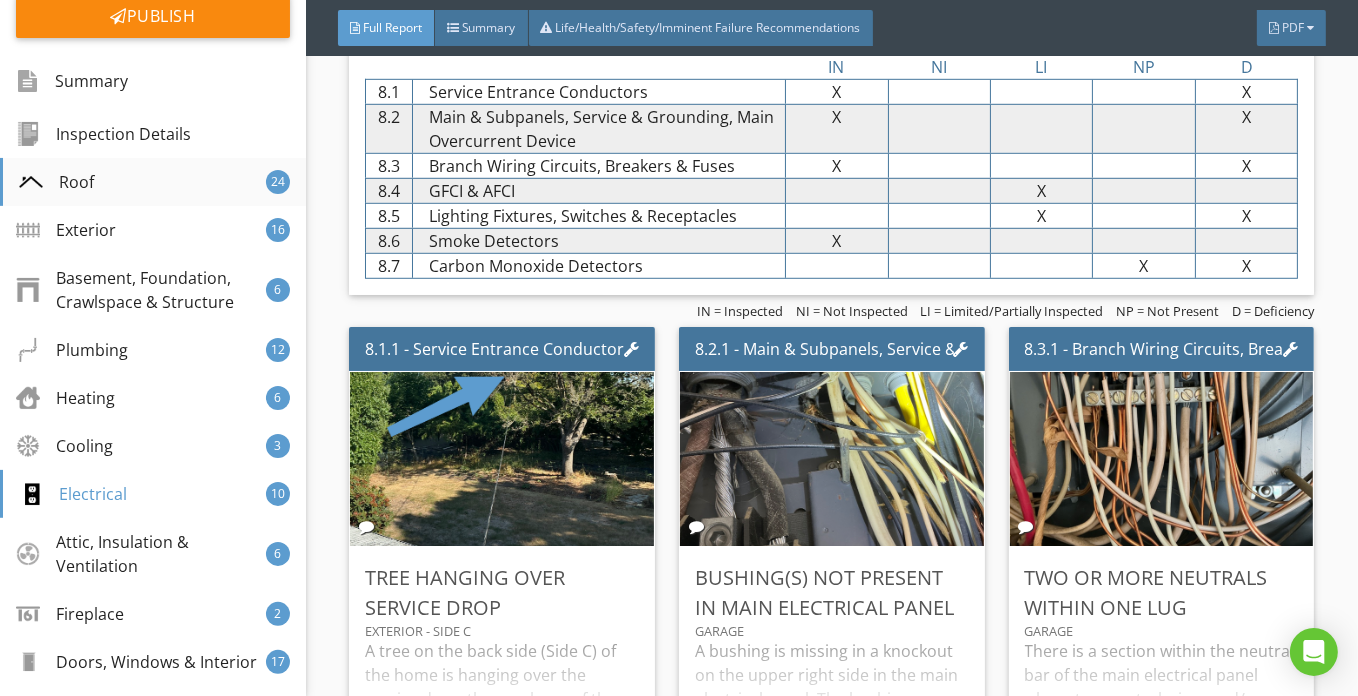 click on "Roof
24" at bounding box center [153, 182] 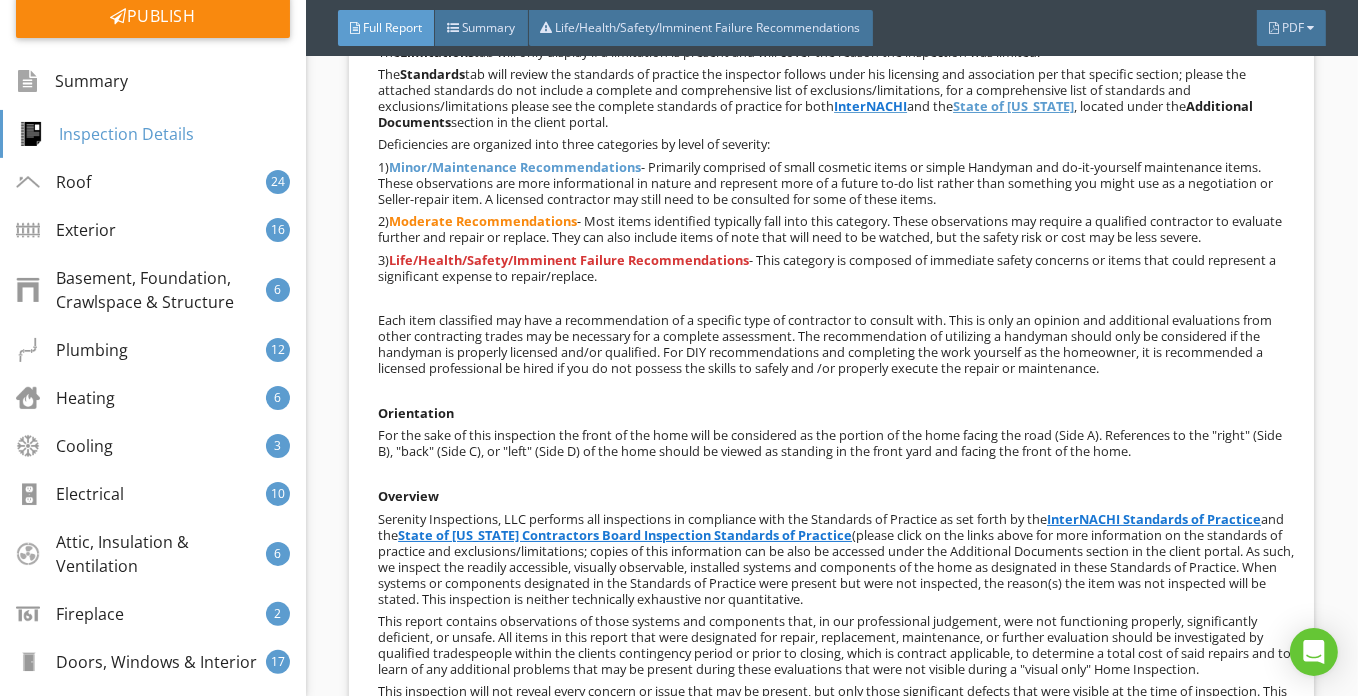 scroll, scrollTop: 849, scrollLeft: 0, axis: vertical 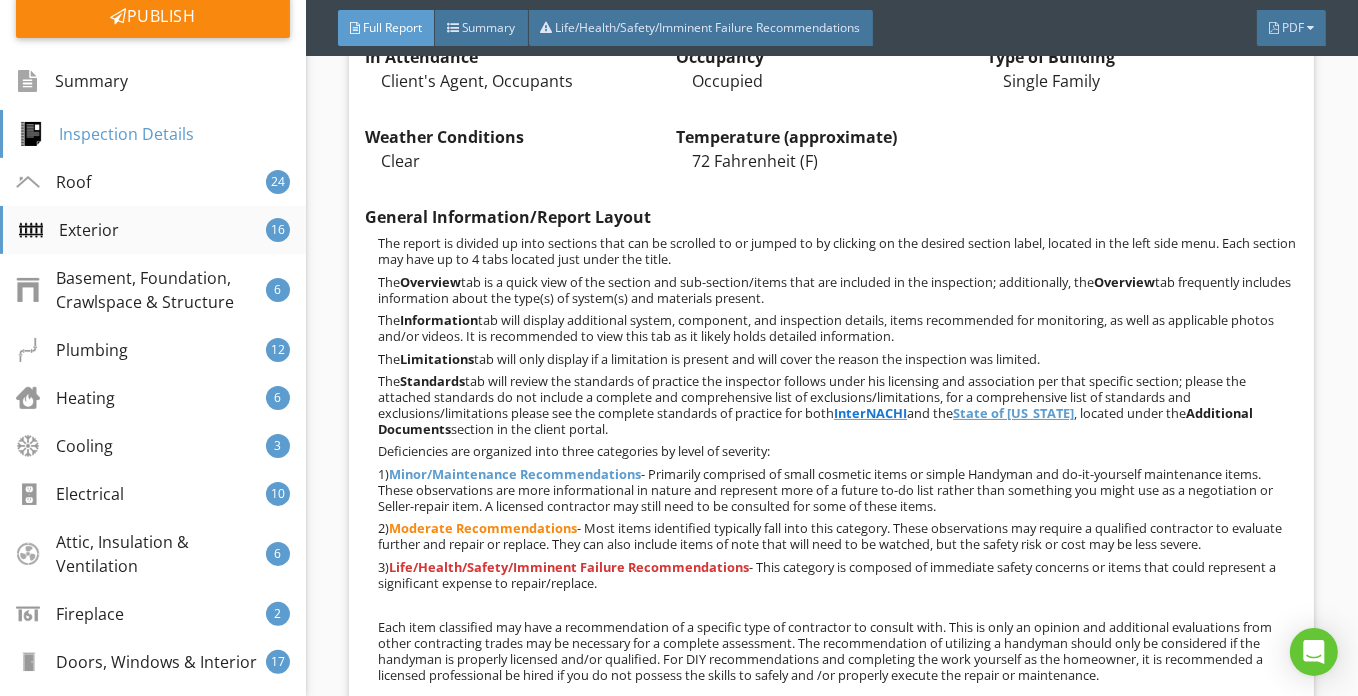 click on "Exterior
16" at bounding box center [153, 230] 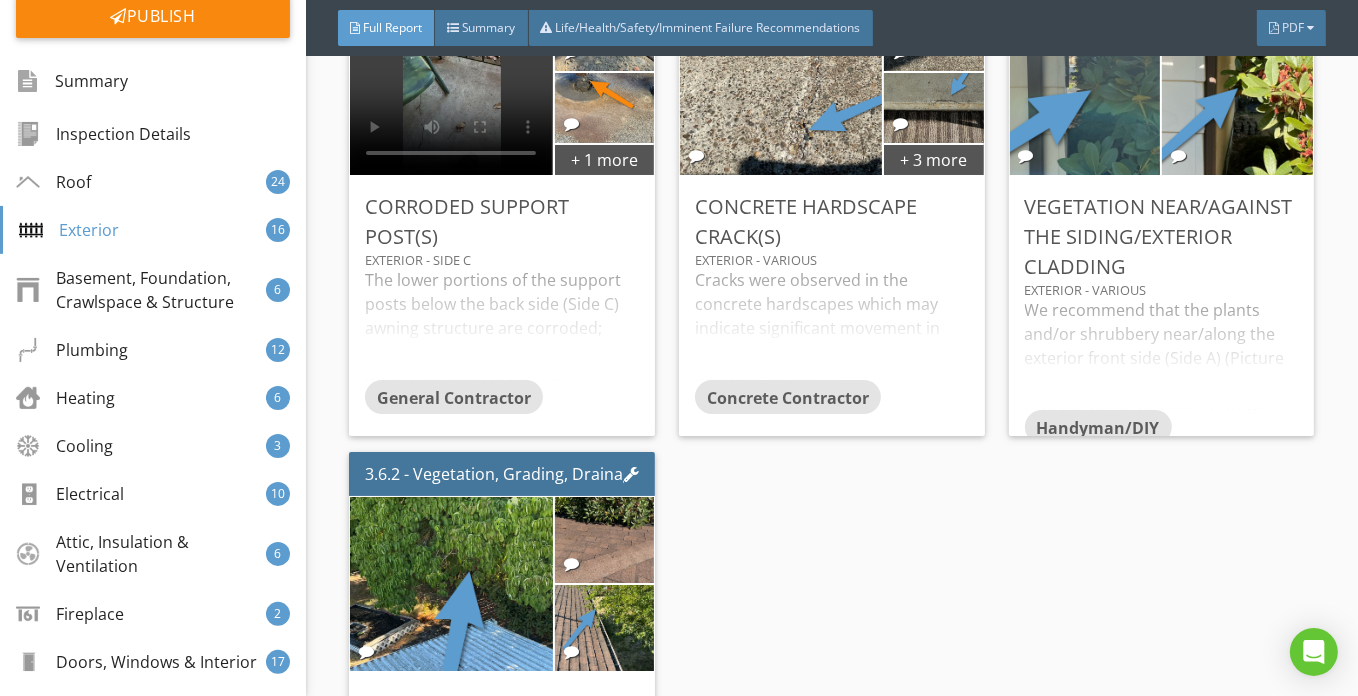 scroll, scrollTop: 9552, scrollLeft: 0, axis: vertical 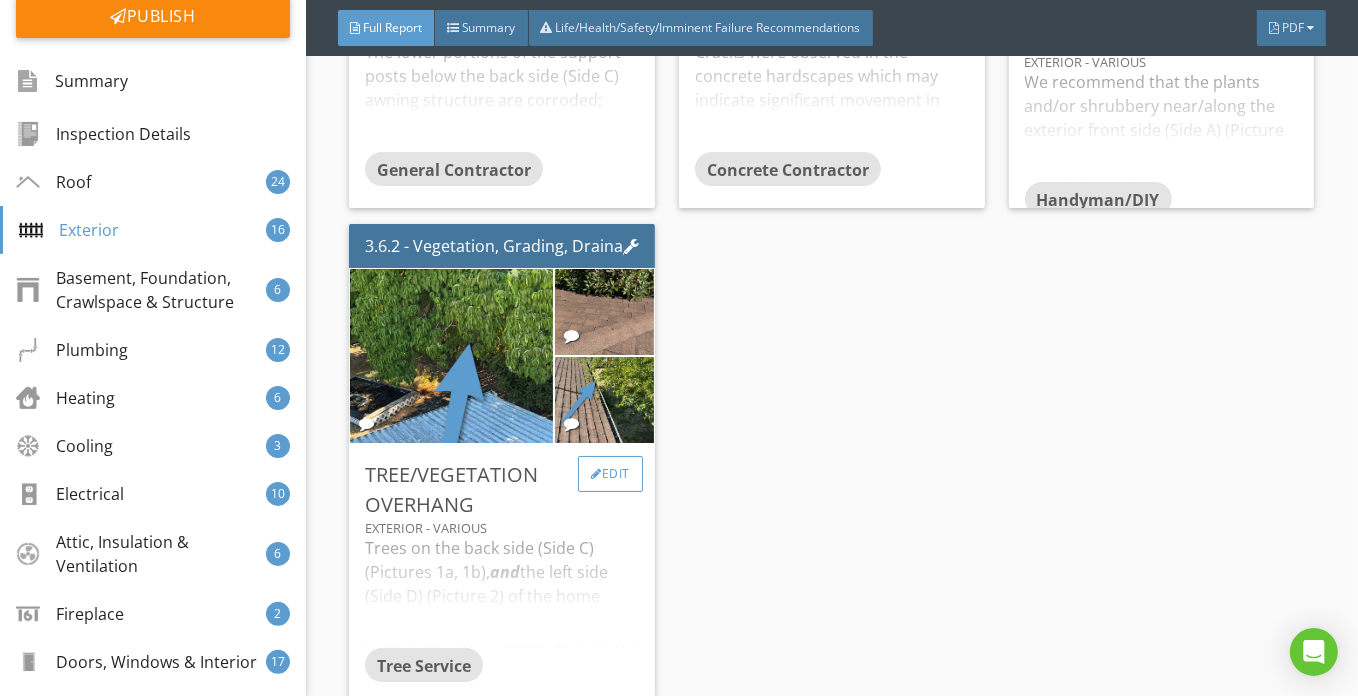 click on "Edit" at bounding box center [610, 474] 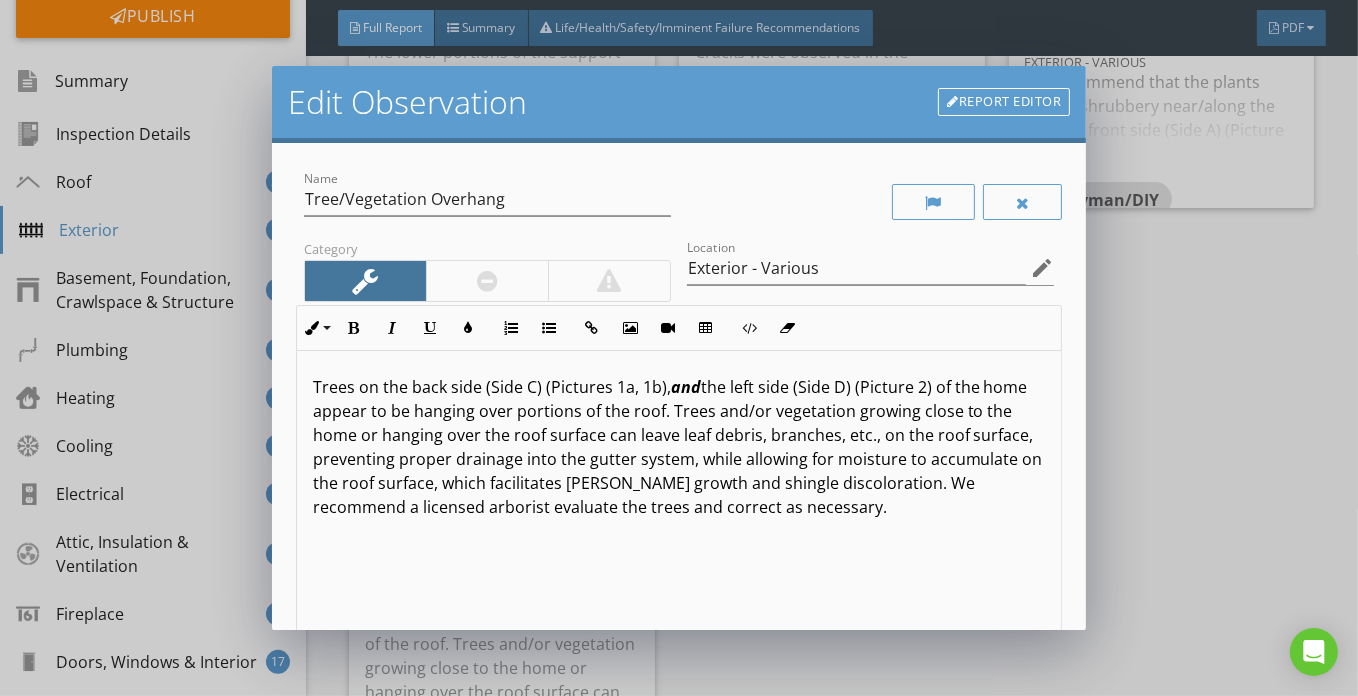 click on "Trees on the back side (Side C) (Pictures 1a, 1b),  and  the left side (Side D) (Picture 2) of the home appear to be hanging over portions of the roof. Trees and/or vegetation growing close to the home or hanging over the roof surface can leave leaf debris, branches, etc., on the roof surface, preventing proper drainage into the gutter system, while allowing for moisture to accumulate on the roof surface, which facilitates moss growth and shingle discoloration. We recommend a licensed arborist evaluate the trees and correct as necessary." at bounding box center (679, 447) 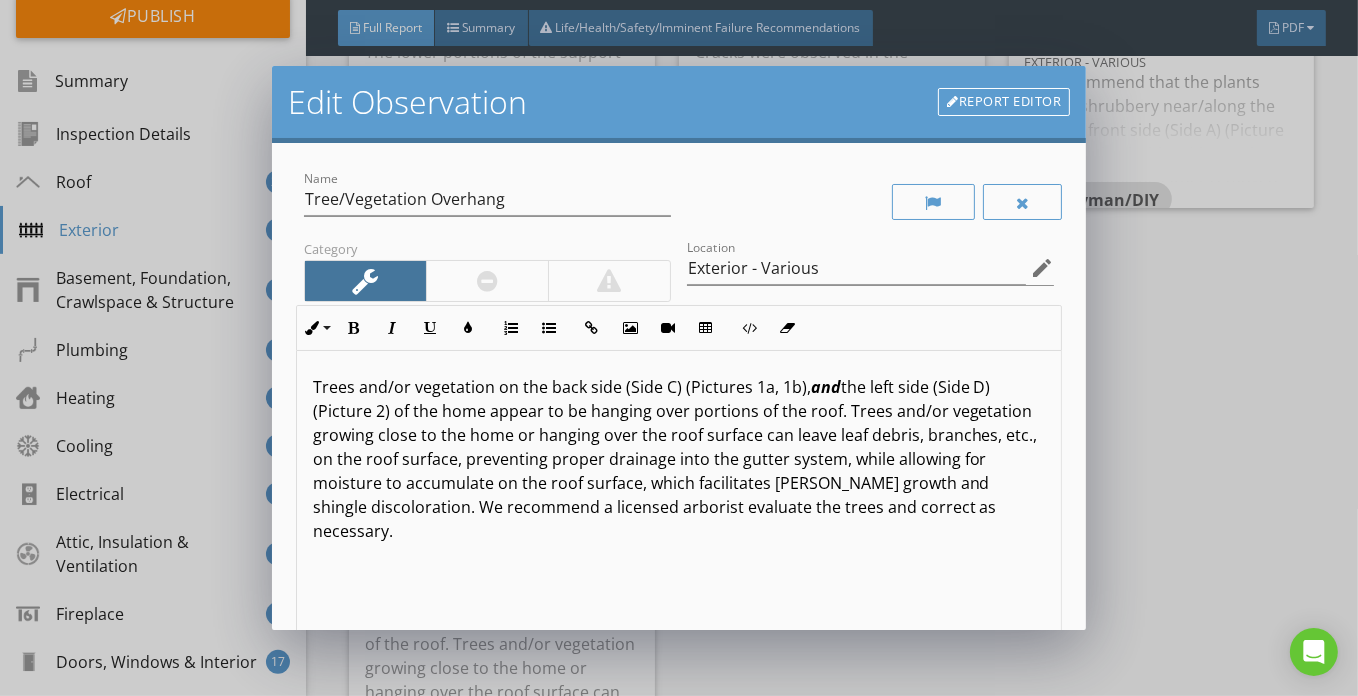 click on "Trees and/or vegetation on the back side (Side C) (Pictures 1a, 1b),  and  the left side (Side D) (Picture 2) of the home appear to be hanging over portions of the roof. Trees and/or vegetation growing close to the home or hanging over the roof surface can leave leaf debris, branches, etc., on the roof surface, preventing proper drainage into the gutter system, while allowing for moisture to accumulate on the roof surface, which facilitates moss growth and shingle discoloration. We recommend a licensed arborist evaluate the trees and correct as necessary." at bounding box center (679, 459) 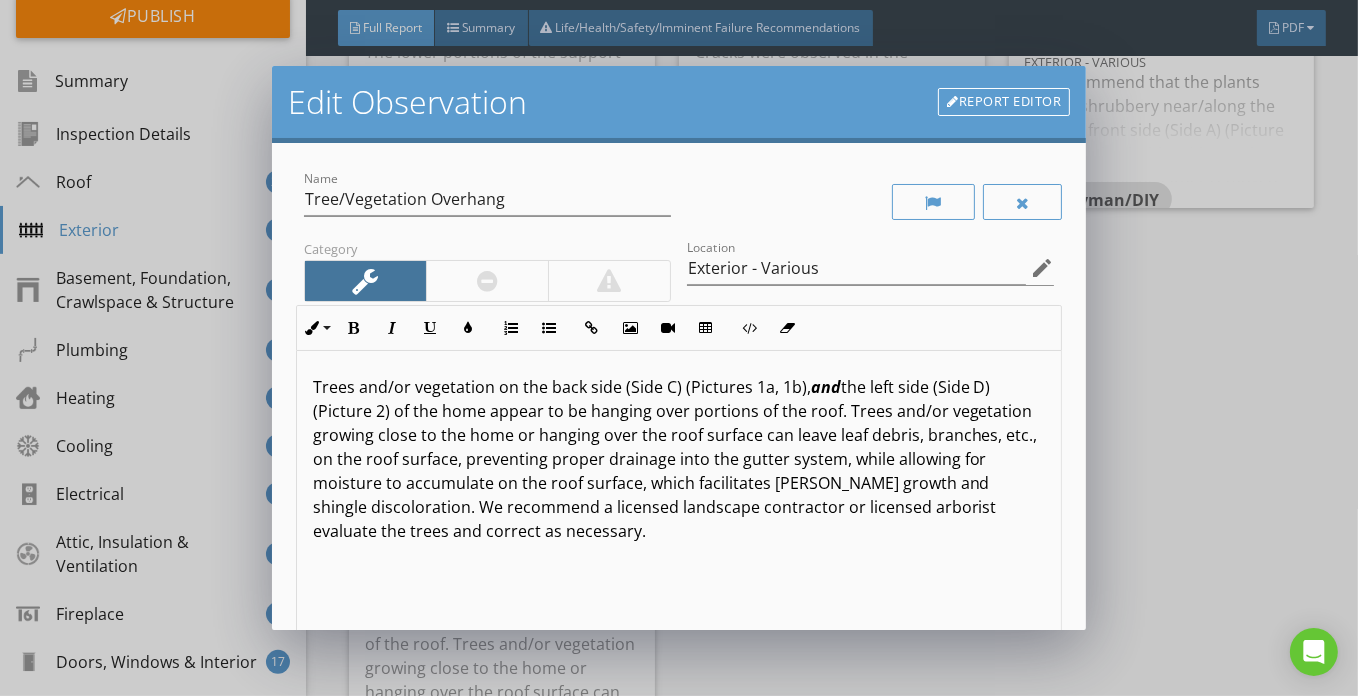 scroll, scrollTop: 0, scrollLeft: 0, axis: both 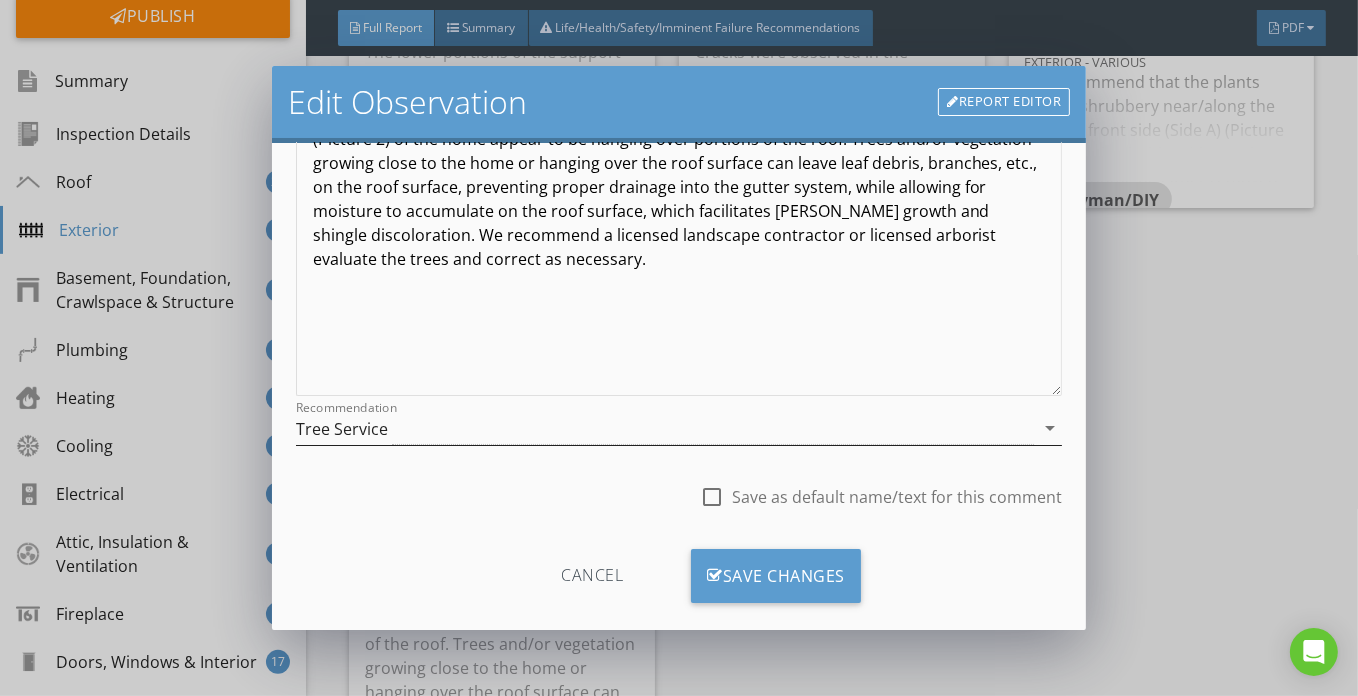 click on "Tree Service" at bounding box center (665, 428) 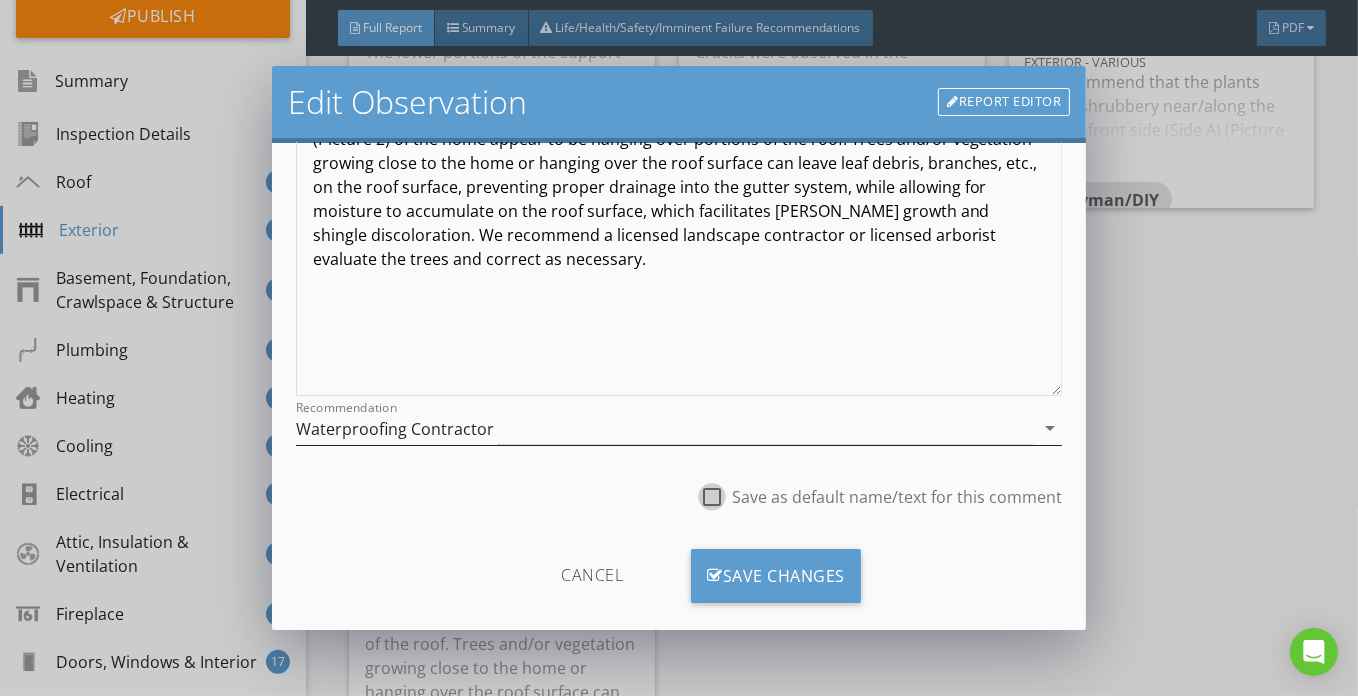 click on "Waterproofing Contractor" at bounding box center [665, 428] 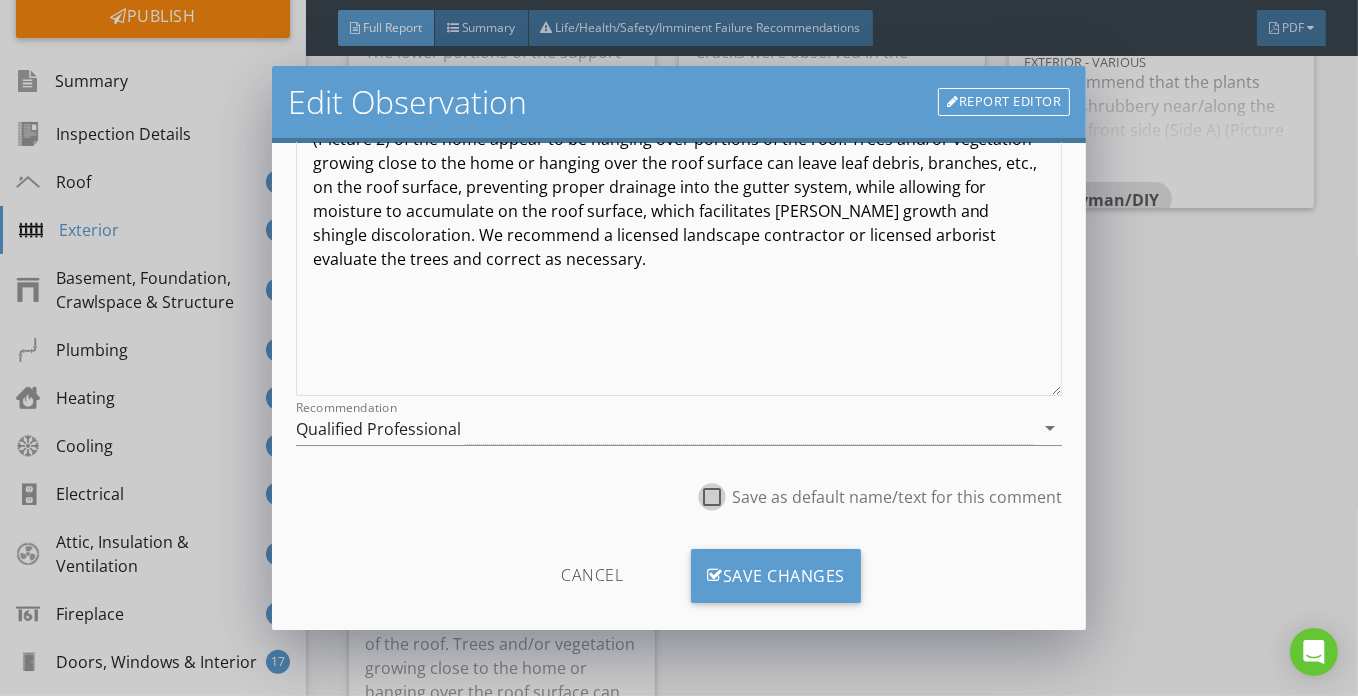 click on "Trees and/or vegetation on the back side (Side C) (Pictures 1a, 1b),  and  the left side (Side D) (Picture 2) of the home appear to be hanging over portions of the roof. Trees and/or vegetation growing close to the home or hanging over the roof surface can leave leaf debris, branches, etc., on the roof surface, preventing proper drainage into the gutter system, while allowing for moisture to accumulate on the roof surface, which facilitates moss growth and shingle discoloration. We recommend a licensed landscape contractor or licensed arborist evaluate the trees and correct as necessary." at bounding box center (679, 187) 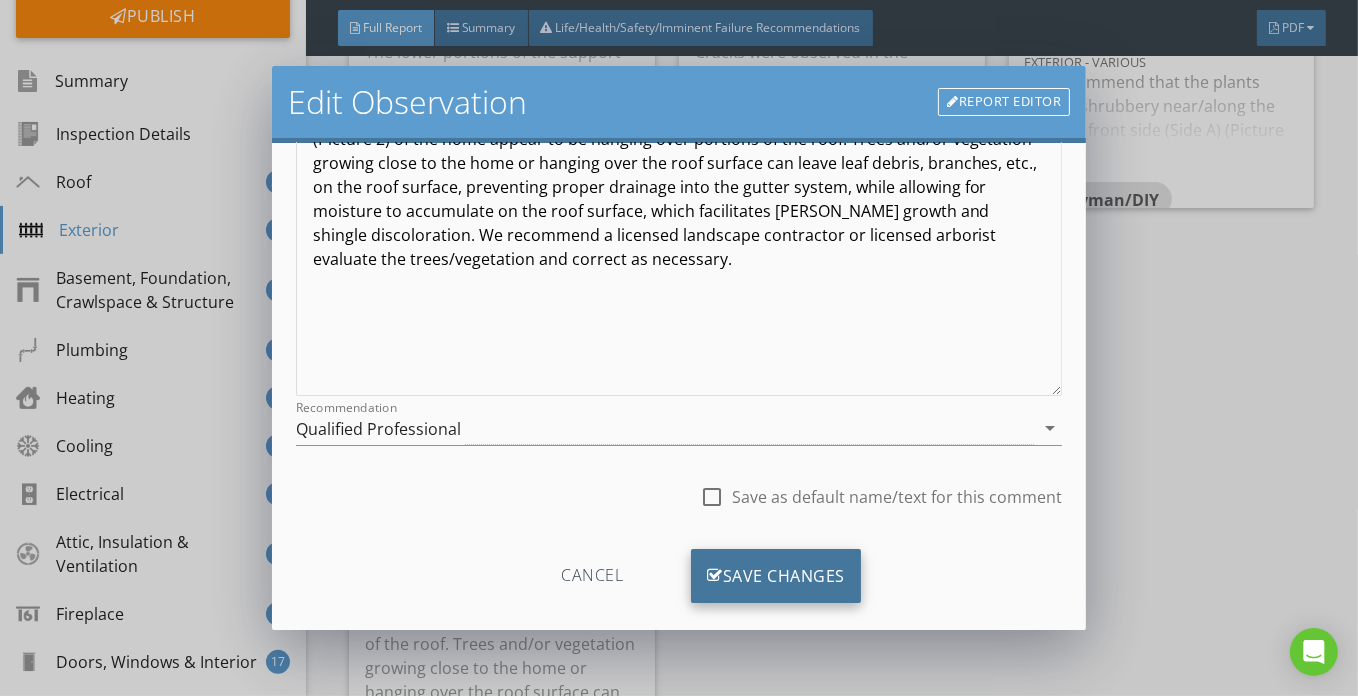 click on "Save Changes" at bounding box center (776, 576) 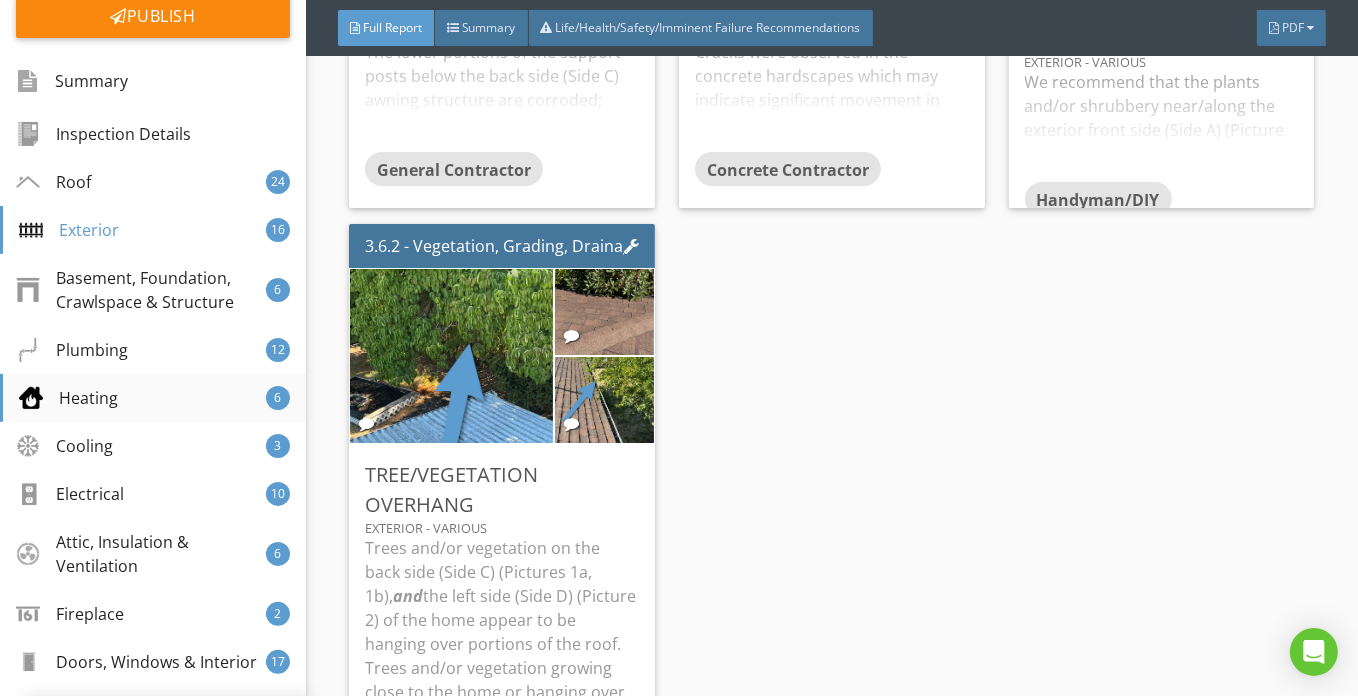 scroll, scrollTop: 61, scrollLeft: 0, axis: vertical 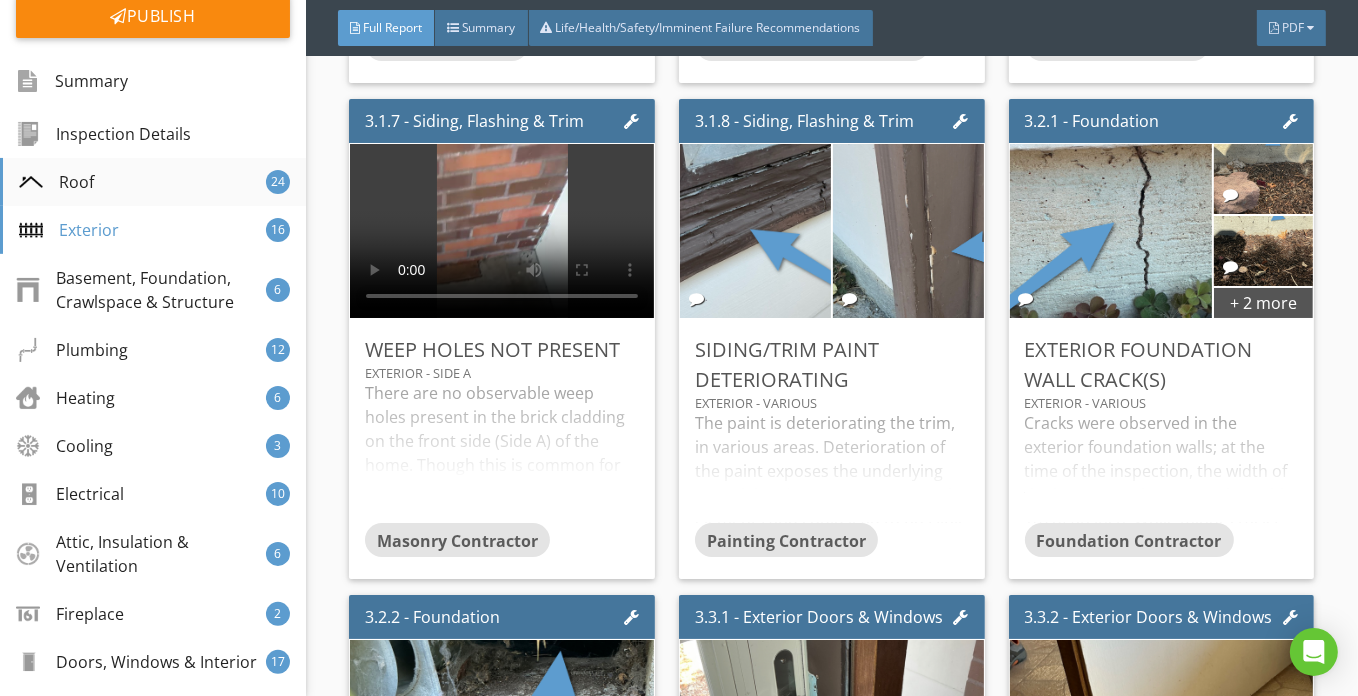 click on "Roof
24" at bounding box center [153, 182] 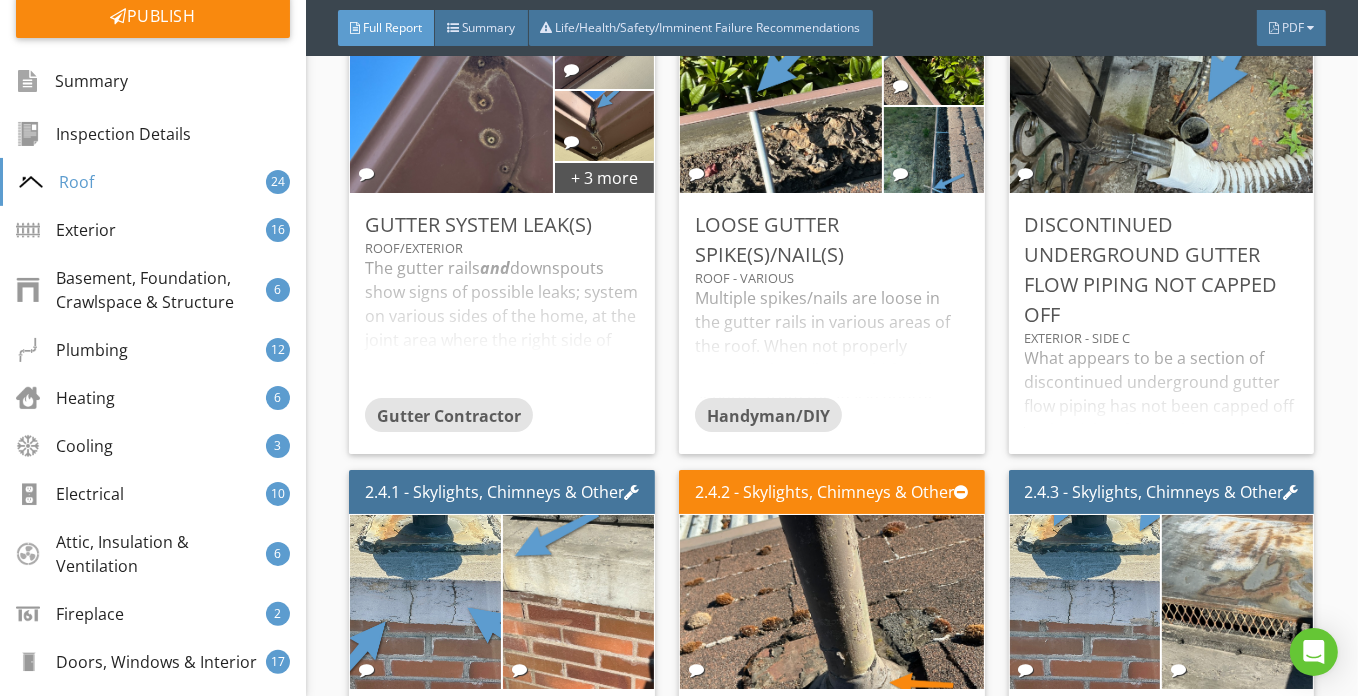 scroll, scrollTop: 5212, scrollLeft: 0, axis: vertical 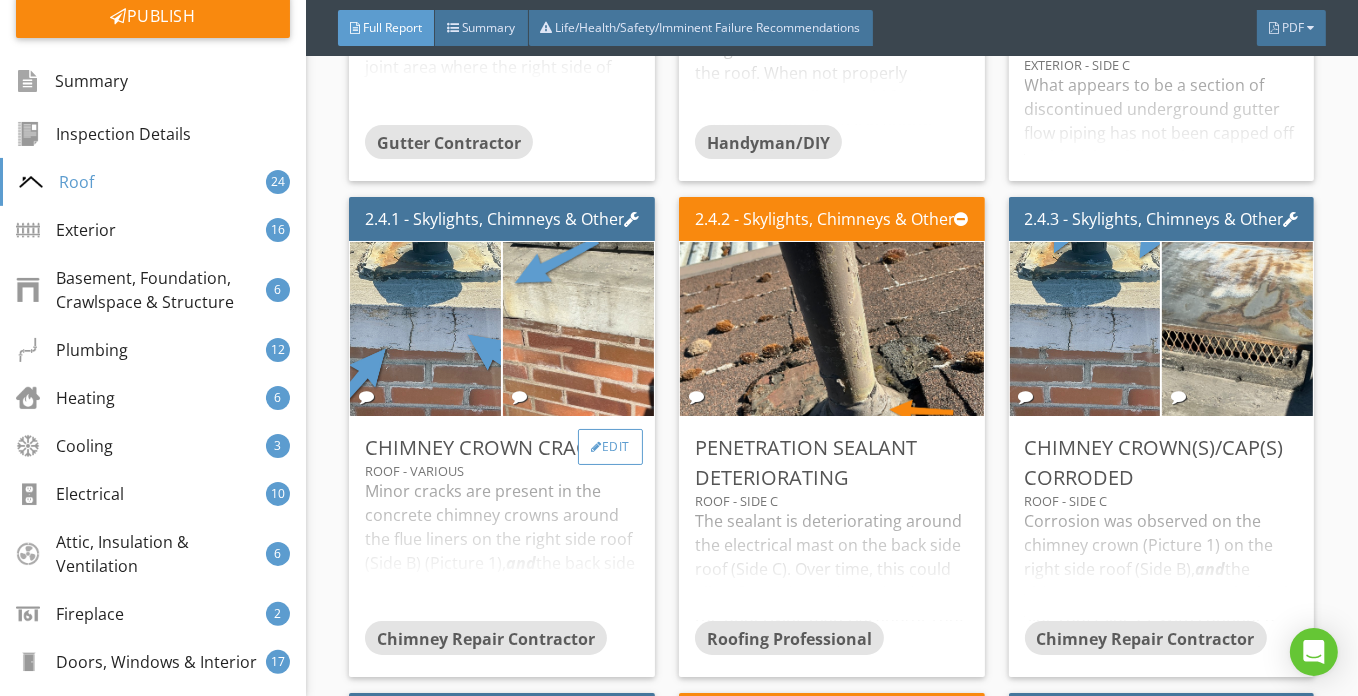 click at bounding box center (596, 447) 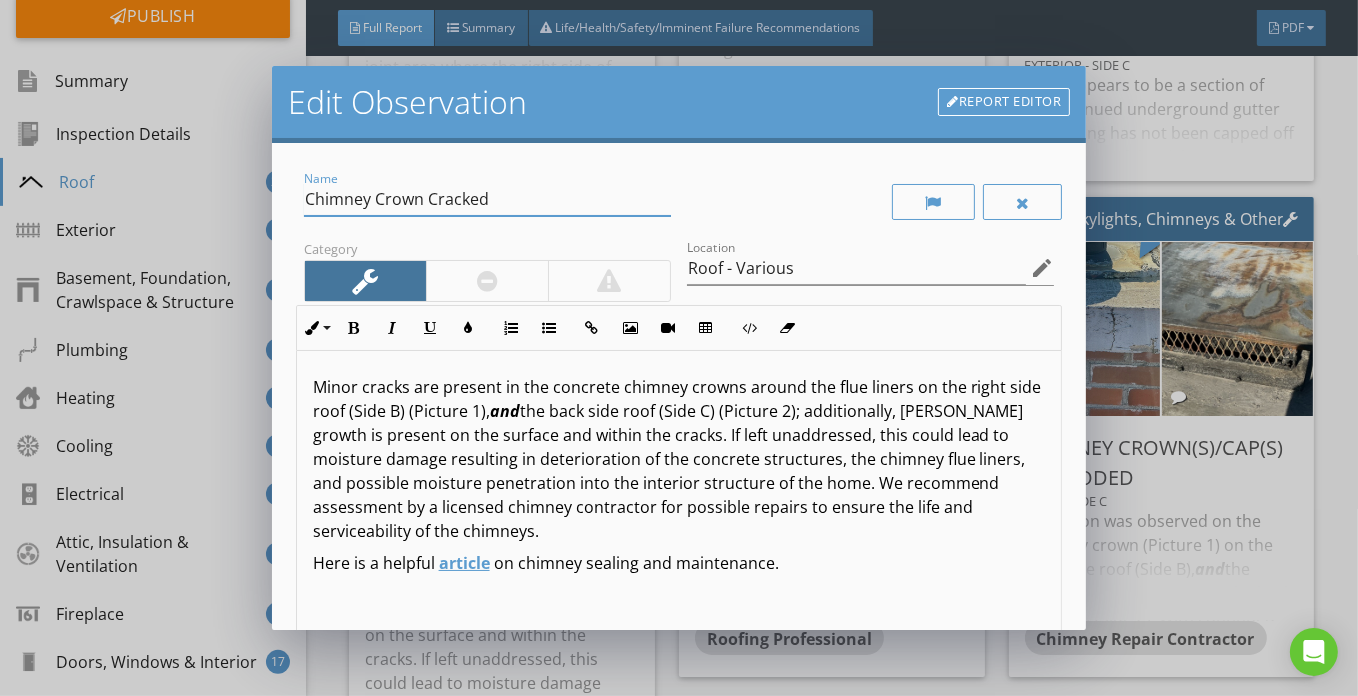 drag, startPoint x: 506, startPoint y: 203, endPoint x: 164, endPoint y: 189, distance: 342.28644 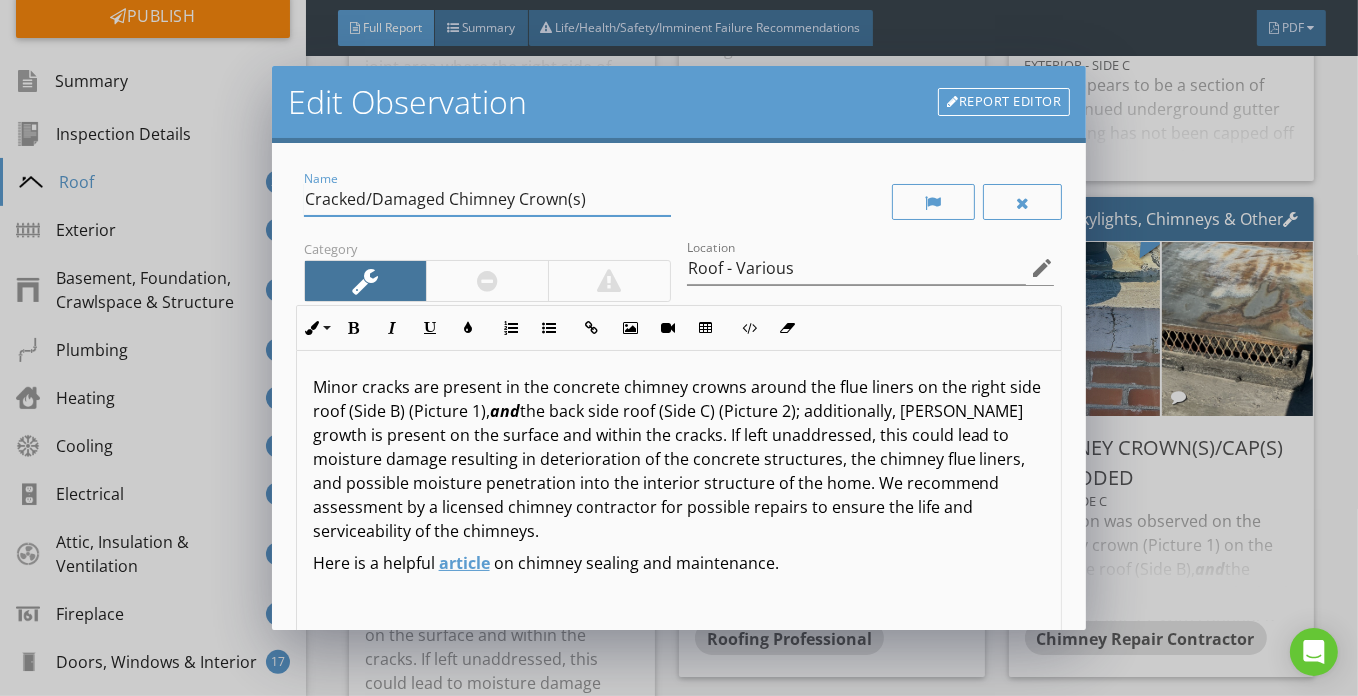 scroll, scrollTop: 0, scrollLeft: 0, axis: both 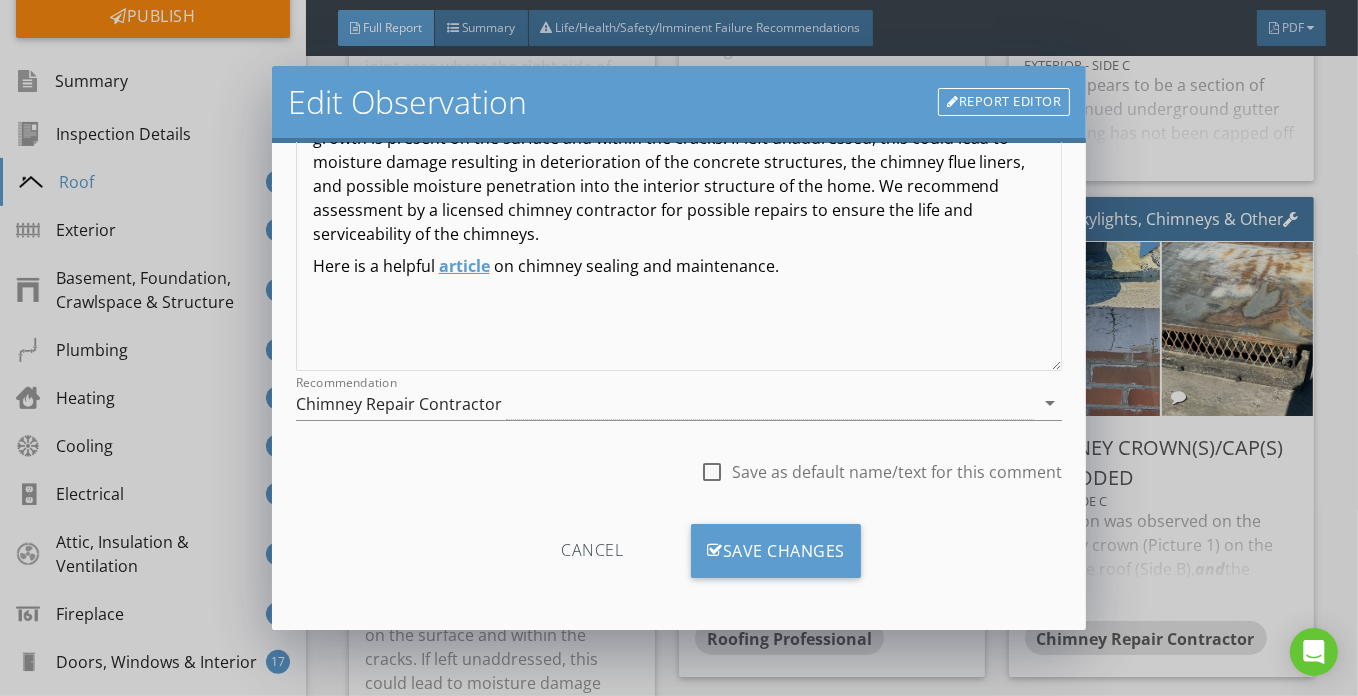 type on "Cracked/Damaged Chimney Crown(s)" 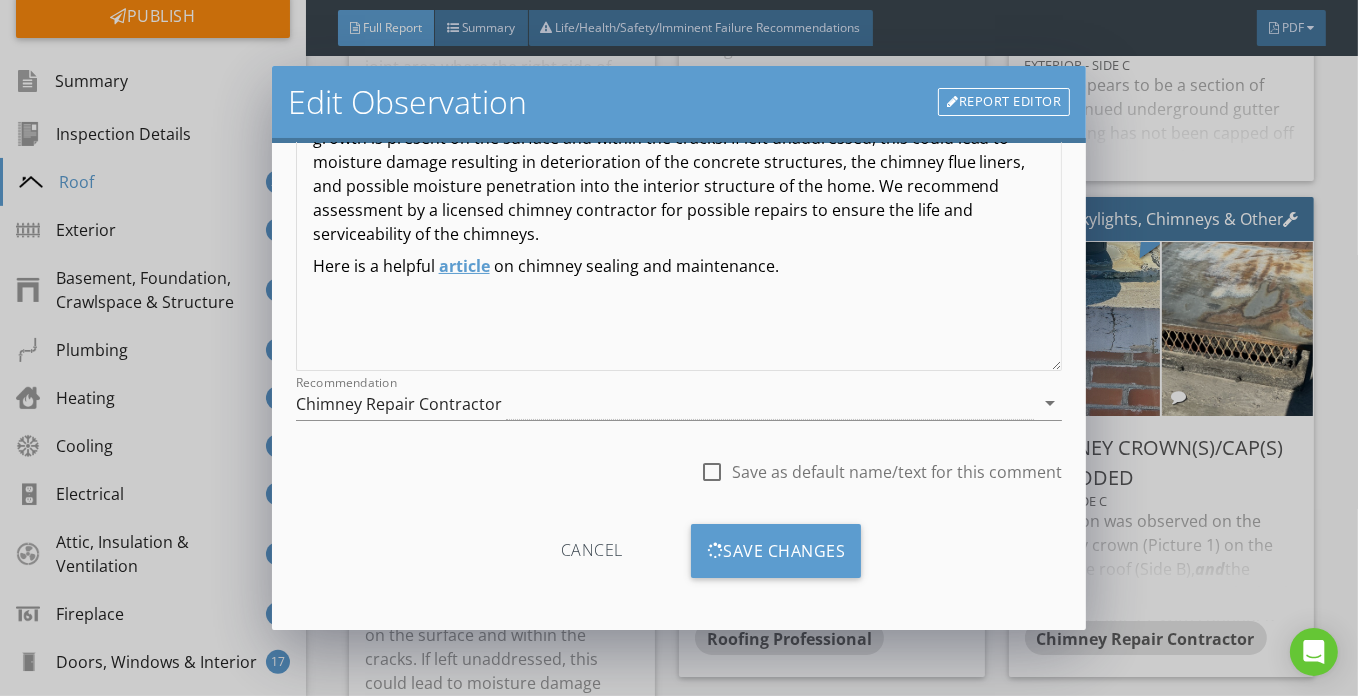scroll, scrollTop: 61, scrollLeft: 0, axis: vertical 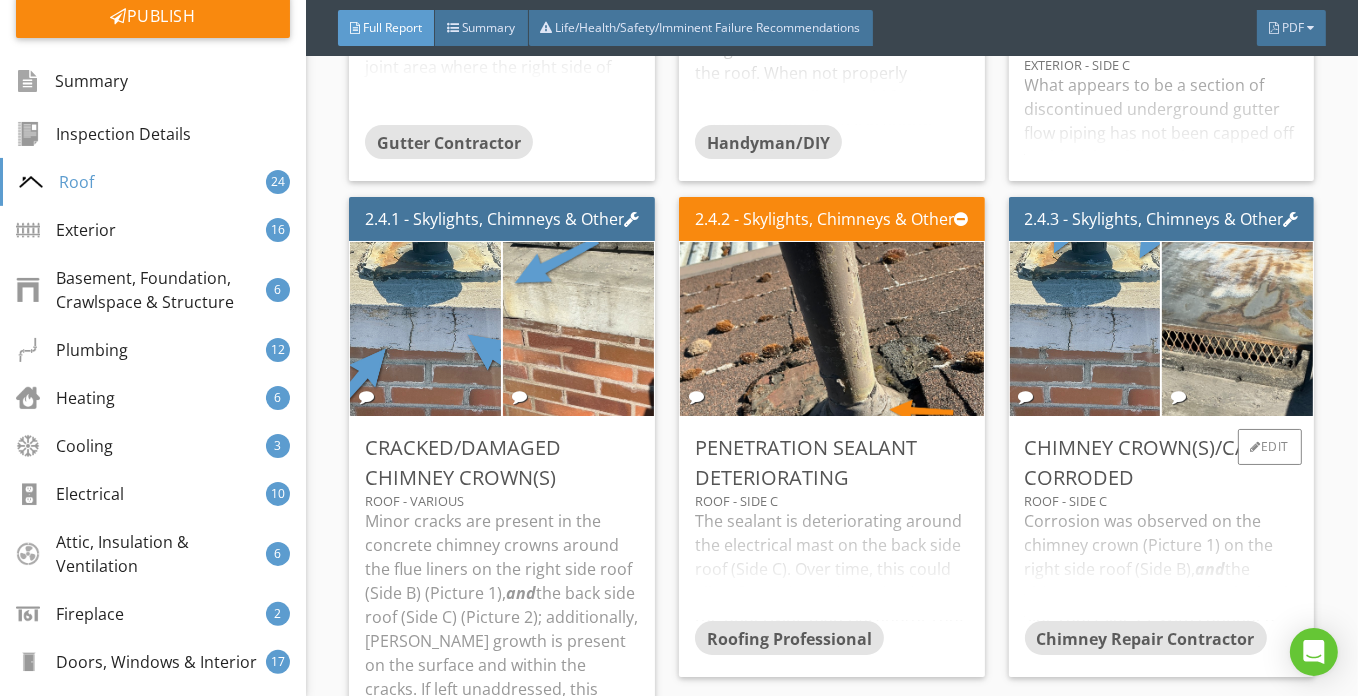 click on "Corrosion was observed on the chimney crown (Picture 1) on the right side roof (Side B),  and  the chimney cap (Picture 2) on the back side roof (Side C). With continued exposure to the elements, the corrosion could become more extensive, leading to deterioration of the material. We recommend a licensed chimney contractor assess and correct as needed to protect and extend the life of chimney crown and cap." at bounding box center [1162, 565] 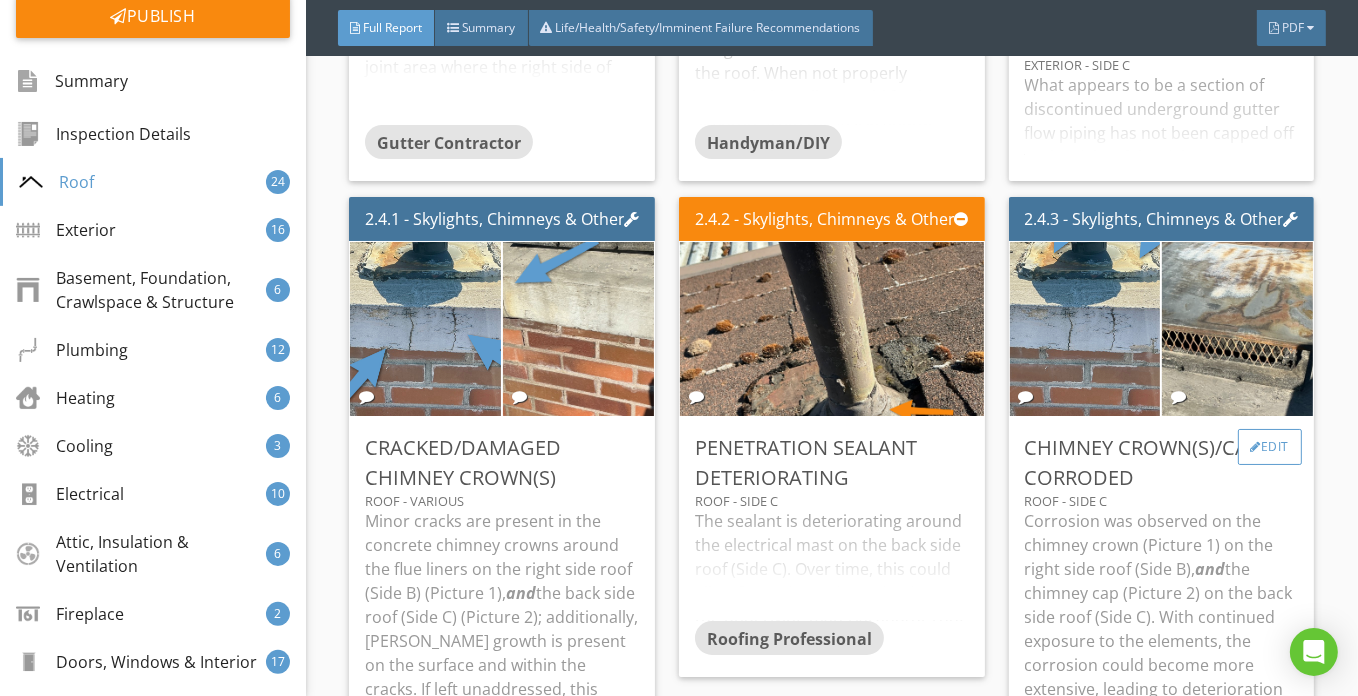 click on "Edit" at bounding box center [1270, 447] 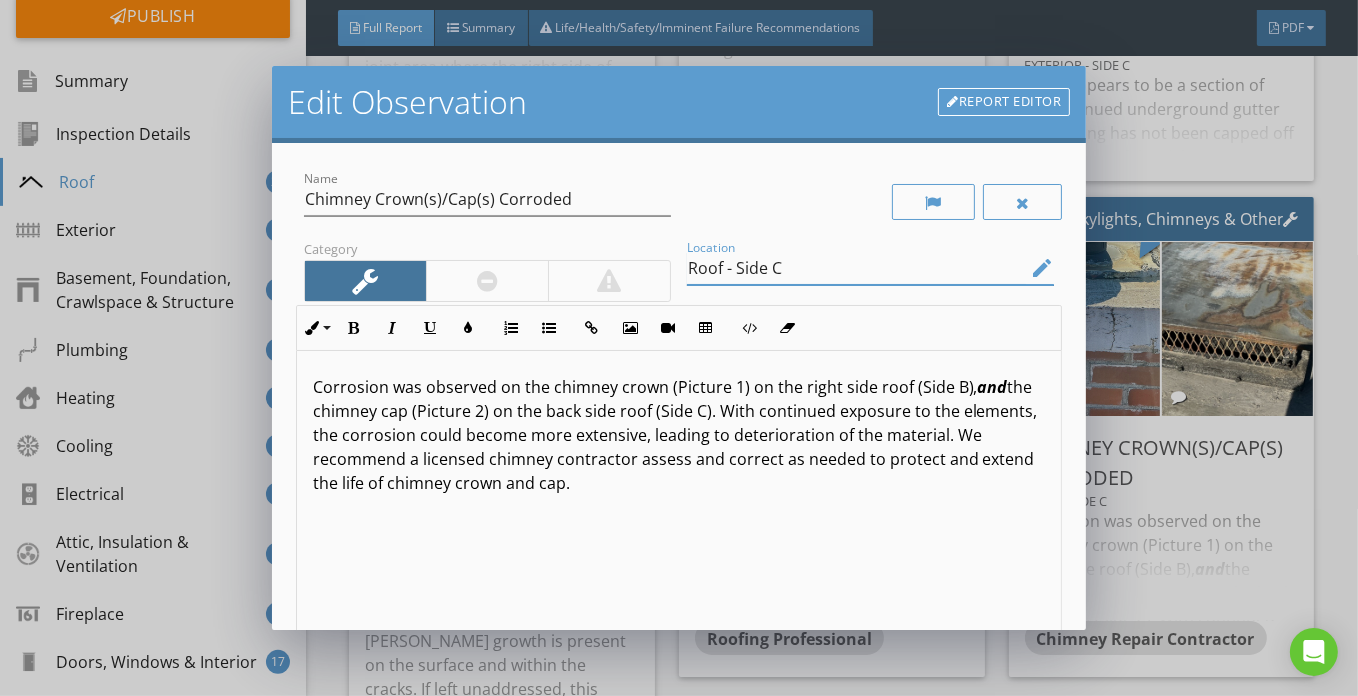 drag, startPoint x: 729, startPoint y: 260, endPoint x: 890, endPoint y: 255, distance: 161.07762 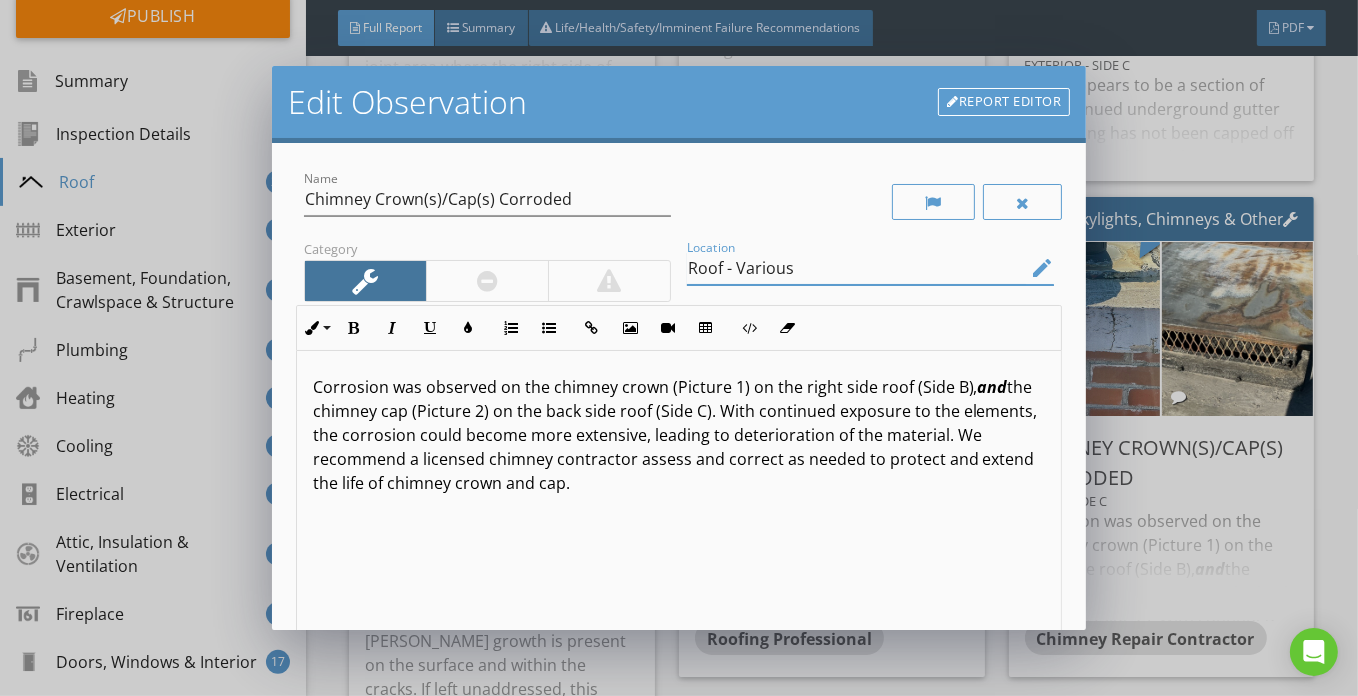scroll, scrollTop: 0, scrollLeft: 0, axis: both 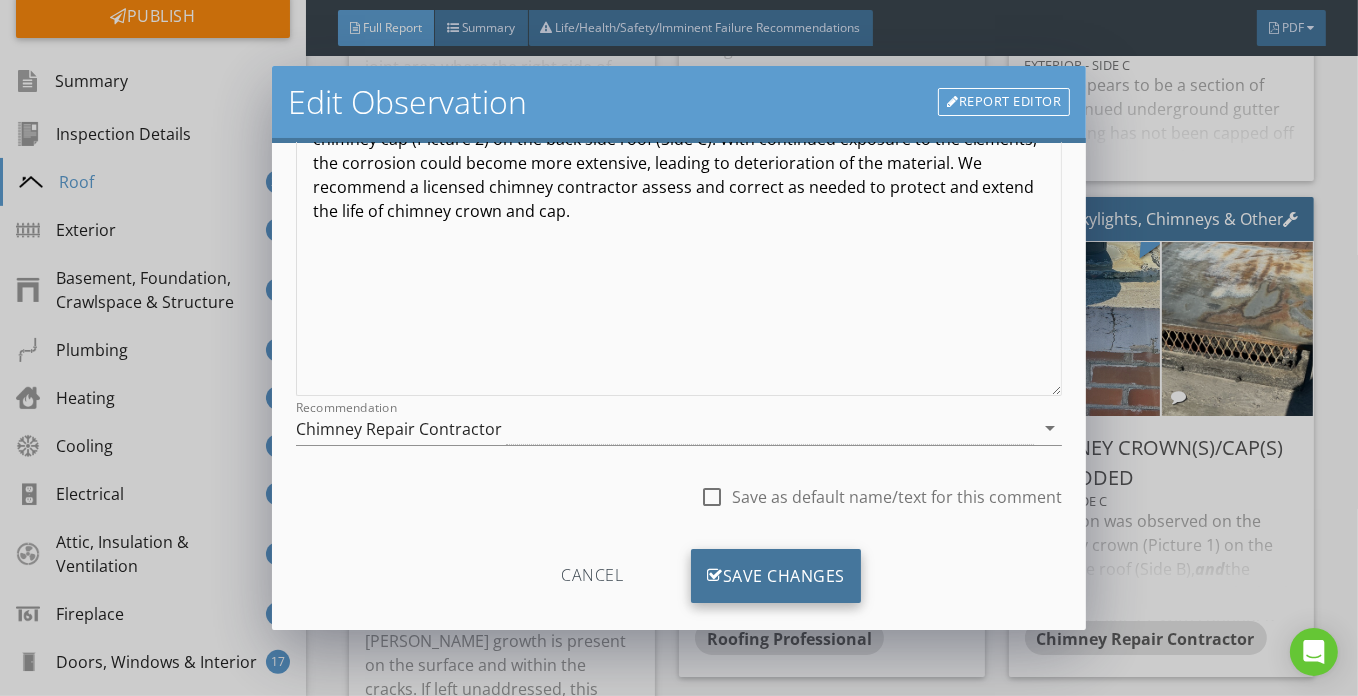 type on "Roof - Various" 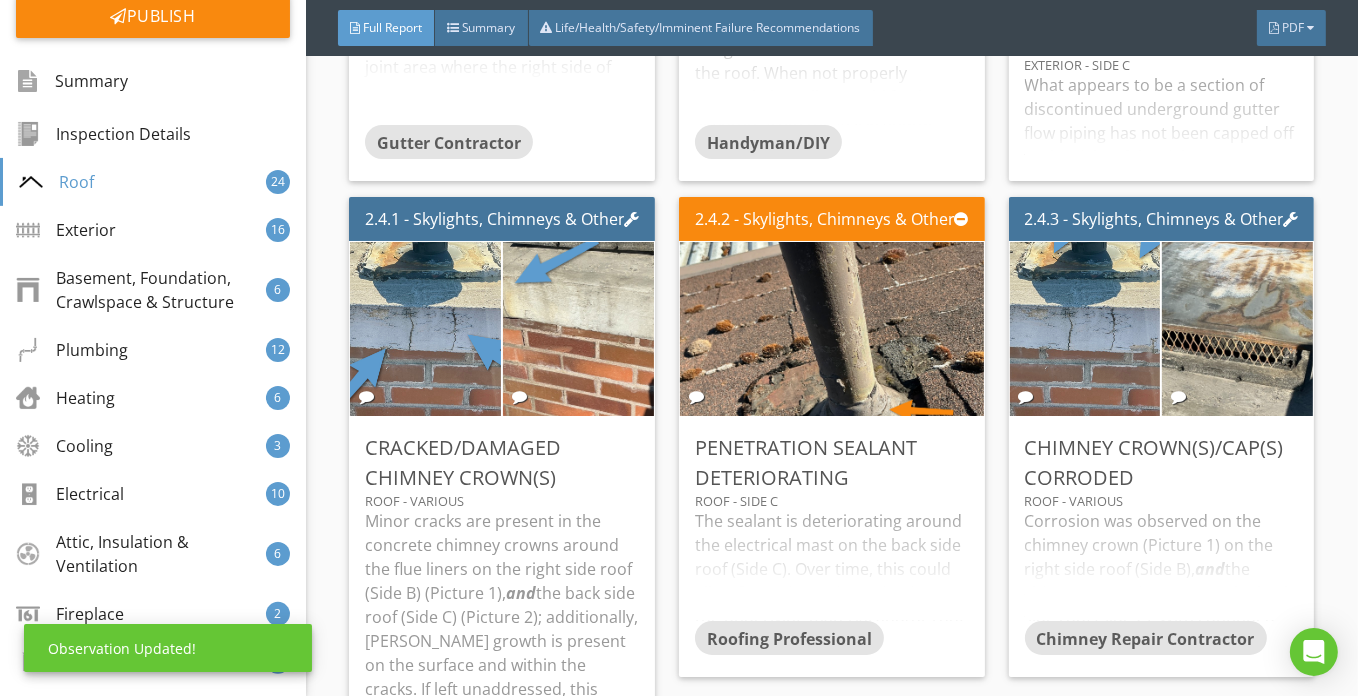 scroll, scrollTop: 61, scrollLeft: 0, axis: vertical 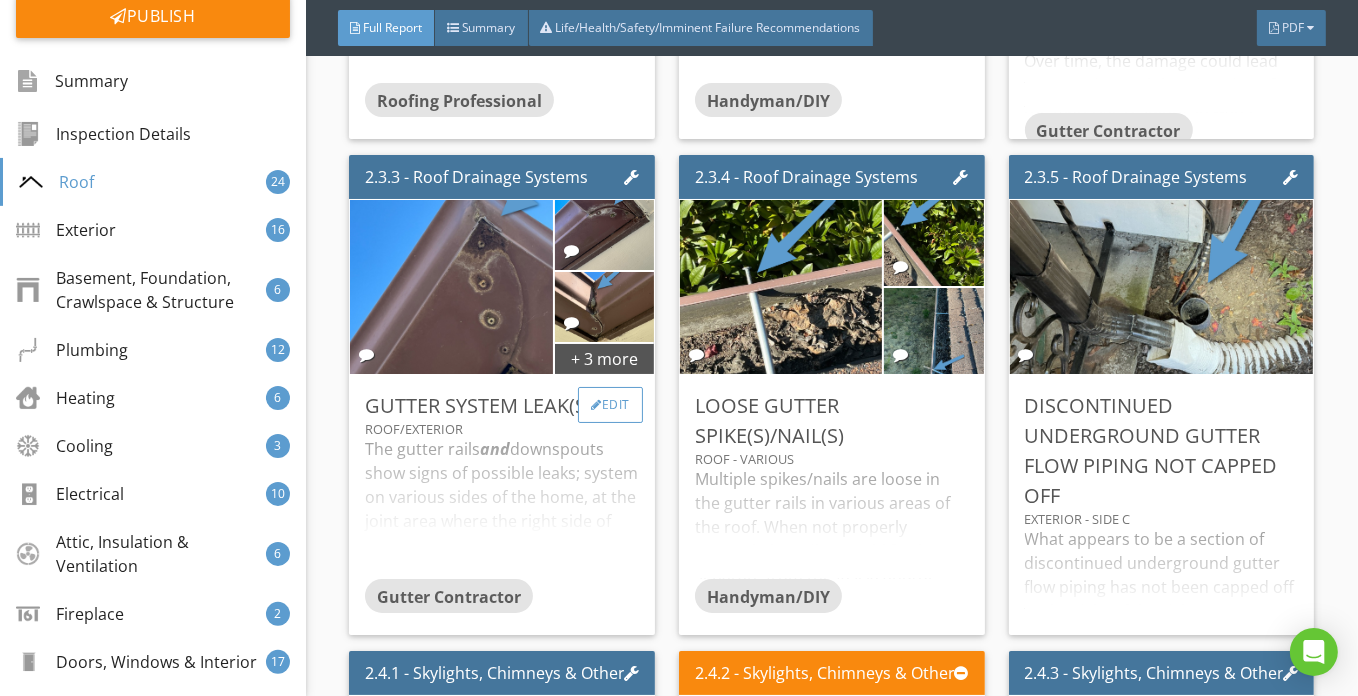 click at bounding box center (596, 405) 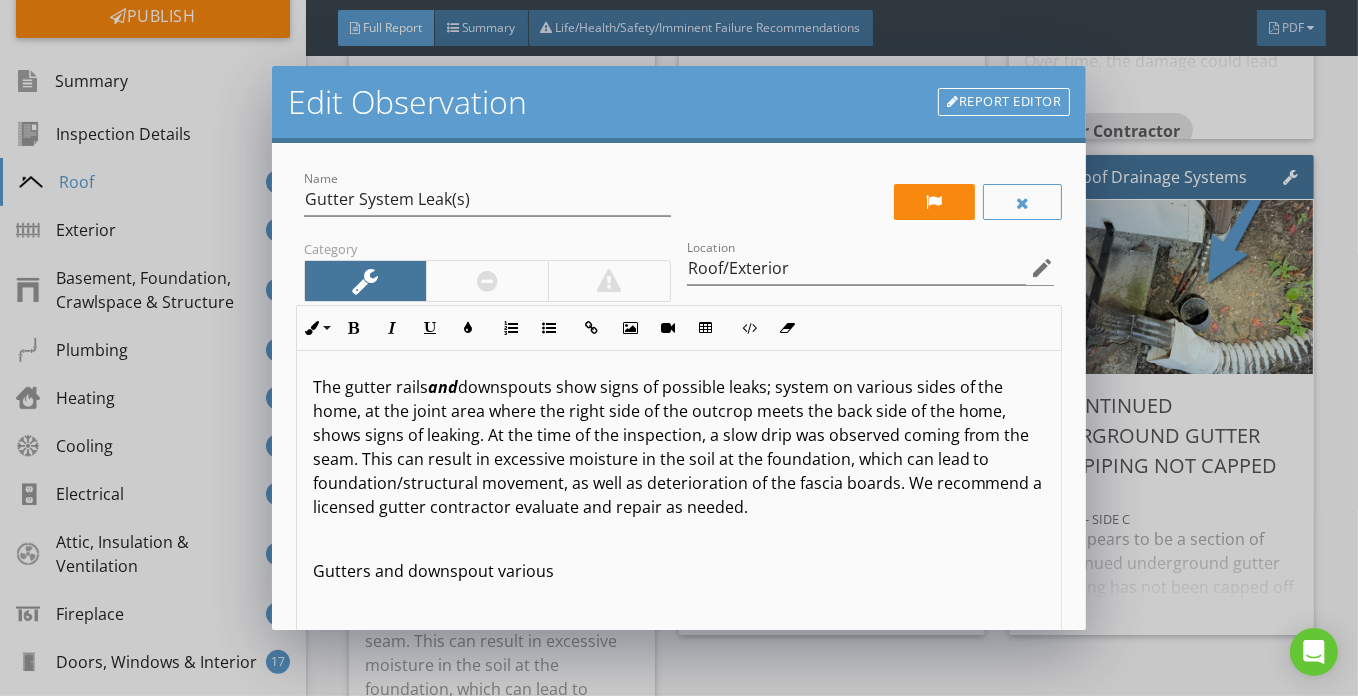 click on "The gutter rails  and  downspouts show signs of possible leaks; system on various sides of the home, at the joint area where the right side of the outcrop meets the back side of the home, shows signs of leaking. At the time of the inspection, a slow drip was observed coming from the seam. This can result in excessive moisture in the soil at the foundation, which can lead to foundation/structural movement, as well as deterioration of the fascia boards. We recommend a licensed gutter contractor evaluate and repair as needed." at bounding box center (679, 447) 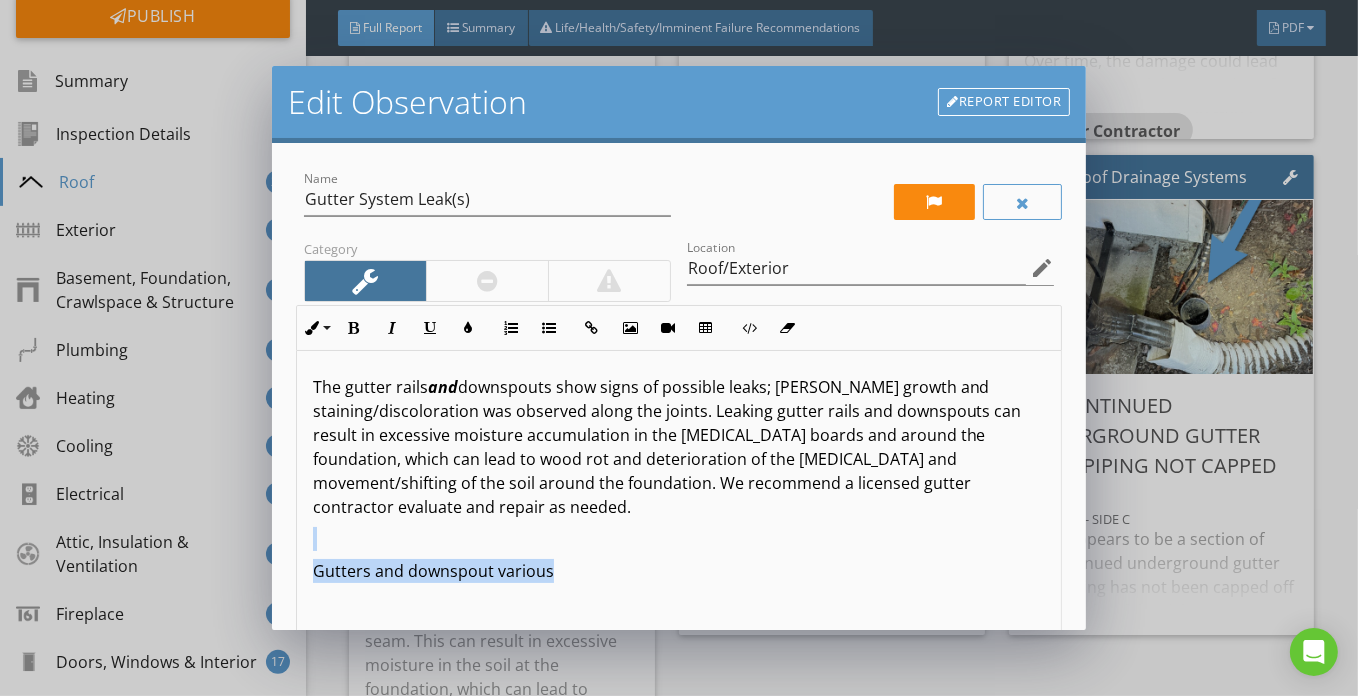 drag, startPoint x: 433, startPoint y: 561, endPoint x: 301, endPoint y: 530, distance: 135.5913 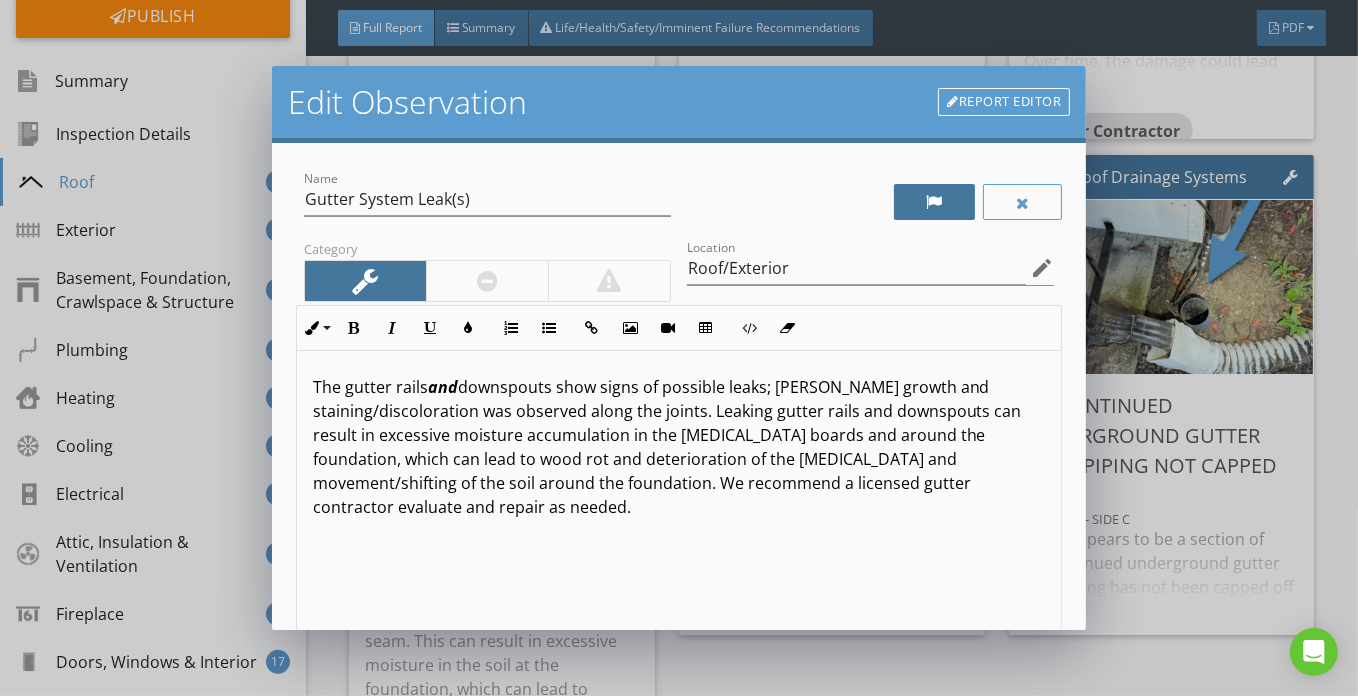 click at bounding box center (934, 202) 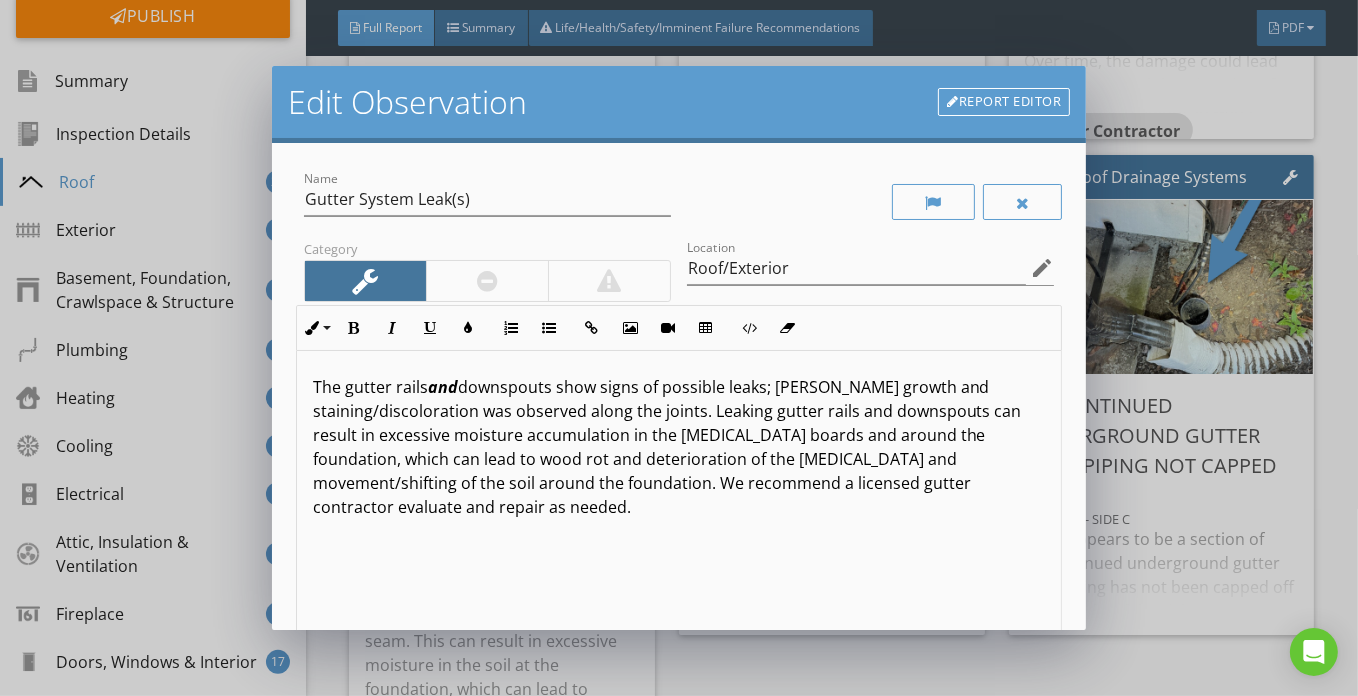 scroll, scrollTop: 0, scrollLeft: 0, axis: both 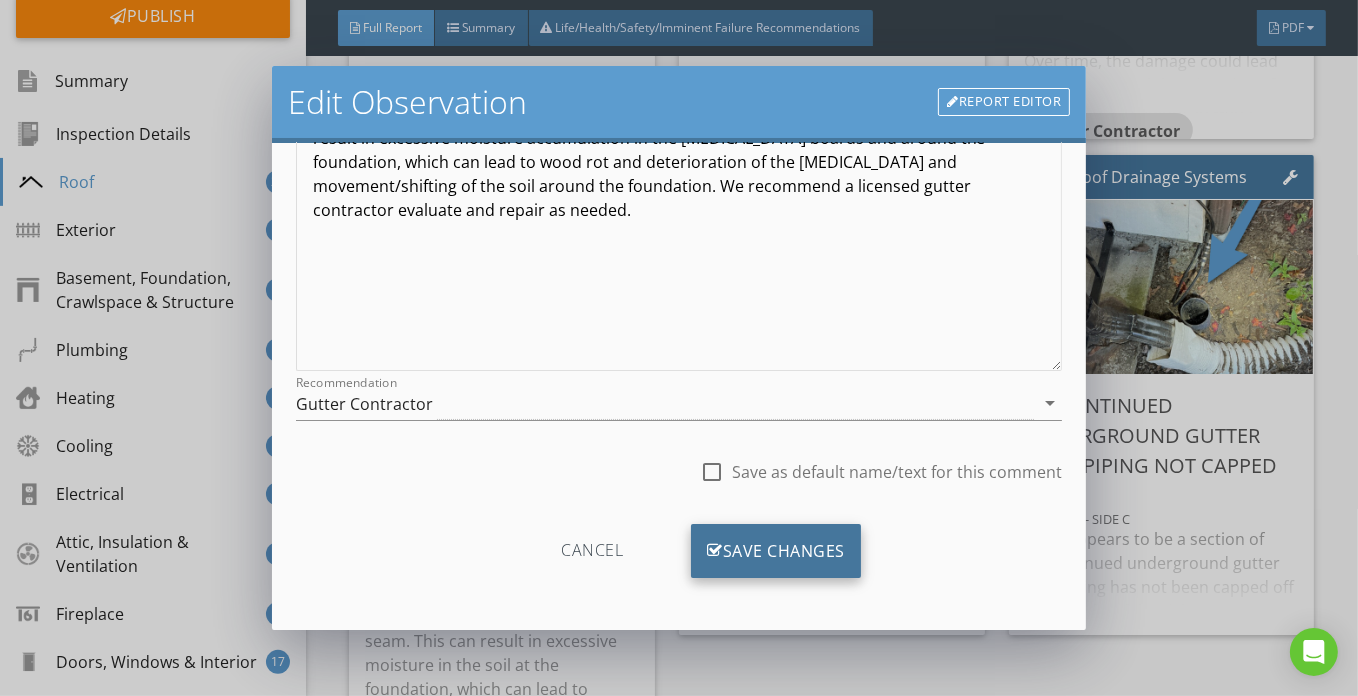 click on "Save Changes" at bounding box center [776, 551] 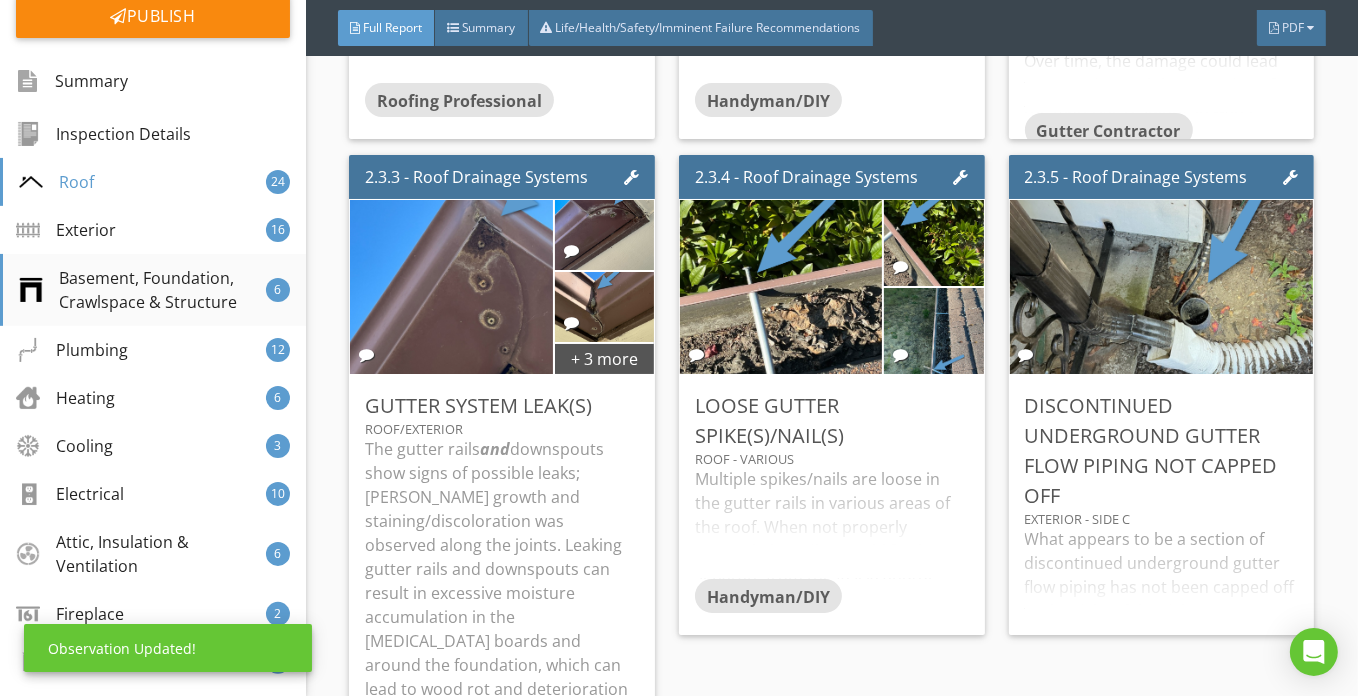 scroll, scrollTop: 0, scrollLeft: 0, axis: both 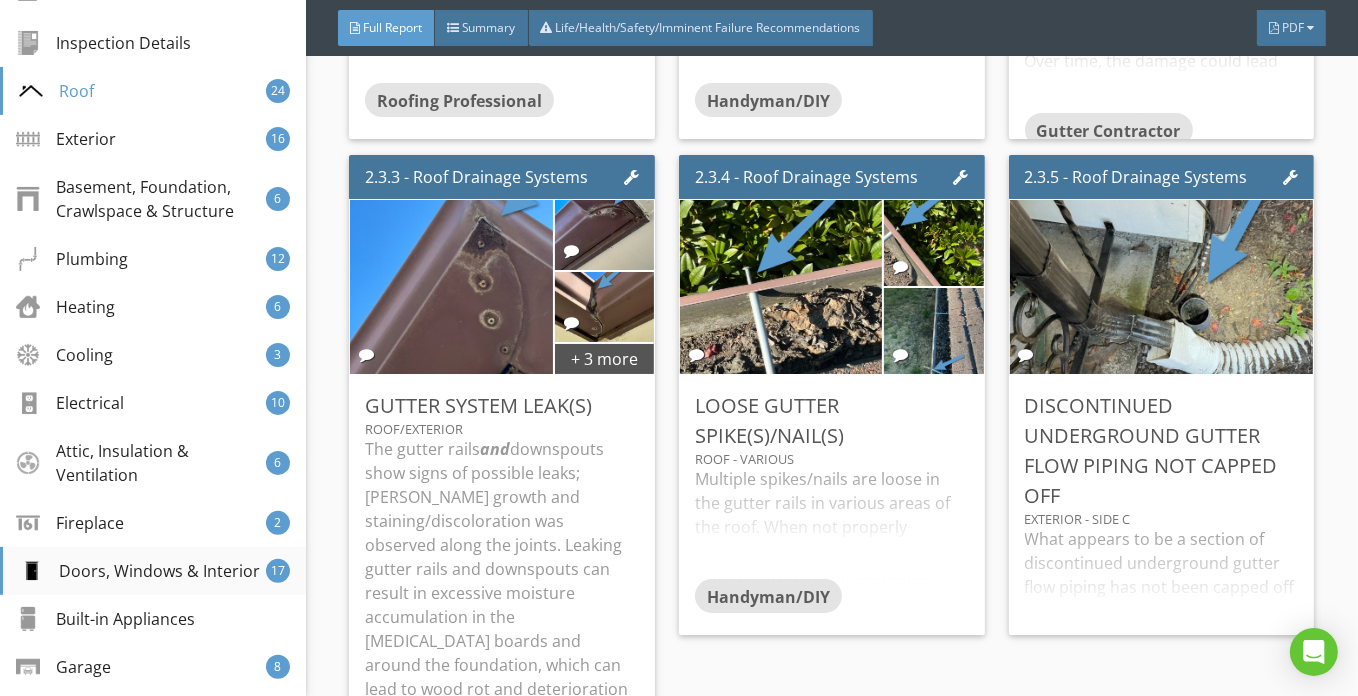 click on "Doors, Windows & Interior" at bounding box center (139, 571) 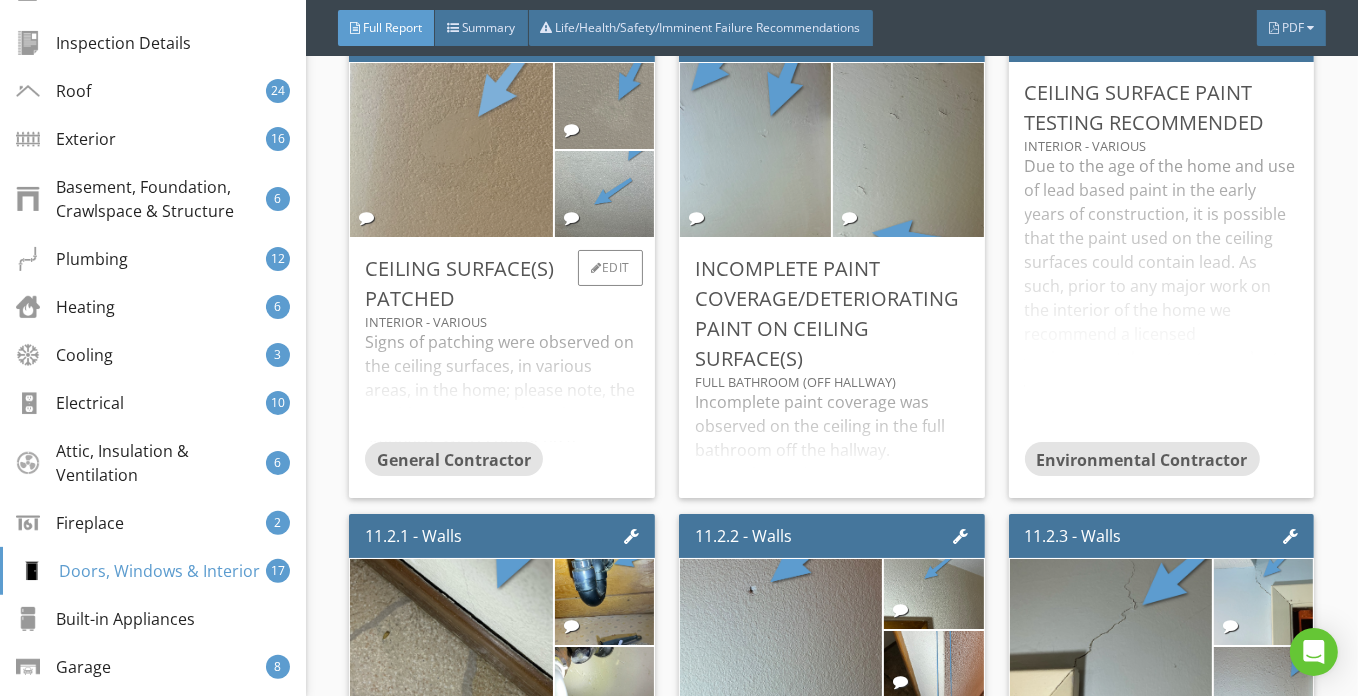 scroll, scrollTop: 22011, scrollLeft: 0, axis: vertical 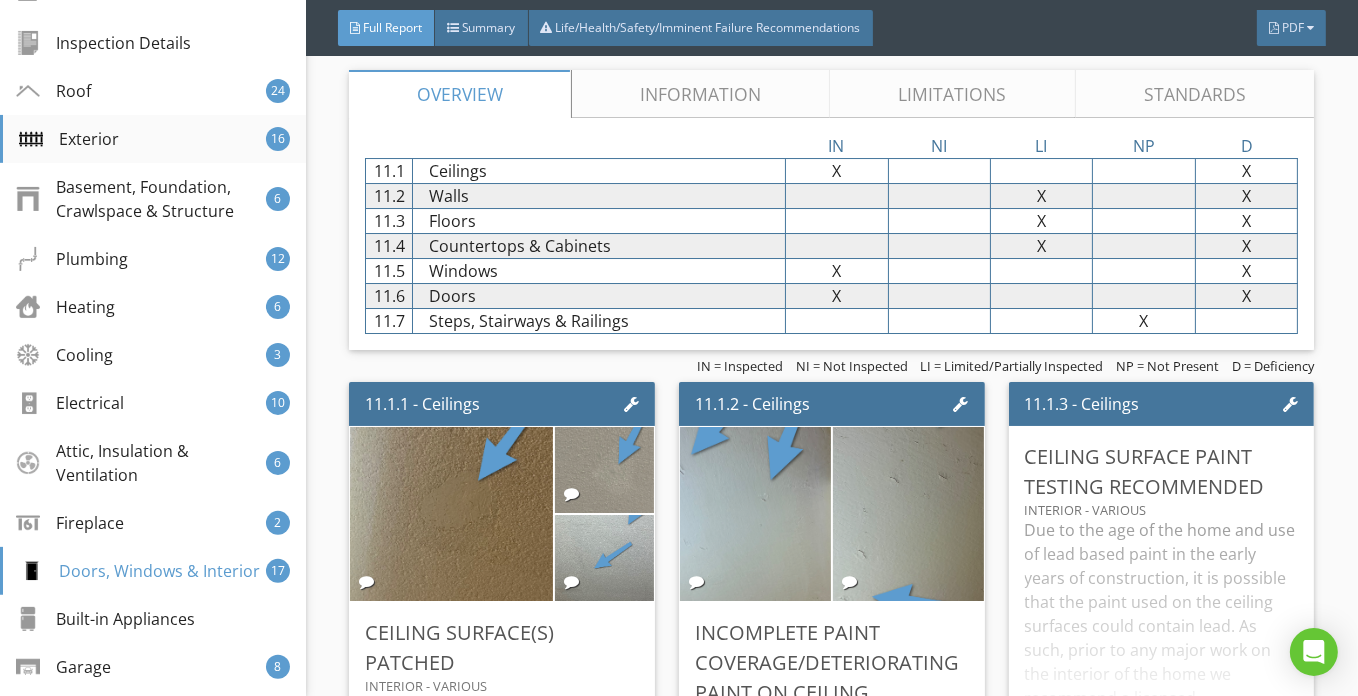 click on "Exterior
16" at bounding box center (153, 139) 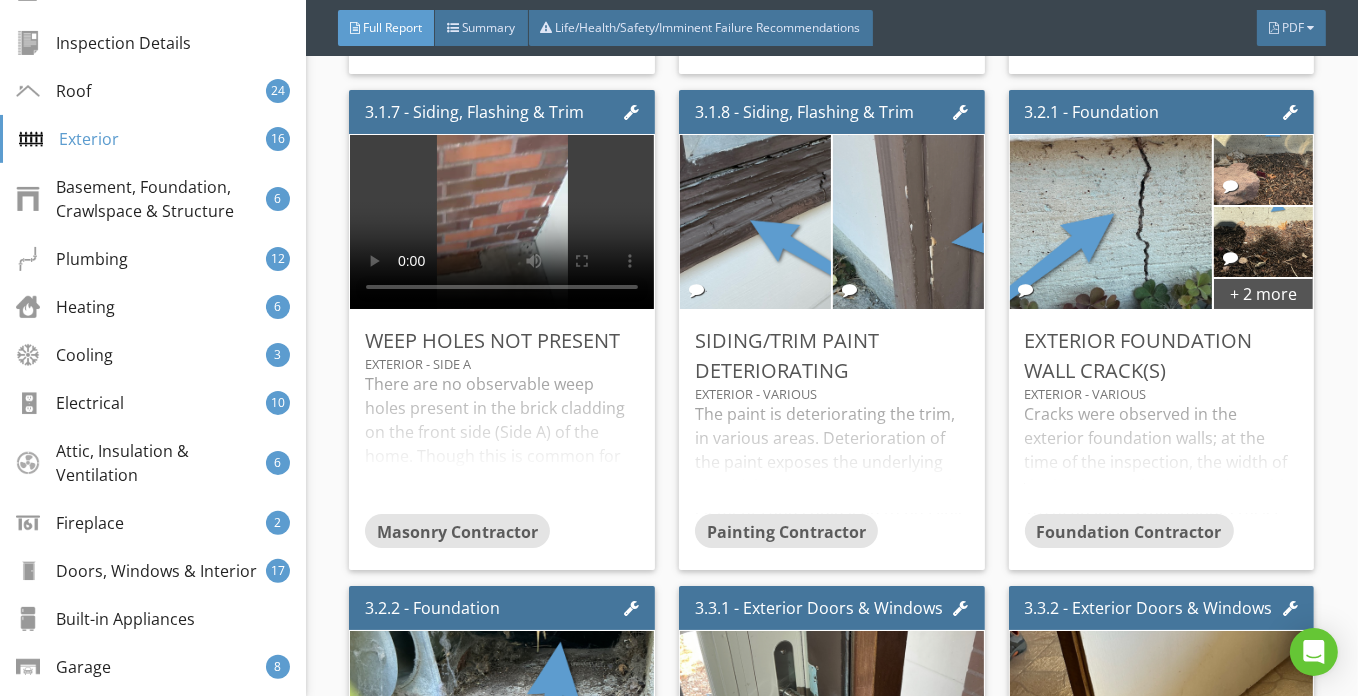 scroll, scrollTop: 9028, scrollLeft: 0, axis: vertical 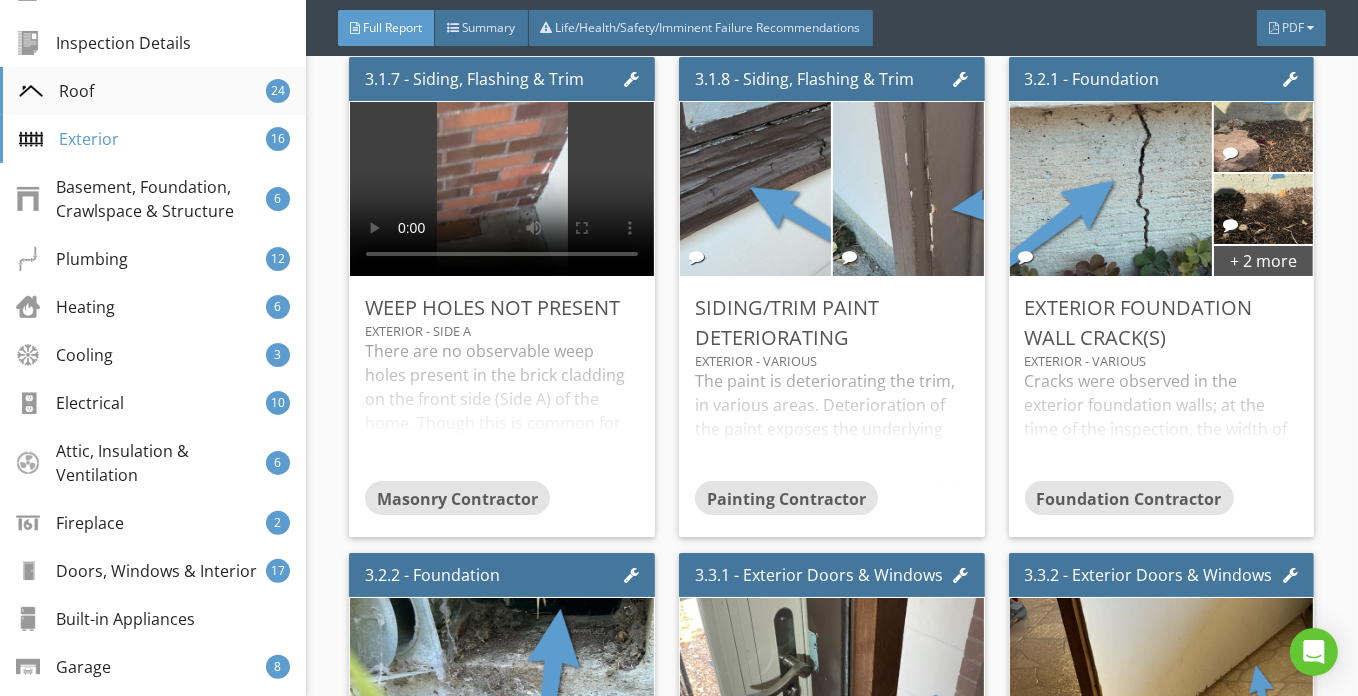 click on "Roof
24" at bounding box center (153, 91) 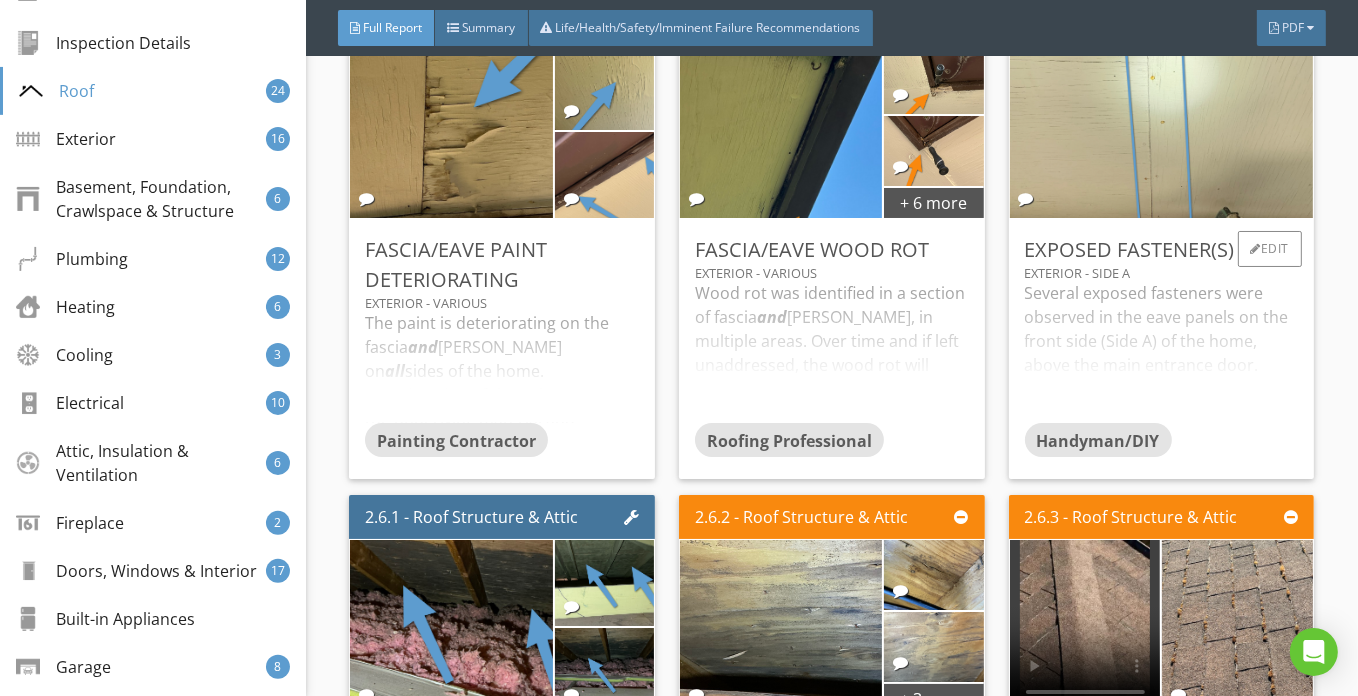 scroll, scrollTop: 6667, scrollLeft: 0, axis: vertical 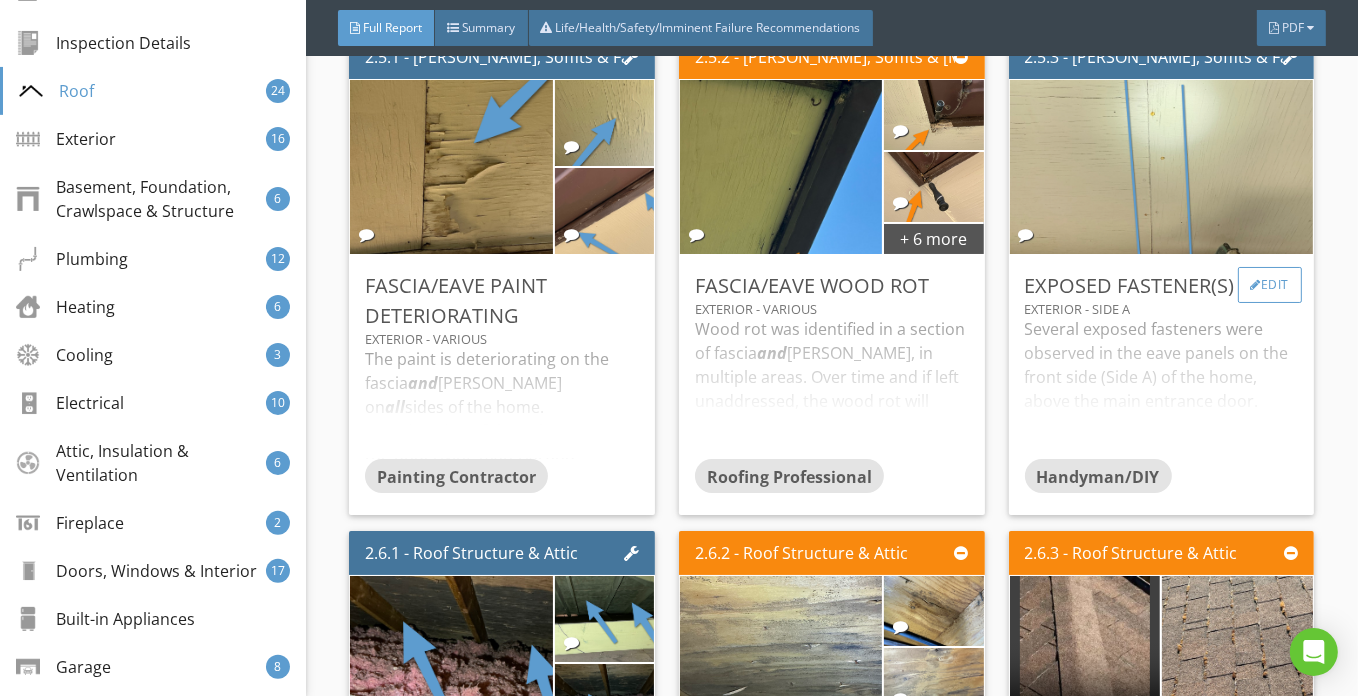 click on "Edit" at bounding box center (1270, 285) 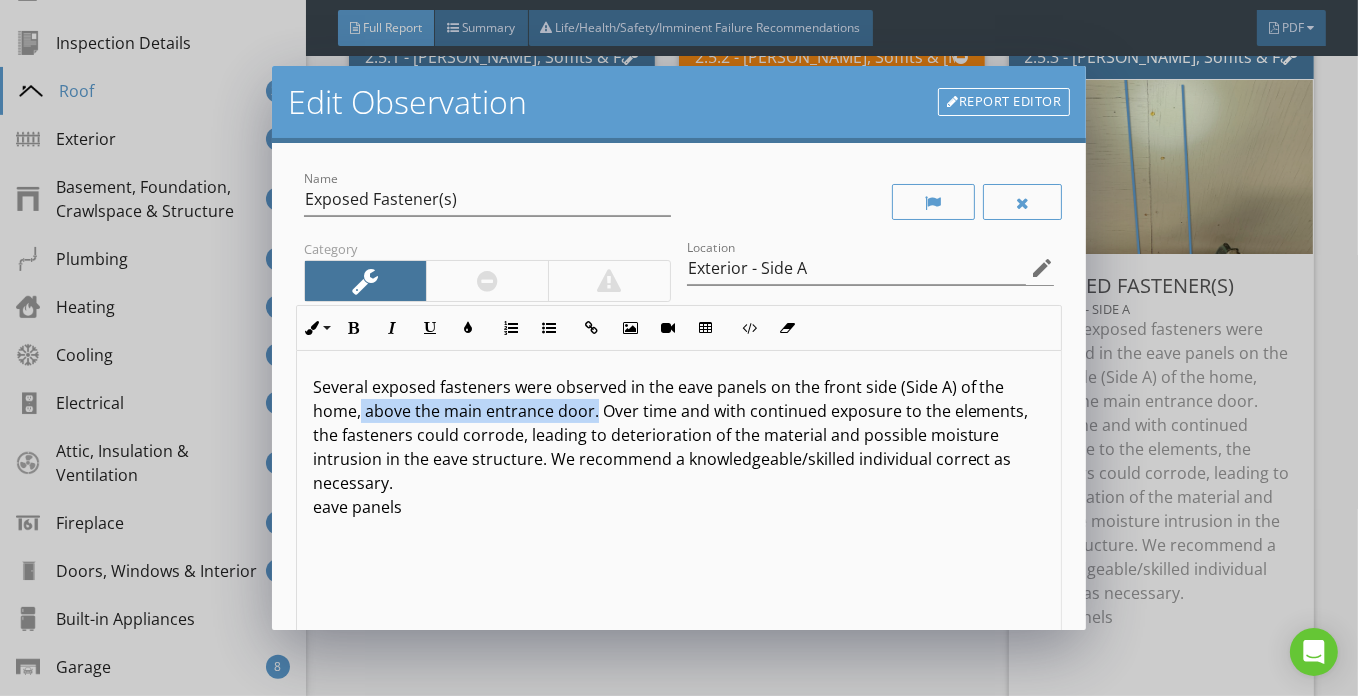 drag, startPoint x: 357, startPoint y: 416, endPoint x: 593, endPoint y: 417, distance: 236.00212 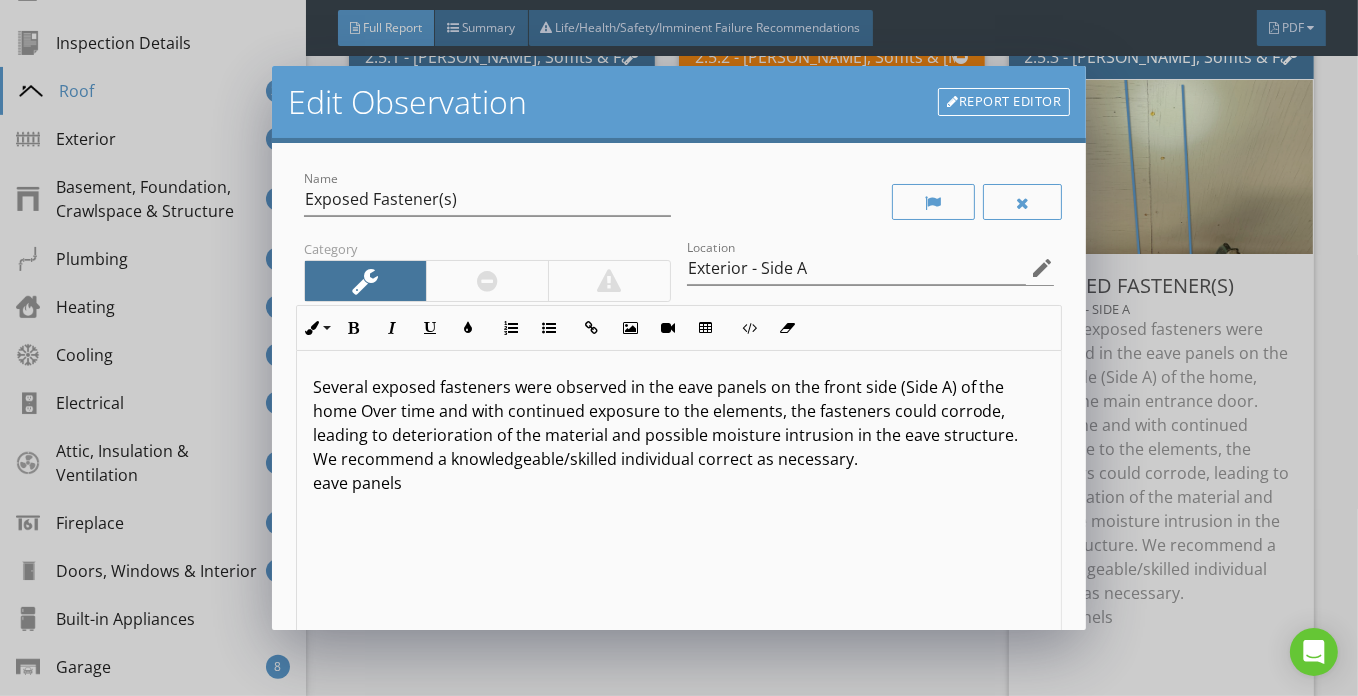 type 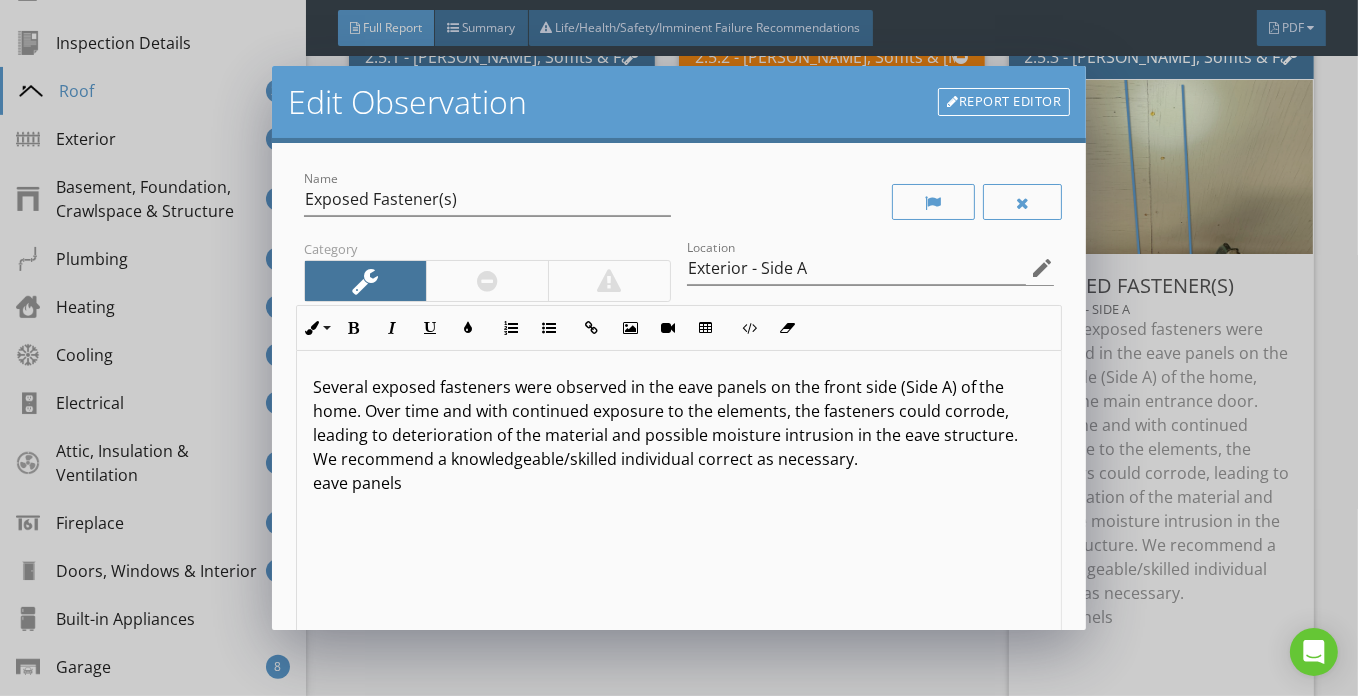 scroll, scrollTop: 0, scrollLeft: 0, axis: both 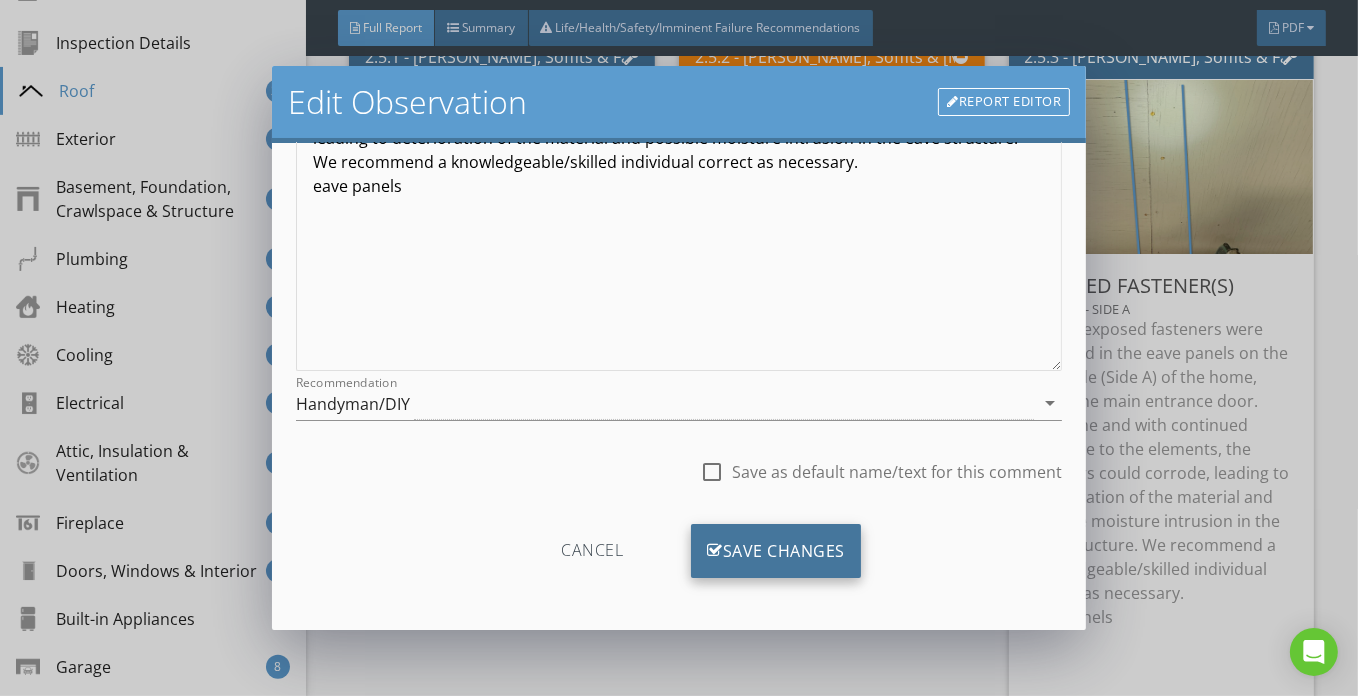 click on "Save Changes" at bounding box center (776, 551) 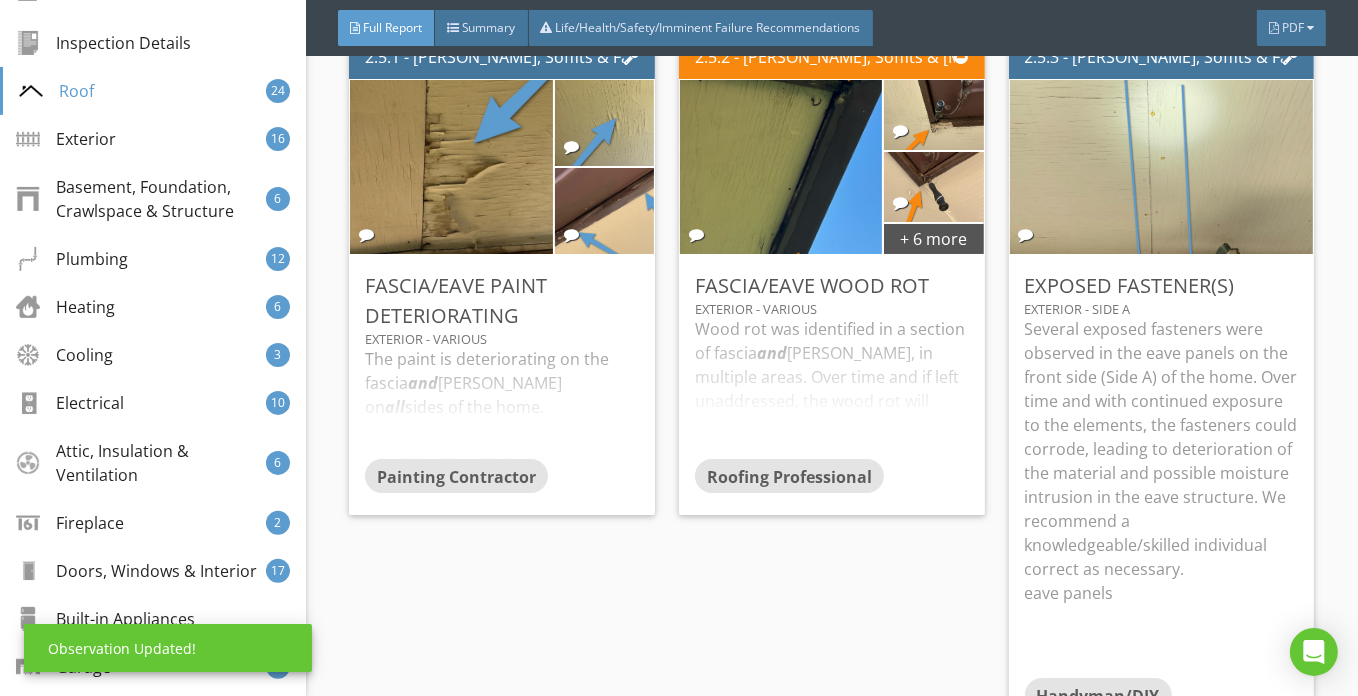 scroll, scrollTop: 61, scrollLeft: 0, axis: vertical 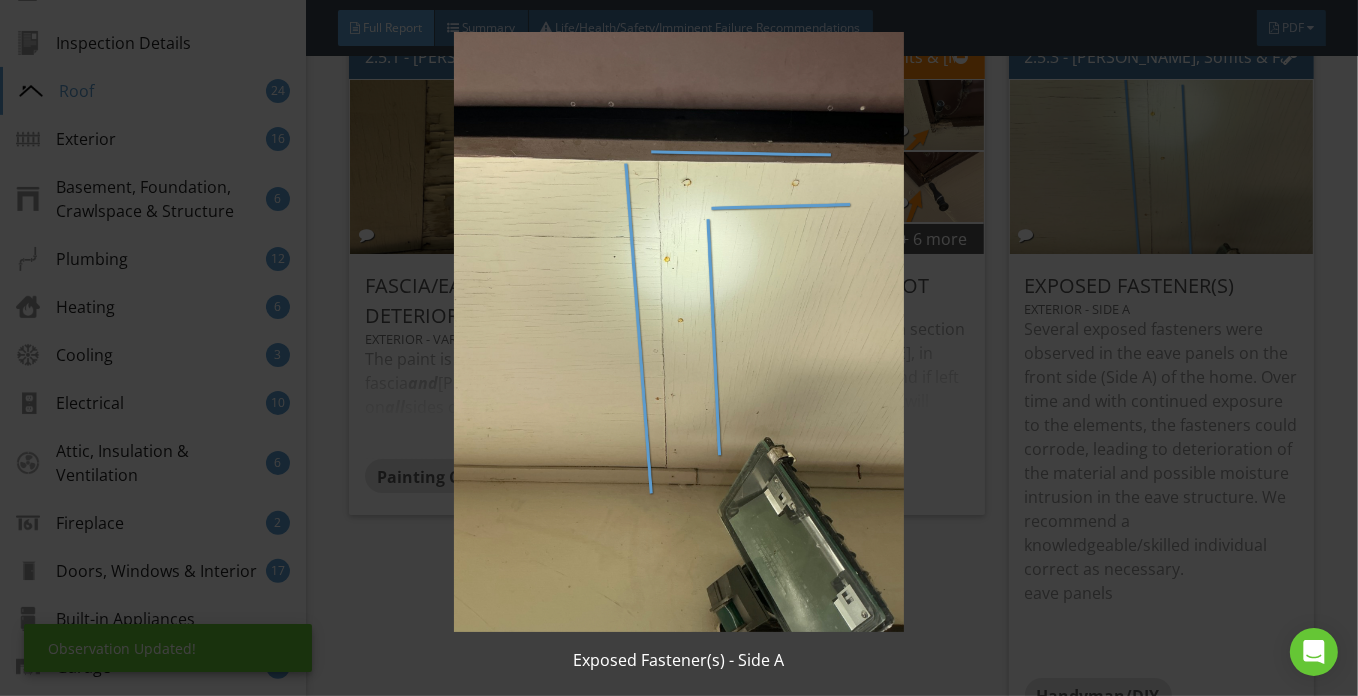 click at bounding box center (678, 332) 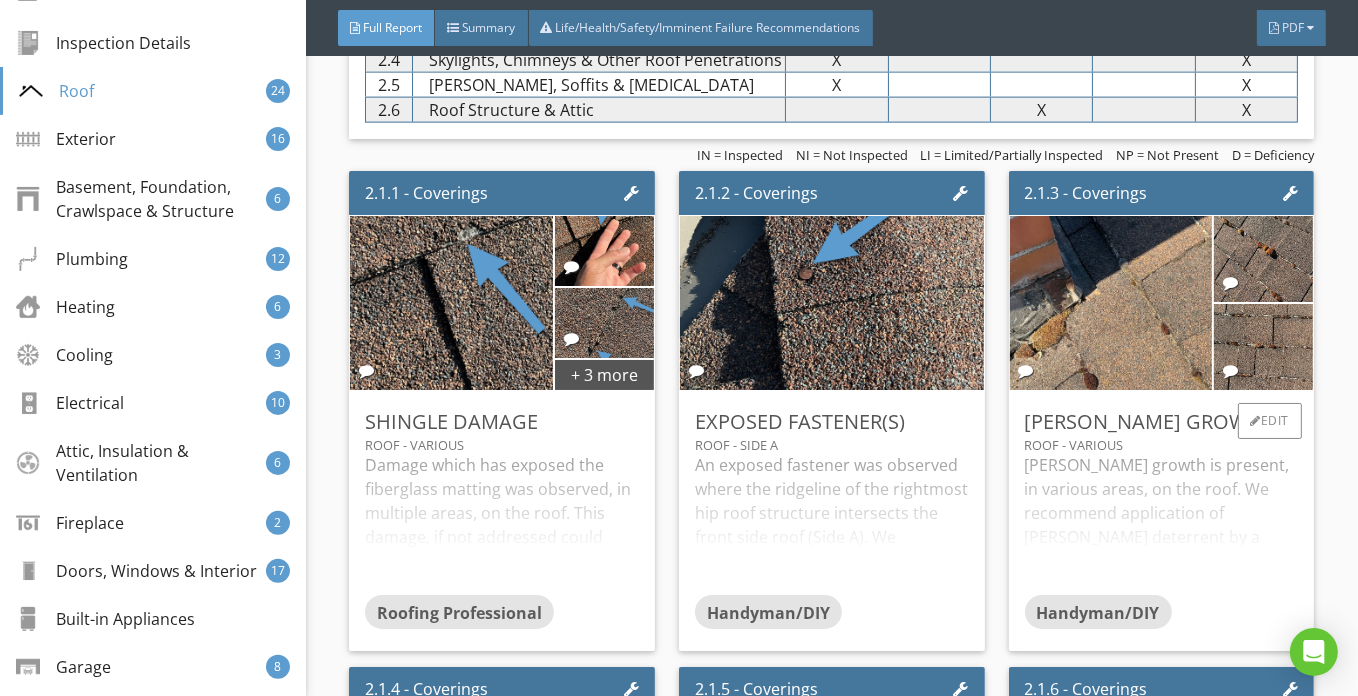 scroll, scrollTop: 2303, scrollLeft: 0, axis: vertical 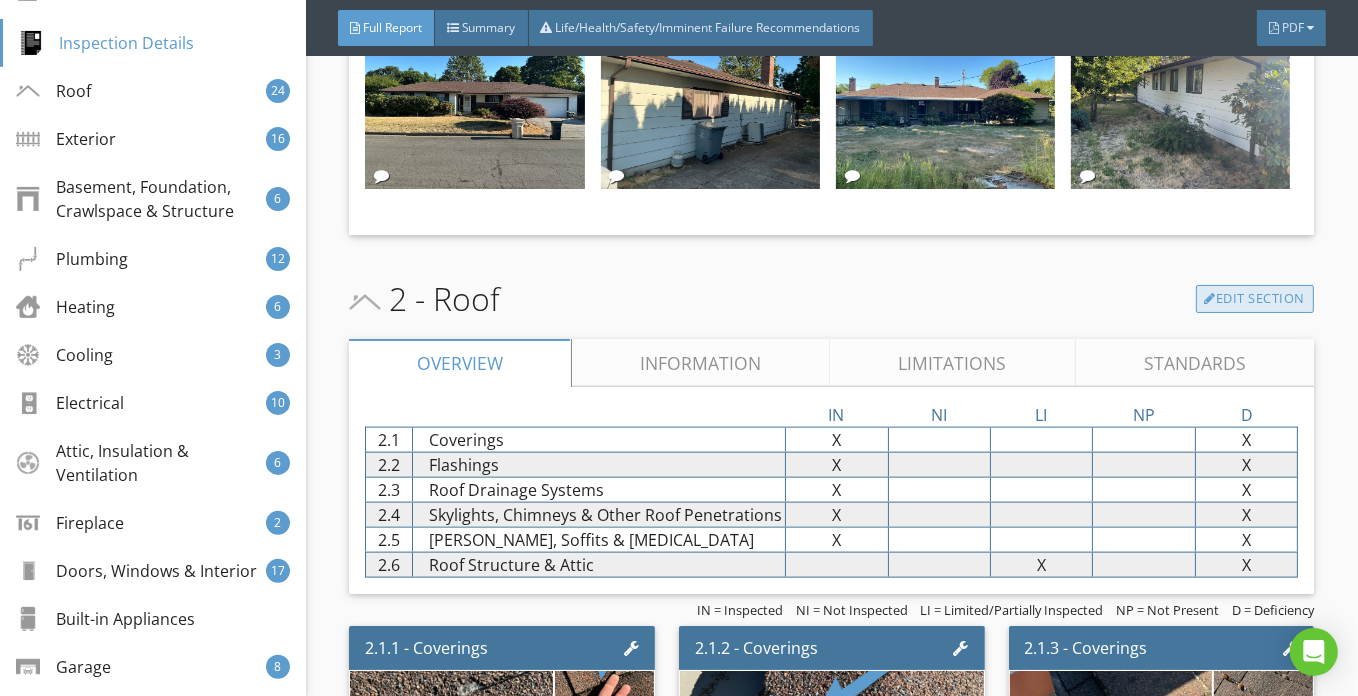click on "Edit Section" at bounding box center (1255, 299) 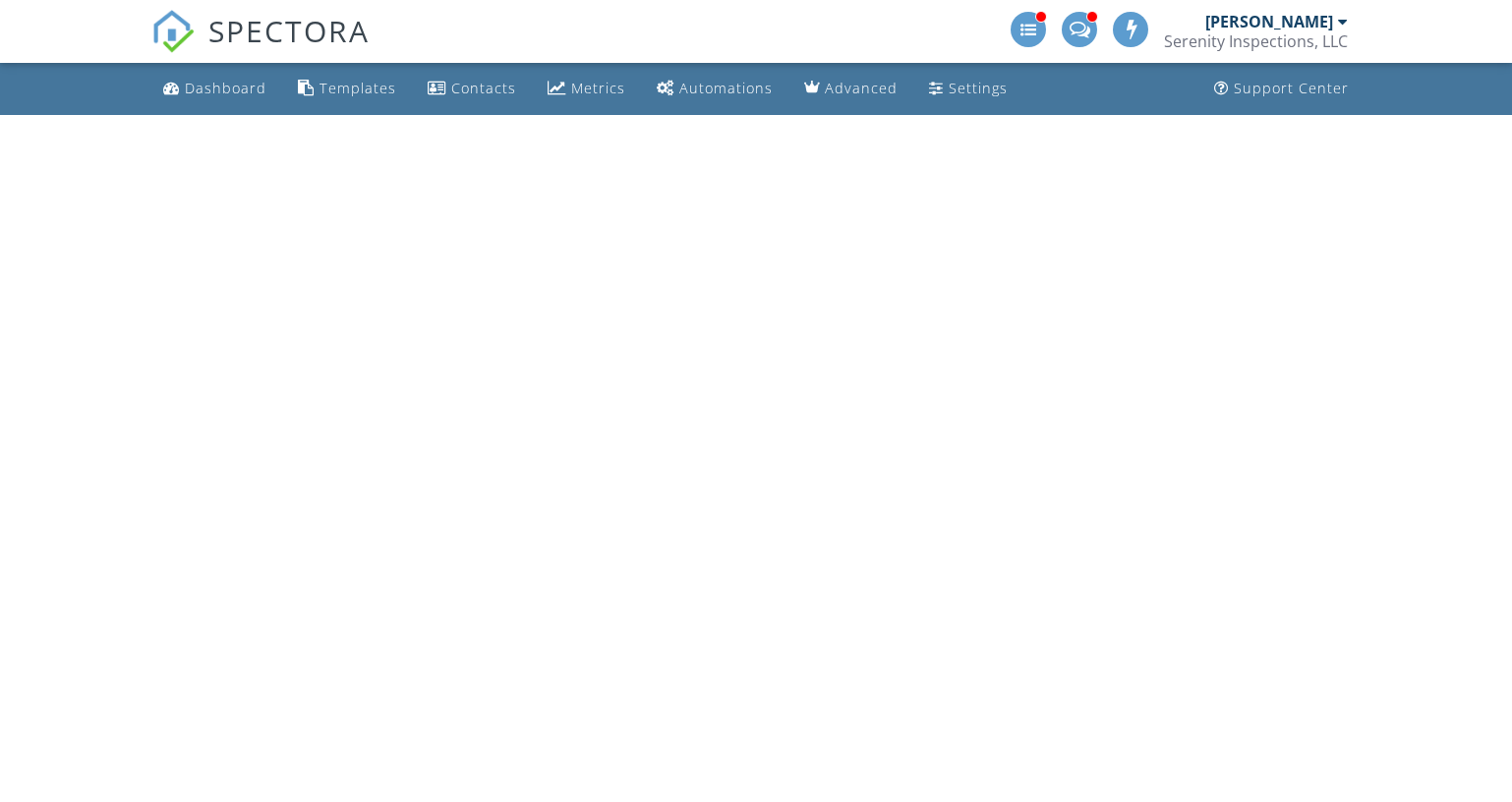 scroll, scrollTop: 0, scrollLeft: 0, axis: both 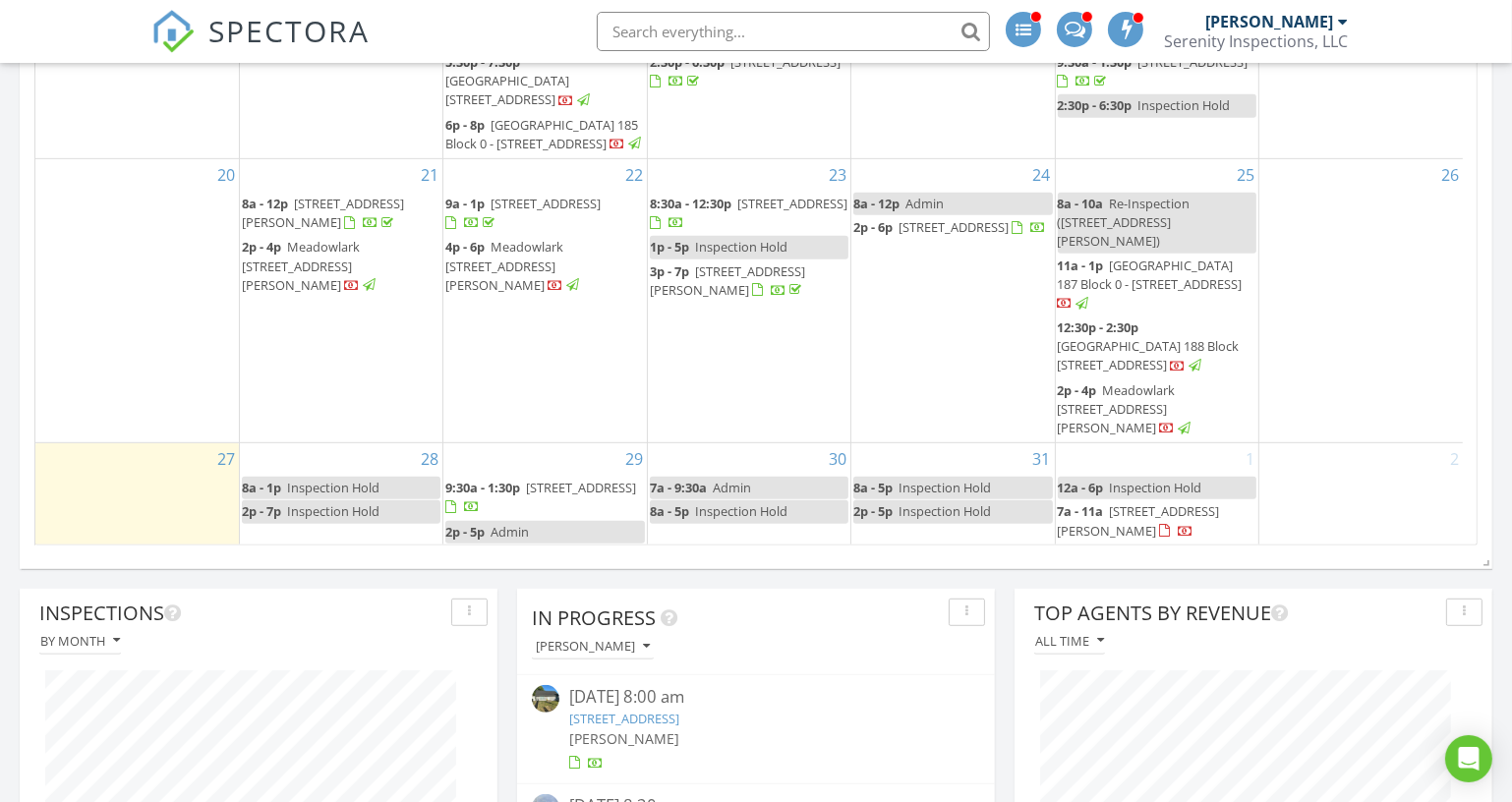 click on "28
8a - 1p
Inspection Hold
2p - 7p
Inspection Hold" at bounding box center [341, 494] 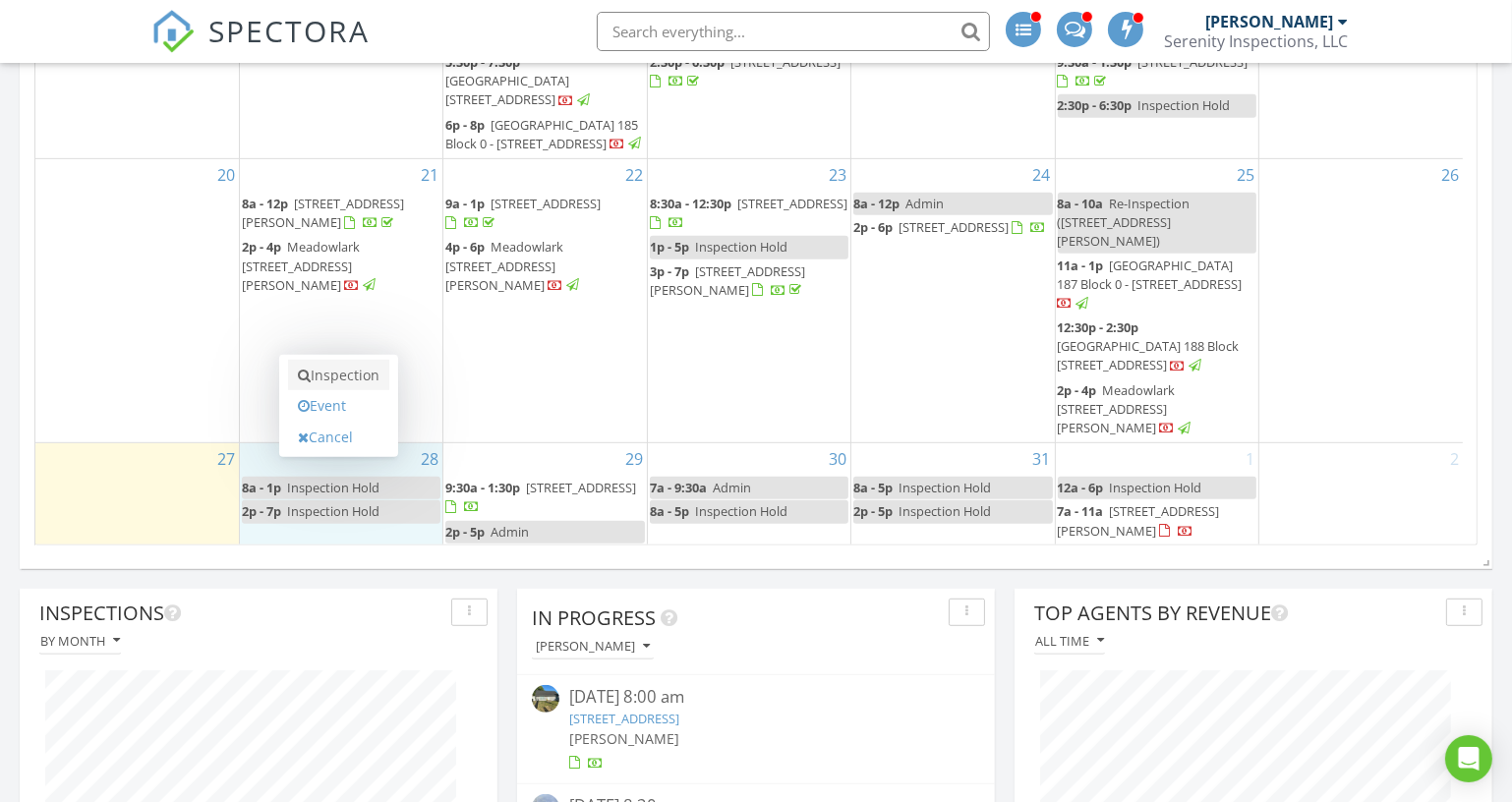 click on "Inspection" at bounding box center (338, 375) 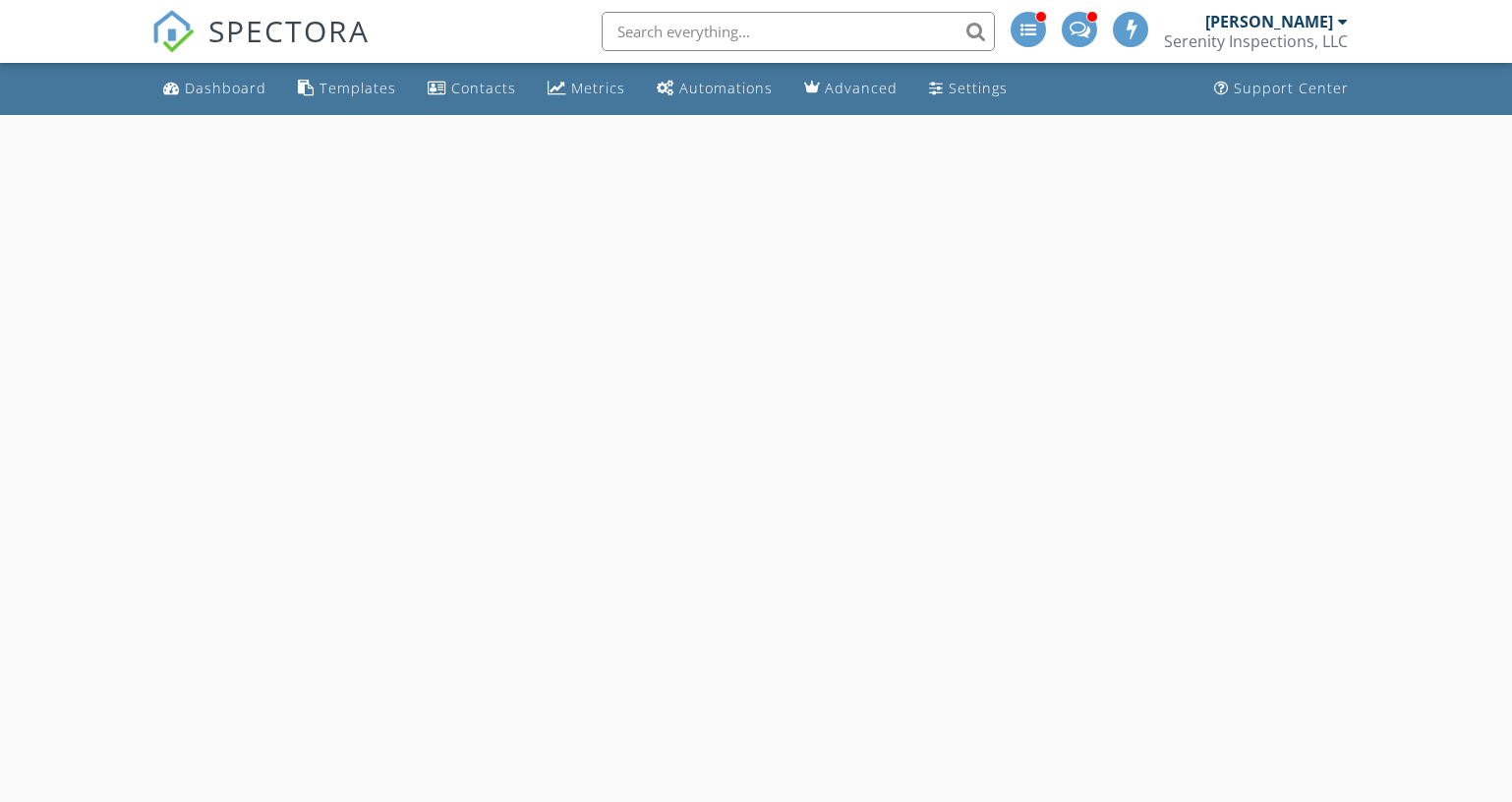 scroll, scrollTop: 0, scrollLeft: 0, axis: both 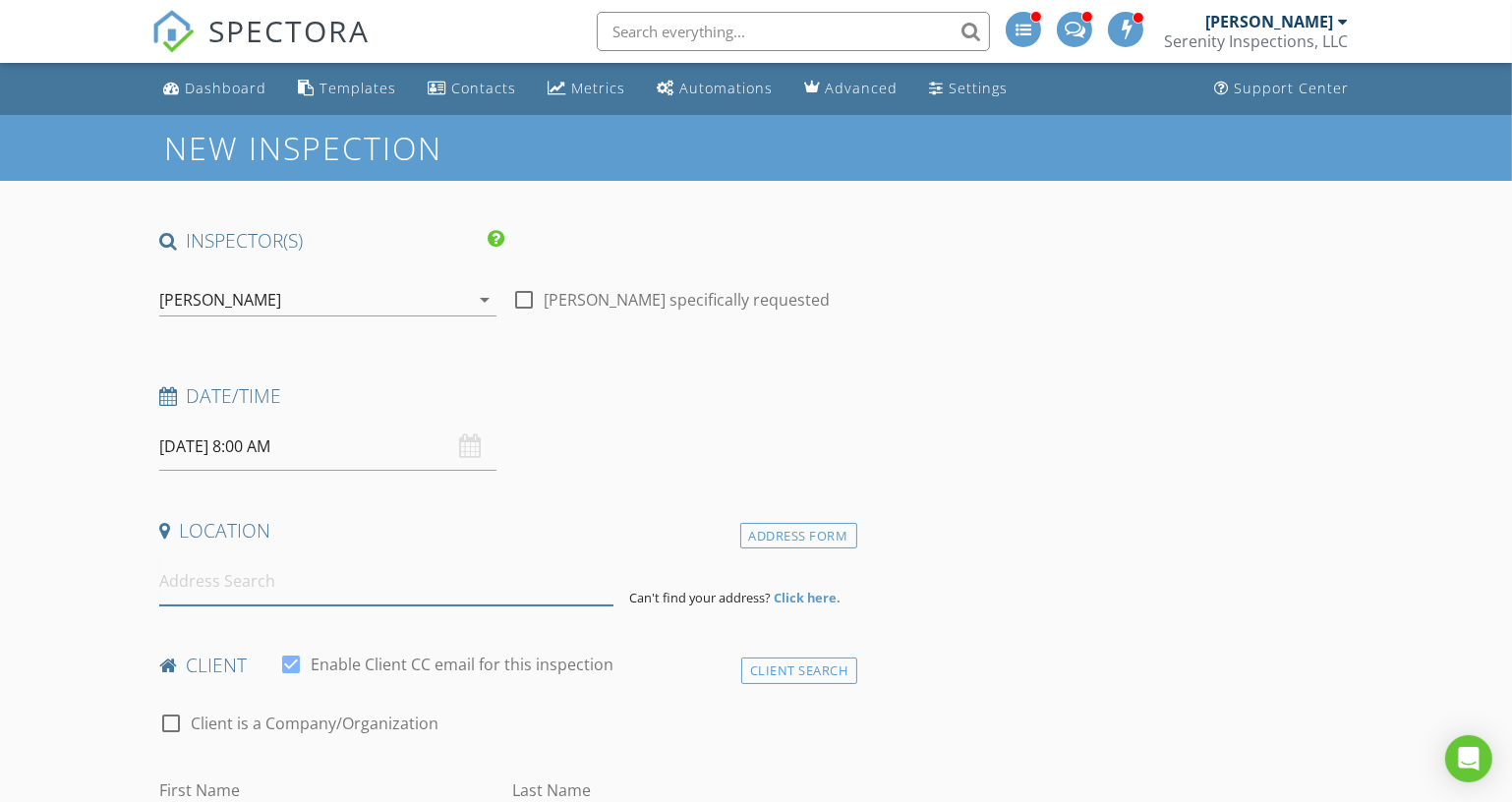 click at bounding box center [386, 581] 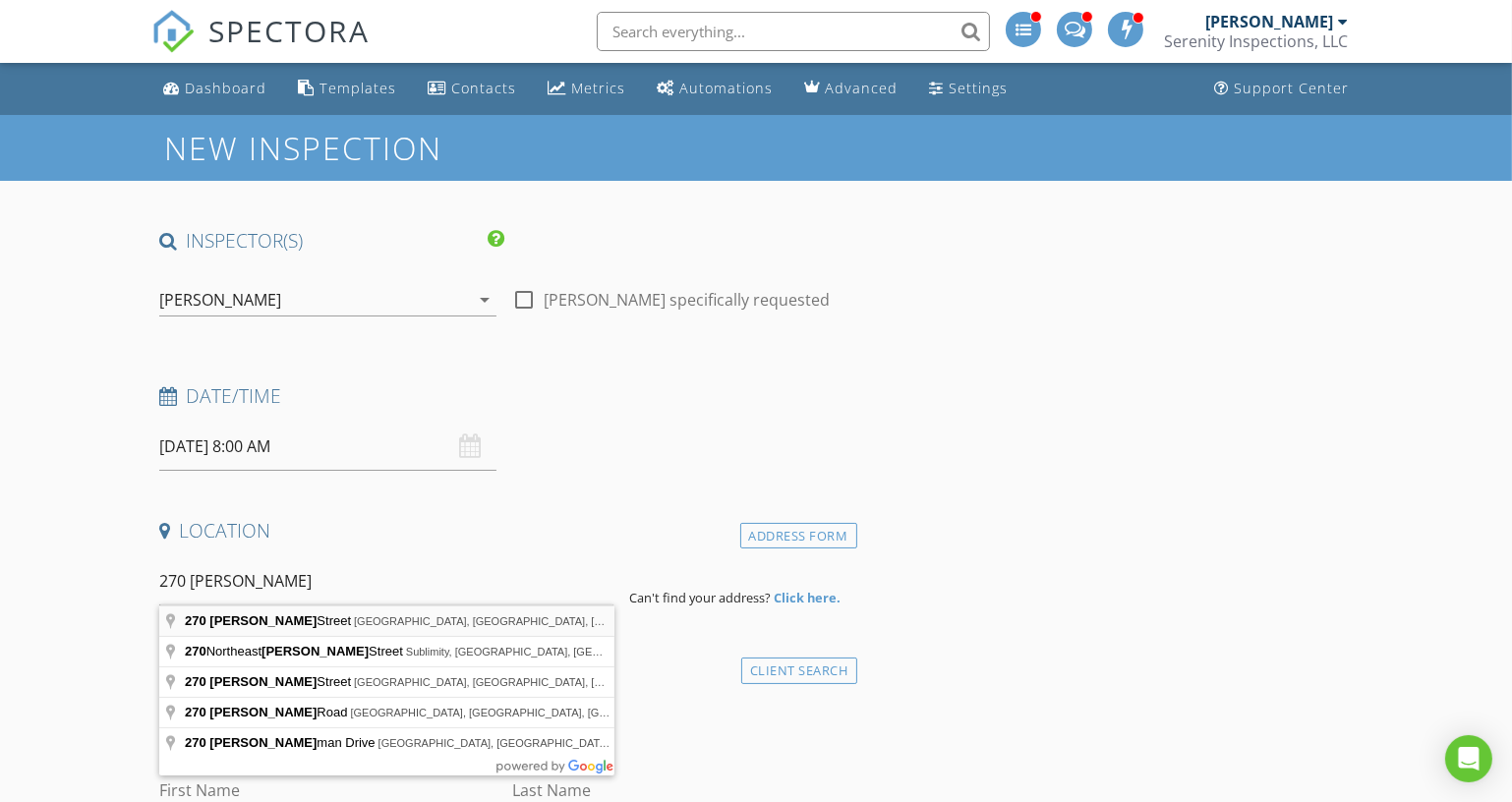 type on "270 Berry Street, Lebanon, OR, USA" 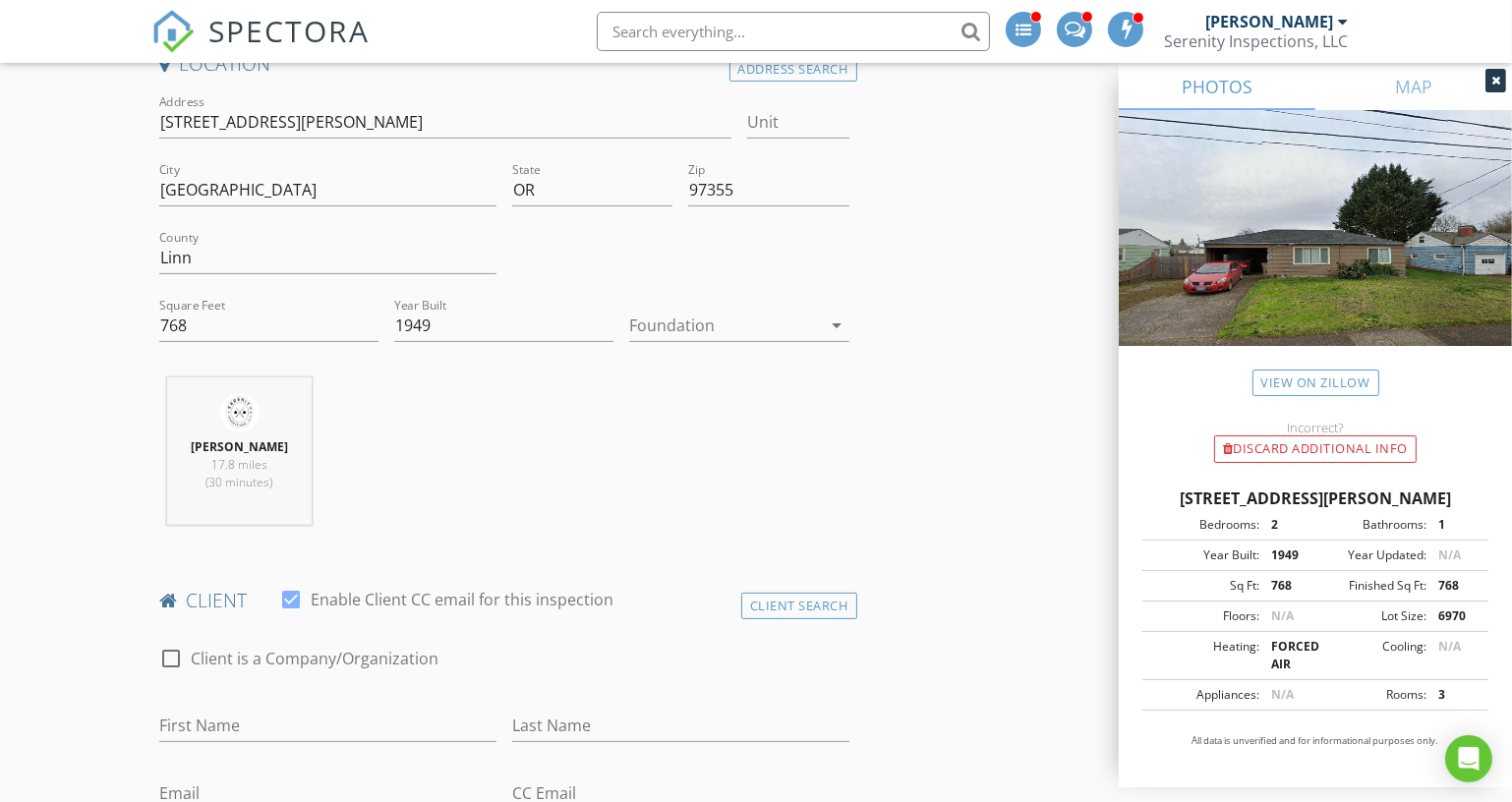 scroll, scrollTop: 625, scrollLeft: 0, axis: vertical 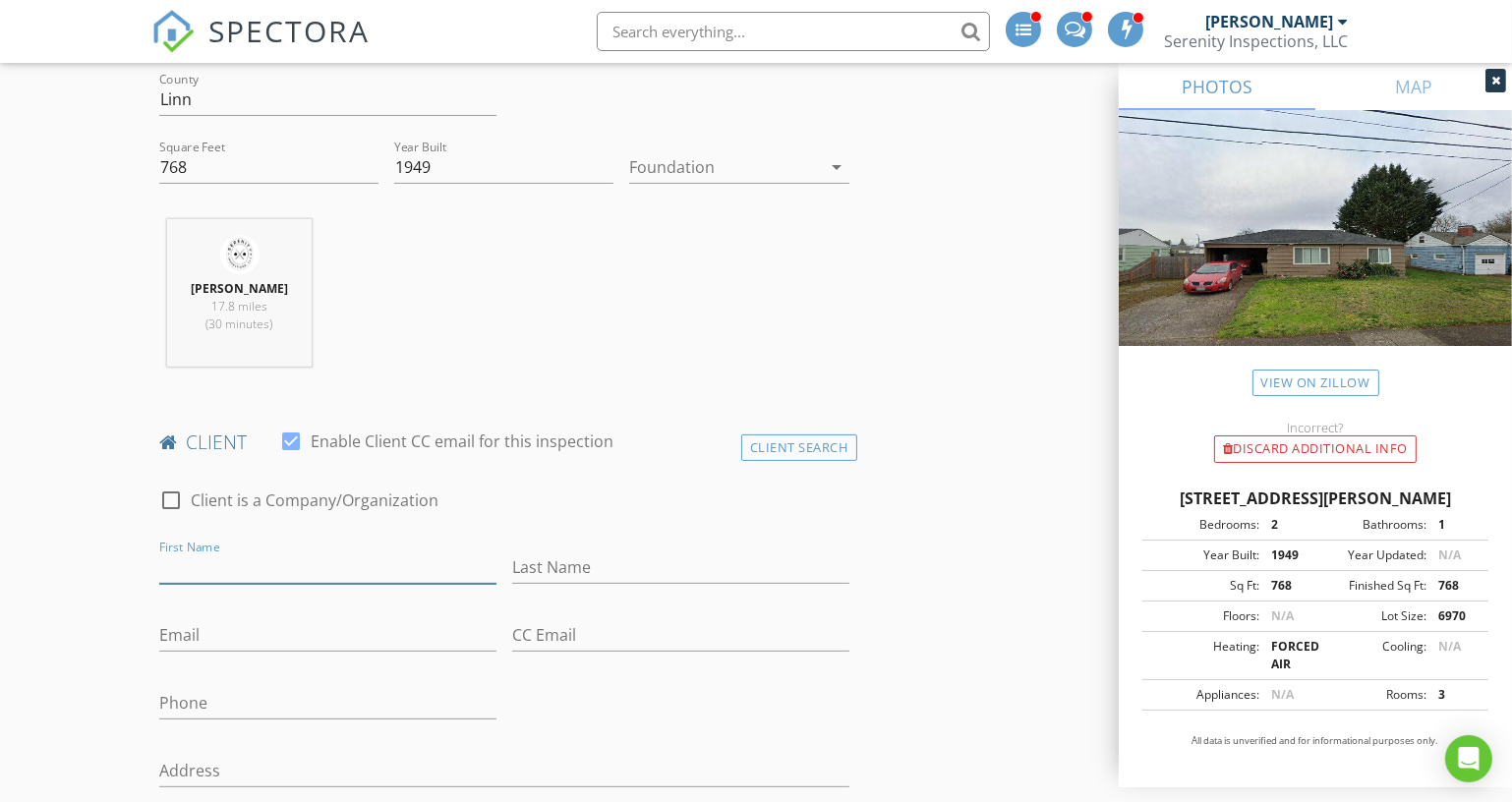 drag, startPoint x: 259, startPoint y: 567, endPoint x: 271, endPoint y: 560, distance: 13.892444 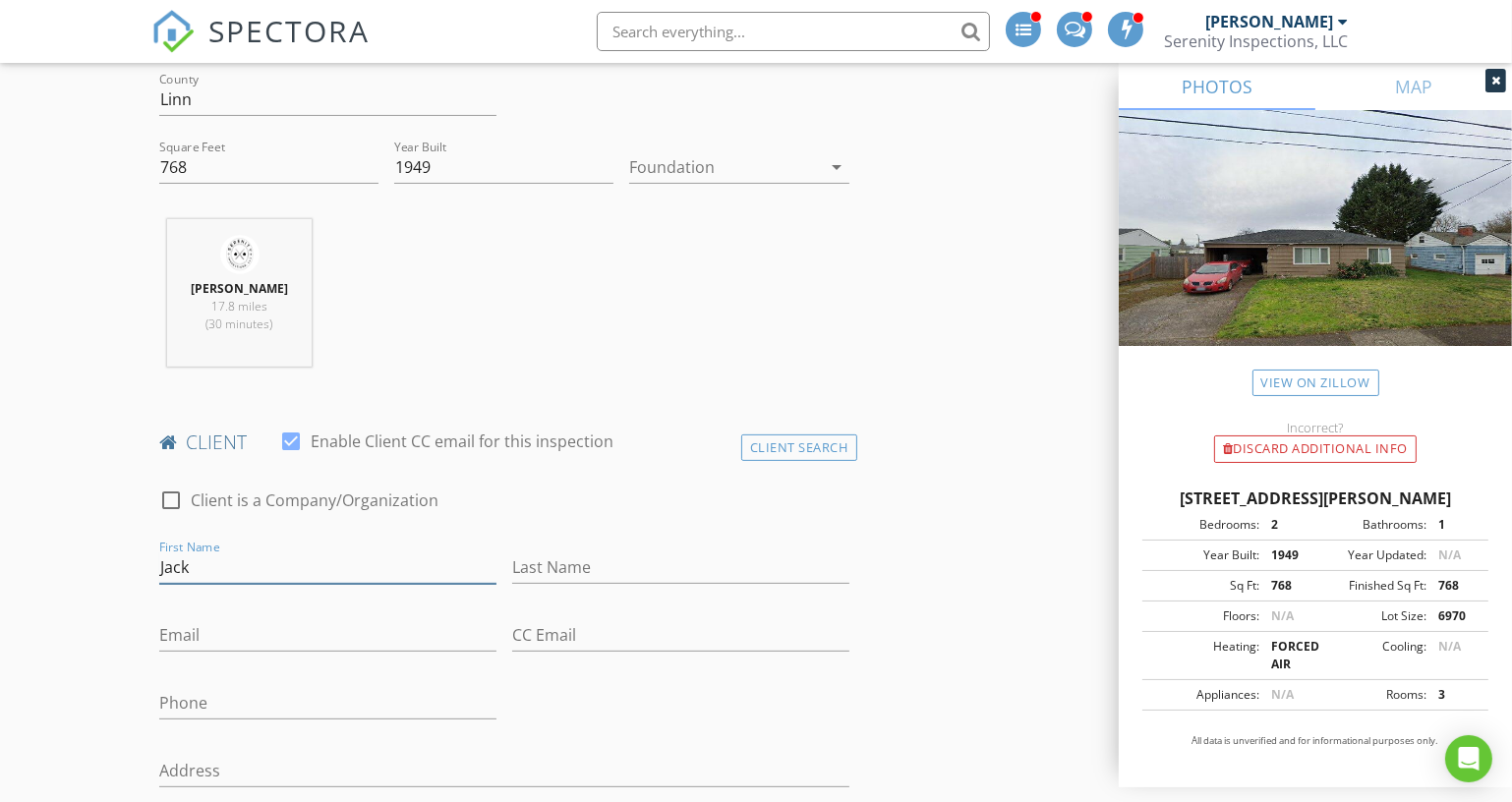 type on "Jack" 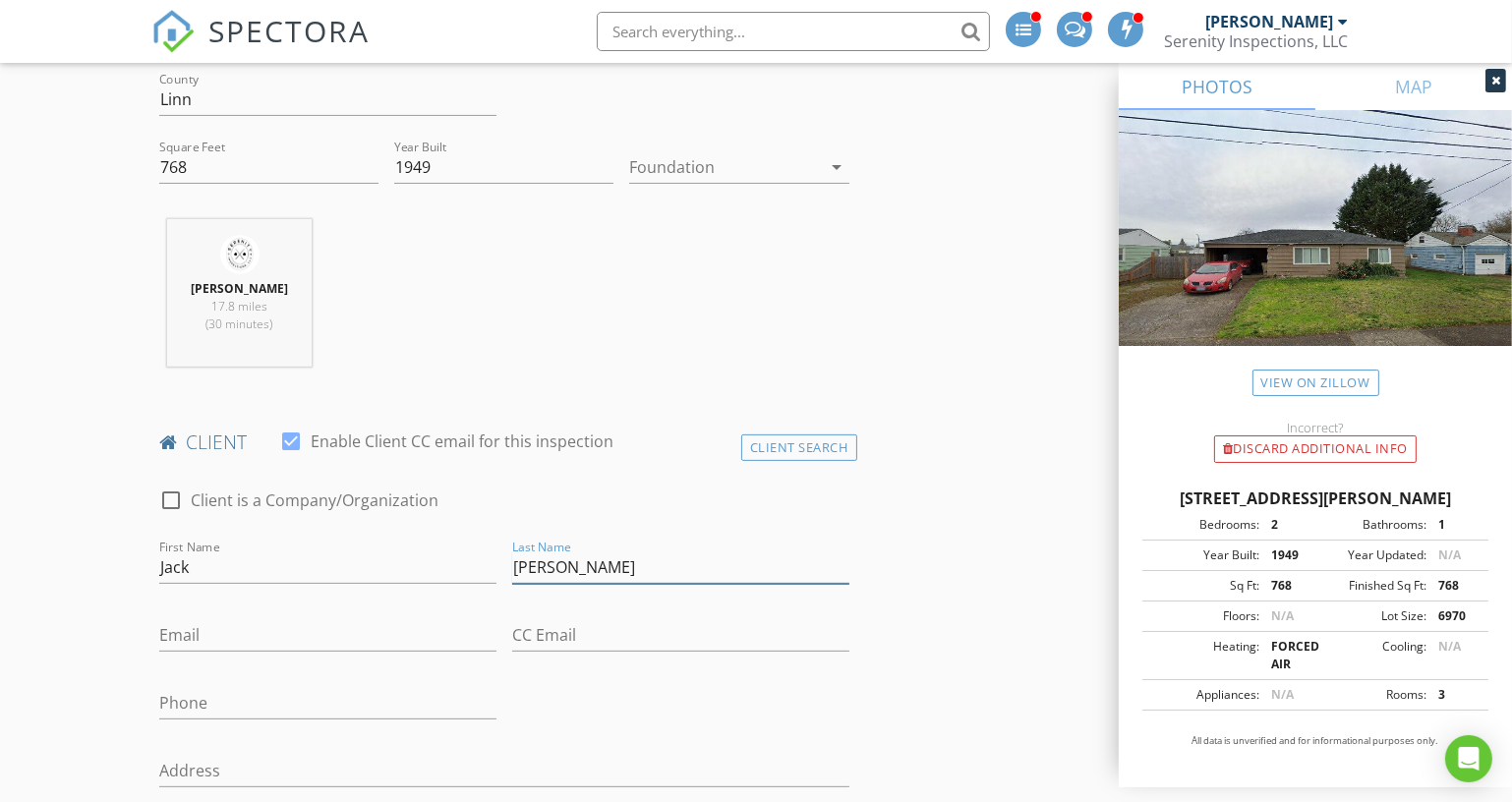 type on "Wickizer" 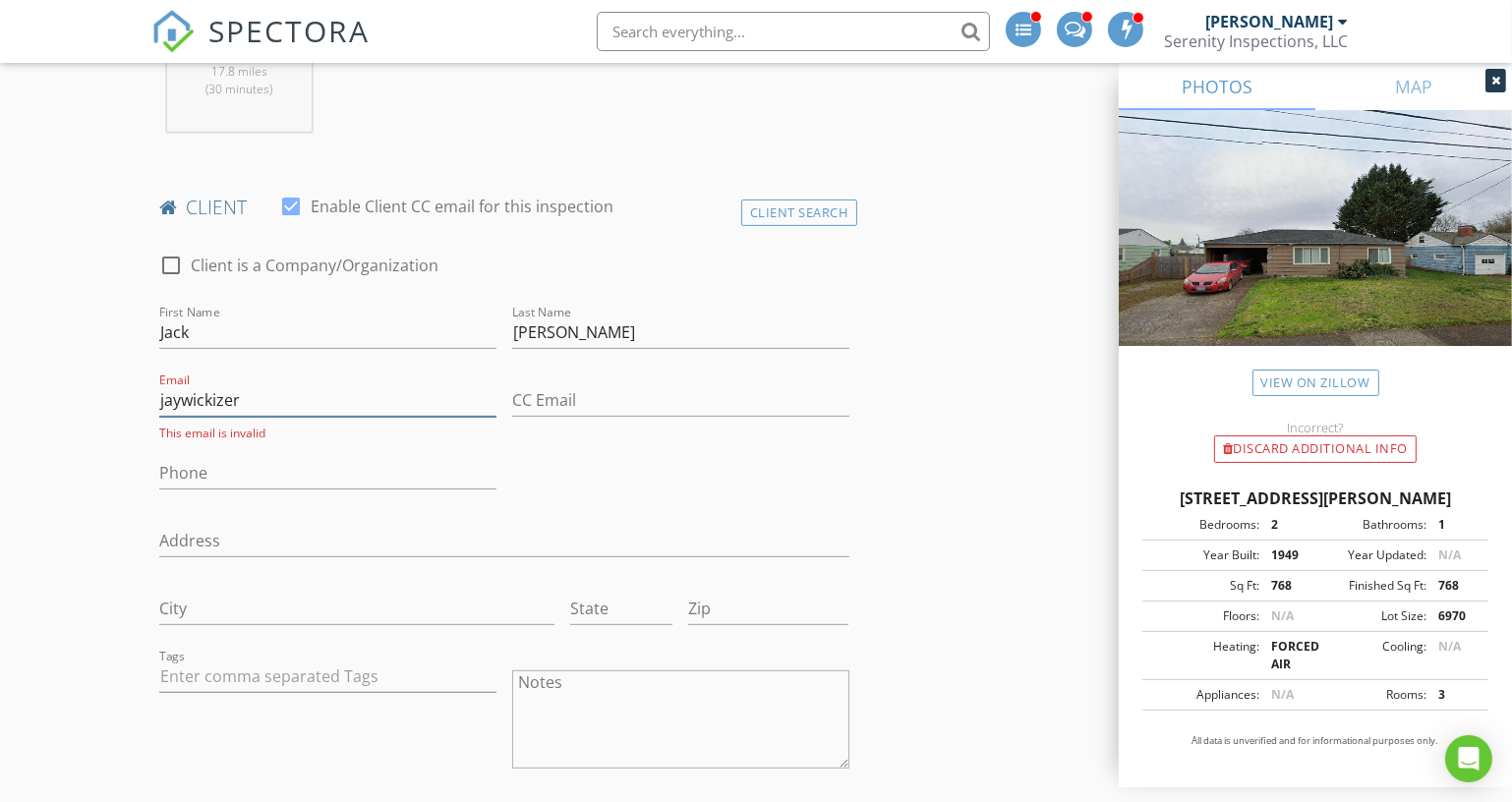 scroll, scrollTop: 982, scrollLeft: 0, axis: vertical 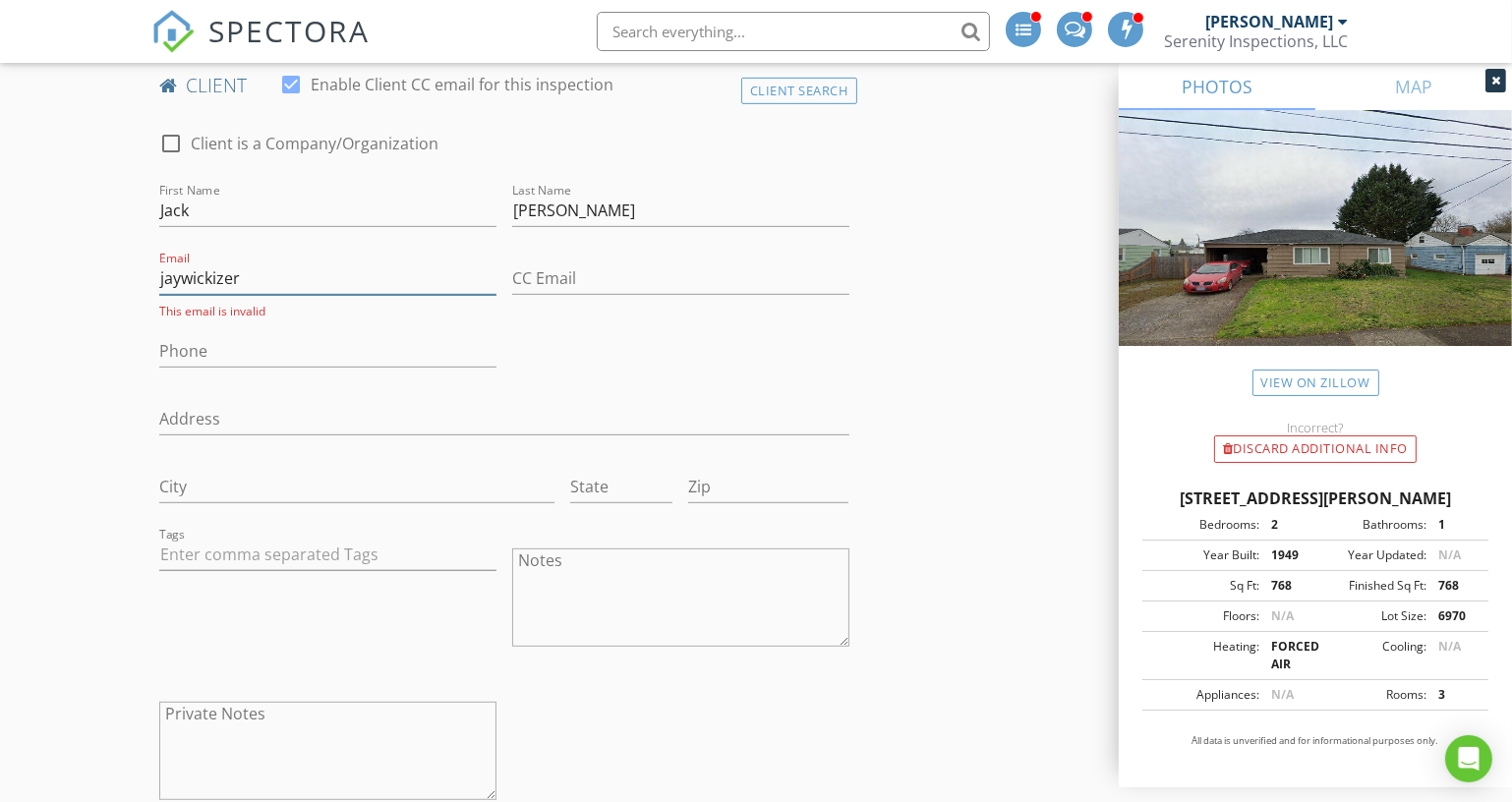 type on "jaywickizer" 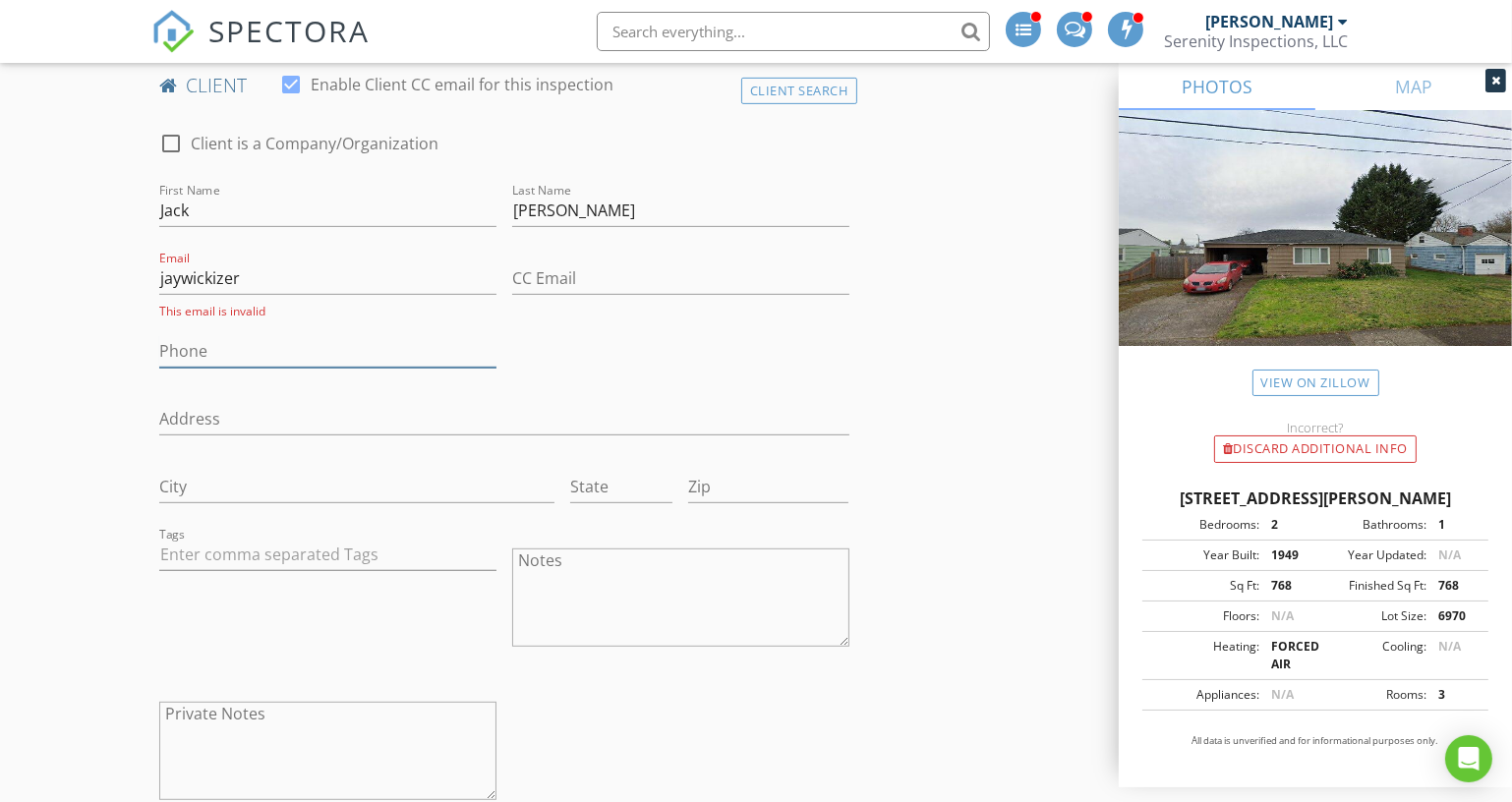 click on "Phone" at bounding box center (327, 351) 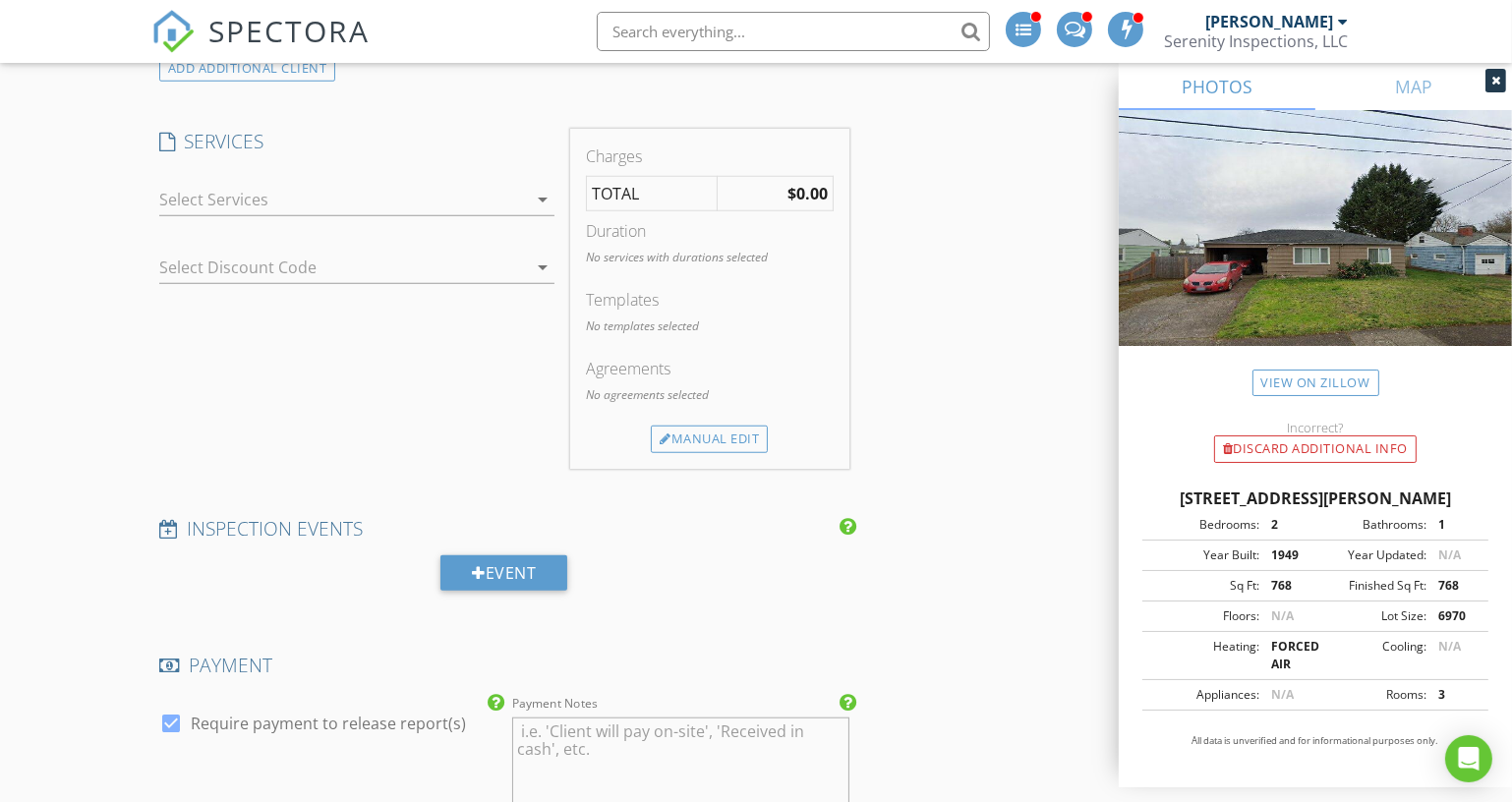 scroll, scrollTop: 1697, scrollLeft: 0, axis: vertical 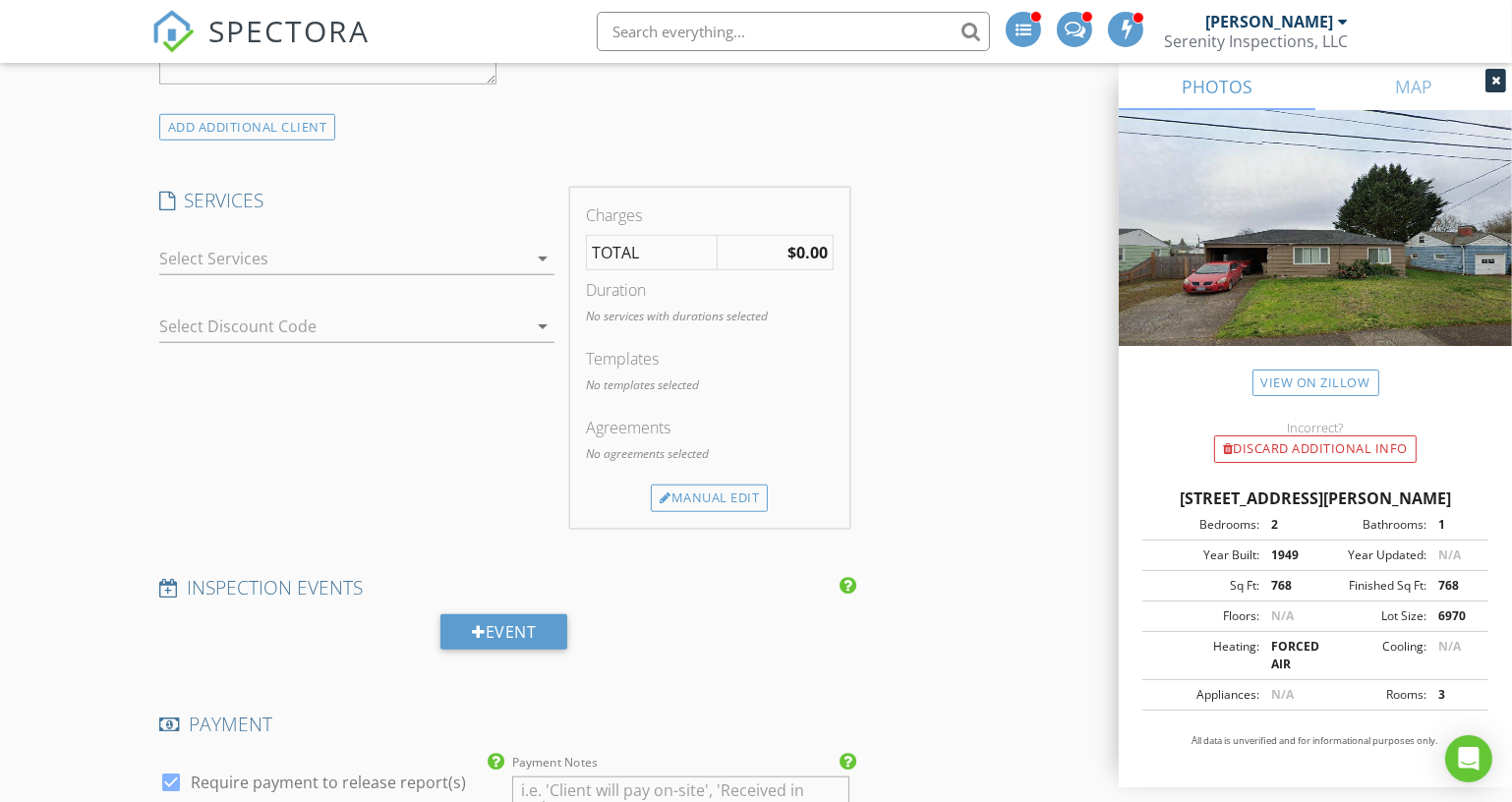 type on "503-515-1987" 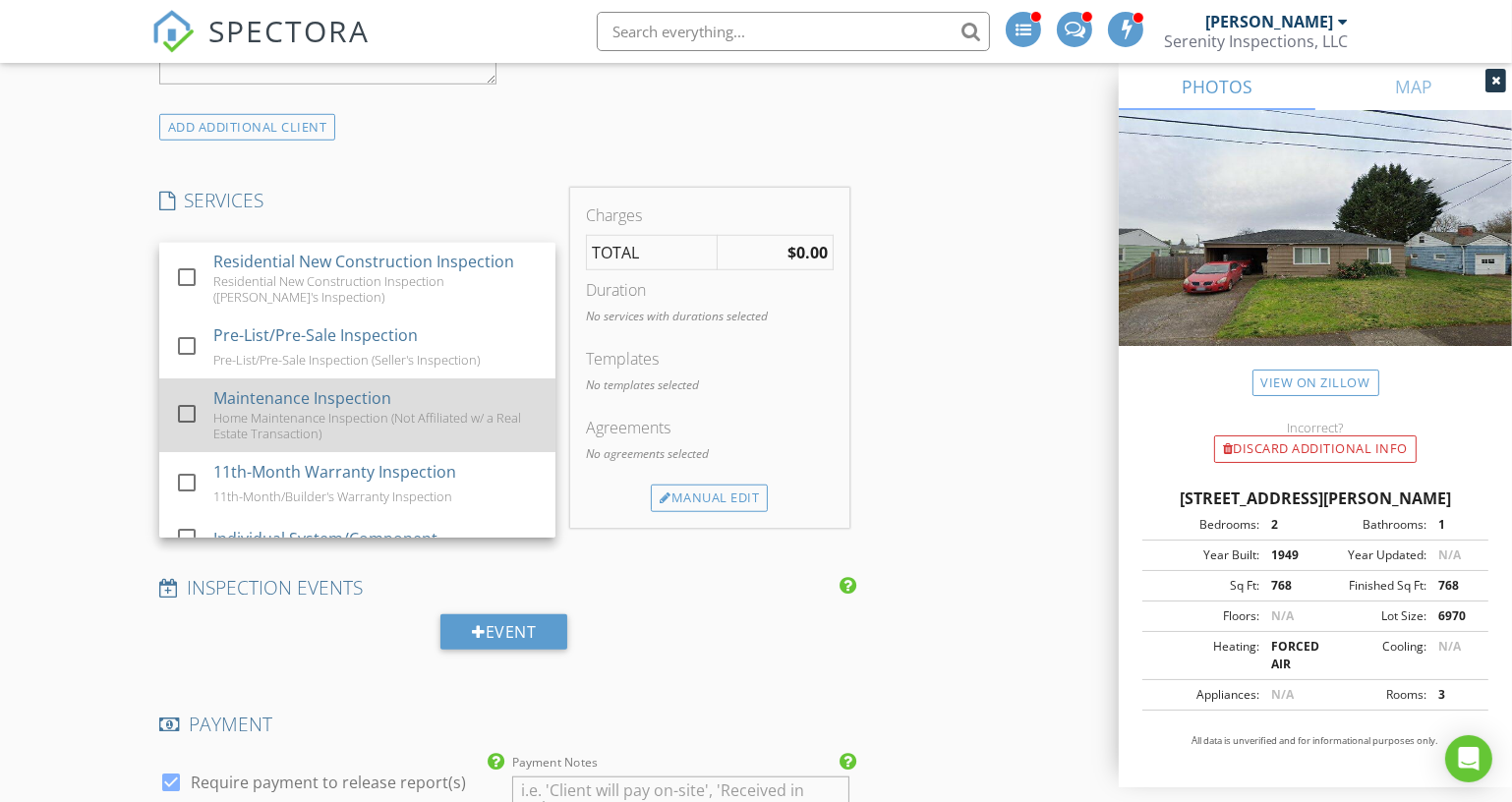 scroll, scrollTop: 88, scrollLeft: 0, axis: vertical 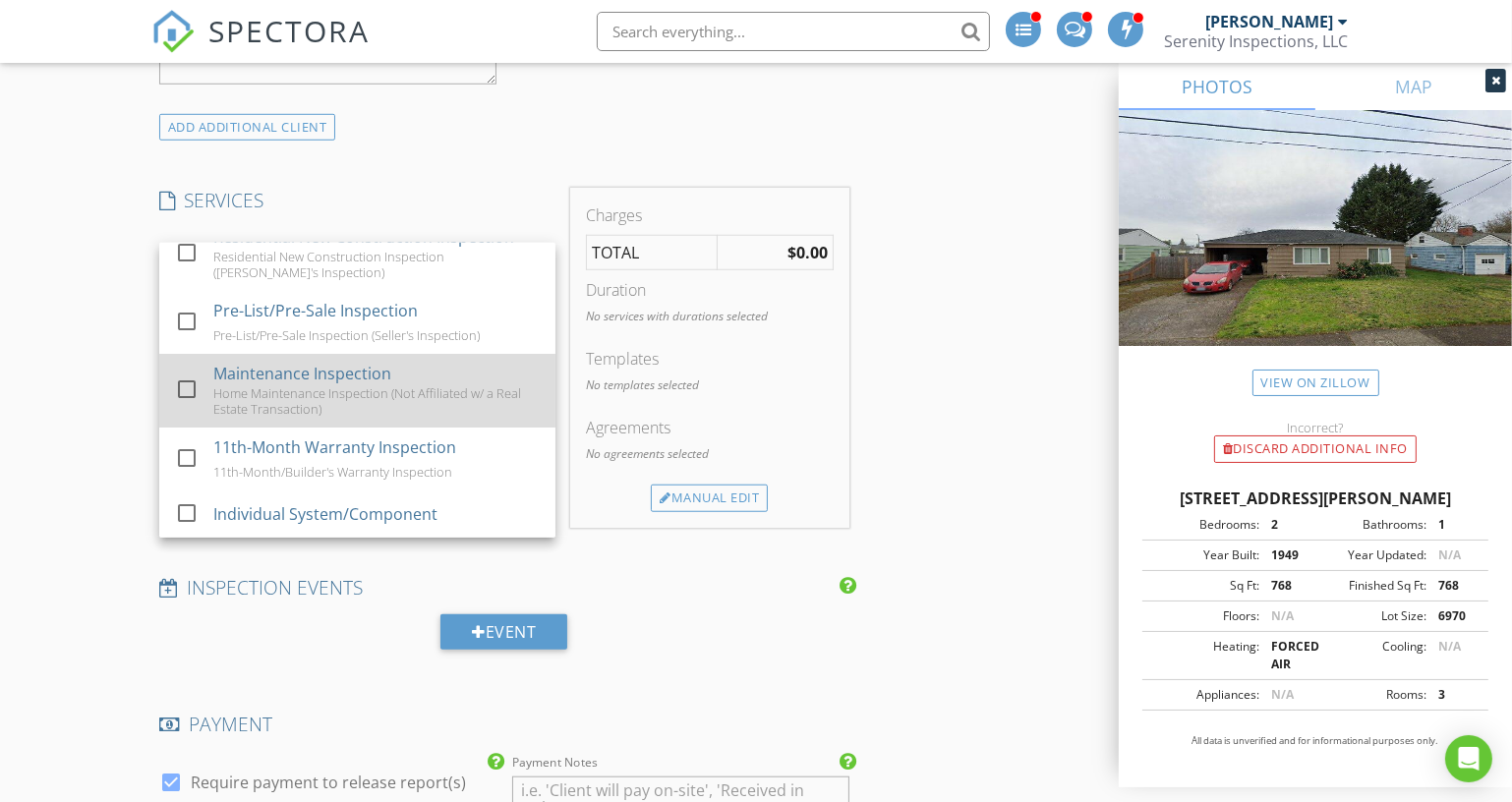 click on "Home Maintenance Inspection (Not Affiliated w/ a Real Estate Transaction)" at bounding box center (377, 401) 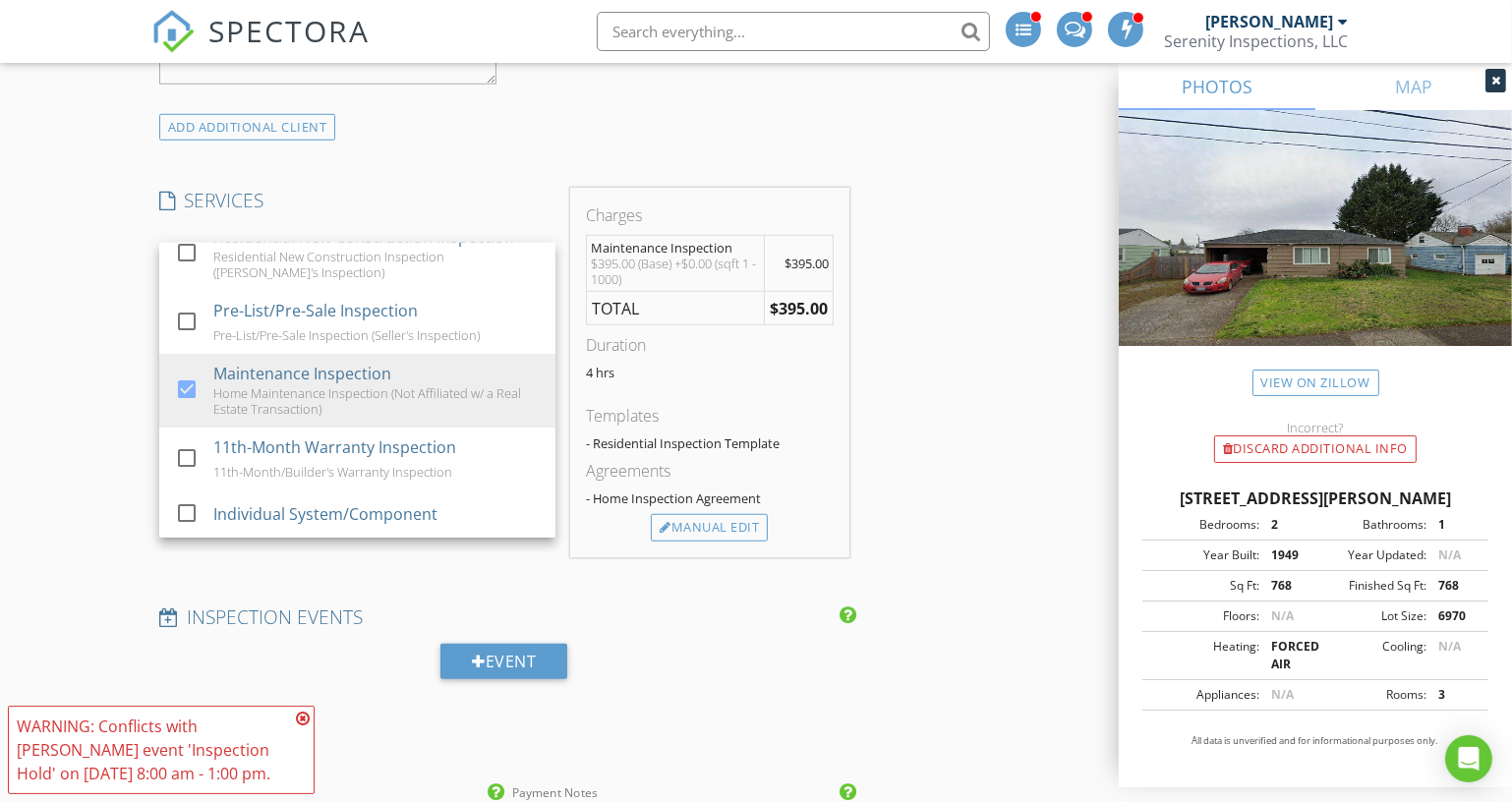 click on "INSPECTOR(S)
check_box   Kyle Nemes   PRIMARY   Kyle Nemes arrow_drop_down   check_box_outline_blank Kyle Nemes specifically requested
Date/Time
07/28/2025 8:00 AM
Location
Address Search       Address 270 Berry St   Unit   City Lebanon   State OR   Zip 97355   County Linn     Square Feet 768   Year Built 1949   Foundation arrow_drop_down     Kyle Nemes     17.8 miles     (30 minutes)
client
check_box Enable Client CC email for this inspection   Client Search     check_box_outline_blank Client is a Company/Organization     First Name Jack   Last Name Wickizer   Email jaywickizer This email is invalid   CC Email   Phone 503-515-1987   Address   City   State   Zip     Tags         Notes   Private Notes
ADD ADDITIONAL client
SERVICES
check_box_outline_blank             check_box" at bounding box center (504, 380) 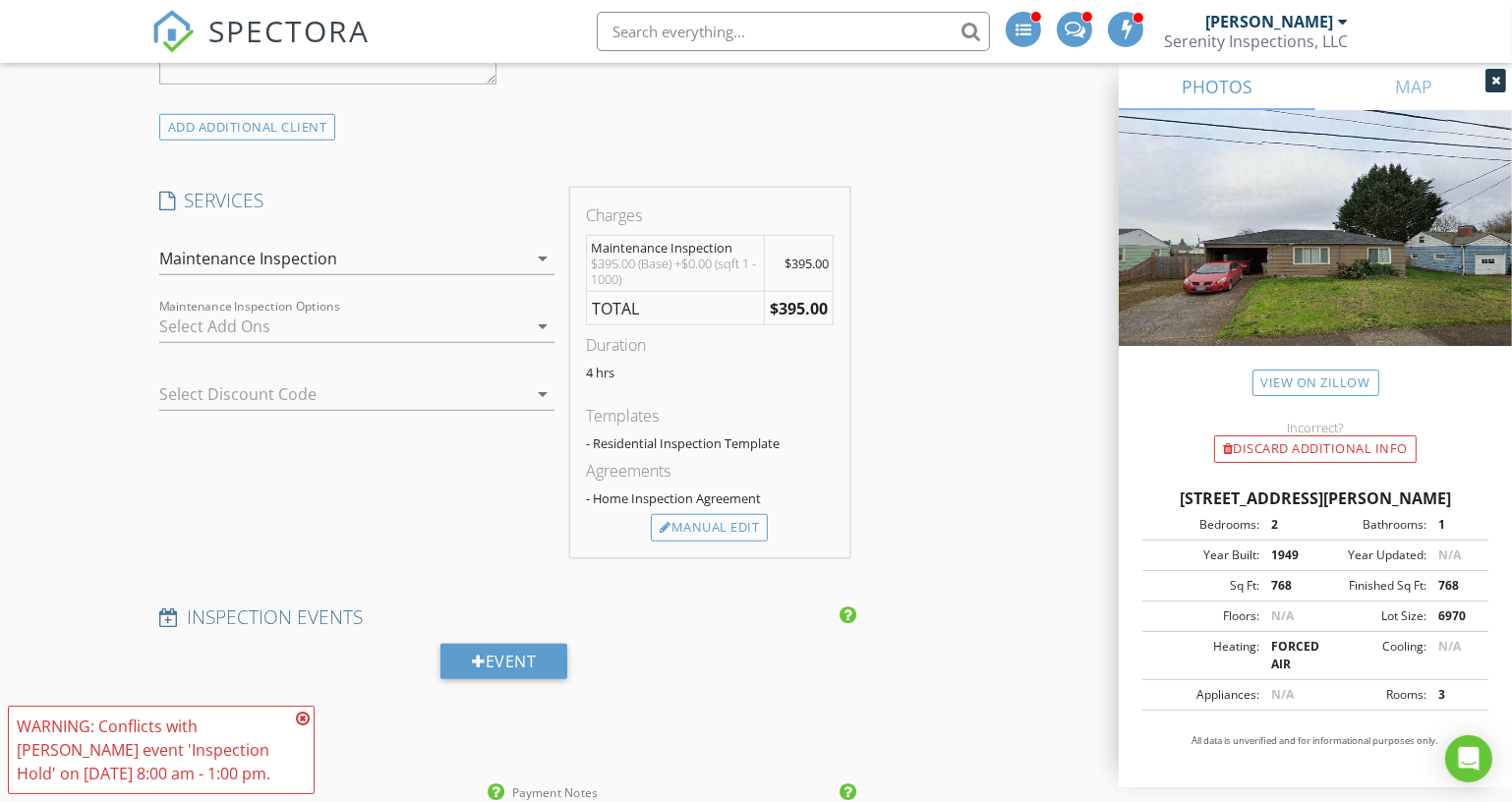 click at bounding box center (343, 326) 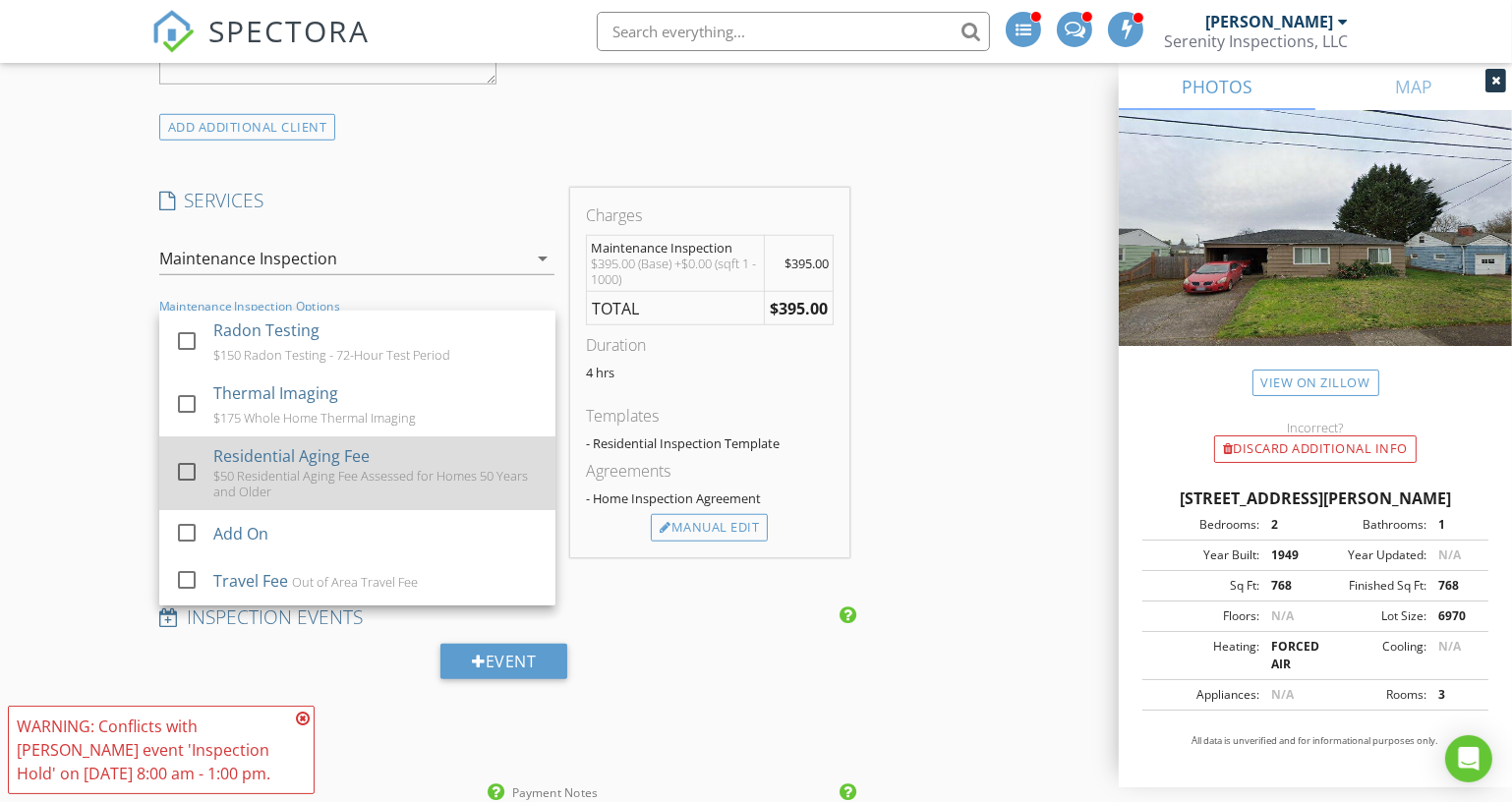 click on "$50 Residential Aging Fee Assessed for Homes 50 Years and Older" at bounding box center [377, 484] 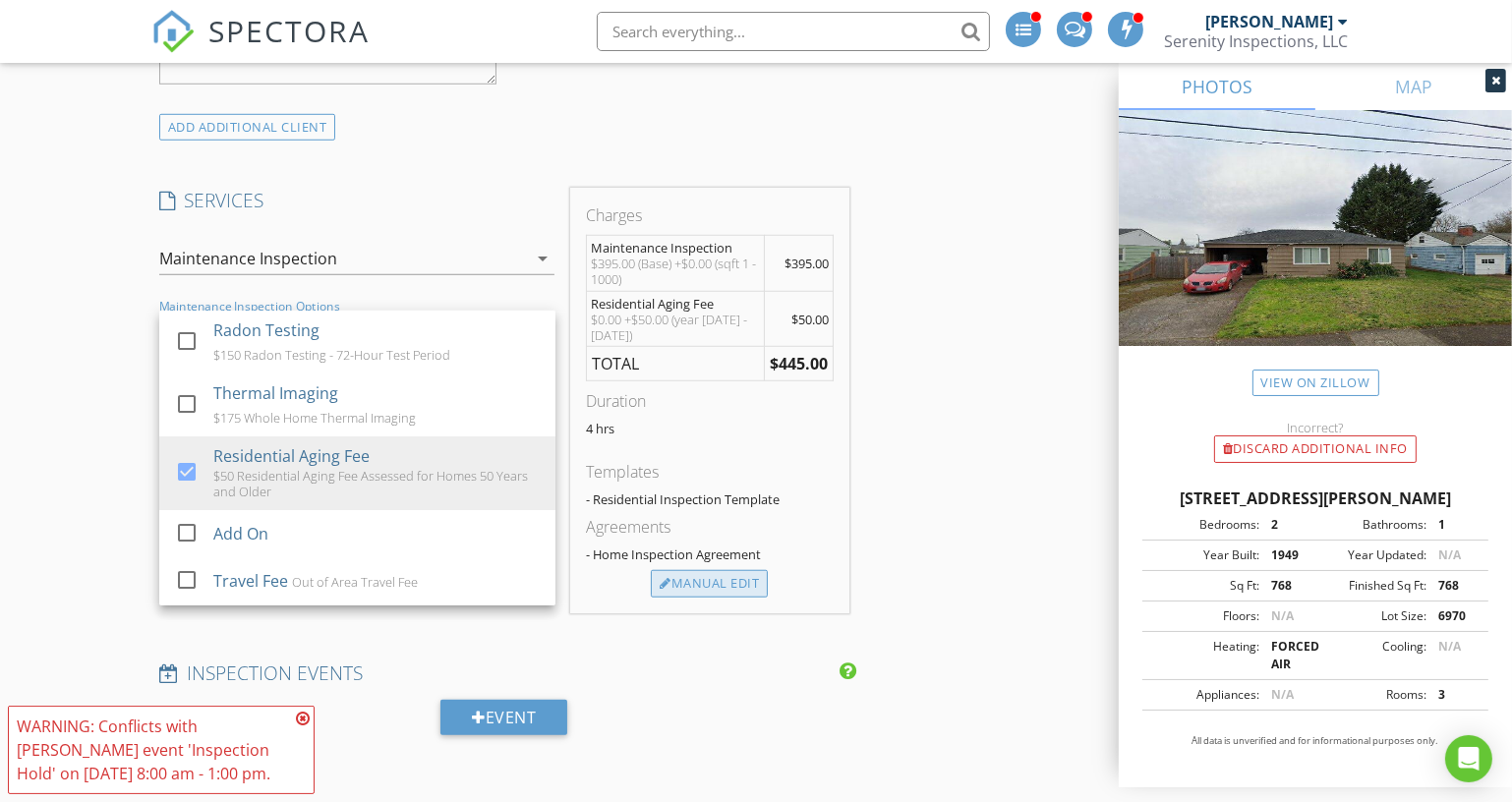 click on "Manual Edit" at bounding box center [709, 584] 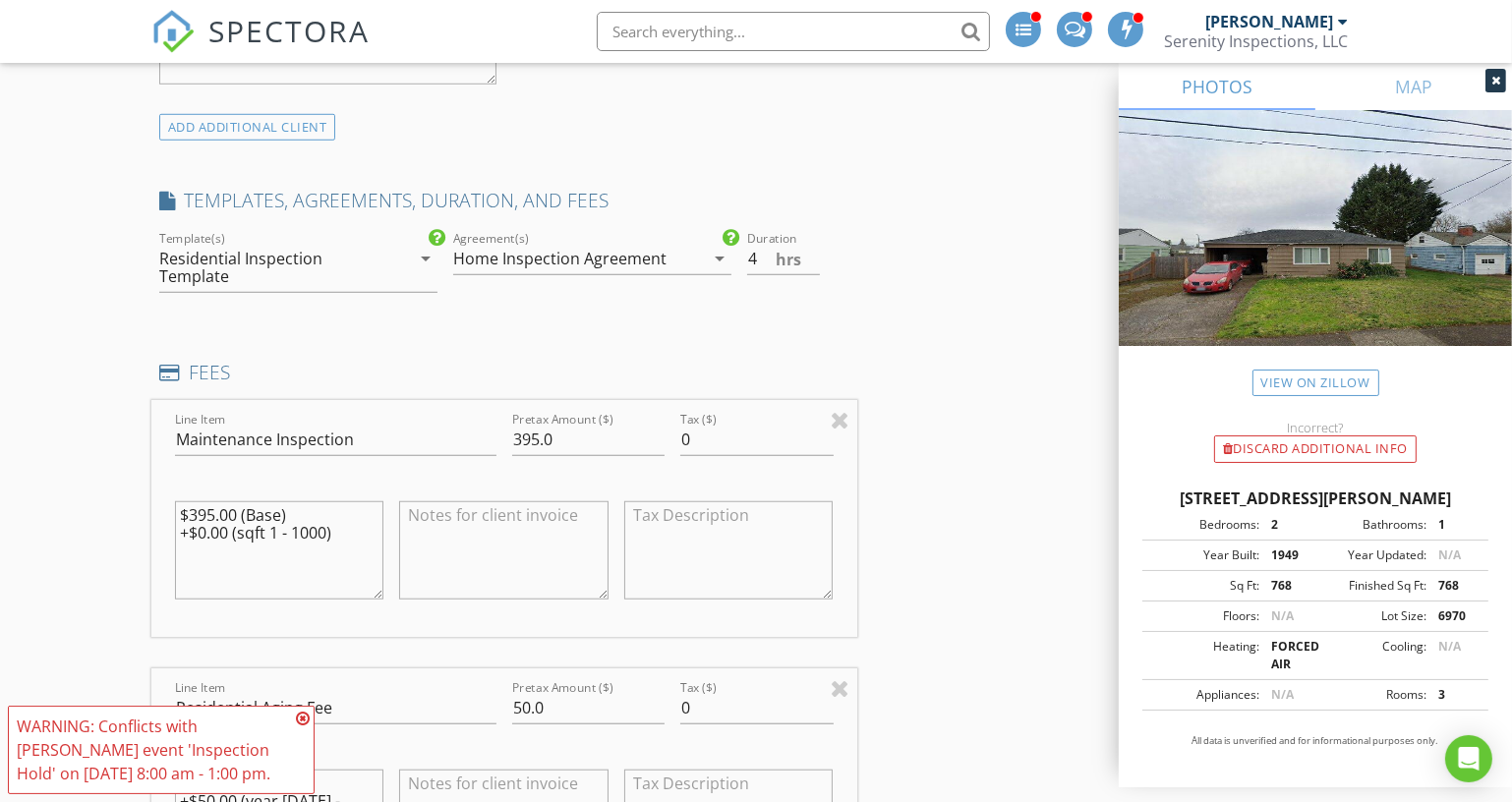 click at bounding box center [303, 718] 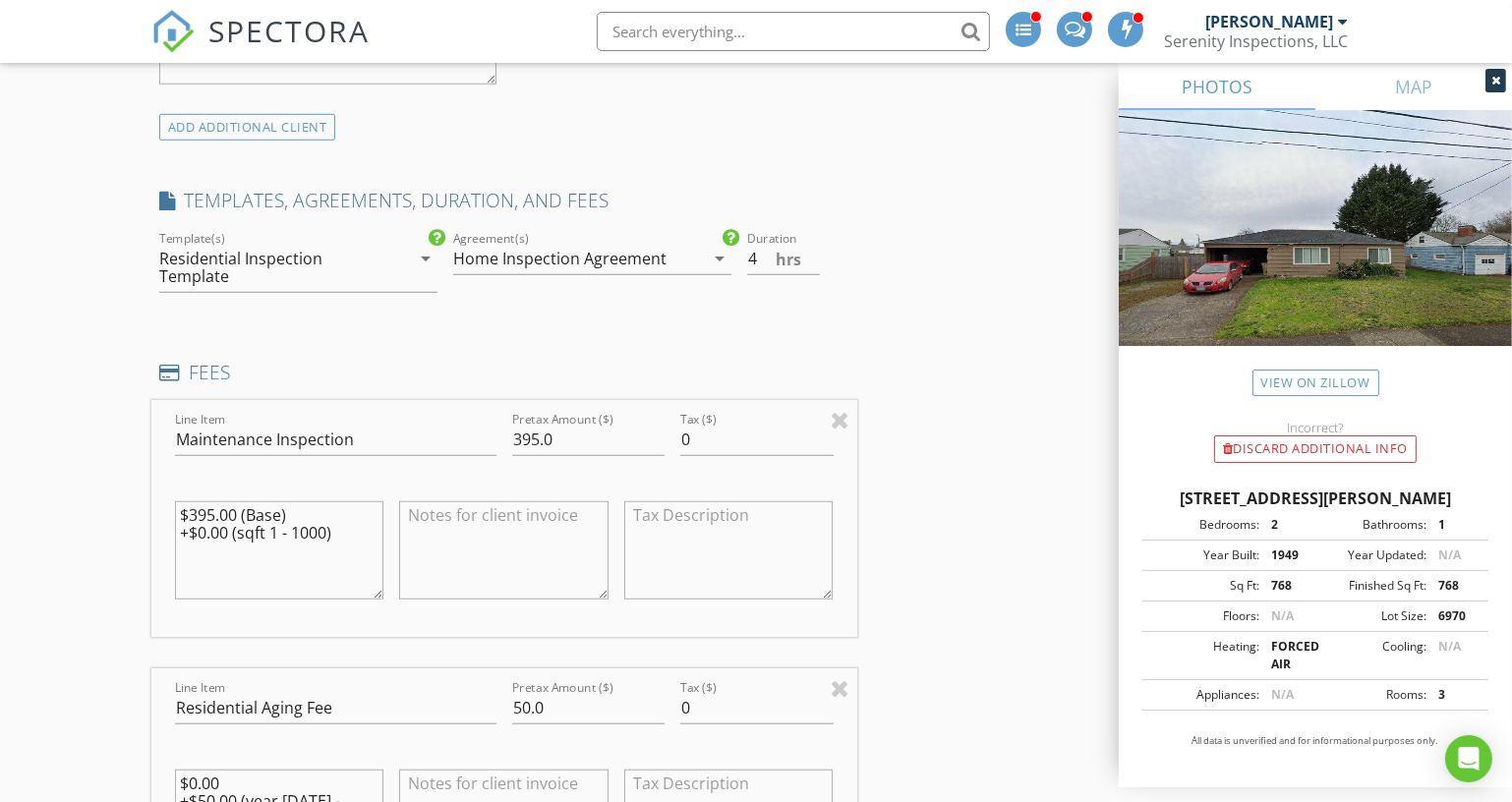 drag, startPoint x: 281, startPoint y: 489, endPoint x: 115, endPoint y: 473, distance: 166.7693 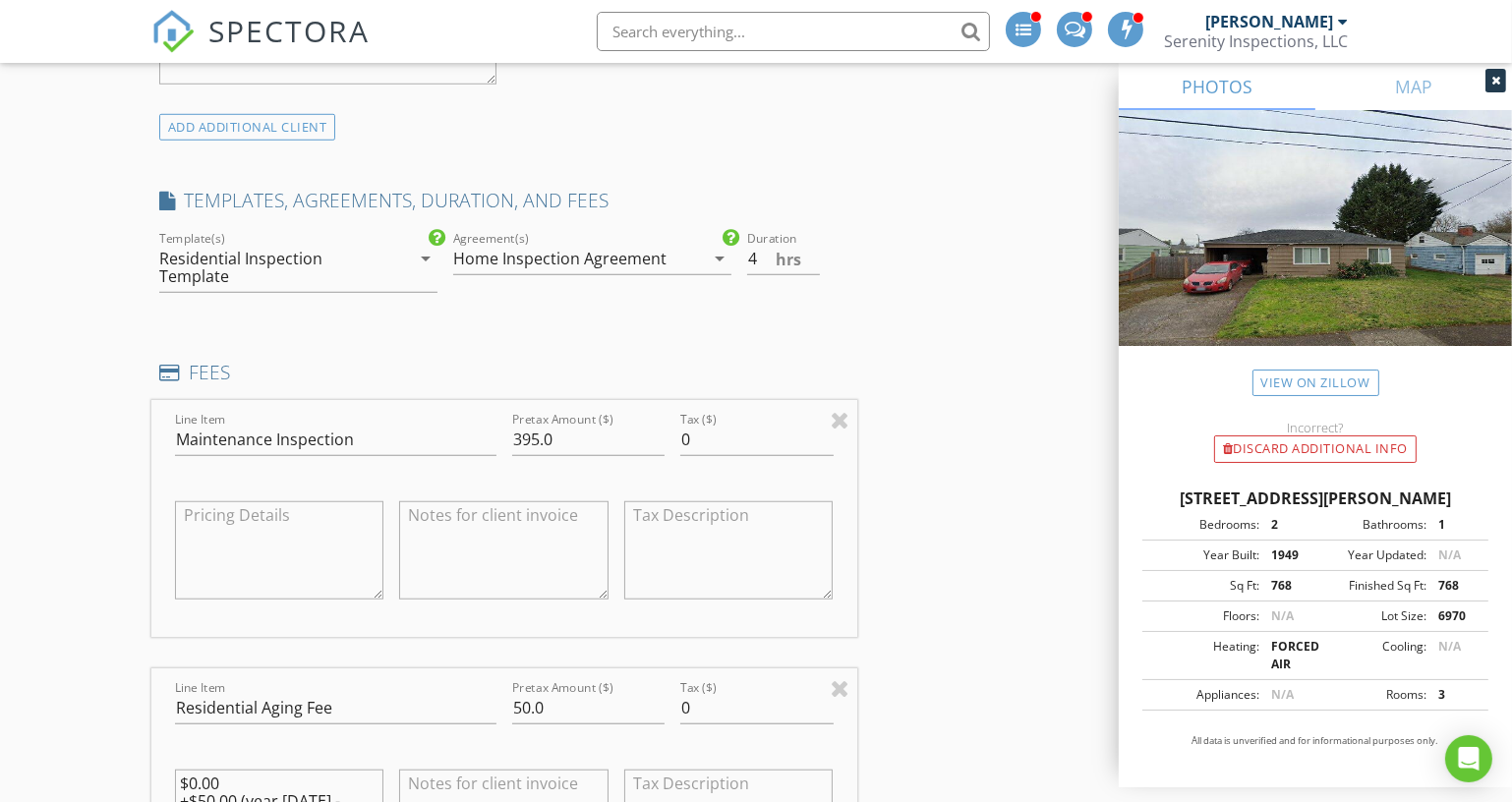 type 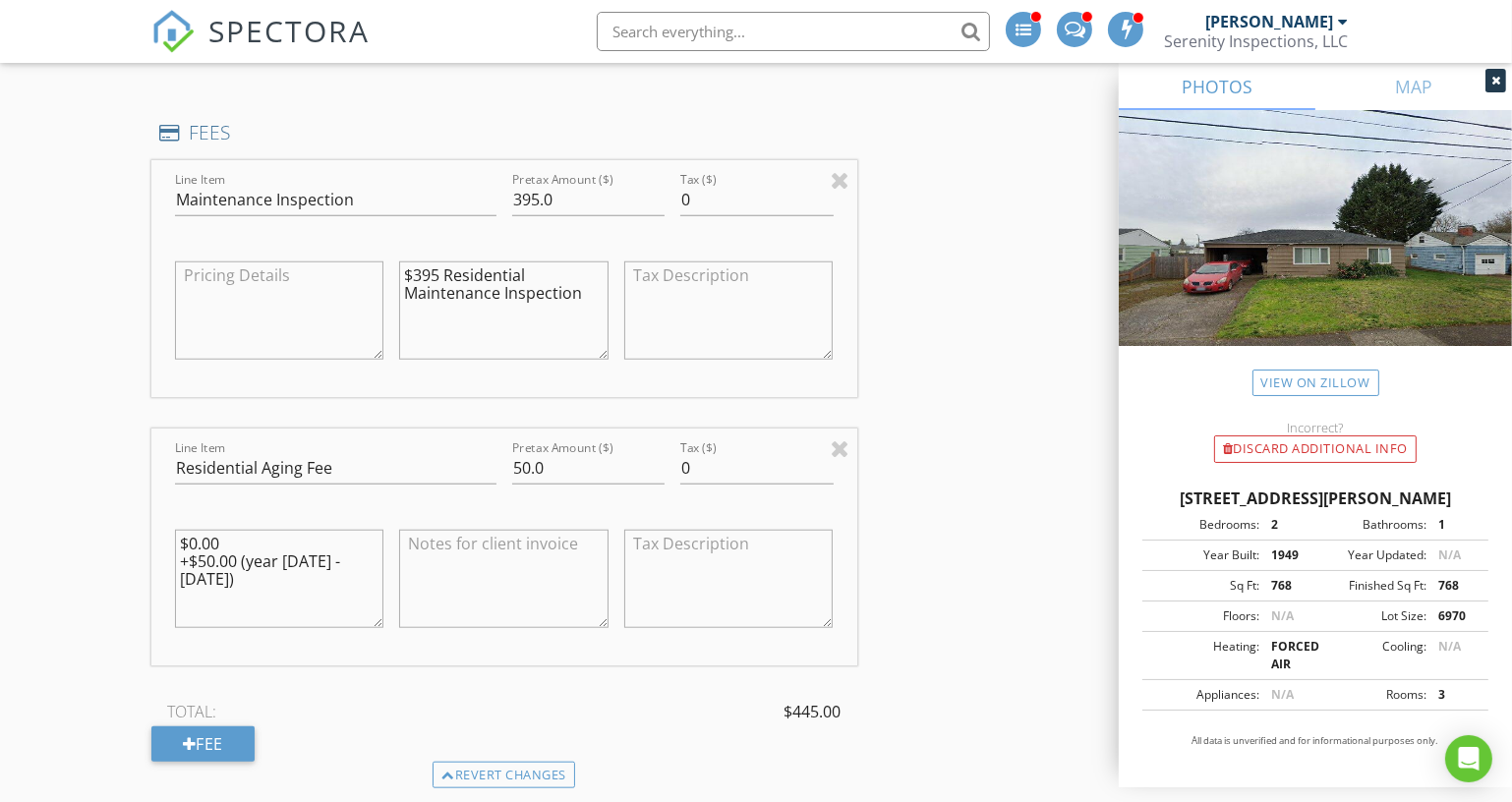 scroll, scrollTop: 2144, scrollLeft: 0, axis: vertical 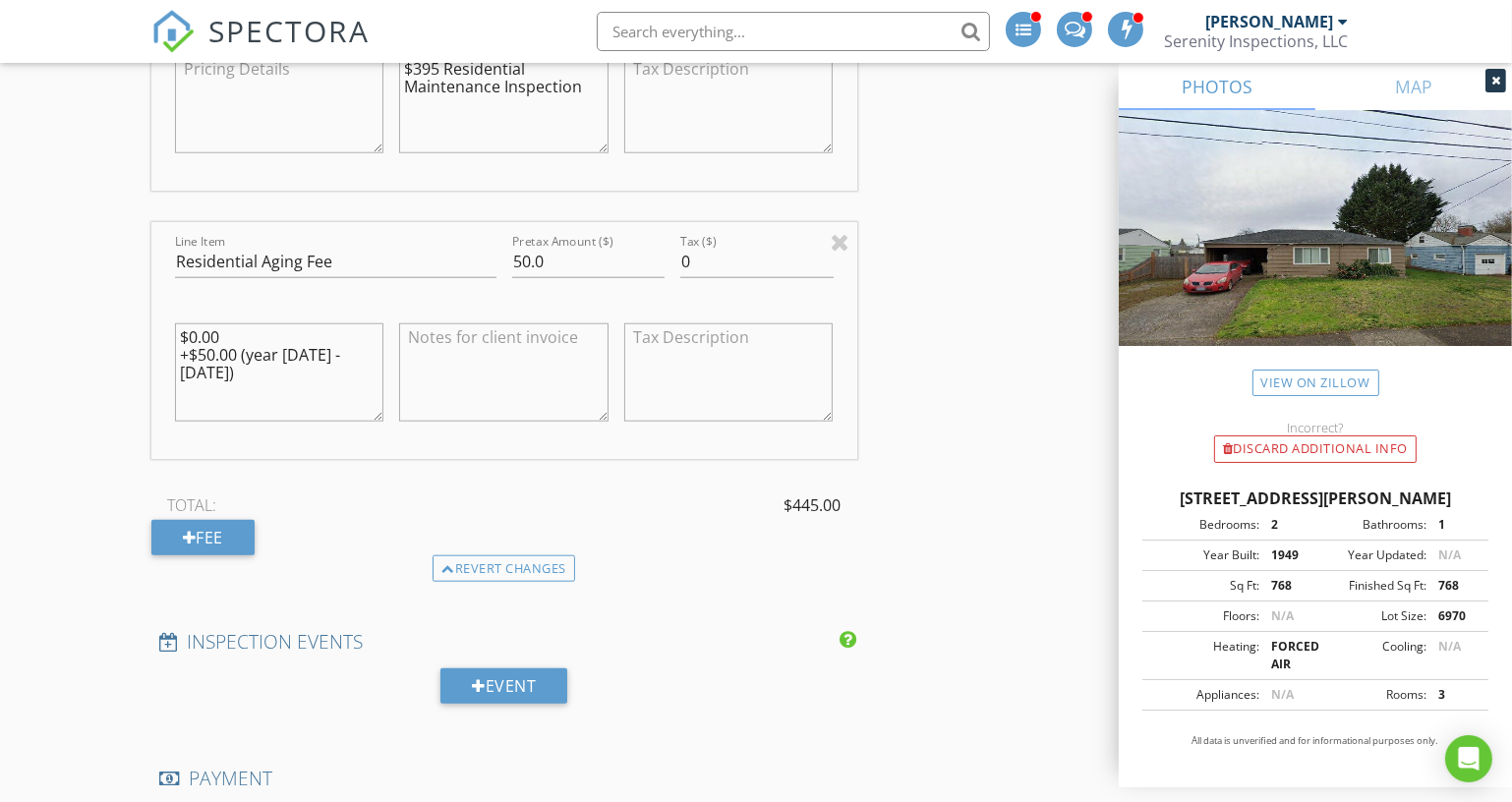 type on "$395 Residential Maintenance Inspection" 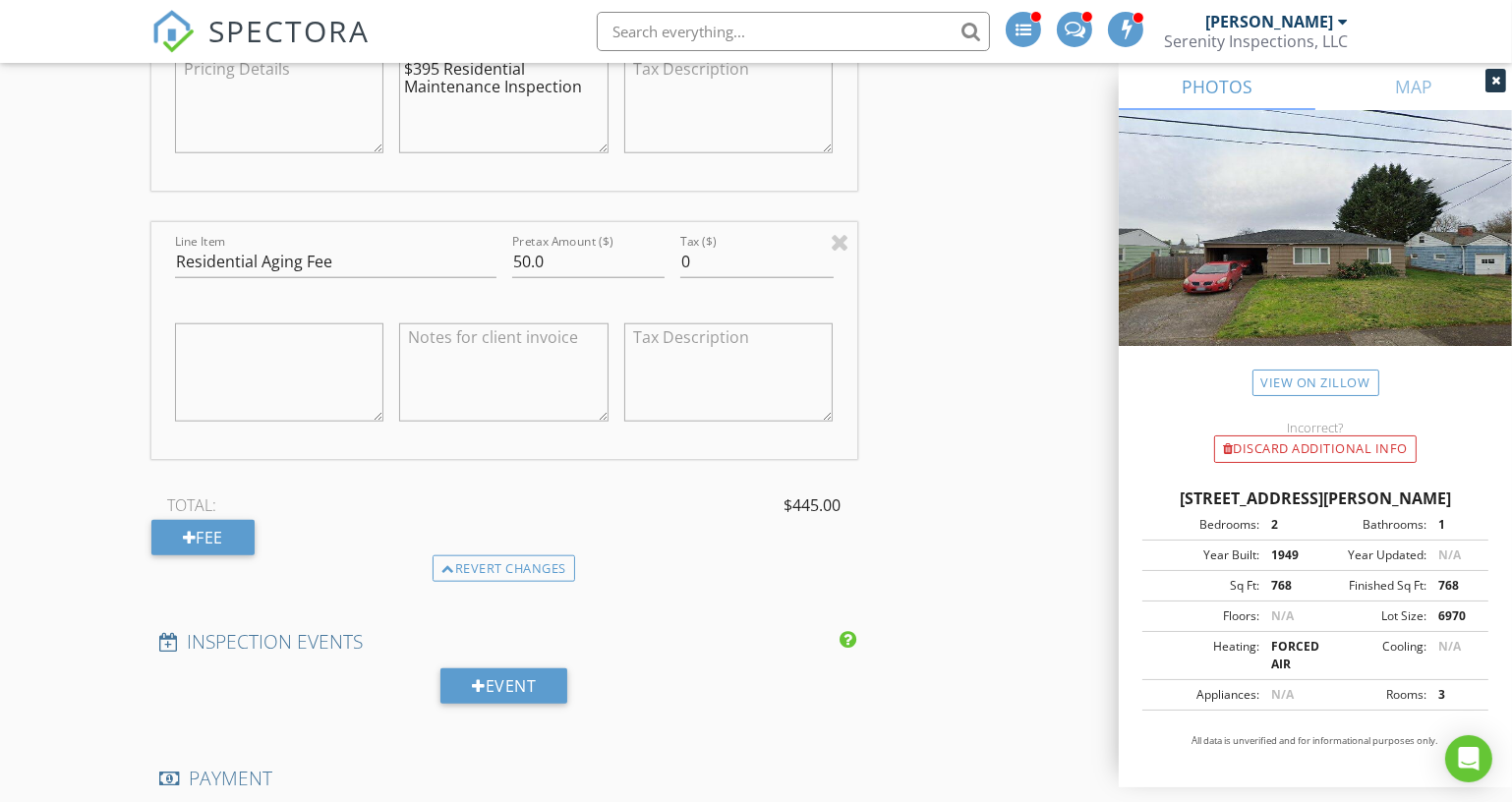 type 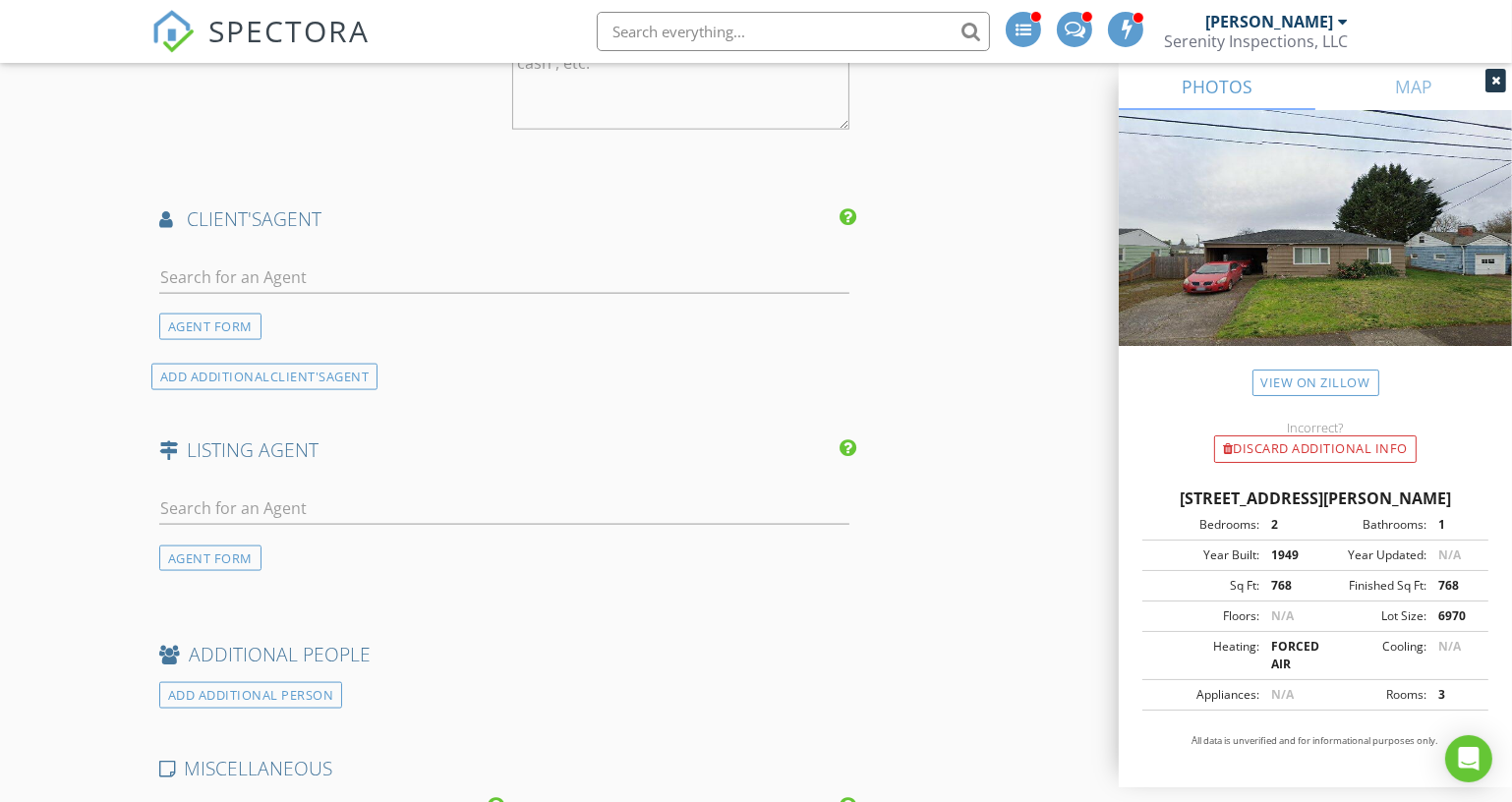 scroll, scrollTop: 3037, scrollLeft: 0, axis: vertical 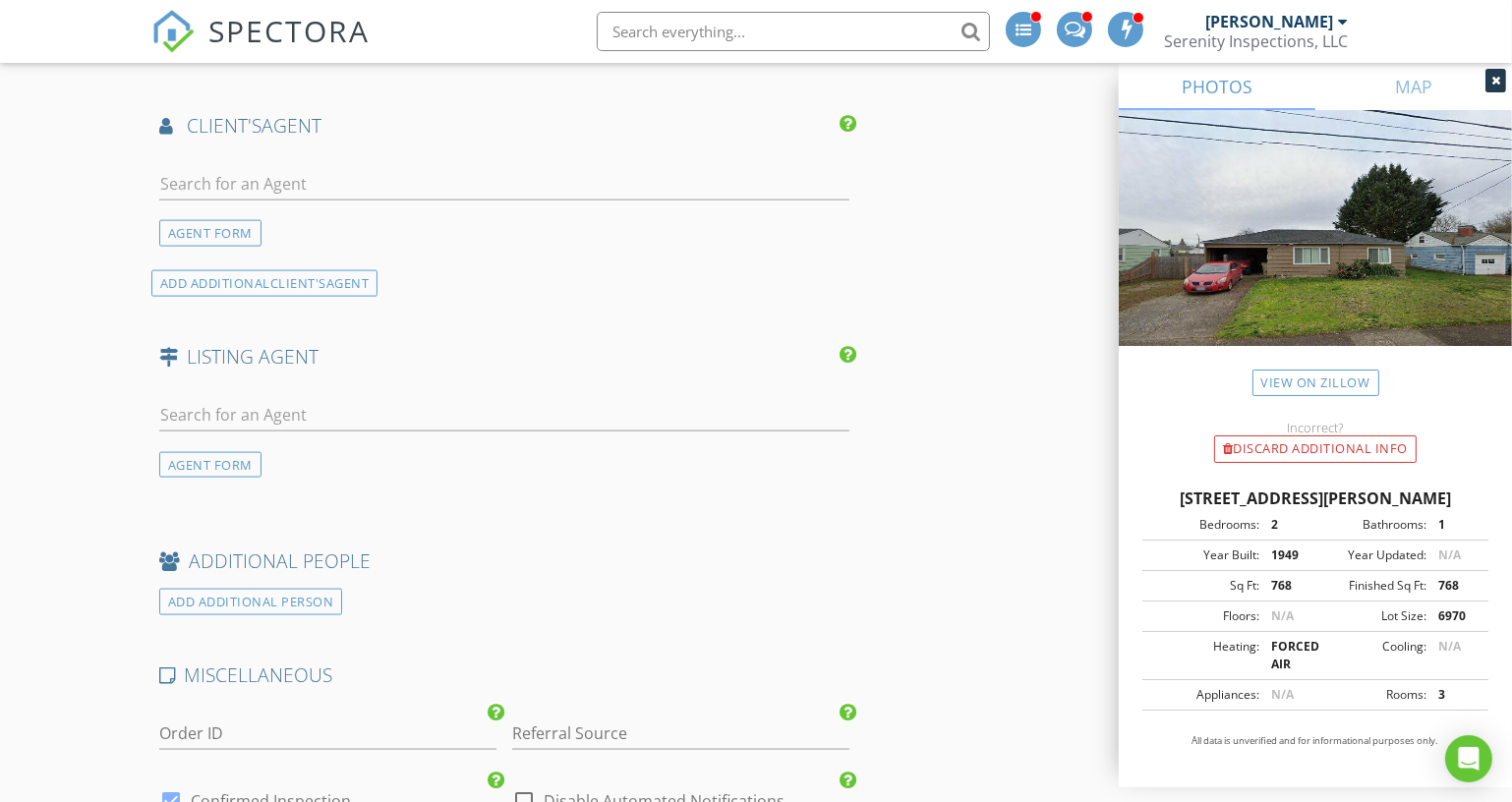 type on "$50 Residential Aging Fee Assessed for Homes 50 Years and Older" 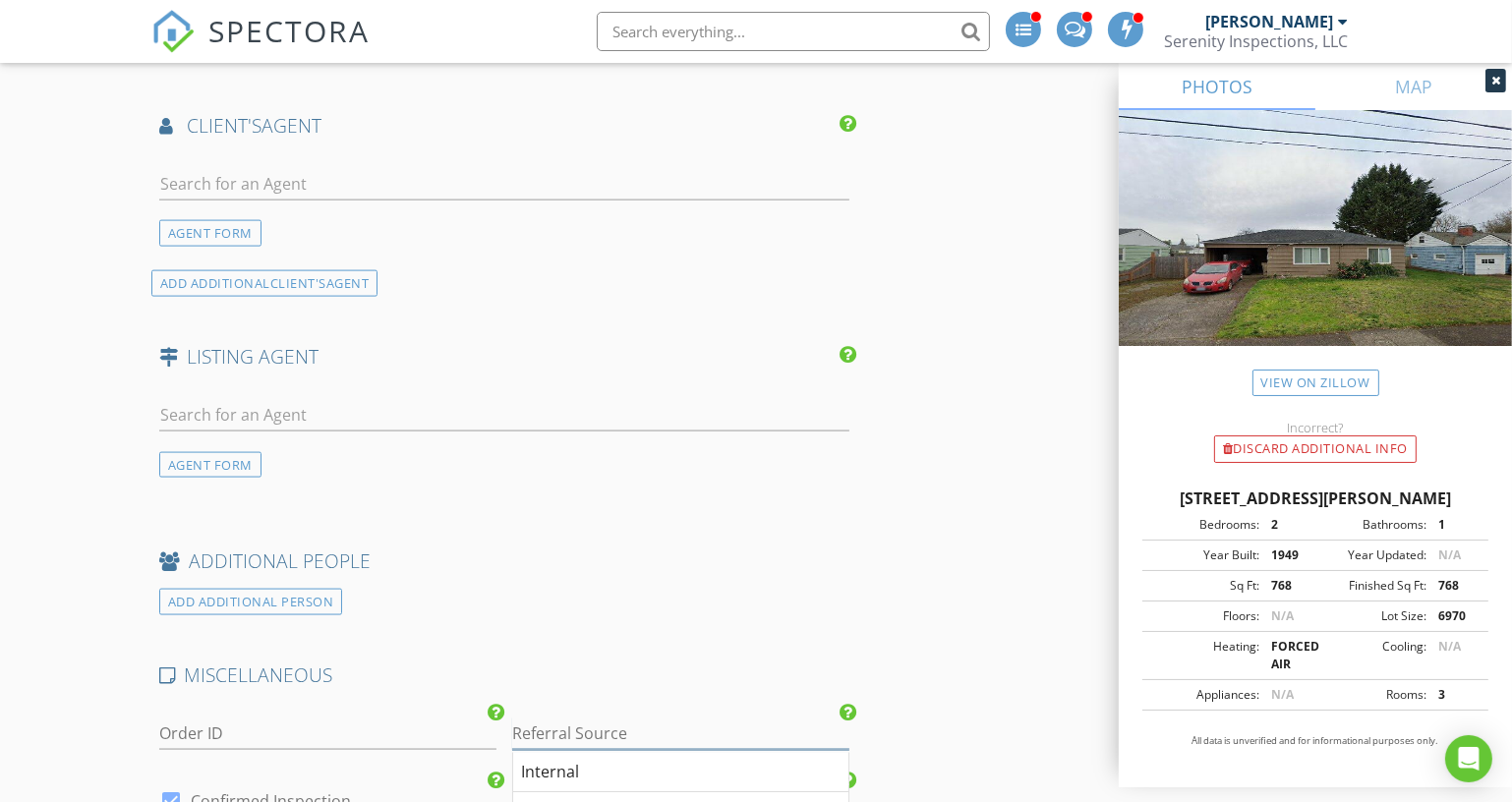 click at bounding box center [680, 733] 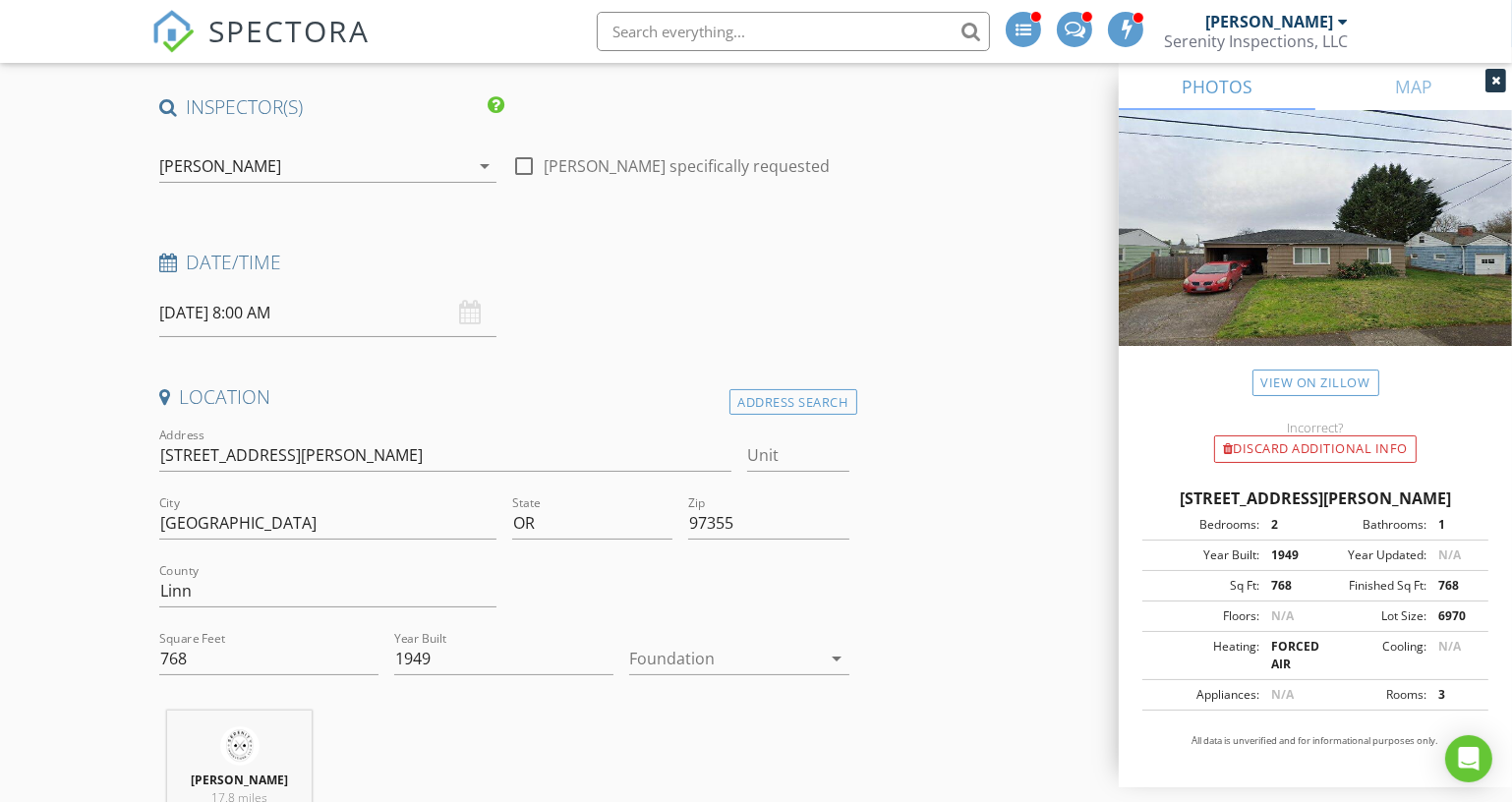scroll, scrollTop: 0, scrollLeft: 0, axis: both 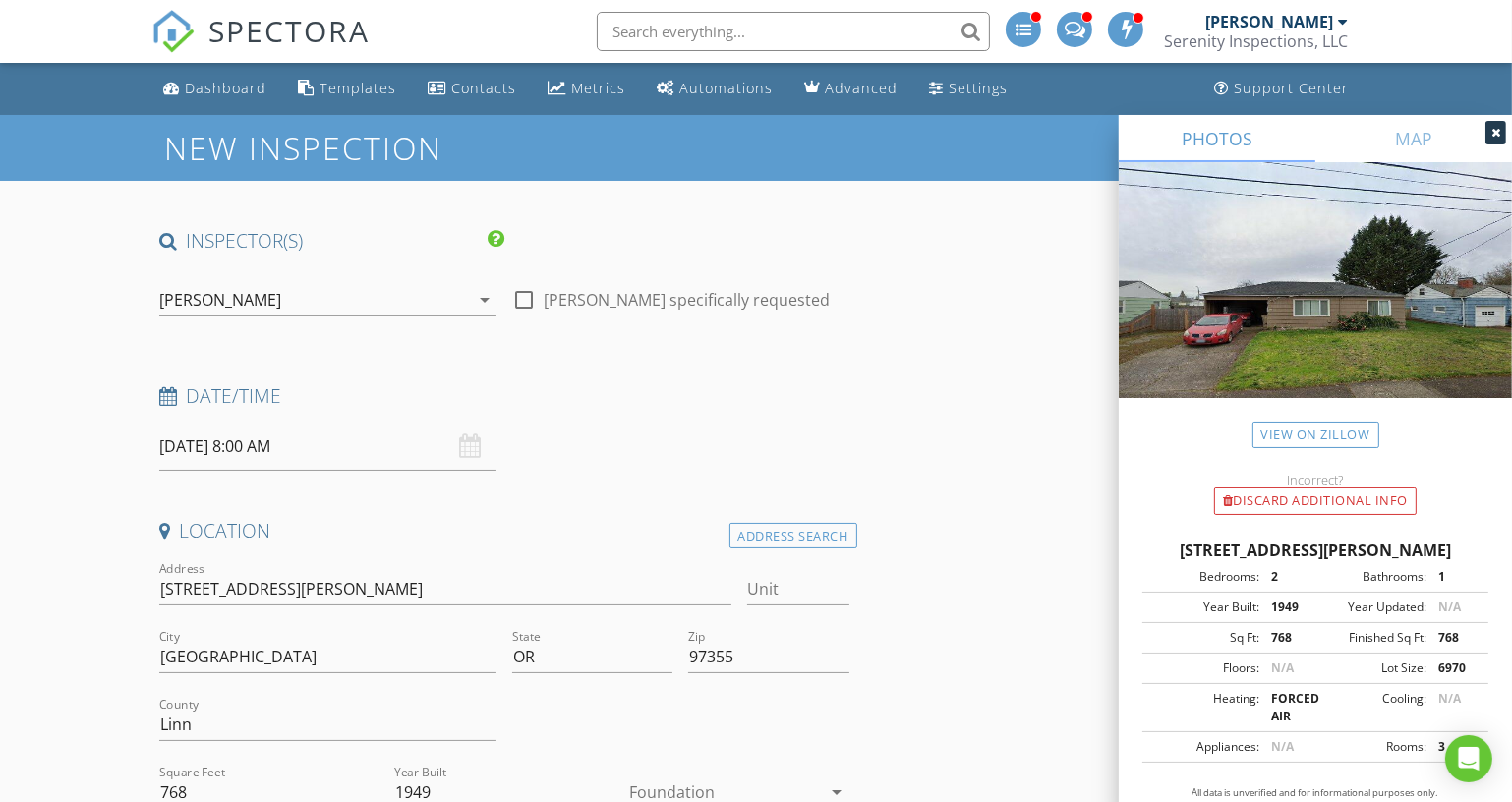 type on "[PERSON_NAME]" 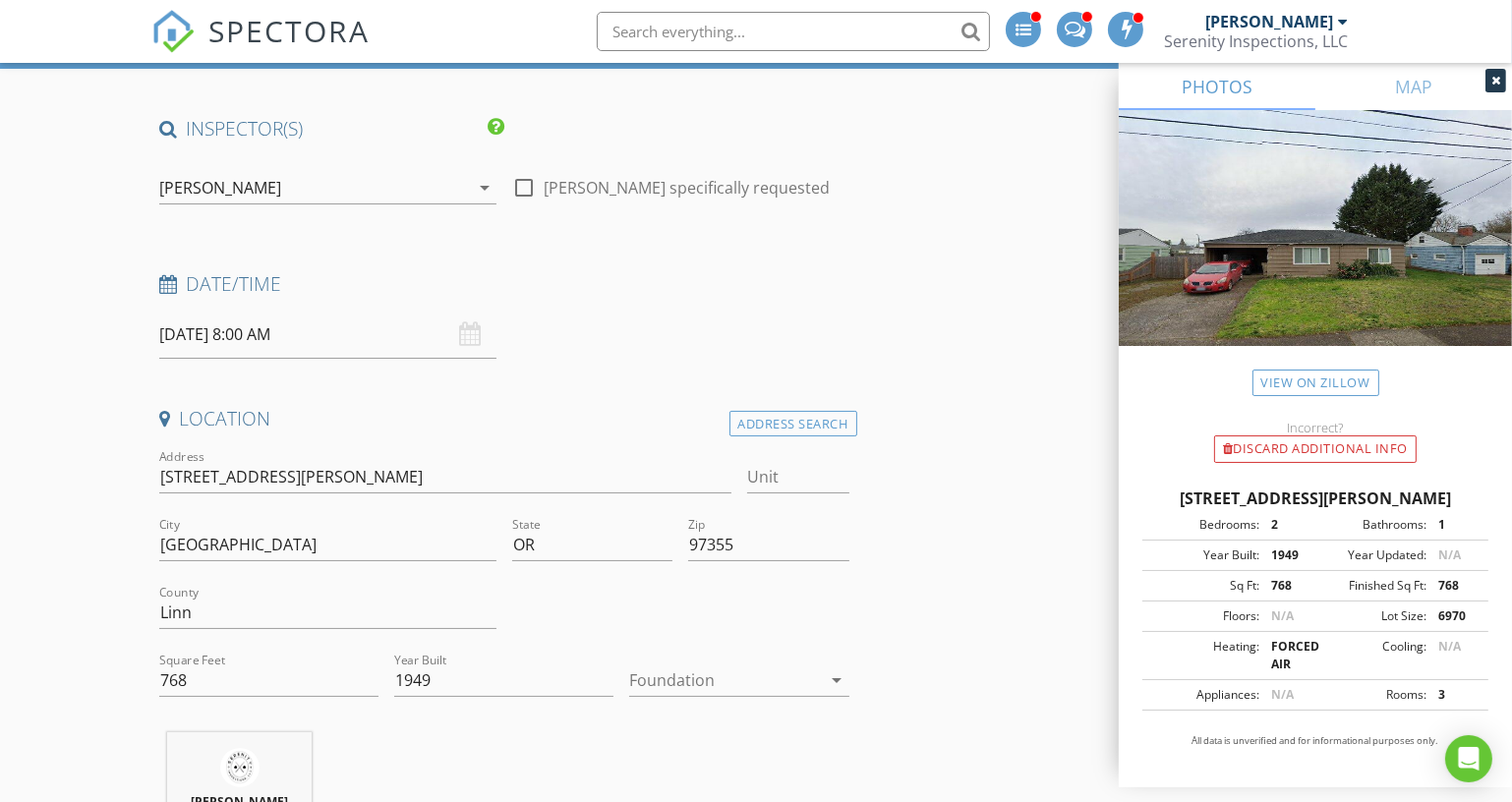 scroll, scrollTop: 178, scrollLeft: 0, axis: vertical 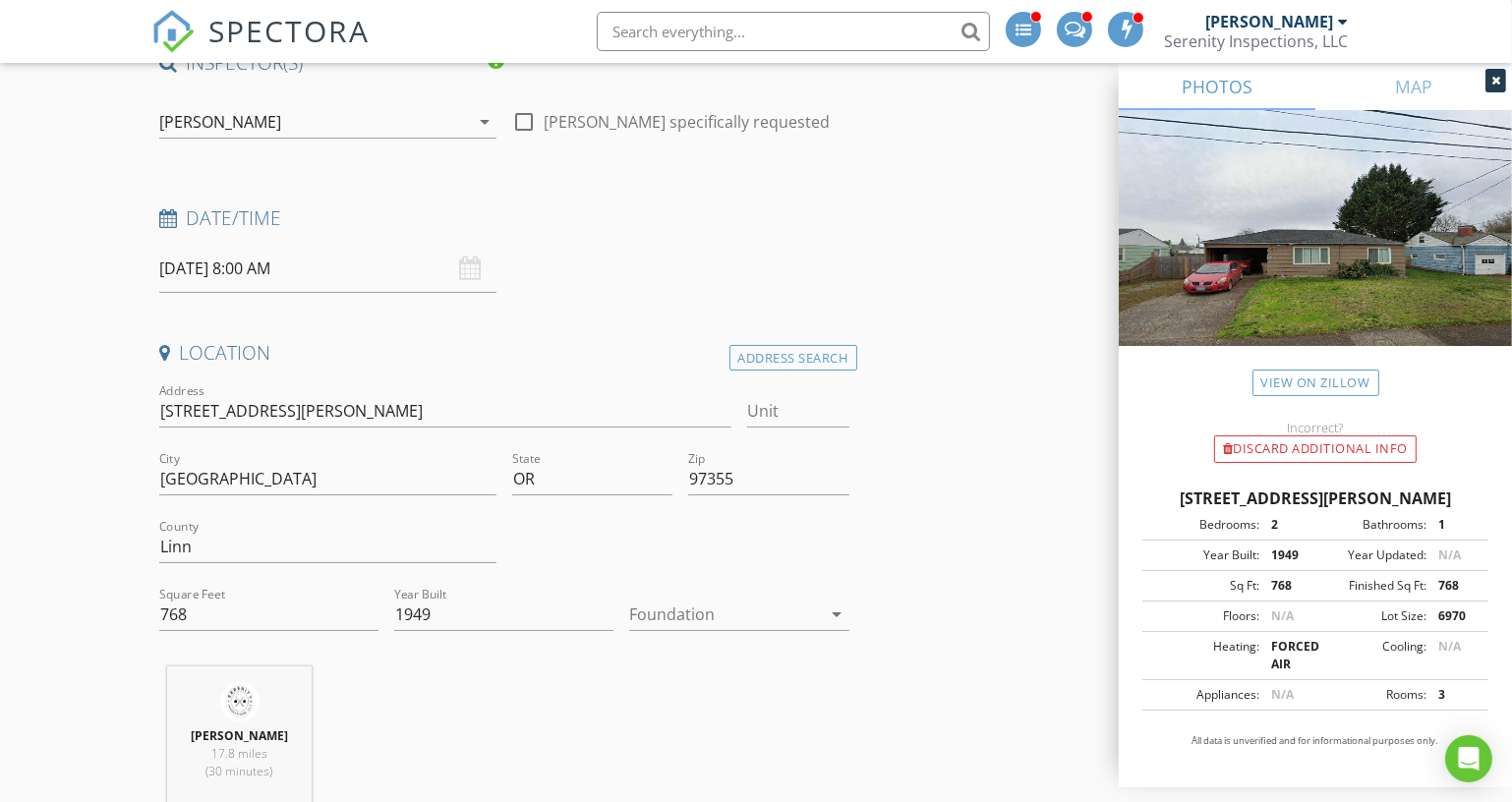 click on "[DATE] 8:00 AM" at bounding box center (327, 268) 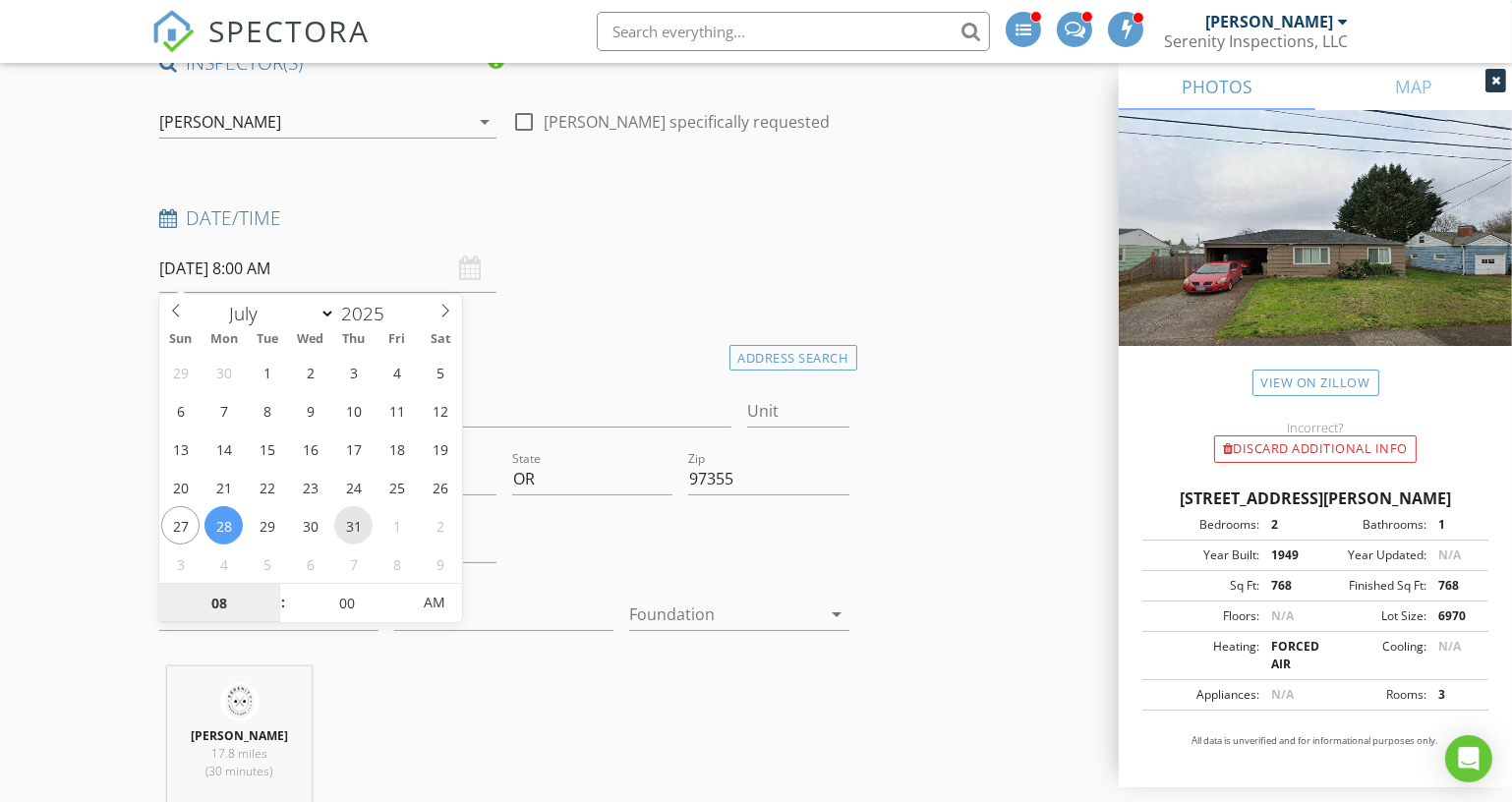 type on "07/31/2025 8:00 AM" 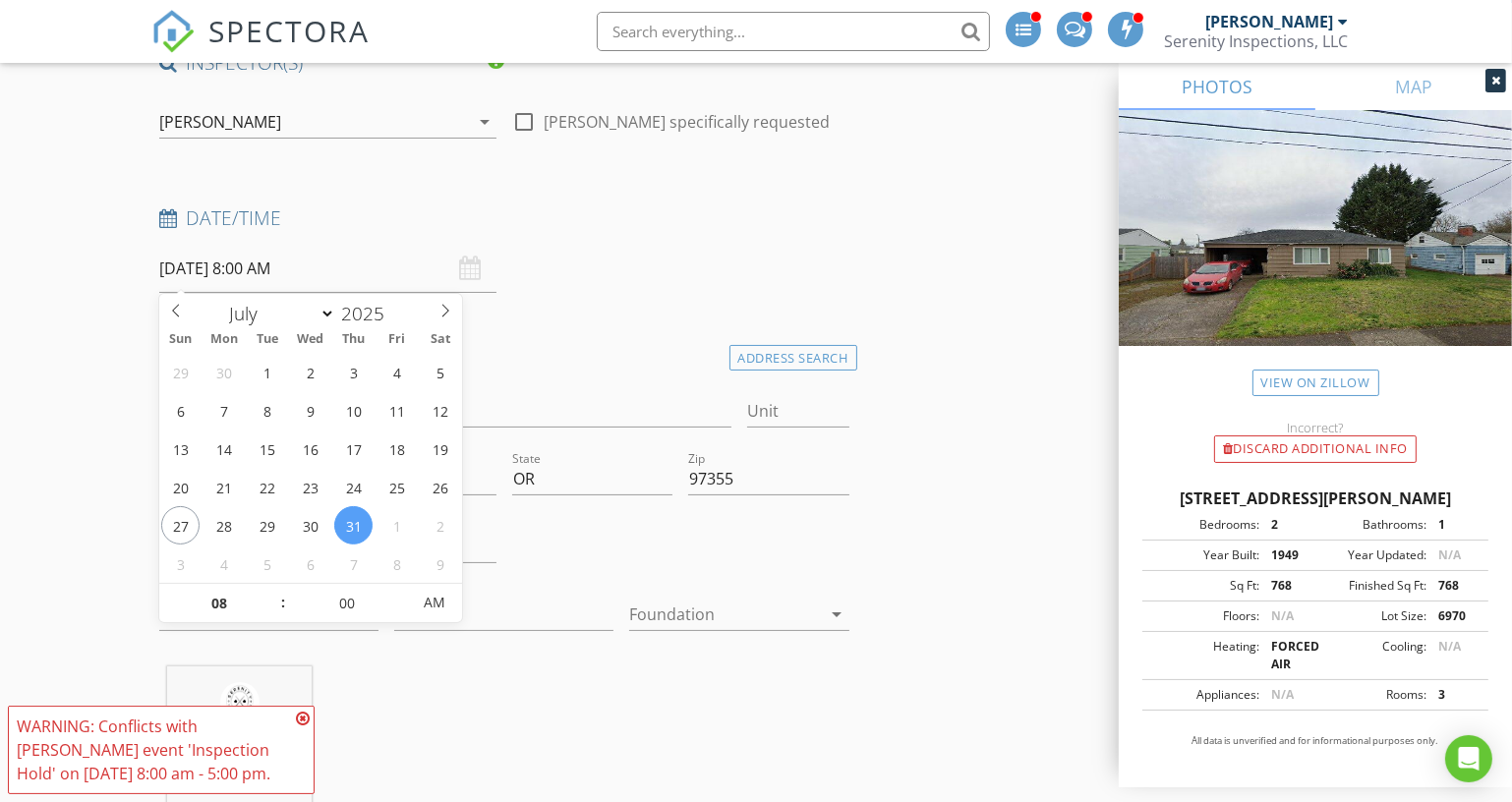 click on "Location" at bounding box center (504, 353) 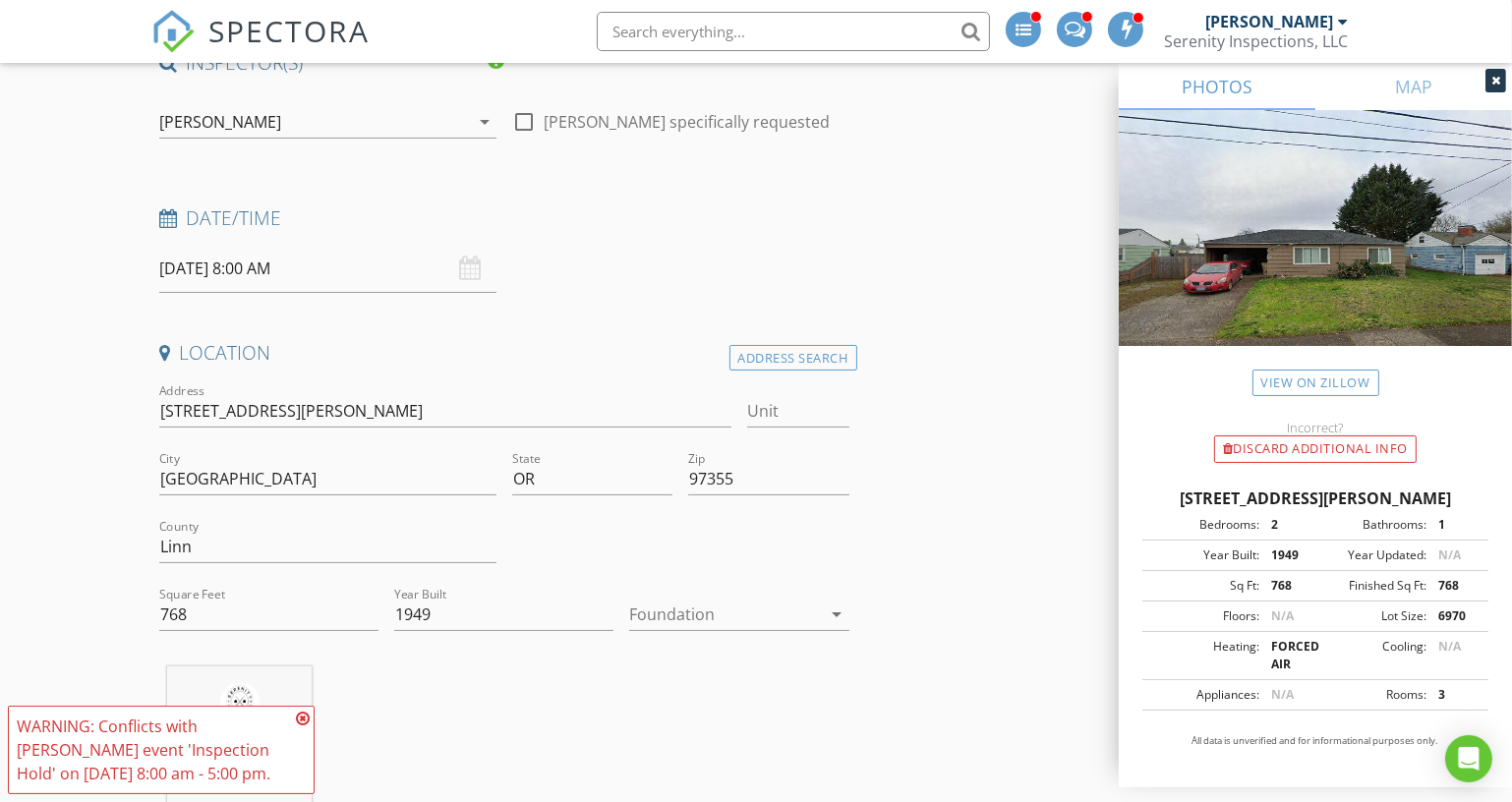 click at bounding box center [303, 718] 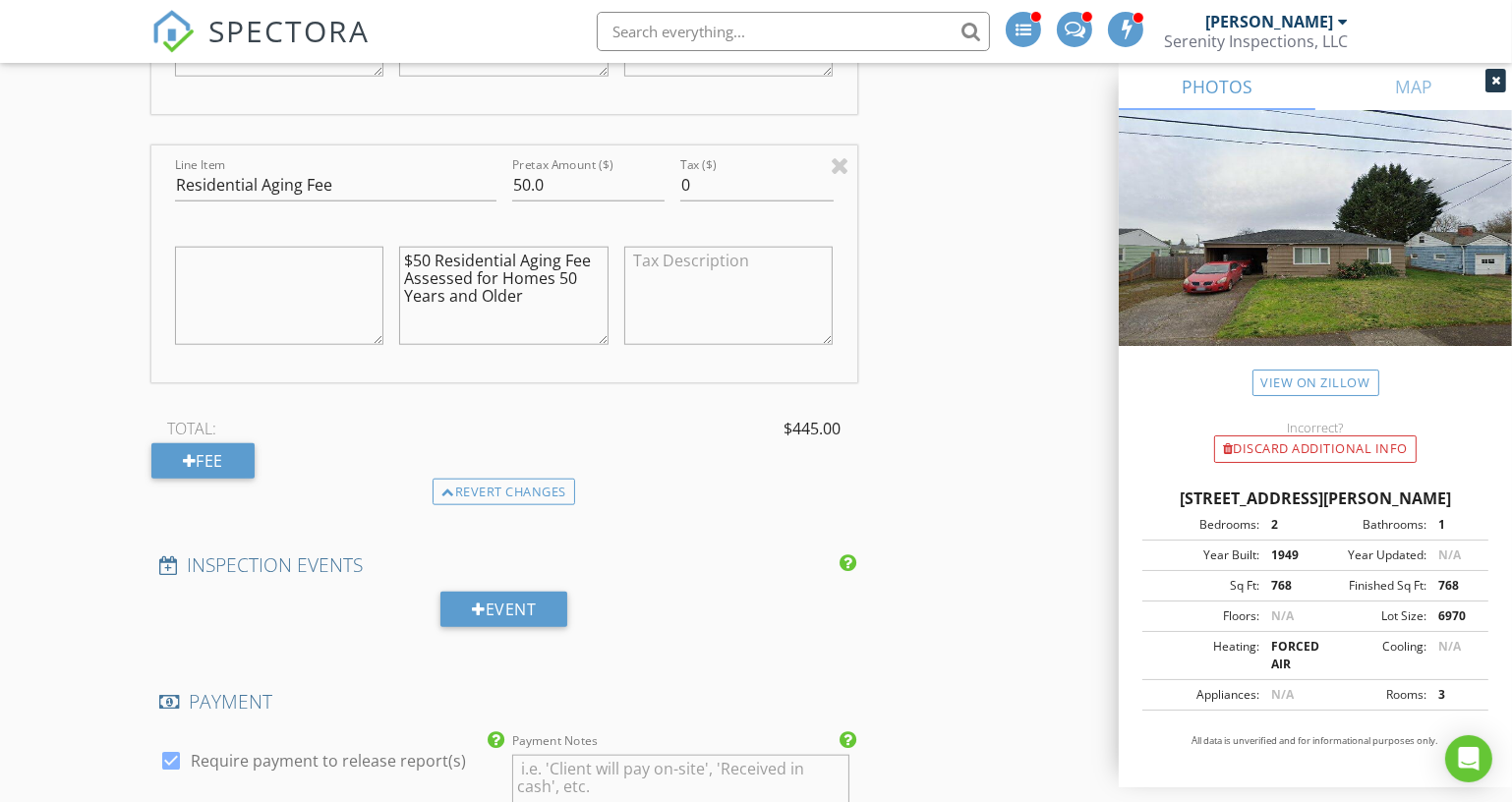 scroll, scrollTop: 2322, scrollLeft: 0, axis: vertical 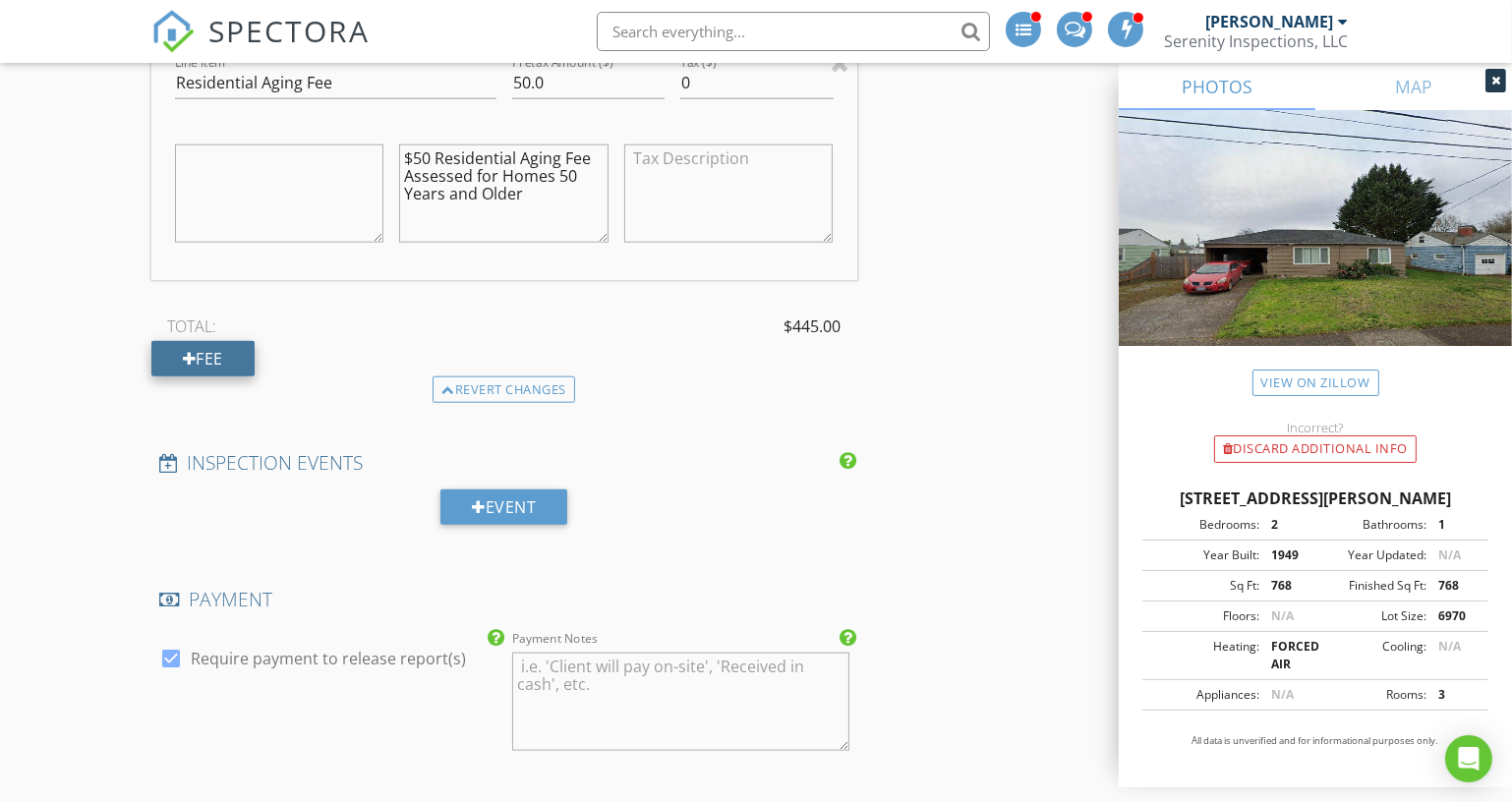 click on "Fee" at bounding box center [203, 359] 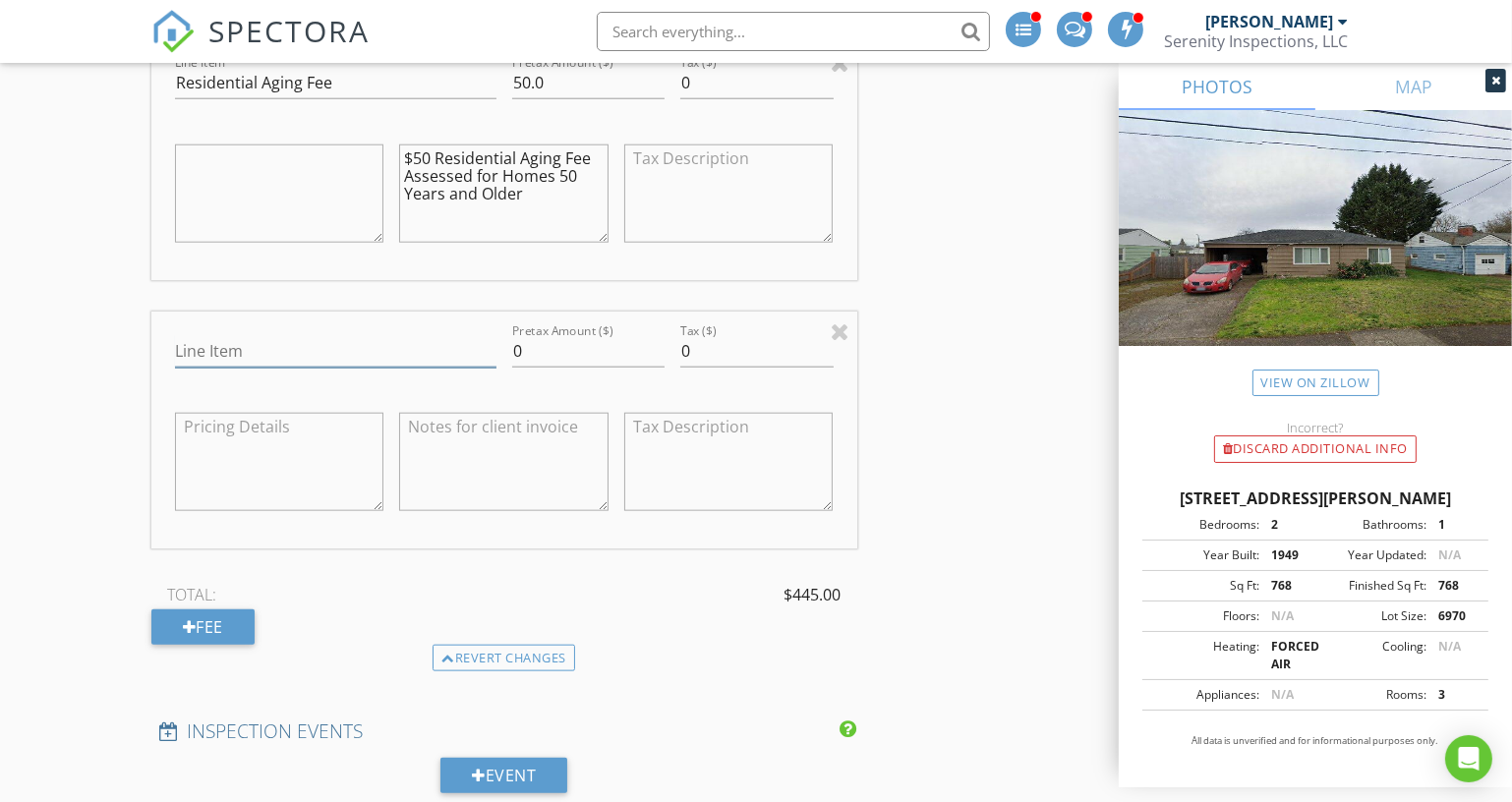 click on "Line Item" at bounding box center [335, 351] 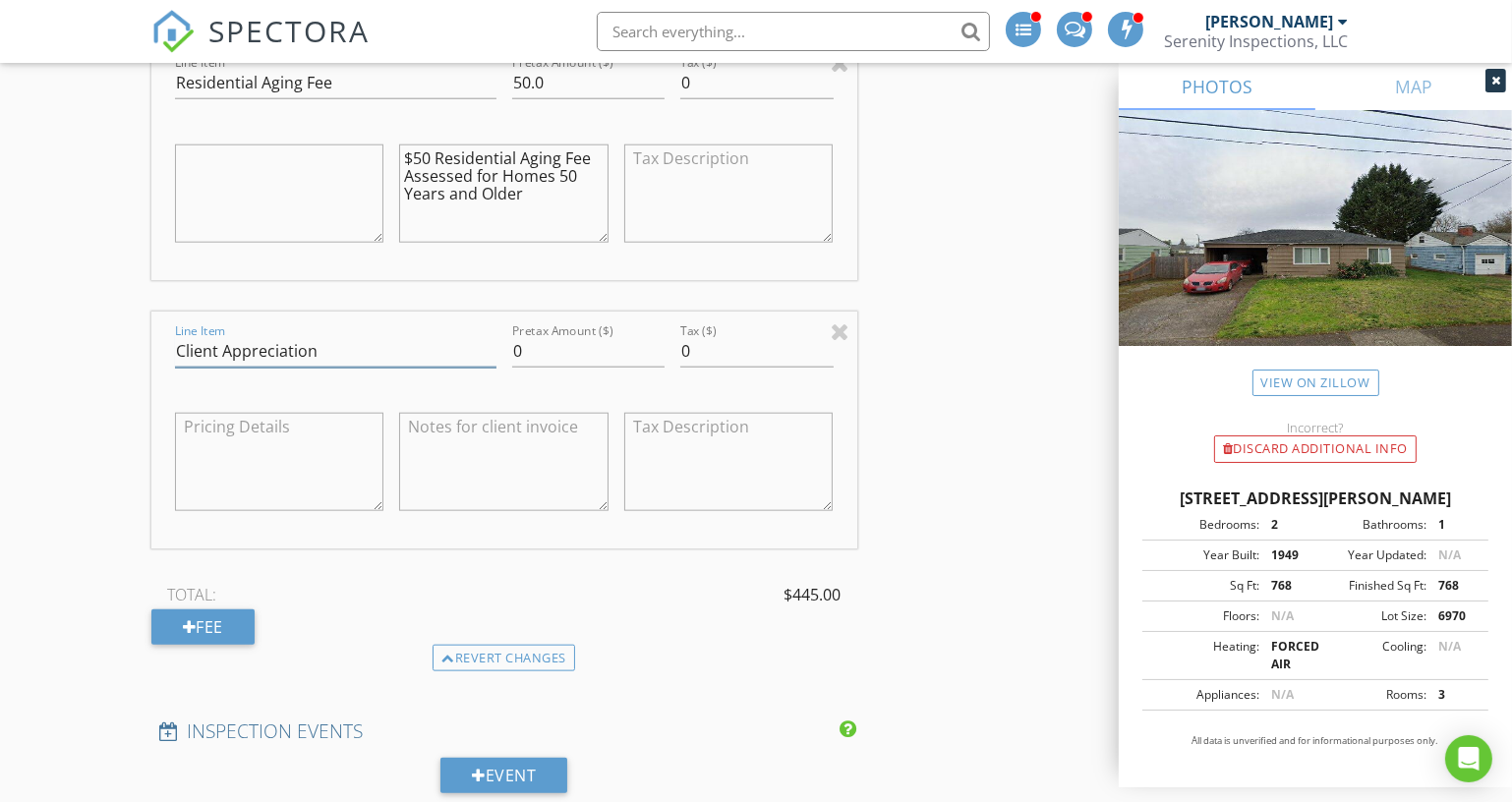 type on "Client Appreciation" 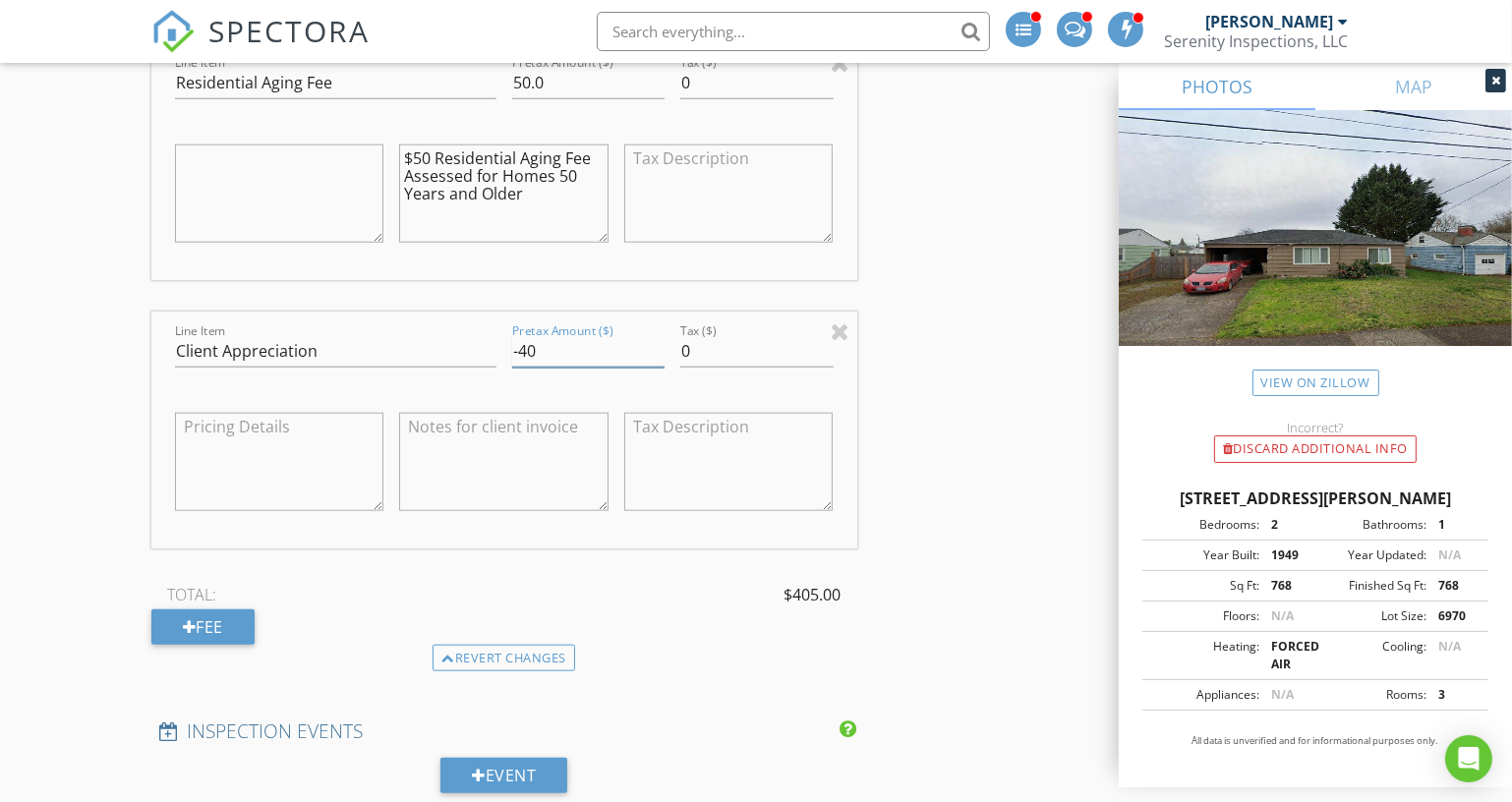 type on "-40" 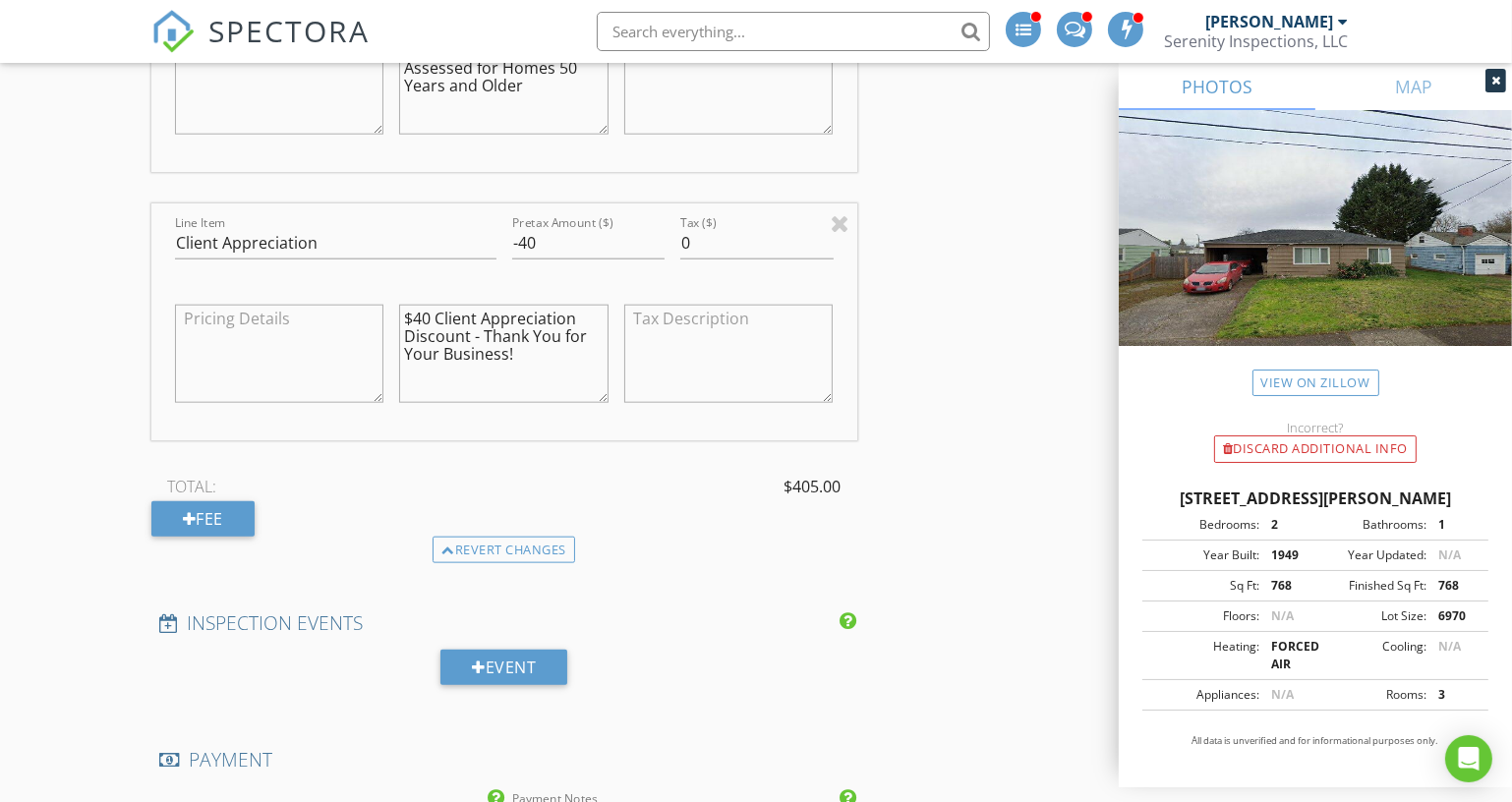 scroll, scrollTop: 2501, scrollLeft: 0, axis: vertical 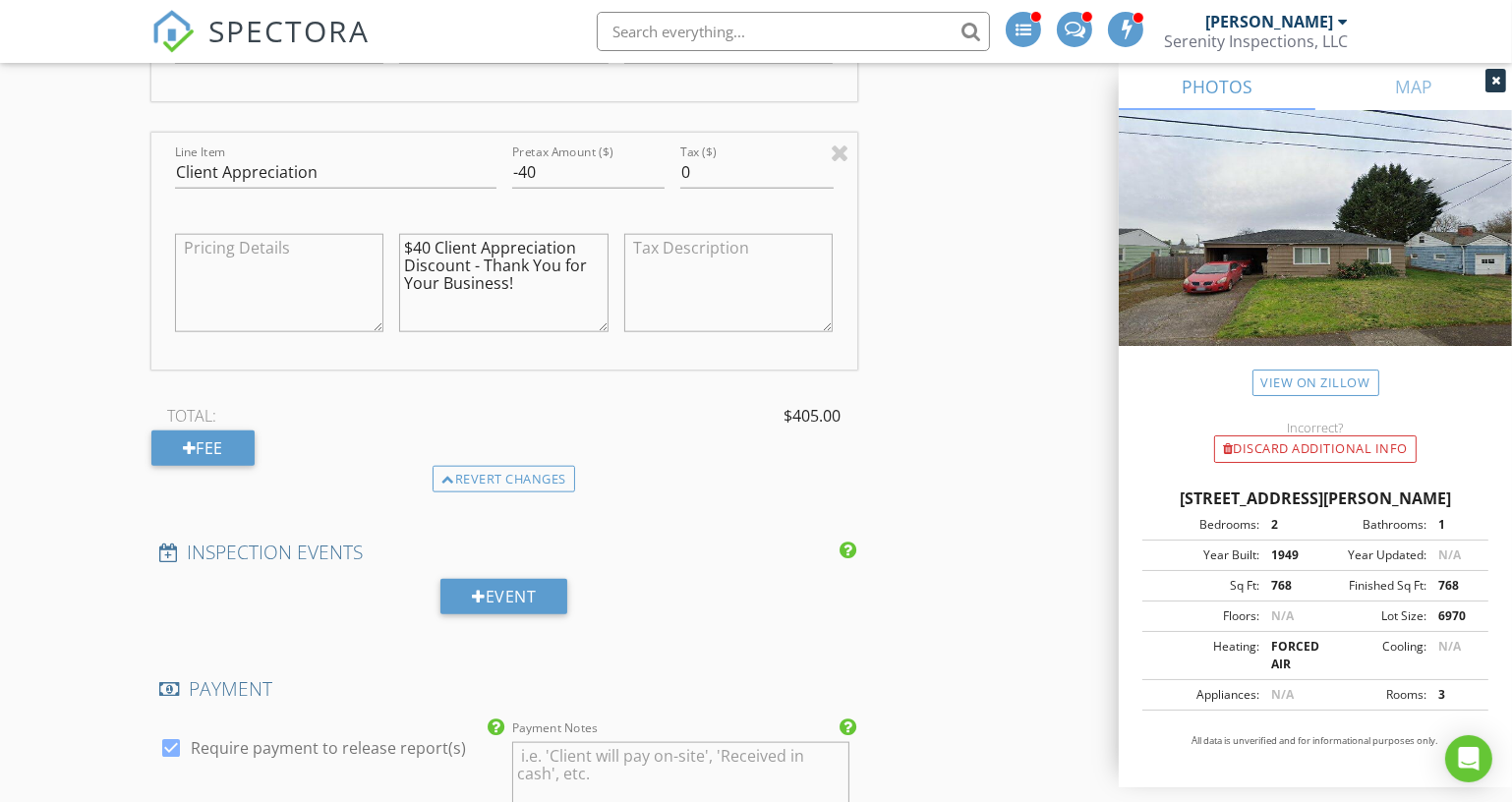type on "$40 Client Appreciation Discount - Thank You for Your Business!" 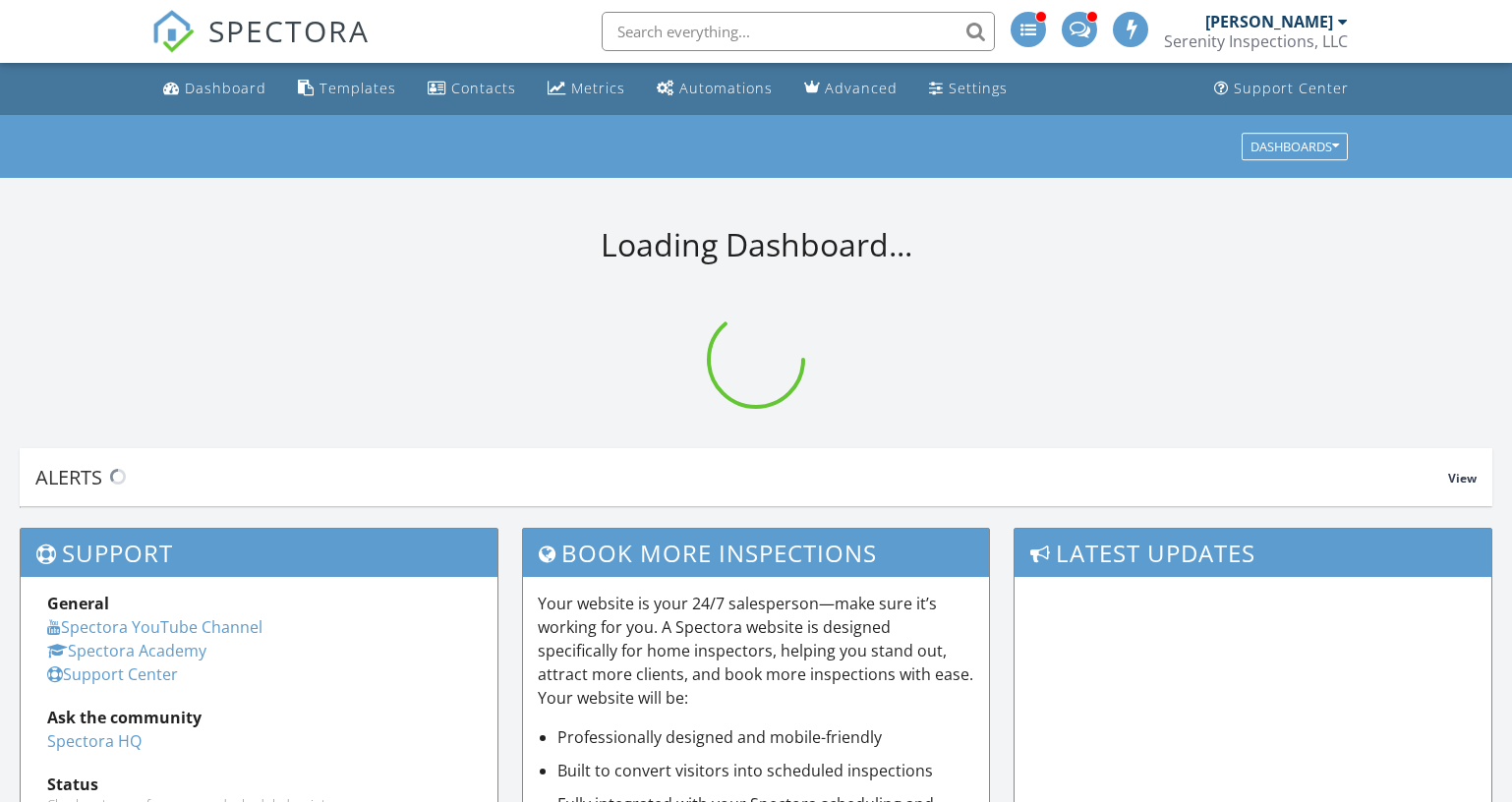 scroll, scrollTop: 0, scrollLeft: 0, axis: both 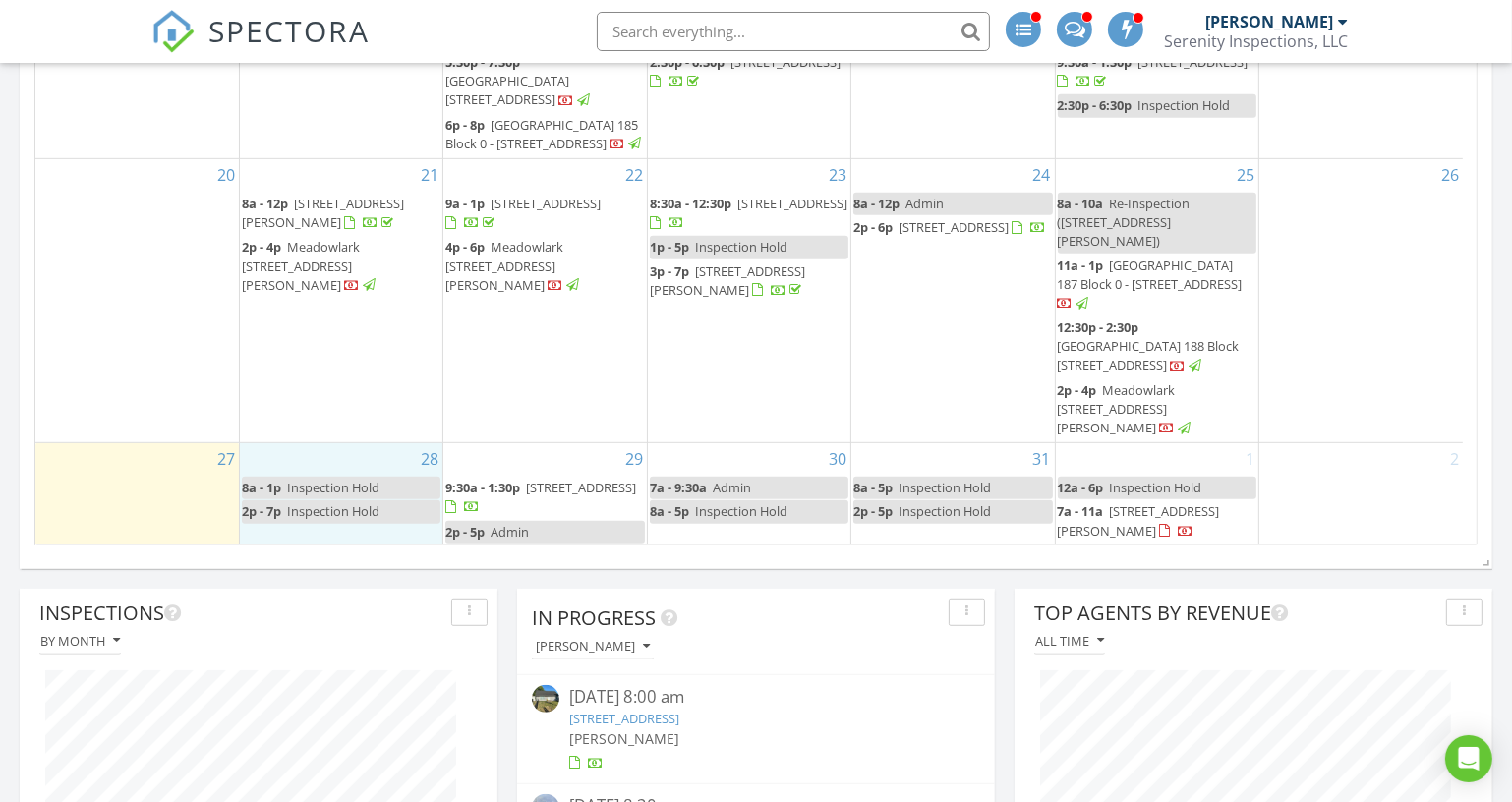 click on "28
8a - 1p
Inspection Hold
2p - 7p
Inspection Hold" at bounding box center [341, 494] 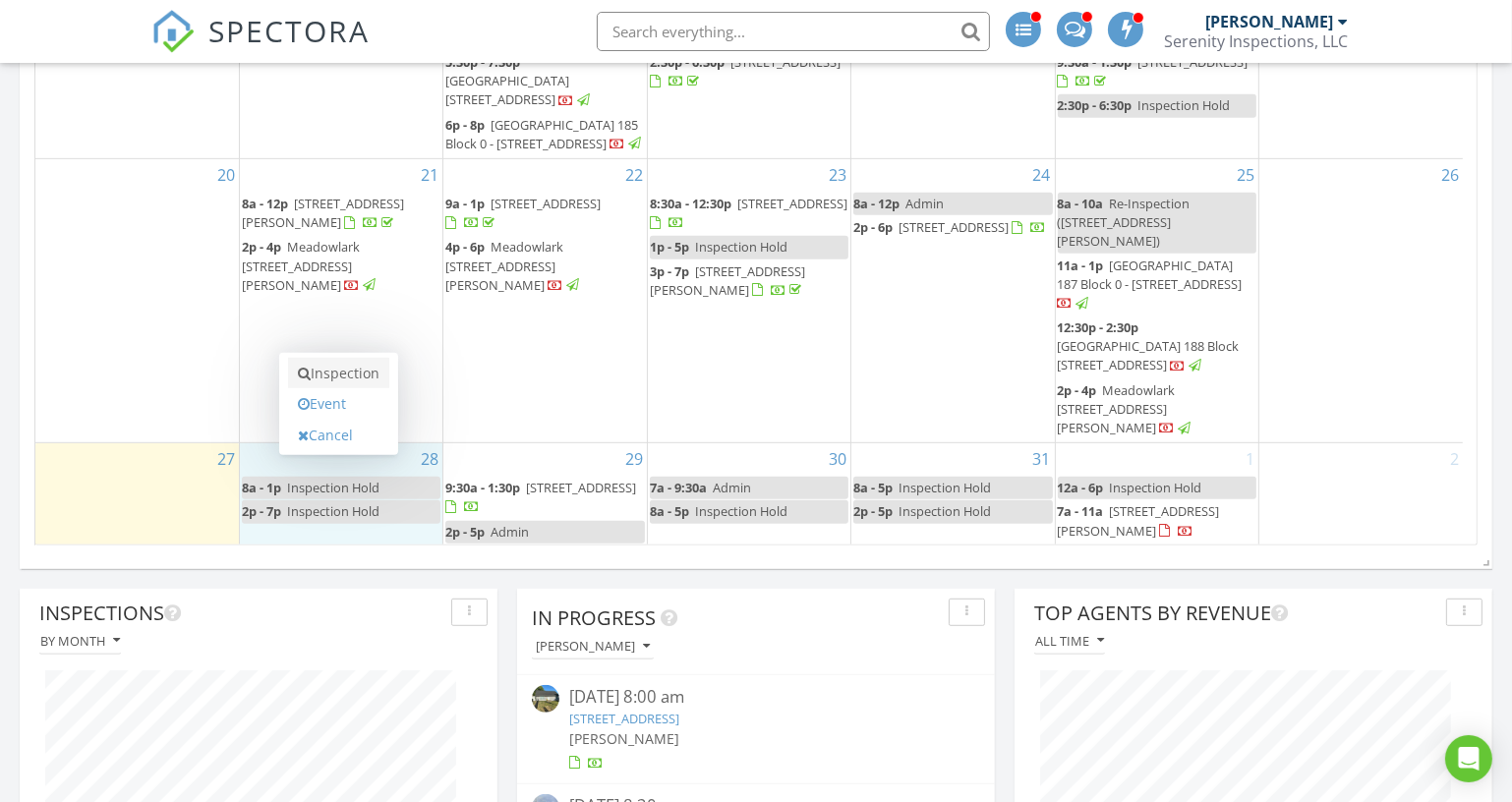 click on "Inspection" at bounding box center [338, 373] 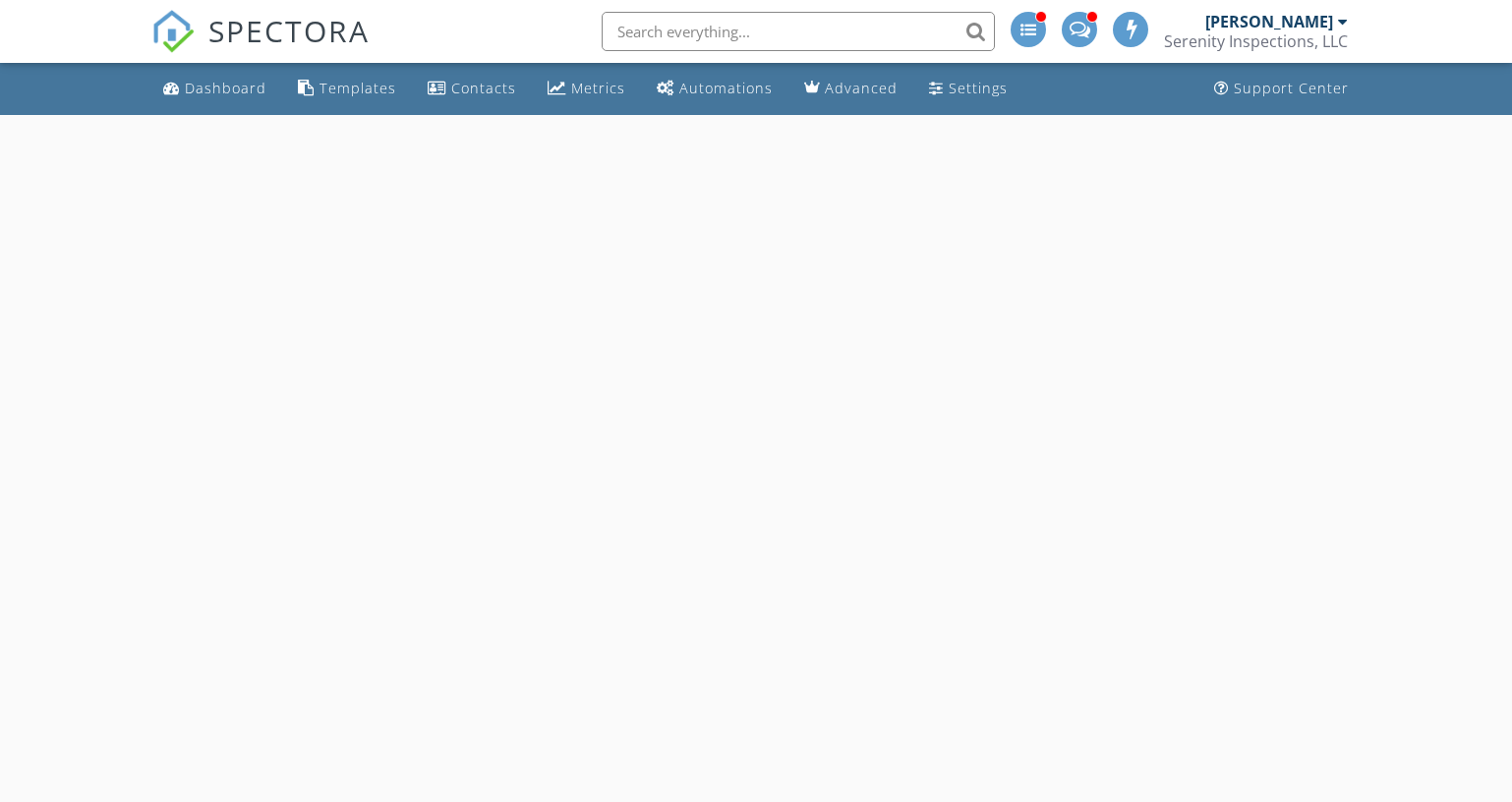 scroll, scrollTop: 0, scrollLeft: 0, axis: both 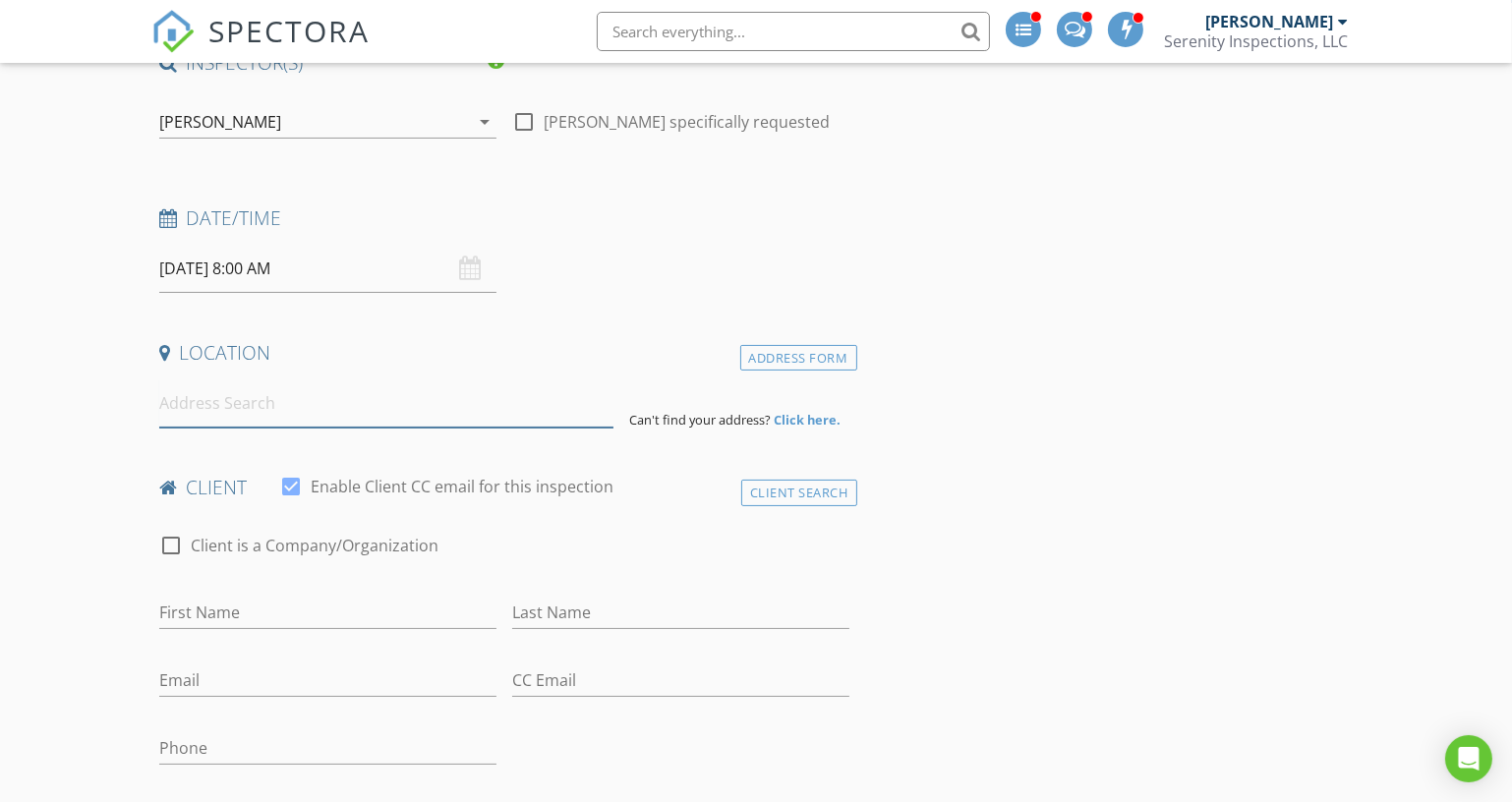 click at bounding box center (386, 403) 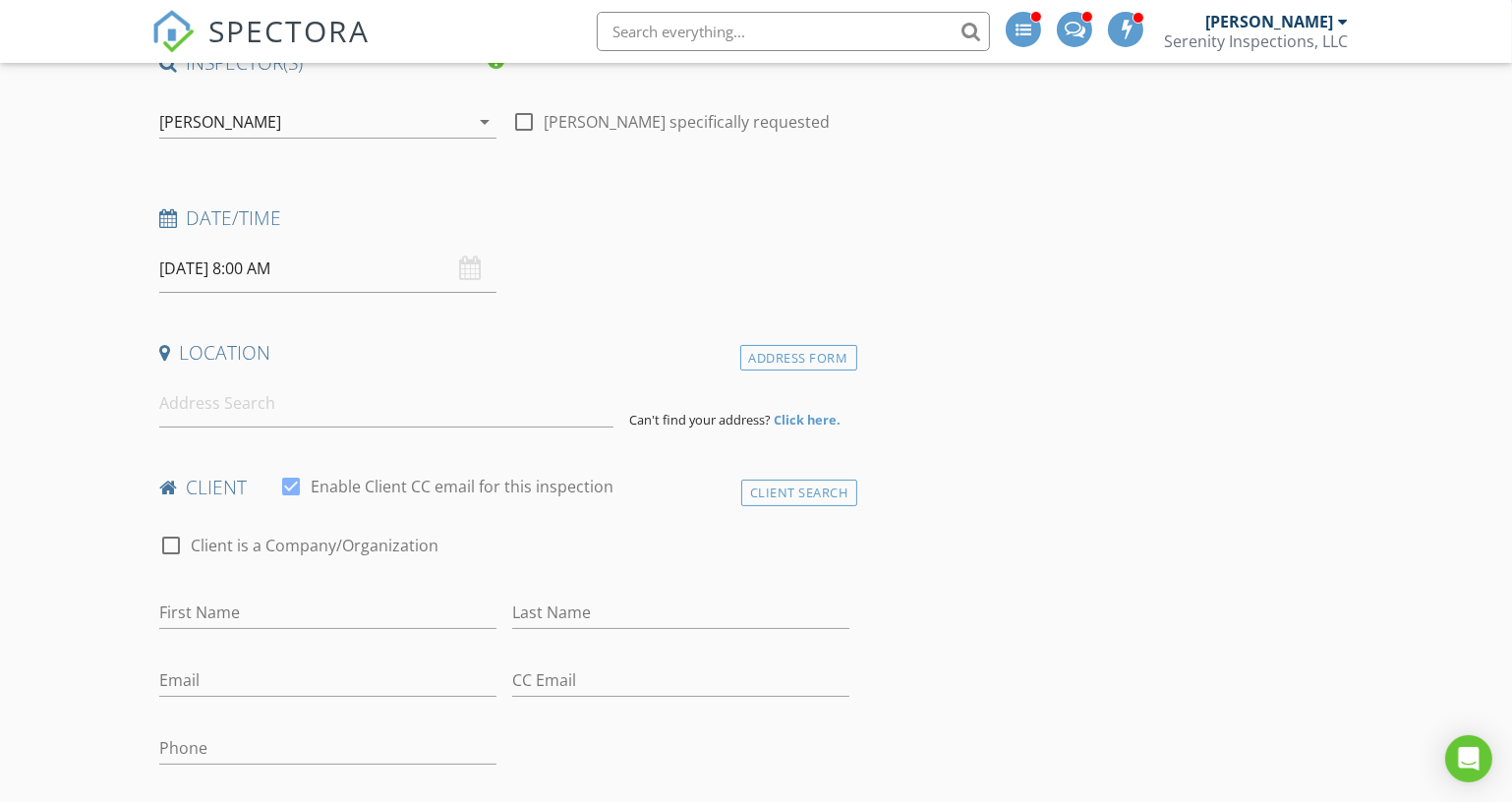 click on "[DATE] 8:00 AM" at bounding box center (327, 268) 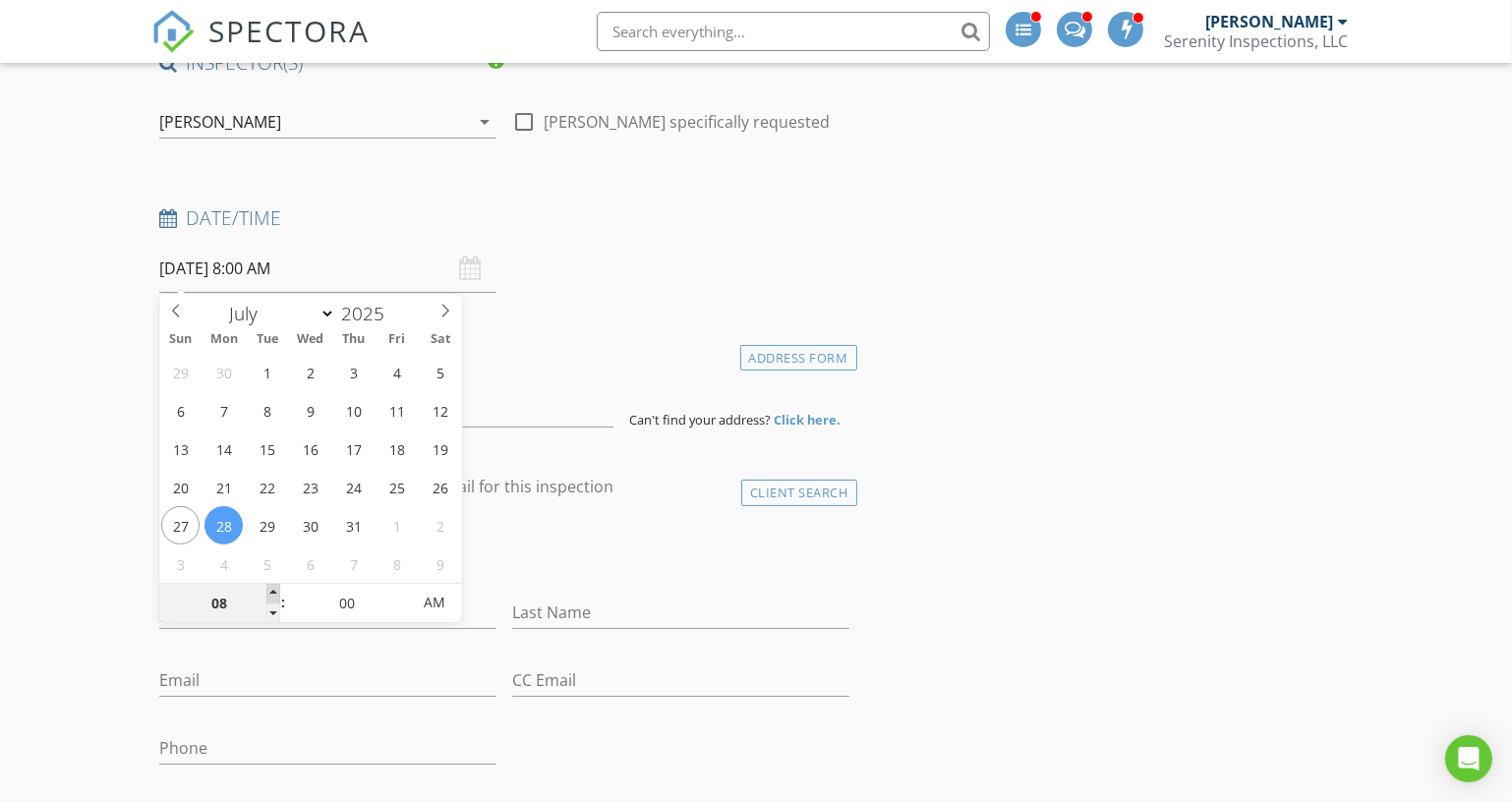 type on "09" 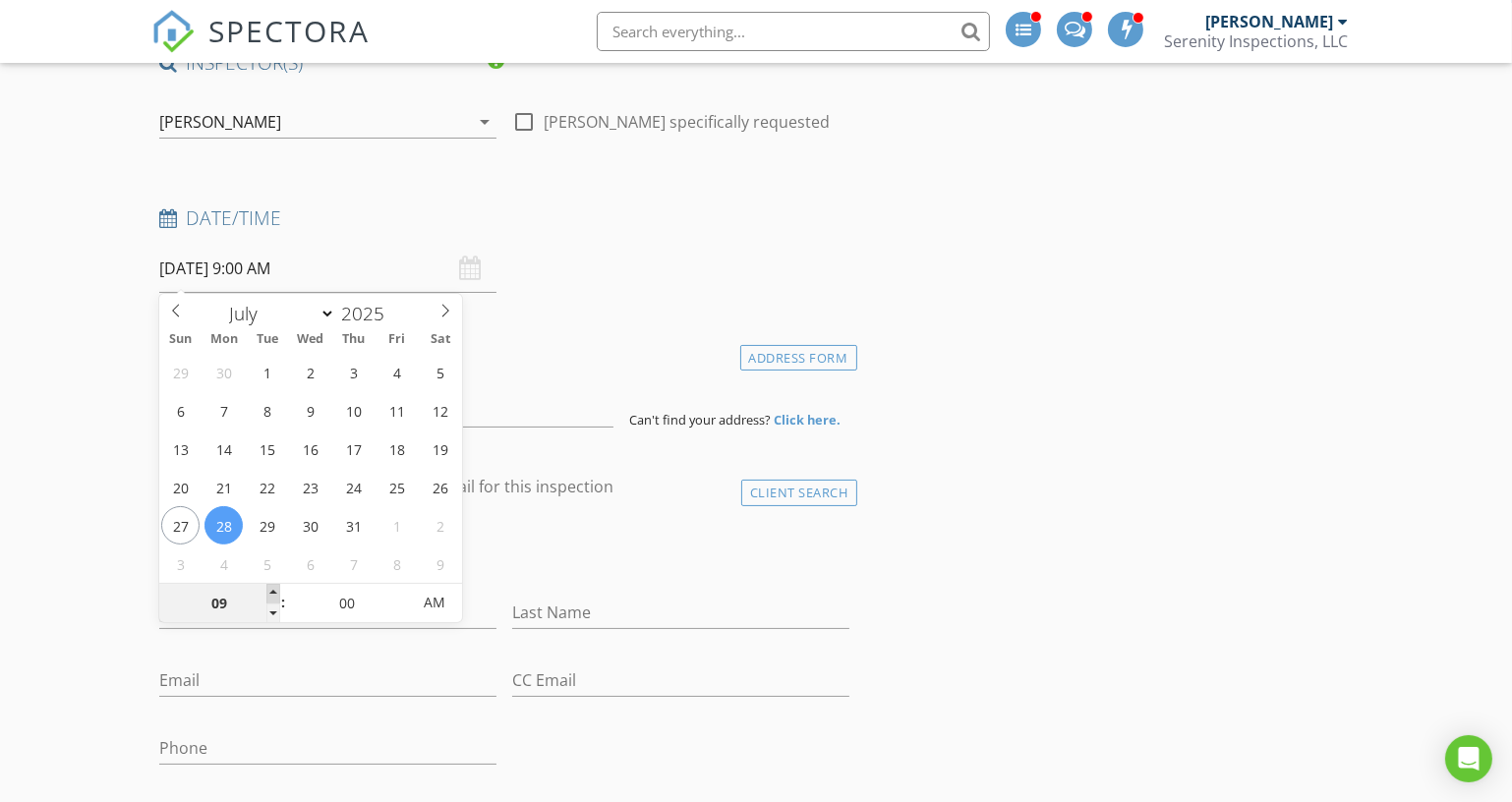 click at bounding box center [273, 594] 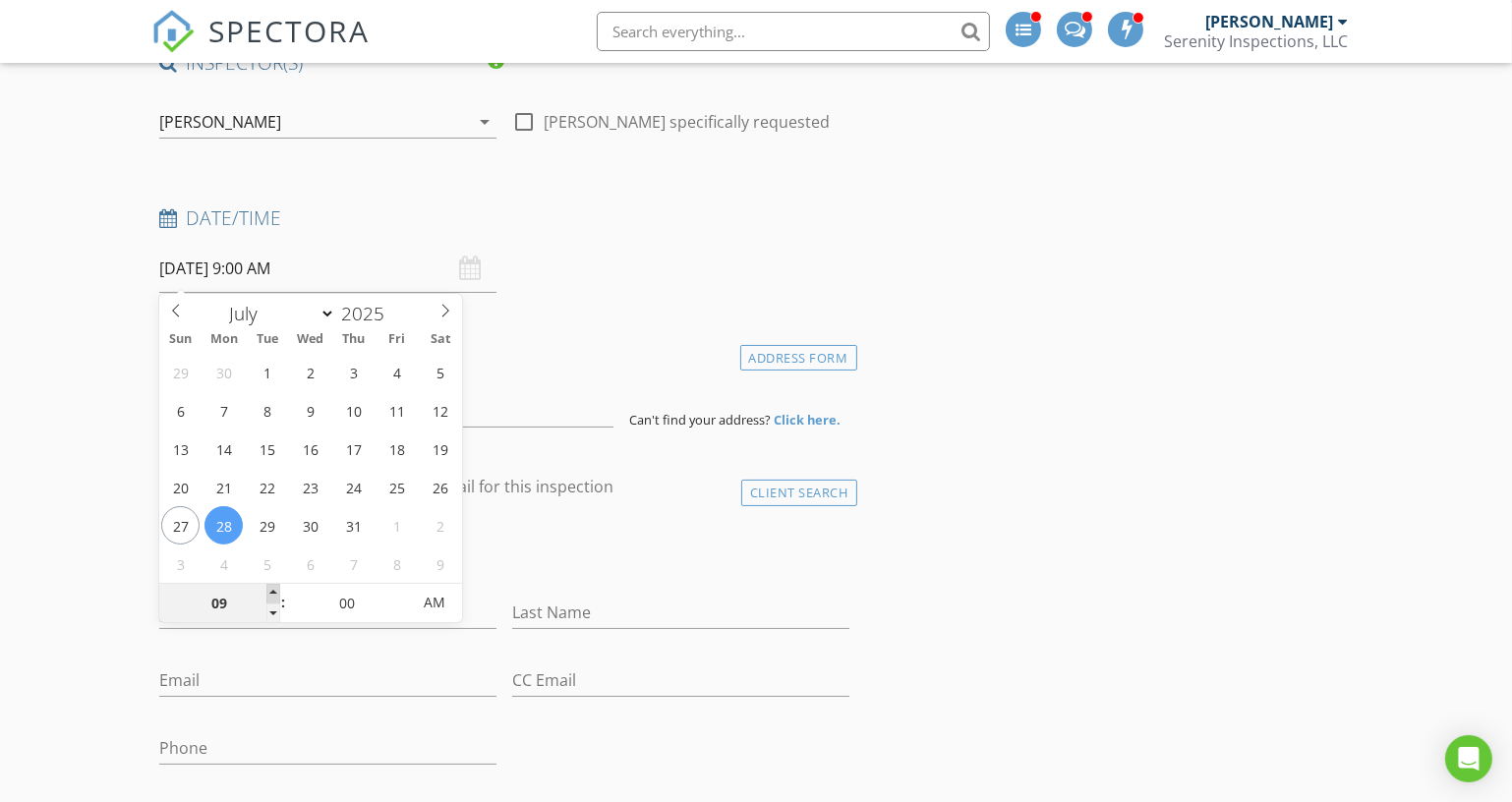 type on "10" 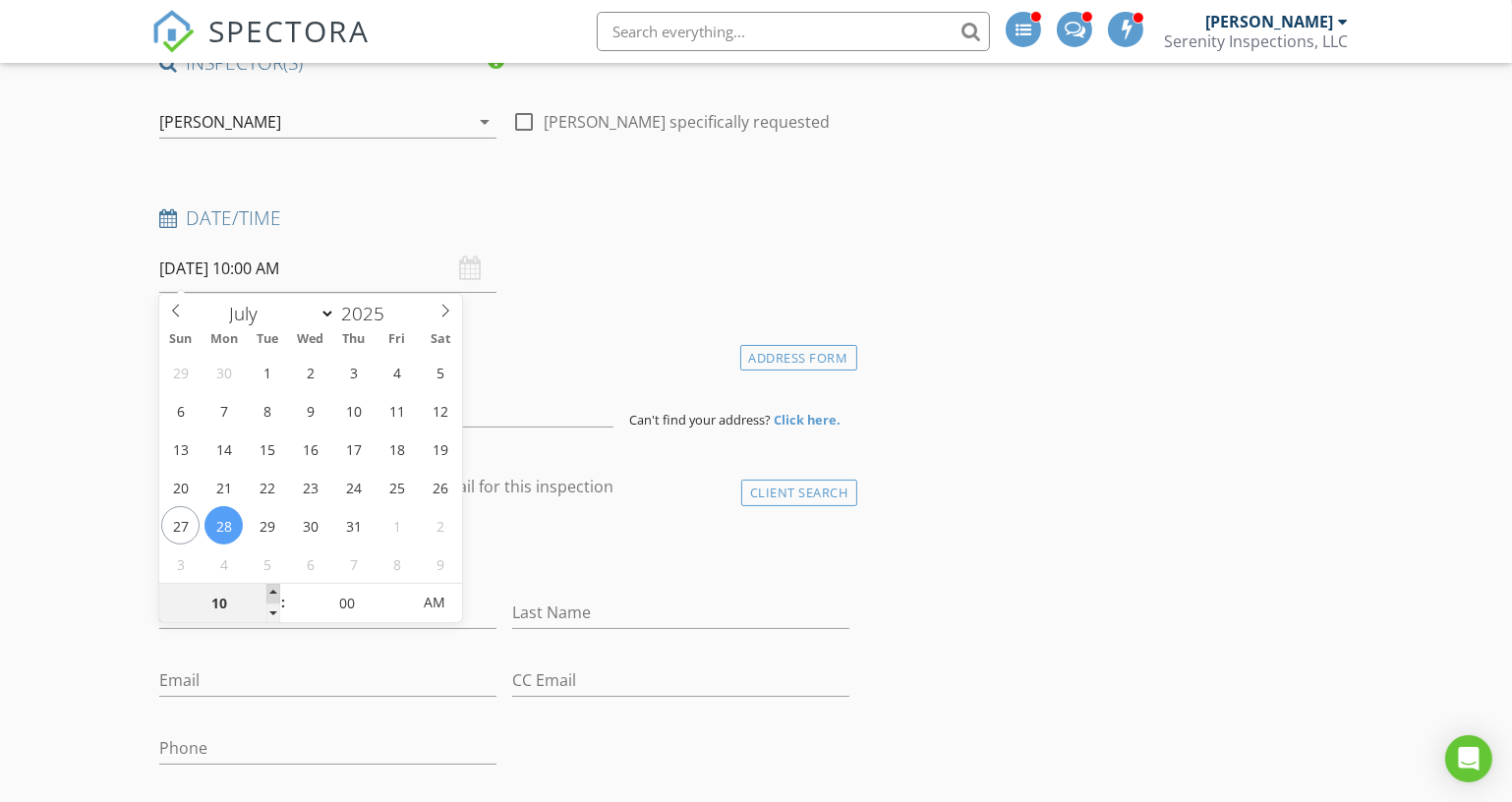 click at bounding box center [273, 594] 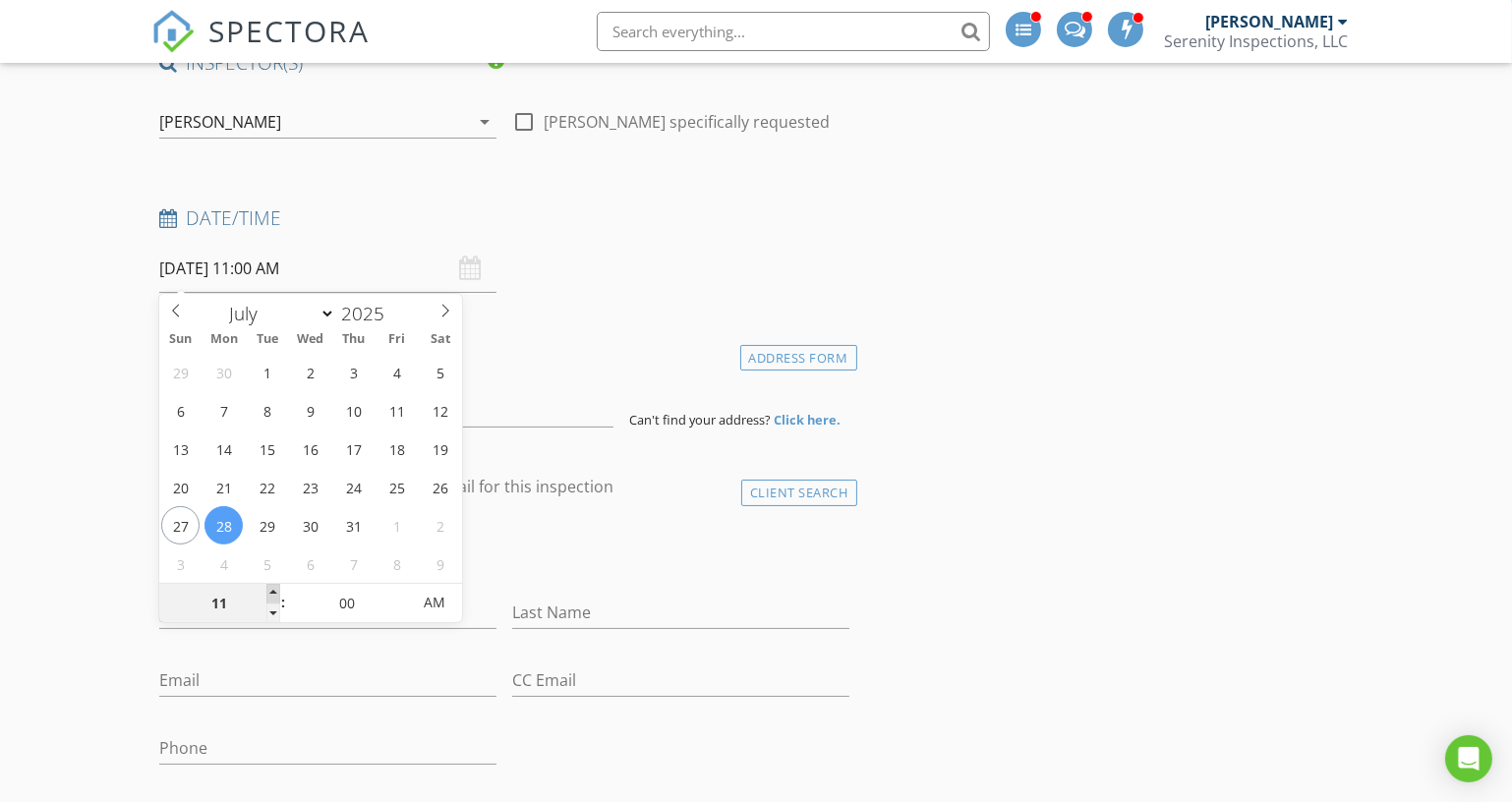 click at bounding box center (273, 594) 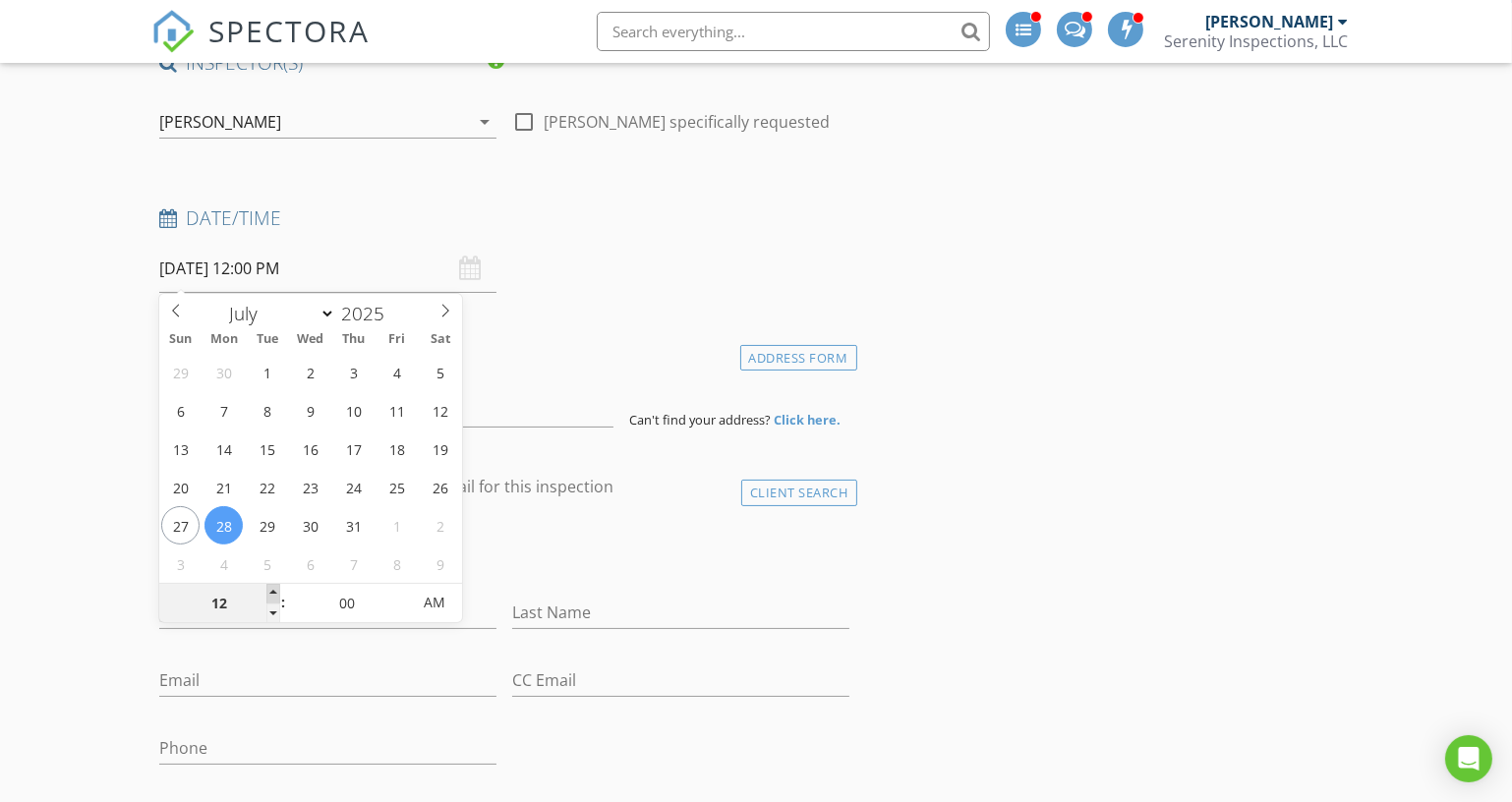 click at bounding box center [273, 594] 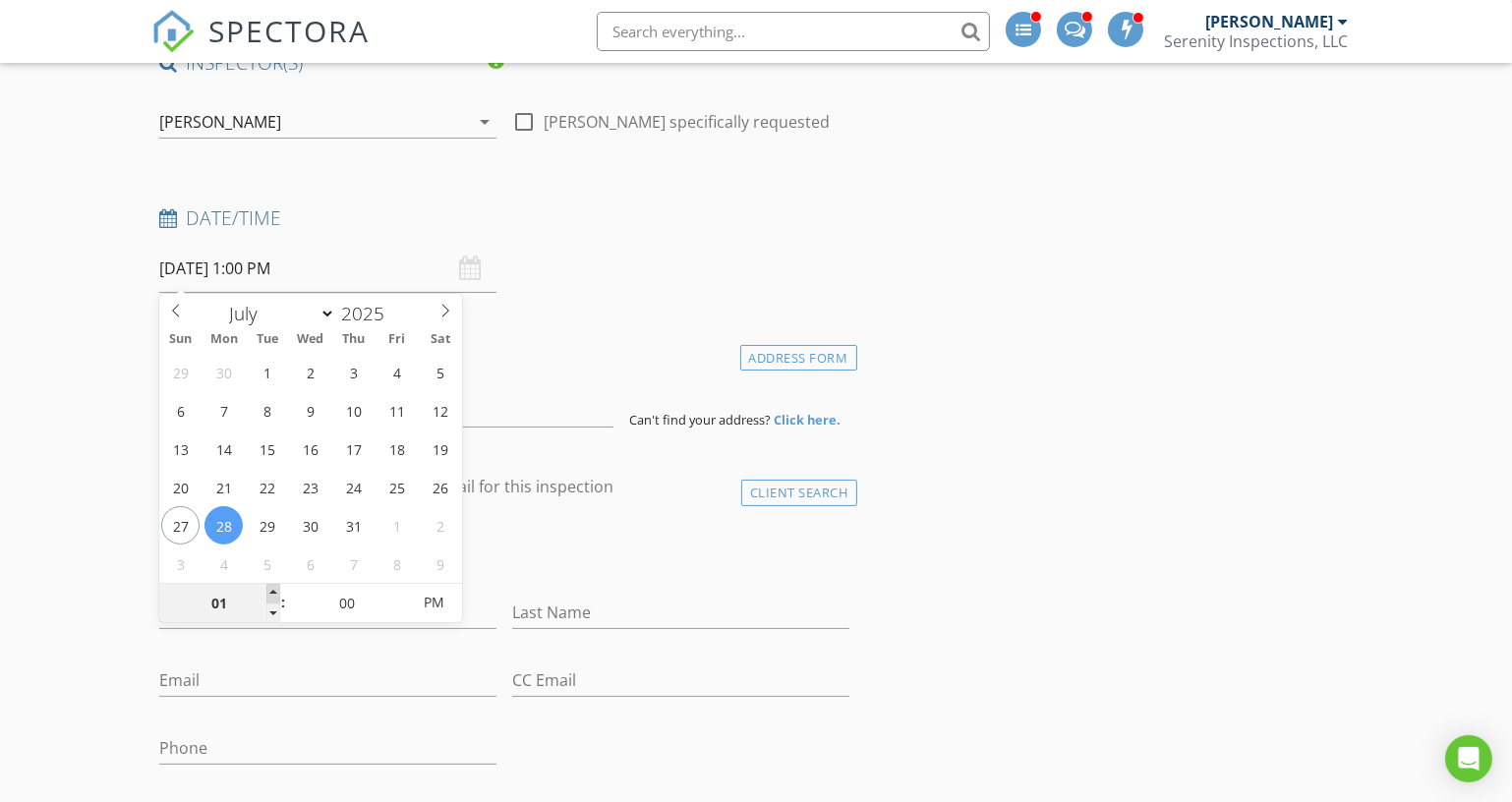 click at bounding box center [273, 594] 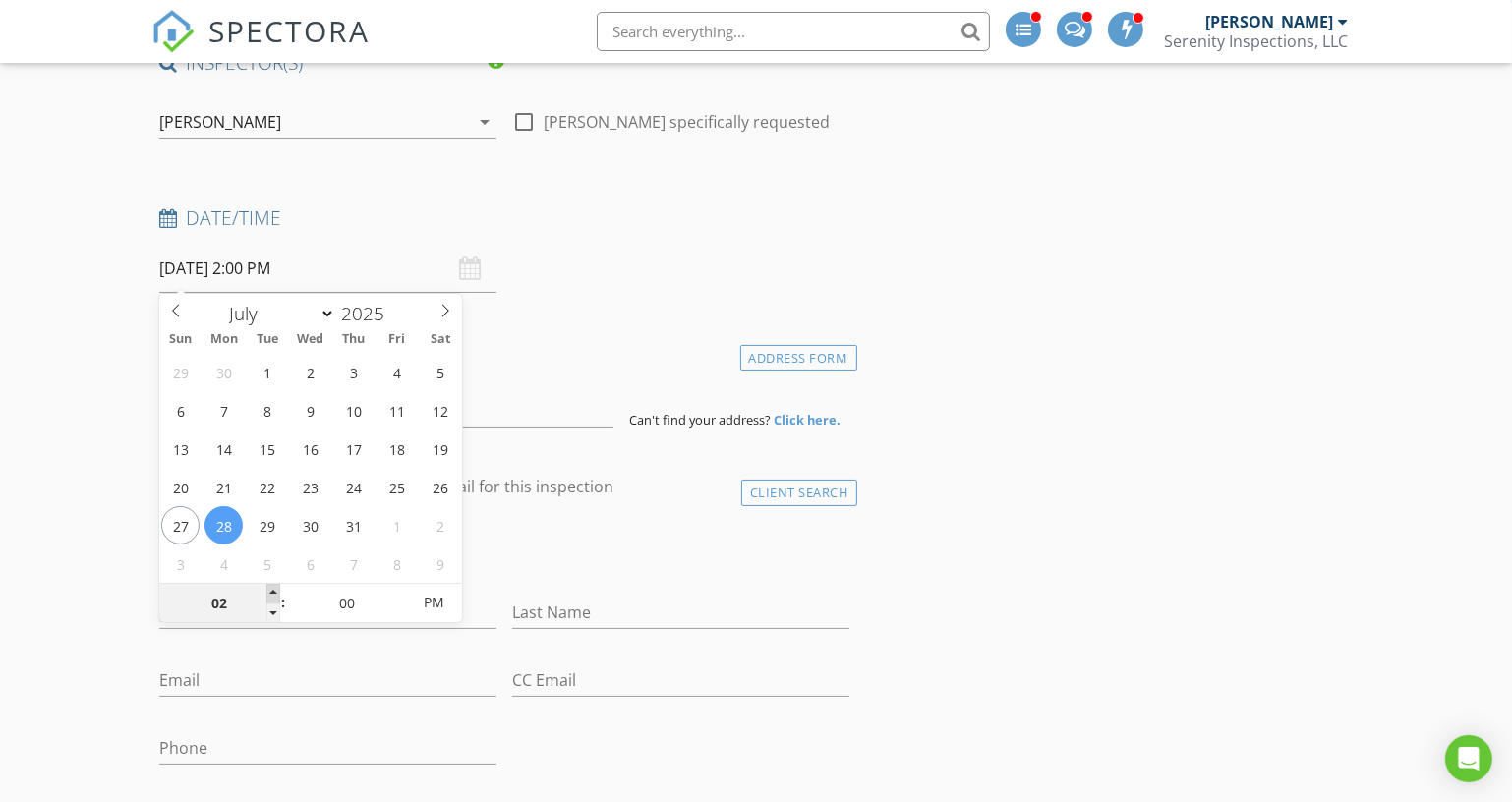 click at bounding box center [273, 594] 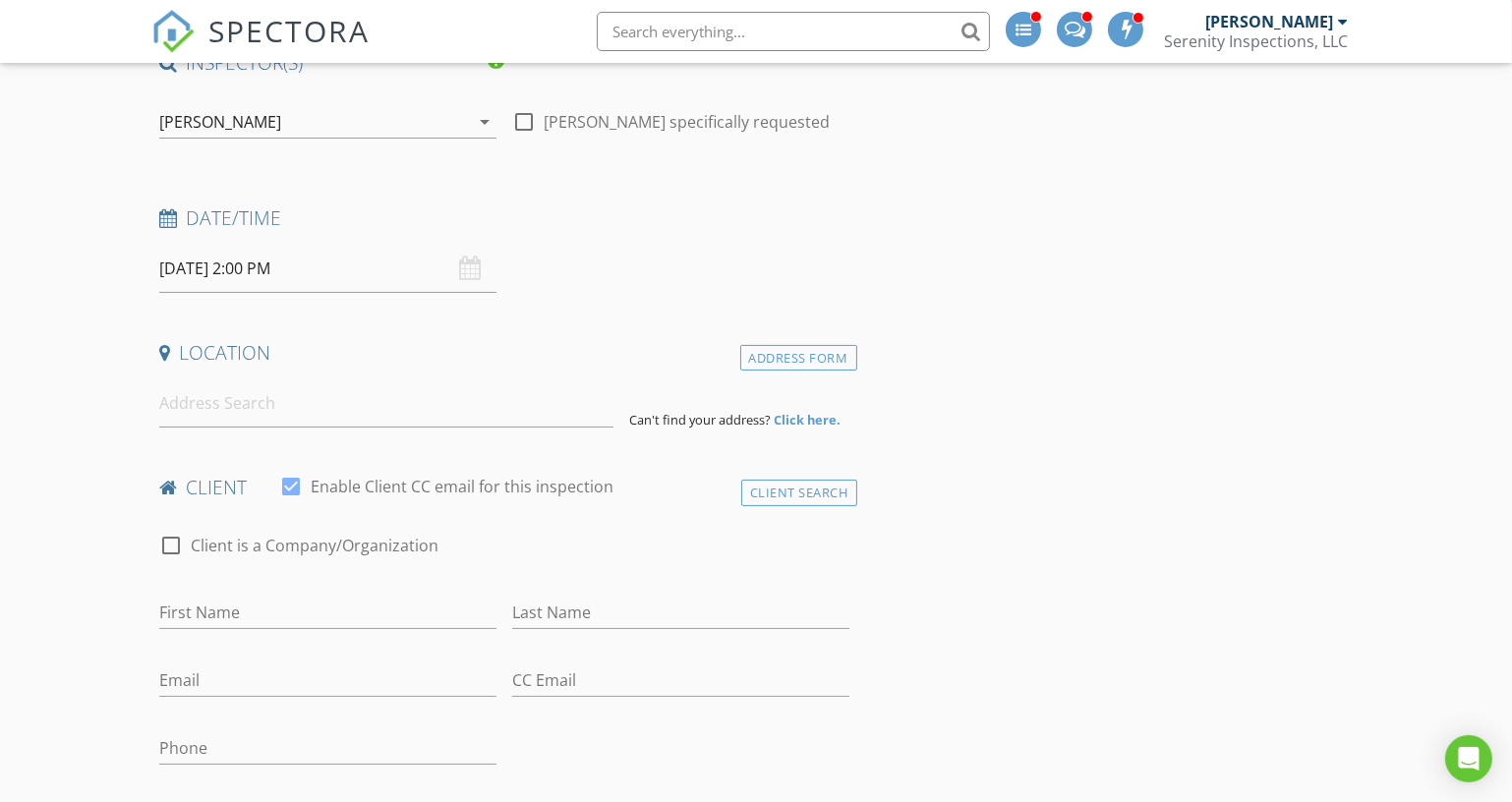 click on "Can't find your address?   Click here." at bounding box center (738, 403) 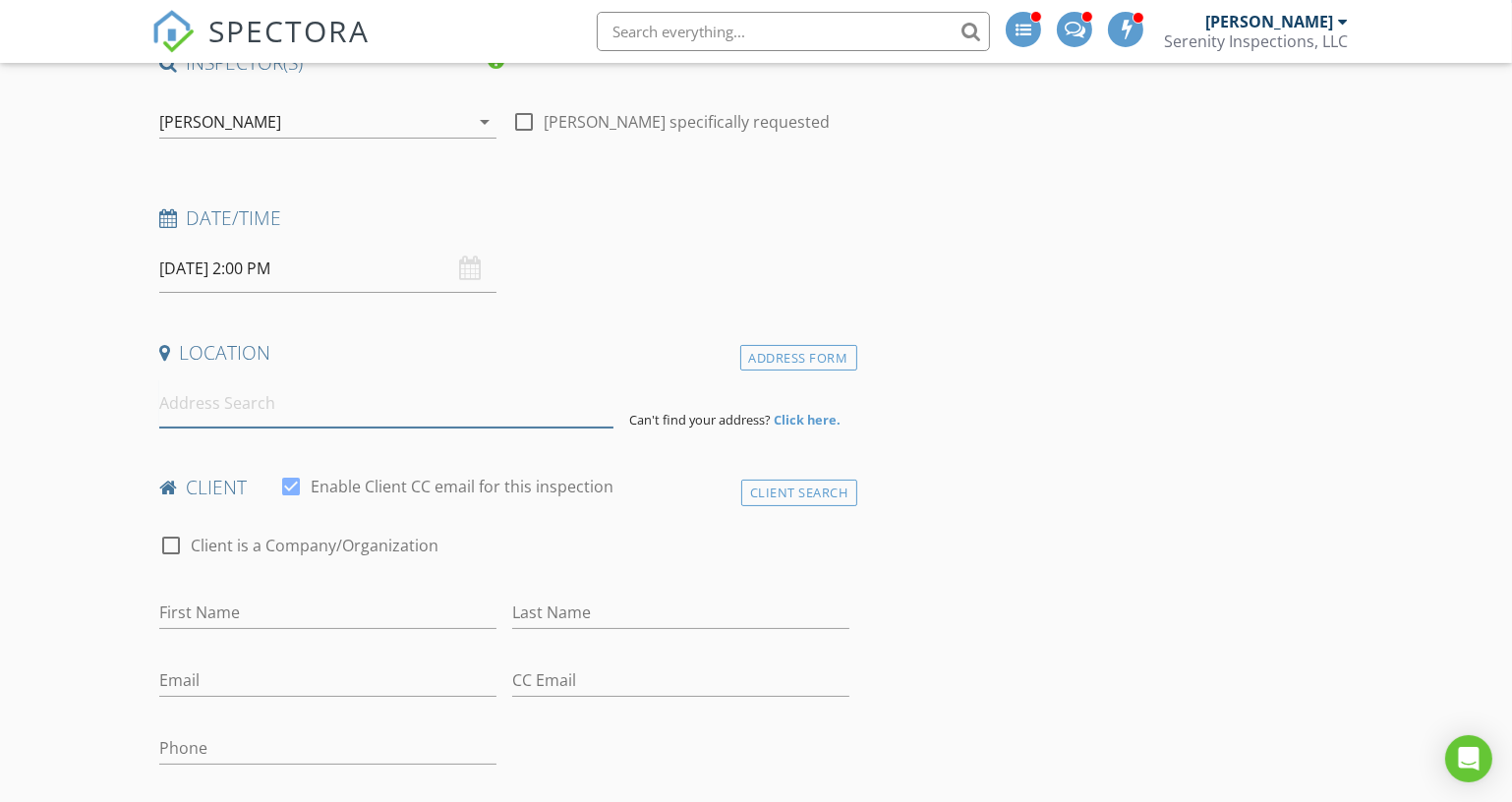 click at bounding box center (386, 403) 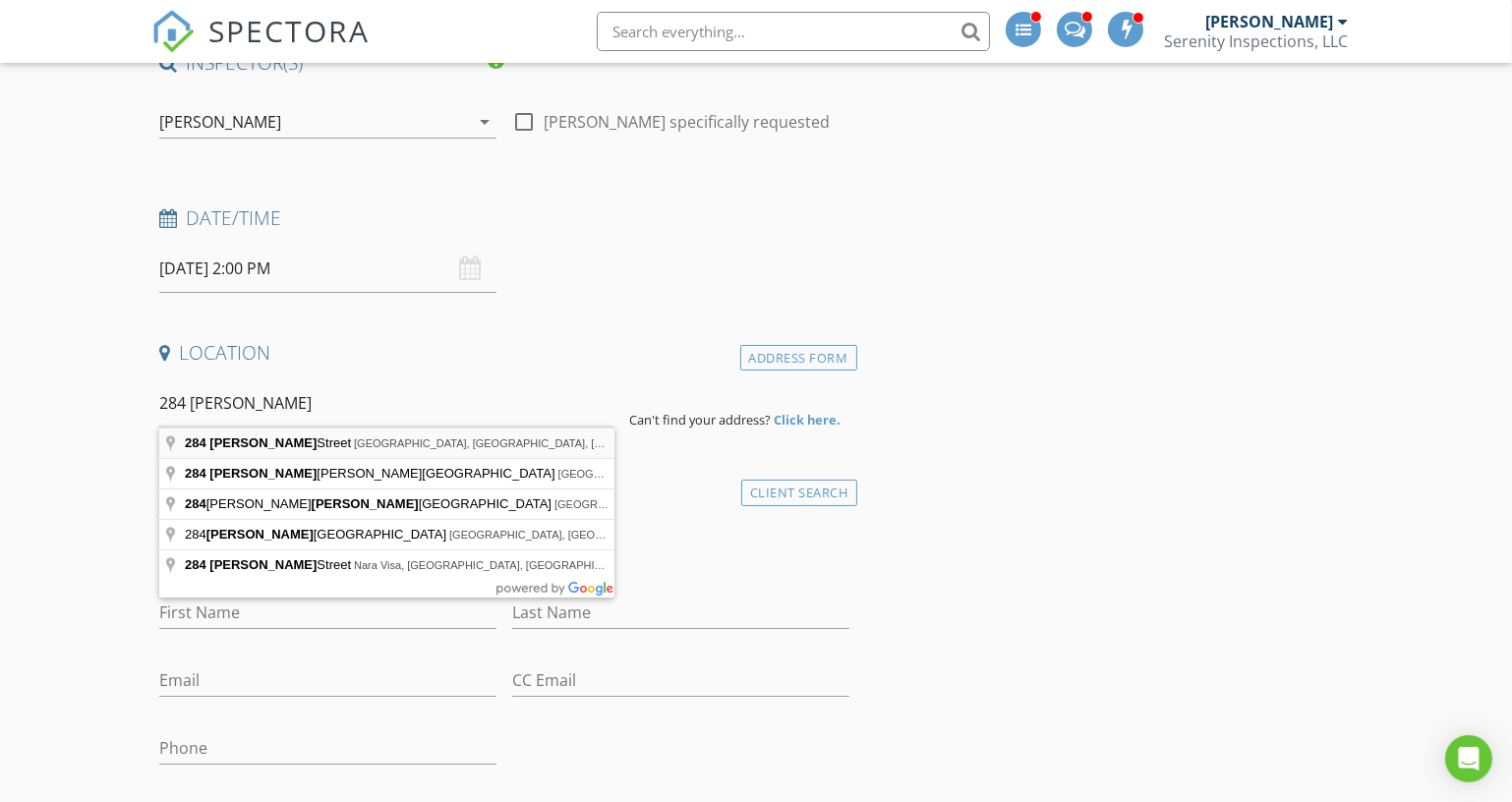 type on "284 Berry Street, Lebanon, OR, USA" 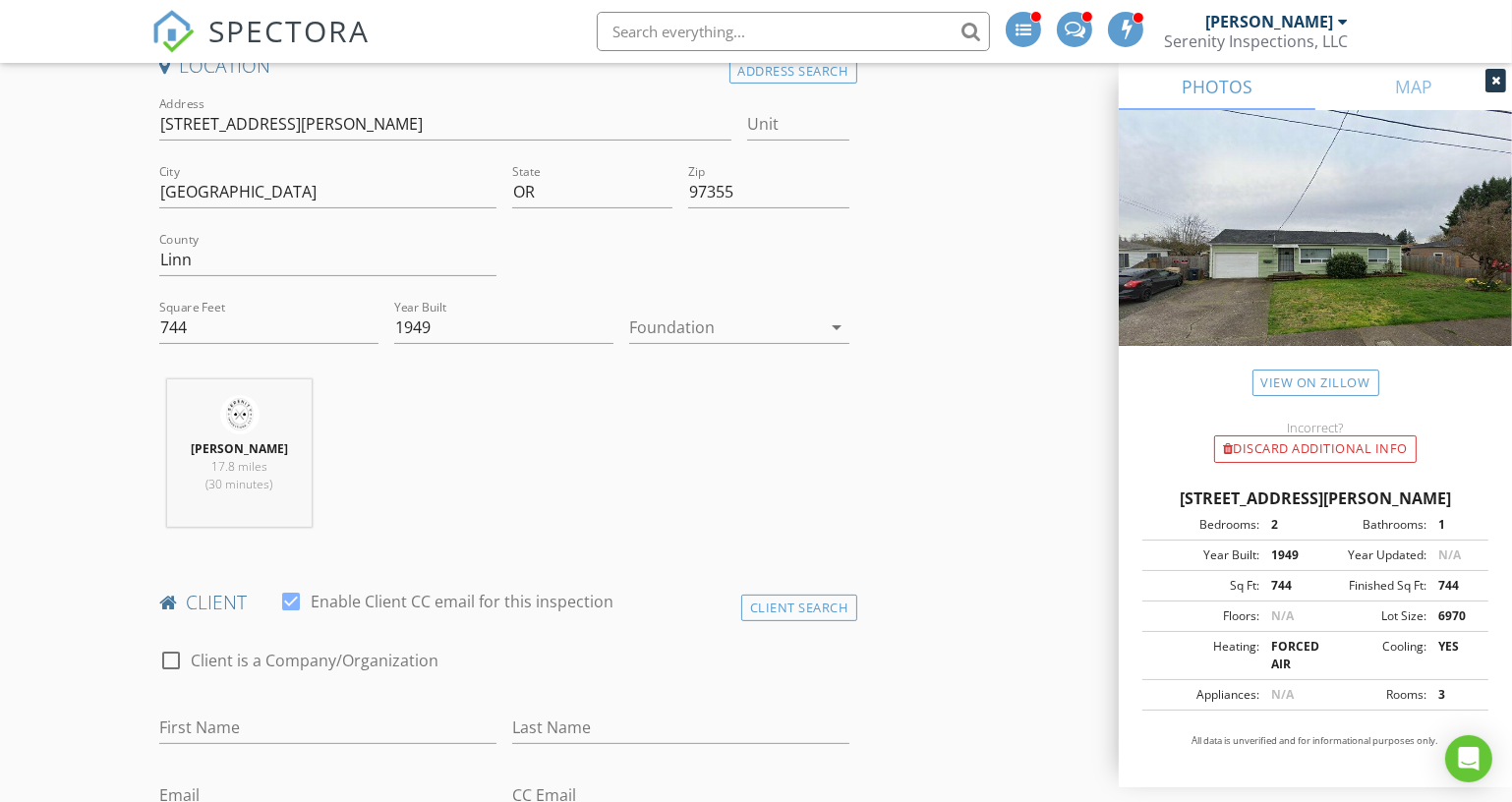 scroll, scrollTop: 715, scrollLeft: 0, axis: vertical 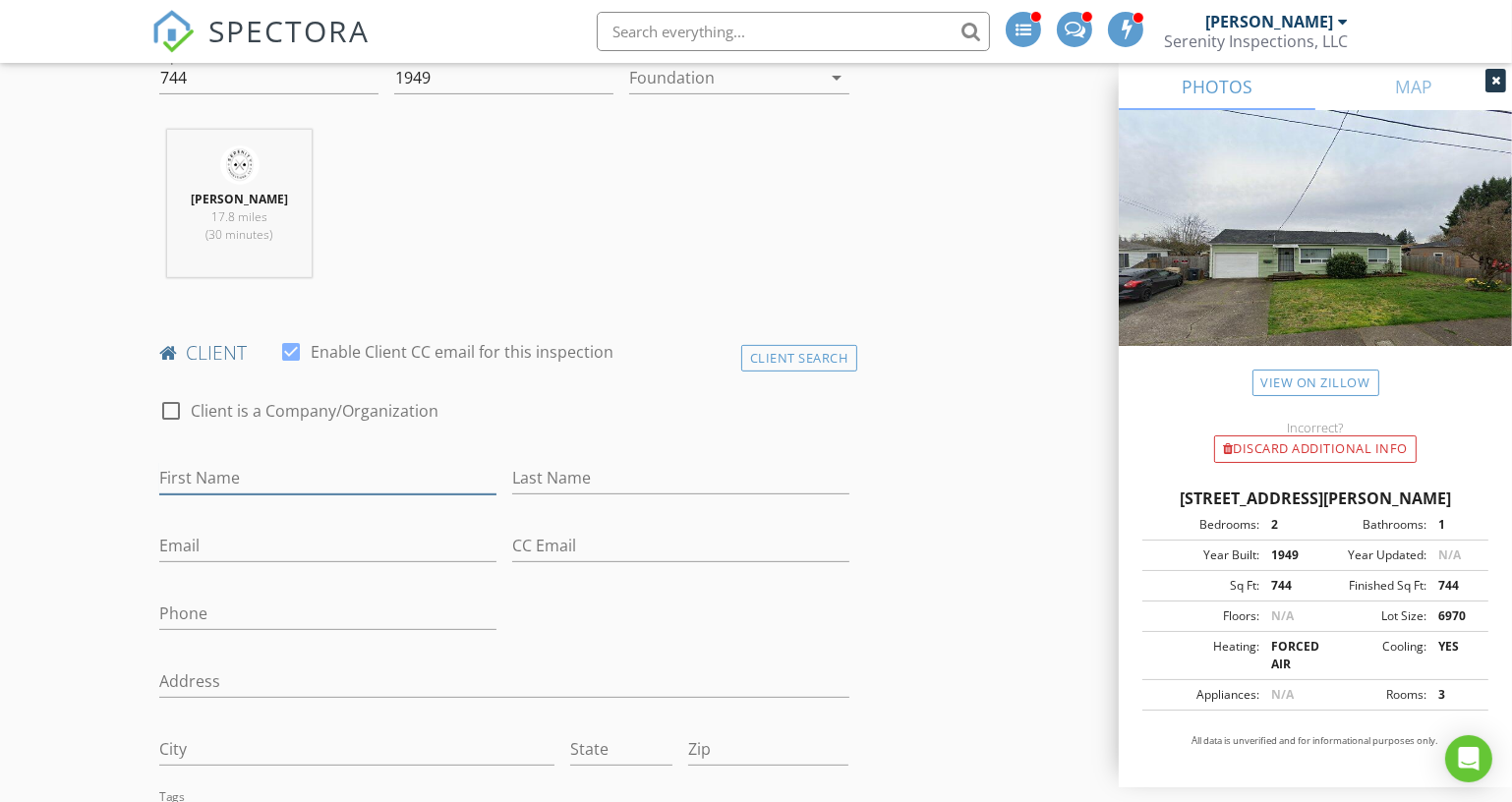 click on "First Name" at bounding box center [327, 478] 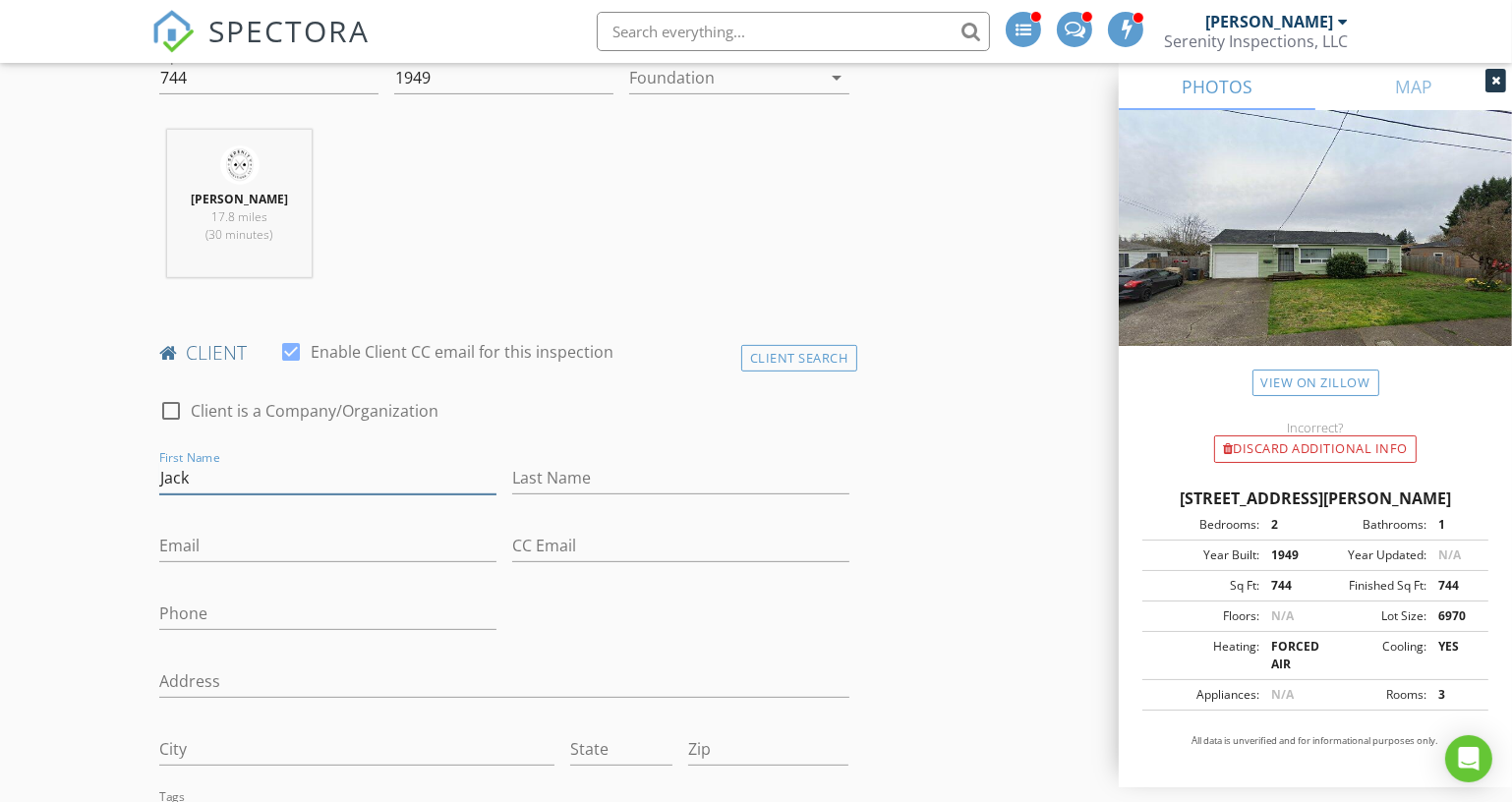 type on "Jack" 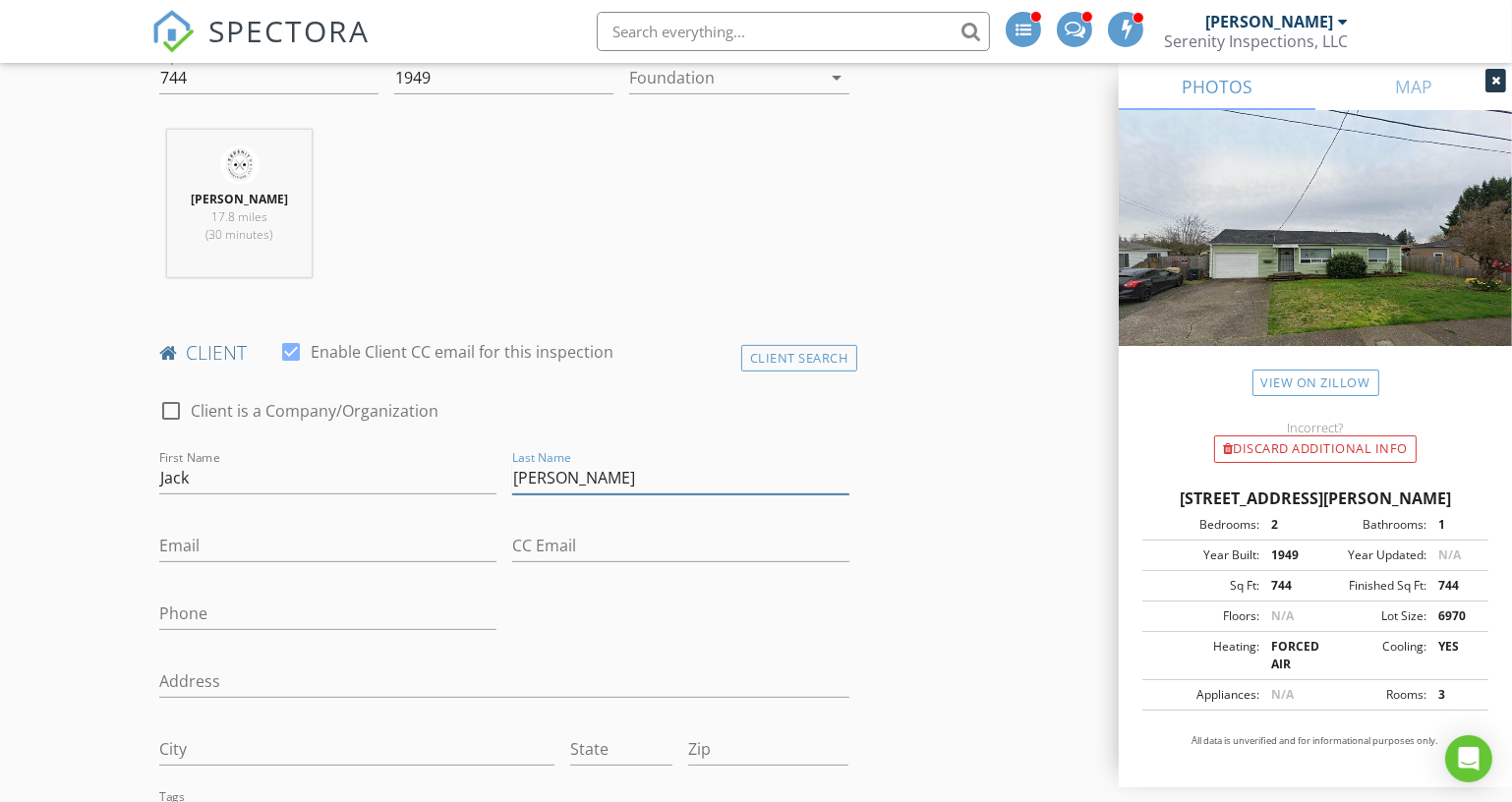 type on "Wickizer" 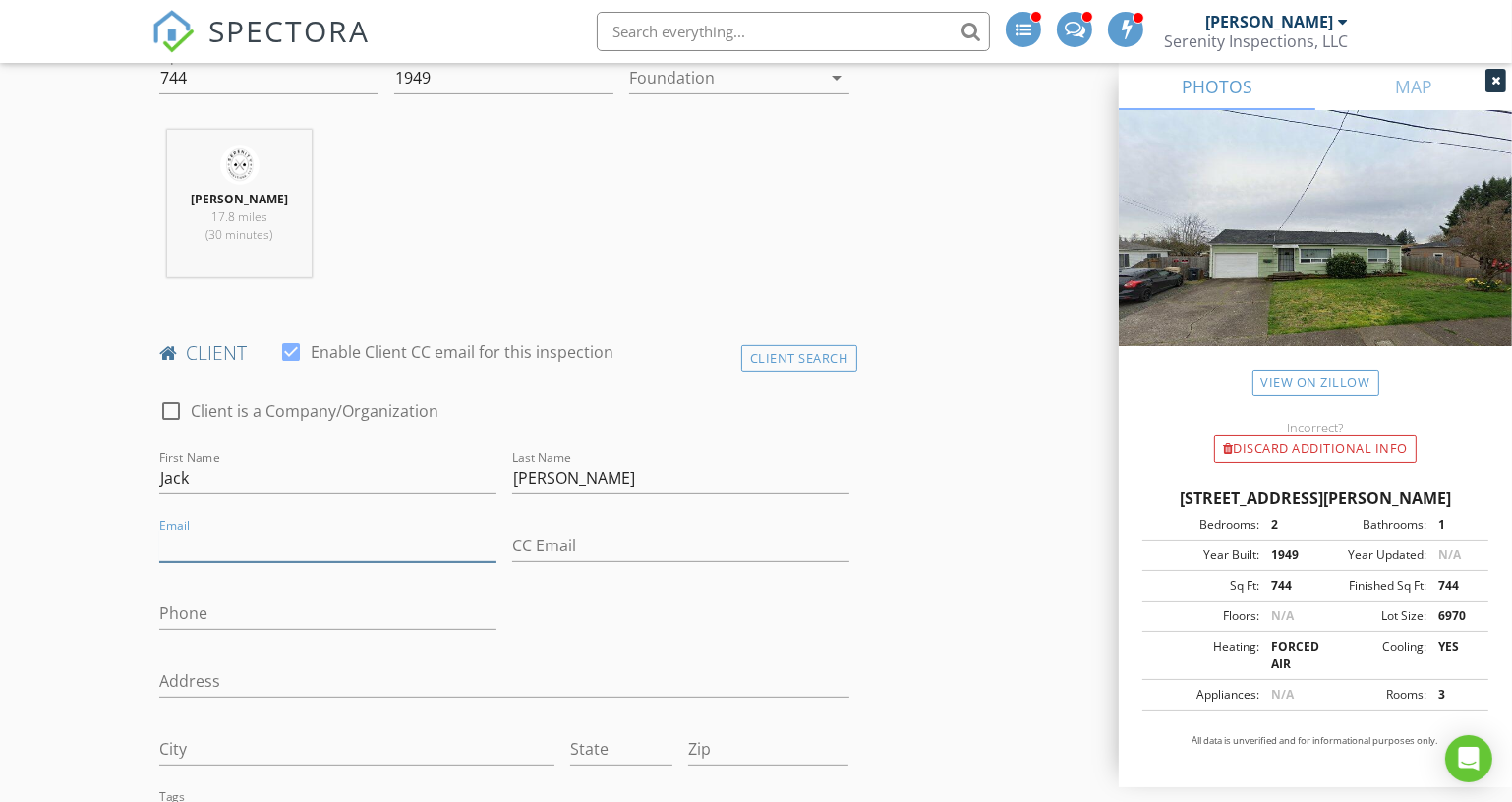 click on "Email" at bounding box center [327, 545] 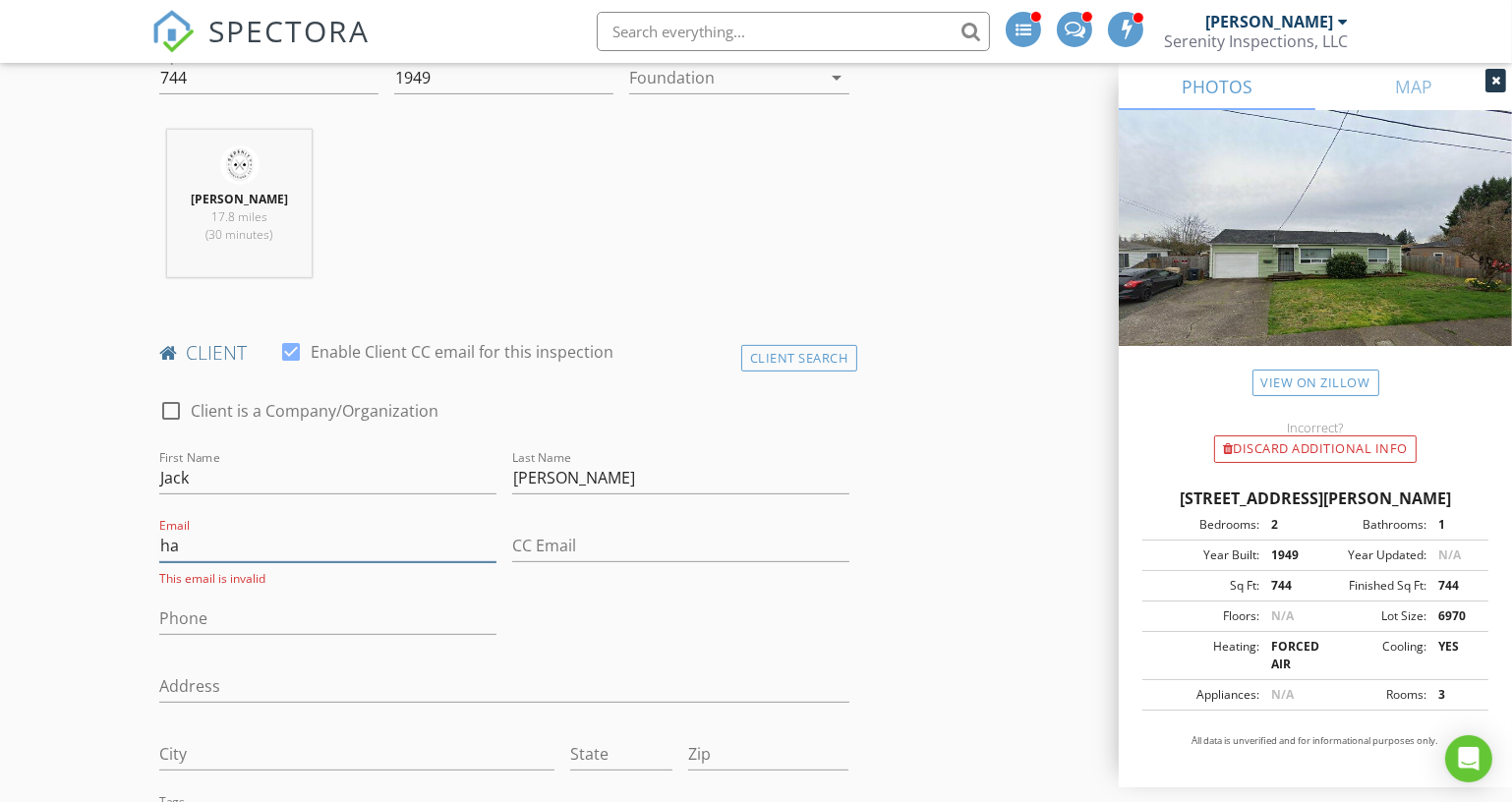type on "h" 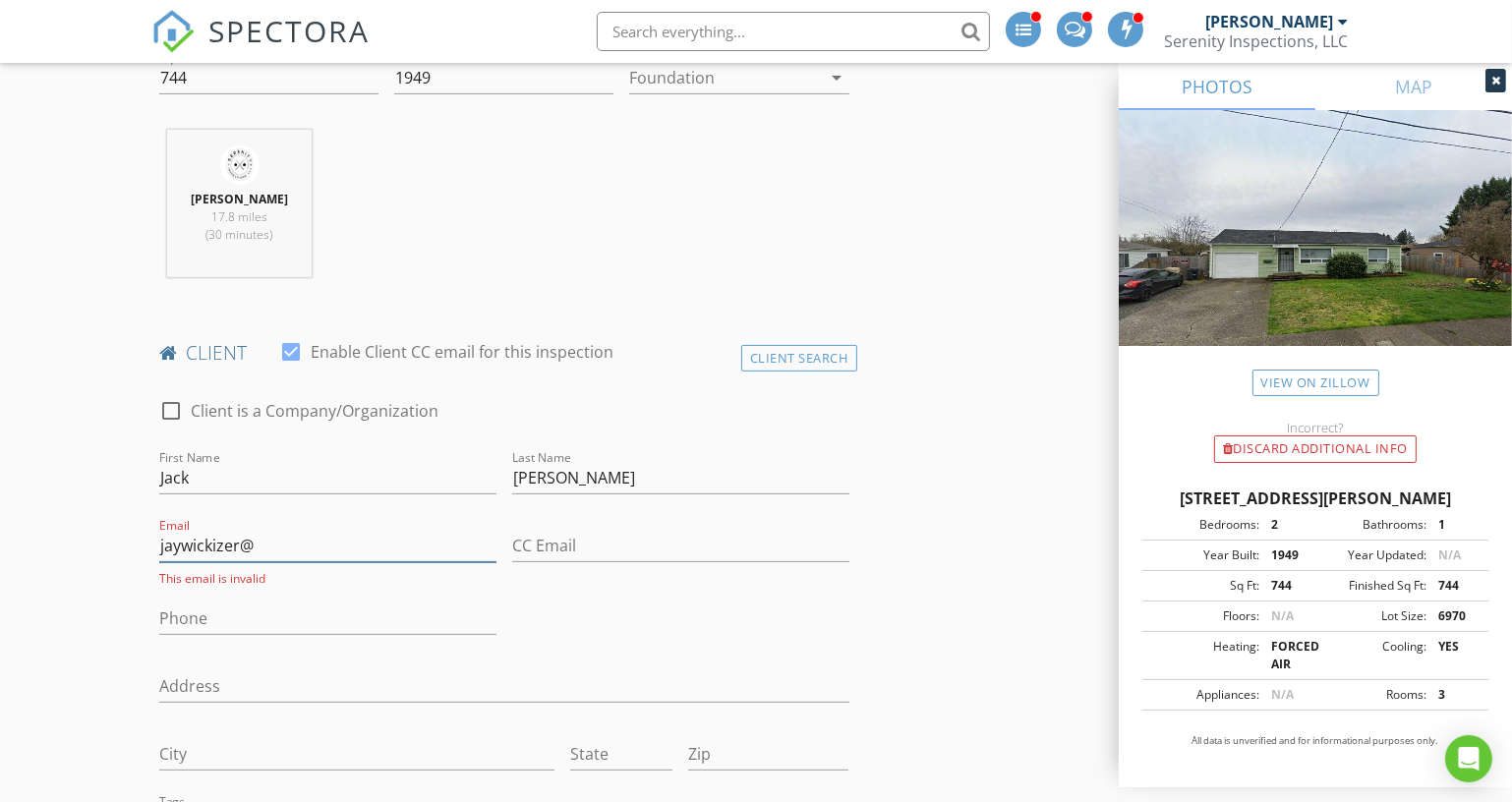 click on "jaywickizer@" at bounding box center (327, 545) 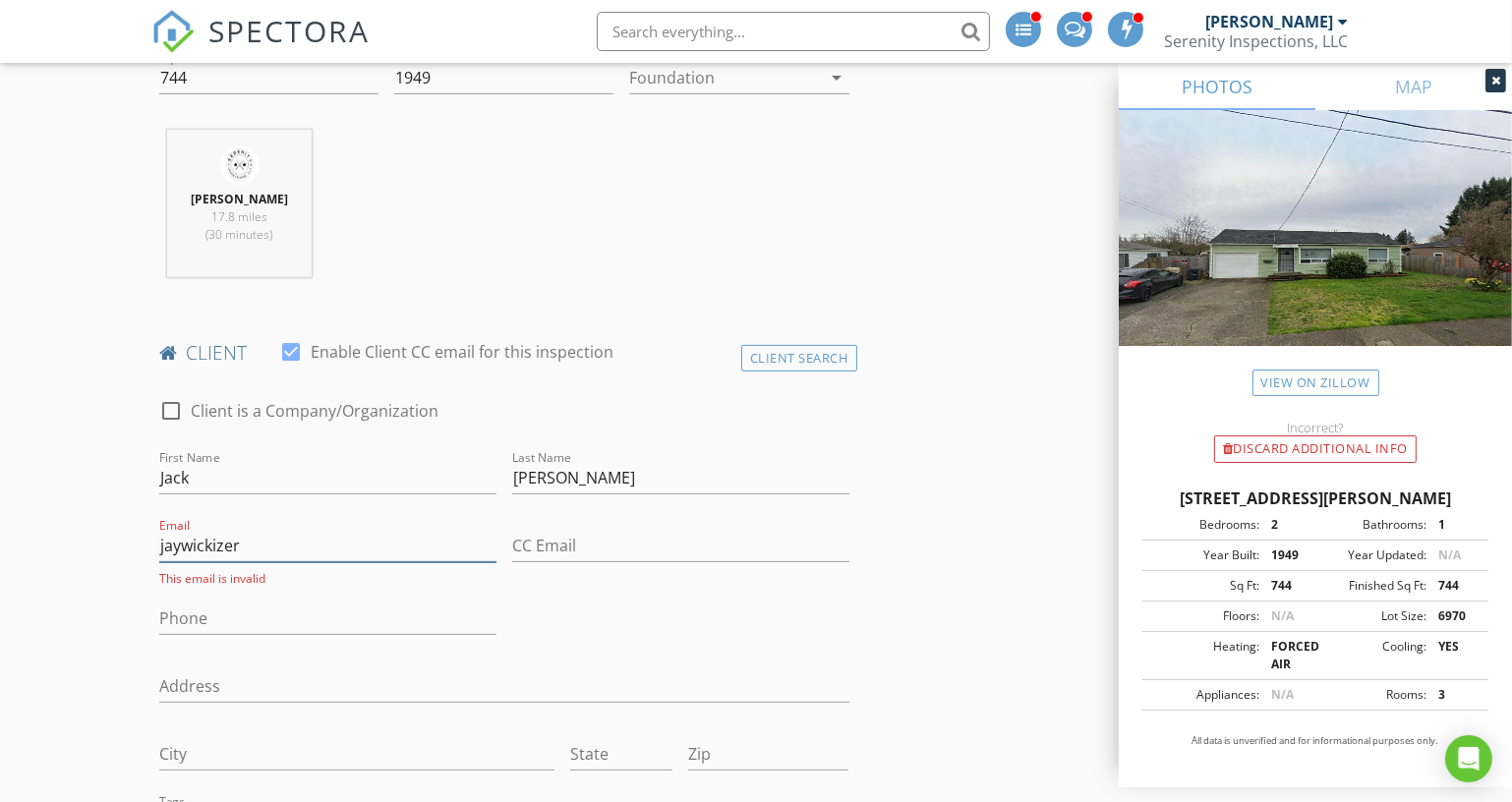 scroll, scrollTop: 893, scrollLeft: 0, axis: vertical 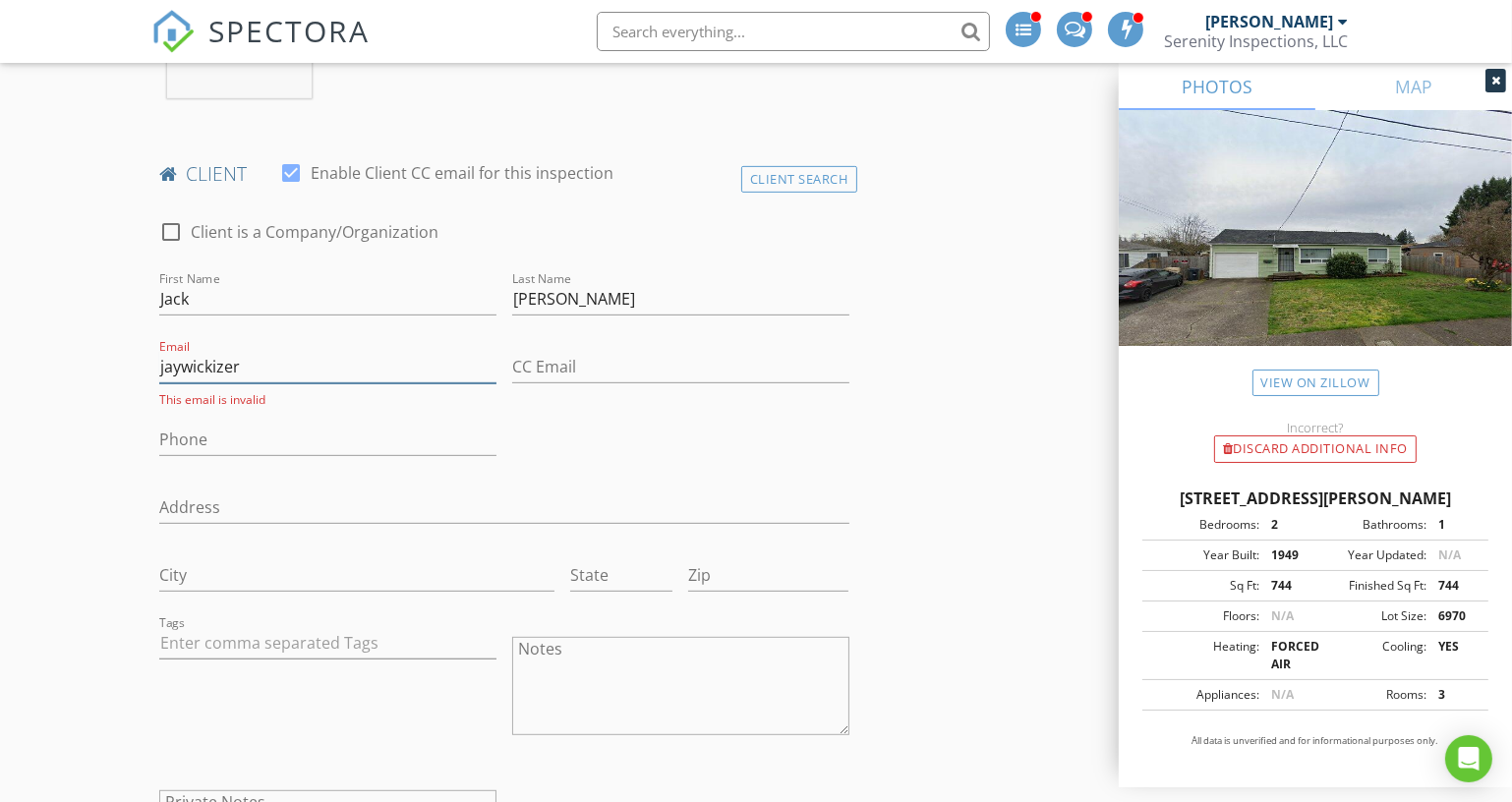 type on "jaywickizer" 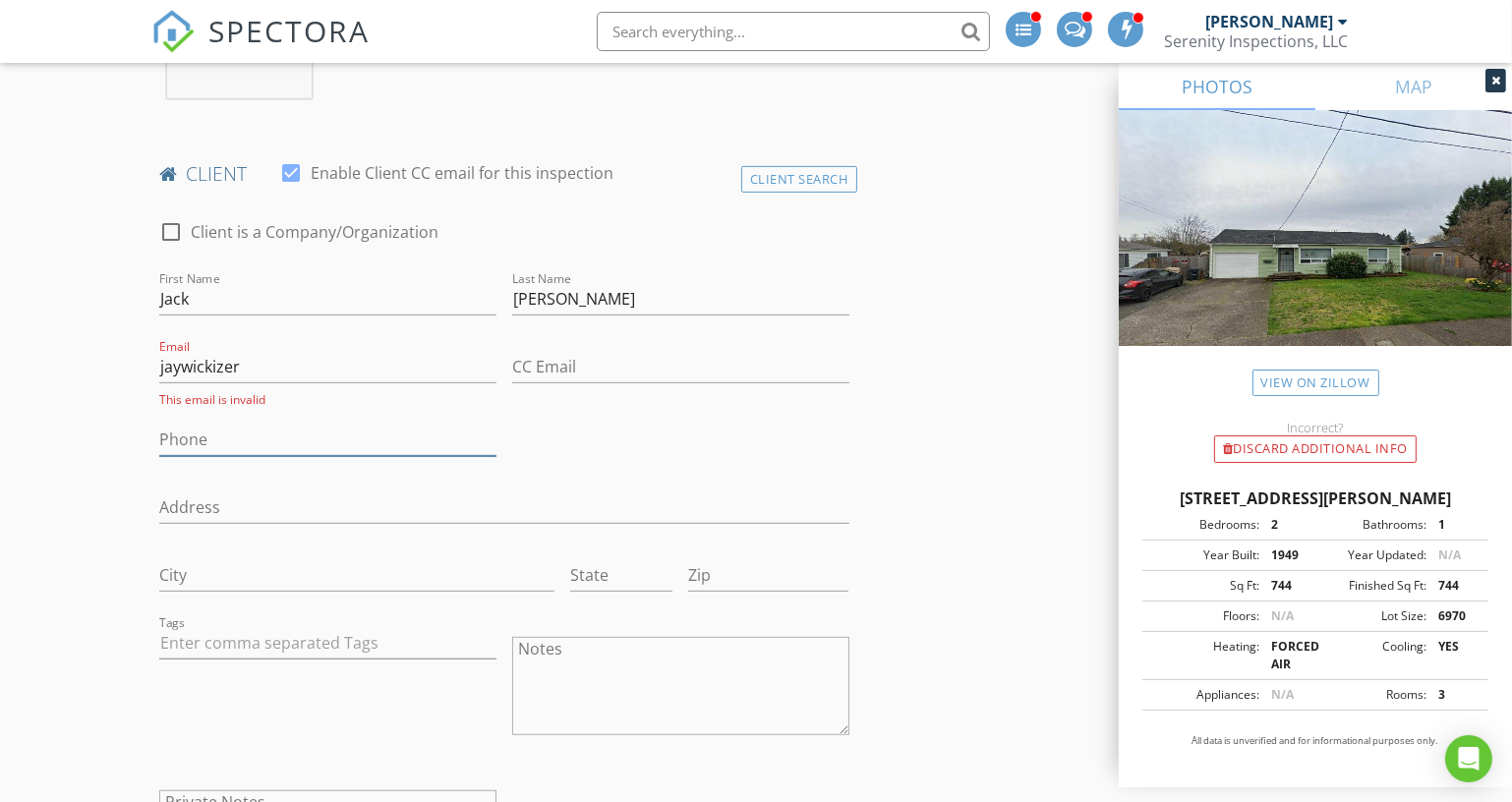 click on "Phone" at bounding box center (327, 439) 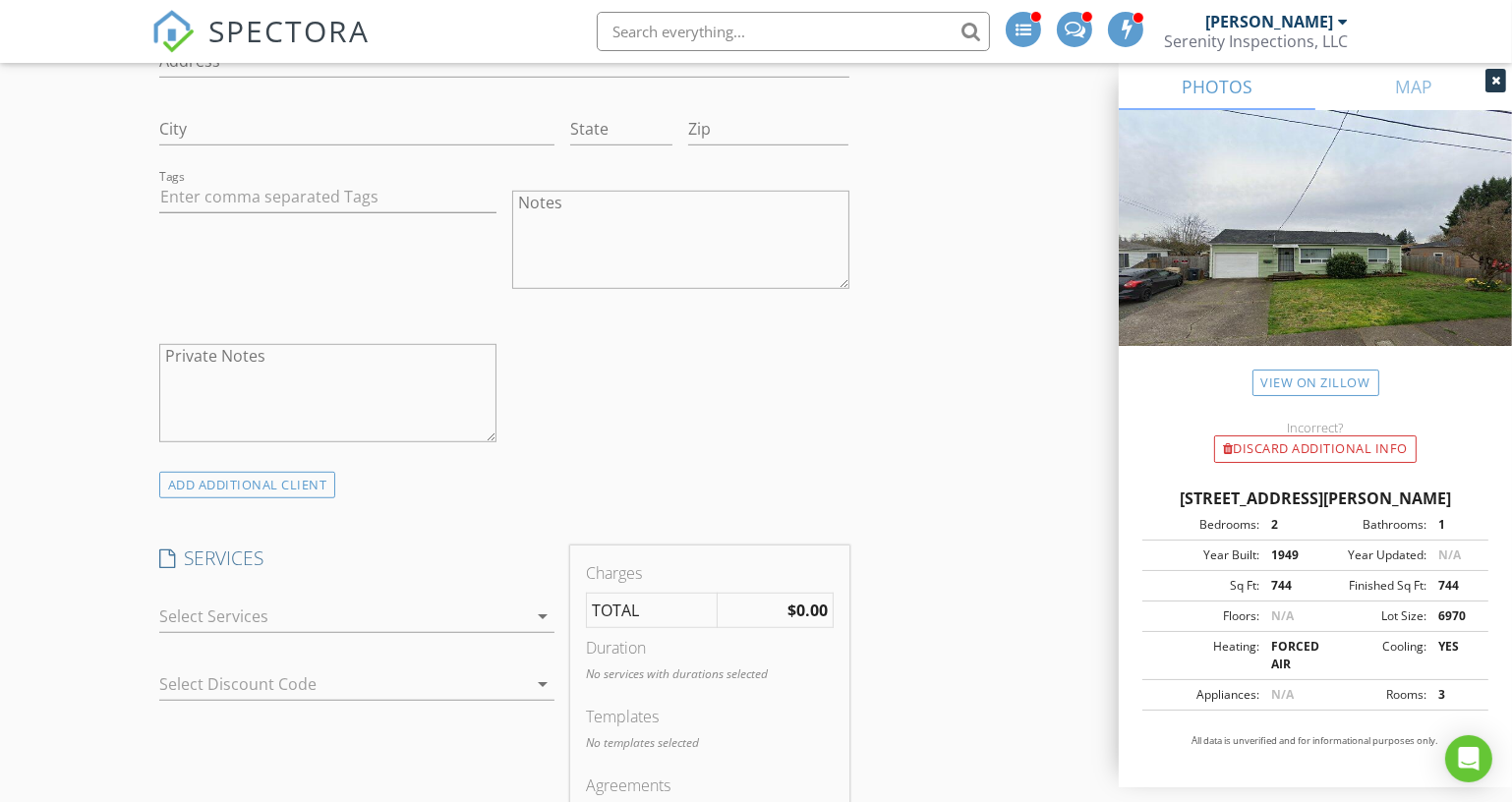 scroll, scrollTop: 1608, scrollLeft: 0, axis: vertical 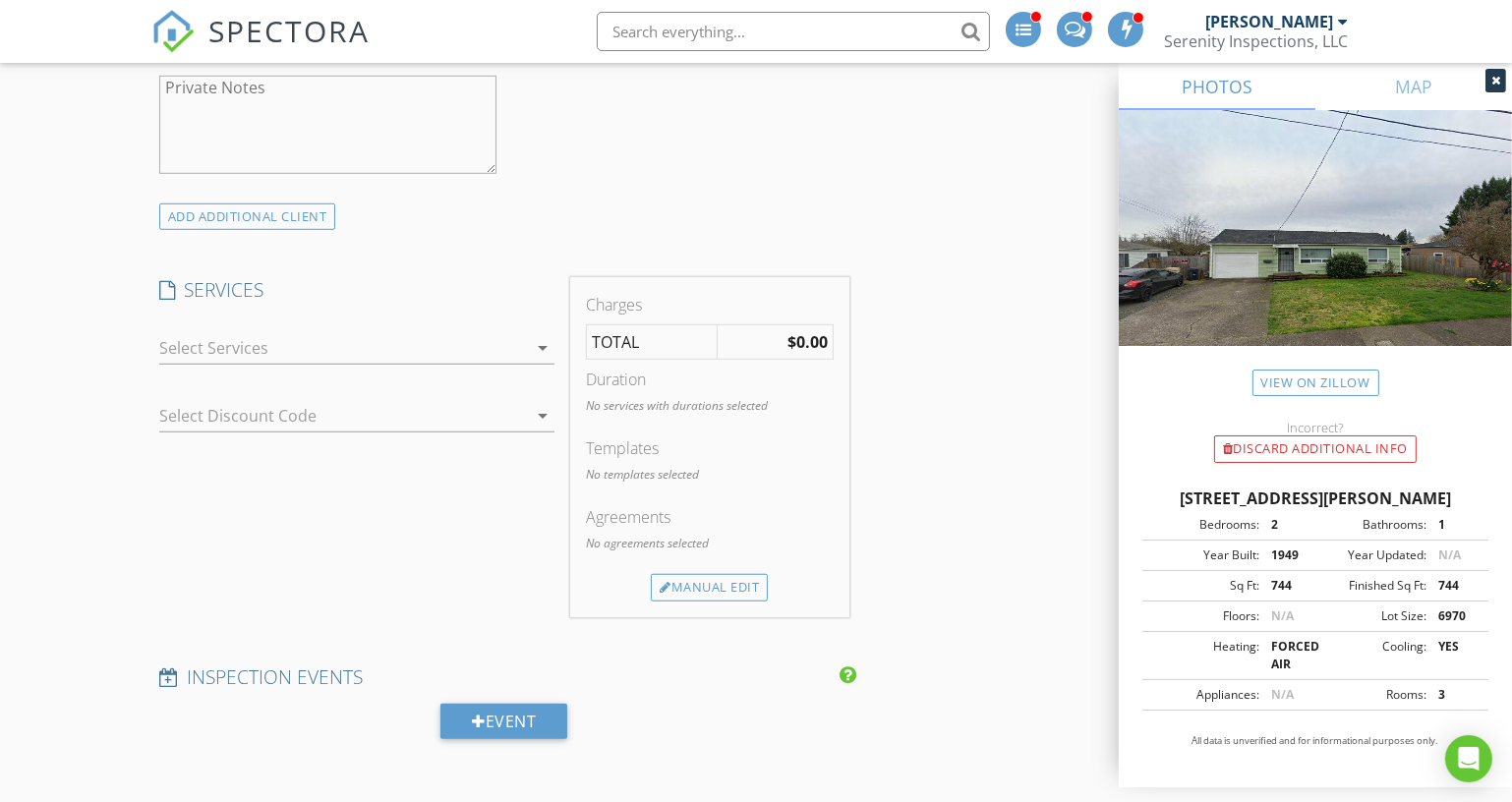 type on "503-515-1987" 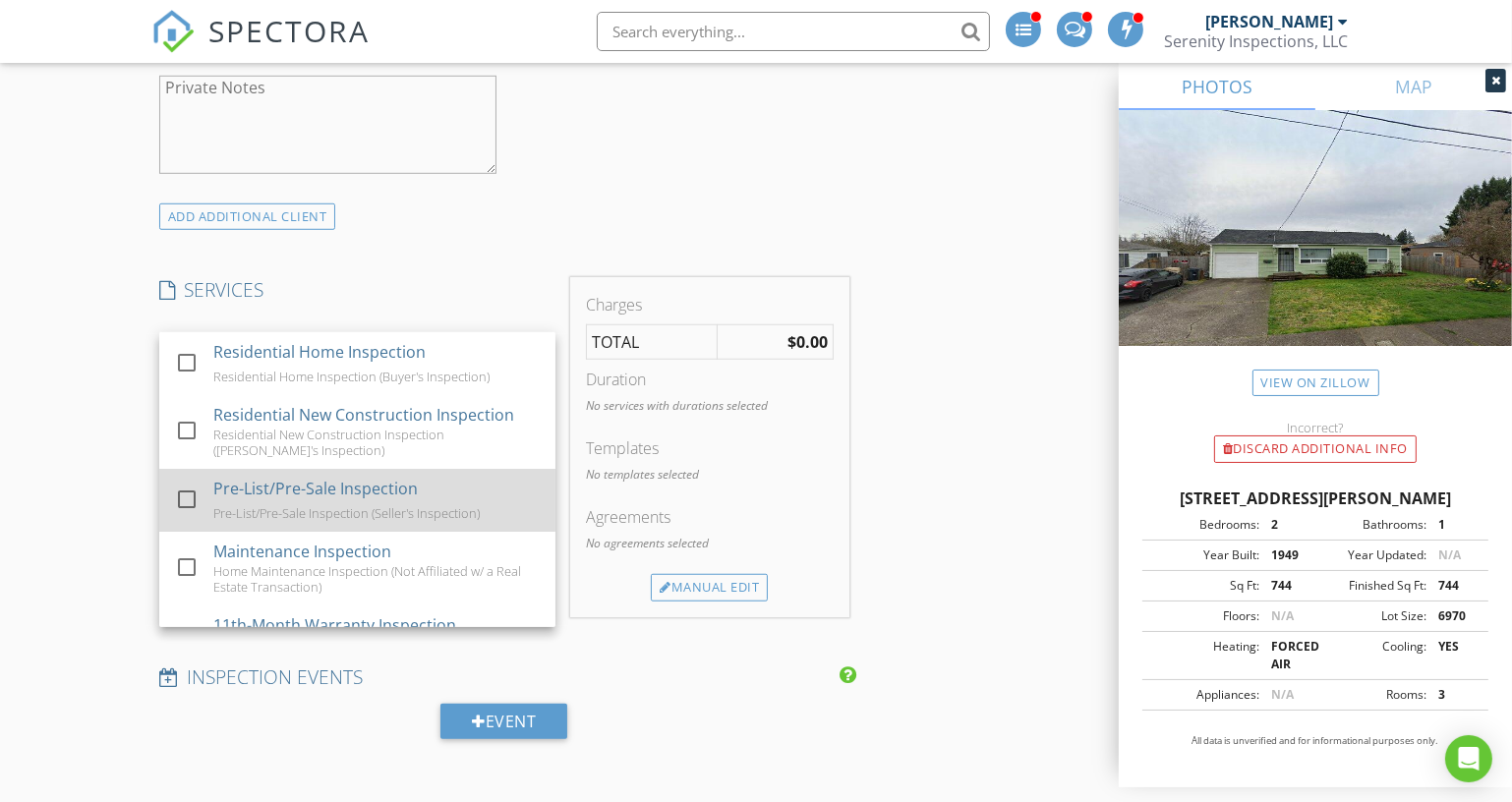 scroll, scrollTop: 88, scrollLeft: 0, axis: vertical 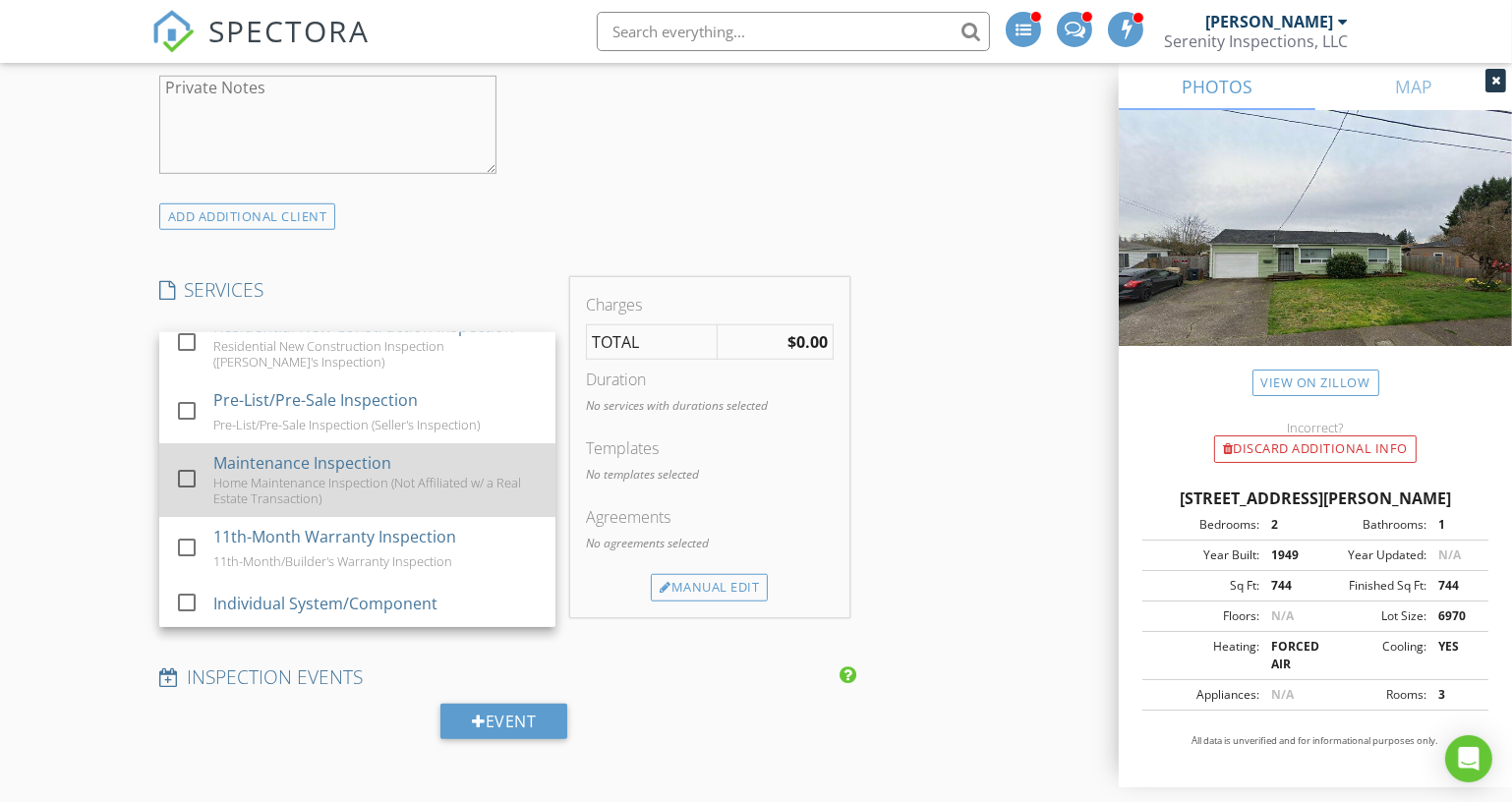 click on "Home Maintenance Inspection (Not Affiliated w/ a Real Estate Transaction)" at bounding box center [377, 490] 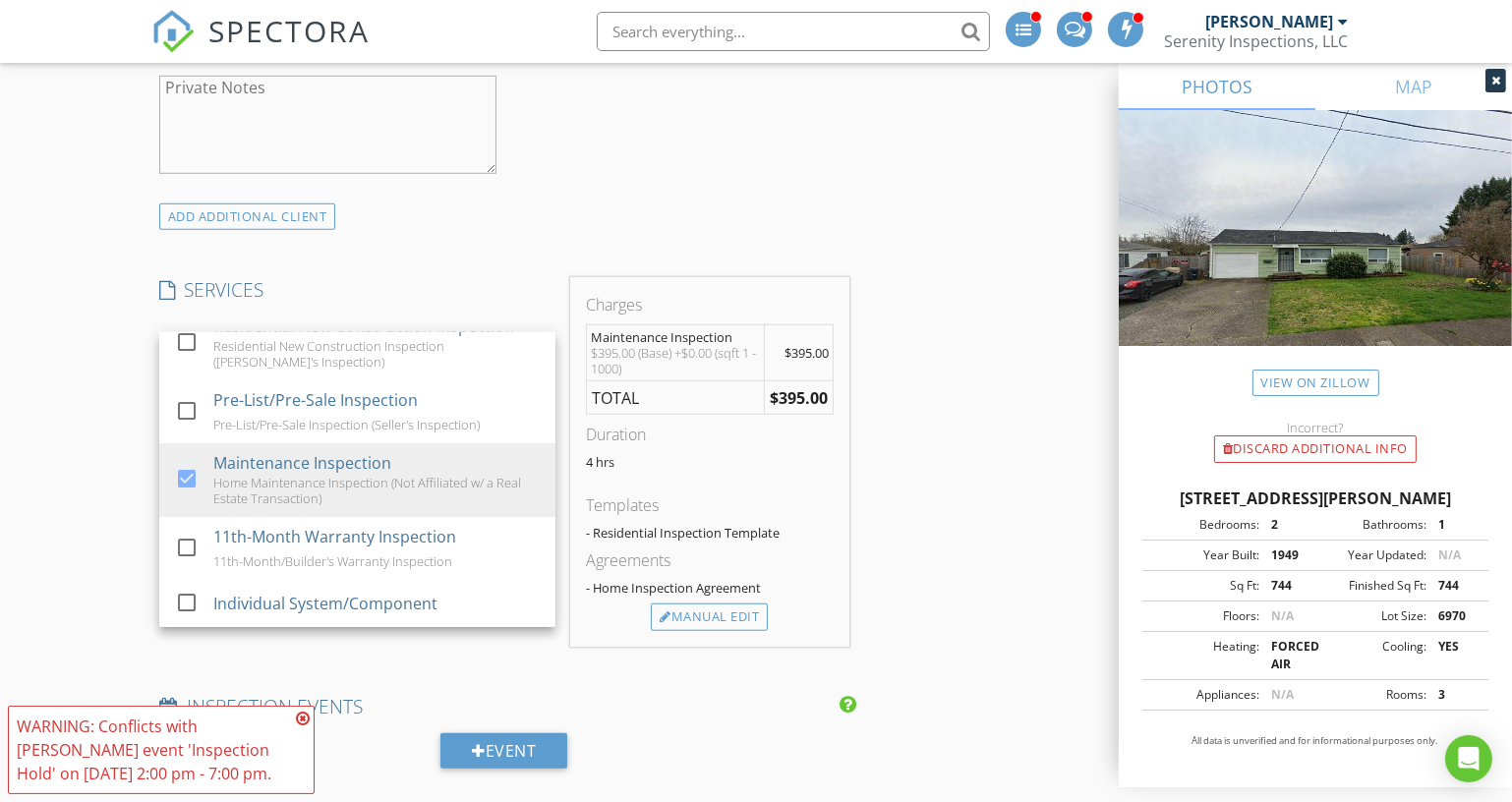 click on "INSPECTOR(S)
check_box   Kyle Nemes   PRIMARY   Kyle Nemes arrow_drop_down   check_box_outline_blank Kyle Nemes specifically requested
Date/Time
07/28/2025 2:00 PM
Location
Address Search       Address 284 Berry St   Unit   City Lebanon   State OR   Zip 97355   County Linn     Square Feet 744   Year Built 1949   Foundation arrow_drop_down     Kyle Nemes     17.8 miles     (30 minutes)
client
check_box Enable Client CC email for this inspection   Client Search     check_box_outline_blank Client is a Company/Organization     First Name Jack   Last Name Wickizer   Email jaywickizer This email is invalid   CC Email   Phone 503-515-1987   Address   City   State   Zip     Tags         Notes   Private Notes
ADD ADDITIONAL client
SERVICES
check_box_outline_blank" at bounding box center (756, 528) 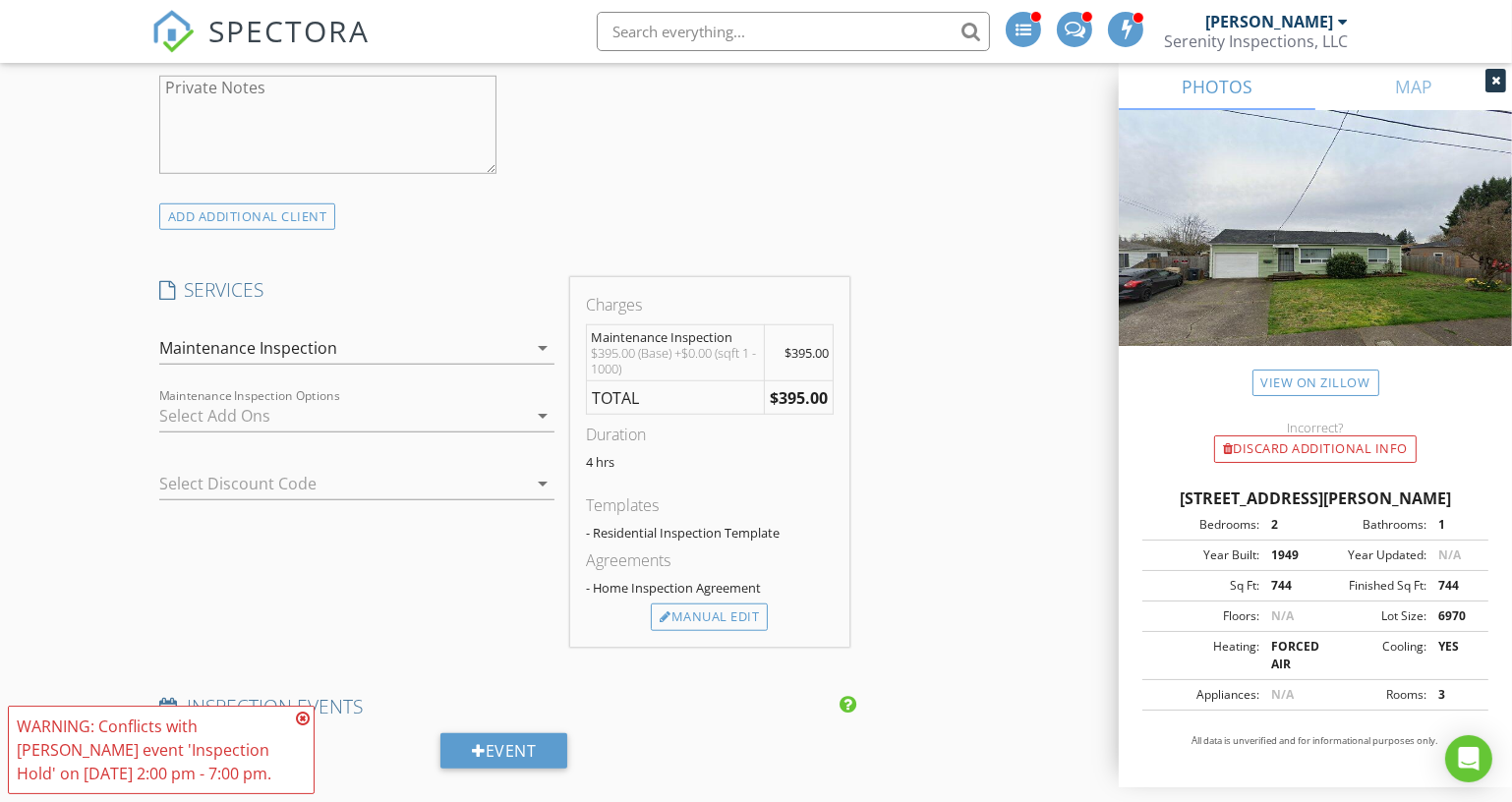 click at bounding box center [343, 416] 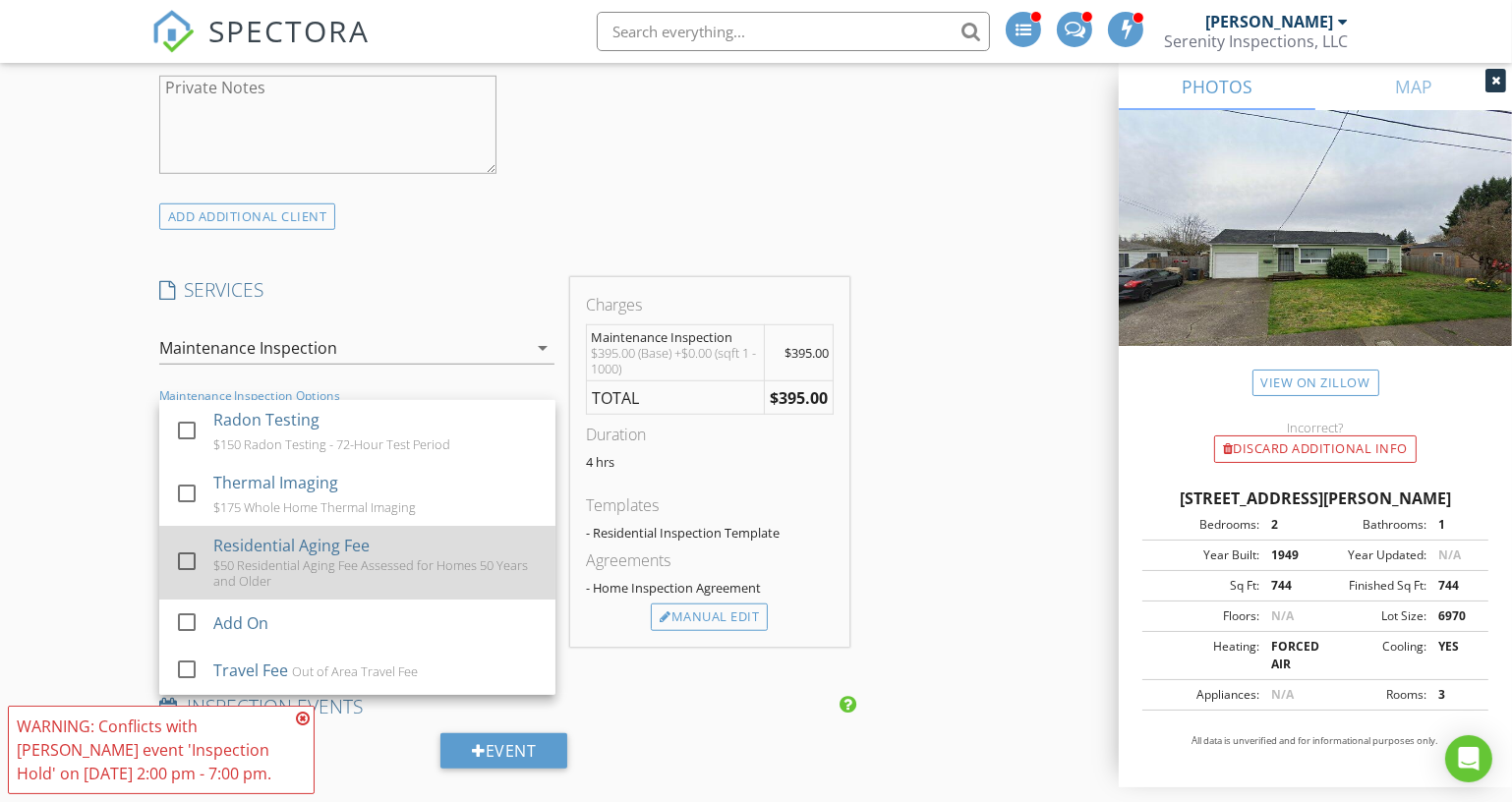 click on "$50 Residential Aging Fee Assessed for Homes 50 Years and Older" at bounding box center (377, 573) 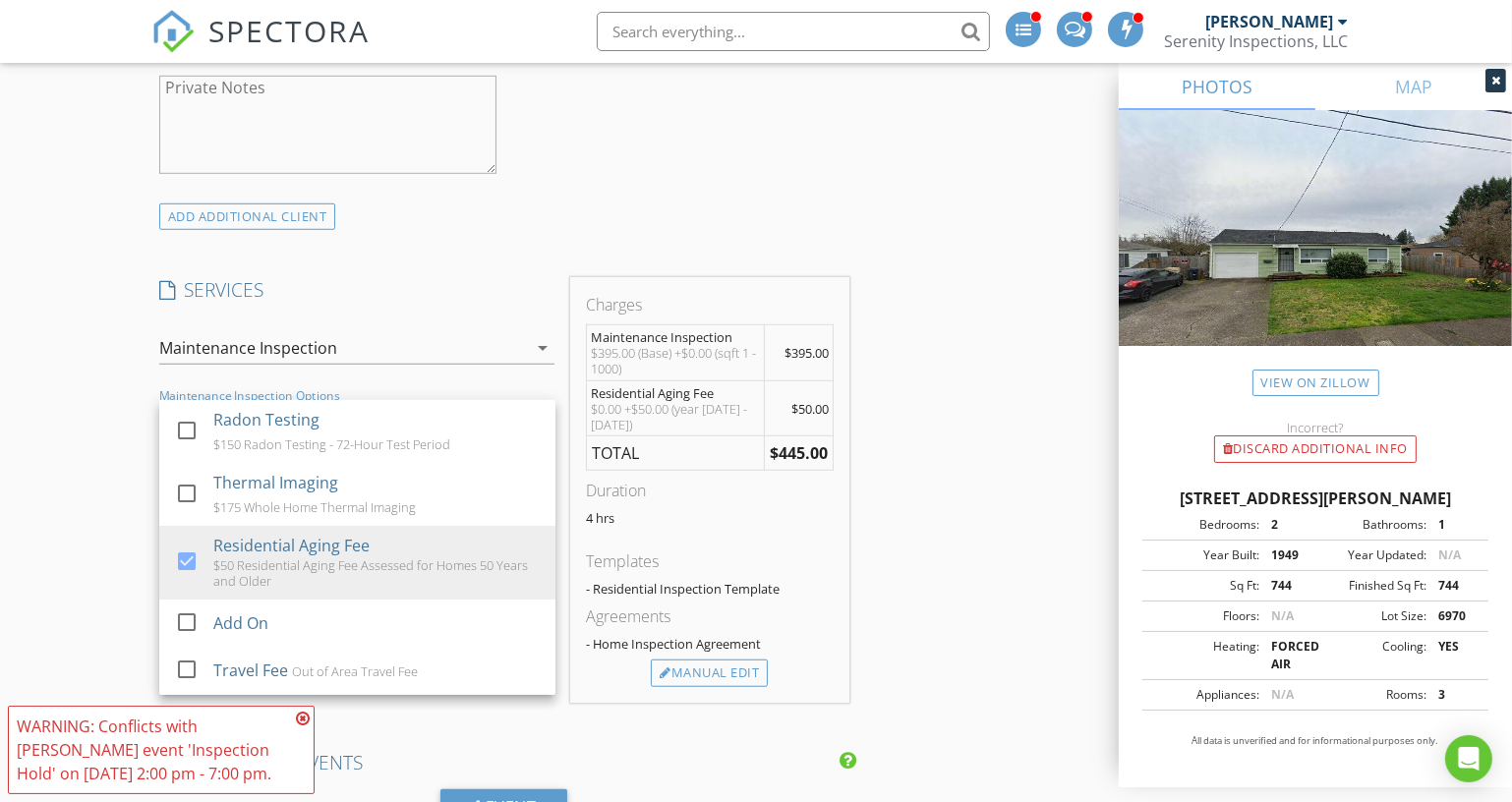 click at bounding box center [303, 718] 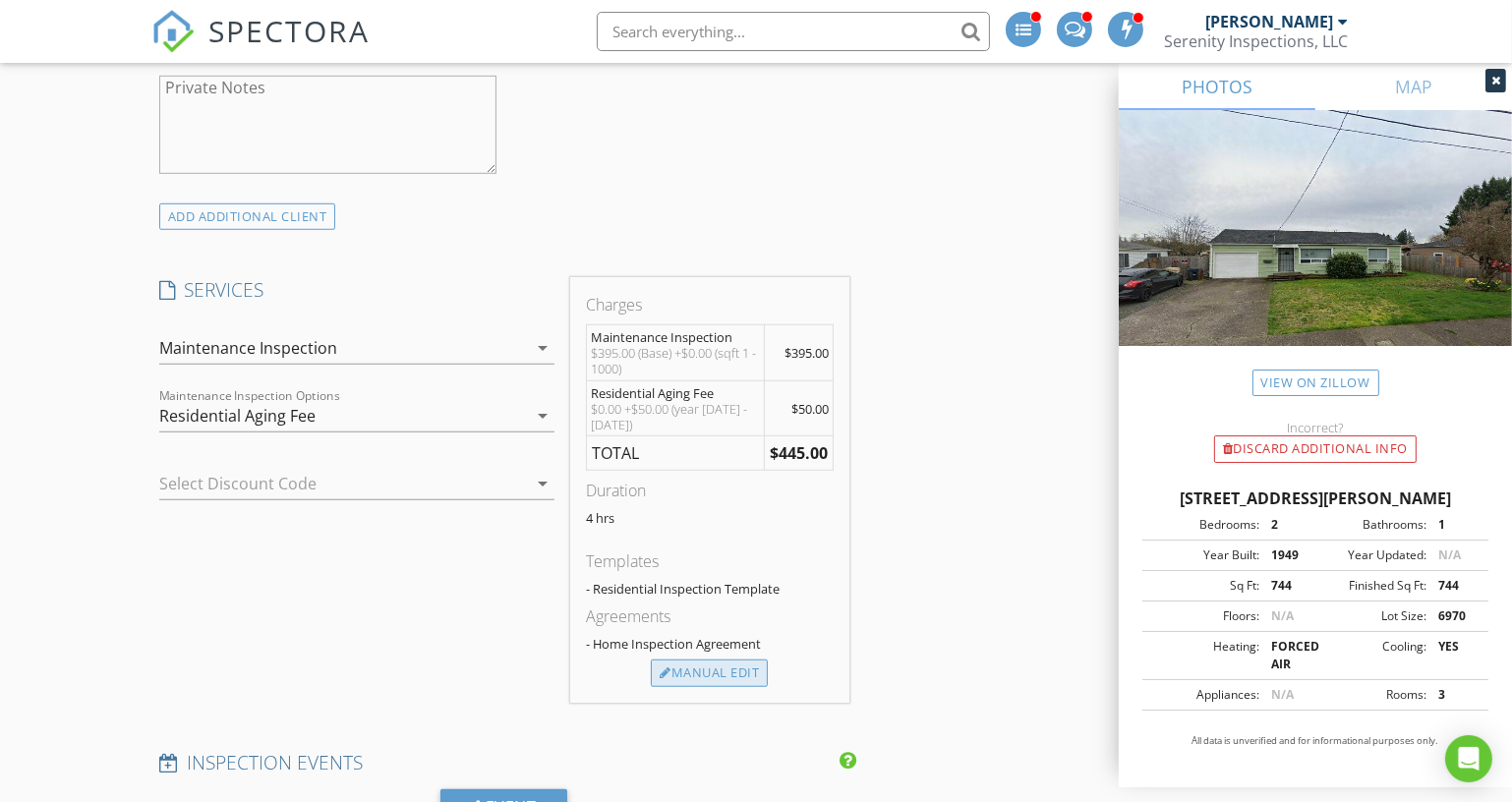 click on "Manual Edit" at bounding box center (709, 673) 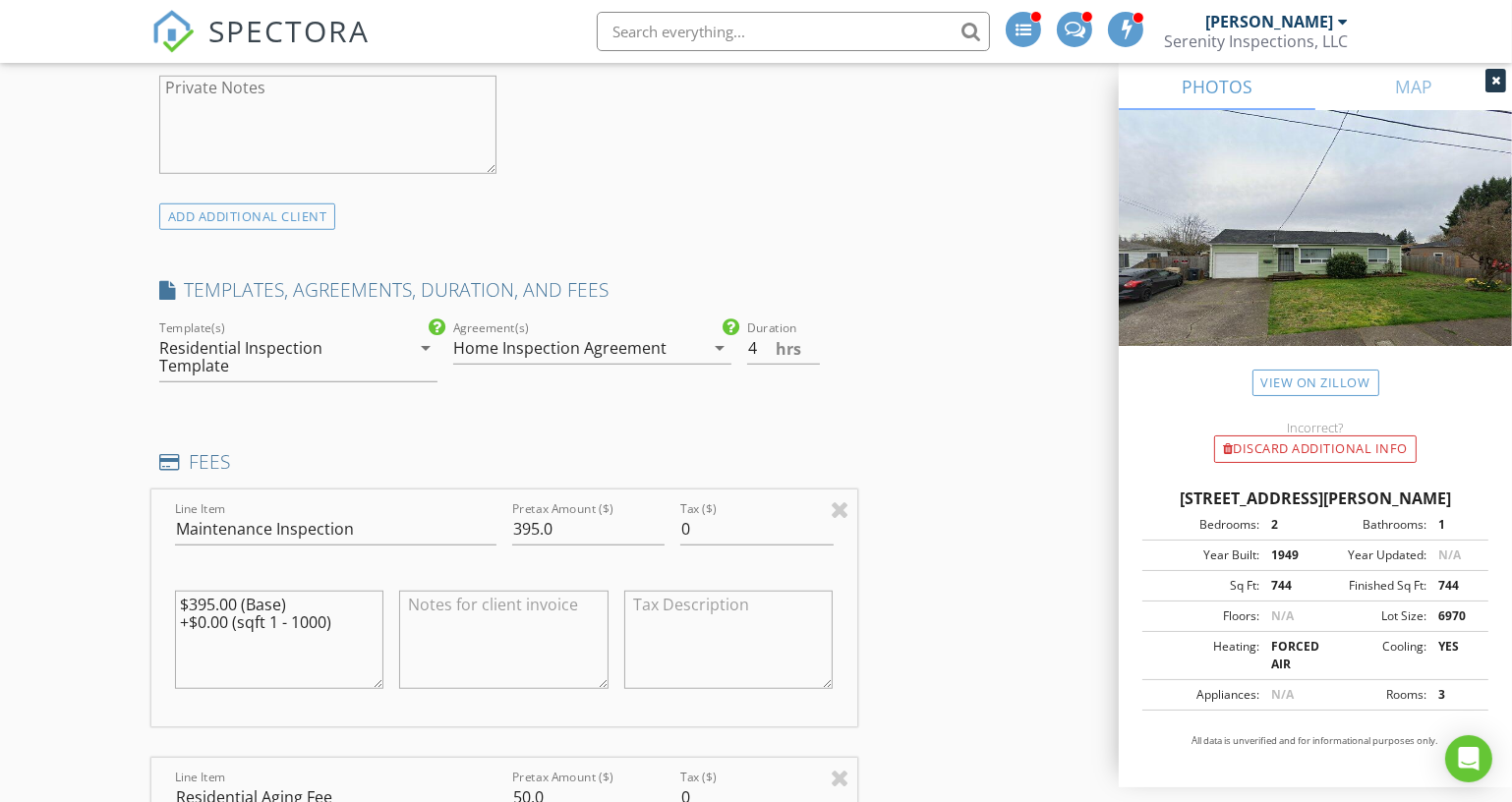 drag, startPoint x: 345, startPoint y: 625, endPoint x: 97, endPoint y: 542, distance: 261.52055 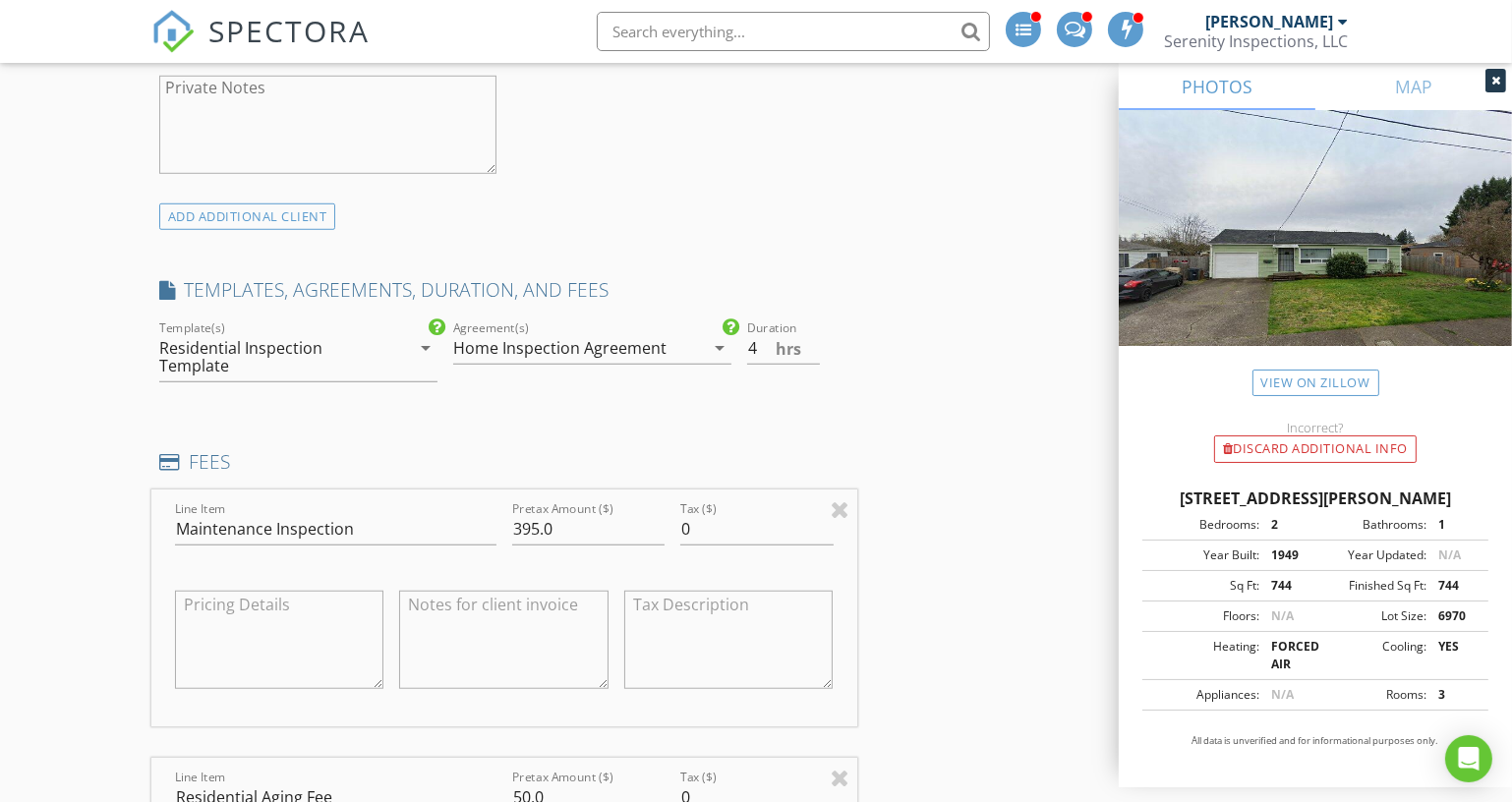 type 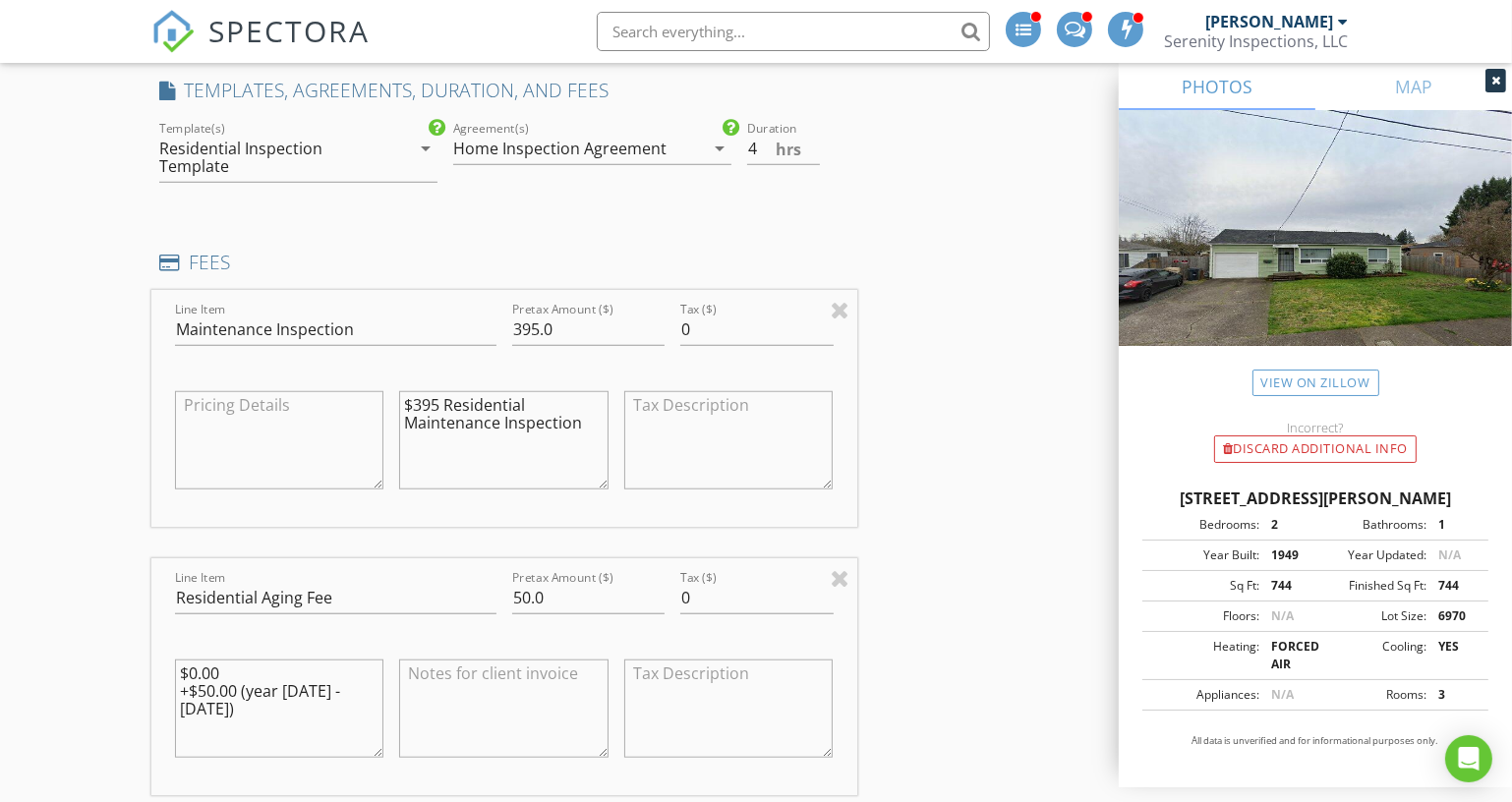 scroll, scrollTop: 1965, scrollLeft: 0, axis: vertical 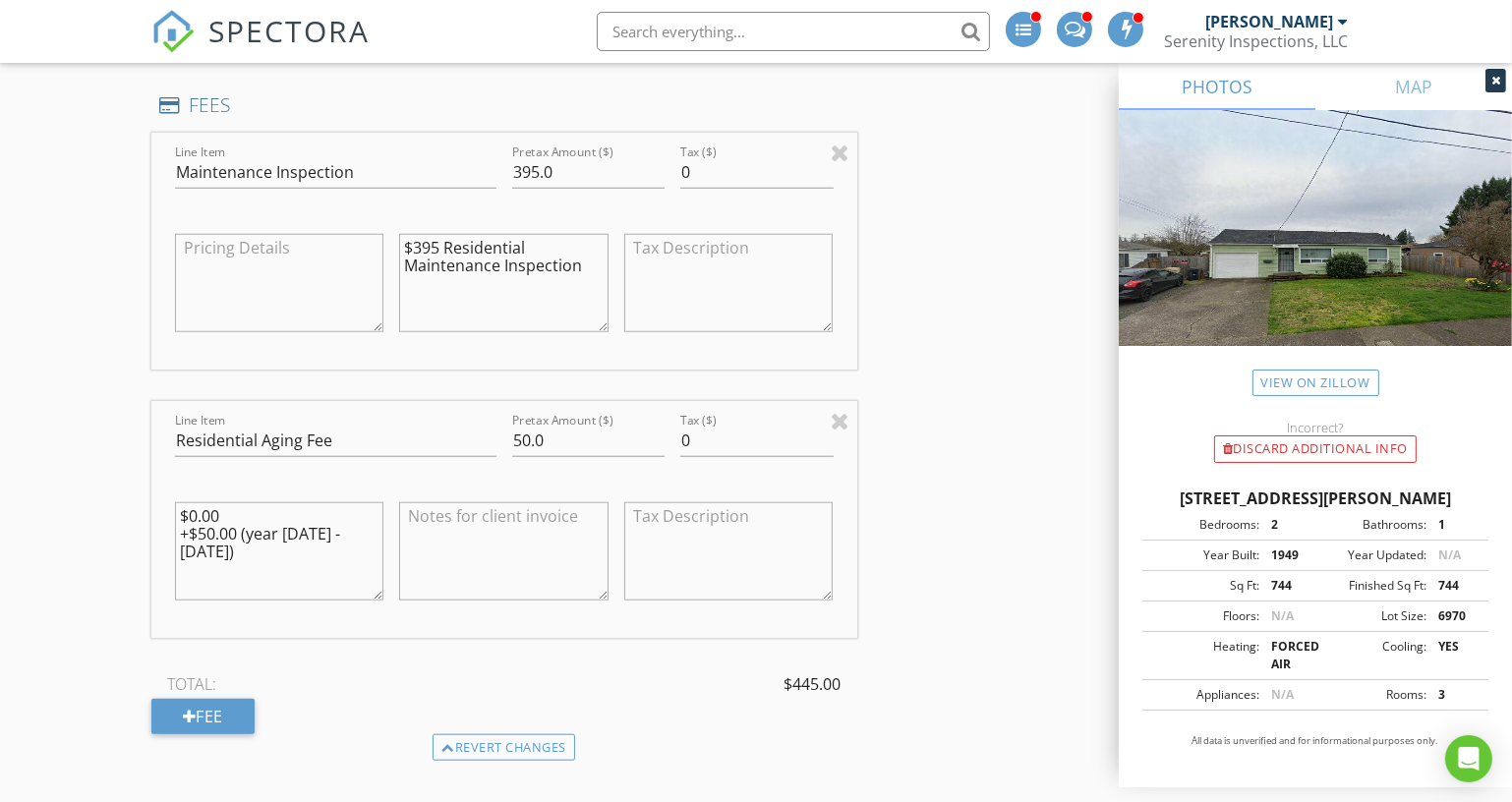 type on "$395 Residential Maintenance Inspection" 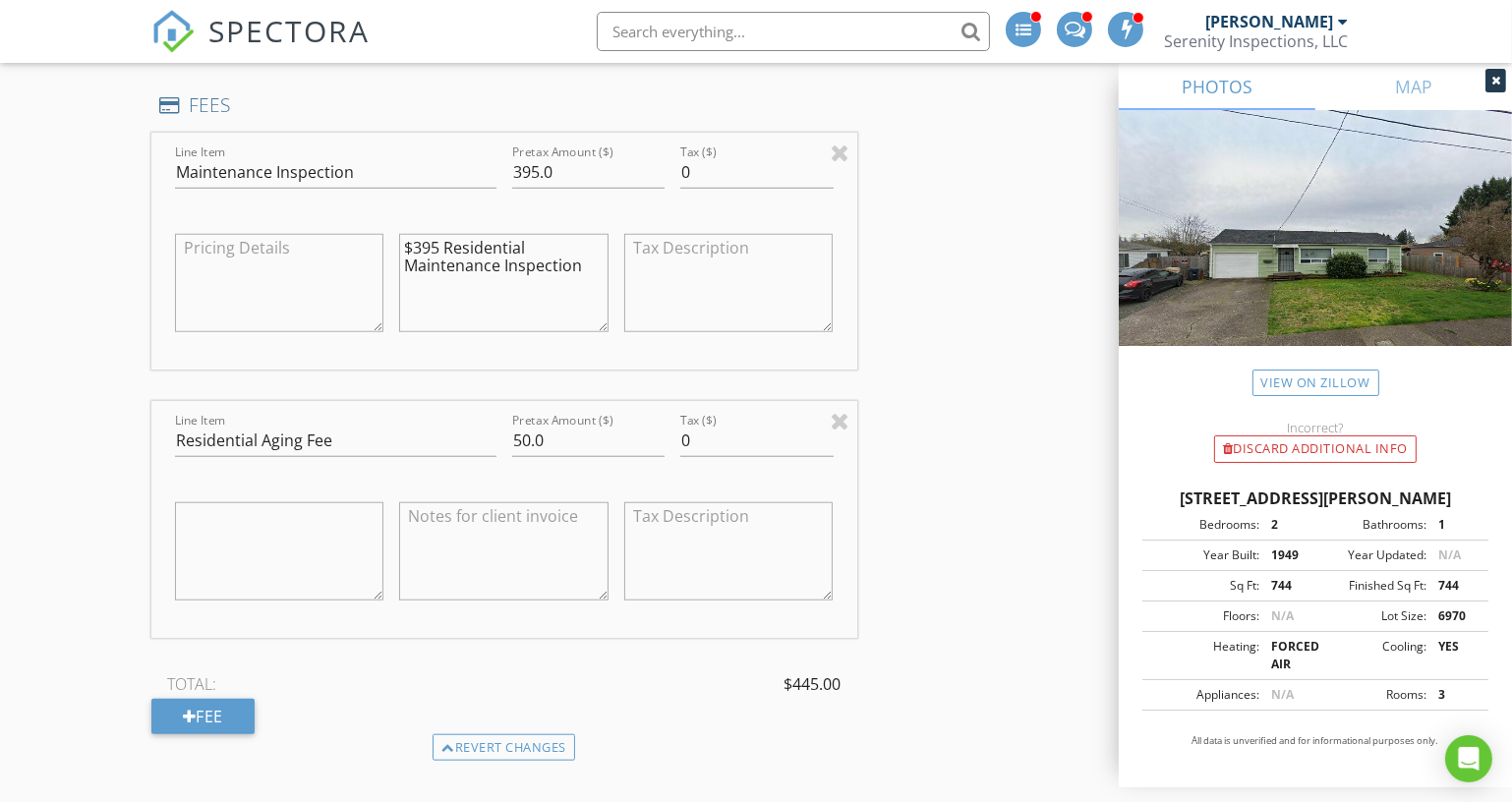 type 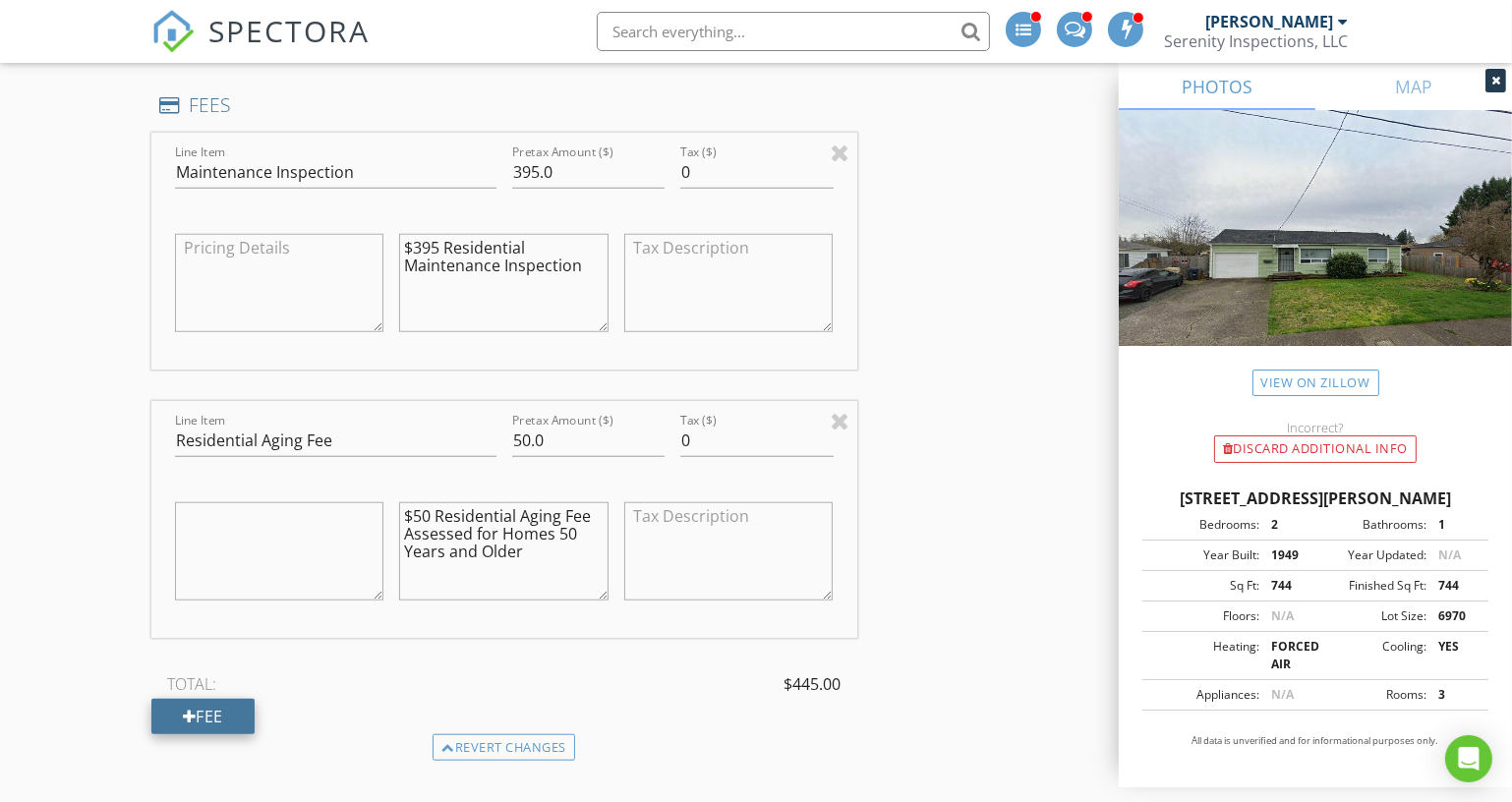 type on "$50 Residential Aging Fee Assessed for Homes 50 Years and Older" 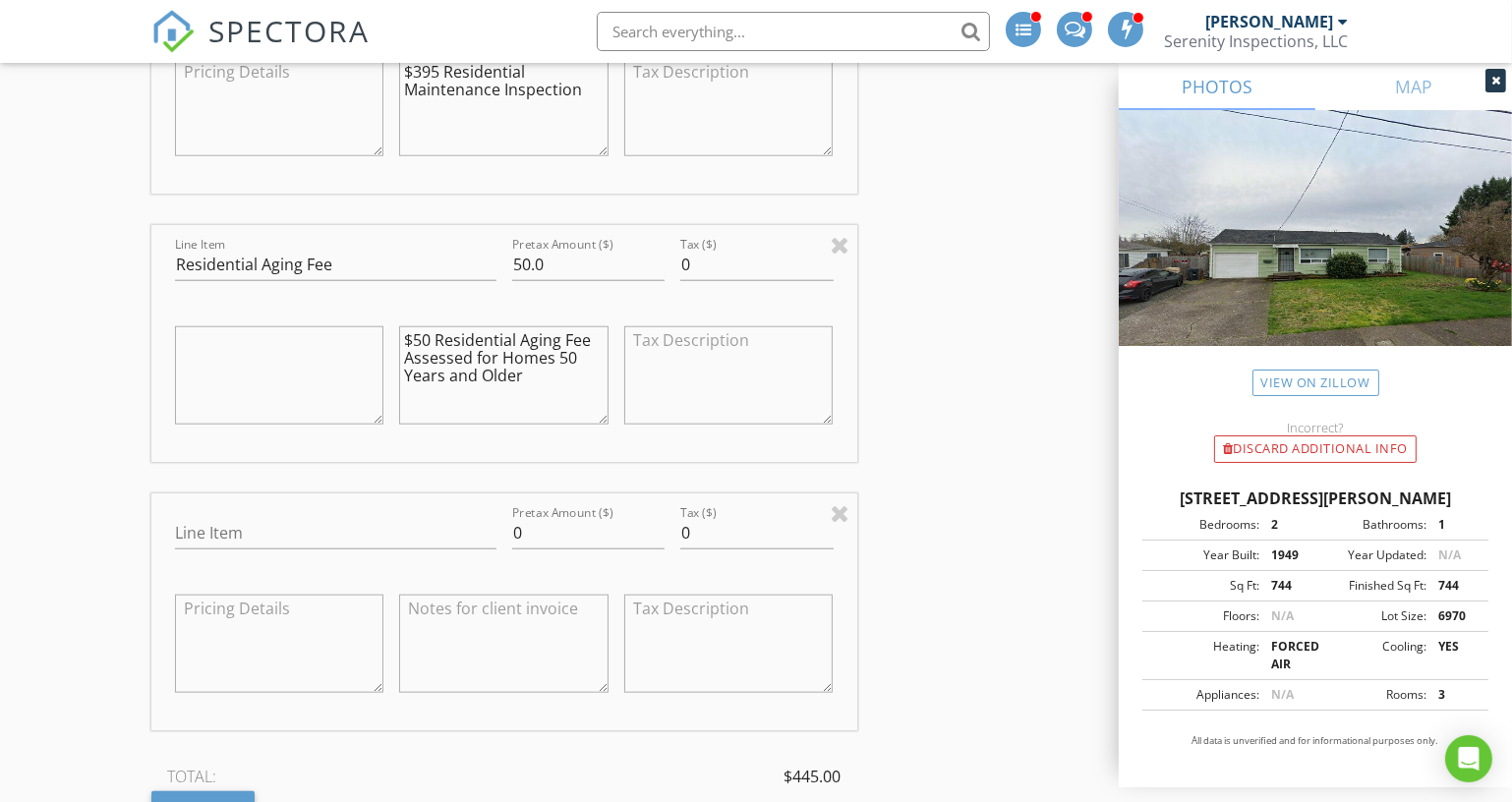 scroll, scrollTop: 2144, scrollLeft: 0, axis: vertical 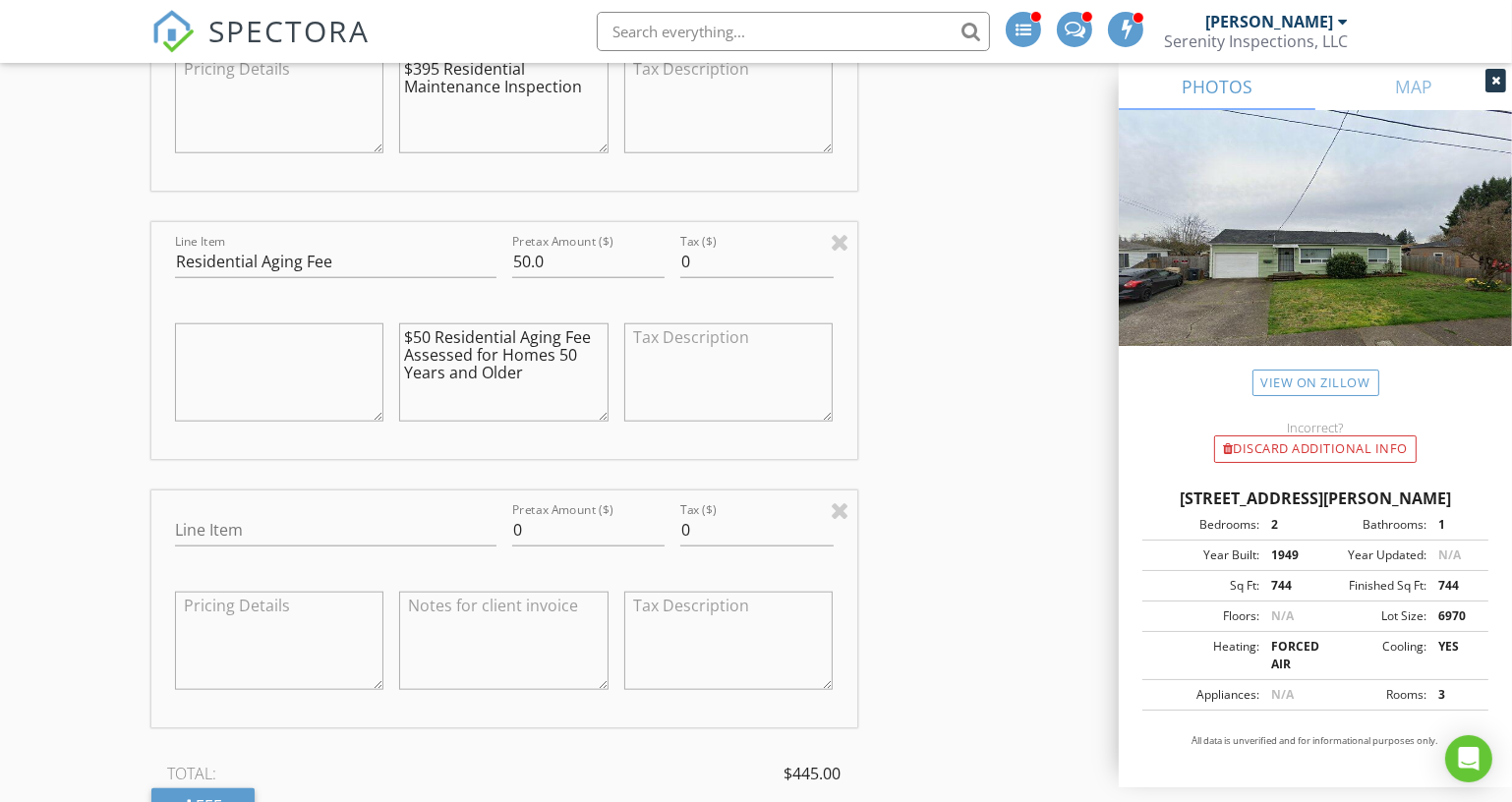 drag, startPoint x: 227, startPoint y: 544, endPoint x: 226, endPoint y: 510, distance: 34.014703 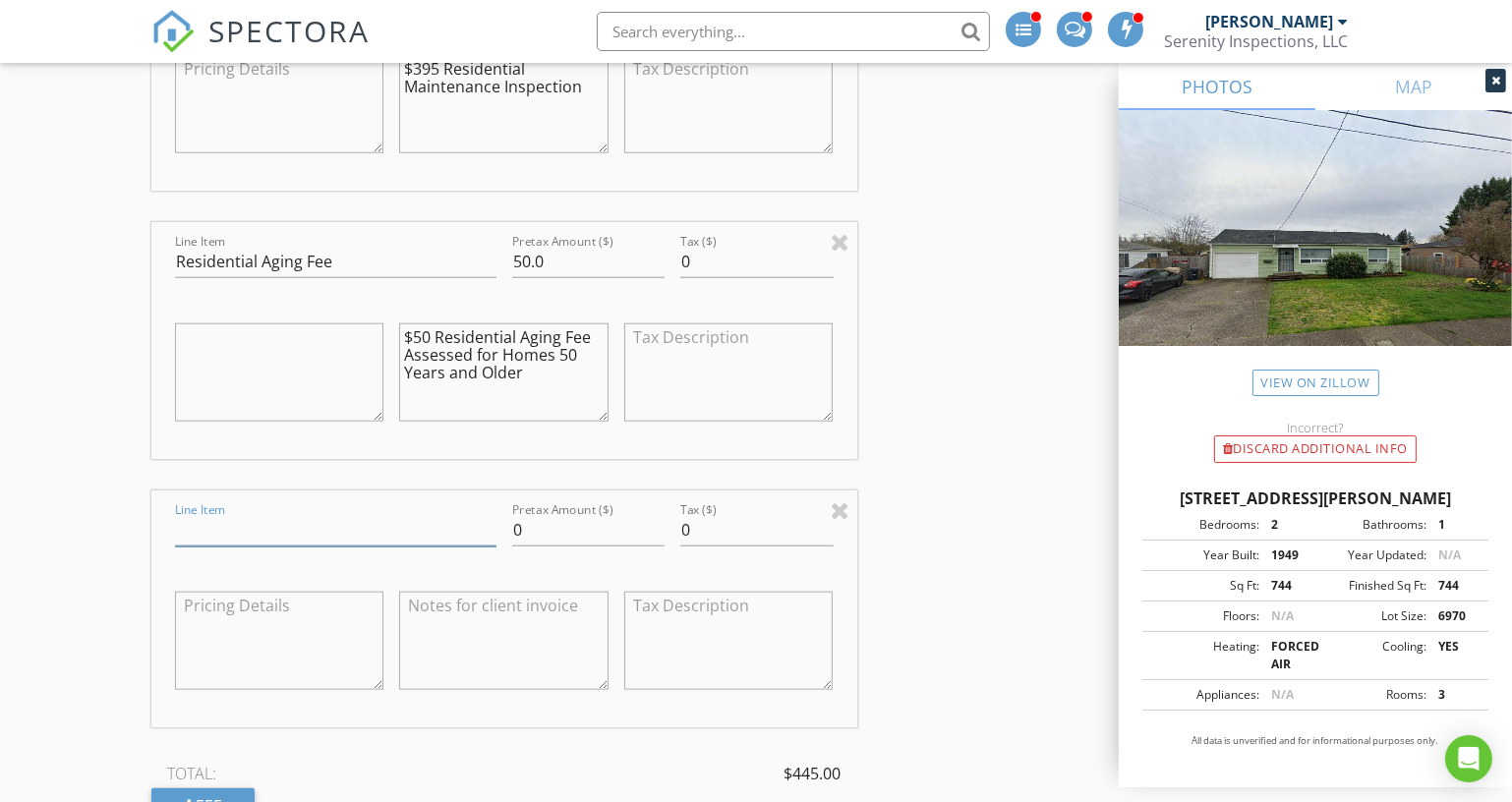 click on "Line Item" at bounding box center [335, 530] 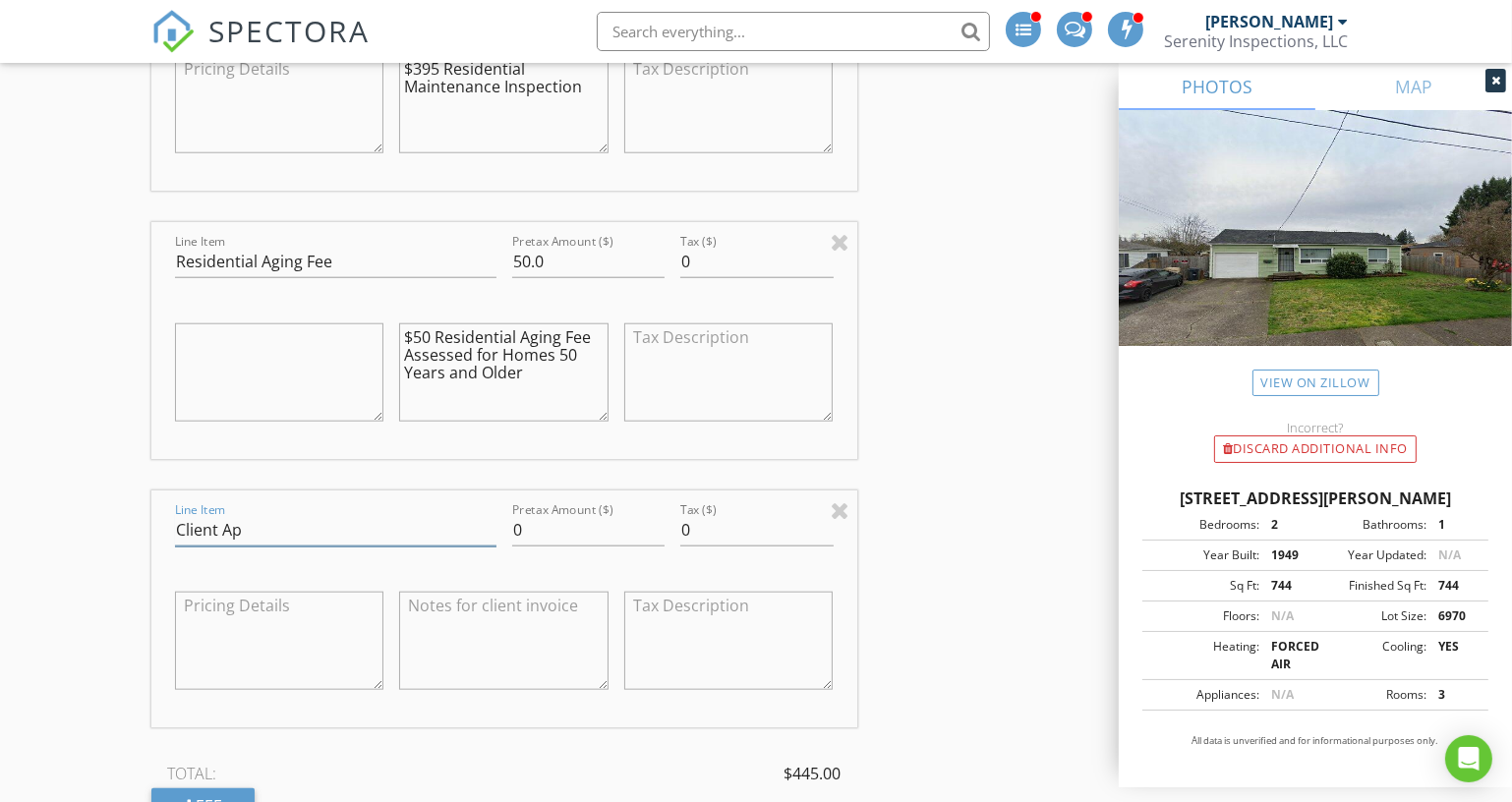 type on "Client Appreciation" 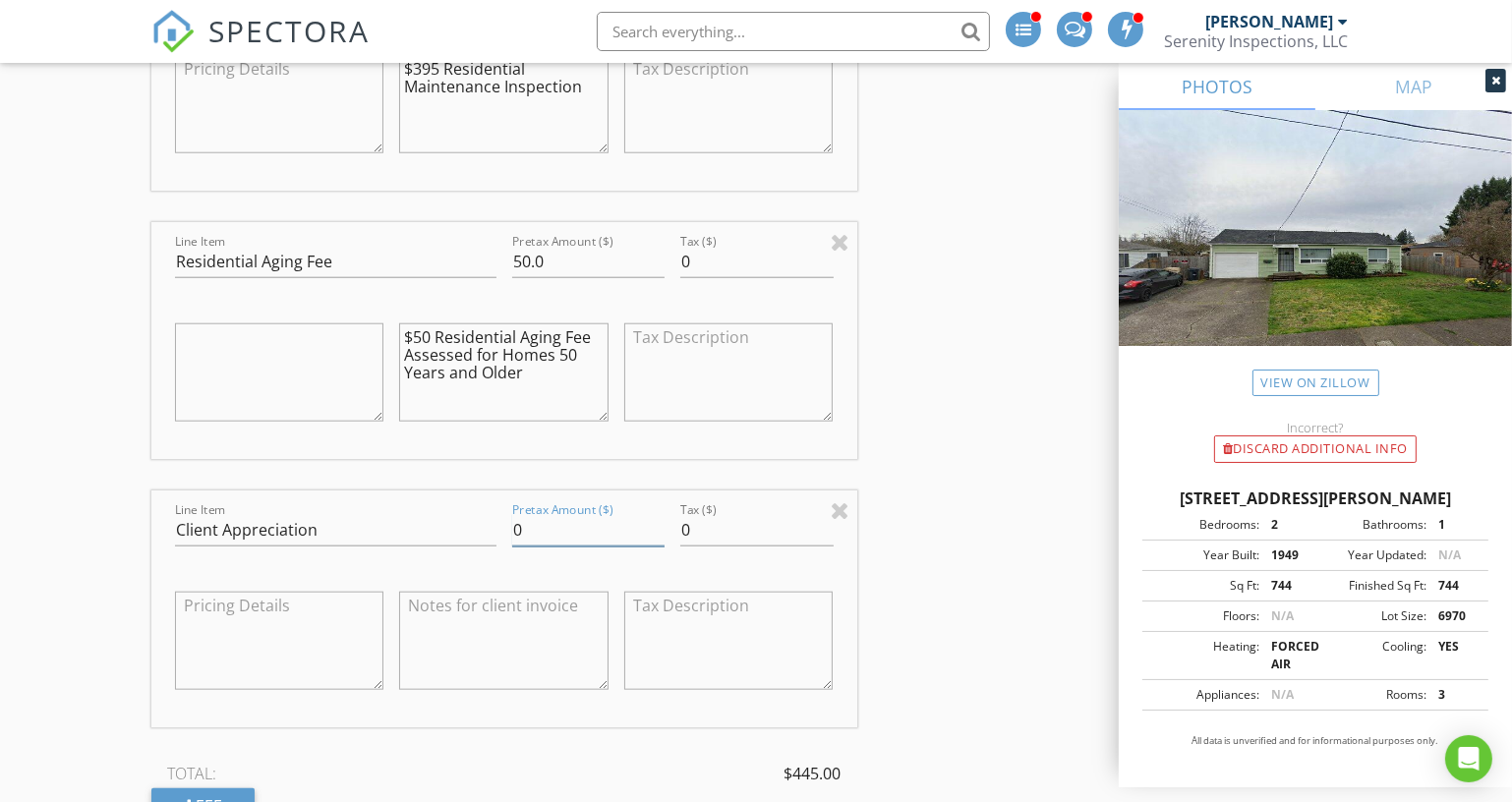 drag, startPoint x: 541, startPoint y: 524, endPoint x: 473, endPoint y: 523, distance: 68.00735 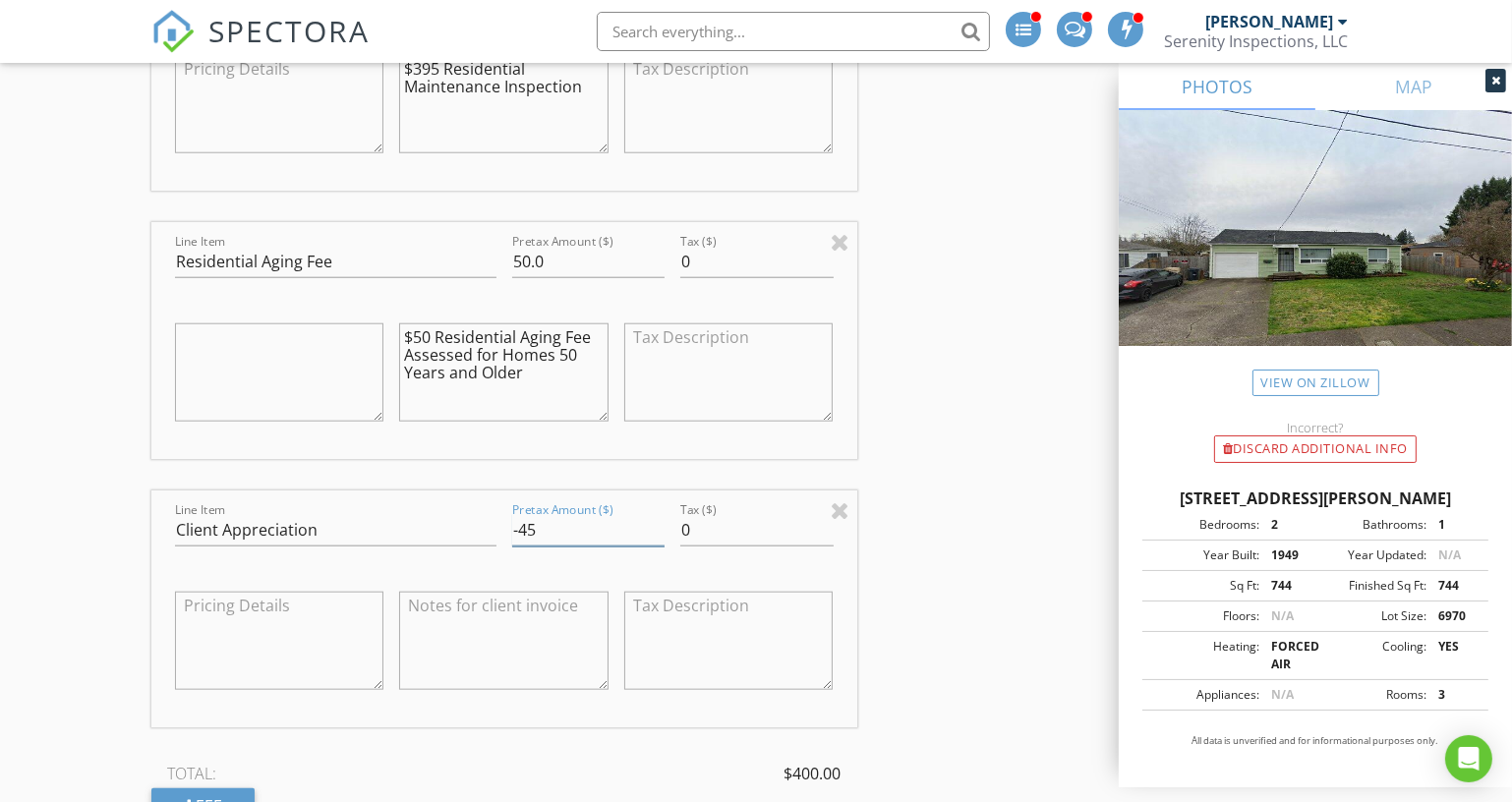 type on "-45" 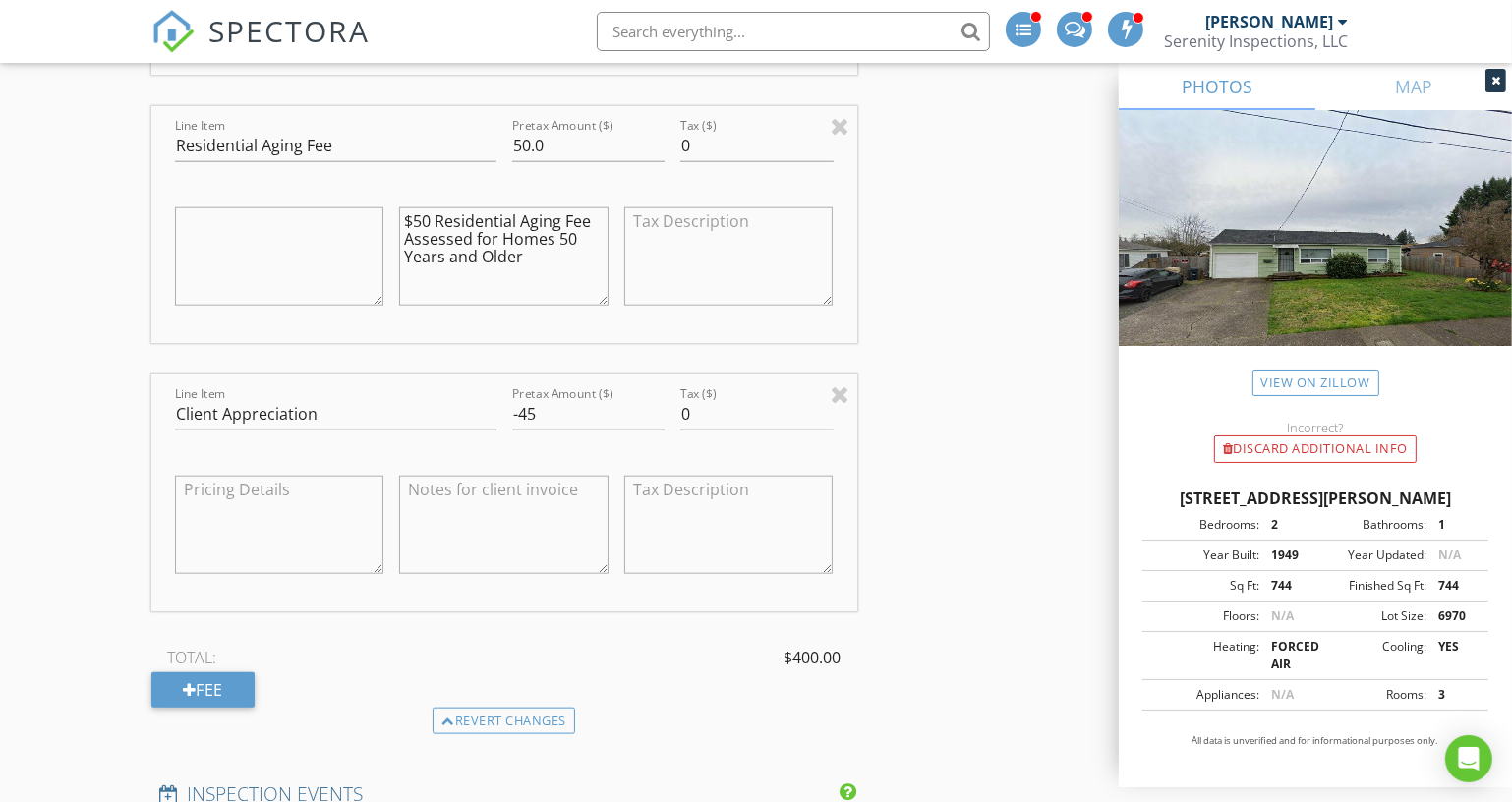 scroll, scrollTop: 2322, scrollLeft: 0, axis: vertical 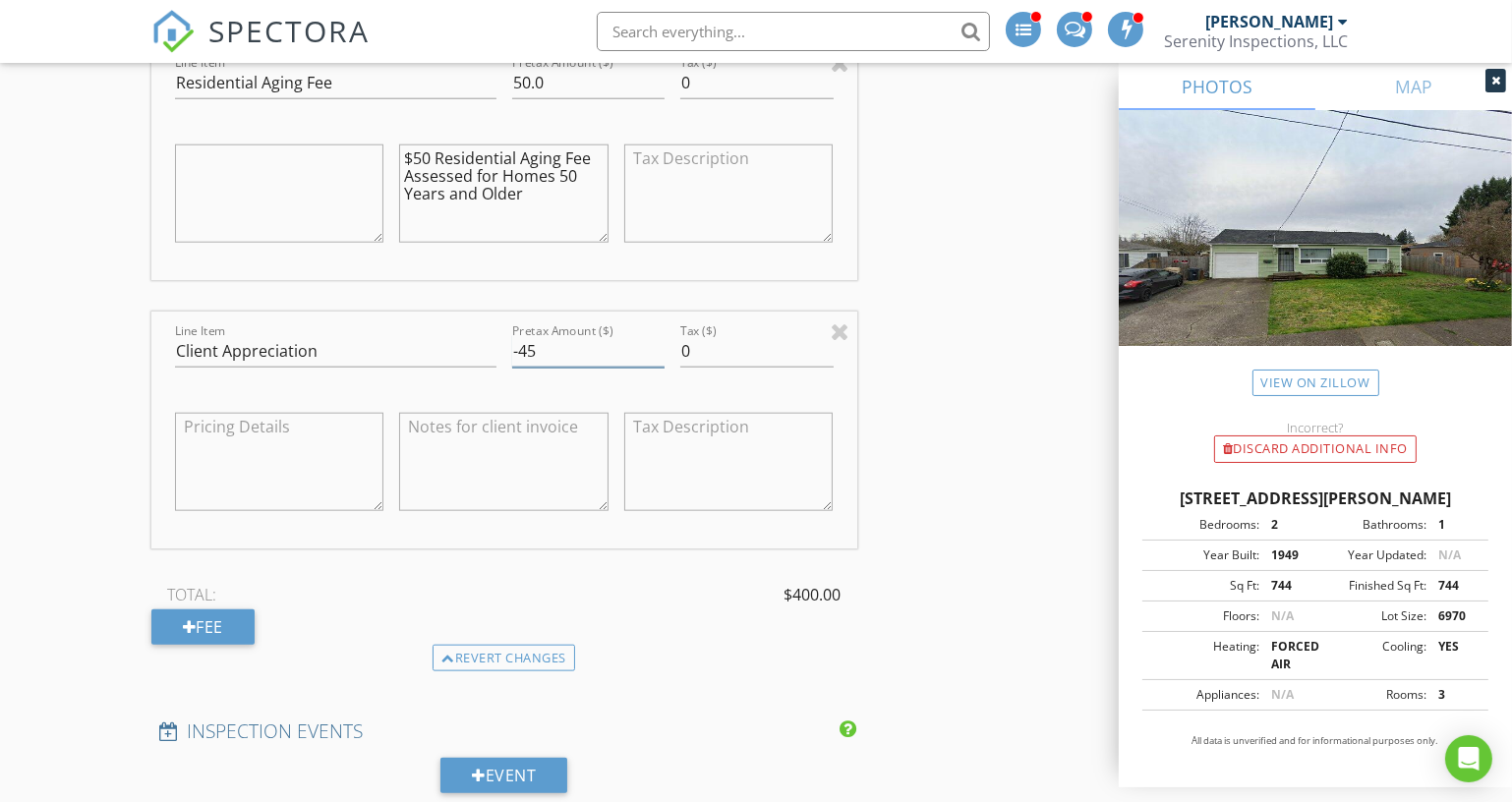 drag, startPoint x: 504, startPoint y: 347, endPoint x: 486, endPoint y: 338, distance: 20.124612 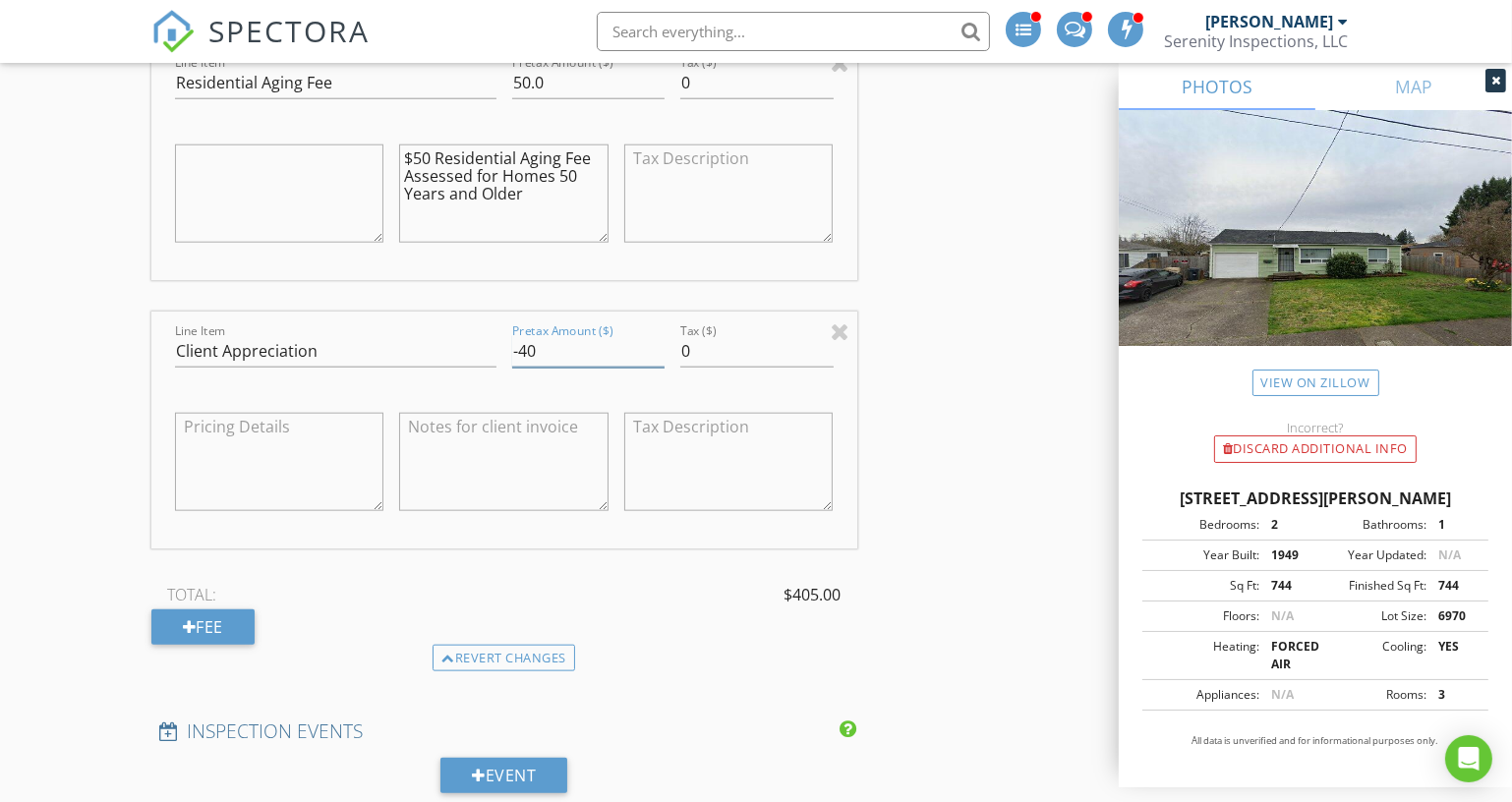 type on "-40" 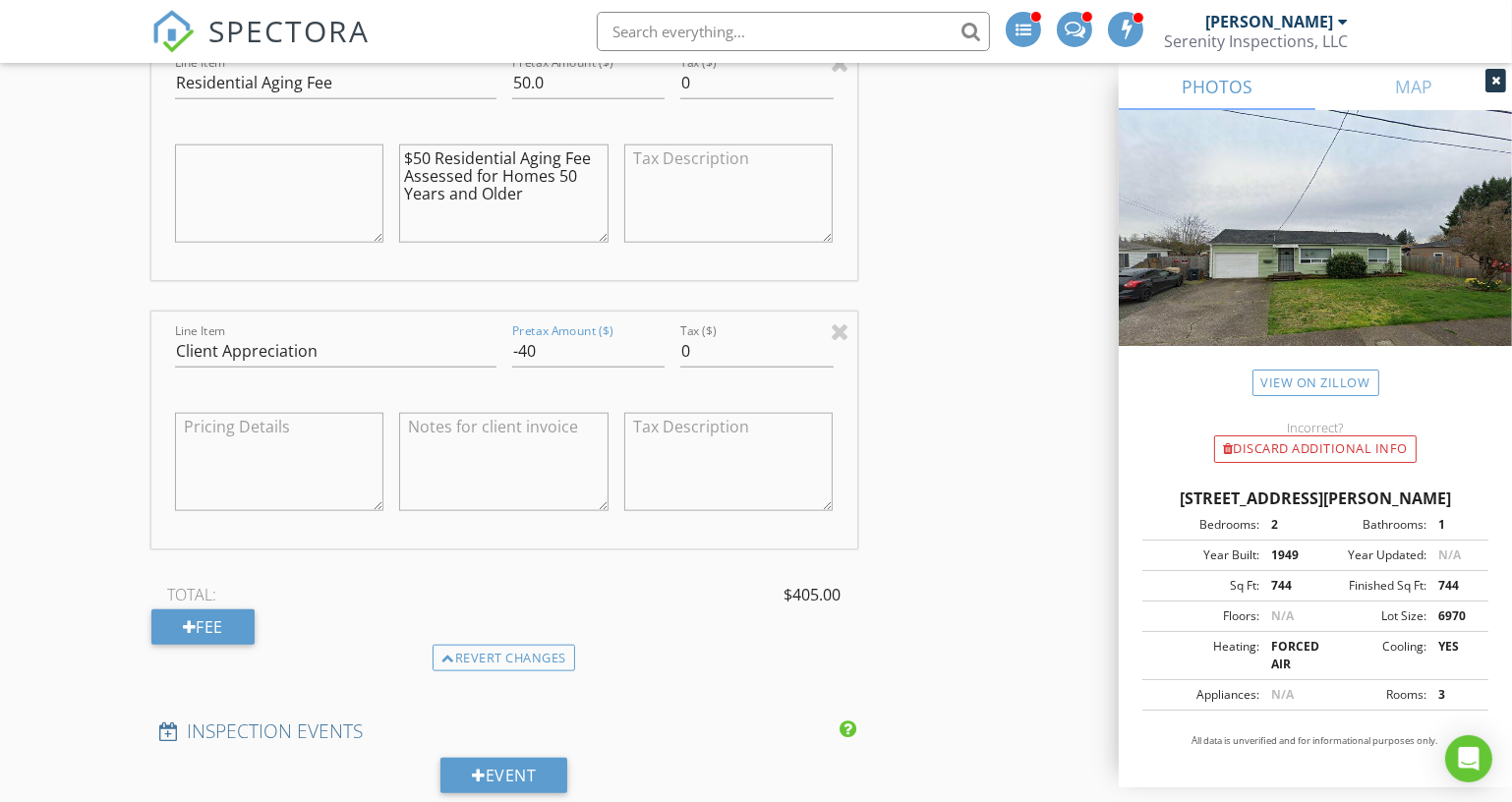 click at bounding box center [503, 462] 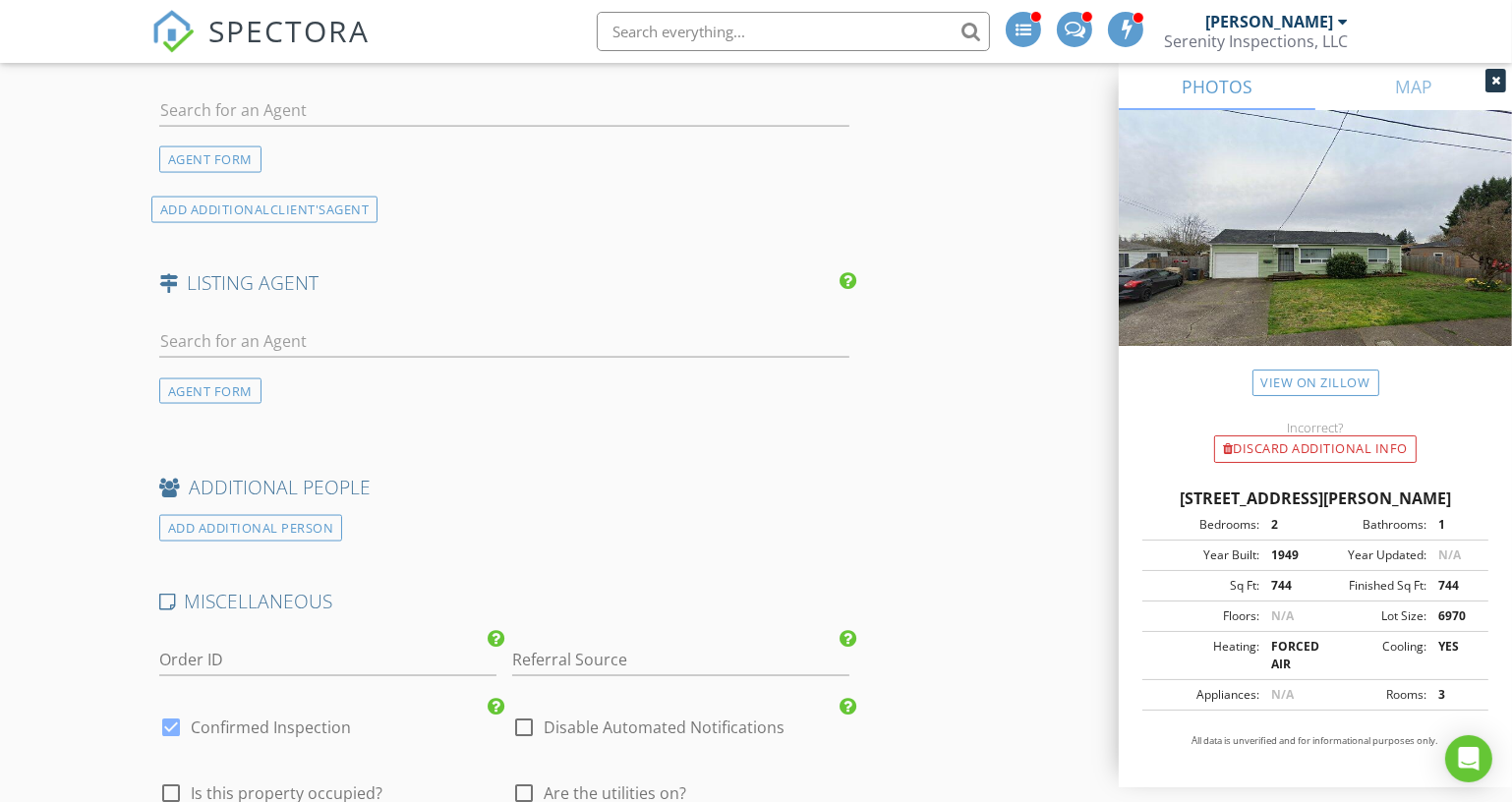 scroll, scrollTop: 3484, scrollLeft: 0, axis: vertical 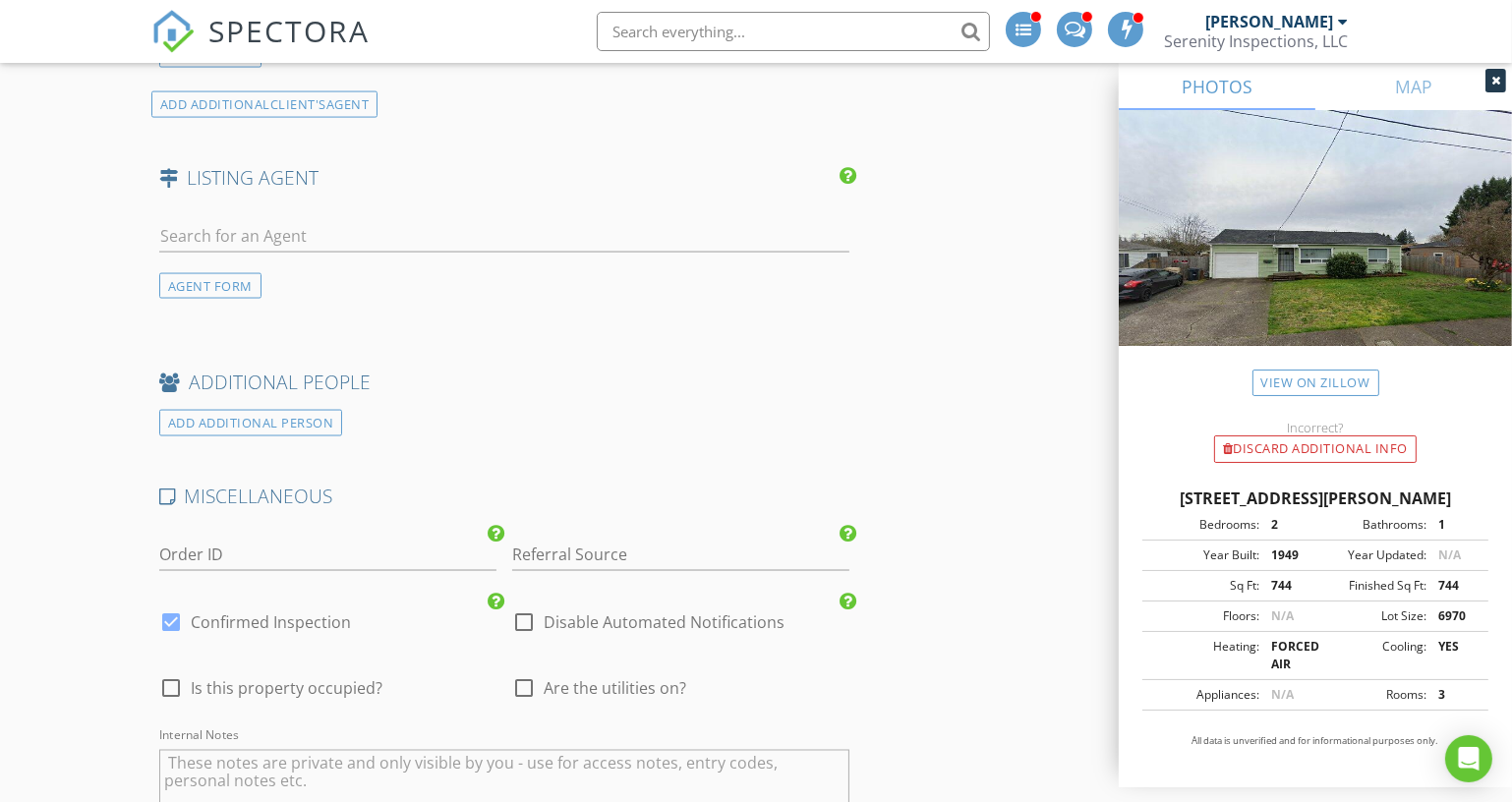 type on "$40 Client Appreciation Discount - Thank You for Your Business!" 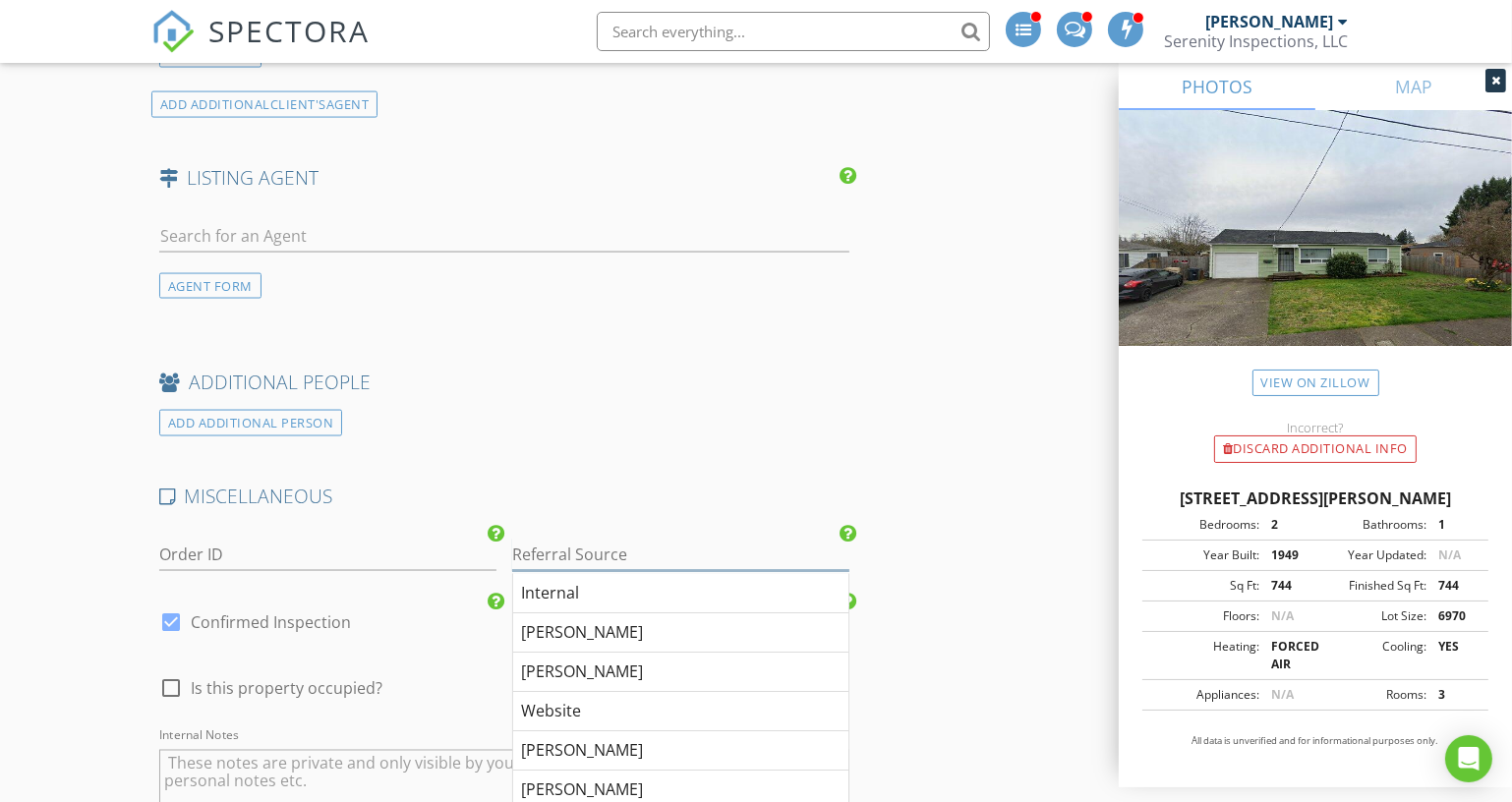 click at bounding box center [680, 554] 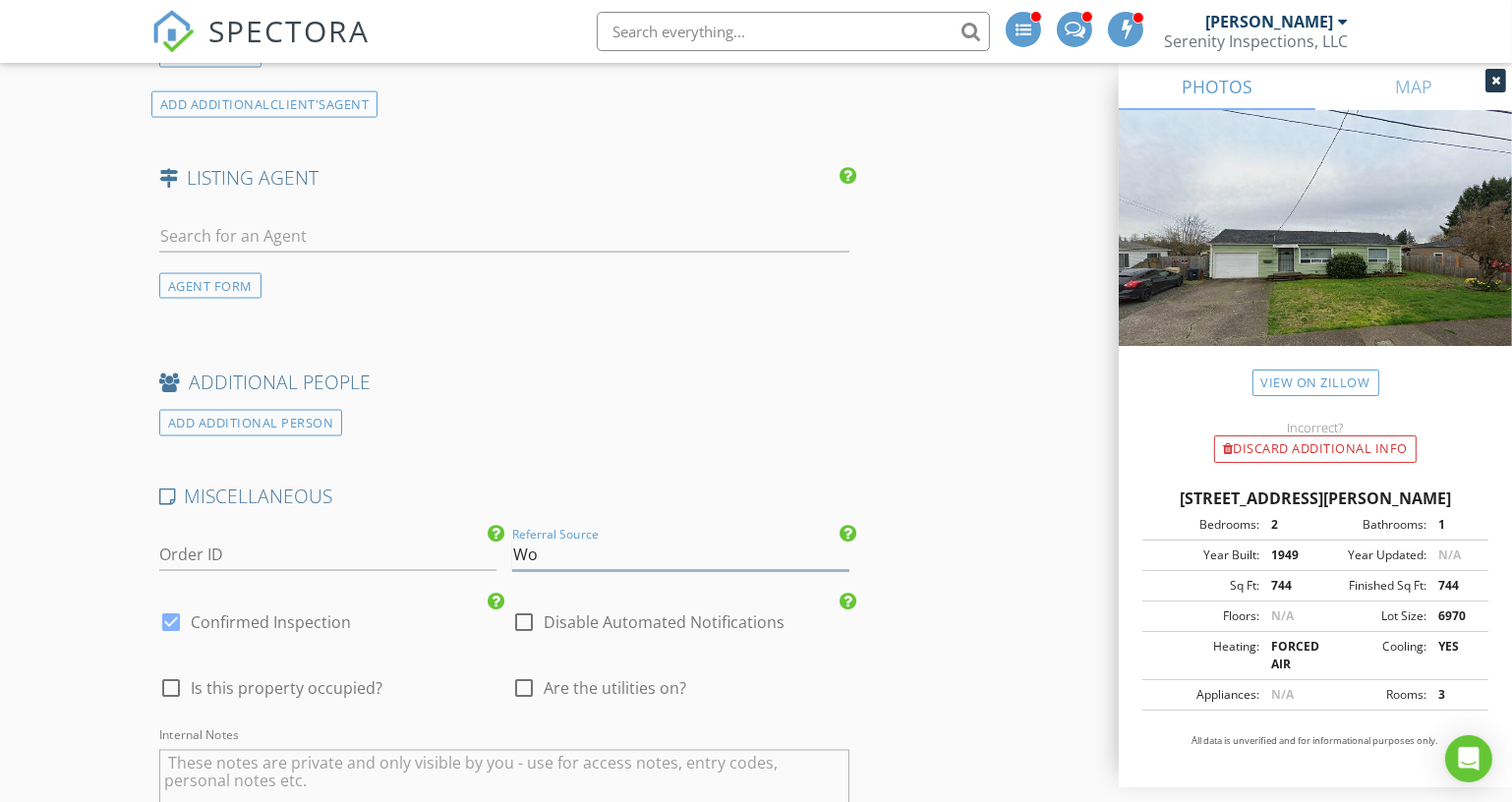 type on "W" 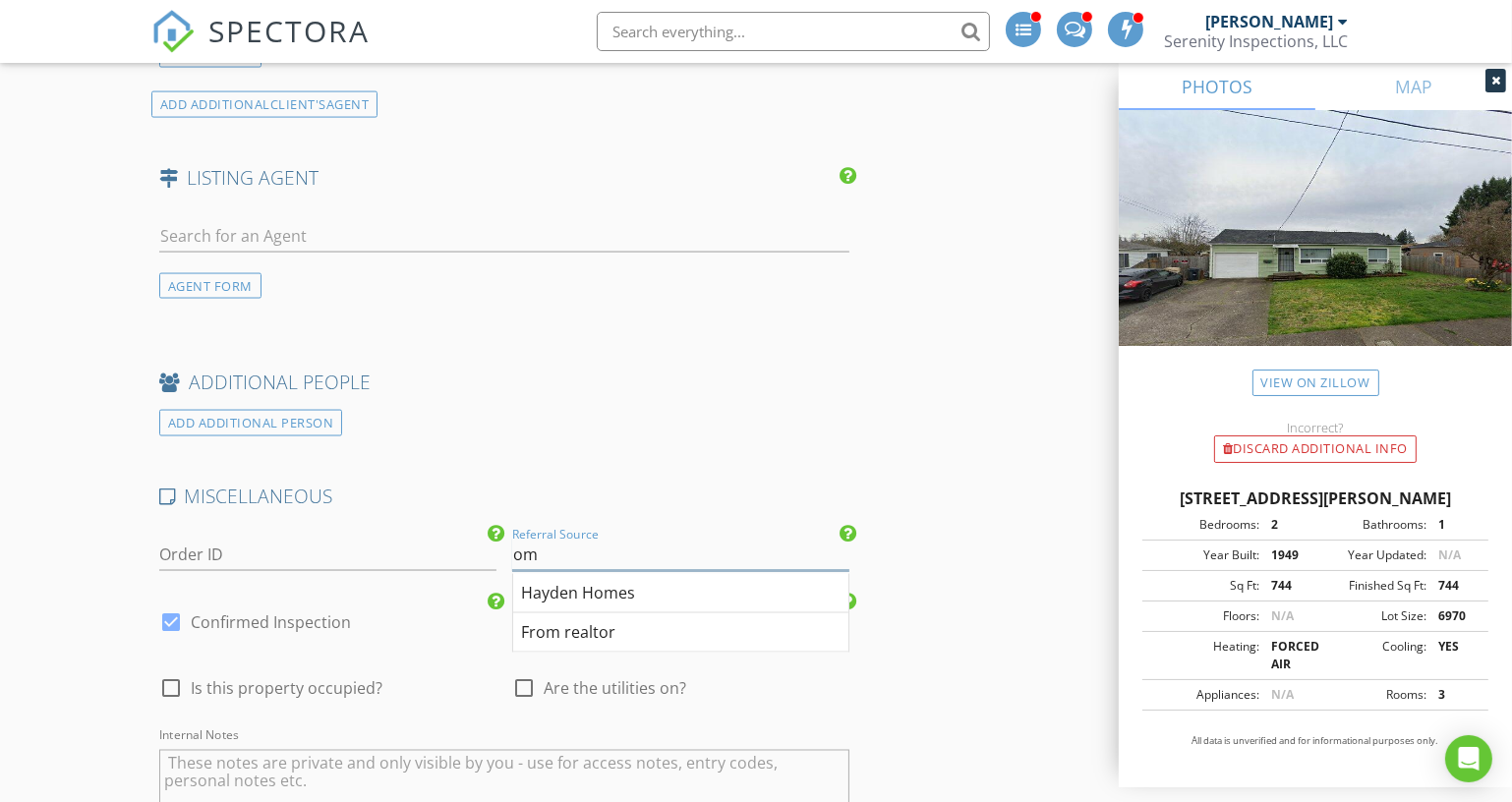 type on "o" 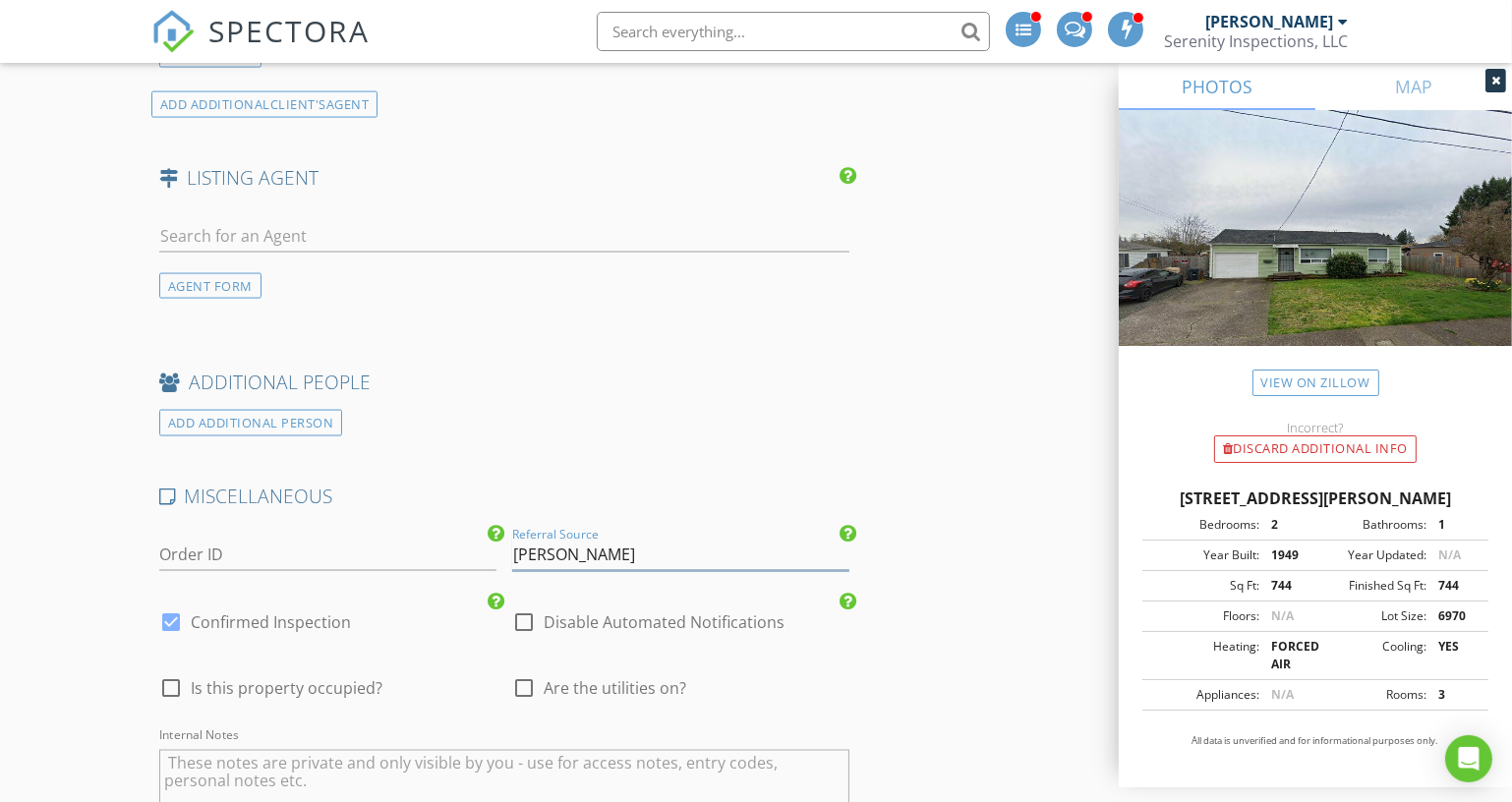 type on "[PERSON_NAME]" 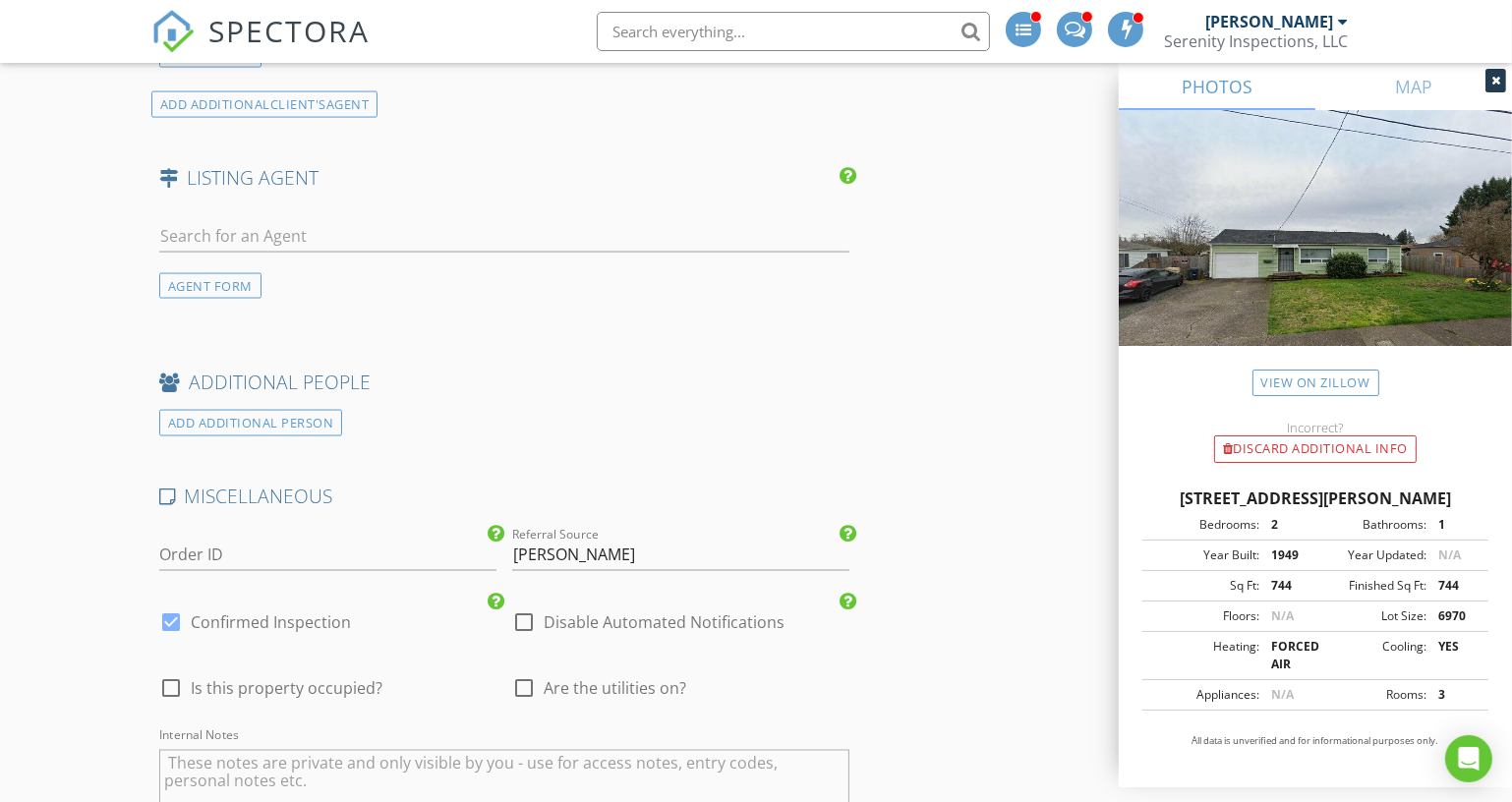 click on "INSPECTOR(S)
check_box   Kyle Nemes   PRIMARY   Kyle Nemes arrow_drop_down   check_box_outline_blank Kyle Nemes specifically requested
Date/Time
07/28/2025 2:00 PM
Location
Address Search       Address 284 Berry St   Unit   City Lebanon   State OR   Zip 97355   County Linn     Square Feet 744   Year Built 1949   Foundation arrow_drop_down     Kyle Nemes     17.8 miles     (30 minutes)
client
check_box Enable Client CC email for this inspection   Client Search     check_box_outline_blank Client is a Company/Organization     First Name Jack   Last Name Wickizer   Email jaywickizer This email is invalid   CC Email   Phone 503-515-1987   Address   City   State   Zip     Tags         Notes   Private Notes
ADD ADDITIONAL client
SERVICES
check_box_outline_blank" at bounding box center [756, -979] 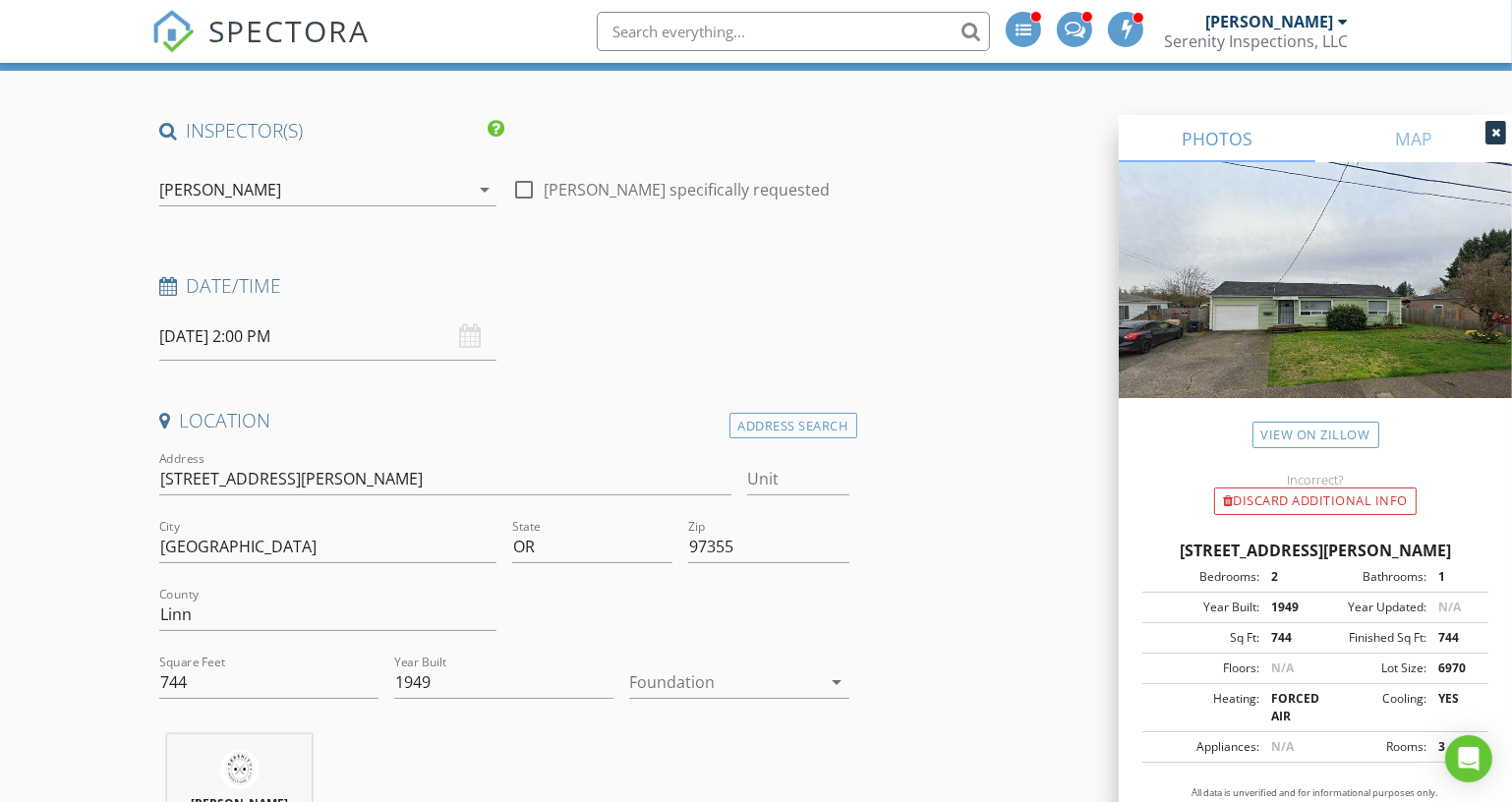 scroll, scrollTop: 0, scrollLeft: 0, axis: both 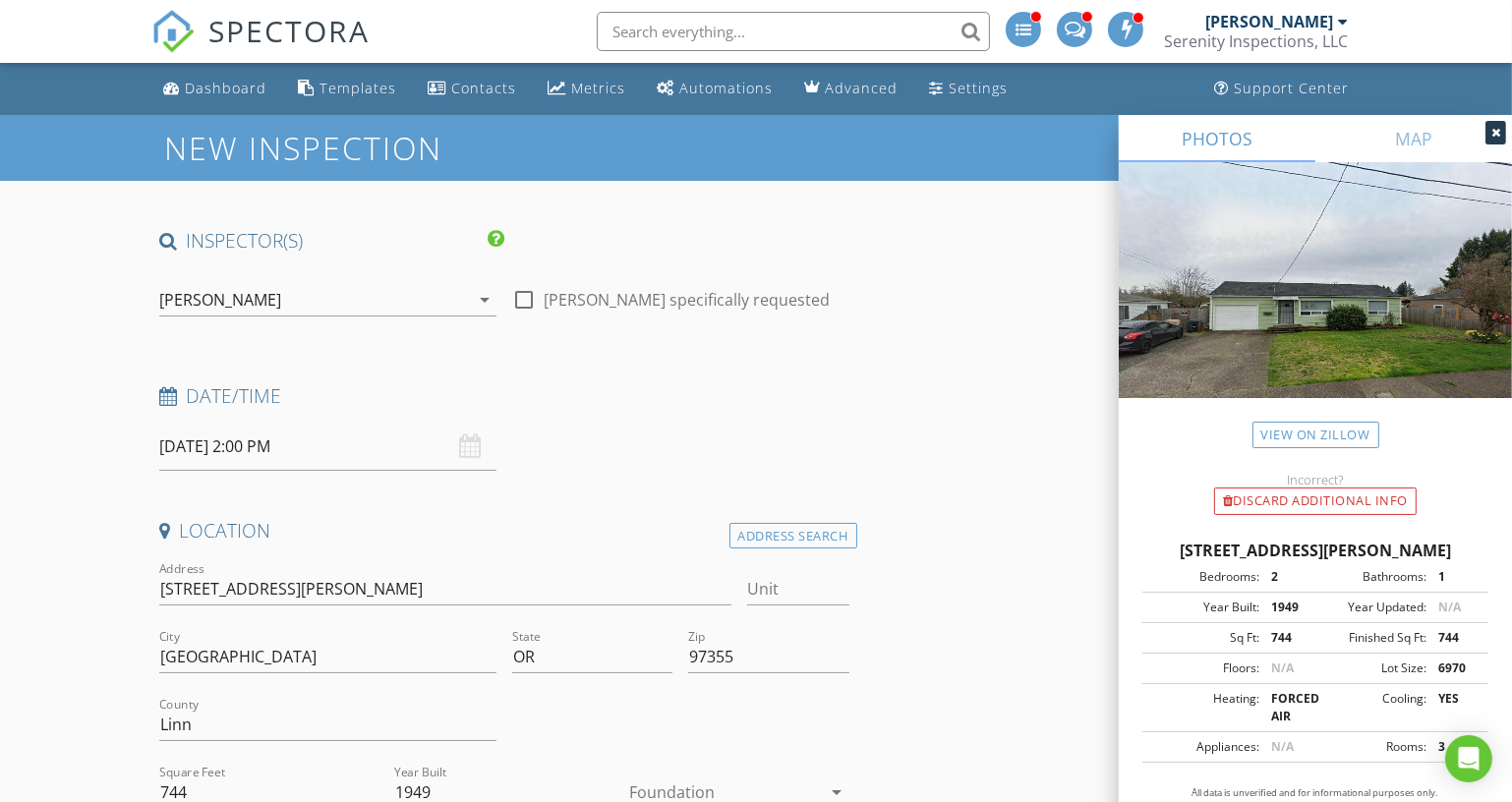 click on "SPECTORA
Kyle Nemes
Serenity Inspections, LLC
Role:
Inspector
Dashboard
New Inspection
Inspections
Calendar
Template Editor
Contacts
Automations
Team
Metrics
Payments
Data Exports
Billing
Conversations
Tasks
Reporting
Advanced
Equipment
Settings
What's New
Sign Out
Dashboard
Templates
Contacts
Metrics
Automations
Advanced
Settings
Support Center
Choose which inspection agreements to send theclient. You can choose multiple agreements if applicable (for example, you have a standard residential agreement and a separate mold inspection agreement.   Basement Slab Crawlspace                   Military" at bounding box center (756, 2415) 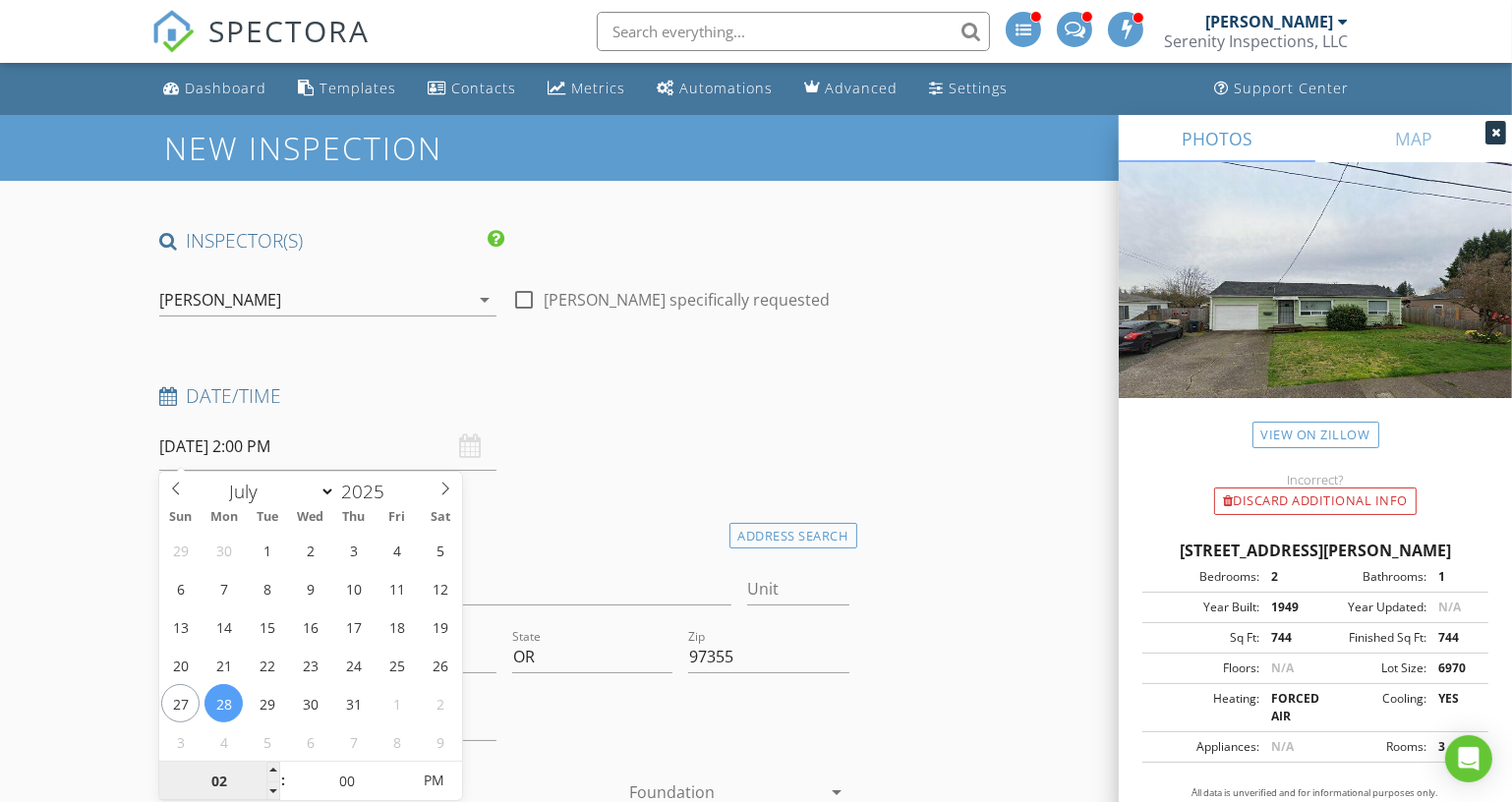 click on "02" at bounding box center (219, 781) 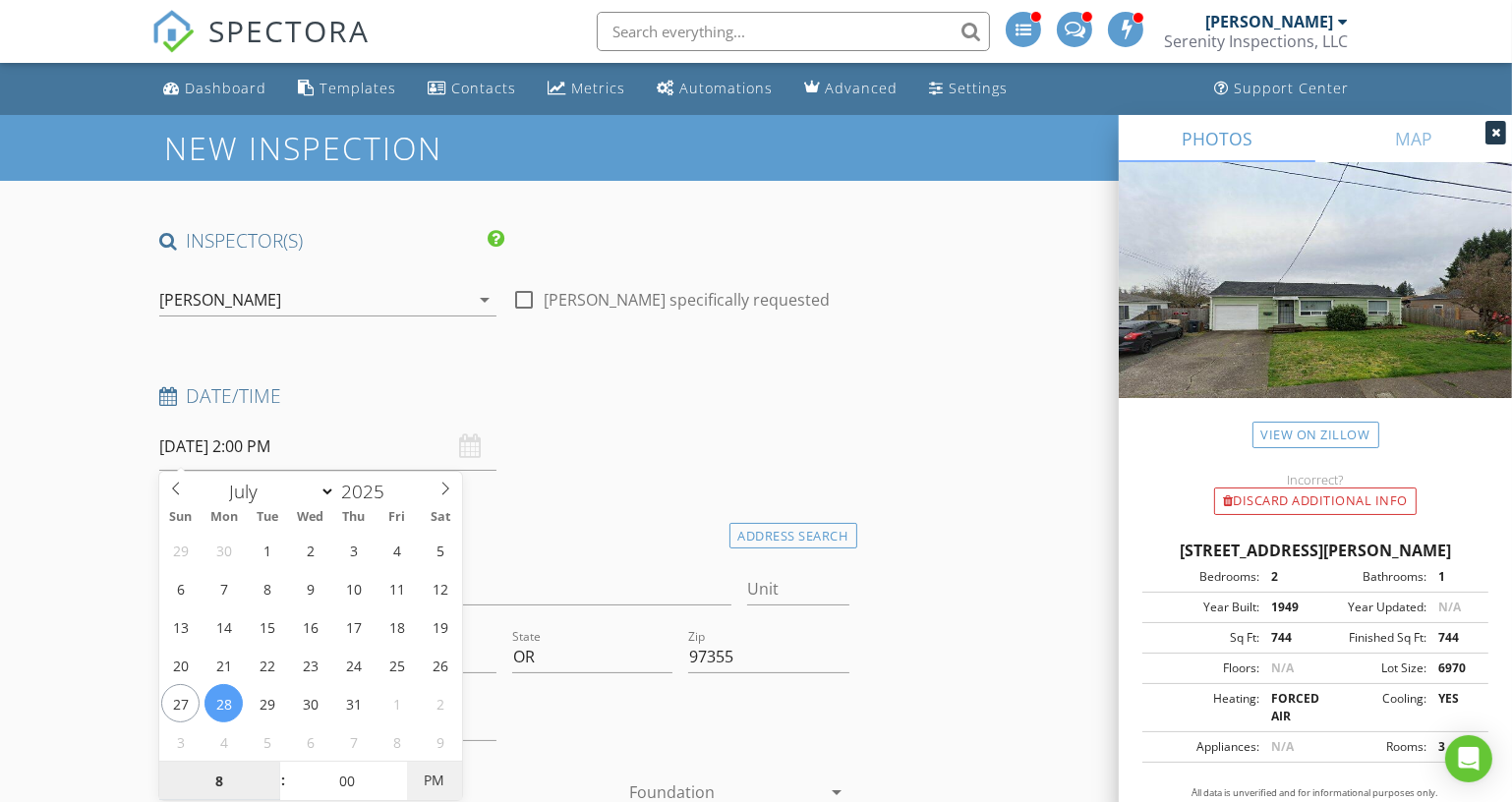 type on "08" 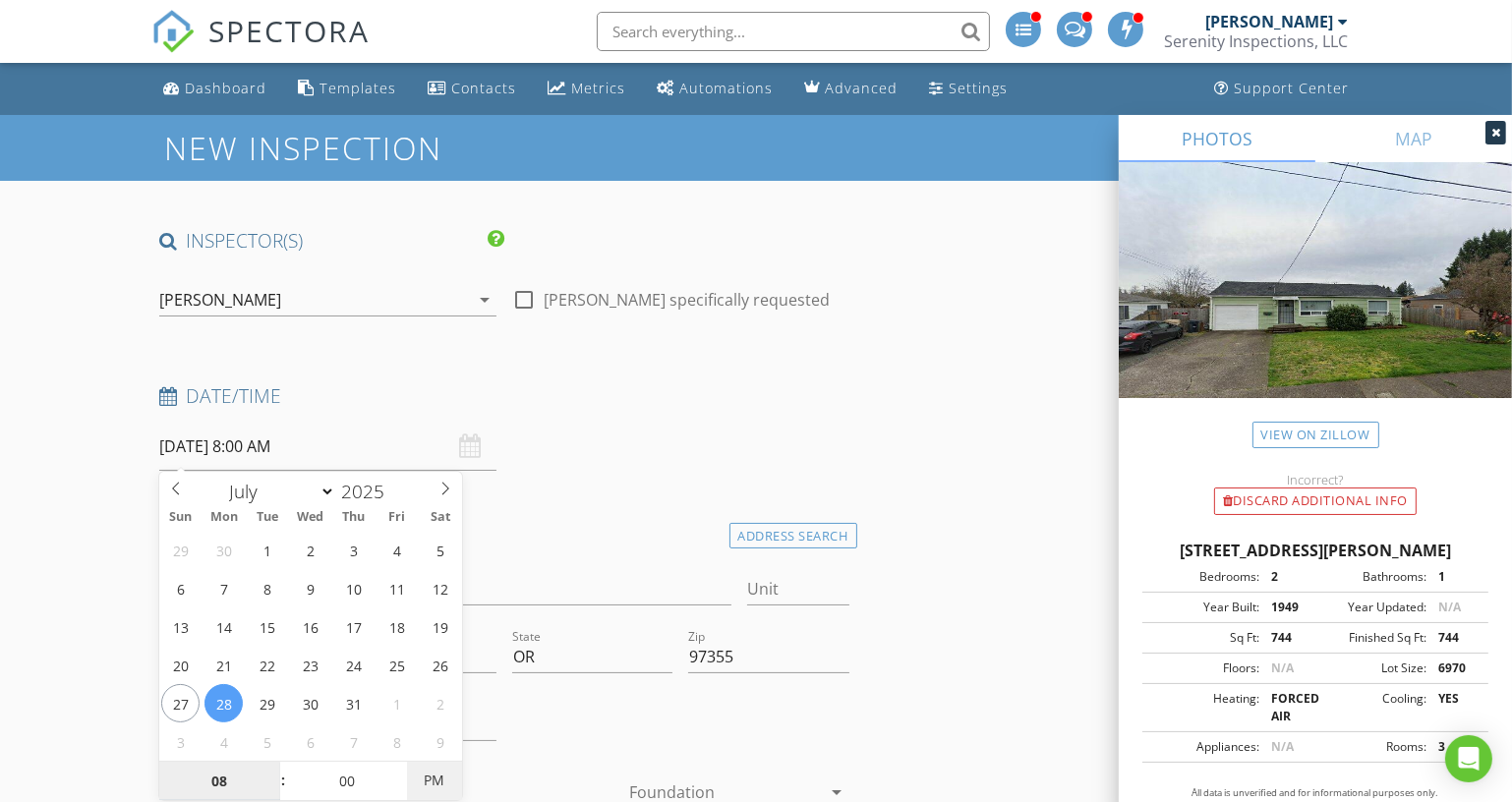 click on "PM" at bounding box center (434, 780) 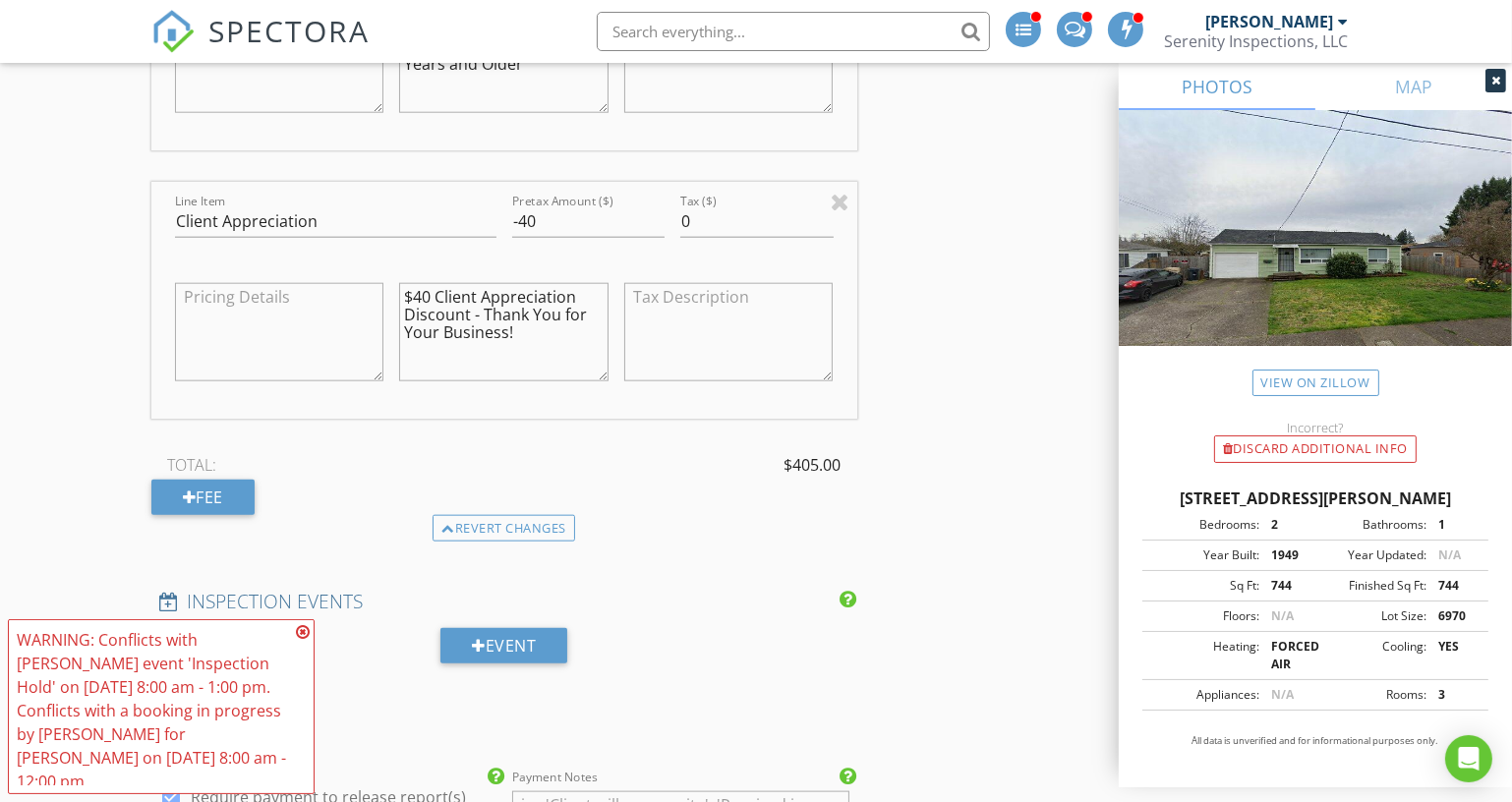 scroll, scrollTop: 2412, scrollLeft: 0, axis: vertical 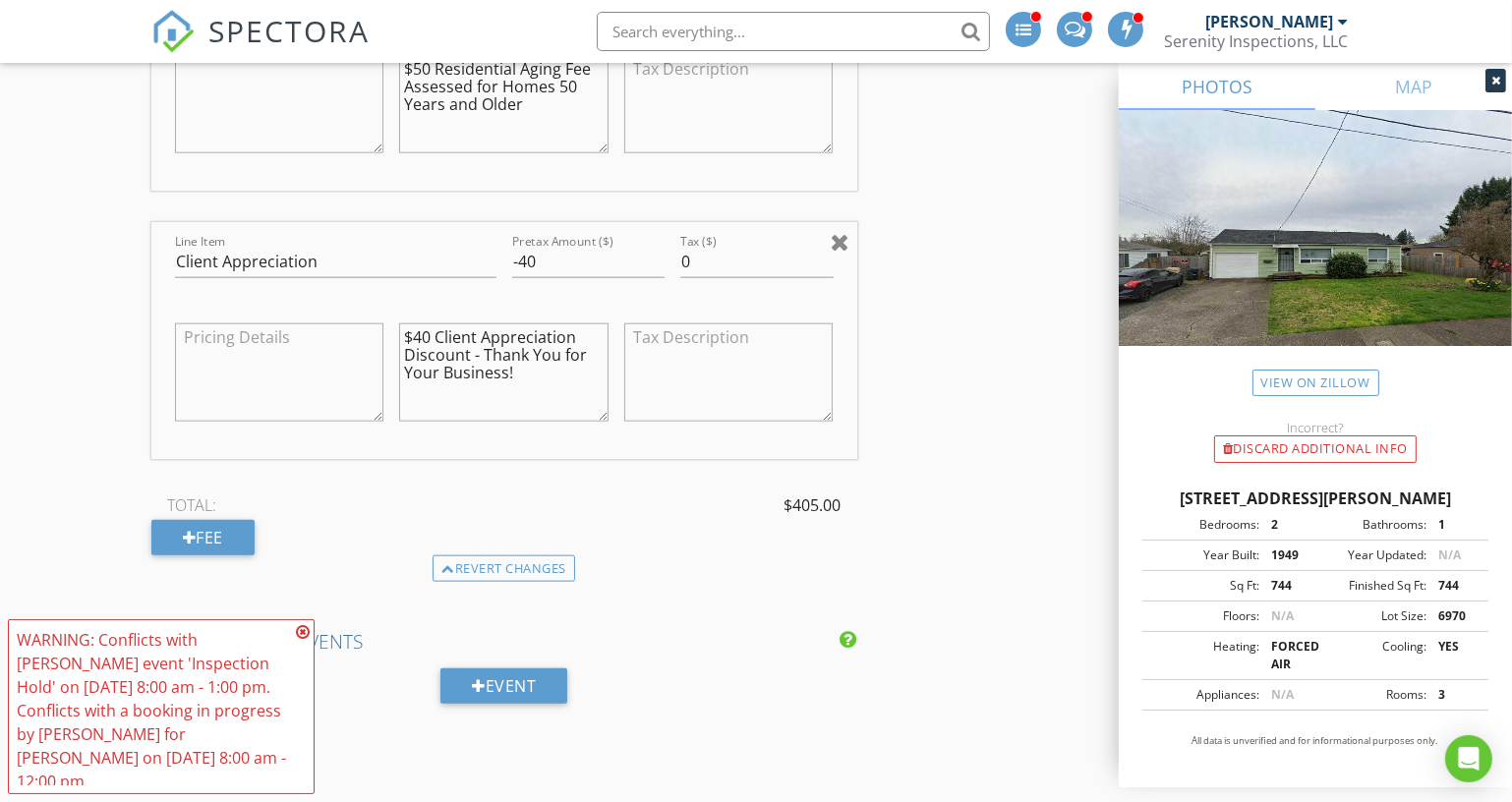 click at bounding box center (840, 242) 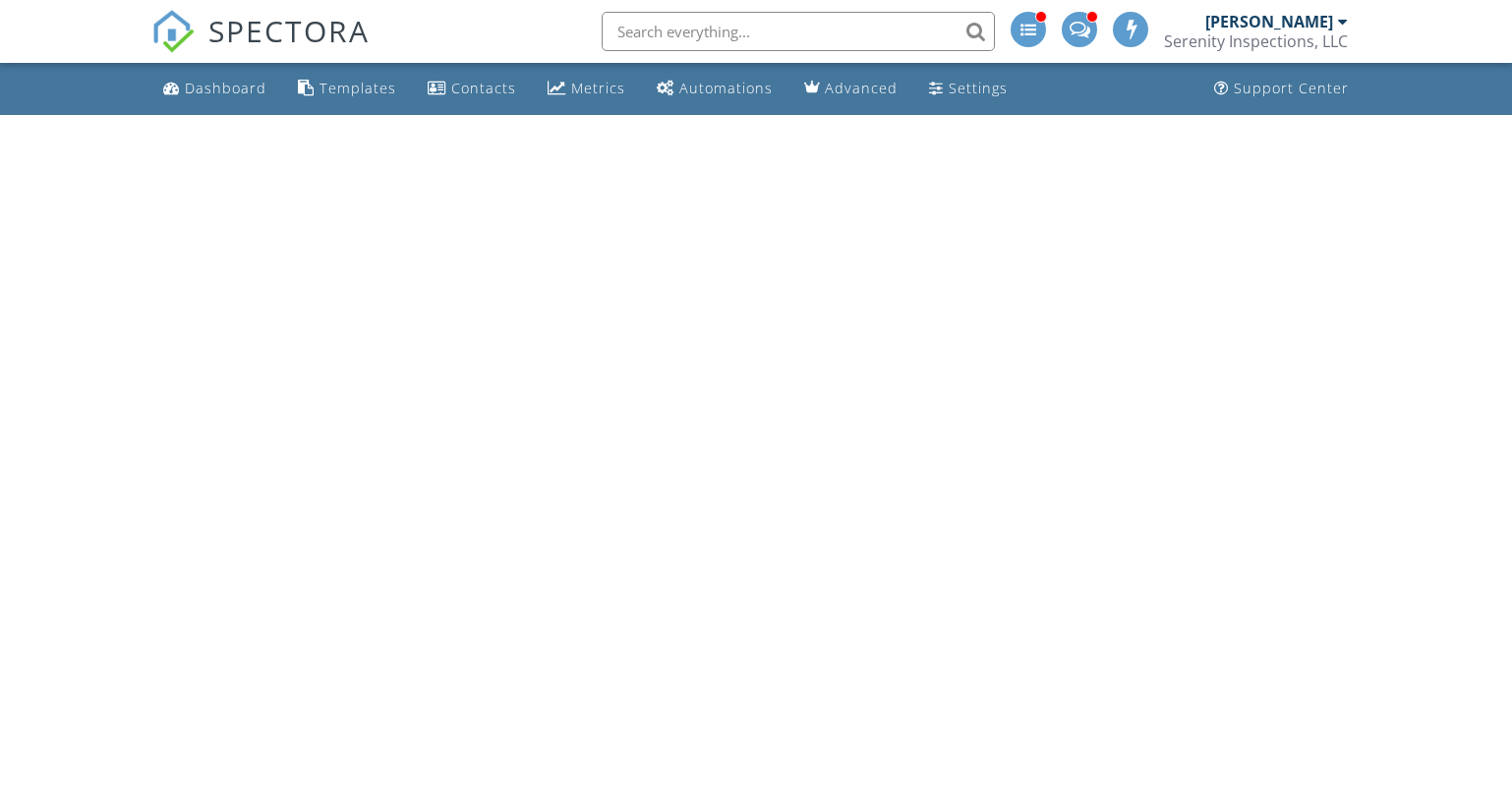 scroll, scrollTop: 0, scrollLeft: 0, axis: both 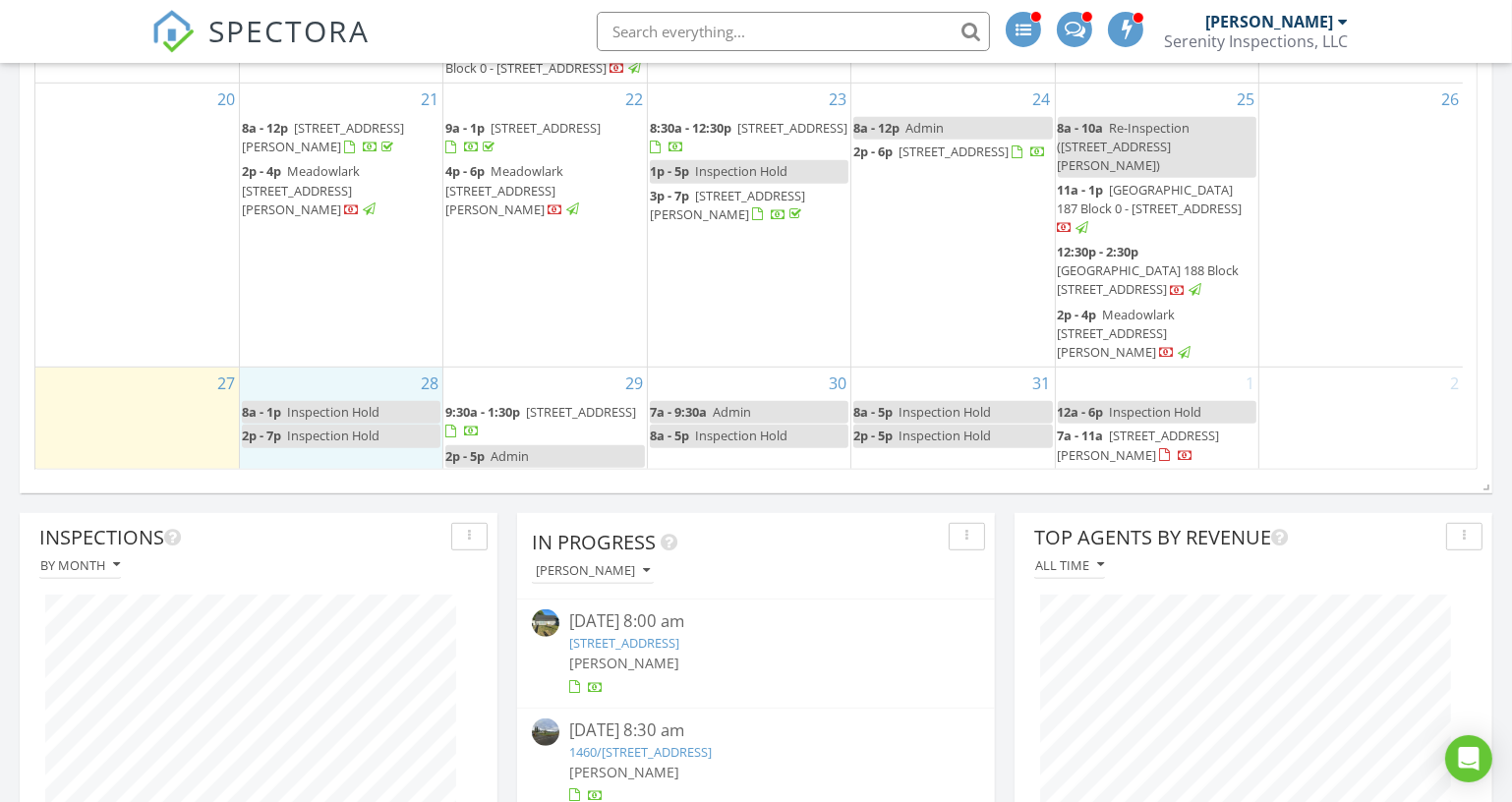 click on "28
8a - 1p
Inspection Hold
2p - 7p
Inspection Hold" at bounding box center [341, 419] 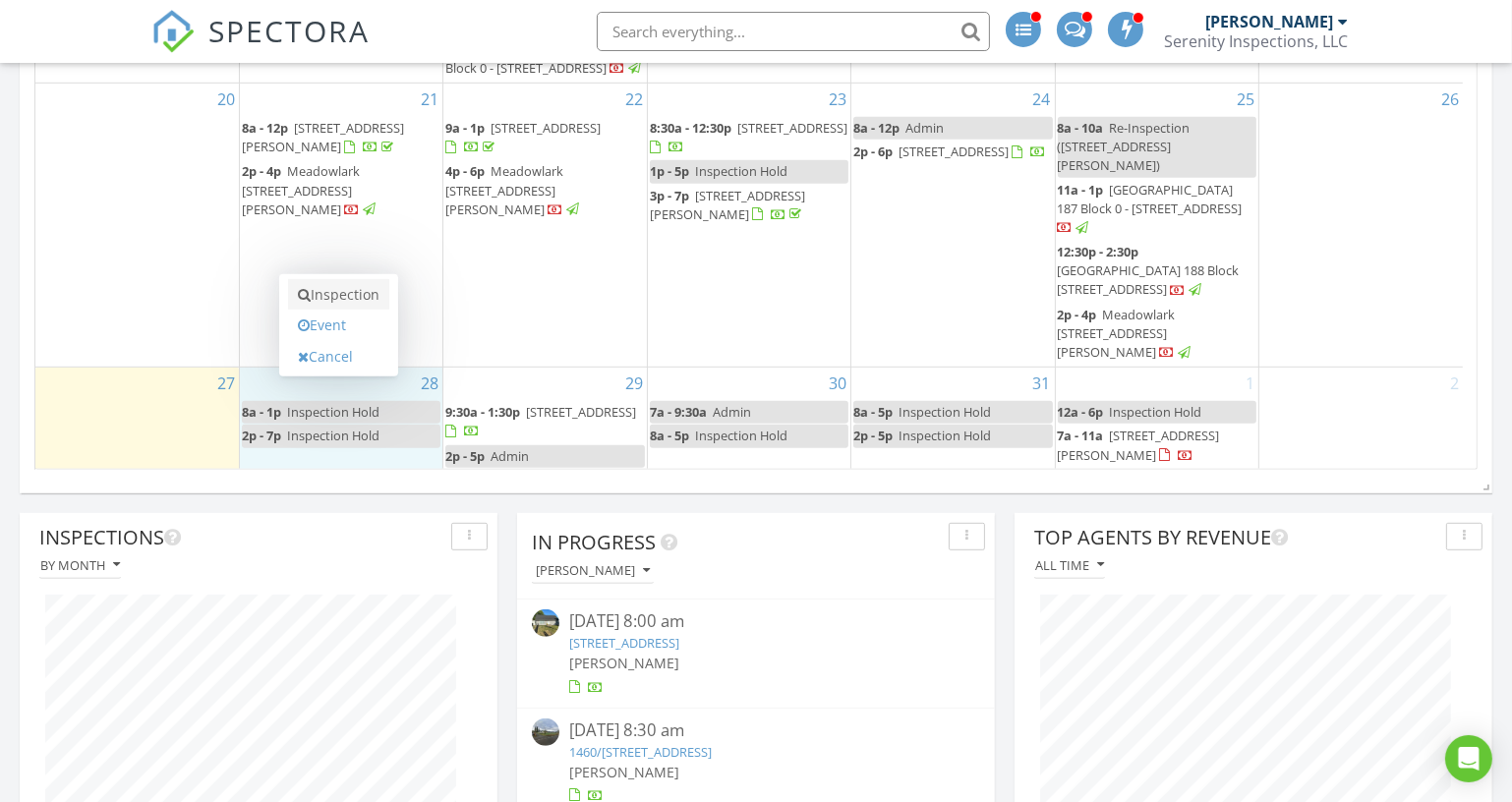 click on "Inspection" at bounding box center (338, 295) 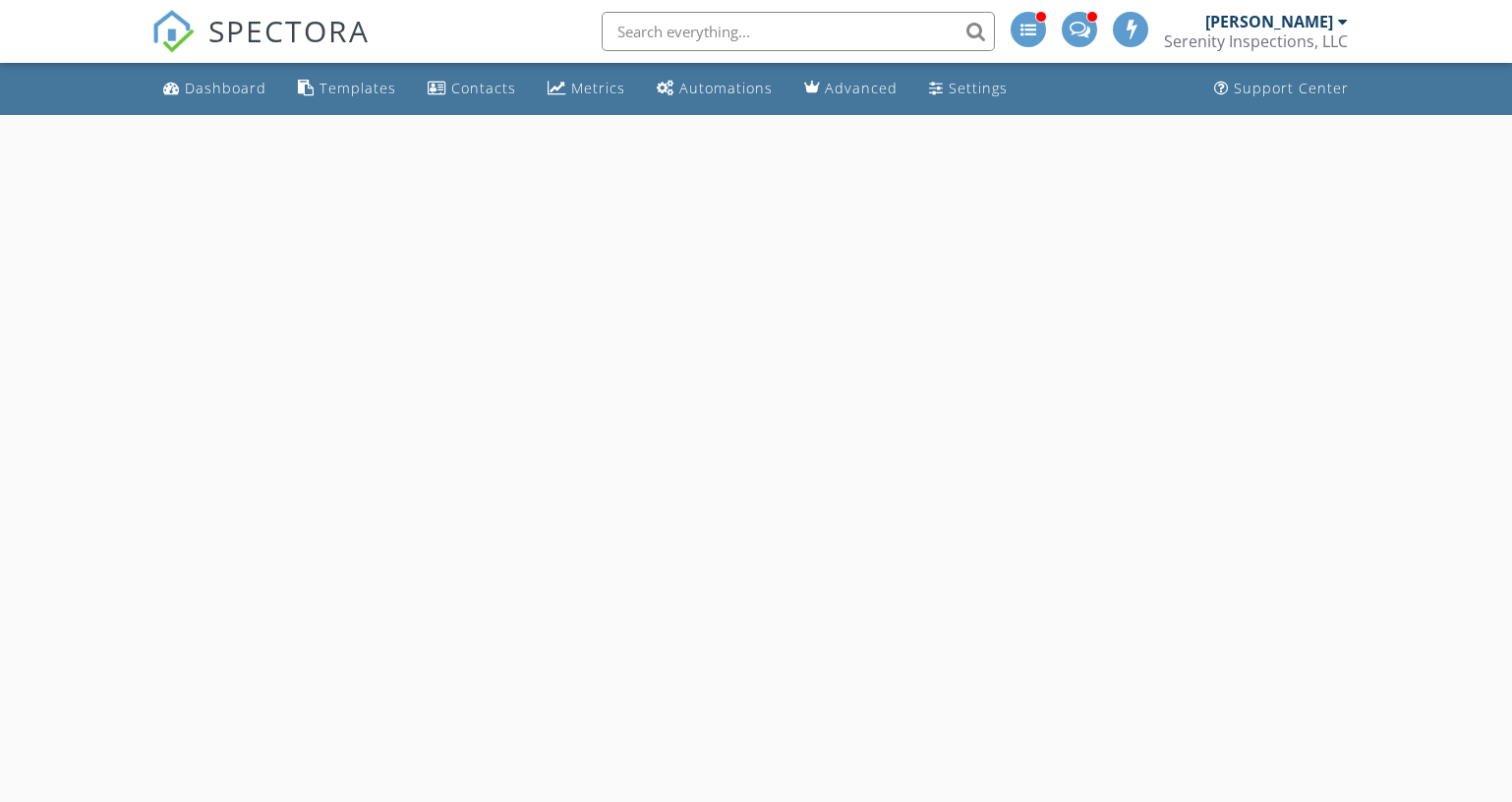 scroll, scrollTop: 0, scrollLeft: 0, axis: both 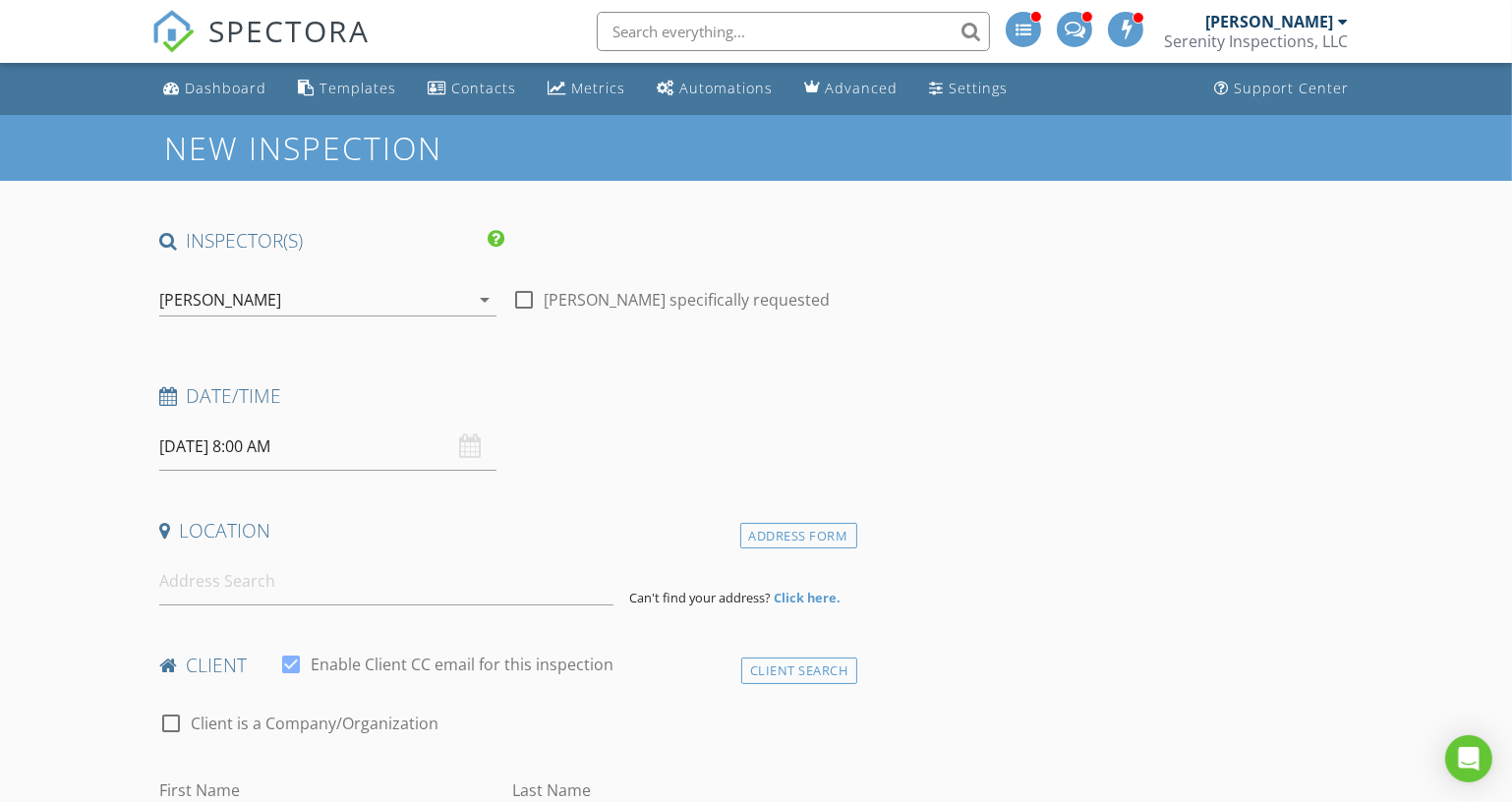 click on "[DATE] 8:00 AM" at bounding box center [327, 446] 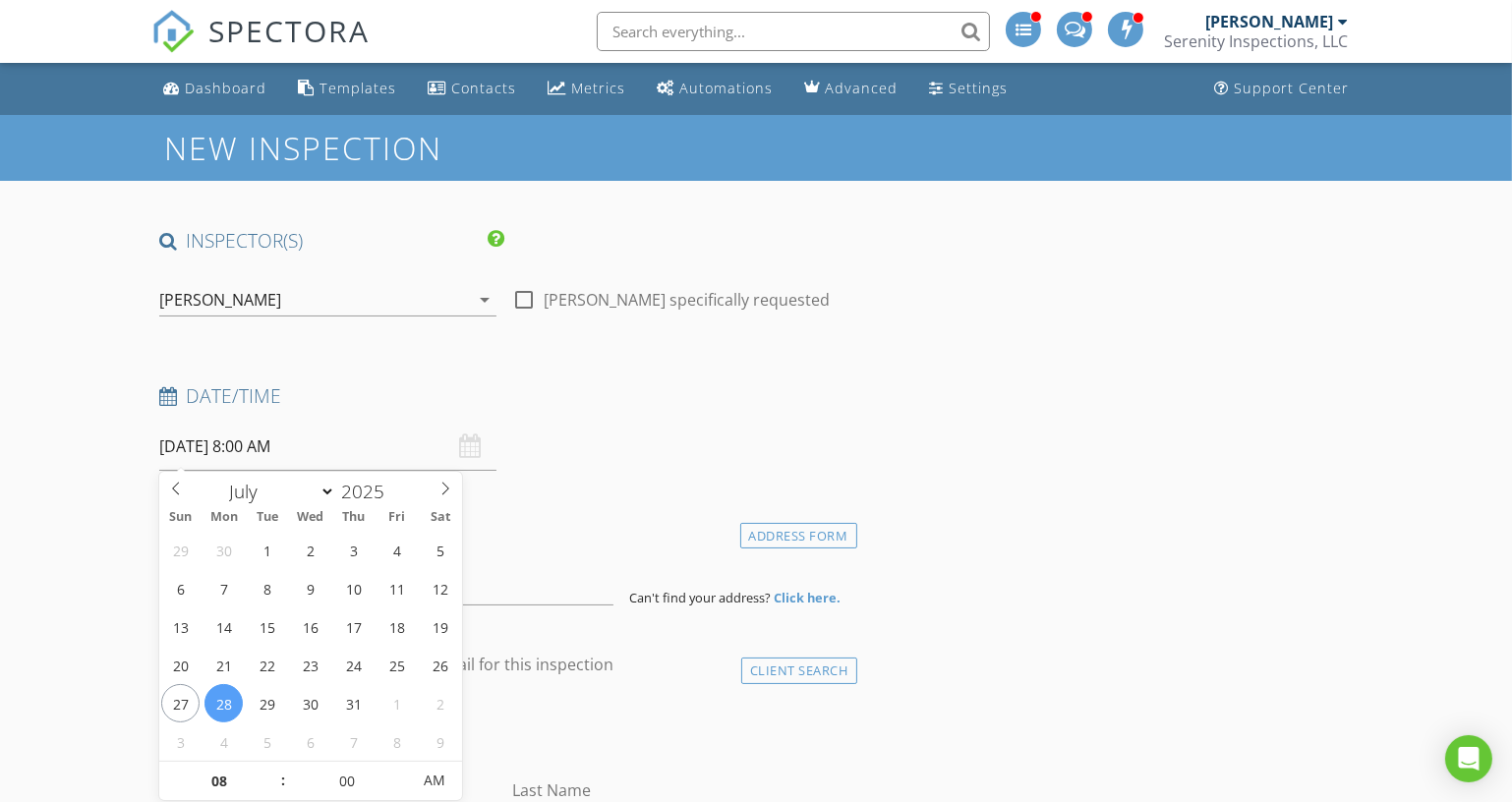 click on "INSPECTOR(S)
check_box   [PERSON_NAME]   PRIMARY   [PERSON_NAME] arrow_drop_down   check_box_outline_blank [PERSON_NAME] specifically requested
Date/Time
[DATE] 8:00 AM
Location
Address Form       Can't find your address?   Click here.
client
check_box Enable Client CC email for this inspection   Client Search     check_box_outline_blank Client is a Company/Organization     First Name   Last Name   Email   CC Email   Phone   Address   City   State   Zip     Tags         Notes   Private Notes
ADD ADDITIONAL client
SERVICES
check_box_outline_blank   Residential Home Inspection   Residential Home Inspection (Buyer's Inspection) check_box_outline_blank   Residential New Construction Inspection   Residential New Construction Inspection (Buyer's Inspection) check_box_outline_blank" at bounding box center (504, 1860) 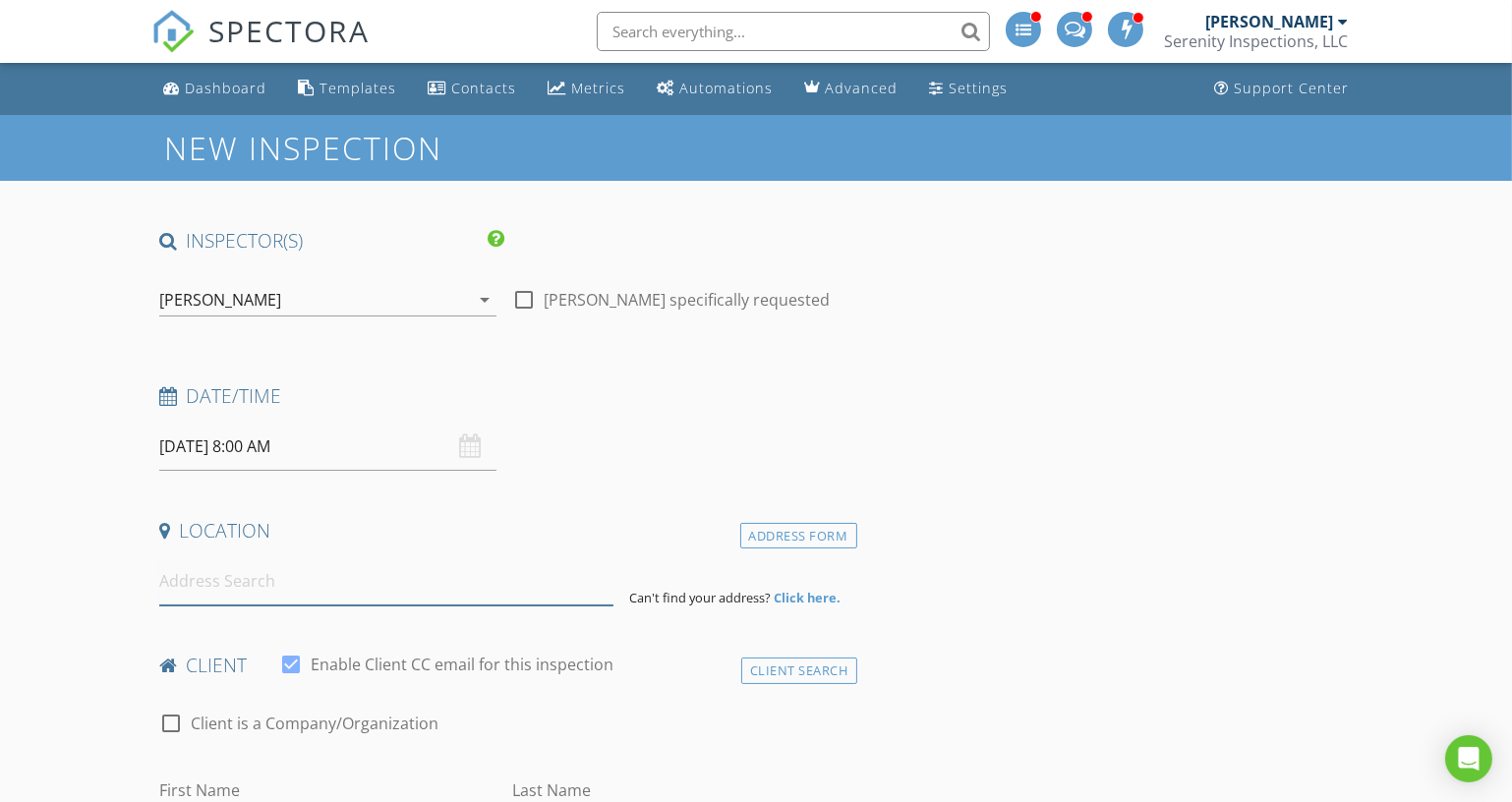 click at bounding box center [386, 581] 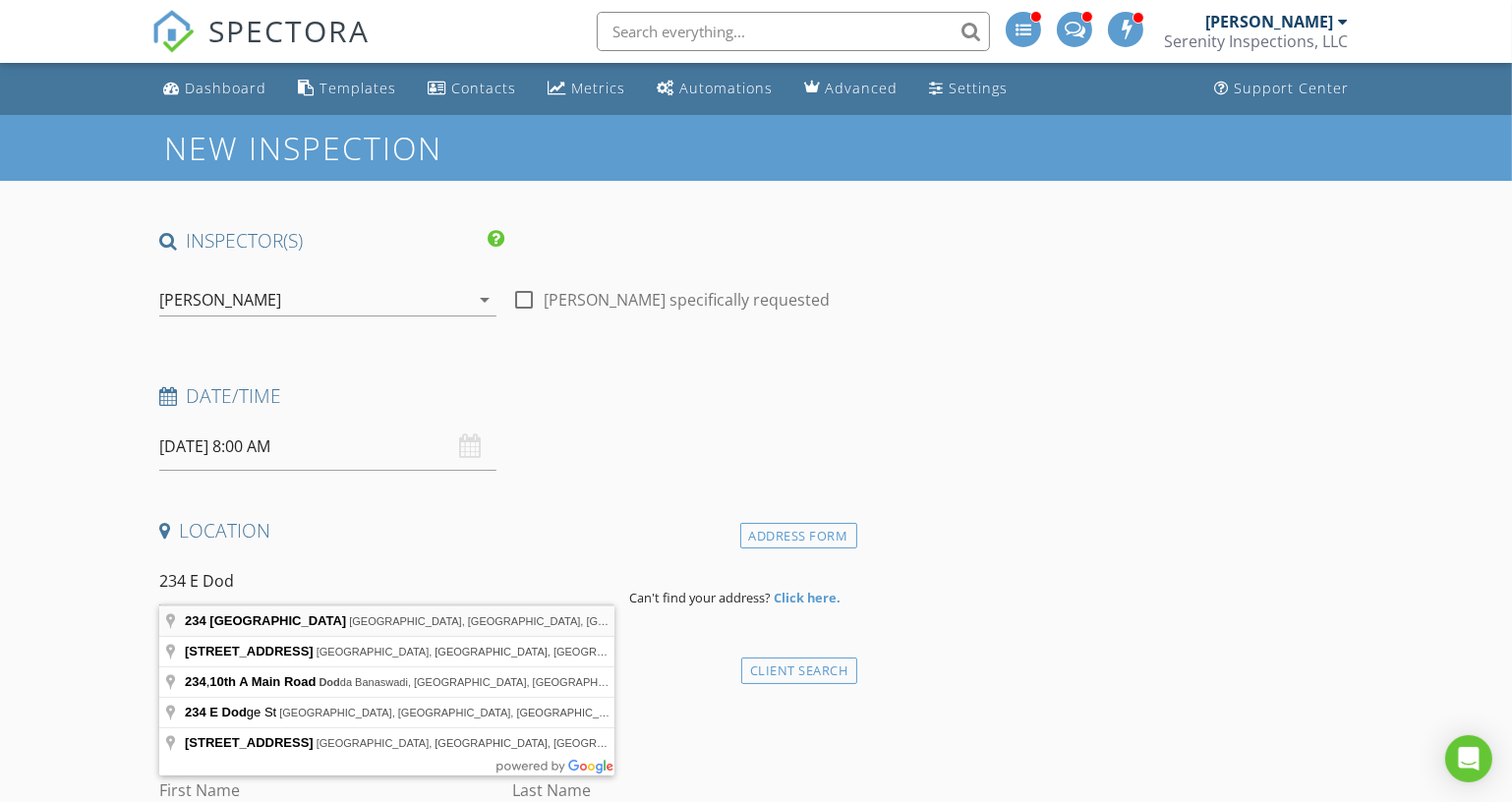 type on "[STREET_ADDRESS]" 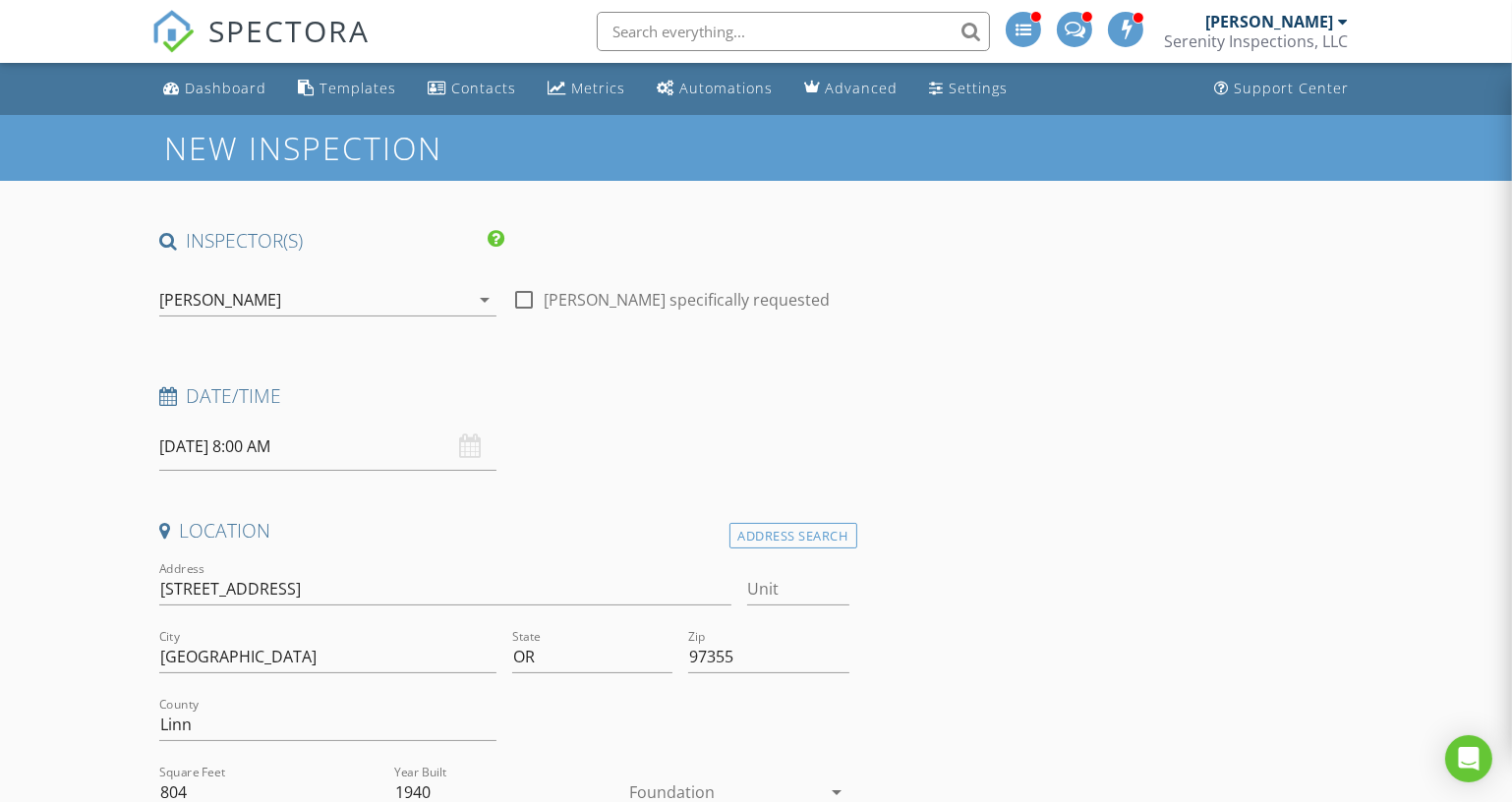 scroll, scrollTop: 446, scrollLeft: 0, axis: vertical 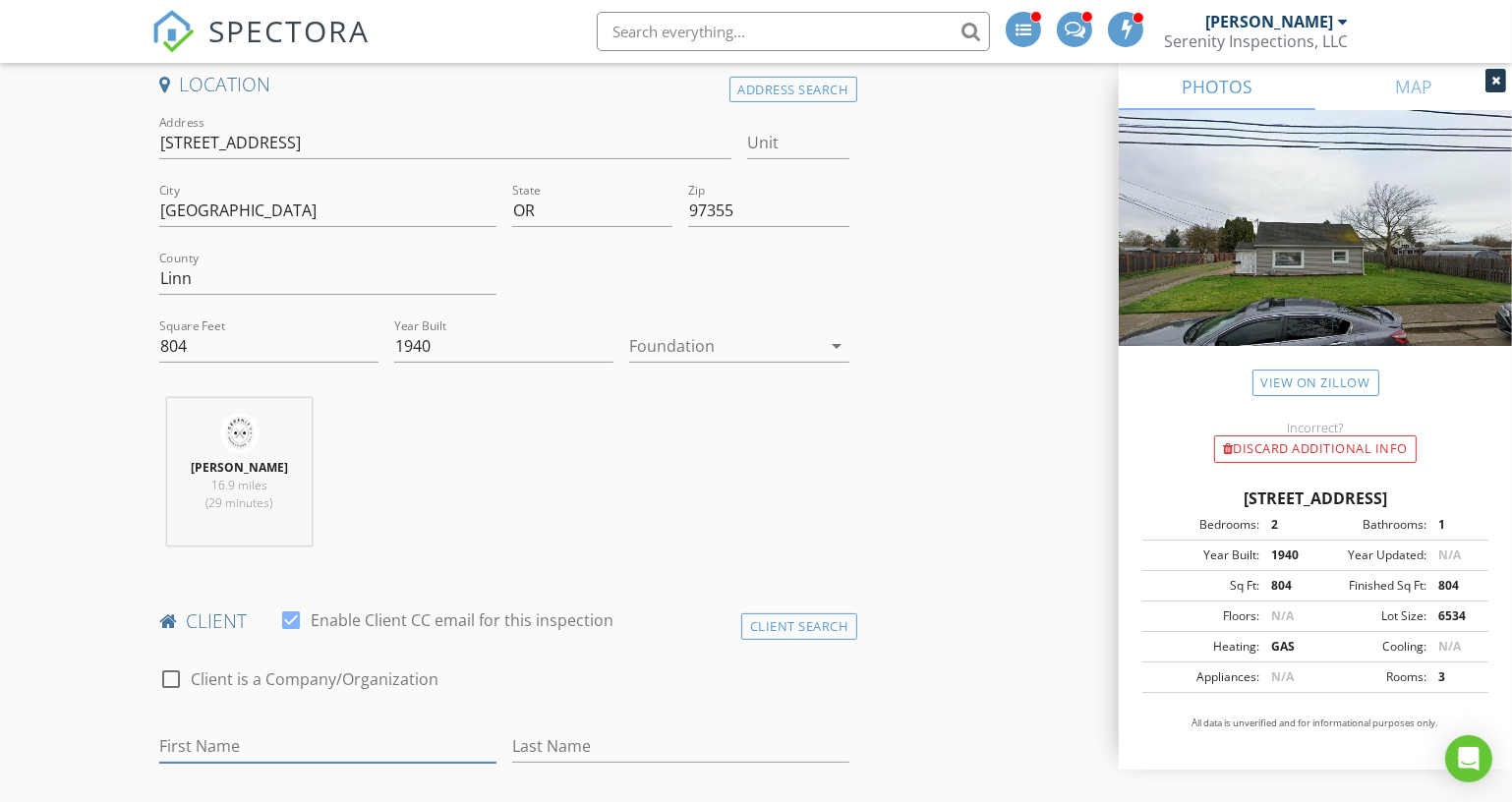 click on "First Name" at bounding box center (327, 746) 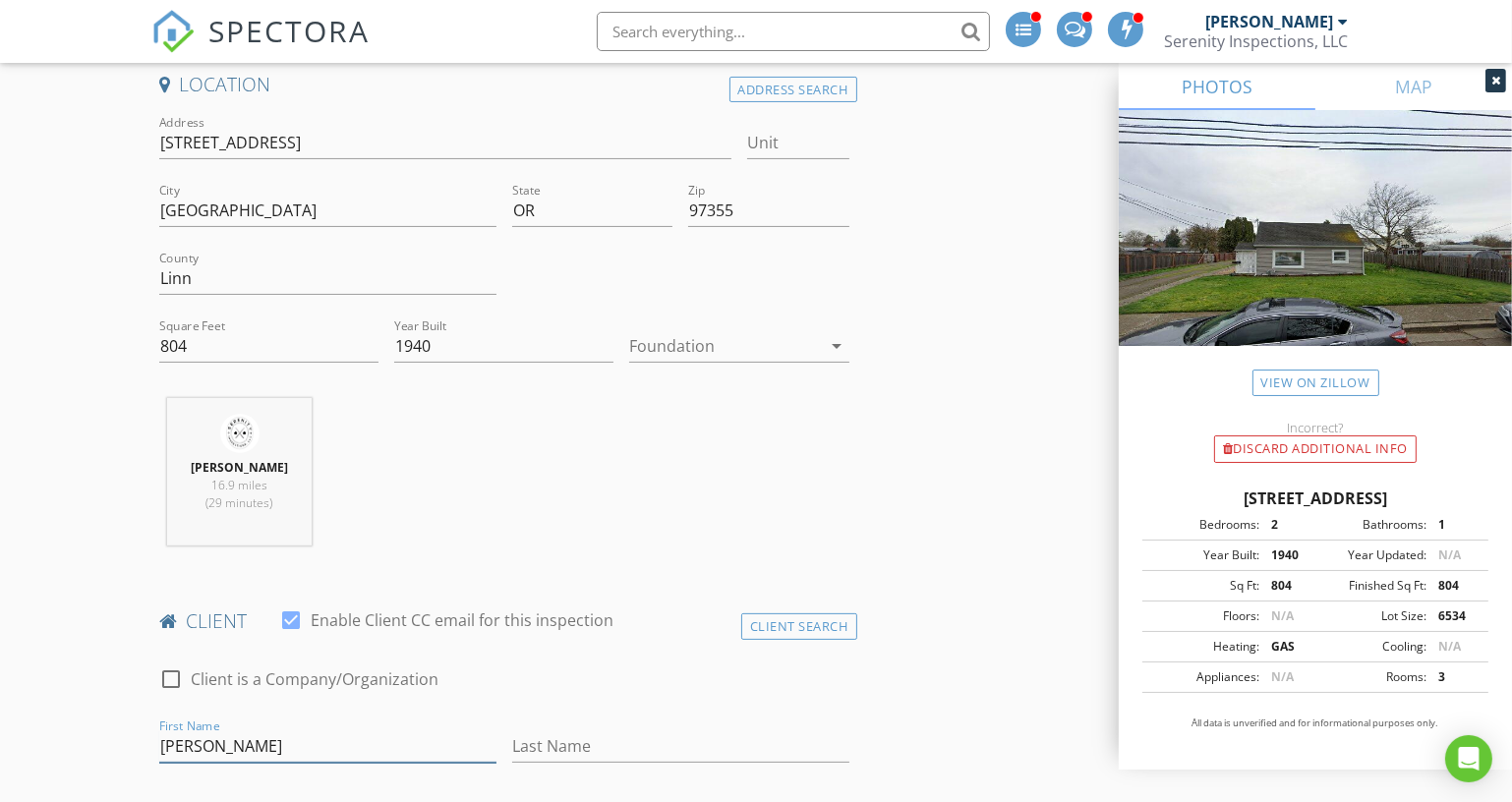 drag, startPoint x: 261, startPoint y: 744, endPoint x: 183, endPoint y: 740, distance: 78.102497 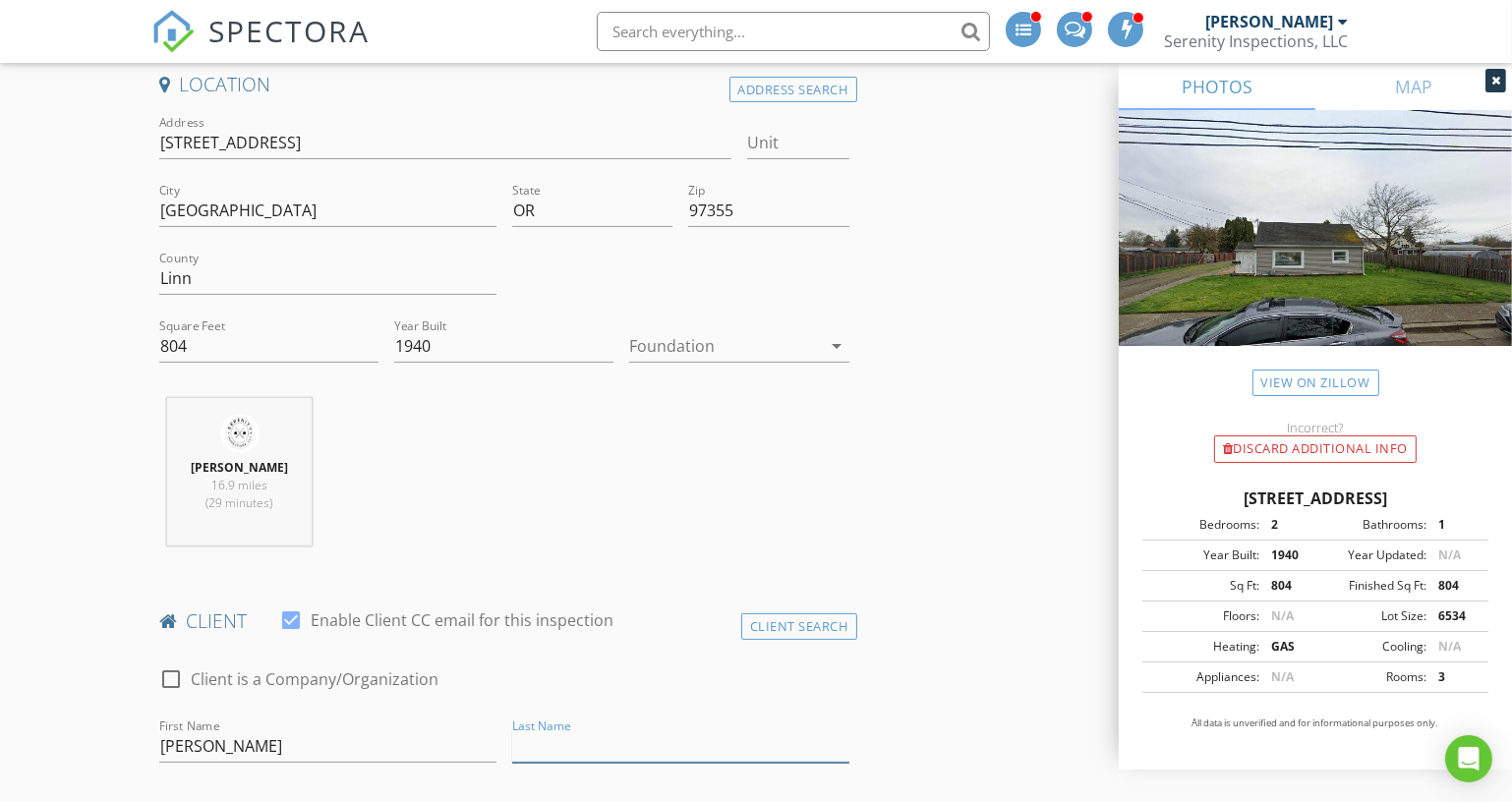 drag, startPoint x: 567, startPoint y: 740, endPoint x: 335, endPoint y: 643, distance: 251.46173 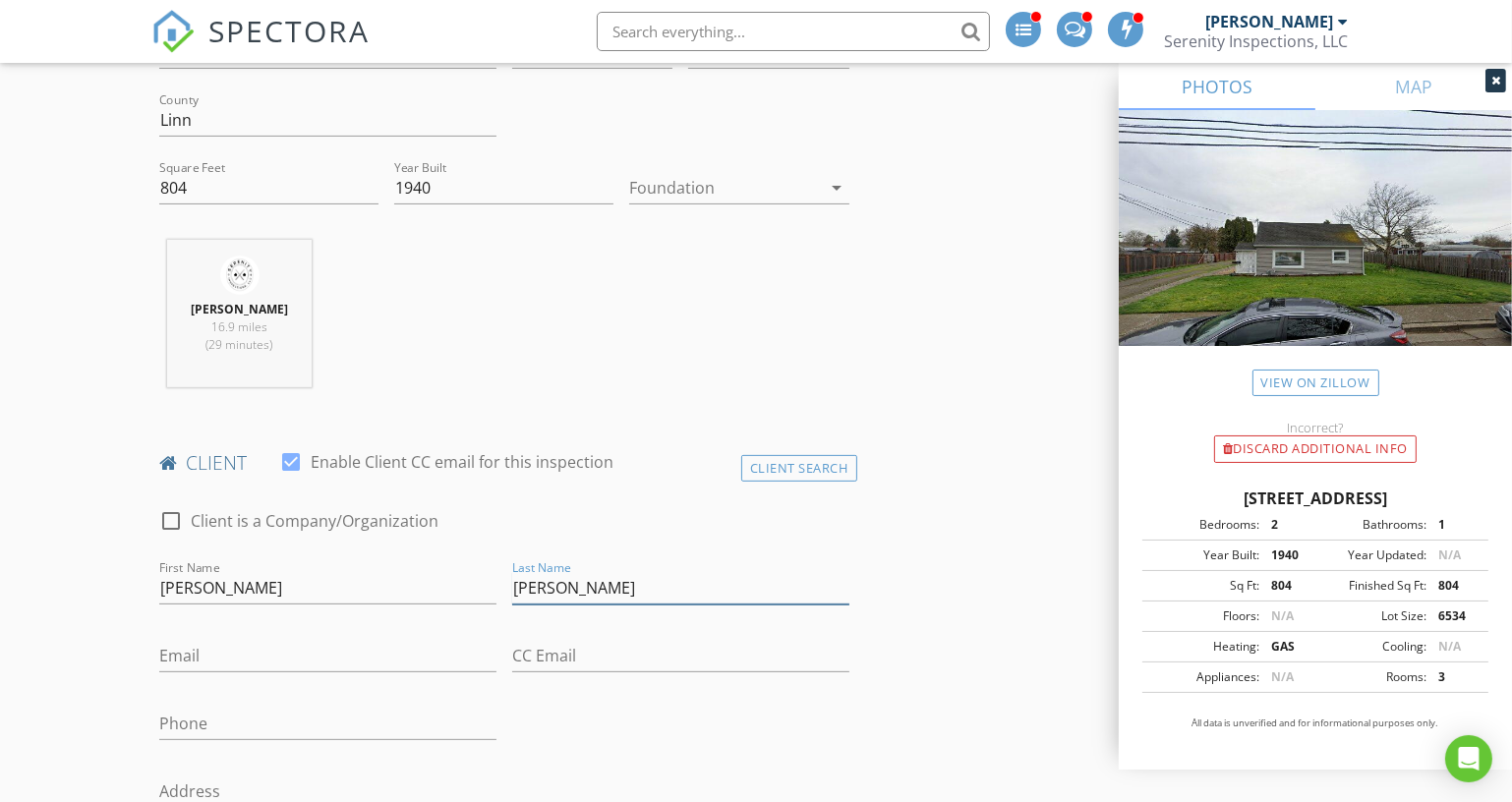 scroll, scrollTop: 804, scrollLeft: 0, axis: vertical 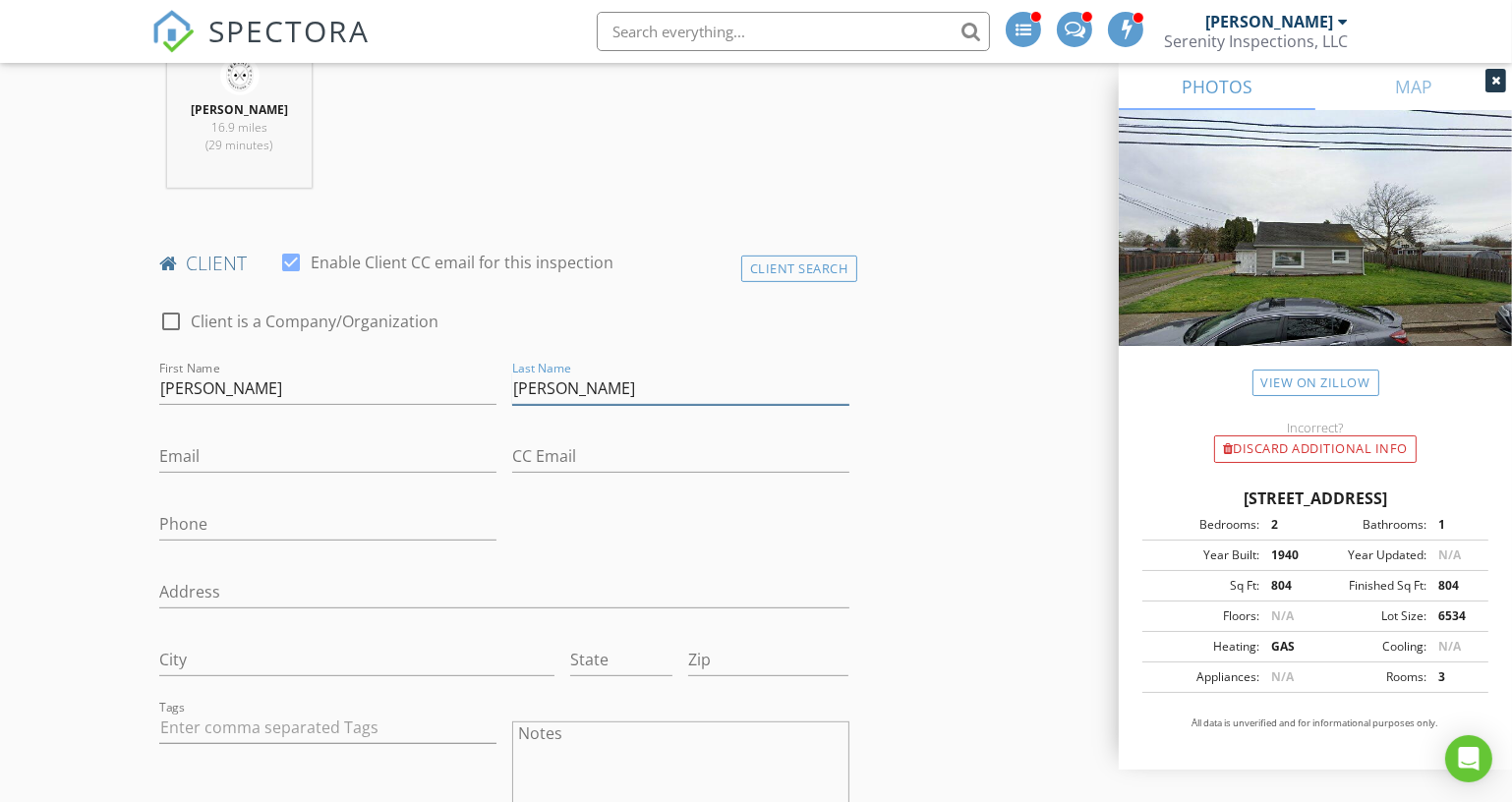 type on "[PERSON_NAME]" 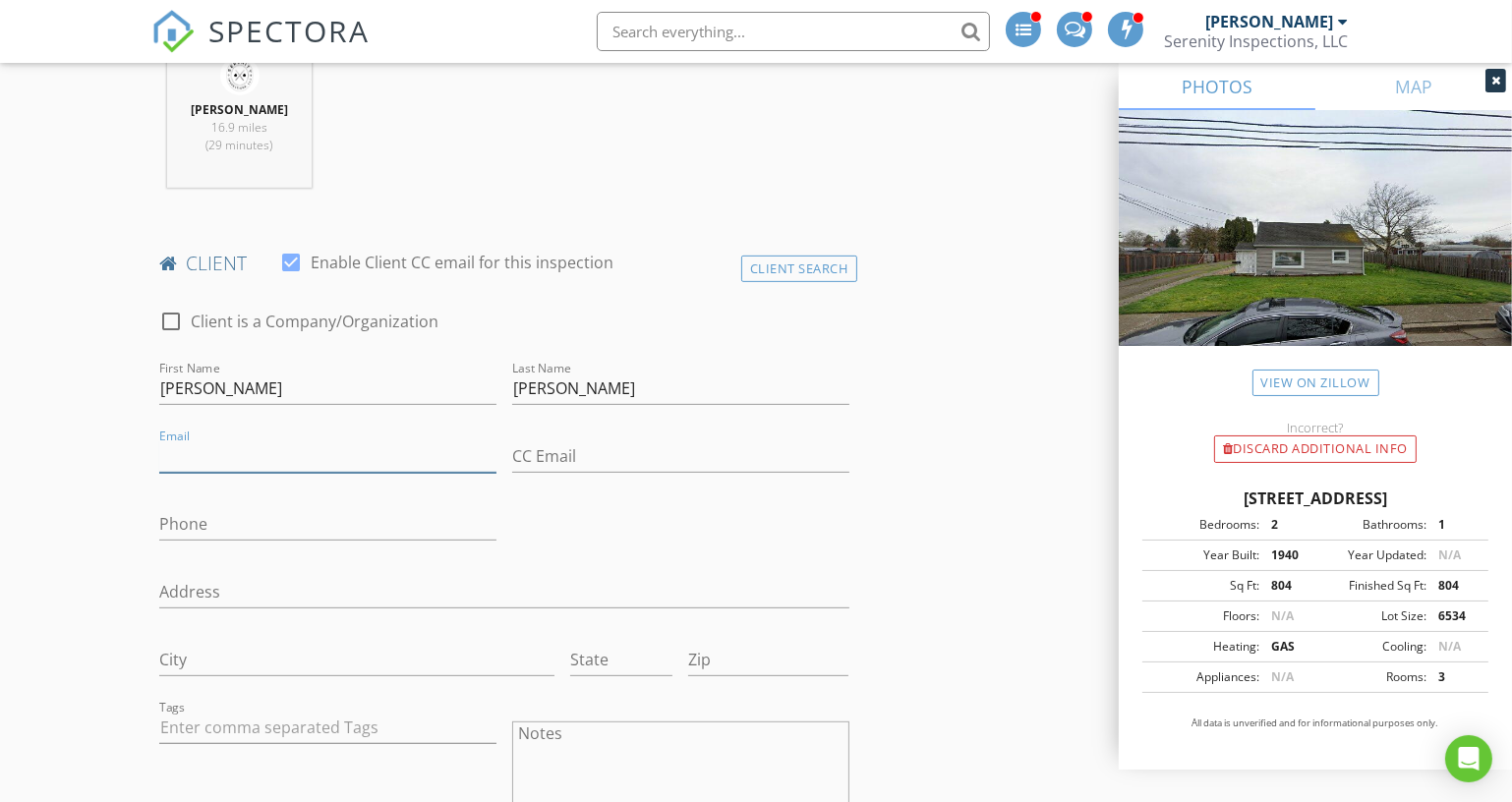 click on "Email" at bounding box center (327, 456) 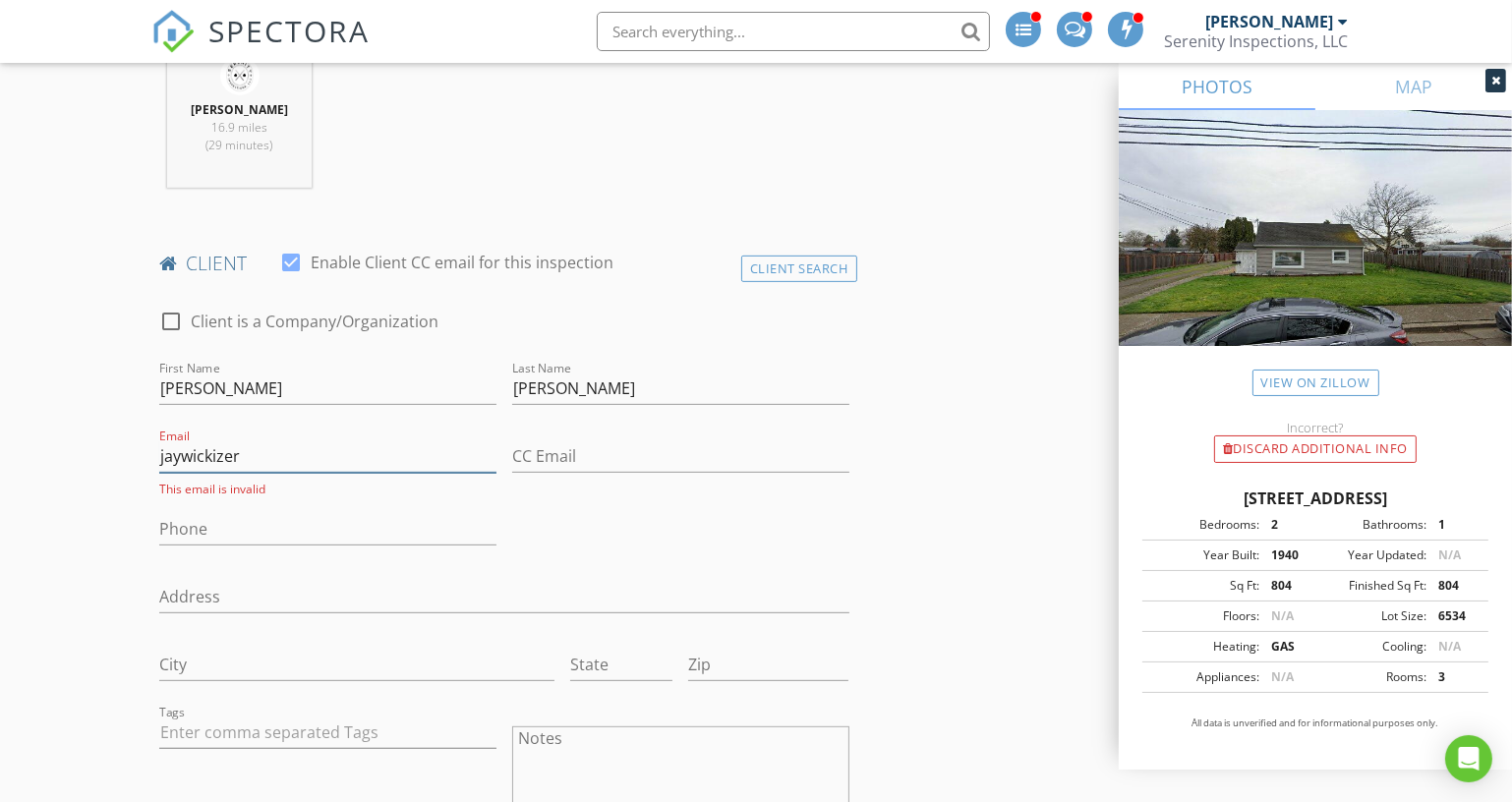 type on "jaywickizer" 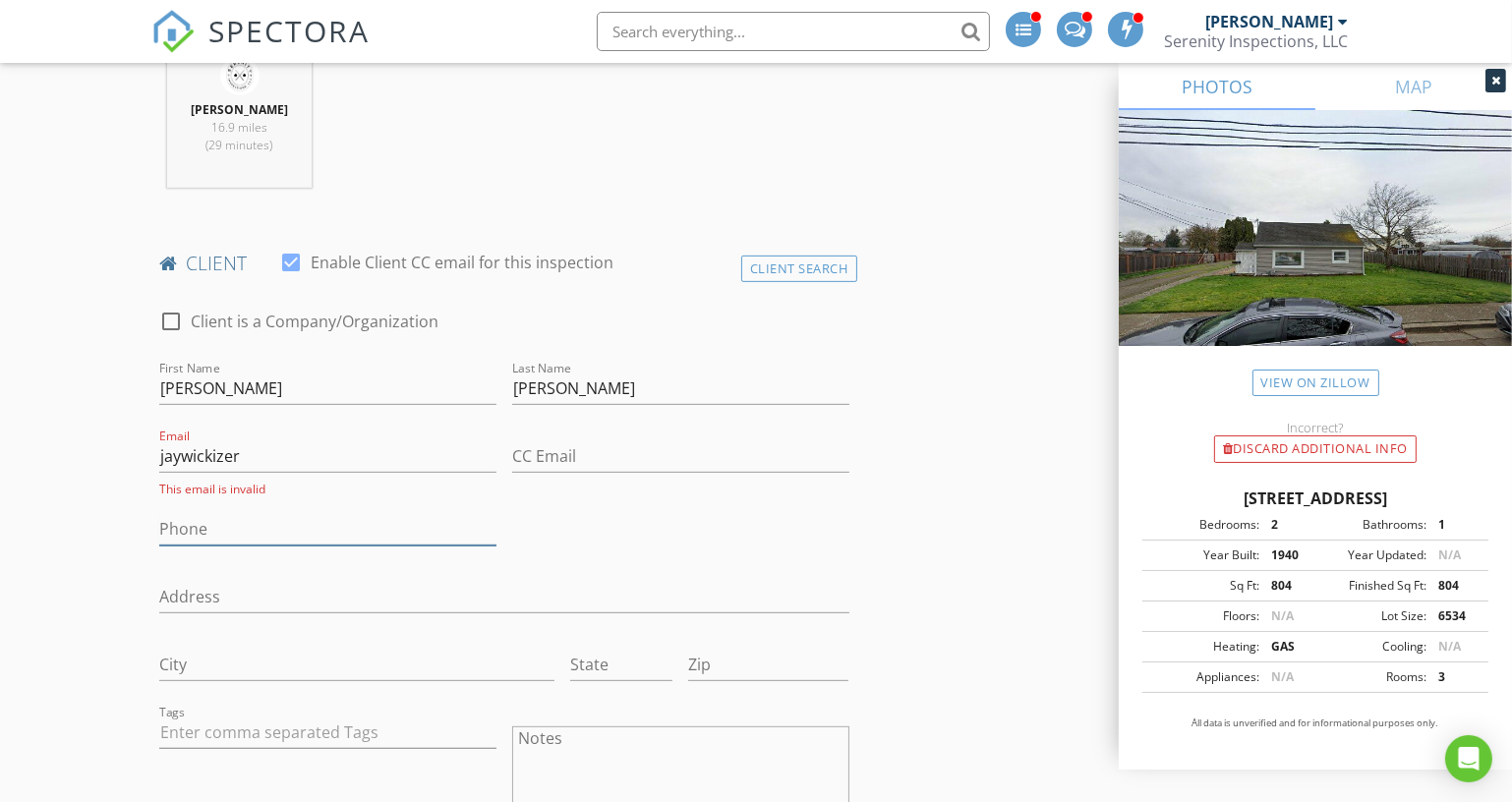 click on "Phone" at bounding box center (327, 529) 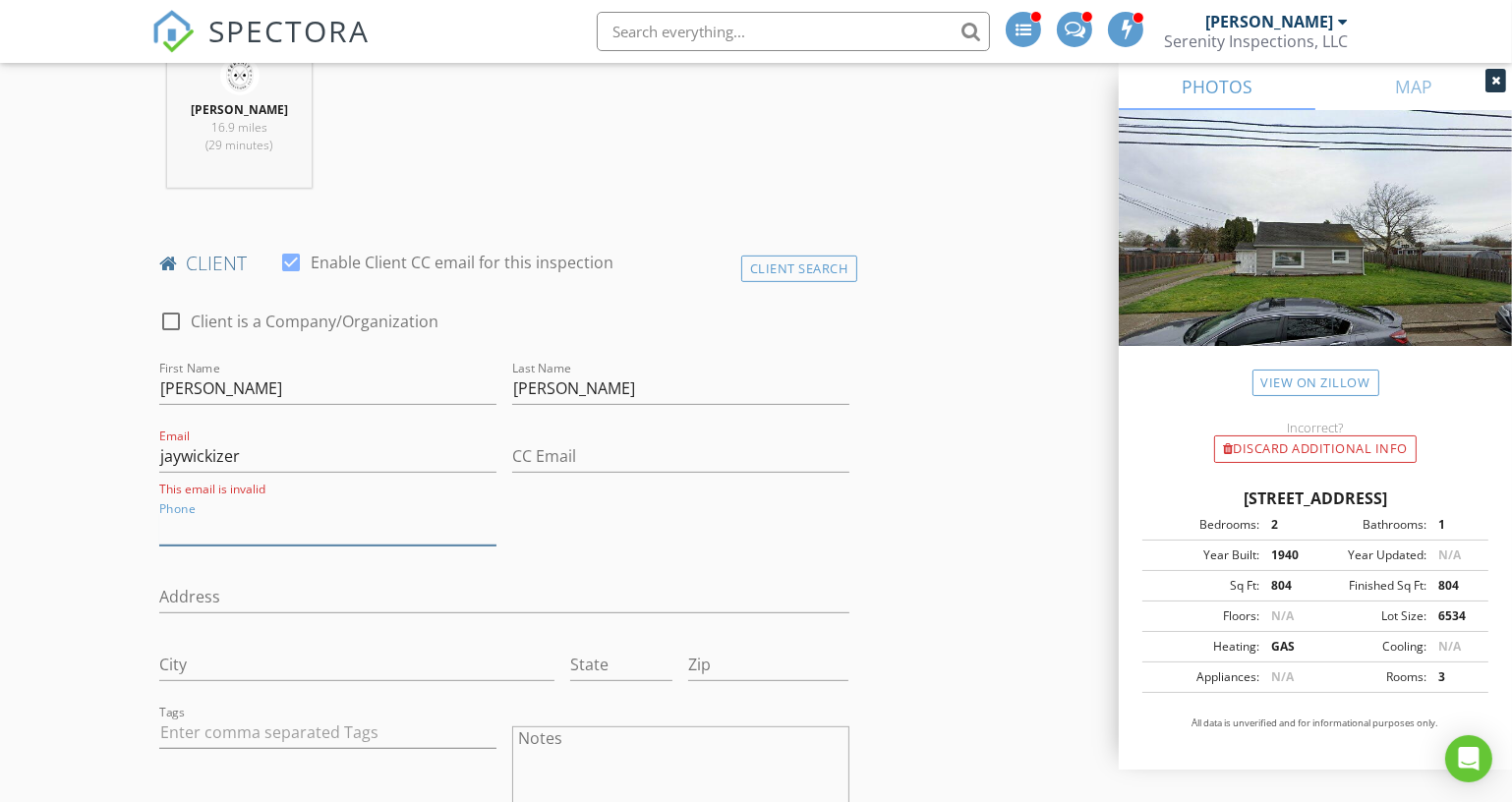 type on "0" 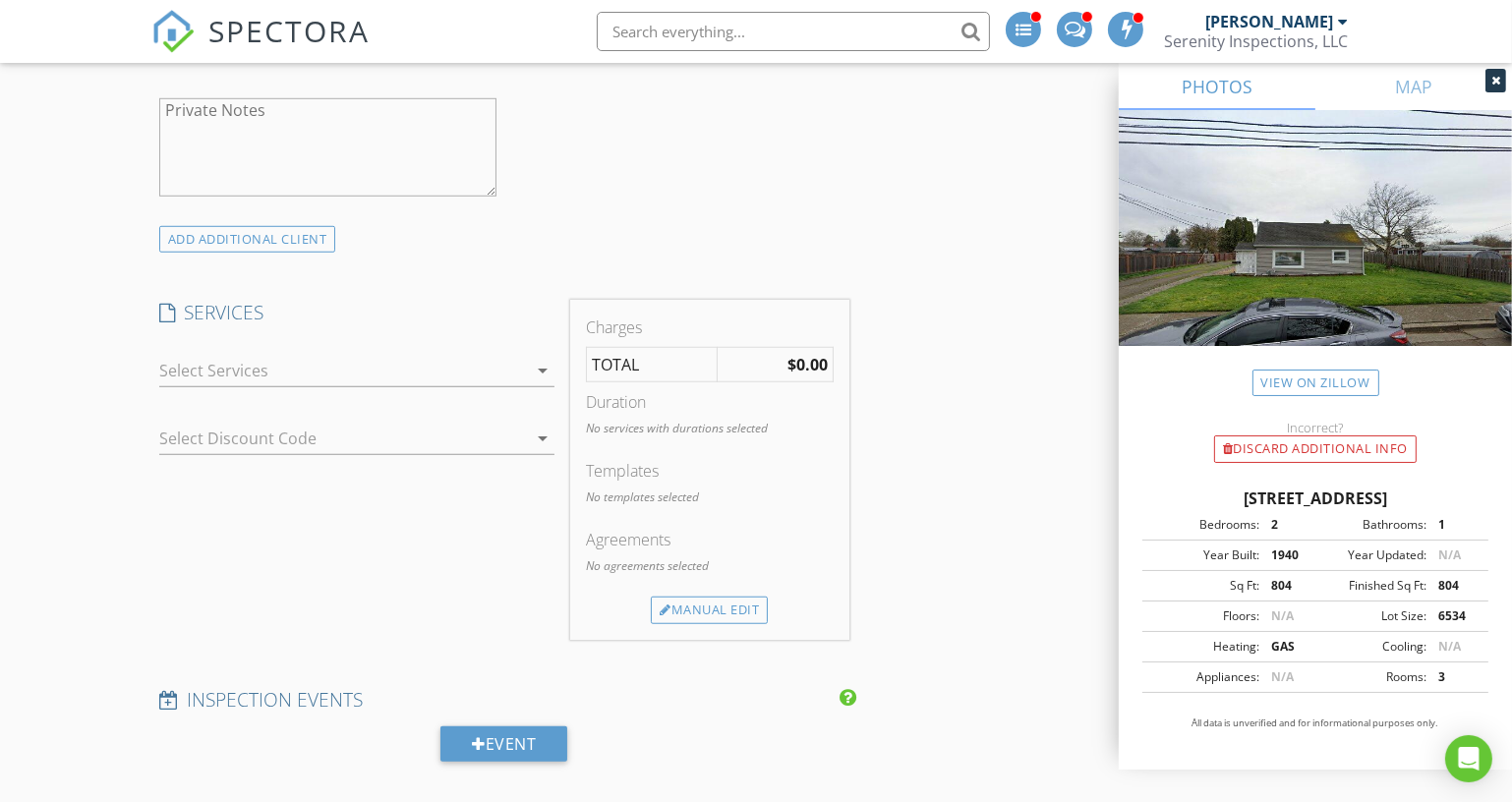 scroll, scrollTop: 1608, scrollLeft: 0, axis: vertical 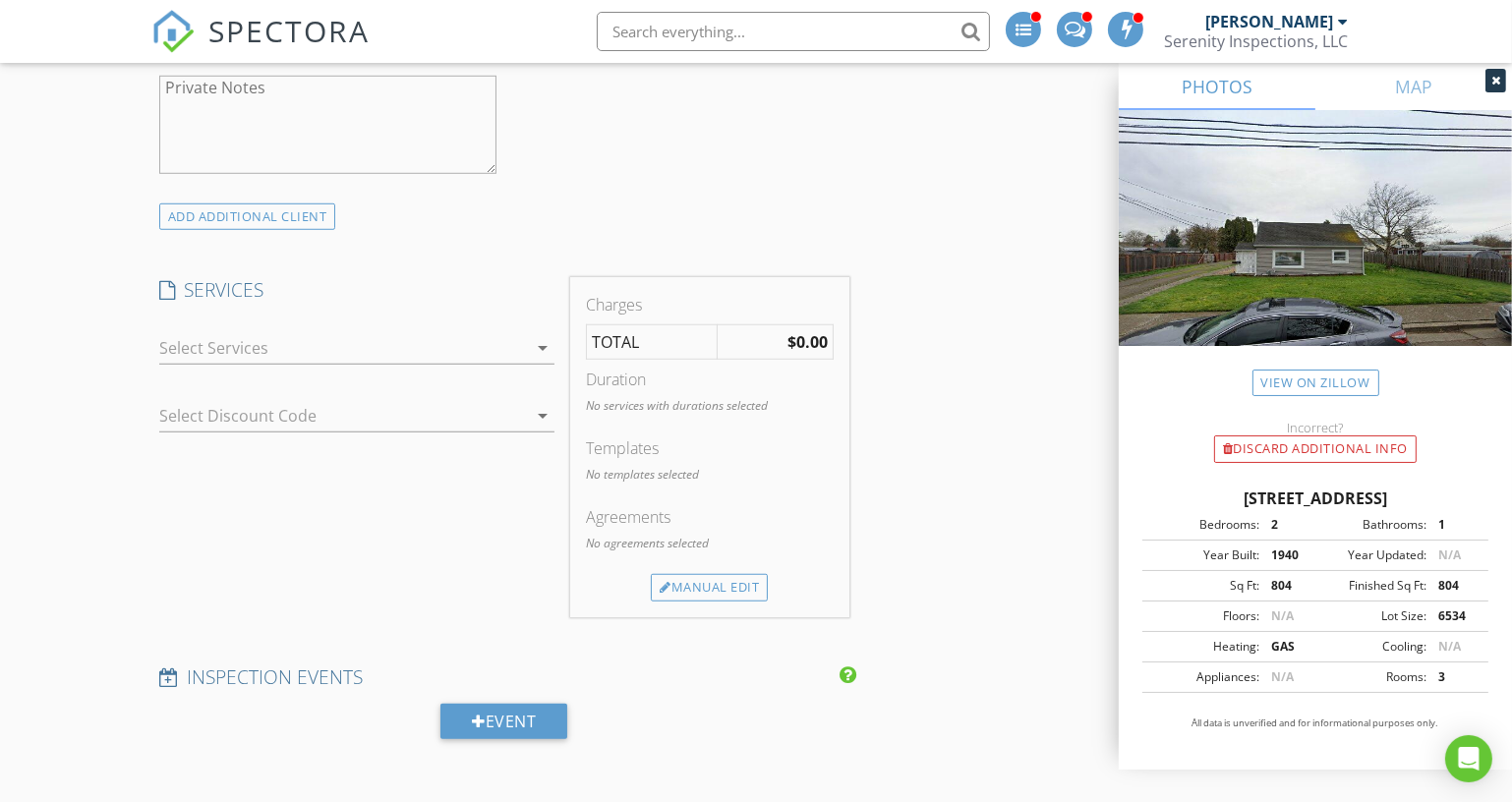 type on "[PHONE_NUMBER]" 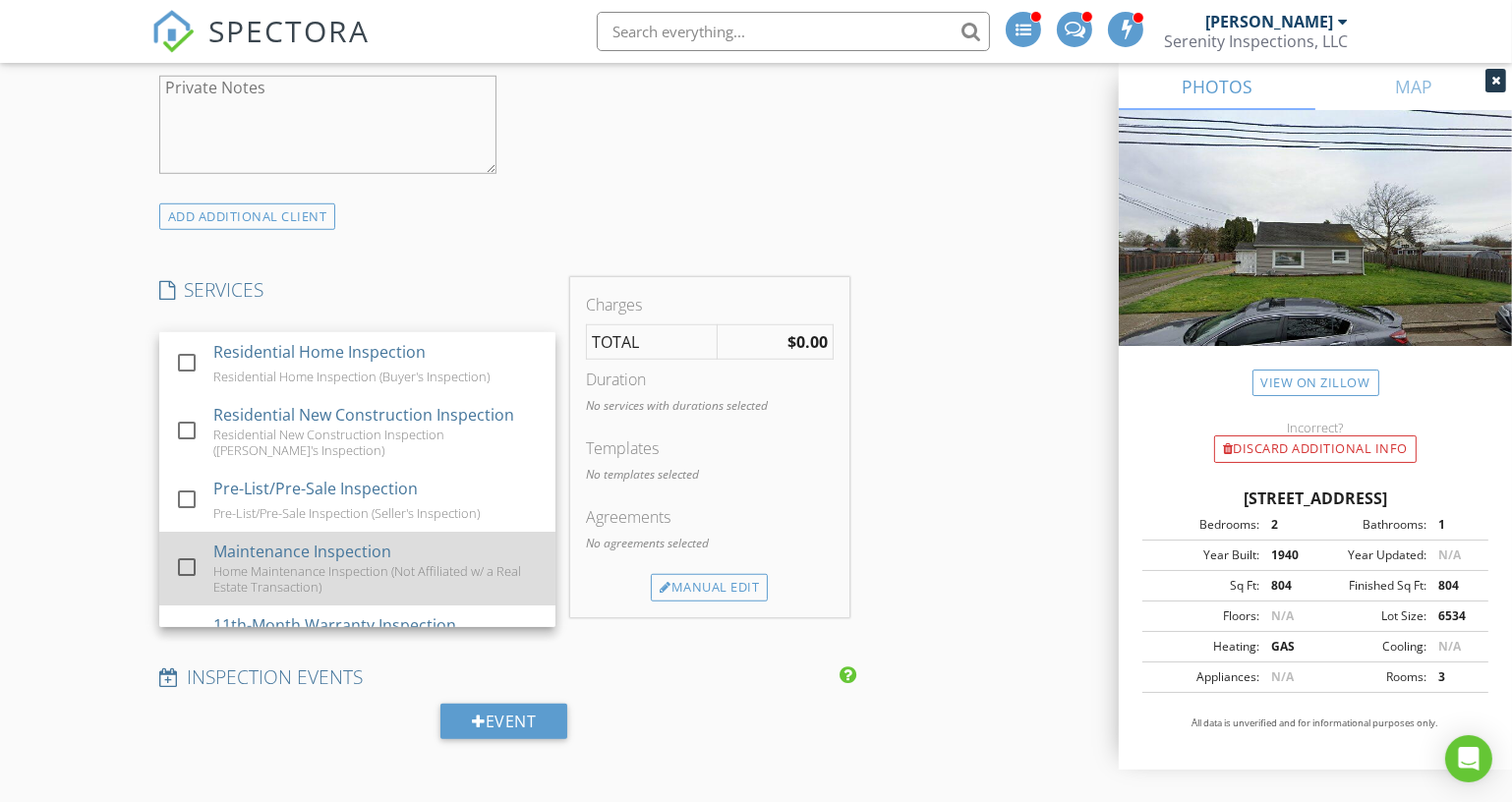 click on "Home Maintenance Inspection (Not Affiliated w/ a Real Estate Transaction)" at bounding box center [377, 579] 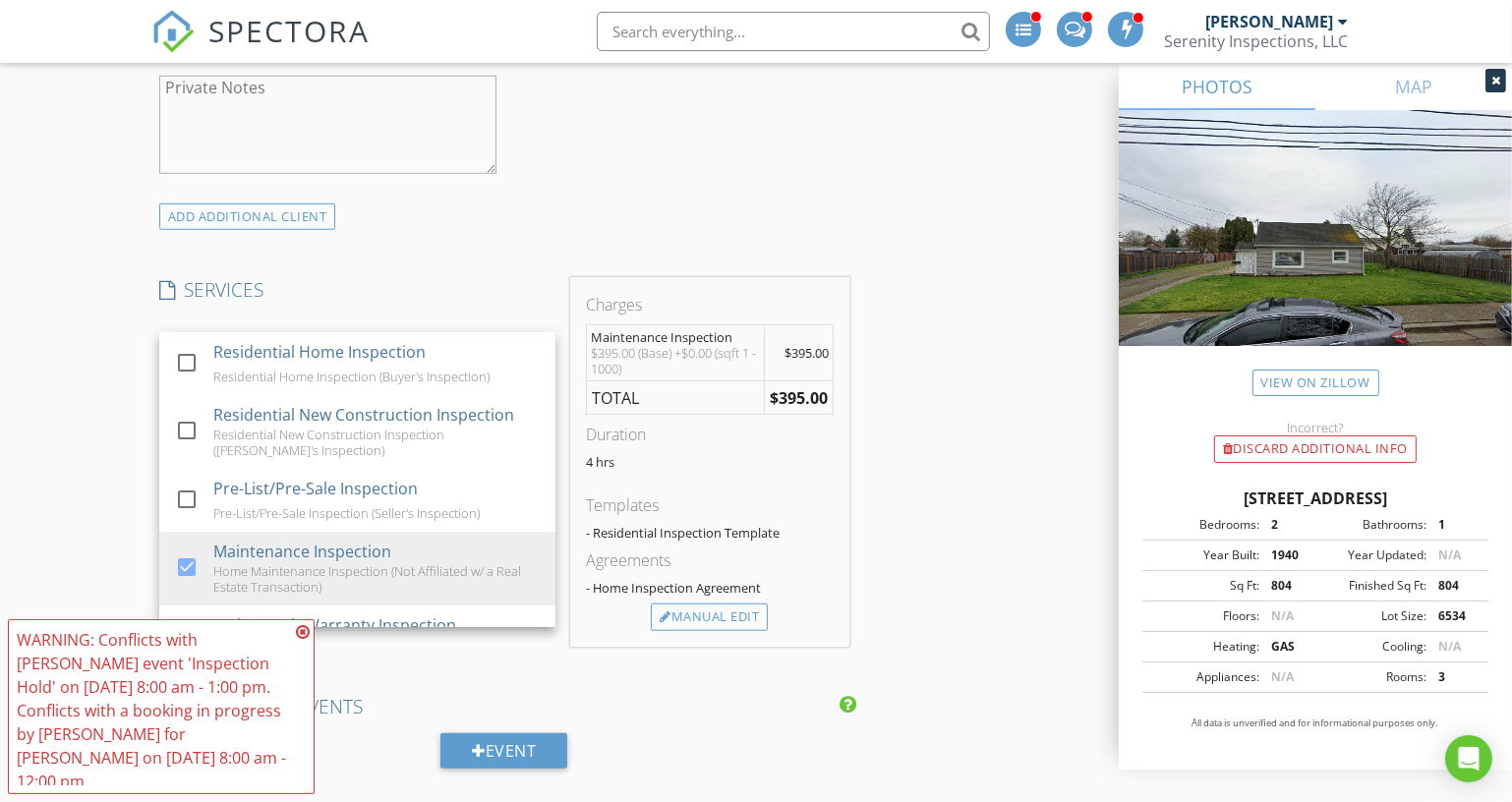 click on "INSPECTOR(S)
check_box   [PERSON_NAME]   PRIMARY   [PERSON_NAME] arrow_drop_down   check_box_outline_blank [PERSON_NAME] specifically requested
Date/Time
[DATE] 8:00 AM
Location
Address Search       Address [STREET_ADDRESS][US_STATE]   County Linn     Square Feet 804   Year Built 1940   Foundation arrow_drop_down     [PERSON_NAME]     16.9 miles     (29 minutes)
client
check_box Enable Client CC email for this inspection   Client Search     check_box_outline_blank Client is a Company/Organization     First Name [PERSON_NAME]   Last Name [PERSON_NAME]   Email jaywickizer This email is invalid   CC Email   Phone [PHONE_NUMBER]   Address   City   State   Zip     Tags         Notes   Private Notes
ADD ADDITIONAL client
SERVICES
check_box_outline_blank             check_box" at bounding box center [504, 470] 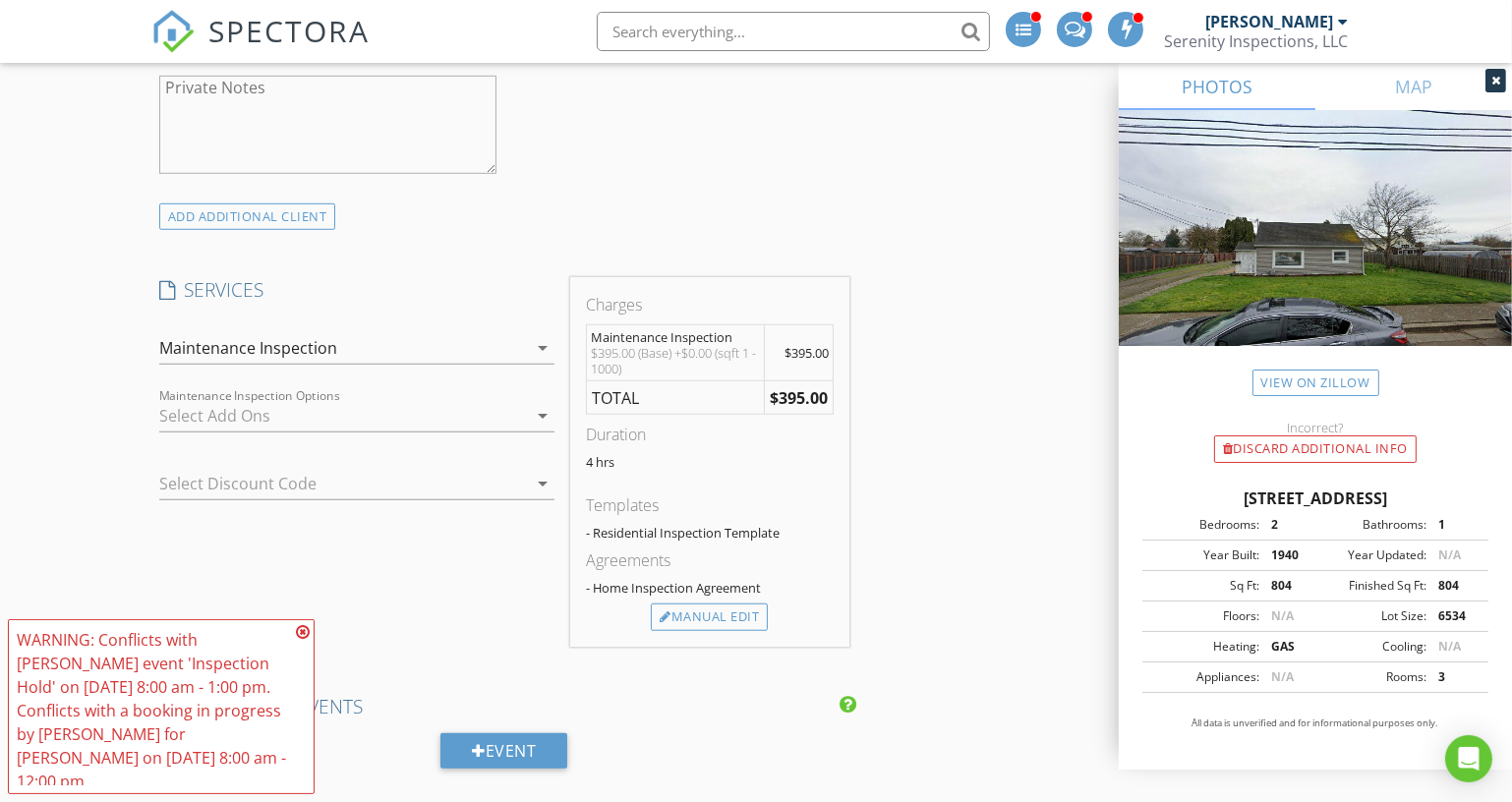 click on "Maintenance Inspection Options arrow_drop_down" at bounding box center (357, 426) 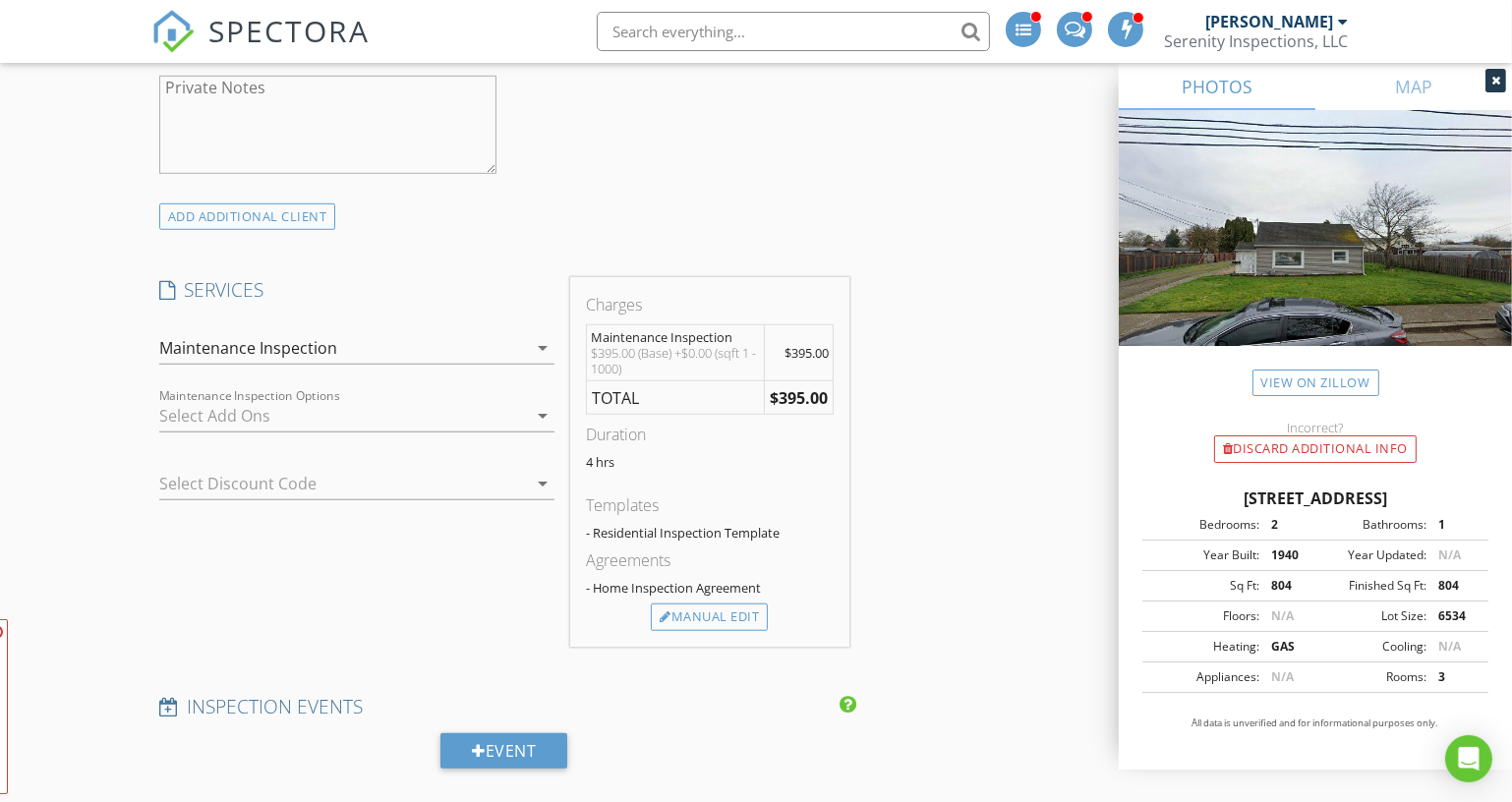 click on "Maintenance Inspection Options arrow_drop_down" at bounding box center [357, 426] 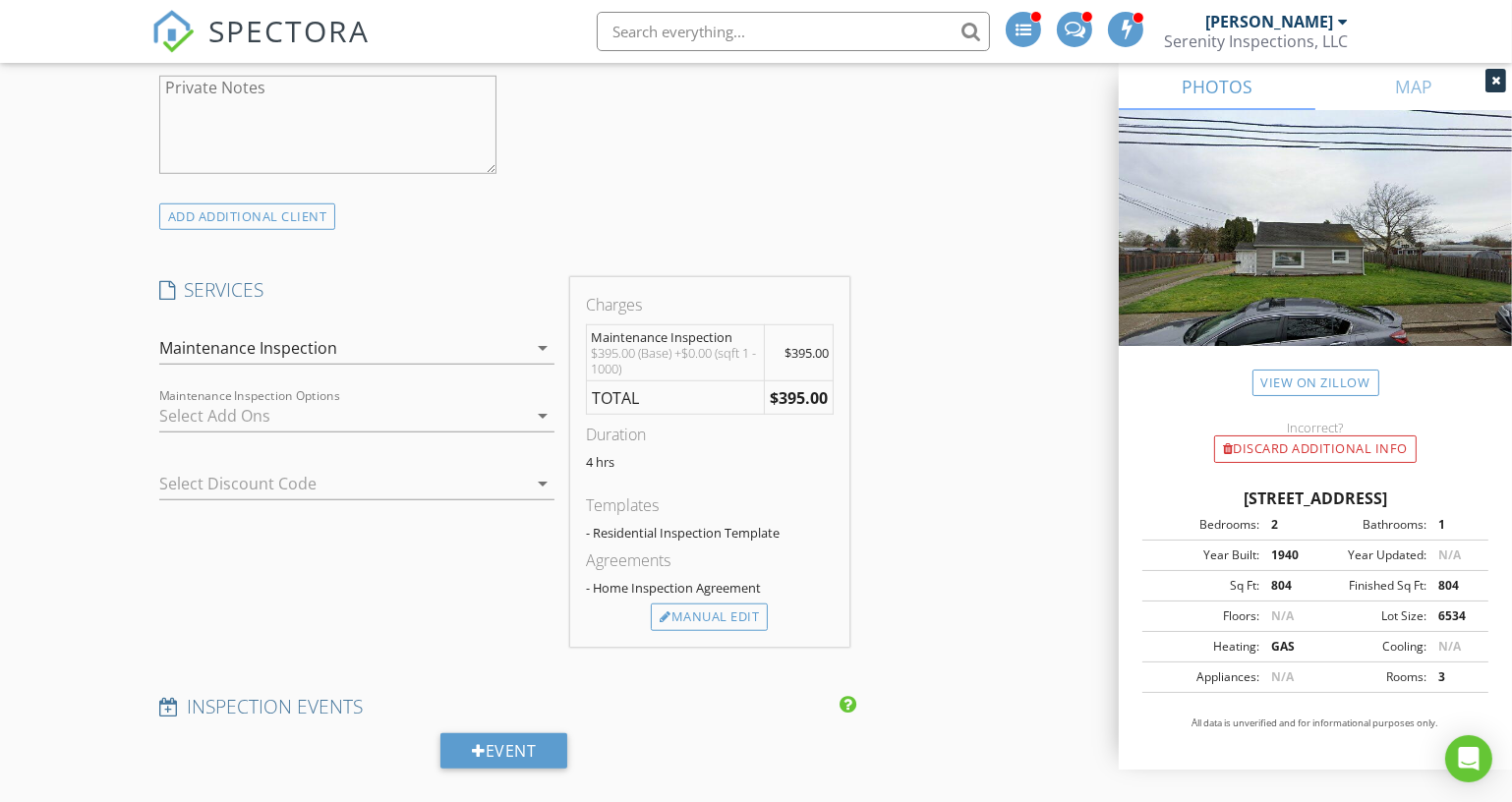 click at bounding box center [343, 416] 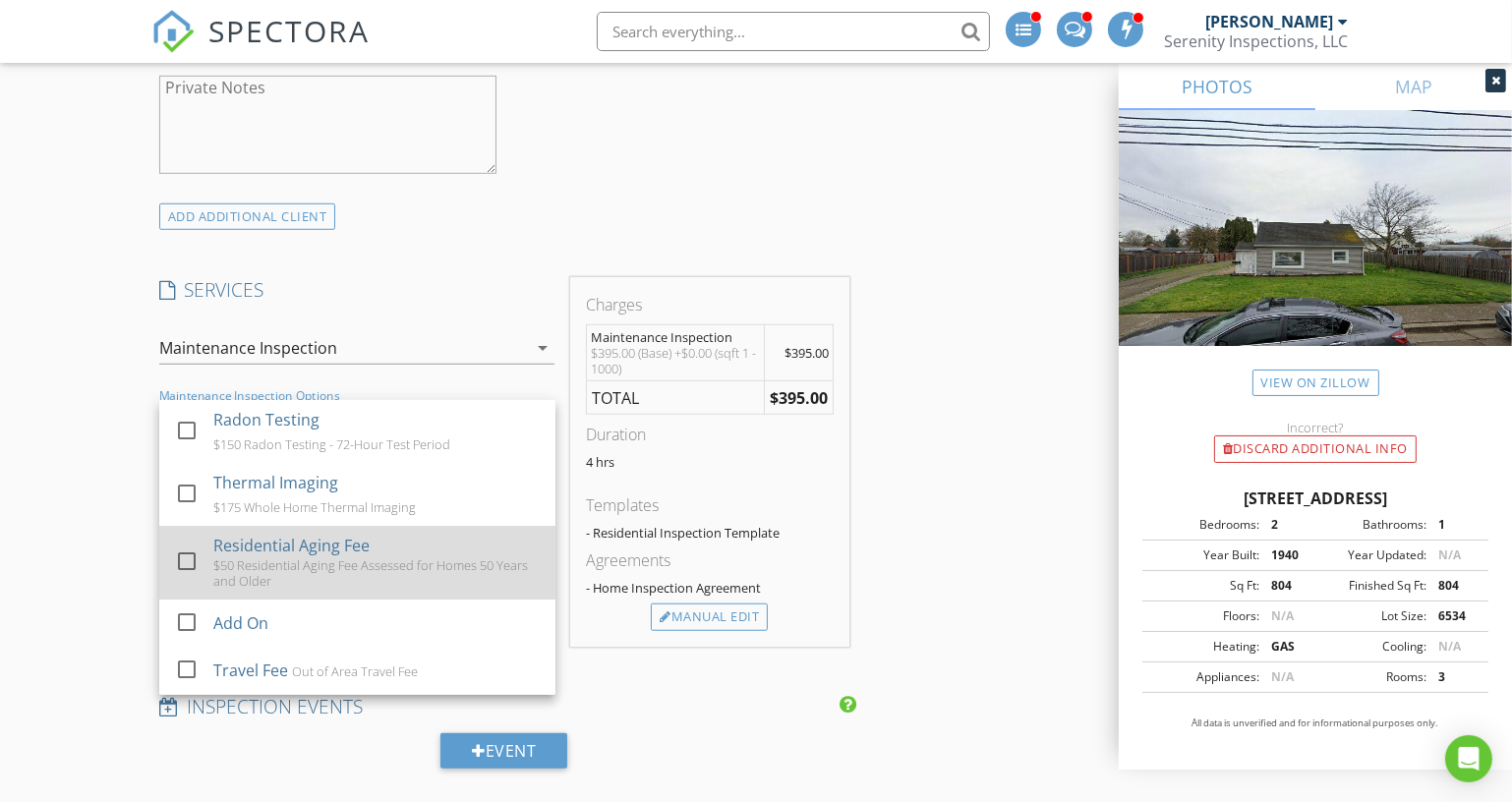 click on "Residential Aging Fee" at bounding box center [291, 545] 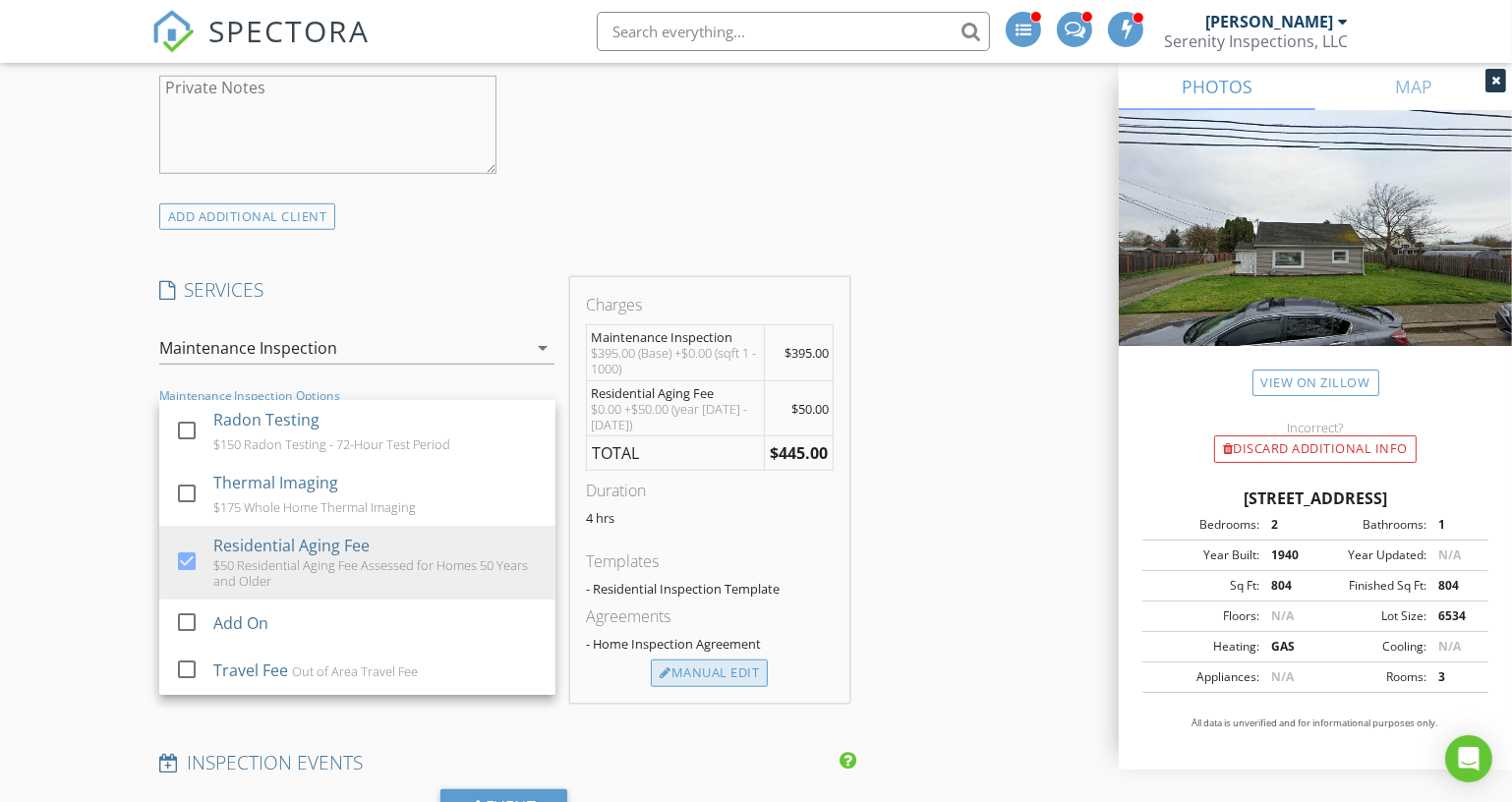 click on "Manual Edit" at bounding box center [709, 673] 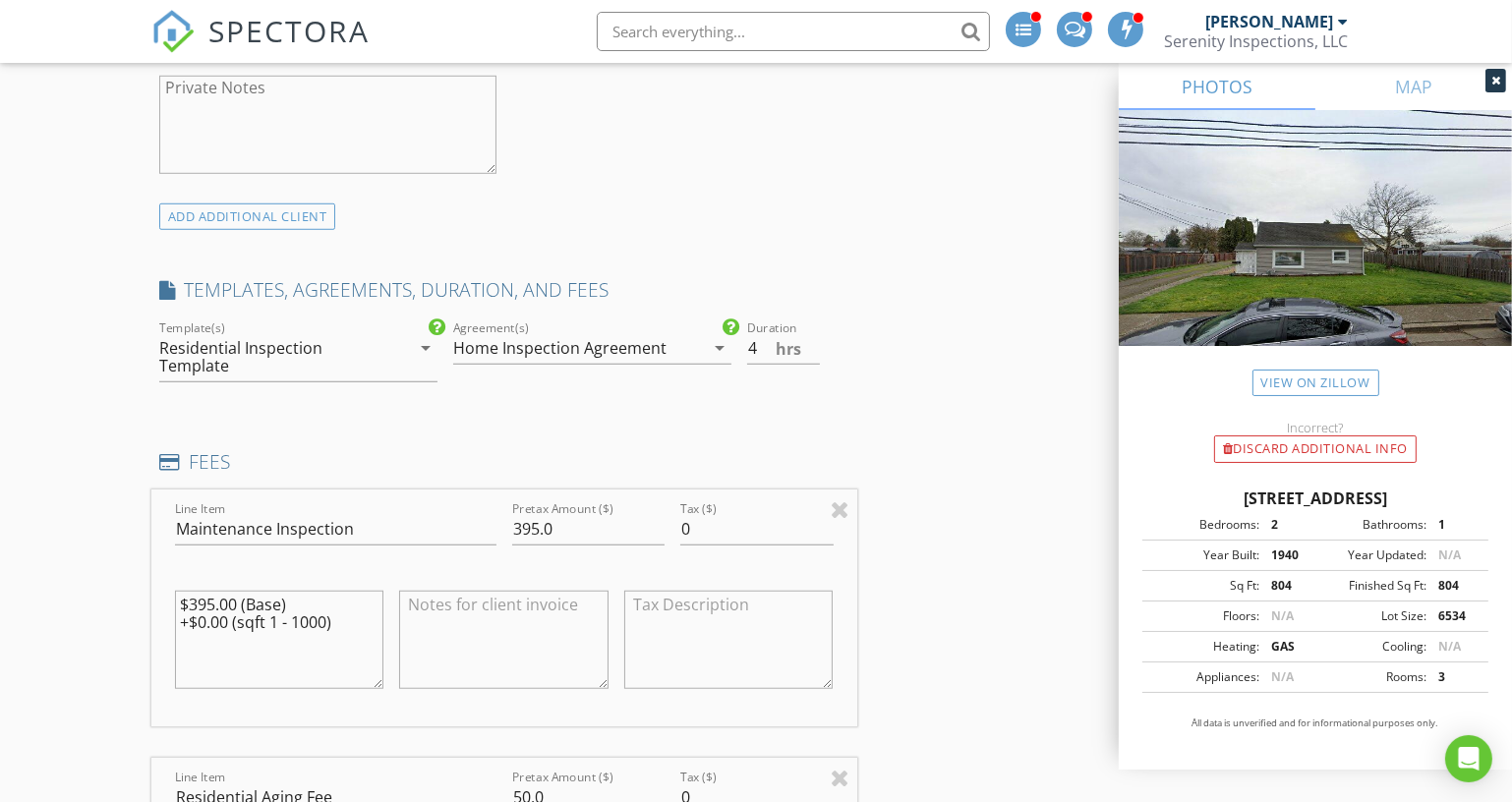 drag, startPoint x: 360, startPoint y: 609, endPoint x: 59, endPoint y: 567, distance: 303.91611 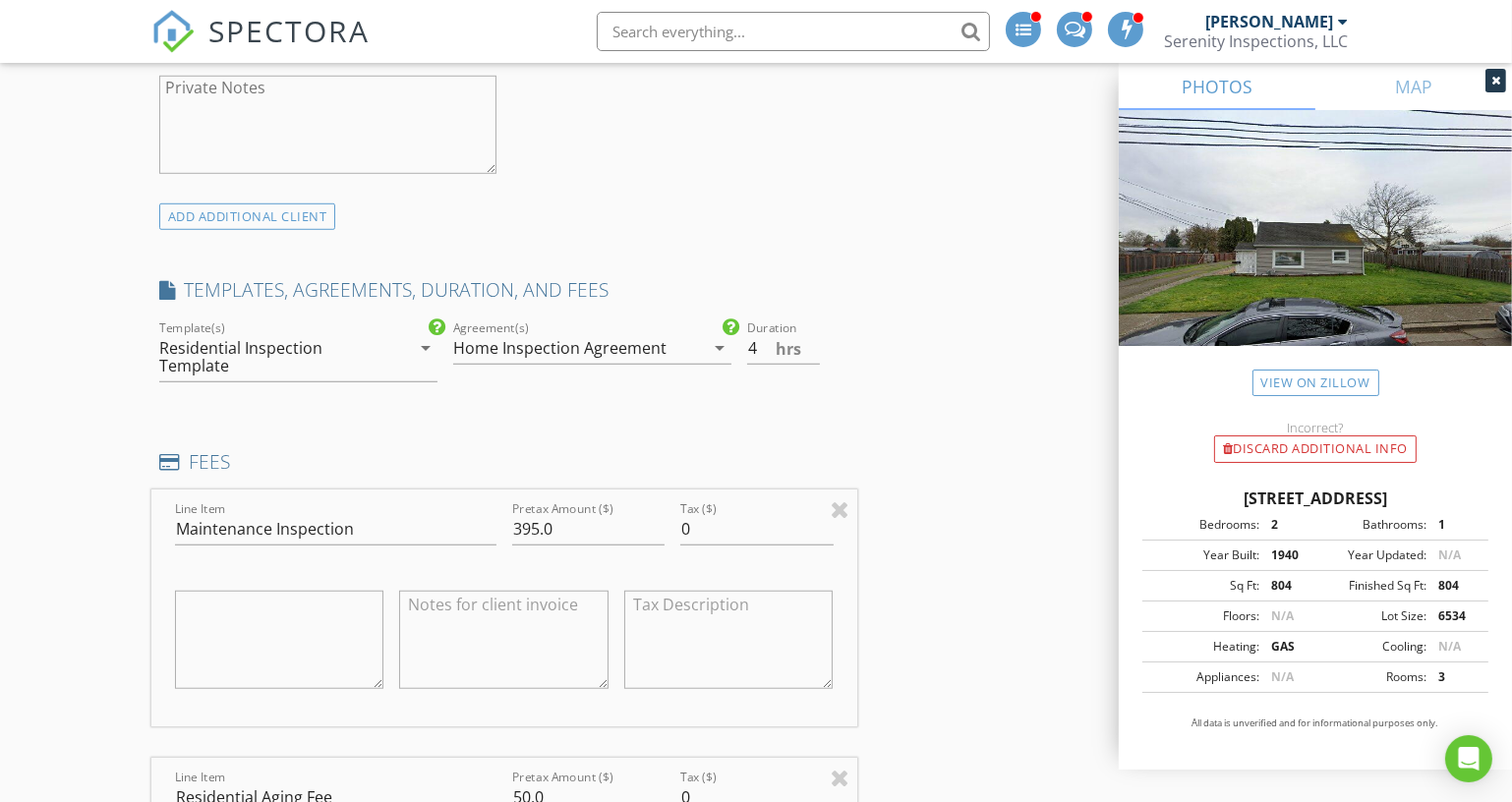 type 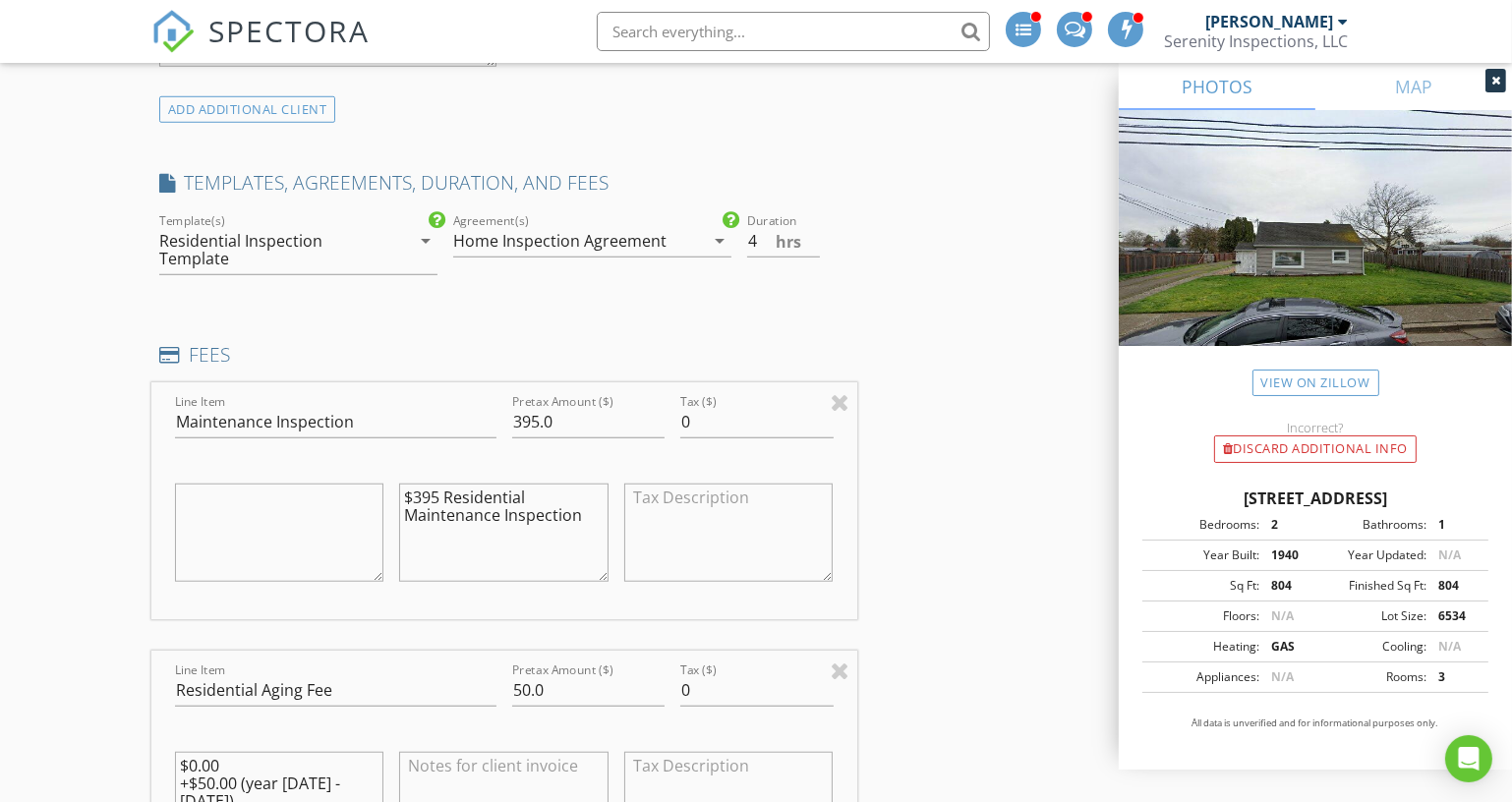 scroll, scrollTop: 1876, scrollLeft: 0, axis: vertical 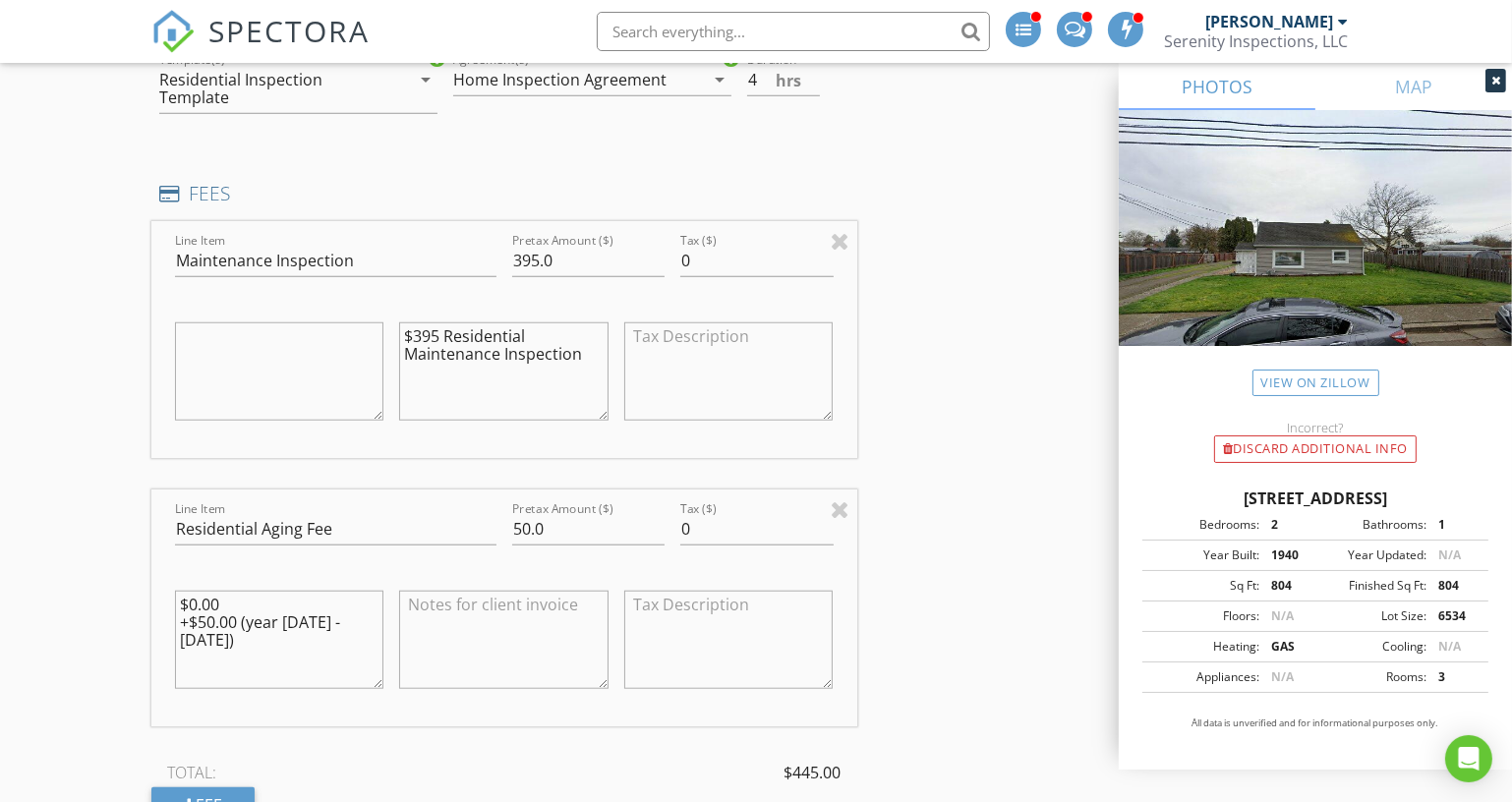 type on "$395 Residential Maintenance Inspection" 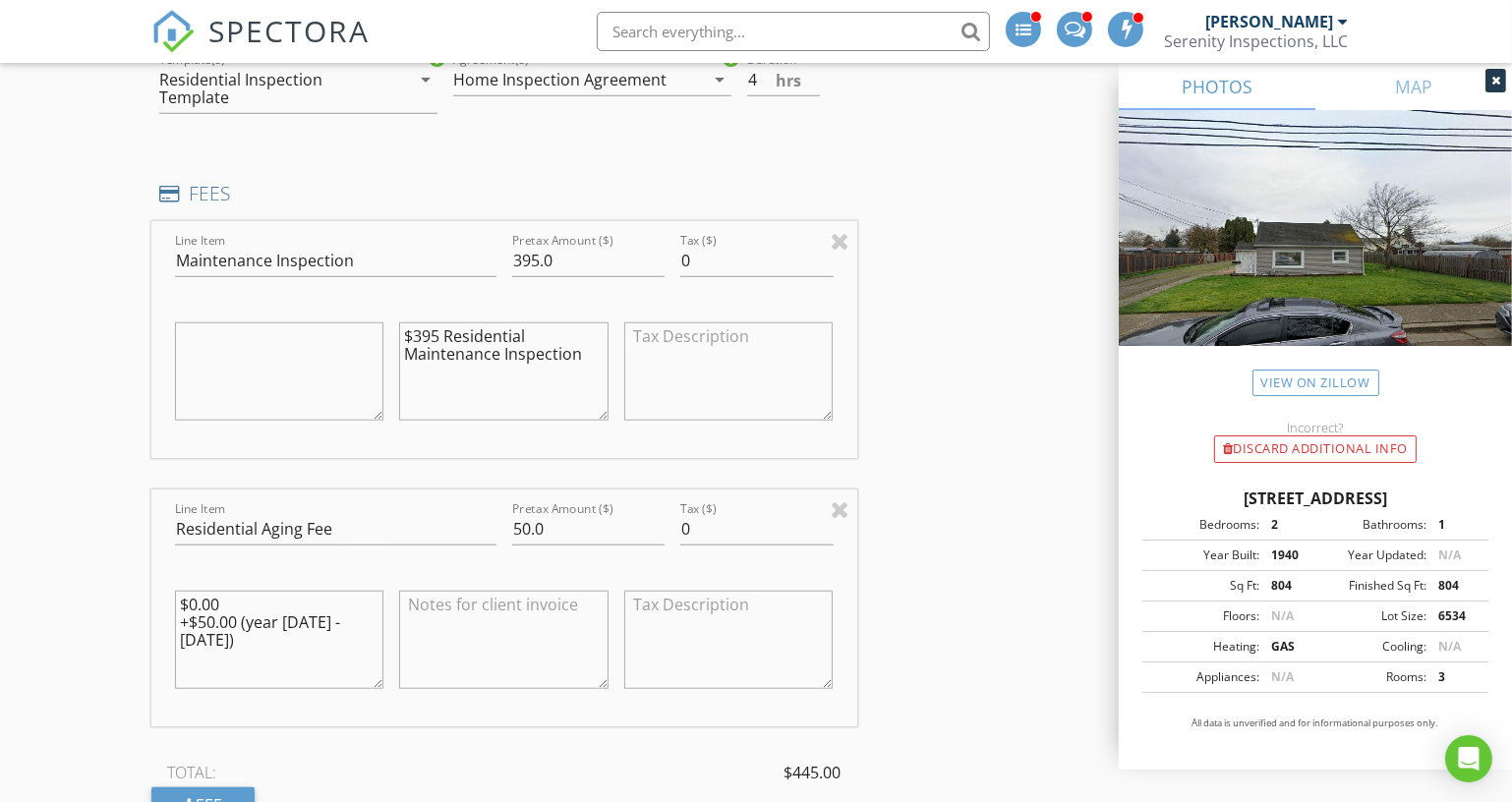 drag, startPoint x: 378, startPoint y: 612, endPoint x: 139, endPoint y: 596, distance: 239.53497 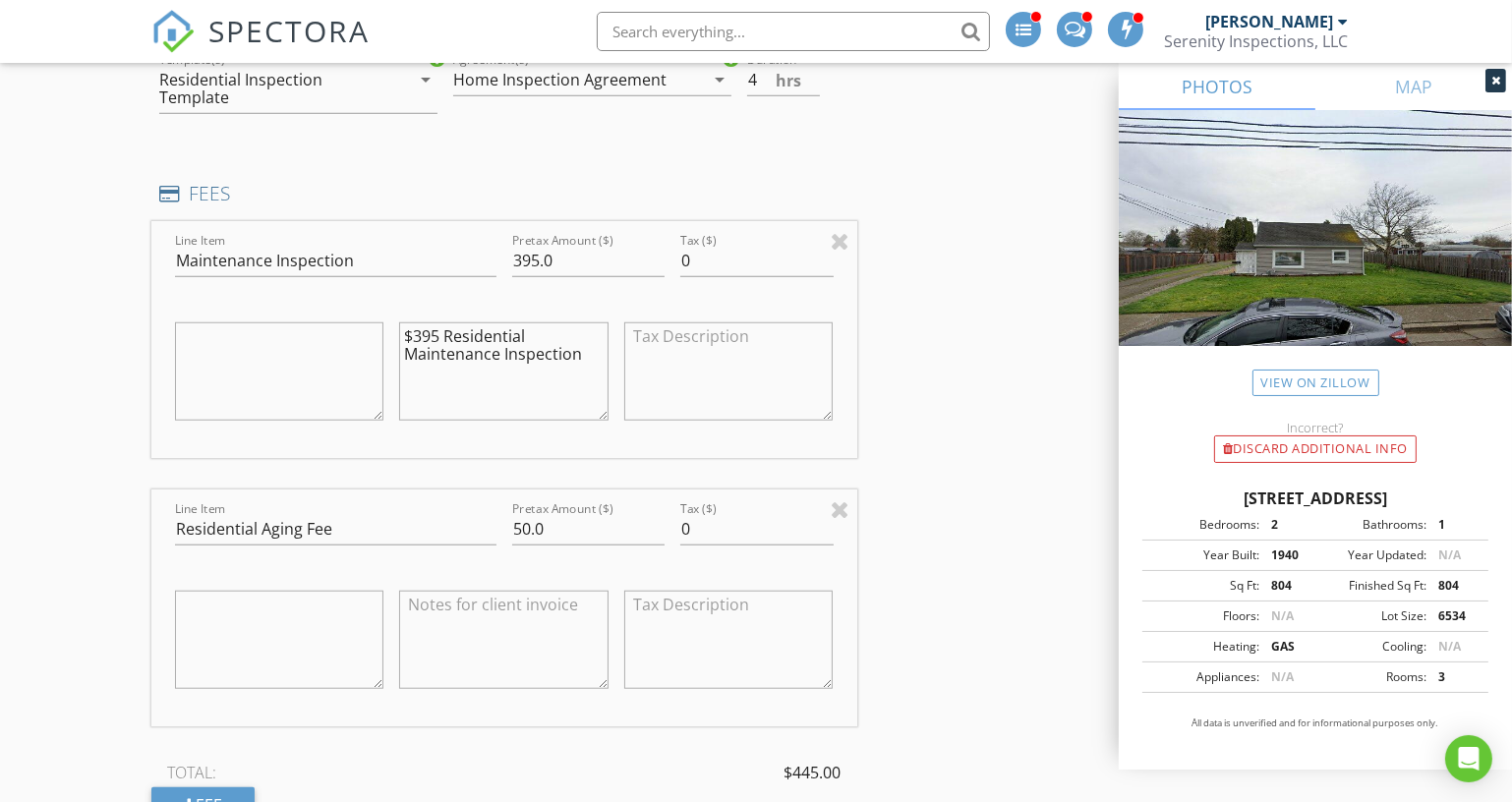type 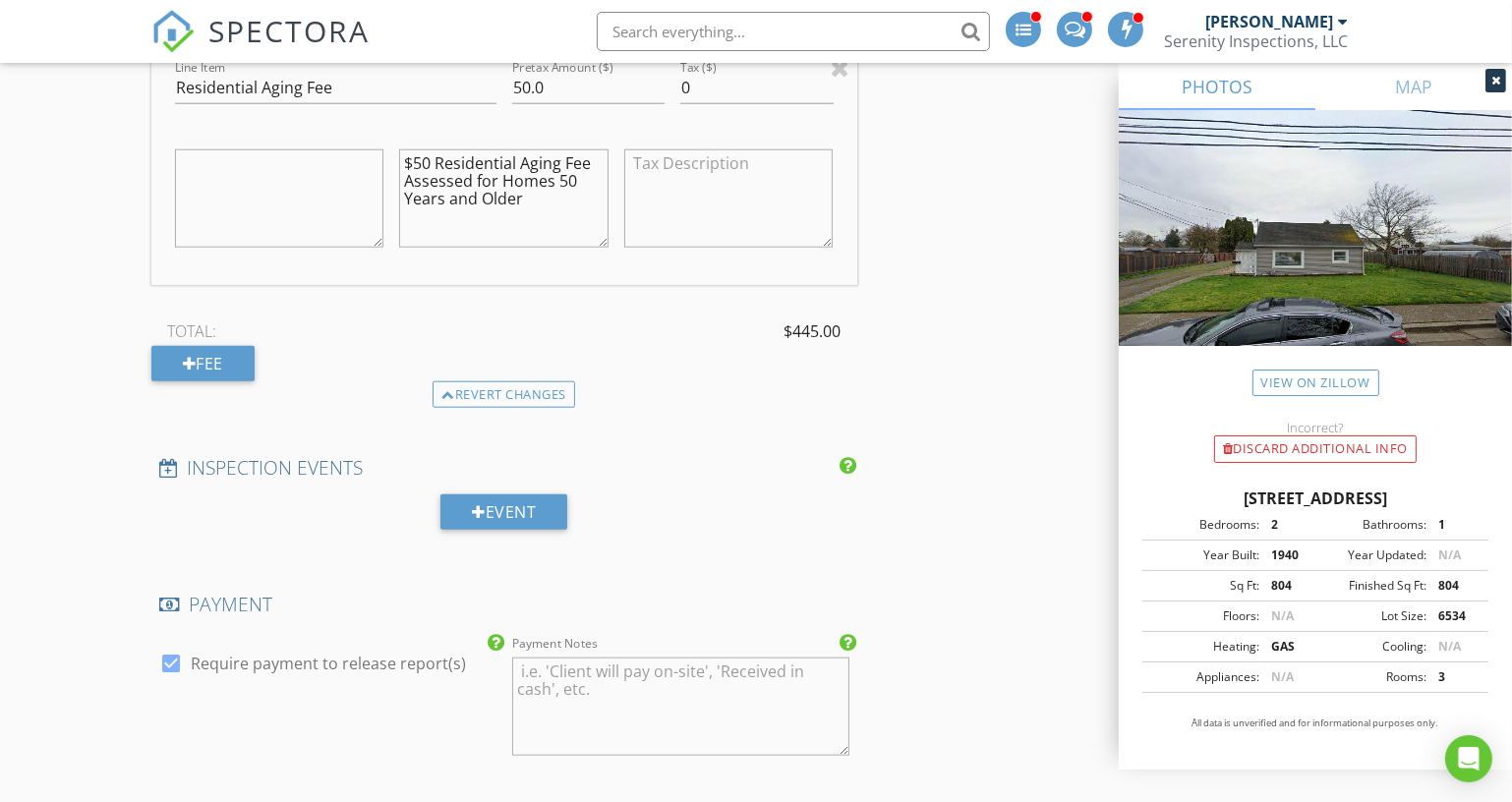 scroll, scrollTop: 2233, scrollLeft: 0, axis: vertical 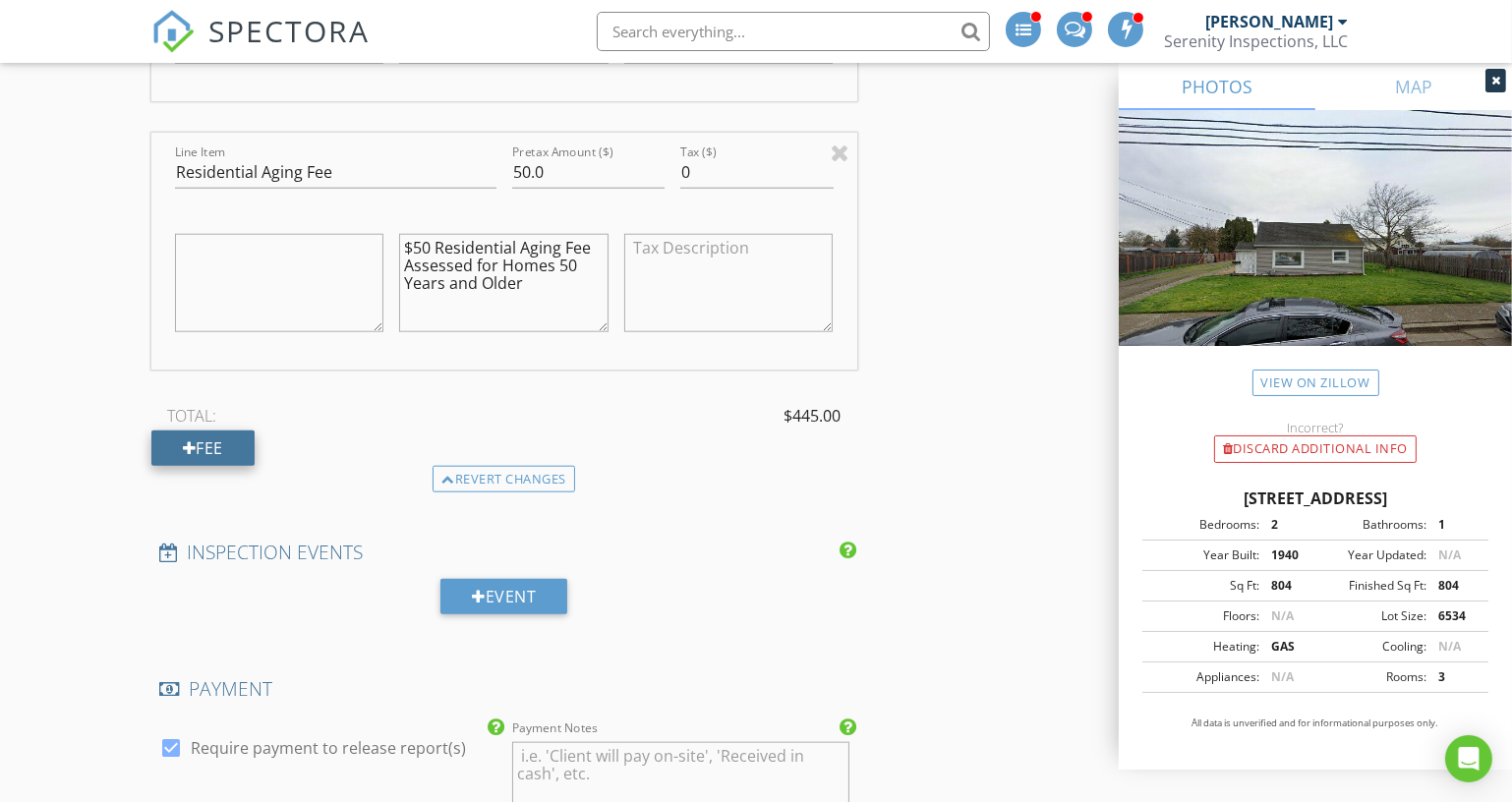 type on "$50 Residential Aging Fee Assessed for Homes 50 Years and Older" 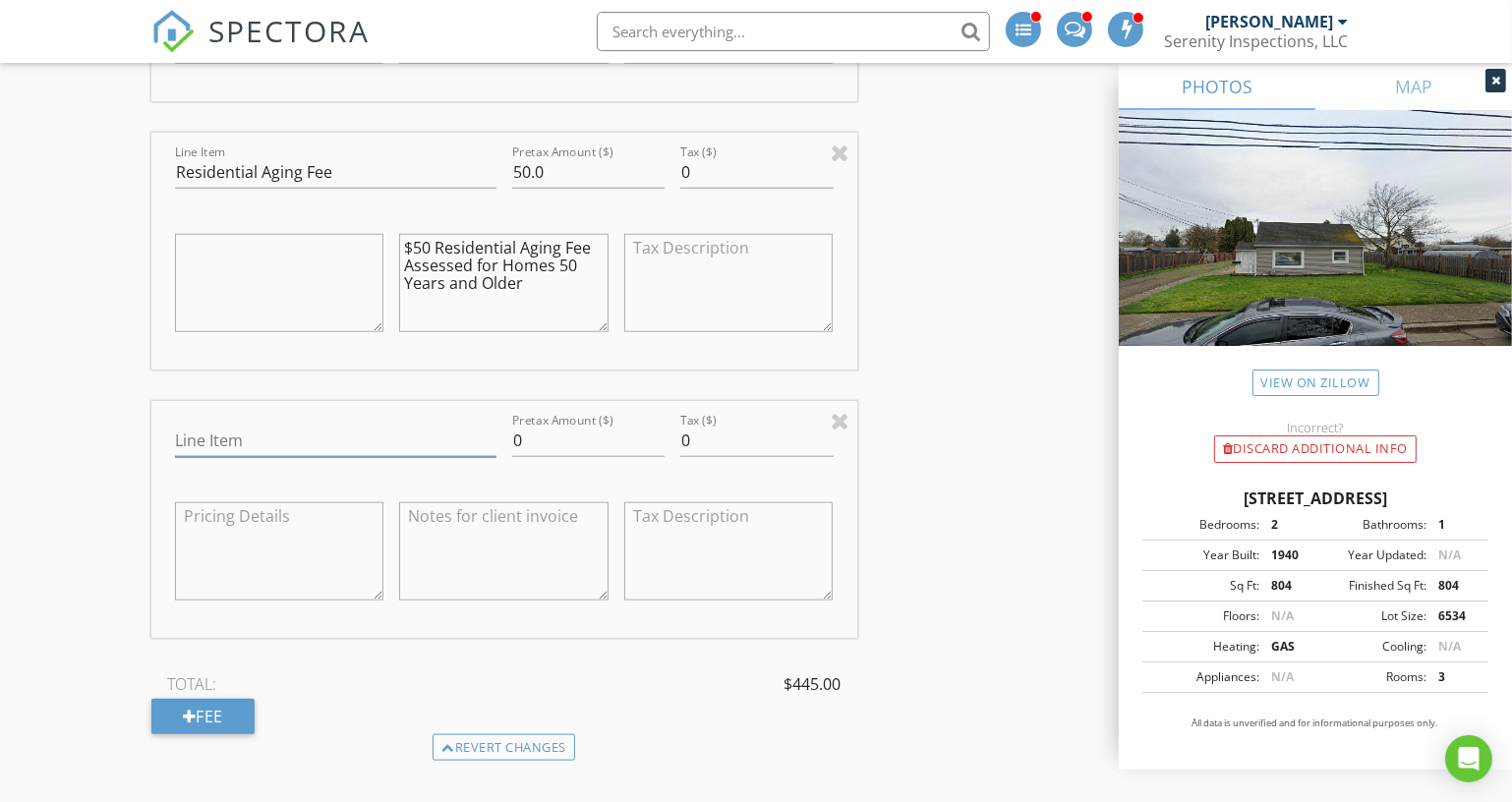 click on "Line Item" at bounding box center (335, 440) 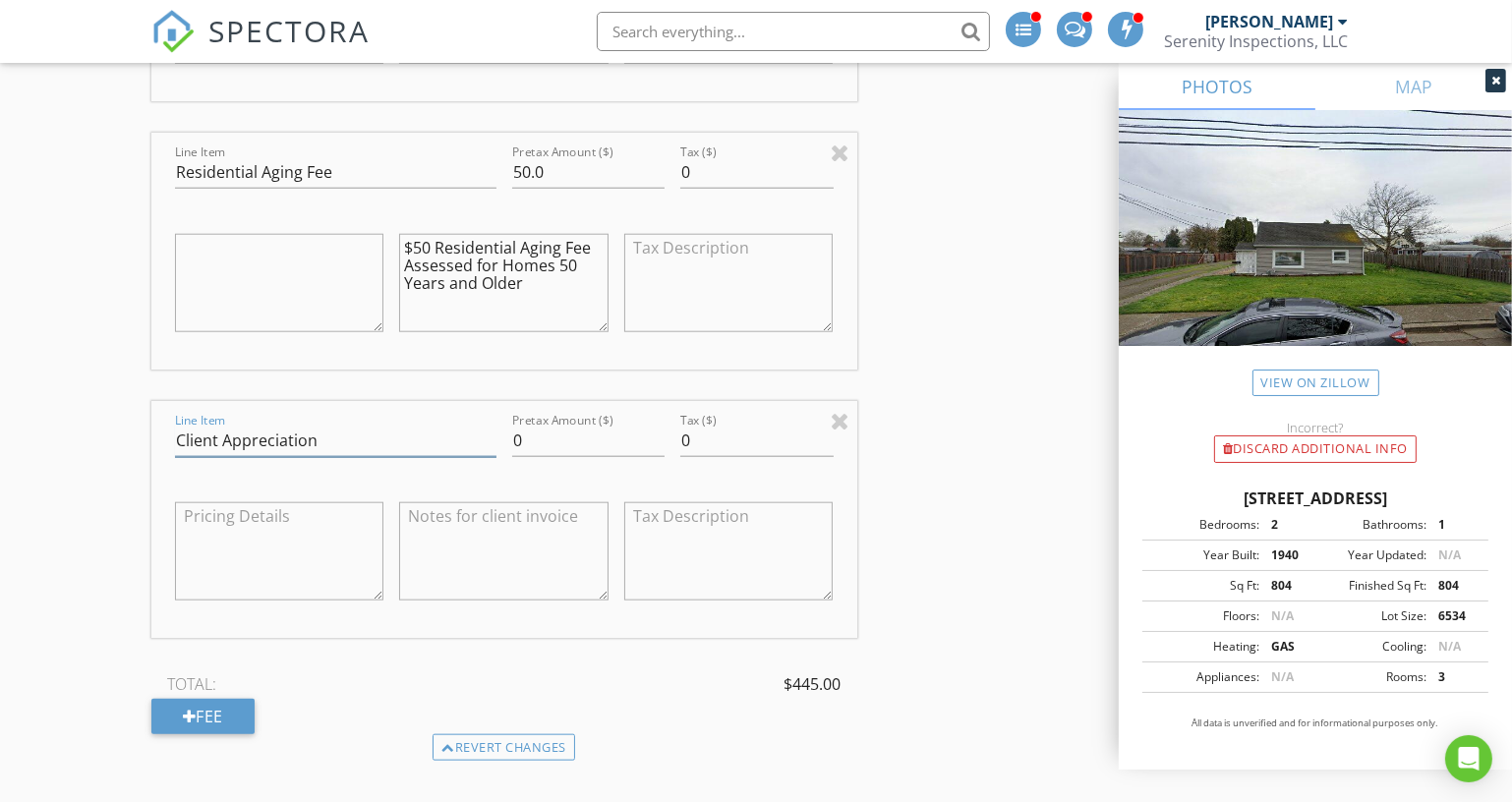 type on "Client Appreciation" 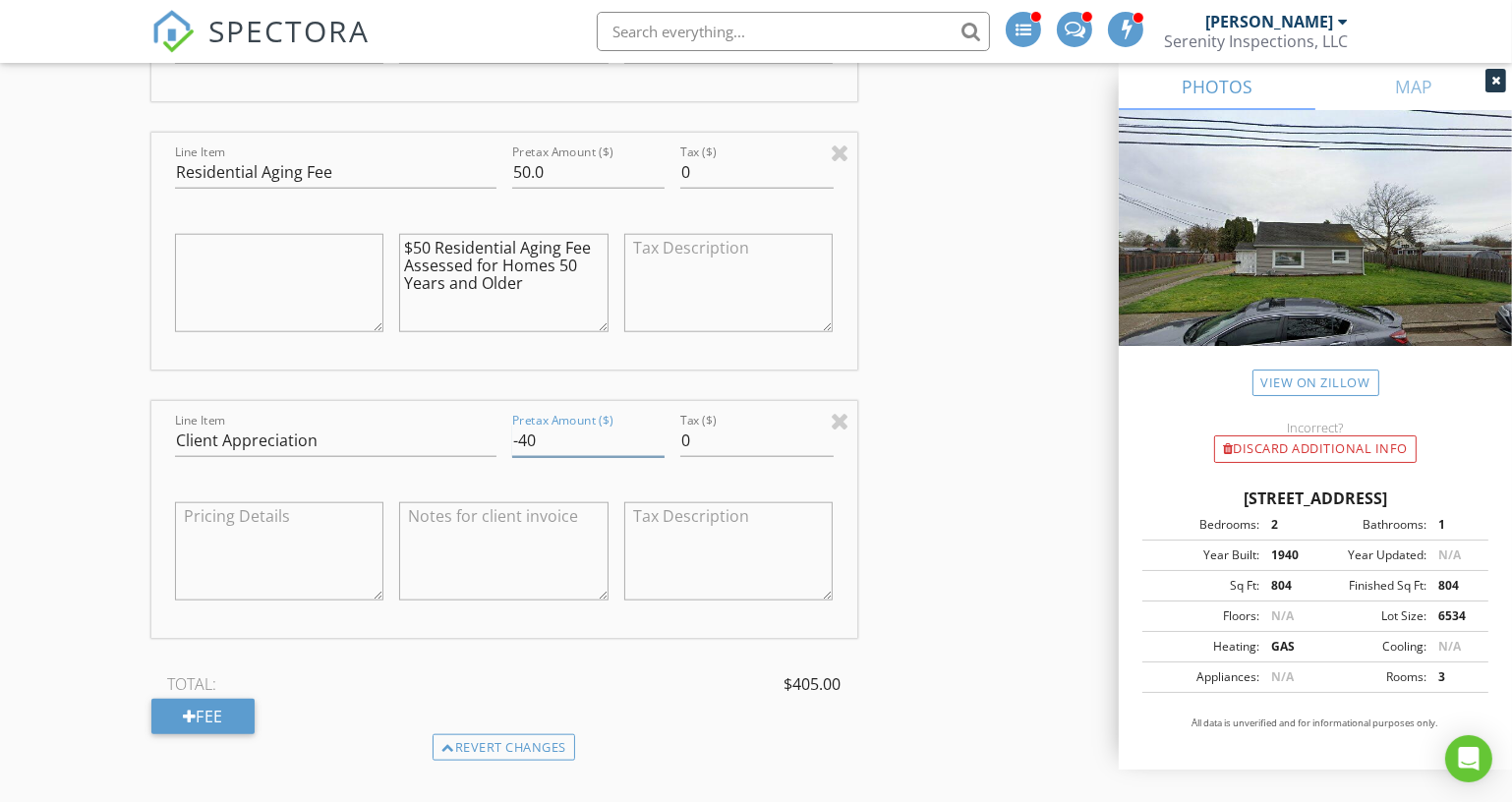 type on "-40" 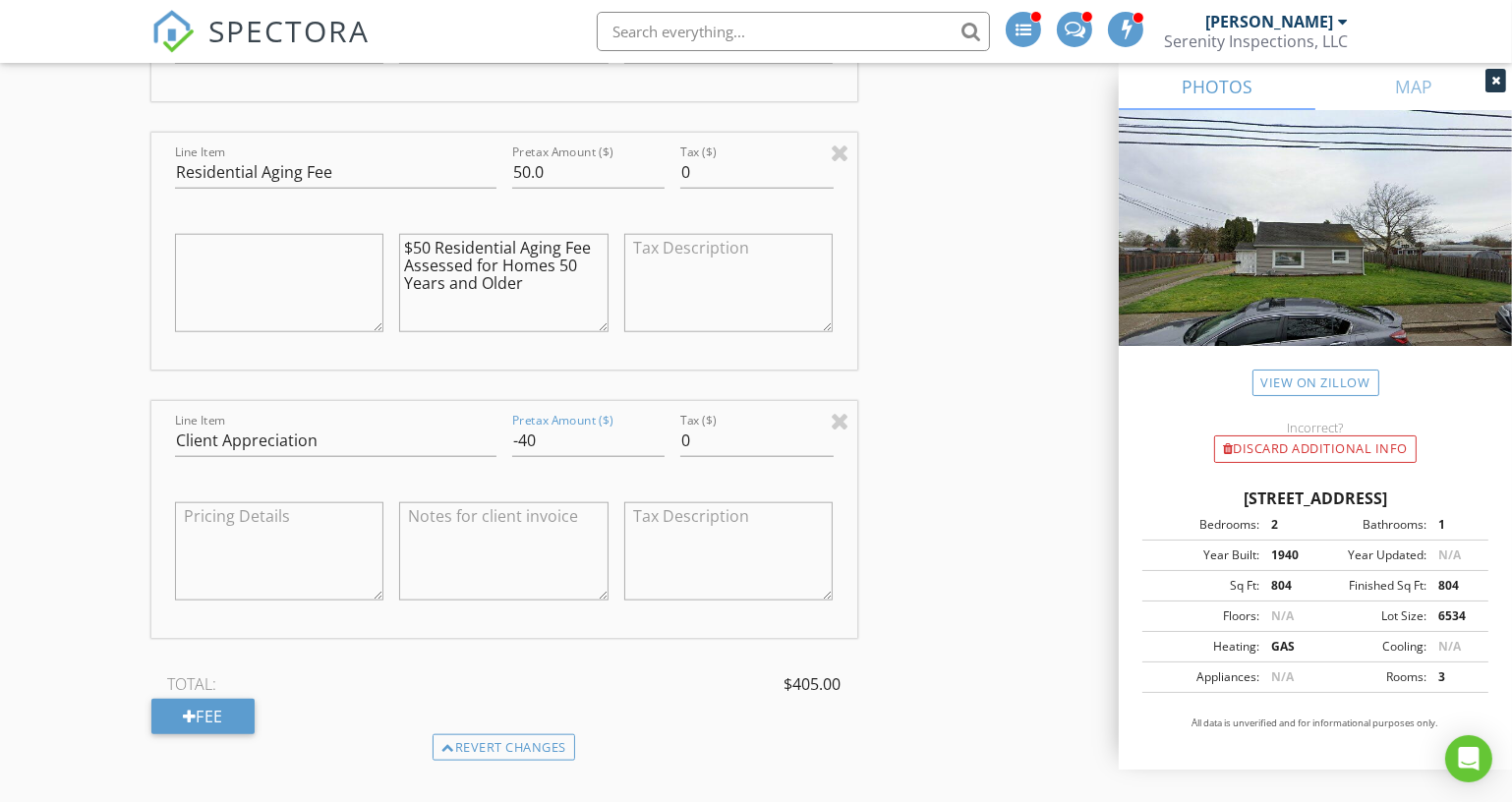 click at bounding box center [503, 551] 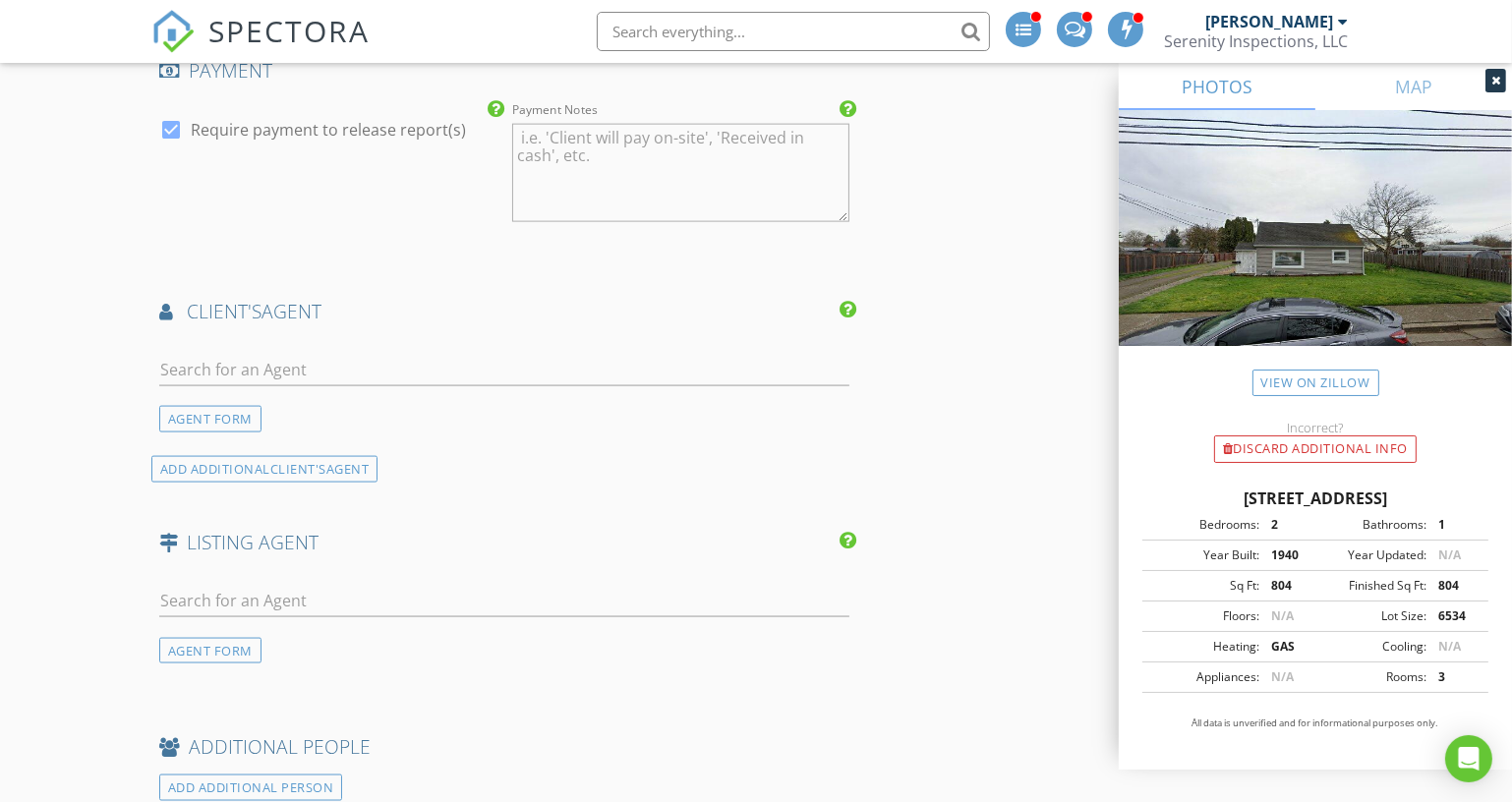 scroll, scrollTop: 3305, scrollLeft: 0, axis: vertical 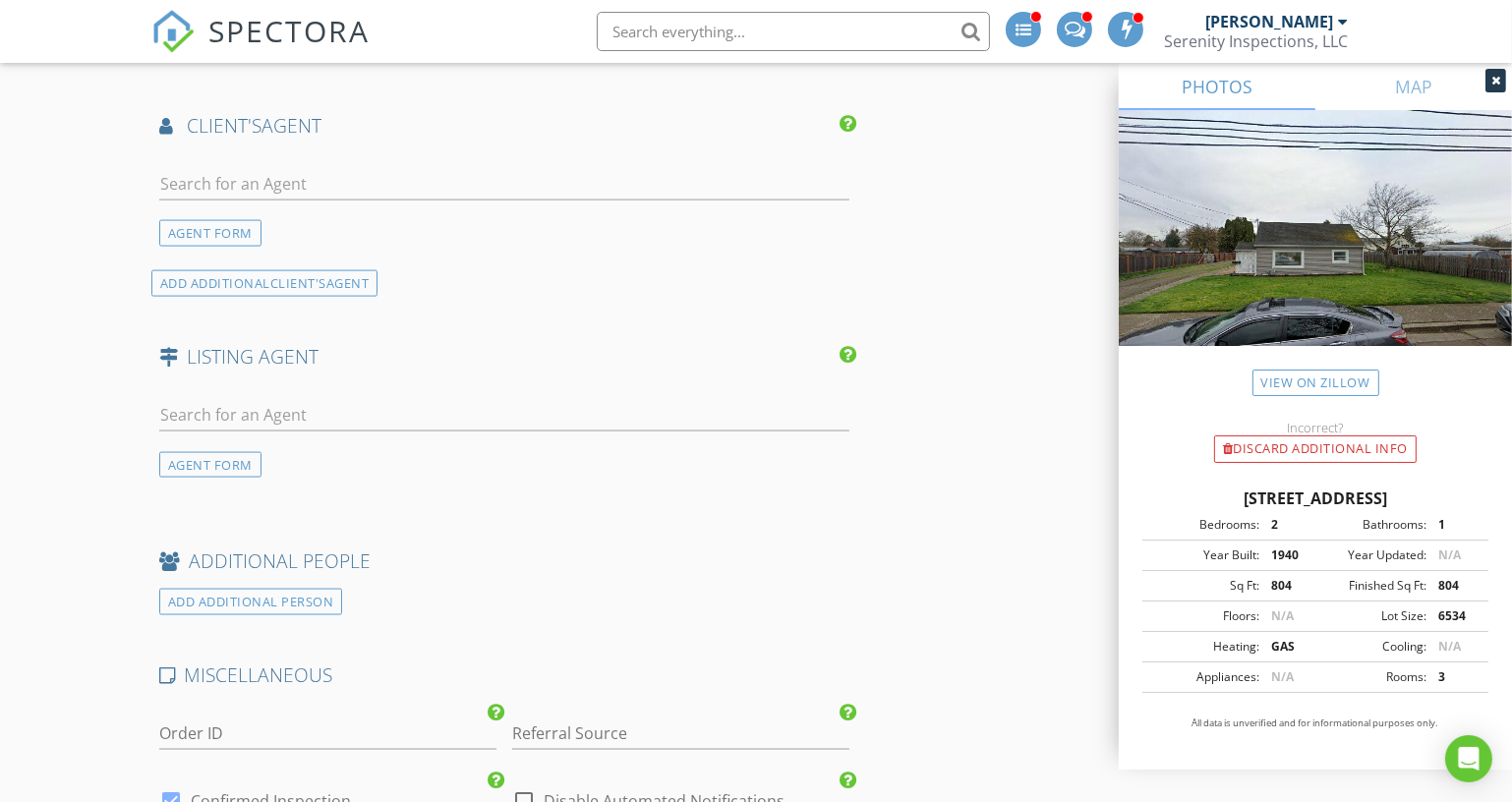 type on "$40 Client Appreciation Discount - Thank You for Your Business!" 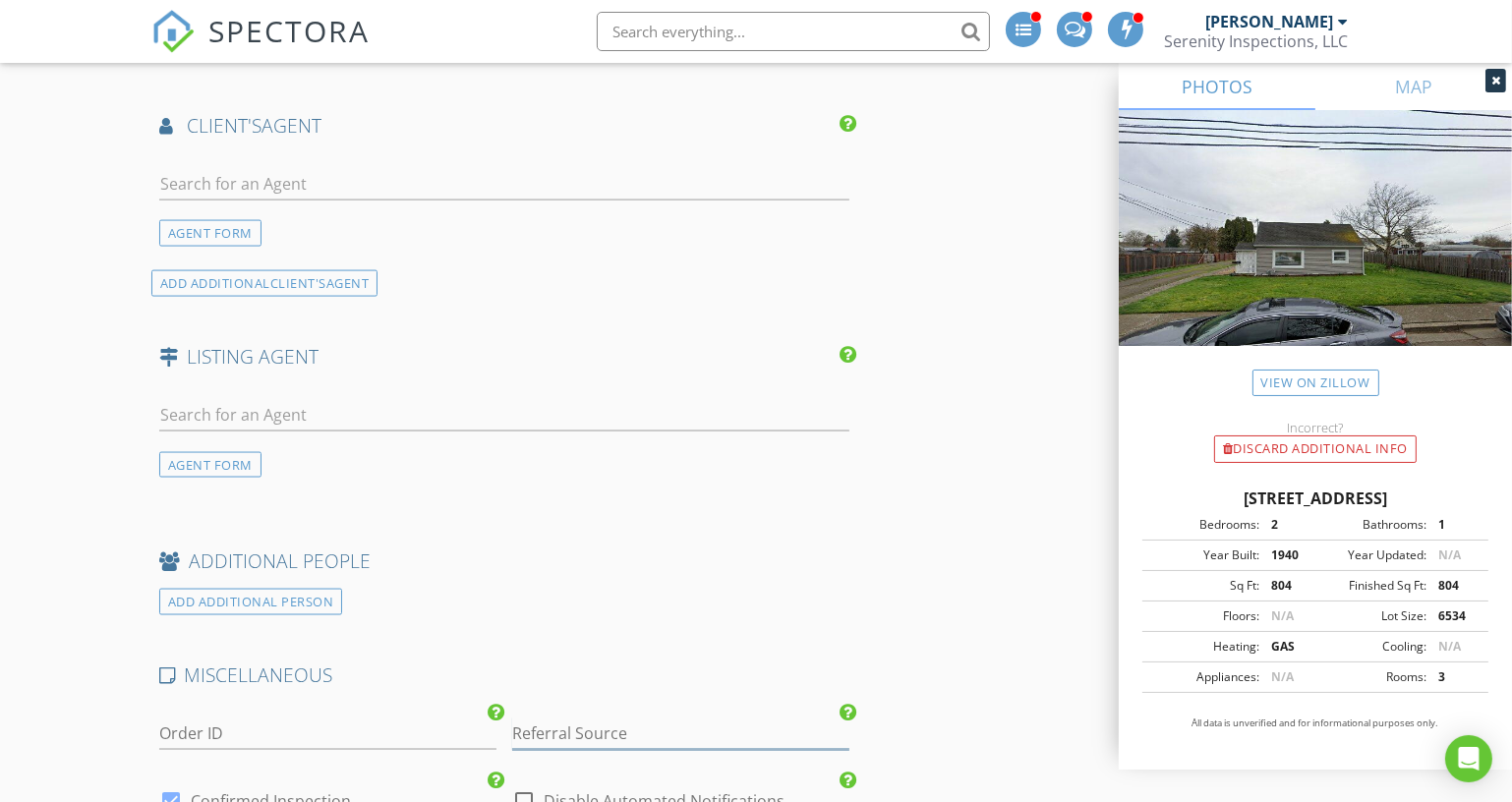 click at bounding box center [680, 733] 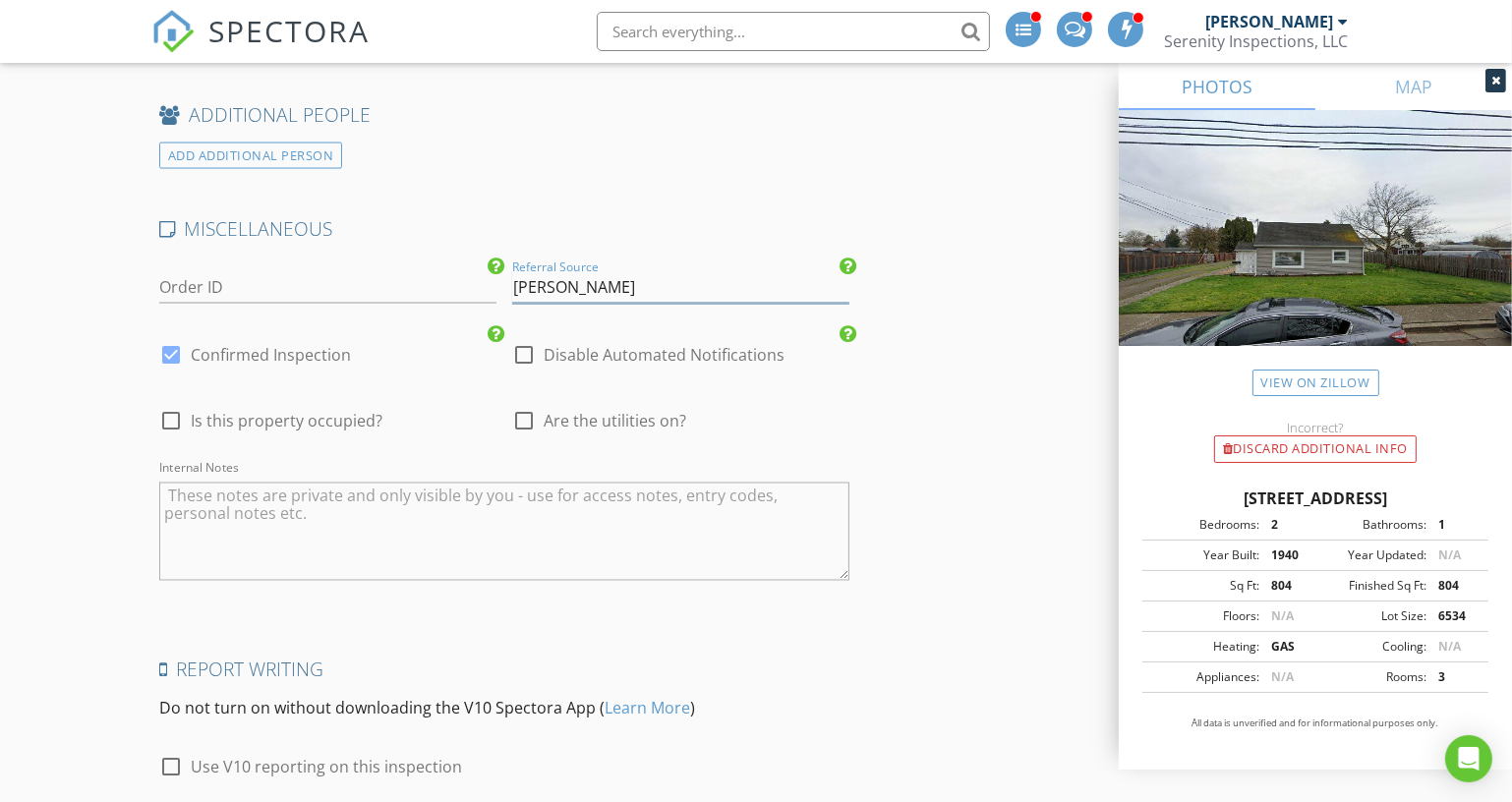 scroll, scrollTop: 3752, scrollLeft: 0, axis: vertical 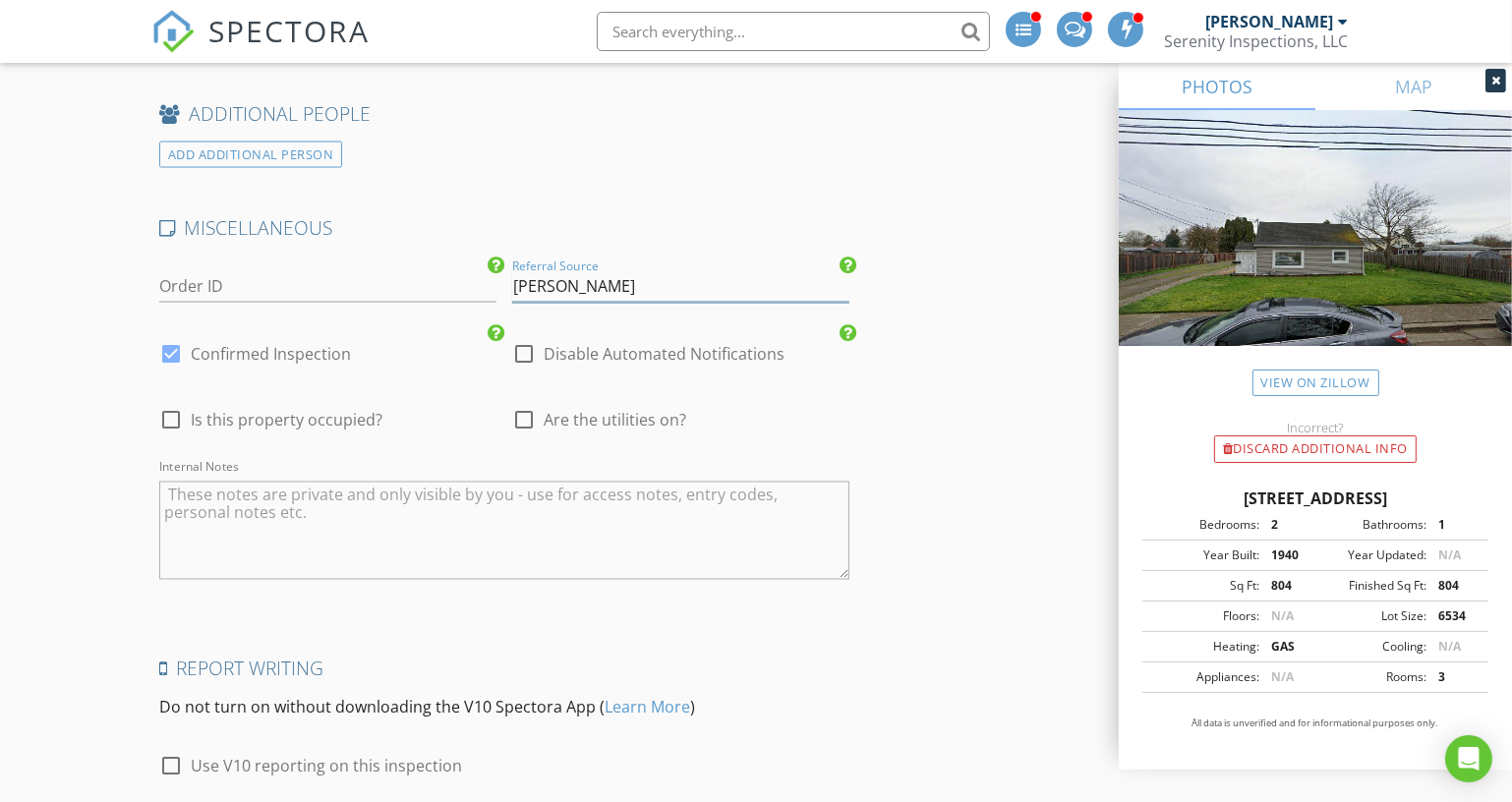 type on "Tom Winkler" 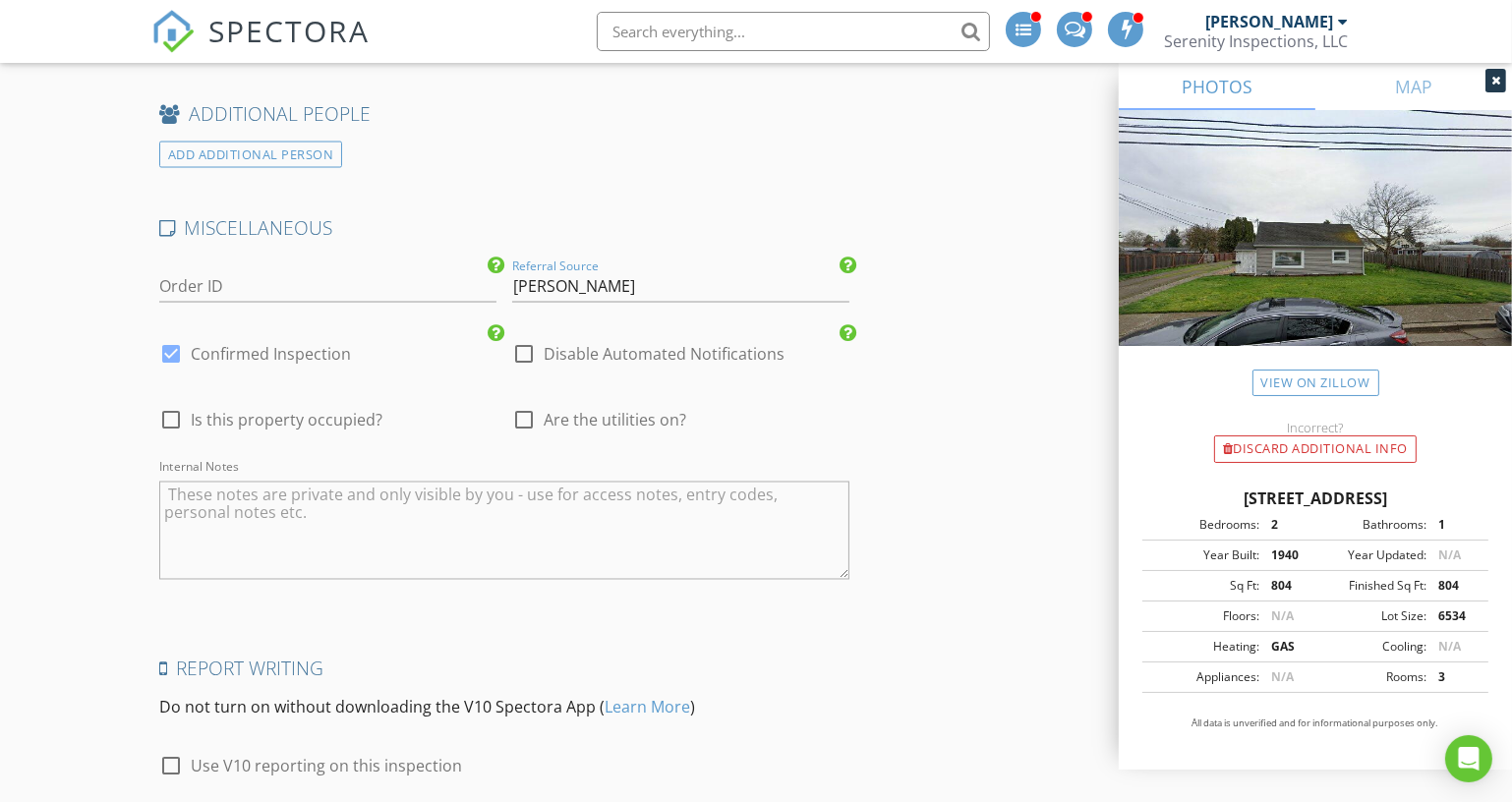 click on "Do not turn on without downloading the V10 Spectora App
(
Learn More
)" at bounding box center [504, 708] 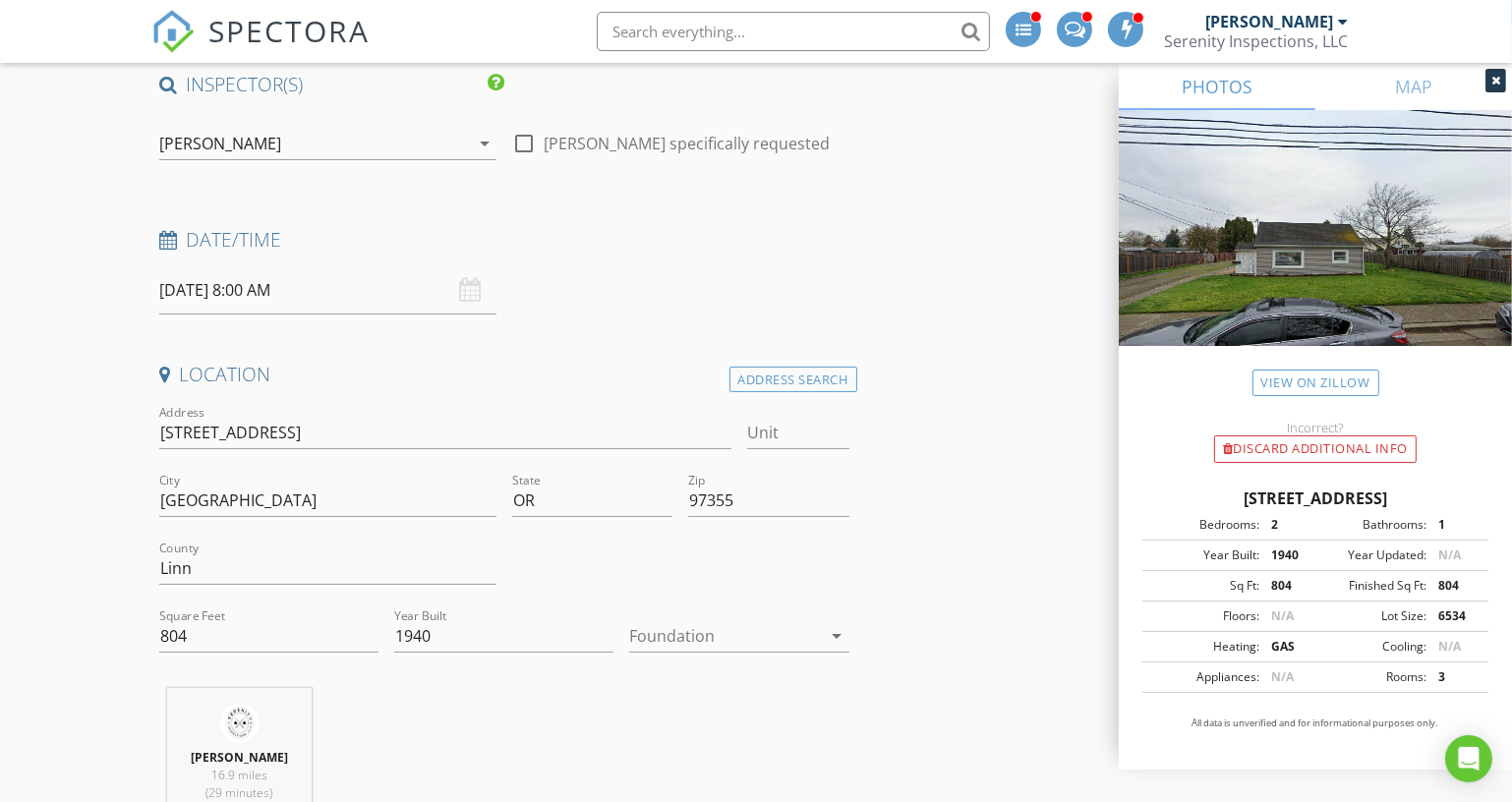 scroll, scrollTop: 82, scrollLeft: 0, axis: vertical 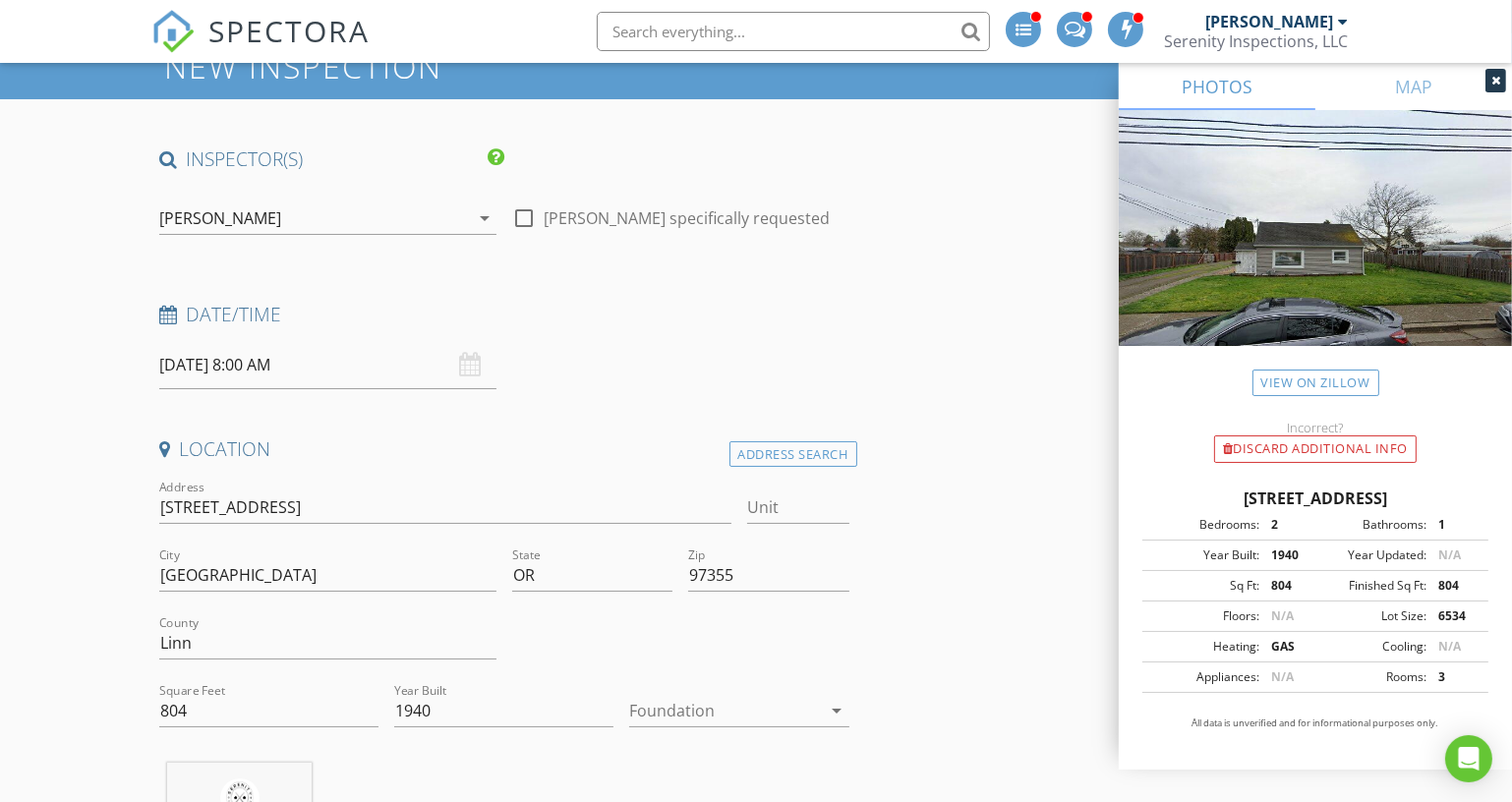 click on "INSPECTOR(S)
check_box   Kyle Nemes   PRIMARY   Kyle Nemes arrow_drop_down   check_box_outline_blank Kyle Nemes specifically requested
Date/Time
07/28/2025 8:00 AM
Location
Address Search       Address 234 E Dodge St   Unit   City Lebanon   State OR   Zip 97355   County Linn     Square Feet 804   Year Built 1940   Foundation arrow_drop_down     Kyle Nemes     16.9 miles     (29 minutes)
client
check_box Enable Client CC email for this inspection   Client Search     check_box_outline_blank Client is a Company/Organization     First Name Jay   Last Name Wickizer   Email jaywickizer This email is invalid   CC Email   Phone 503-515-1987   Address   City   State   Zip     Tags         Notes   Private Notes
ADD ADDITIONAL client
SERVICES
check_box_outline_blank             check_box" at bounding box center (504, 2367) 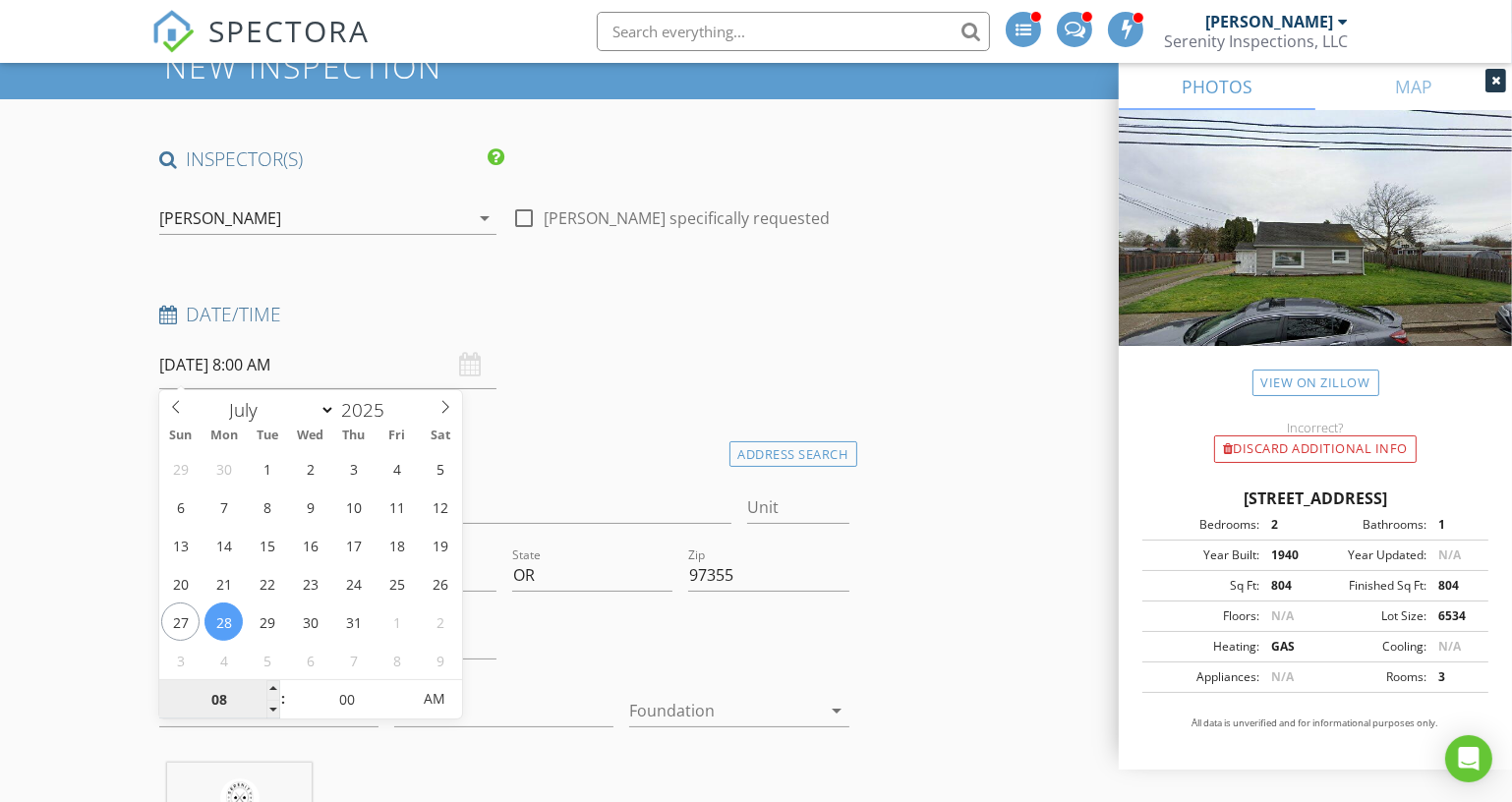 click on "08" at bounding box center (219, 700) 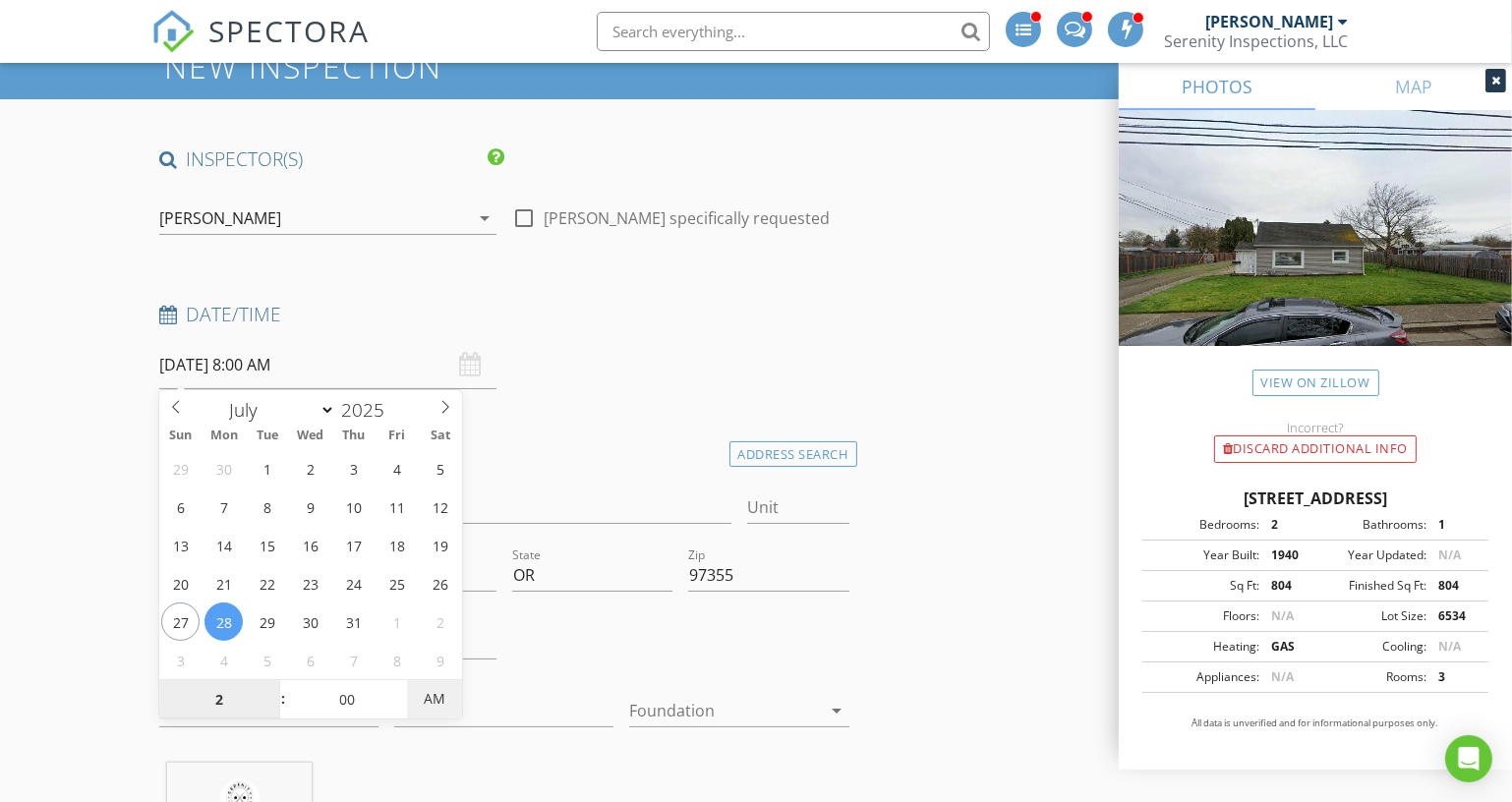 type on "02" 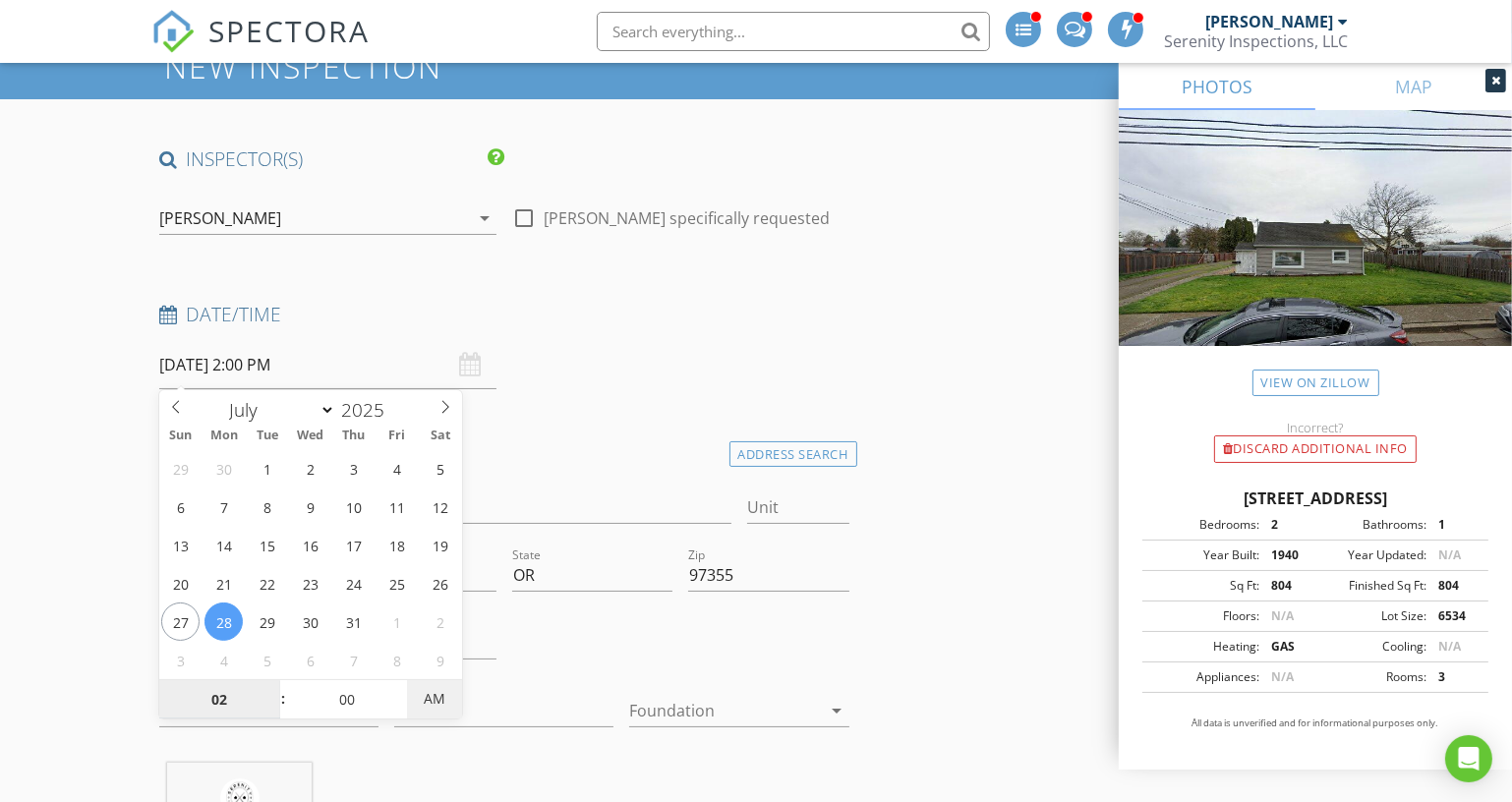 click on "AM" at bounding box center (434, 699) 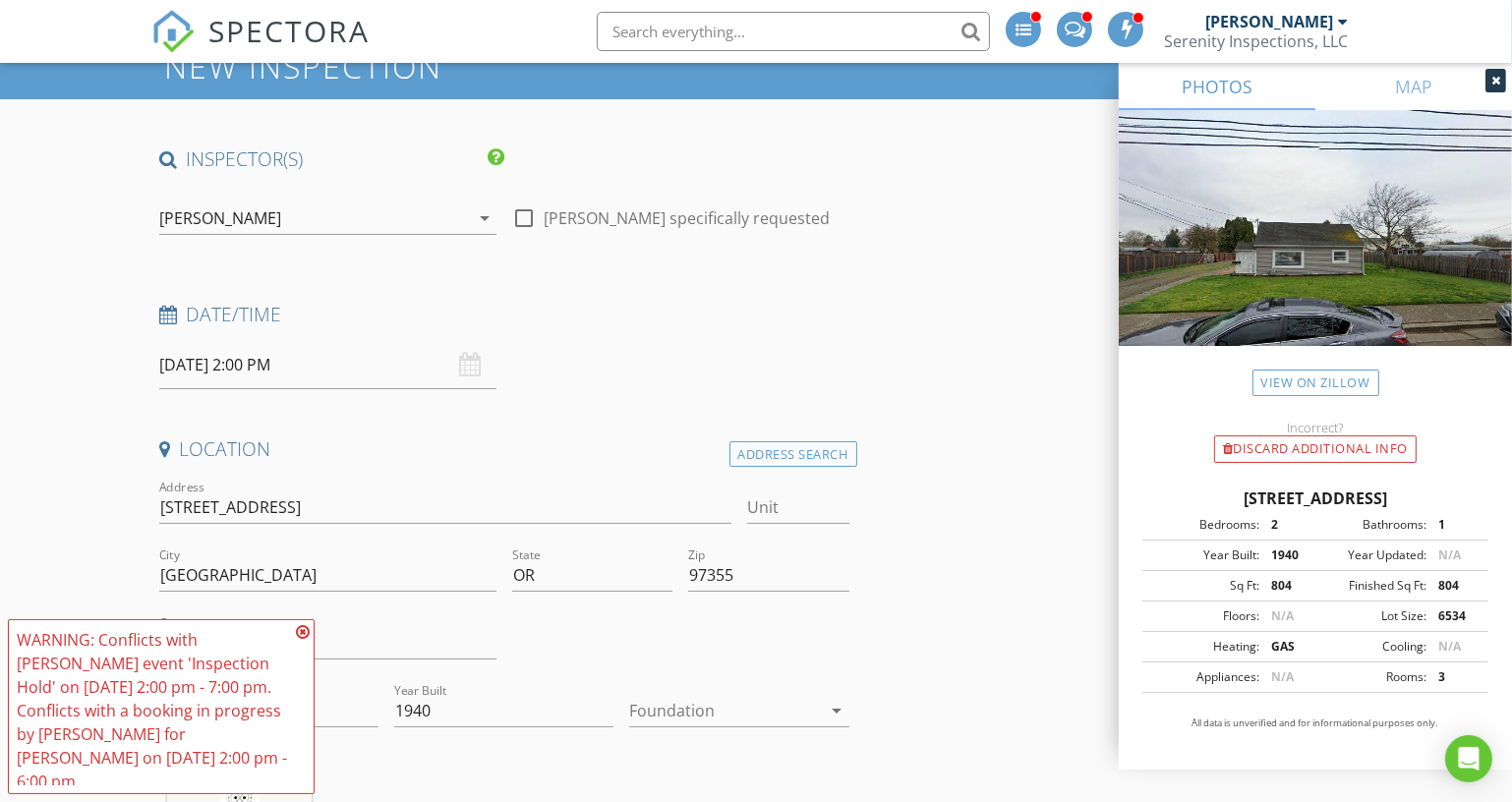 click on "INSPECTOR(S)
check_box   Kyle Nemes   PRIMARY   Kyle Nemes arrow_drop_down   check_box_outline_blank Kyle Nemes specifically requested
Date/Time
07/28/2025 2:00 PM
Location
Address Search       Address 234 E Dodge St   Unit   City Lebanon   State OR   Zip 97355   County Linn     Square Feet 804   Year Built 1940   Foundation arrow_drop_down     Kyle Nemes     16.9 miles     (29 minutes)
client
check_box Enable Client CC email for this inspection   Client Search     check_box_outline_blank Client is a Company/Organization     First Name Jay   Last Name Wickizer   Email jaywickizer This email is invalid   CC Email   Phone 503-515-1987   Address   City   State   Zip     Tags         Notes   Private Notes
ADD ADDITIONAL client
SERVICES
check_box_outline_blank             check_box" at bounding box center (504, 2367) 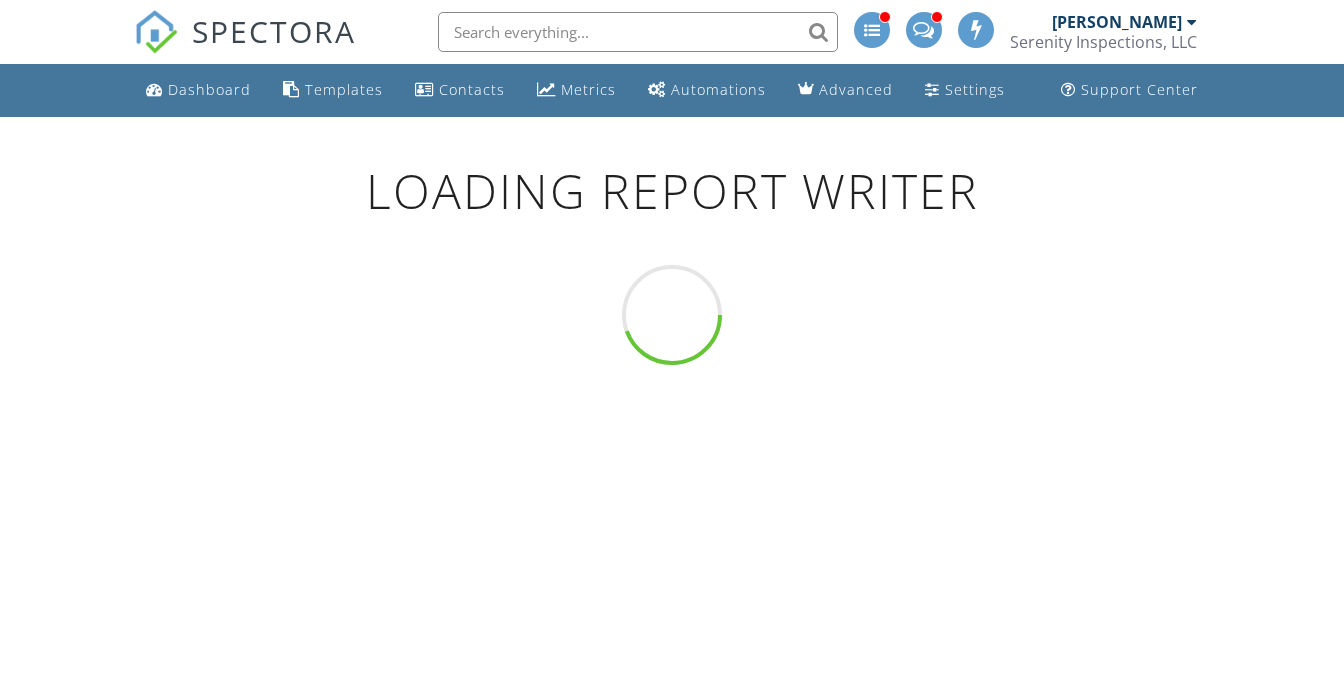 scroll, scrollTop: 0, scrollLeft: 0, axis: both 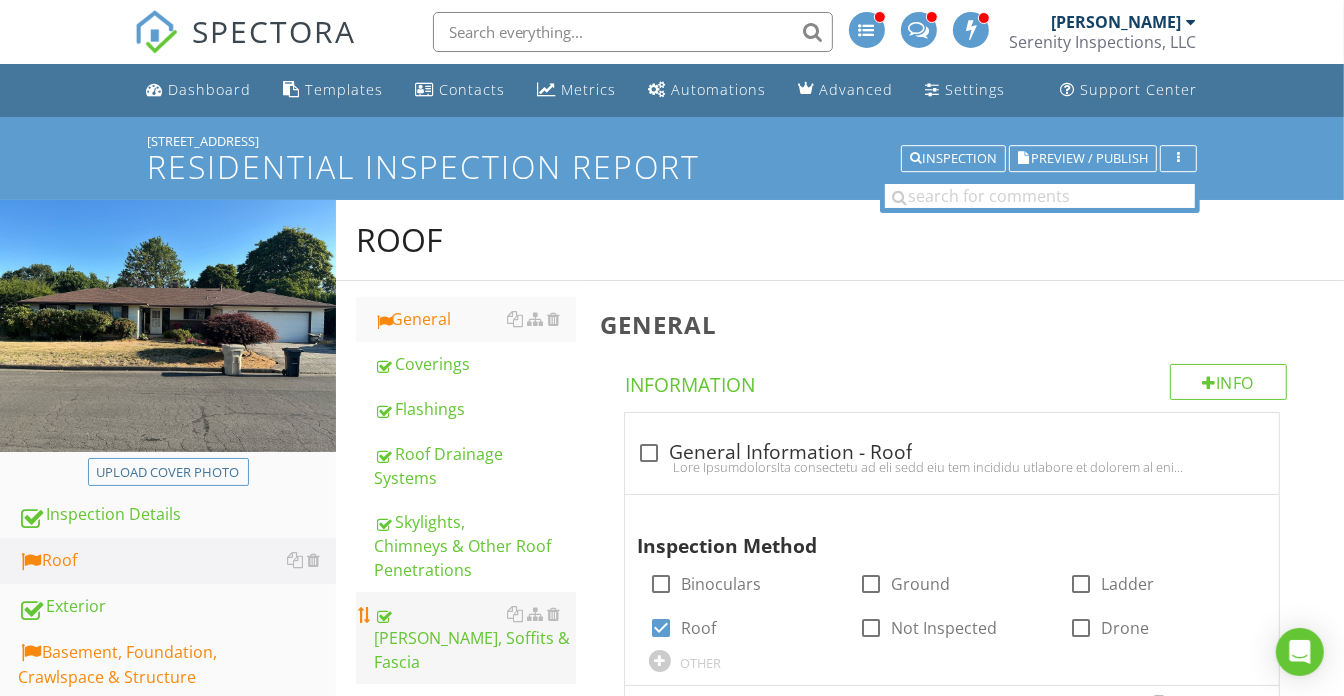 click on "[PERSON_NAME], Soffits & Fascia" at bounding box center [475, 638] 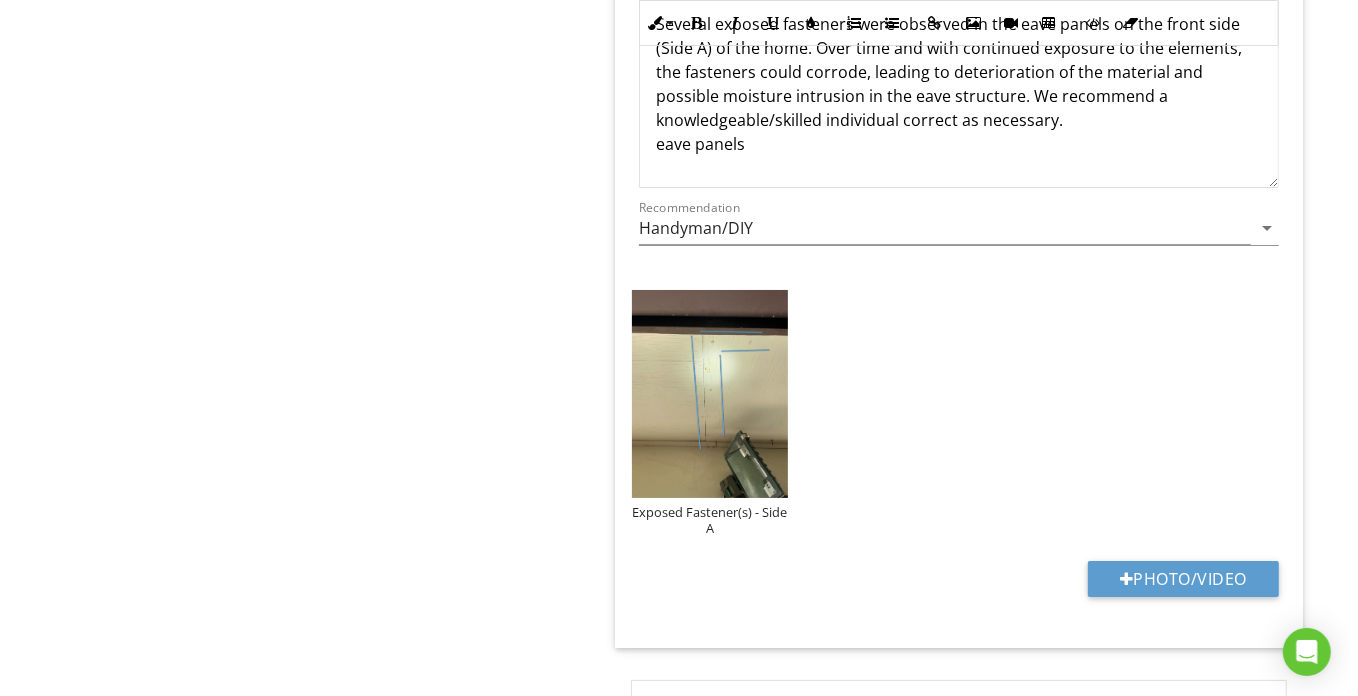 scroll, scrollTop: 5545, scrollLeft: 0, axis: vertical 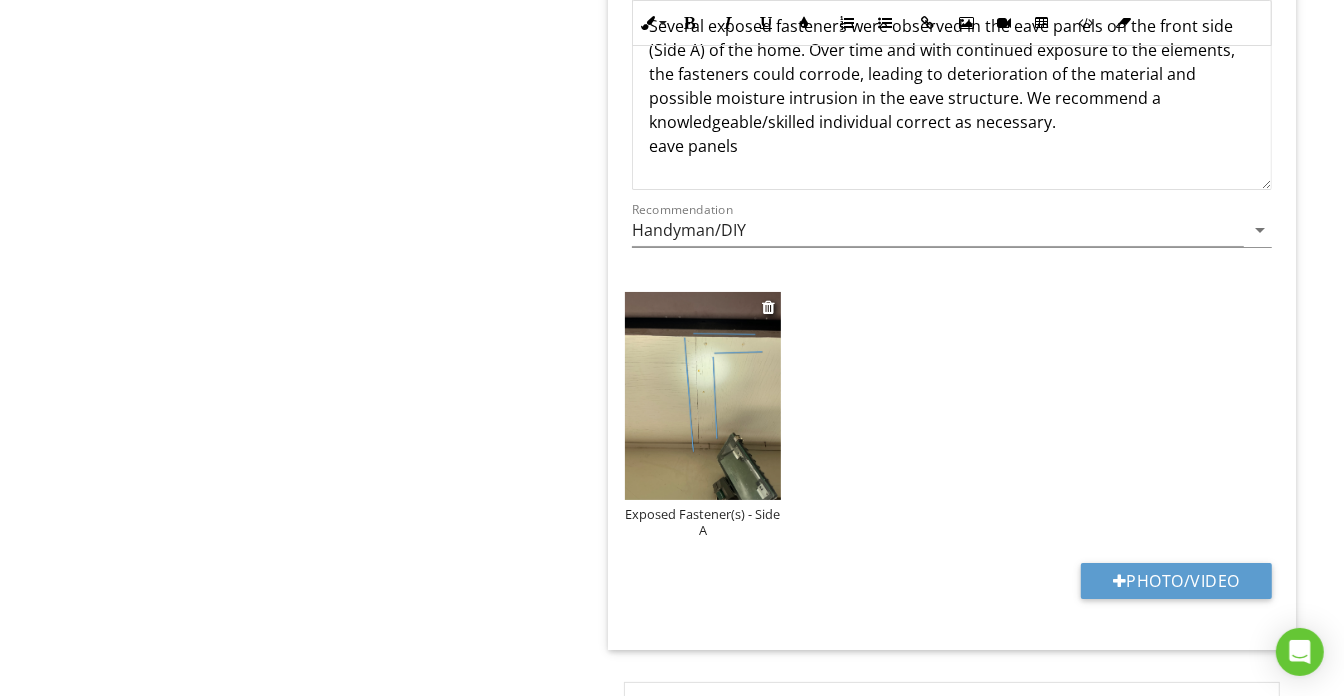 click on "Exposed Fastener(s) - Side A" at bounding box center (703, 522) 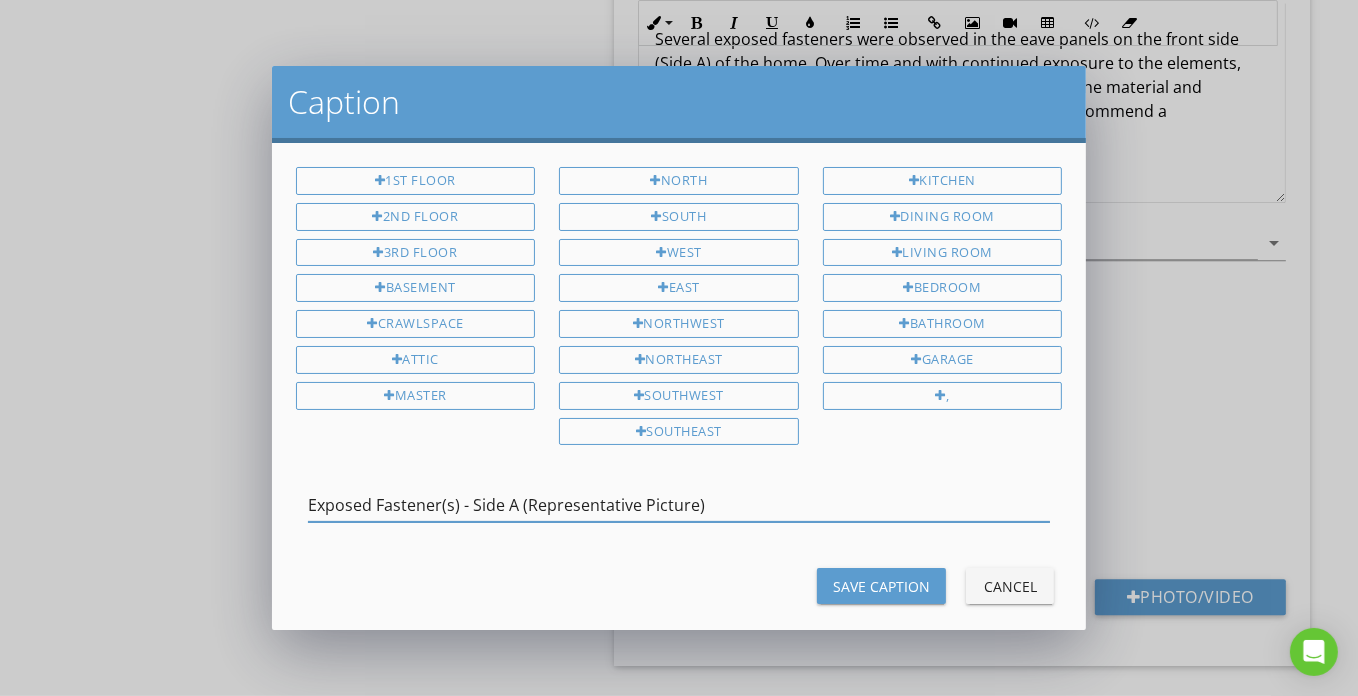 type on "Exposed Fastener(s) - Side A (Representative Picture)" 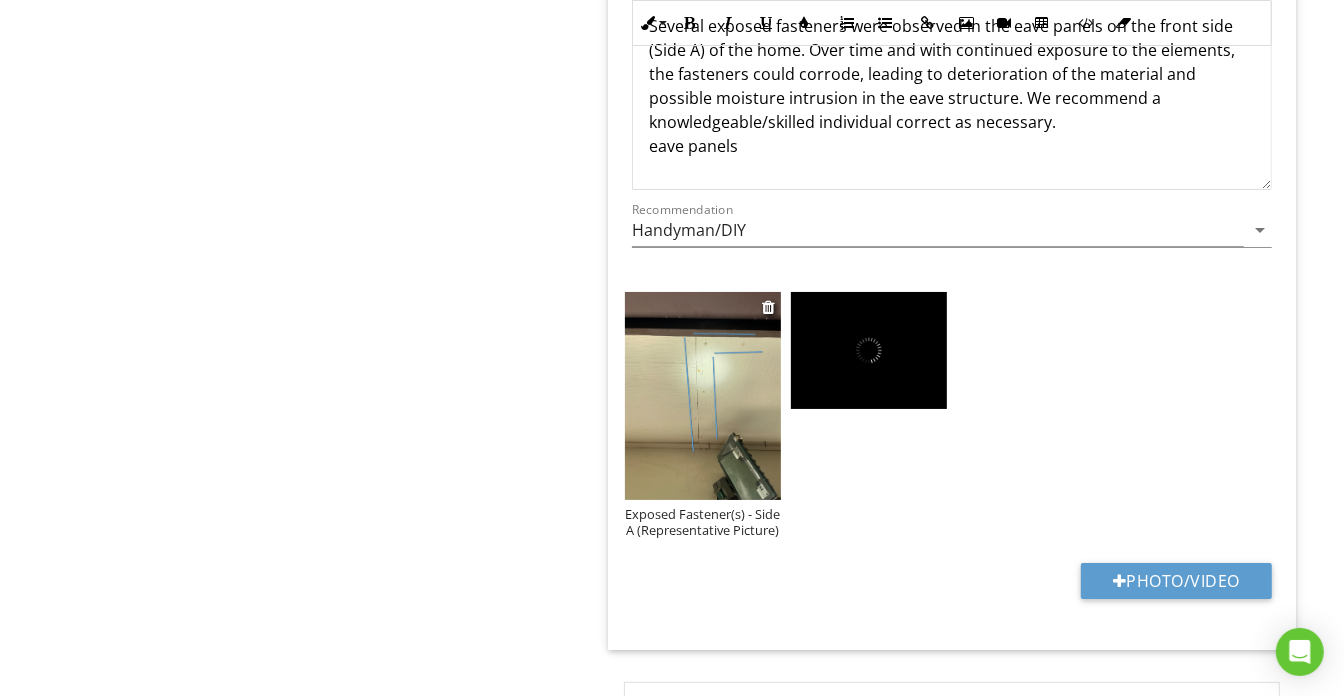click on "Exposed Fastener(s) - Side A (Representative Picture)" at bounding box center (703, 522) 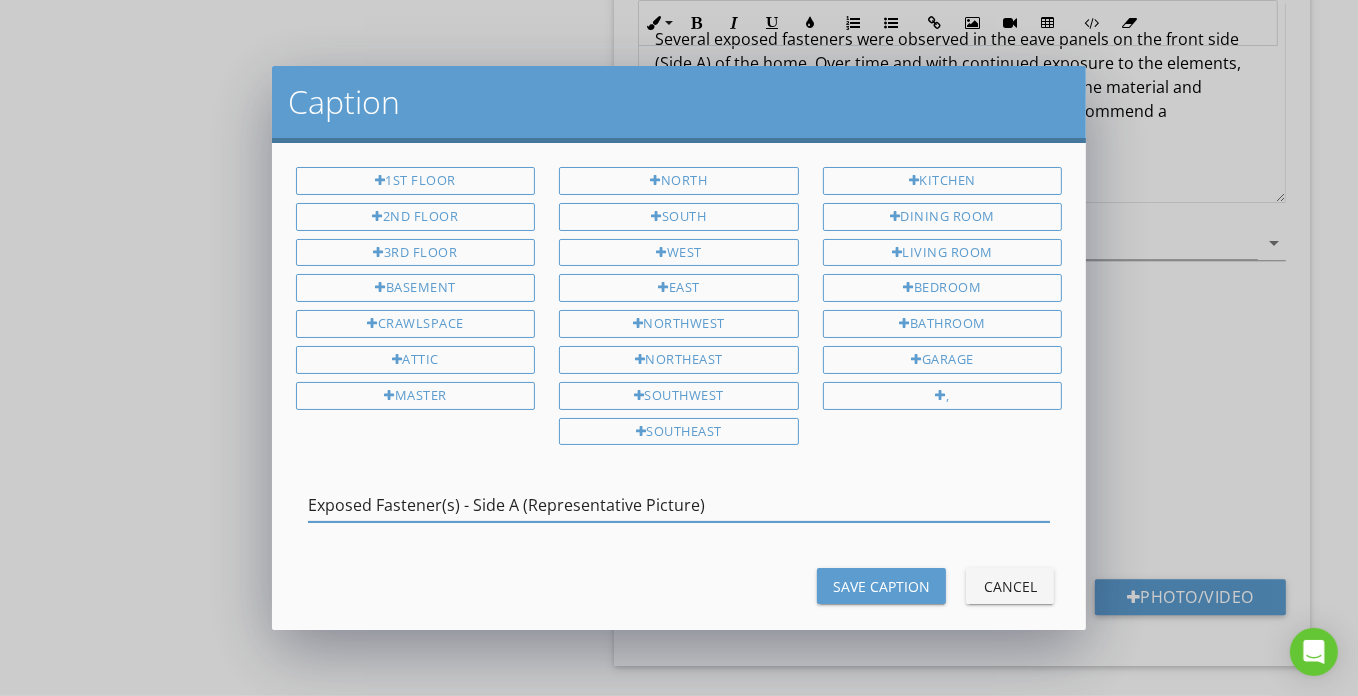 scroll, scrollTop: 0, scrollLeft: 0, axis: both 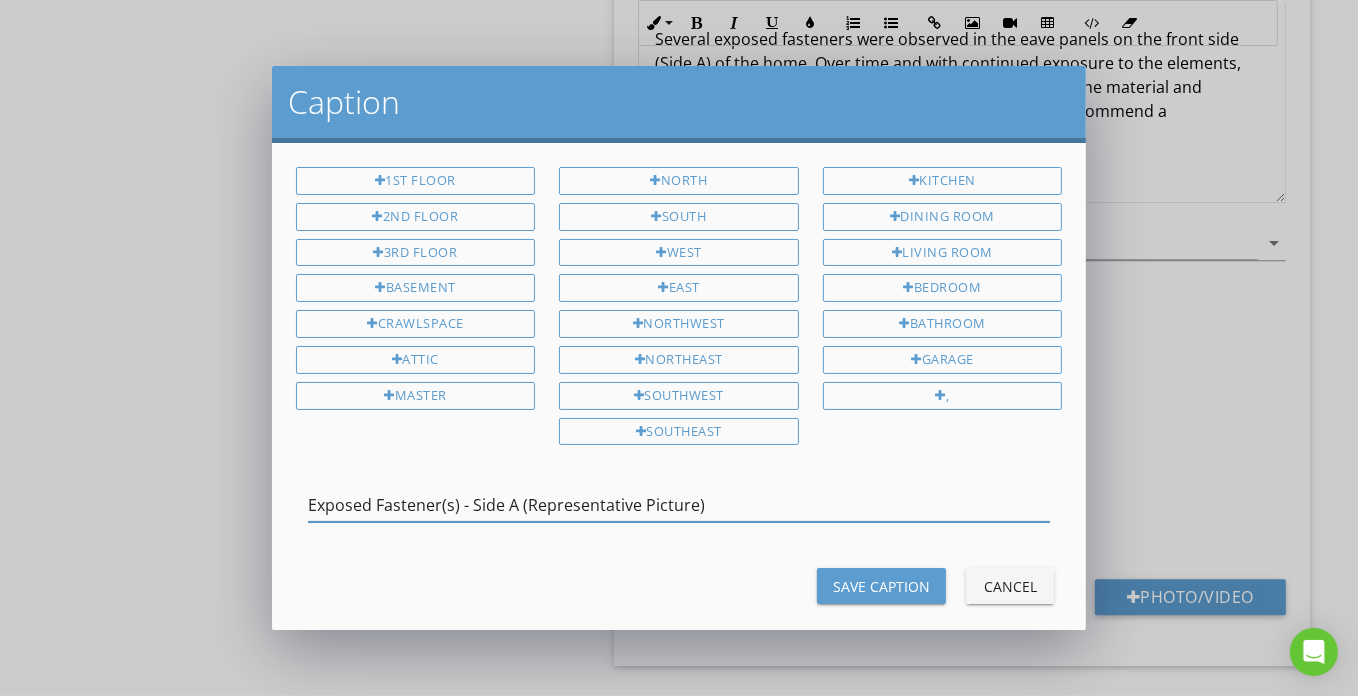 click on "Exposed Fastener(s) - Side A (Representative Picture)" at bounding box center (679, 505) 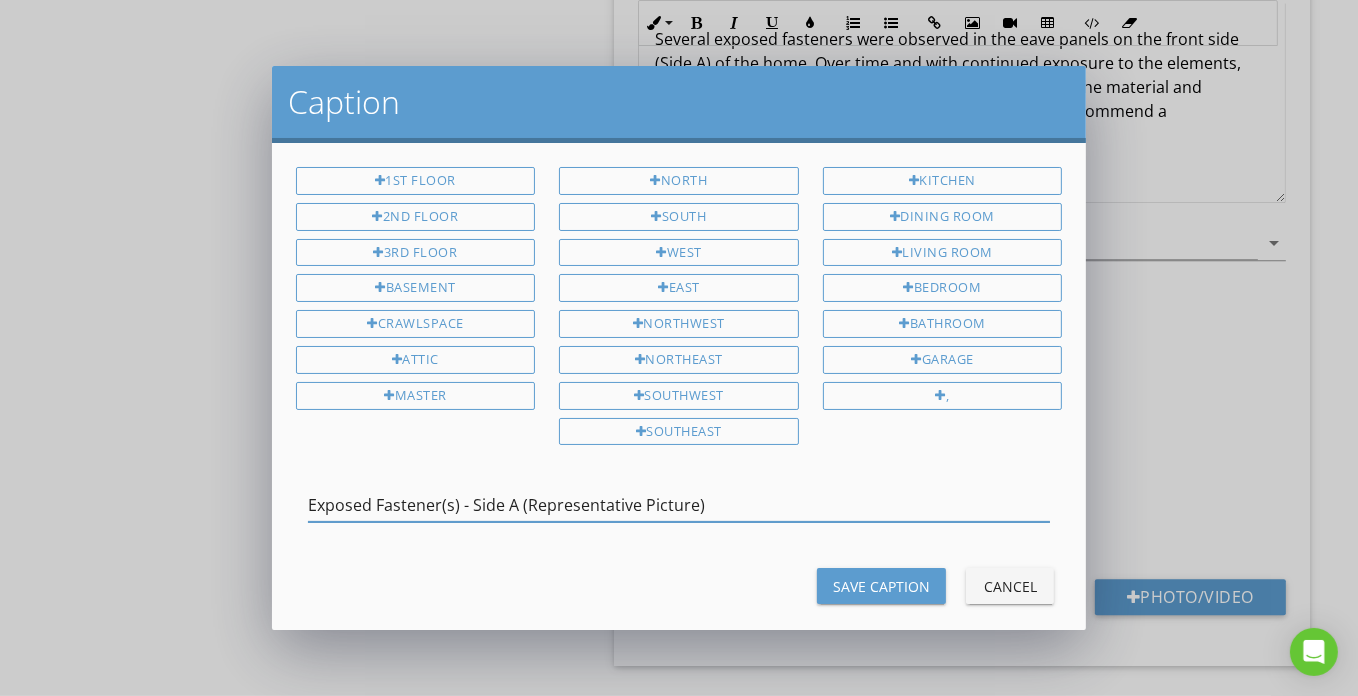click on "Save Caption" at bounding box center (881, 586) 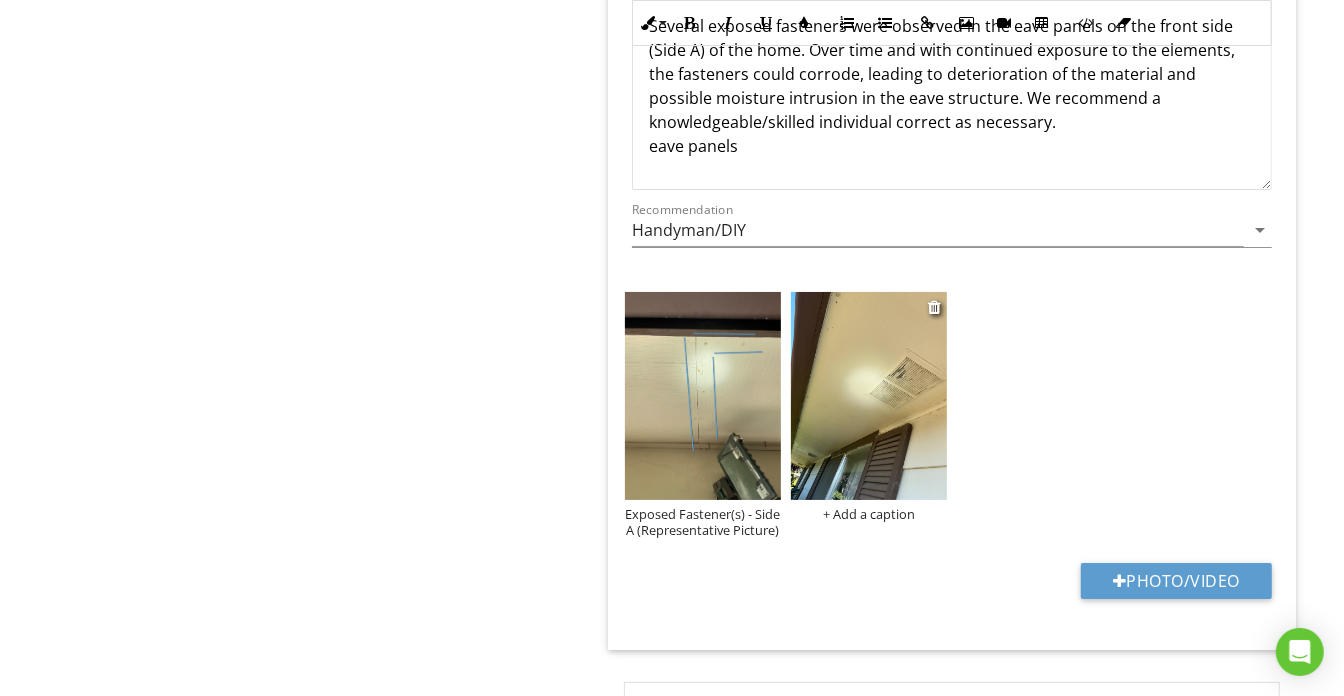 click on "+ Add a caption" at bounding box center [869, 514] 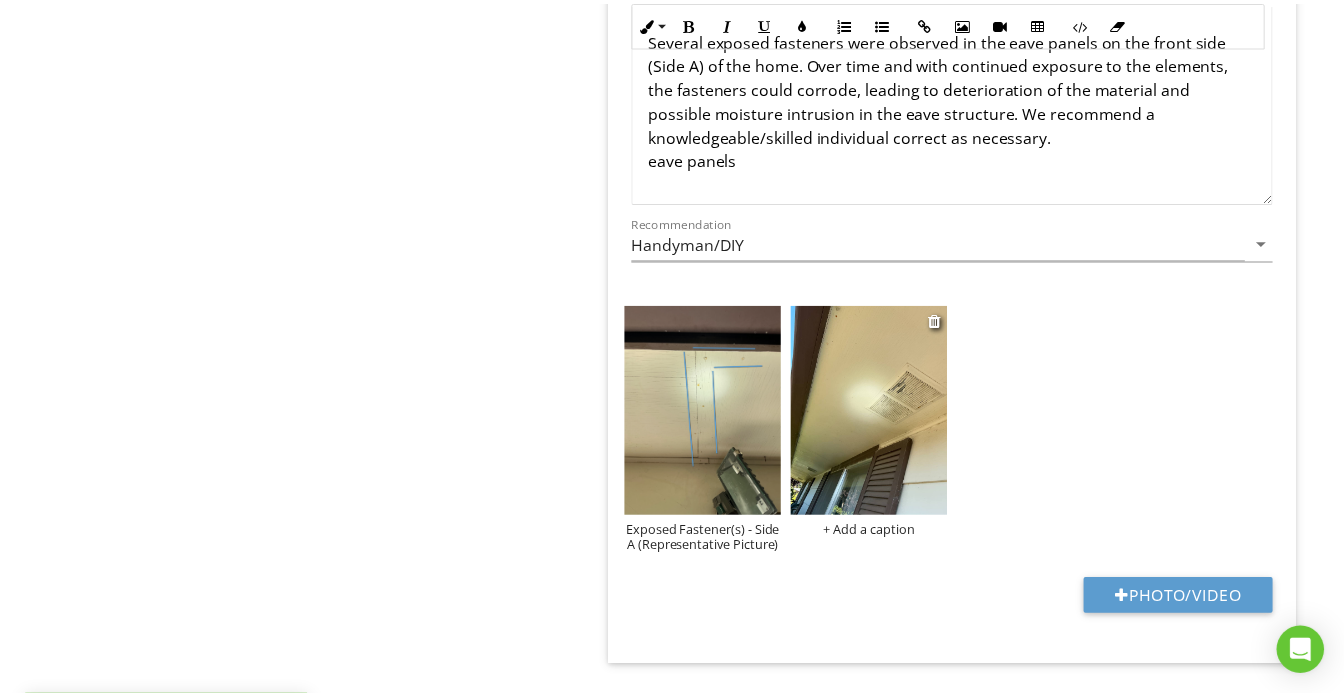 scroll, scrollTop: 0, scrollLeft: 0, axis: both 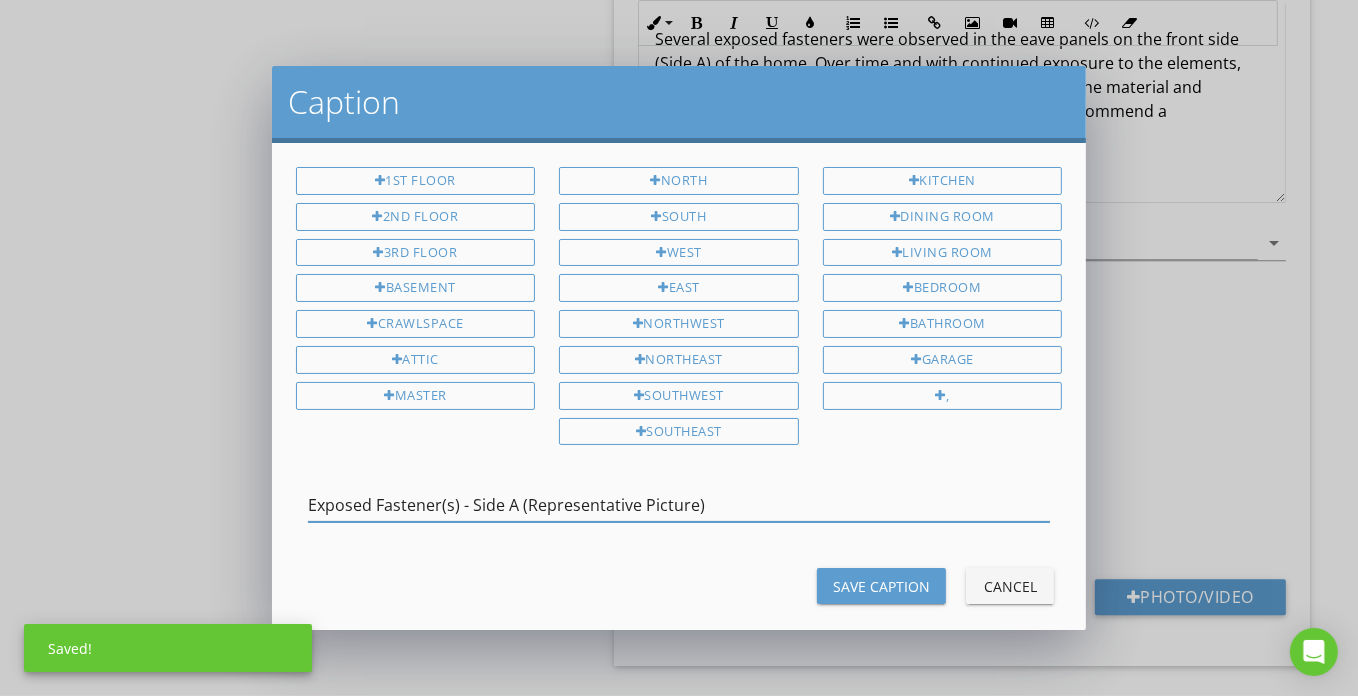 type on "Exposed Fastener(s) - Side A (Representative Picture)" 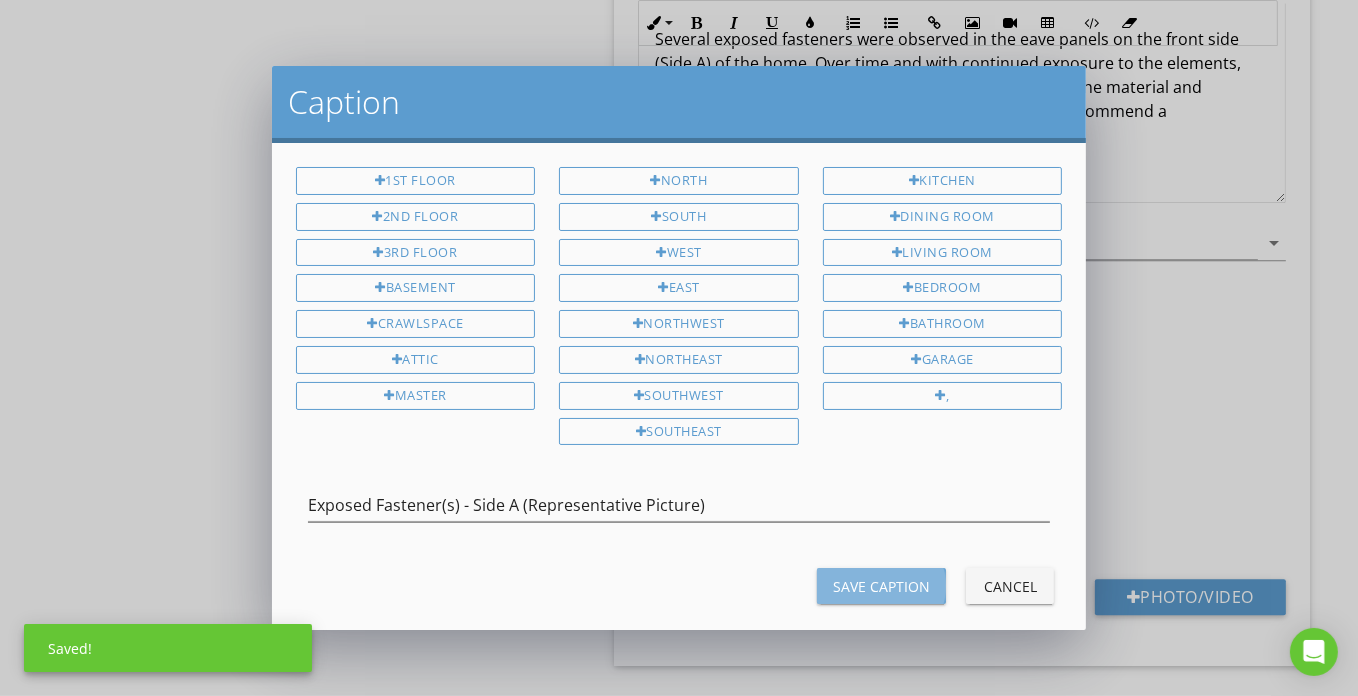 click on "Save Caption" at bounding box center (881, 586) 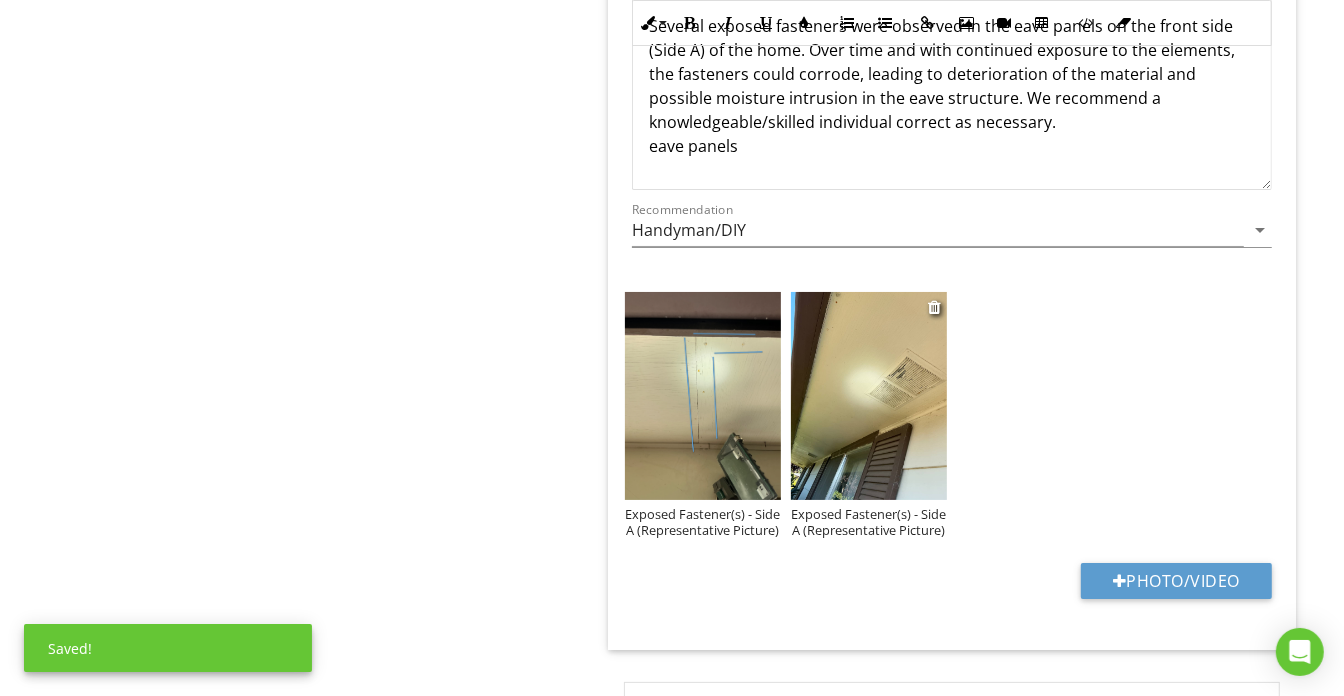 click at bounding box center [869, 396] 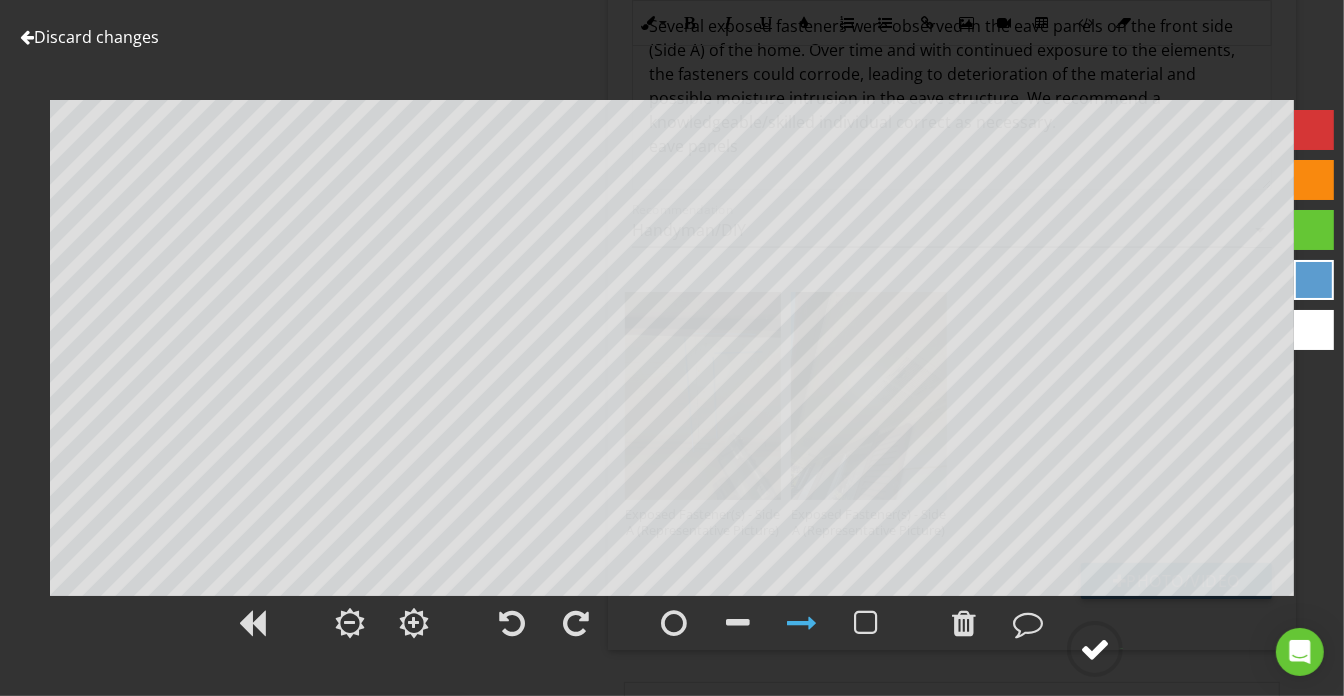 click at bounding box center (1095, 649) 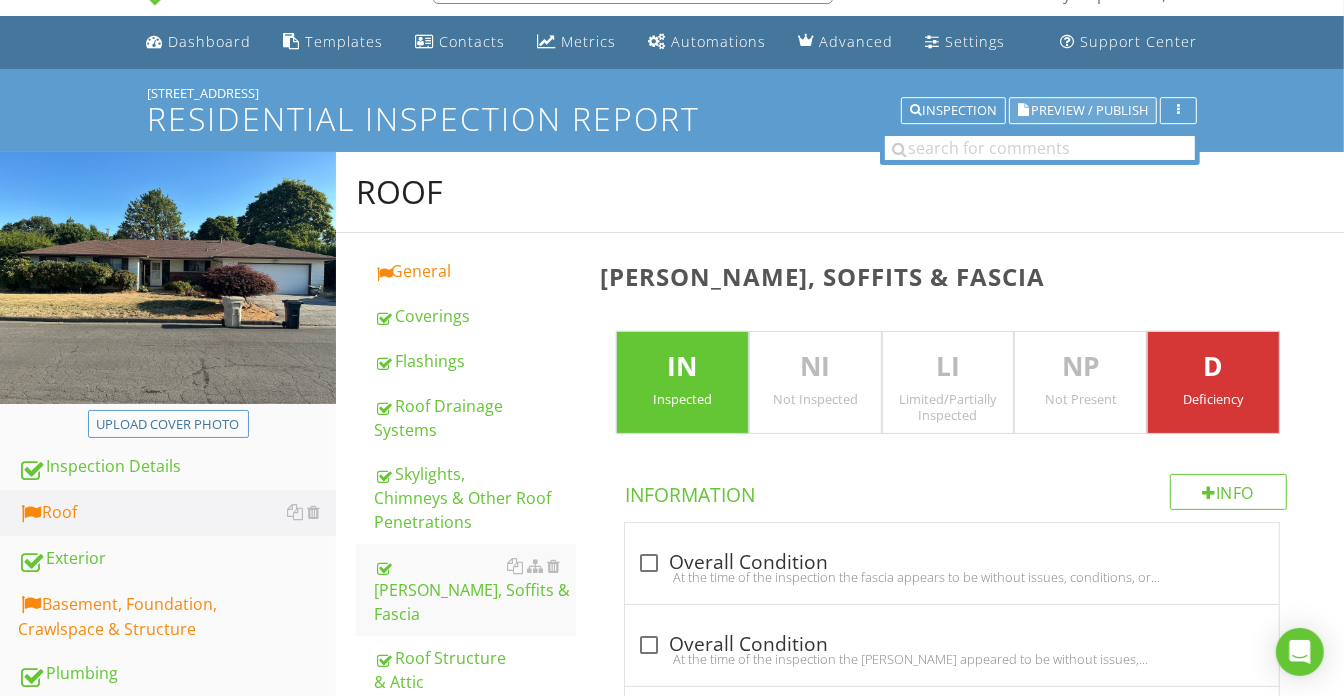 scroll, scrollTop: 0, scrollLeft: 0, axis: both 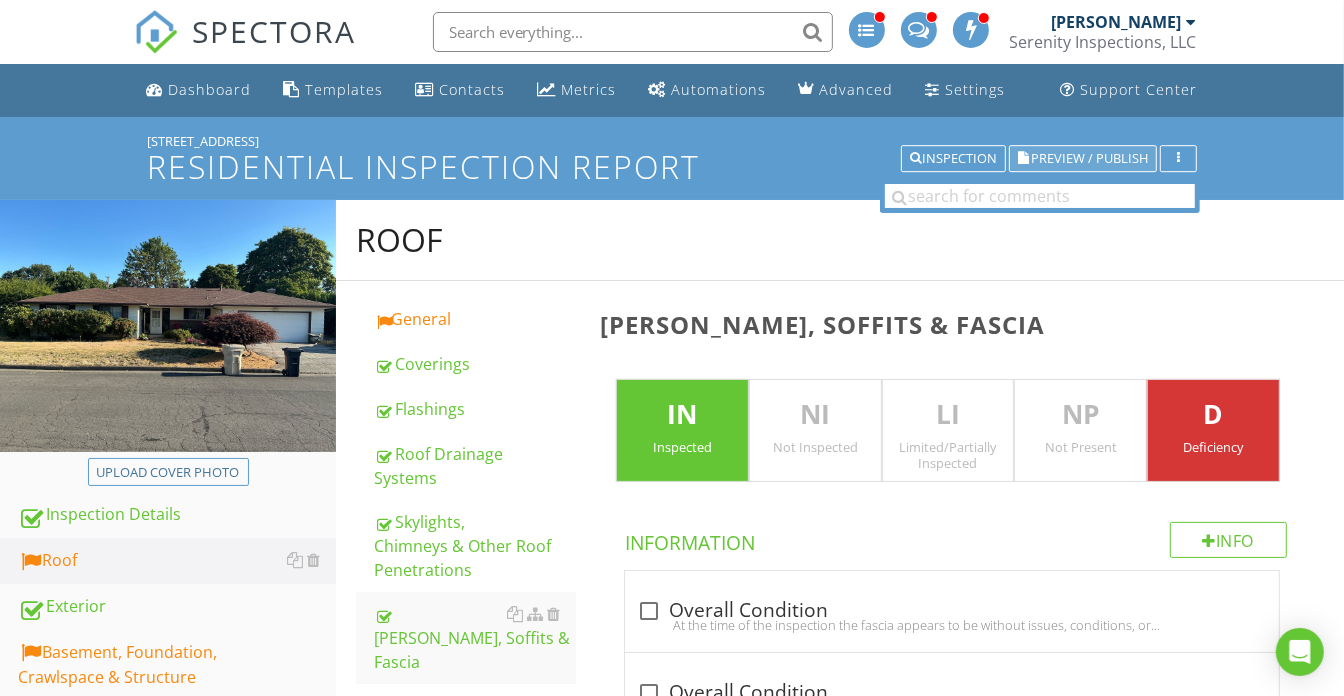 drag, startPoint x: 1105, startPoint y: 157, endPoint x: 1121, endPoint y: 157, distance: 16 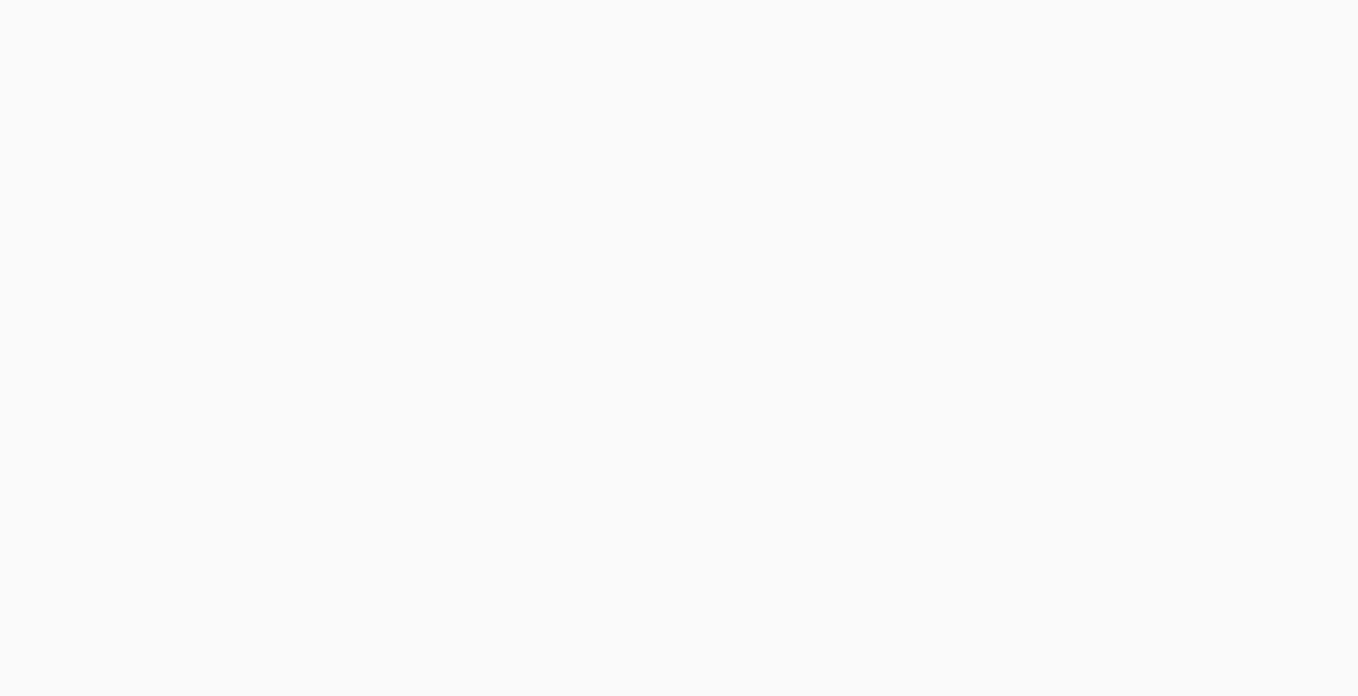 scroll, scrollTop: 0, scrollLeft: 0, axis: both 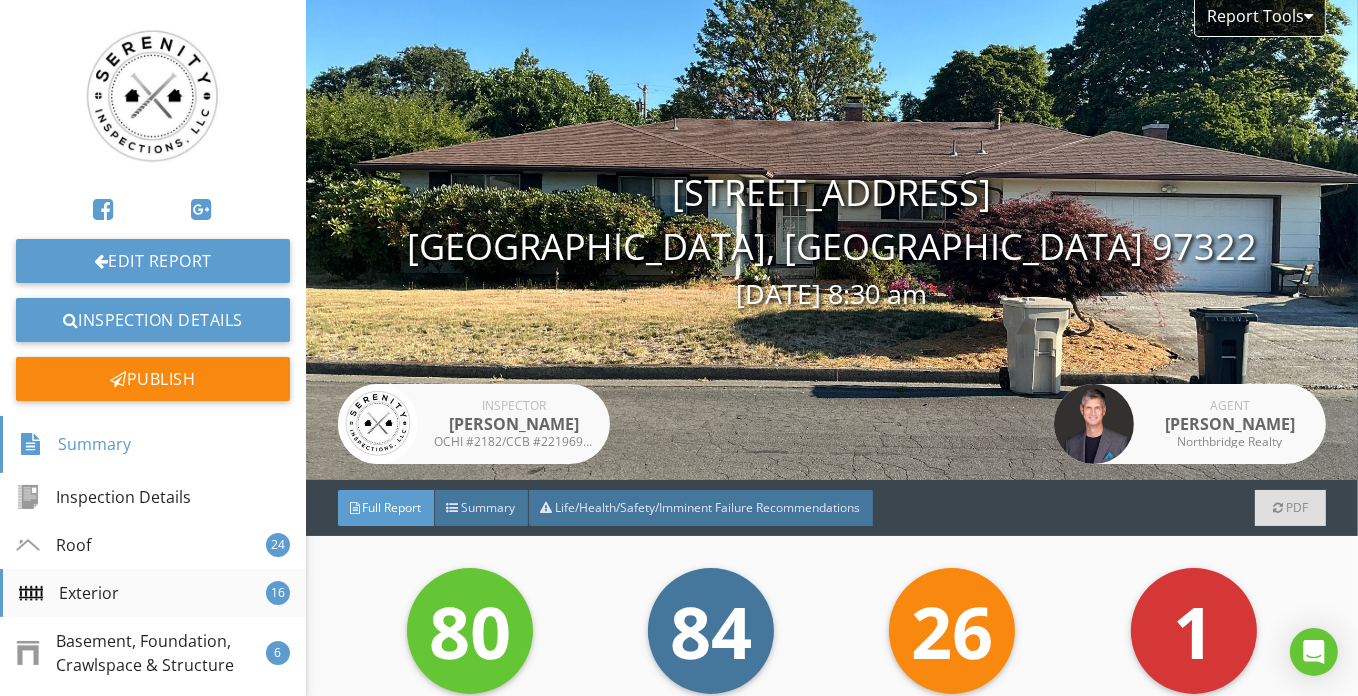 click on "Exterior
16" at bounding box center [153, 593] 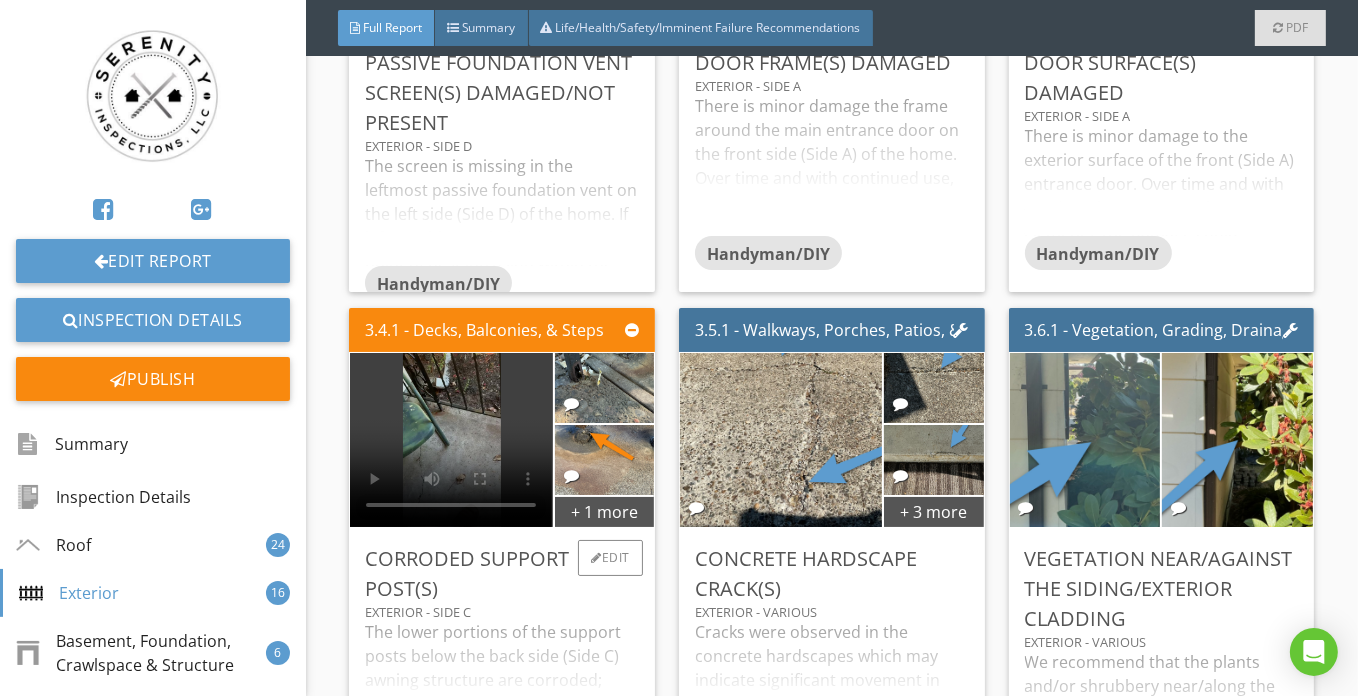 scroll, scrollTop: 8790, scrollLeft: 0, axis: vertical 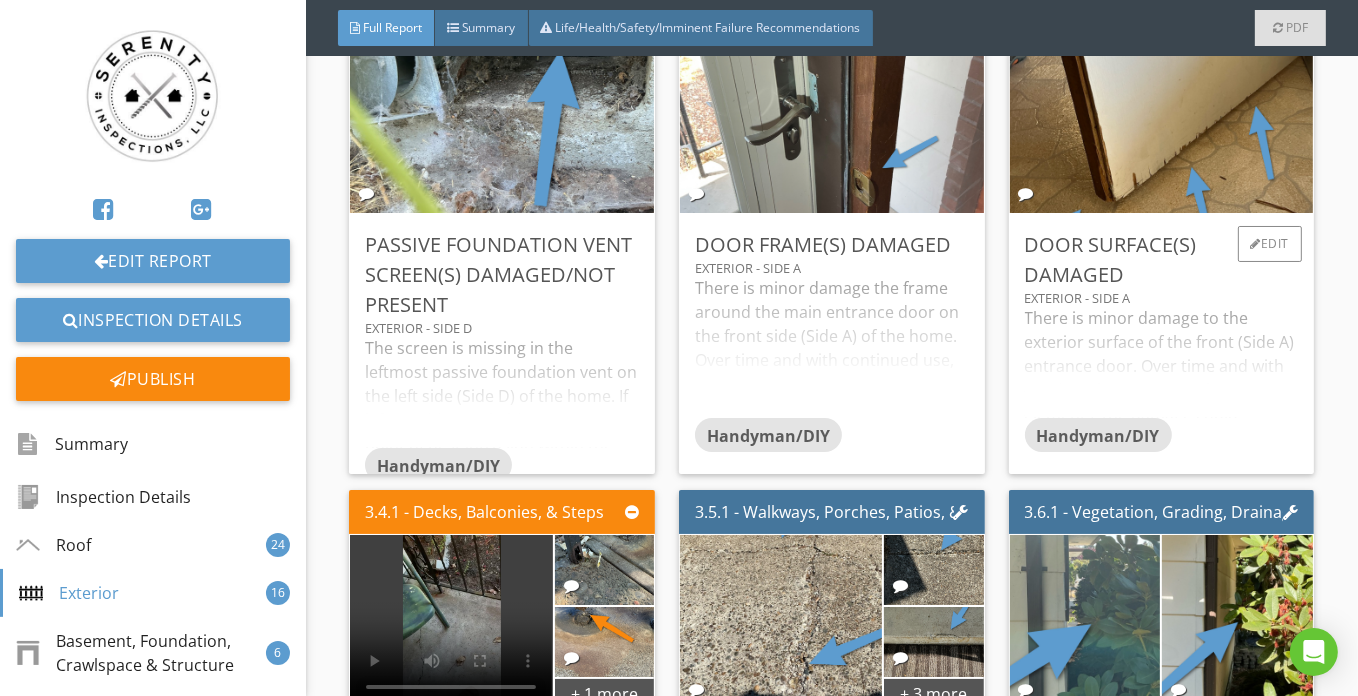 click on "There is minor damage to the exterior surface of the front (Side A) entrance door. Over time and with continued exposure to the elements, the damage could become more extensive, leading to deterioration of the paint, possibly exposing the underlying material to moisture intrusion and wood rot. We recommend assessment and repair by a knowledgeable/skilled individual." at bounding box center (1162, 362) 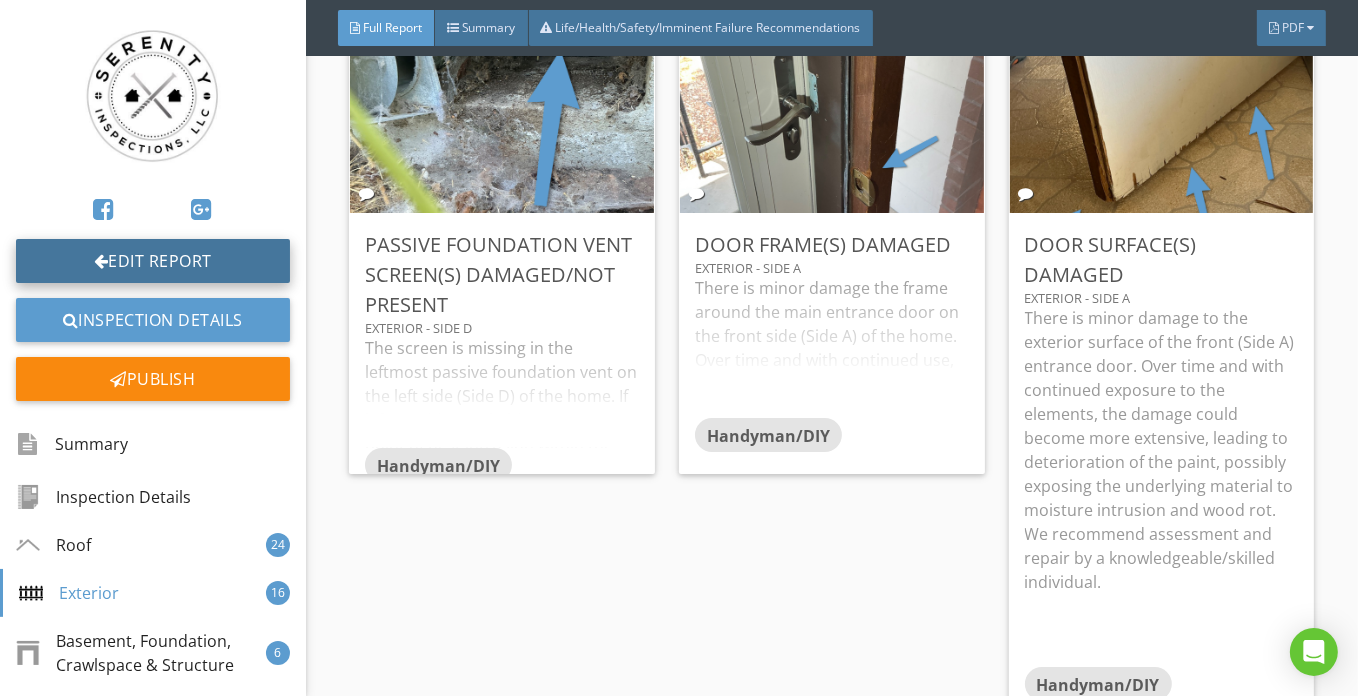 click on "Edit Report" at bounding box center (153, 261) 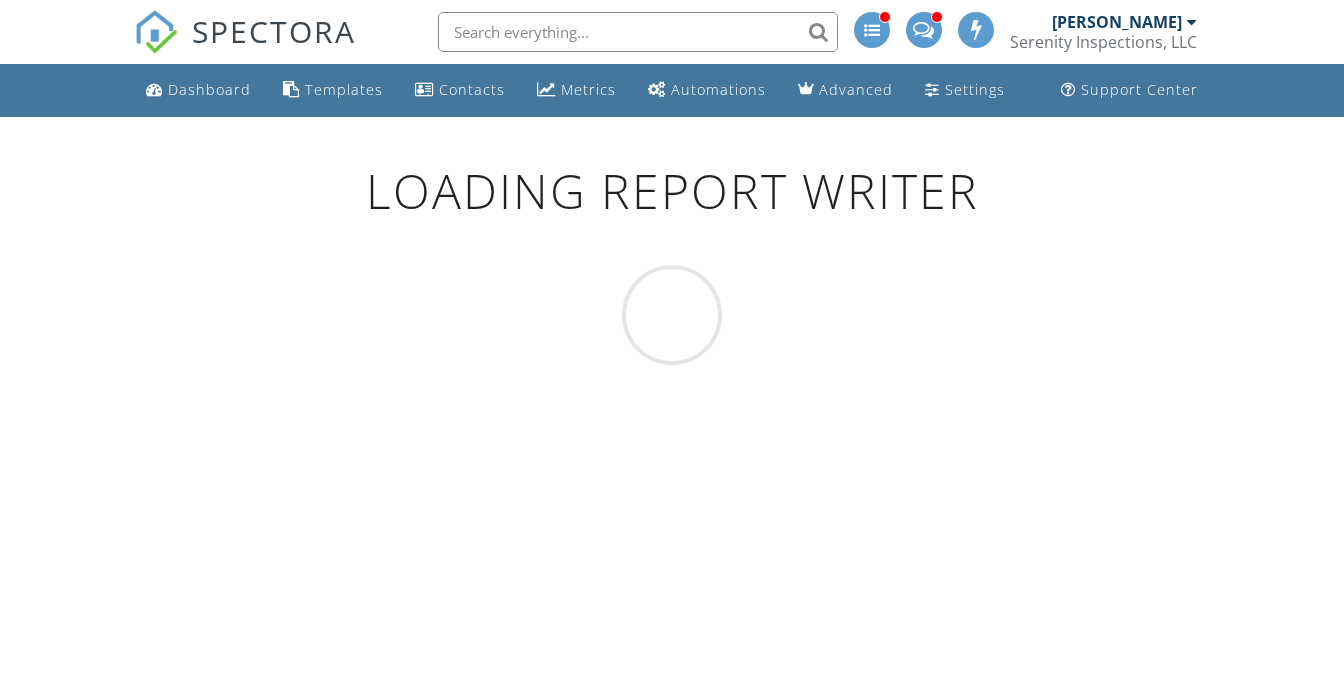 scroll, scrollTop: 0, scrollLeft: 0, axis: both 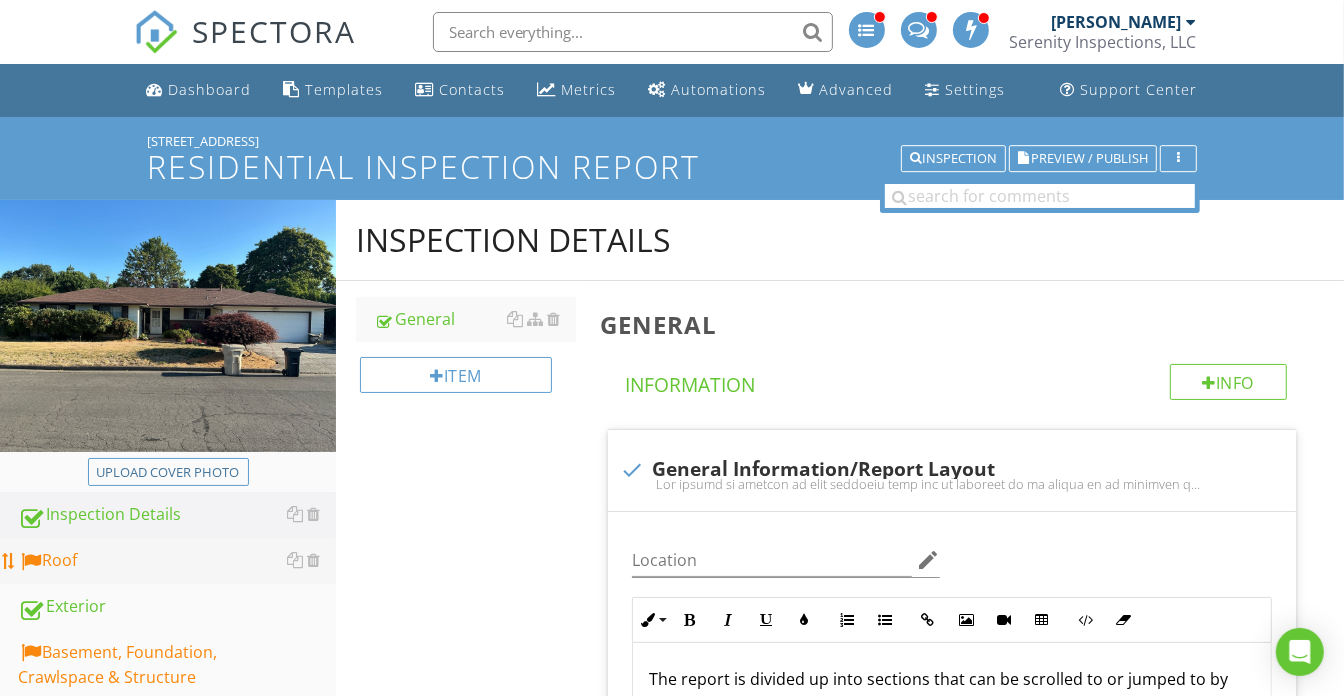 click on "Roof" at bounding box center [177, 561] 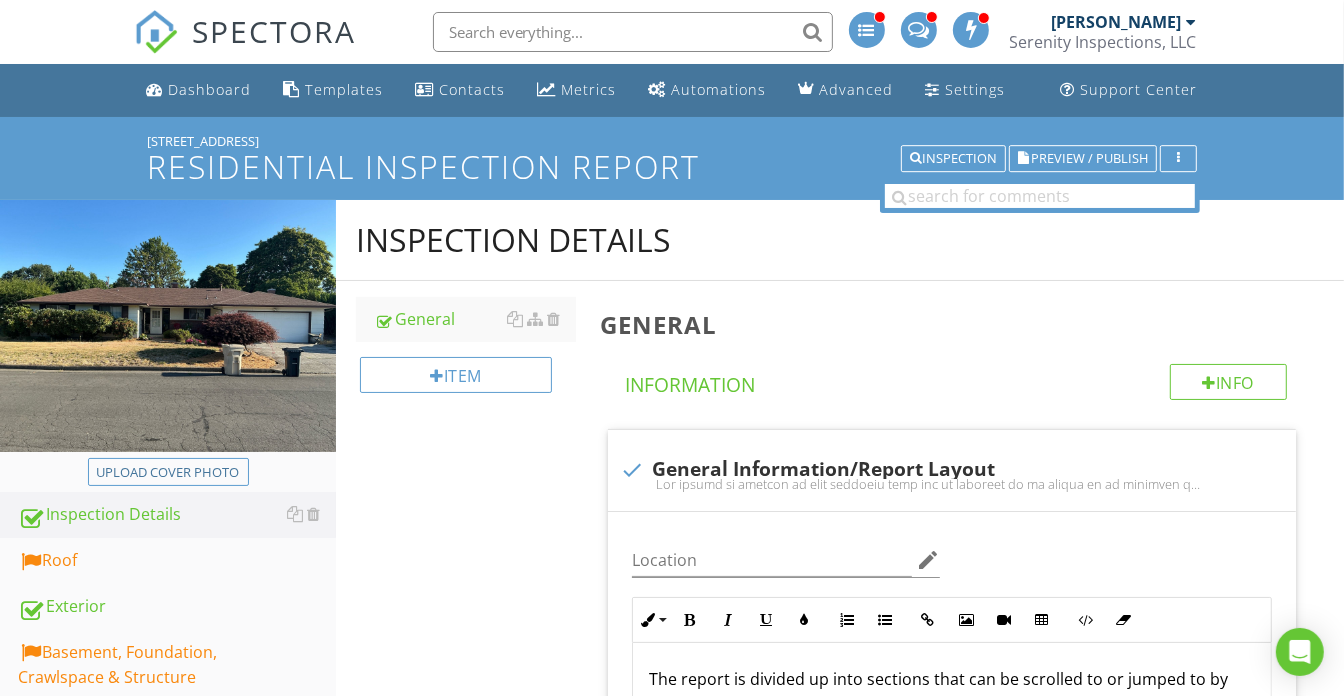 type on "<p>The report is divided up into sections that can be scrolled to or jumped to by clicking on the desired section label, located in the left side menu. Each section may have up to 4 tabs located just under the title.</p><p>The <strong>Overview</strong> tab is a quick view of the section and sub-section/items that are included in the inspection; additionally, the <strong>Overview</strong> tab frequently includes information about the type(s) of system(s) and materials present.</p><p>The <strong>Information</strong> tab will display additional system, component, and inspection details, items recommended for monitoring, as well as applicable photos and/or videos. It is recommended to view this tab as it likely holds detailed information.</p><p>The <strong>Limitations</strong> tab will only display if a limitation is present and will cover the reason the inspection was limited.</p><p>The <strong>Standards</strong> tab will review the standards of practice the inspector follows under his licensing and associati..." 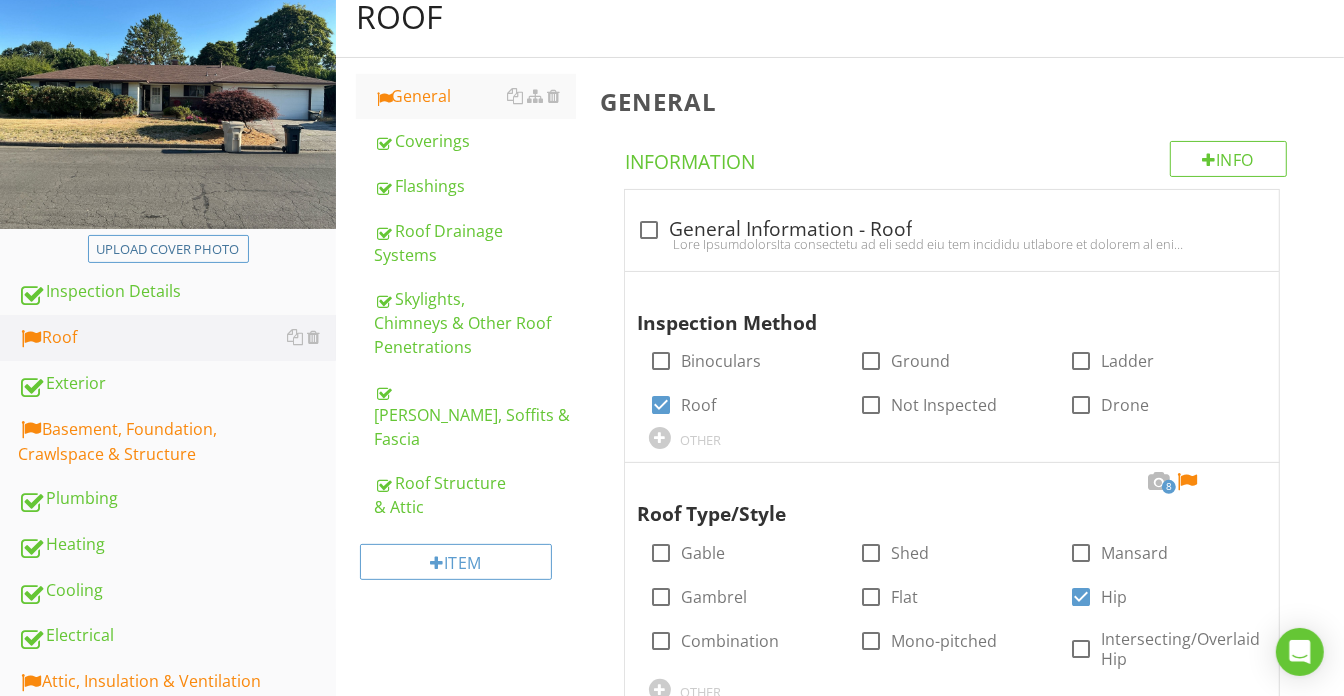 scroll, scrollTop: 272, scrollLeft: 0, axis: vertical 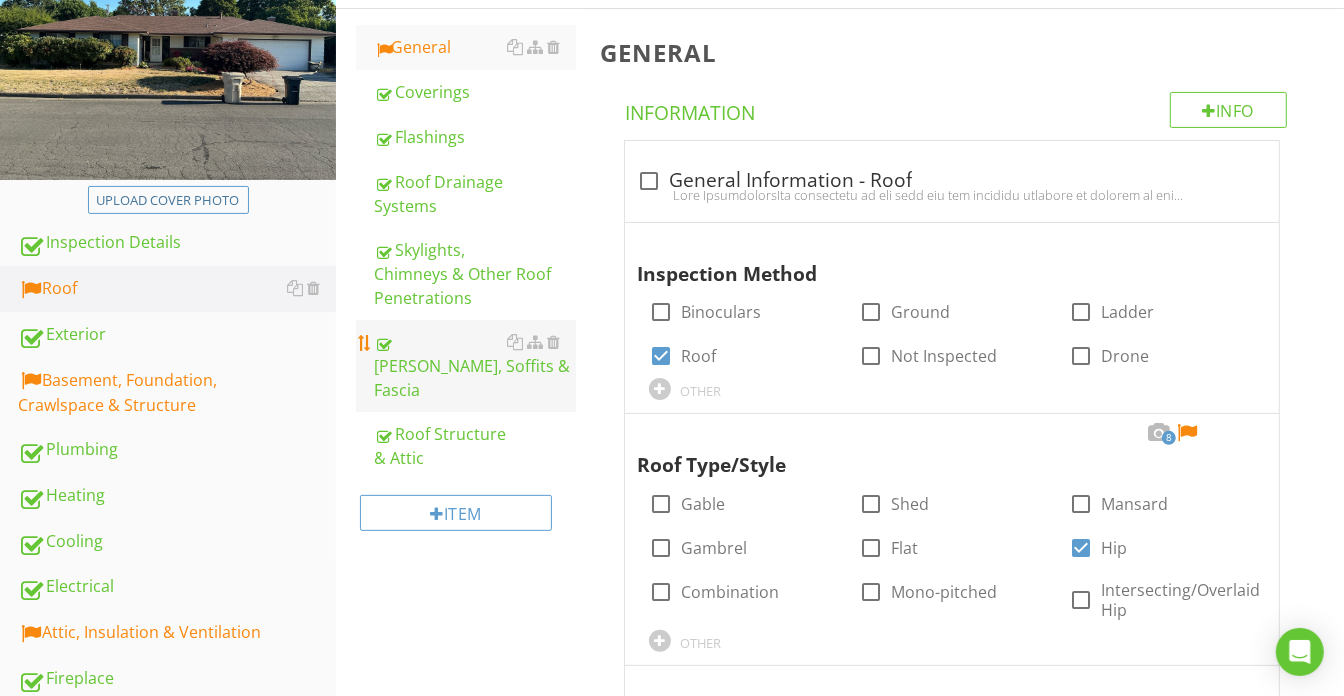 click on "[PERSON_NAME], Soffits & [MEDICAL_DATA]" at bounding box center [475, 366] 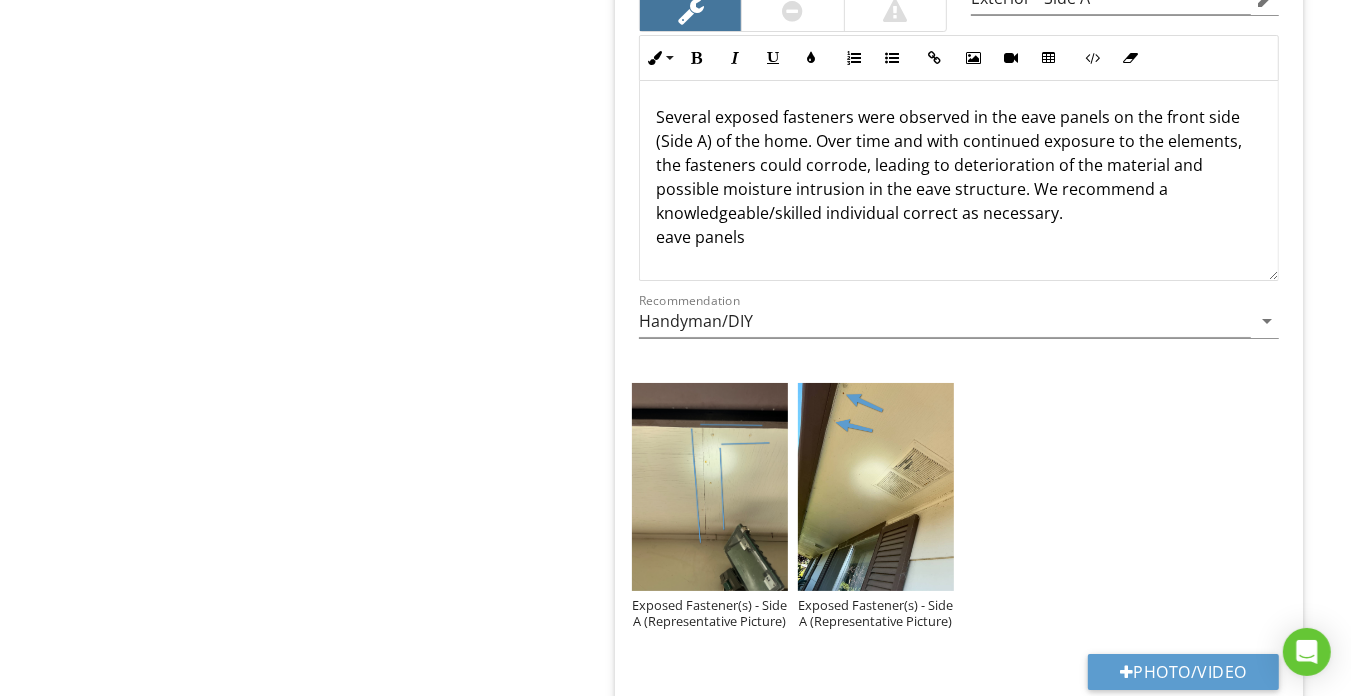 scroll, scrollTop: 5363, scrollLeft: 0, axis: vertical 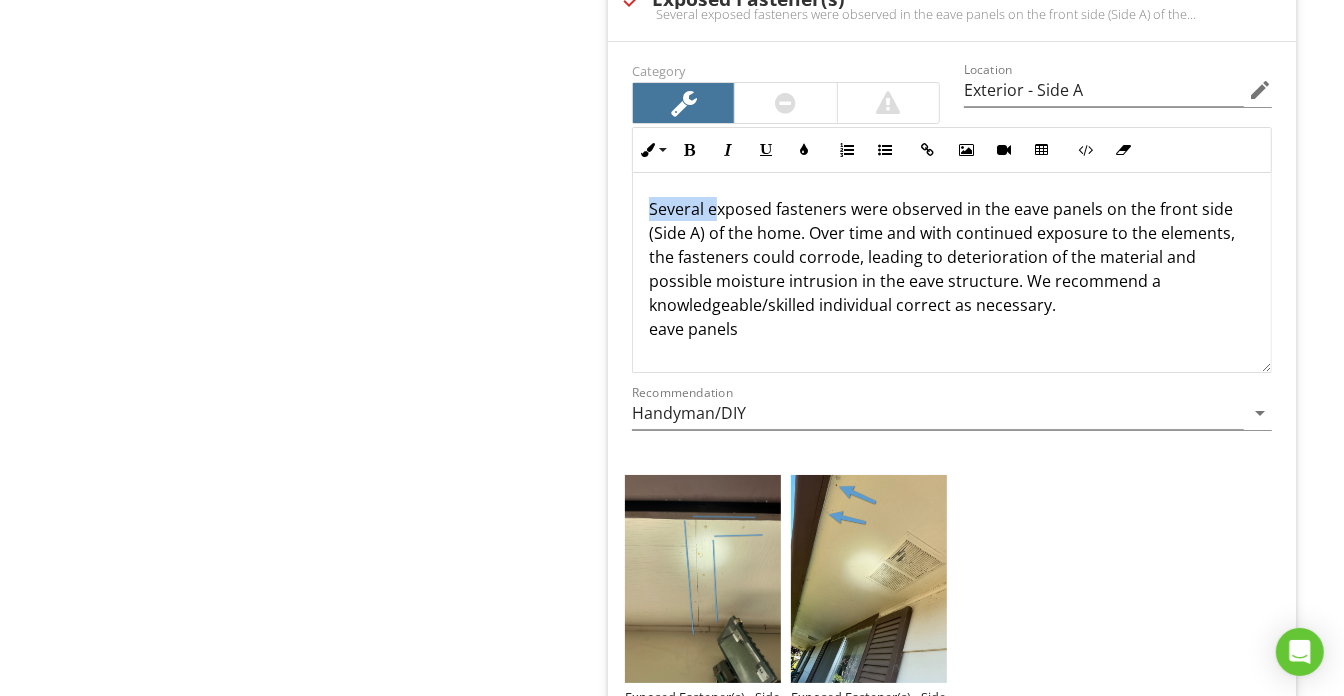 drag, startPoint x: 650, startPoint y: 144, endPoint x: 714, endPoint y: 139, distance: 64.195015 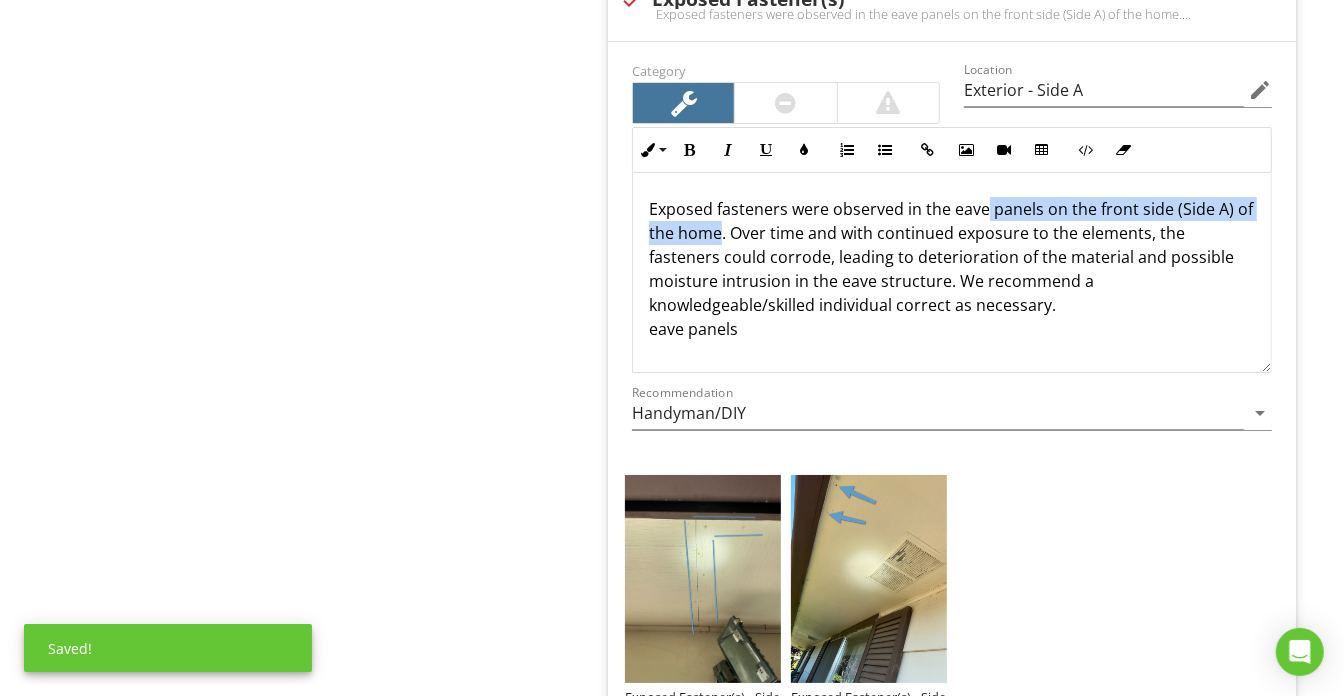 drag, startPoint x: 986, startPoint y: 140, endPoint x: 741, endPoint y: 173, distance: 247.21246 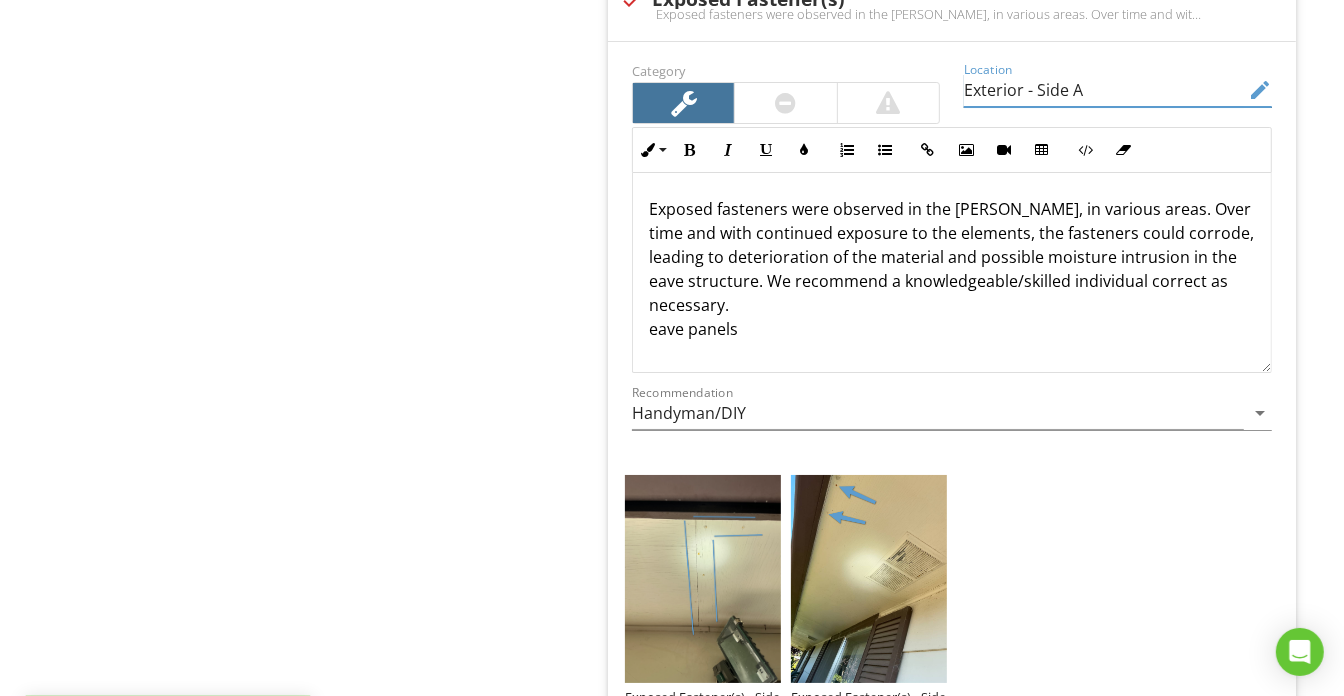 drag, startPoint x: 1035, startPoint y: 25, endPoint x: 1215, endPoint y: 19, distance: 180.09998 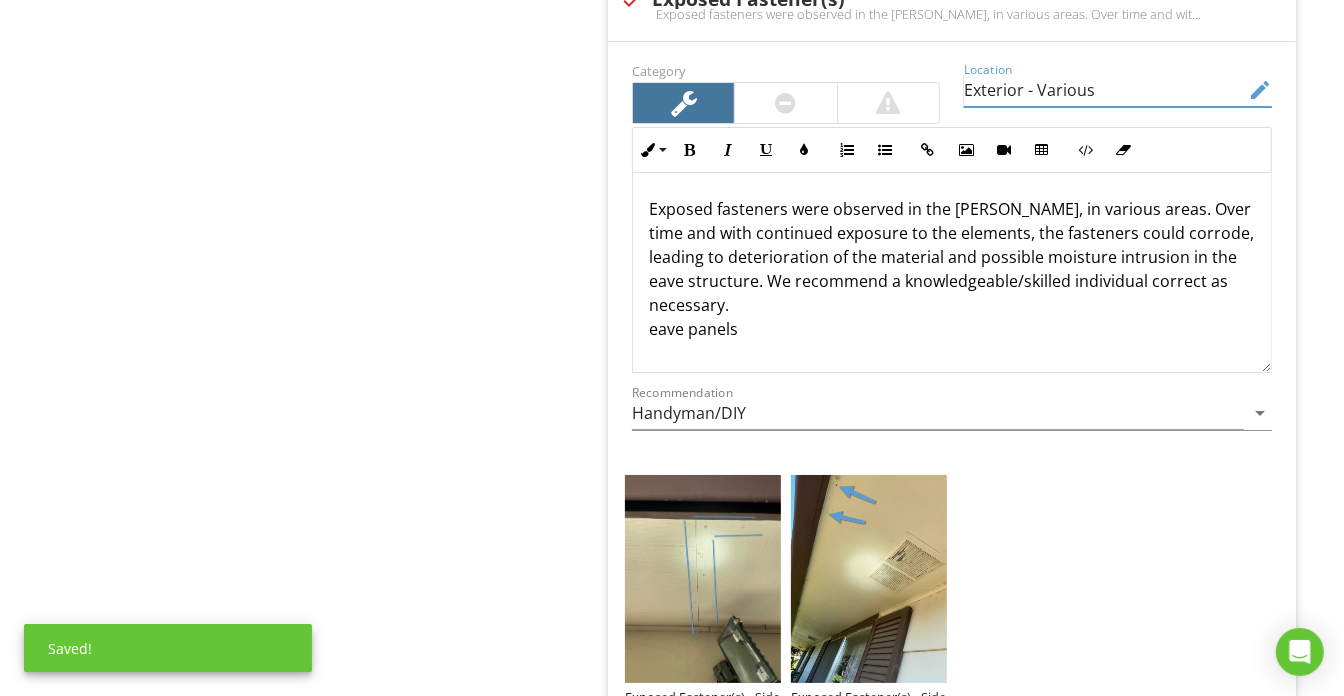 type on "Exterior - Various" 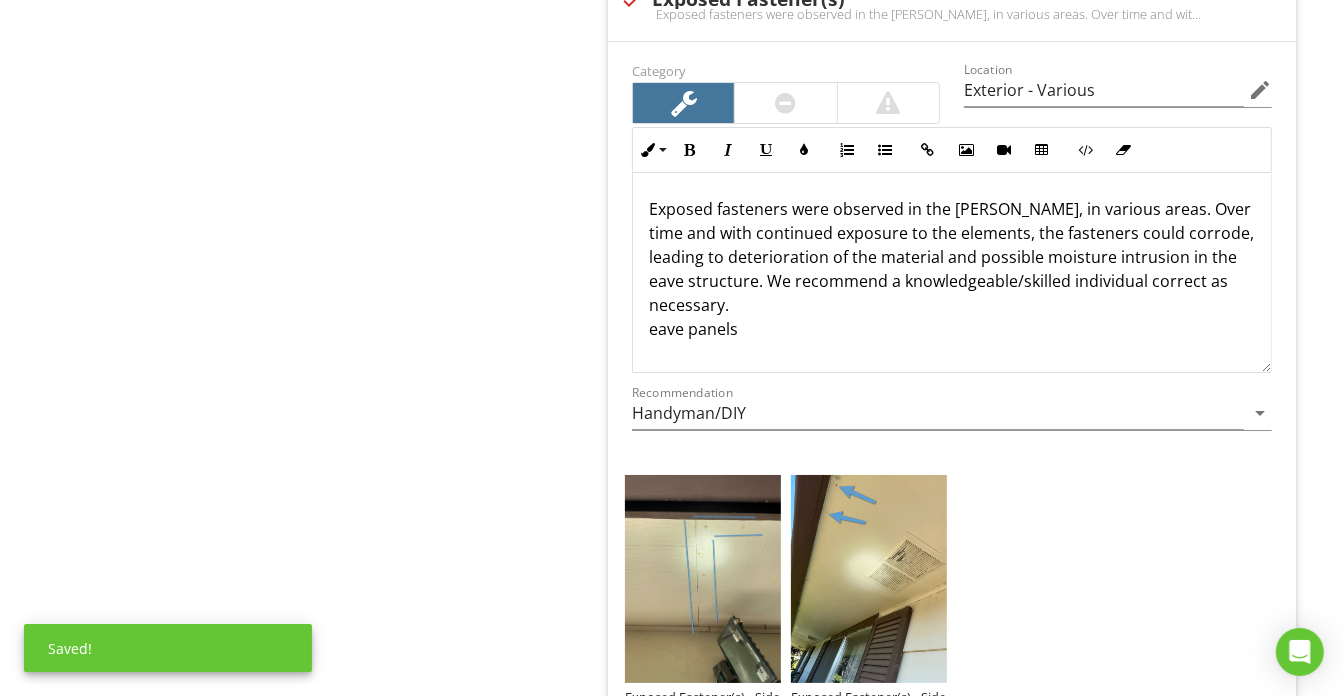 drag, startPoint x: 701, startPoint y: 277, endPoint x: 609, endPoint y: 285, distance: 92.34717 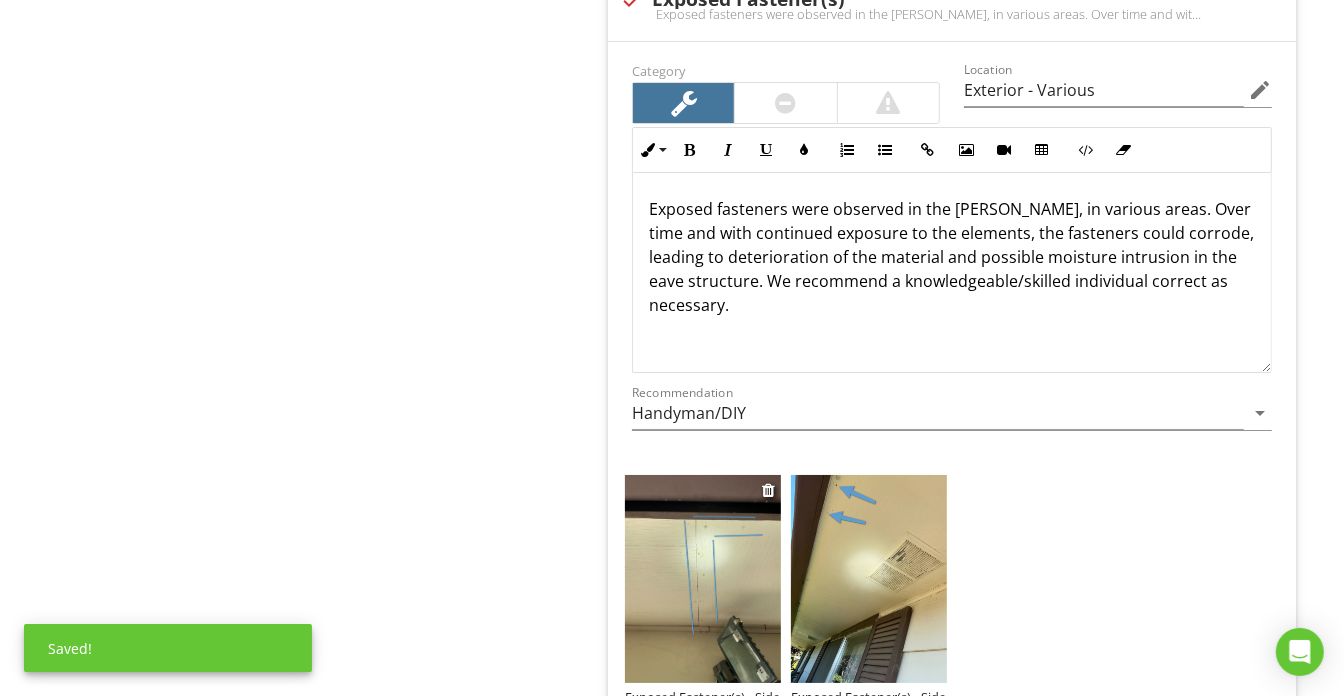 click on "Exposed Fastener(s) - Side A (Representative Picture)" at bounding box center [703, 705] 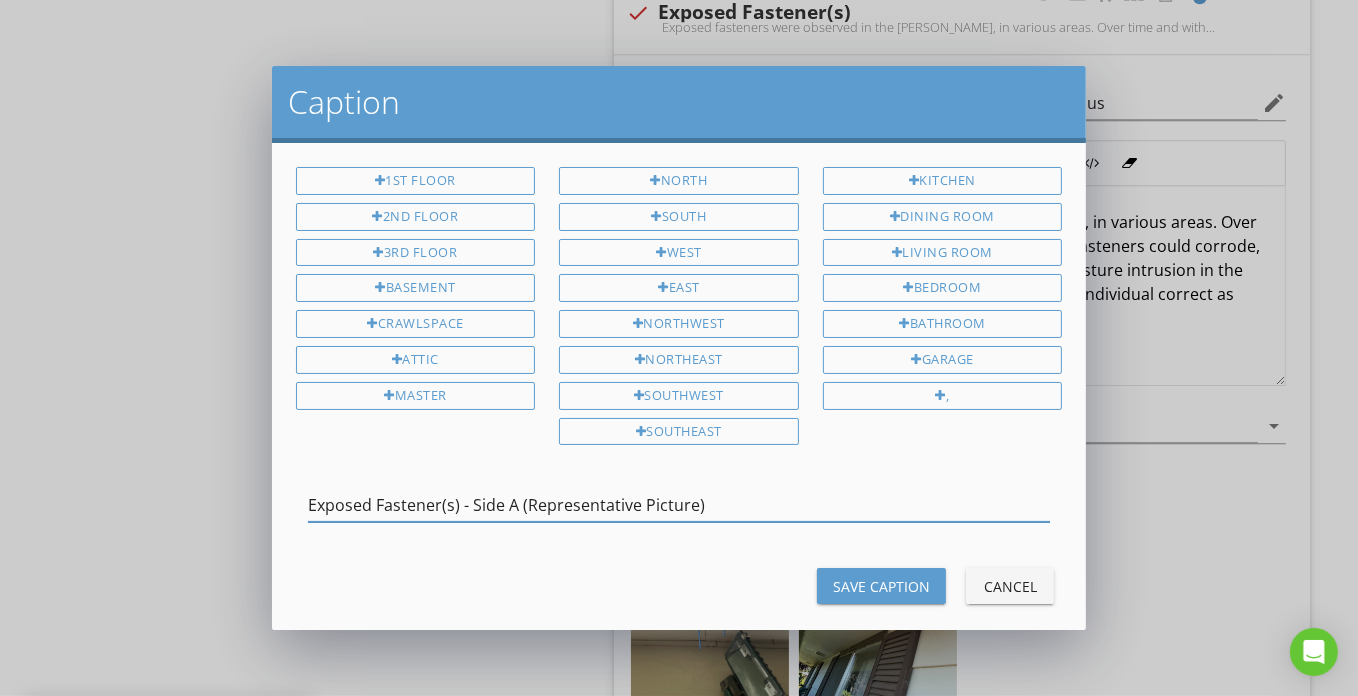 drag, startPoint x: 457, startPoint y: 496, endPoint x: 518, endPoint y: 488, distance: 61.522354 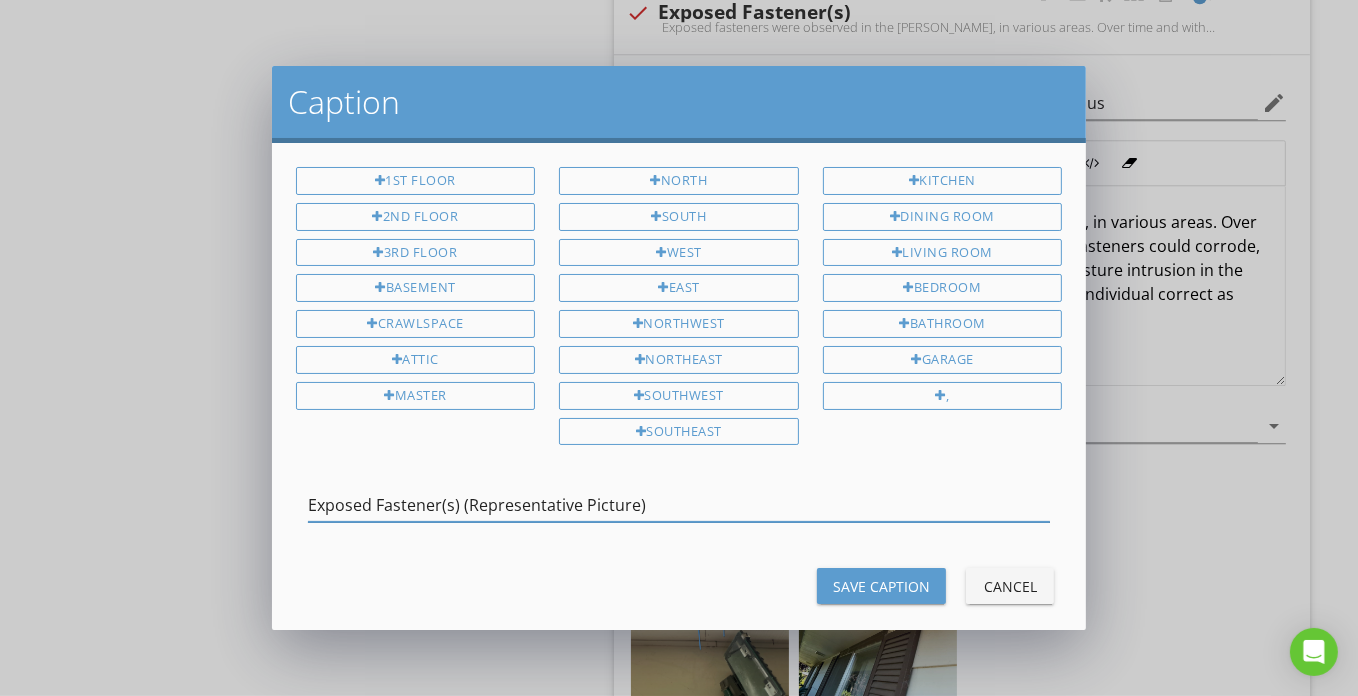 click on "Exposed Fastener(s) (Representative Picture)" at bounding box center (679, 505) 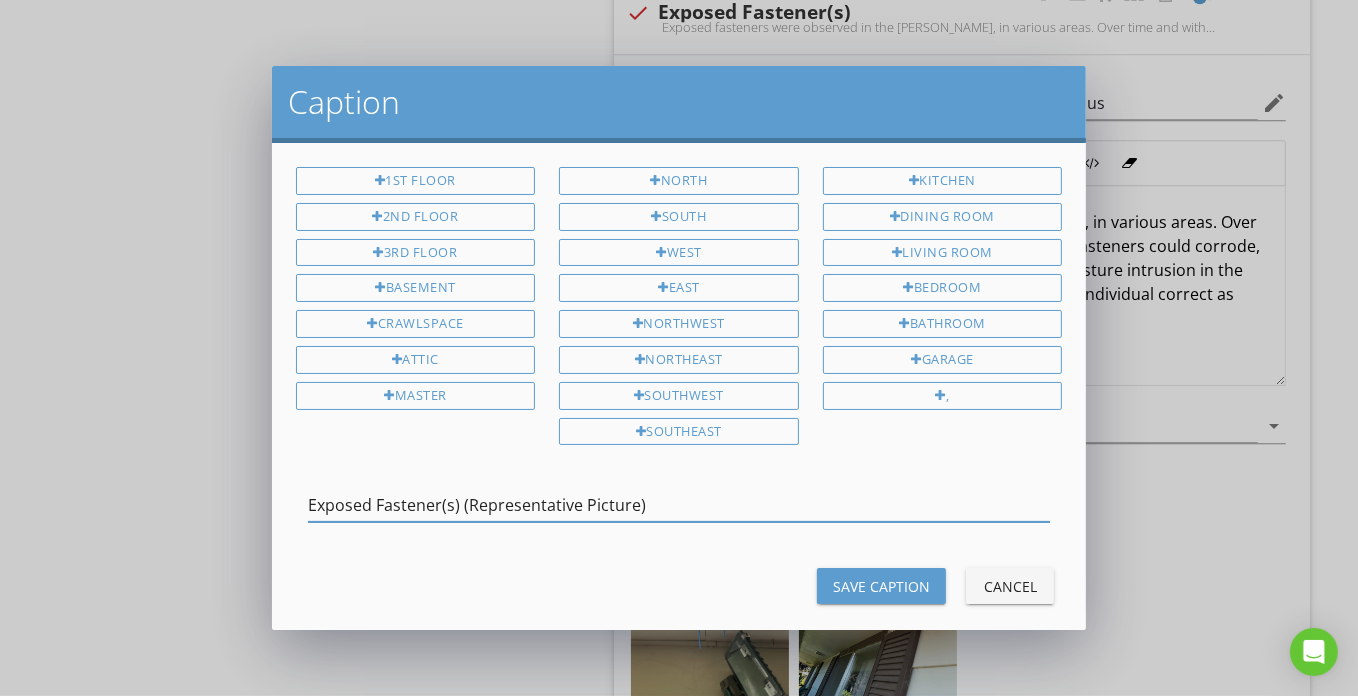 type on "Exposed Fastener(s) (Representative Picture)" 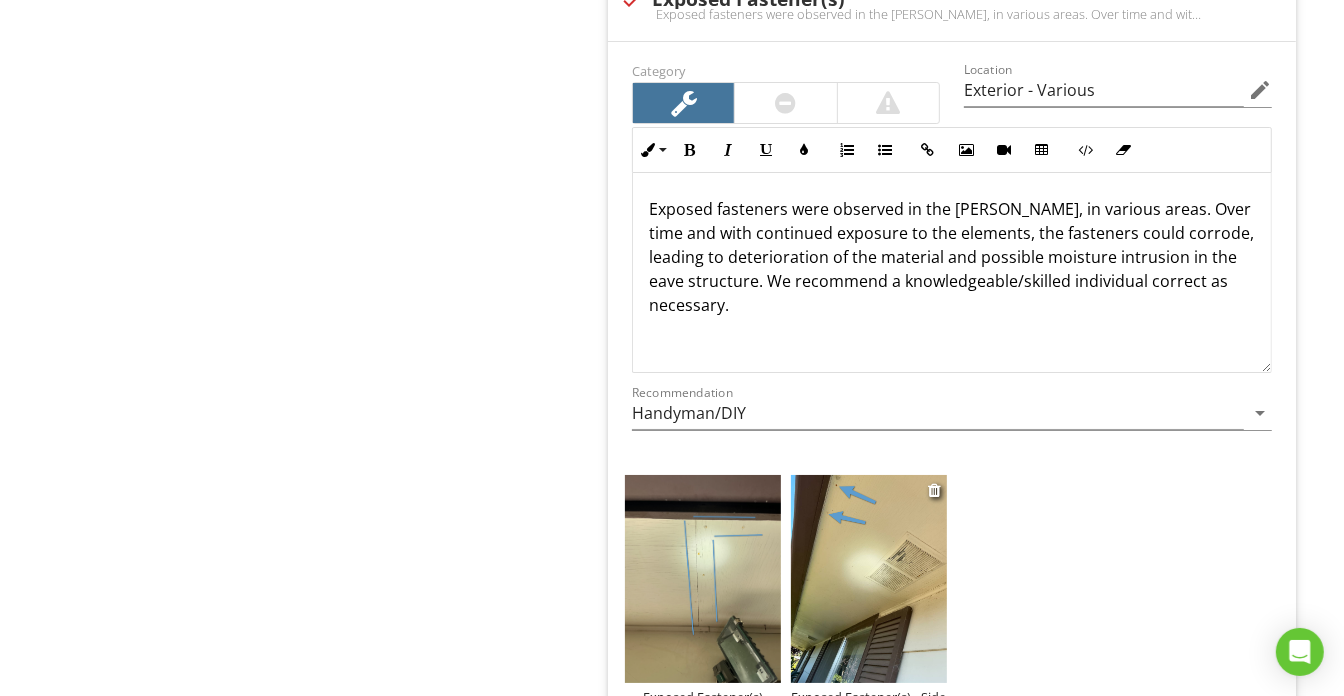 click on "Exposed Fastener(s) - Side A (Representative Picture)" at bounding box center [869, 705] 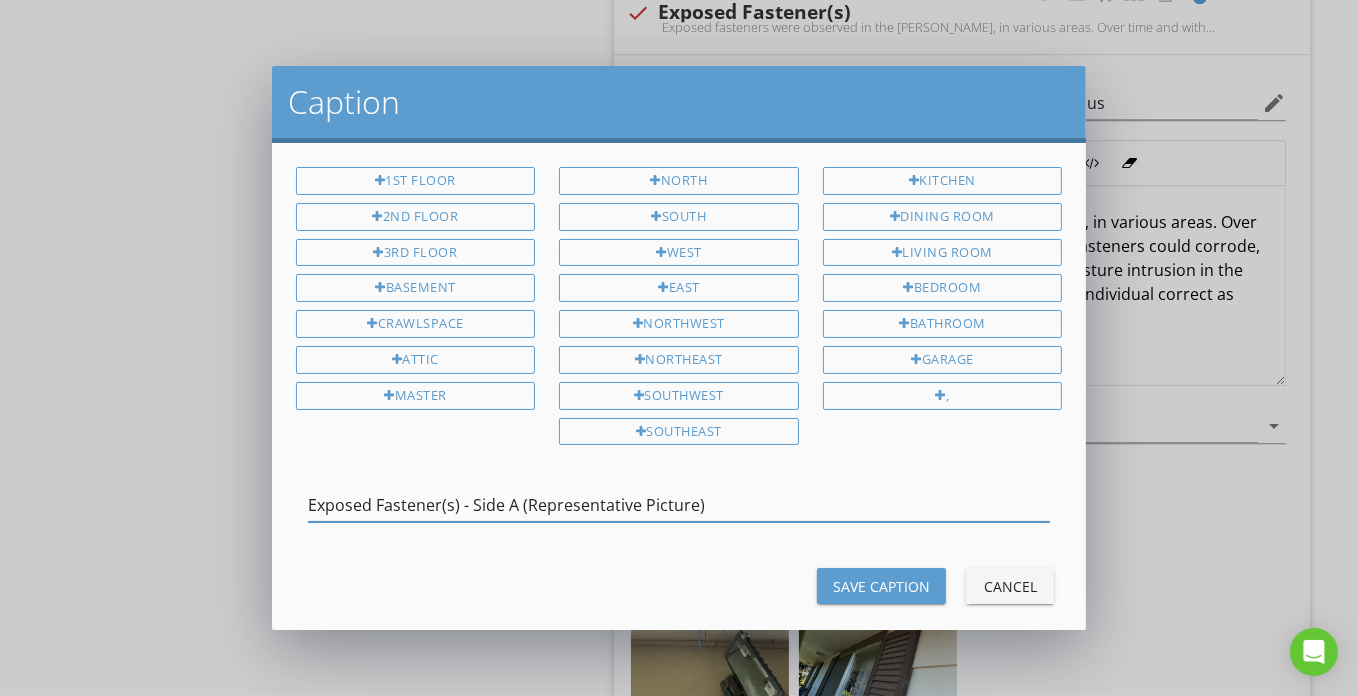 click on "Exposed Fastener(s) - Side A (Representative Picture)" at bounding box center (679, 505) 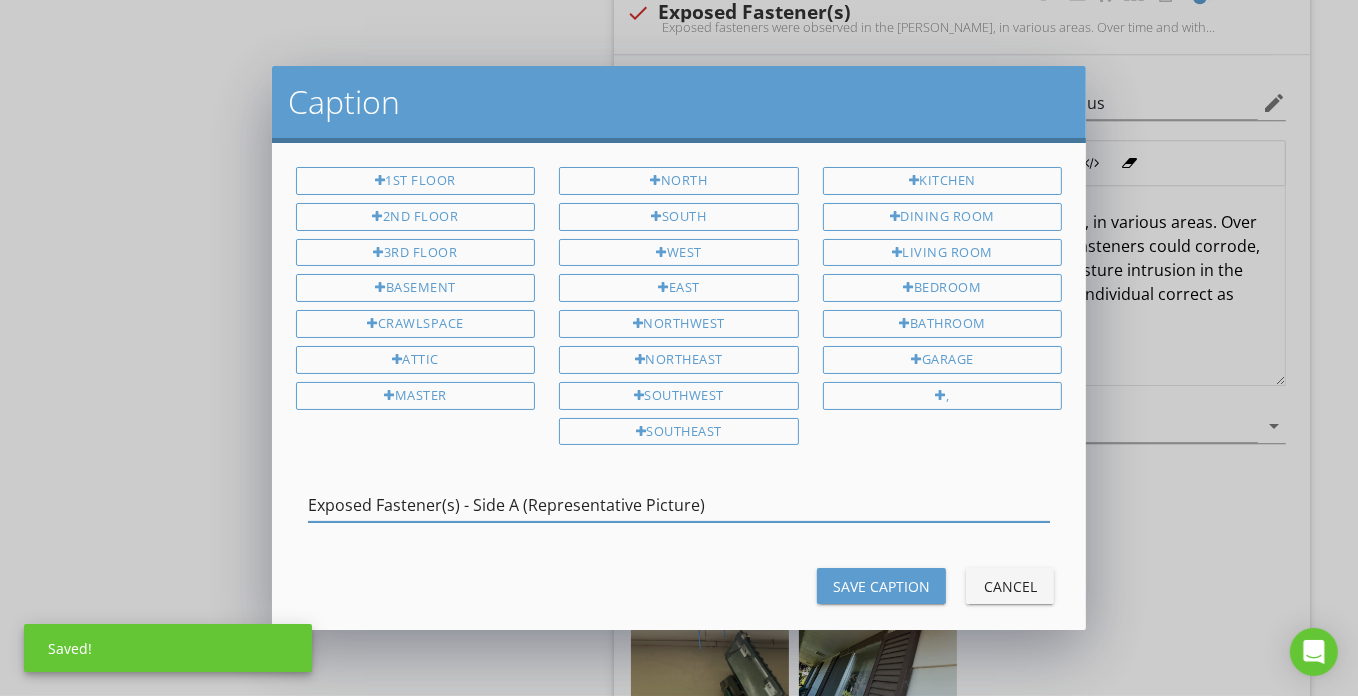 click on "Exposed Fastener(s) - Side A (Representative Picture)" at bounding box center (679, 505) 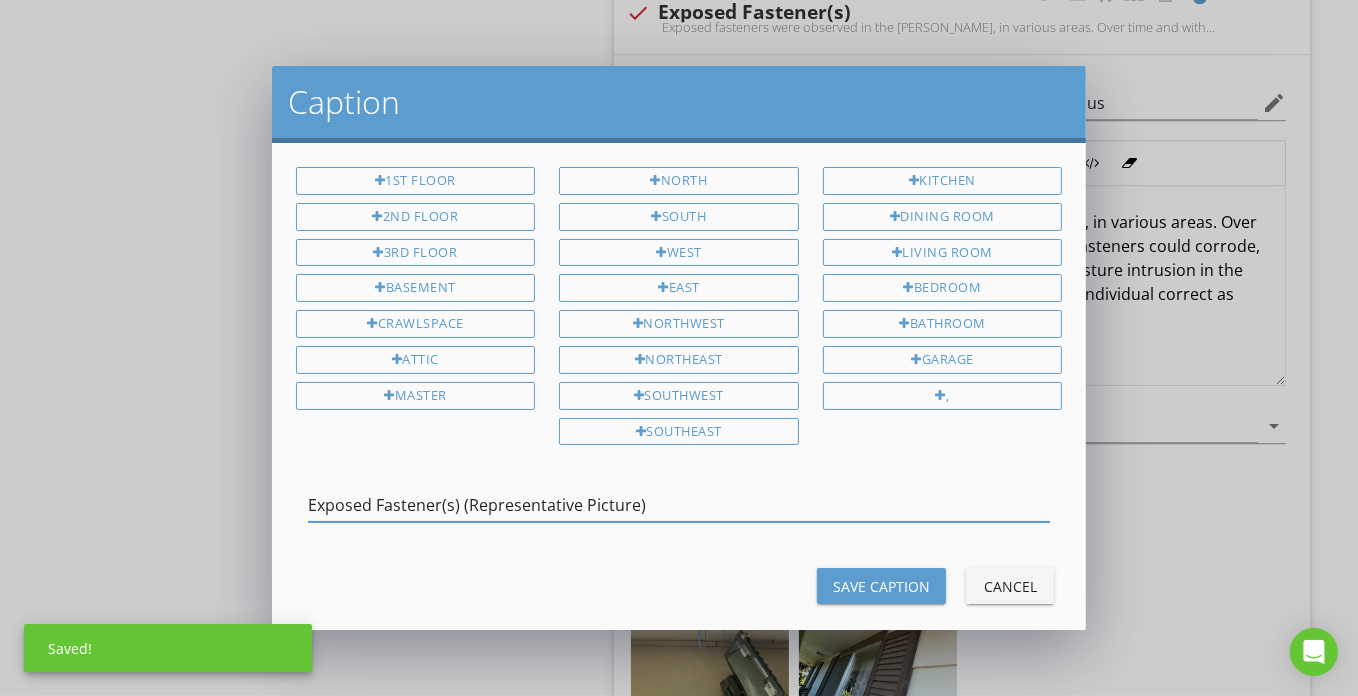 type on "Exposed Fastener(s) (Representative Picture)" 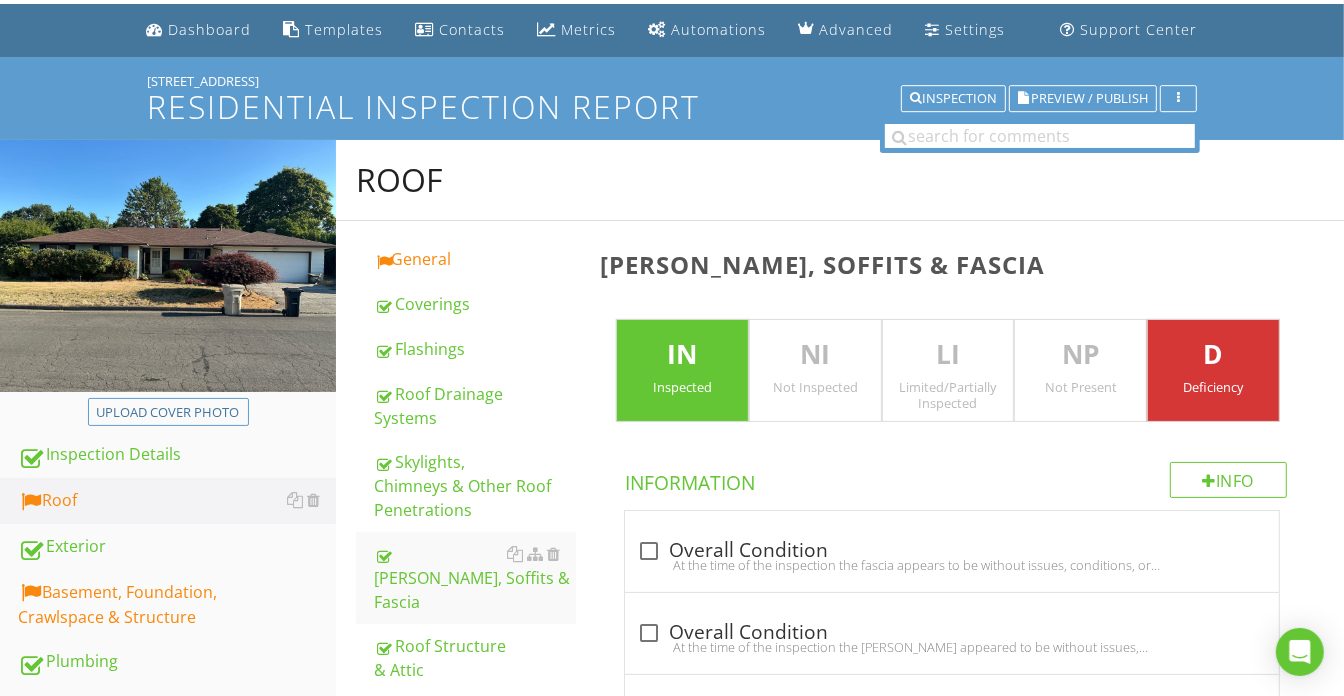 scroll, scrollTop: 0, scrollLeft: 0, axis: both 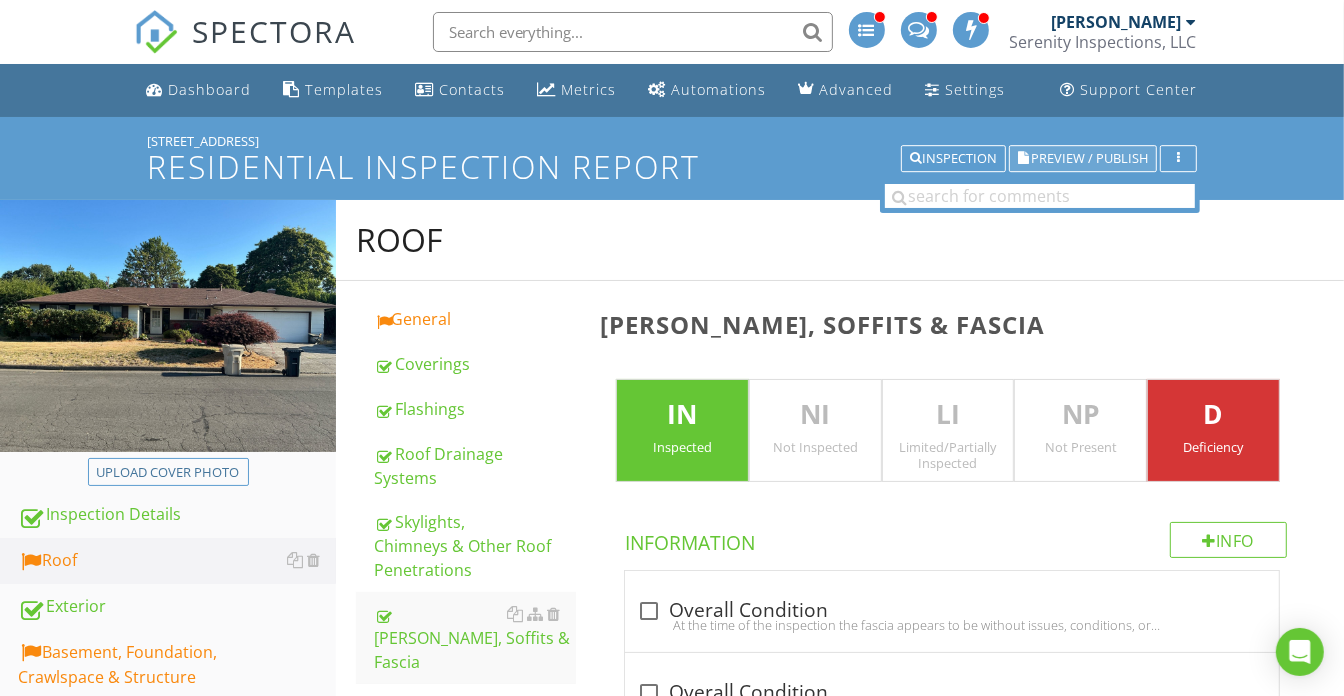 click on "Preview / Publish" at bounding box center (1089, 158) 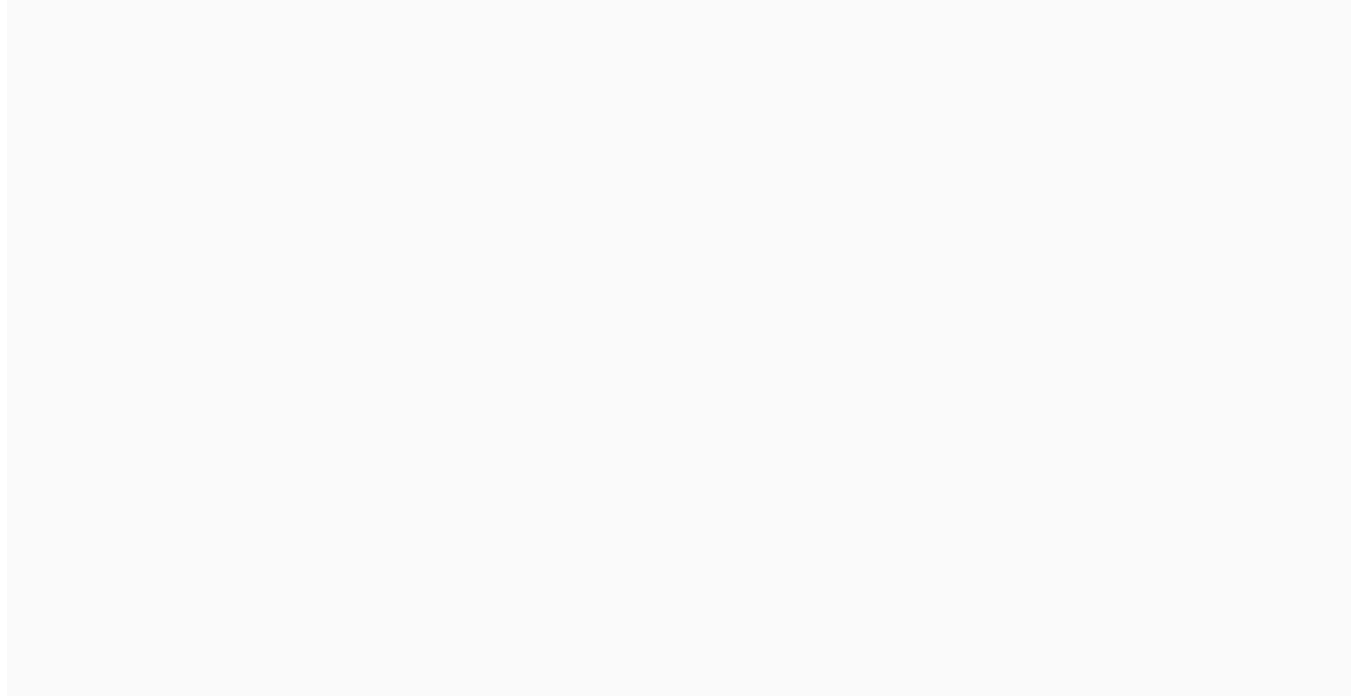 scroll, scrollTop: 0, scrollLeft: 0, axis: both 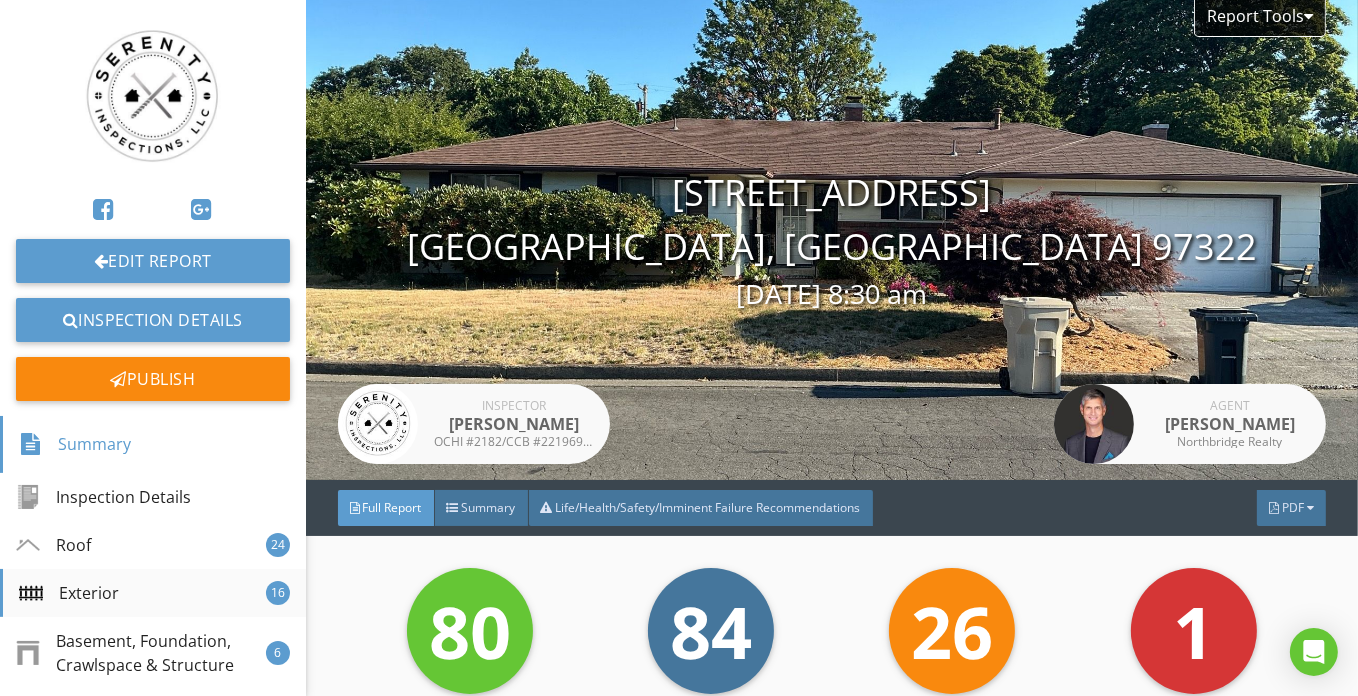 drag, startPoint x: 90, startPoint y: 602, endPoint x: 178, endPoint y: 586, distance: 89.44272 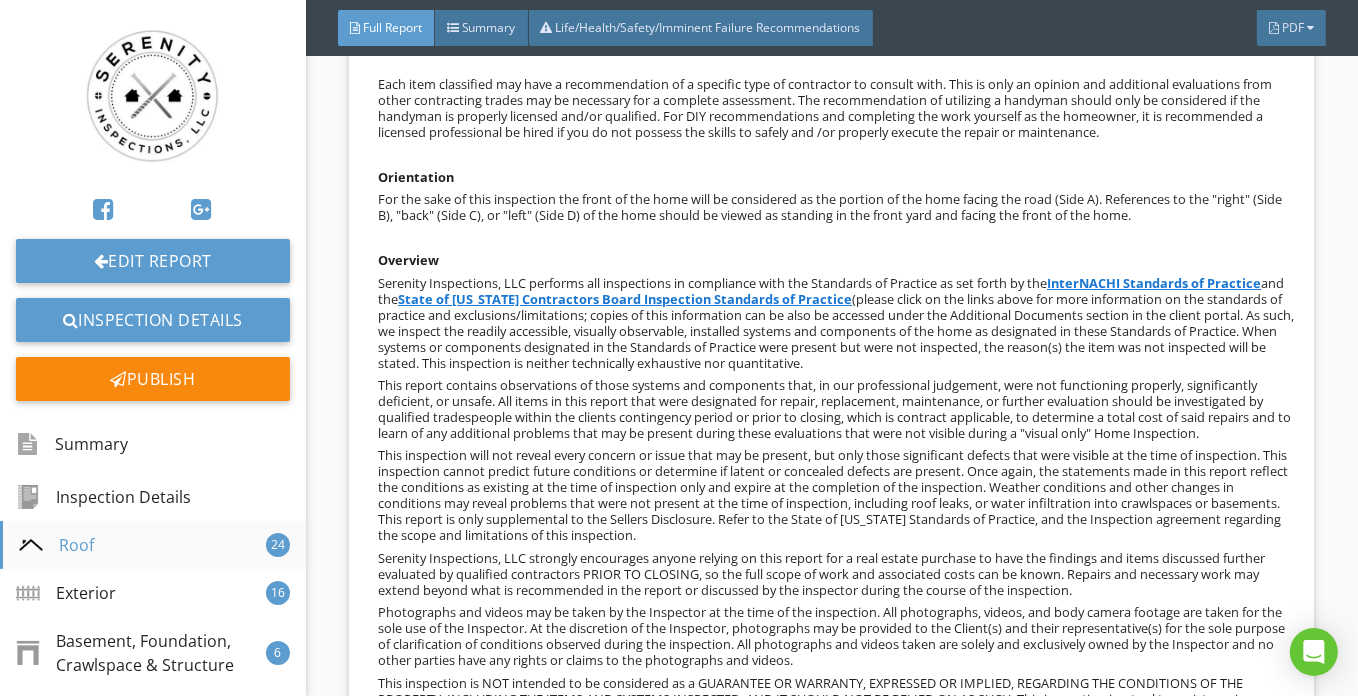 click on "Roof
24" at bounding box center [153, 545] 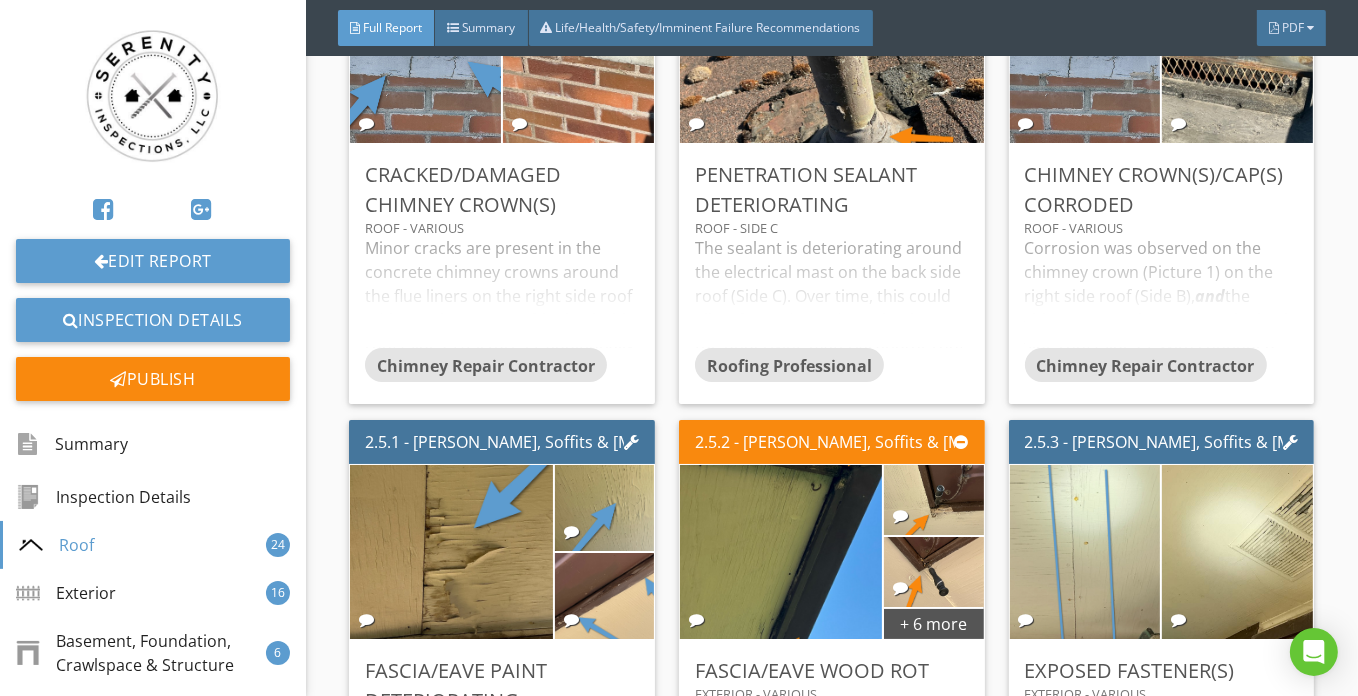 scroll, scrollTop: 5758, scrollLeft: 0, axis: vertical 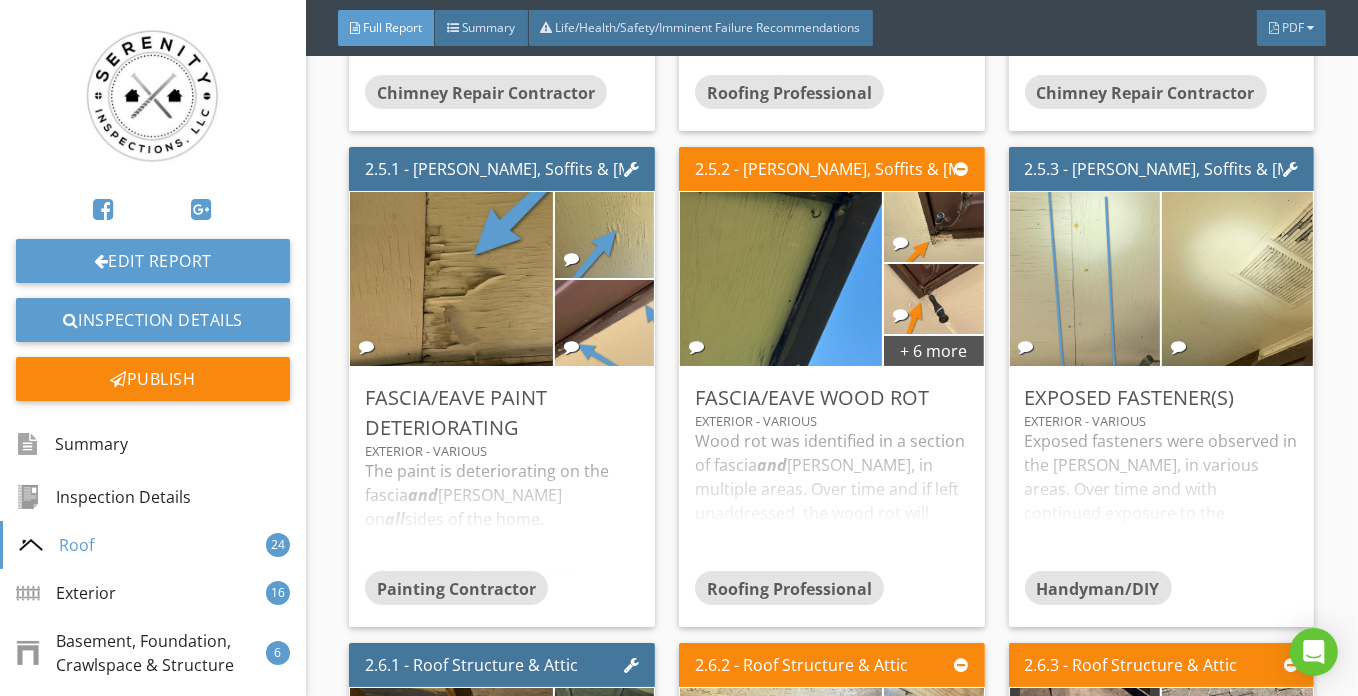 click on "Edit Report
Inspection Details
Publish" at bounding box center (153, 216) 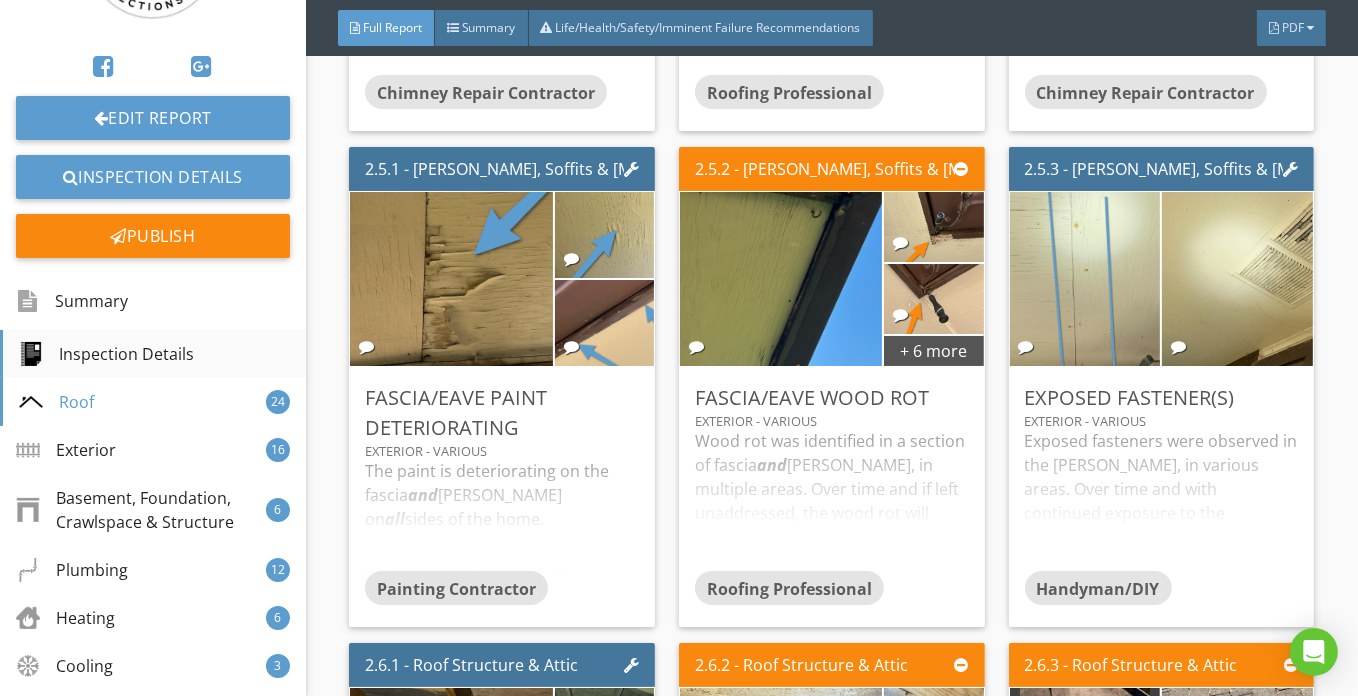 scroll, scrollTop: 363, scrollLeft: 0, axis: vertical 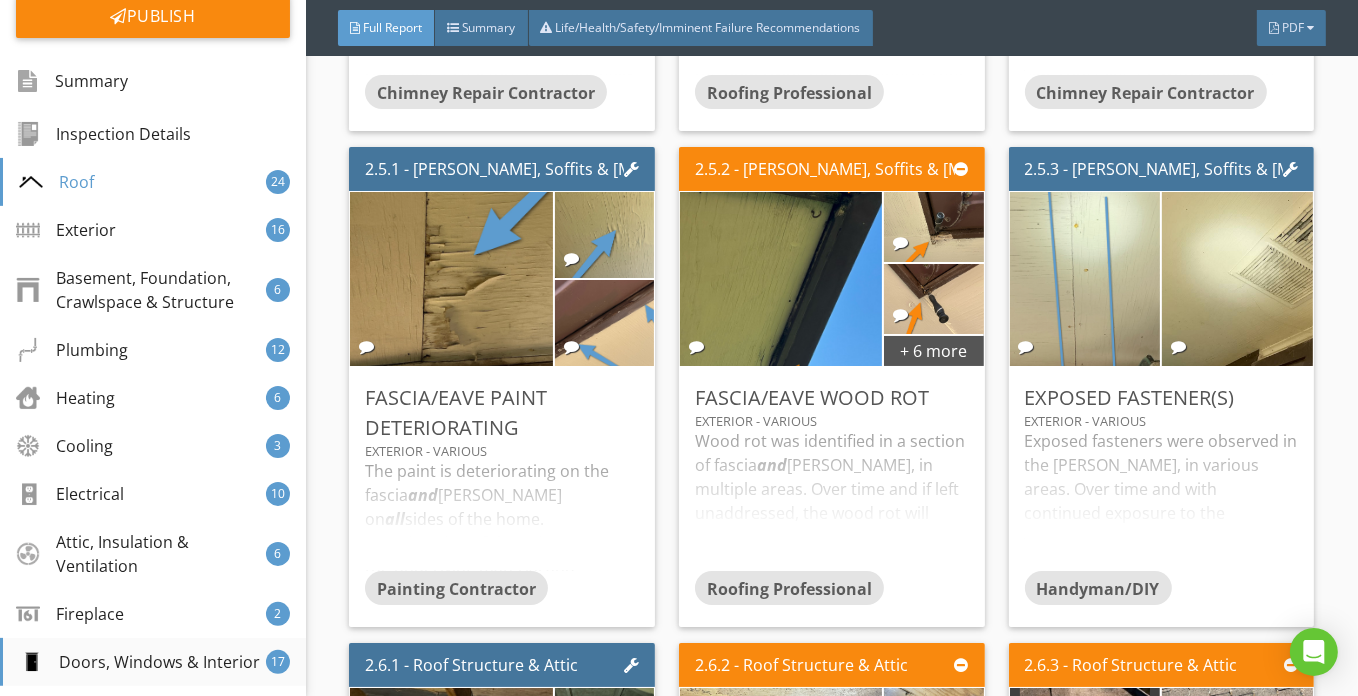 click on "Doors, Windows & Interior" at bounding box center (139, 662) 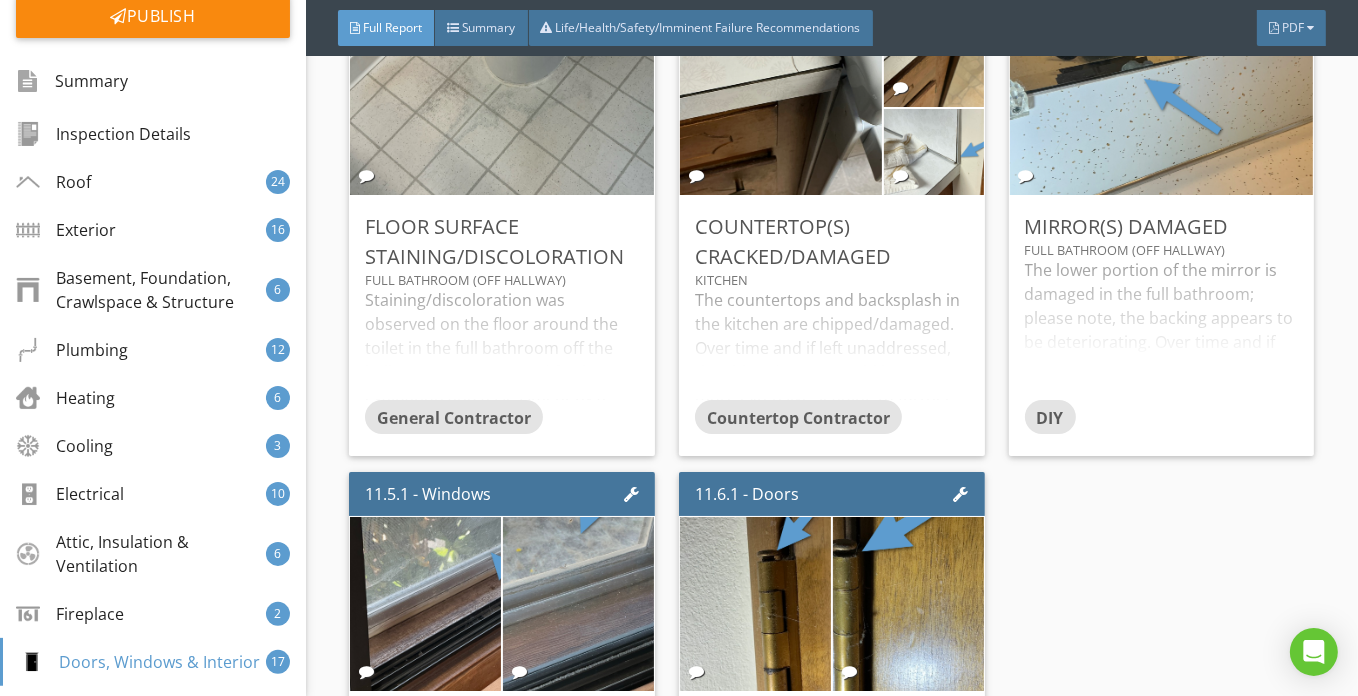 scroll, scrollTop: 23299, scrollLeft: 0, axis: vertical 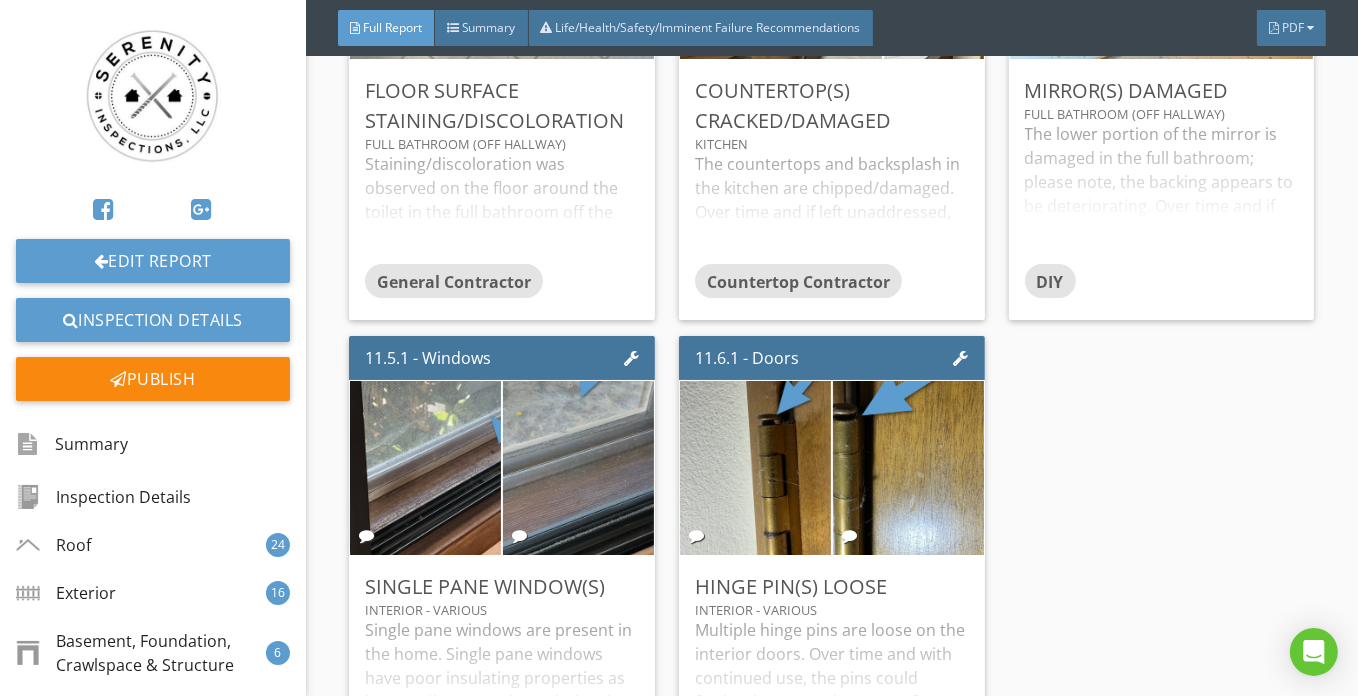 drag, startPoint x: 106, startPoint y: 588, endPoint x: 346, endPoint y: 576, distance: 240.29982 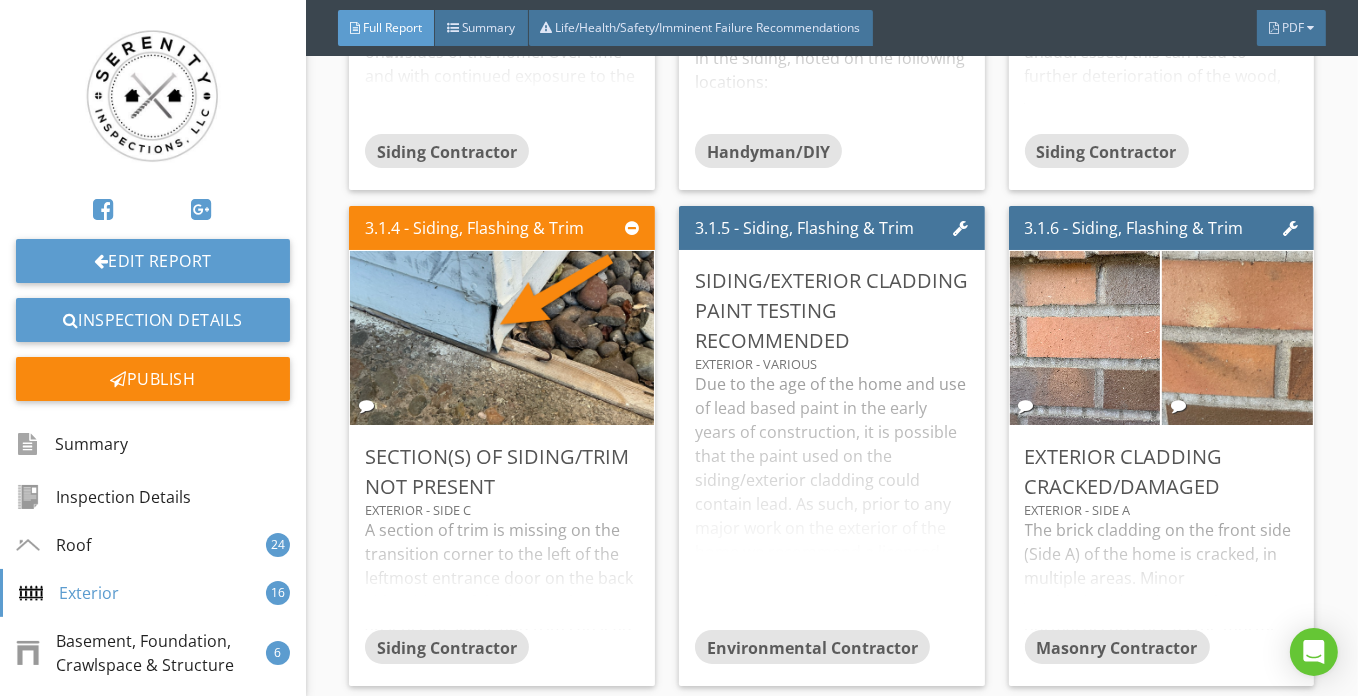 scroll, scrollTop: 6916, scrollLeft: 0, axis: vertical 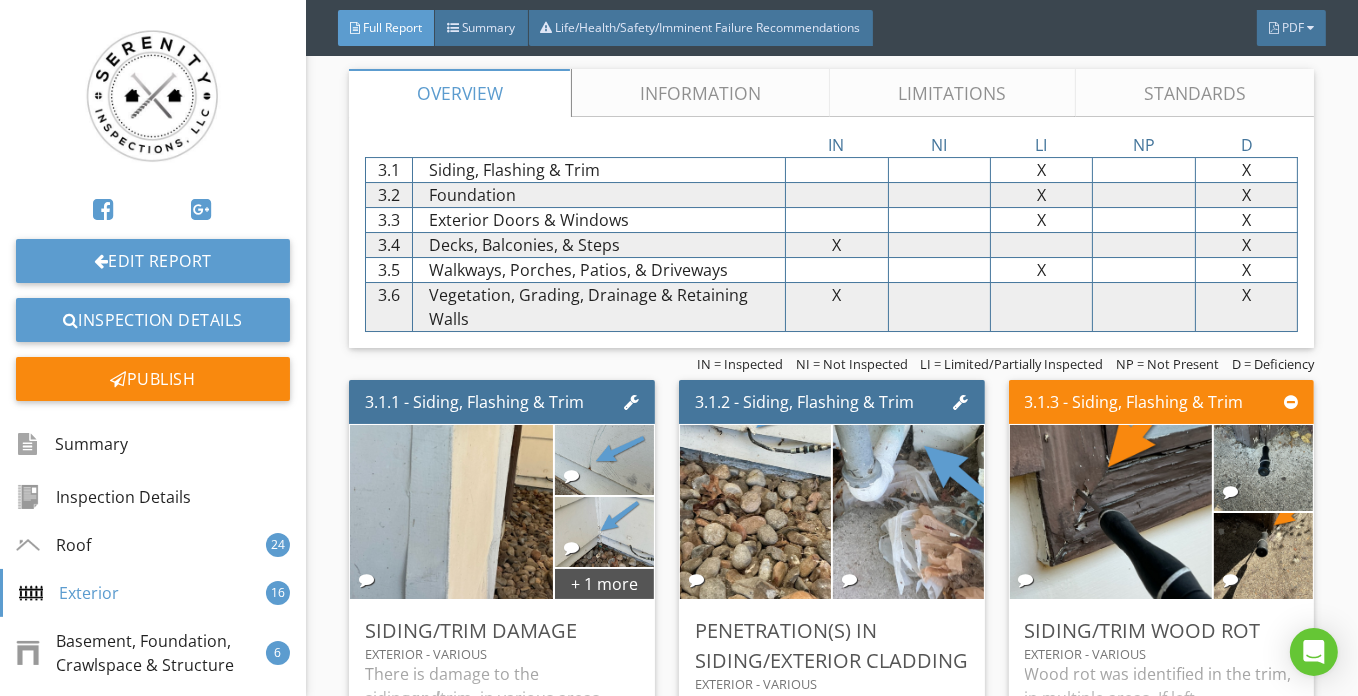 click on "Information" at bounding box center (702, 93) 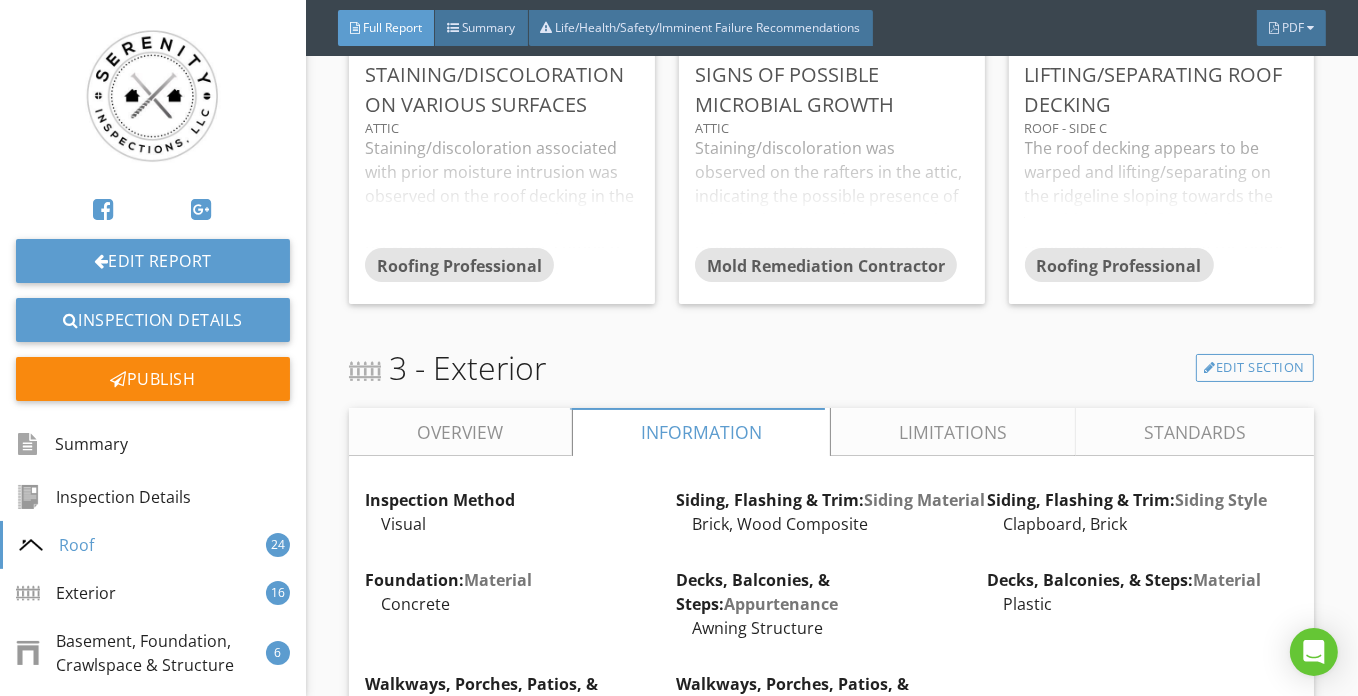 scroll, scrollTop: 6552, scrollLeft: 0, axis: vertical 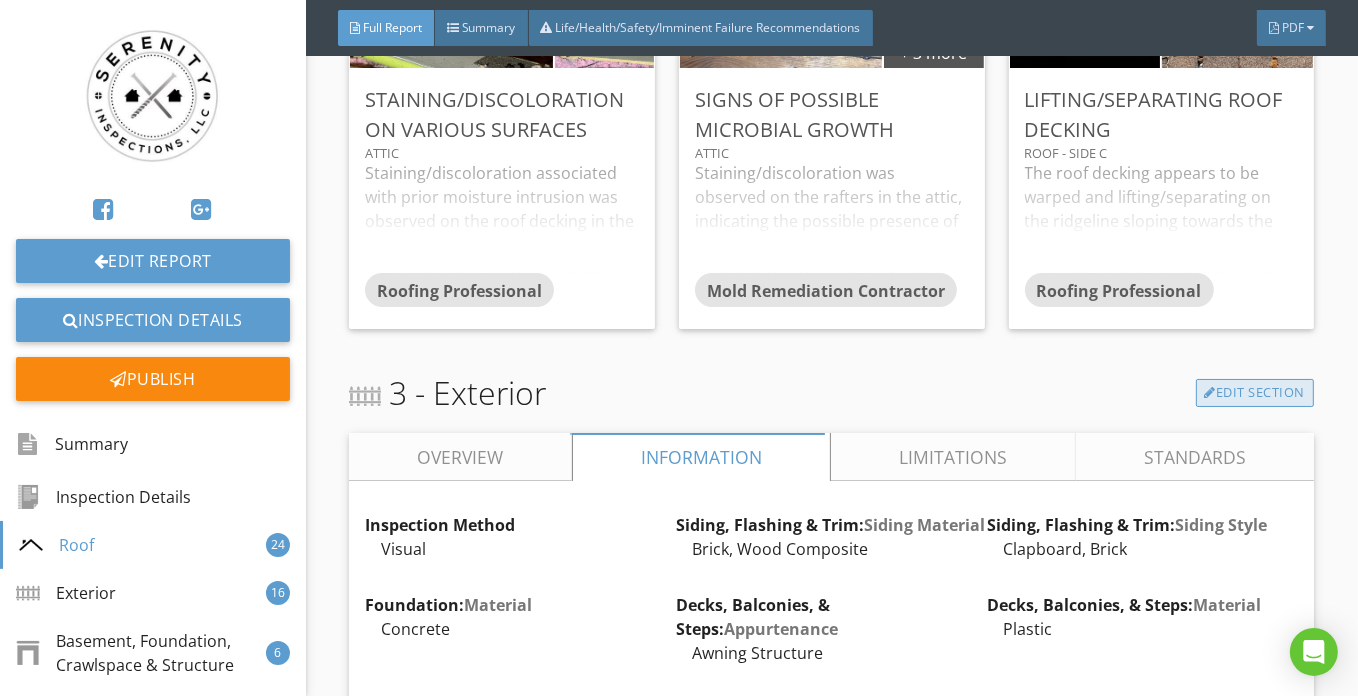 click on "Edit Section" at bounding box center [1255, 393] 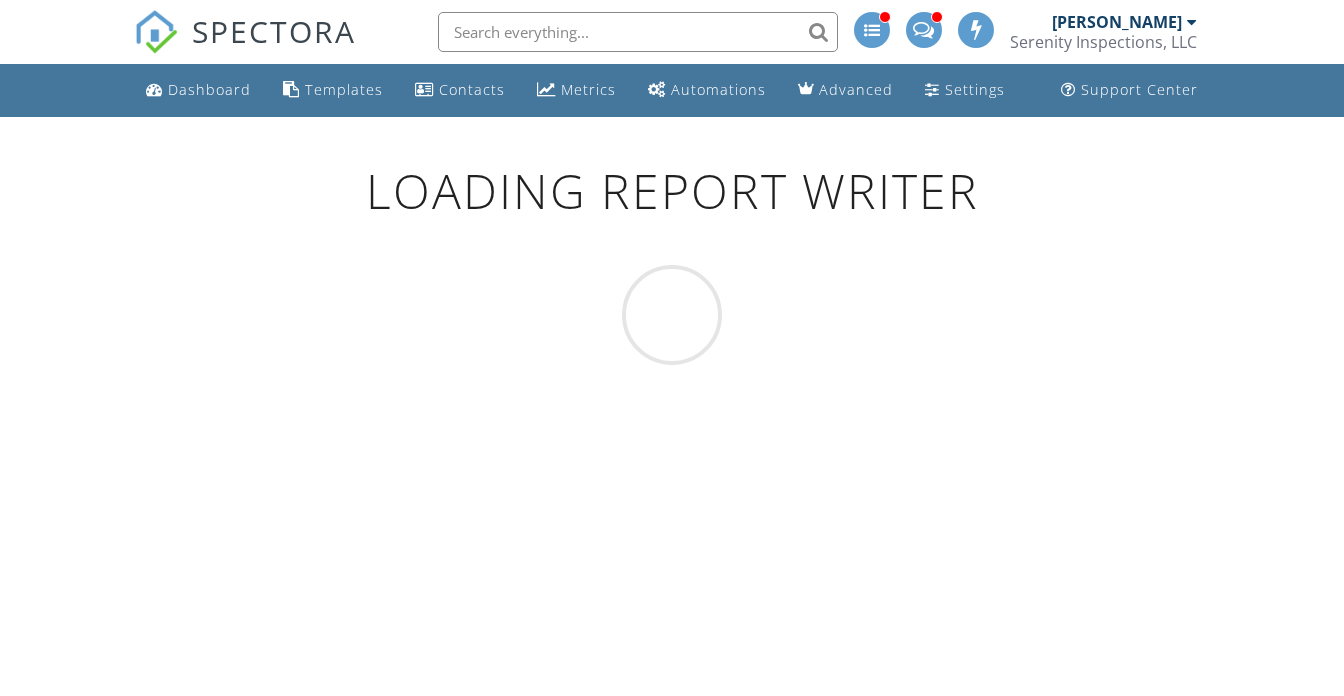 scroll, scrollTop: 0, scrollLeft: 0, axis: both 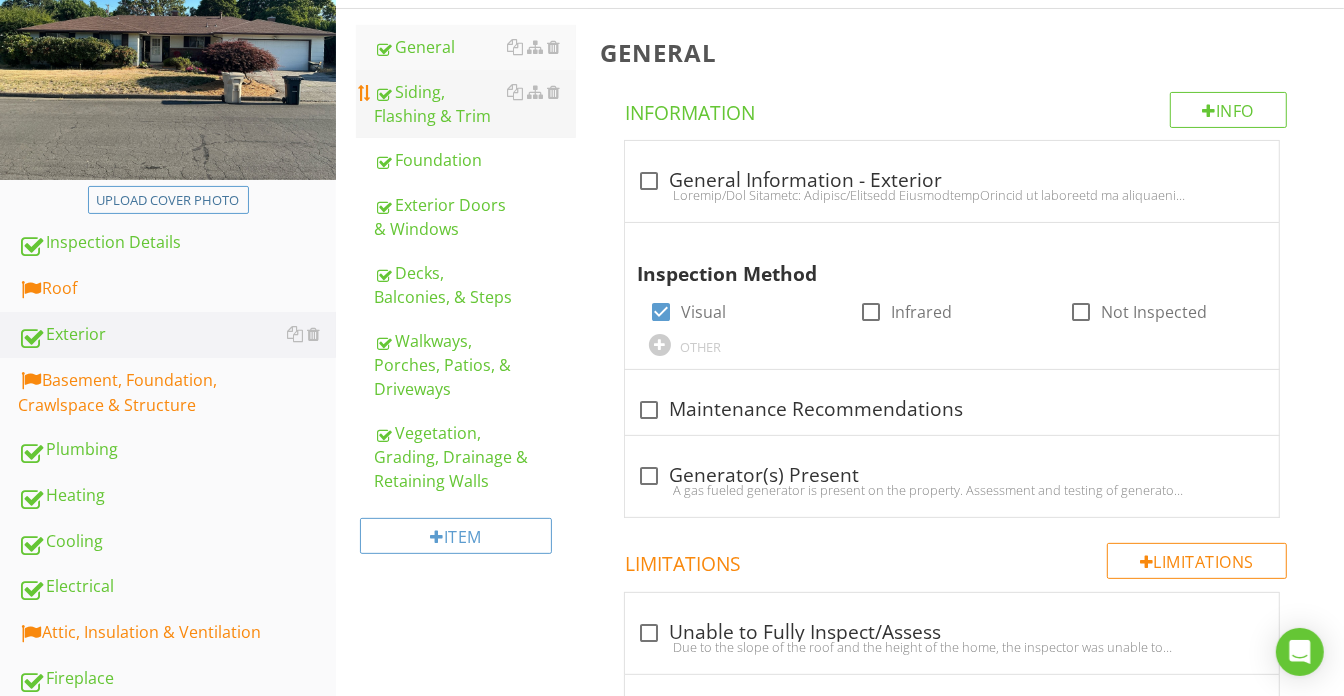 click on "Siding, Flashing & Trim" at bounding box center [475, 104] 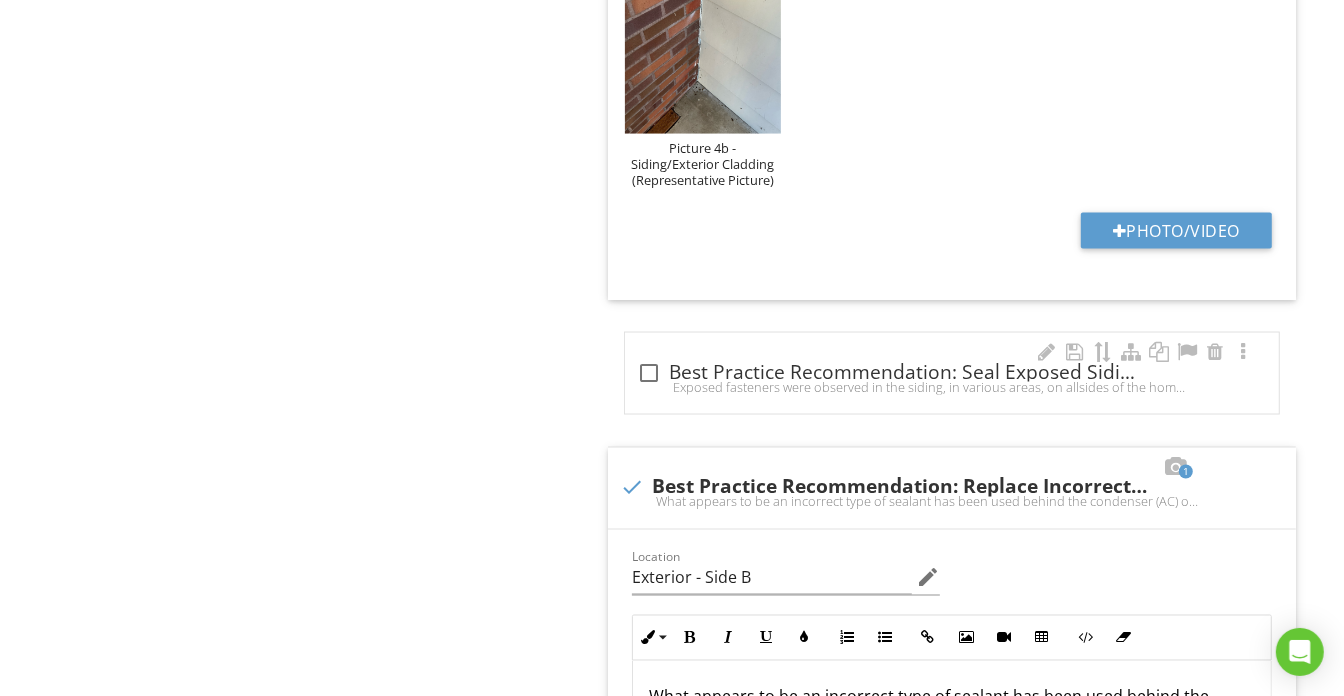 scroll, scrollTop: 2363, scrollLeft: 0, axis: vertical 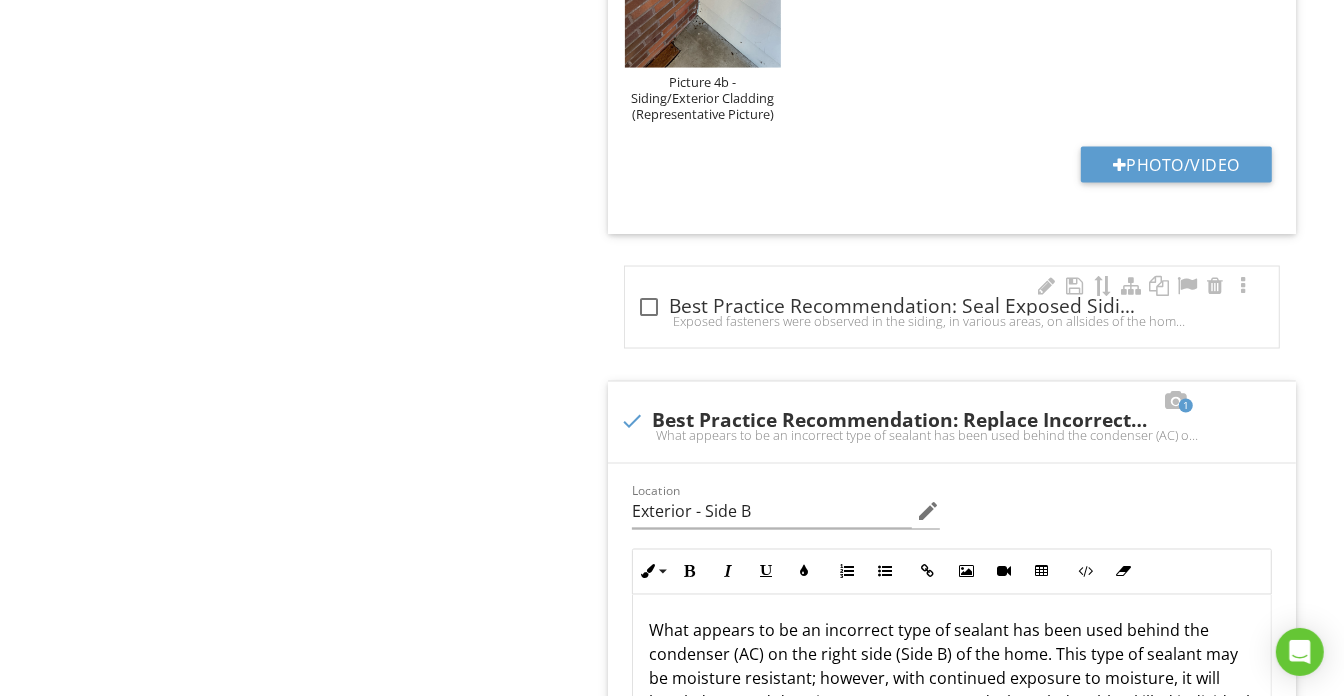 click on "Exposed fasteners were observed in the siding, in various areas, on allsides of the home. If left unaddressed, over time, this could lead to moisture penetration and deterioration of the various portions of the underlying material and/or structure. We recommend a knowledgeable/skilled individual seal these areas to protect and preserve the siding/exterior cladding.**Note: The Video Depicts the Exposed Fasteners.**" at bounding box center (952, 321) 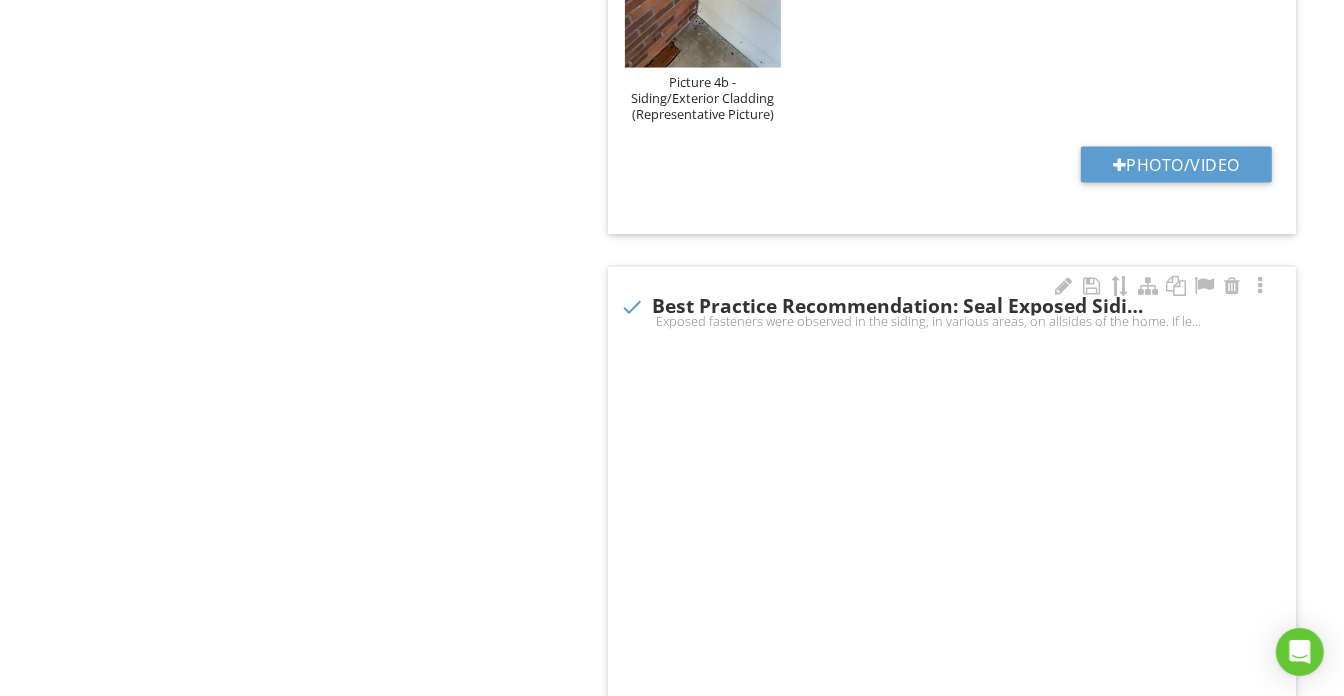 checkbox on "true" 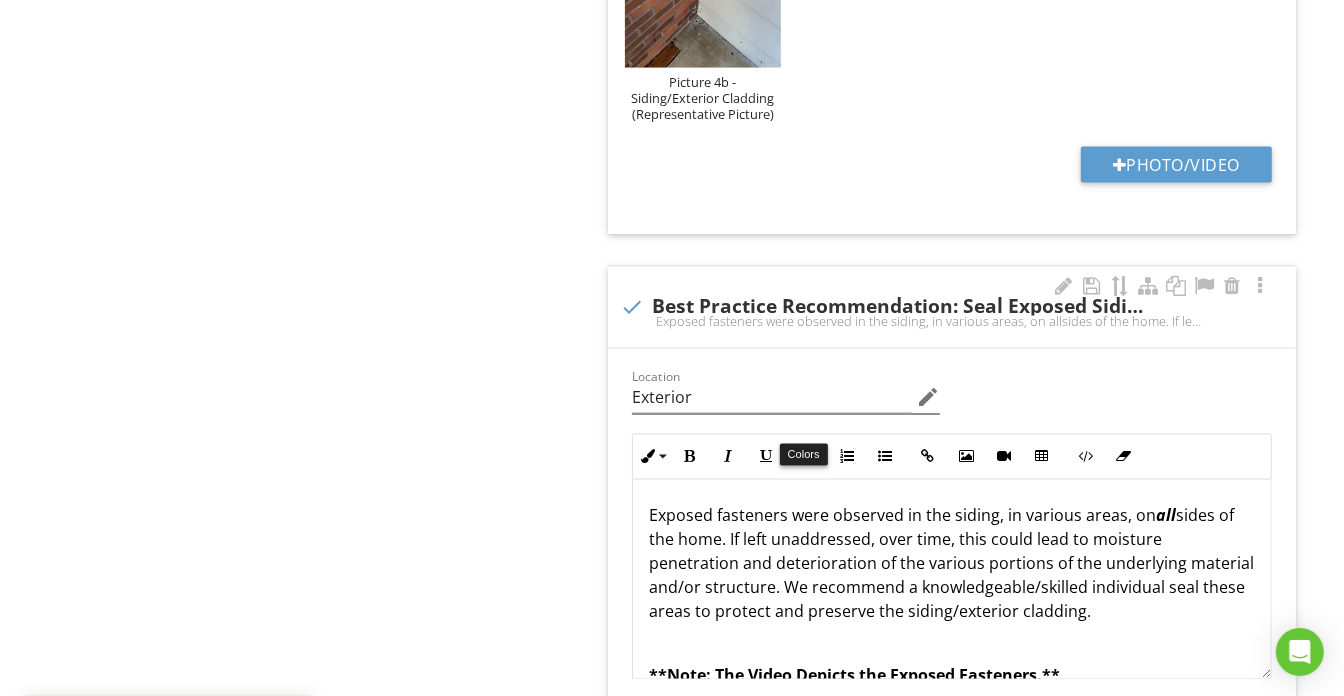 scroll, scrollTop: 2545, scrollLeft: 0, axis: vertical 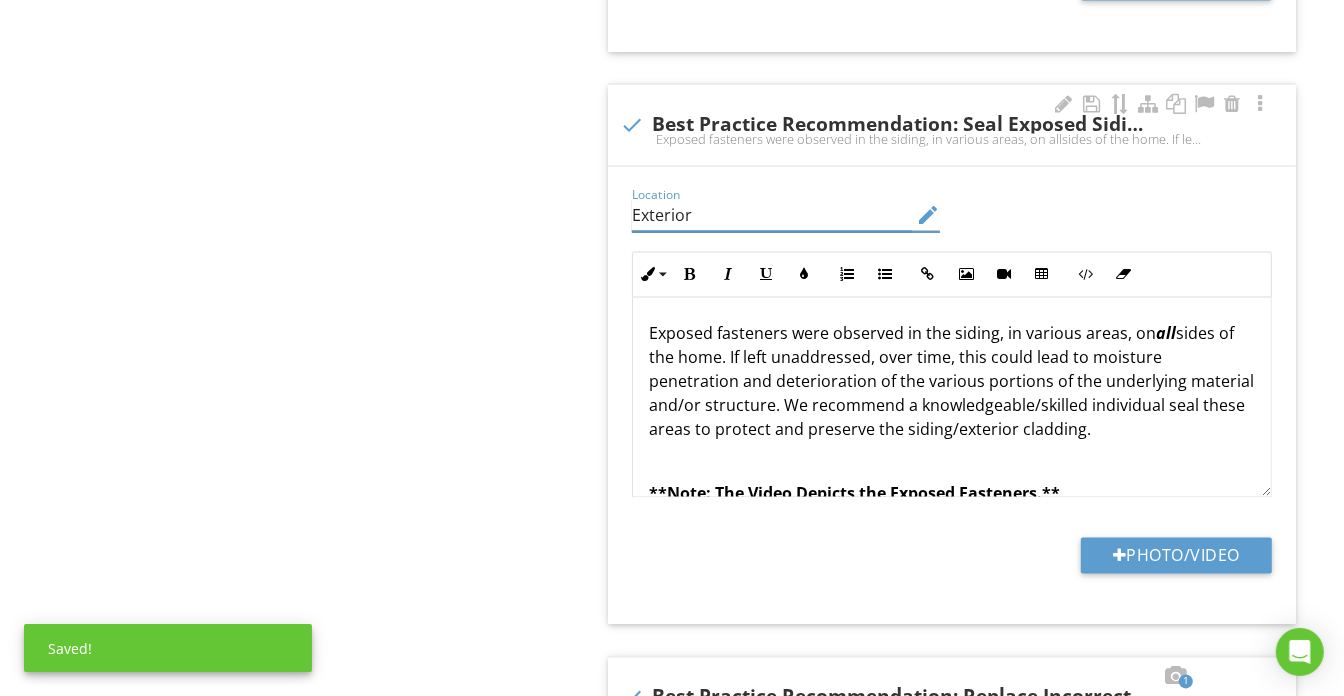 click on "Exterior" at bounding box center (772, 215) 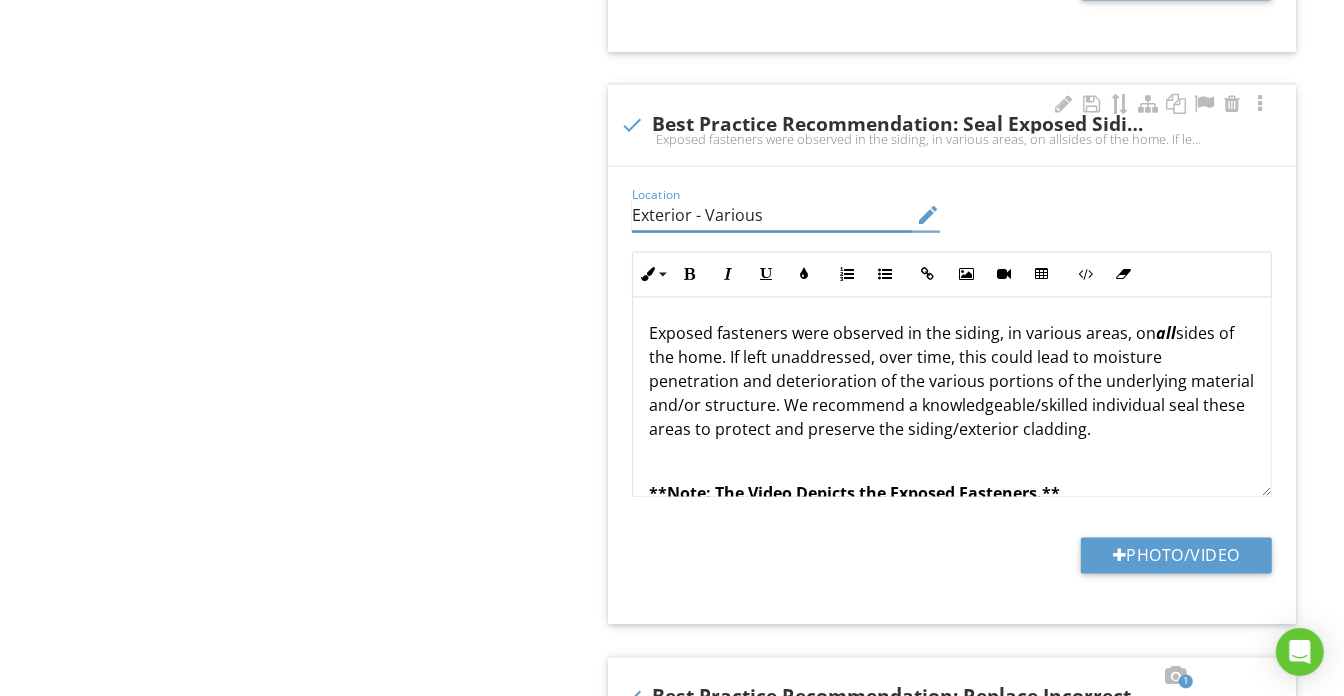 type on "Exterior - Various" 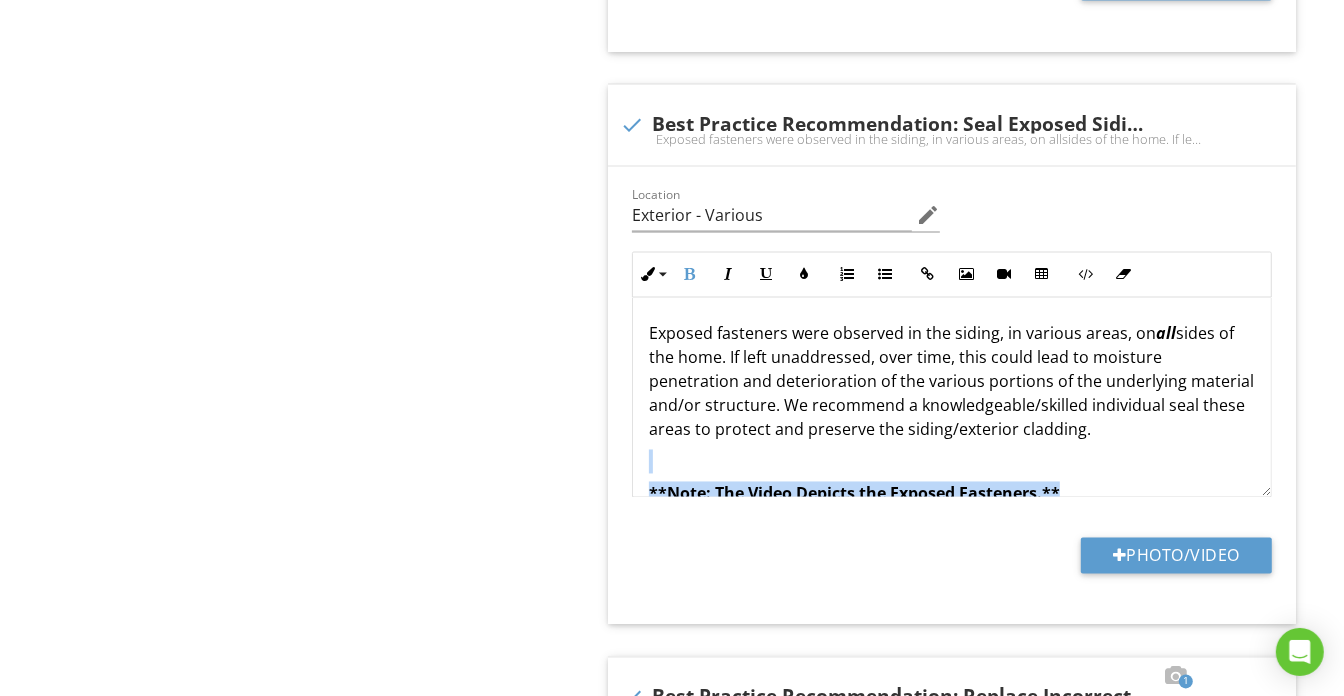 drag, startPoint x: 1089, startPoint y: 451, endPoint x: 590, endPoint y: 441, distance: 499.1002 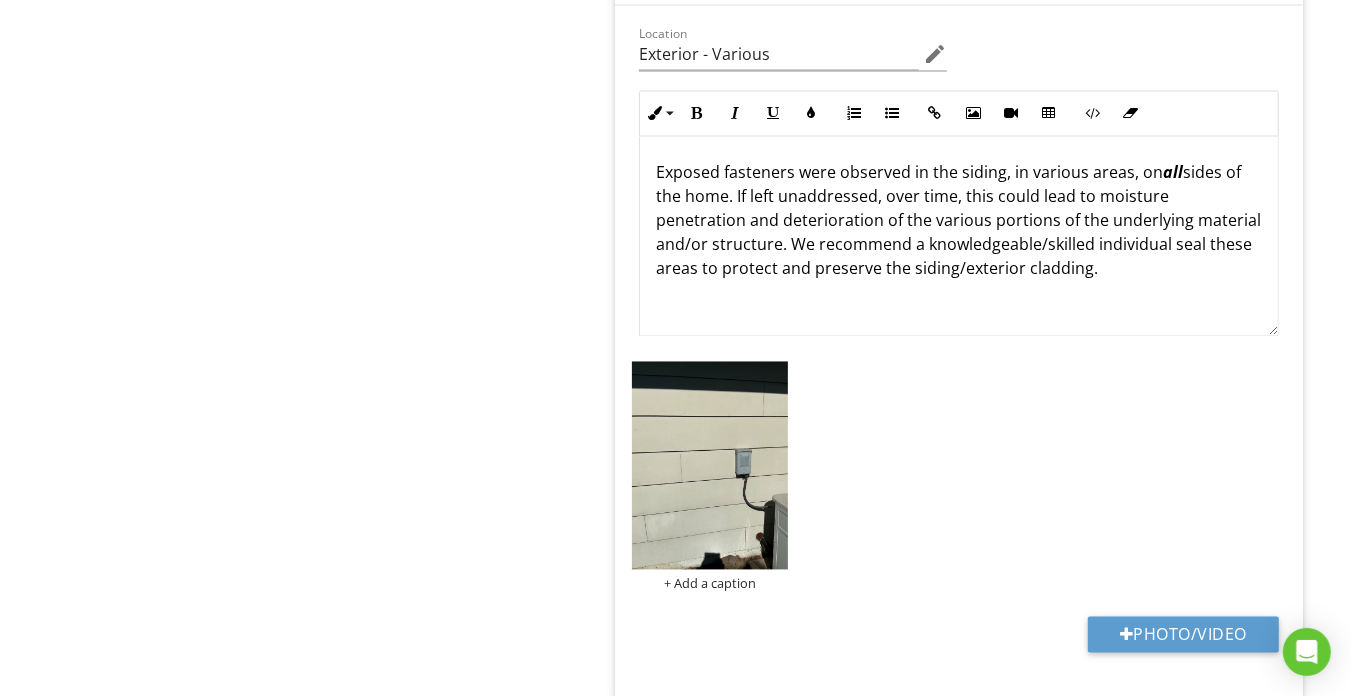 scroll, scrollTop: 2727, scrollLeft: 0, axis: vertical 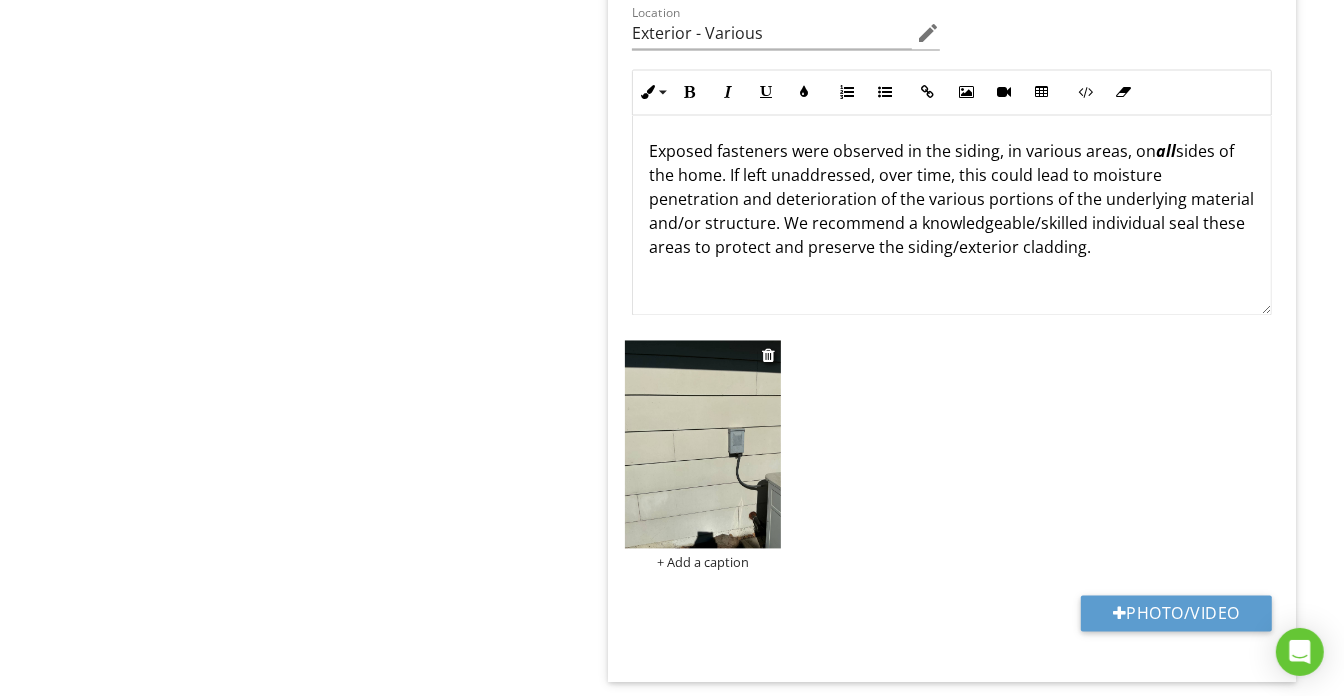 click on "+ Add a caption" at bounding box center (703, 563) 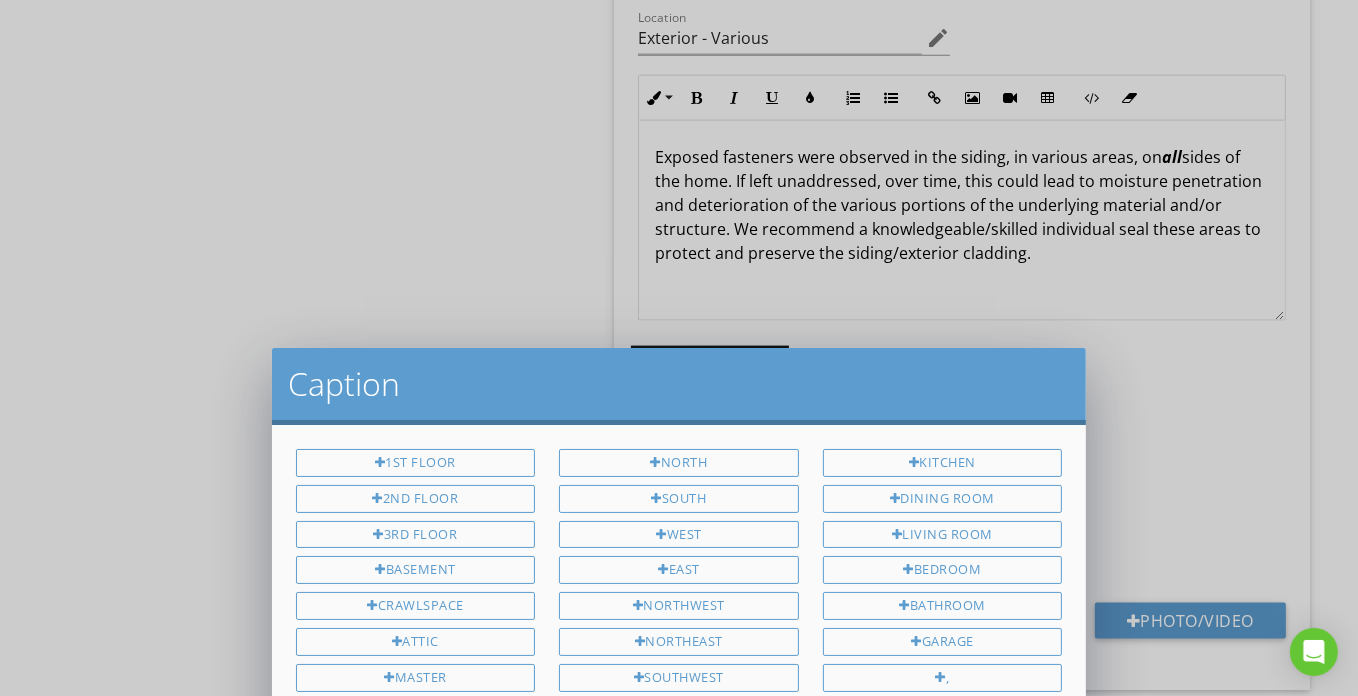 scroll, scrollTop: 0, scrollLeft: 0, axis: both 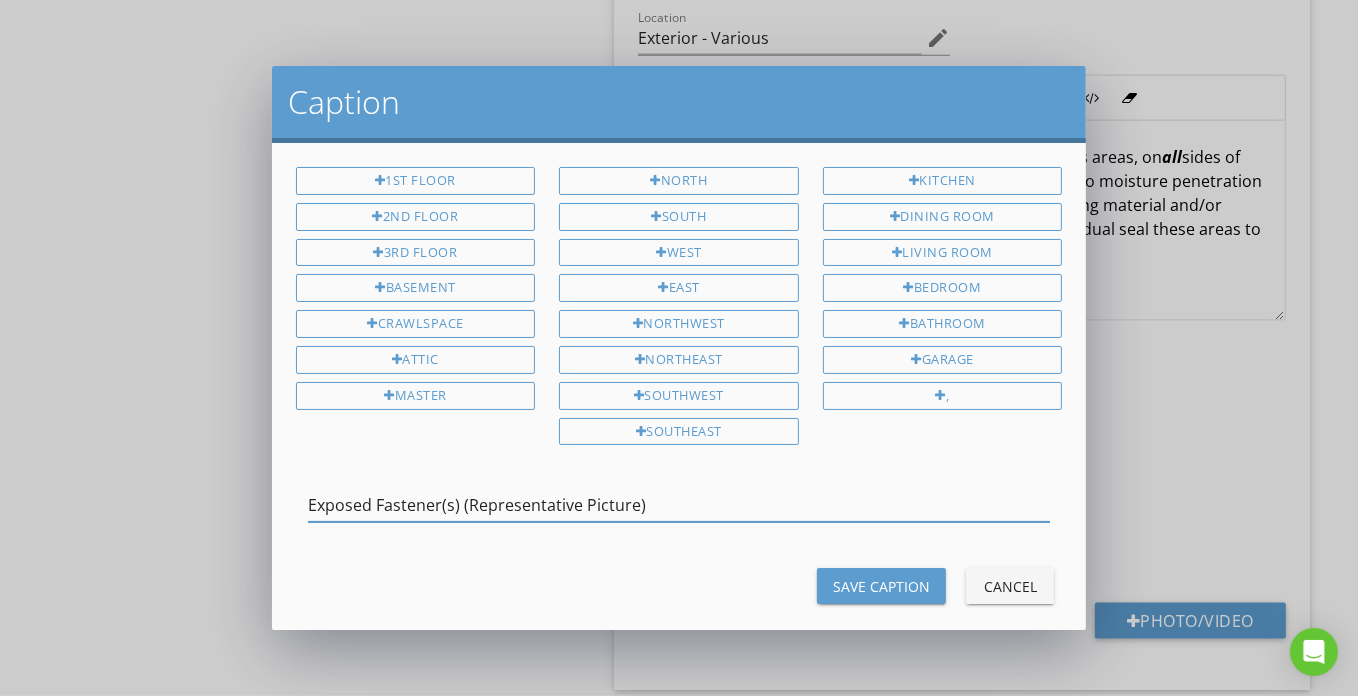 type on "Exposed Fastener(s) (Representative Picture)" 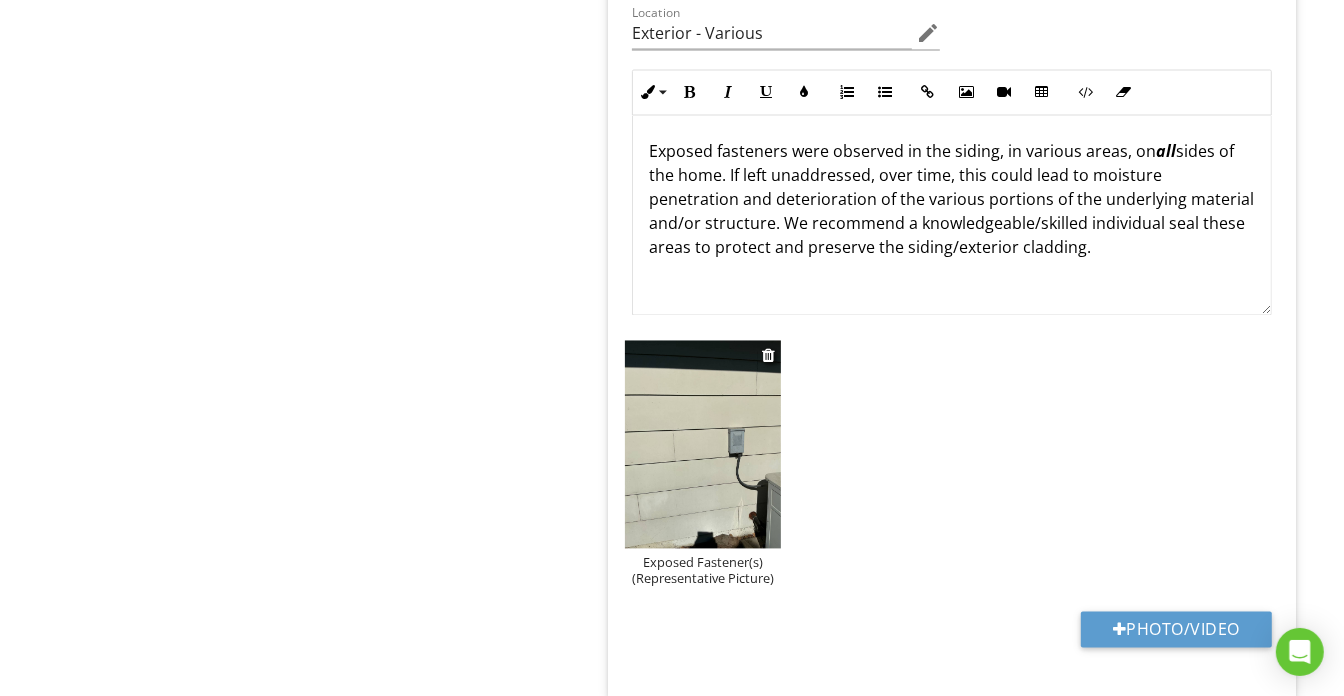 click at bounding box center (703, 445) 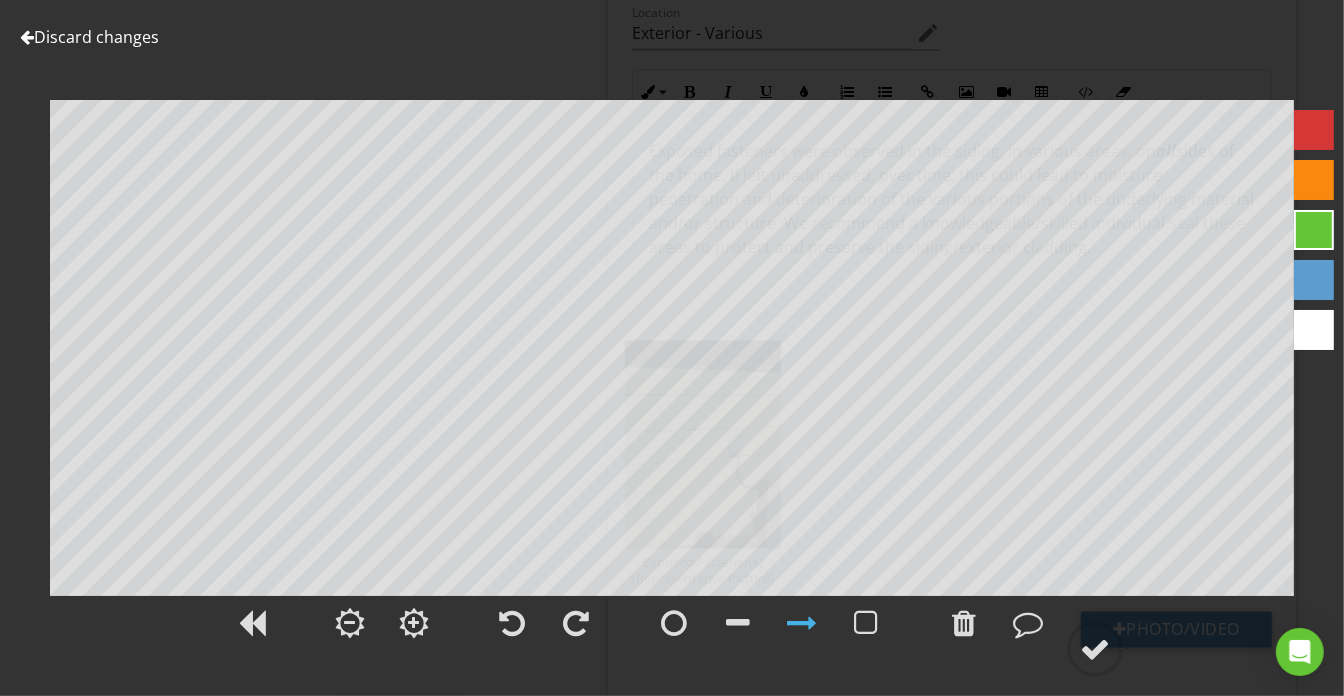 click at bounding box center [1314, 280] 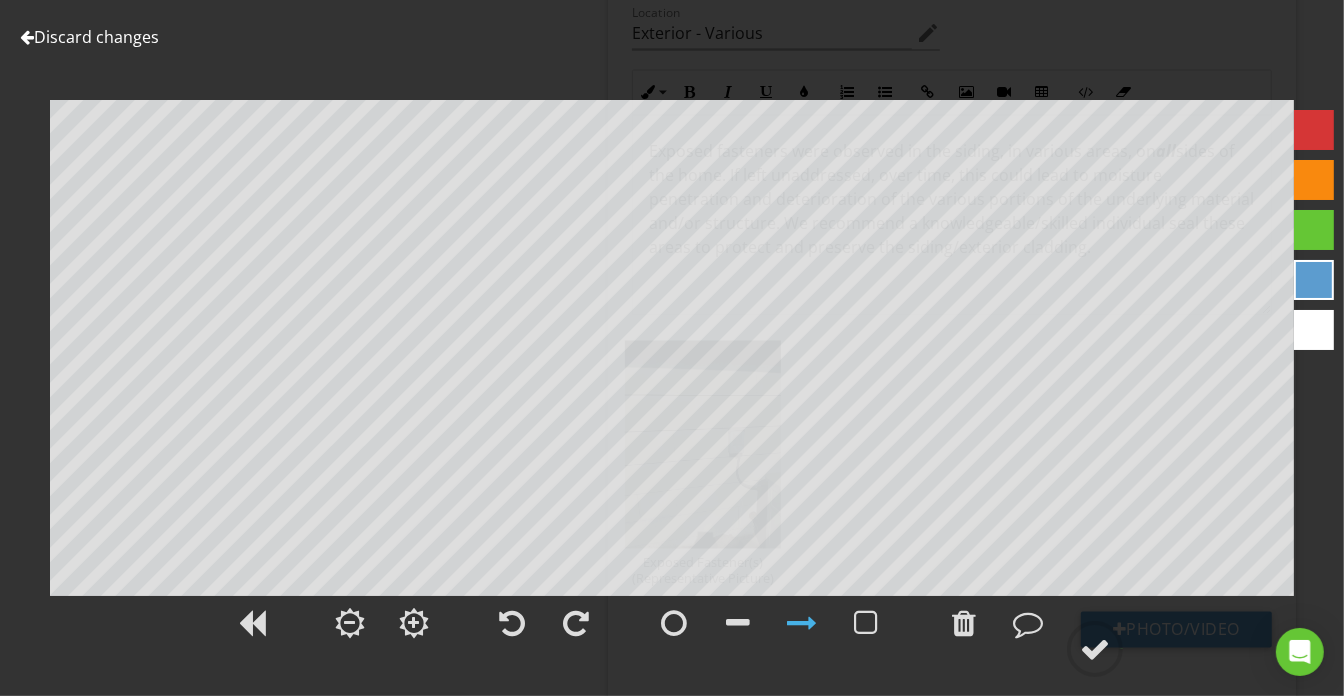 click at bounding box center (802, 623) 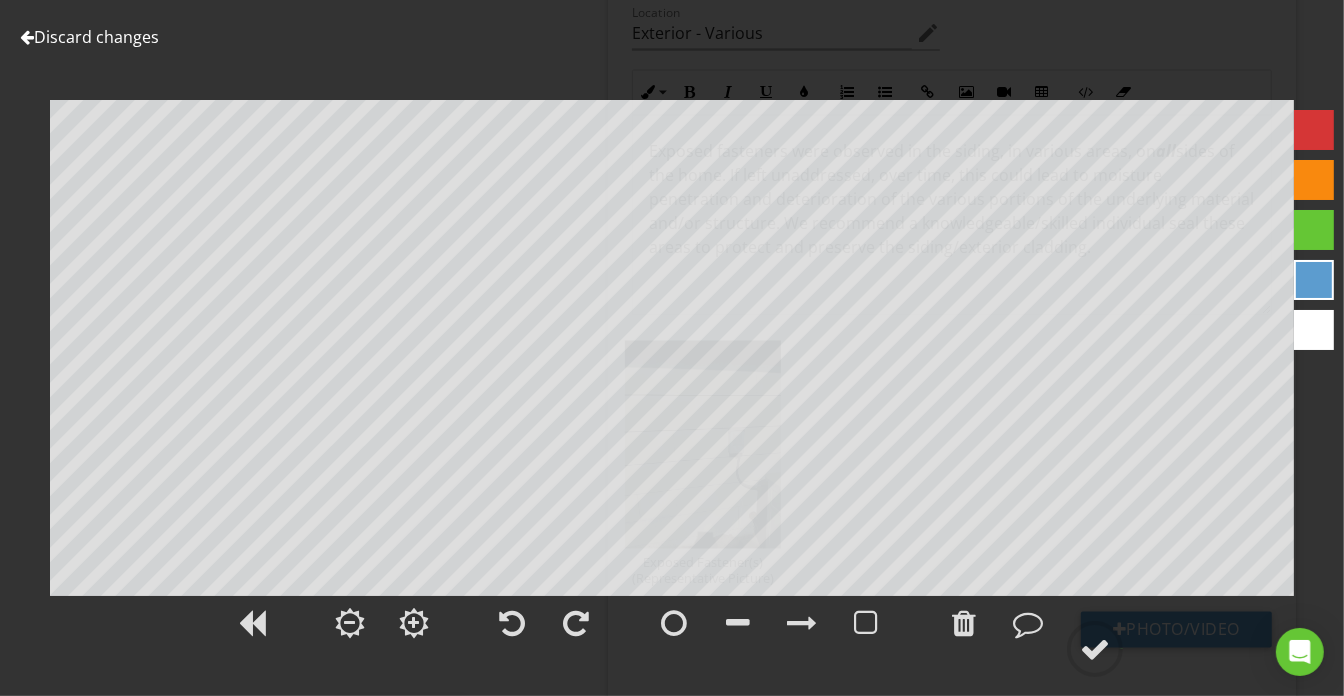 click at bounding box center [1314, 280] 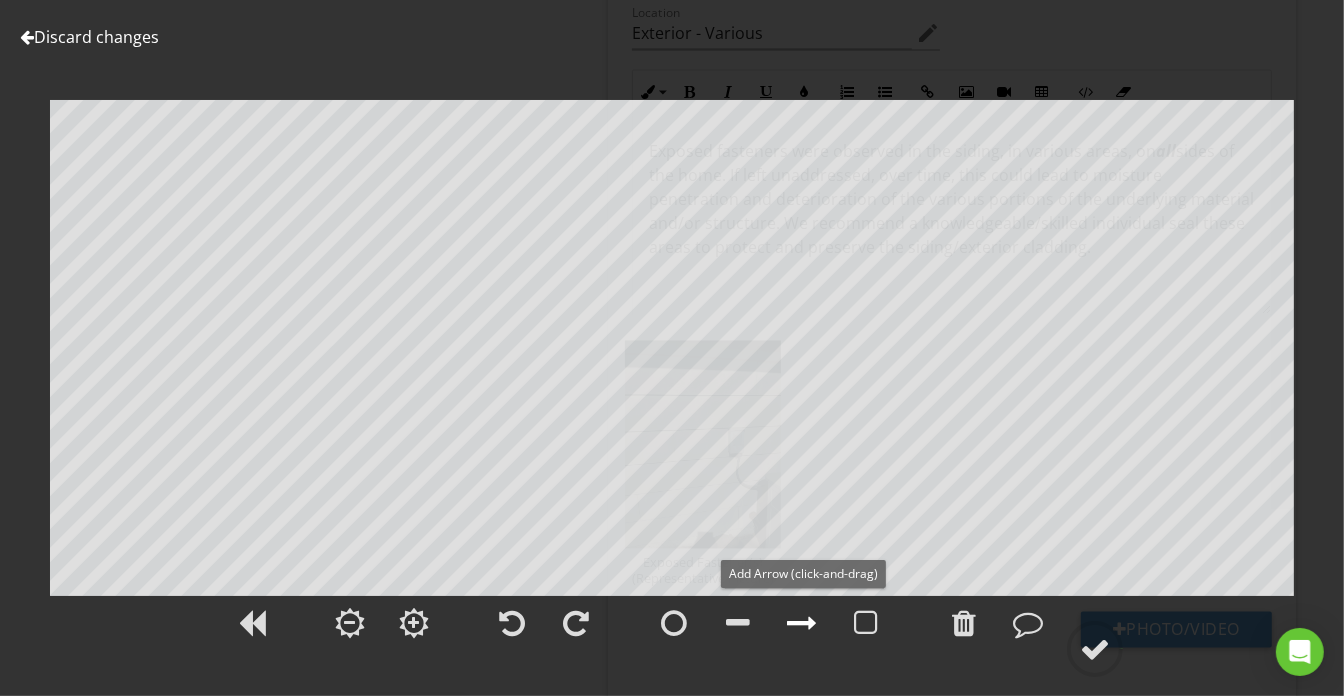 click at bounding box center (802, 623) 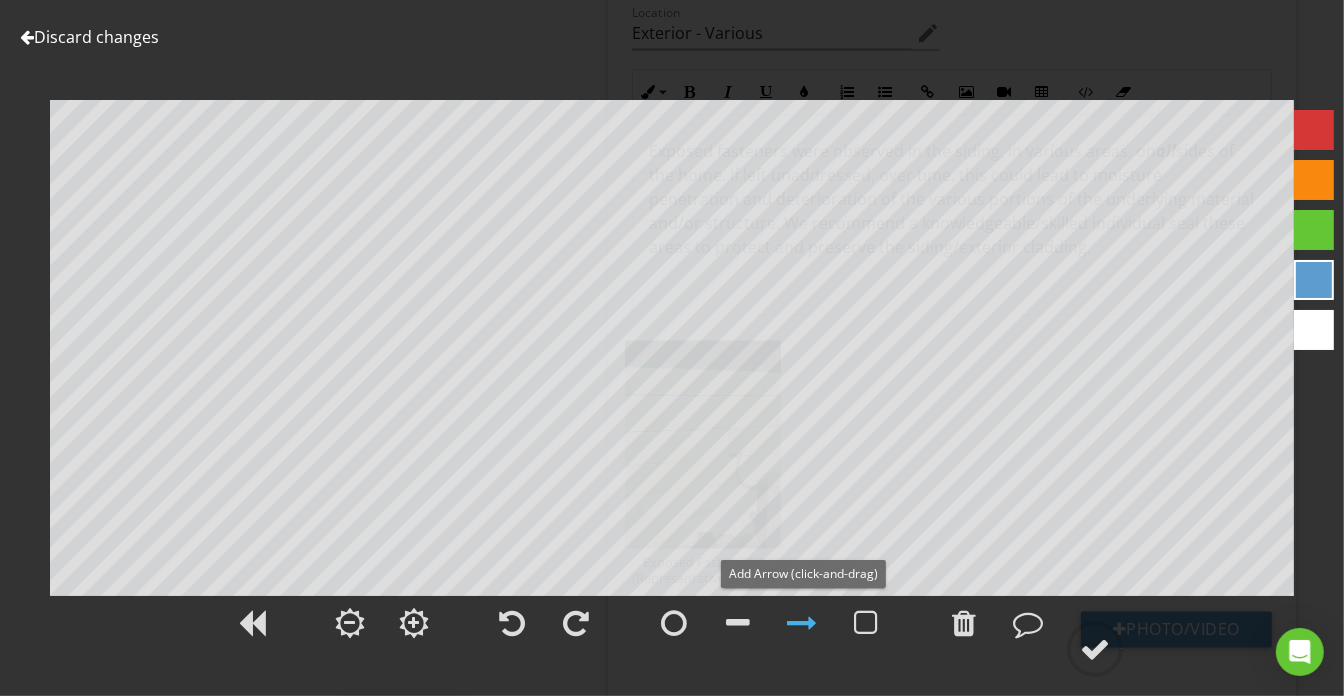 click at bounding box center (802, 623) 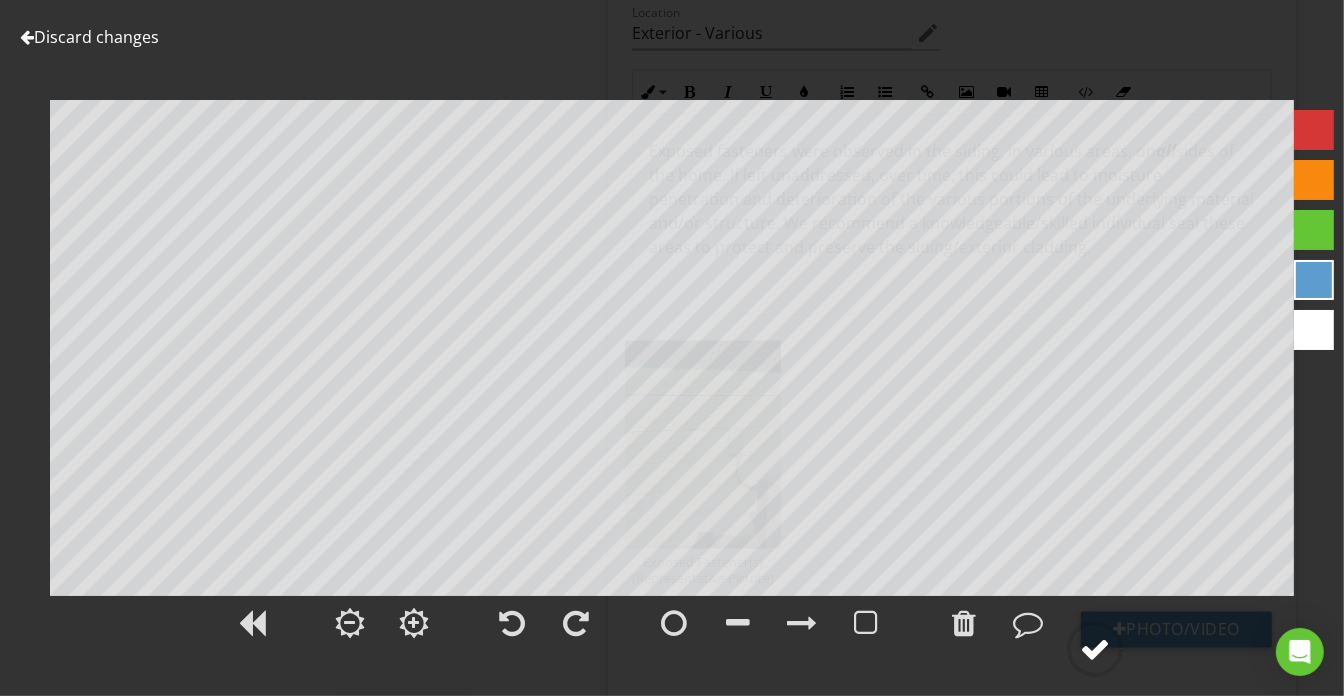 click at bounding box center (1095, 649) 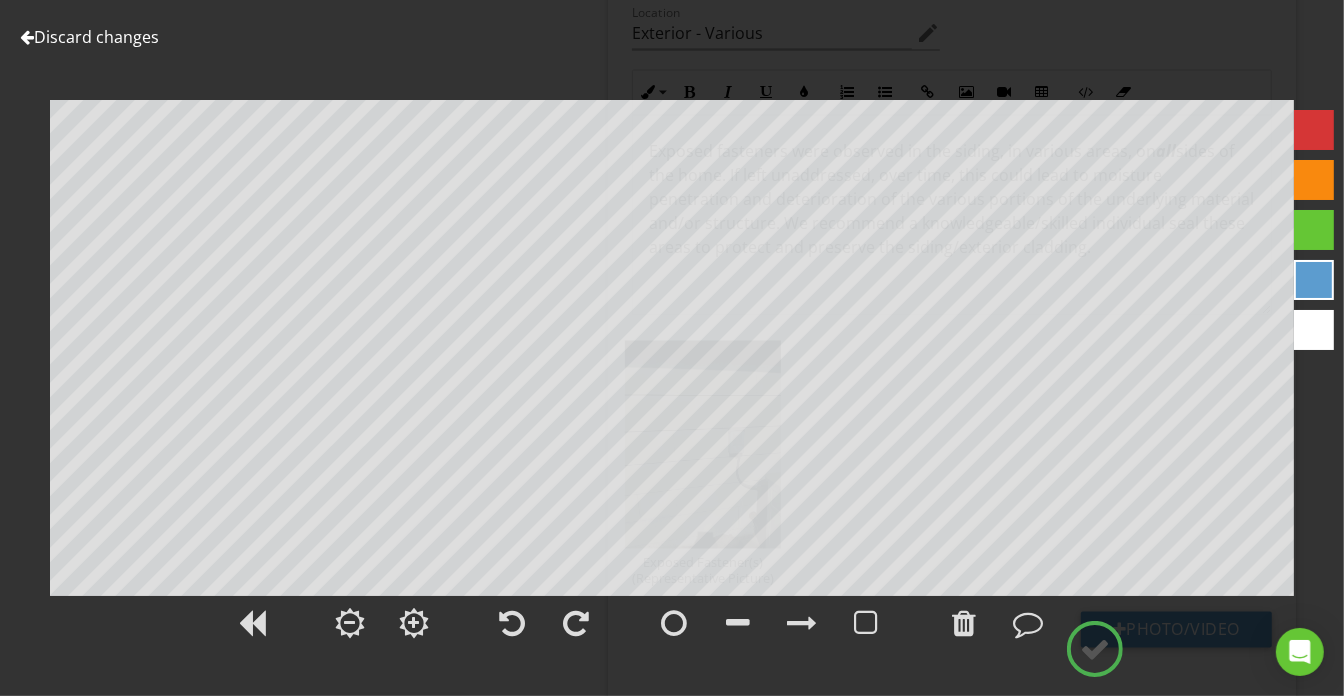 click on "Discard changes
Add Location
Exposed Fastener(s) (Representative Picture)" at bounding box center [672, 348] 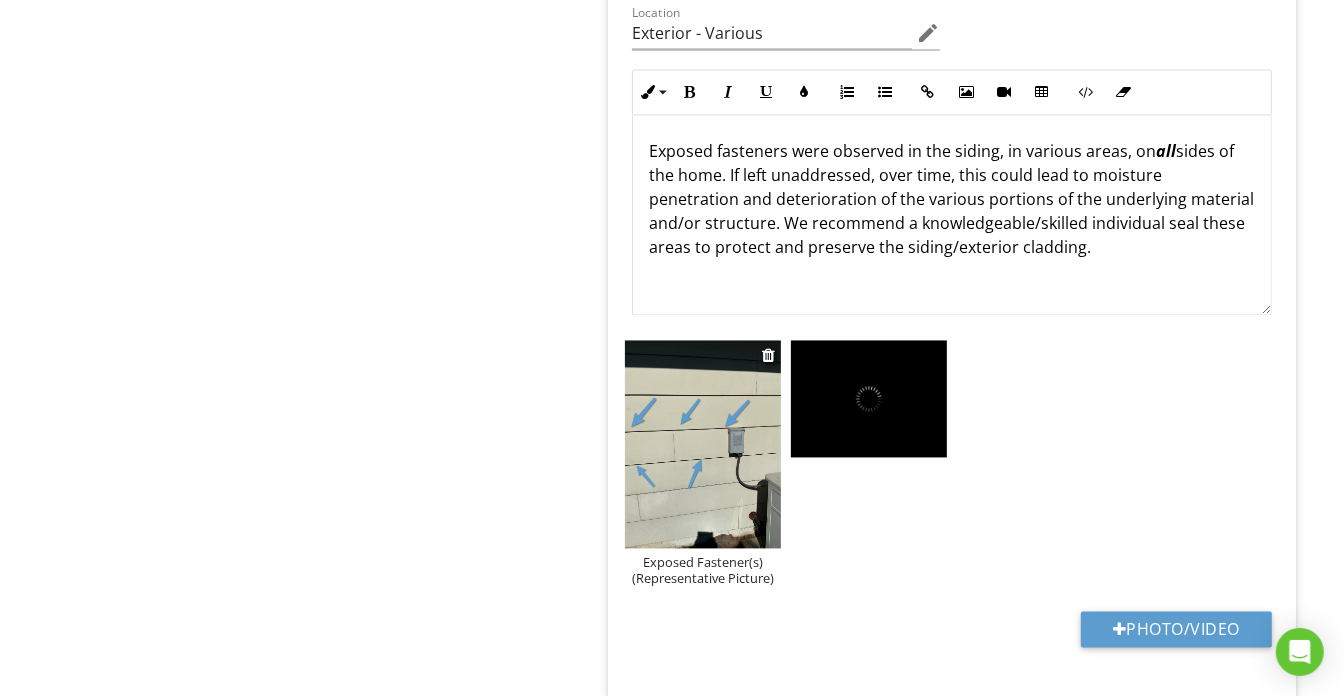 click on "Exposed Fastener(s) (Representative Picture)" at bounding box center (703, 571) 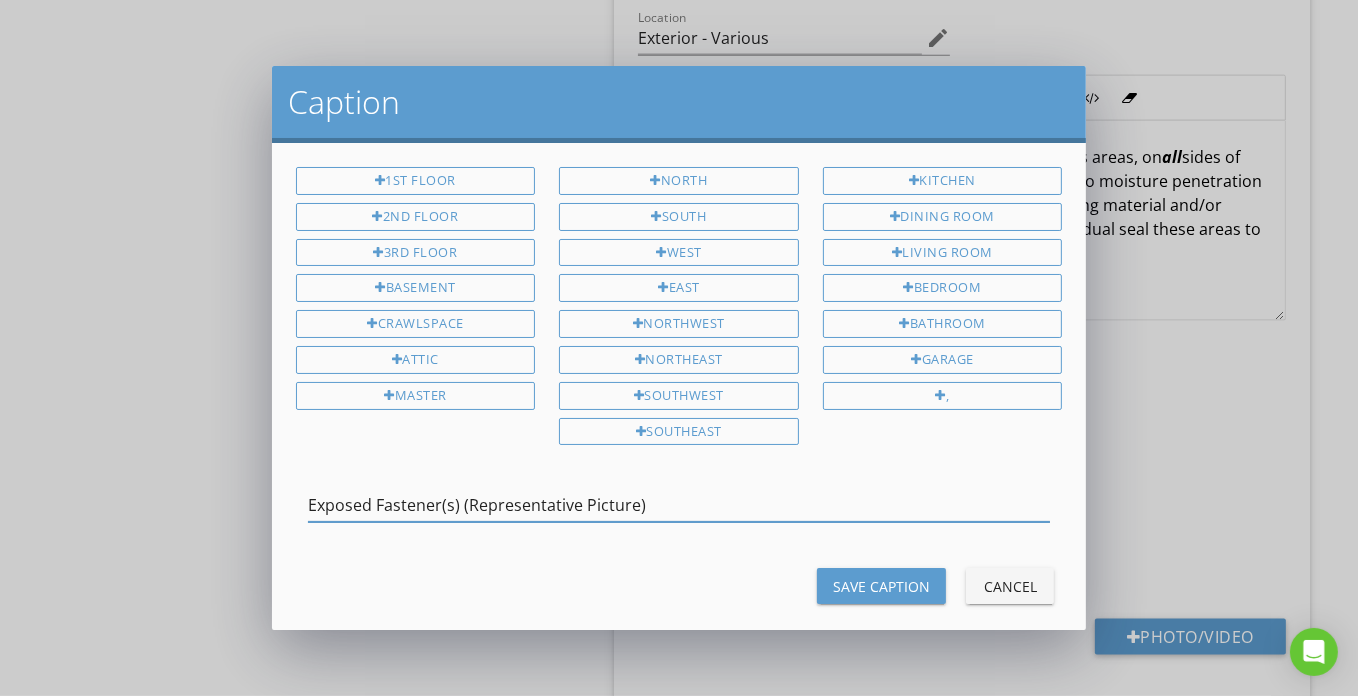 scroll, scrollTop: 0, scrollLeft: 0, axis: both 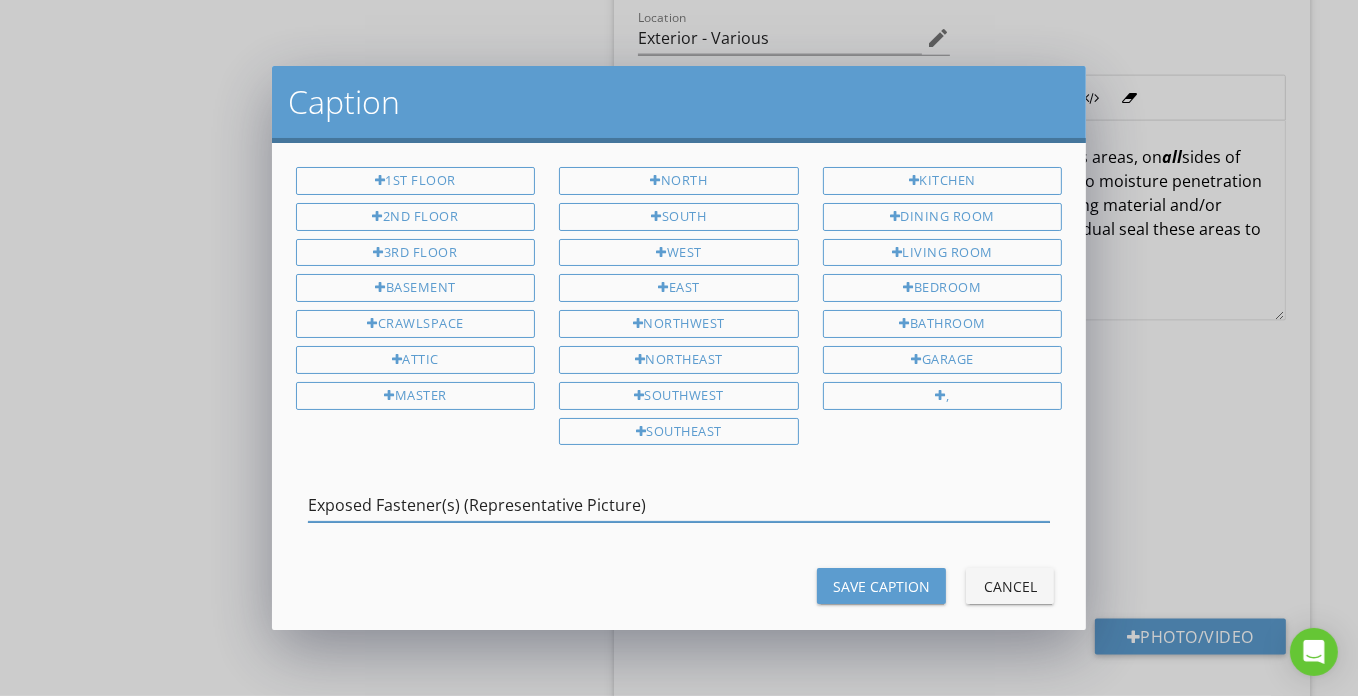 click on "Exposed Fastener(s) (Representative Picture)" at bounding box center (679, 505) 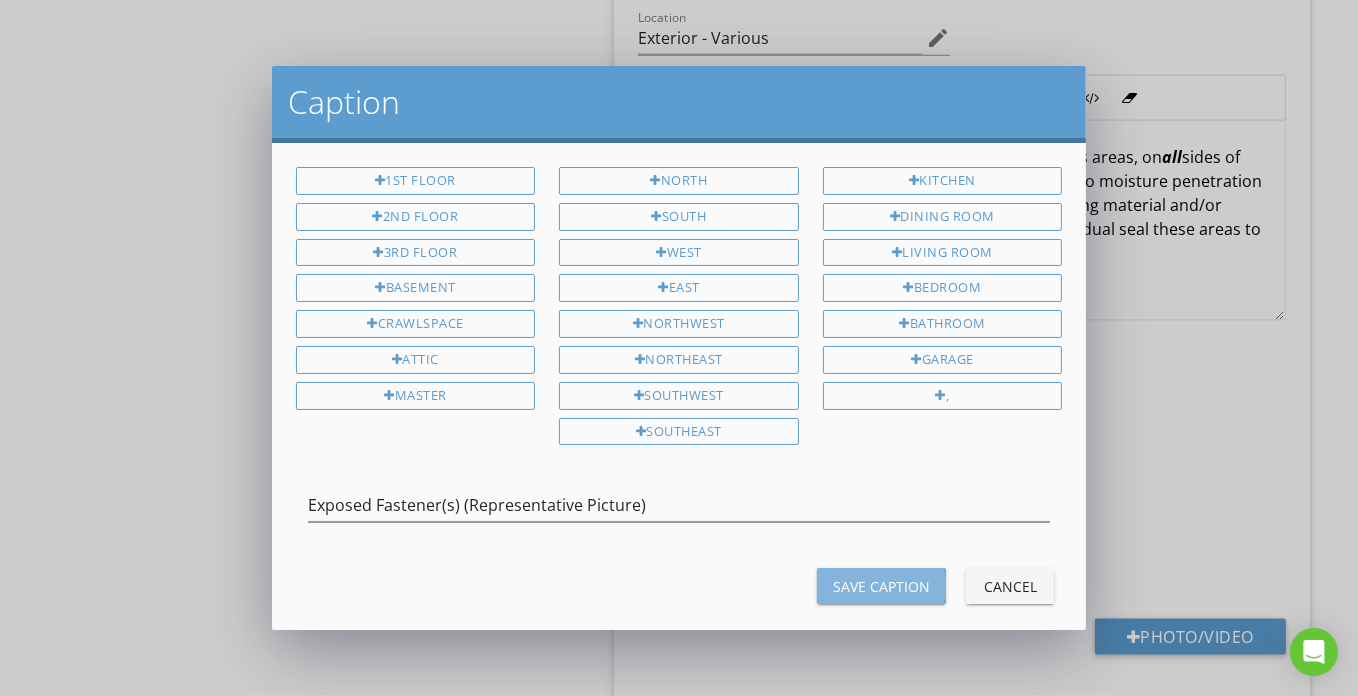 drag, startPoint x: 852, startPoint y: 574, endPoint x: 873, endPoint y: 568, distance: 21.84033 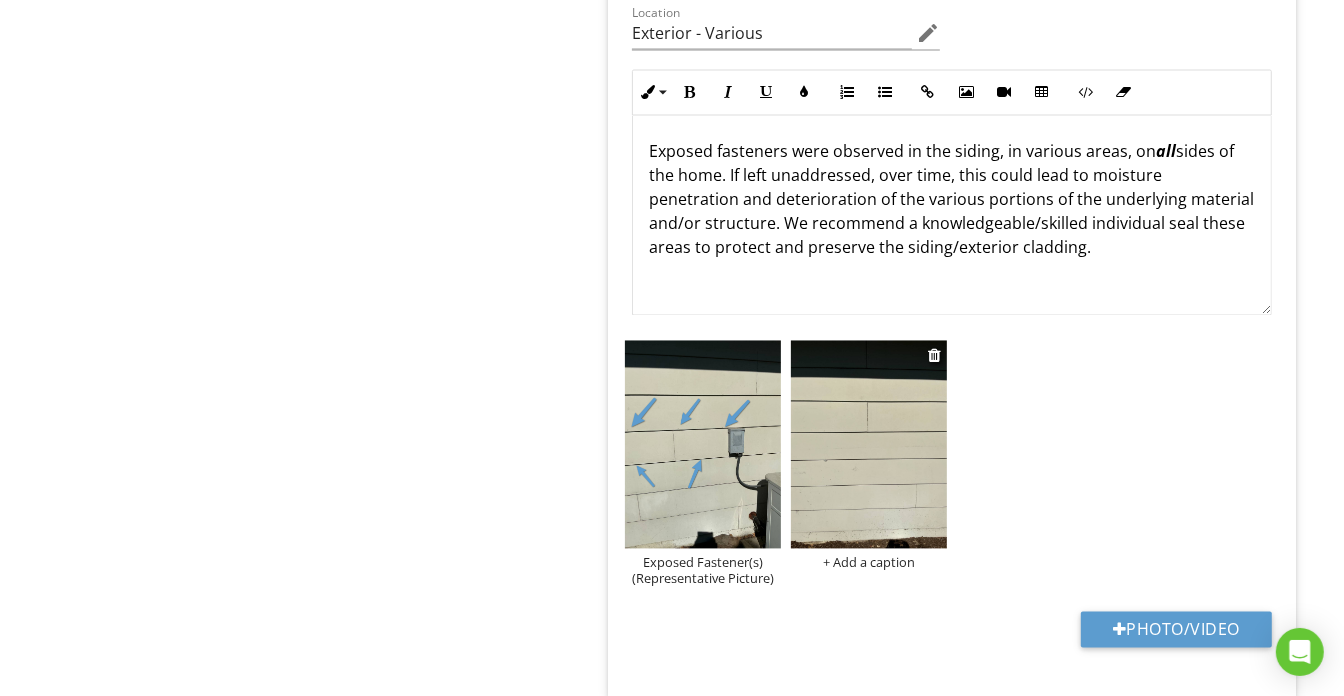 click on "+ Add a caption" at bounding box center (869, 563) 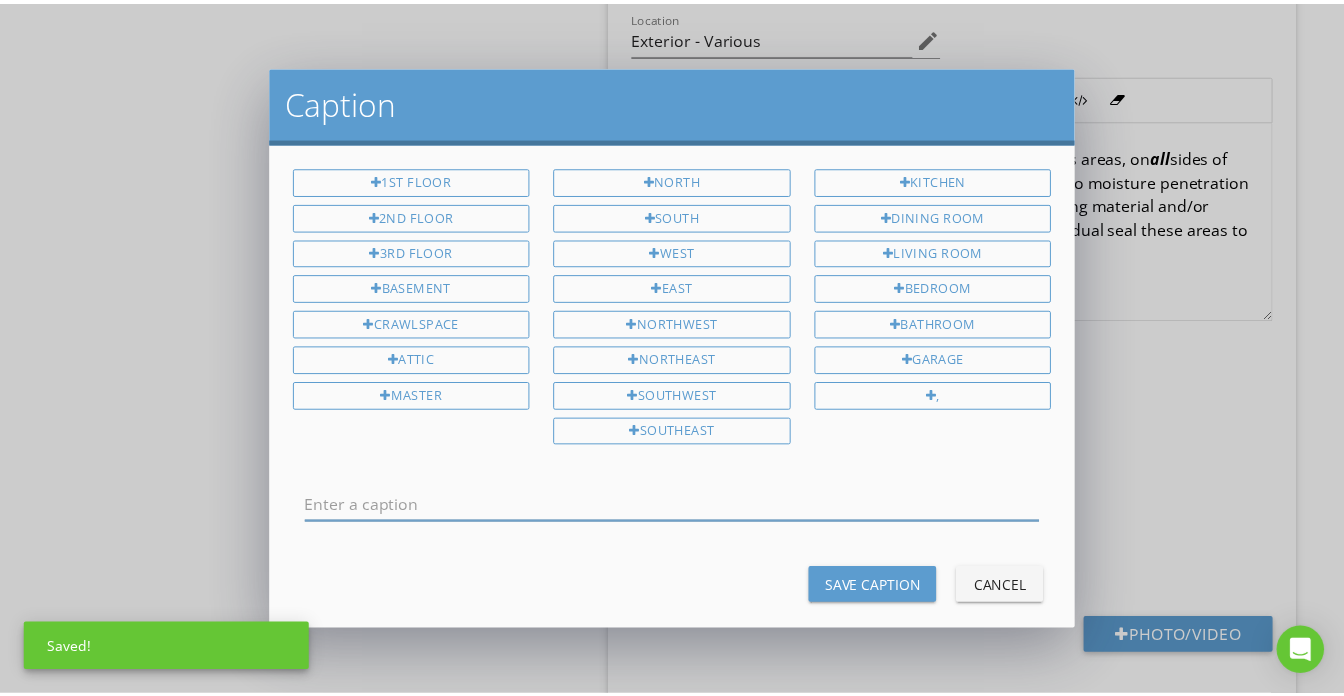 scroll, scrollTop: 0, scrollLeft: 0, axis: both 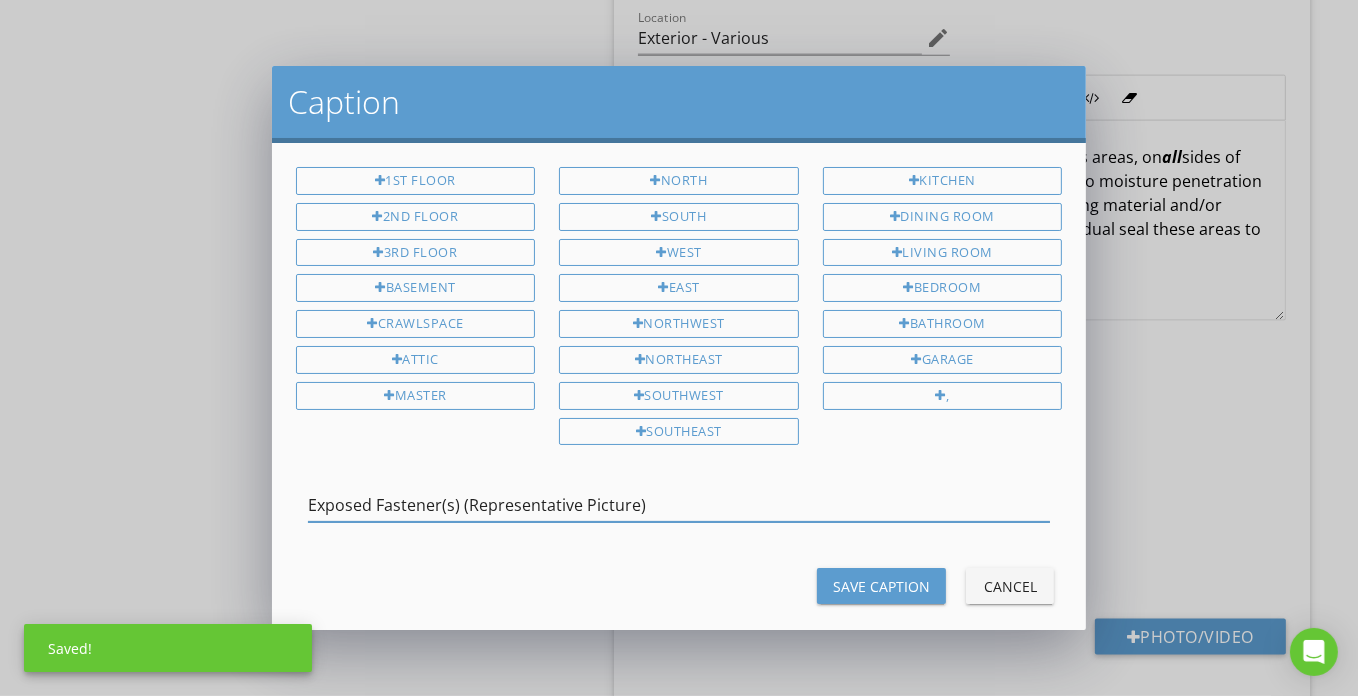 type on "Exposed Fastener(s) (Representative Picture)" 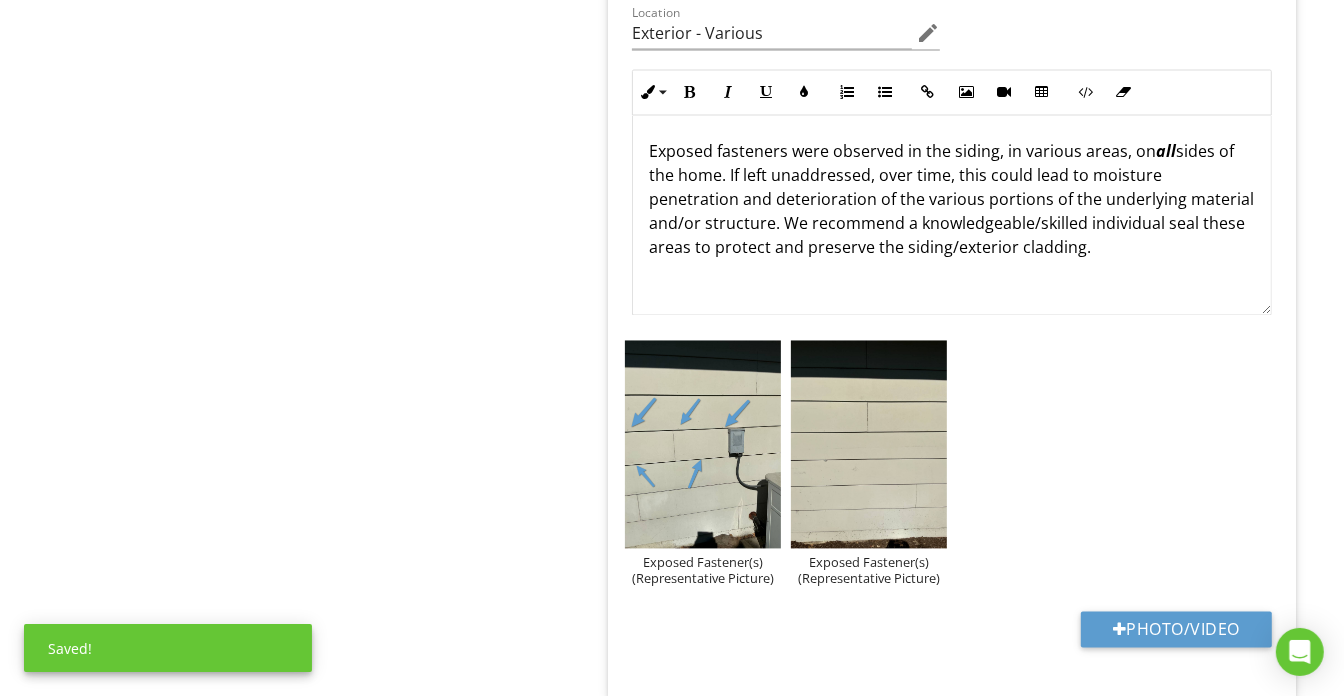 click at bounding box center (869, 445) 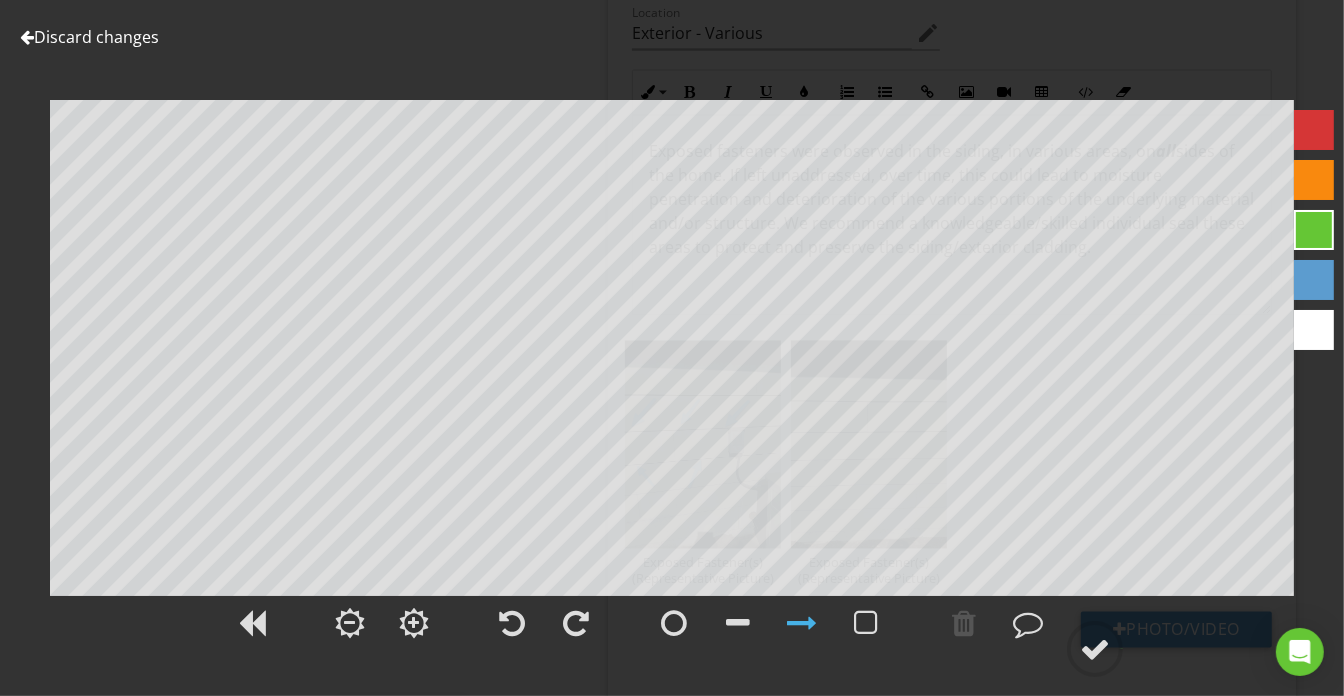 click at bounding box center [1314, 280] 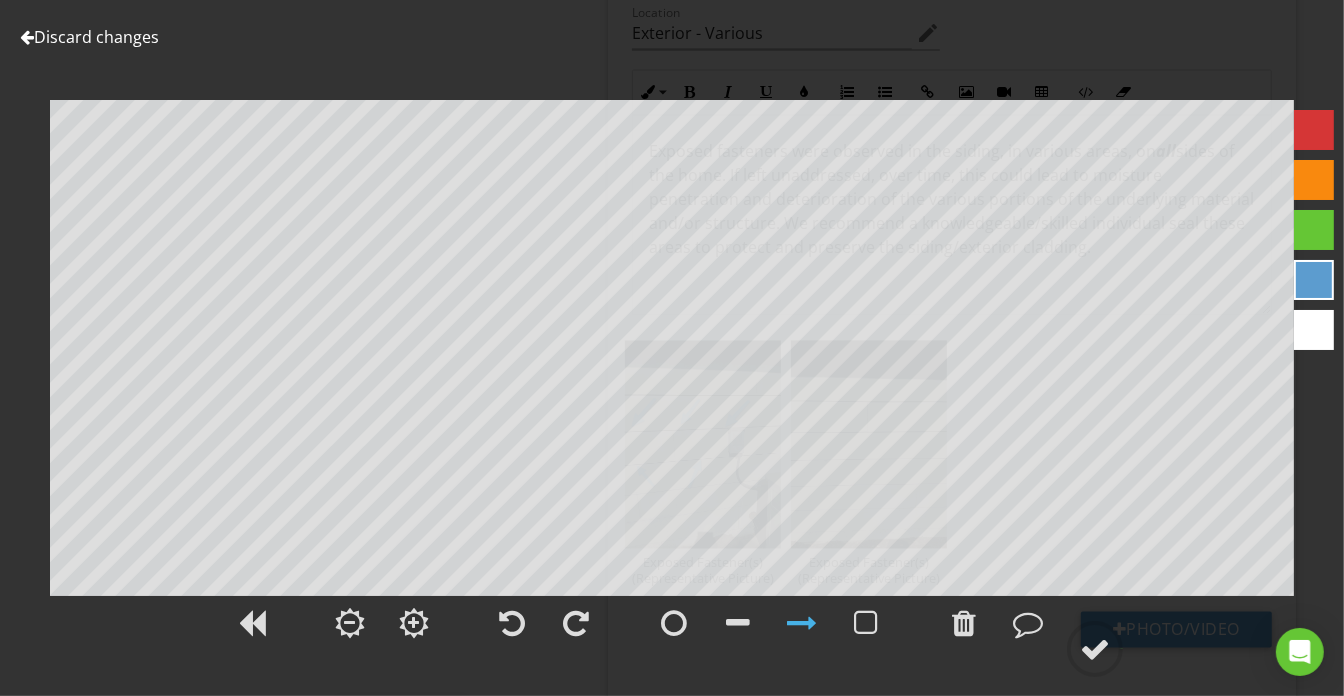 click at bounding box center (802, 623) 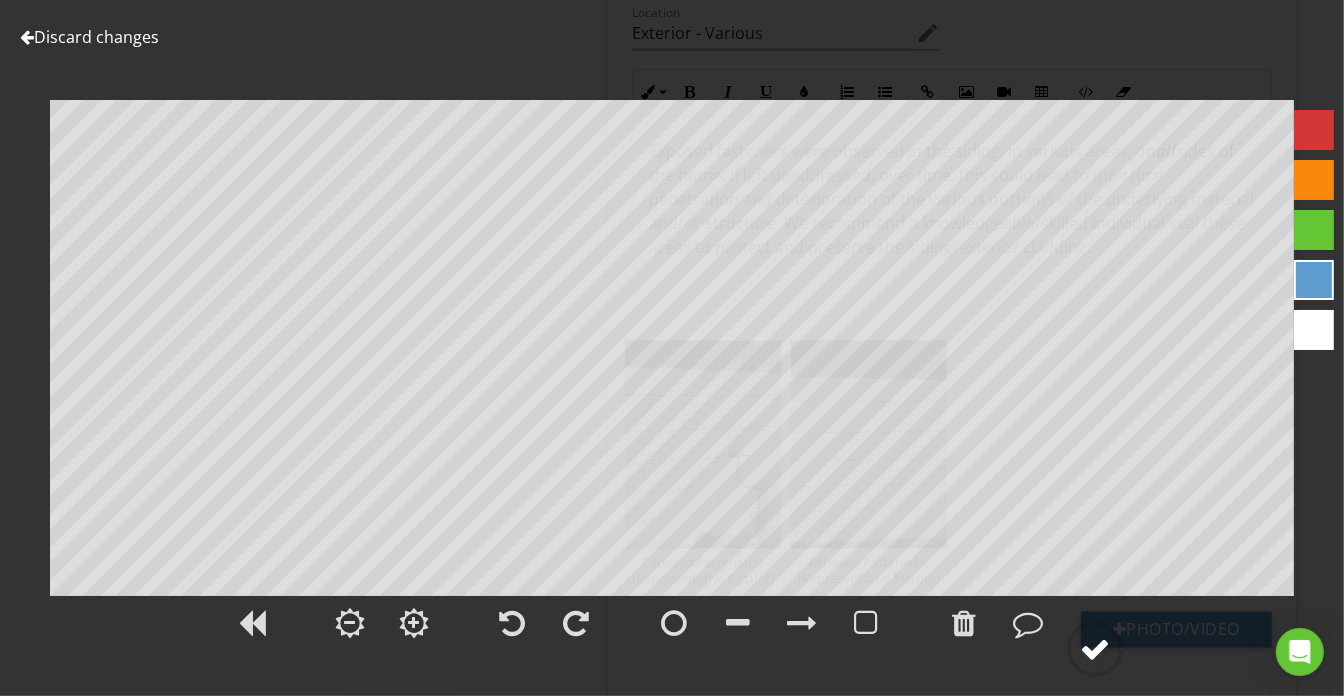 click at bounding box center (1095, 649) 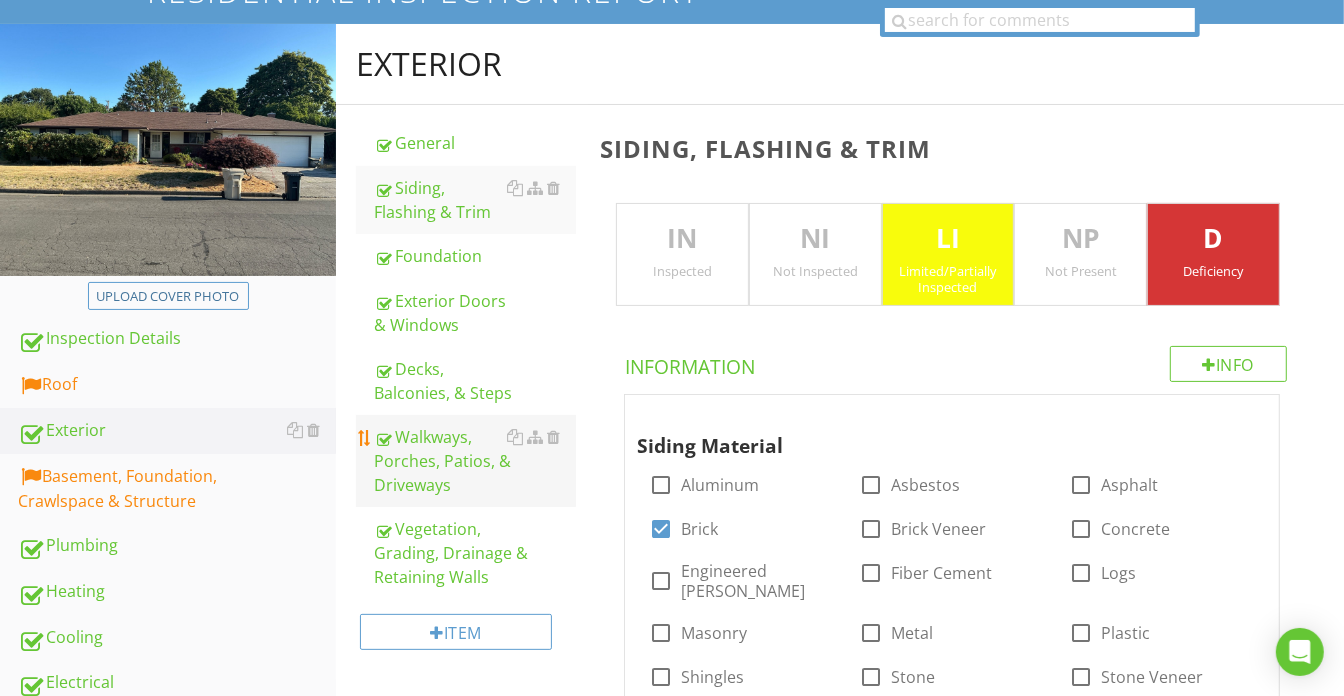 scroll, scrollTop: 272, scrollLeft: 0, axis: vertical 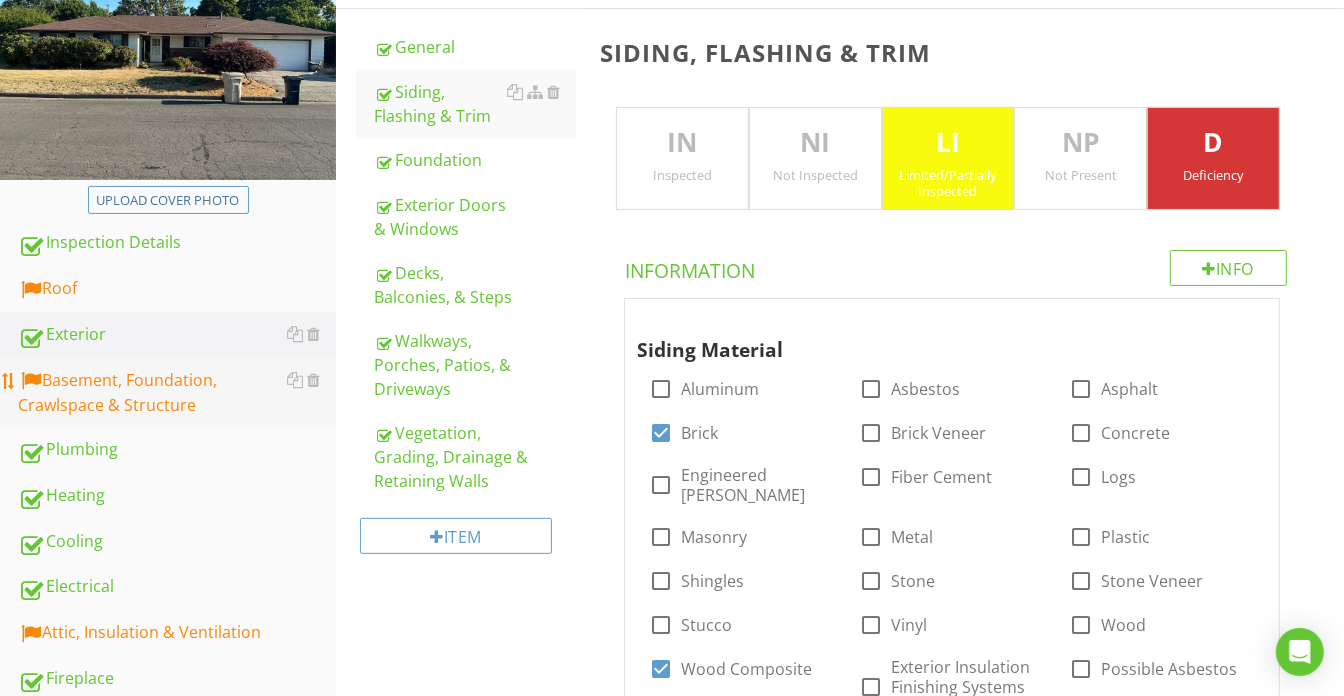 drag, startPoint x: 463, startPoint y: 228, endPoint x: 40, endPoint y: 388, distance: 452.24884 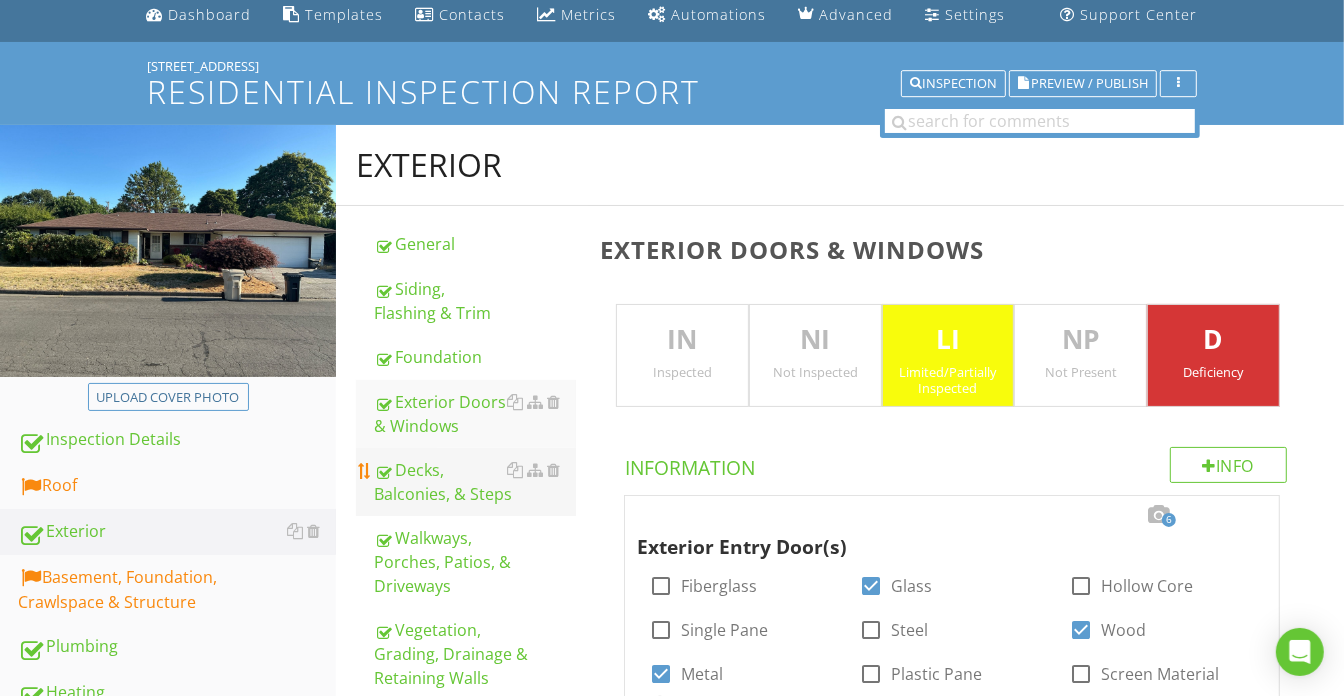 scroll, scrollTop: 181, scrollLeft: 0, axis: vertical 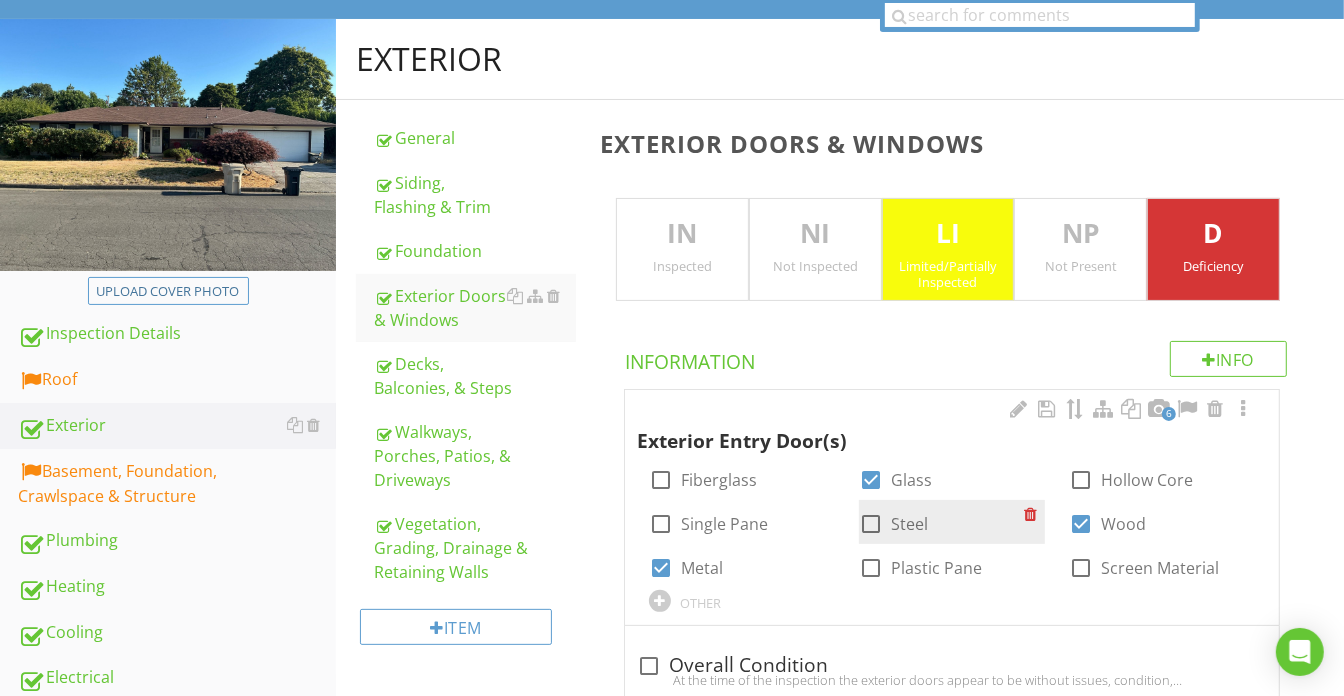 drag, startPoint x: 430, startPoint y: 557, endPoint x: 981, endPoint y: 528, distance: 551.76263 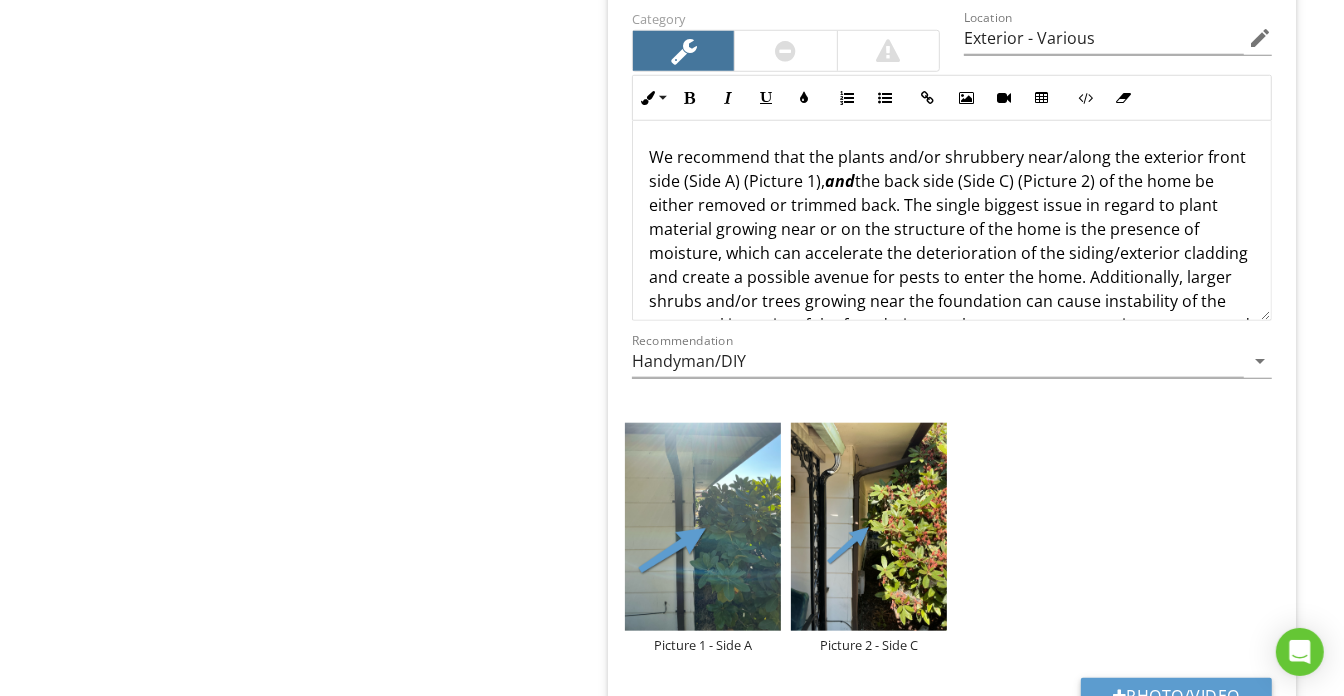 scroll, scrollTop: 1181, scrollLeft: 0, axis: vertical 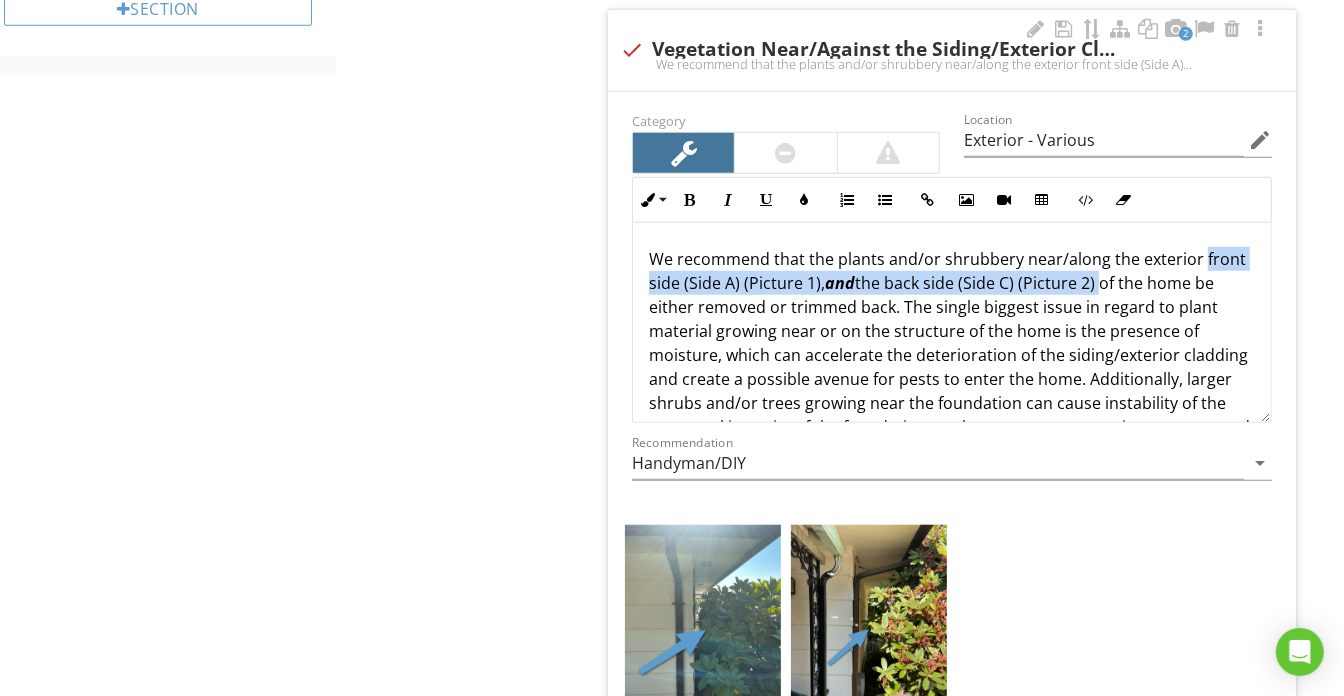 drag, startPoint x: 1197, startPoint y: 222, endPoint x: 1099, endPoint y: 253, distance: 102.78619 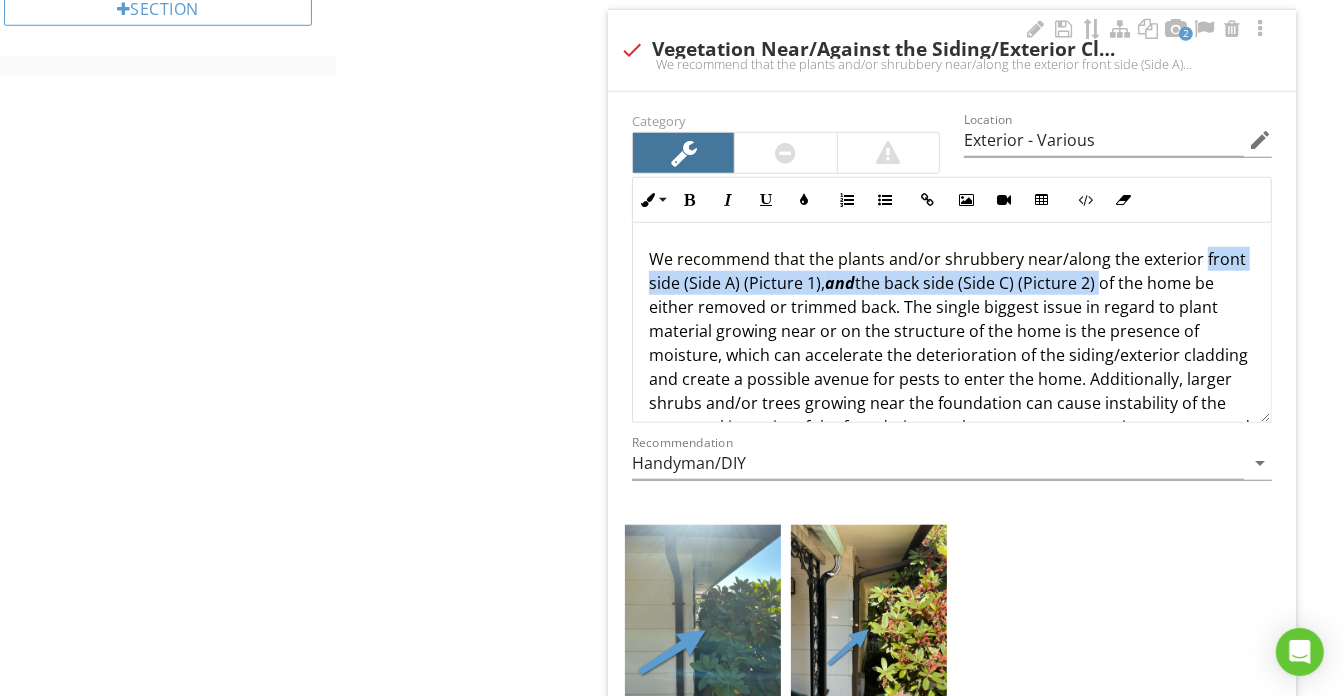click on "We recommend that the plants and/or shrubbery near/along the exterior front side (Side A) (Picture 1),  and  the back side (Side C) (Picture 2) of the home be either removed or trimmed back. The single biggest issue in regard to plant material growing near or on the structure of the home is the presence of moisture, which can accelerate the deterioration of the siding/exterior cladding and create a possible avenue for pests to enter the home. Additionally, larger shrubs and/or trees growing near the foundation can cause instability of the structural integrity of the foundation, as the root systems continue to grow and disturb the supporting soil around the foundation structure." at bounding box center [952, 355] 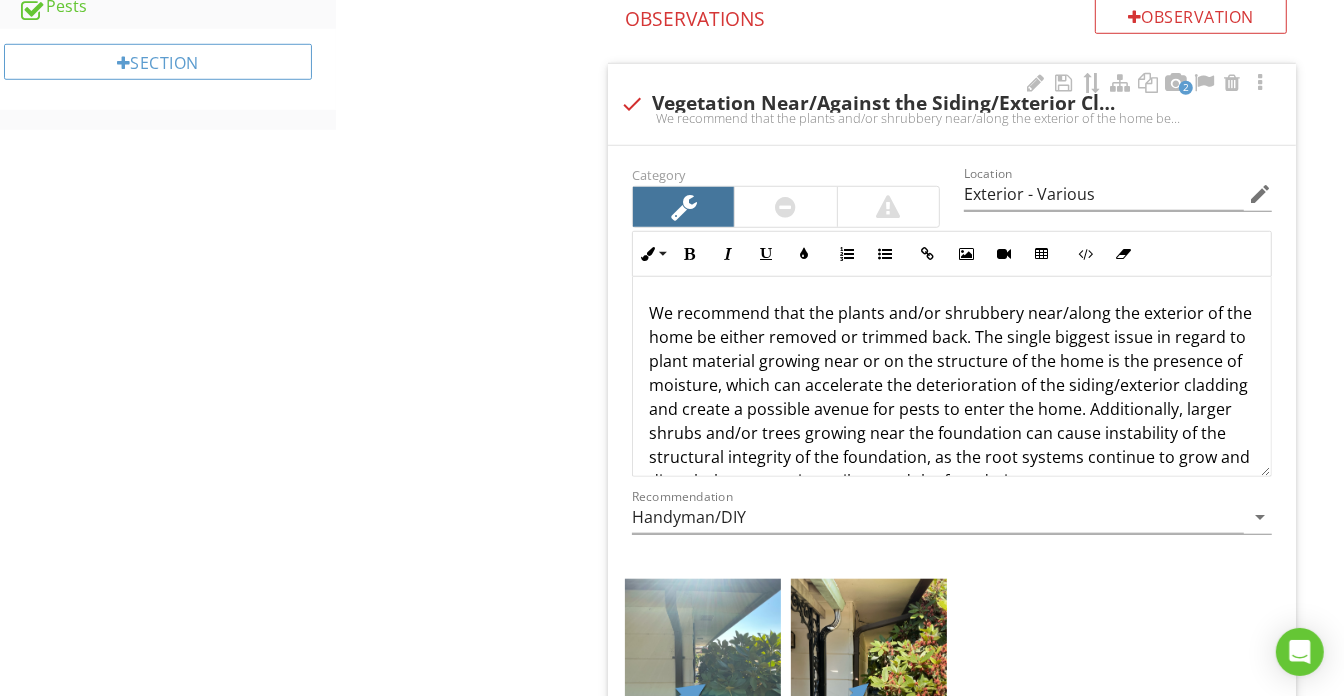 scroll, scrollTop: 1090, scrollLeft: 0, axis: vertical 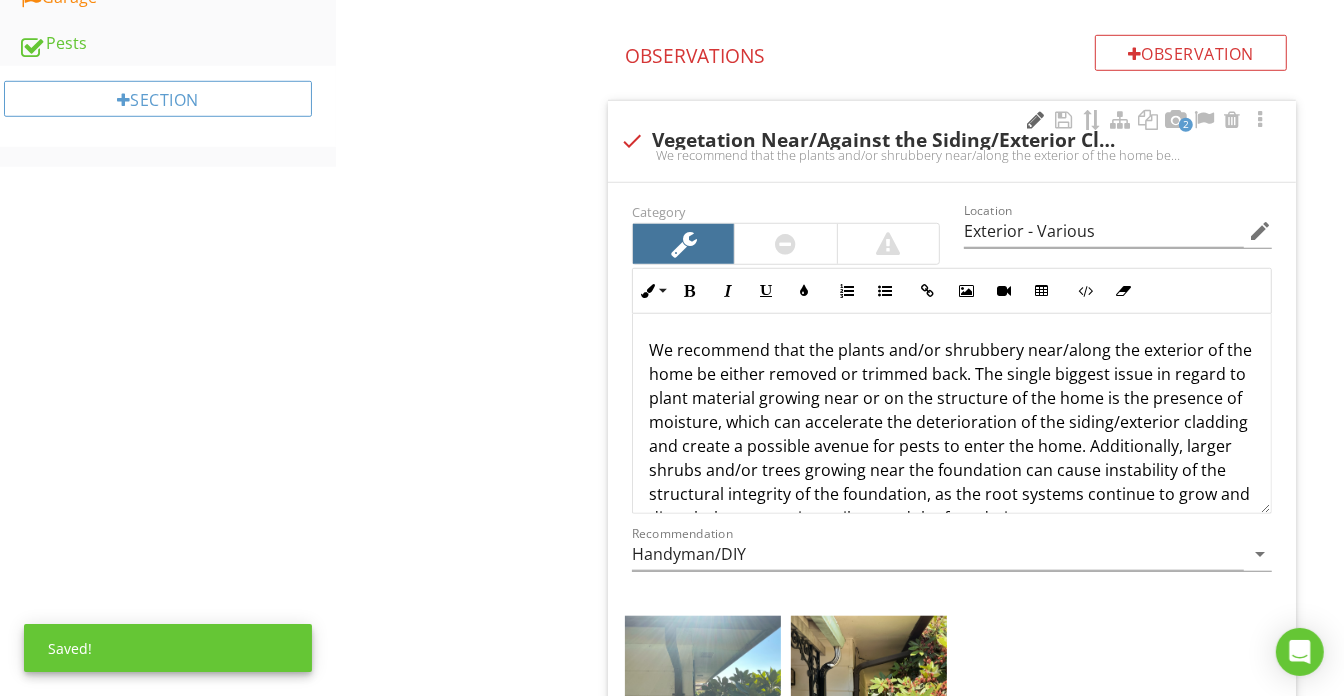 click at bounding box center (1036, 120) 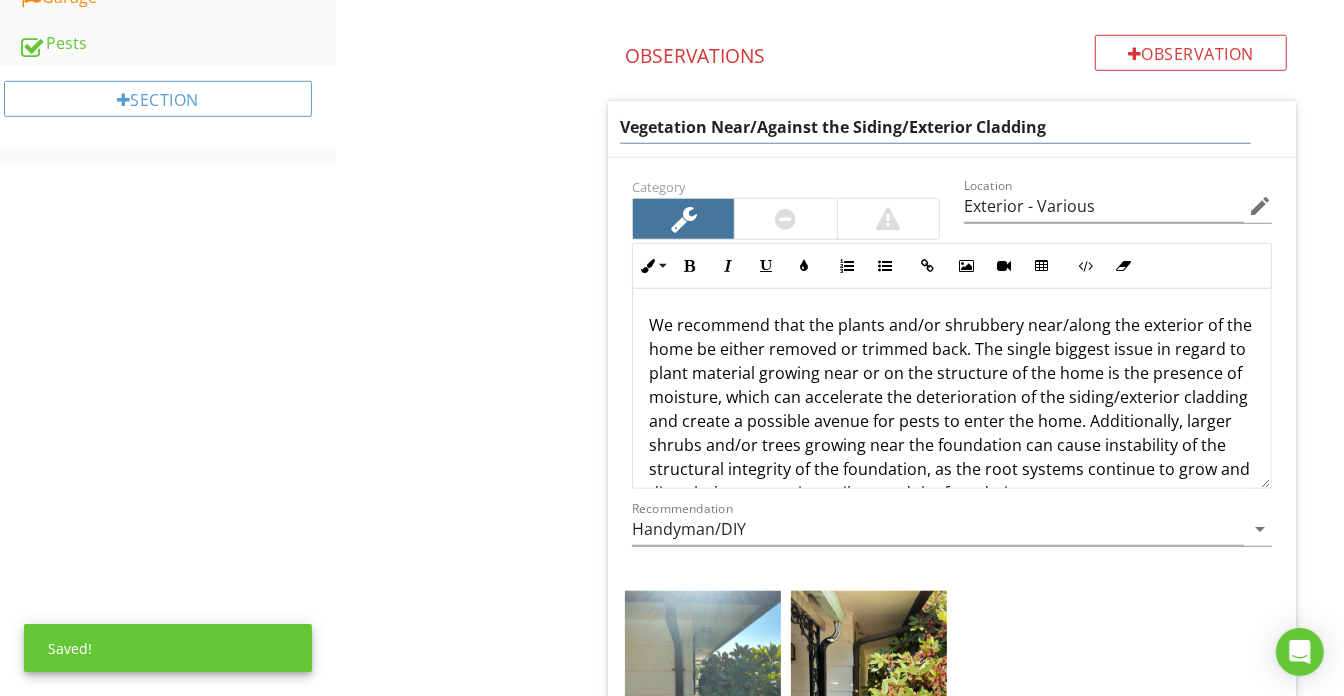 click on "Vegetation Near/Against the Siding/Exterior Cladding" at bounding box center (935, 127) 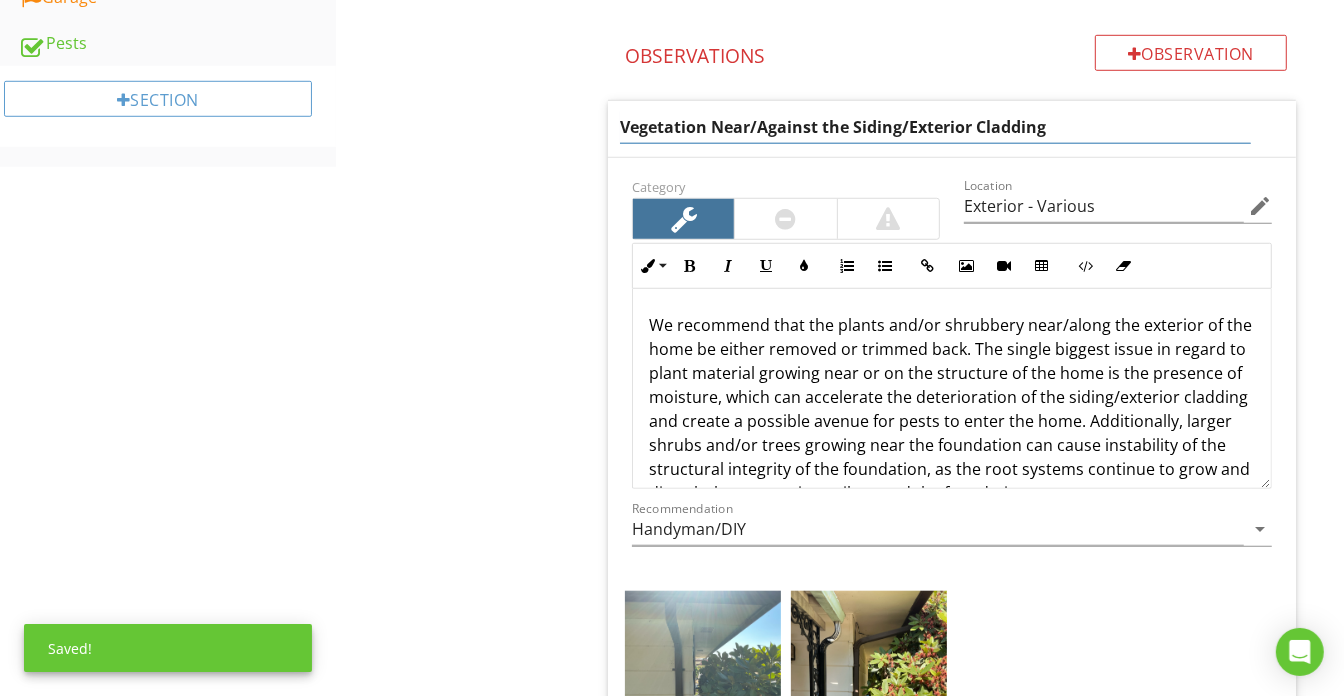 click on "Vegetation Near/Against the Siding/Exterior Cladding" at bounding box center (935, 127) 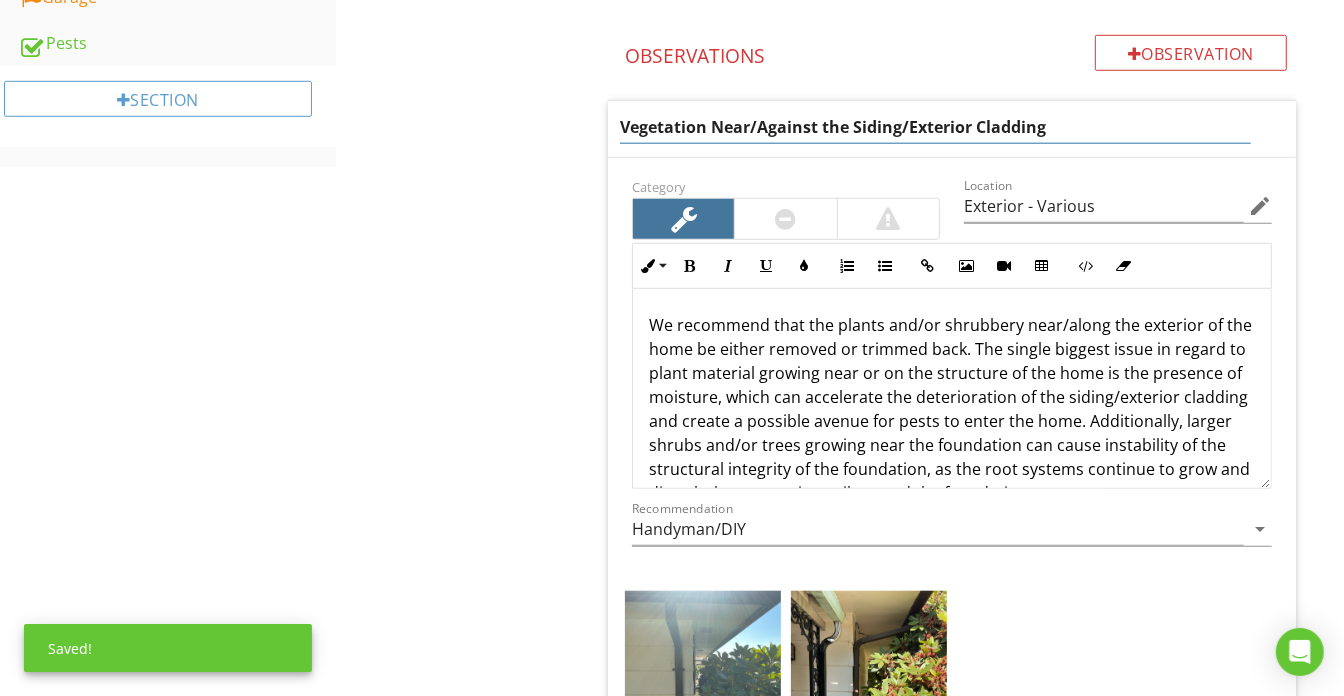 click on "Vegetation Near/Against the Siding/Exterior Cladding" at bounding box center [935, 127] 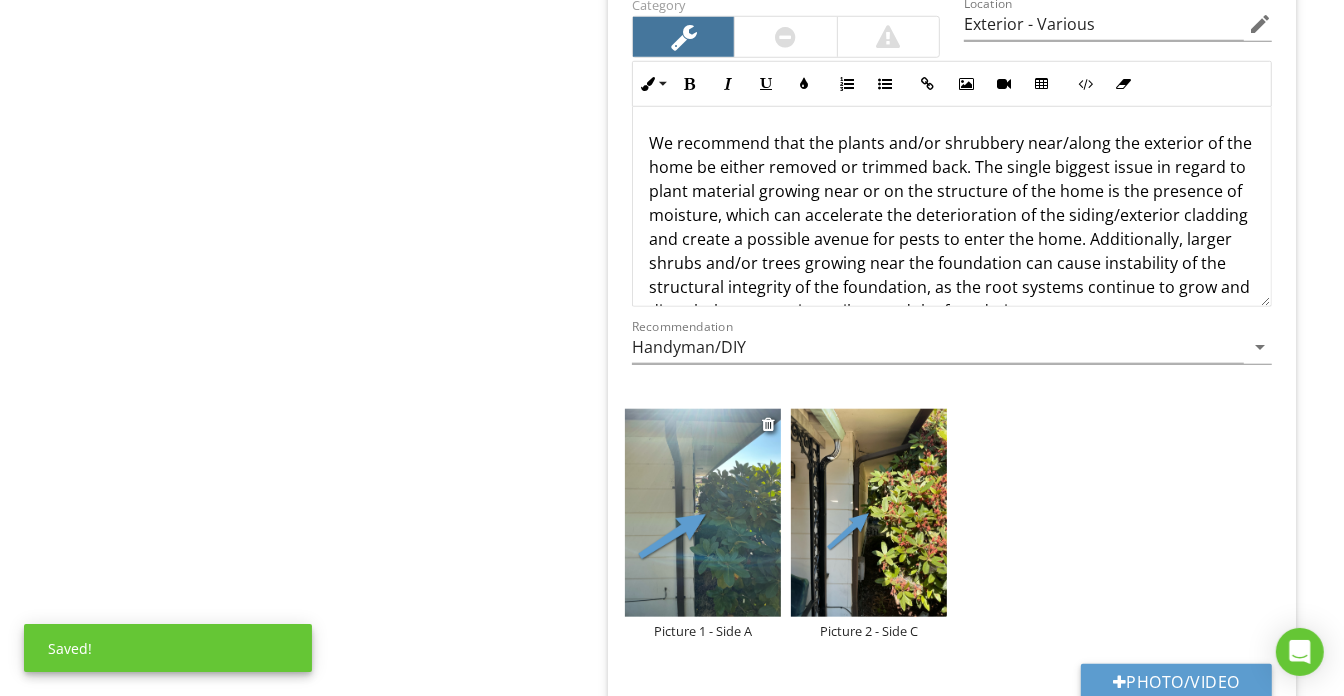 scroll, scrollTop: 1298, scrollLeft: 0, axis: vertical 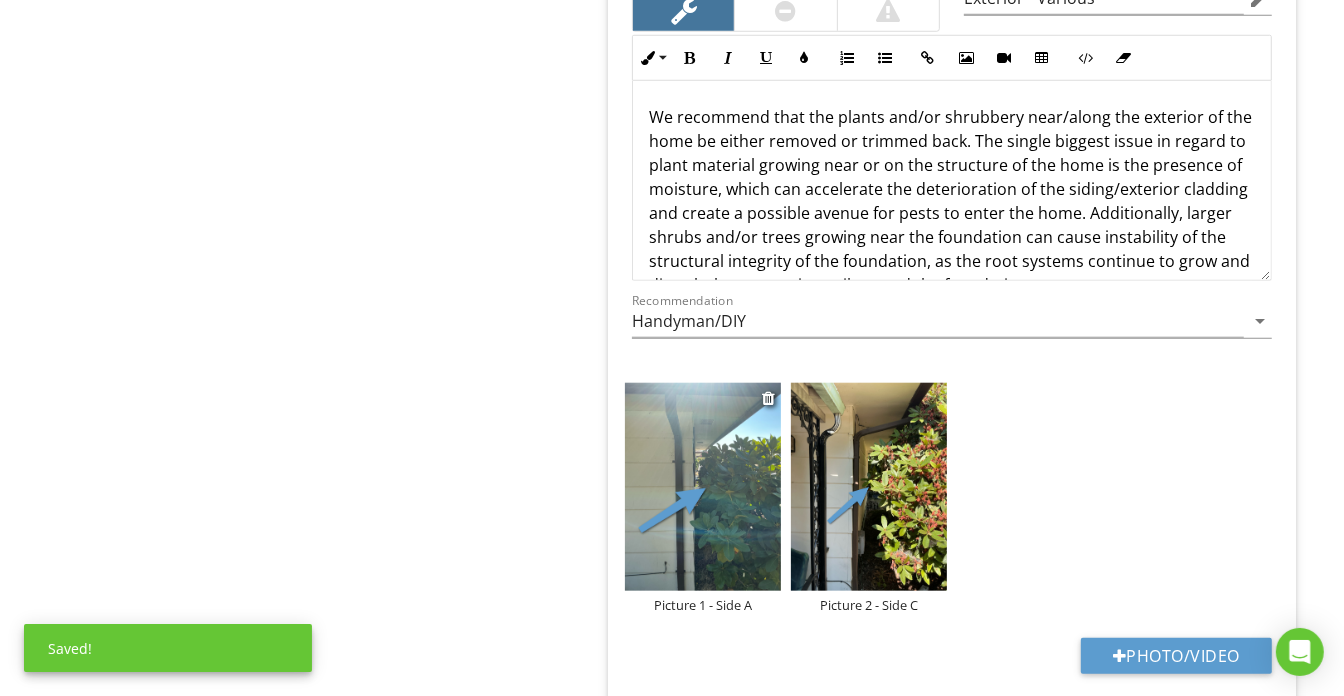 click on "Picture 1 - Side A" at bounding box center [703, 605] 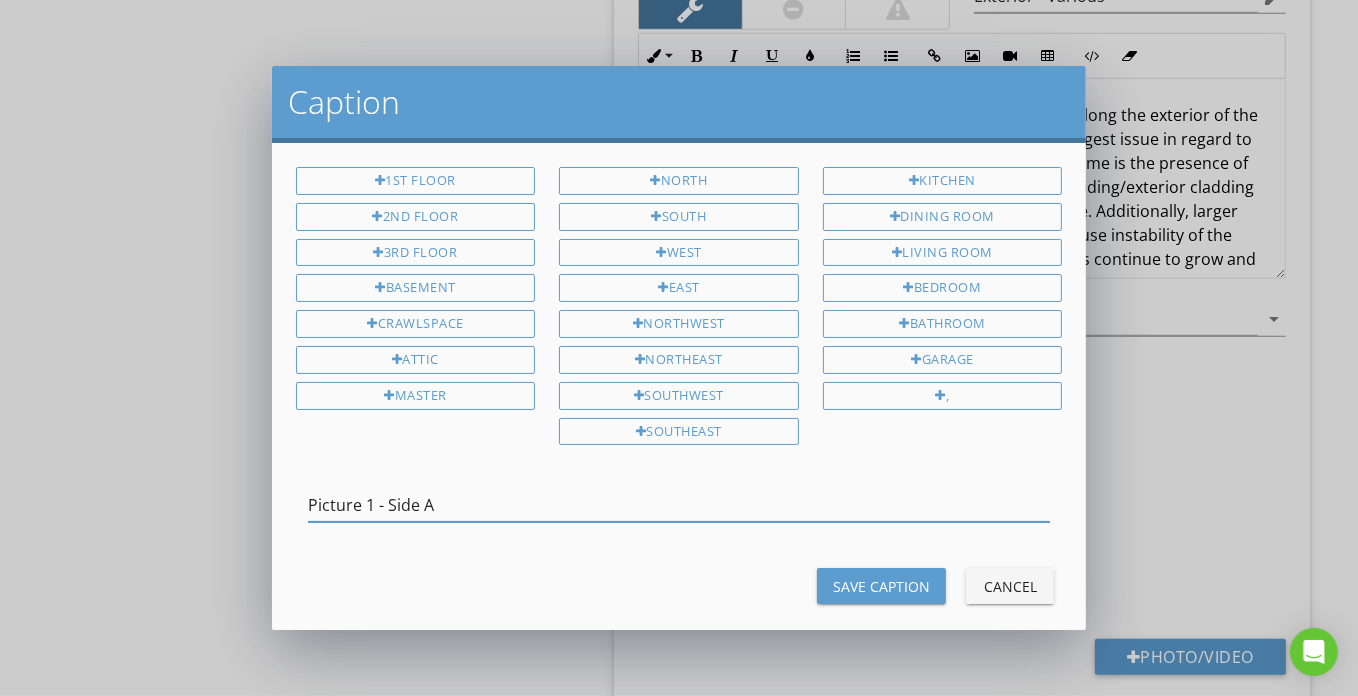 drag, startPoint x: 506, startPoint y: 486, endPoint x: 89, endPoint y: 480, distance: 417.04315 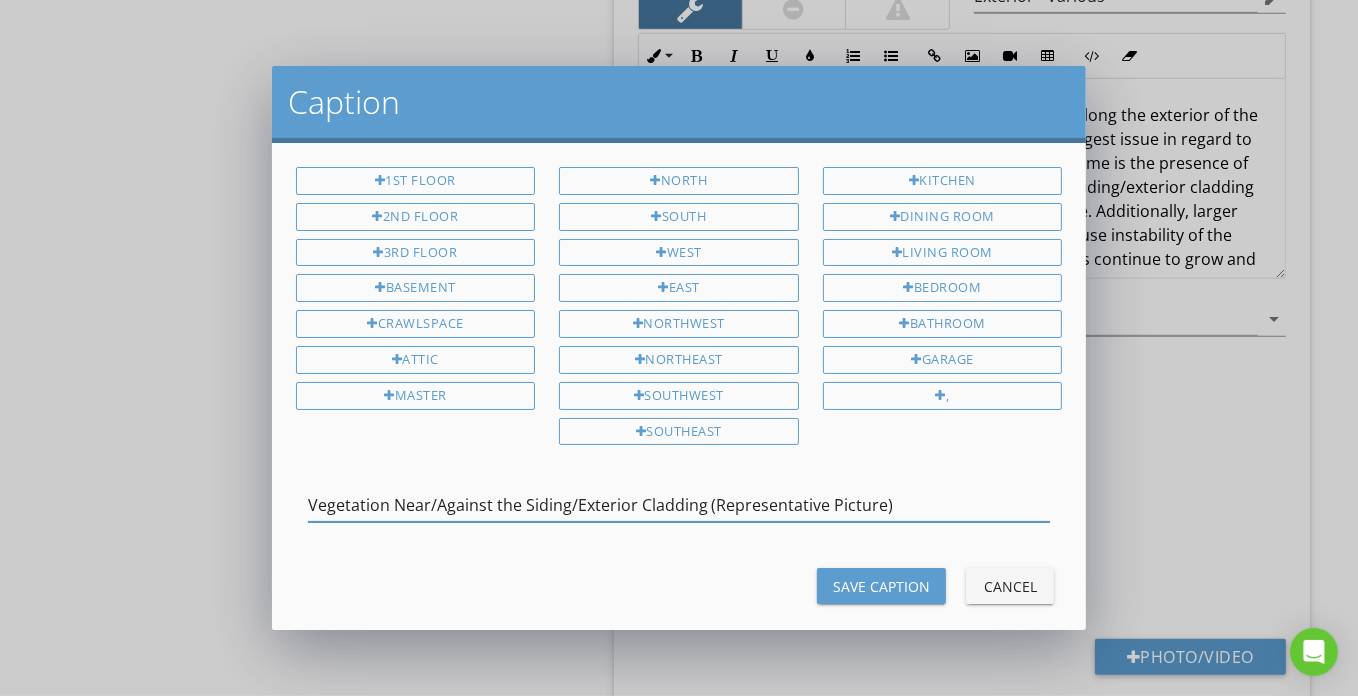 click on "Vegetation Near/Against the Siding/Exterior Cladding (Representative Picture)" at bounding box center (679, 505) 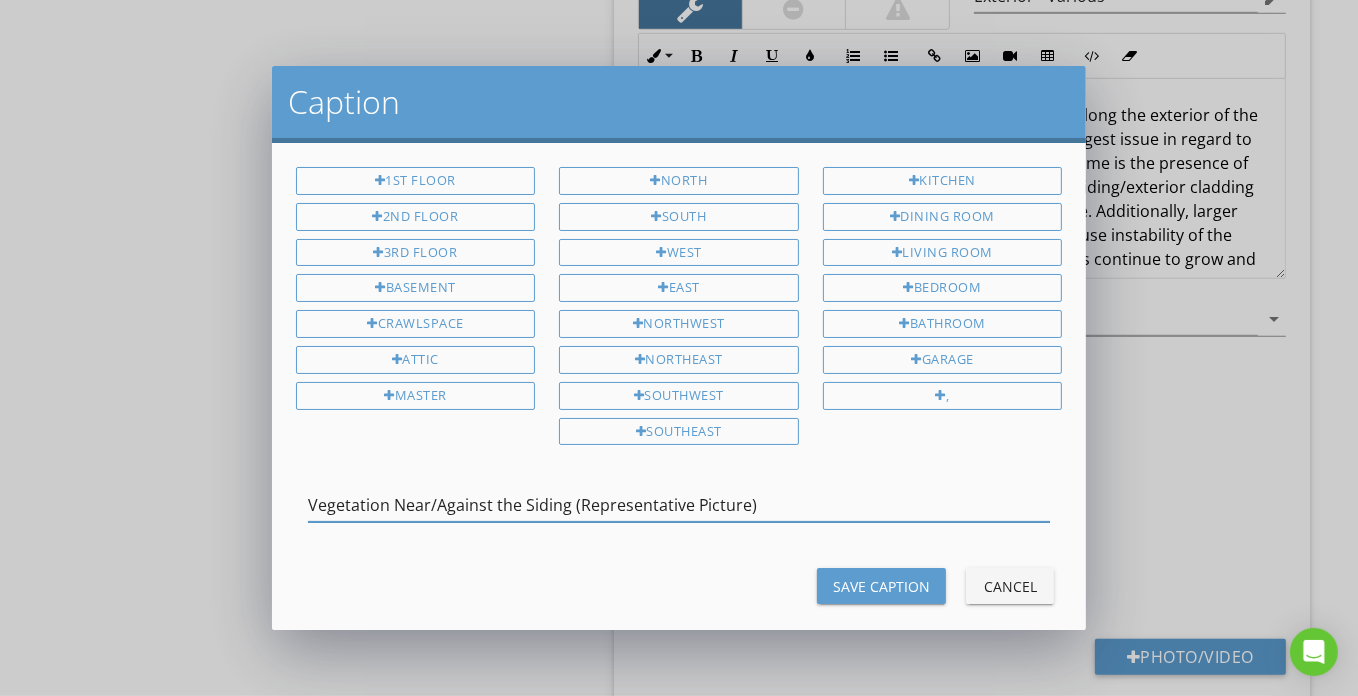 click on "Vegetation Near/Against the Siding (Representative Picture)" at bounding box center (679, 505) 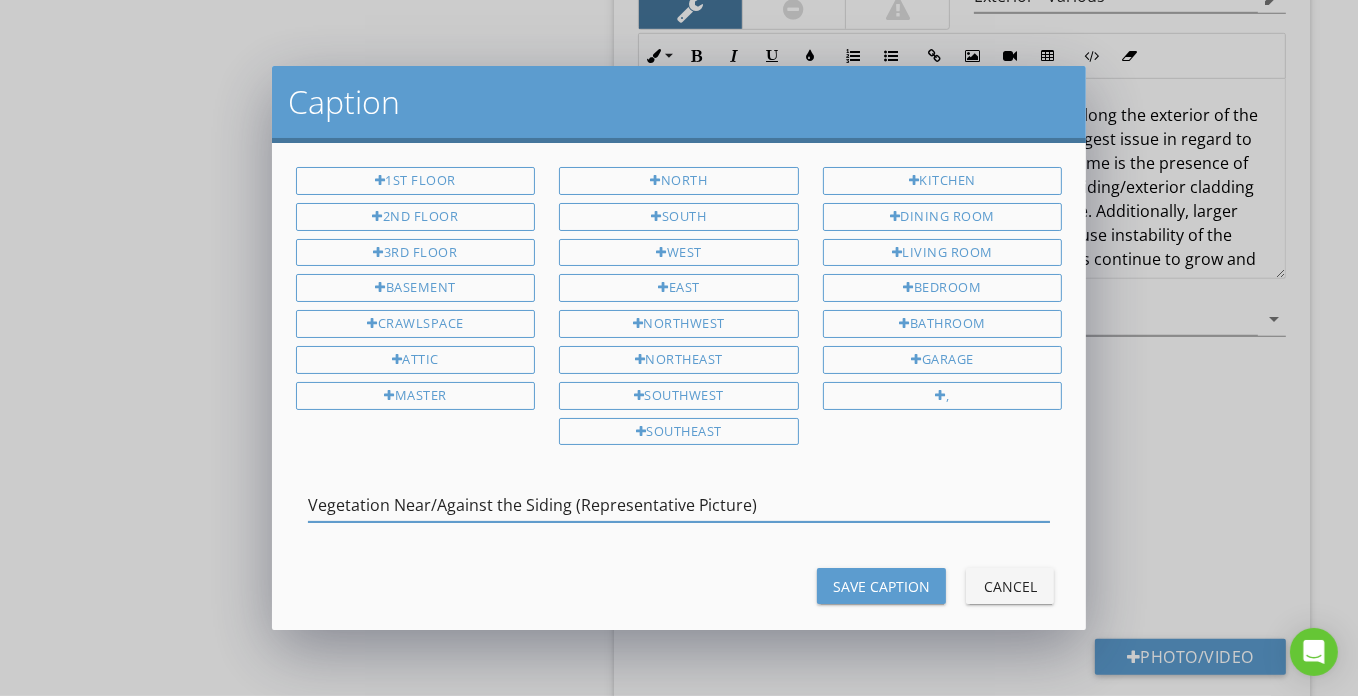 type on "Vegetation Near/Against the Siding (Representative Picture)" 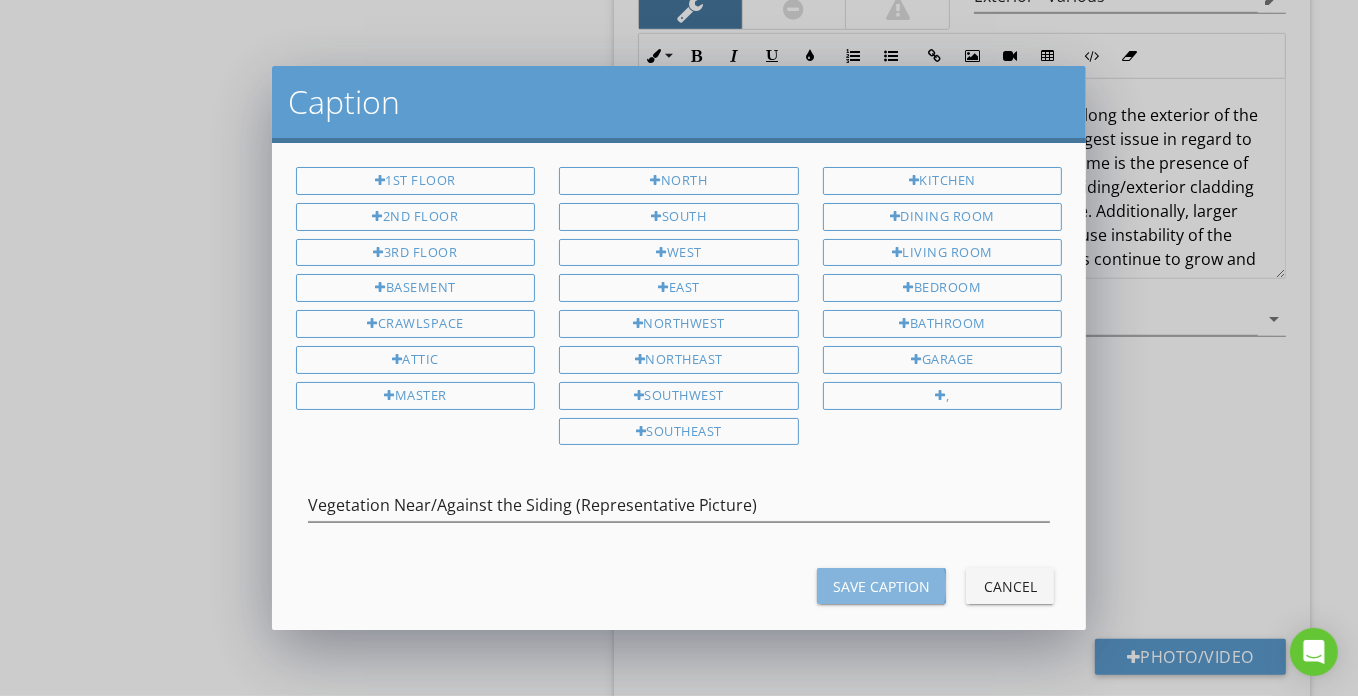 click on "Save Caption" at bounding box center [881, 586] 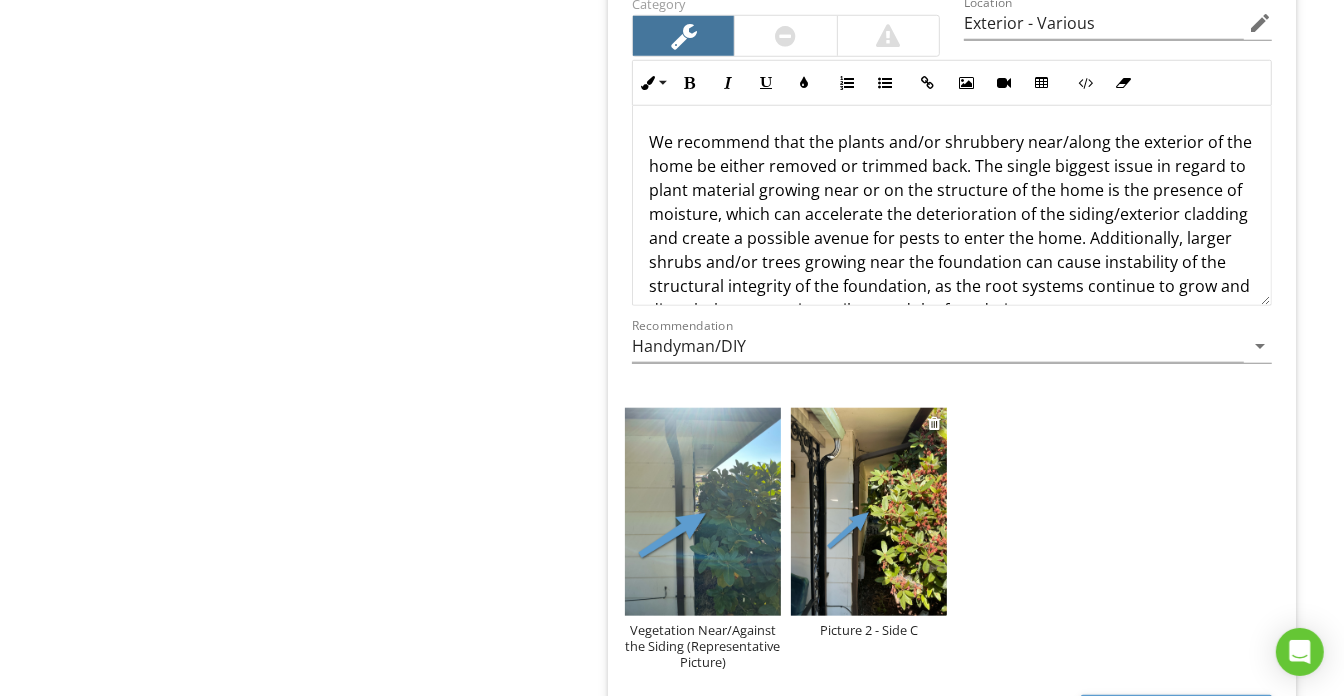 click on "Picture 2 - Side C" at bounding box center [869, 630] 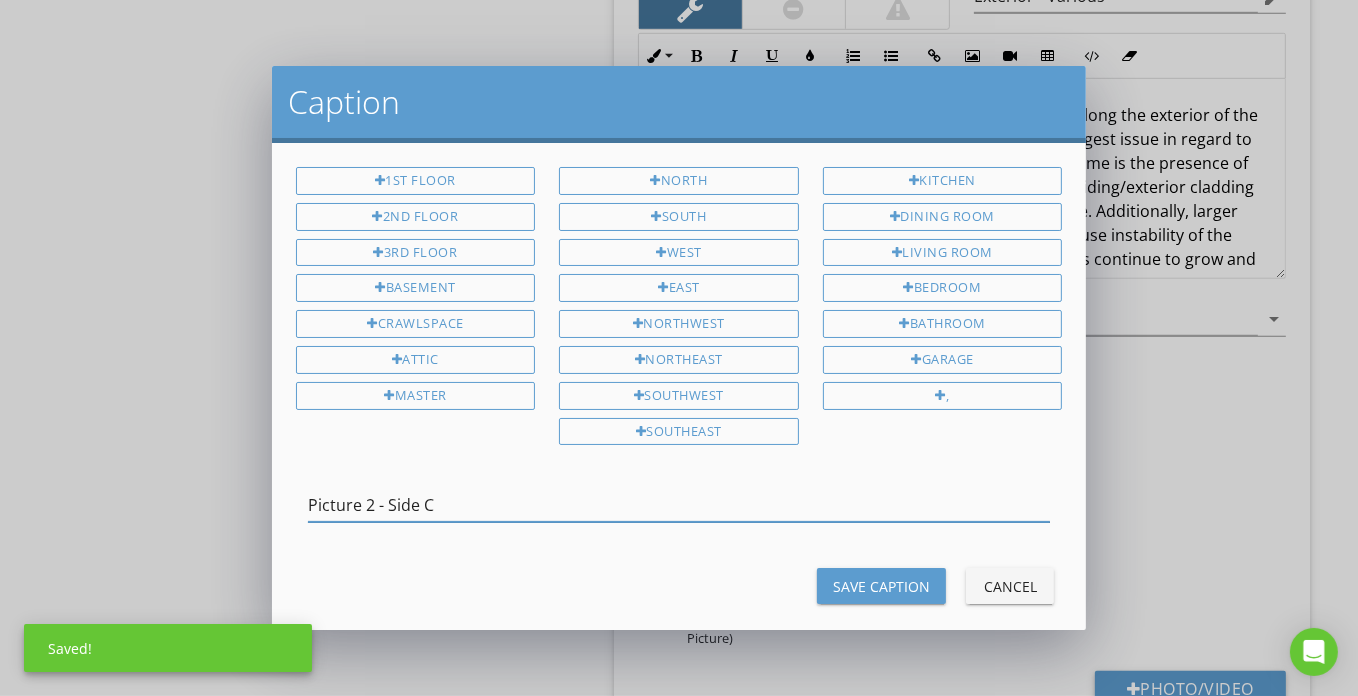 click on "Picture 2 - Side C" at bounding box center (679, 505) 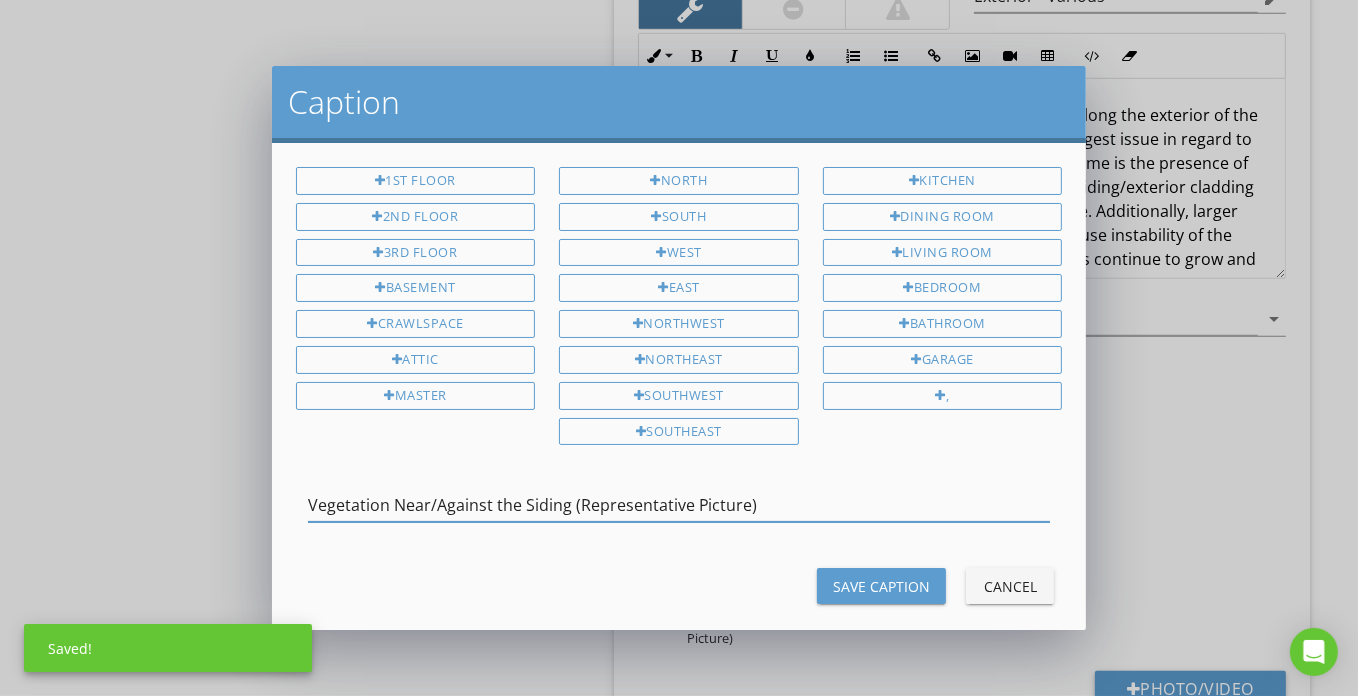 type on "Vegetation Near/Against the Siding (Representative Picture)" 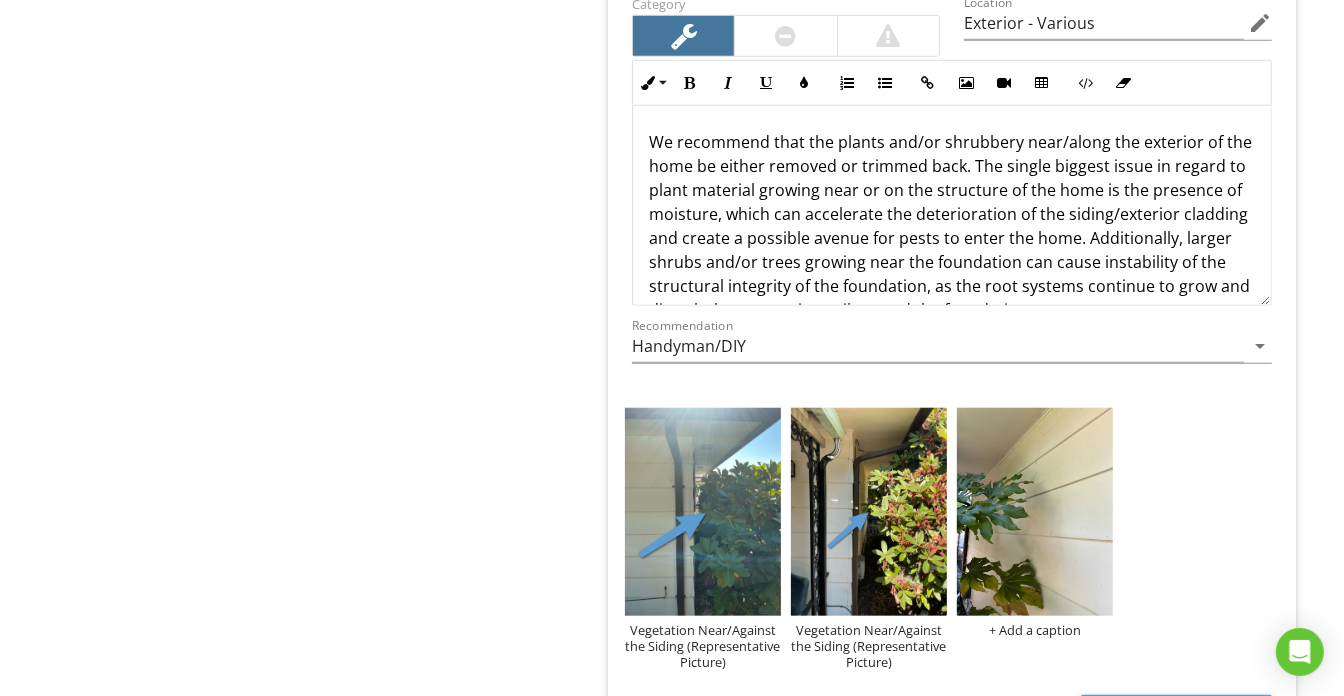 click at bounding box center [1035, 512] 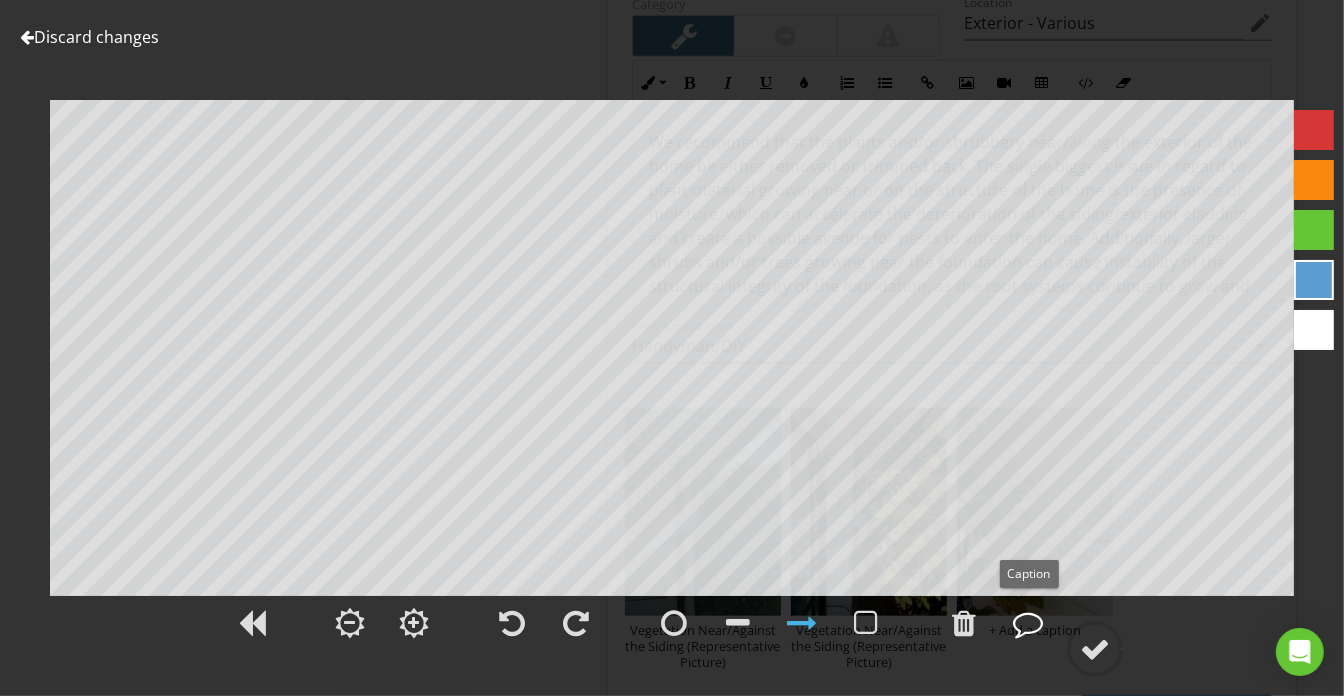 click at bounding box center (1028, 623) 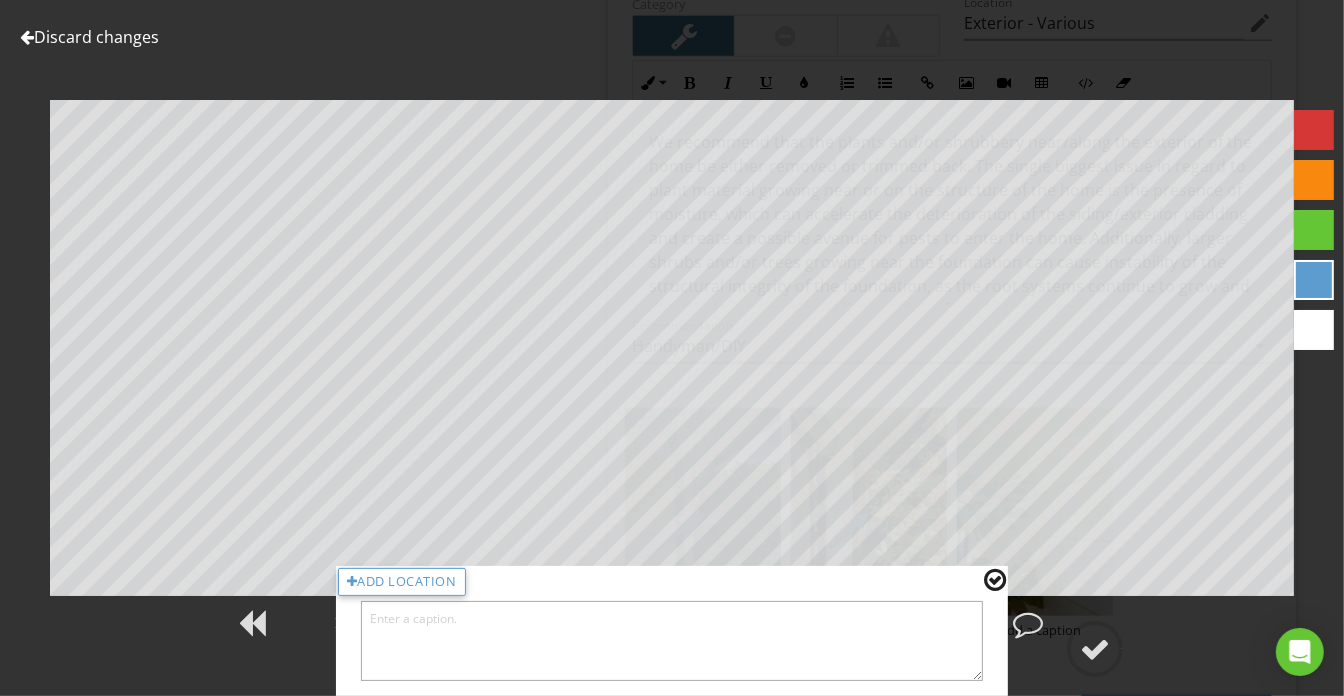 click on "Add Location" at bounding box center (672, 631) 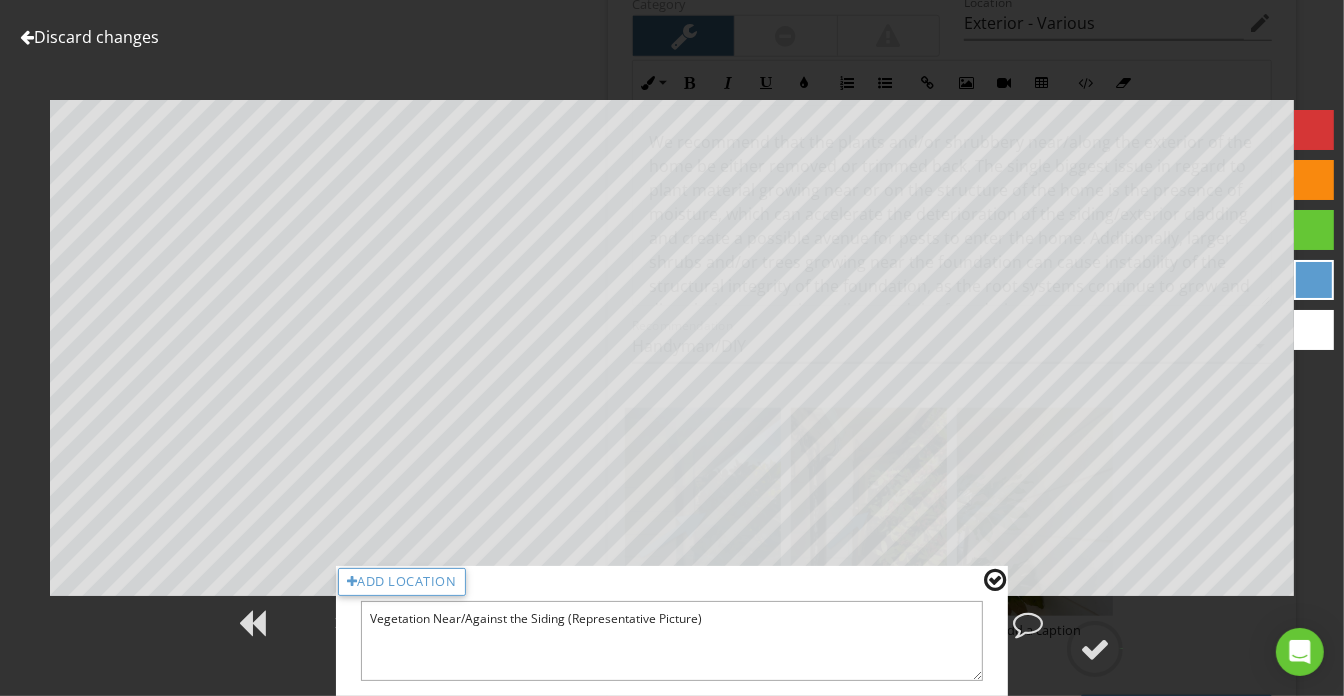 type on "Vegetation Near/Against the Siding (Representative Picture)" 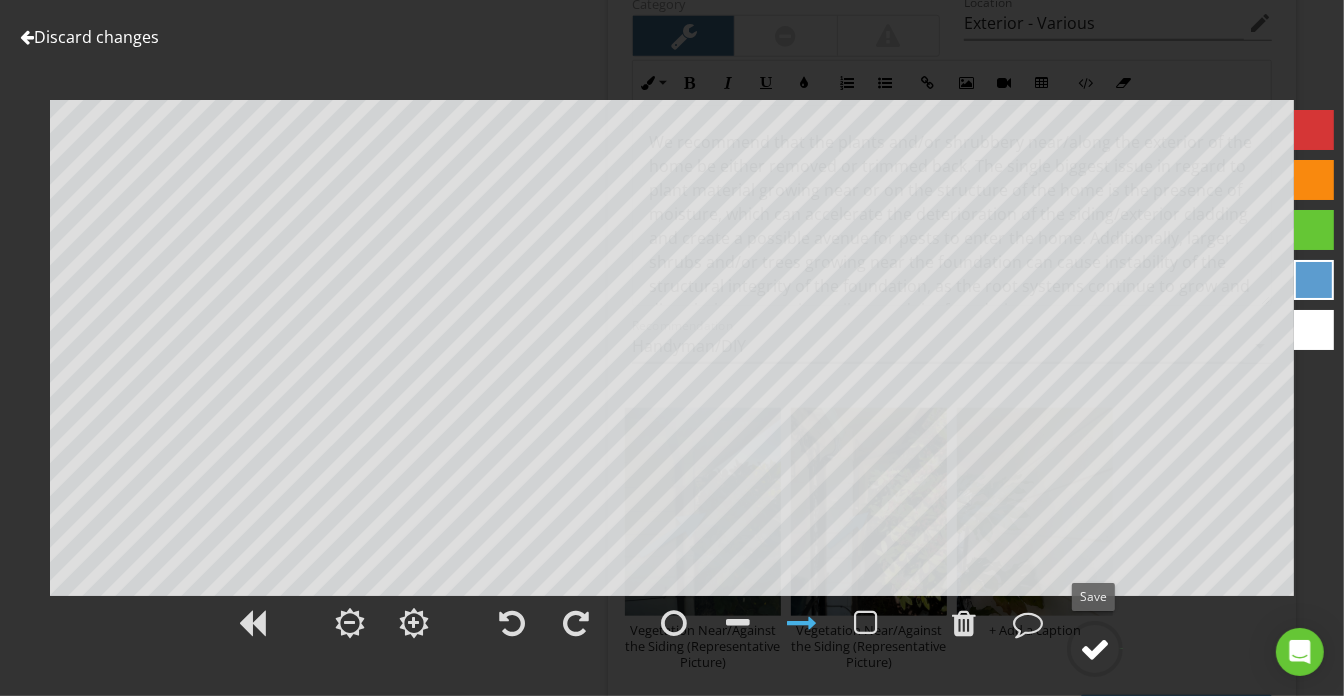 click at bounding box center [1095, 649] 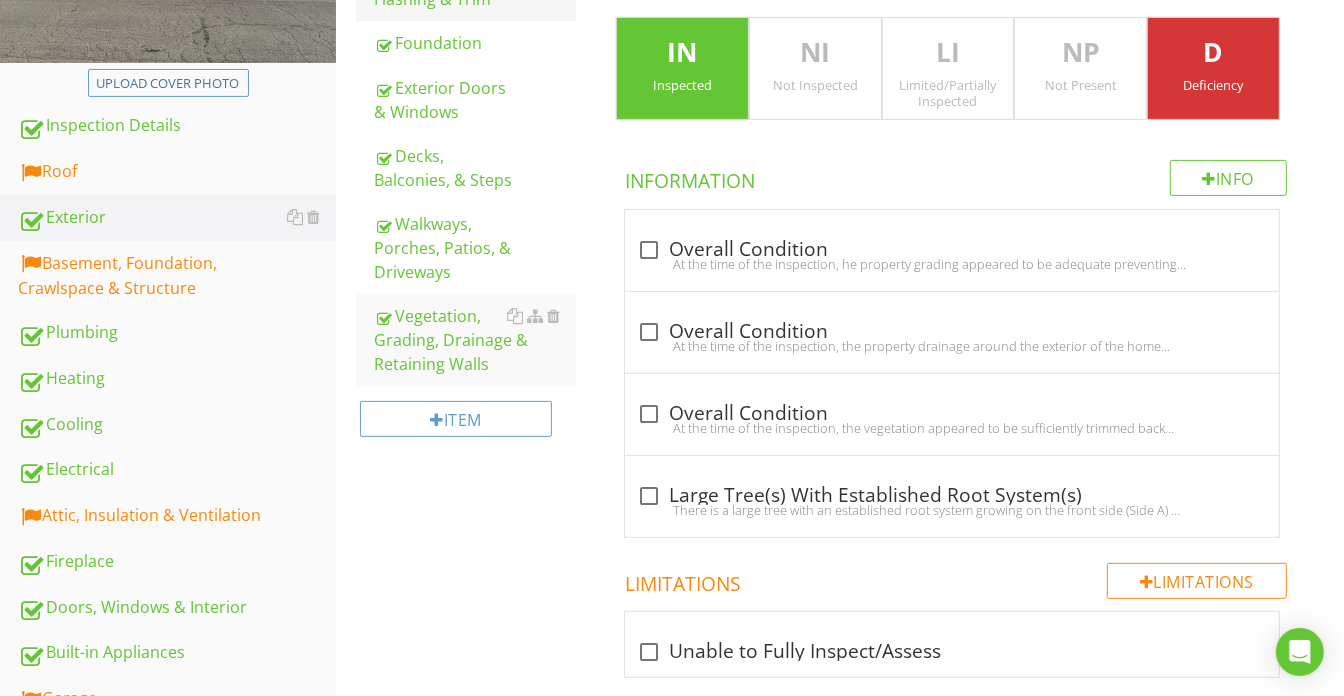 scroll, scrollTop: 116, scrollLeft: 0, axis: vertical 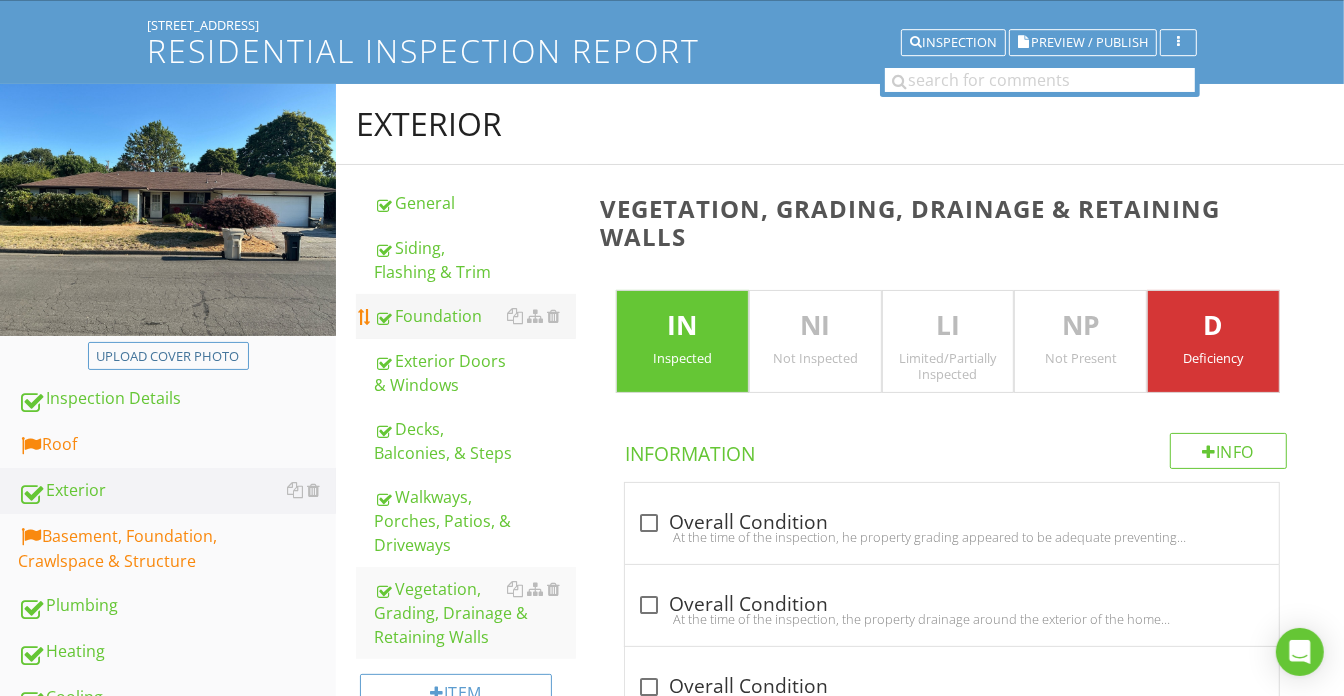 click on "Foundation" at bounding box center (475, 316) 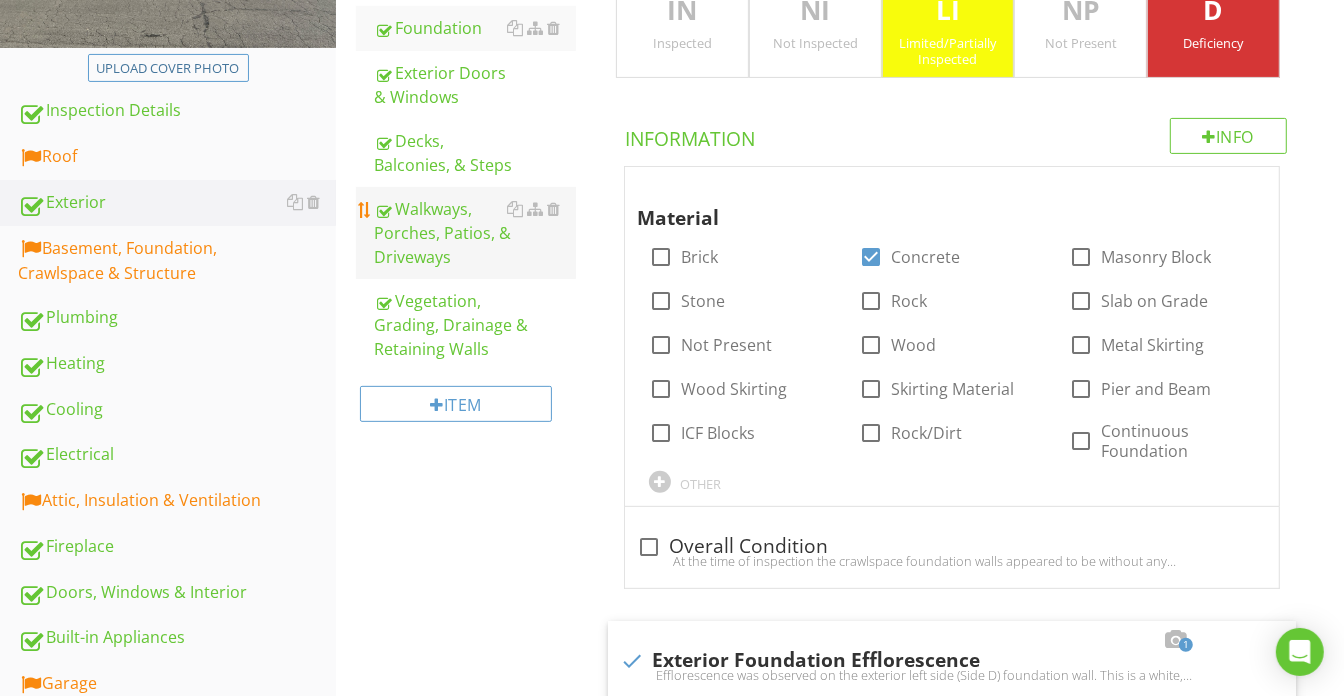 scroll, scrollTop: 479, scrollLeft: 0, axis: vertical 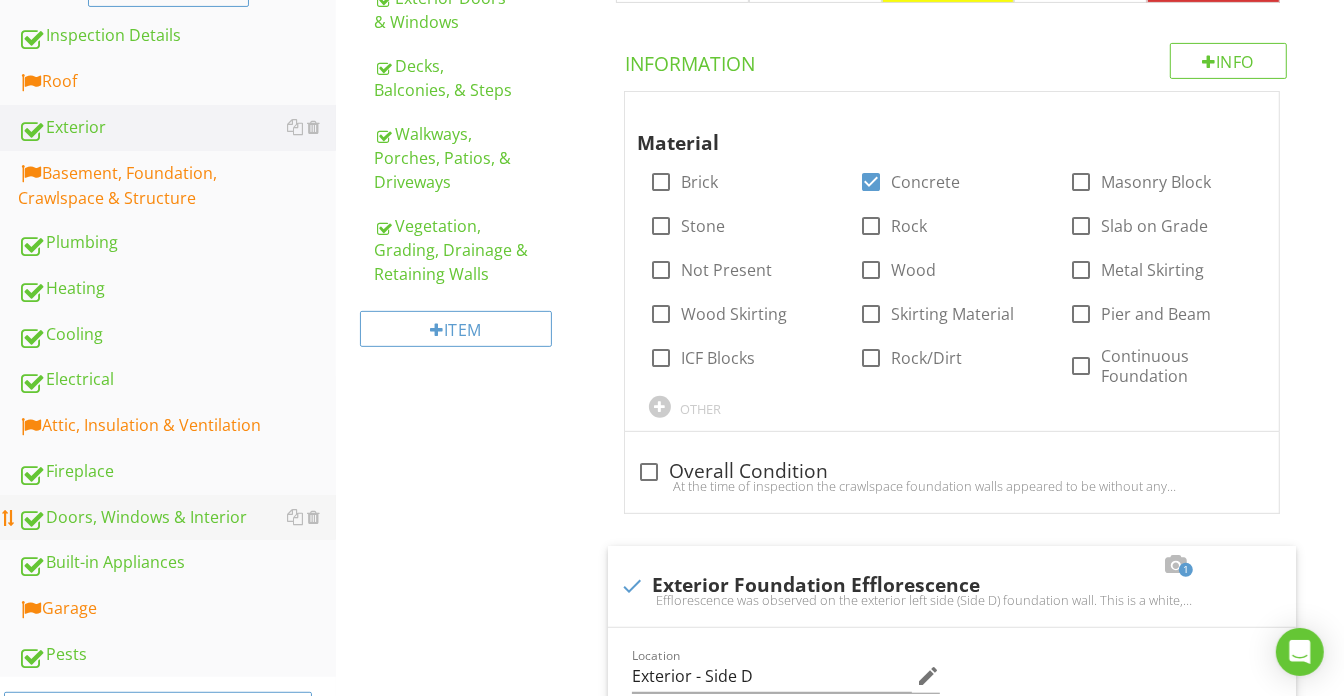 click on "Doors, Windows & Interior" at bounding box center [177, 518] 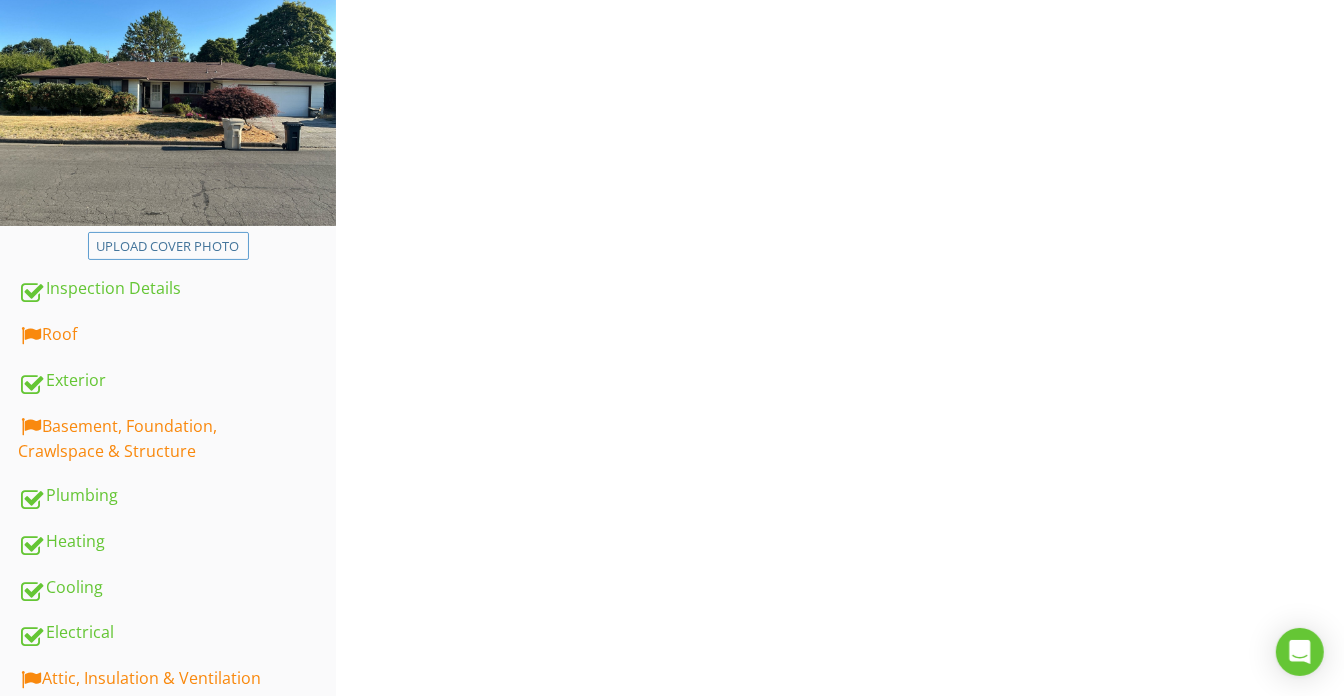 scroll, scrollTop: 207, scrollLeft: 0, axis: vertical 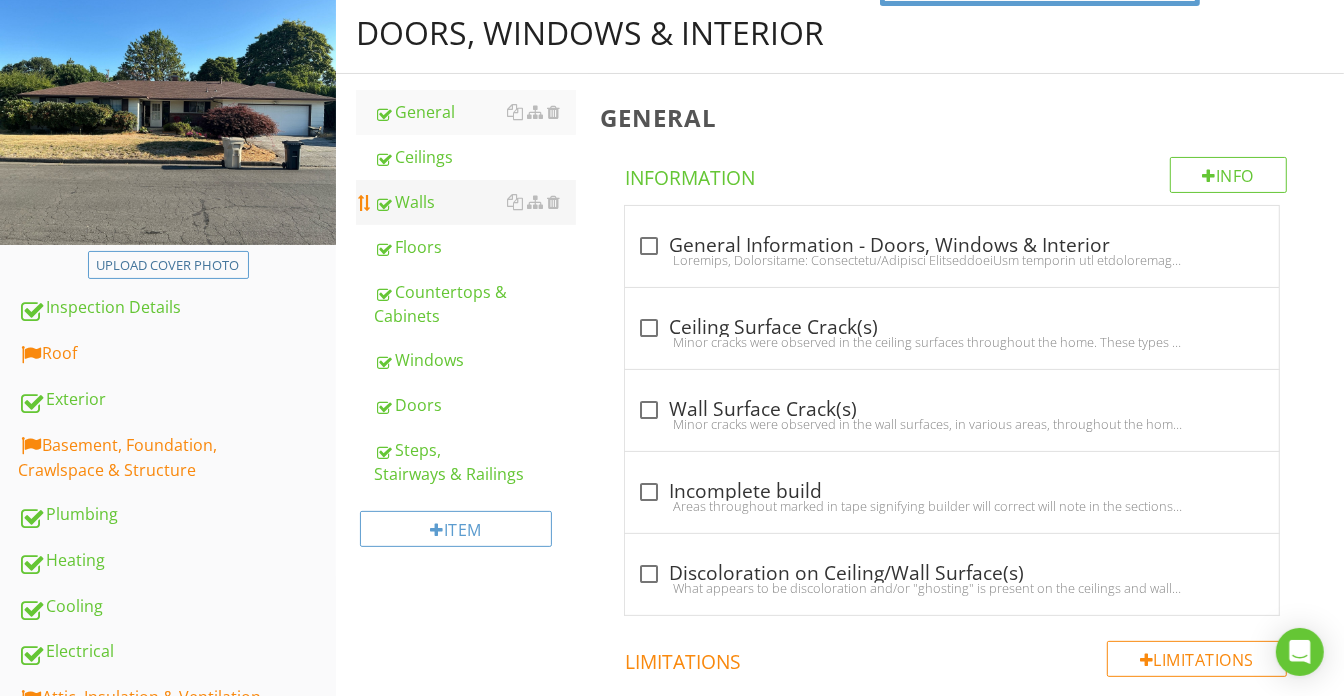 click on "Walls" at bounding box center (475, 202) 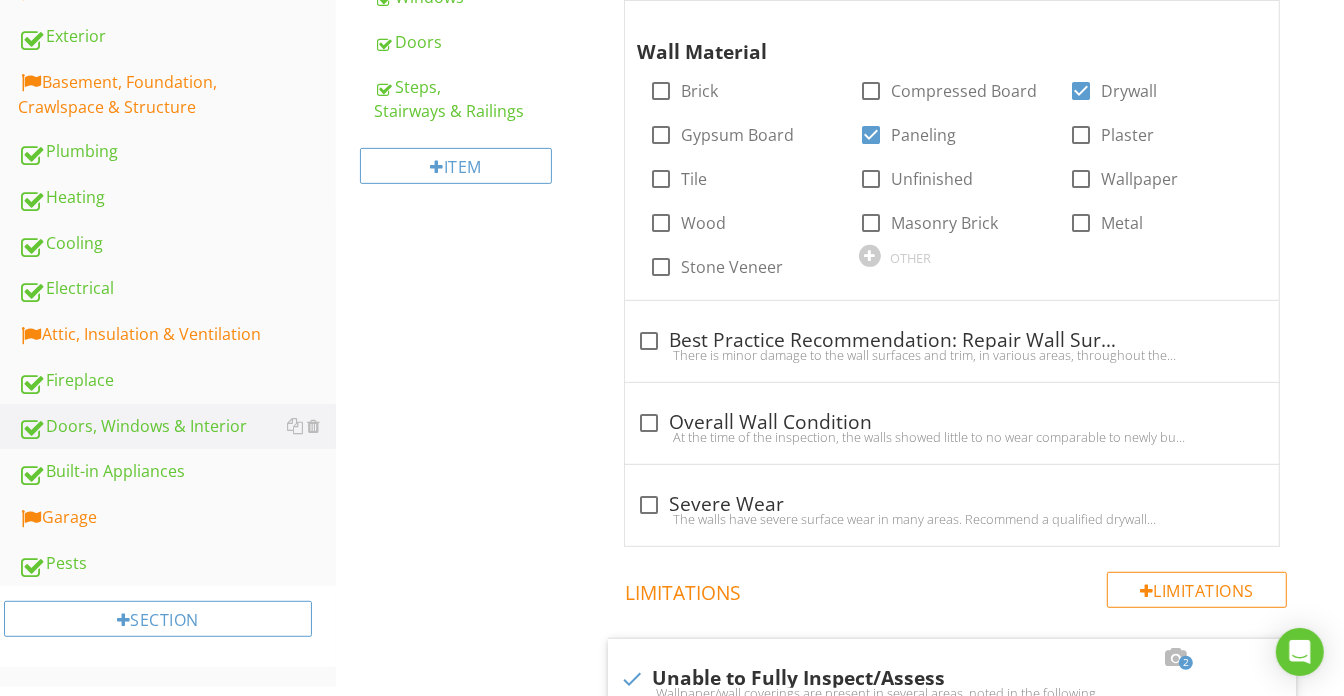 scroll, scrollTop: 298, scrollLeft: 0, axis: vertical 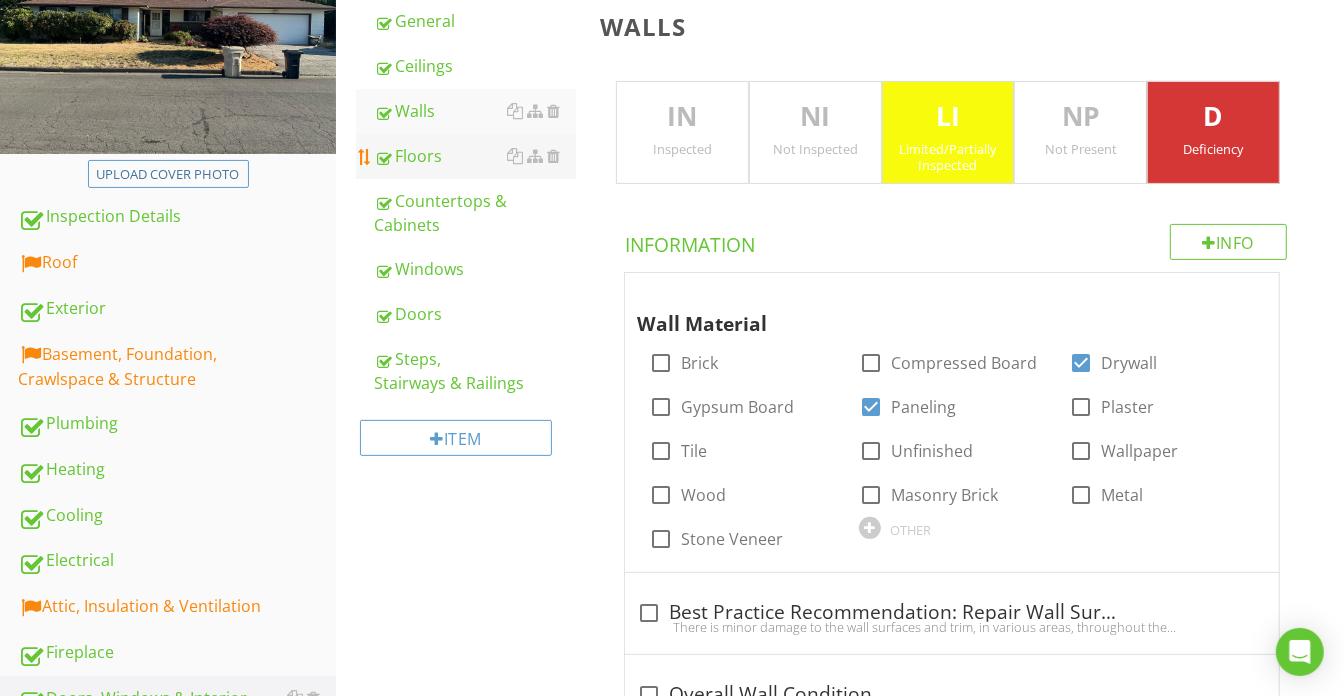 click on "Floors" at bounding box center [475, 156] 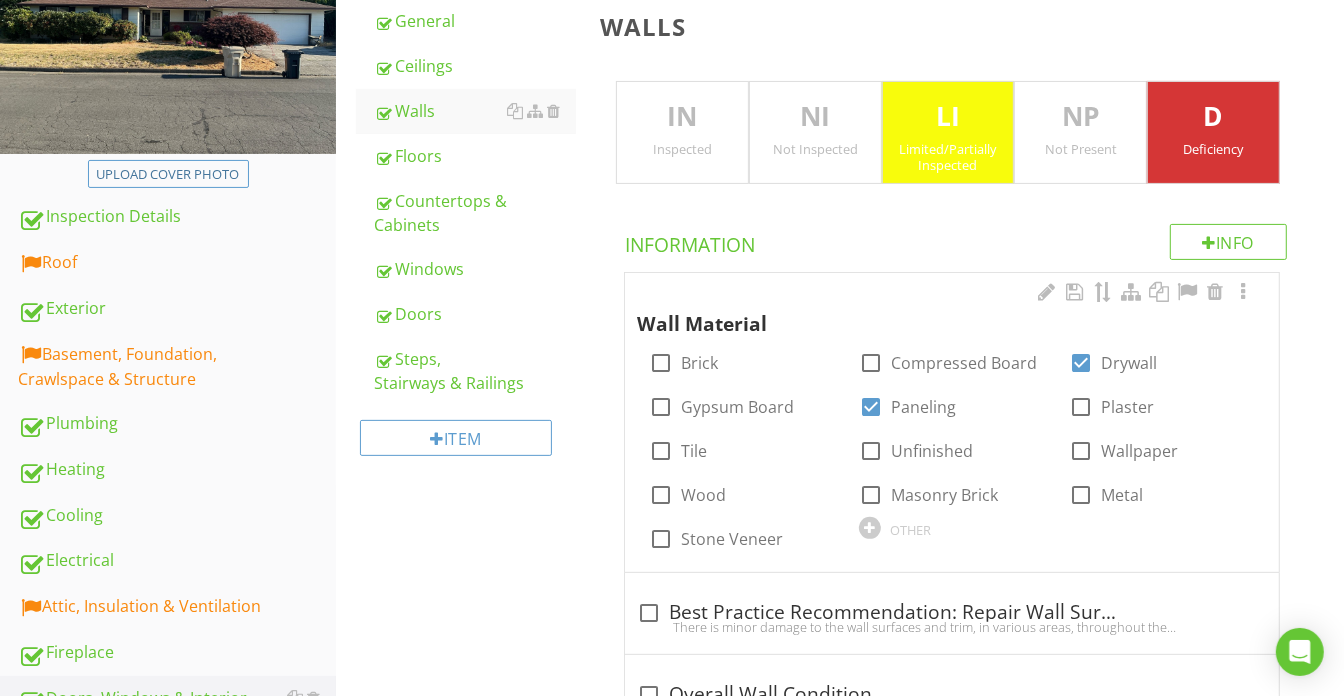 type on "<p>Cracks were observed in the wall surfaces, in various areas. Cracks of this nature can be due to settling of the home, in conjunction with temperature changes, resulting in contraction and expansion of the structure, or improper installation of the materials. We recommend further evaluation by a licensed contractor to ensure the cracks do not become more extensive and/or deterioration of the drywall occurs.</p><p>Here is a good<strong>&nbsp;</strong><span style="color: rgb(92, 156, 207);"><a fr-original-class="fr-strong" fr-original-style="" href="https://www.youtube.com/watch?v=QEZ0iY8oME4" style="color: rgb(92, 156, 207);"><u><strong>video</strong></u></a></span><strong>&nbsp;</strong>on how to repair cracks in drywall.</p>" 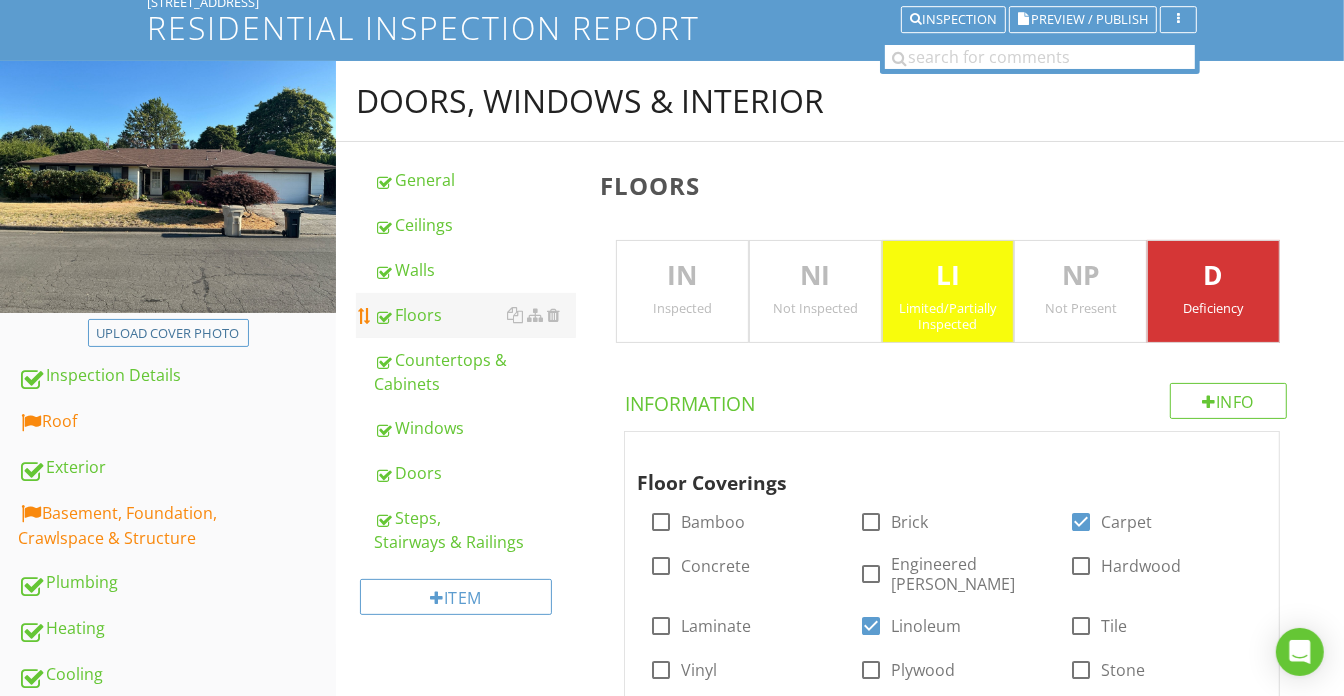 scroll, scrollTop: 116, scrollLeft: 0, axis: vertical 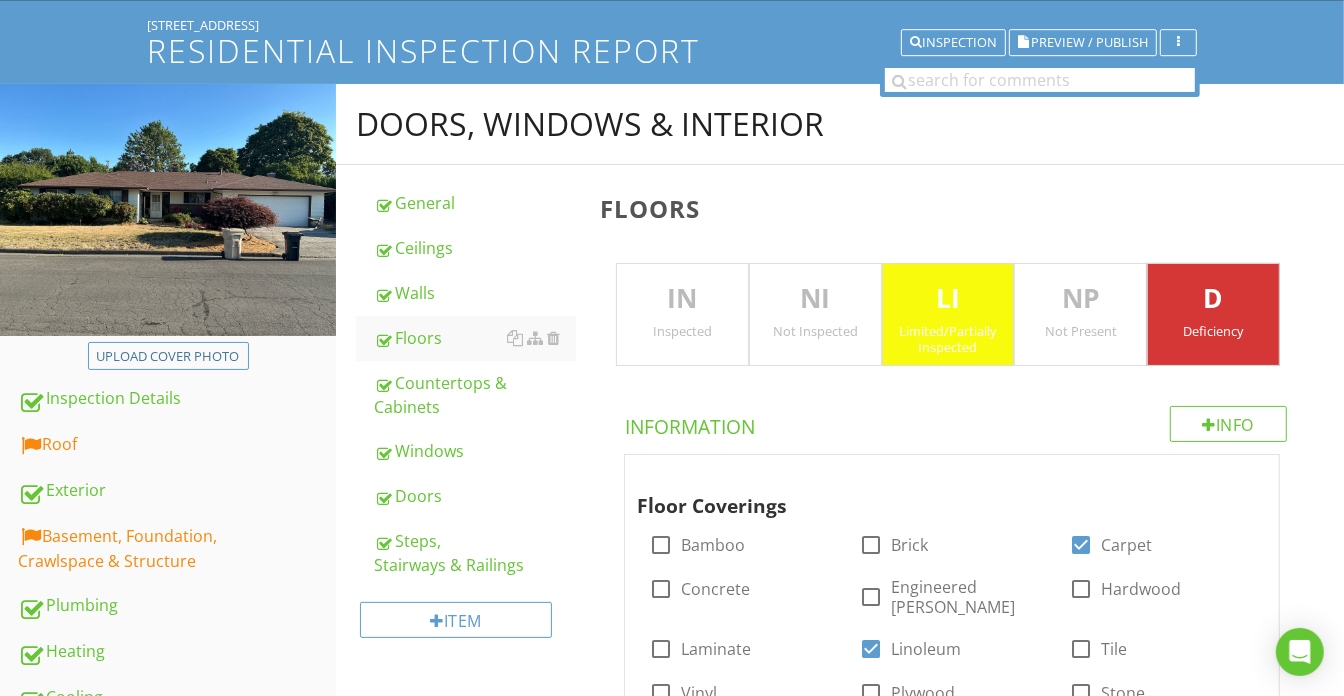 drag, startPoint x: 471, startPoint y: 249, endPoint x: 723, endPoint y: 297, distance: 256.5307 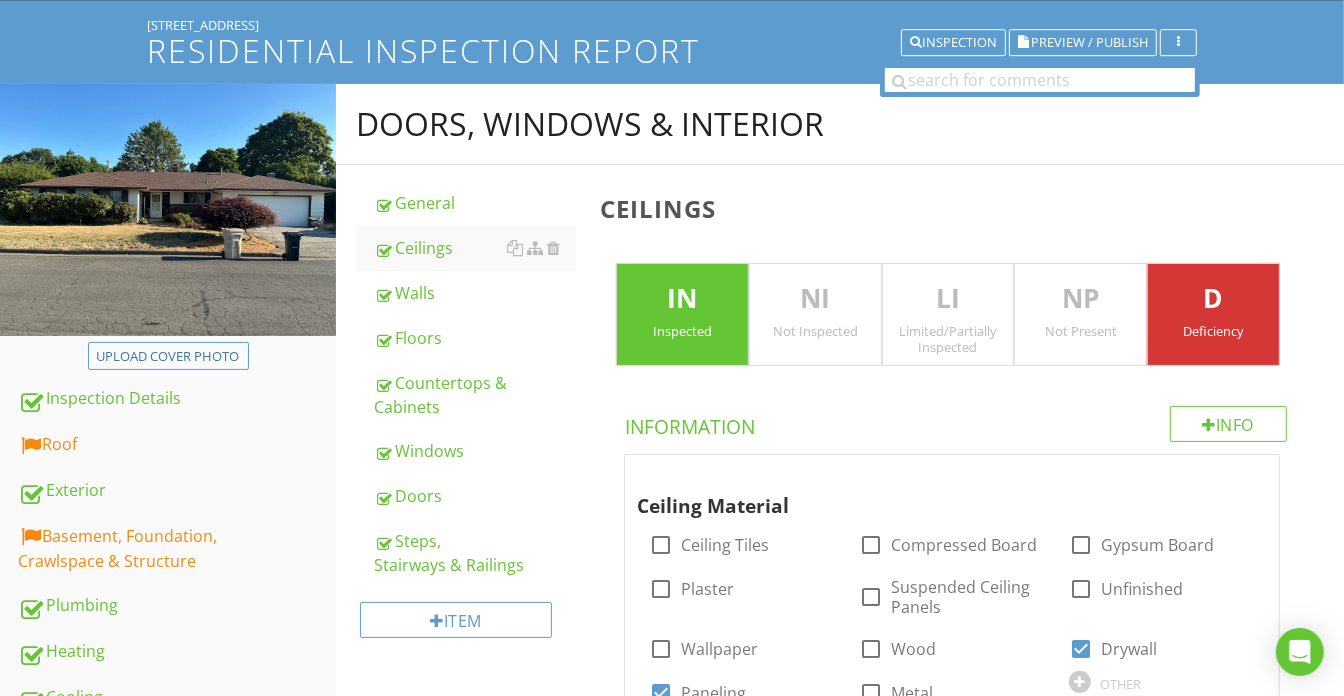 click on "Limited/Partially Inspected" at bounding box center [948, 339] 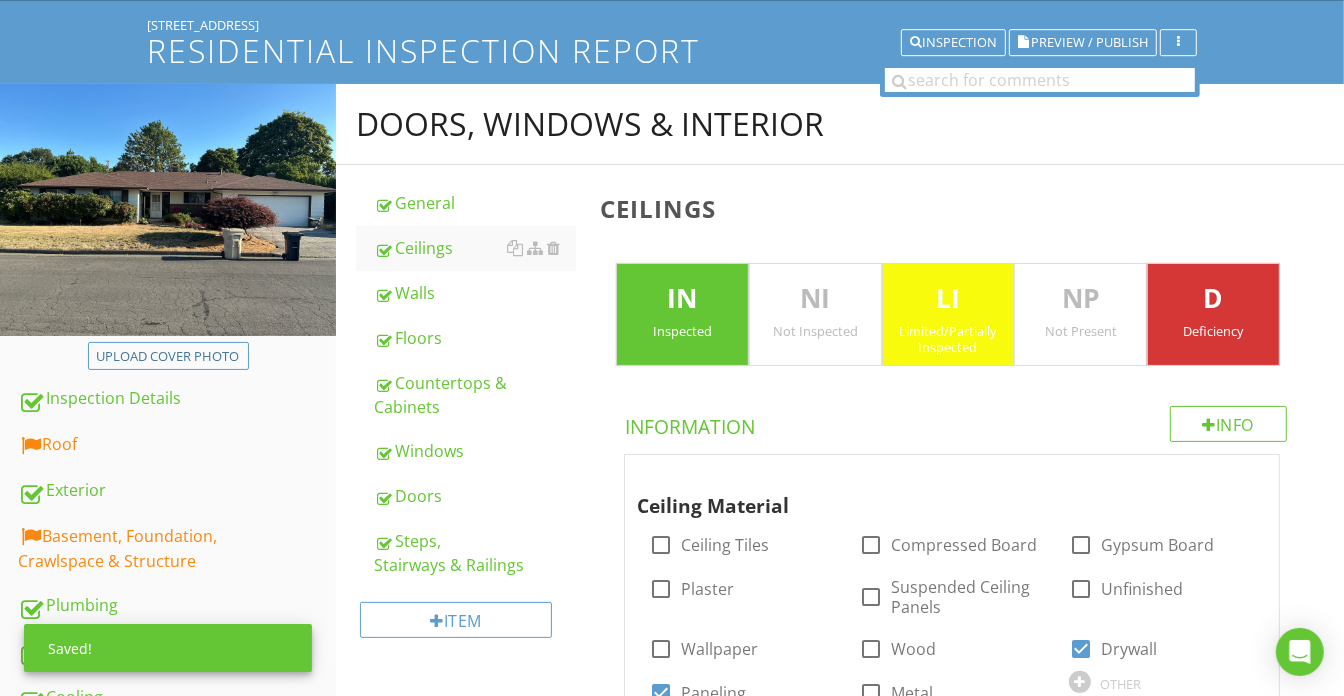 click on "IN" at bounding box center [682, 299] 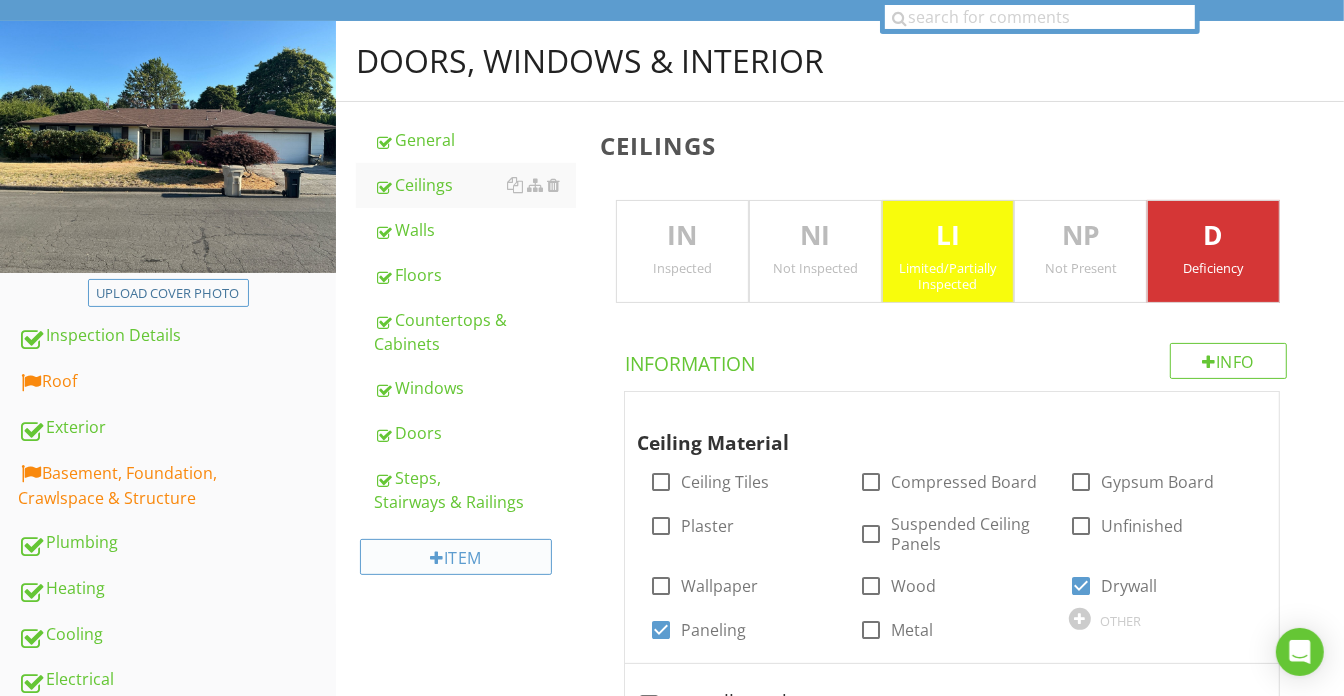 scroll, scrollTop: 207, scrollLeft: 0, axis: vertical 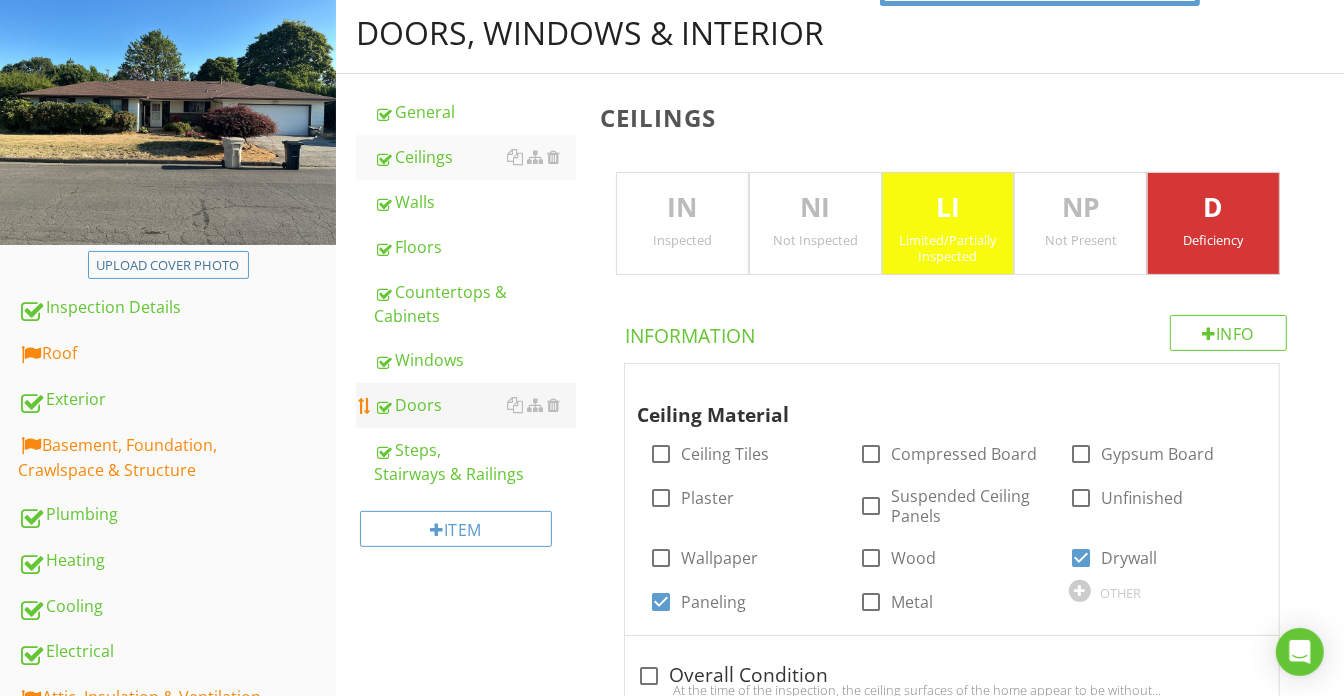 click on "Doors" at bounding box center [475, 405] 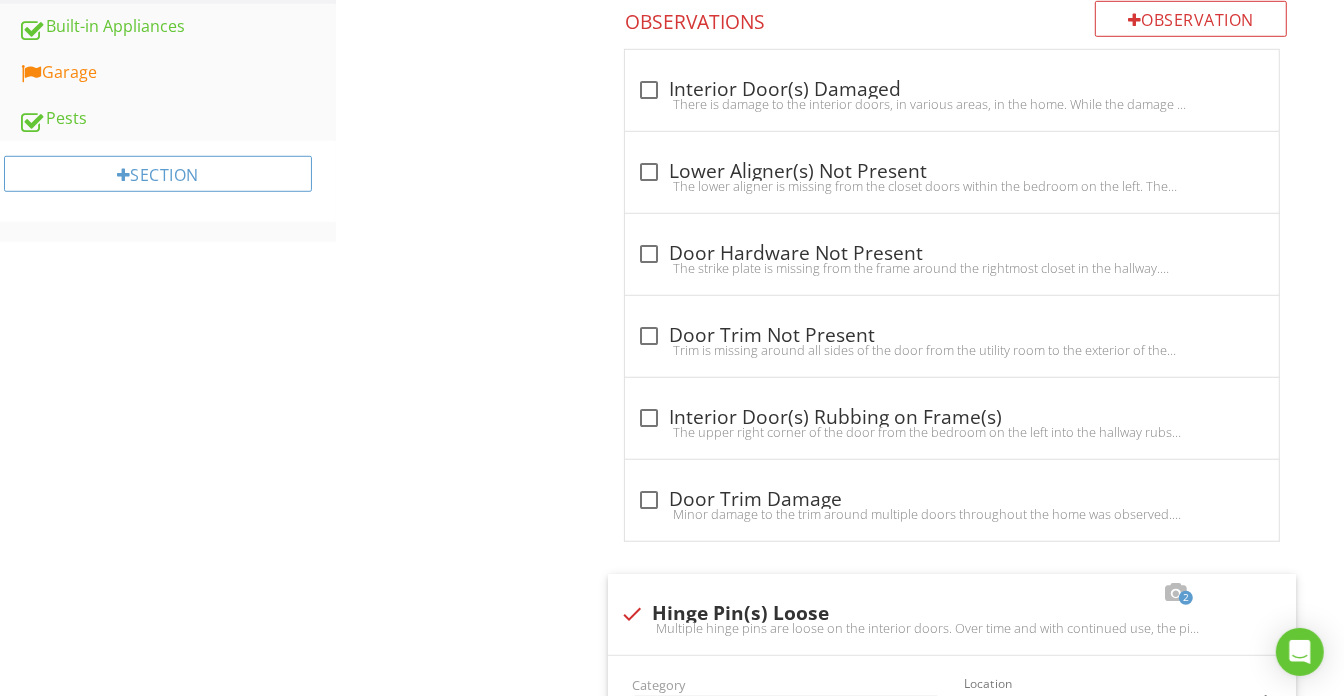 scroll, scrollTop: 843, scrollLeft: 0, axis: vertical 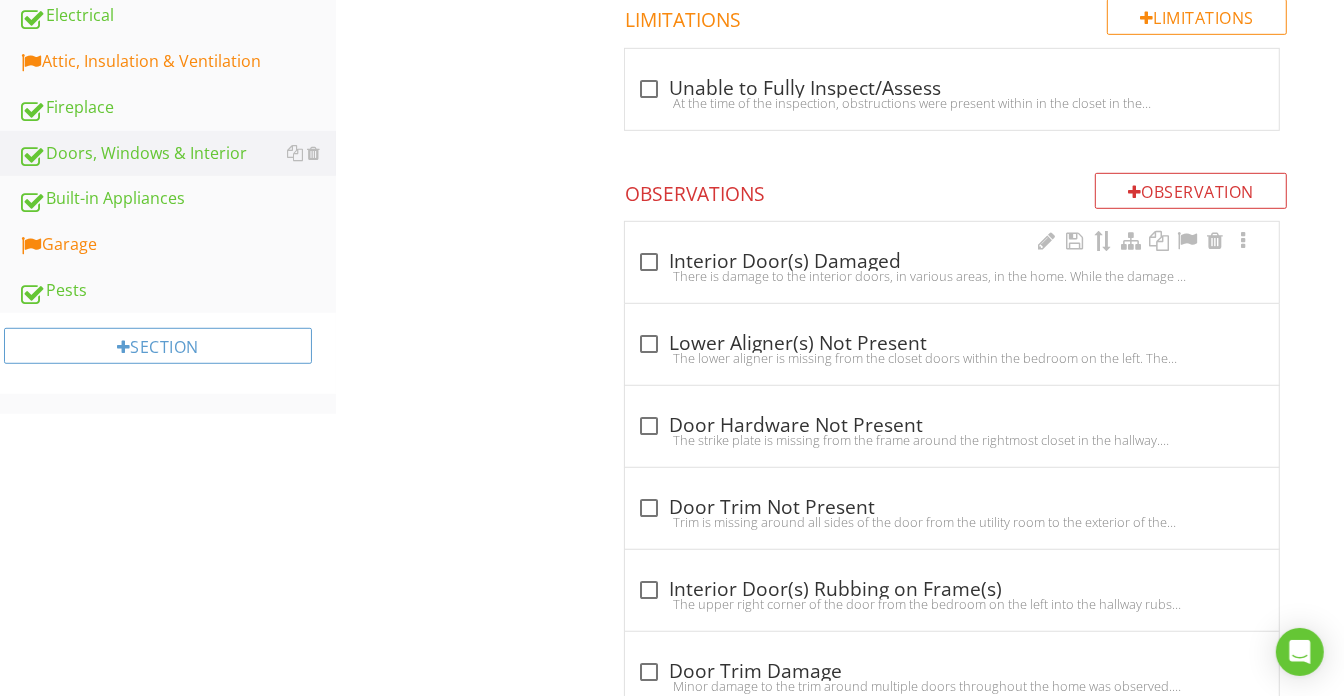 click on "check_box_outline_blank
Interior Door(s) Damaged" at bounding box center [952, 262] 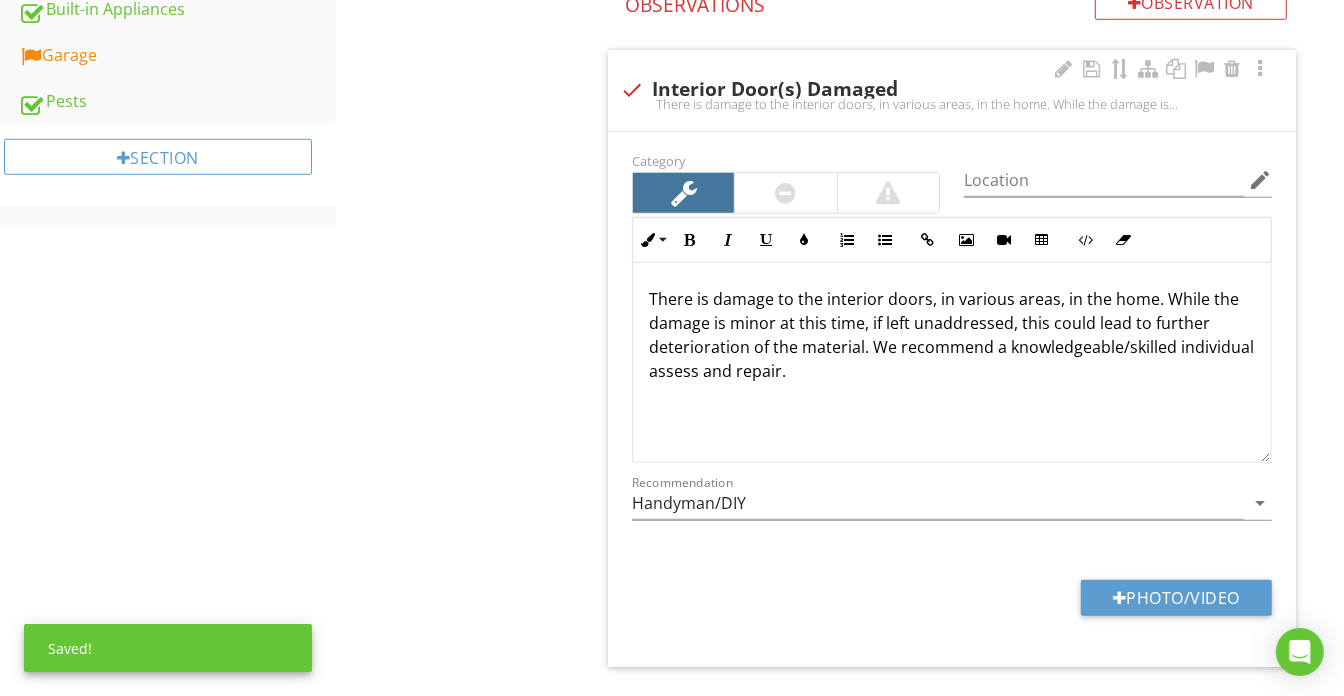 scroll, scrollTop: 1116, scrollLeft: 0, axis: vertical 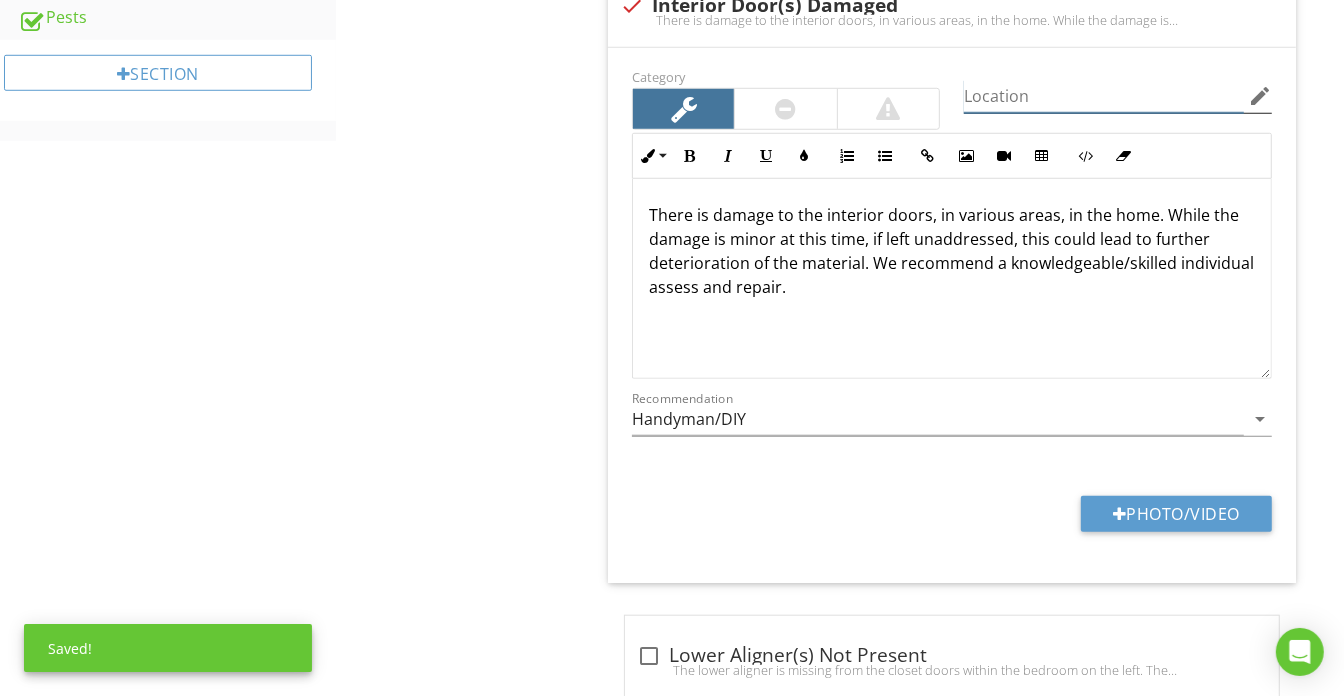 click at bounding box center (1104, 96) 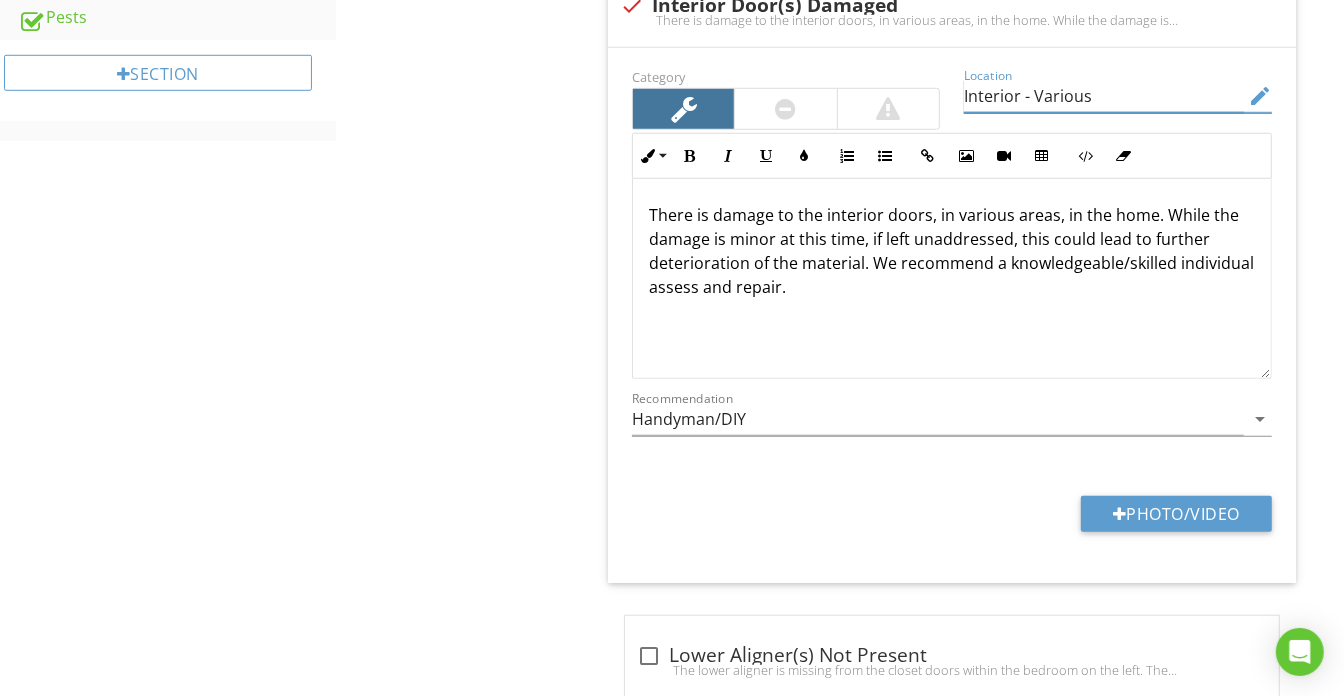 type on "Interior - Various" 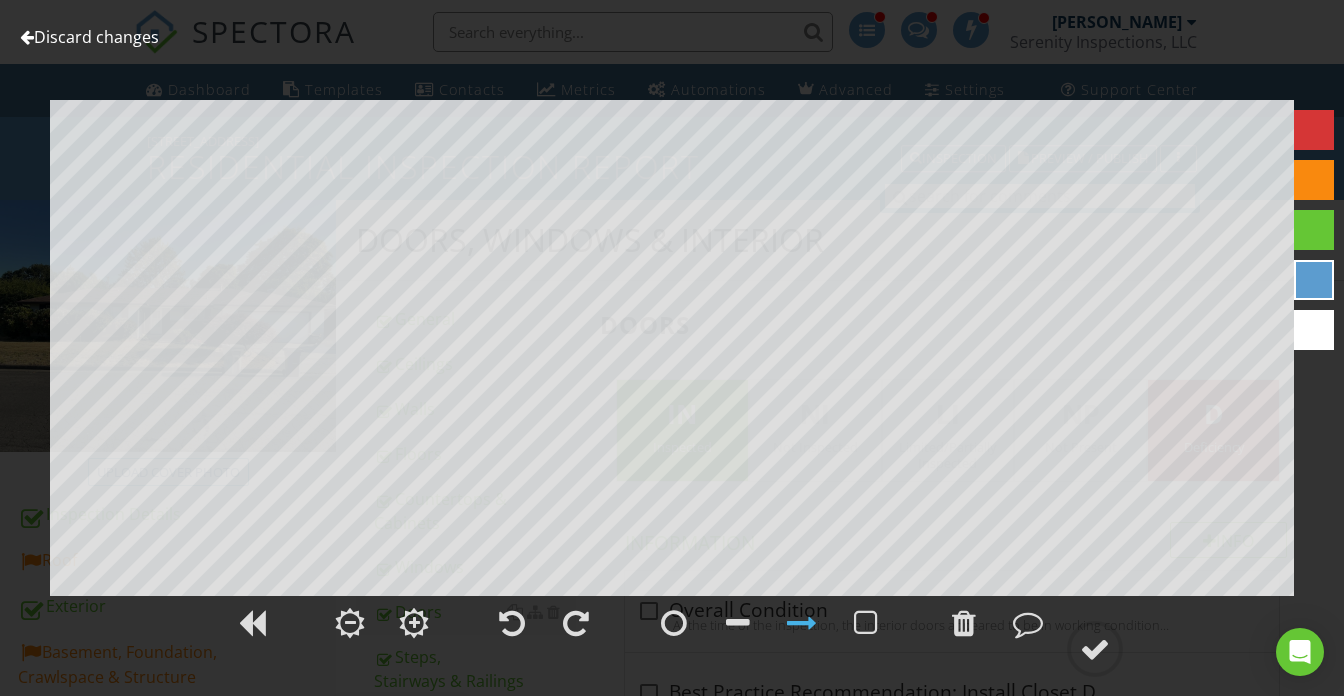 scroll, scrollTop: 1116, scrollLeft: 0, axis: vertical 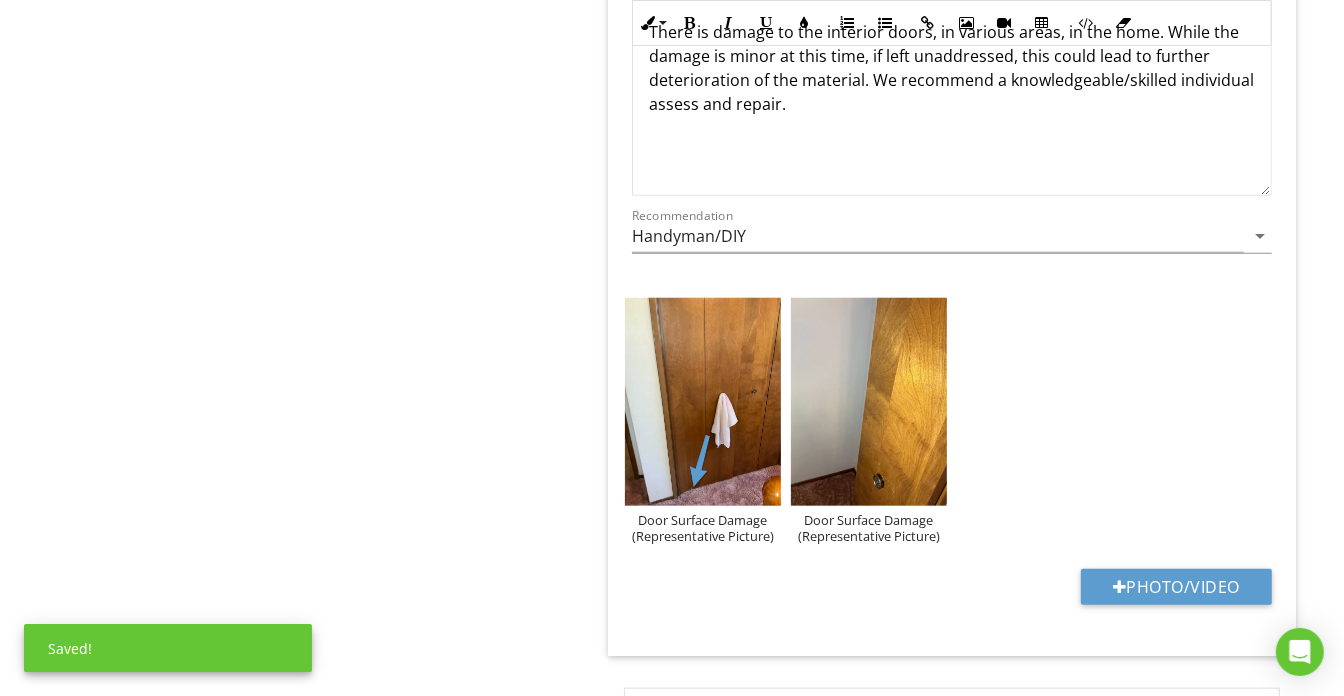 click at bounding box center (869, 402) 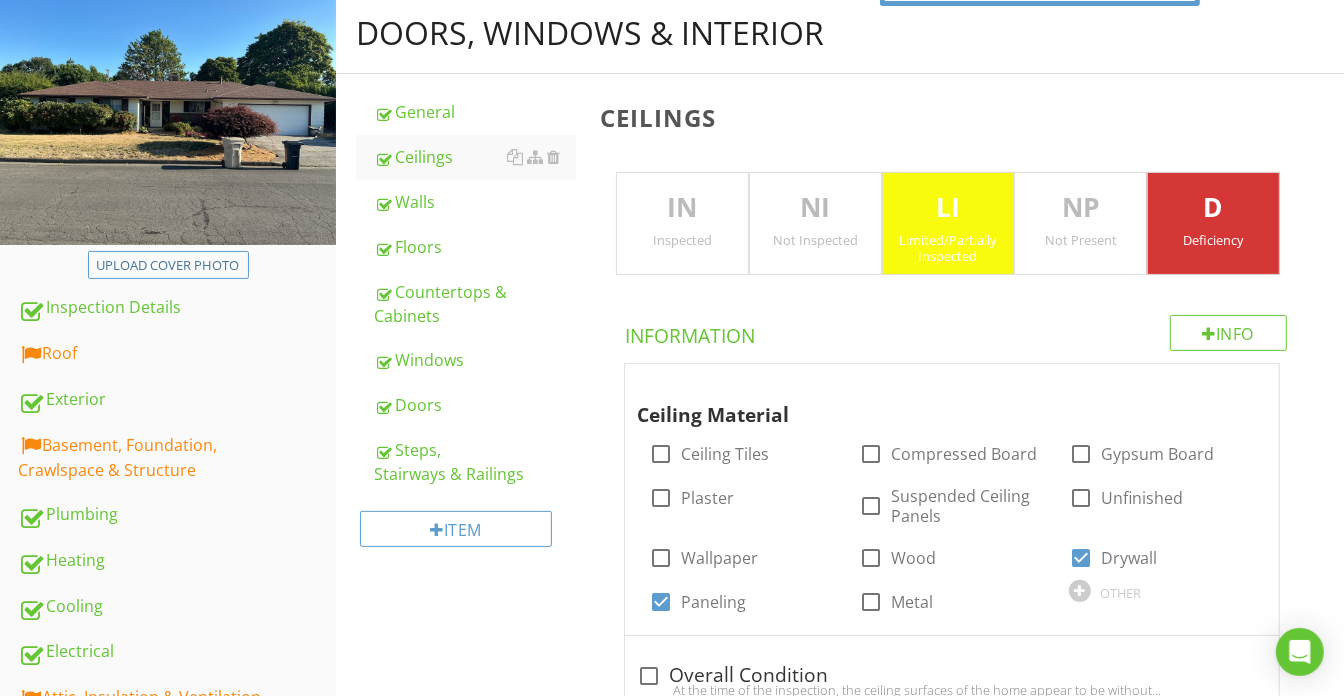 scroll, scrollTop: 207, scrollLeft: 0, axis: vertical 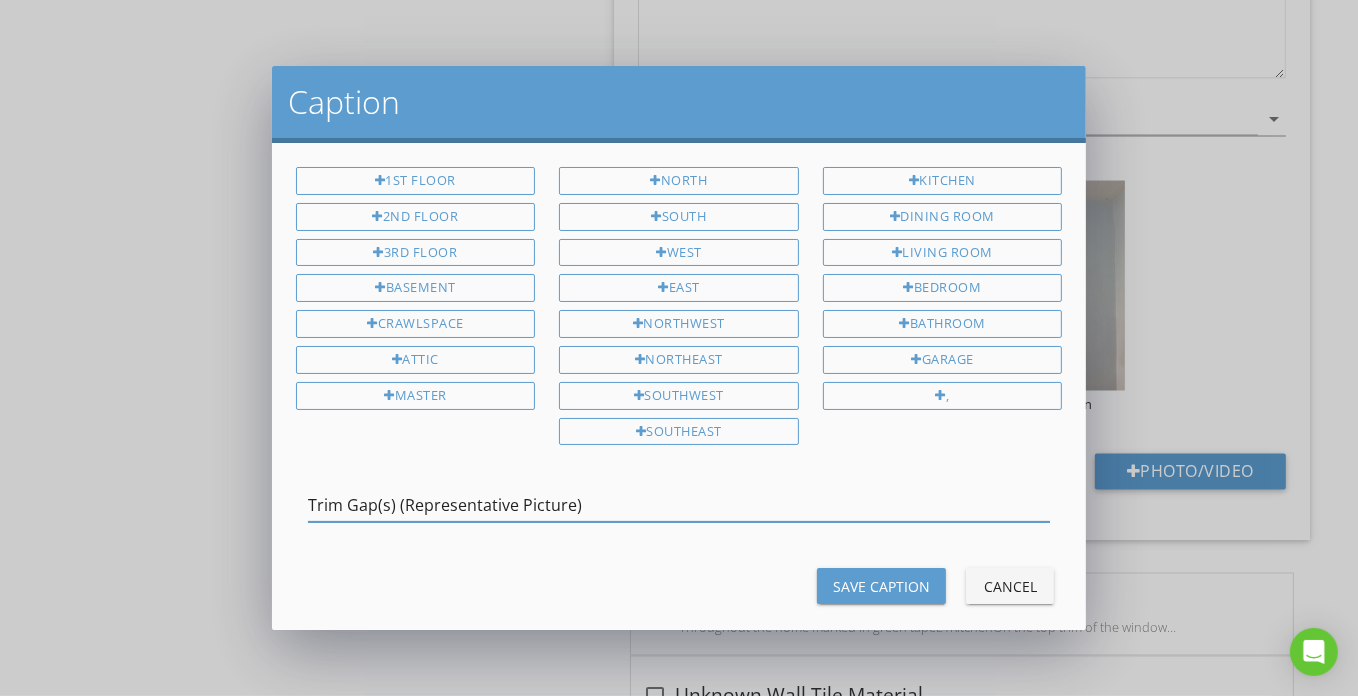 click on "Save Caption" at bounding box center (881, 586) 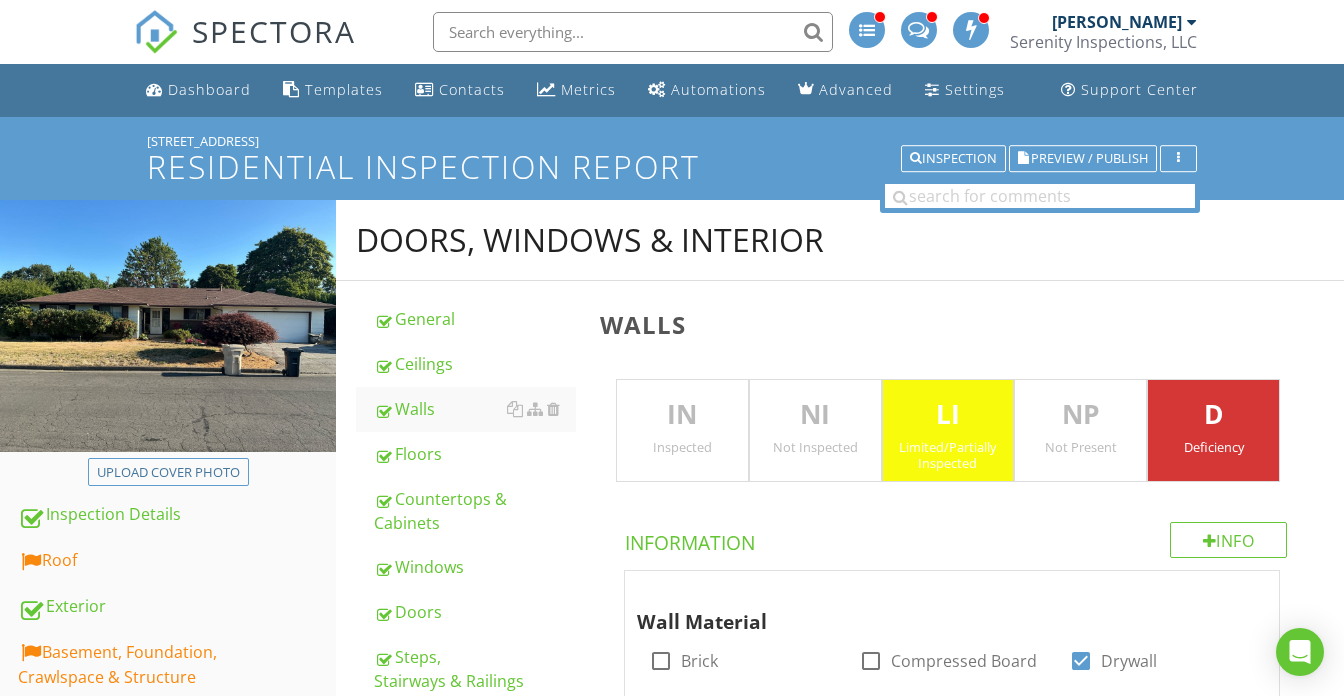 scroll, scrollTop: 8570, scrollLeft: 0, axis: vertical 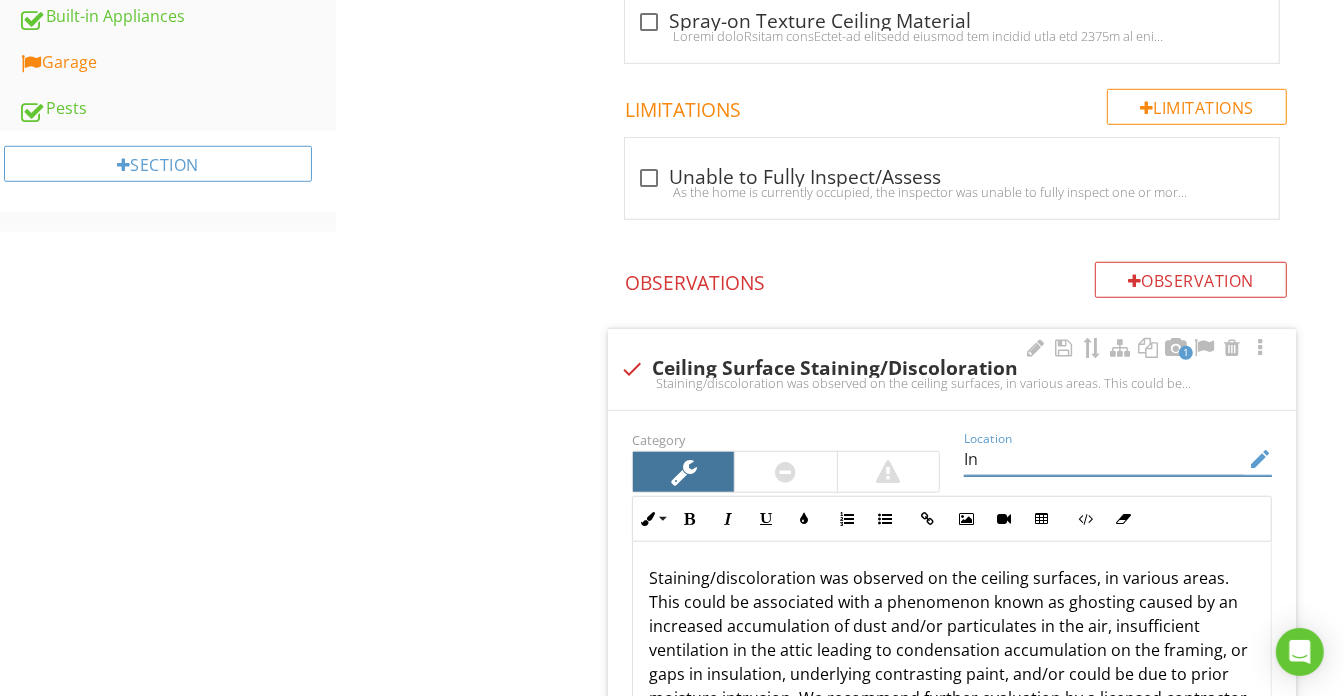 type on "Int" 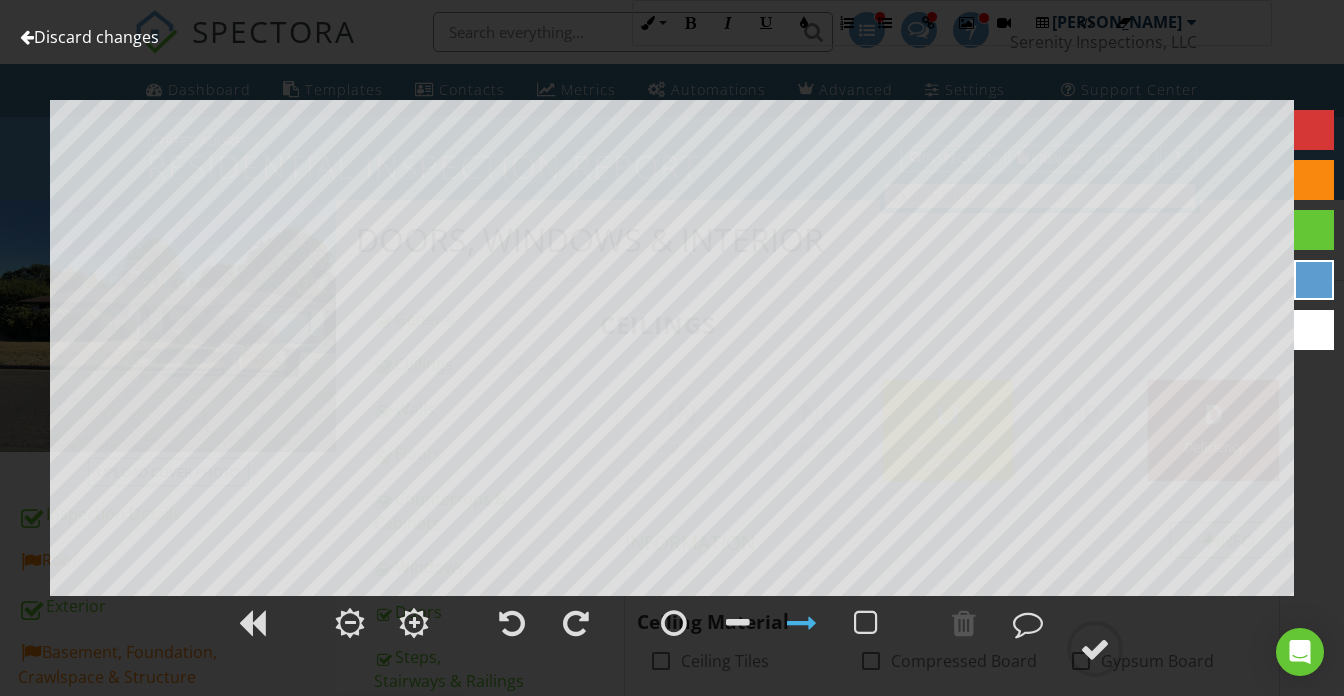 scroll, scrollTop: 1570, scrollLeft: 0, axis: vertical 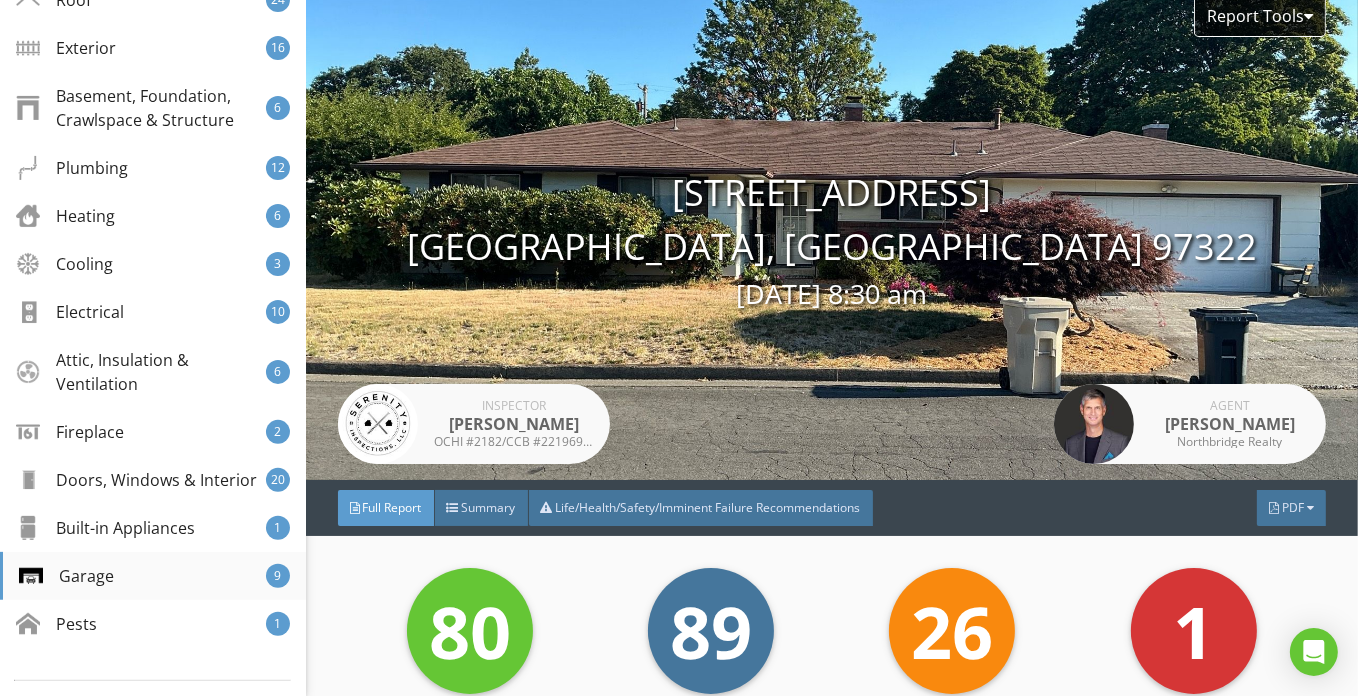click on "Garage
9" at bounding box center [153, 576] 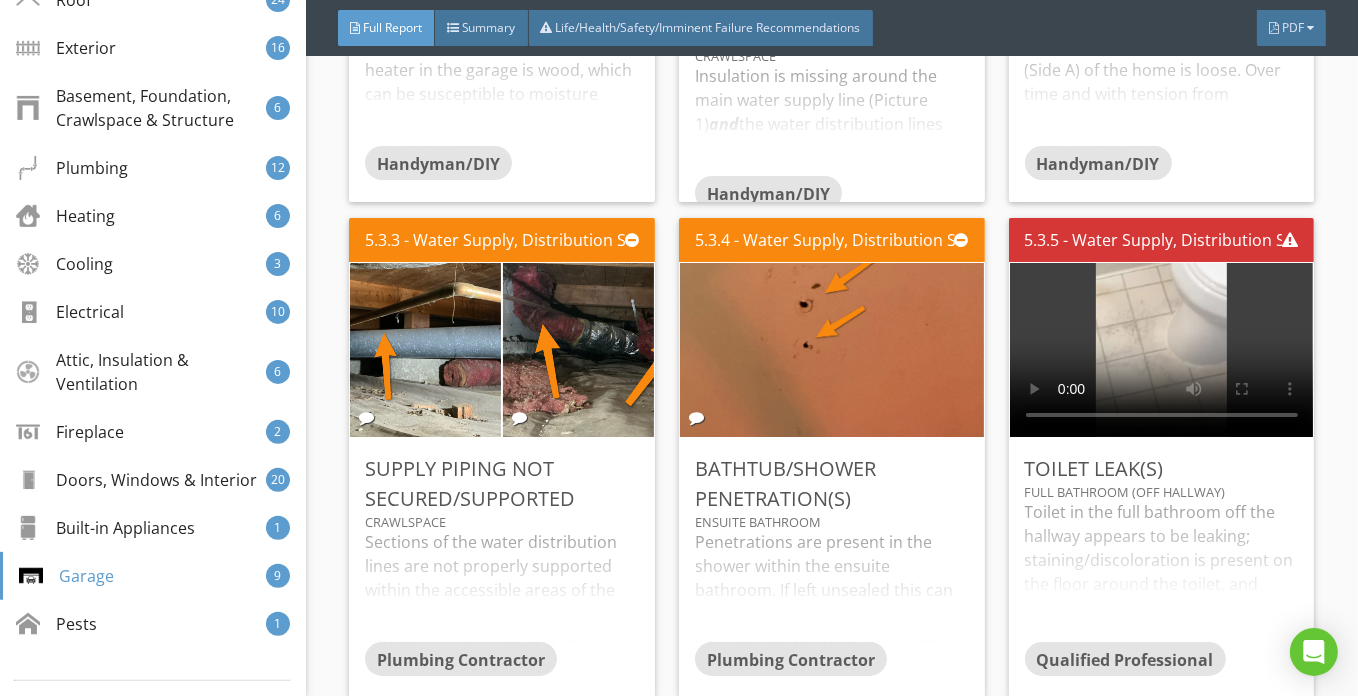scroll, scrollTop: 25522, scrollLeft: 0, axis: vertical 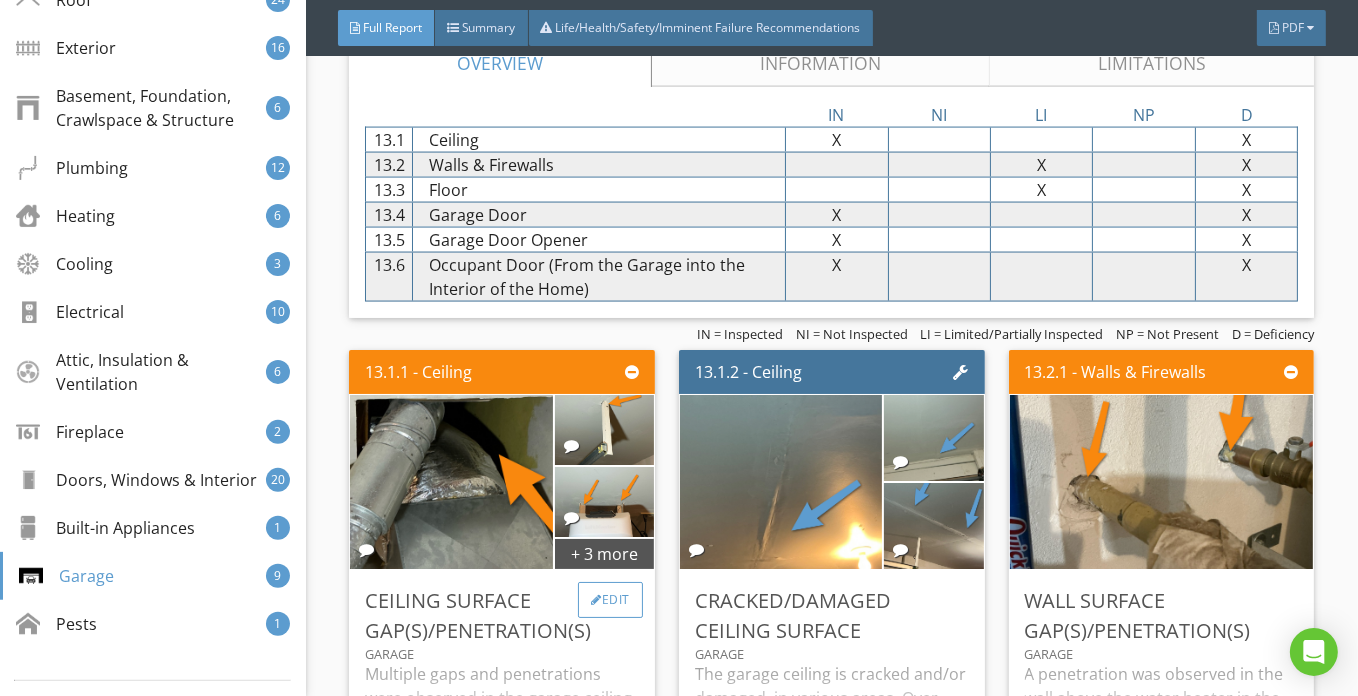 click on "Edit" at bounding box center (610, 600) 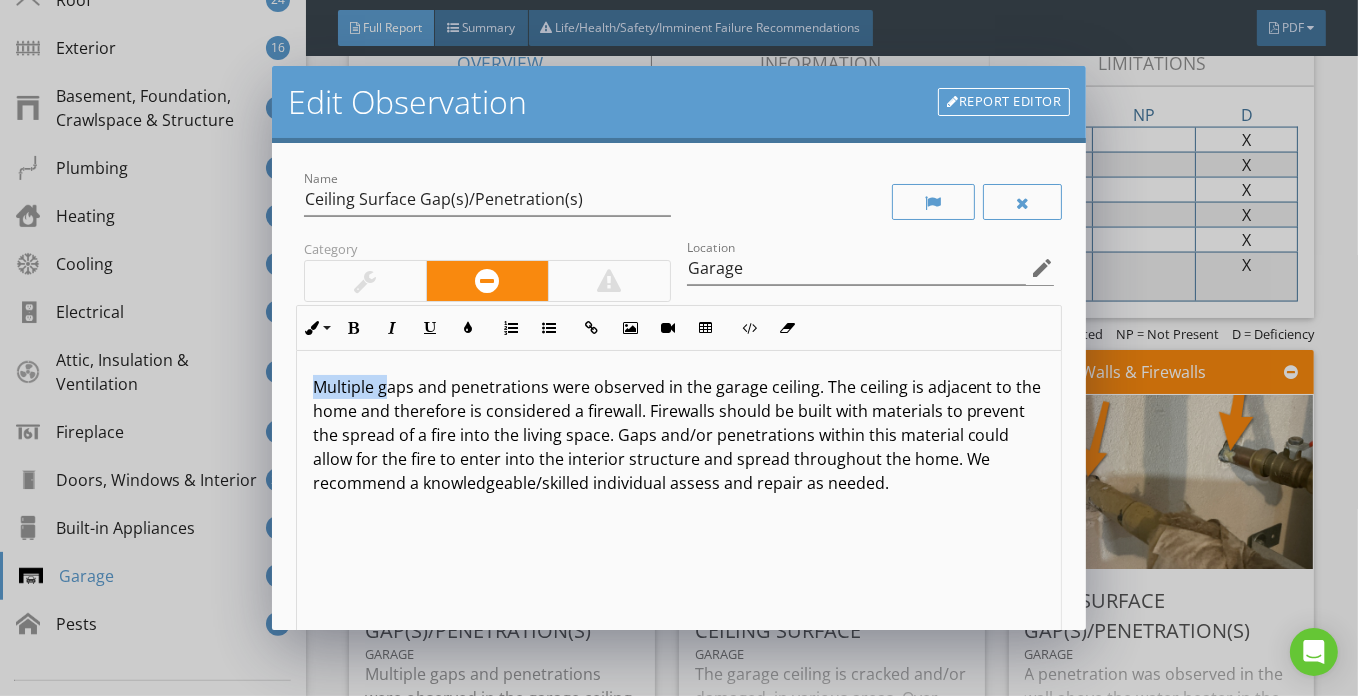 drag, startPoint x: 384, startPoint y: 383, endPoint x: 262, endPoint y: 386, distance: 122.03688 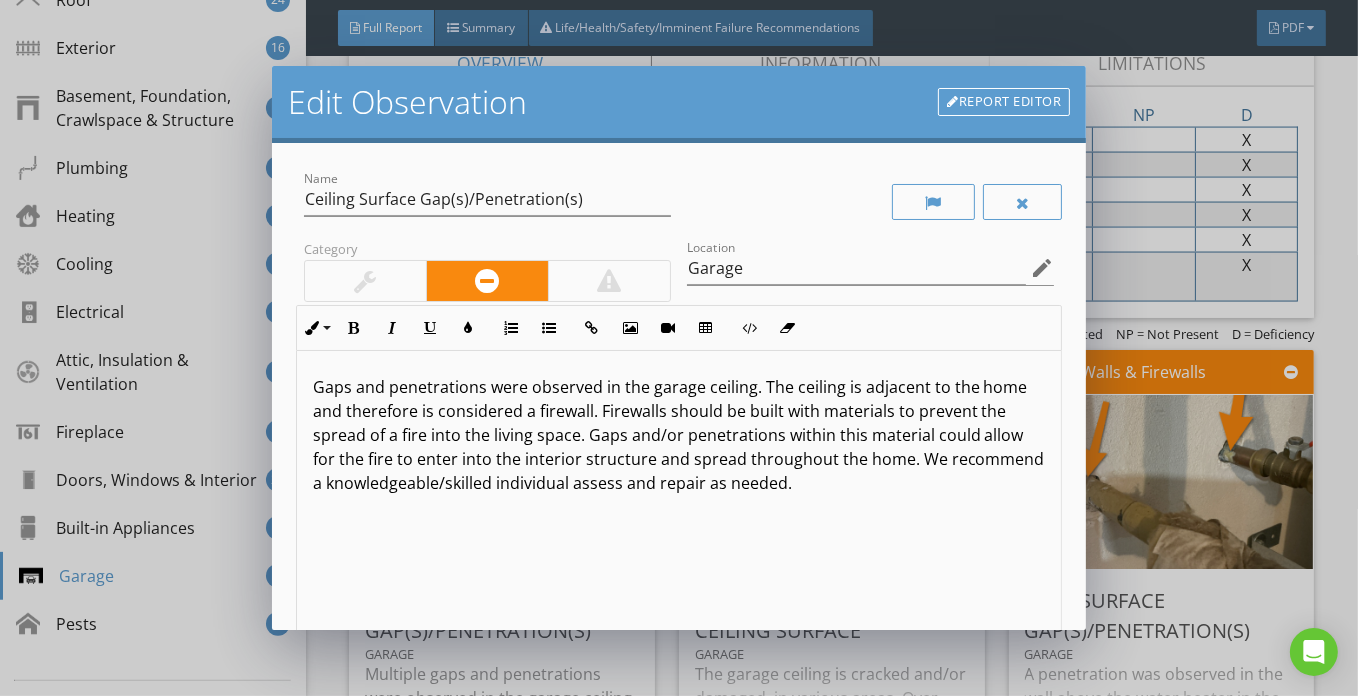 scroll, scrollTop: 0, scrollLeft: 0, axis: both 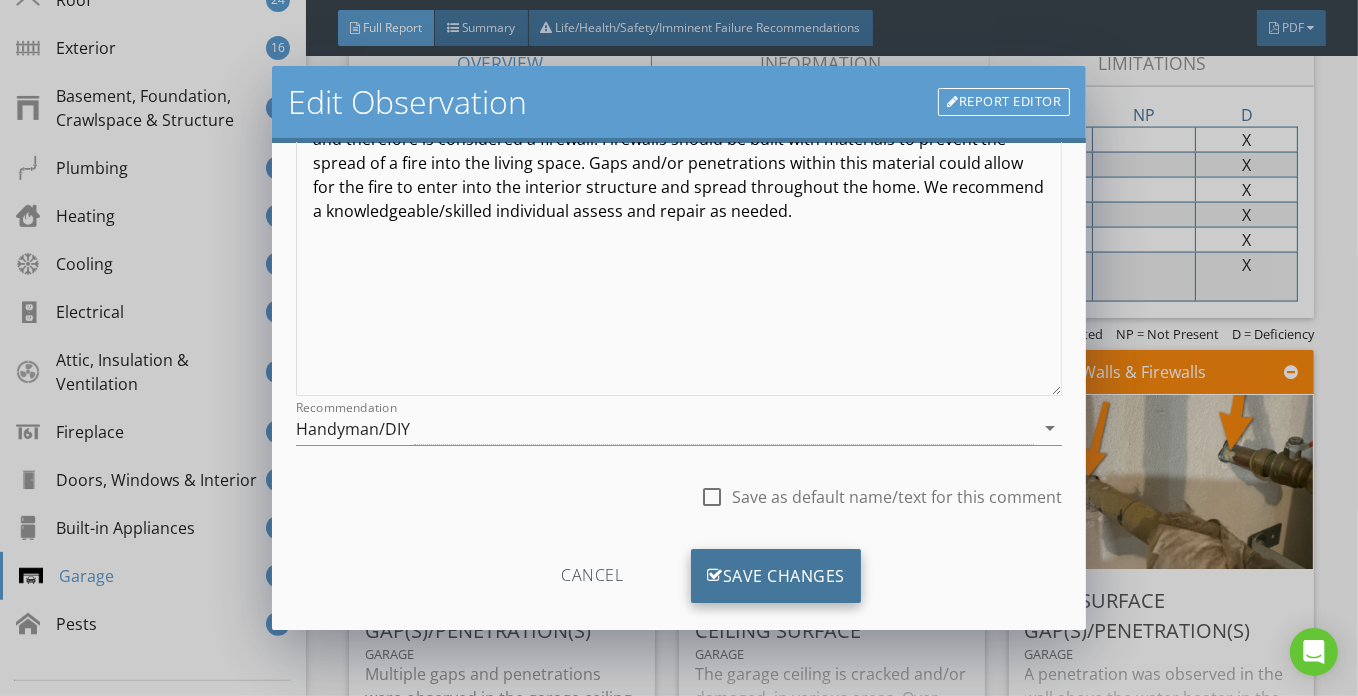 click on "Save Changes" at bounding box center (776, 576) 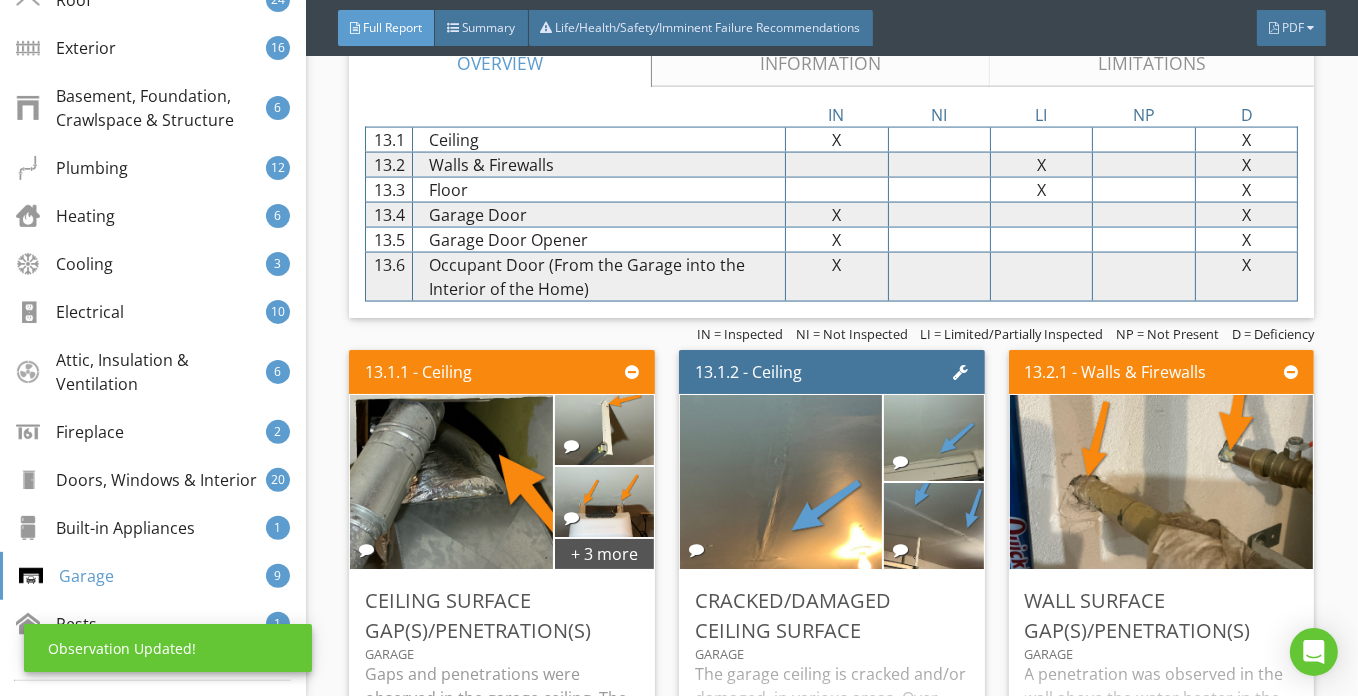 scroll, scrollTop: 61, scrollLeft: 0, axis: vertical 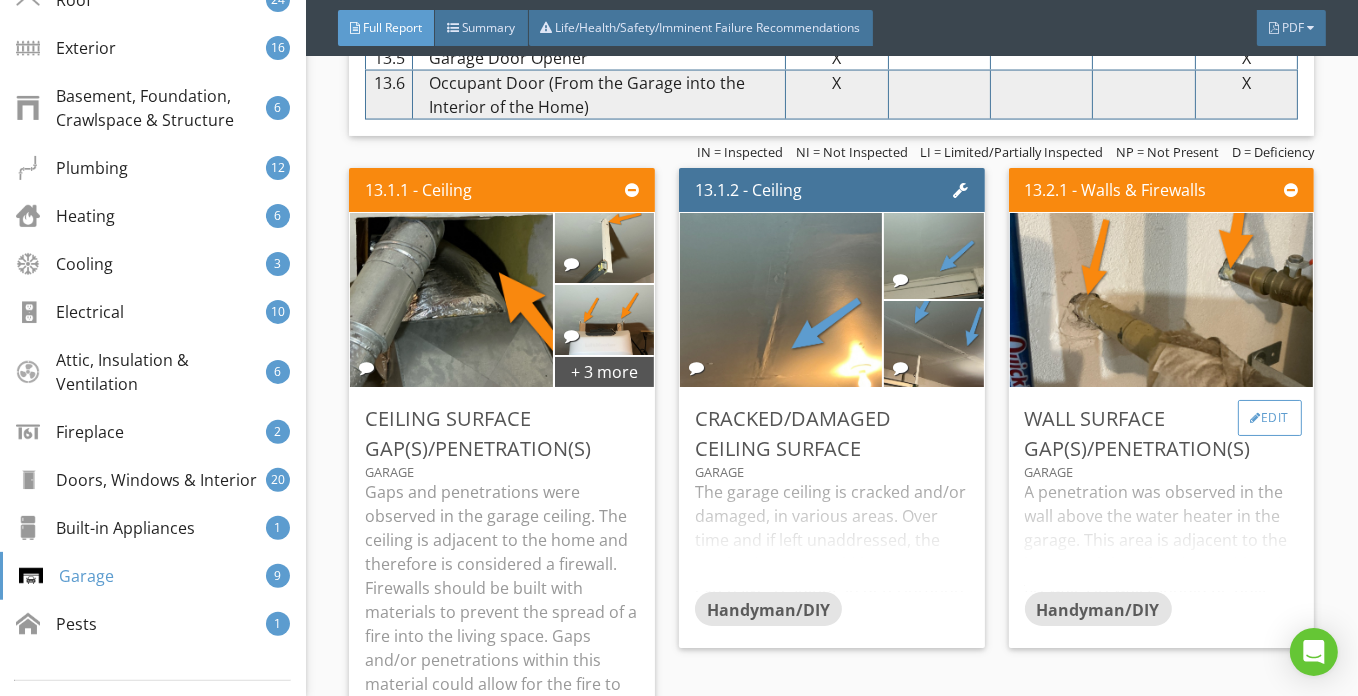 click on "Edit" at bounding box center (1270, 418) 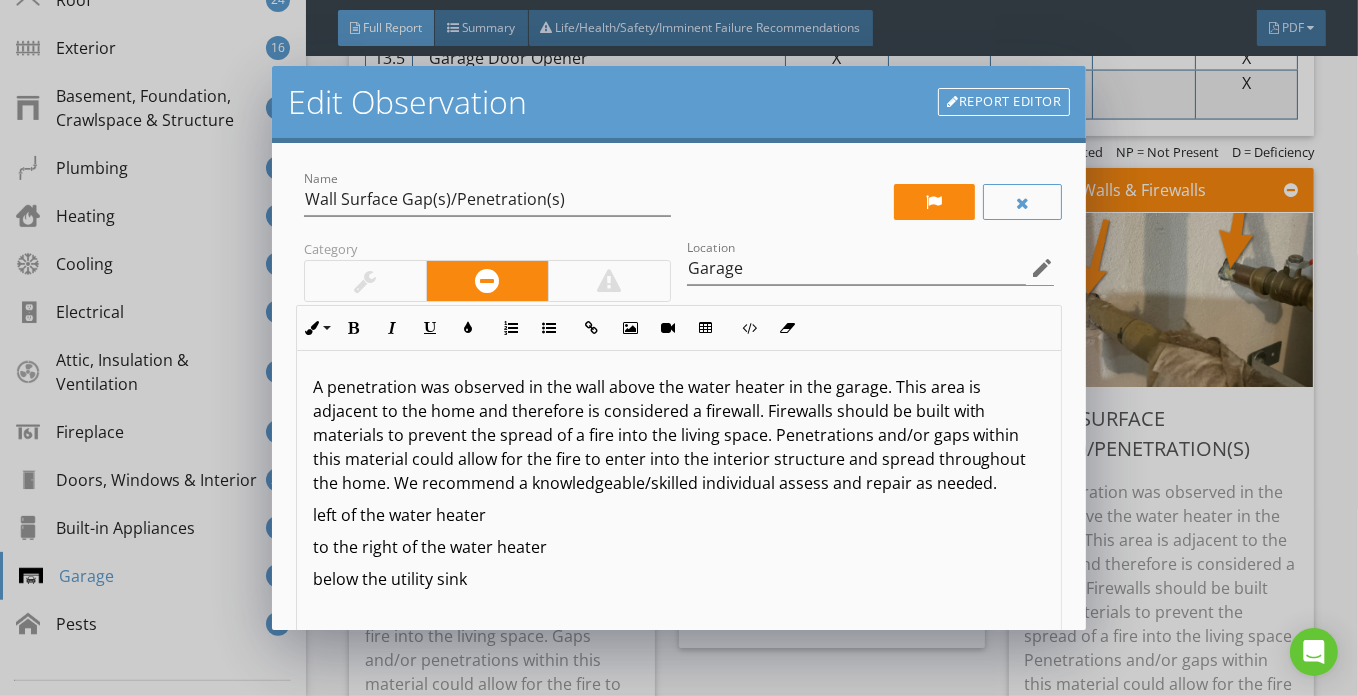 click on "Edit Observation
Report Editor
Name Wall Surface Gap(s)/Penetration(s)                 Category               Location Garage edit   Inline Style XLarge Large Normal Small Light Small/Light Bold Italic Underline Colors Ordered List Unordered List Insert Link Insert Image Insert Video Insert Table Code View Clear Formatting A penetration was observed in the wall above the water heater in the garage. This area is adjacent to the home and therefore is considered a firewall. Firewalls should be built with materials to prevent the spread of a fire into the living space. Penetrations and/or gaps within this material could allow for the fire to enter into the interior structure and spread throughout the home. We recommend a knowledgeable/skilled individual assess and repair as needed. left of the water heater to the right of the water heater  below the utility sink Enter text here   Recommendation Handyman/DIY arrow_drop_down     check_box_outline_blank   Cancel" at bounding box center (679, 348) 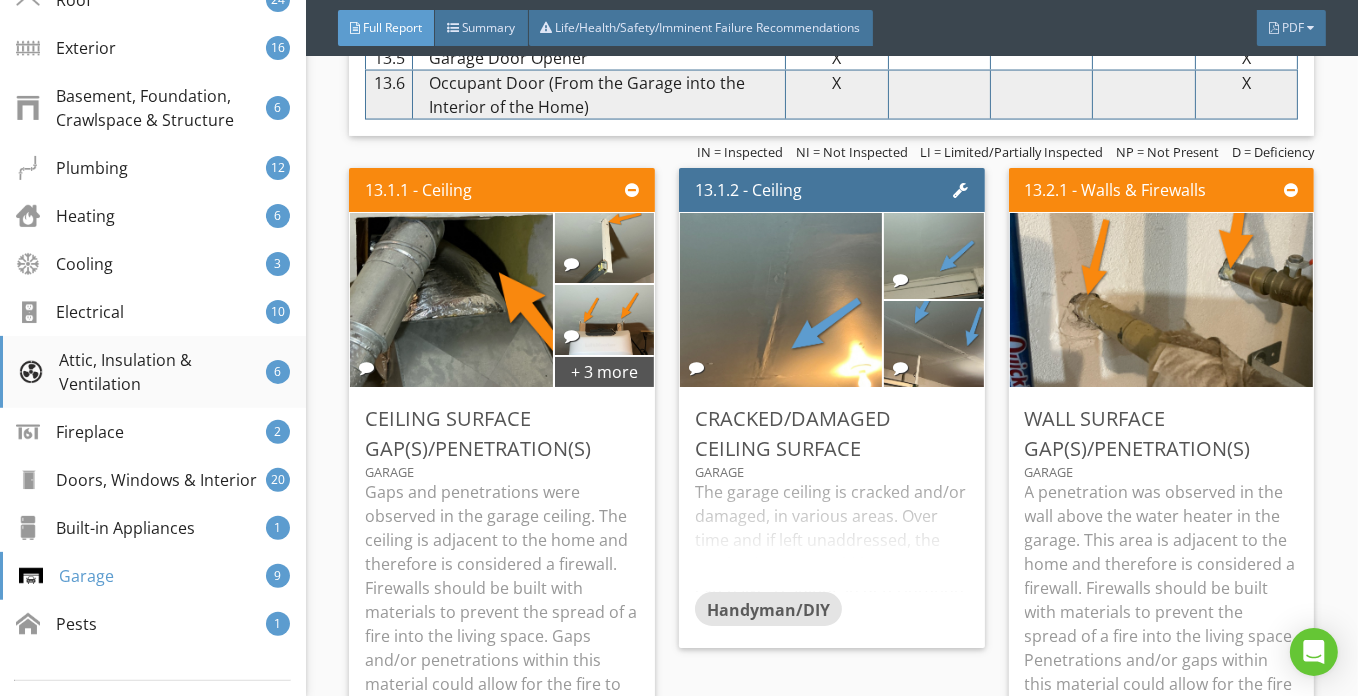 scroll, scrollTop: 181, scrollLeft: 0, axis: vertical 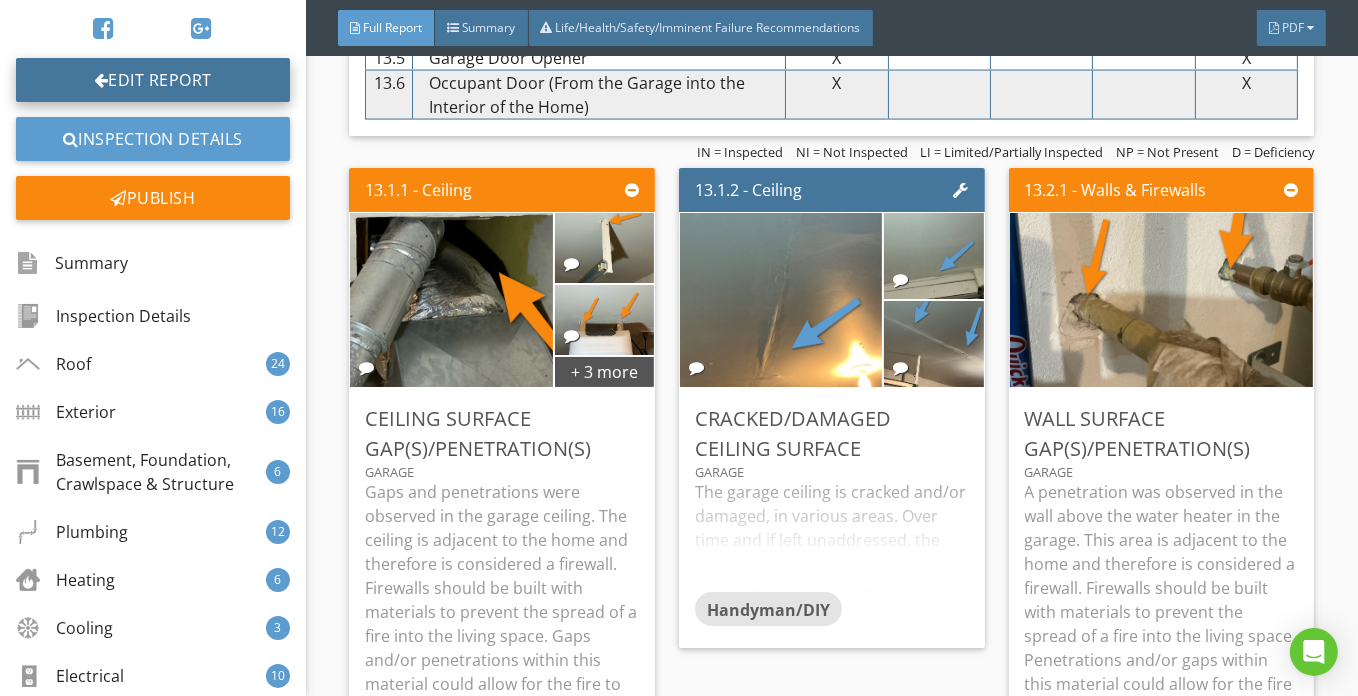 click on "Edit Report" at bounding box center [153, 80] 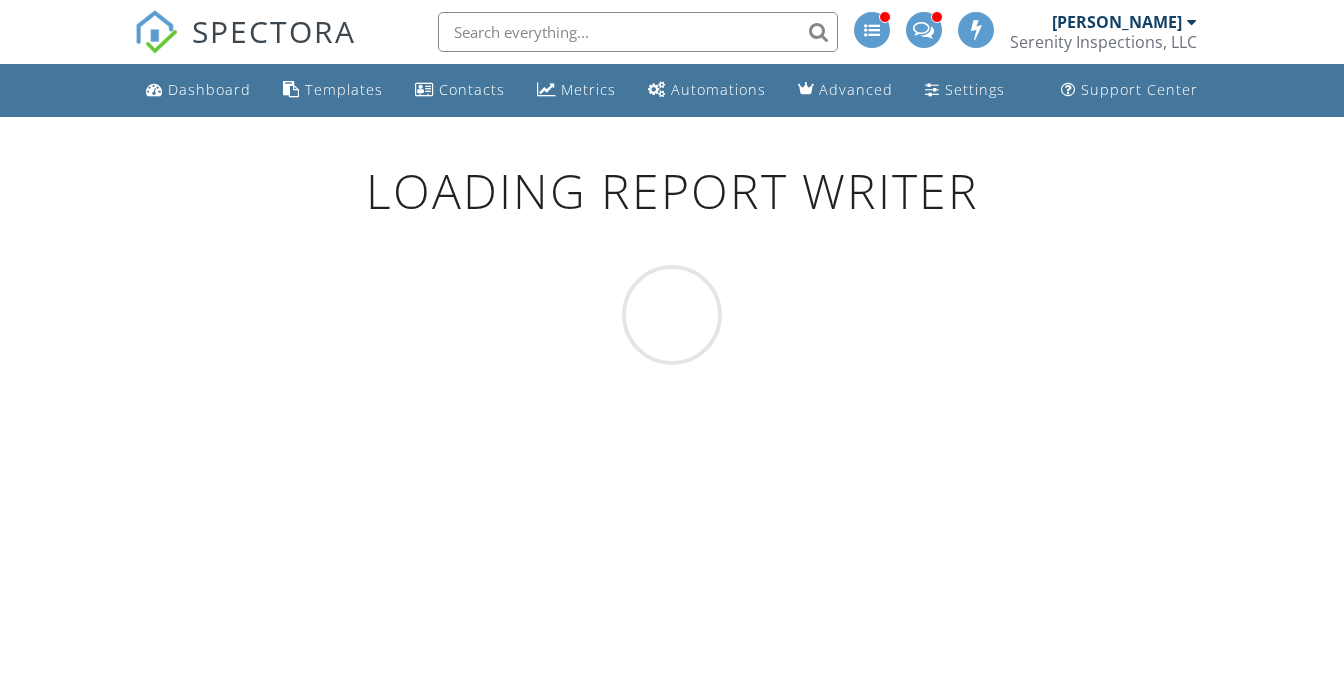 scroll, scrollTop: 0, scrollLeft: 0, axis: both 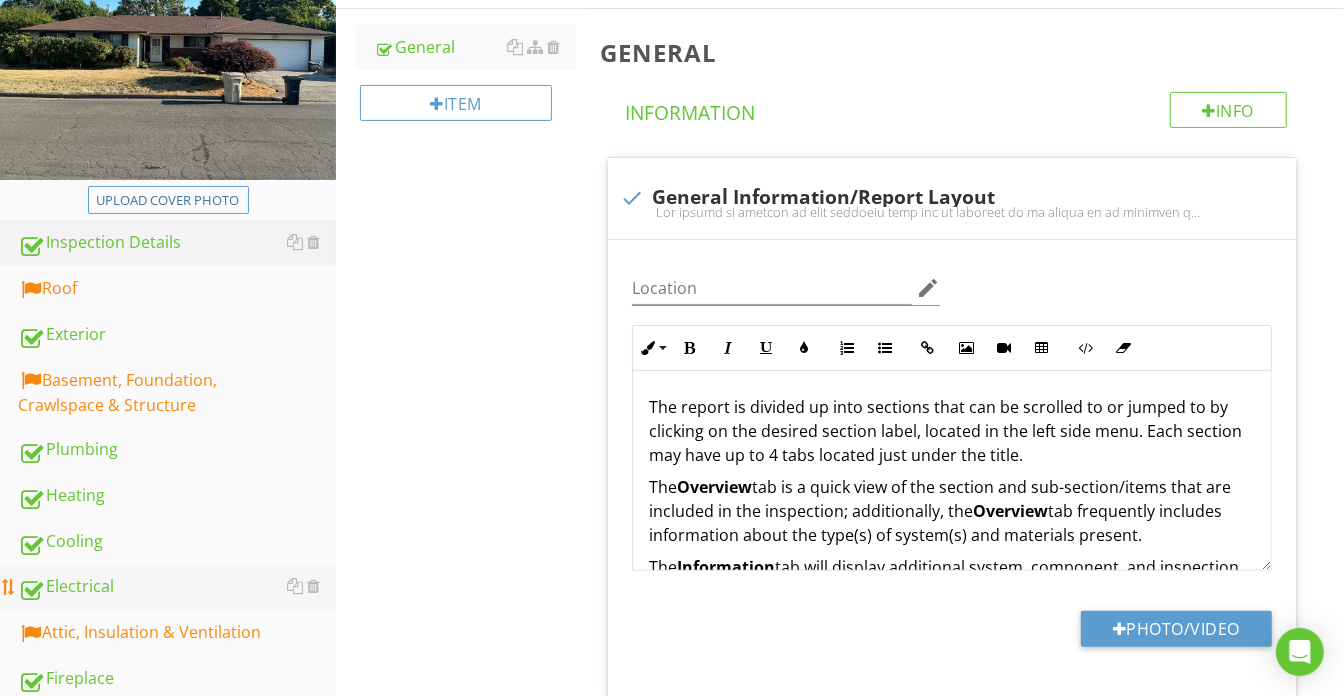 drag, startPoint x: 97, startPoint y: 611, endPoint x: 99, endPoint y: 586, distance: 25.079872 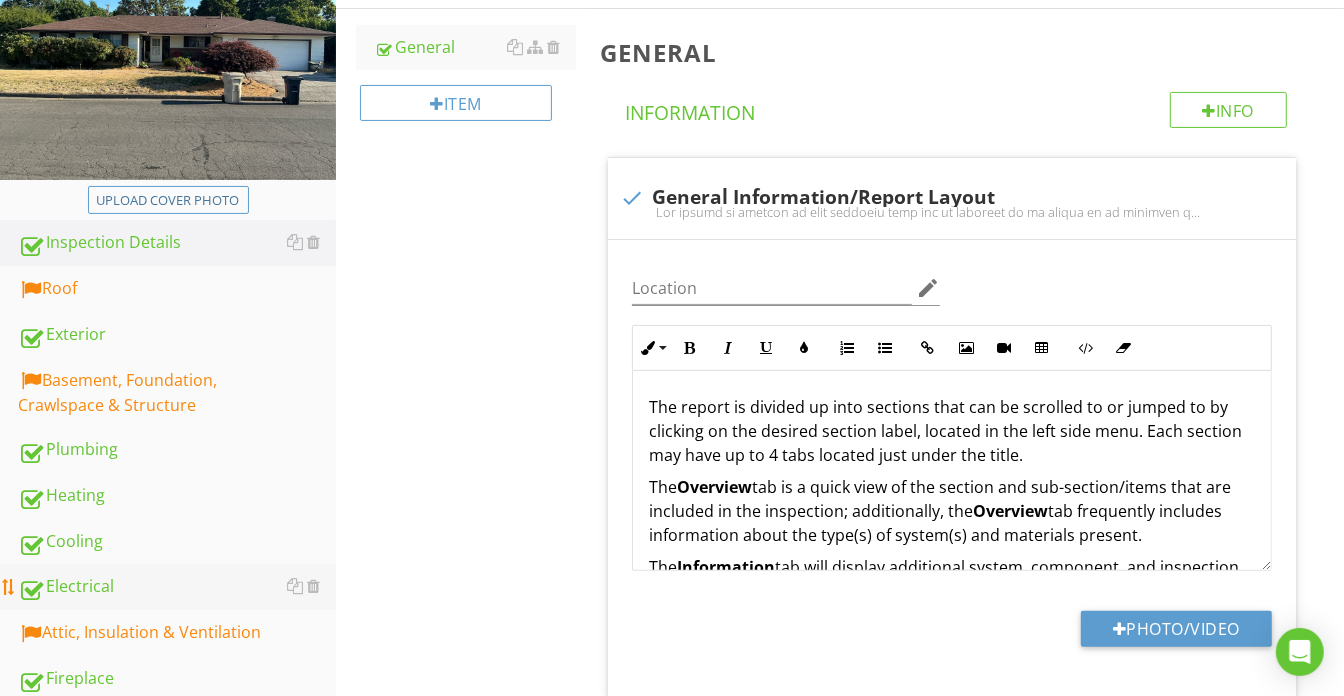 click on "Attic, Insulation & Ventilation" at bounding box center (177, 633) 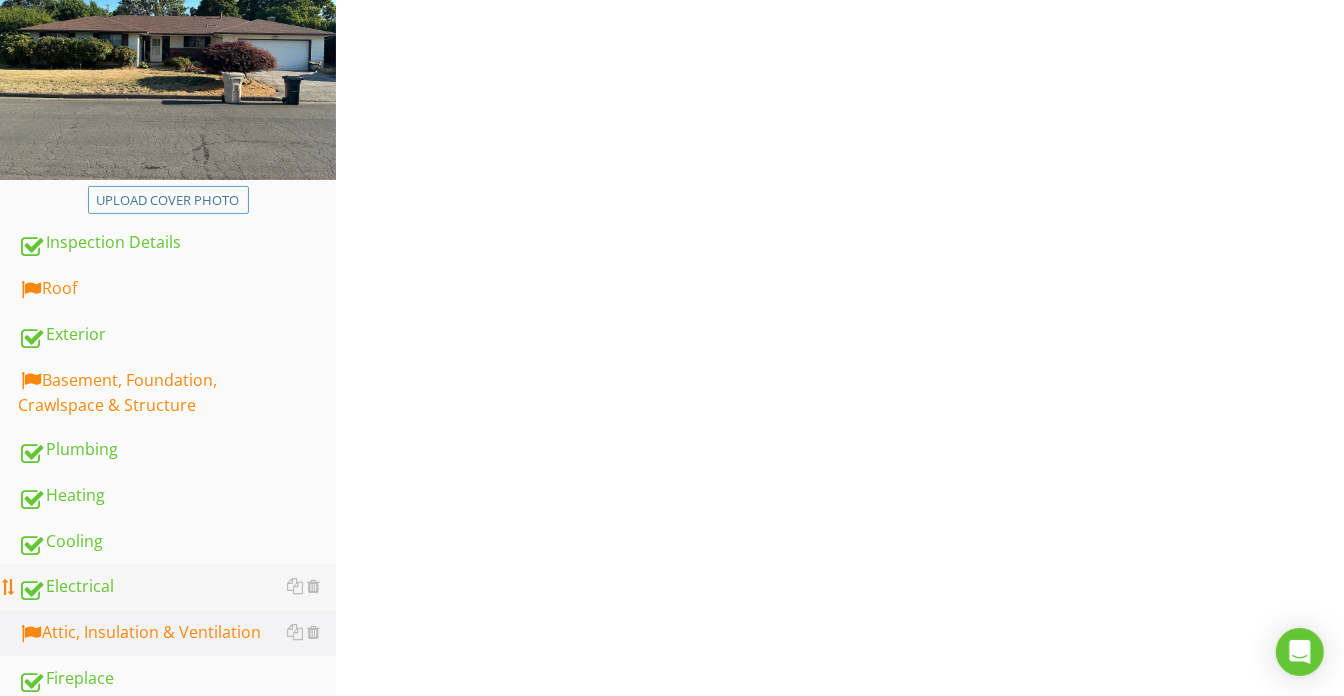 click on "Electrical" at bounding box center [177, 587] 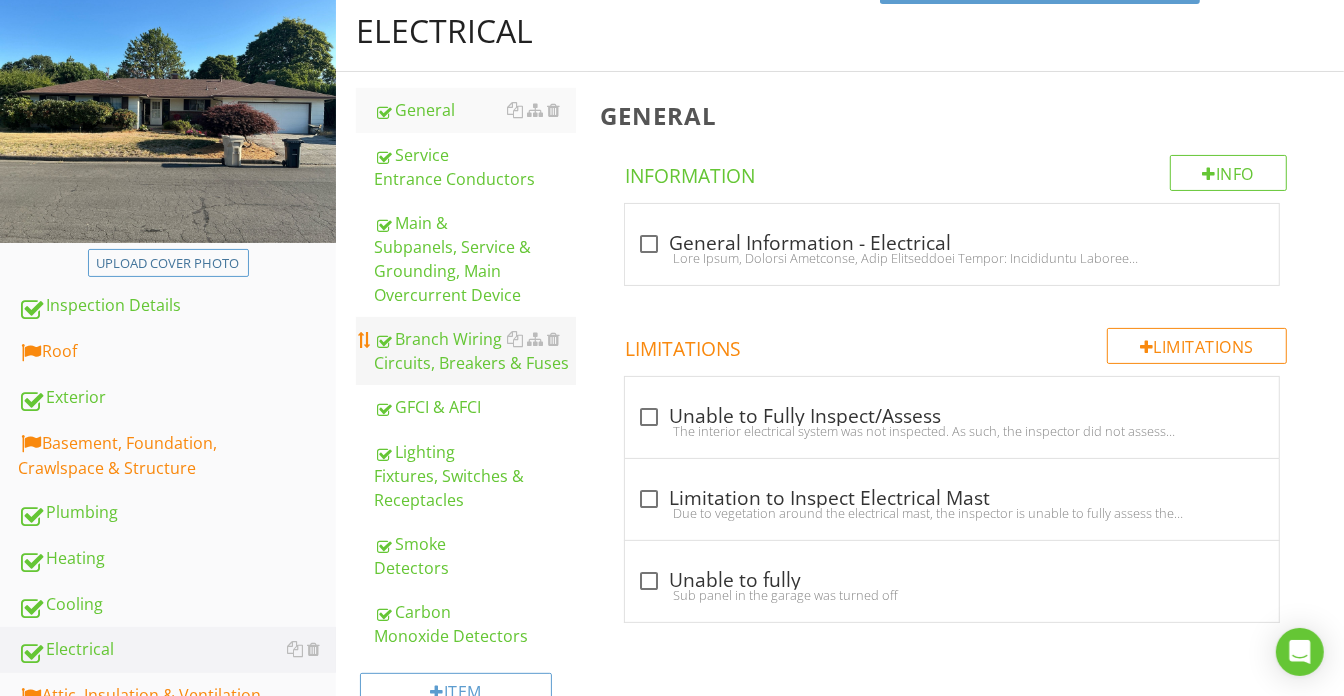 scroll, scrollTop: 181, scrollLeft: 0, axis: vertical 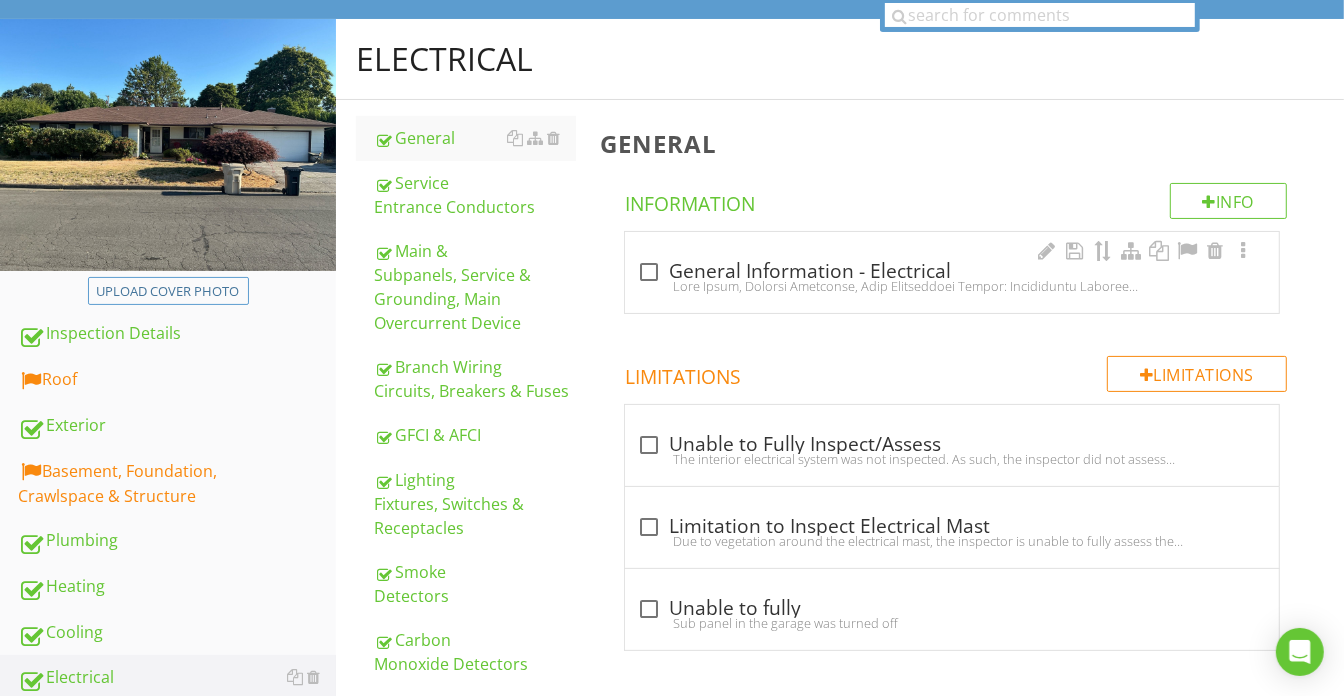 drag, startPoint x: 442, startPoint y: 374, endPoint x: 916, endPoint y: 280, distance: 483.2308 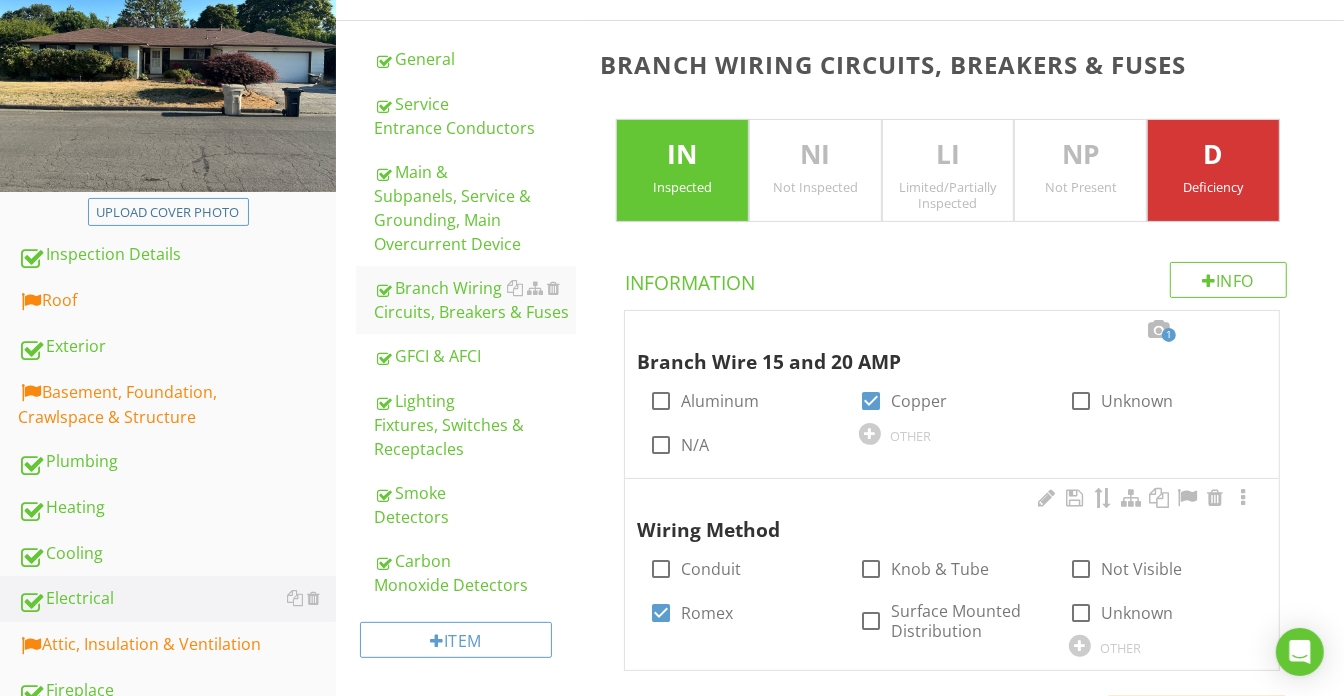 scroll, scrollTop: 90, scrollLeft: 0, axis: vertical 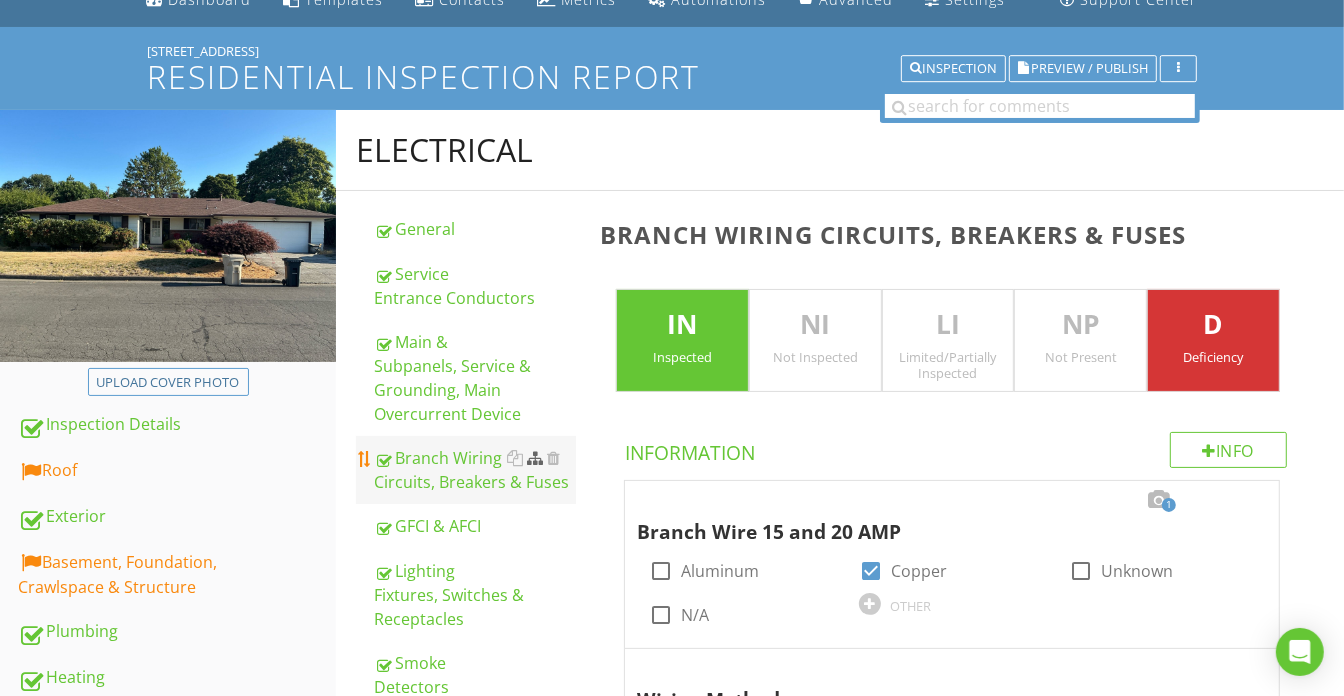 drag, startPoint x: 100, startPoint y: 477, endPoint x: 529, endPoint y: 457, distance: 429.46594 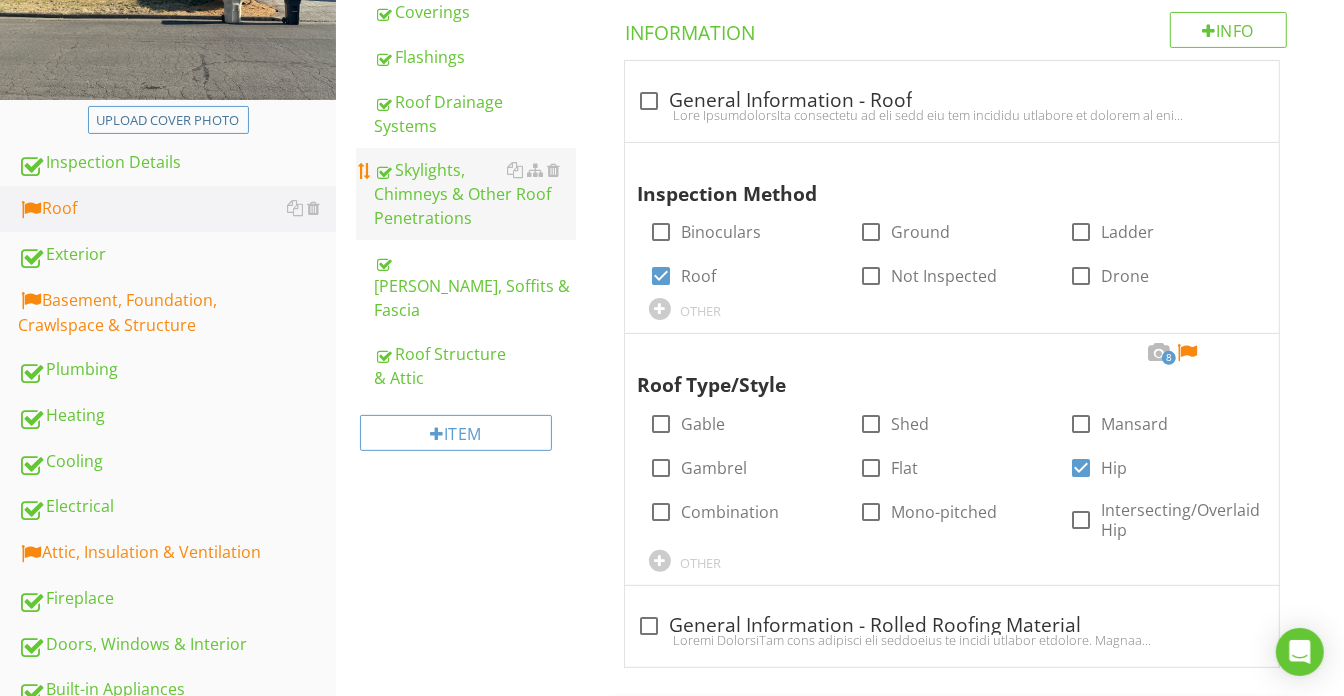 scroll, scrollTop: 363, scrollLeft: 0, axis: vertical 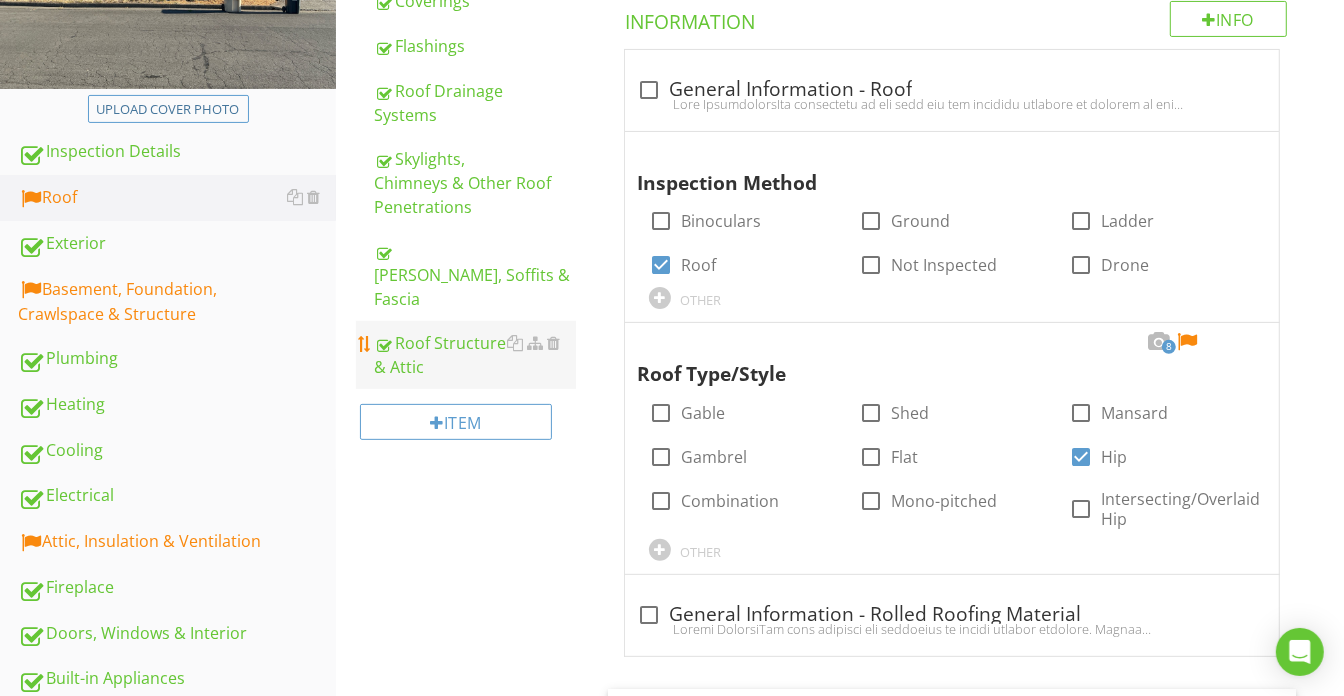 click on "Roof Structure & Attic" at bounding box center (475, 355) 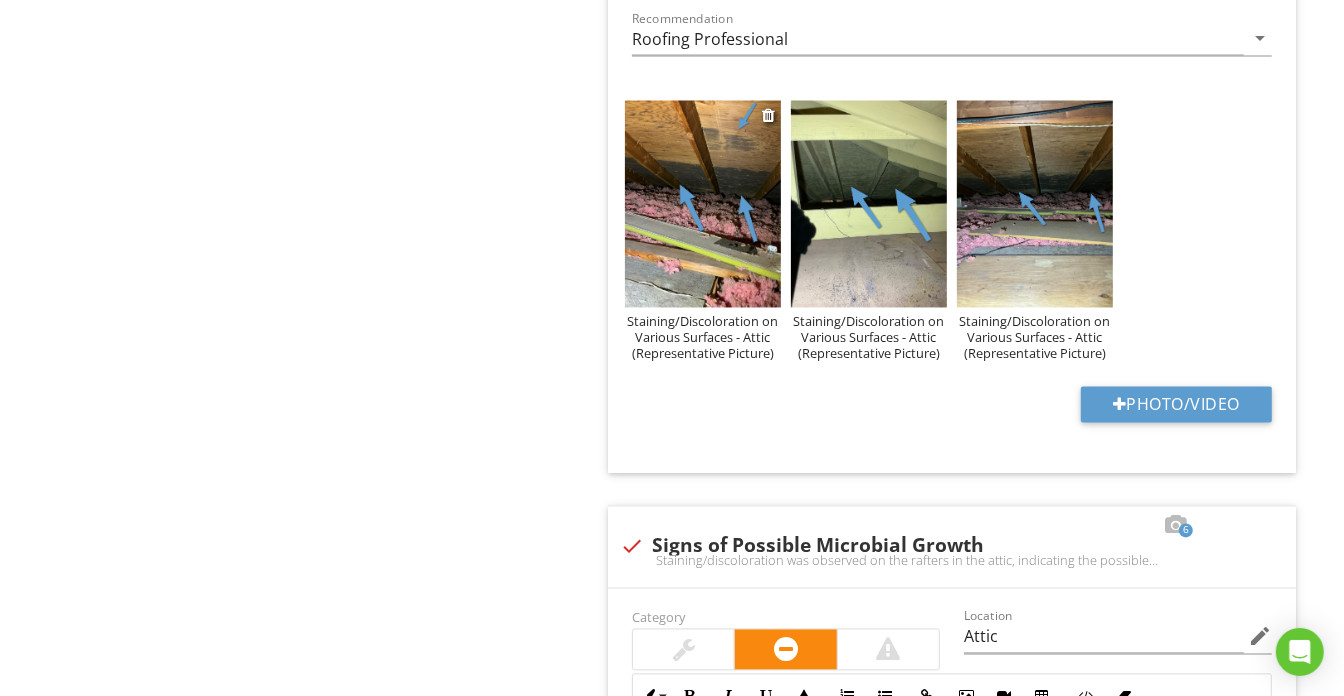 scroll, scrollTop: 2454, scrollLeft: 0, axis: vertical 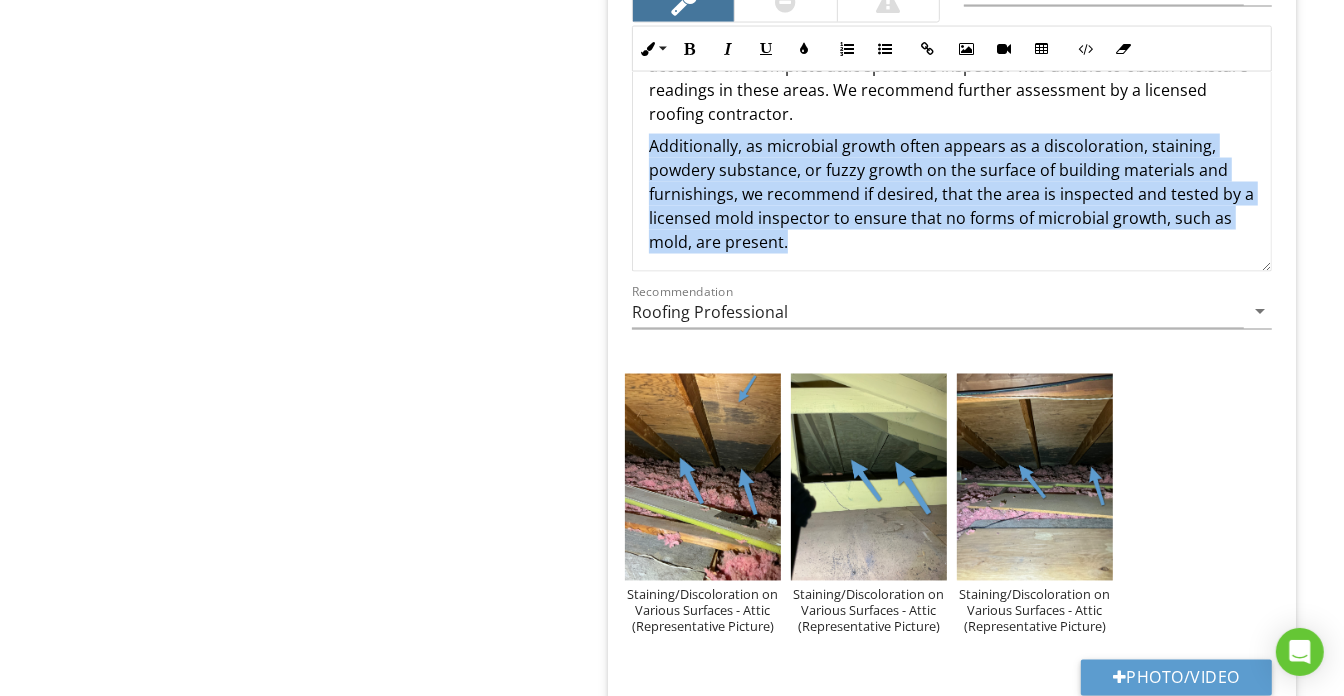 drag, startPoint x: 801, startPoint y: 223, endPoint x: 618, endPoint y: 126, distance: 207.11832 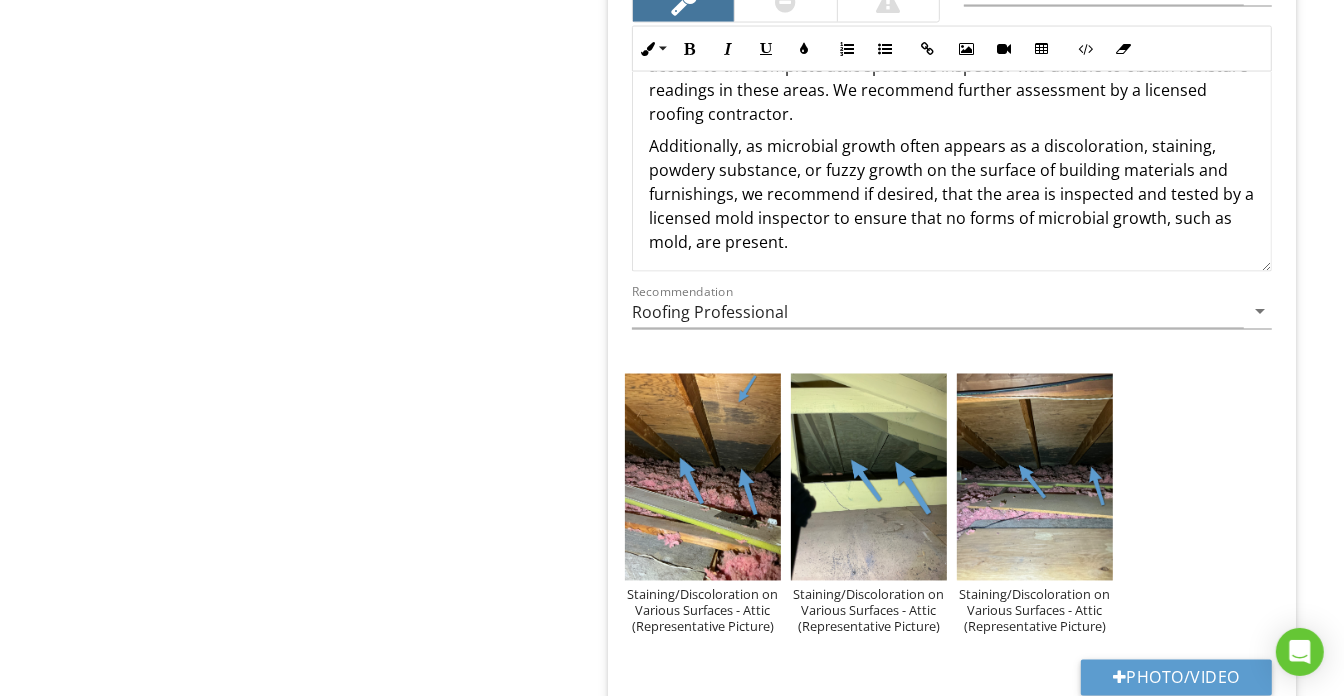 scroll, scrollTop: 0, scrollLeft: 0, axis: both 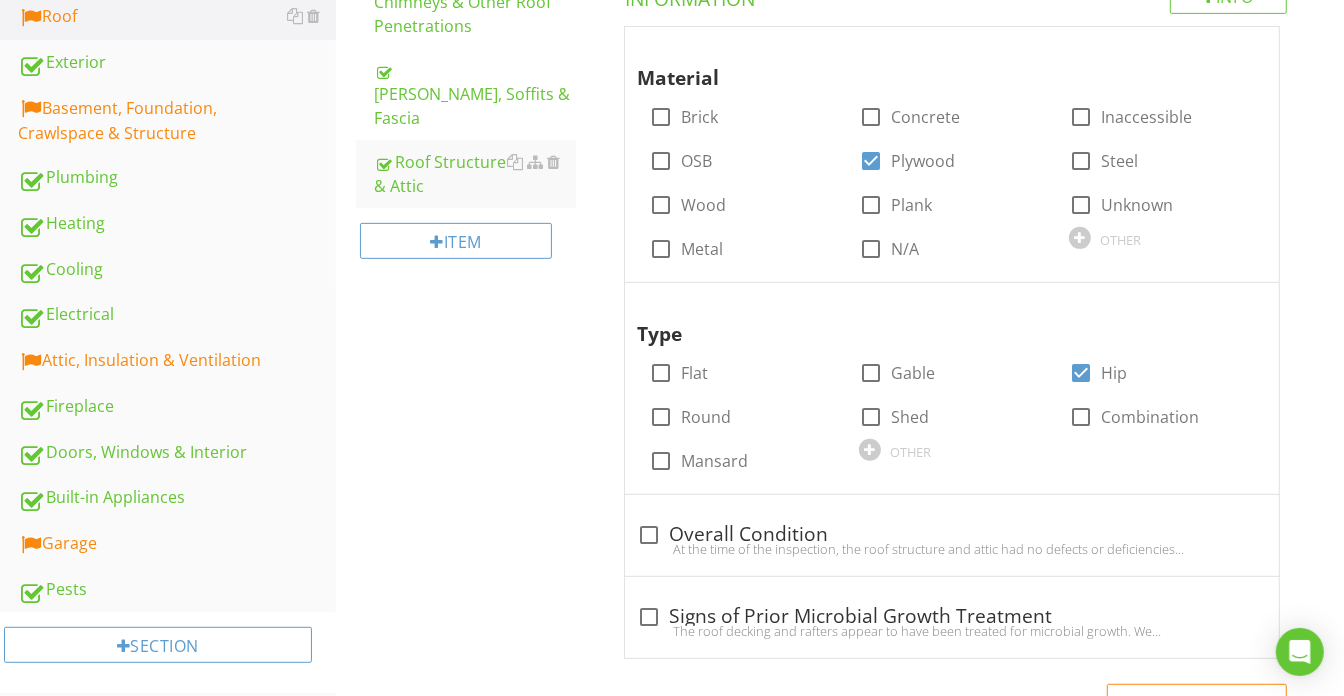 drag, startPoint x: 213, startPoint y: 359, endPoint x: 523, endPoint y: 431, distance: 318.25146 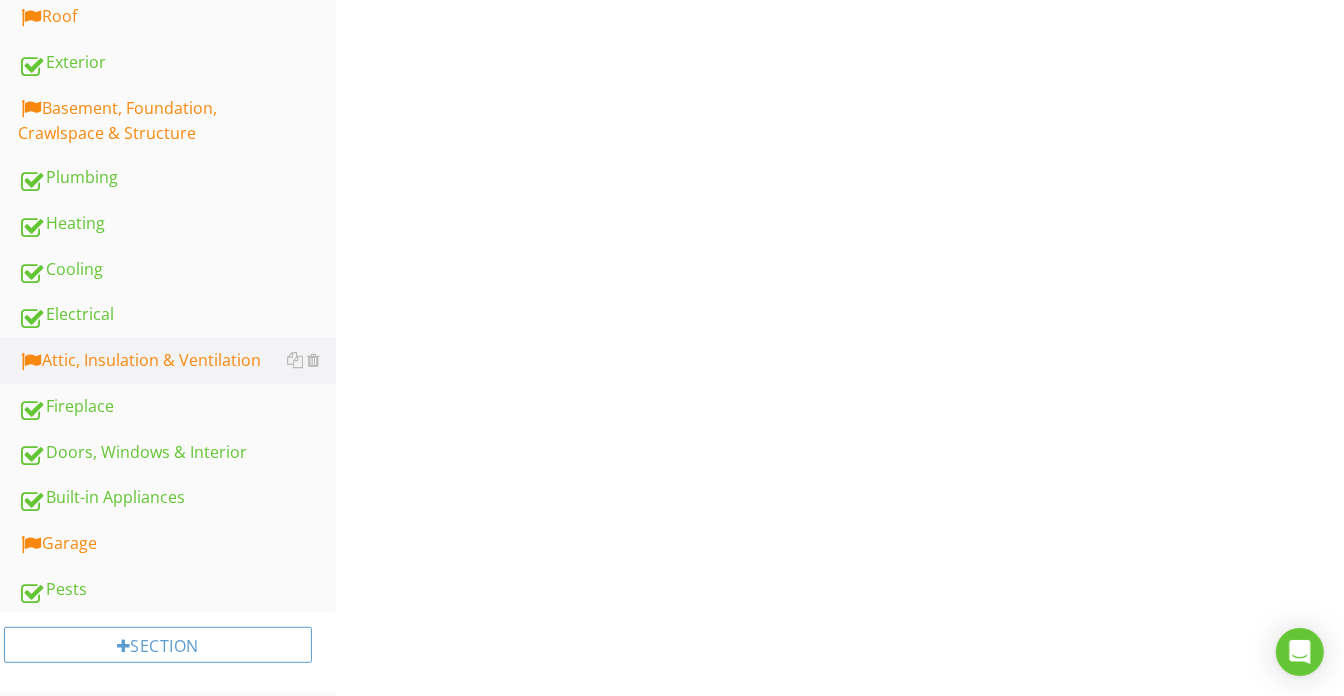 scroll, scrollTop: 272, scrollLeft: 0, axis: vertical 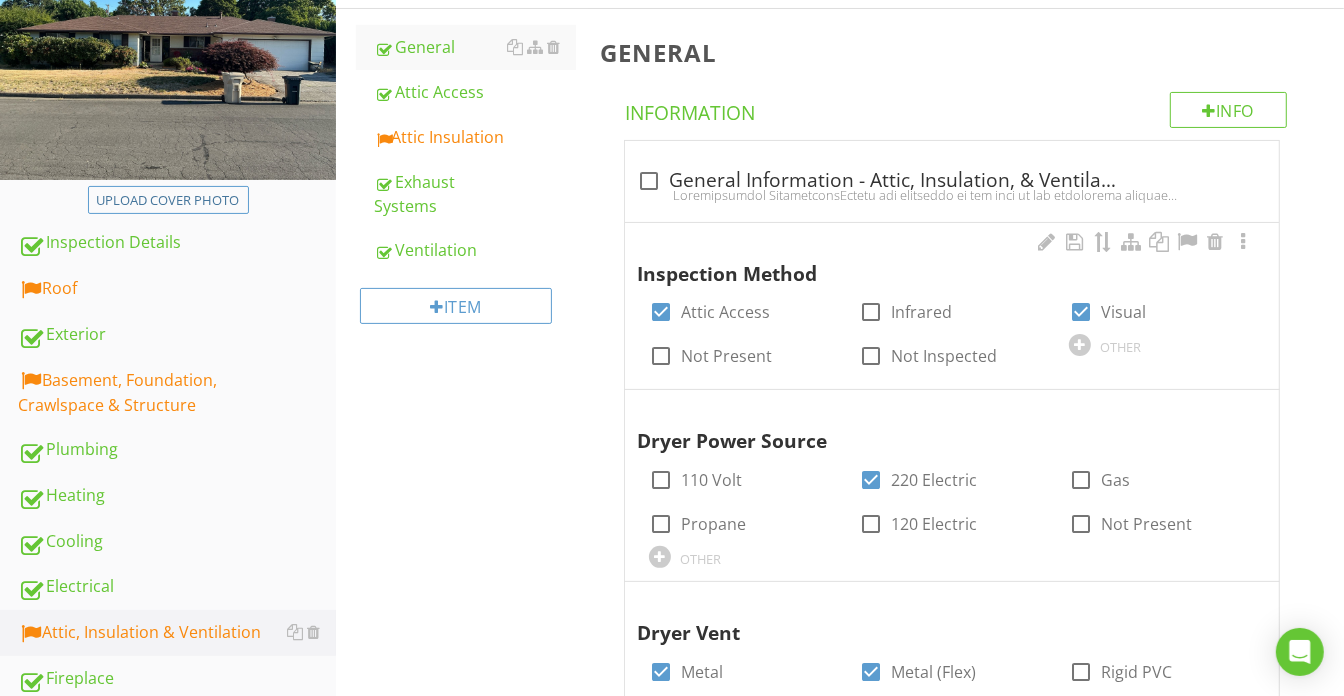 drag, startPoint x: 453, startPoint y: 201, endPoint x: 869, endPoint y: 375, distance: 450.9235 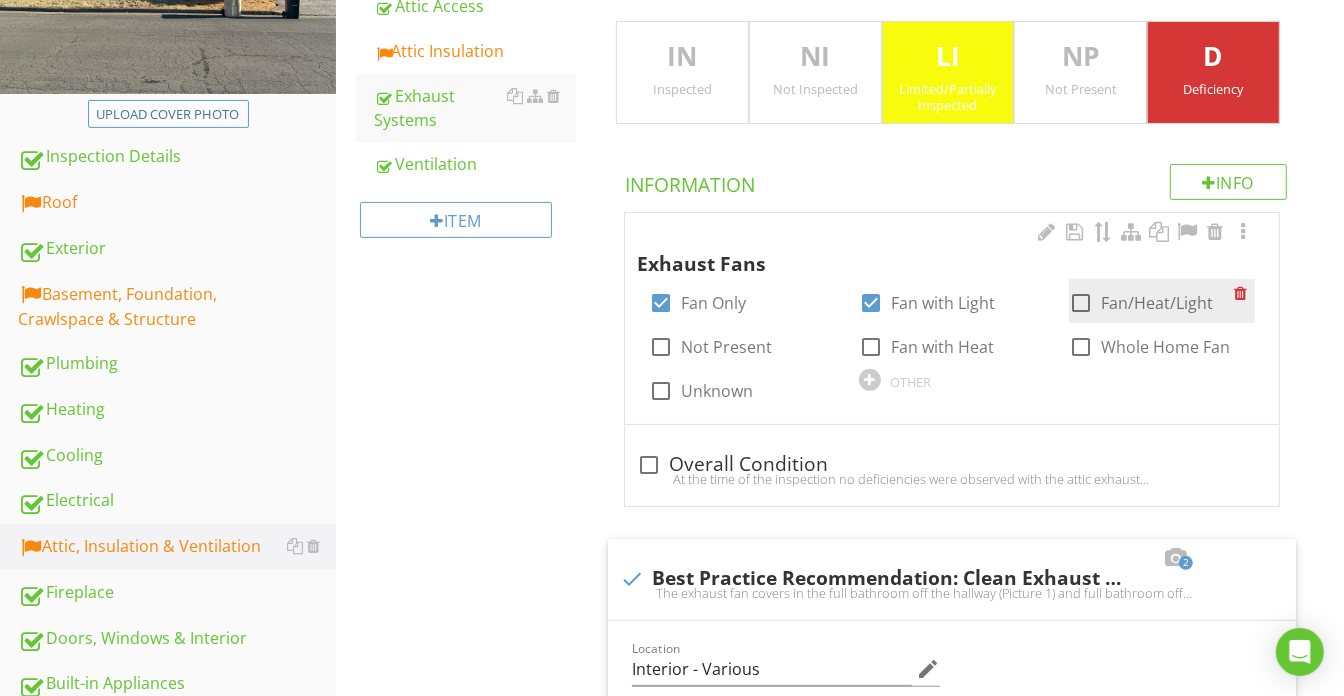 scroll, scrollTop: 181, scrollLeft: 0, axis: vertical 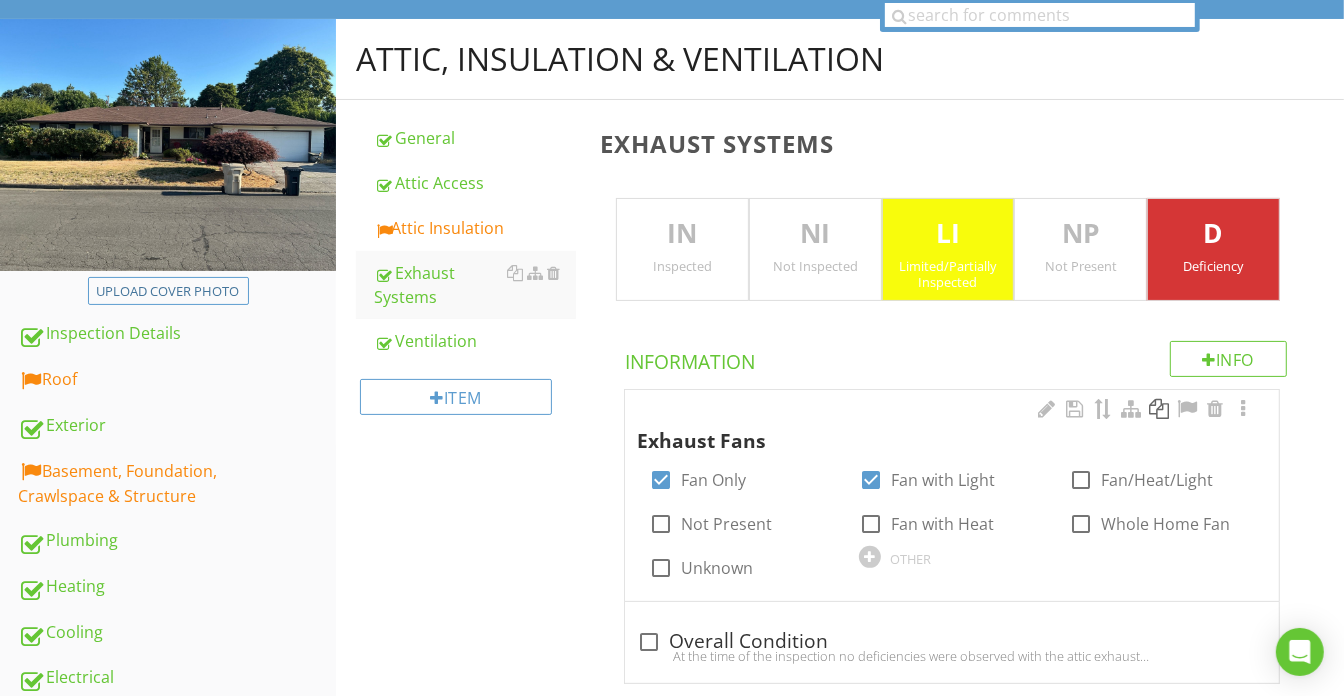 click at bounding box center [1243, 409] 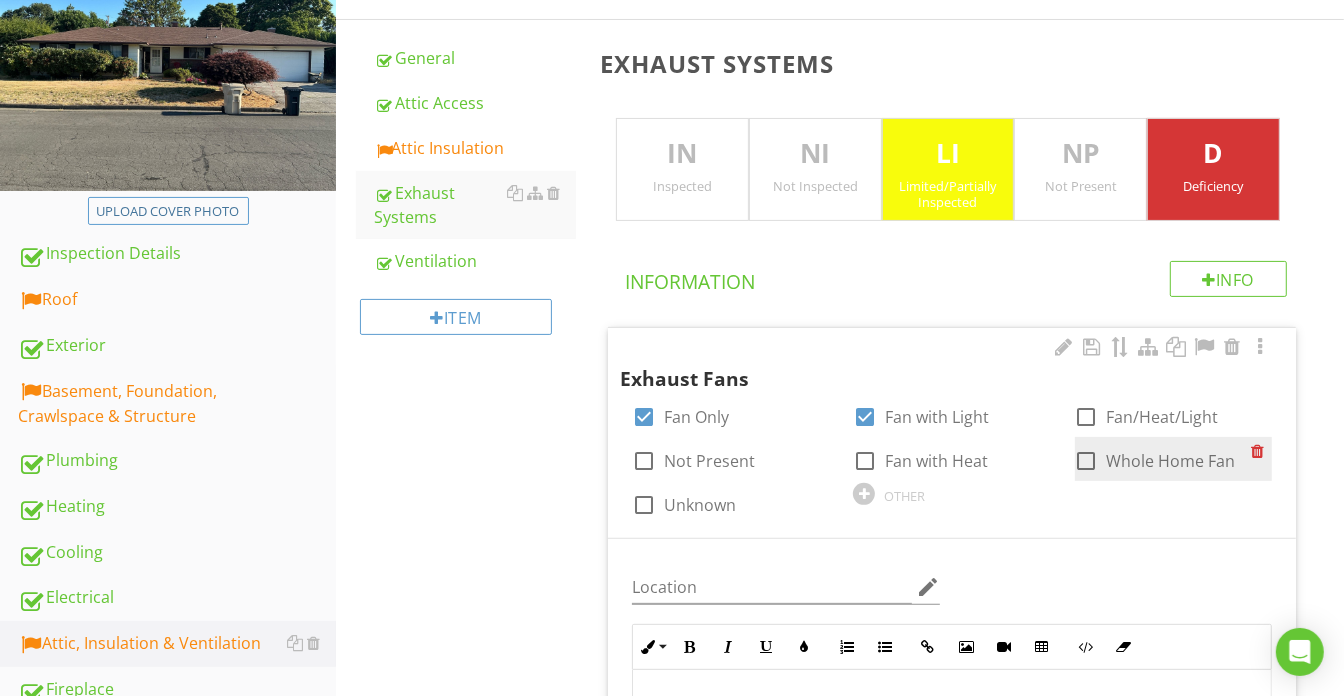 scroll, scrollTop: 272, scrollLeft: 0, axis: vertical 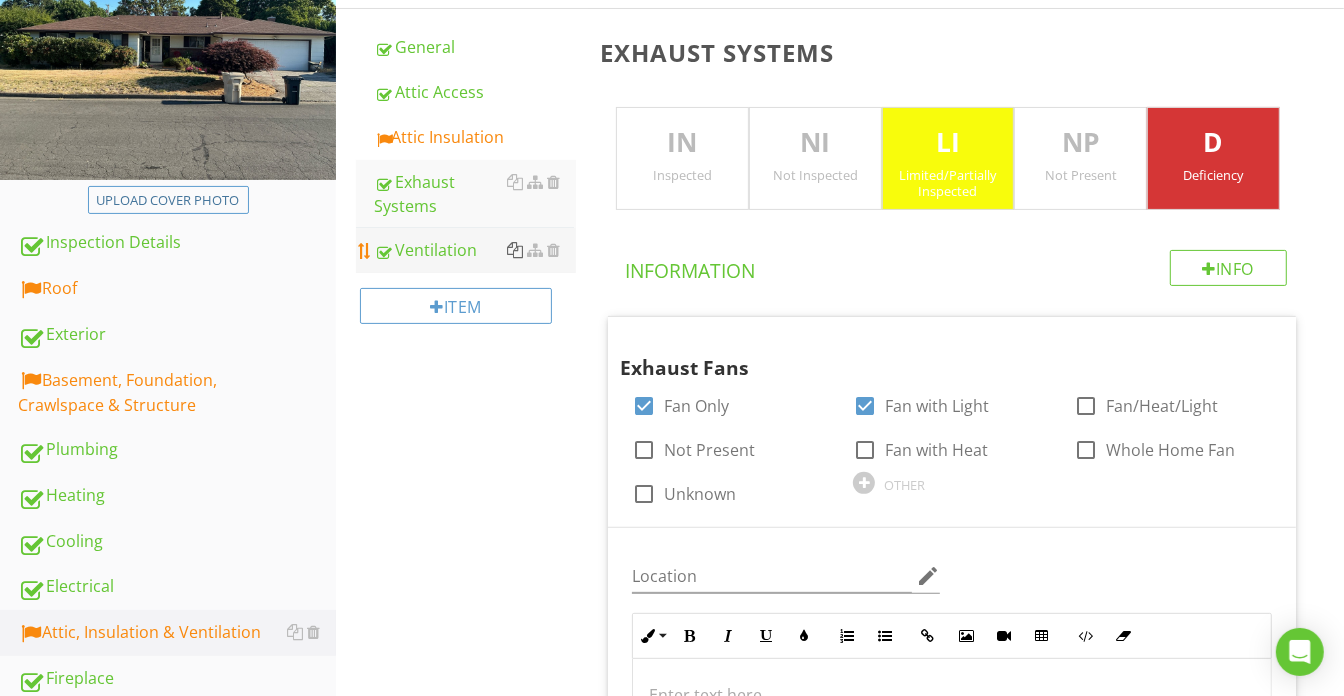 click at bounding box center (515, 250) 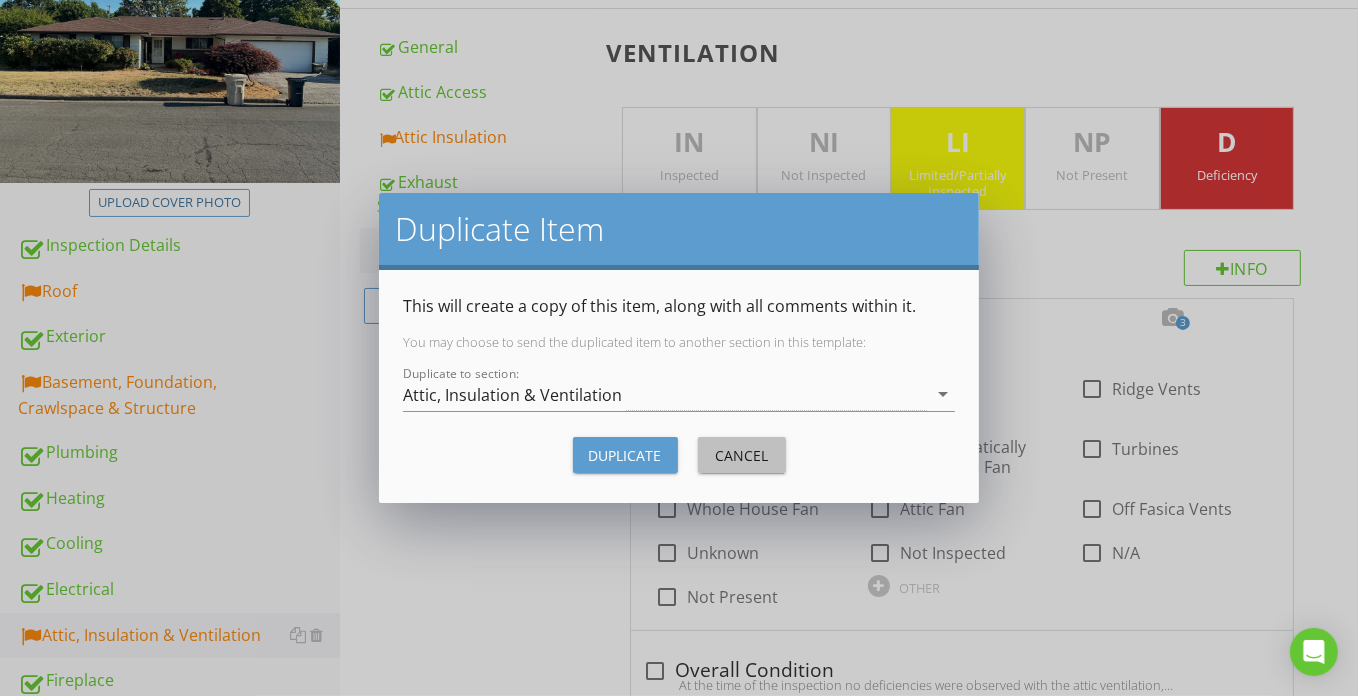 click on "Cancel" at bounding box center (742, 455) 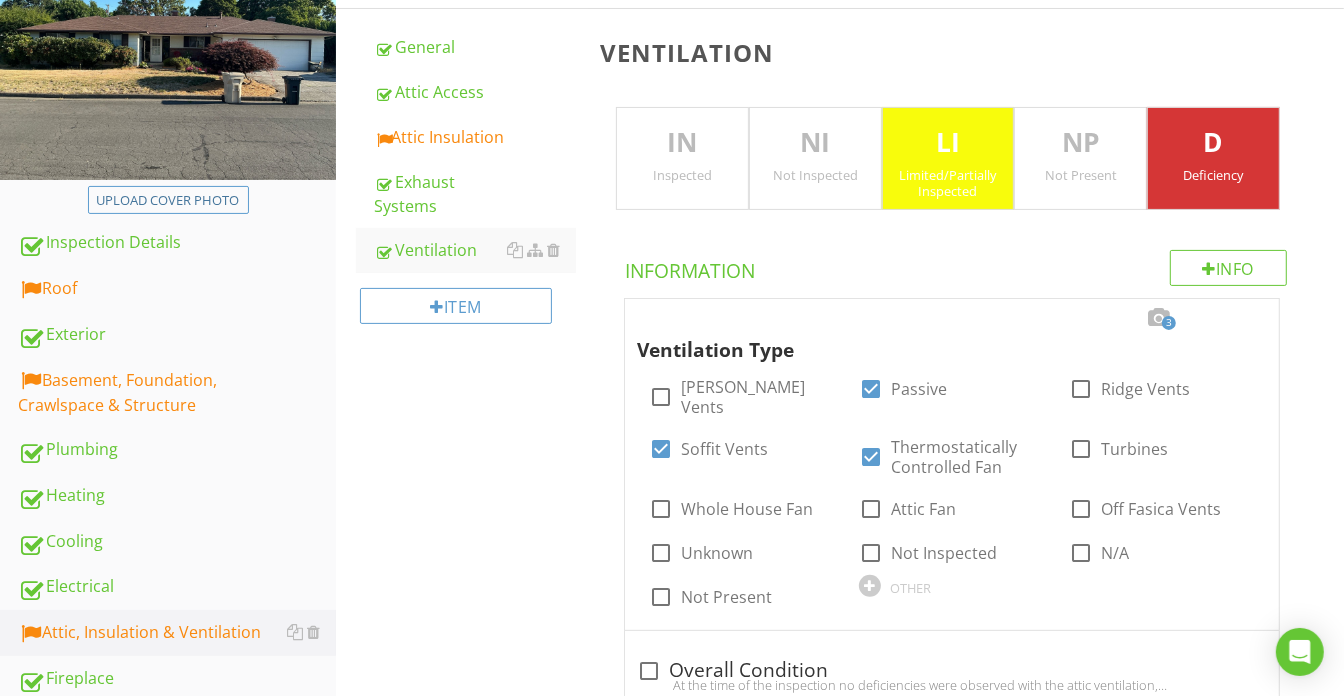 click at bounding box center [1243, 318] 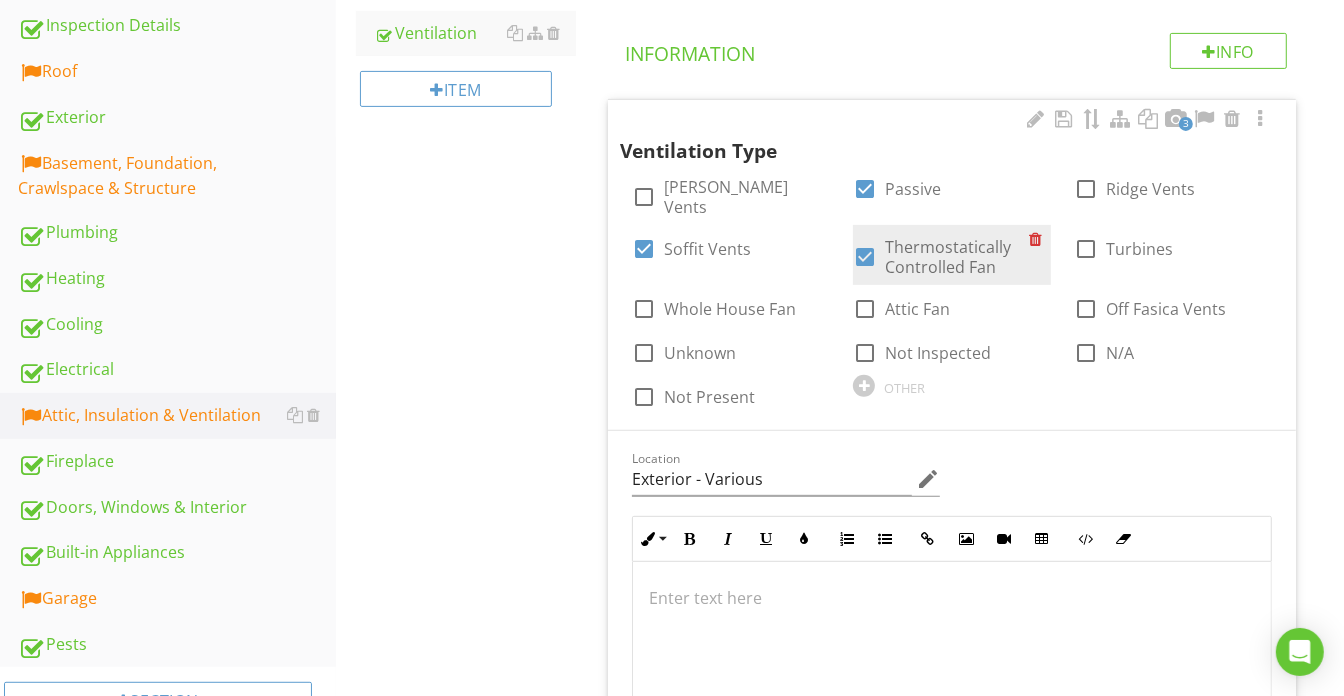 scroll, scrollTop: 817, scrollLeft: 0, axis: vertical 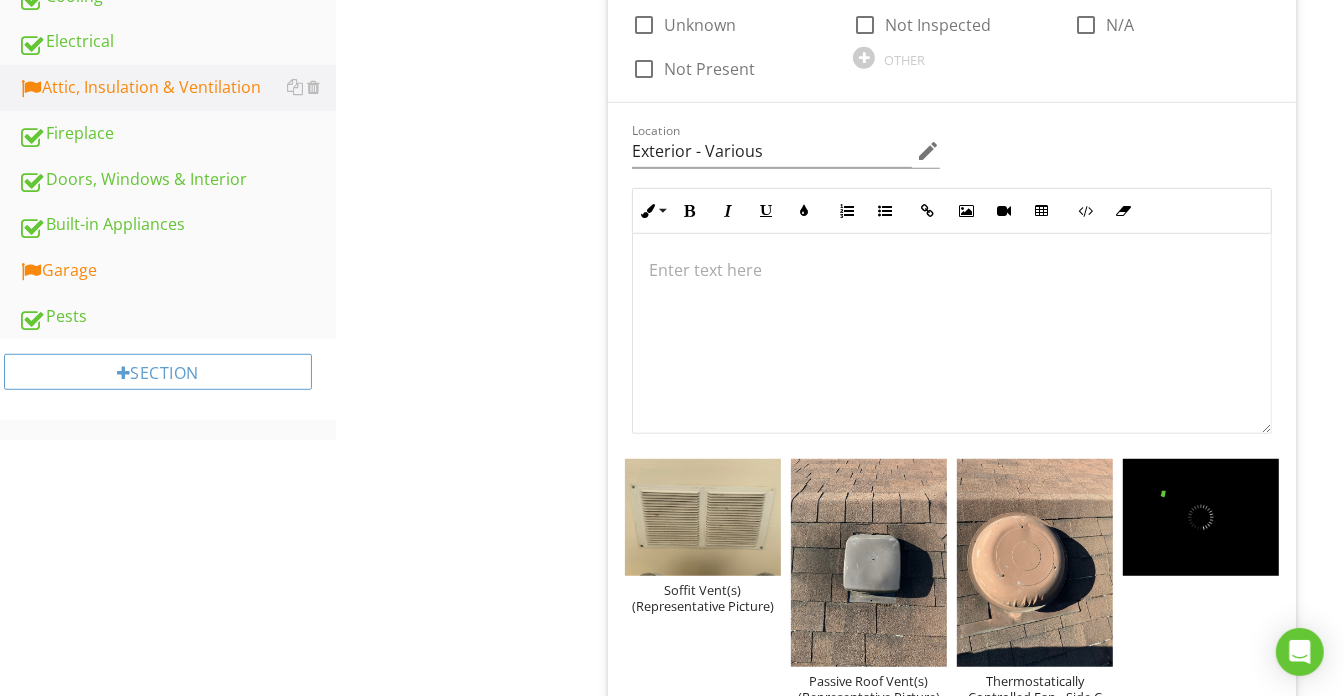click at bounding box center [952, 334] 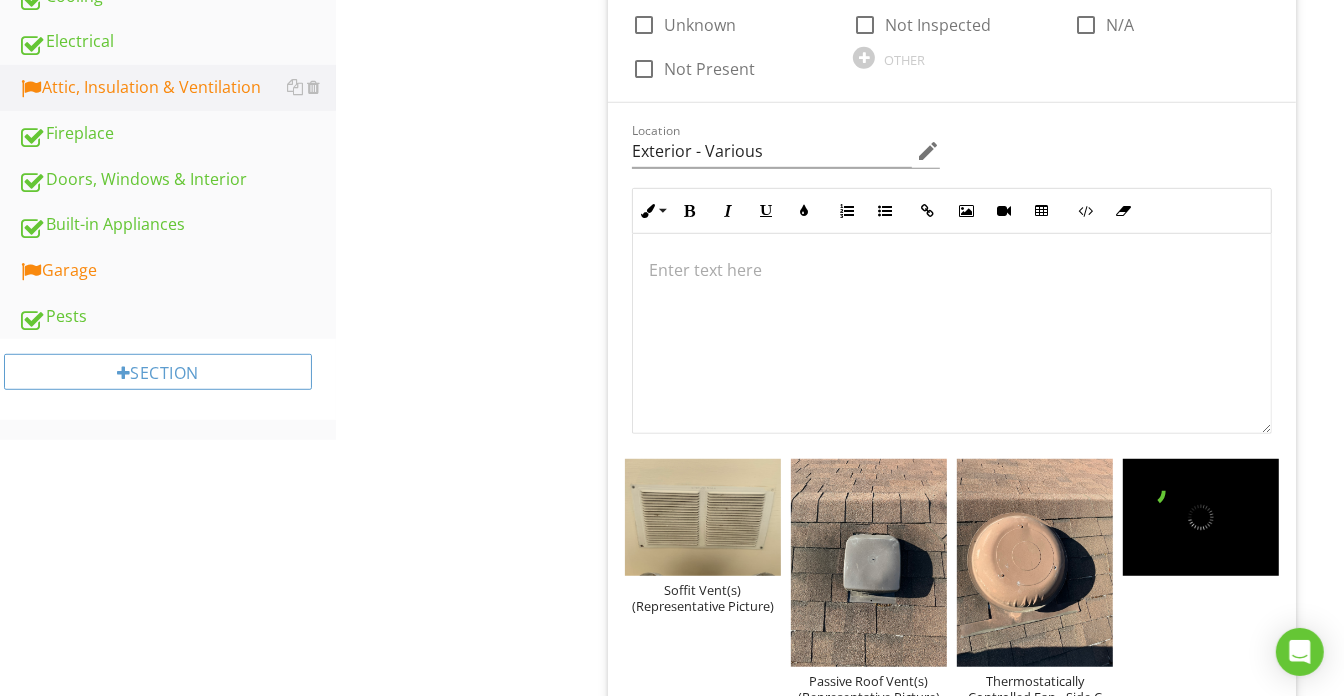 type 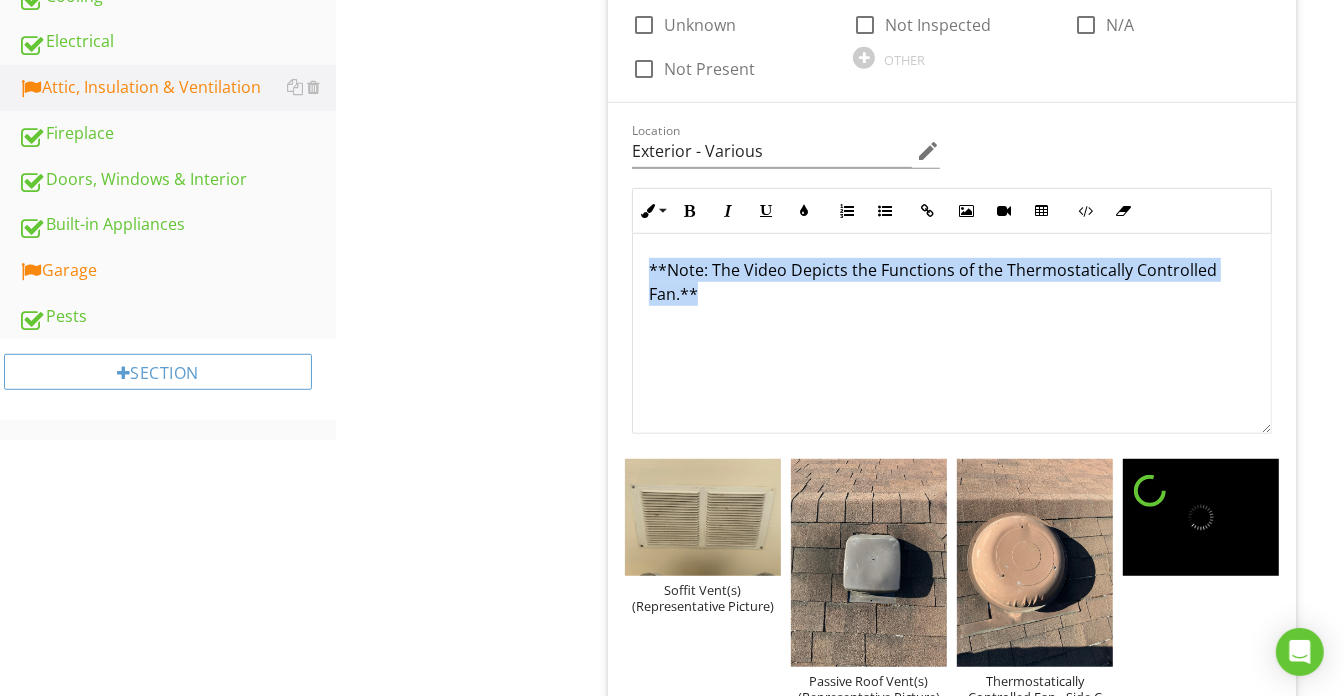 drag, startPoint x: 871, startPoint y: 310, endPoint x: 585, endPoint y: 233, distance: 296.18405 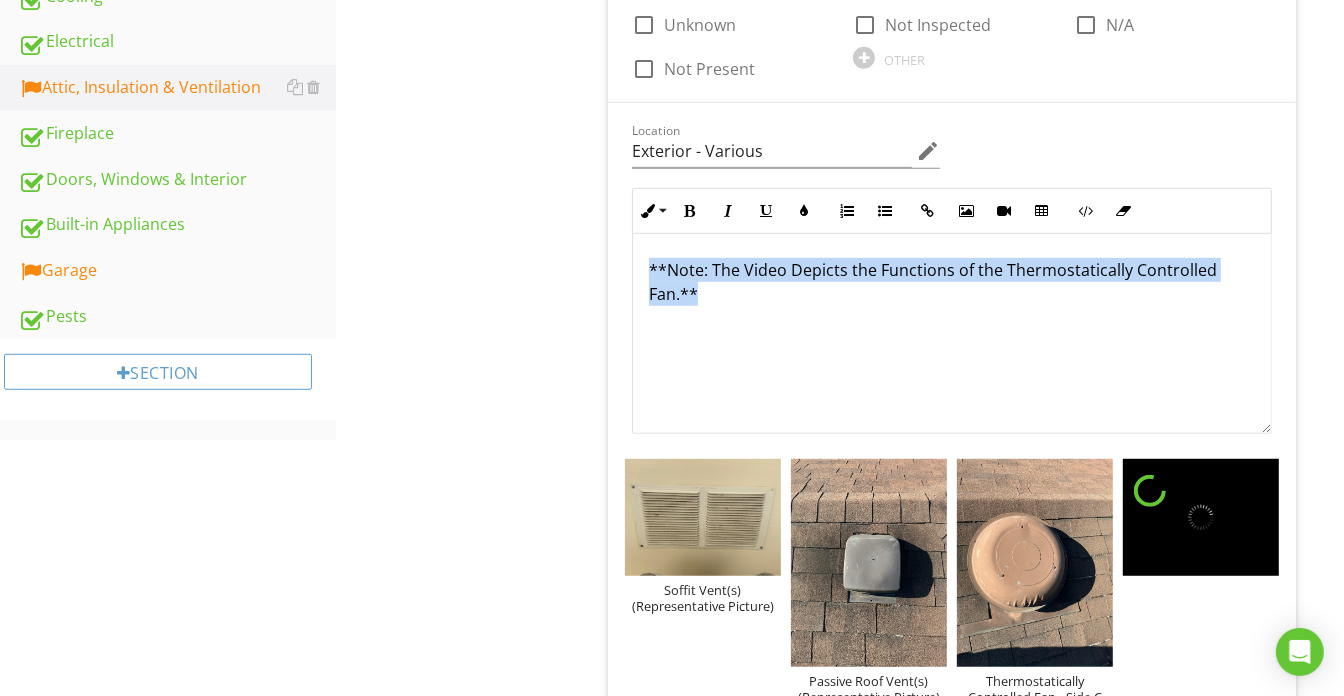 click on "Attic, Insulation & Ventilation
General
Attic Access
Attic Insulation
Exhaust Systems
Ventilation
Item
Ventilation
IN   Inspected NI   Not Inspected LI   Limited/Partially Inspected NP   Not Present D   Deficiency
Info
Information                 3
Ventilation Type
check_box_outline_blank Gable Vents   check_box Passive   check_box_outline_blank Ridge Vents   check_box Soffit Vents   check_box Thermostatically Controlled Fan   check_box_outline_blank Turbines   check_box_outline_blank Whole House Fan   check_box_outline_blank Attic Fan   check_box_outline_blank Off Fasica Vents   check_box_outline_blank Unknown   check_box_outline_blank Not Inspected   N/A   Not Present" at bounding box center [840, 1677] 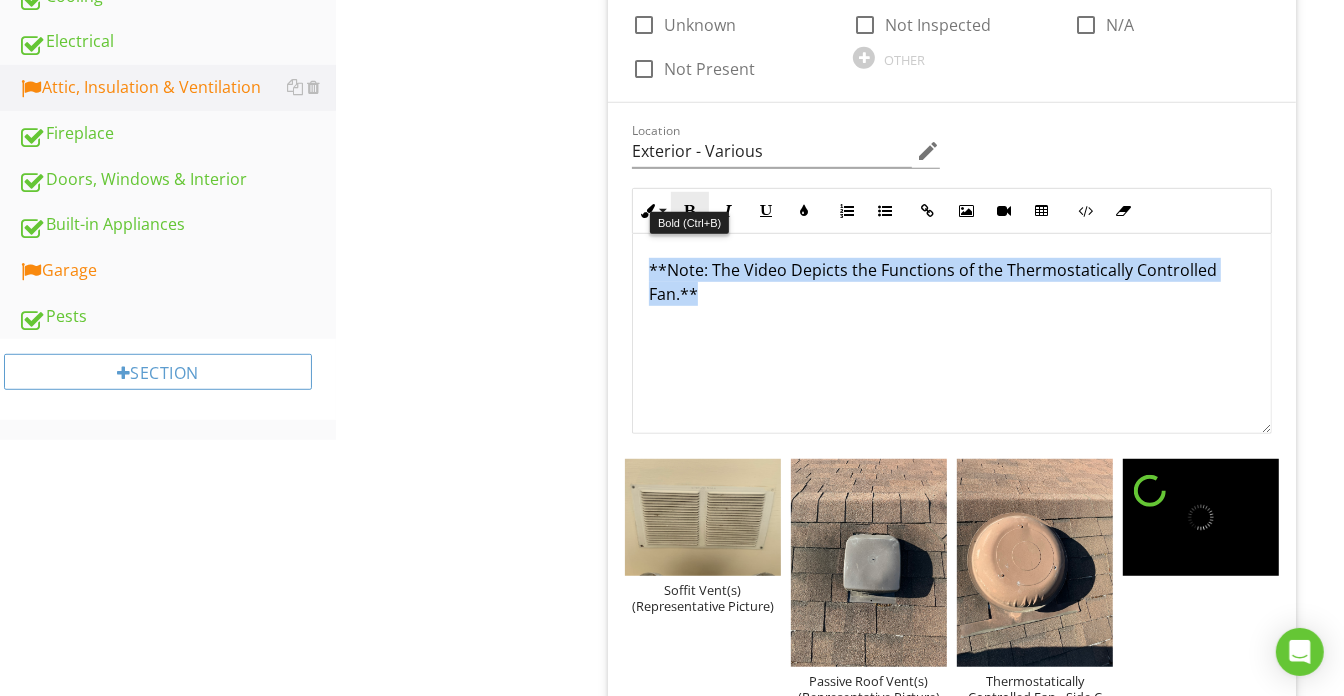 click at bounding box center [690, 211] 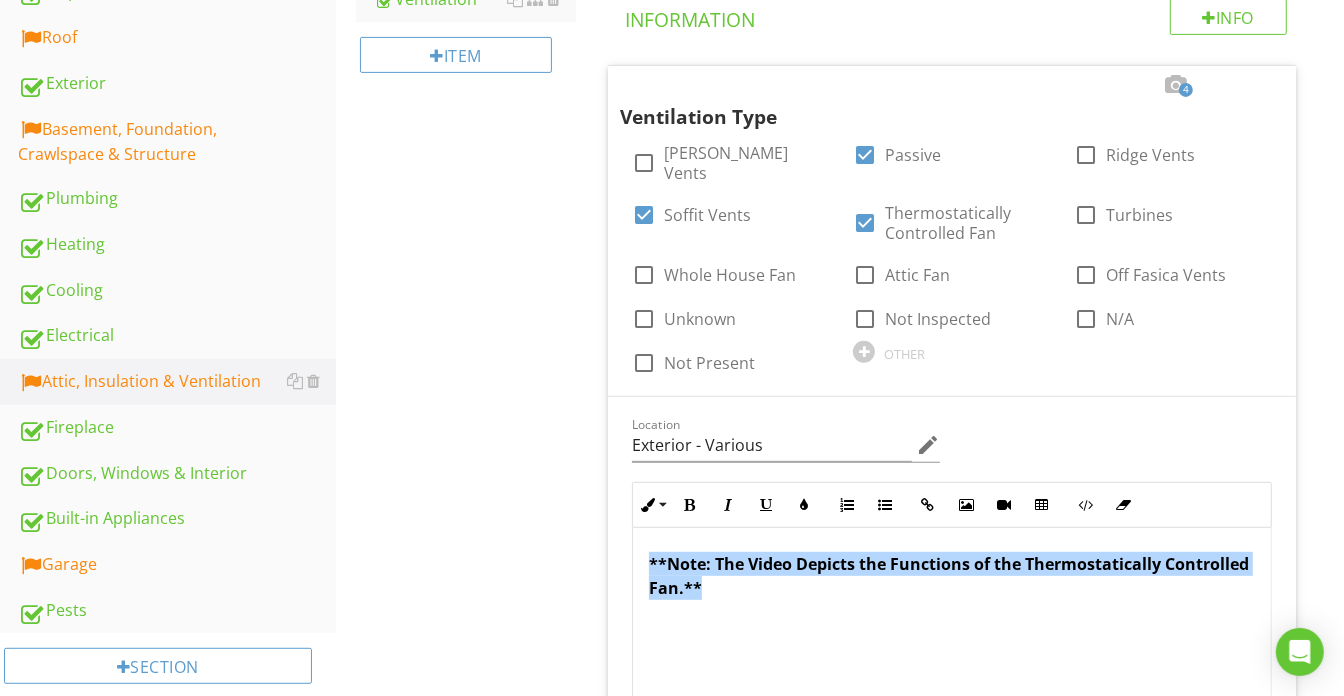 scroll, scrollTop: 272, scrollLeft: 0, axis: vertical 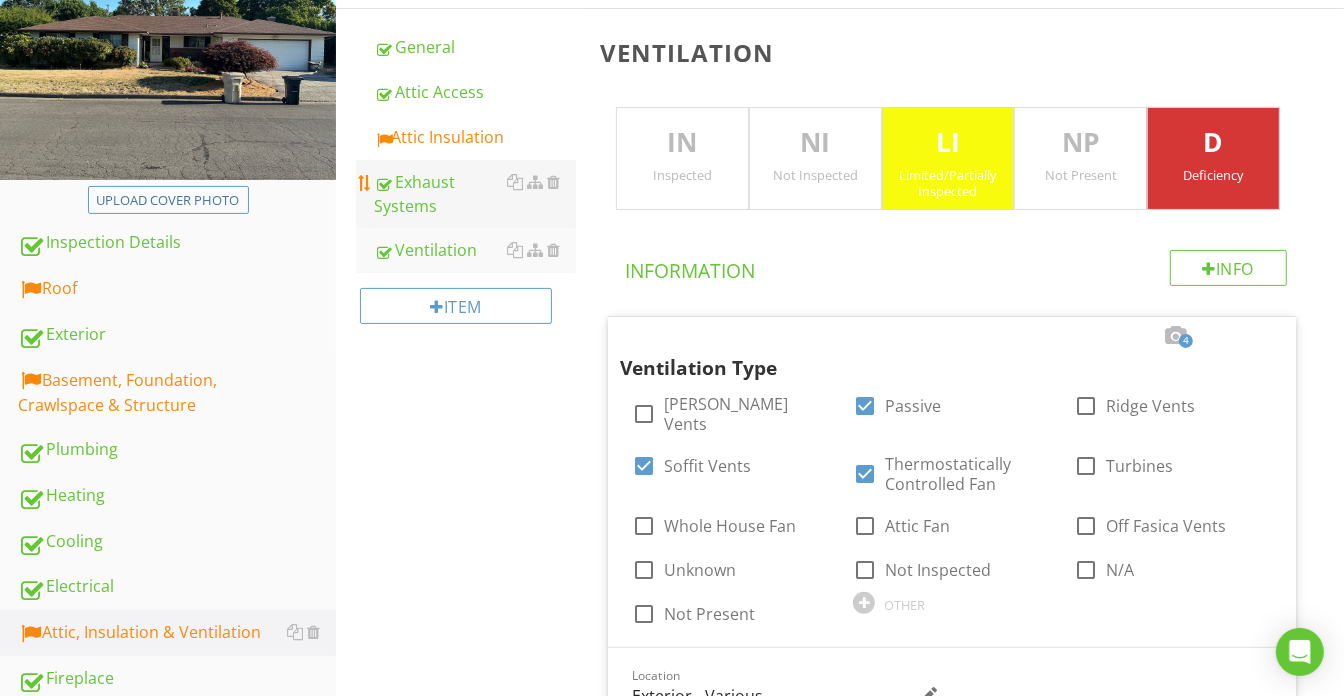 click on "Exhaust Systems" at bounding box center [475, 194] 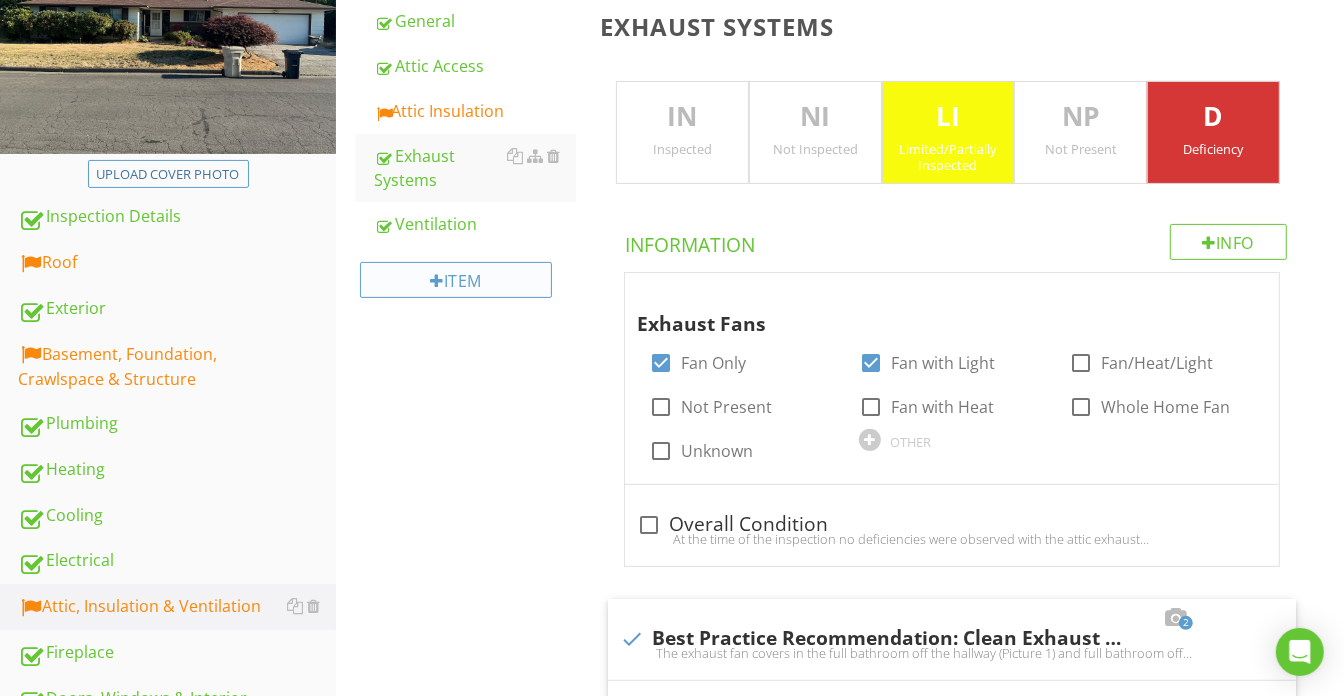 scroll, scrollTop: 272, scrollLeft: 0, axis: vertical 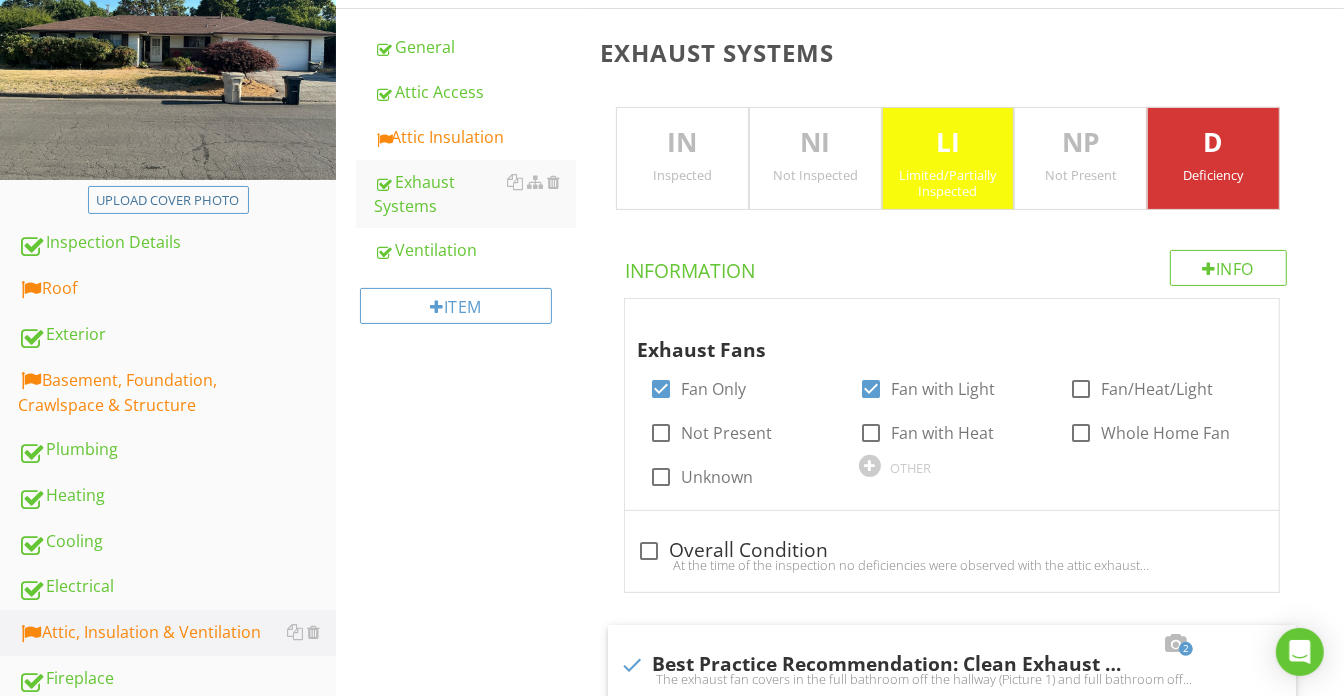 drag, startPoint x: 443, startPoint y: 145, endPoint x: 682, endPoint y: 149, distance: 239.03348 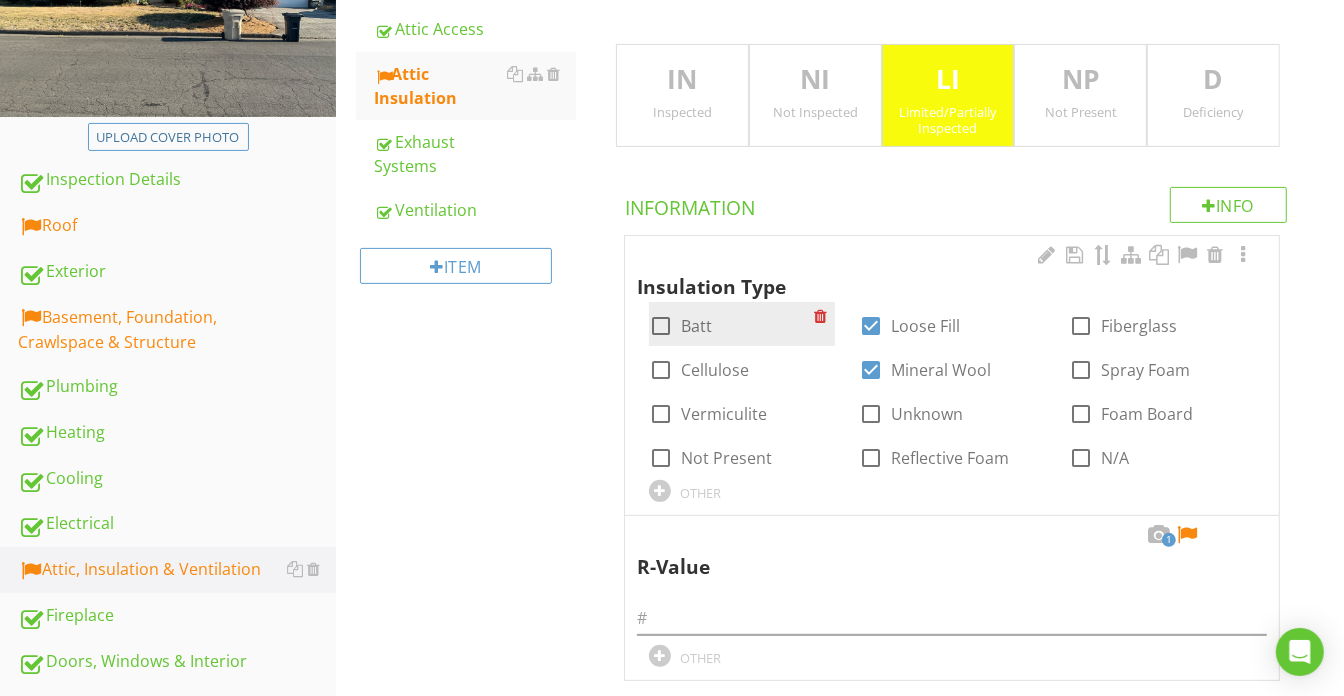 scroll, scrollTop: 363, scrollLeft: 0, axis: vertical 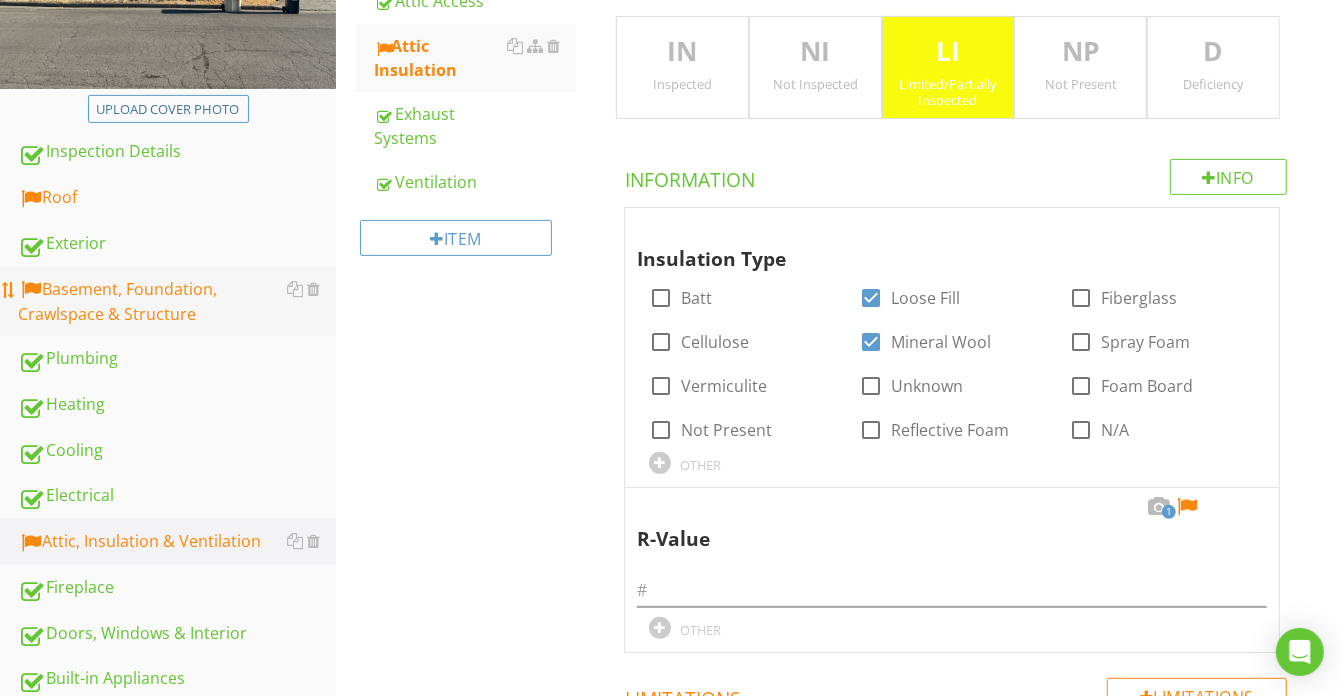 drag, startPoint x: 181, startPoint y: 297, endPoint x: 176, endPoint y: 286, distance: 12.083046 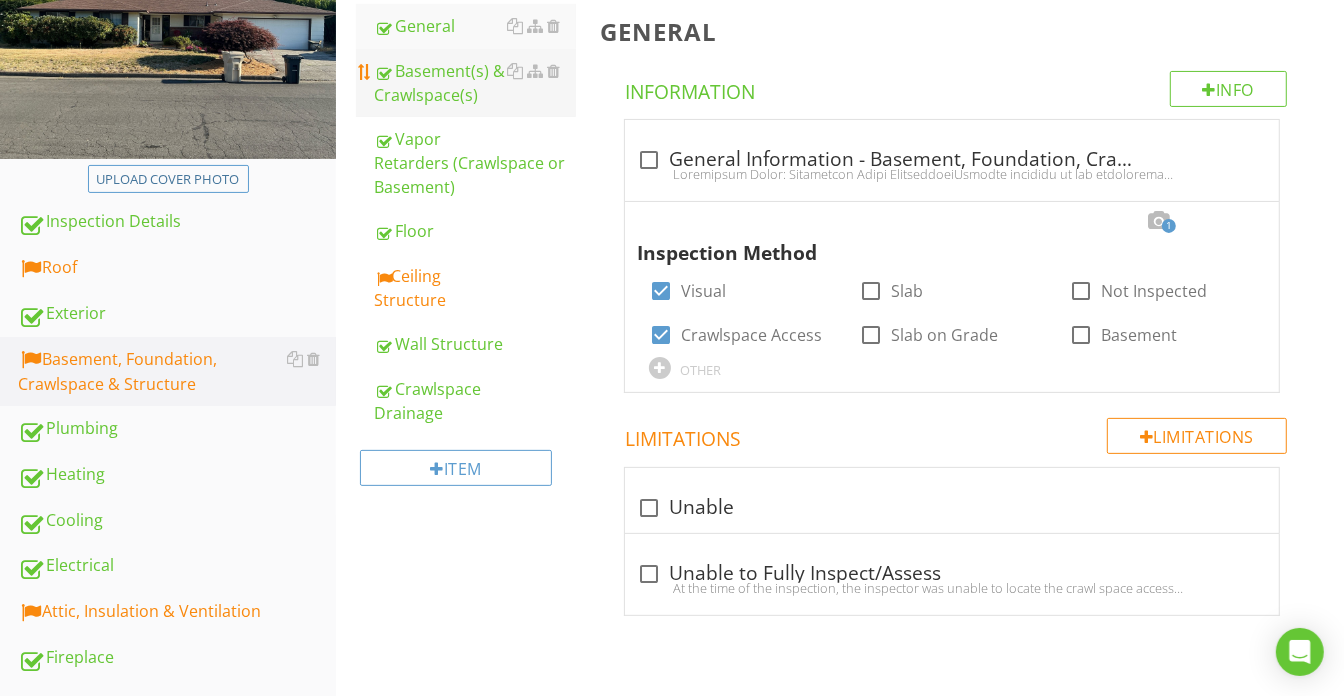 scroll, scrollTop: 181, scrollLeft: 0, axis: vertical 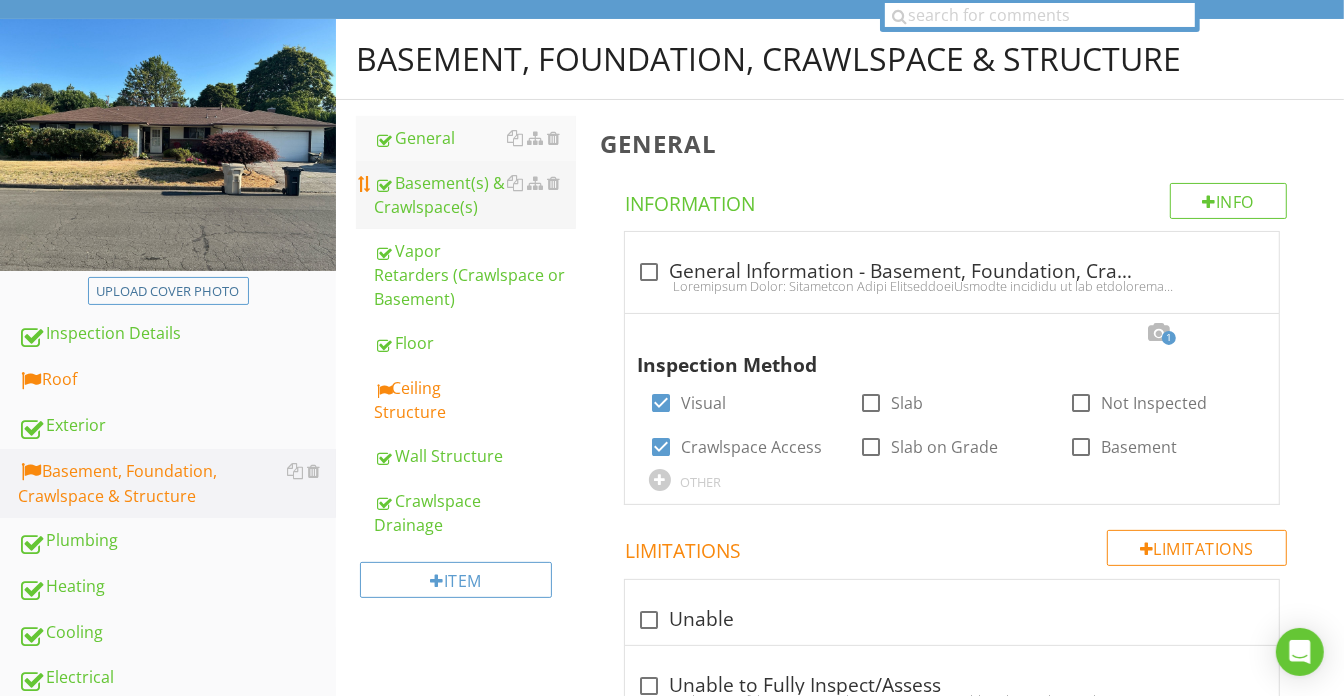 click on "Basement(s) & Crawlspace(s)" at bounding box center [475, 195] 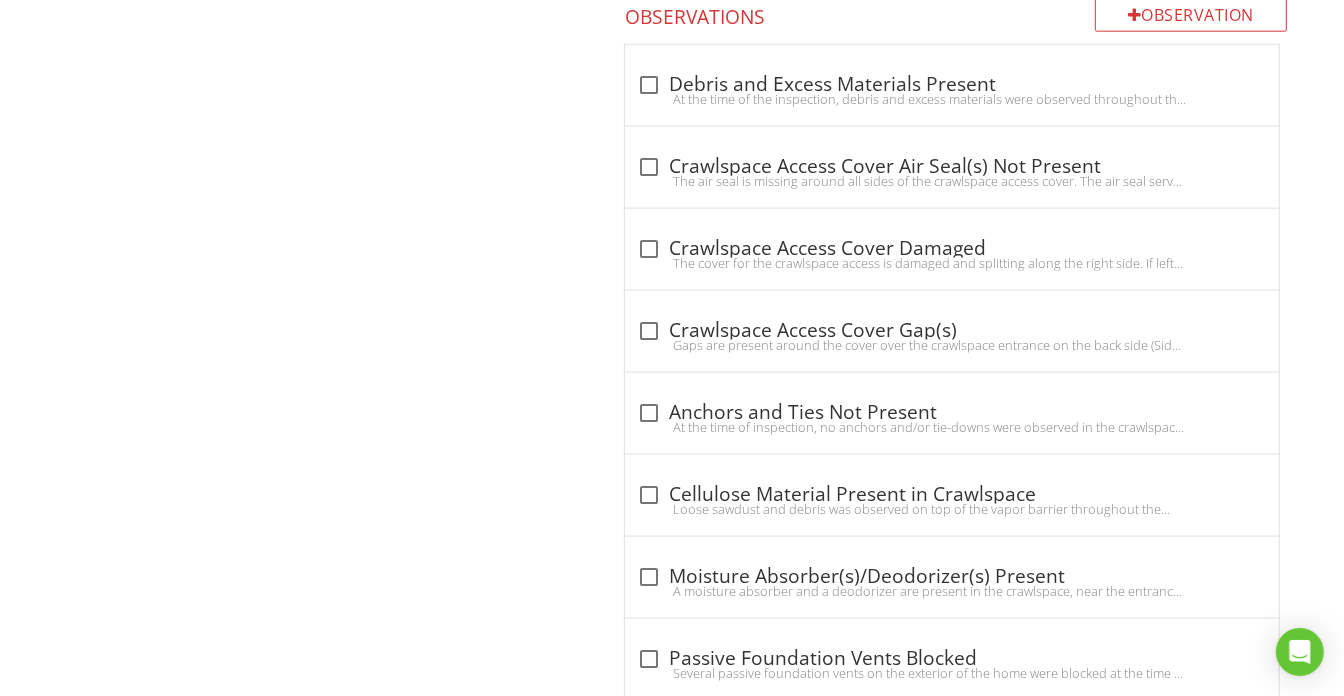scroll, scrollTop: 2090, scrollLeft: 0, axis: vertical 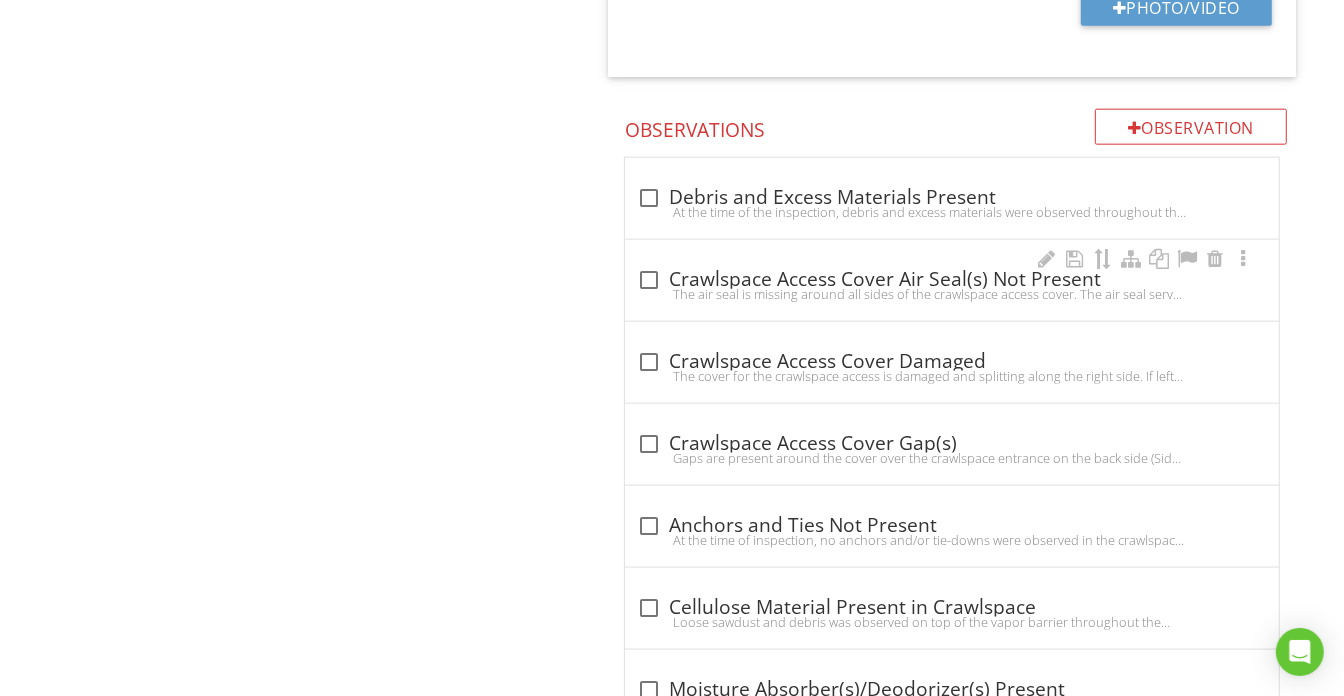 click on "check_box_outline_blank
Crawlspace Access Cover Air Seal(s) Not Present
The air seal is missing around all sides of the crawlspace access cover. The air seal serves to block air seepage from the crawlspace into the living space, increasing the overall energy efficiency of the home; additionally, an air seal can help to block damp/musty odors from the crawlspace. We recommend a knowledgeable/skilled individual install an air seal around the access cover." at bounding box center [952, 280] 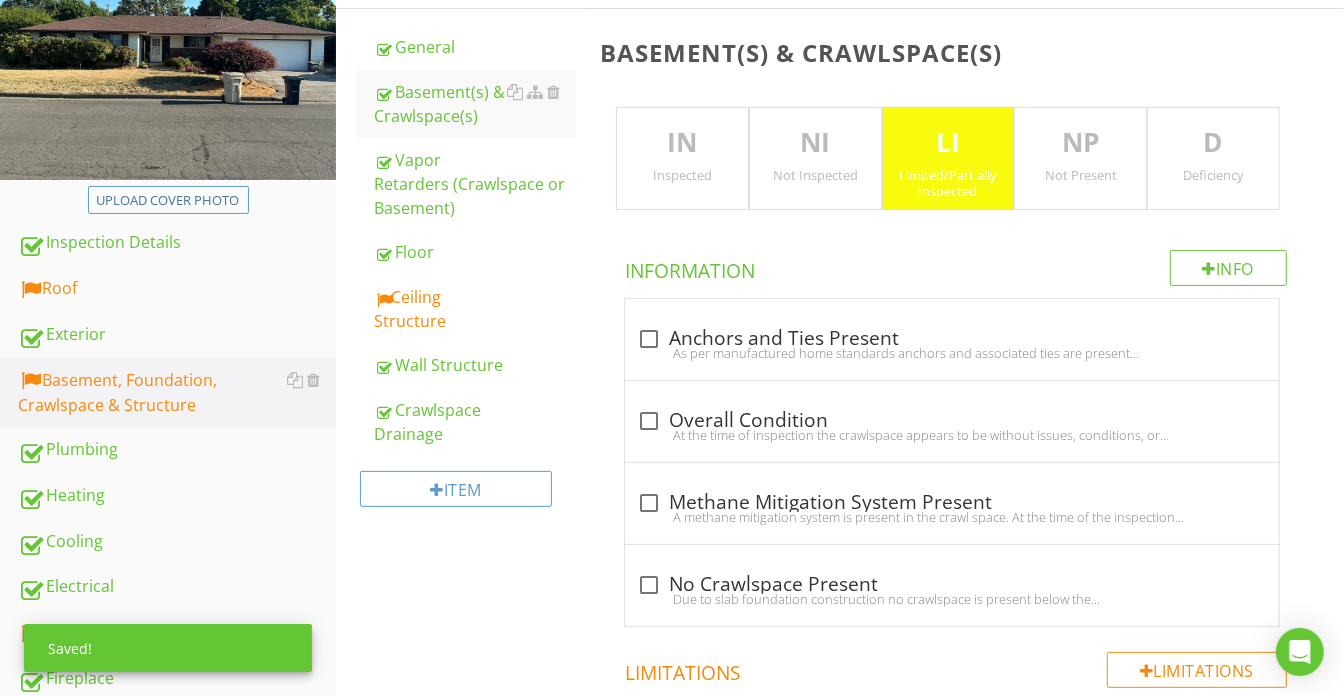 click on "D" at bounding box center (1213, 143) 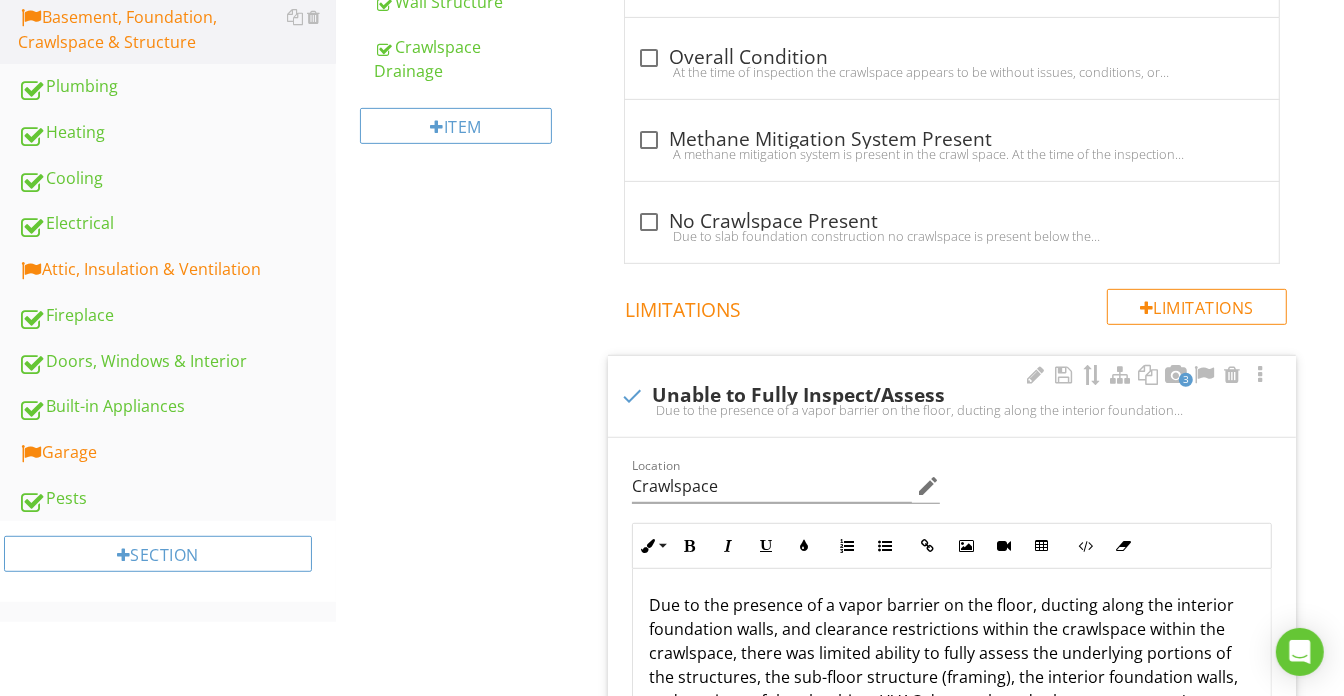 scroll, scrollTop: 181, scrollLeft: 0, axis: vertical 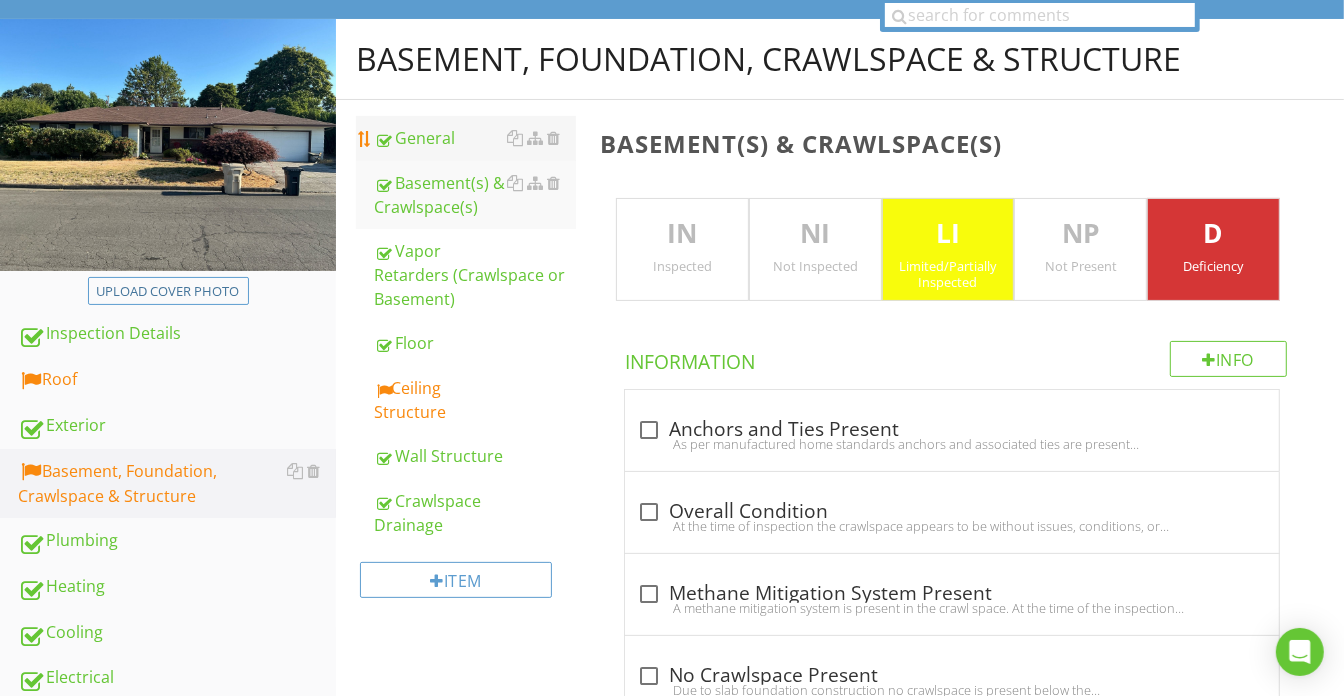 click on "General" at bounding box center [475, 138] 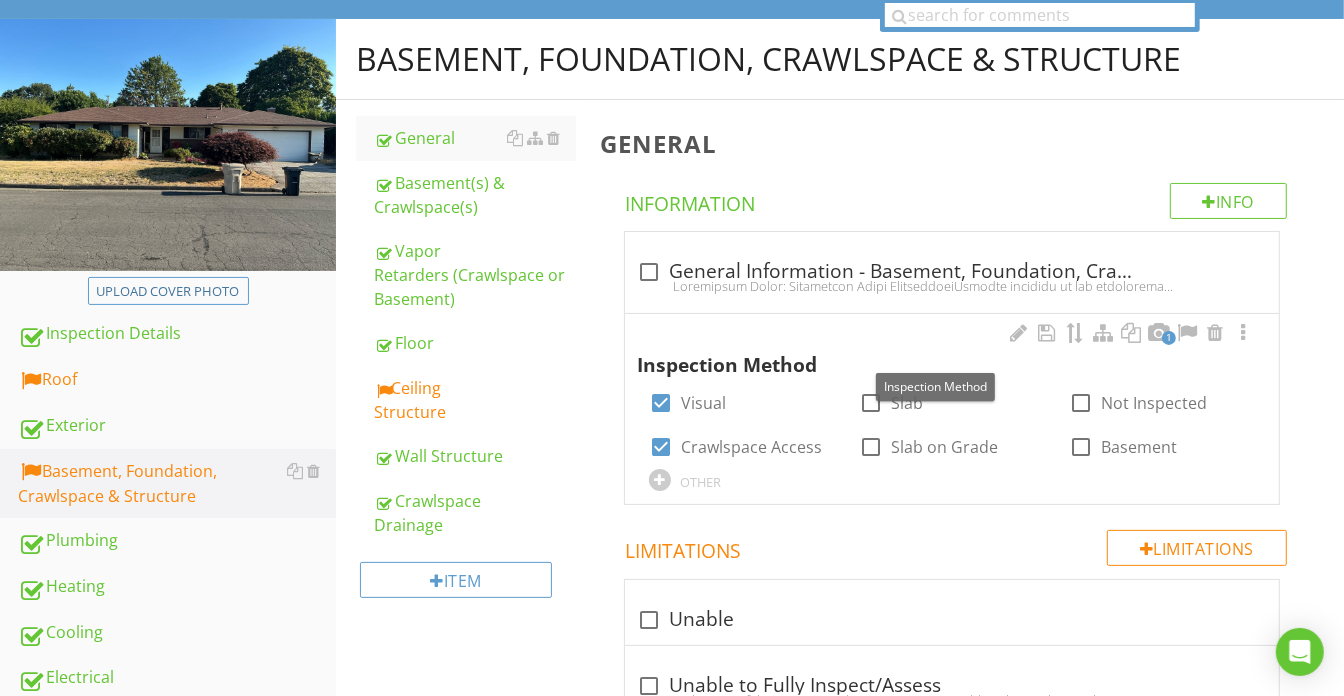 click on "Inspection Method" at bounding box center [952, 350] 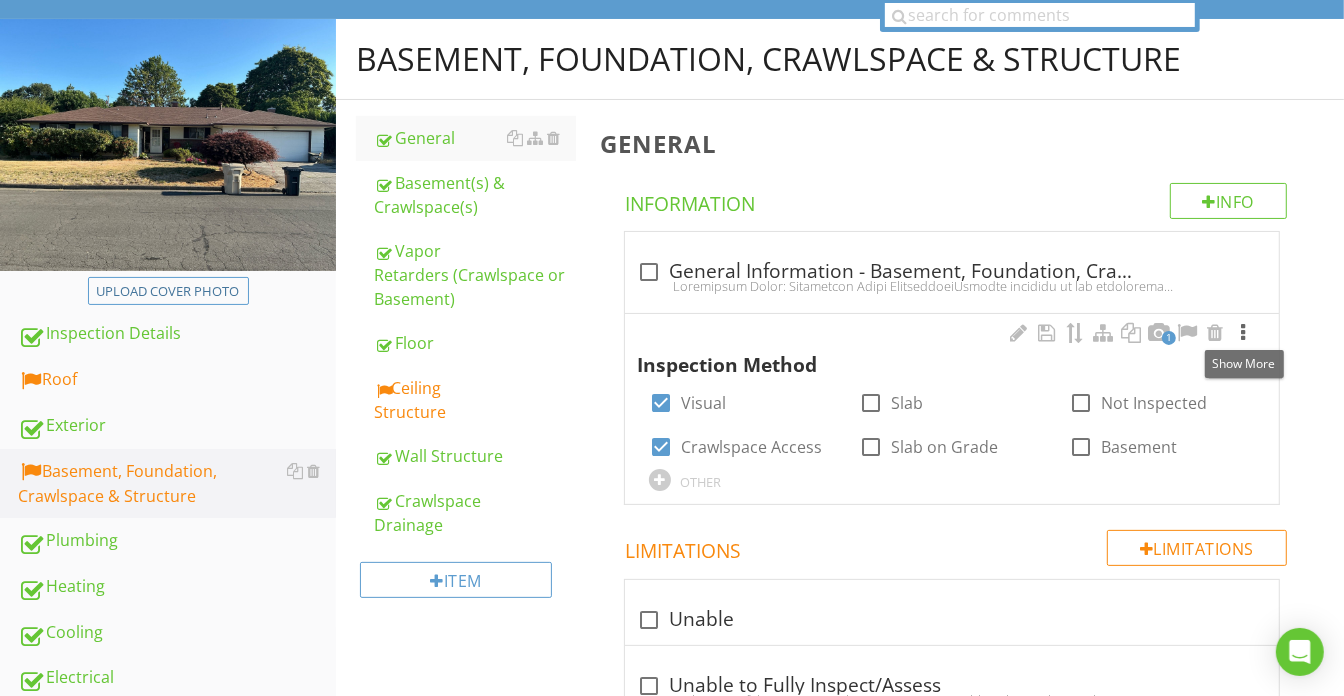 click at bounding box center [1243, 333] 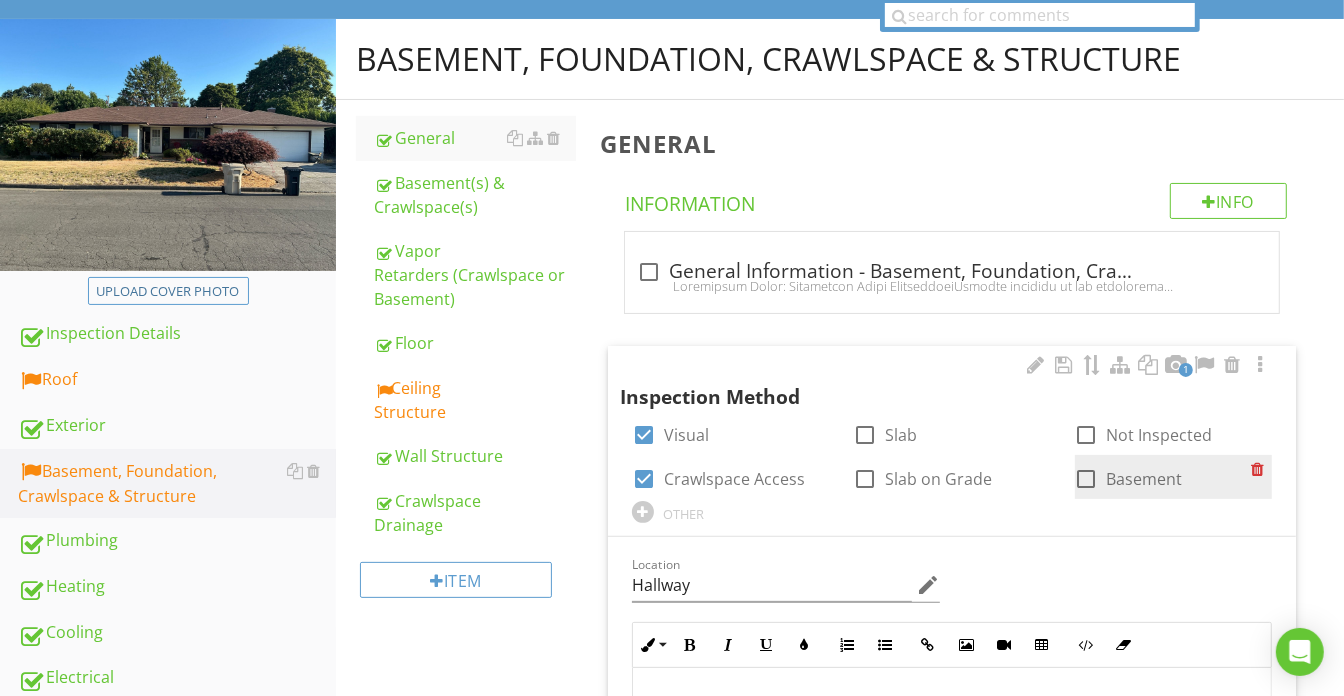 scroll, scrollTop: 272, scrollLeft: 0, axis: vertical 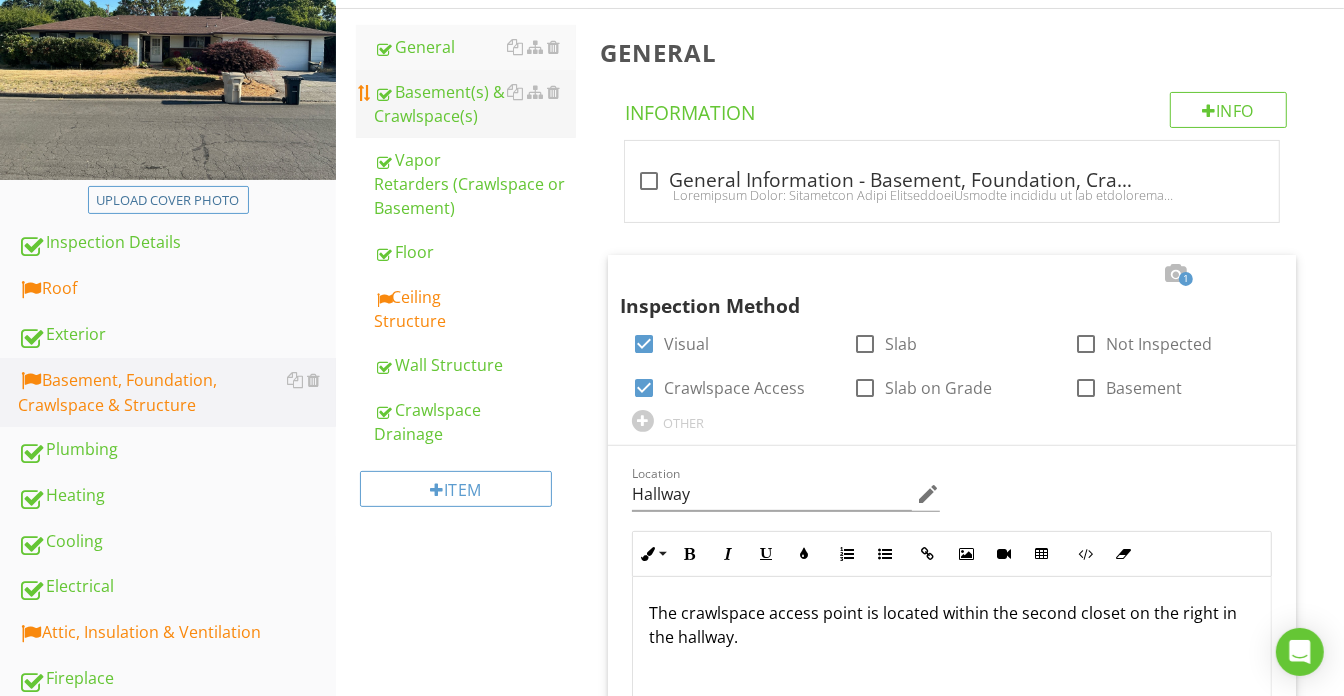 click on "Basement(s) & Crawlspace(s)" at bounding box center (475, 104) 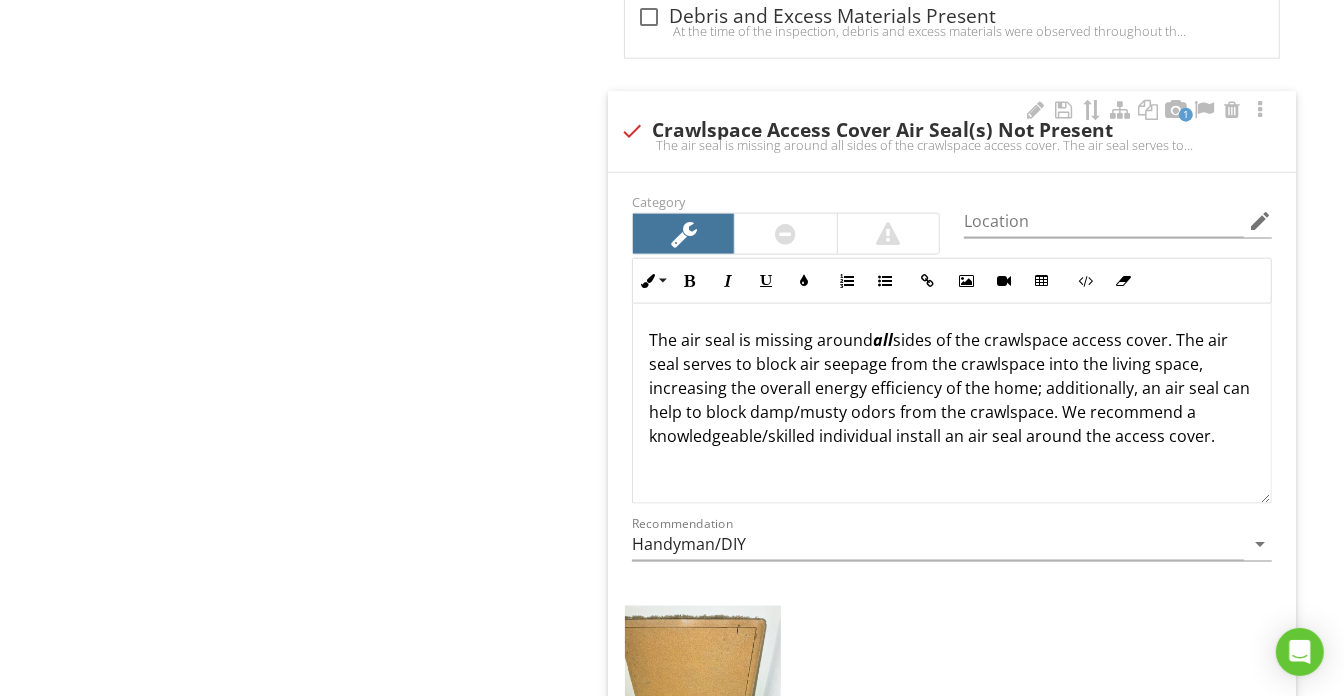 scroll, scrollTop: 1999, scrollLeft: 0, axis: vertical 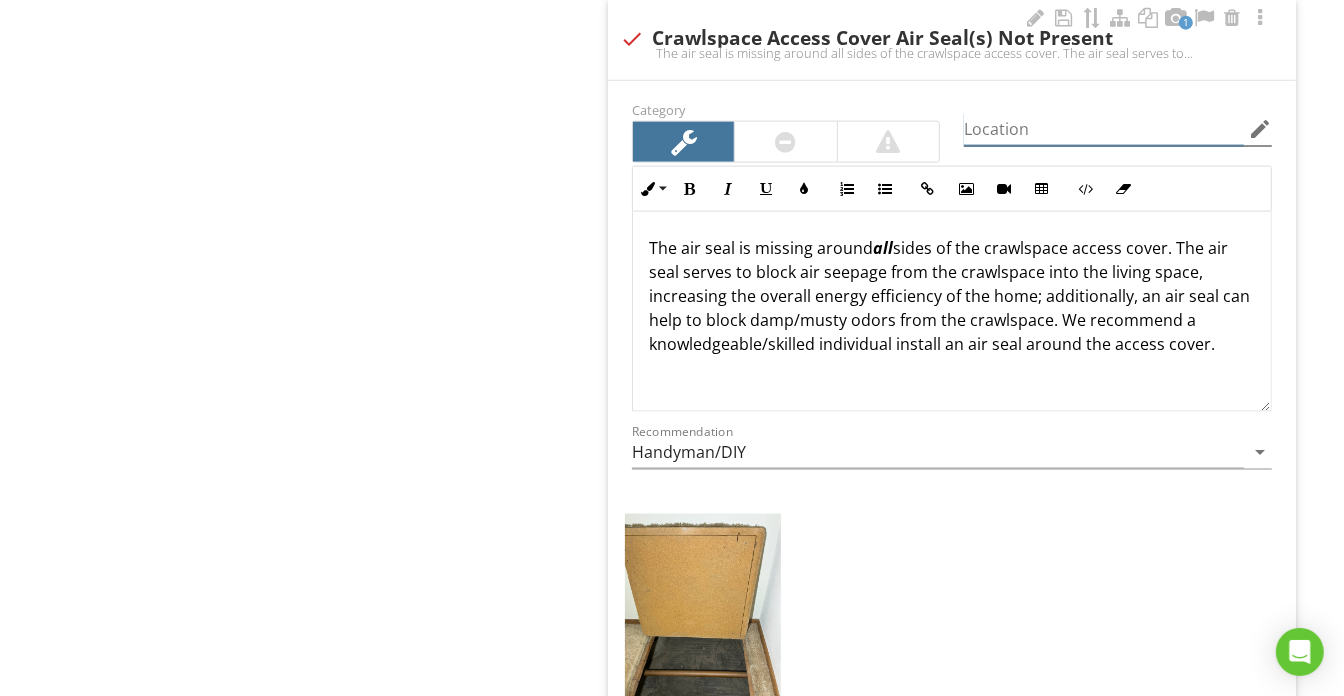click at bounding box center [1104, 129] 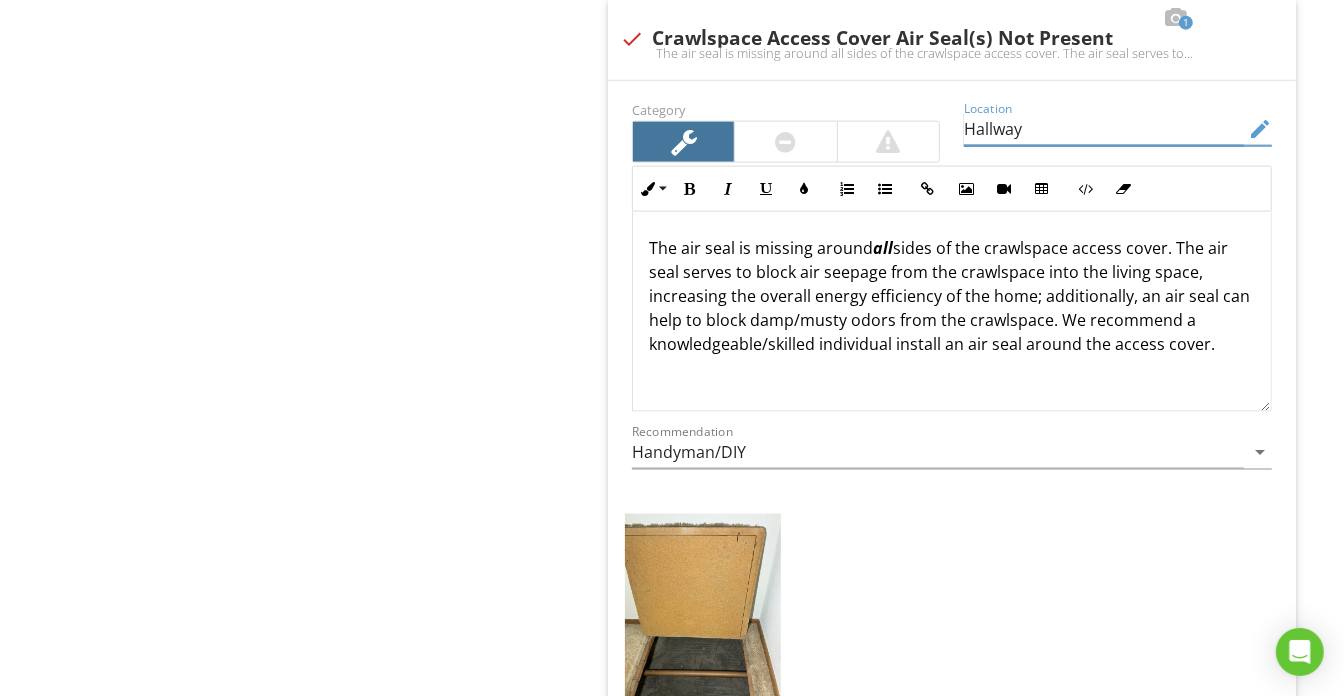 scroll, scrollTop: 0, scrollLeft: 0, axis: both 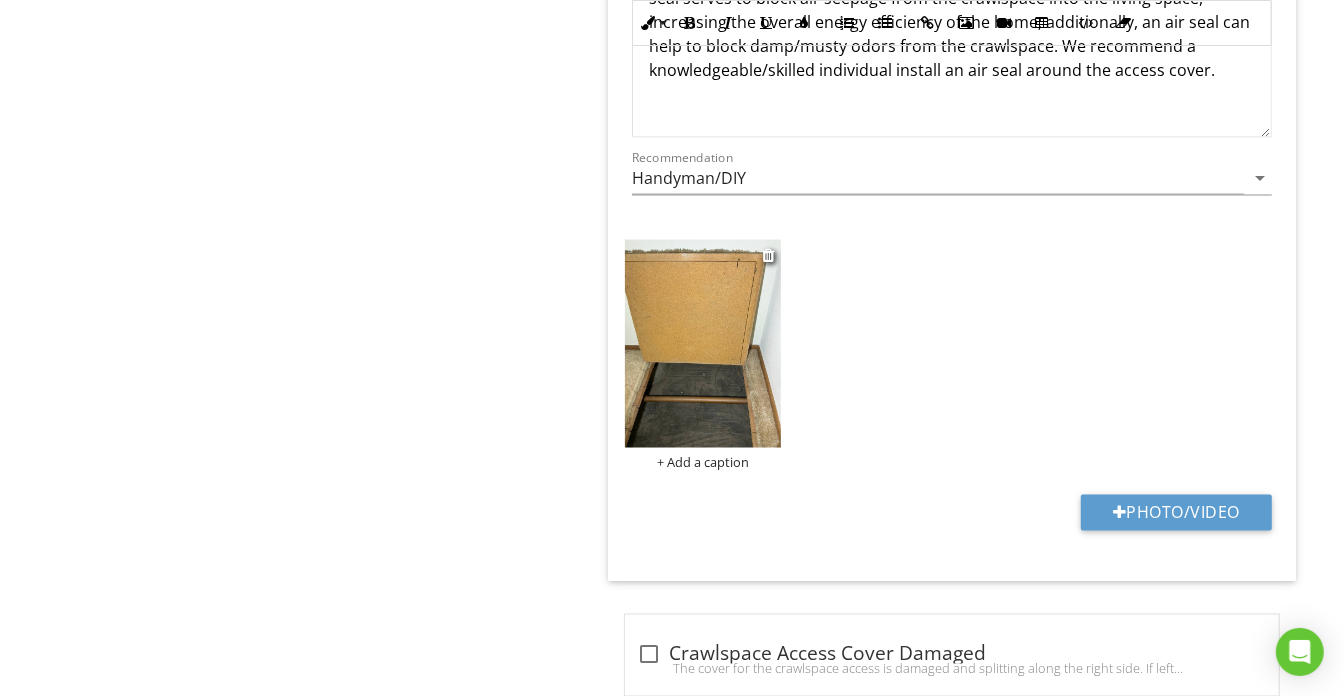 type on "Hallway" 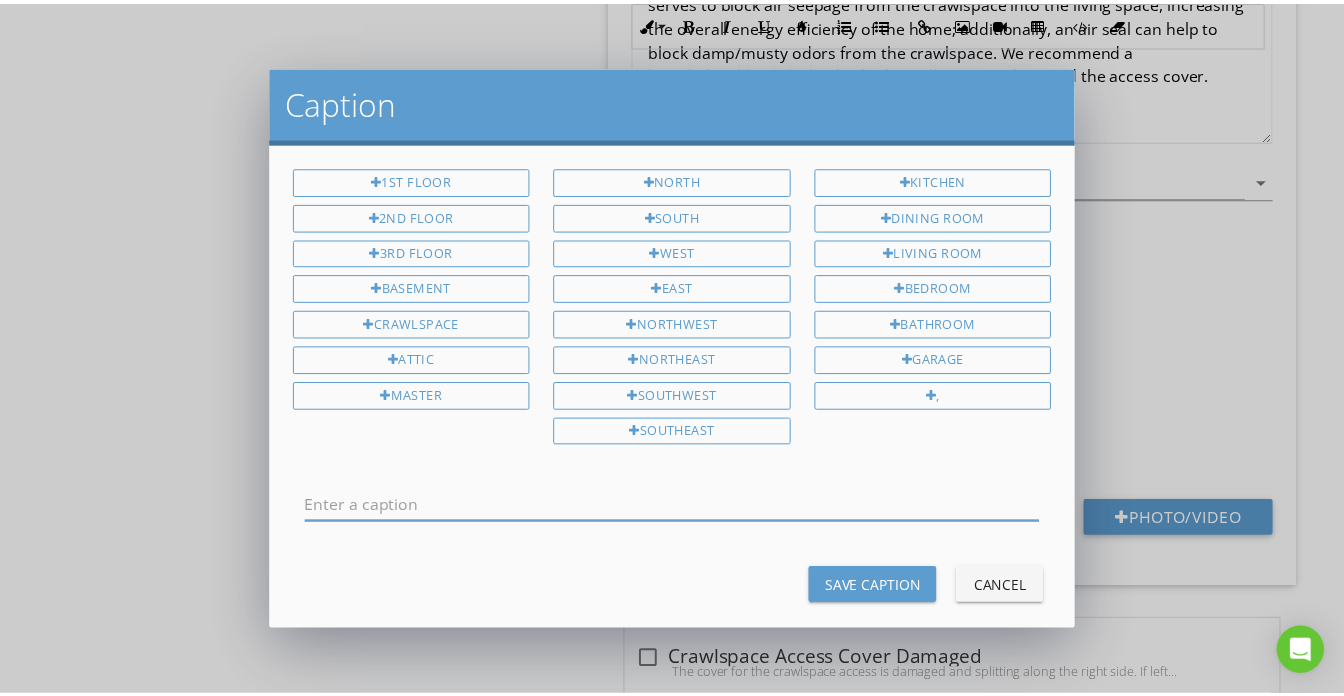 scroll, scrollTop: 0, scrollLeft: 0, axis: both 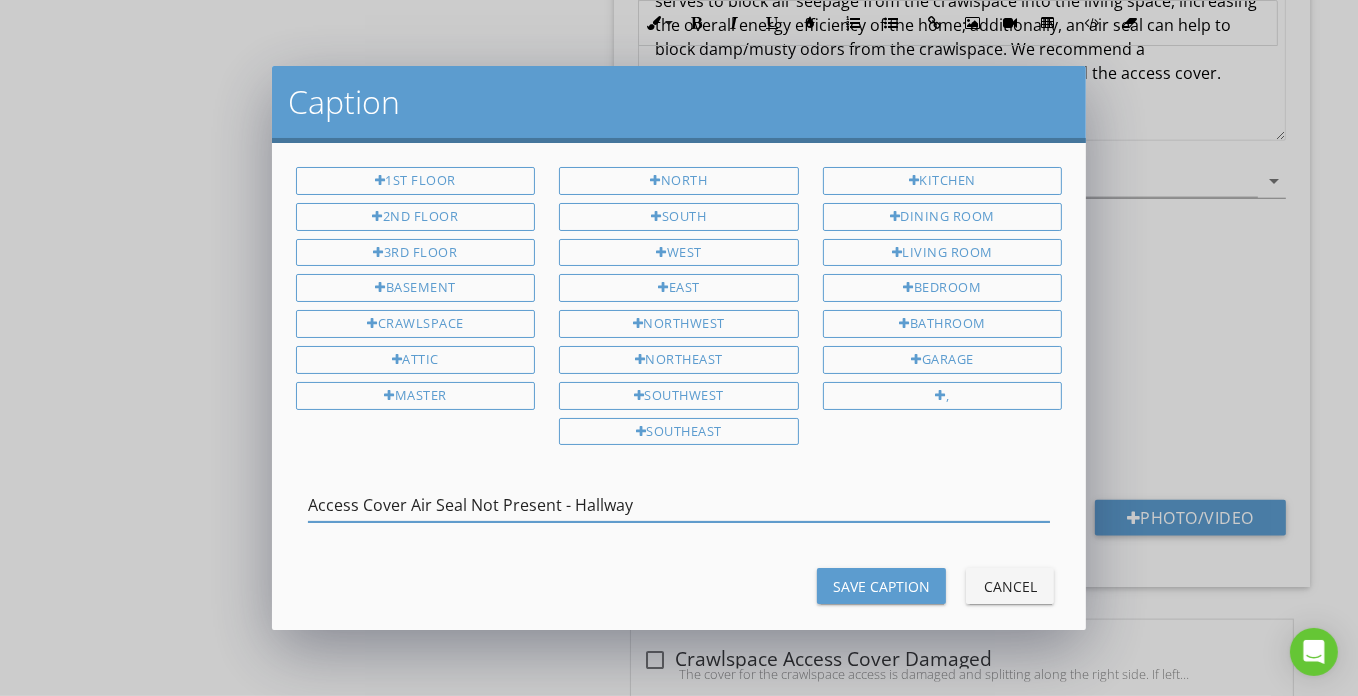 type on "Access Cover Air Seal Not Present - Hallway" 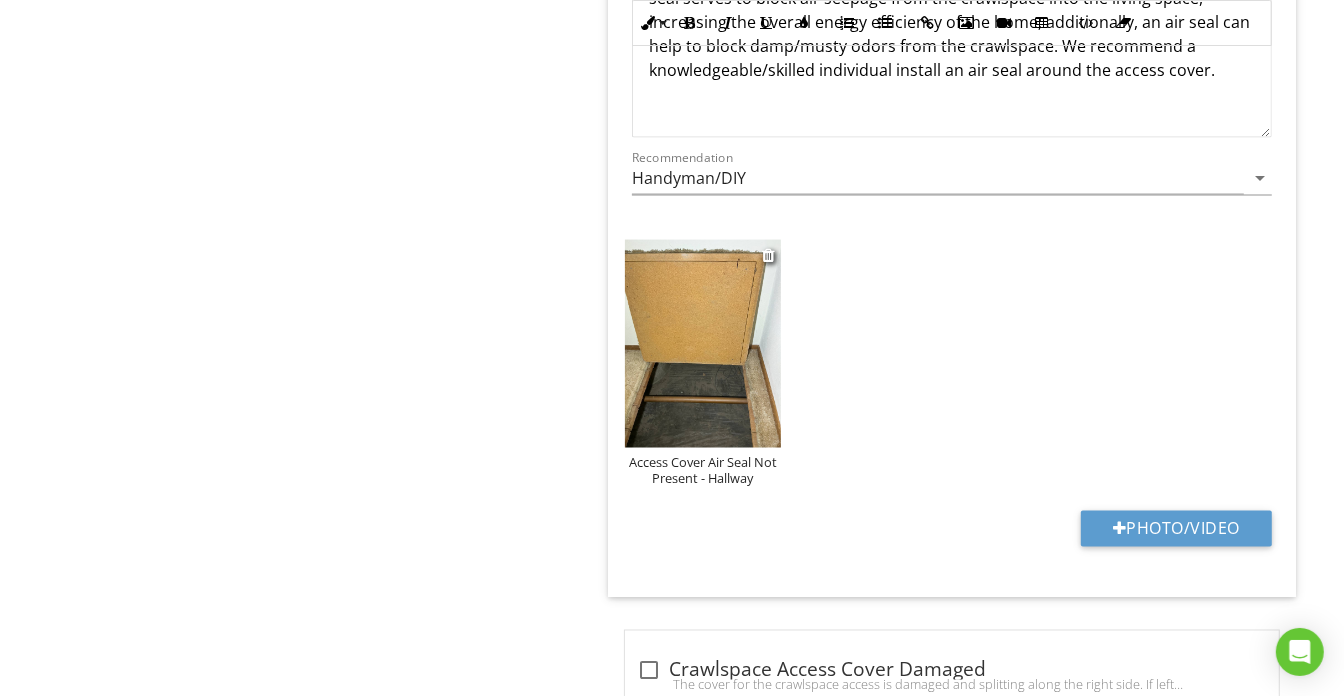 click at bounding box center (703, 344) 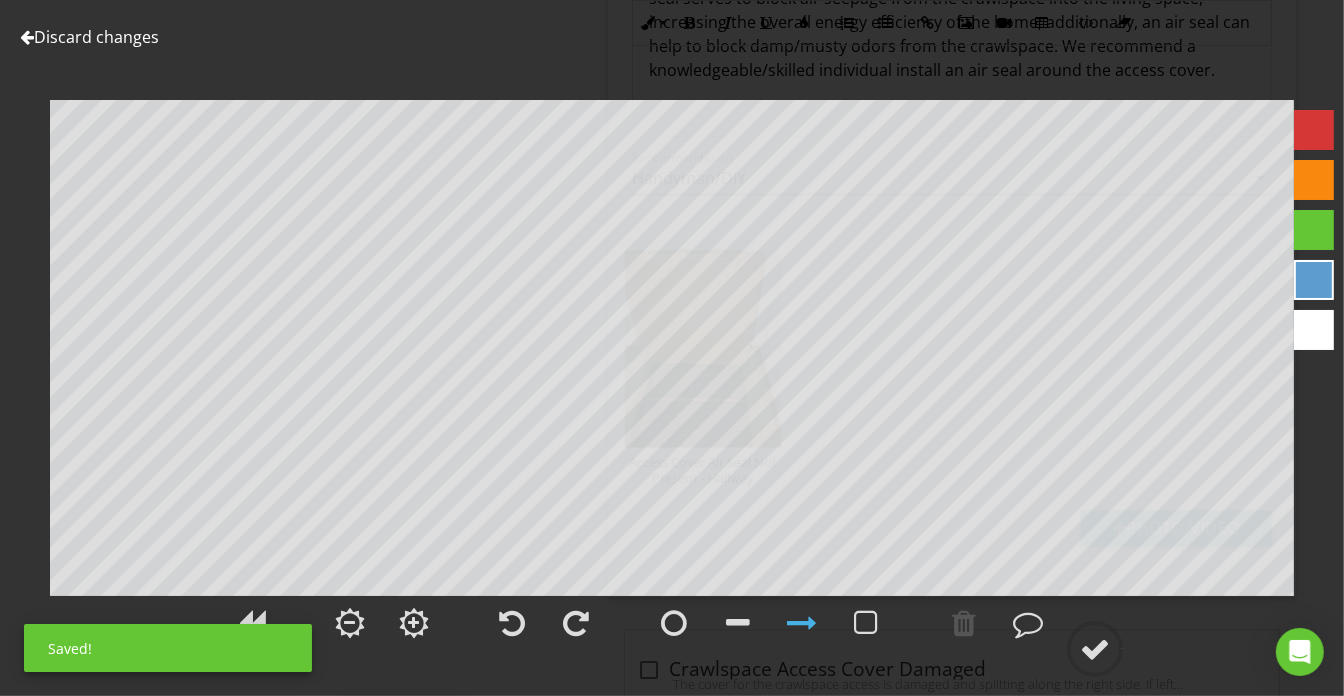click on "Discard changes
Add Location
Access Cover Air Seal Not Present - Hallway" at bounding box center [672, 348] 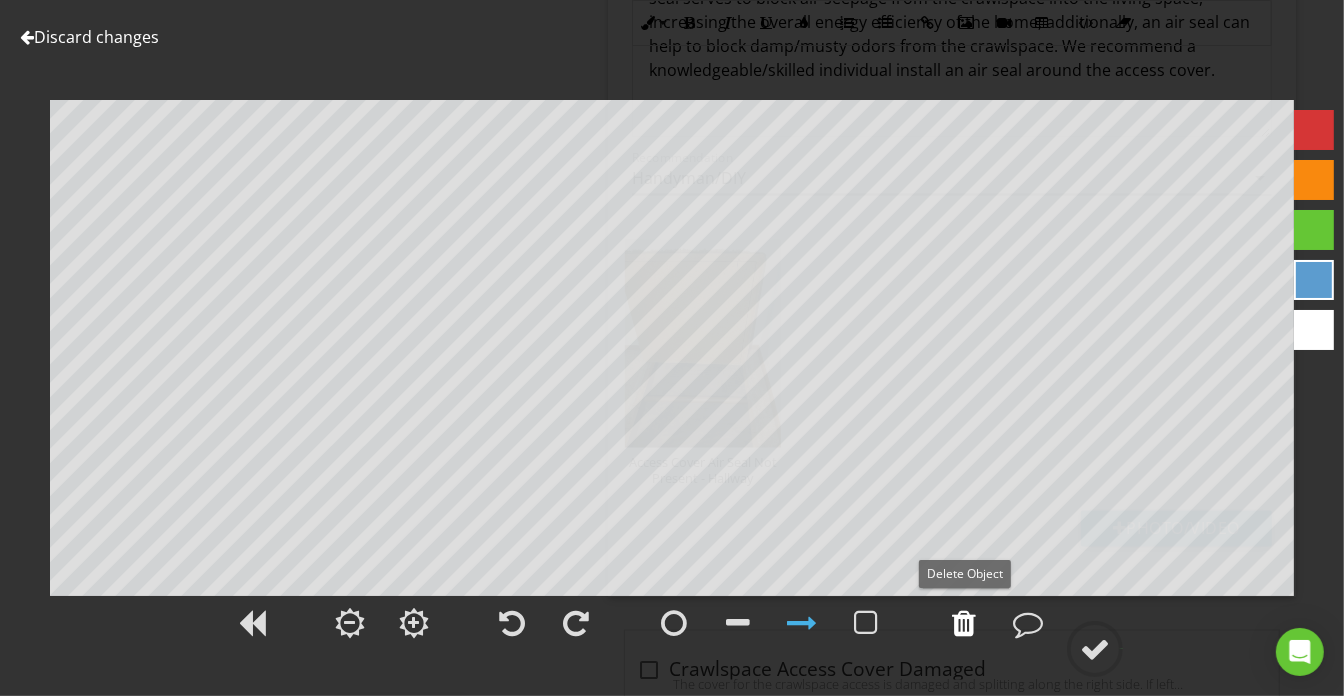 click at bounding box center [964, 623] 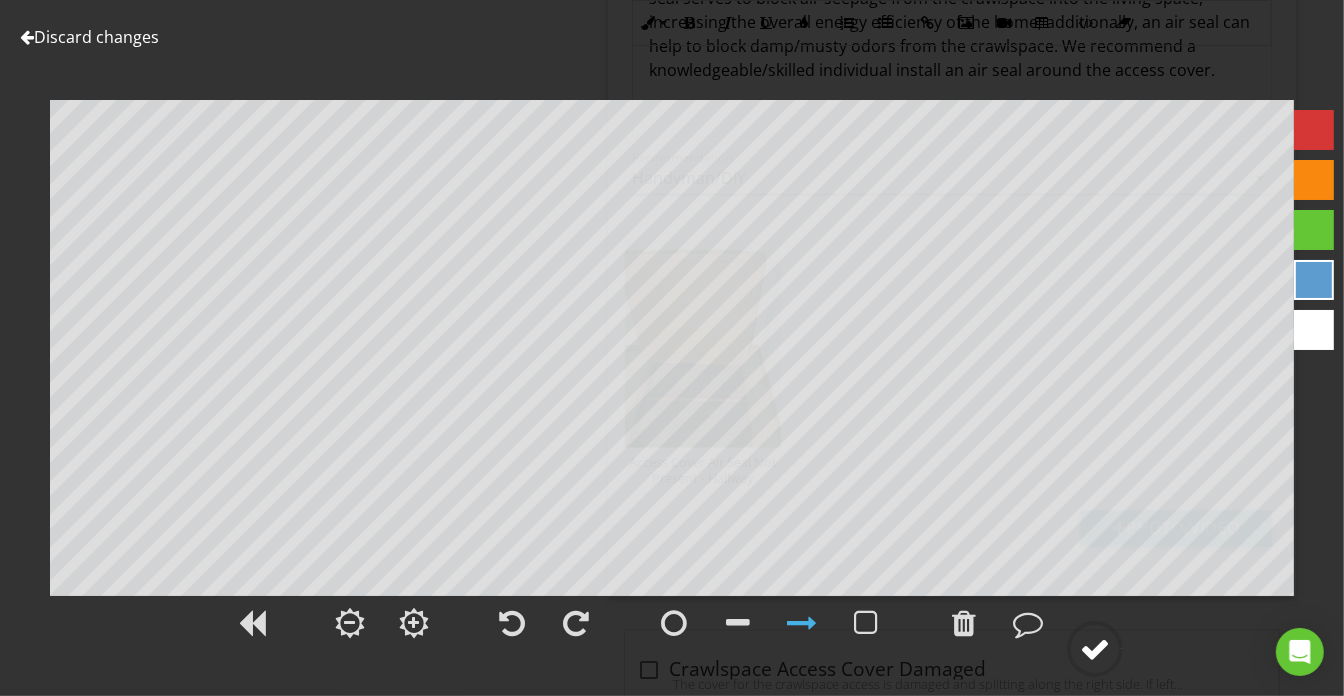 click at bounding box center (1095, 649) 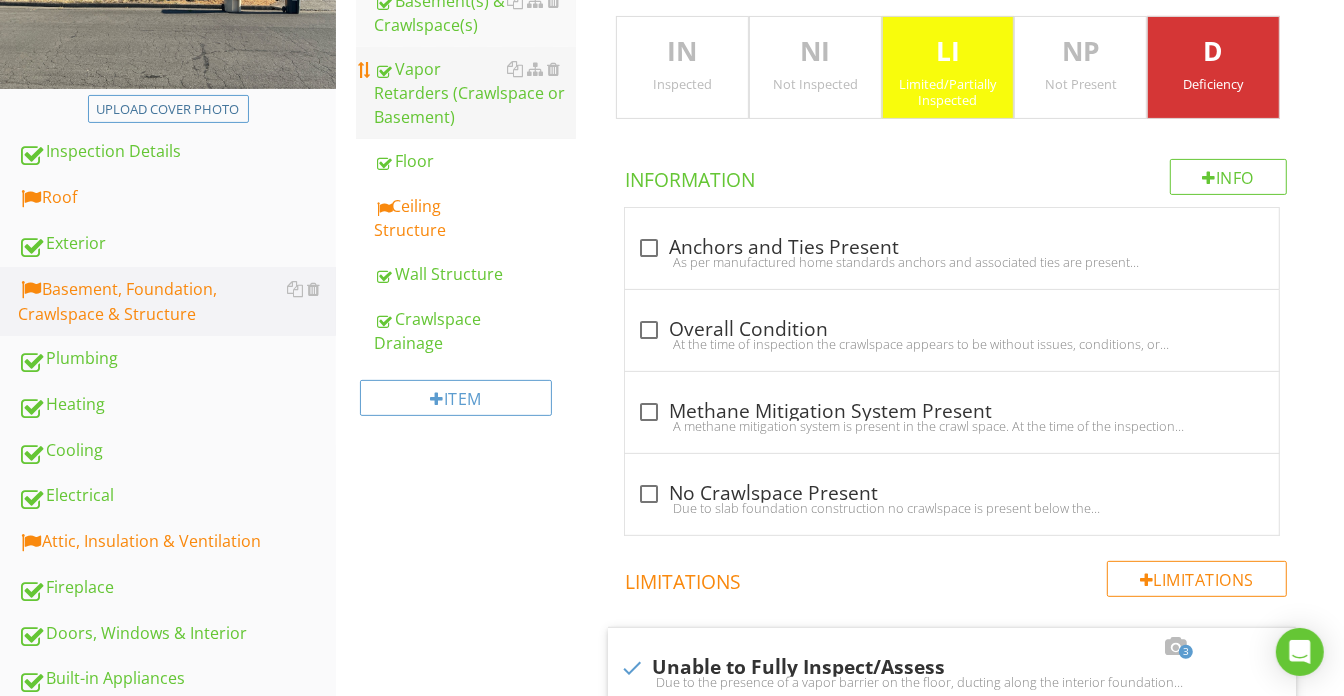 scroll, scrollTop: 272, scrollLeft: 0, axis: vertical 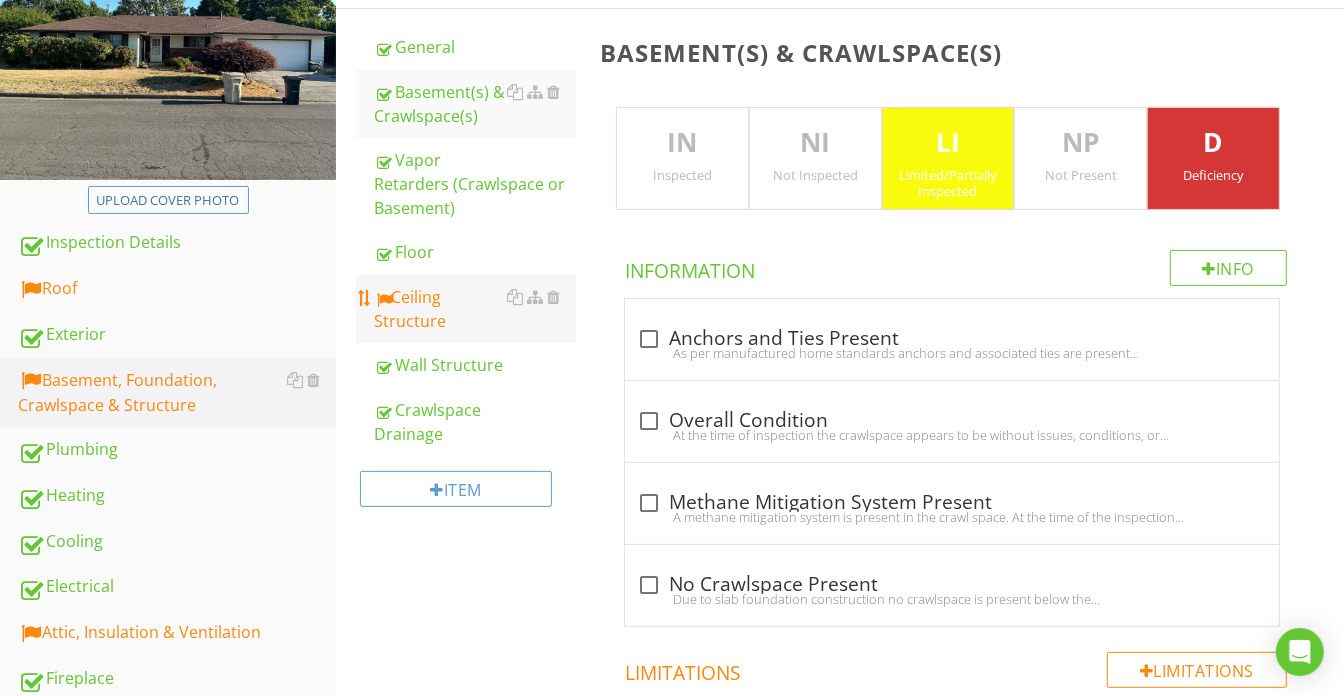 click on "Ceiling Structure" at bounding box center [475, 309] 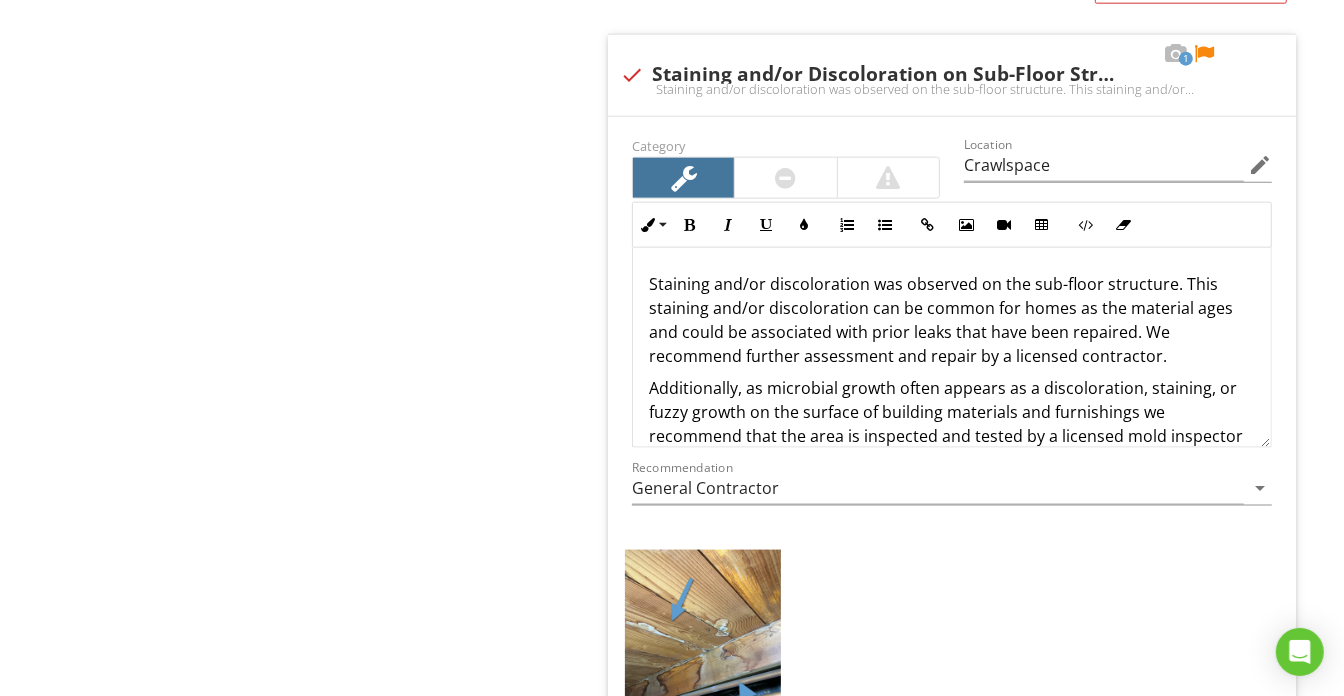 scroll, scrollTop: 1817, scrollLeft: 0, axis: vertical 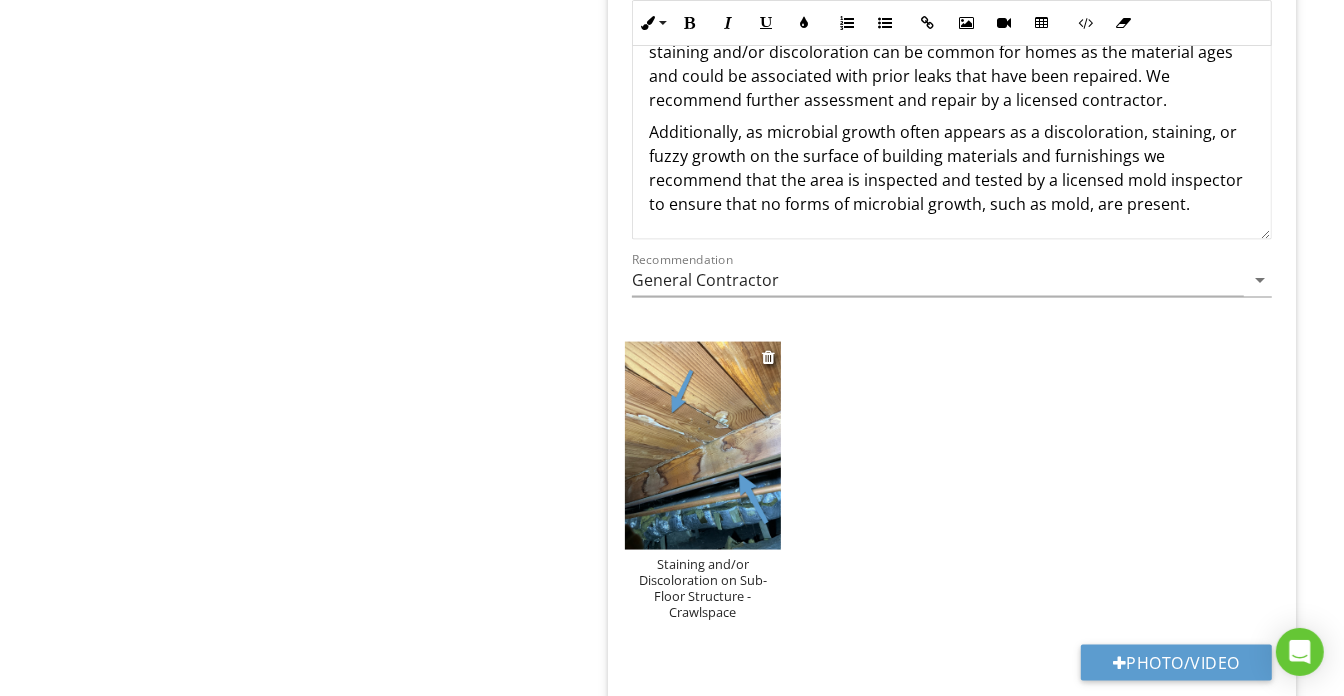 click at bounding box center [703, 446] 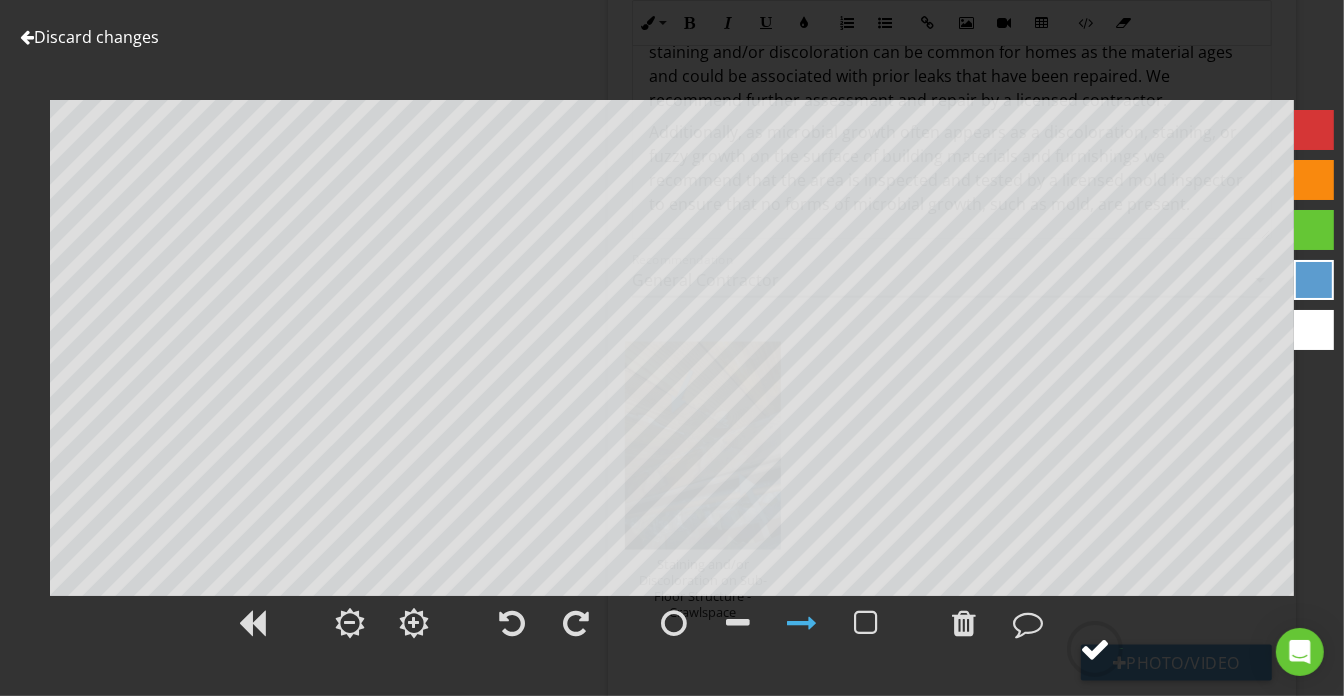 click 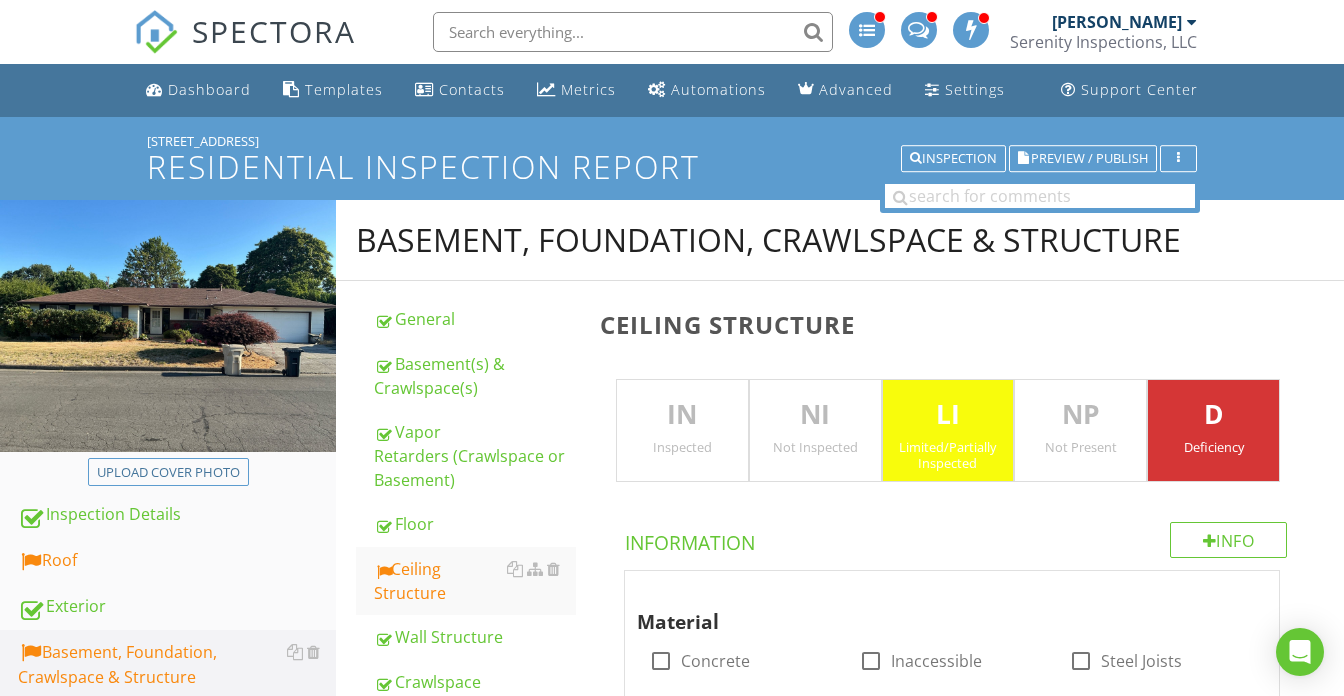 scroll, scrollTop: 908, scrollLeft: 0, axis: vertical 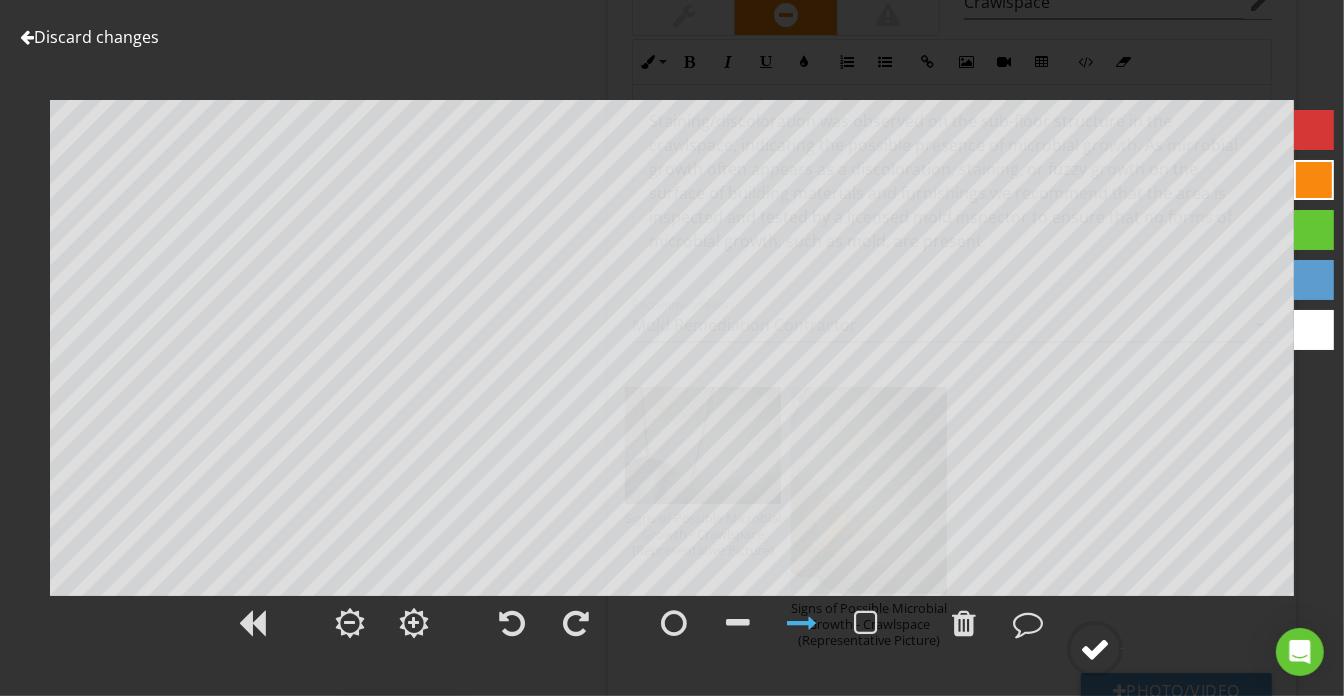 click at bounding box center (1095, 649) 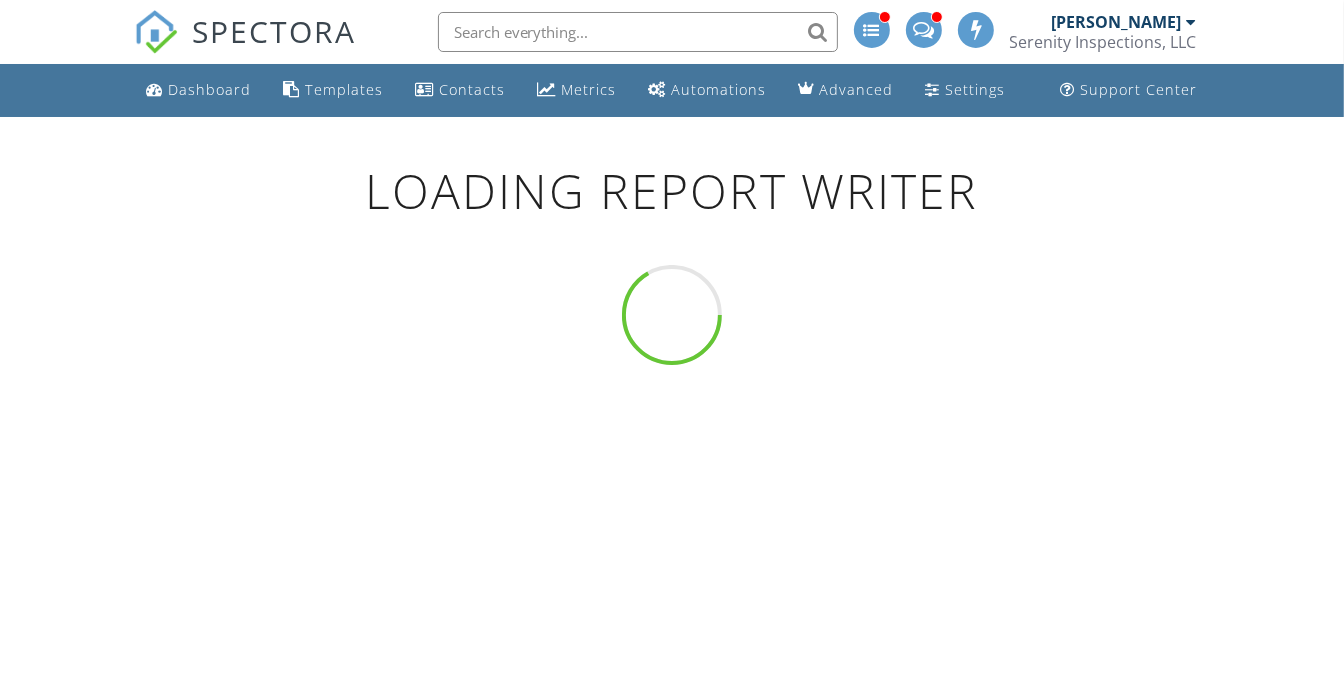scroll, scrollTop: 116, scrollLeft: 0, axis: vertical 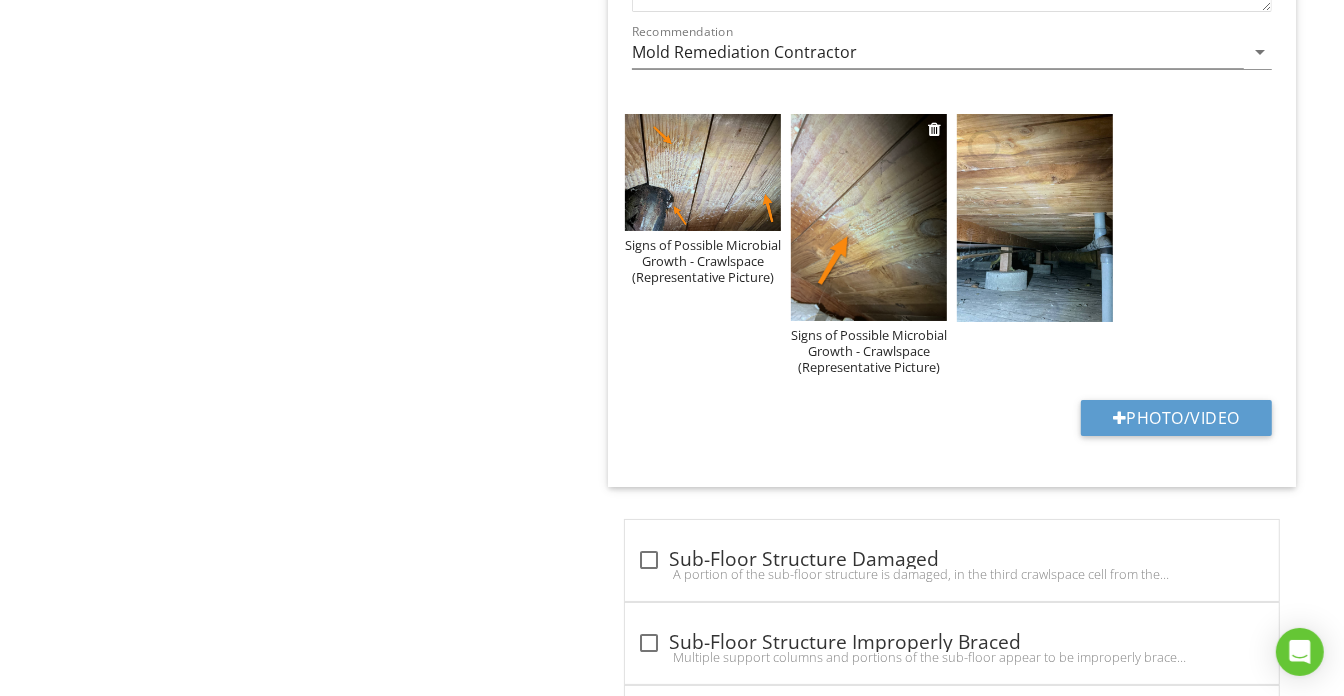 click on "Signs of Possible Microbial Growth - Crawlspace (Representative Picture)" at bounding box center (869, 351) 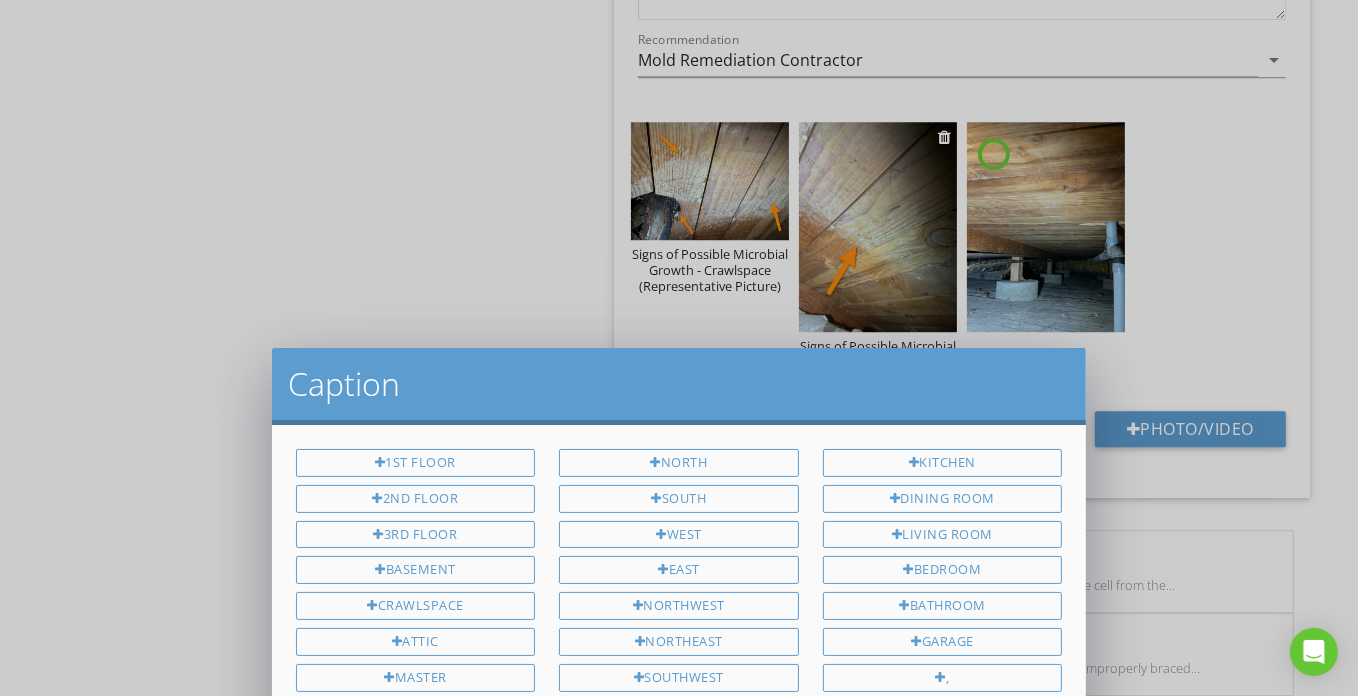 scroll, scrollTop: 0, scrollLeft: 0, axis: both 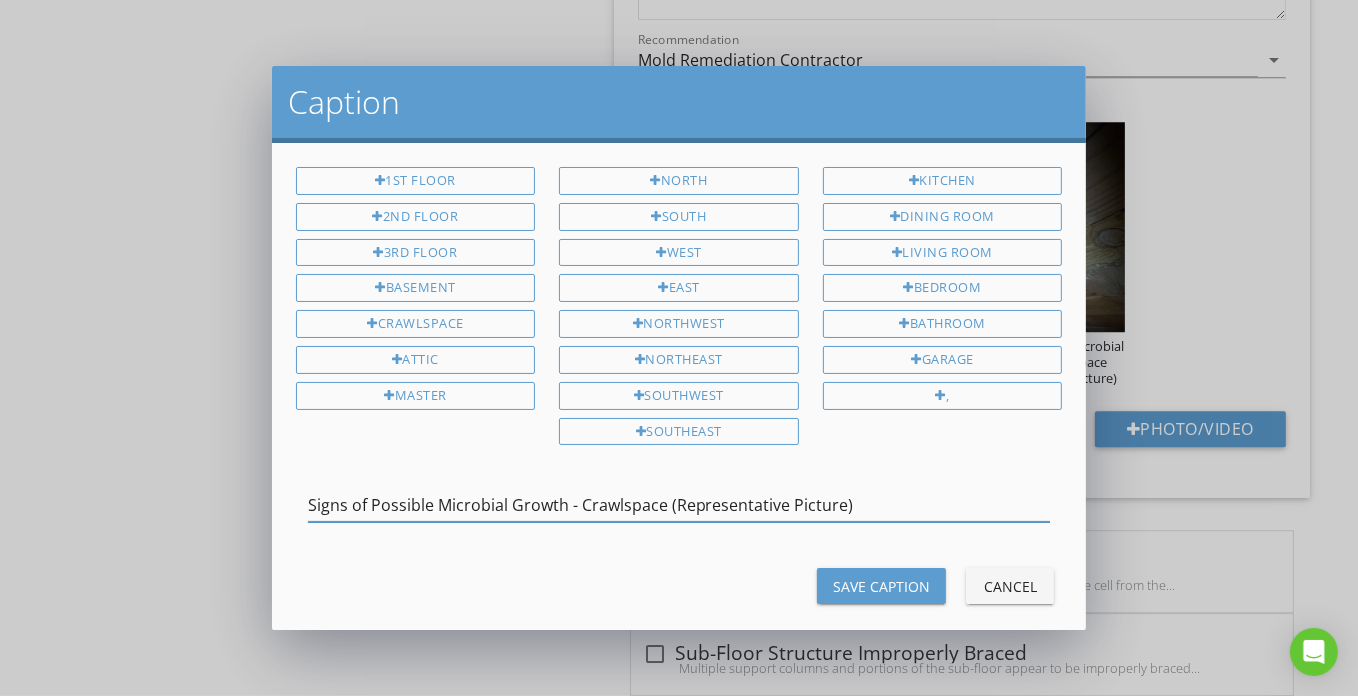 click on "Signs of Possible Microbial Growth - Crawlspace (Representative Picture)" at bounding box center [679, 505] 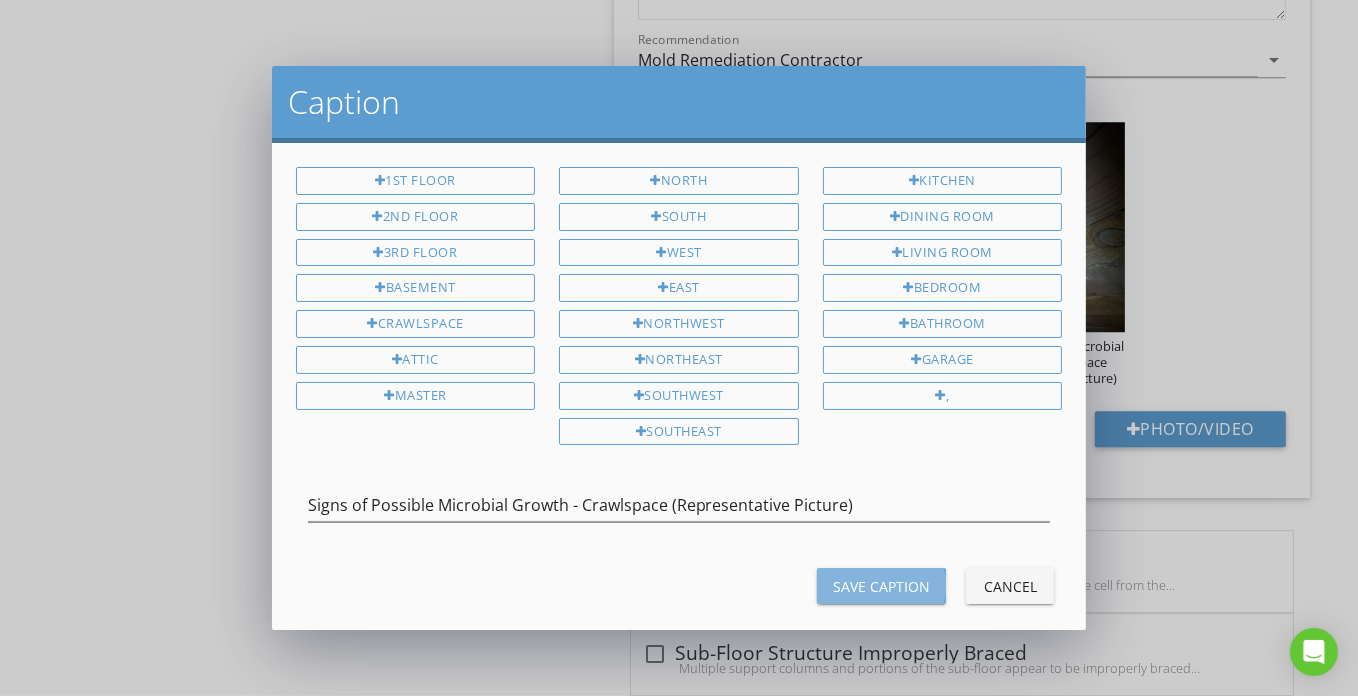 click on "Save Caption" at bounding box center [881, 586] 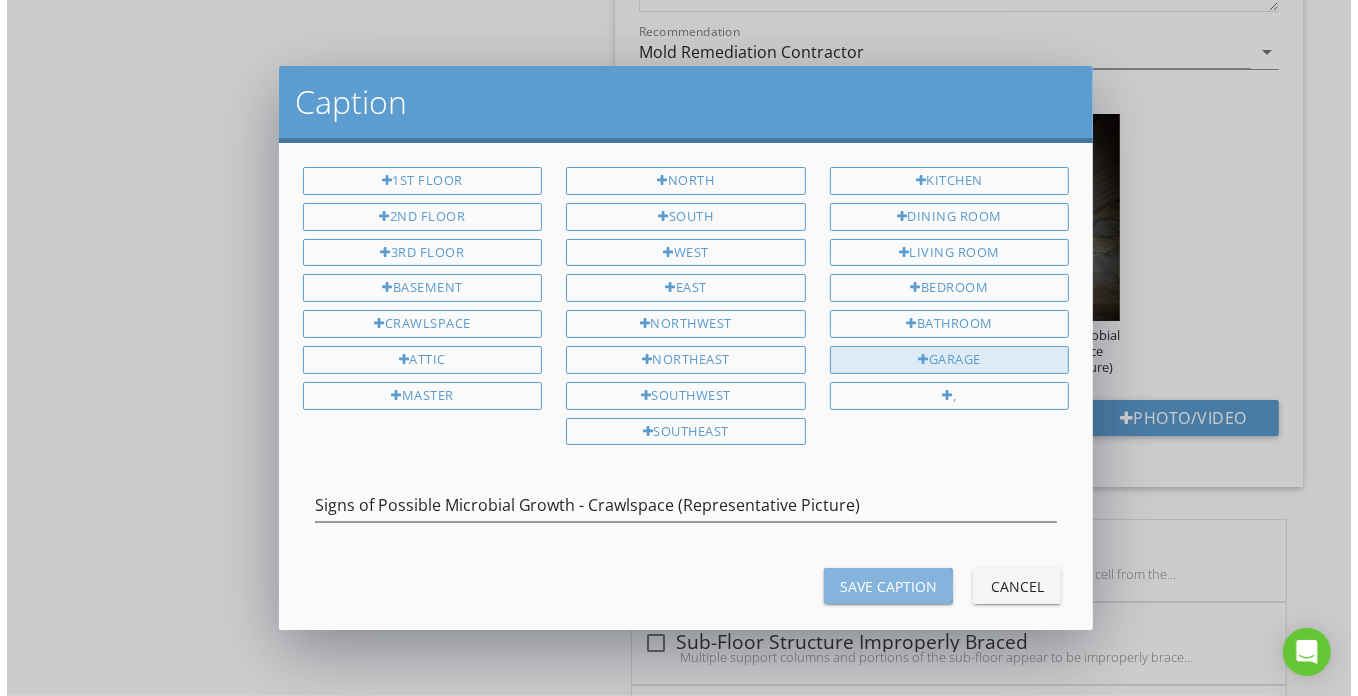 scroll, scrollTop: 16, scrollLeft: 0, axis: vertical 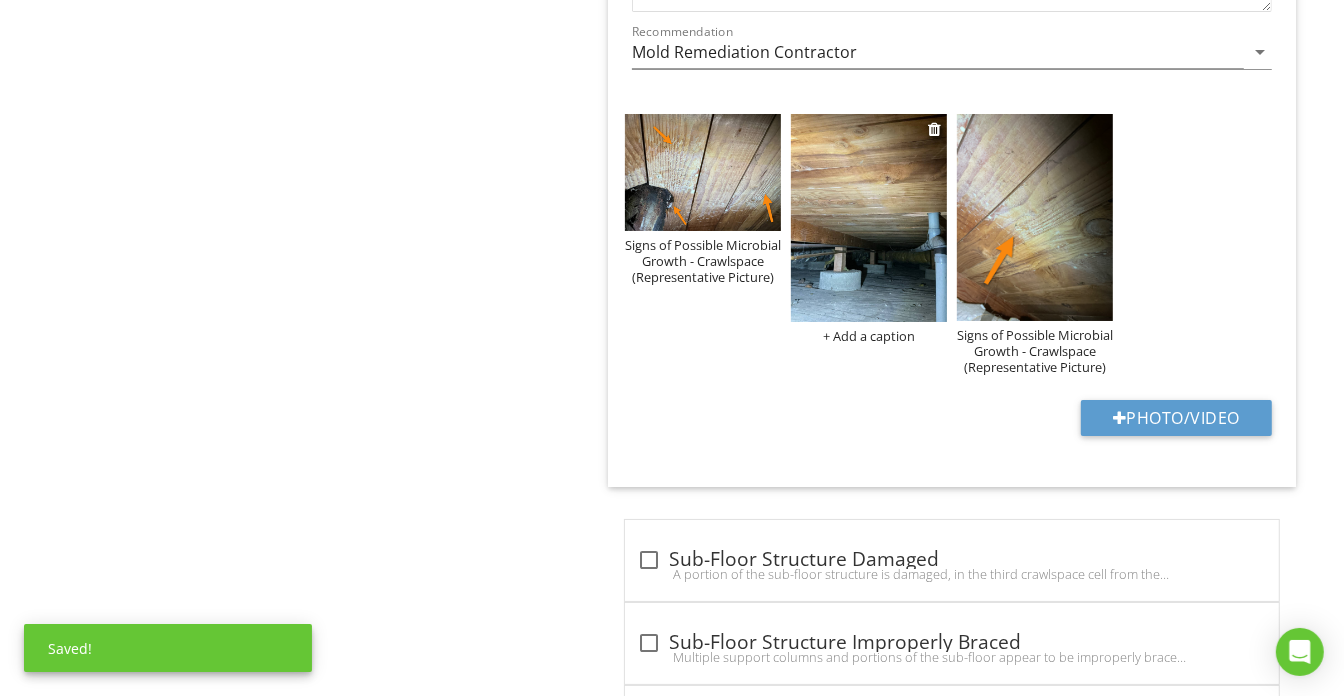 click on "+ Add a caption" at bounding box center (869, 336) 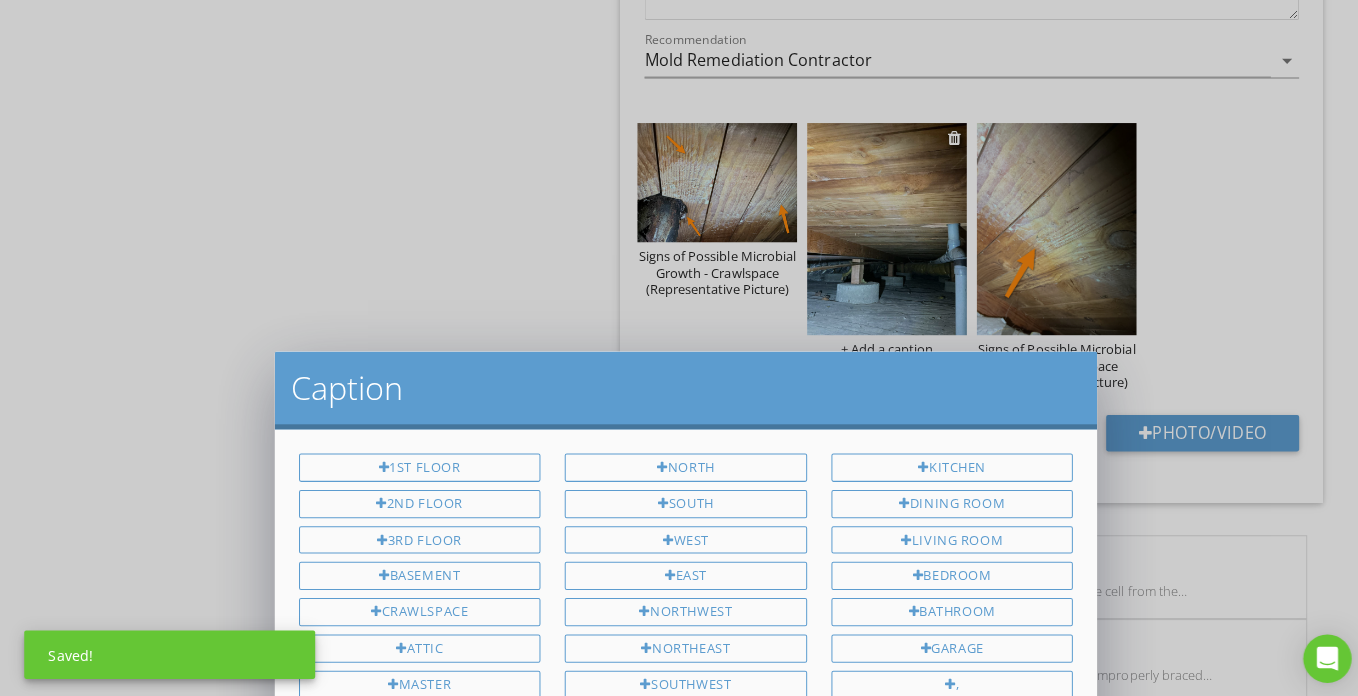 scroll, scrollTop: 0, scrollLeft: 0, axis: both 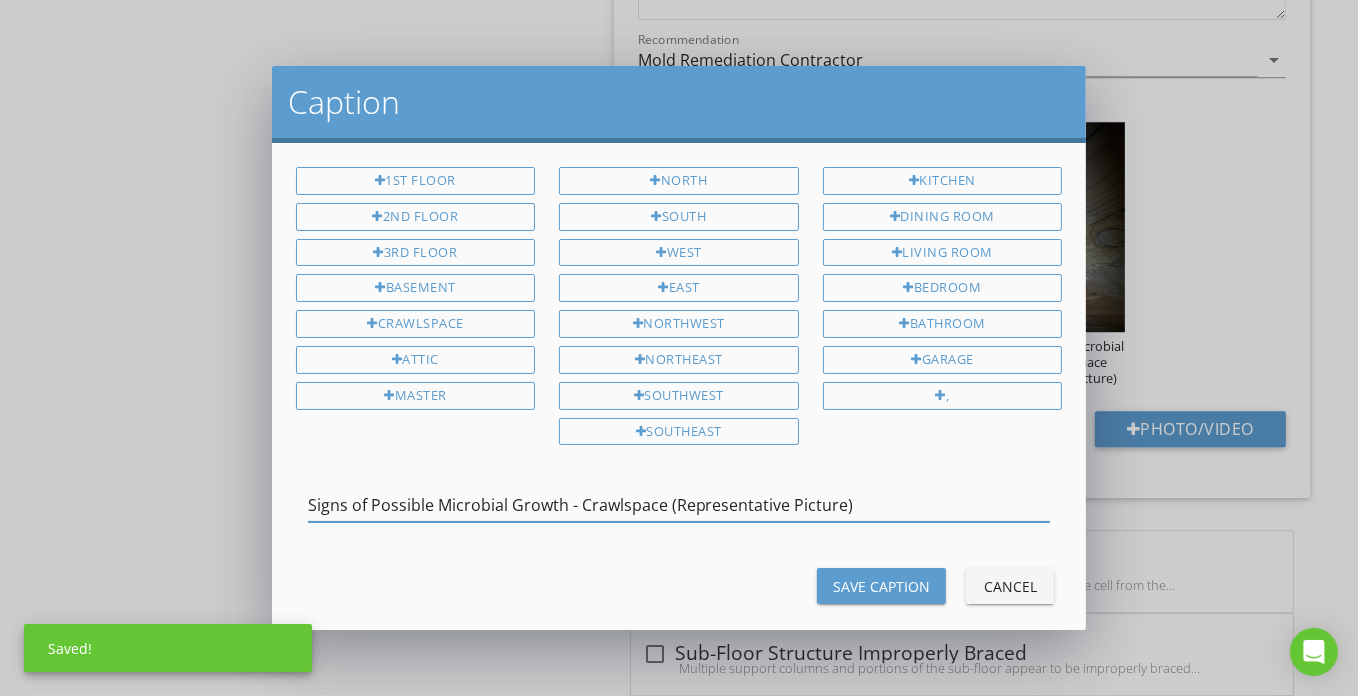 type on "Signs of Possible Microbial Growth - Crawlspace (Representative Picture)" 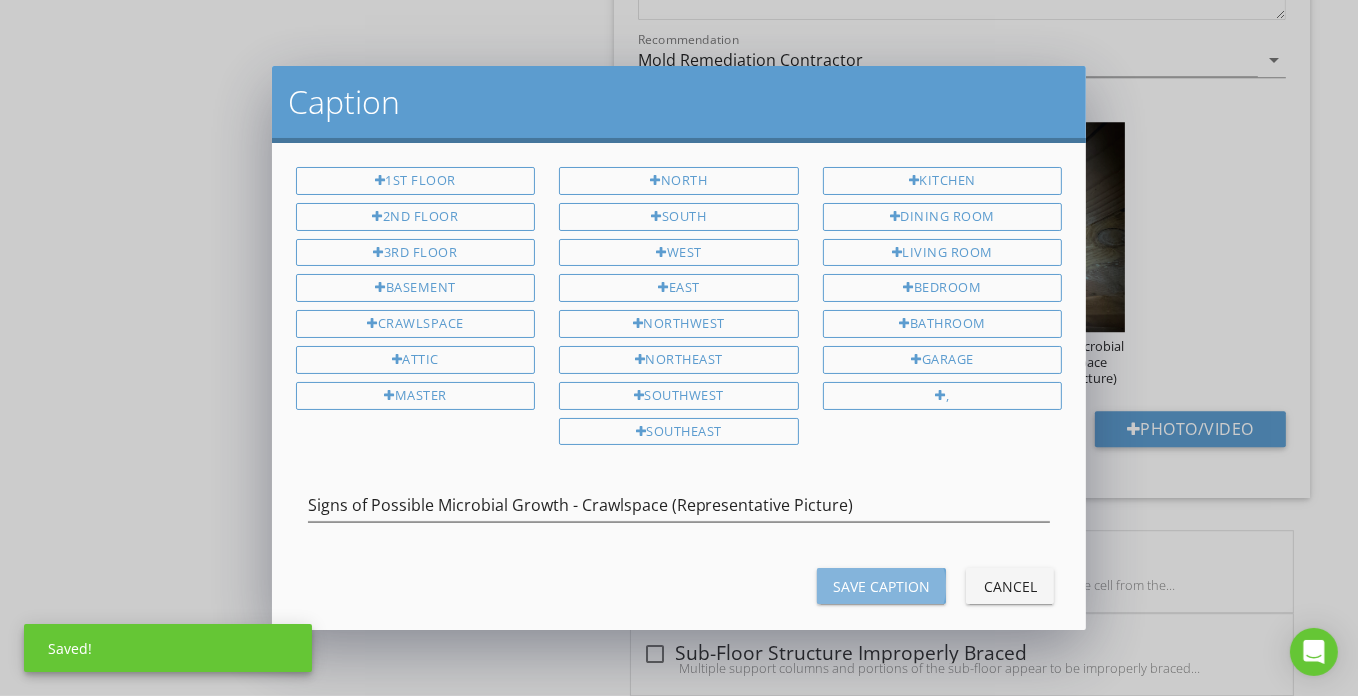 click on "Save Caption" at bounding box center [881, 586] 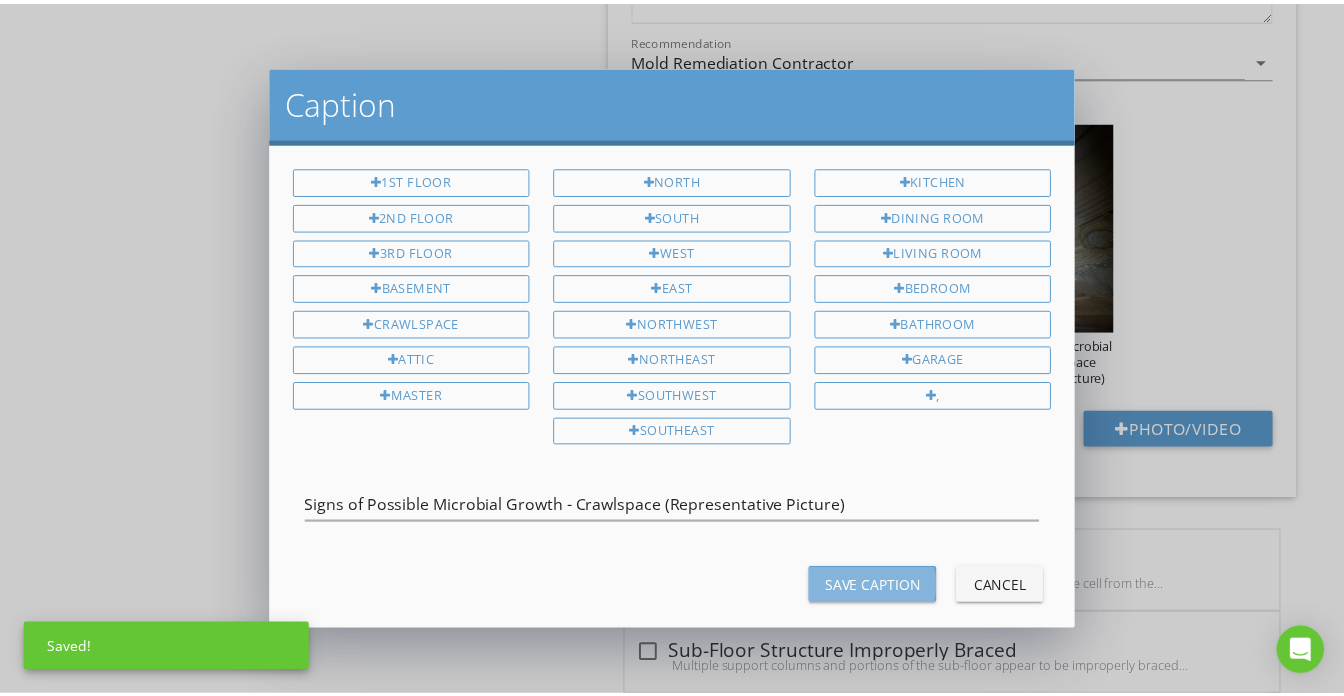 scroll, scrollTop: 16, scrollLeft: 0, axis: vertical 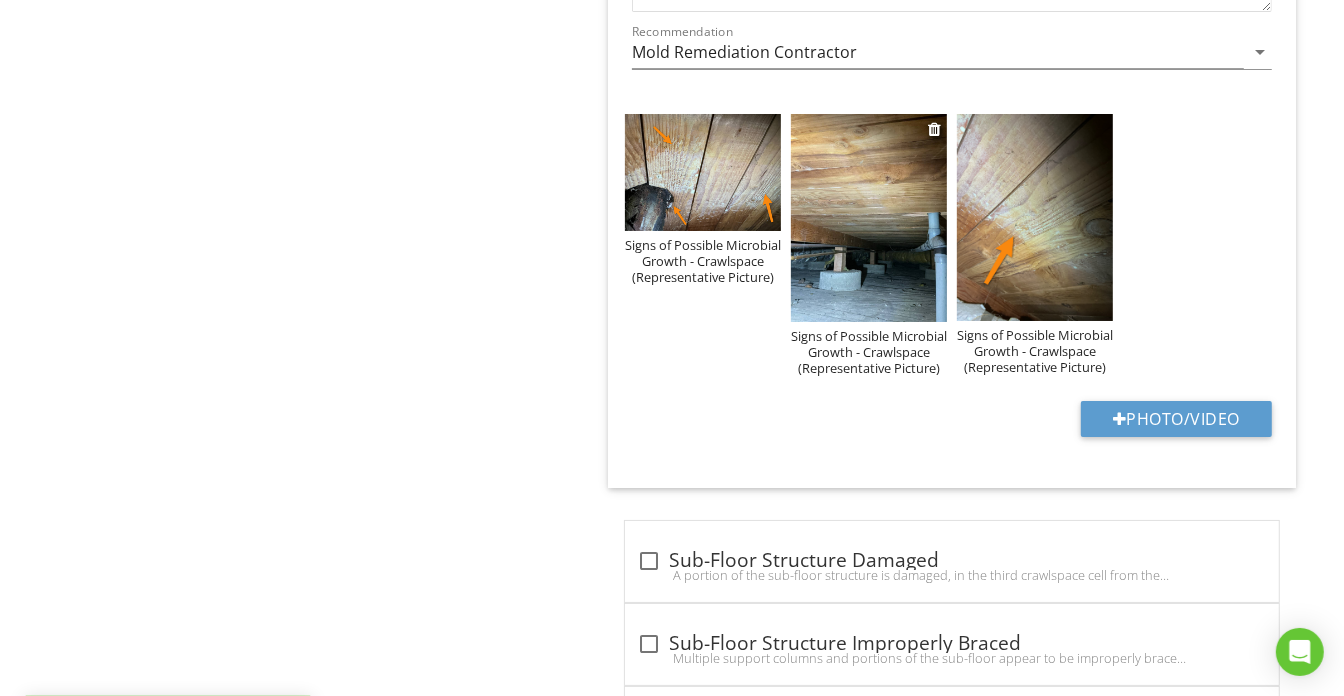 click at bounding box center (869, 218) 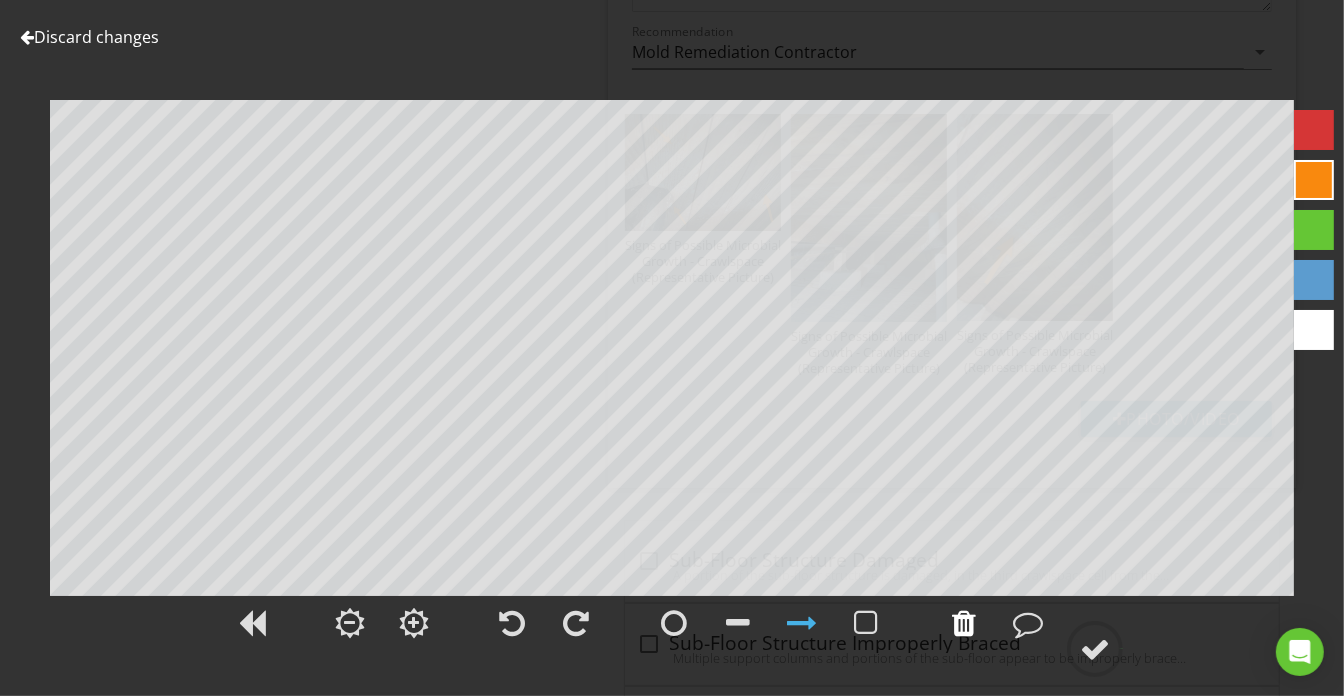 click at bounding box center (964, 623) 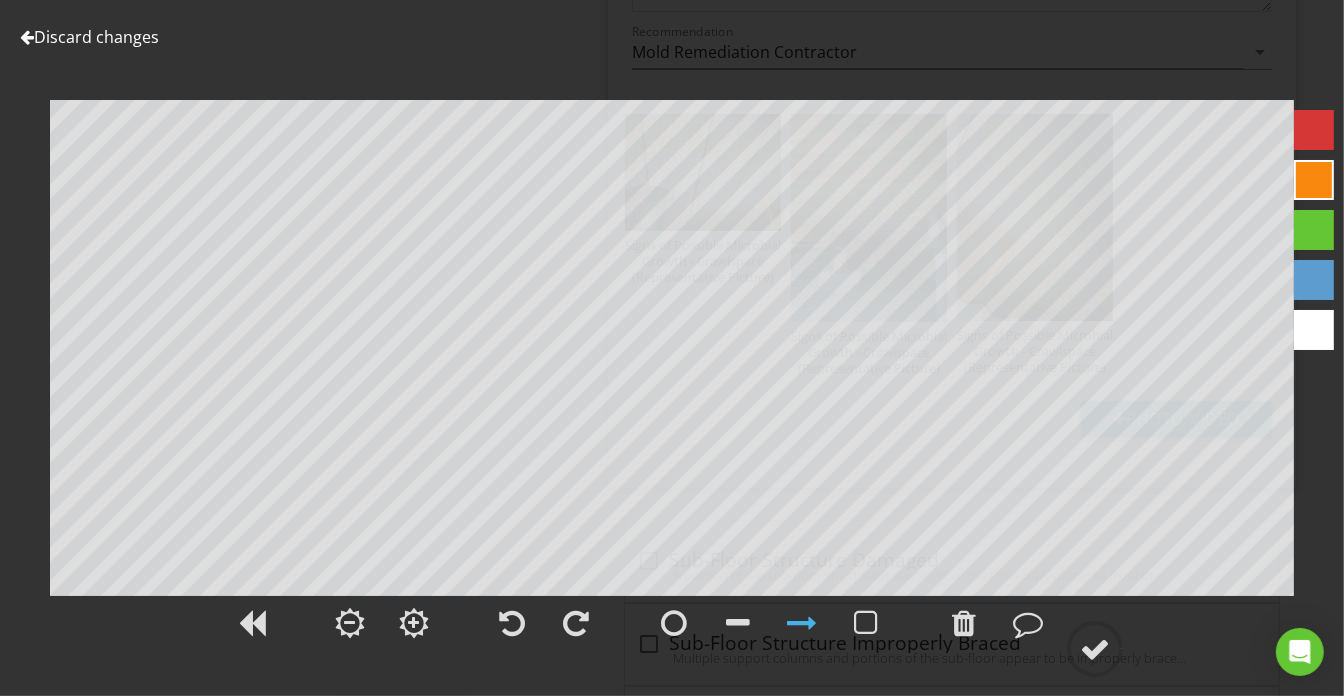 click at bounding box center [1095, 649] 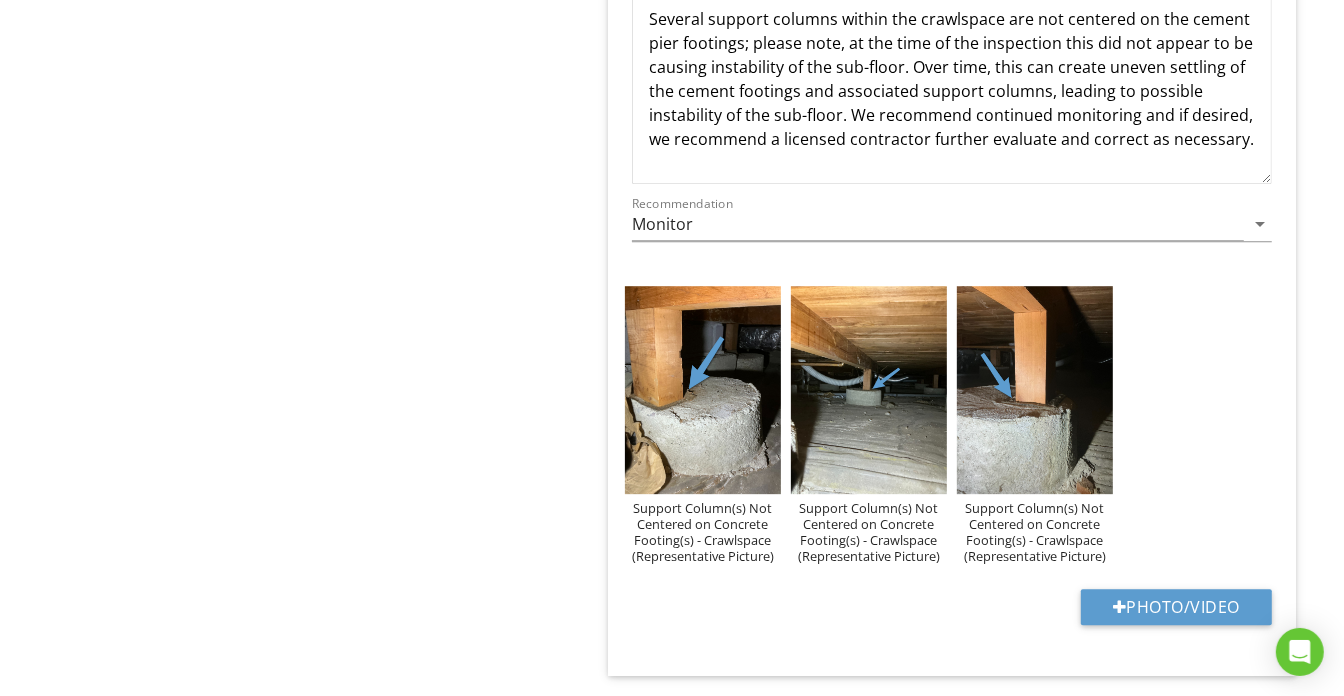 scroll, scrollTop: 3909, scrollLeft: 0, axis: vertical 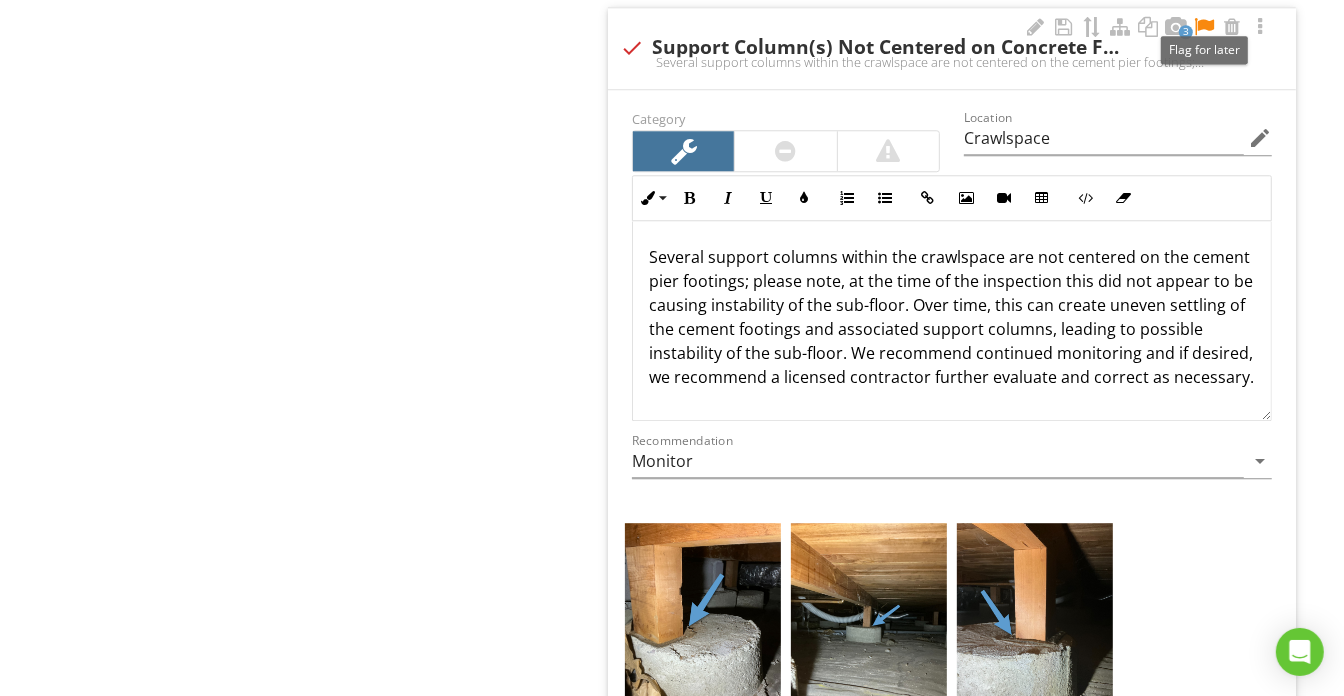 click at bounding box center [1204, 27] 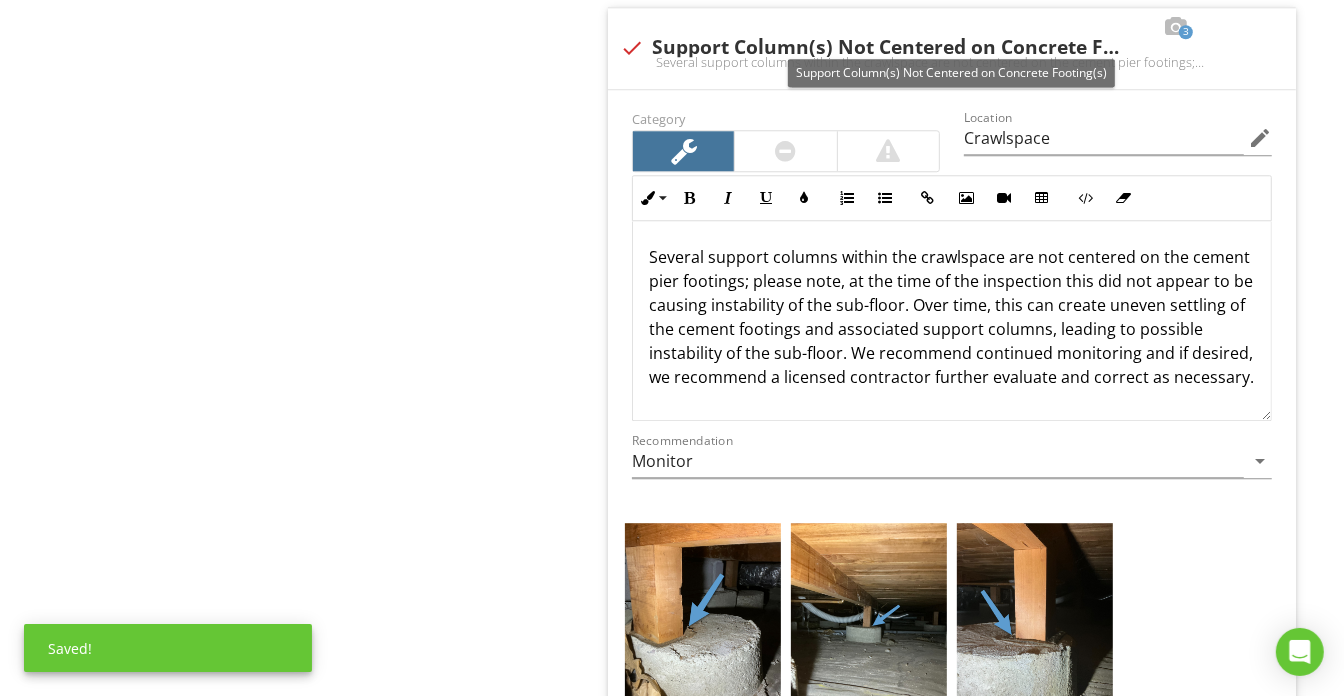 drag, startPoint x: 999, startPoint y: 25, endPoint x: 1033, endPoint y: 77, distance: 62.1289 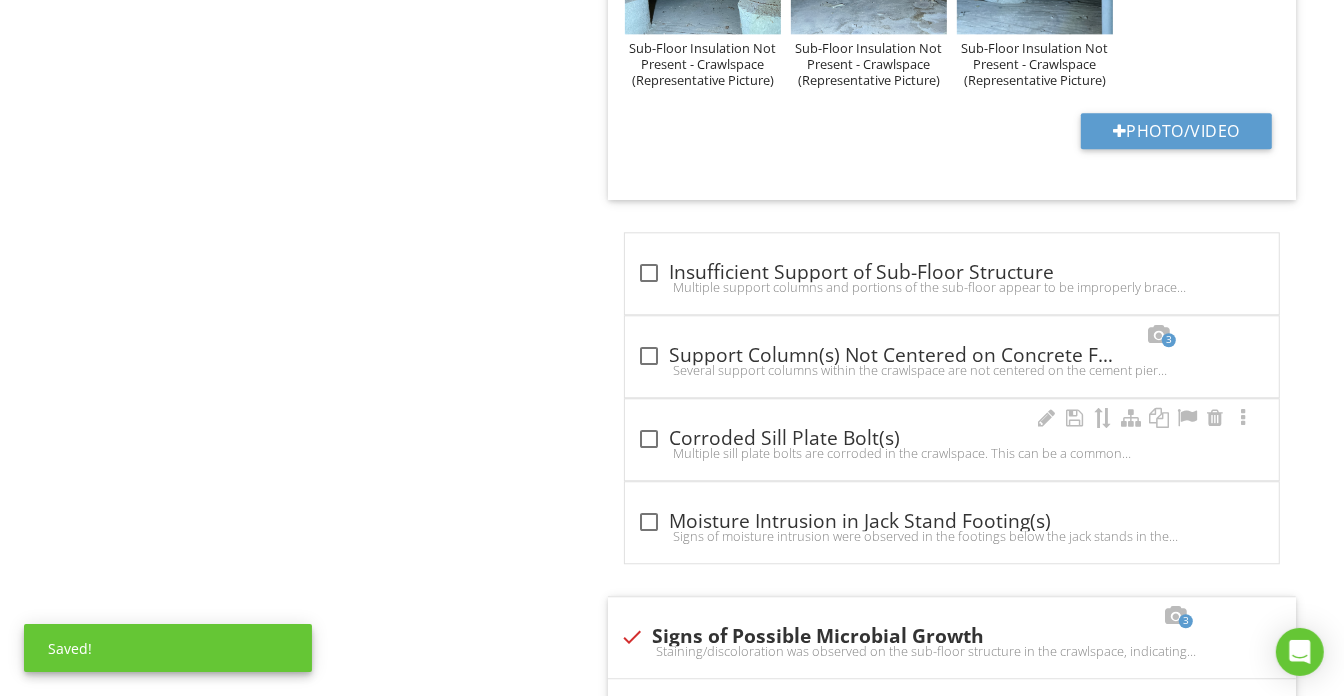 scroll, scrollTop: 3545, scrollLeft: 0, axis: vertical 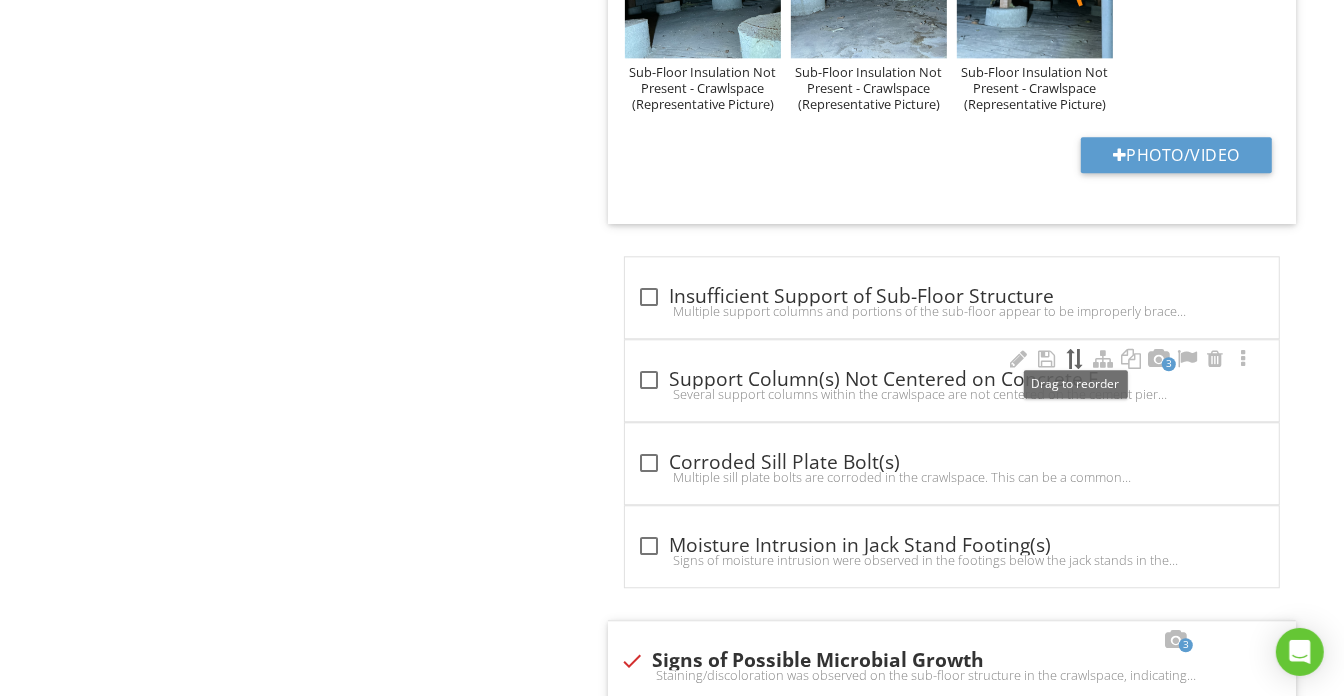 type 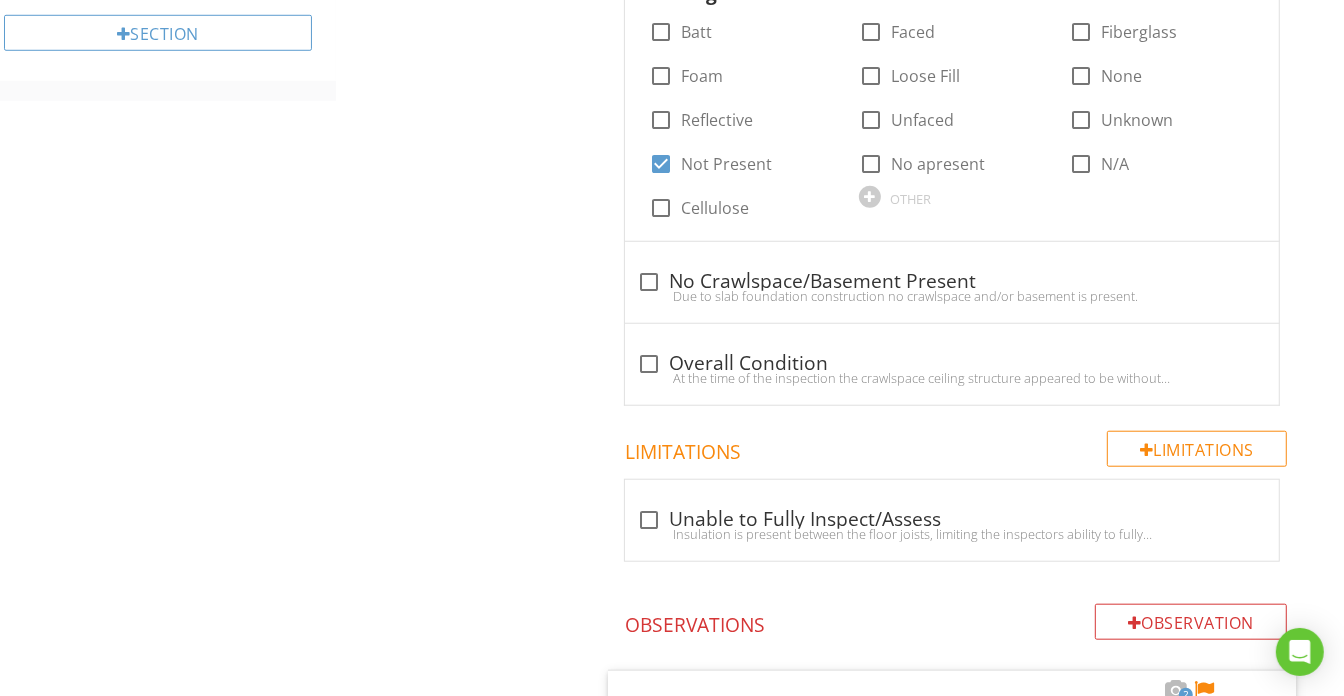 scroll, scrollTop: 1123, scrollLeft: 0, axis: vertical 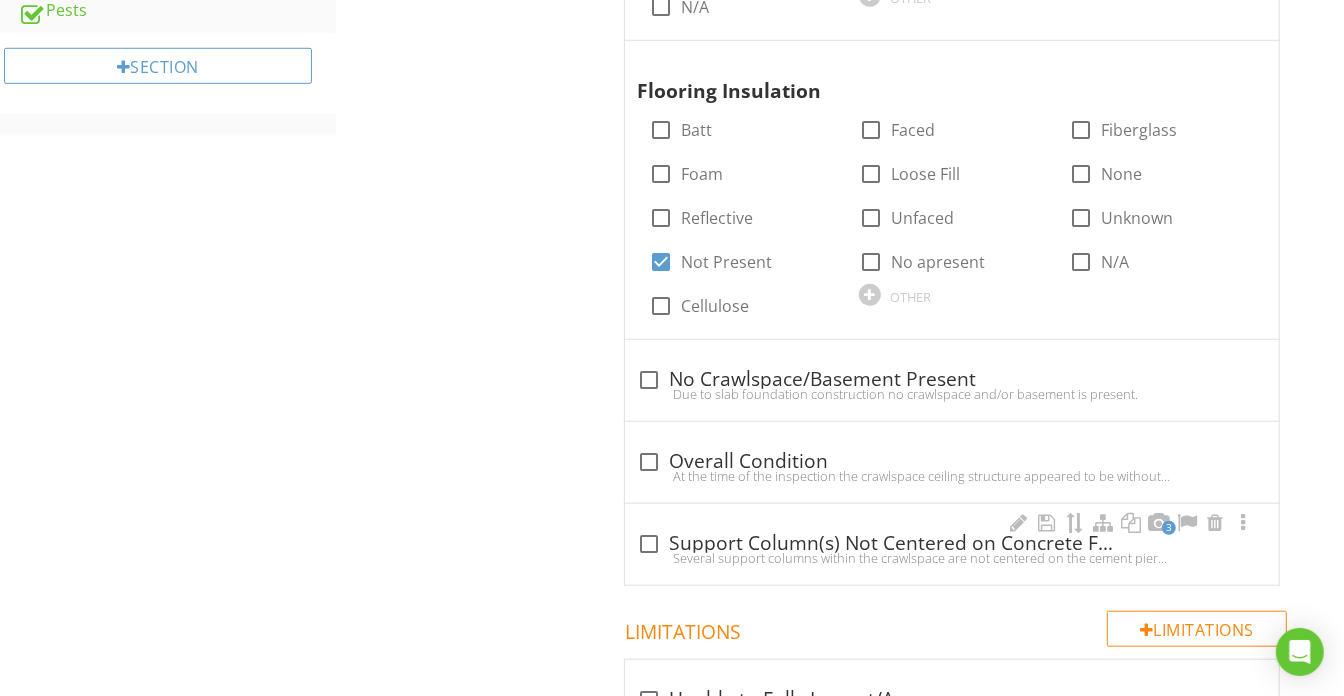 click on "check_box_outline_blank
Support Column(s) Not Centered on Concrete Footing(s)" at bounding box center [952, 544] 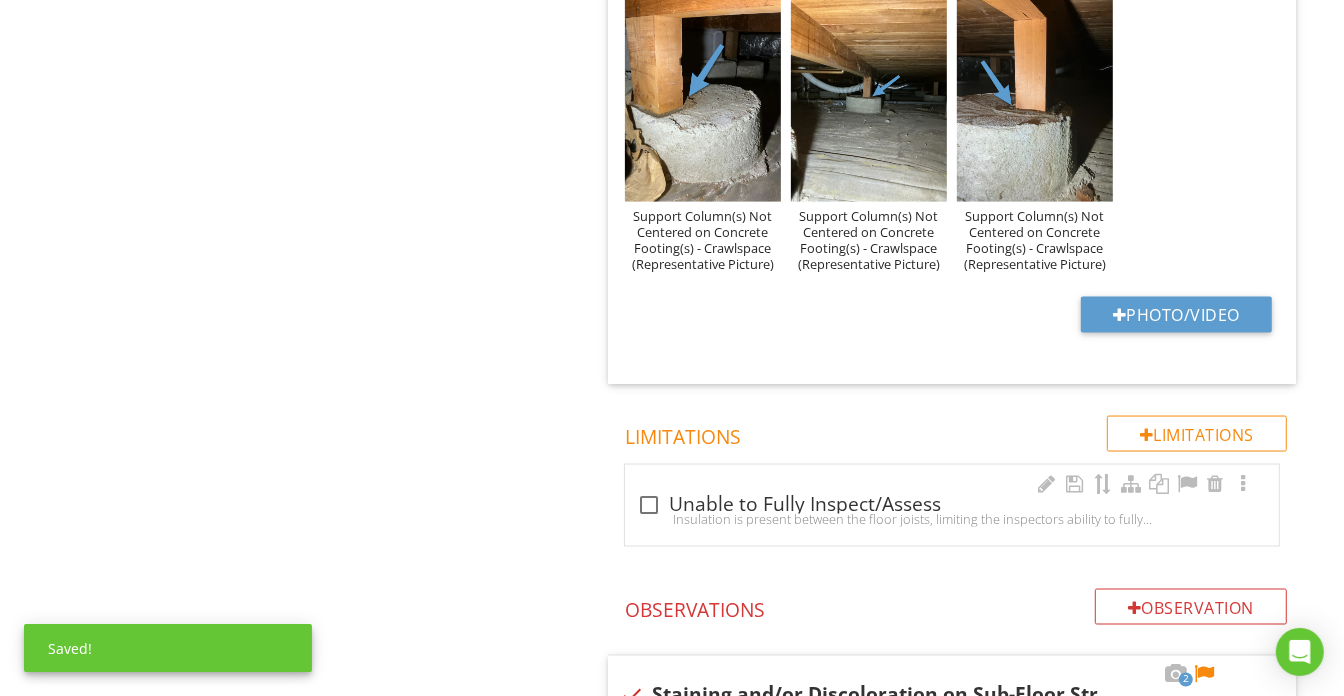 scroll, scrollTop: 2123, scrollLeft: 0, axis: vertical 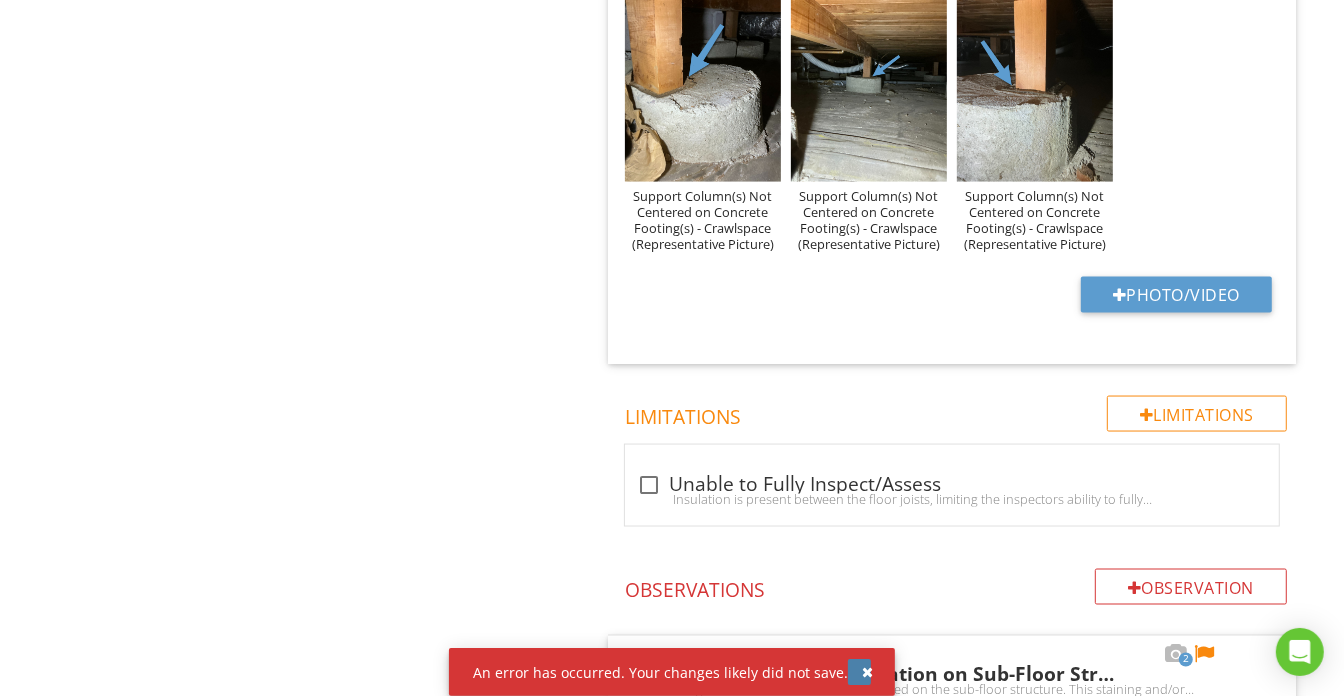 click at bounding box center (867, 672) 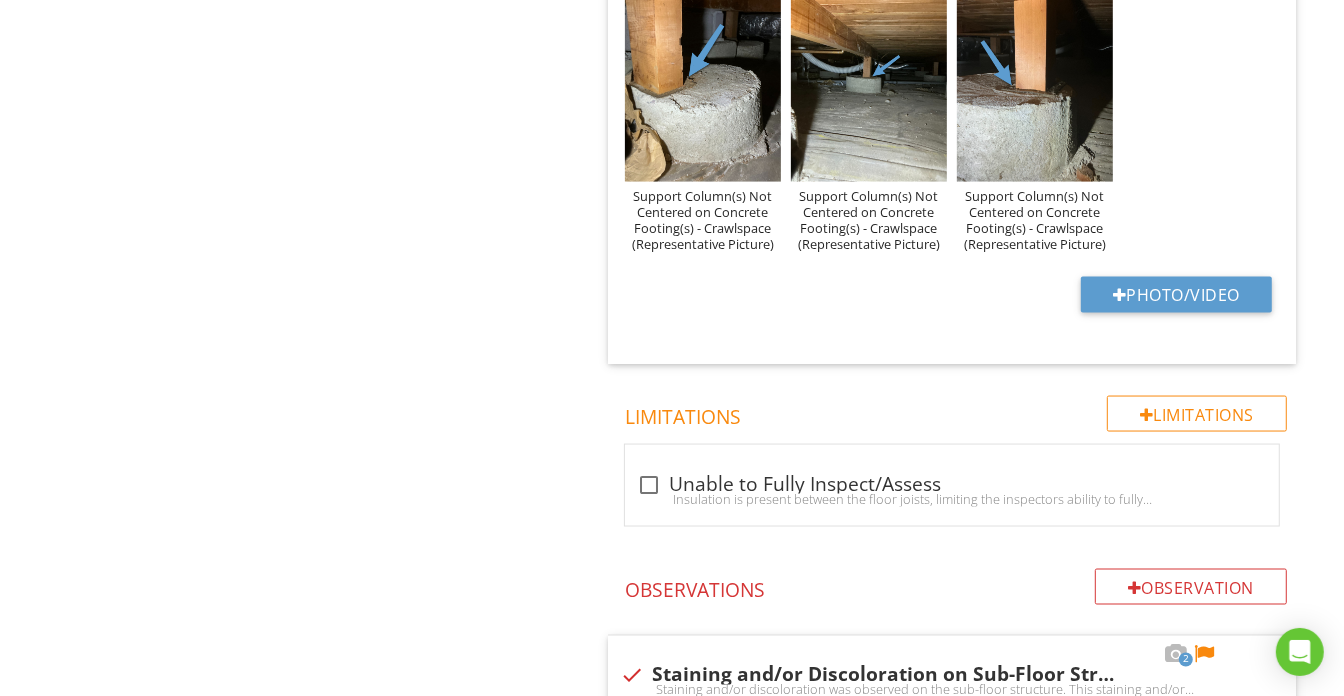 scroll, scrollTop: 2486, scrollLeft: 0, axis: vertical 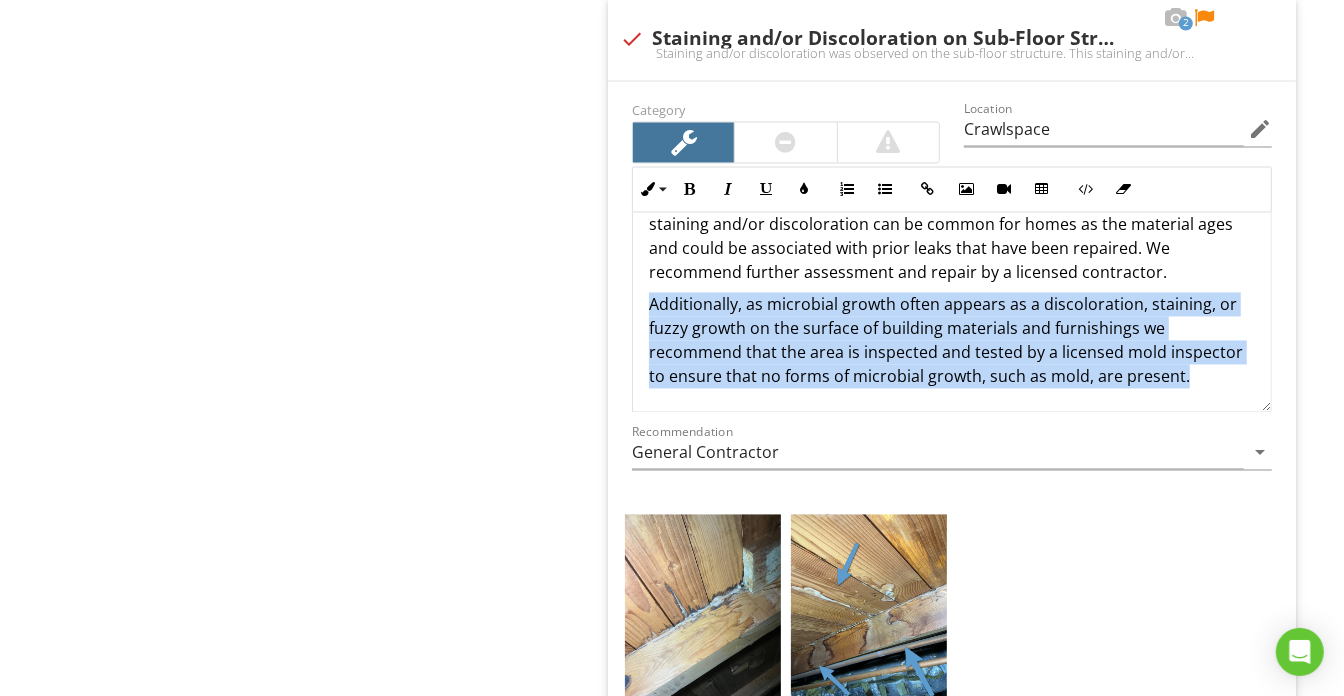 drag, startPoint x: 1069, startPoint y: 322, endPoint x: 607, endPoint y: 285, distance: 463.47925 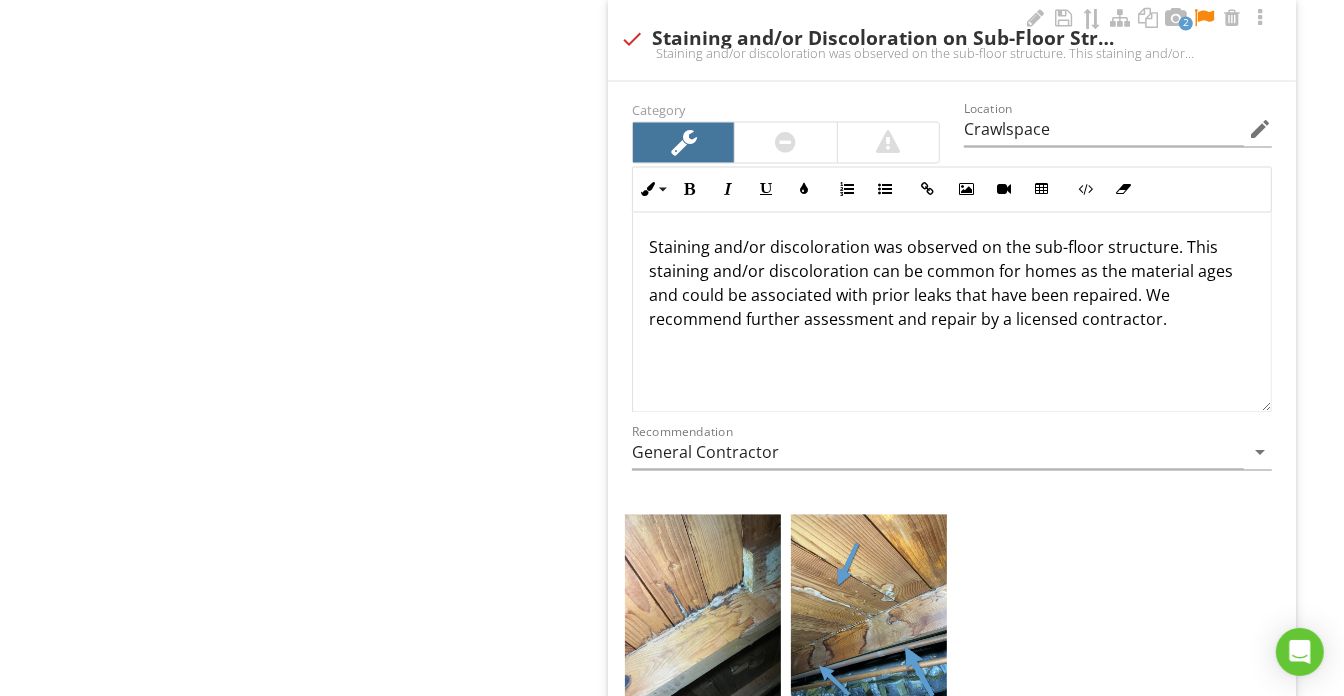scroll, scrollTop: 2807, scrollLeft: 0, axis: vertical 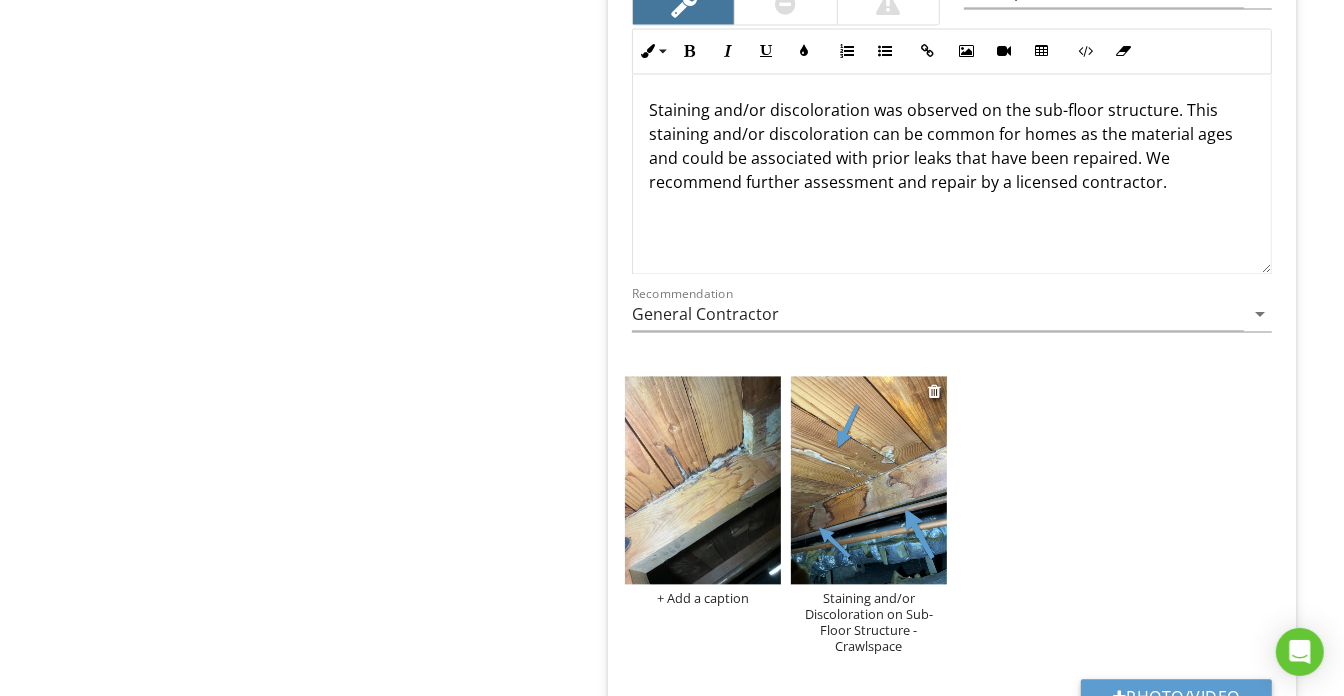 click on "Staining and/or Discoloration on Sub-Floor Structure - Crawlspace" at bounding box center [869, 622] 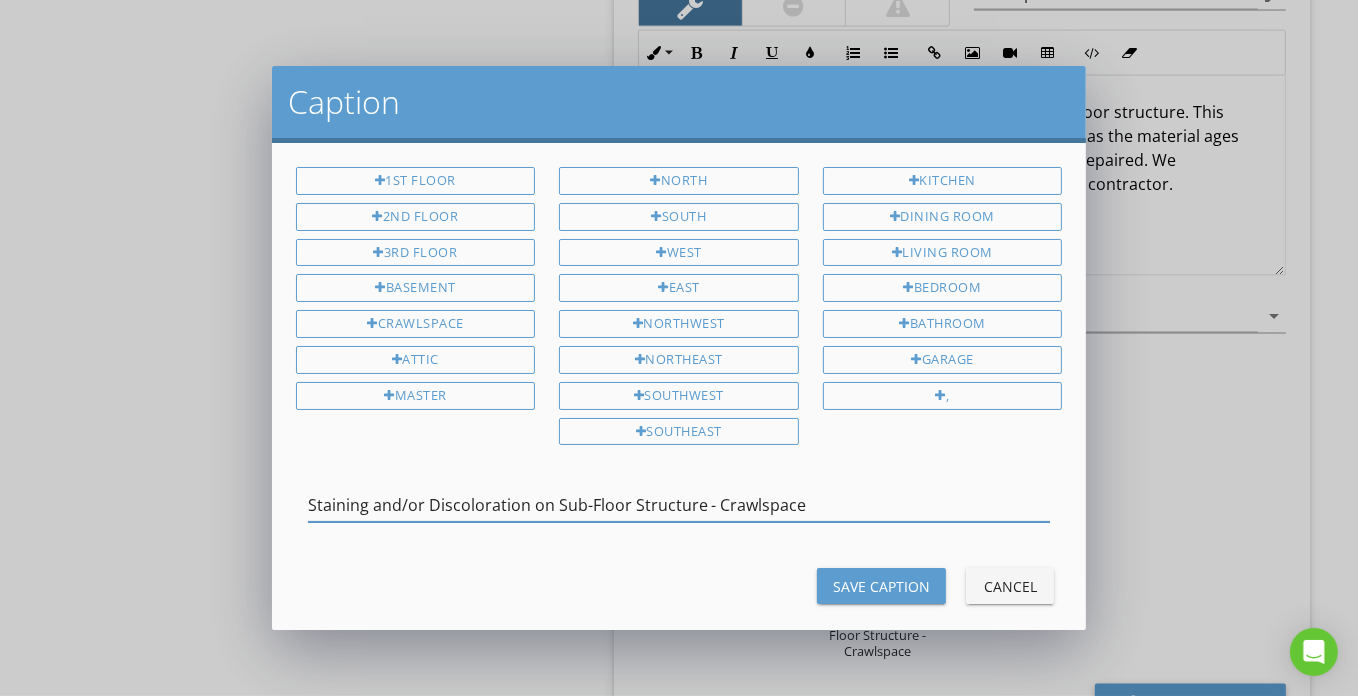click on "Staining and/or Discoloration on Sub-Floor Structure - Crawlspace" at bounding box center [679, 505] 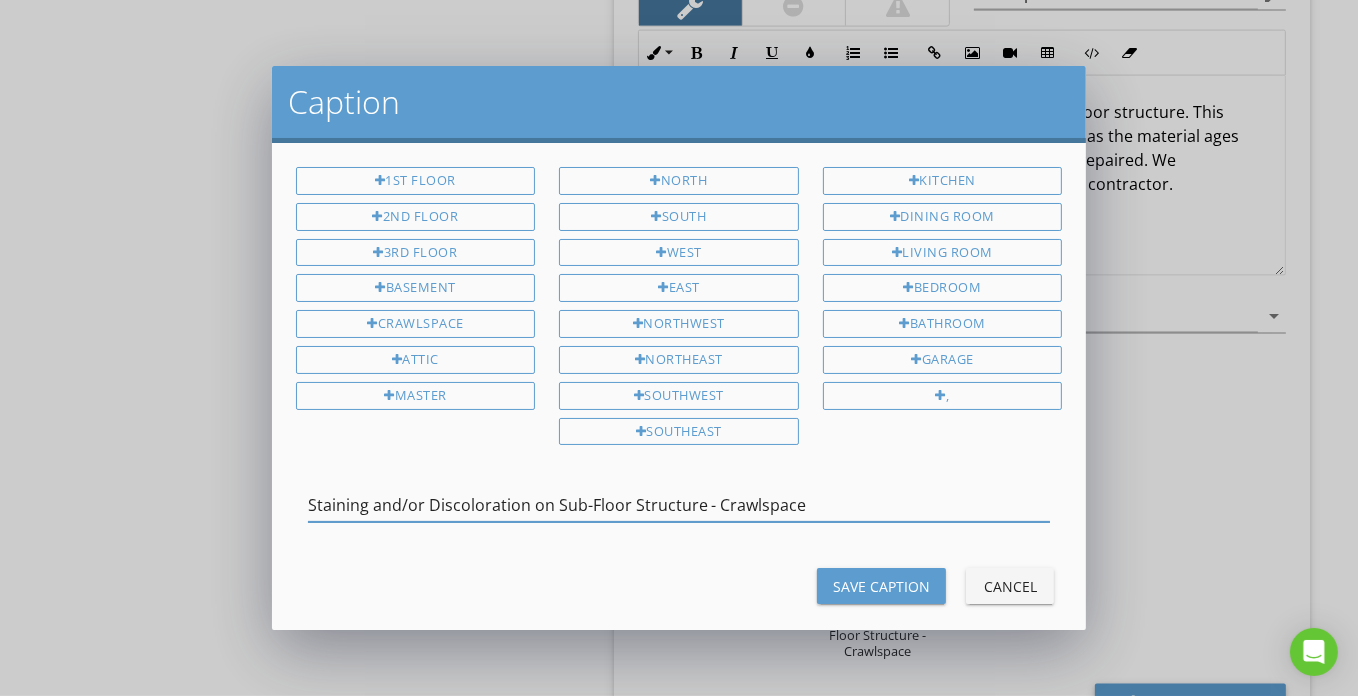 click at bounding box center (679, 536) 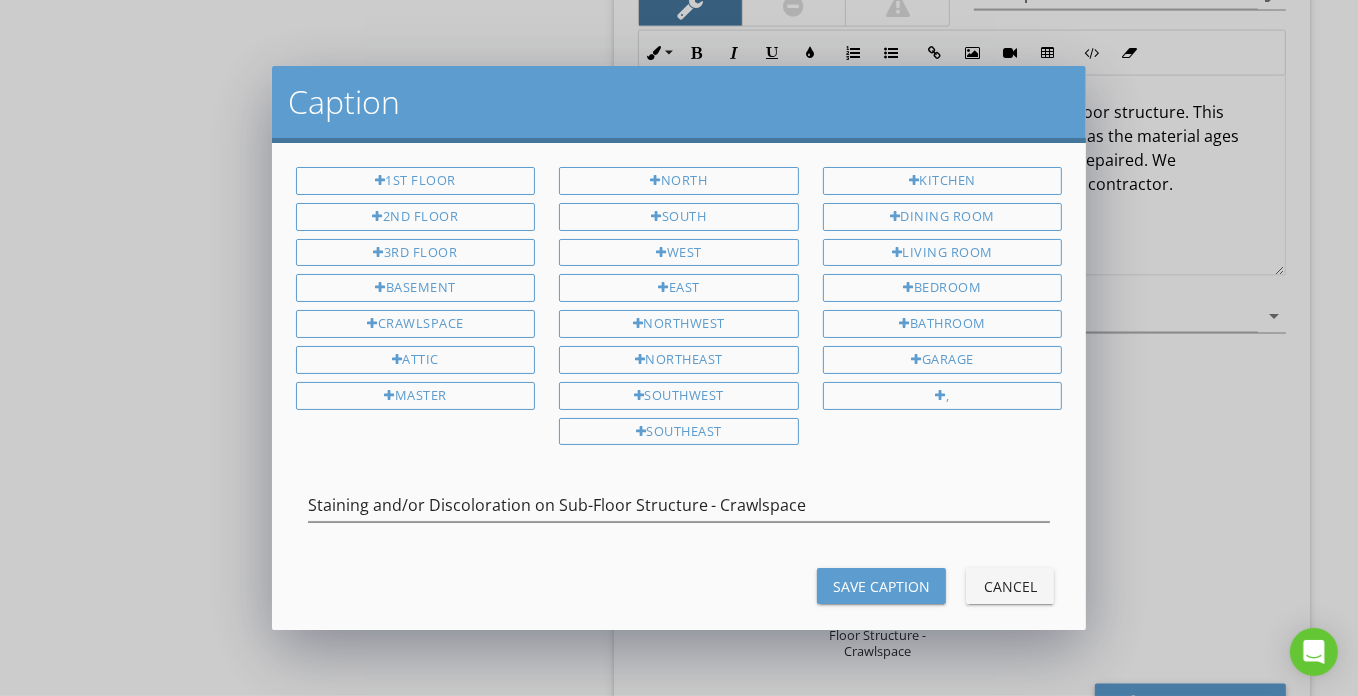 click on "Save Caption" at bounding box center [881, 586] 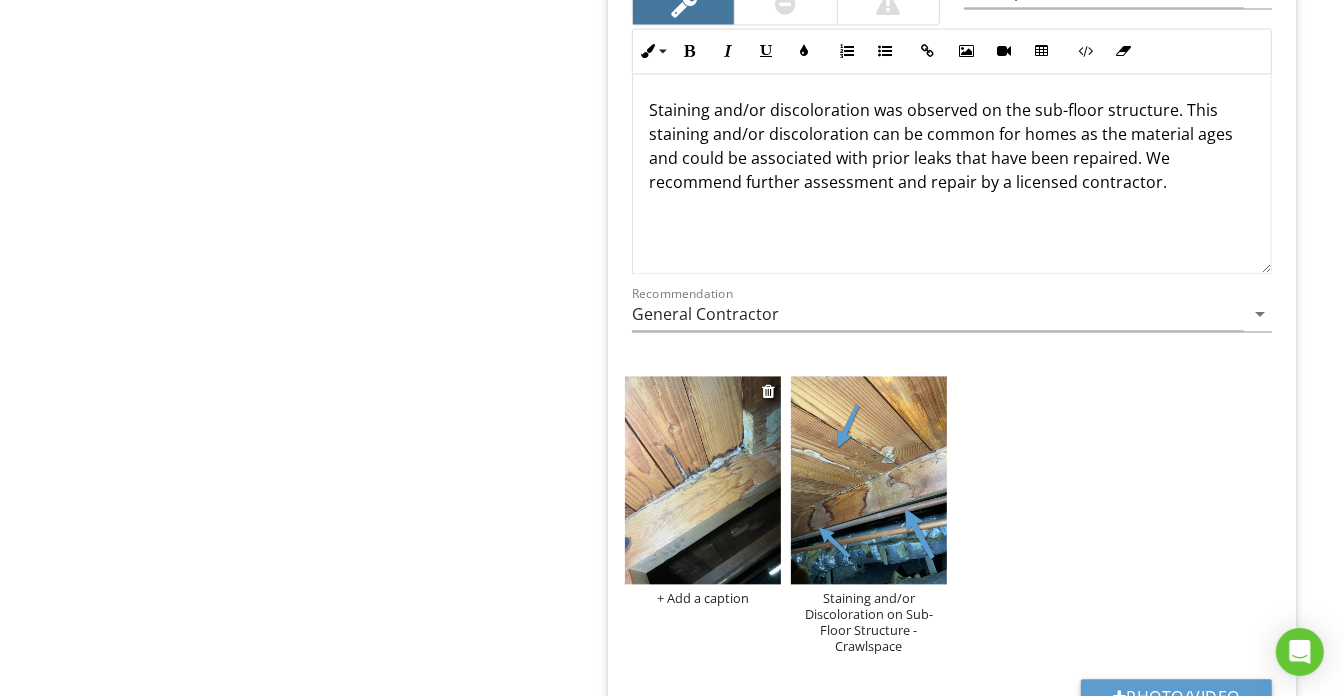 click on "+ Add a caption" at bounding box center (703, 598) 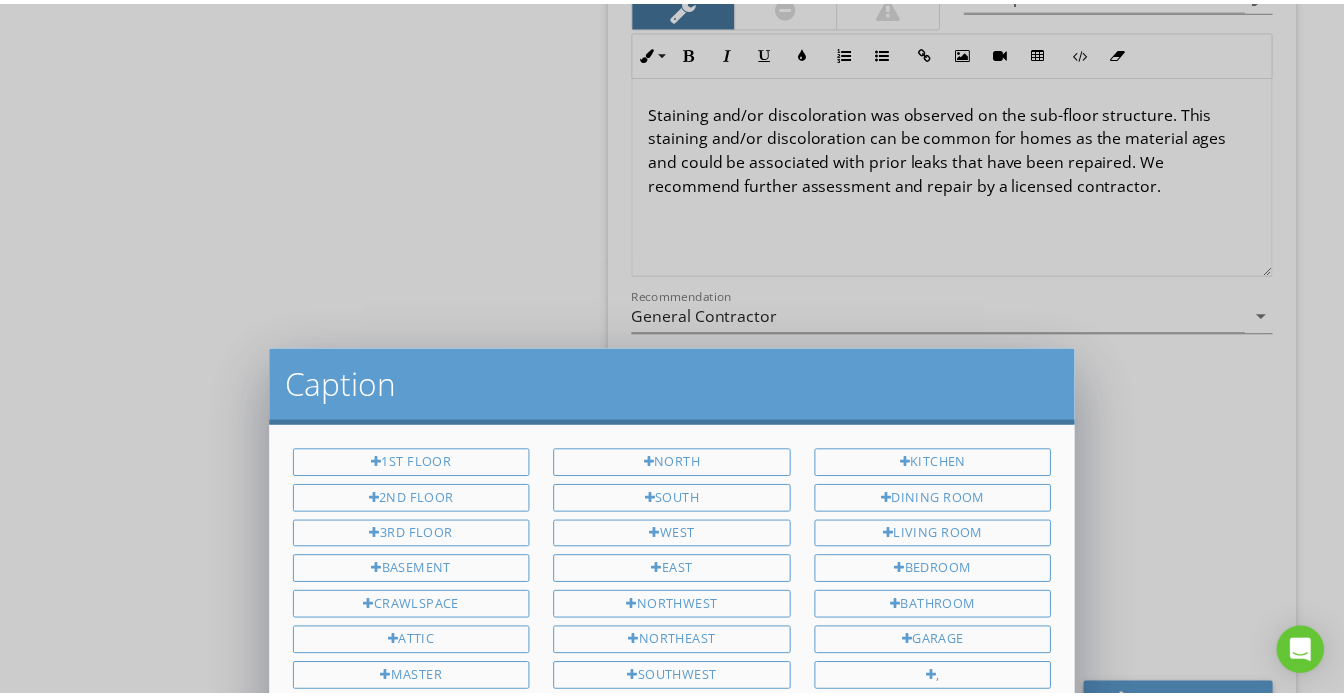 scroll, scrollTop: 0, scrollLeft: 0, axis: both 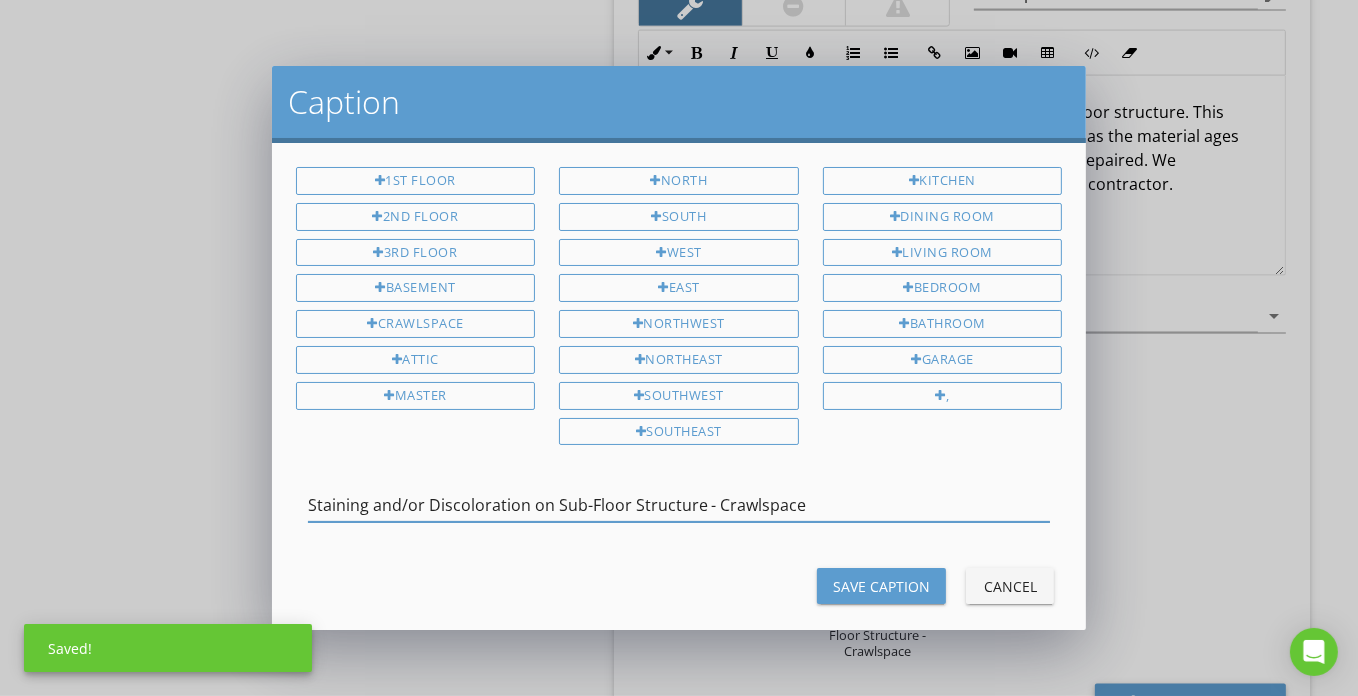 type on "Staining and/or Discoloration on Sub-Floor Structure - Crawlspace" 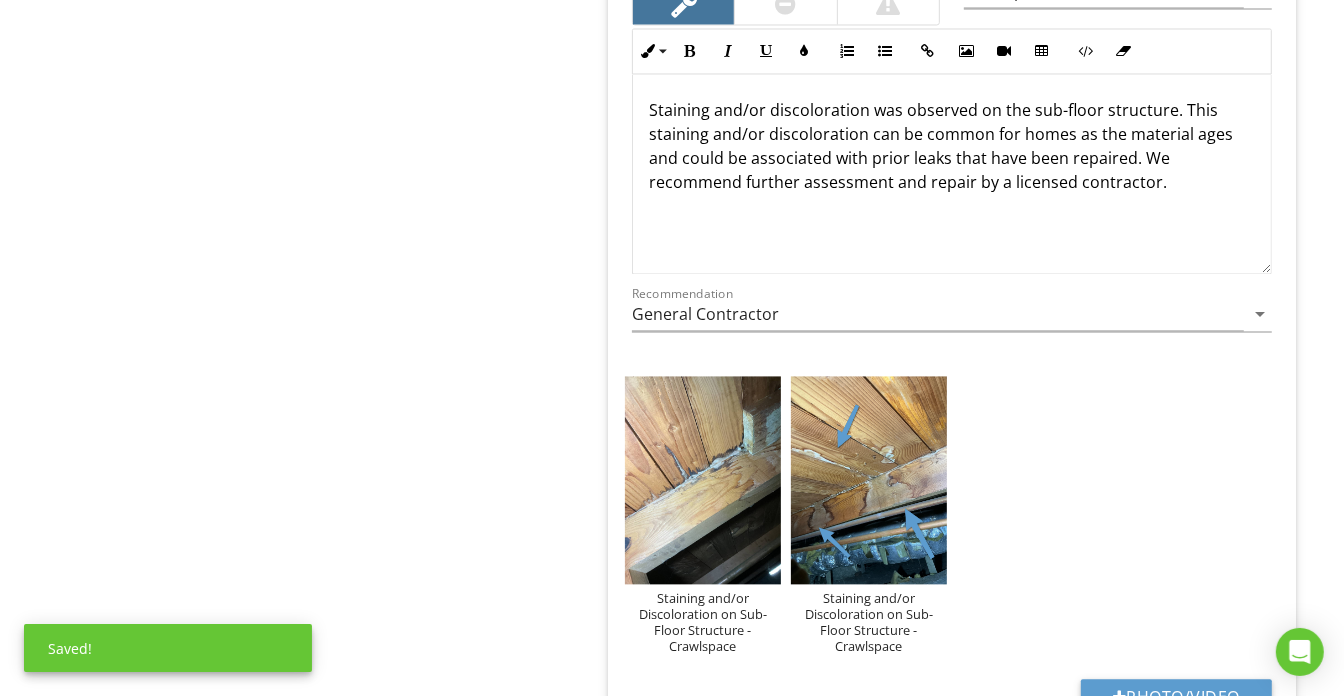 click at bounding box center [703, 480] 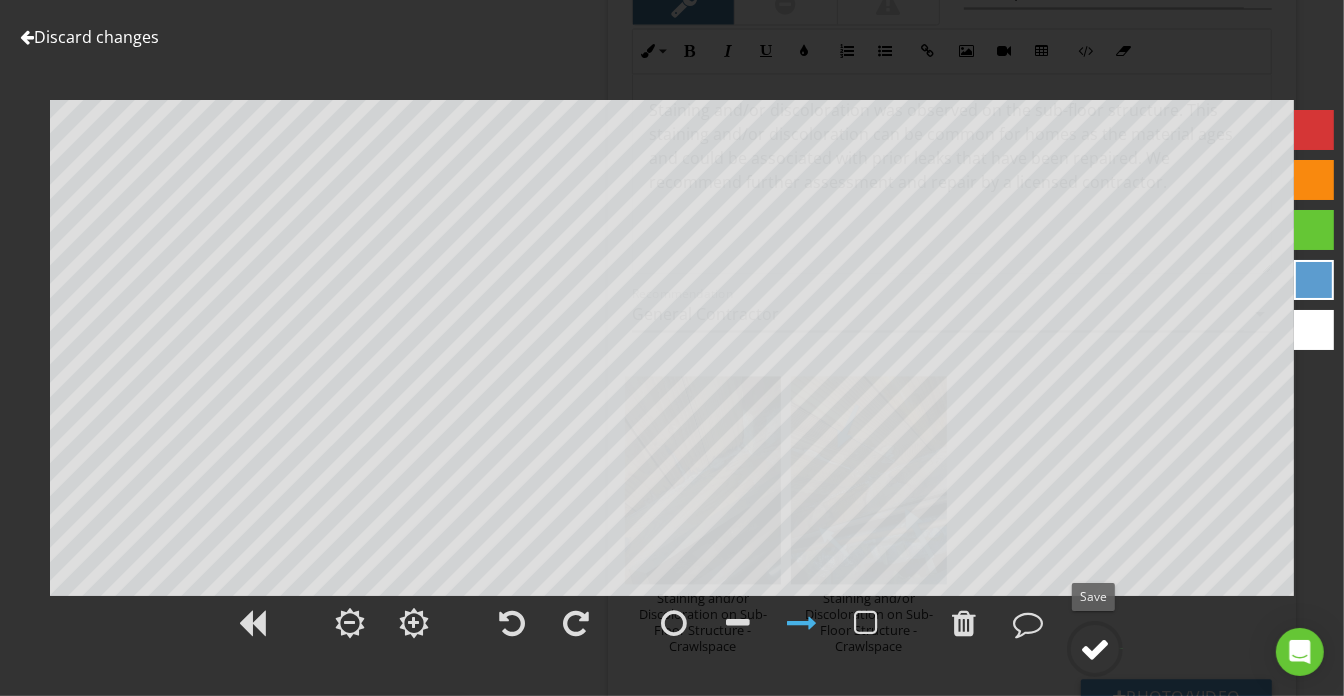 click at bounding box center [1095, 649] 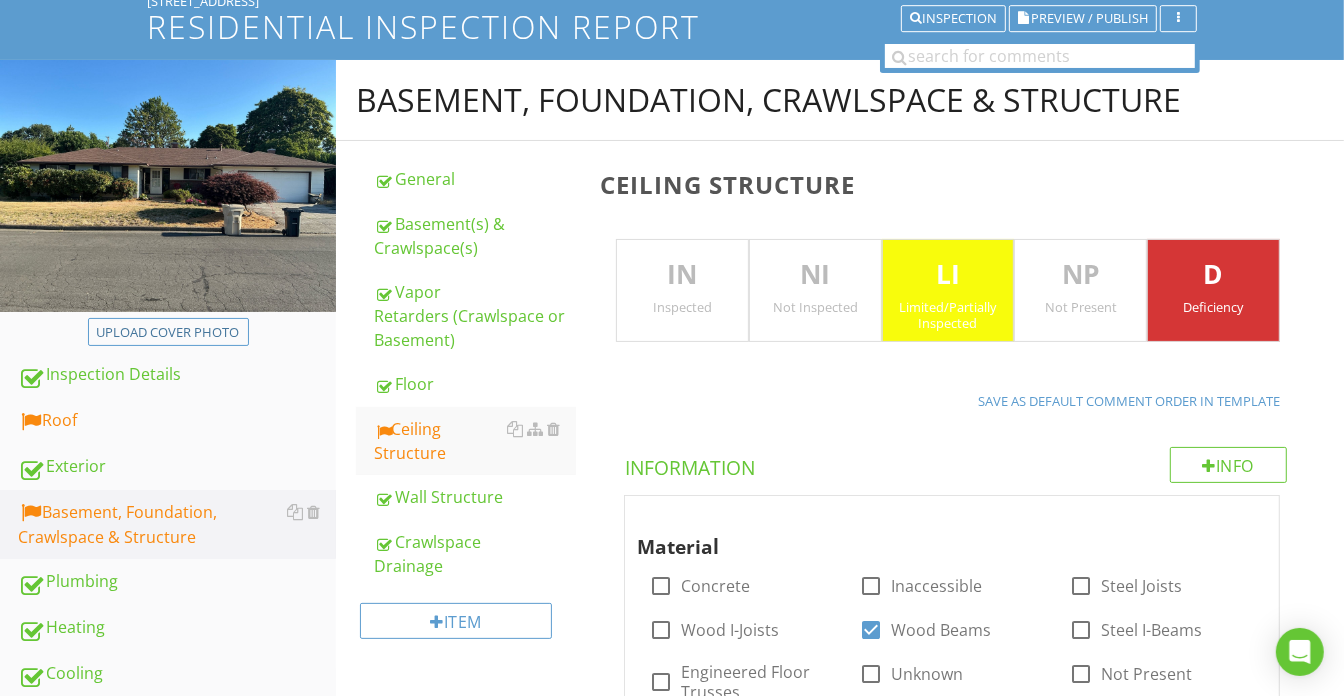 scroll, scrollTop: 79, scrollLeft: 0, axis: vertical 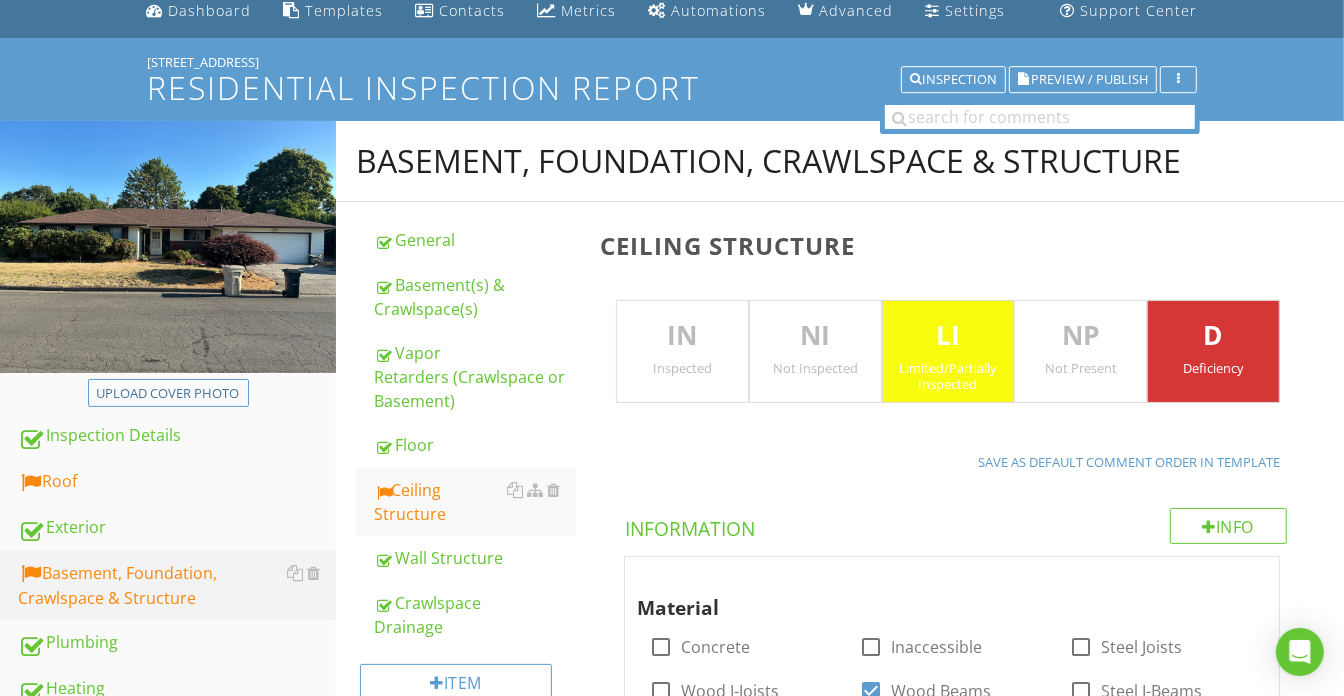 drag, startPoint x: 429, startPoint y: 555, endPoint x: 621, endPoint y: 439, distance: 224.3212 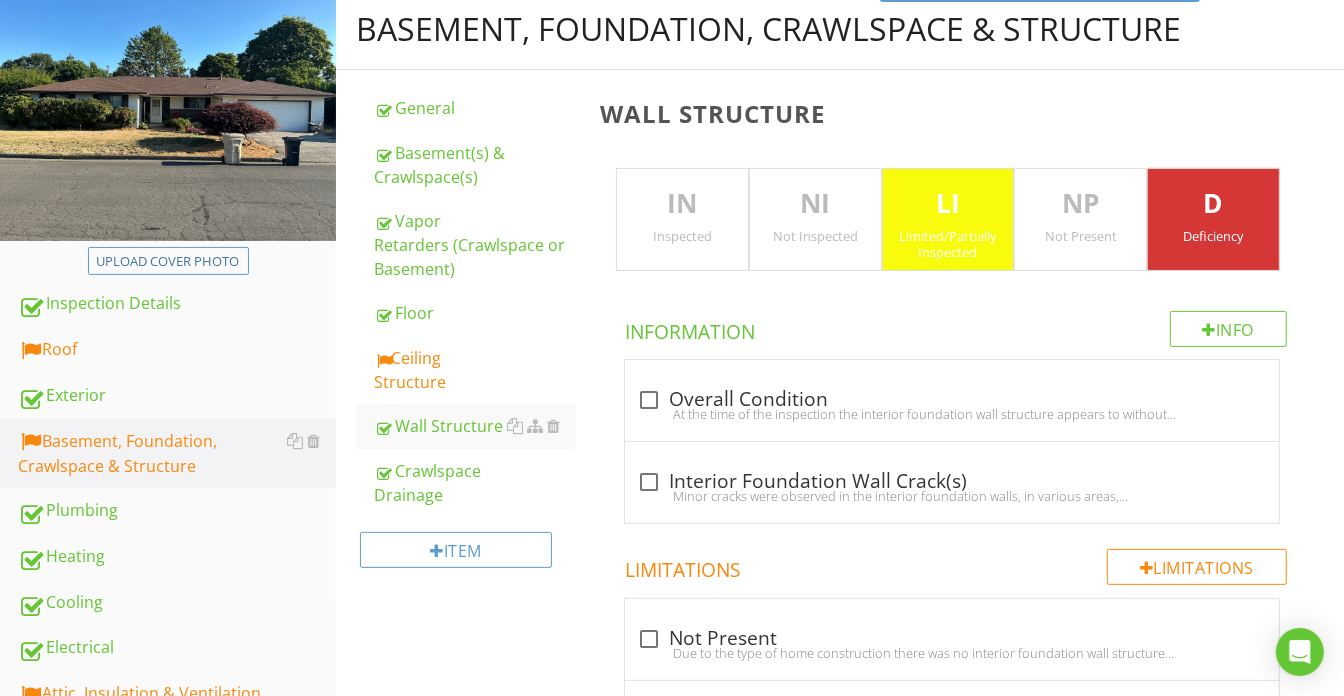 scroll, scrollTop: 716, scrollLeft: 0, axis: vertical 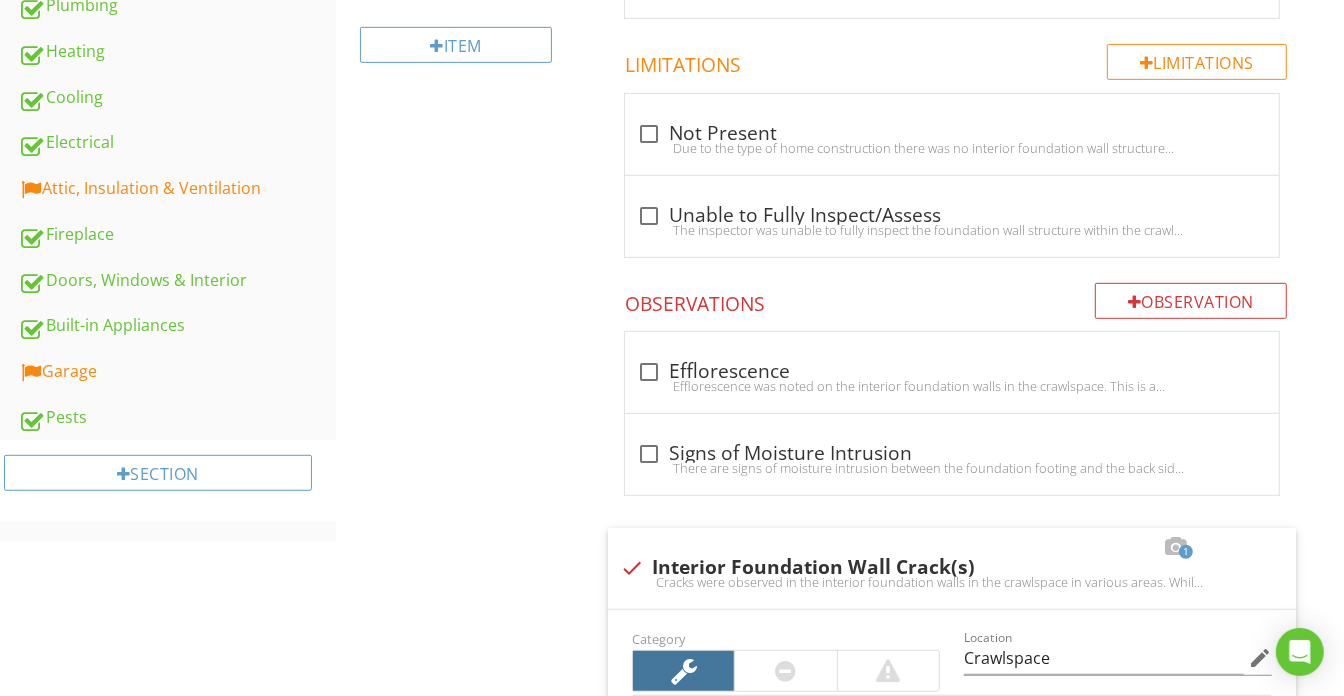 click on "check_box_outline_blank
Efflorescence" at bounding box center [952, 372] 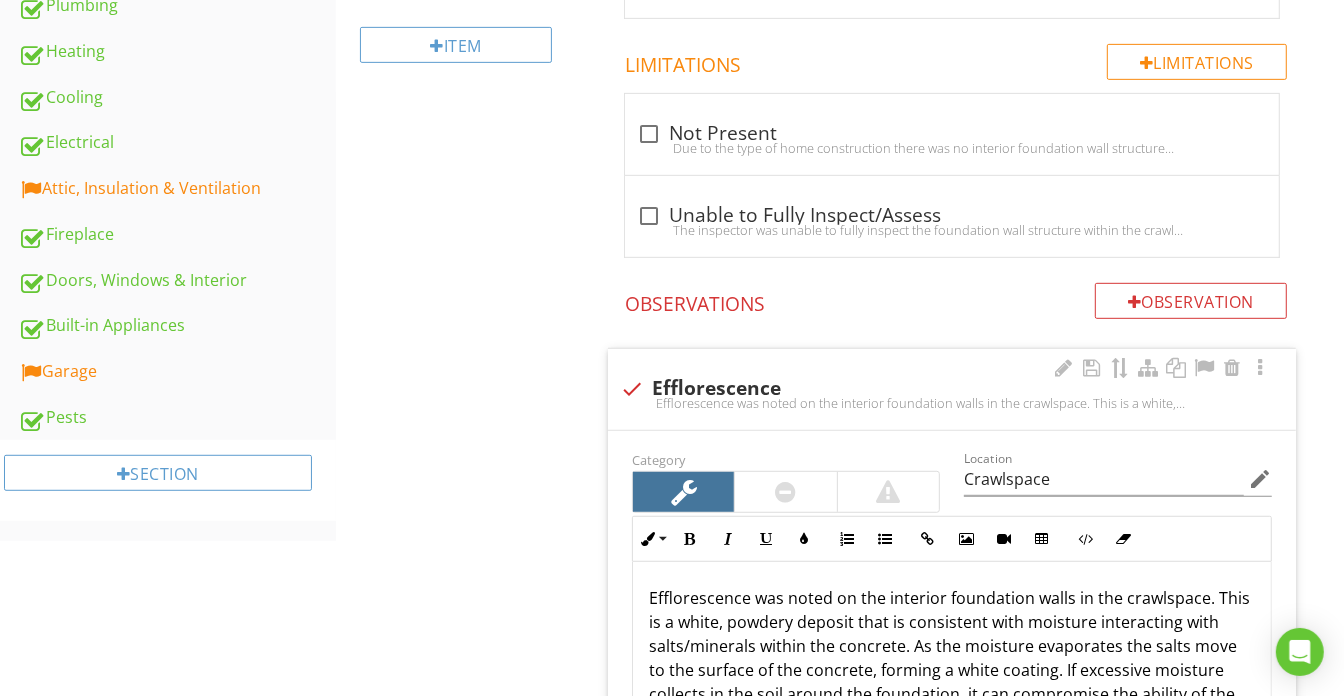 drag, startPoint x: 849, startPoint y: 388, endPoint x: 828, endPoint y: 371, distance: 27.018513 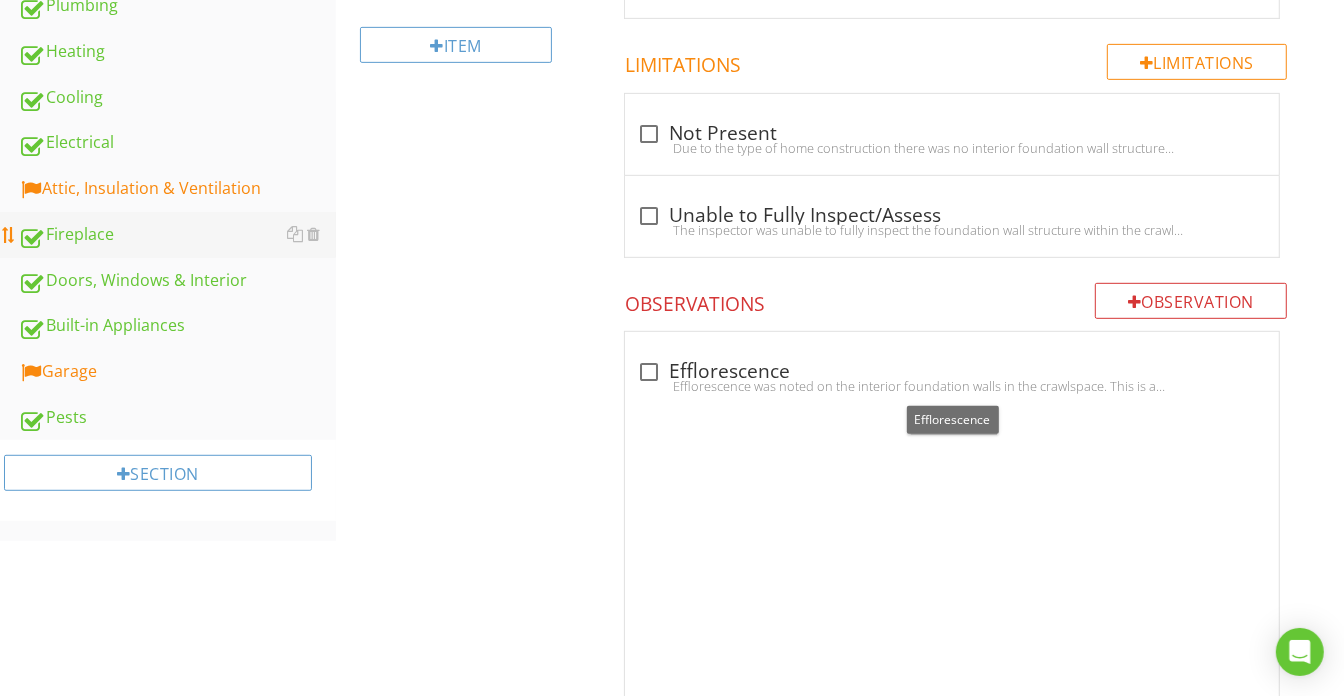 scroll, scrollTop: 170, scrollLeft: 0, axis: vertical 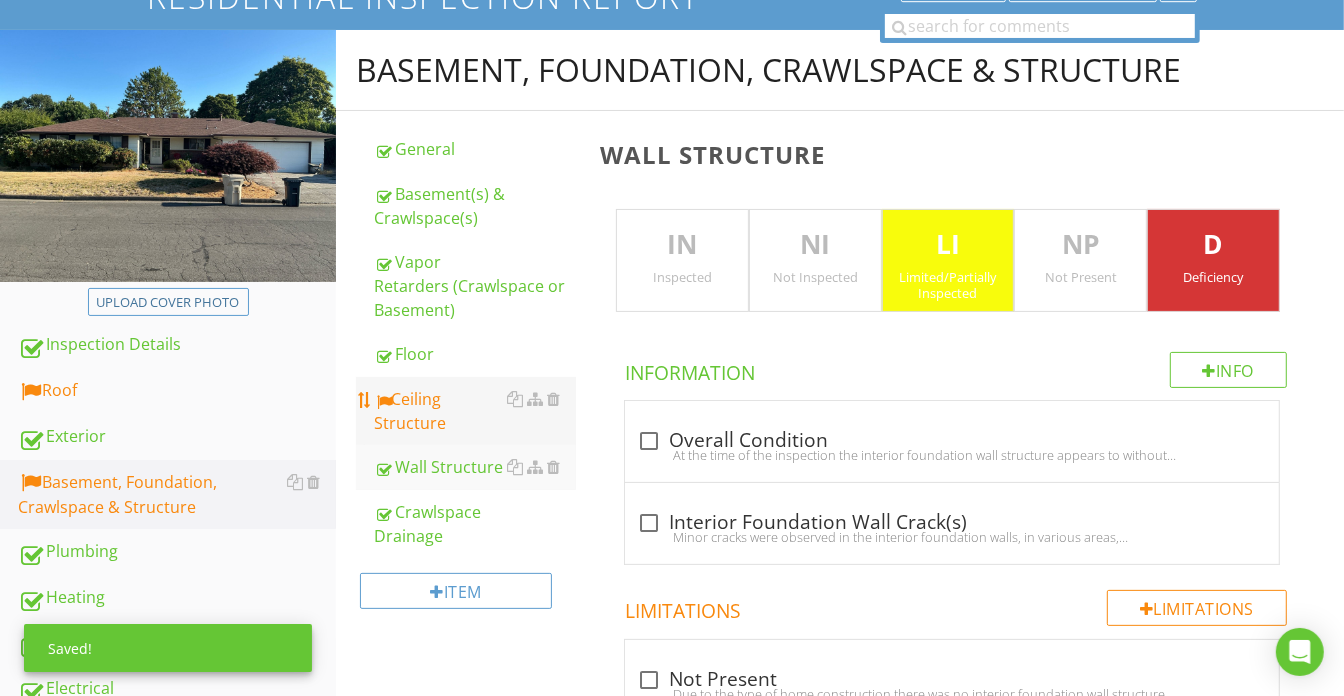click on "Ceiling Structure" at bounding box center [475, 411] 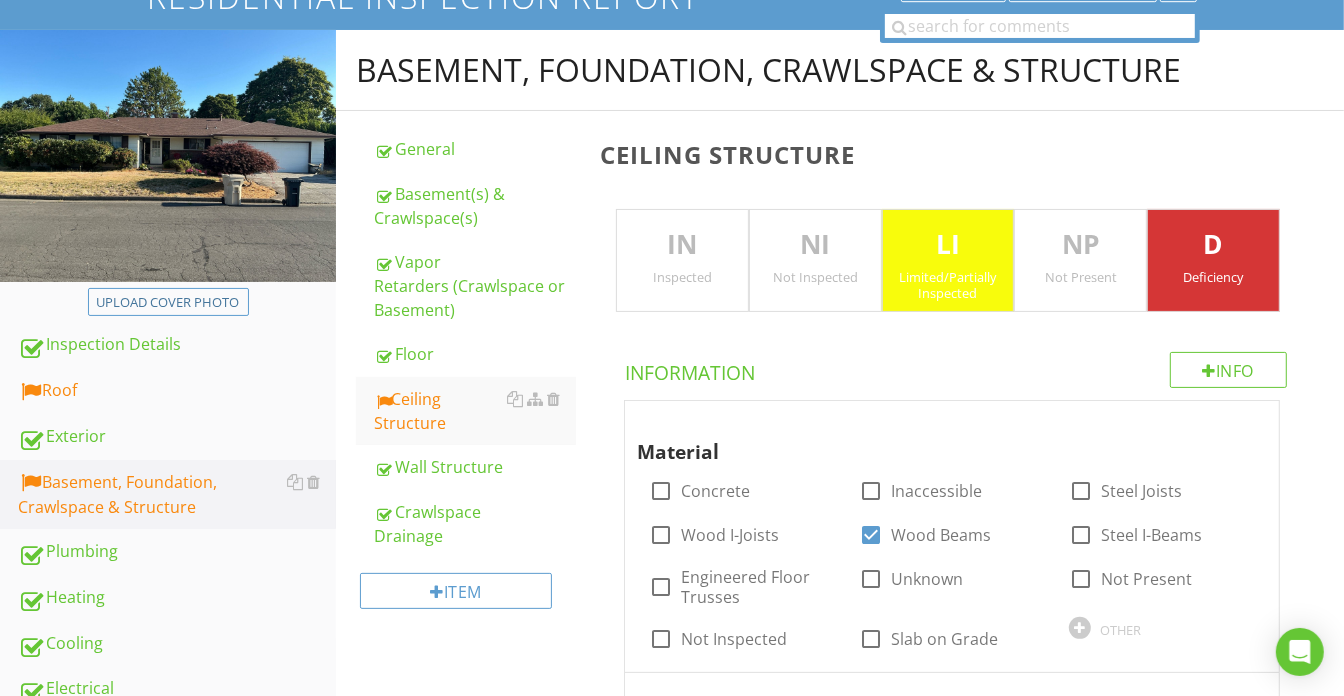 drag, startPoint x: 460, startPoint y: 465, endPoint x: 846, endPoint y: 327, distance: 409.92682 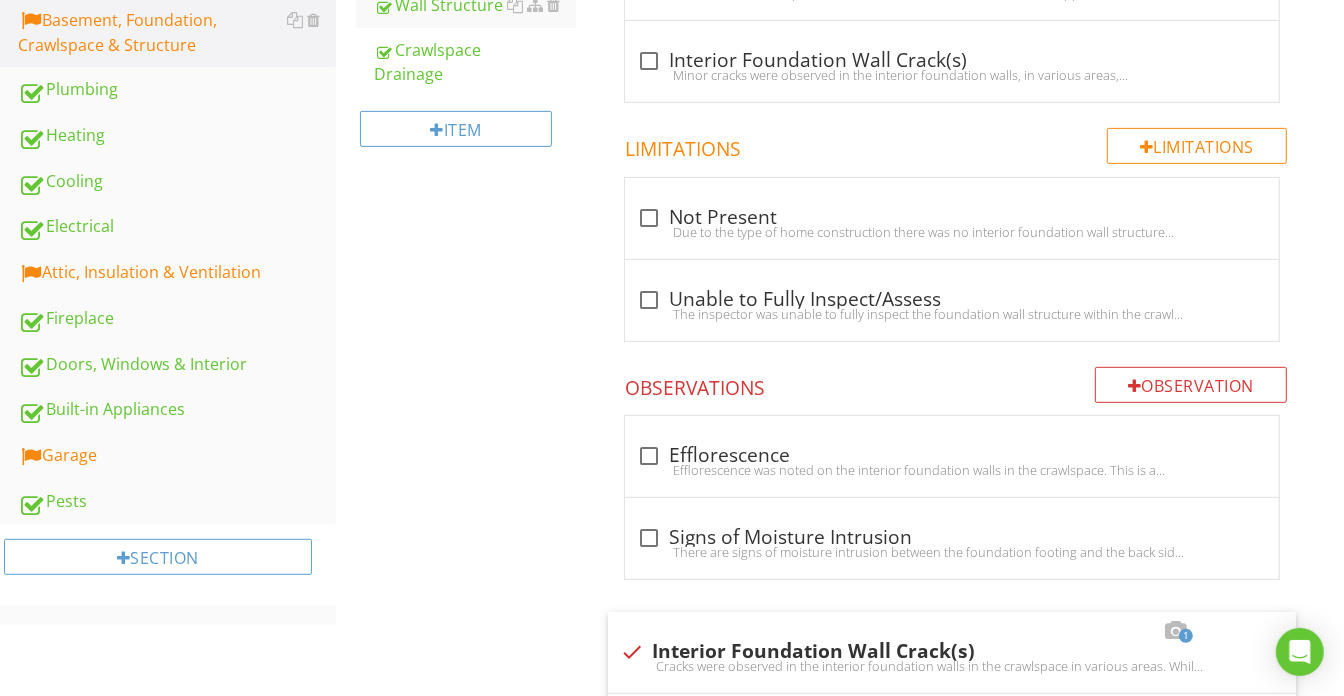 scroll, scrollTop: 716, scrollLeft: 0, axis: vertical 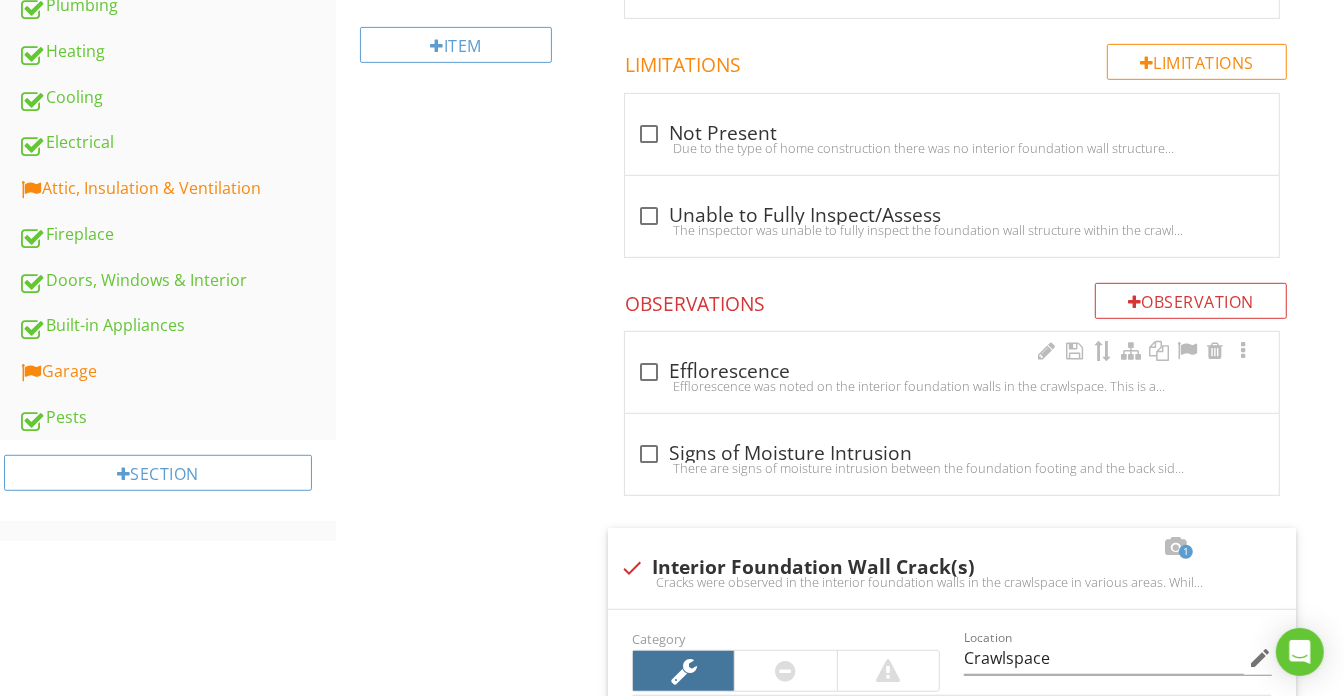 click on "Efflorescence was noted on the interior foundation walls in the crawlspace. This is a white, powdery deposit that is consistent with moisture interacting with salts/minerals within the concrete. As the moisture evaporates the salts move to the surface of the concrete, forming a white coating. If excessive moisture collects in the soil around the foundation, it can compromise the ability of the soil to support the structure and/or lead to excessive settling of the home over time. We recommend a licensed foundation contractor identify the source of moisture and correct." at bounding box center [952, 386] 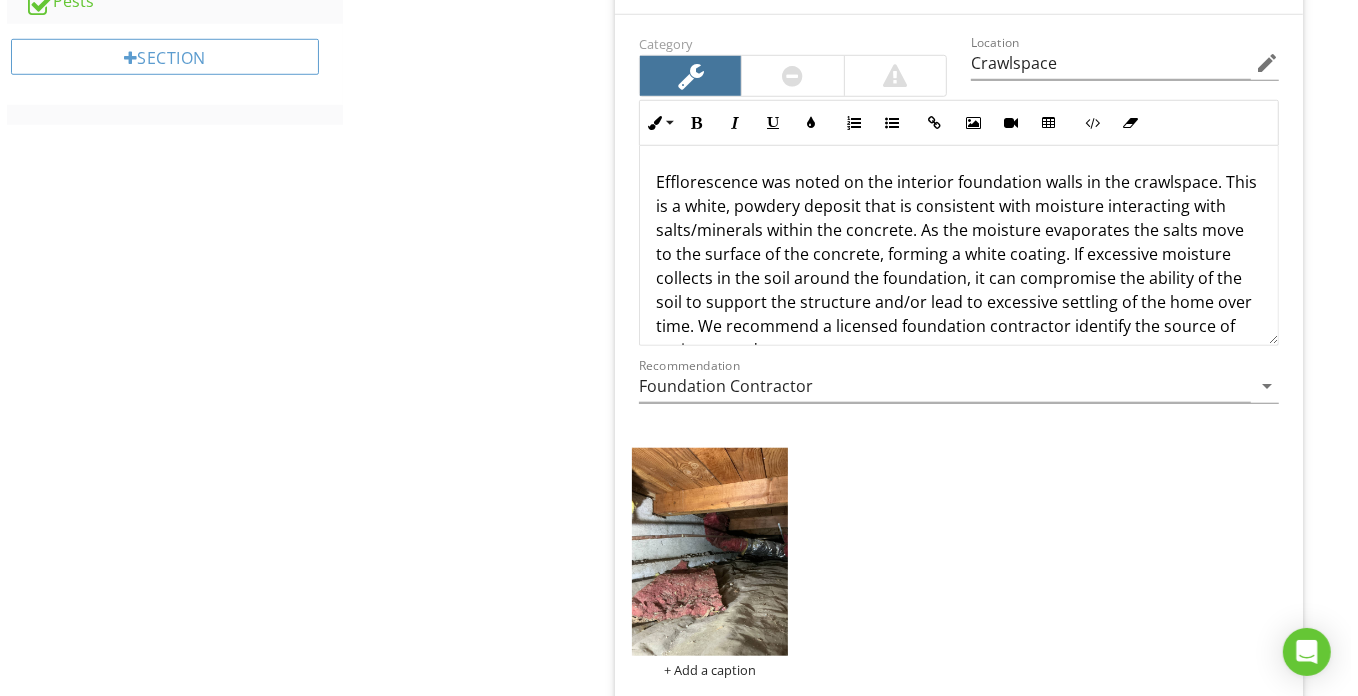 scroll, scrollTop: 1170, scrollLeft: 0, axis: vertical 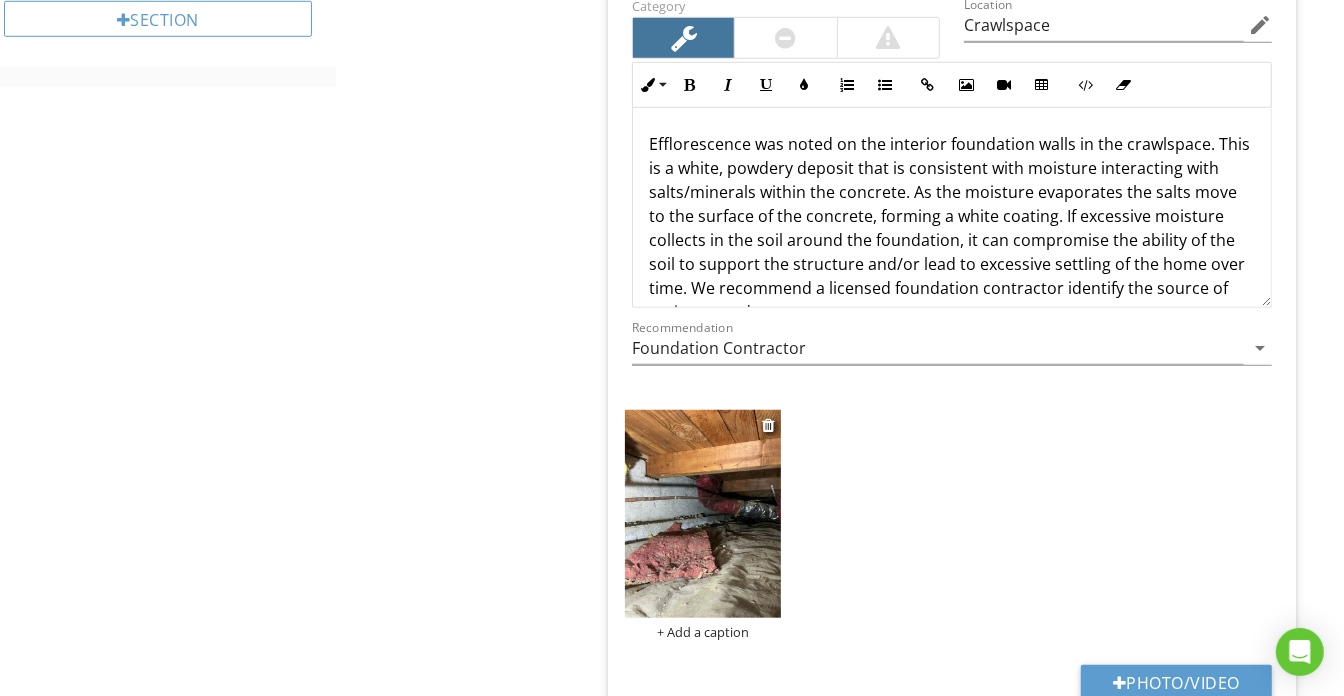 click on "+ Add a caption" at bounding box center (703, 632) 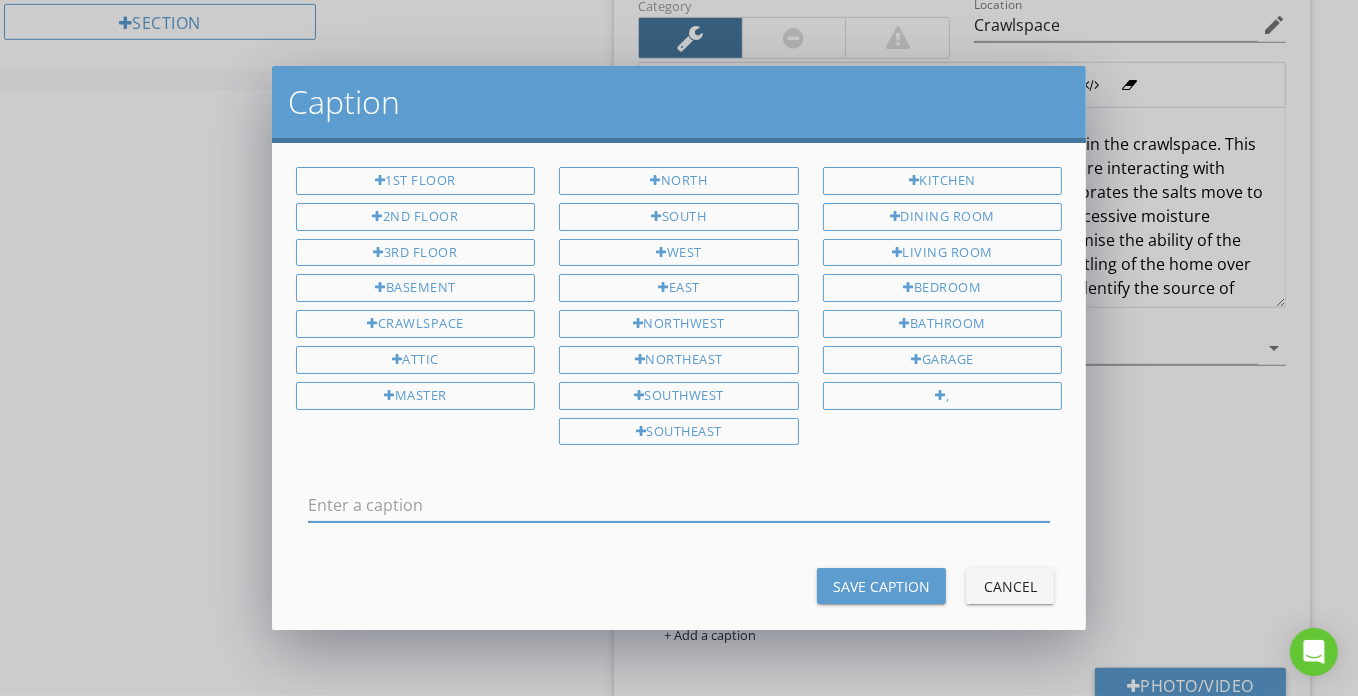 scroll, scrollTop: 0, scrollLeft: 0, axis: both 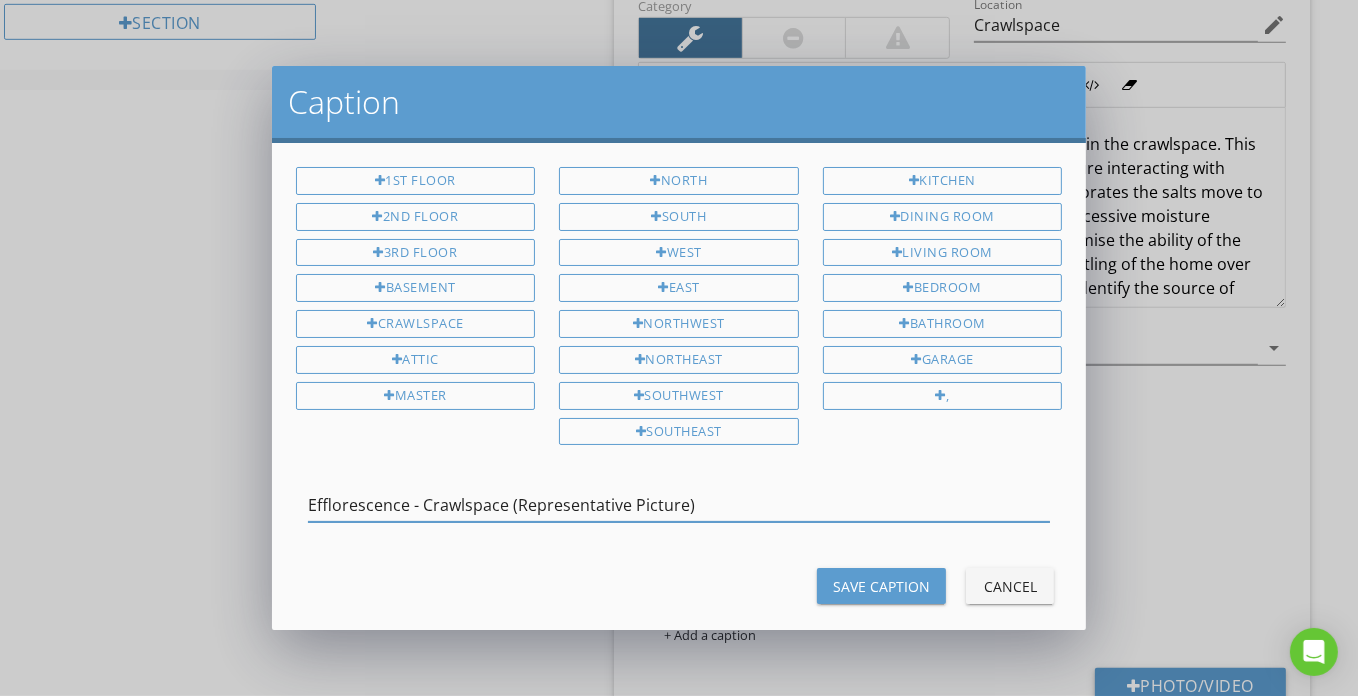 type on "Efflorescence - Crawlspace (Representative Picture)" 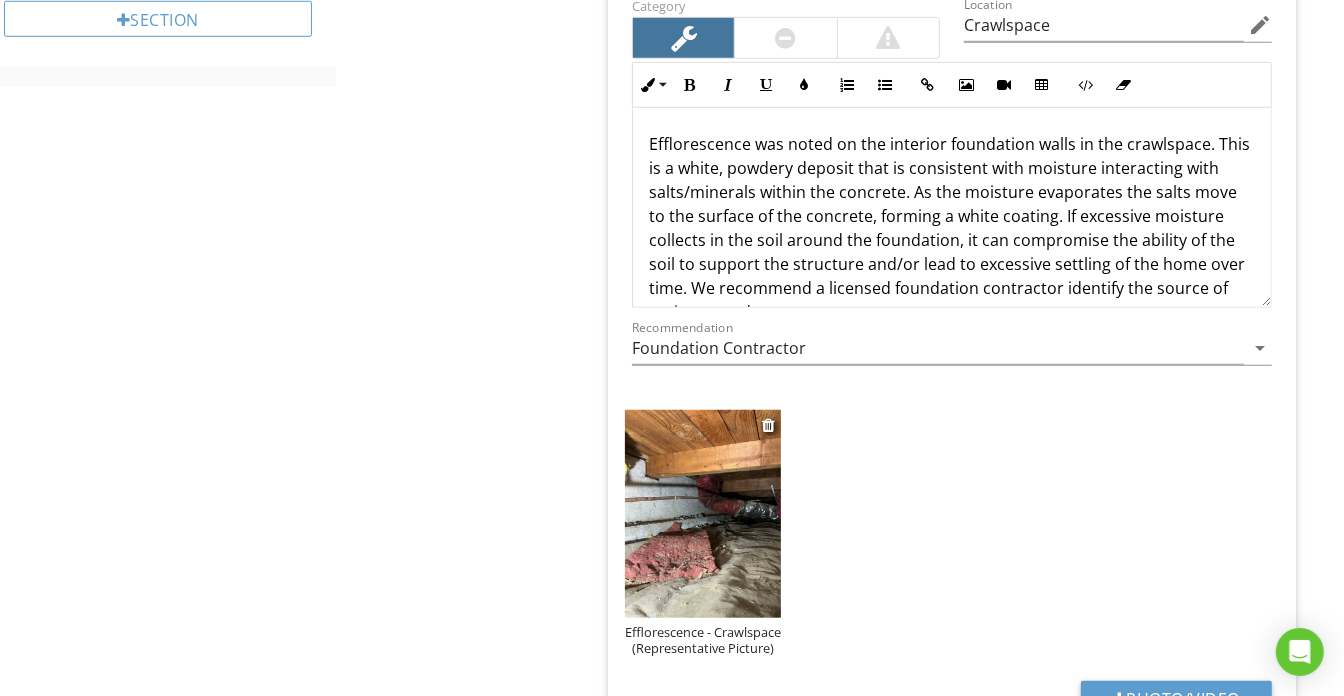 click at bounding box center [703, 514] 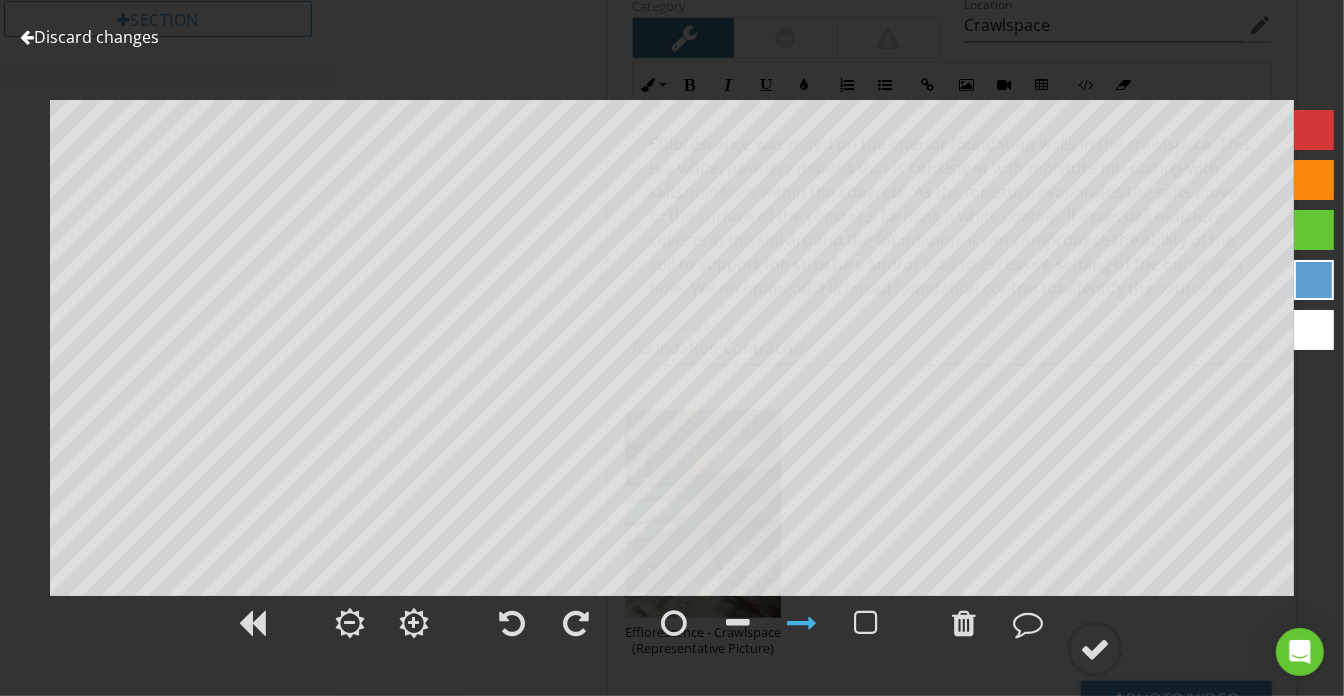 click at bounding box center (802, 623) 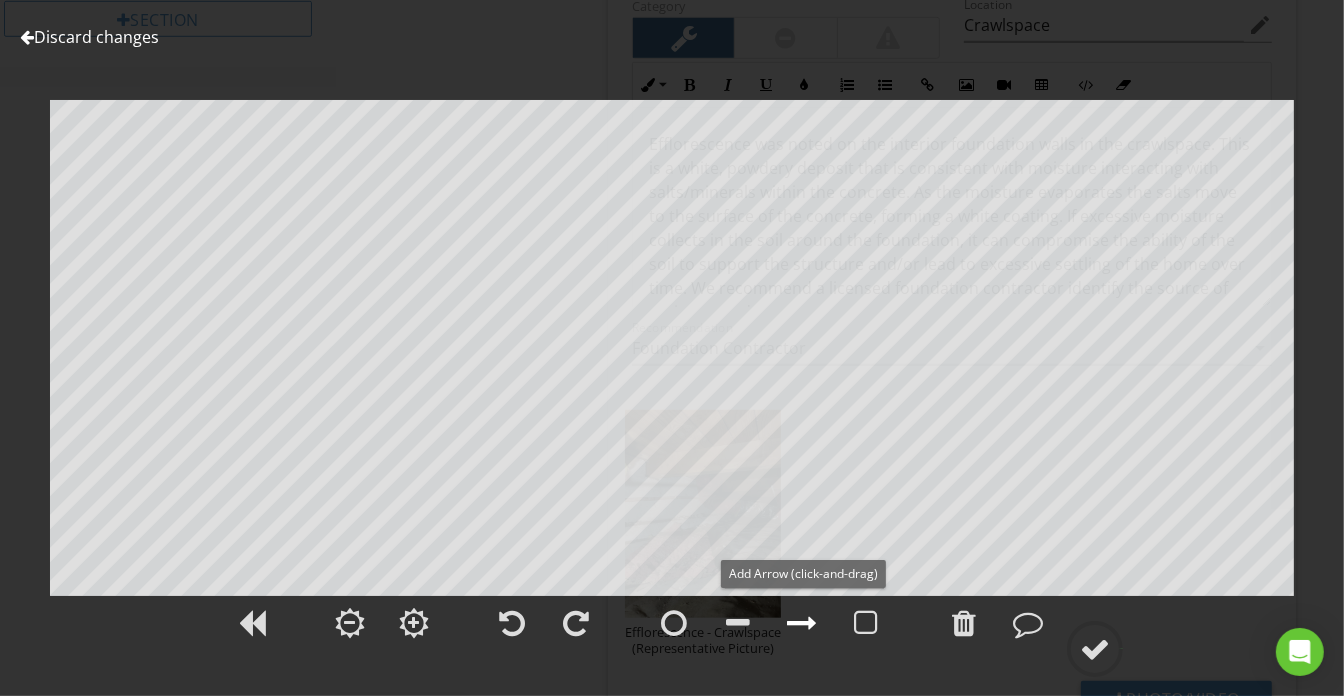 click at bounding box center (802, 623) 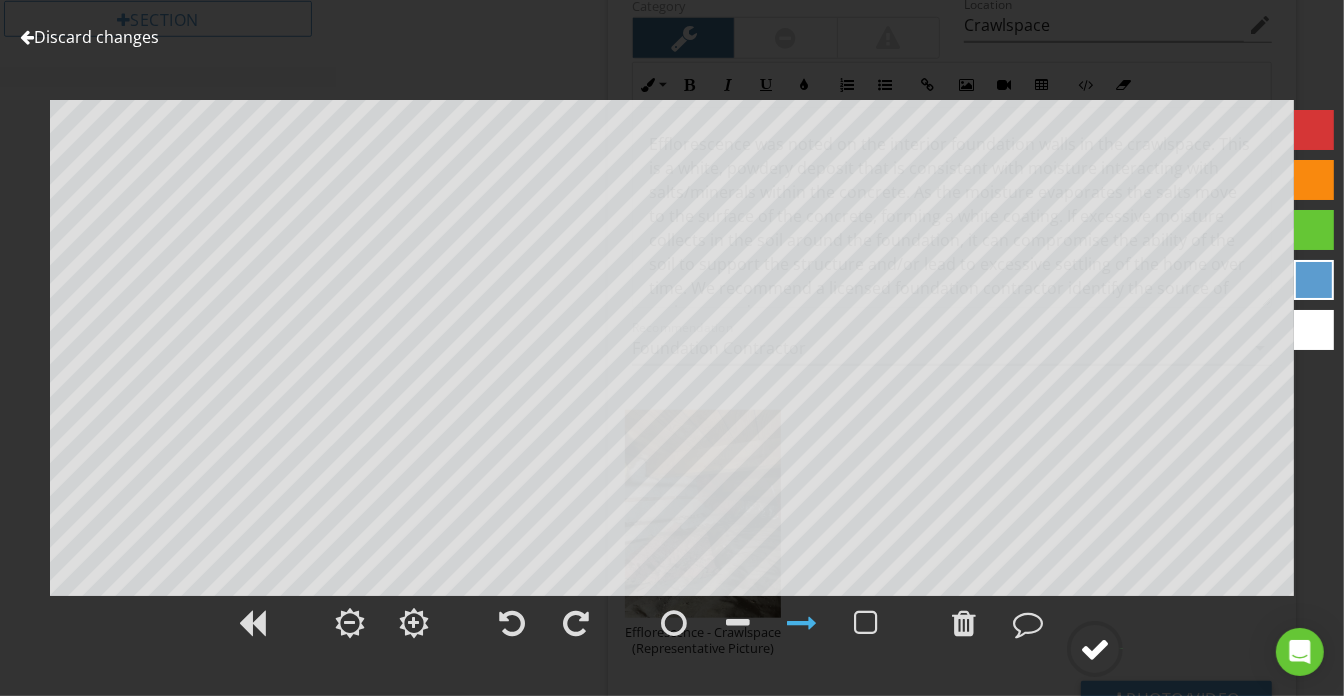 click 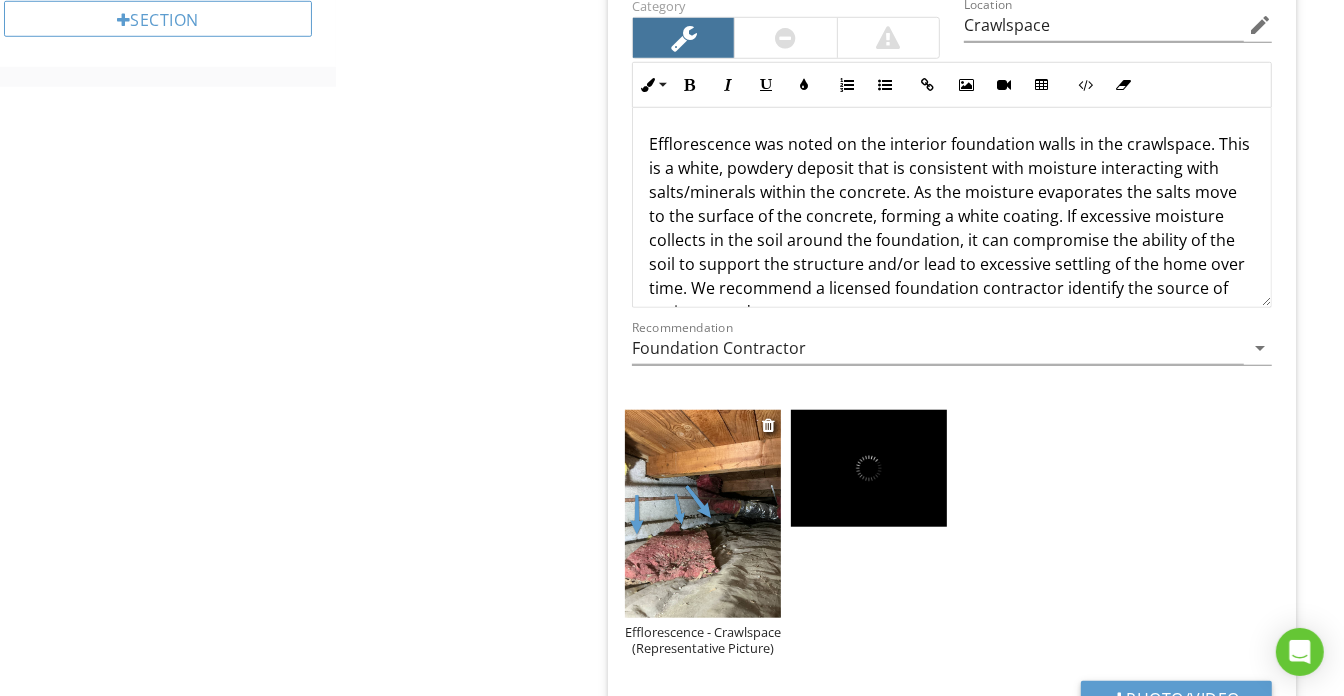 click on "Efflorescence - Crawlspace (Representative Picture)" at bounding box center (703, 640) 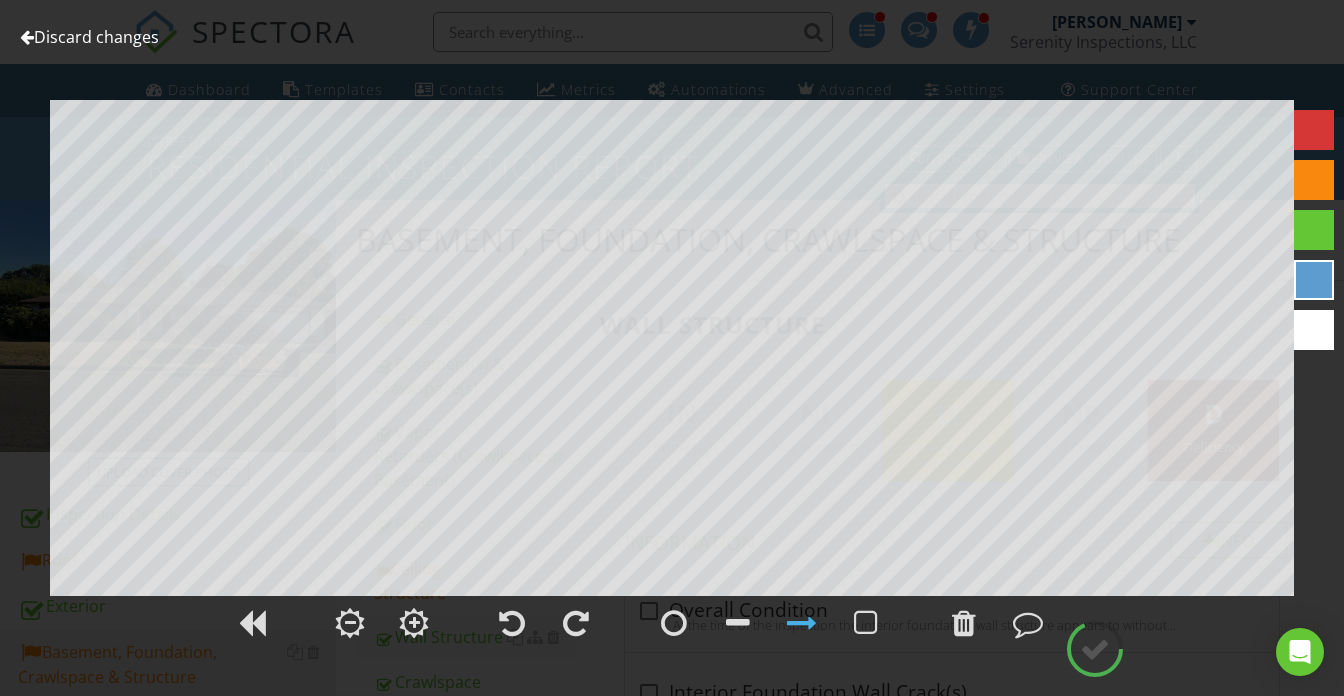 scroll, scrollTop: 1170, scrollLeft: 0, axis: vertical 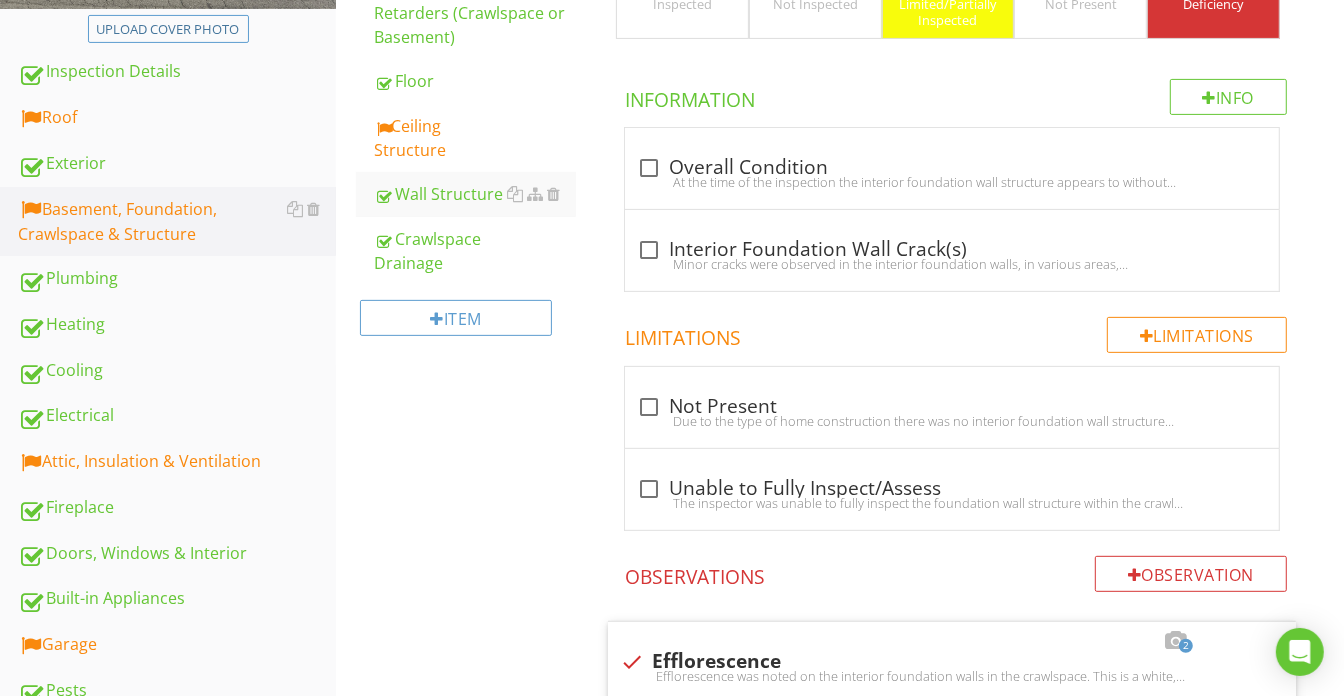 drag, startPoint x: 211, startPoint y: 454, endPoint x: 409, endPoint y: 462, distance: 198.16154 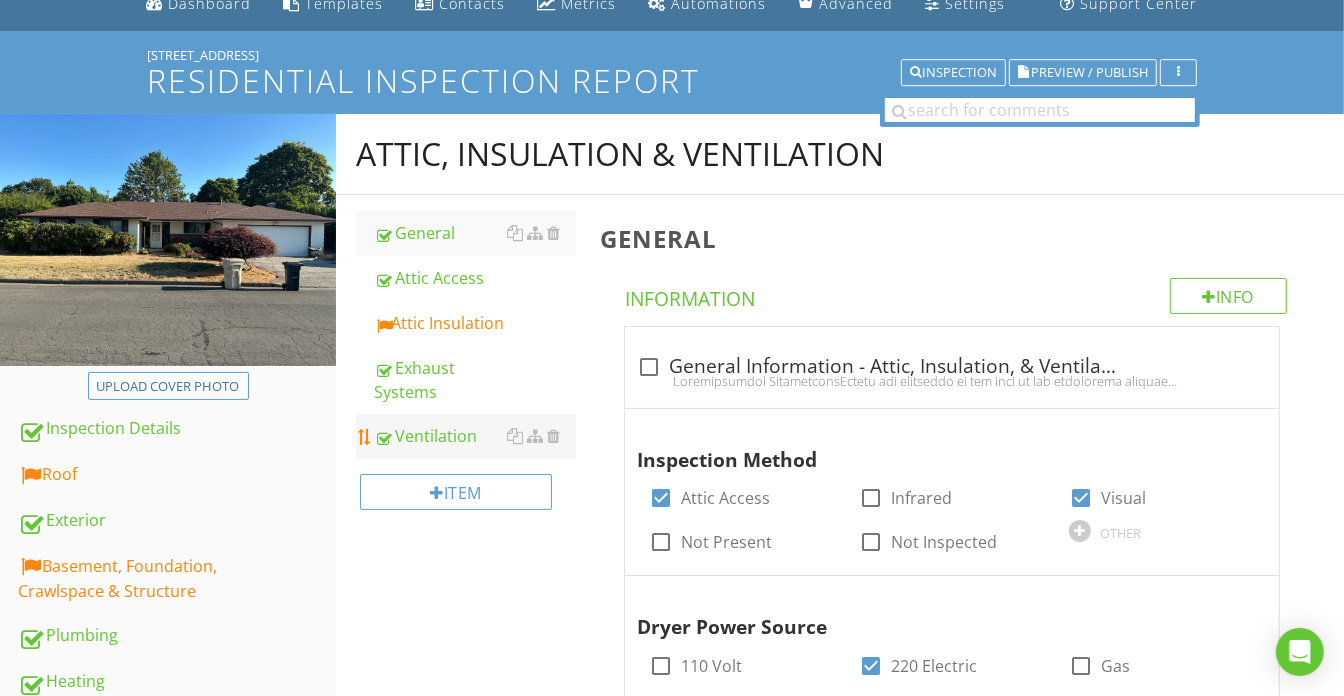scroll, scrollTop: 79, scrollLeft: 0, axis: vertical 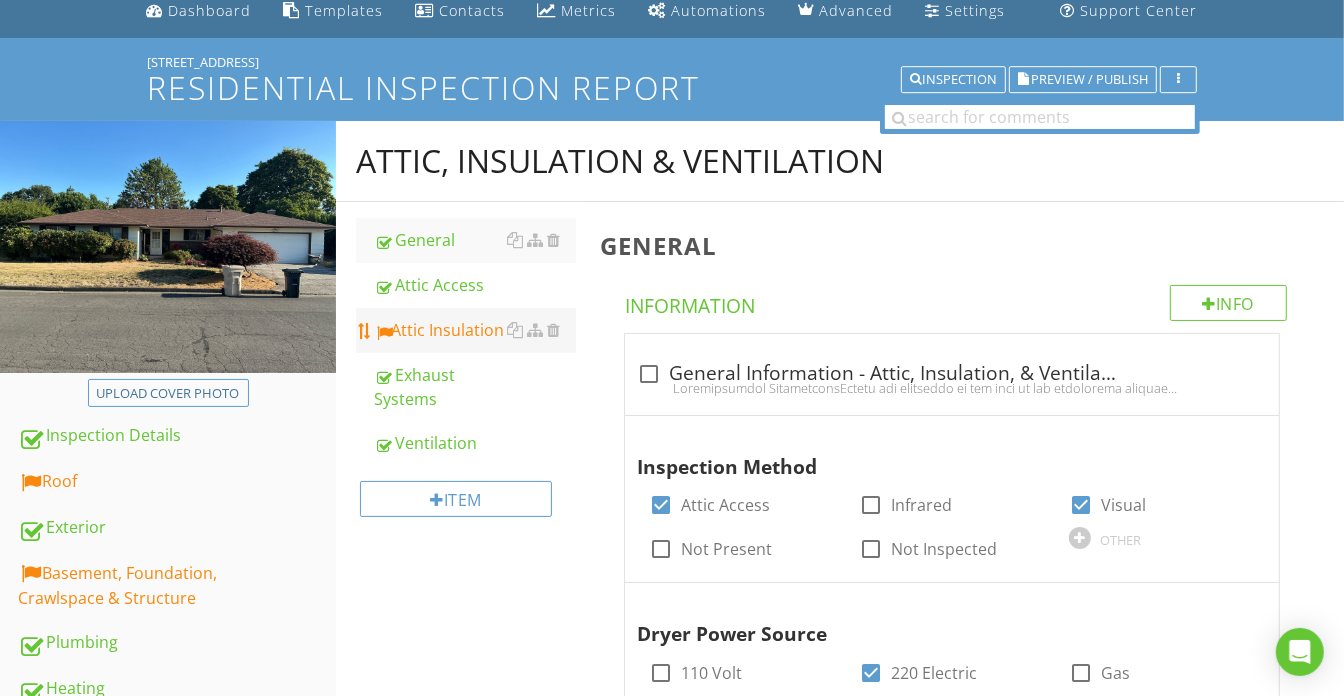 click on "Attic Insulation" at bounding box center (475, 330) 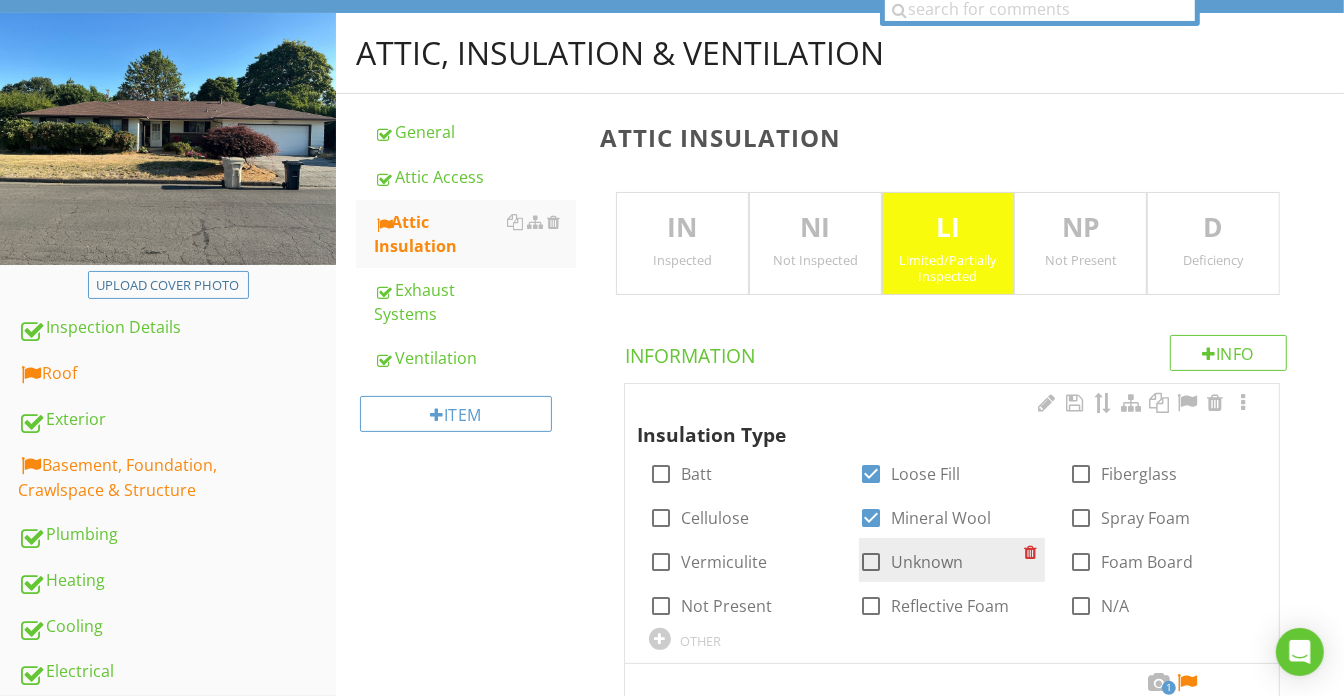 scroll, scrollTop: 261, scrollLeft: 0, axis: vertical 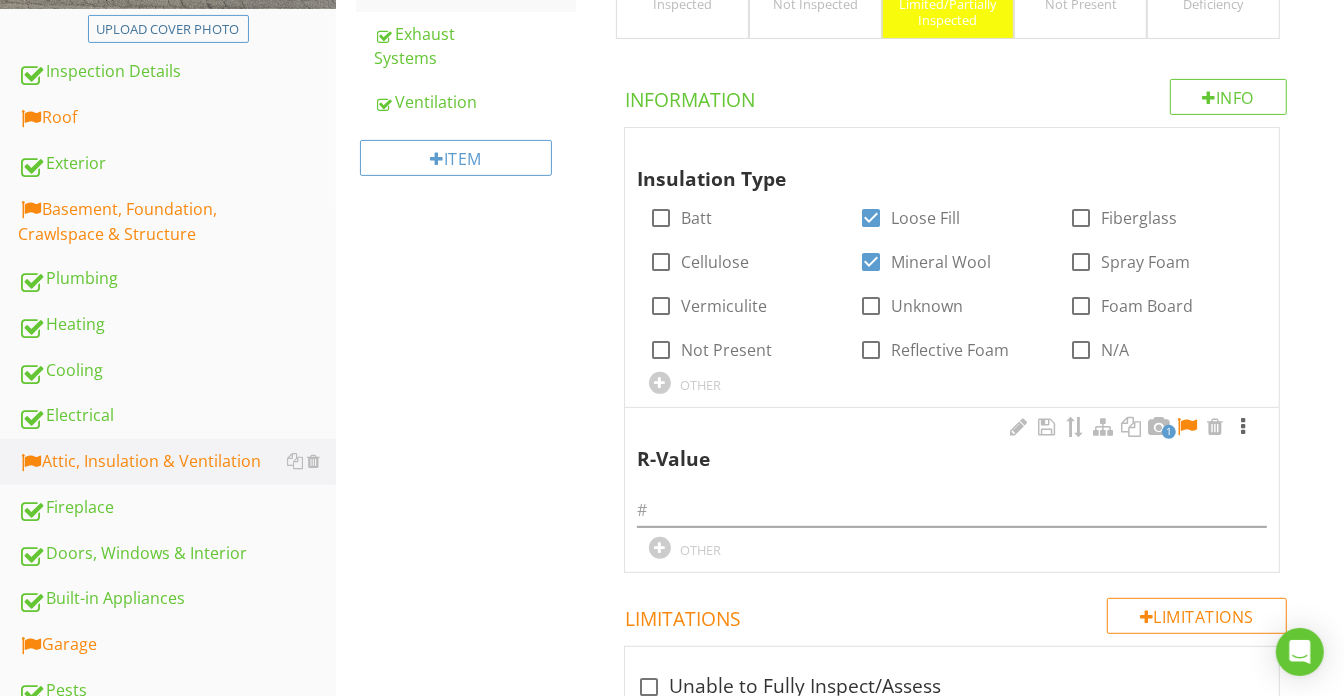 click at bounding box center (1243, 427) 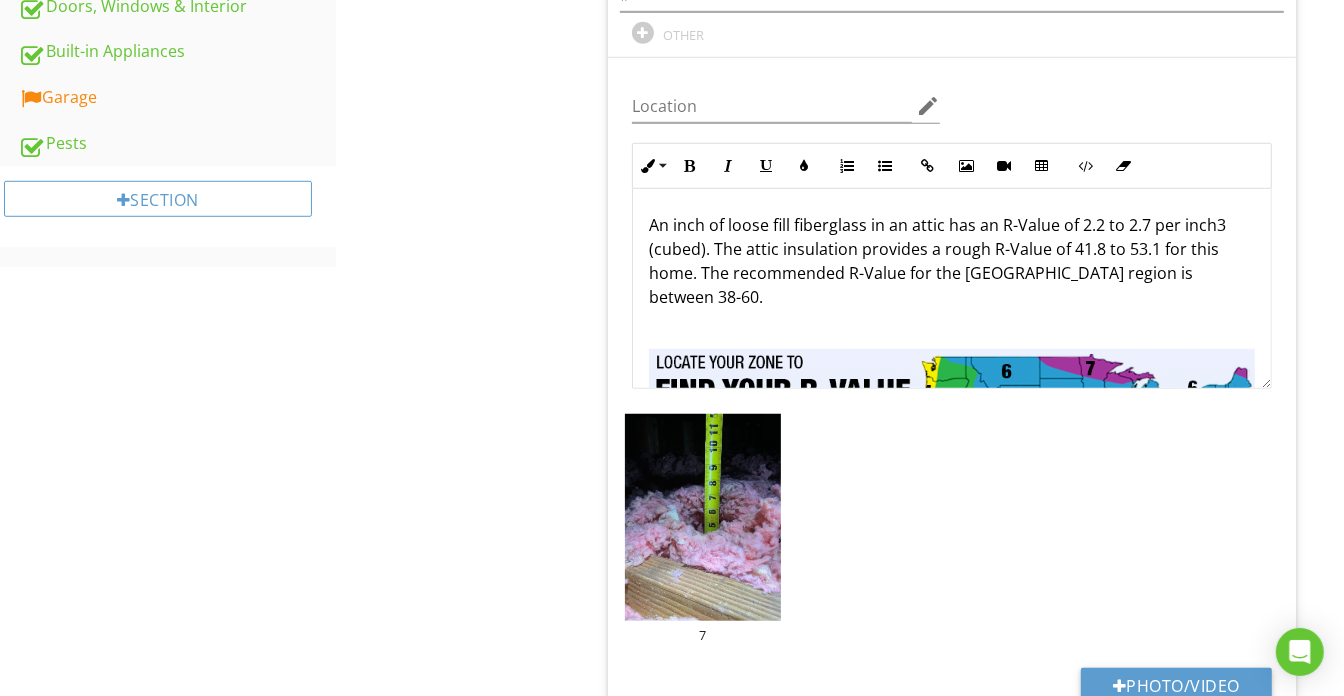 scroll, scrollTop: 1079, scrollLeft: 0, axis: vertical 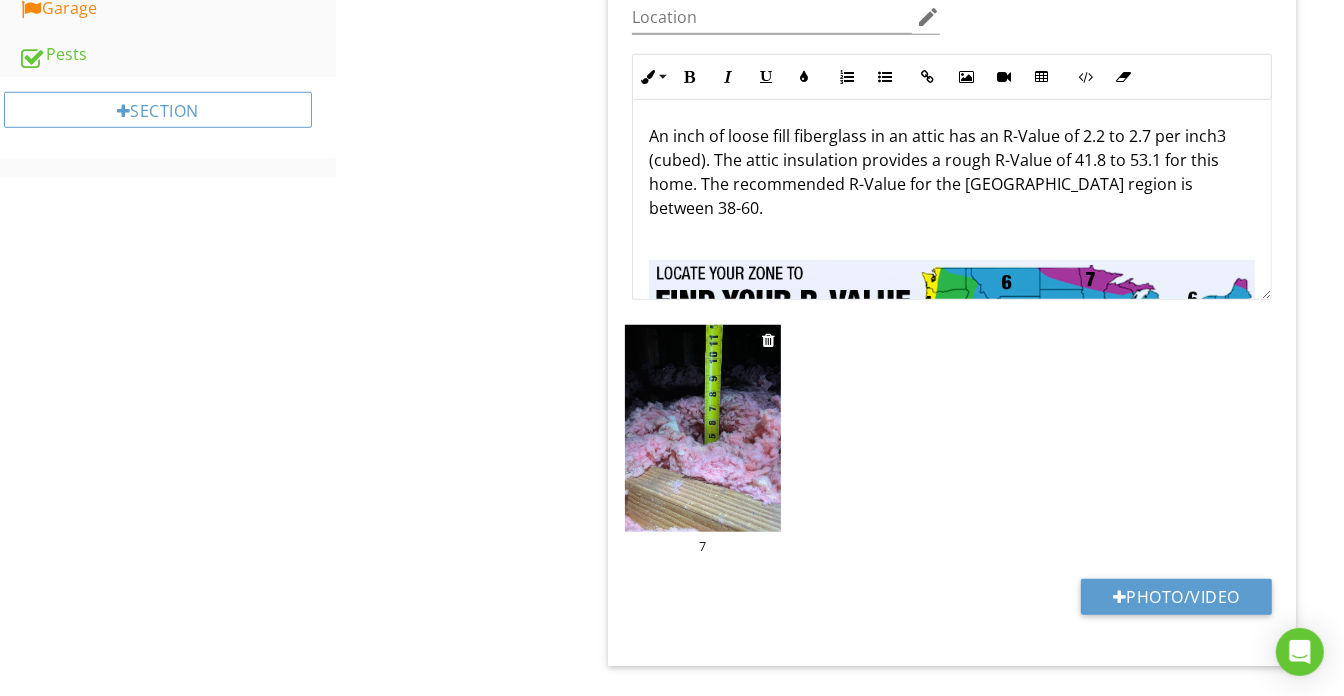 click at bounding box center [703, 429] 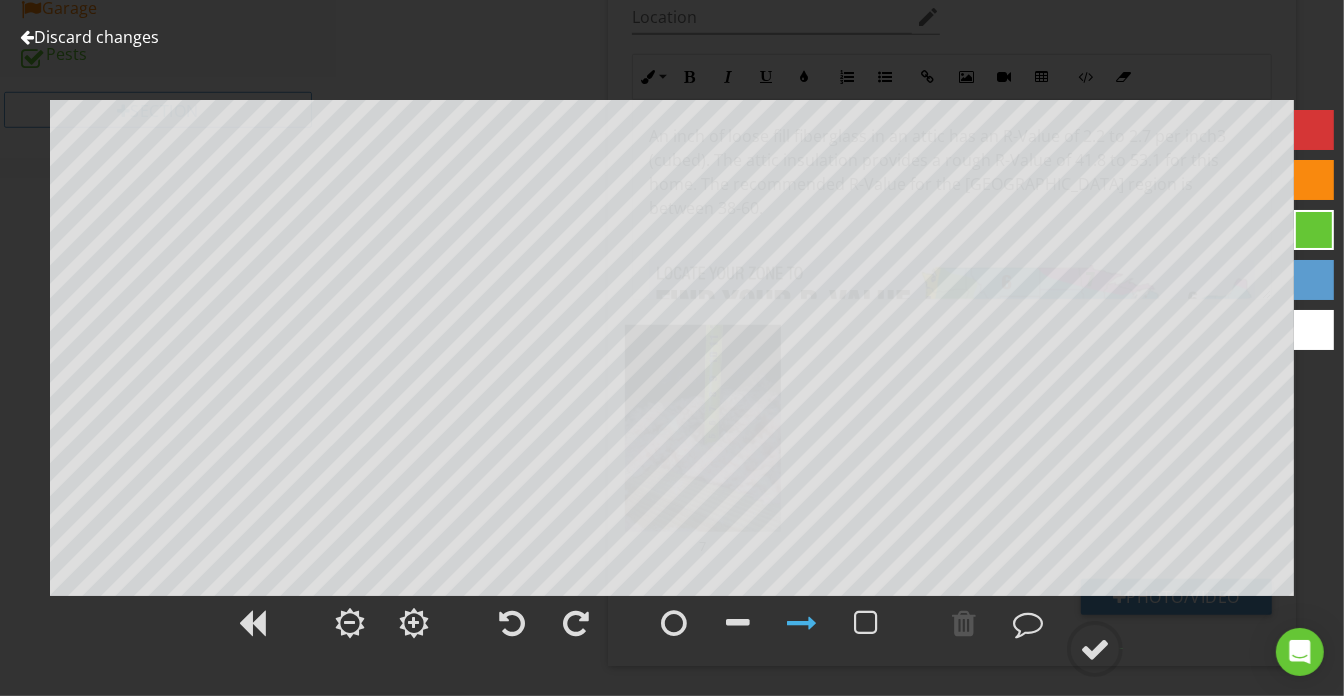 click on "Discard changes" at bounding box center (89, 37) 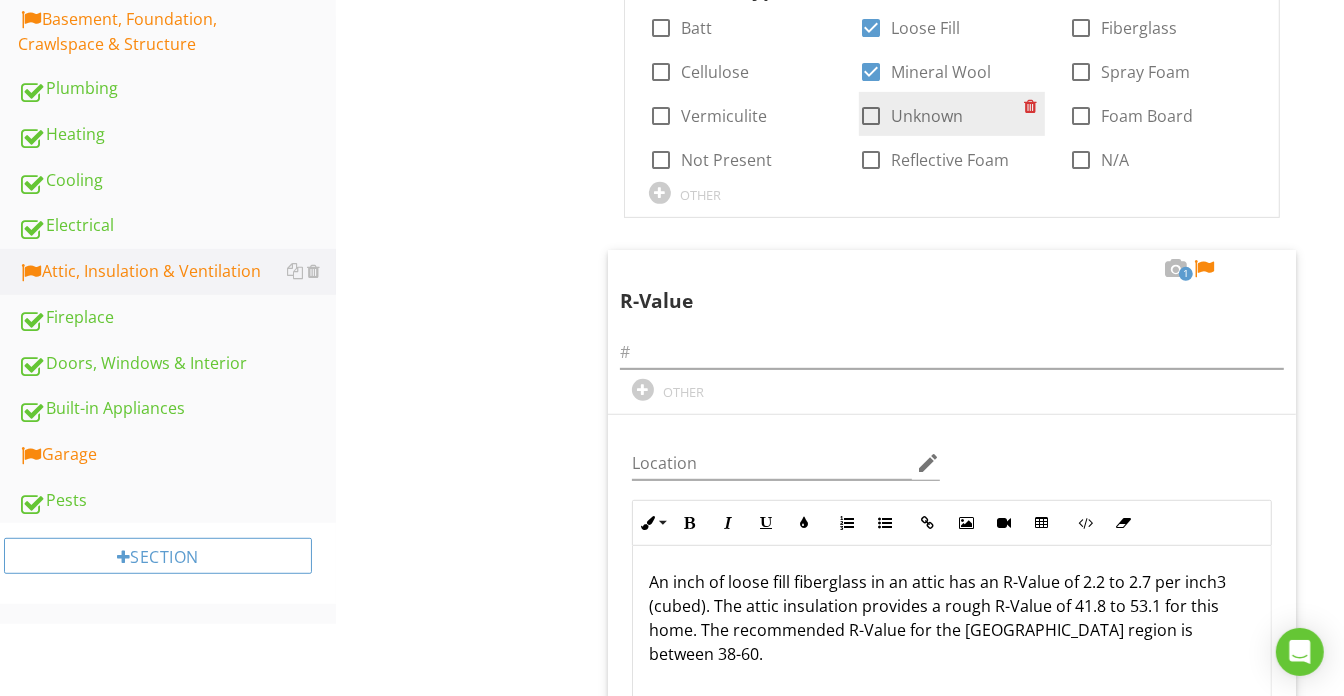 scroll, scrollTop: 443, scrollLeft: 0, axis: vertical 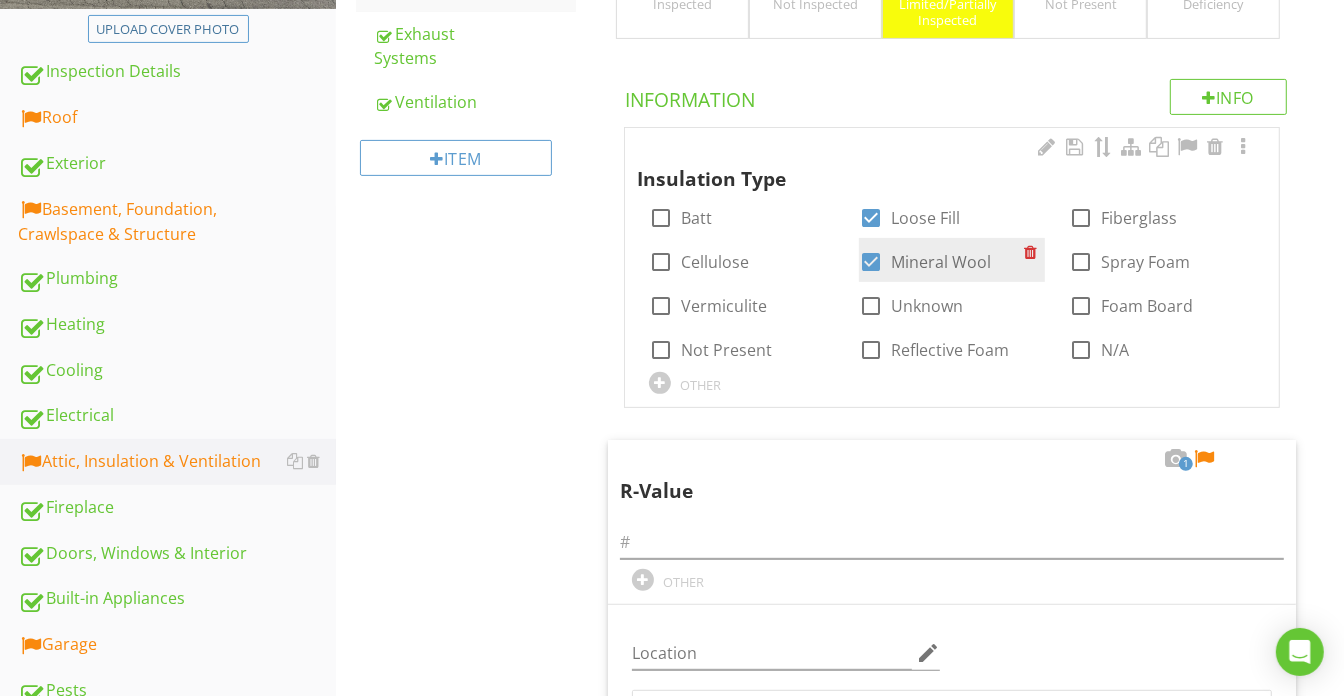 click on "Mineral Wool" at bounding box center [941, 262] 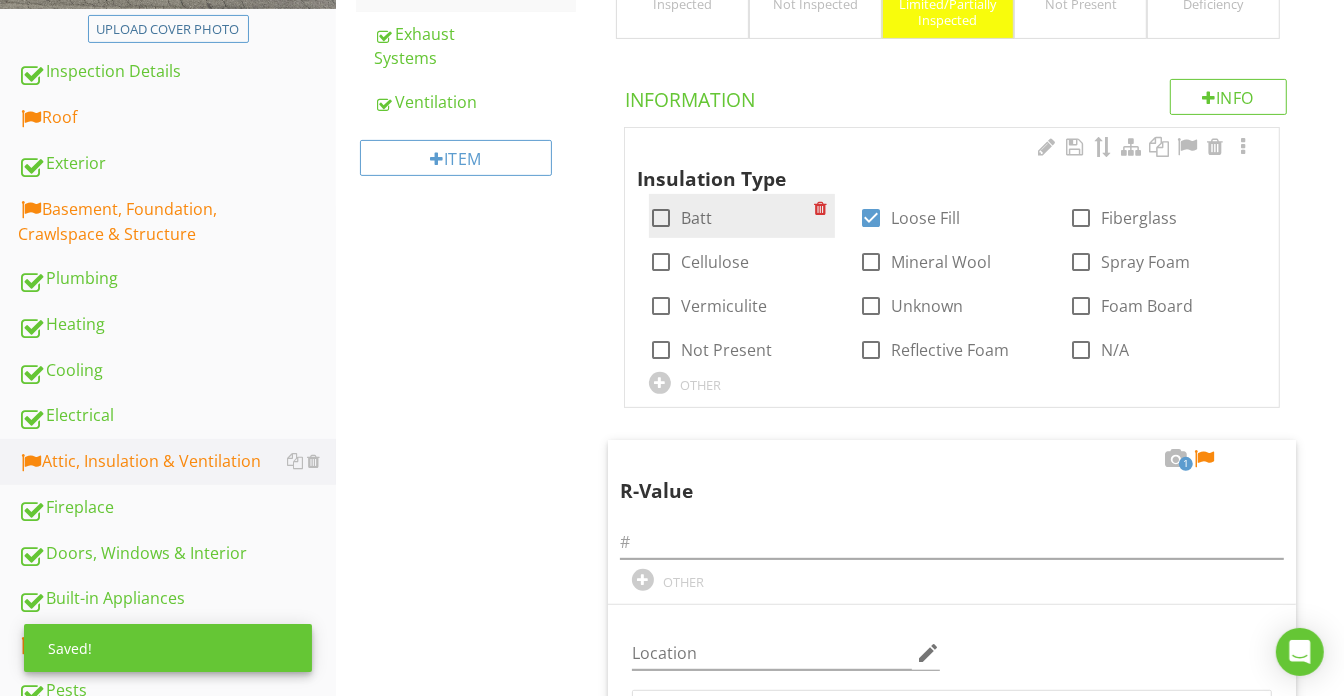 click on "Batt" at bounding box center [696, 218] 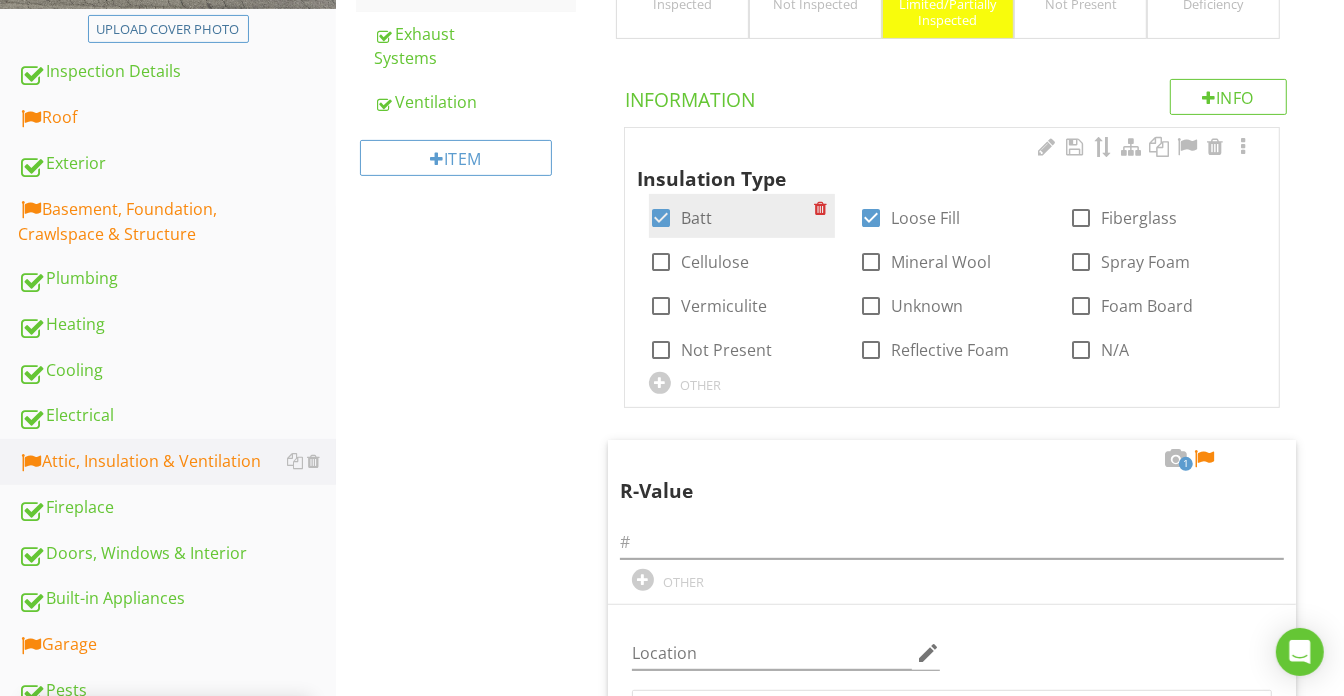 click on "Batt" at bounding box center (696, 218) 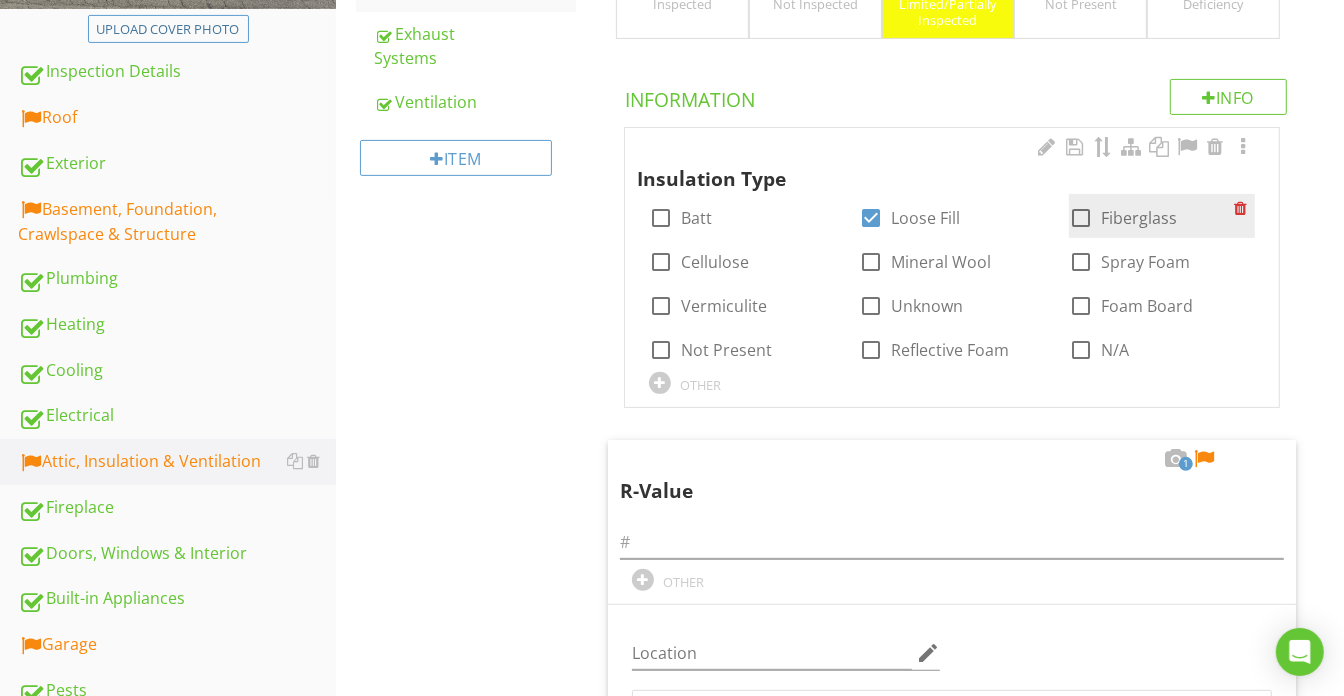 click on "Fiberglass" at bounding box center [1139, 218] 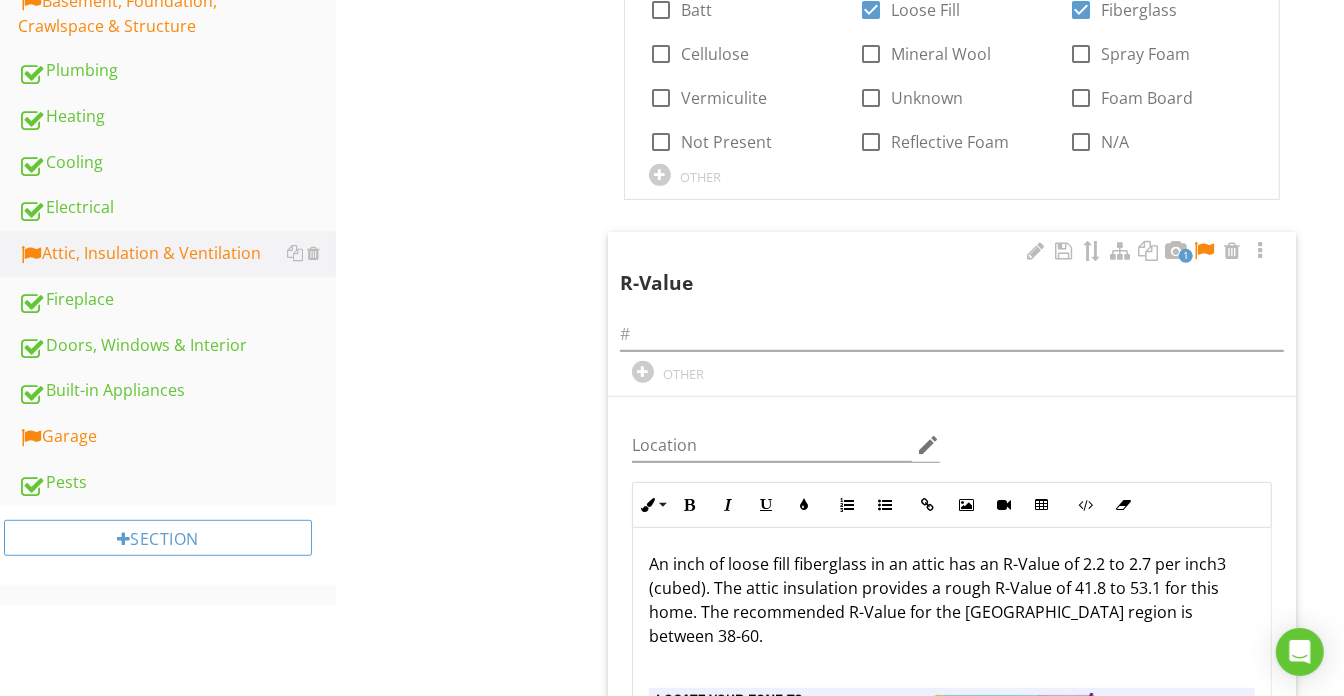 scroll, scrollTop: 807, scrollLeft: 0, axis: vertical 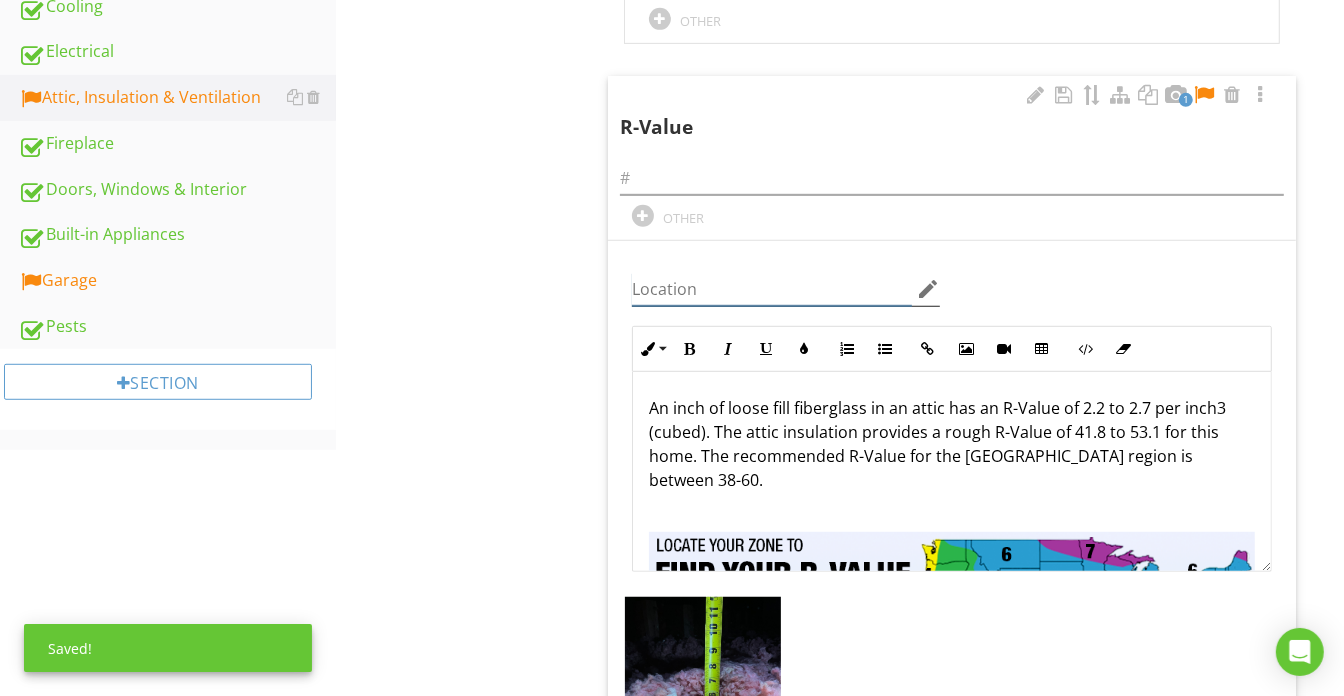 click at bounding box center (772, 289) 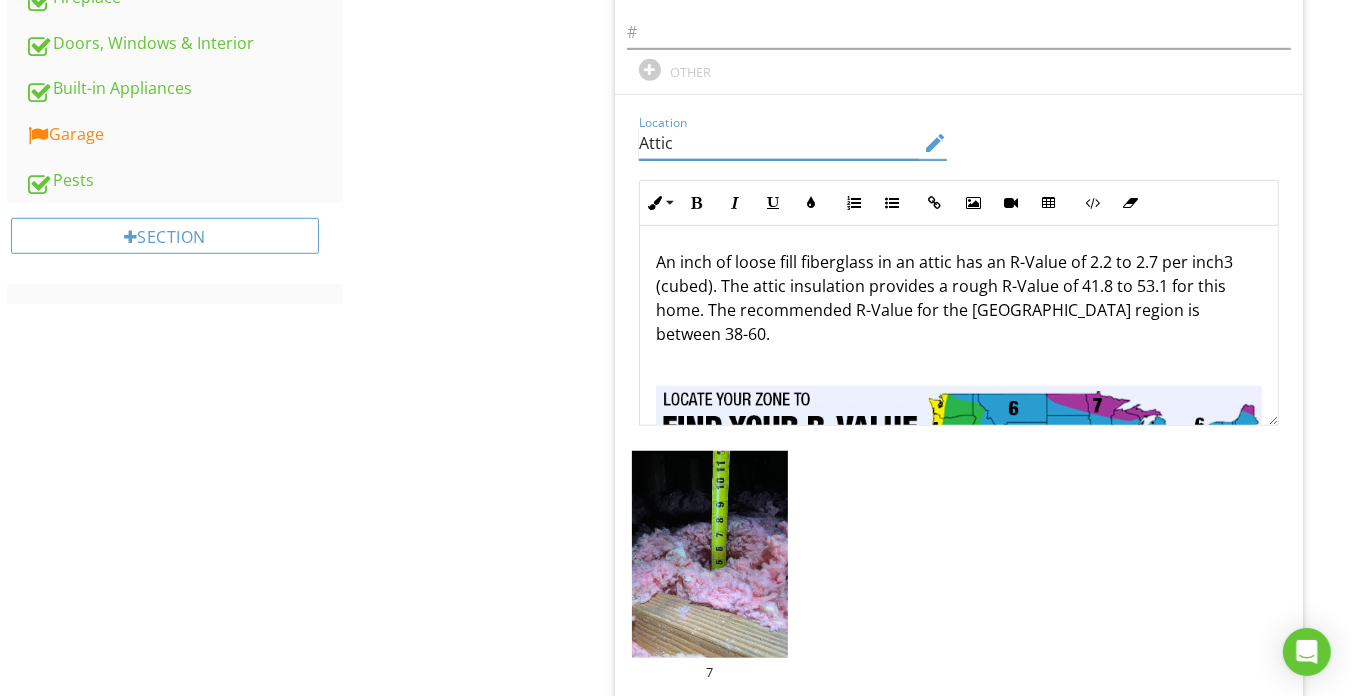 scroll, scrollTop: 989, scrollLeft: 0, axis: vertical 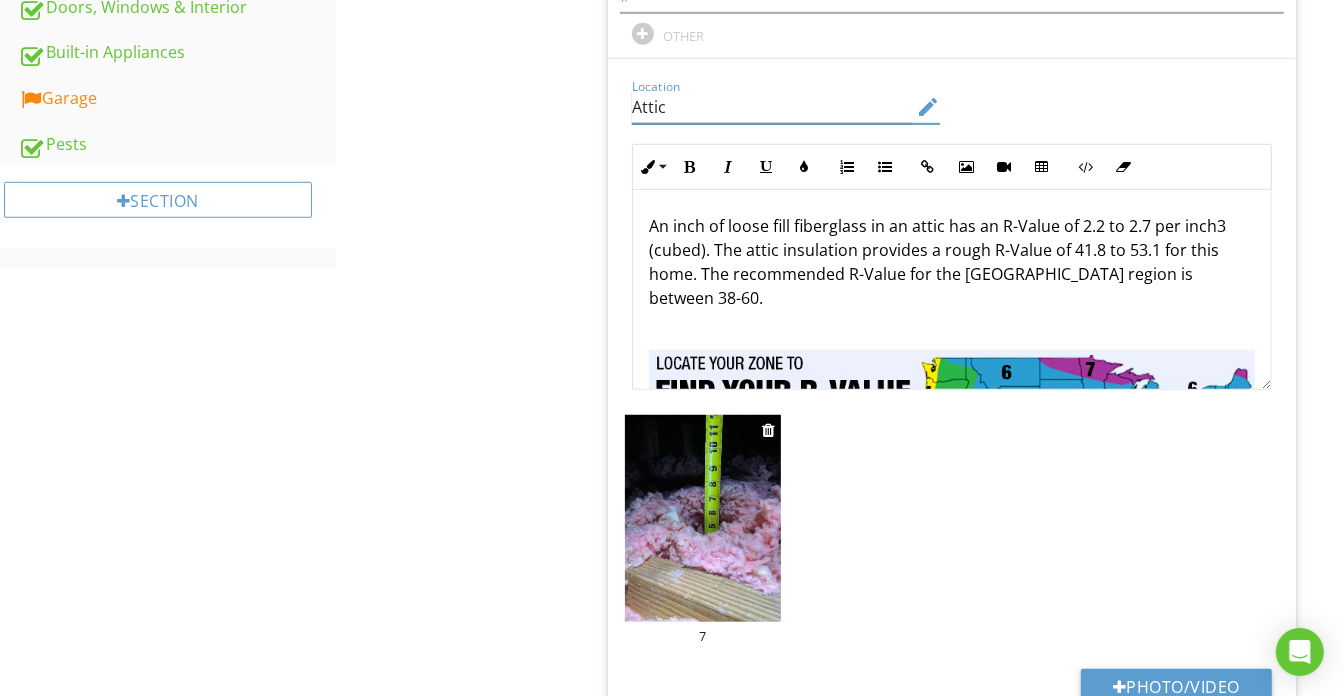 type on "Attic" 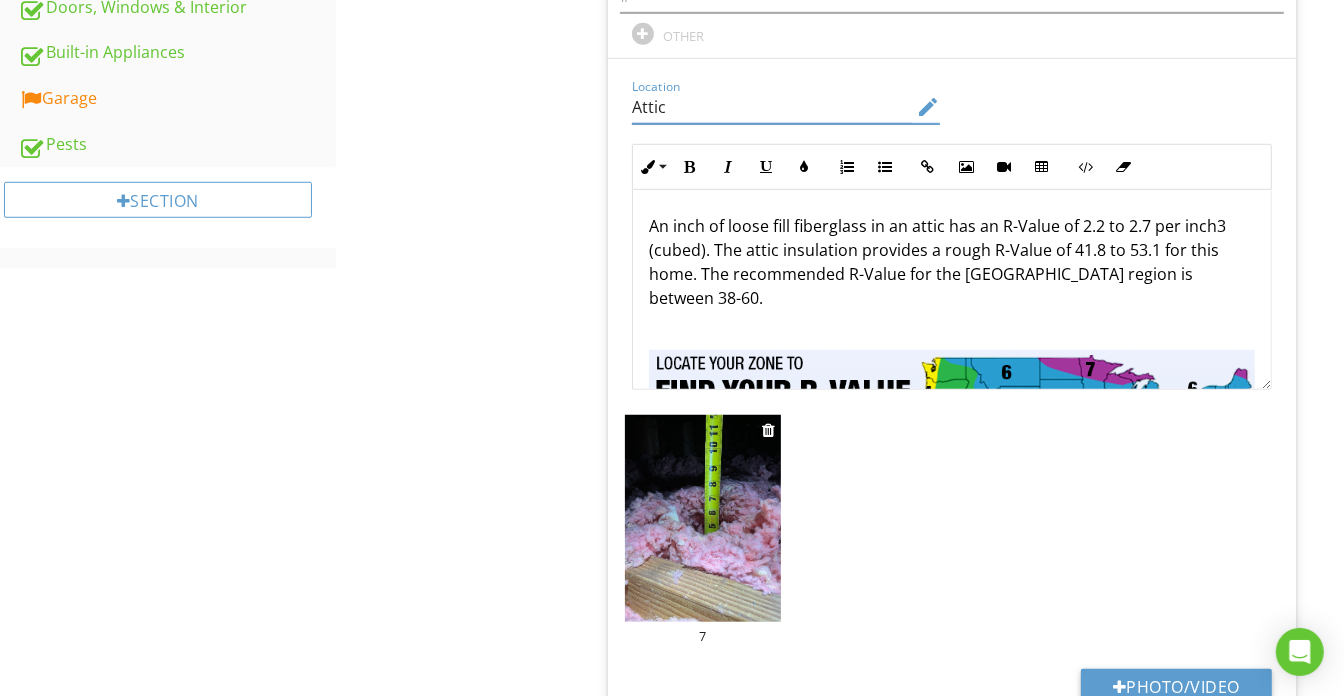 click on "7" at bounding box center [703, 636] 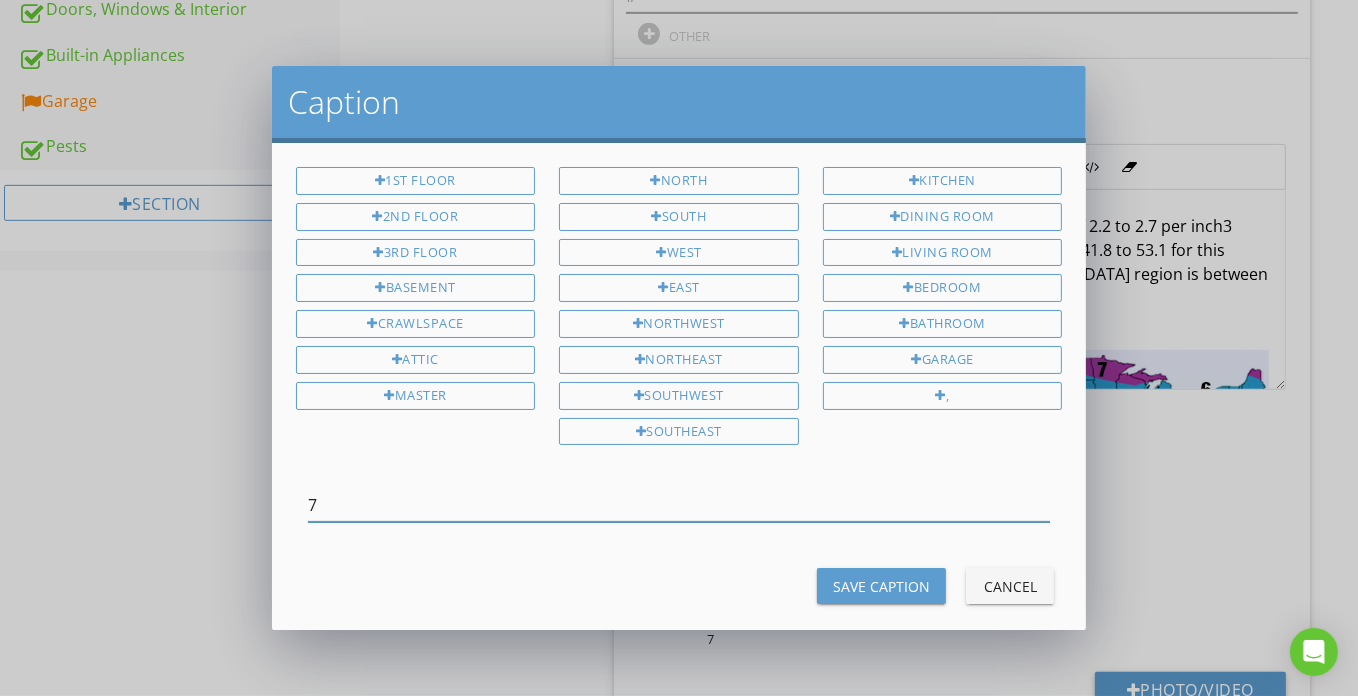 click on "7" at bounding box center (679, 505) 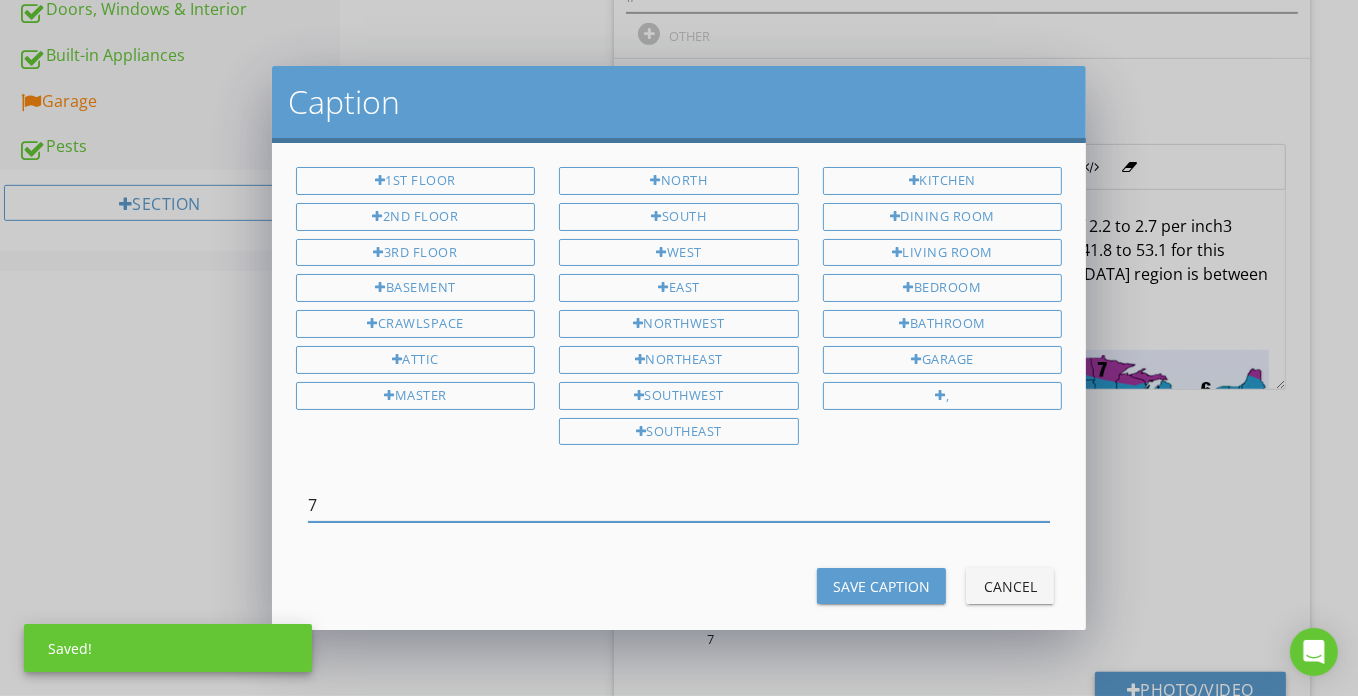 click on "7" at bounding box center (679, 505) 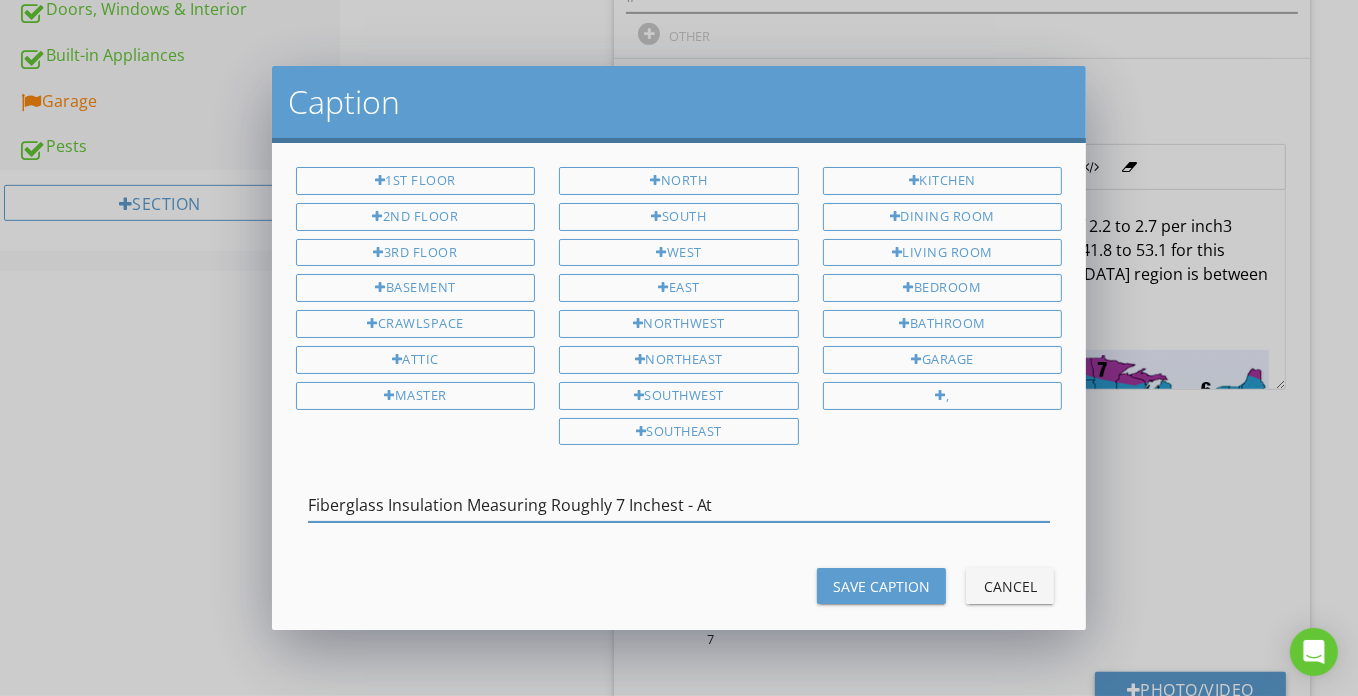 type on "Fiberglass Insulation Measuring Roughly 7 Inchest - A" 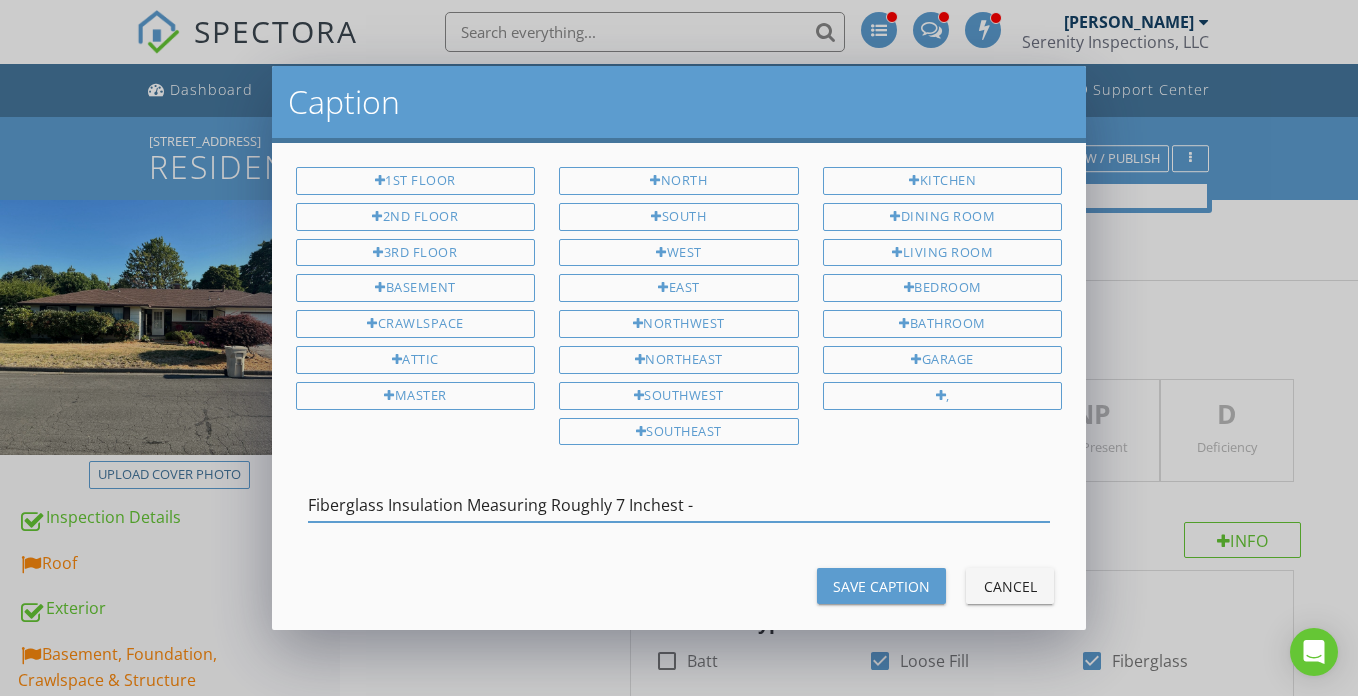 scroll, scrollTop: 989, scrollLeft: 0, axis: vertical 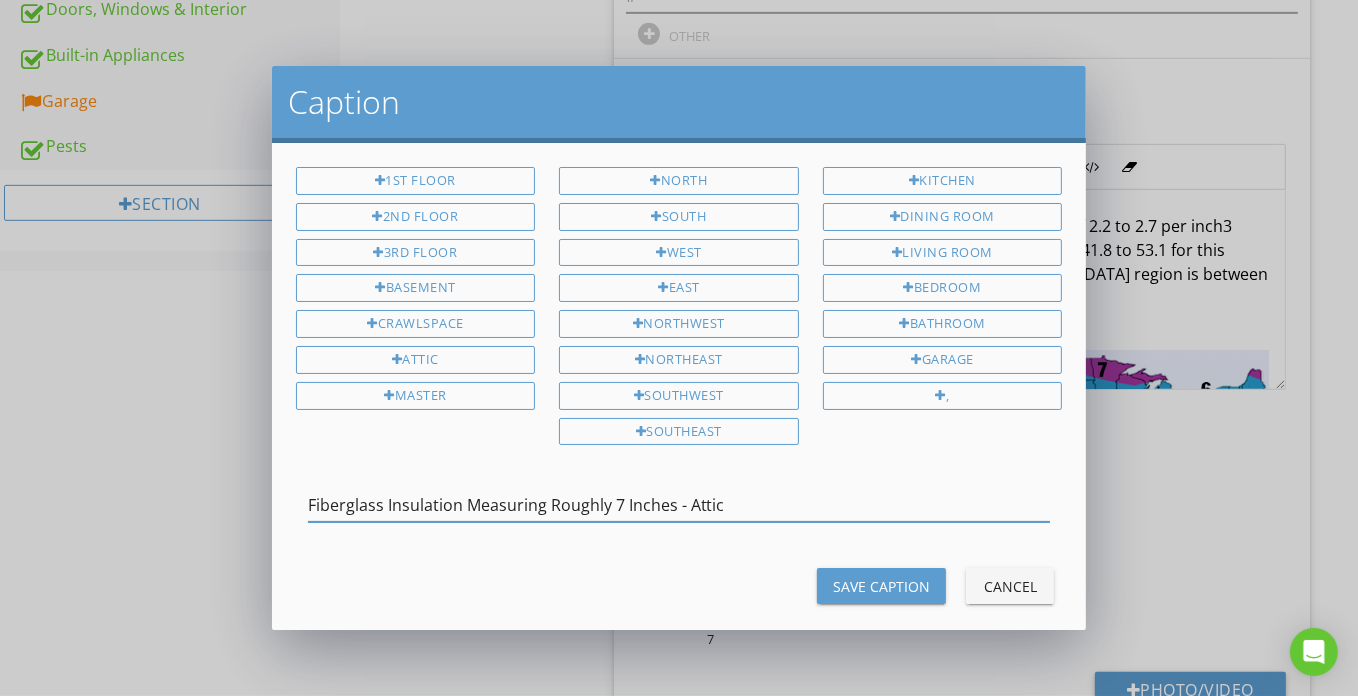 type on "Fiberglass Insulation Measuring Roughly 7 Inches - Attic" 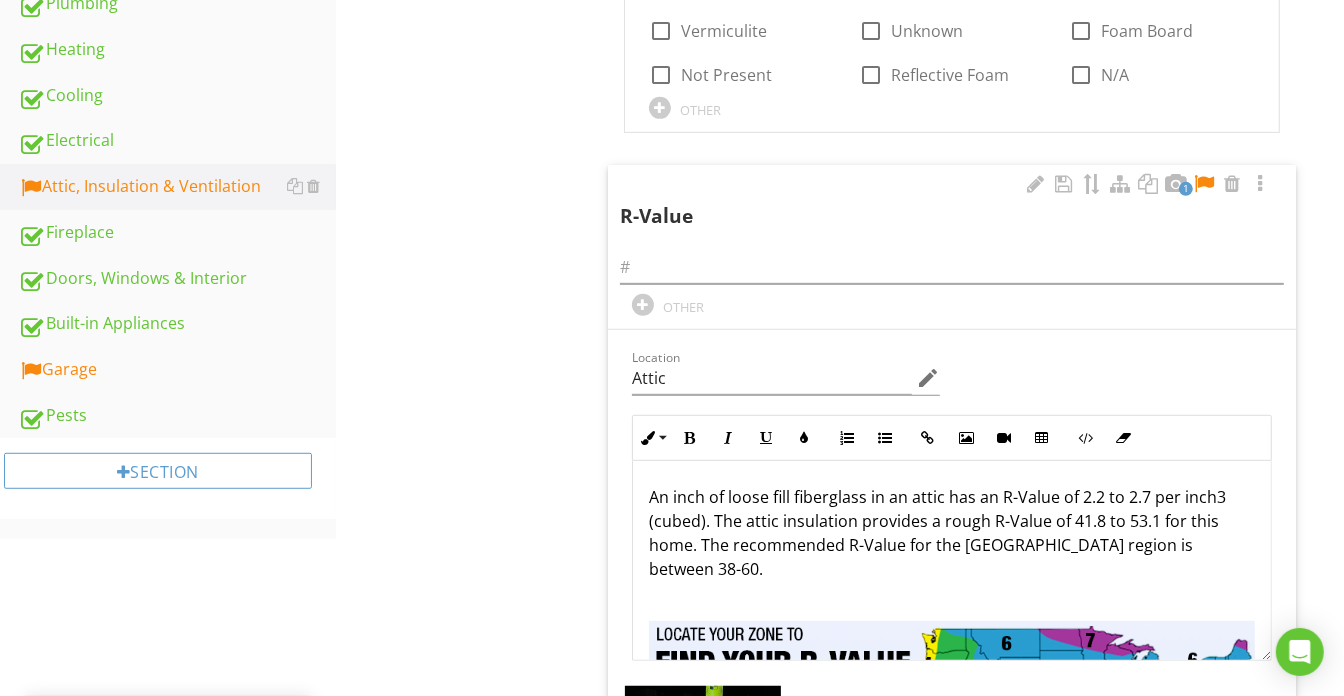 scroll, scrollTop: 625, scrollLeft: 0, axis: vertical 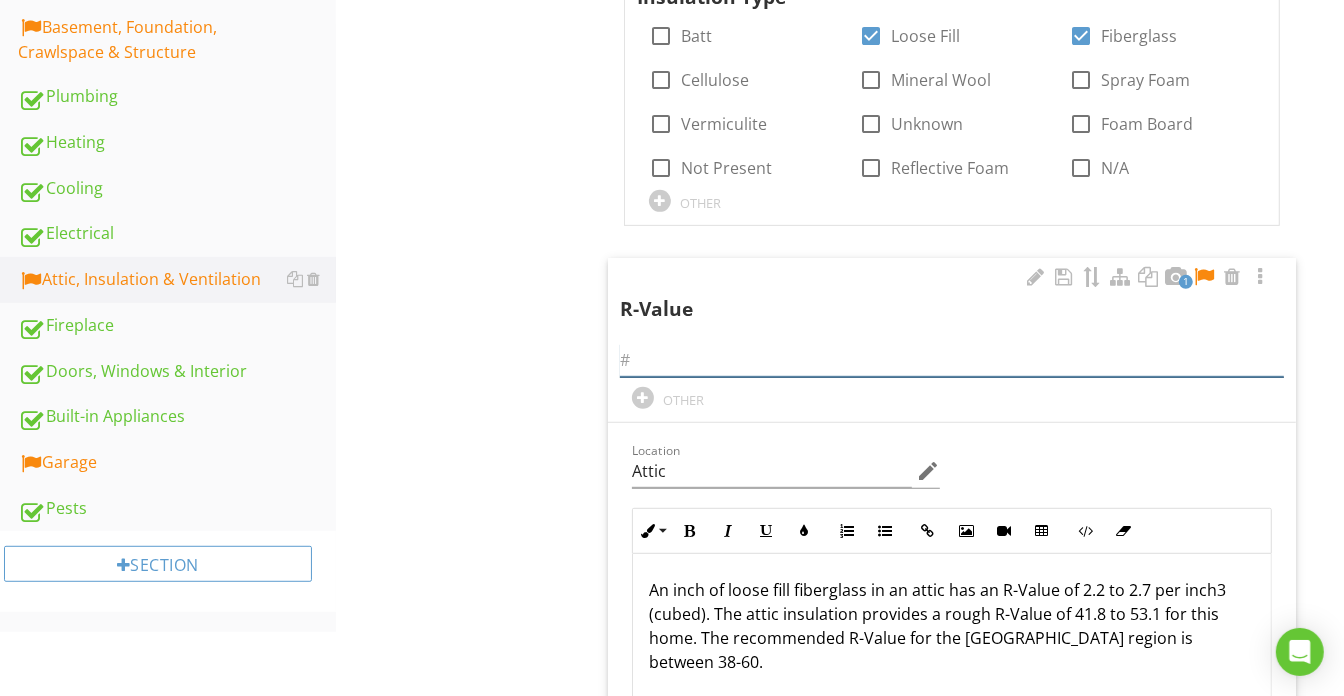 click at bounding box center (952, 360) 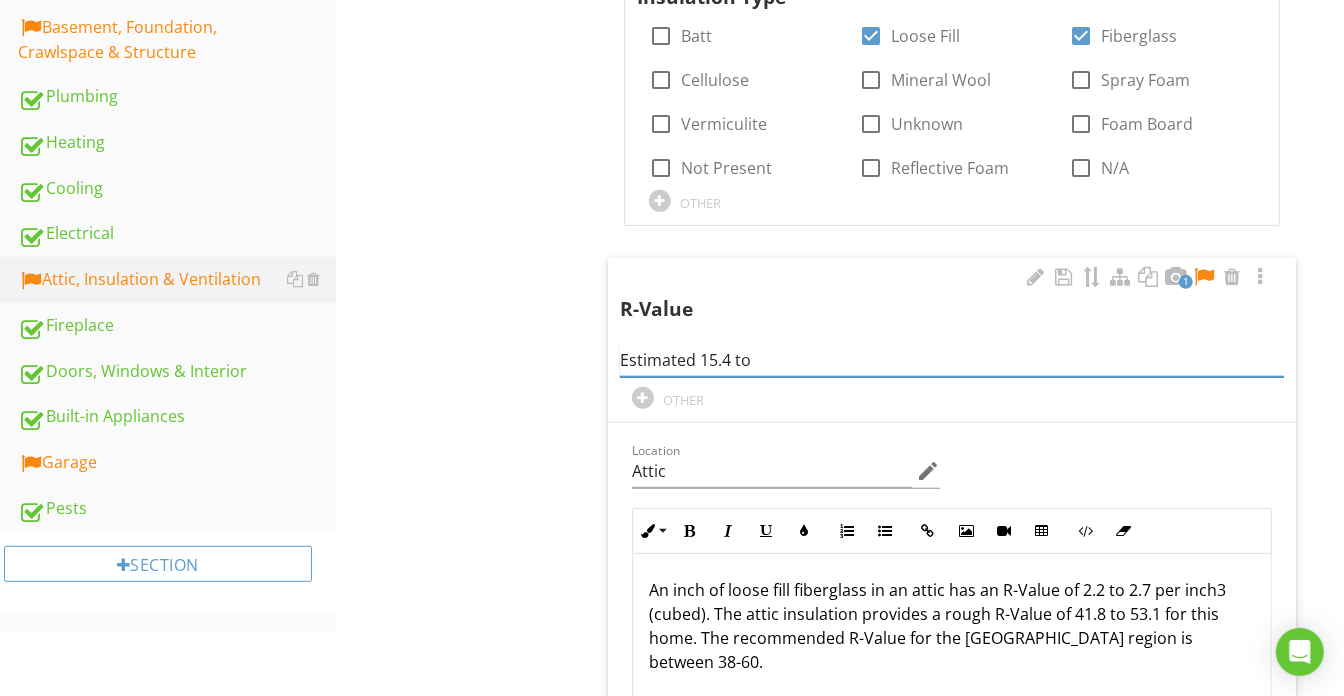 click on "Estimated 15.4 to" at bounding box center (952, 360) 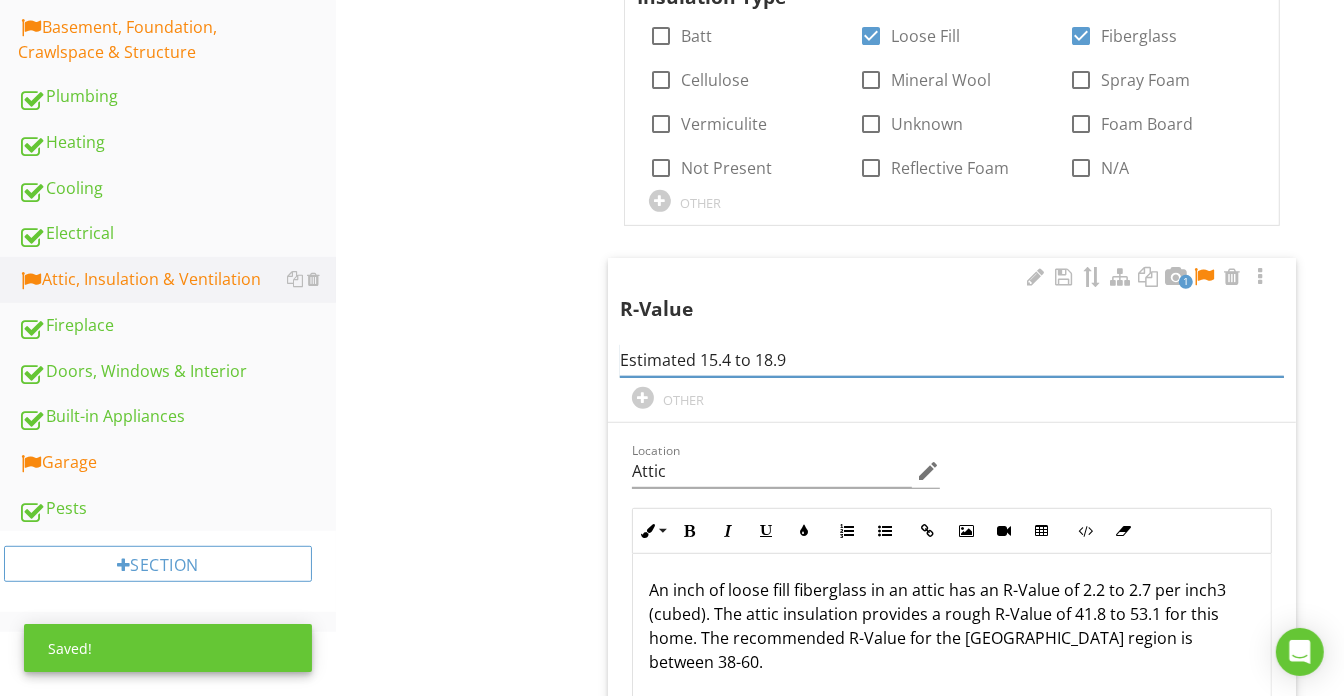 type on "Estimated 15.4 to 18.9" 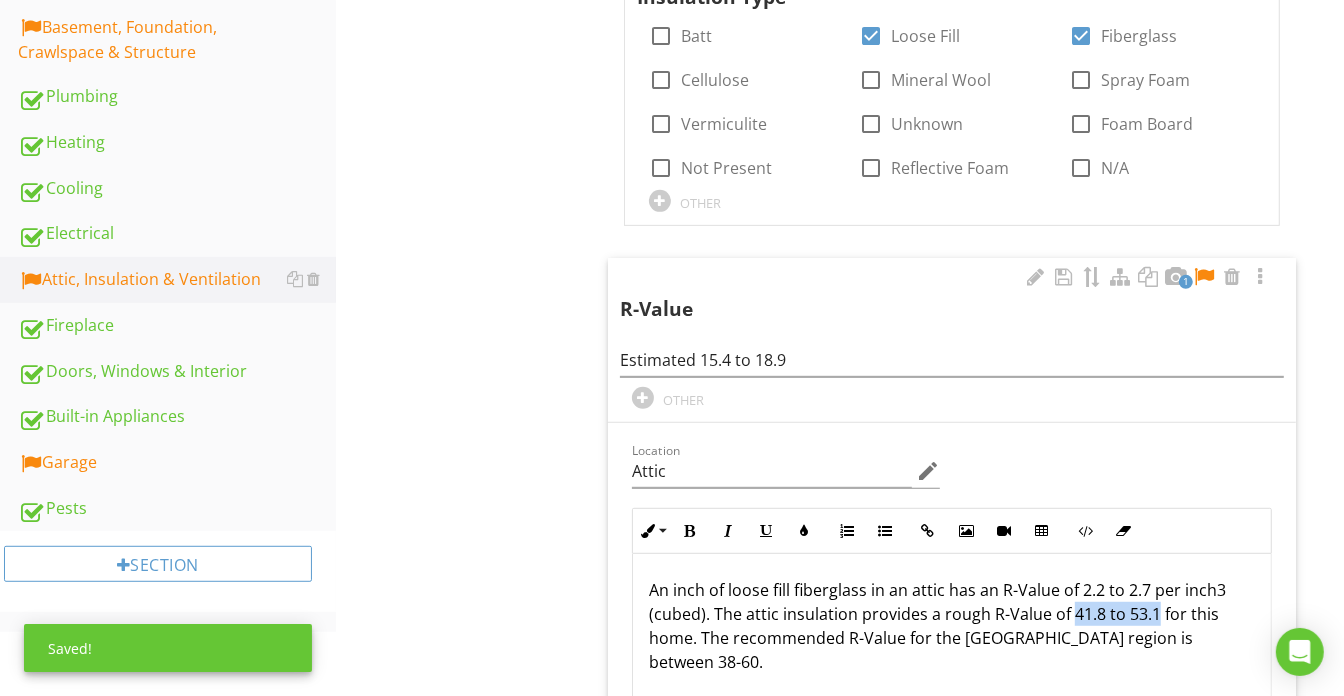 drag, startPoint x: 1069, startPoint y: 609, endPoint x: 1151, endPoint y: 610, distance: 82.006096 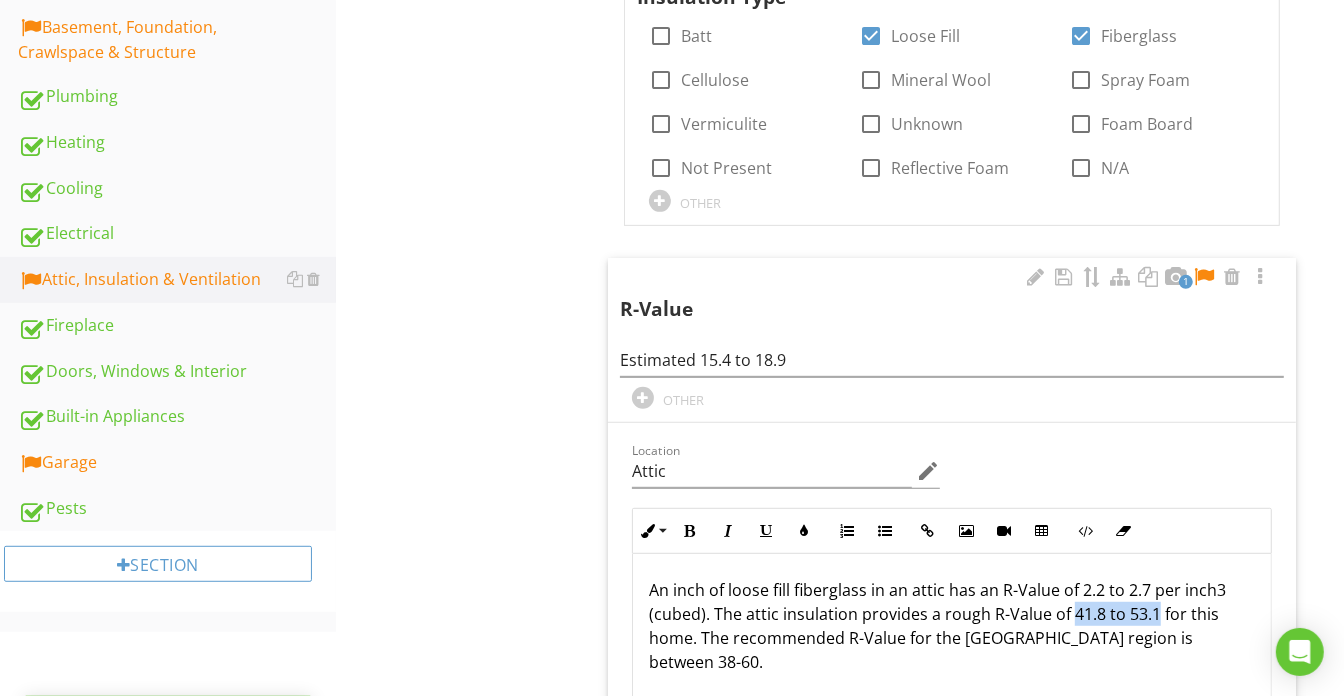 type 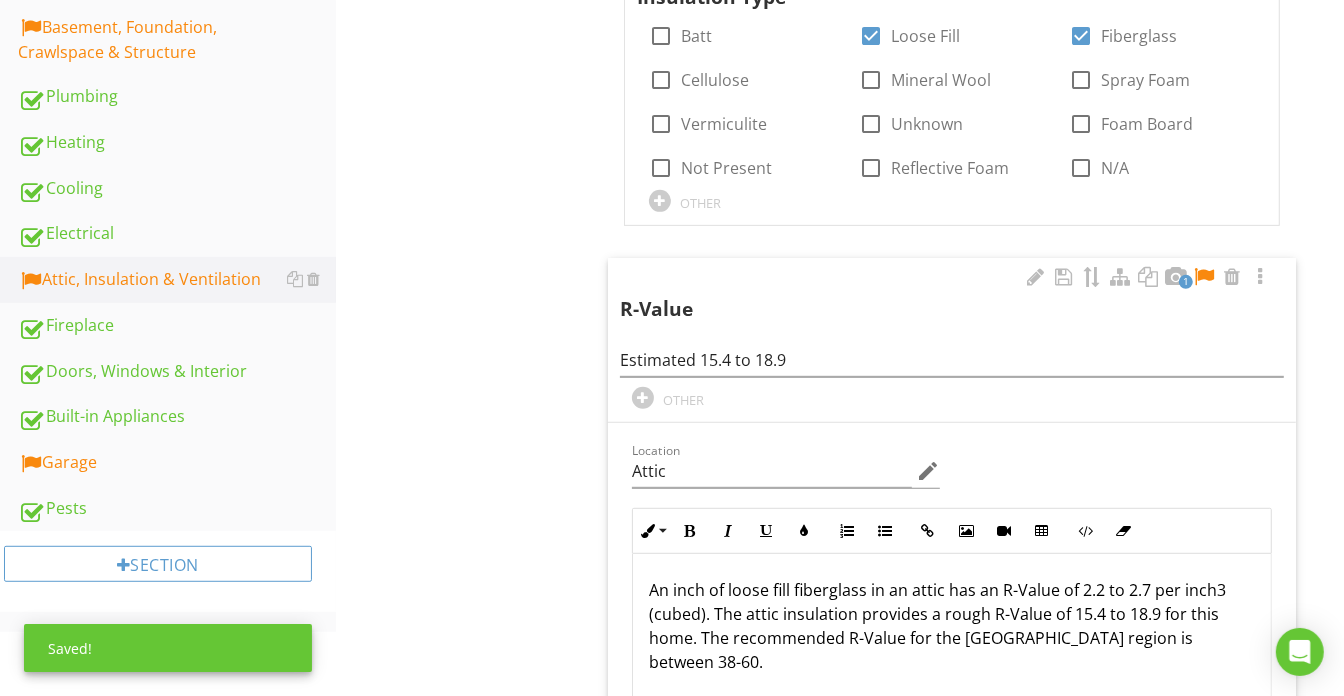 click at bounding box center [1204, 277] 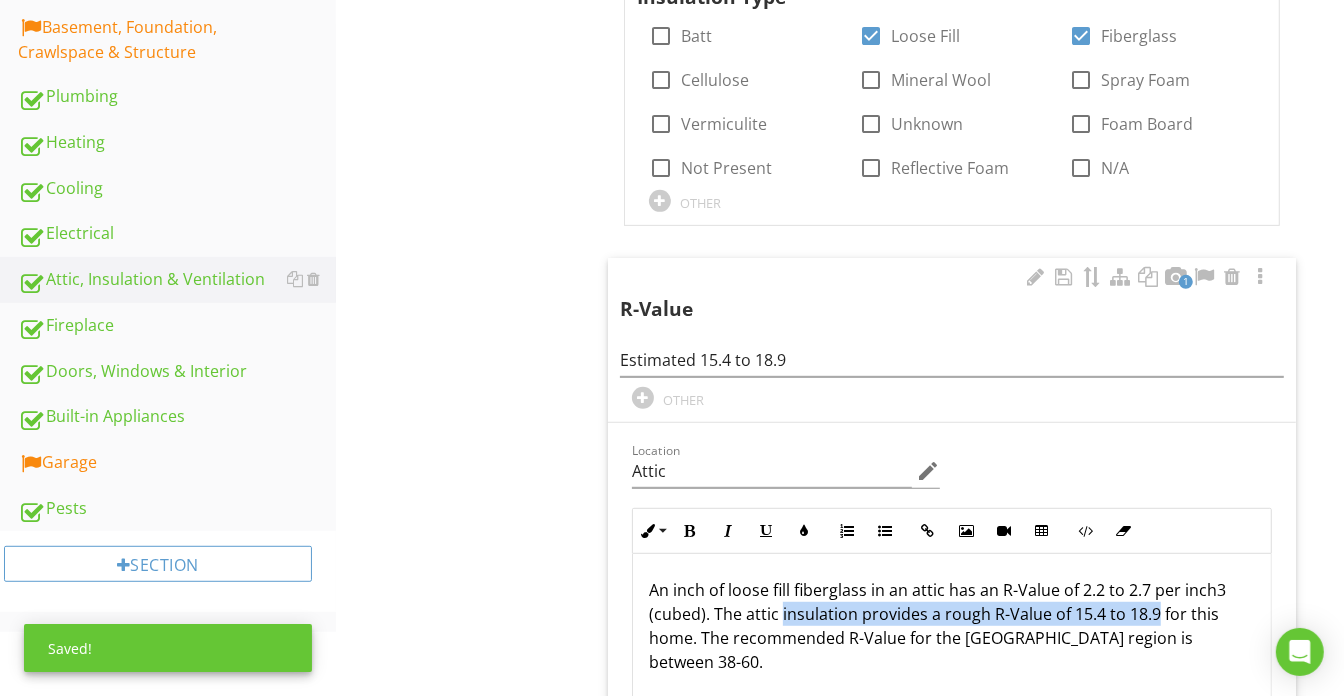 drag, startPoint x: 781, startPoint y: 609, endPoint x: 1153, endPoint y: 613, distance: 372.0215 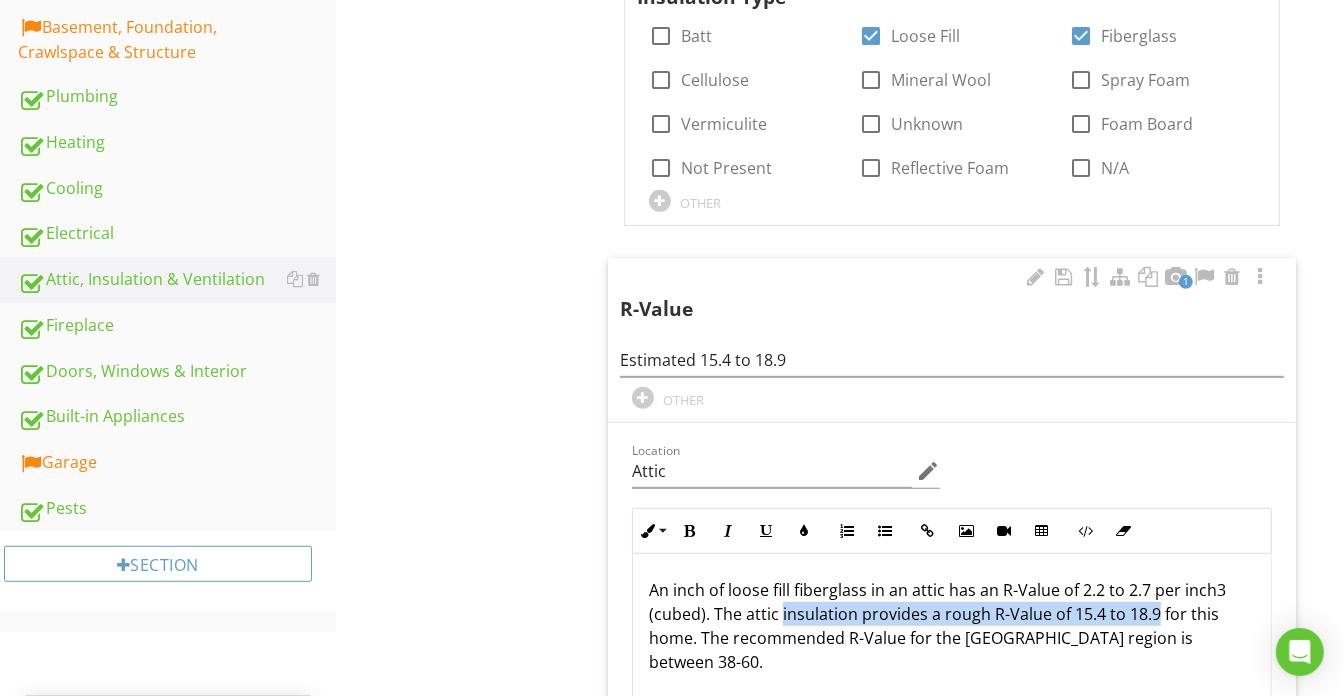 copy on "insulation provides a rough R-Value of 15.4 to 18.9" 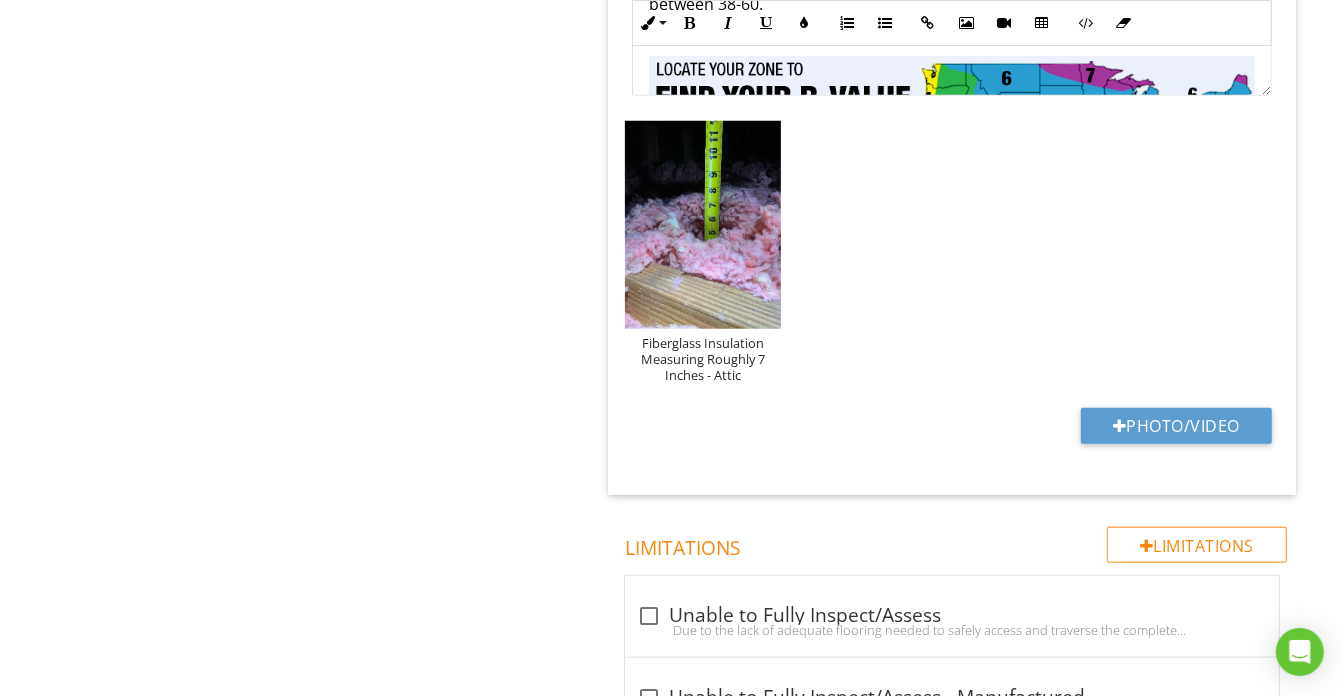 scroll, scrollTop: 1625, scrollLeft: 0, axis: vertical 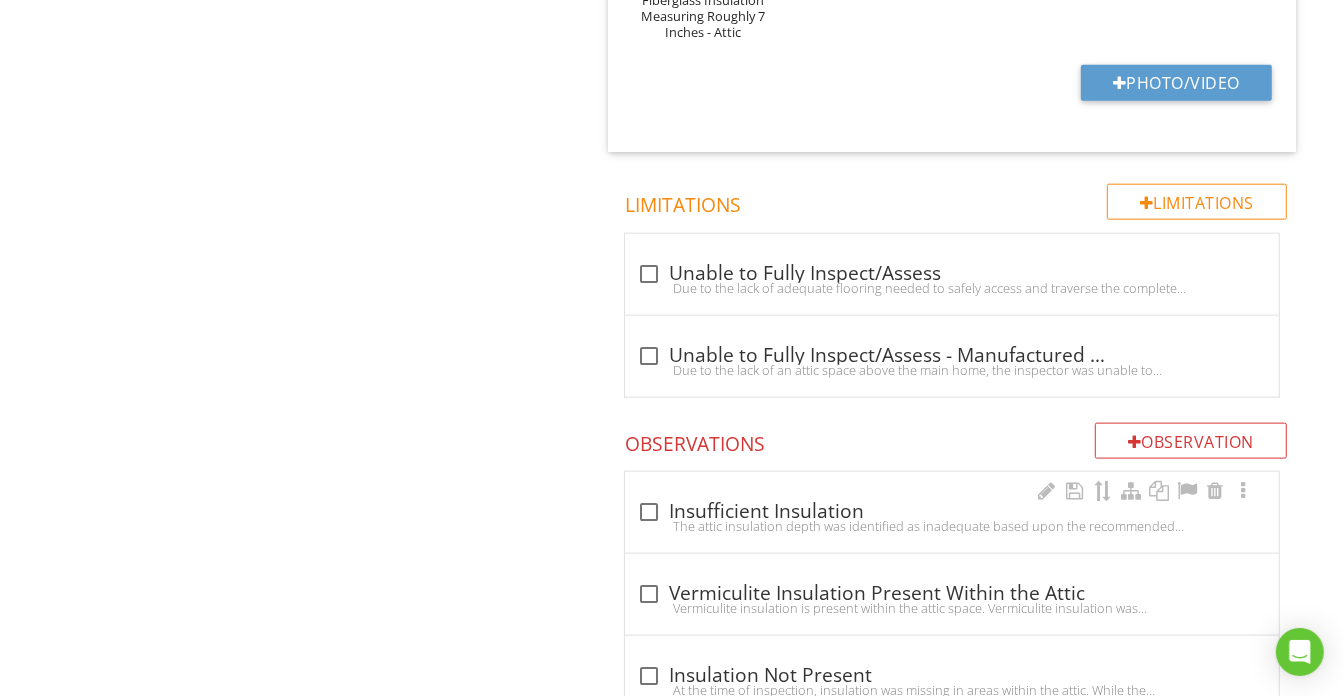 click on "The attic insulation depth was identified as inadequate based upon the recommended R-Value. For more information regarding recommended insulation depth (R-Value) for this geographical area, please refer to the R-Value supplemental attachment (Within the Information Section). Though this is common for homes of this age, we recommend a licensed insulation contractor install additional insulation to increase comfort and reduce energy costs." at bounding box center [952, 526] 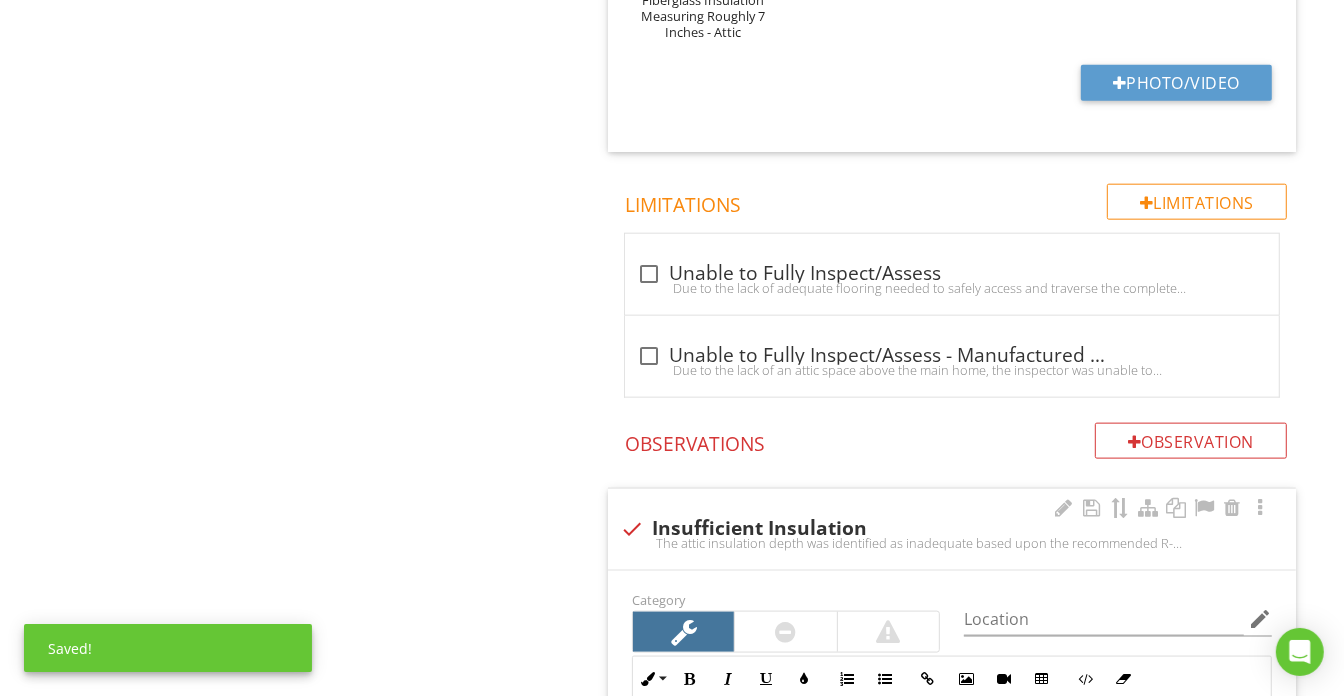 scroll, scrollTop: 1989, scrollLeft: 0, axis: vertical 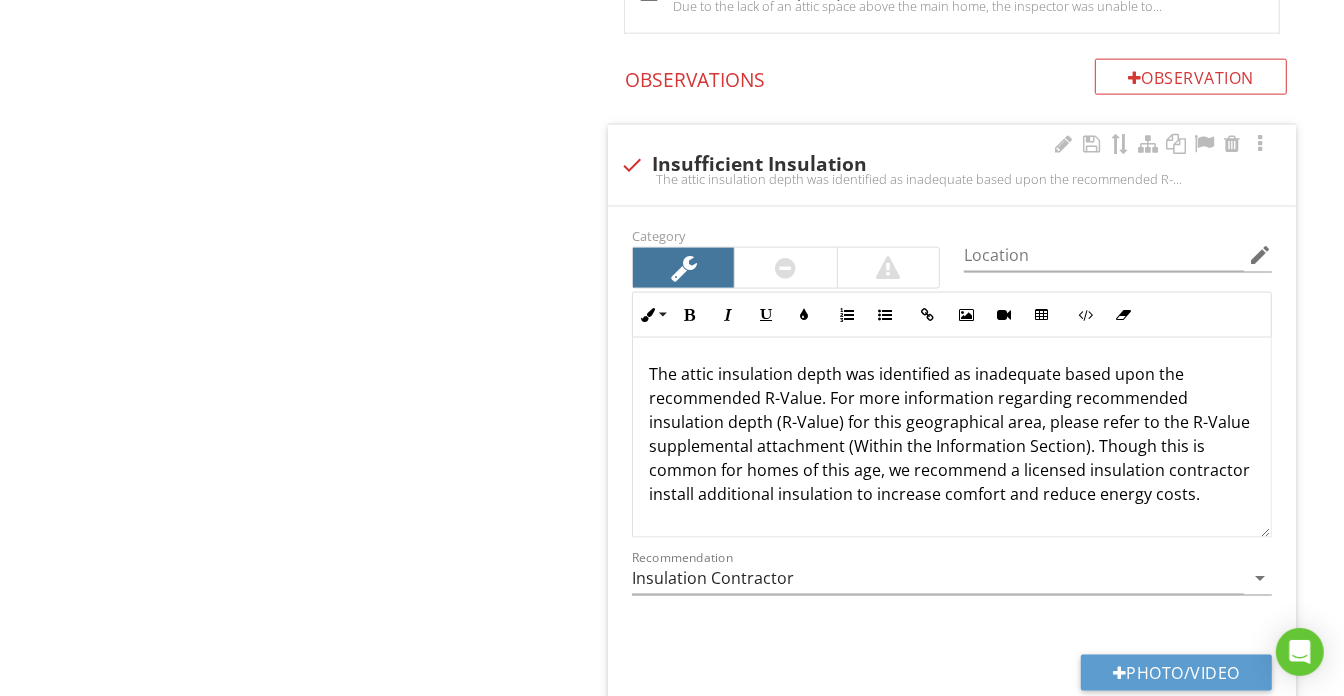 click on "The attic insulation depth was identified as inadequate based upon the recommended R-Value. For more information regarding recommended insulation depth (R-Value) for this geographical area, please refer to the R-Value supplemental attachment (Within the Information Section). Though this is common for homes of this age, we recommend a licensed insulation contractor install additional insulation to increase comfort and reduce energy costs." at bounding box center [952, 434] 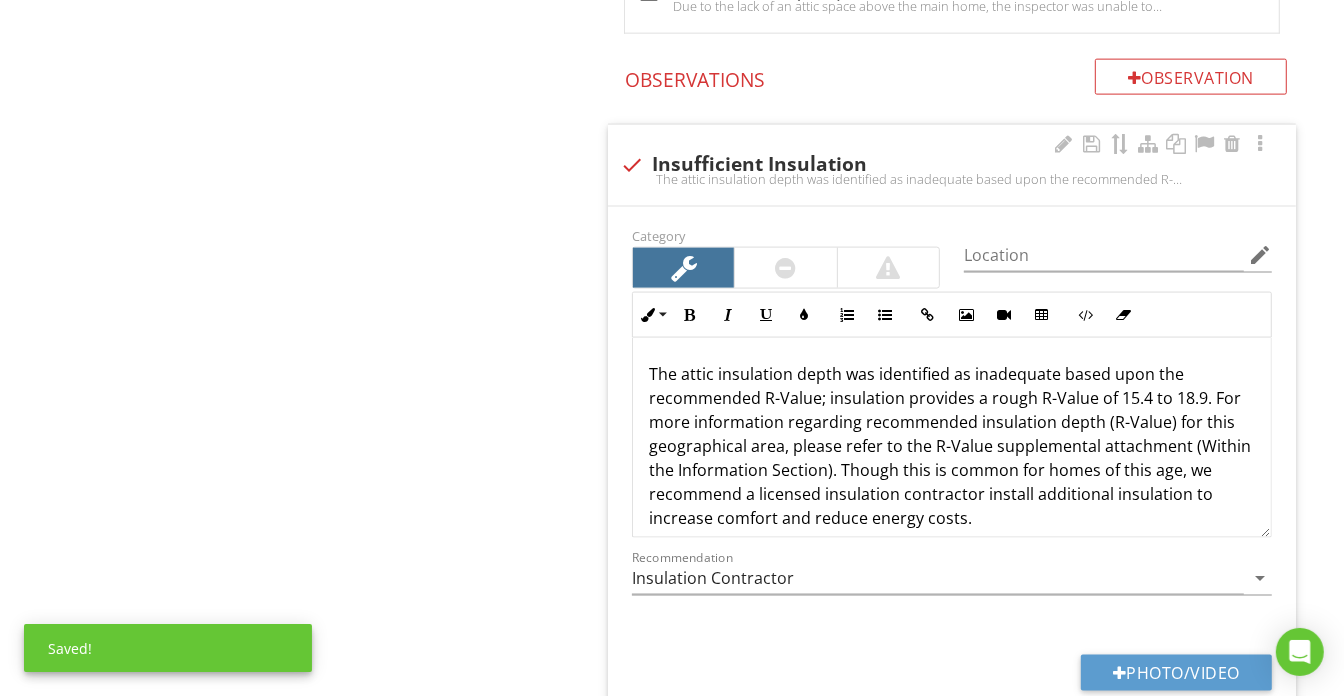 click on "The attic insulation depth was identified as inadequate based upon the recommended R-Value; insulation provides a rough R-Value of 15.4 to 18.9. For more information regarding recommended insulation depth (R-Value) for this geographical area, please refer to the R-Value supplemental attachment (Within the Information Section). Though this is common for homes of this age, we recommend a licensed insulation contractor install additional insulation to increase comfort and reduce energy costs." at bounding box center [952, 446] 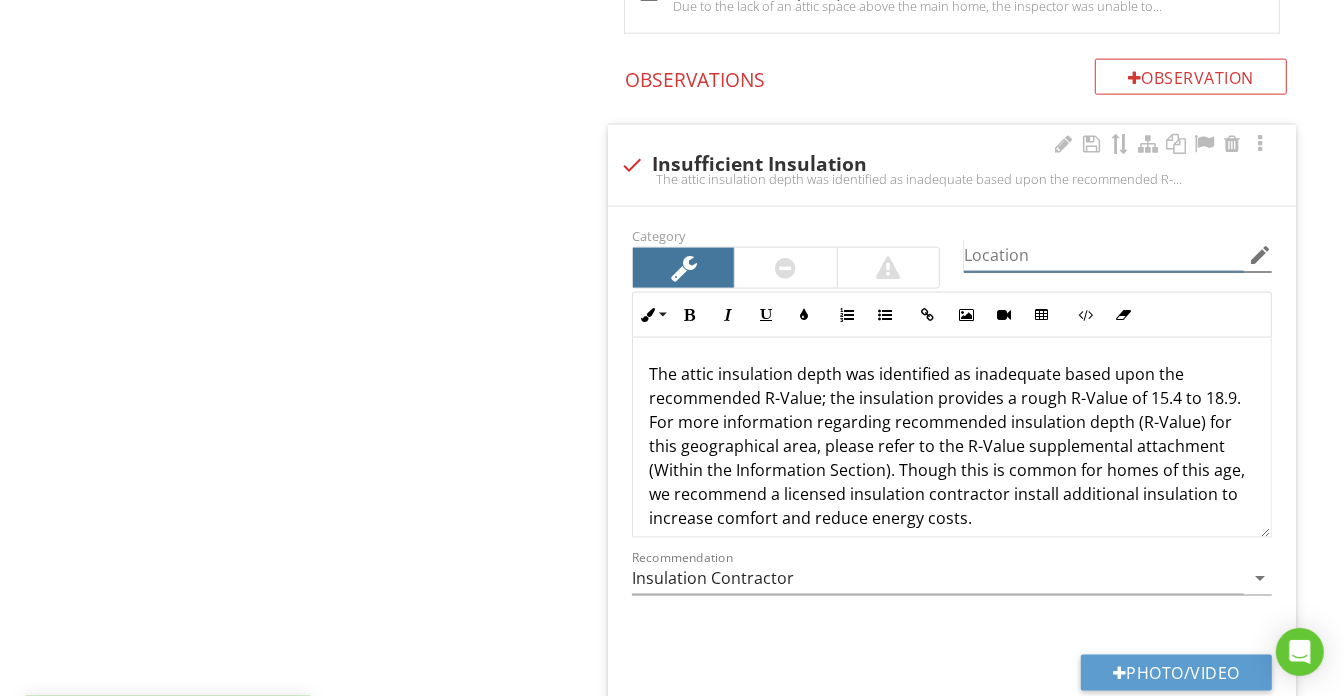 click at bounding box center [1104, 255] 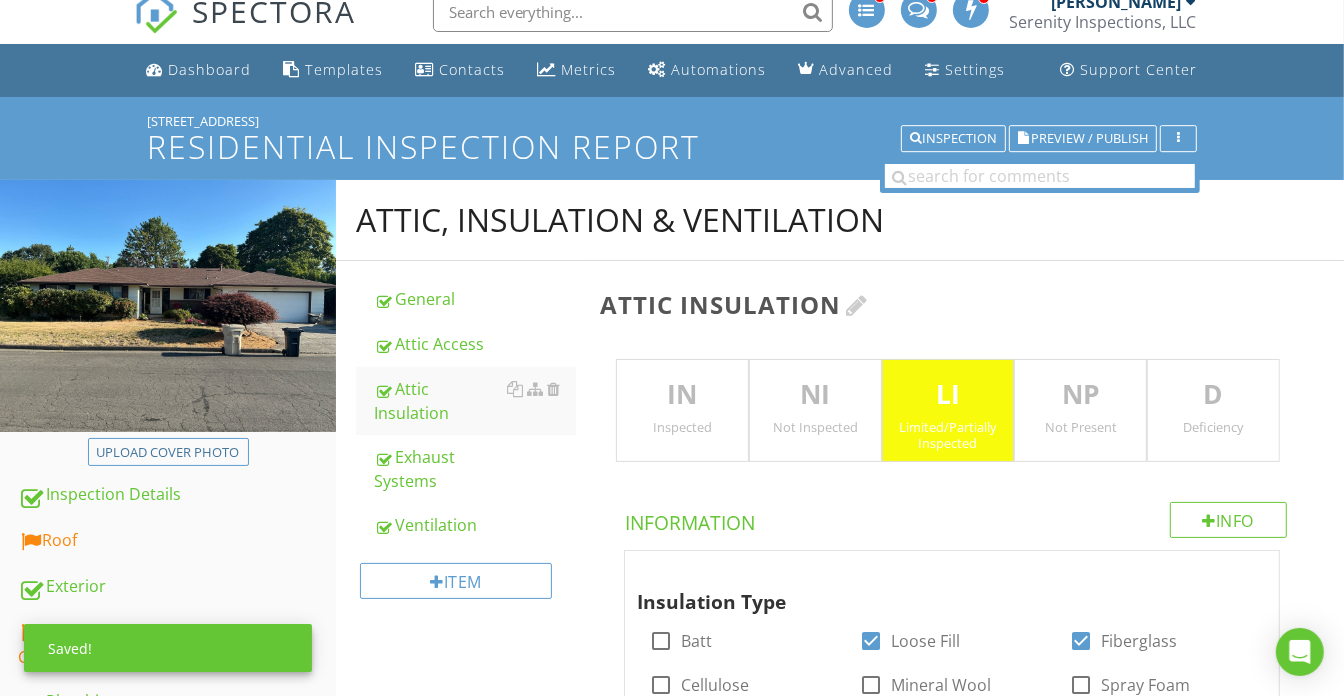 scroll, scrollTop: 0, scrollLeft: 0, axis: both 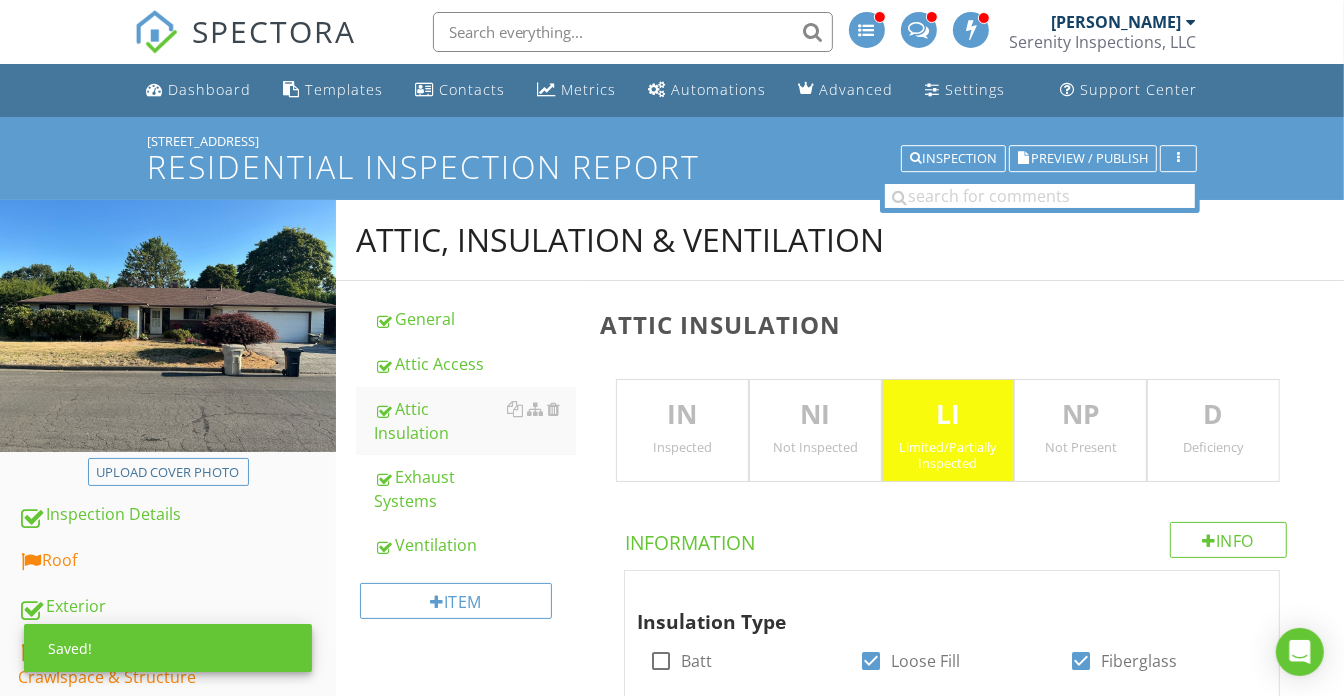 type on "Attic" 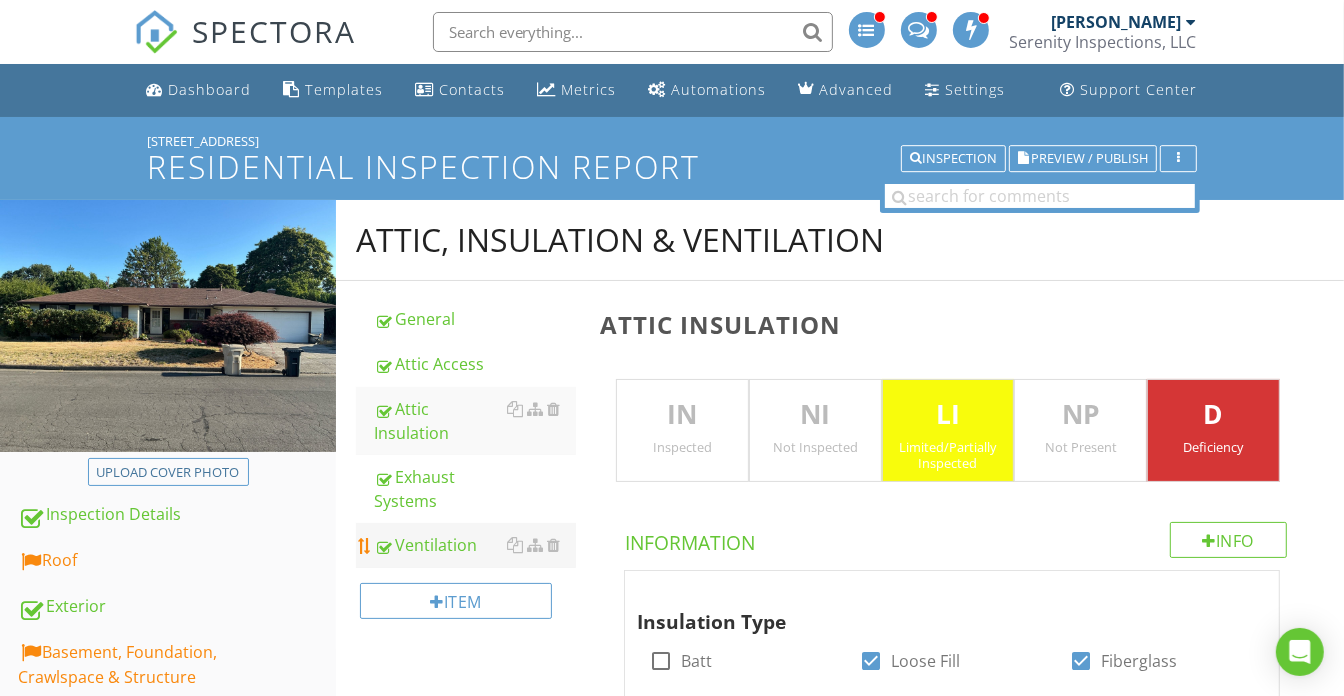 click on "Ventilation" at bounding box center (475, 545) 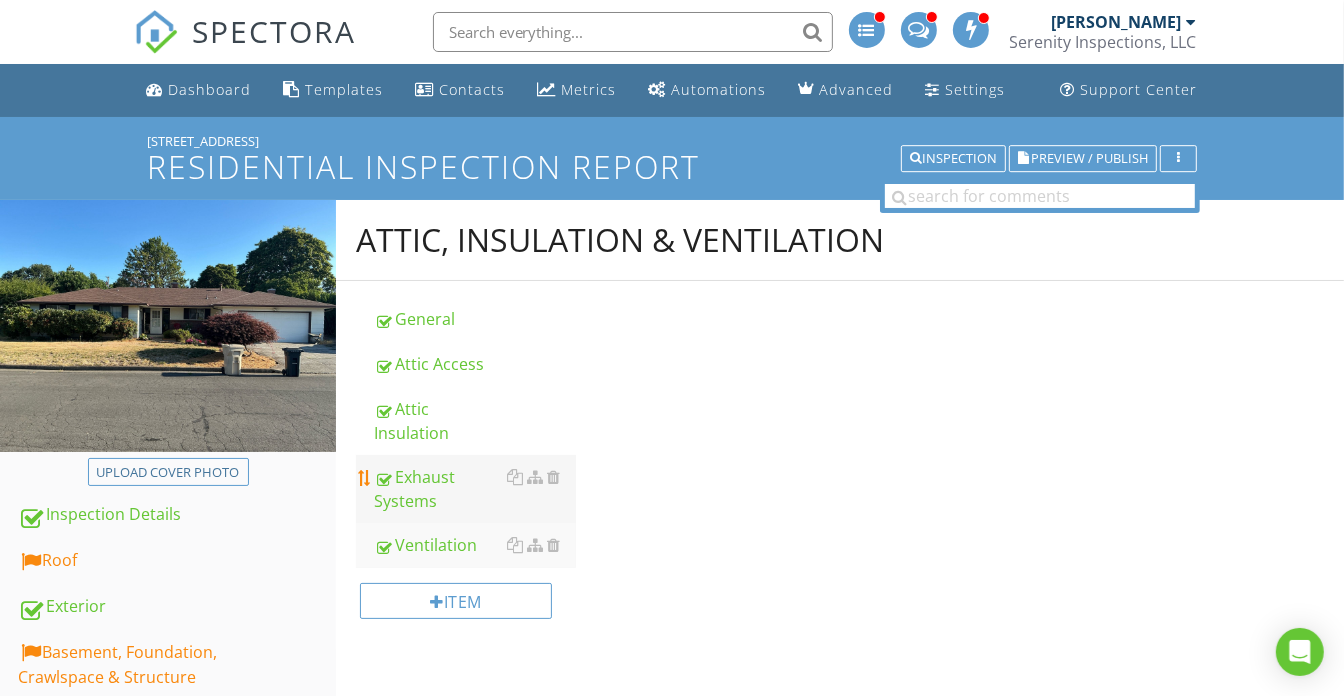click on "Exhaust Systems" at bounding box center [475, 489] 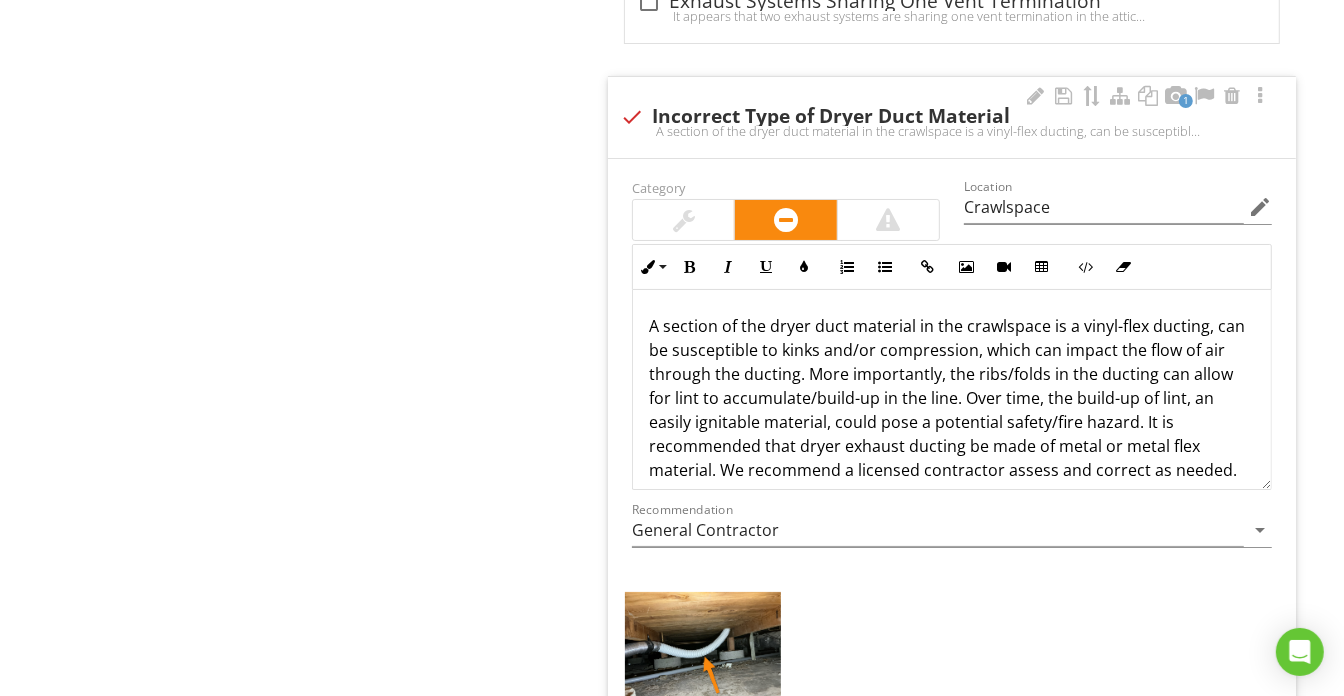 scroll, scrollTop: 5636, scrollLeft: 0, axis: vertical 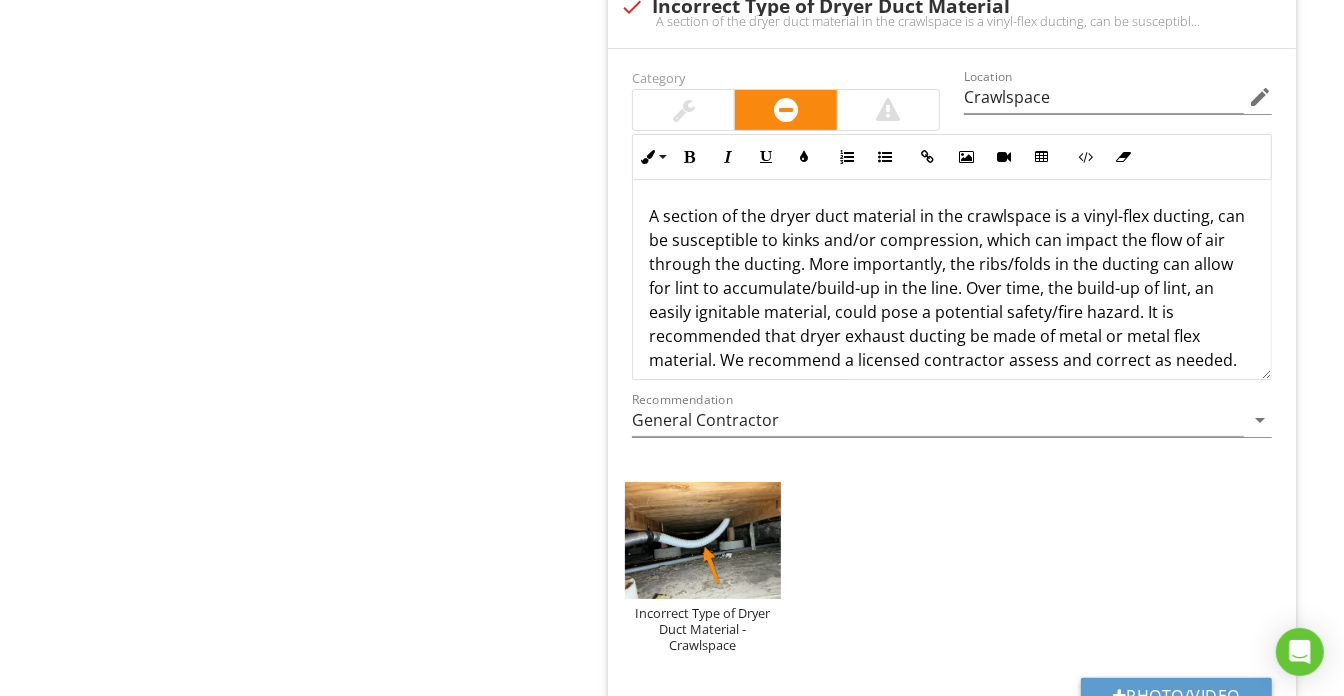 click on "A section of the dryer duct material in the crawlspace is a vinyl-flex ducting, can be susceptible to kinks and/or compression, which can impact the flow of air through the ducting. More importantly, the ribs/folds in the ducting can allow for lint to accumulate/build-up in the line. Over time, the build-up of lint, an easily ignitable material, could pose a potential safety/fire hazard. It is recommended that dryer exhaust ducting be made of metal or metal flex material. We recommend a licensed contractor assess and correct as needed." at bounding box center [952, 288] 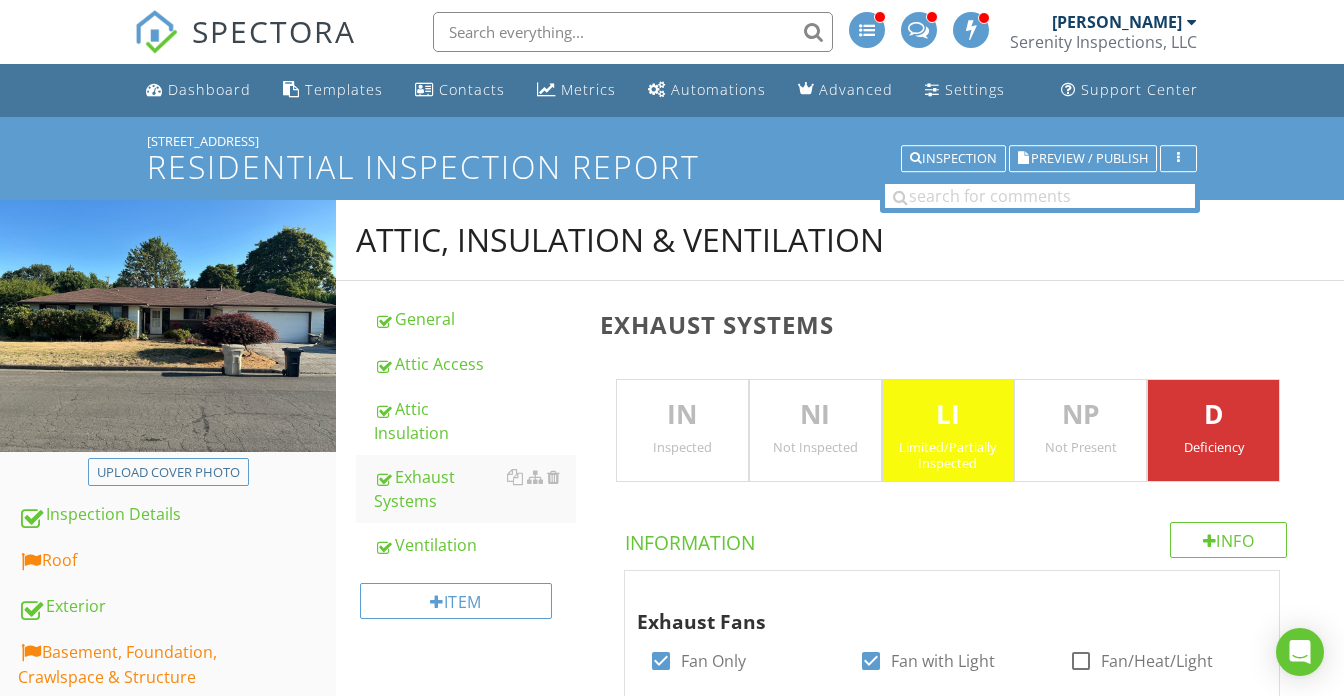 type 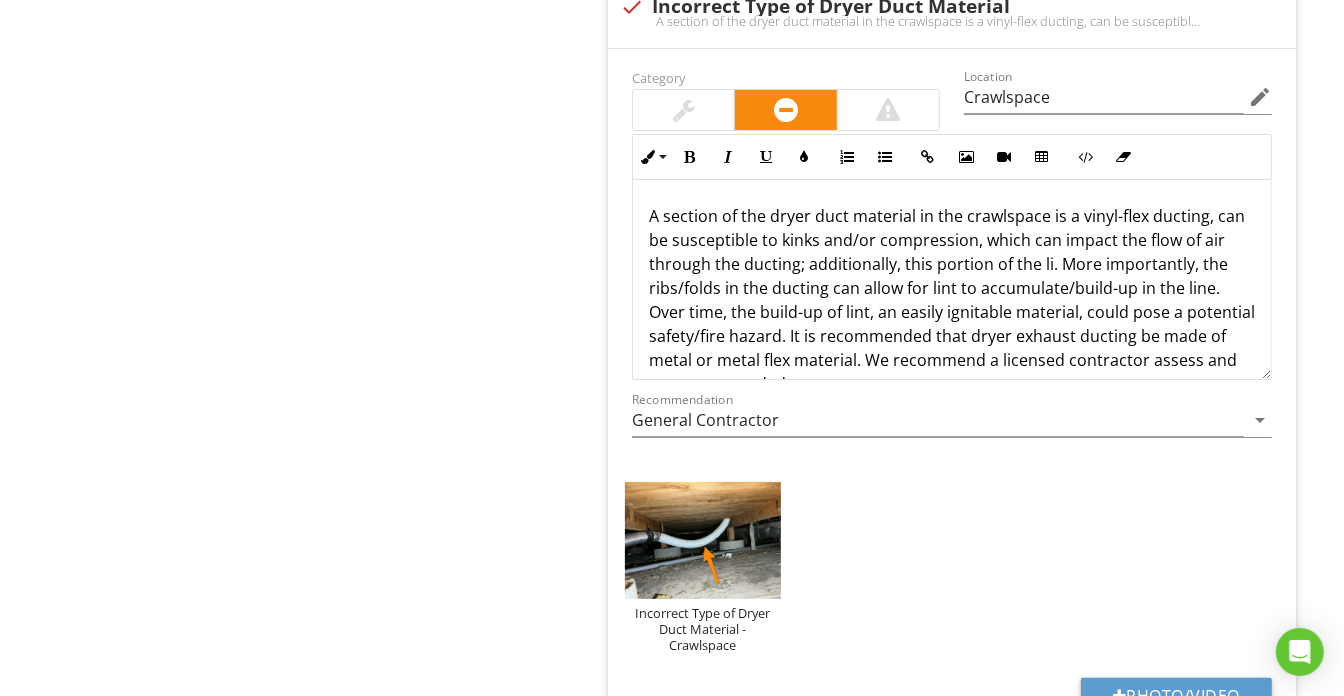scroll, scrollTop: 0, scrollLeft: 0, axis: both 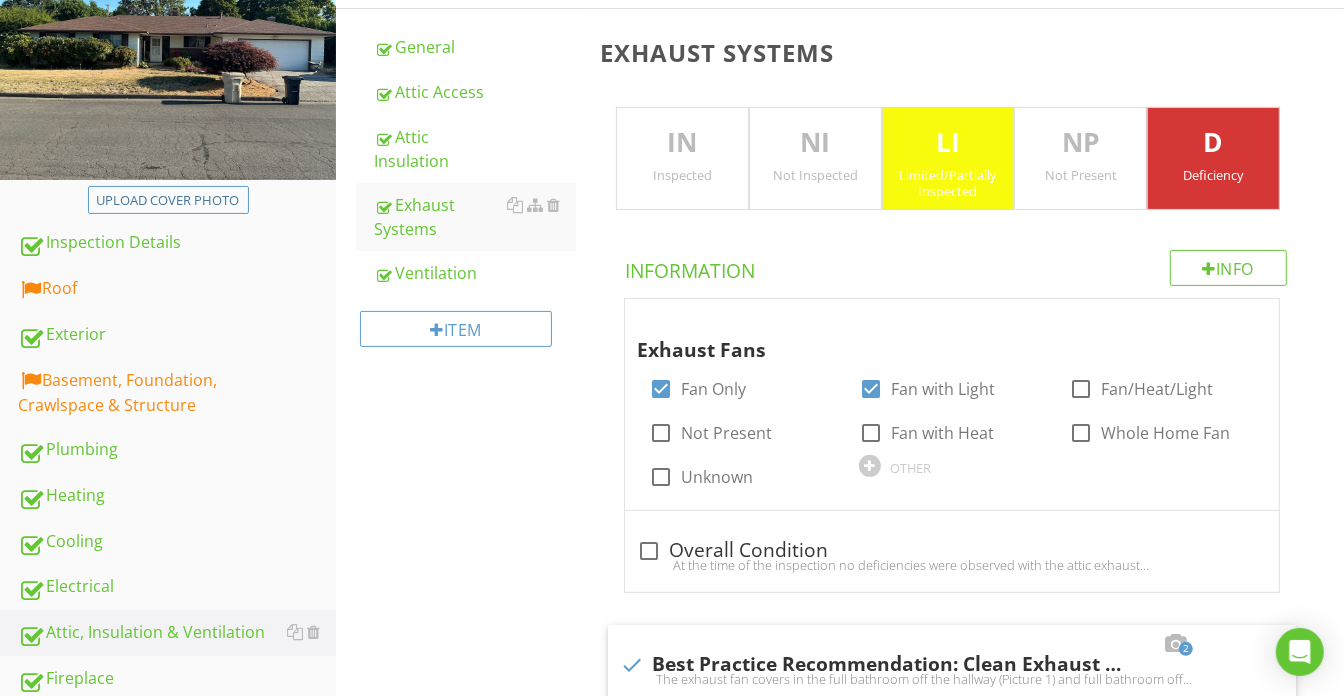 drag, startPoint x: 168, startPoint y: 400, endPoint x: 582, endPoint y: 231, distance: 447.16553 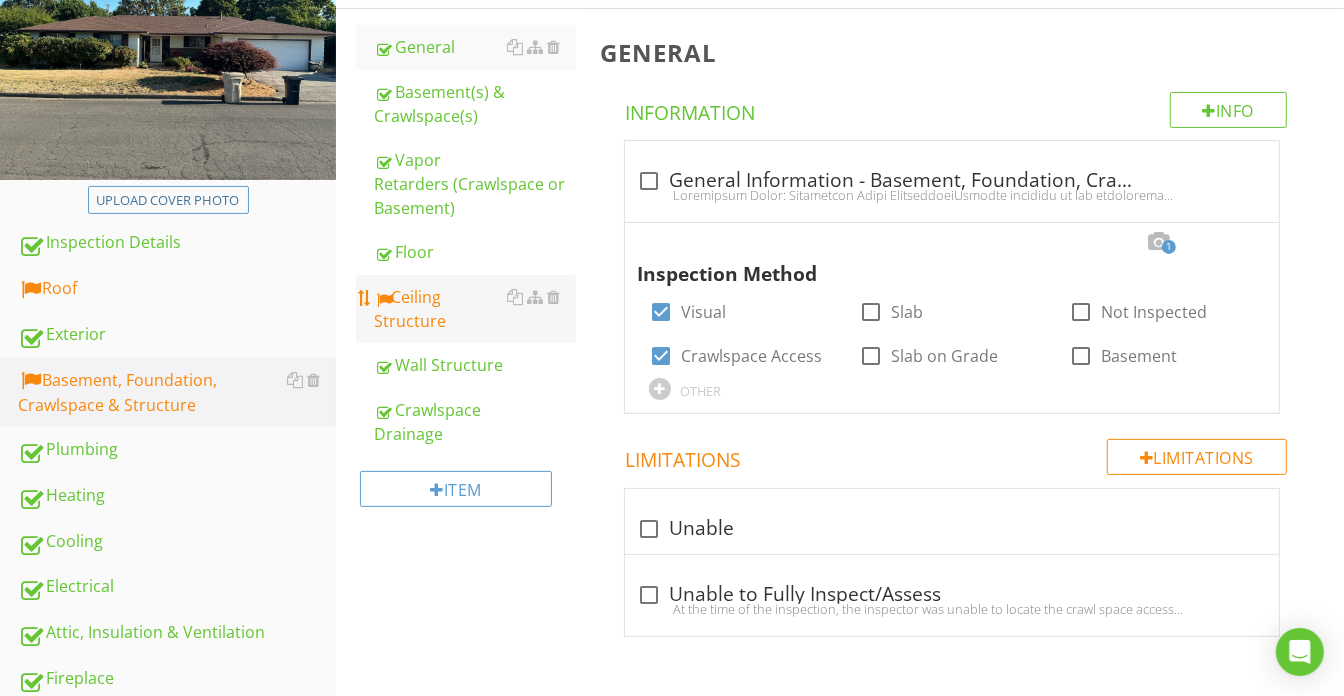 click on "Ceiling Structure" at bounding box center (475, 309) 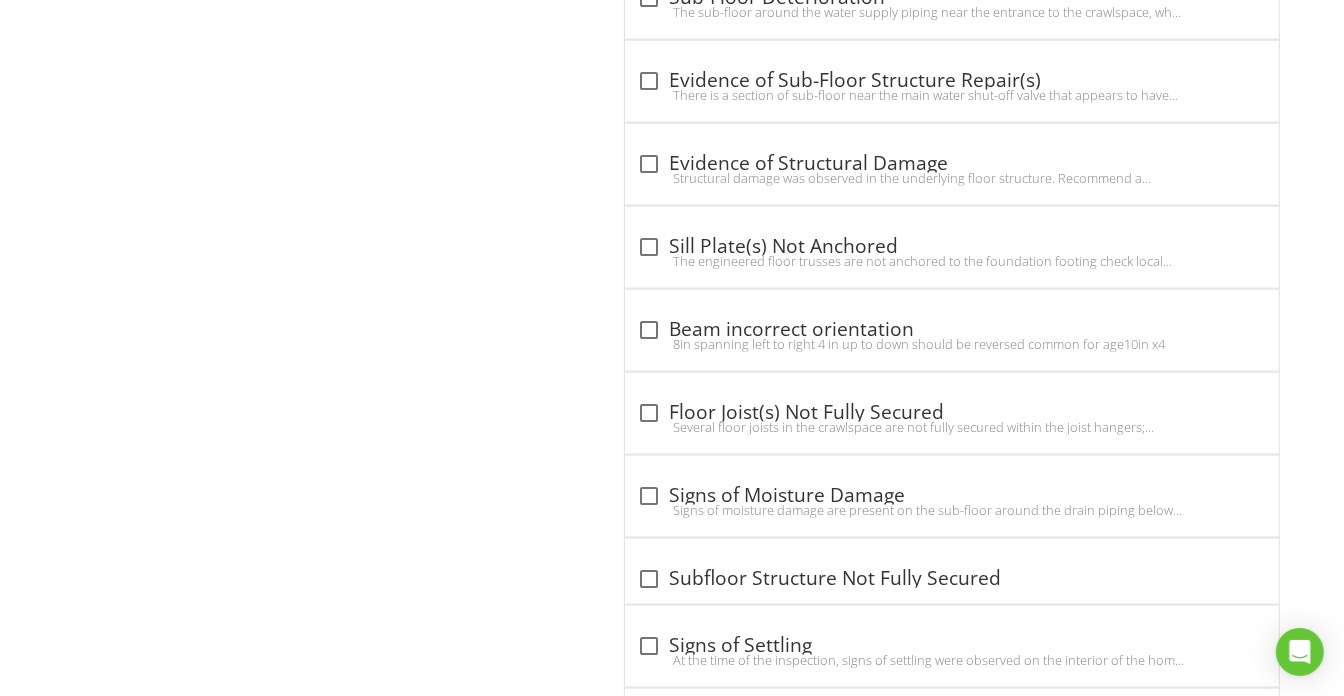 scroll, scrollTop: 7636, scrollLeft: 0, axis: vertical 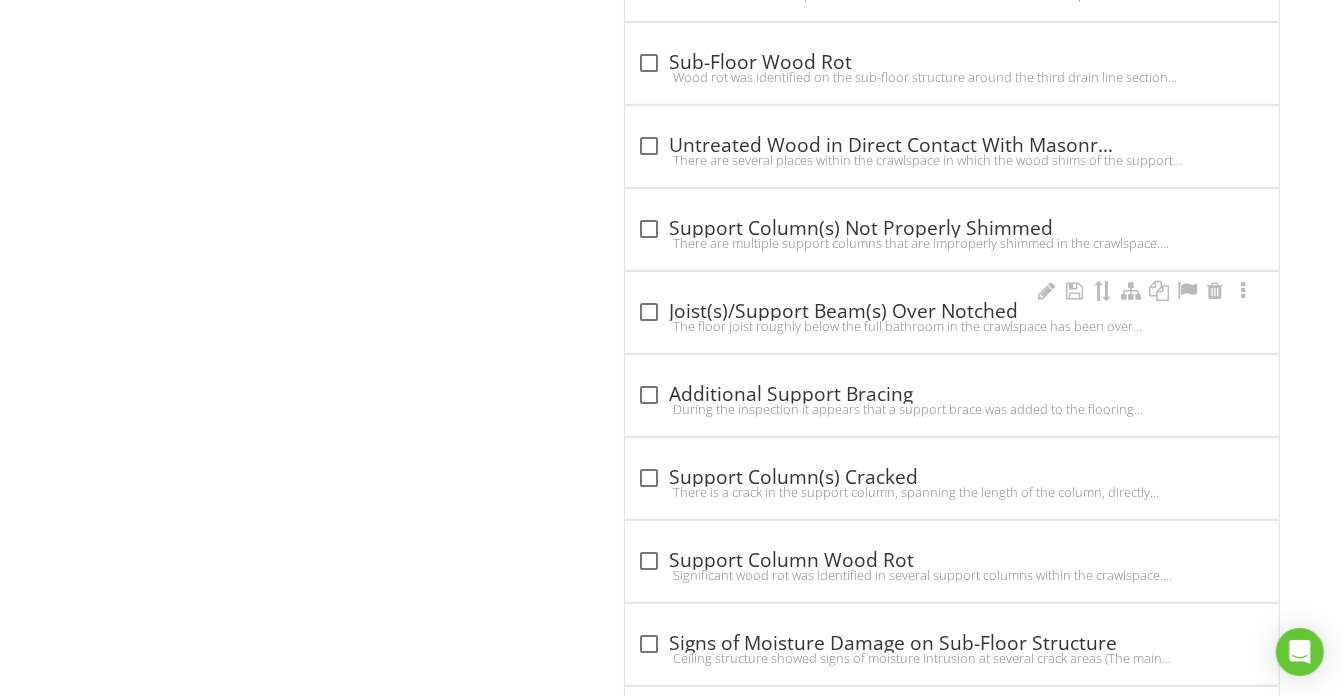 drag, startPoint x: 732, startPoint y: 312, endPoint x: 858, endPoint y: 338, distance: 128.65457 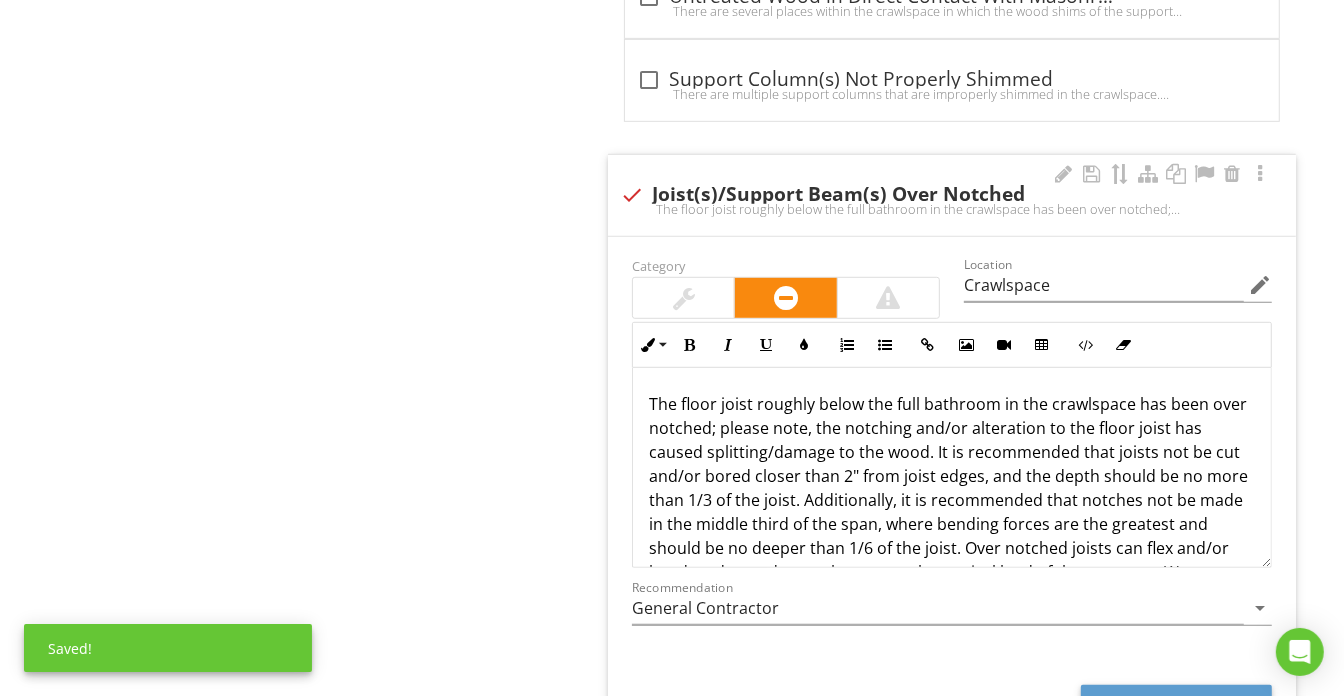 scroll, scrollTop: 6363, scrollLeft: 0, axis: vertical 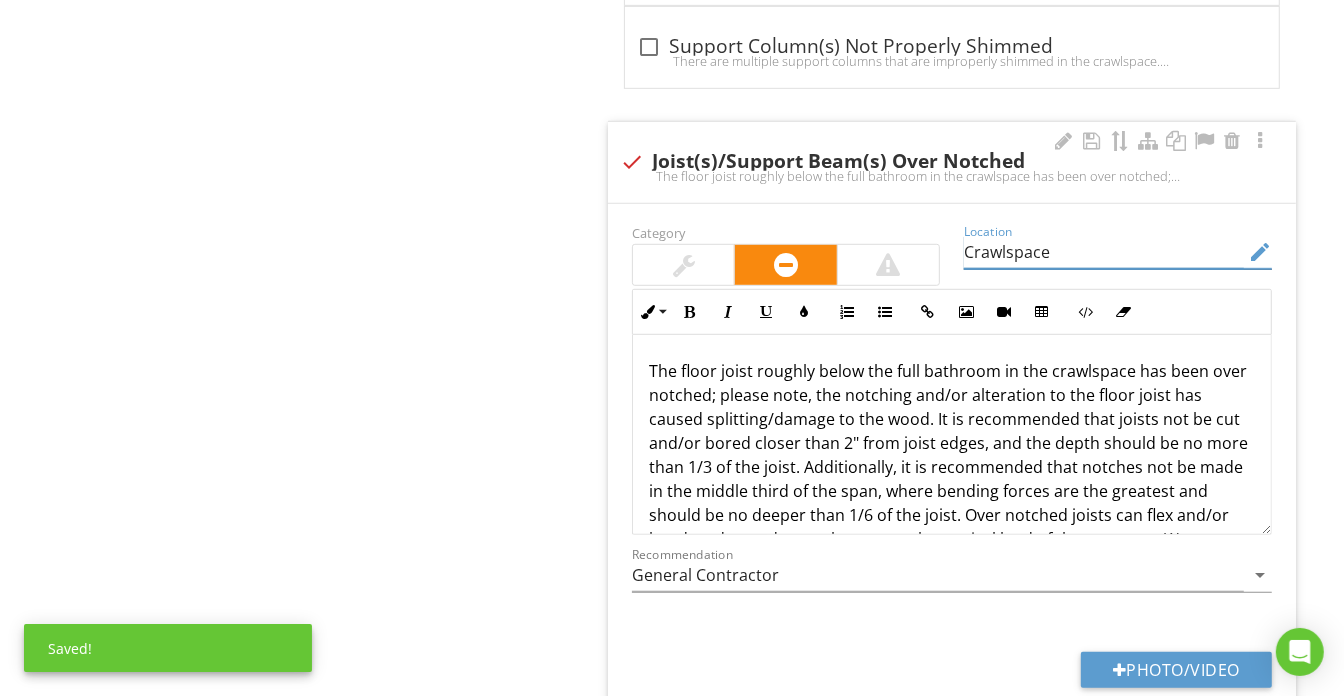 click on "Crawlspace" at bounding box center (1104, 252) 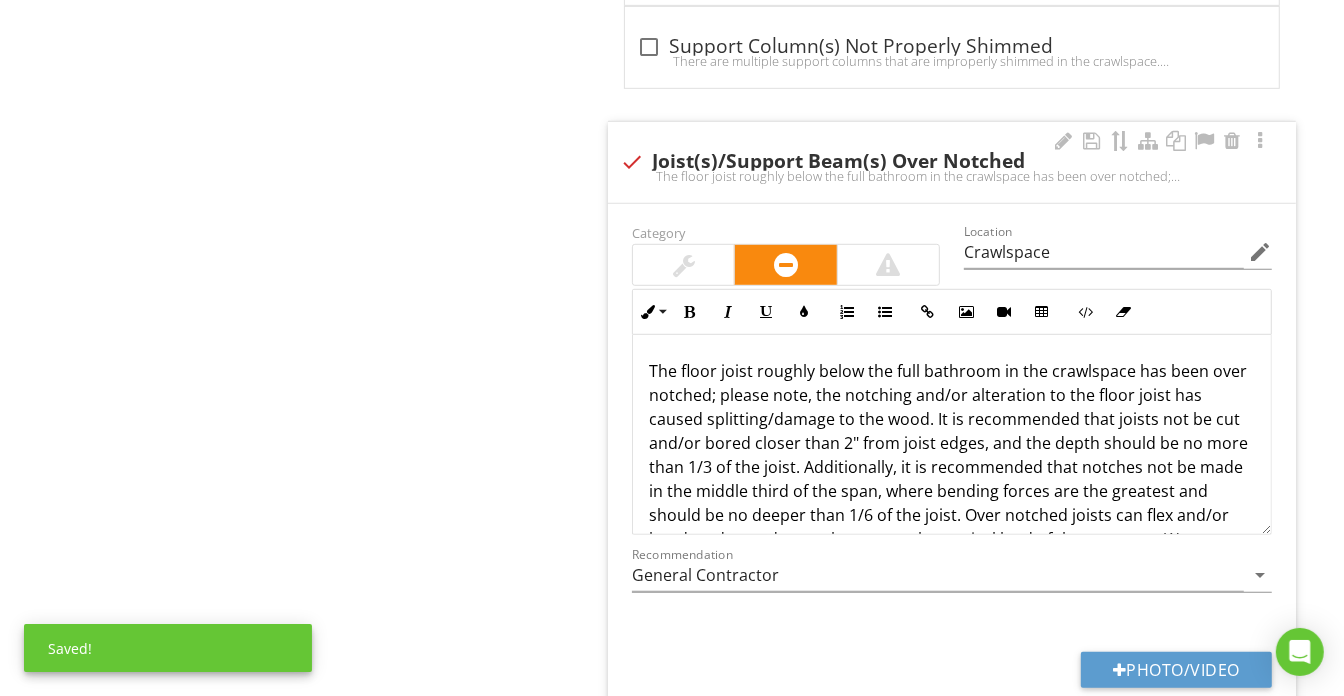 click at bounding box center (684, 265) 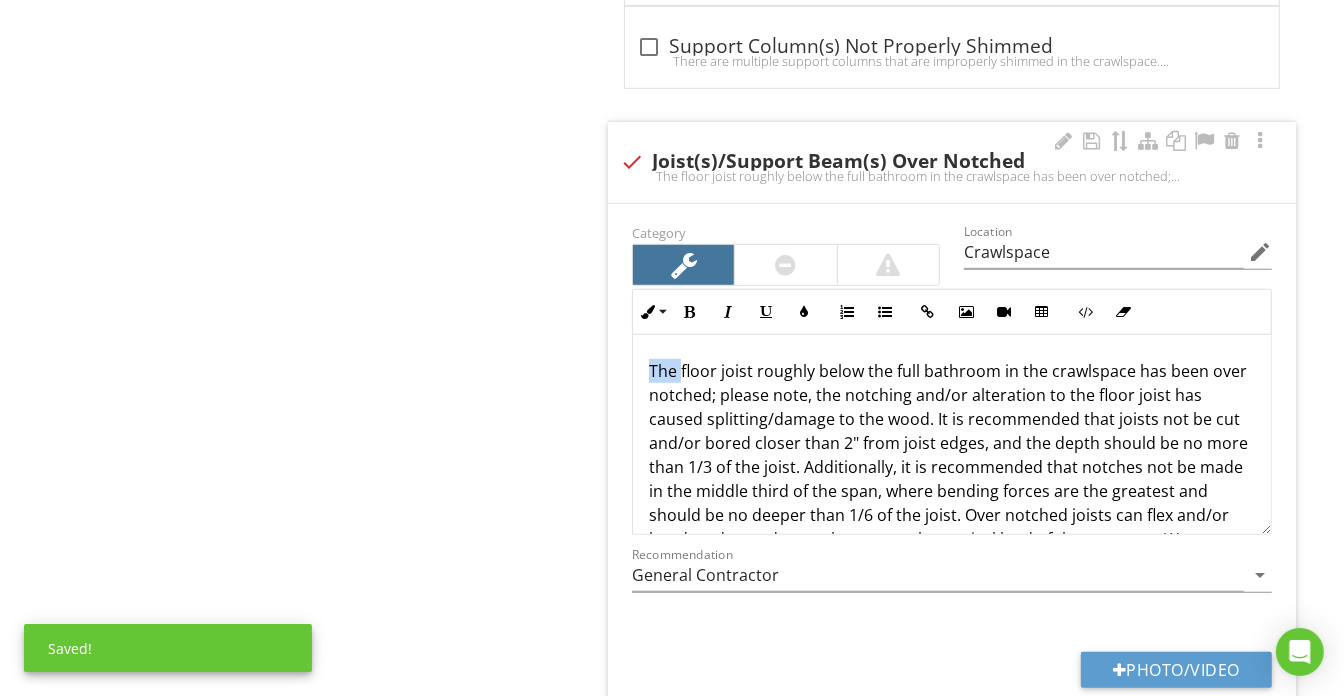 drag, startPoint x: 681, startPoint y: 367, endPoint x: 607, endPoint y: 360, distance: 74.330345 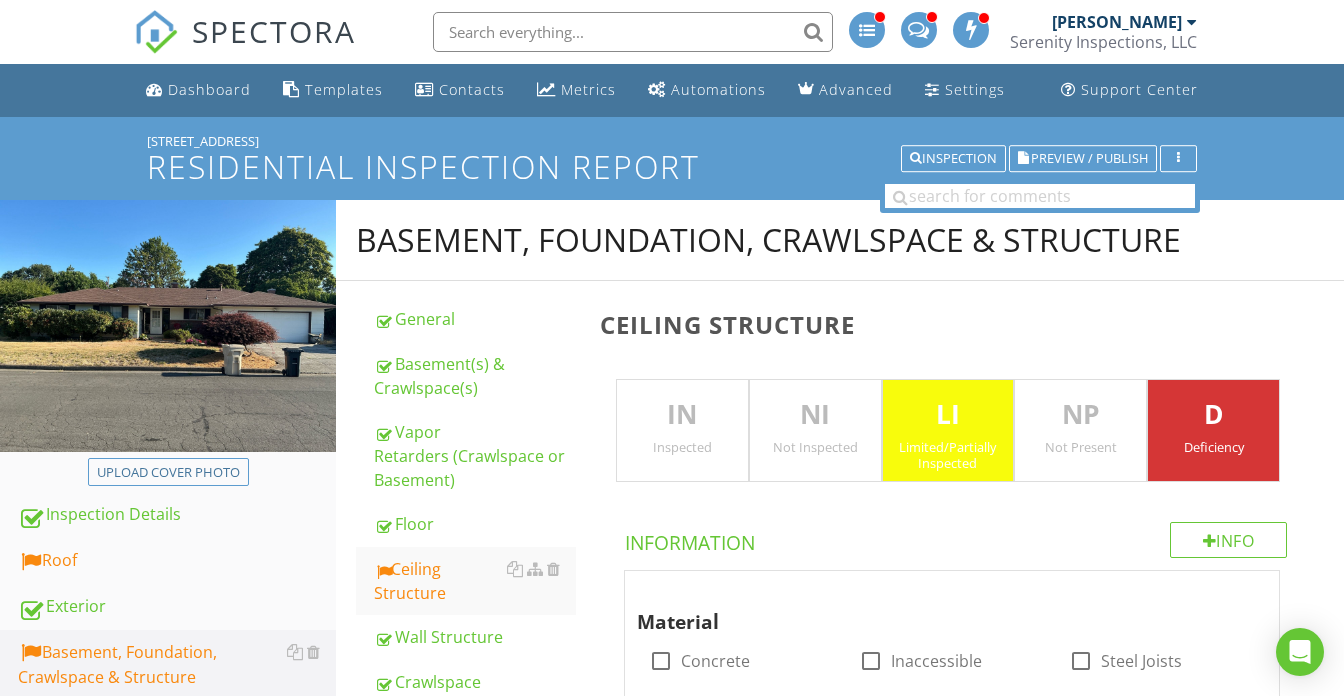 scroll, scrollTop: 6363, scrollLeft: 0, axis: vertical 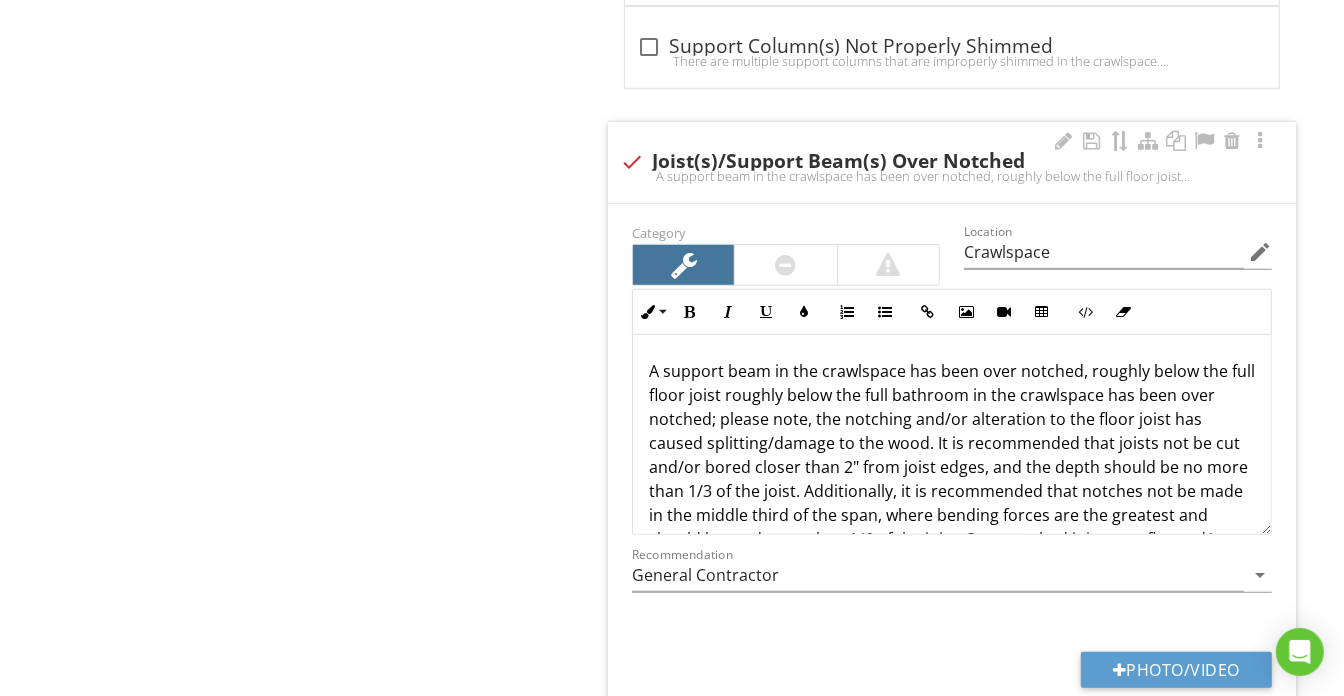 click on "A support beam in the crawlspace has been over notched, roughly below the full floor joist roughly below the full bathroom in the crawlspace has been over notched; please note, the notching and/or alteration to the floor joist has caused splitting/damage to the wood. It is recommended that joists not be cut and/or bored closer than 2" from joist edges, and the depth should be no more than 1/3 of the joist. Additionally, it is recommended that notches not be made in the middle third of the span, where bending forces are the greatest and should be no deeper than 1/6 of the joist. Over notched joists can flex and/or bend, and not adequately support the vertical load of the structure. We recommend a licensed contractor further evaluate and correct." at bounding box center [952, 479] 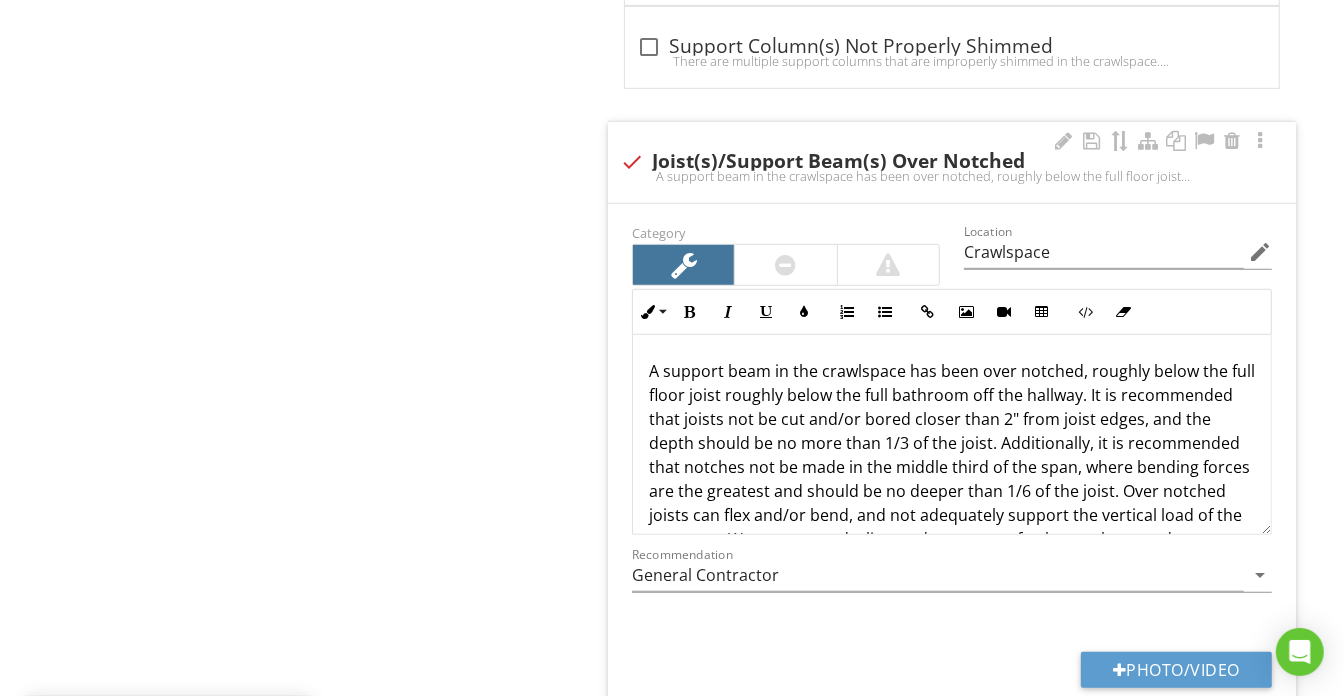 click on "A support beam in the crawlspace has been over notched, roughly below the full floor joist roughly below the full bathroom off the hallway. It is recommended that joists not be cut and/or bored closer than 2" from joist edges, and the depth should be no more than 1/3 of the joist. Additionally, it is recommended that notches not be made in the middle third of the span, where bending forces are the greatest and should be no deeper than 1/6 of the joist. Over notched joists can flex and/or bend, and not adequately support the vertical load of the structure. We recommend a licensed contractor further evaluate and correct." at bounding box center [952, 455] 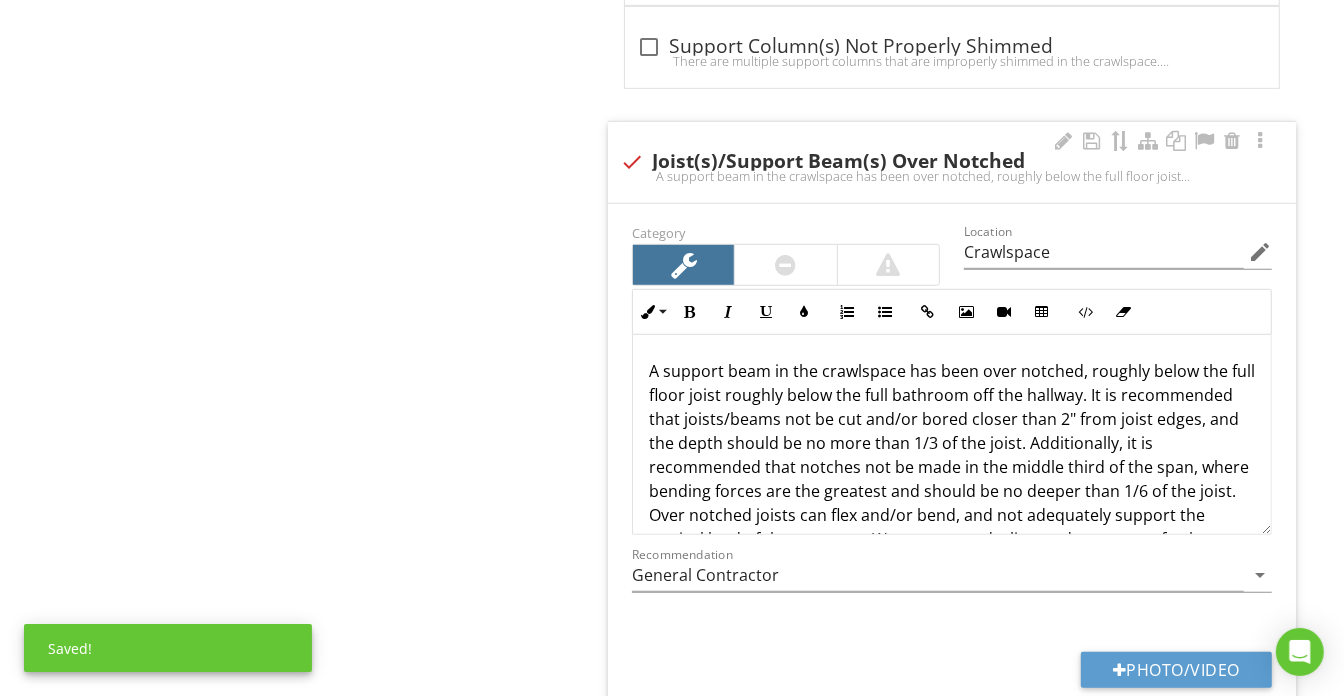 click on "A support beam in the crawlspace has been over notched, roughly below the full floor joist roughly below the full bathroom off the hallway. It is recommended that joists/beams not be cut and/or bored closer than 2" from joist edges, and the depth should be no more than 1/3 of the joist. Additionally, it is recommended that notches not be made in the middle third of the span, where bending forces are the greatest and should be no deeper than 1/6 of the joist. Over notched joists can flex and/or bend, and not adequately support the vertical load of the structure. We recommend a licensed contractor further evaluate and correct." at bounding box center (952, 467) 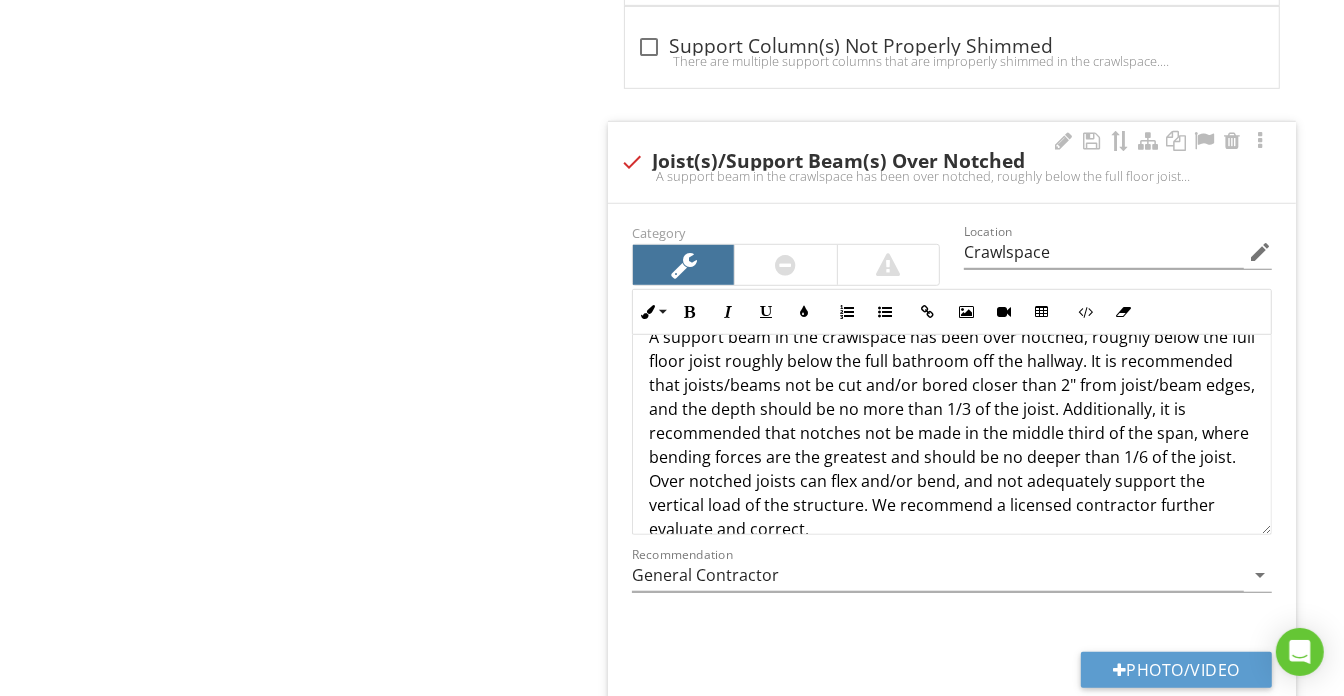 scroll, scrollTop: 64, scrollLeft: 0, axis: vertical 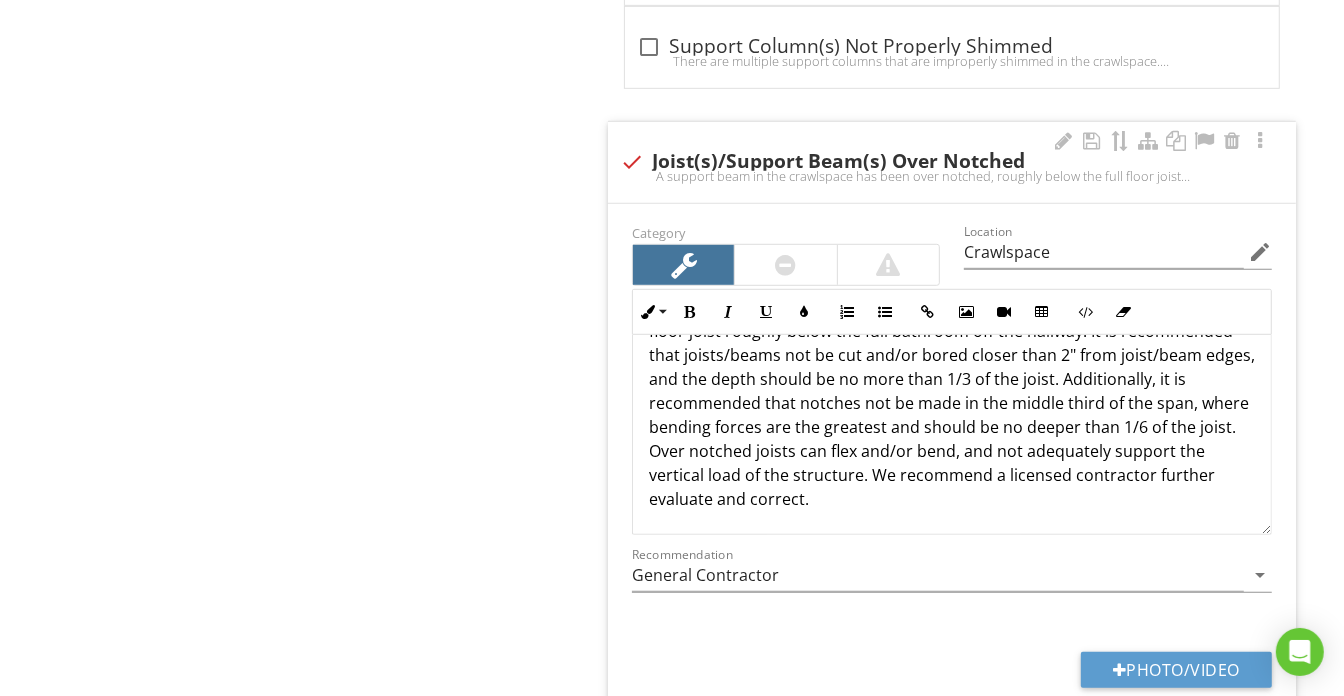 click on "A support beam in the crawlspace has been over notched, roughly below the full floor joist roughly below the full bathroom off the hallway. It is recommended that joists/beams not be cut and/or bored closer than 2" from joist/beam edges, and the depth should be no more than 1/3 of the joist. Additionally, it is recommended that notches not be made in the middle third of the span, where bending forces are the greatest and should be no deeper than 1/6 of the joist. Over notched joists can flex and/or bend, and not adequately support the vertical load of the structure. We recommend a licensed contractor further evaluate and correct." at bounding box center (952, 403) 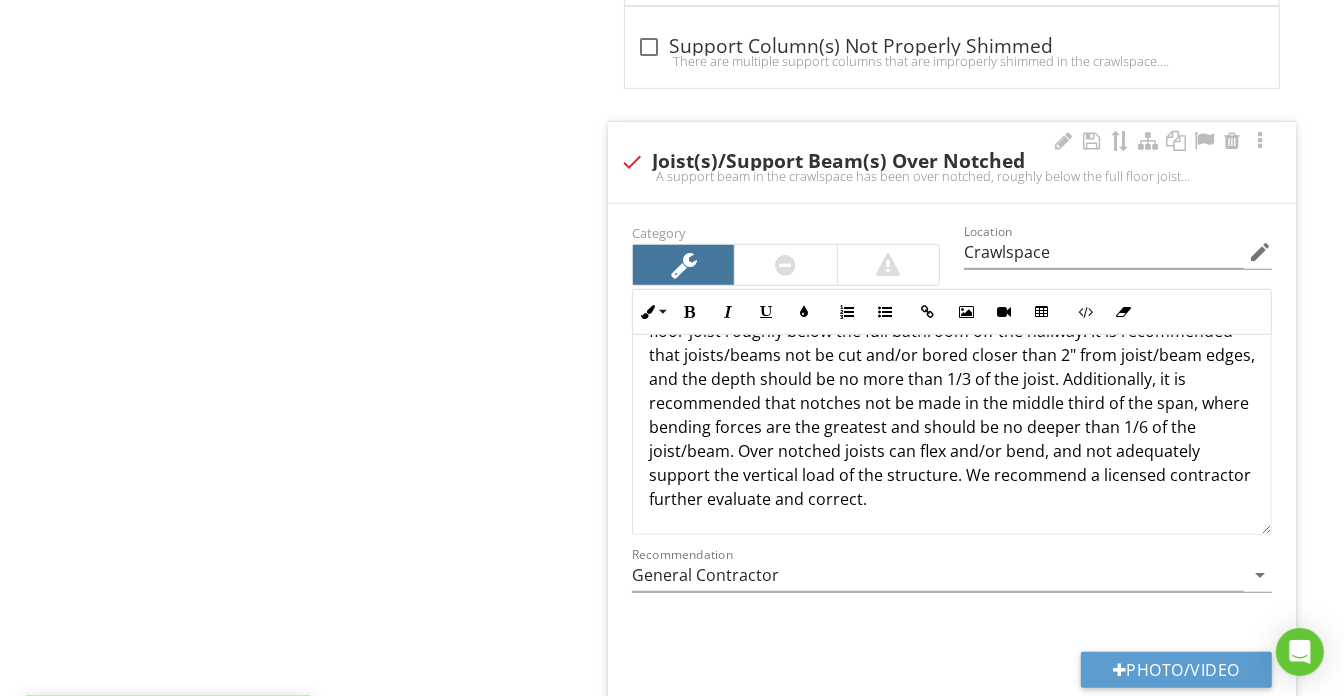 click on "A support beam in the crawlspace has been over notched, roughly below the full floor joist roughly below the full bathroom off the hallway. It is recommended that joists/beams not be cut and/or bored closer than 2" from joist/beam edges, and the depth should be no more than 1/3 of the joist. Additionally, it is recommended that notches not be made in the middle third of the span, where bending forces are the greatest and should be no deeper than 1/6 of the joist/beam. Over notched joists can flex and/or bend, and not adequately support the vertical load of the structure. We recommend a licensed contractor further evaluate and correct." at bounding box center (952, 403) 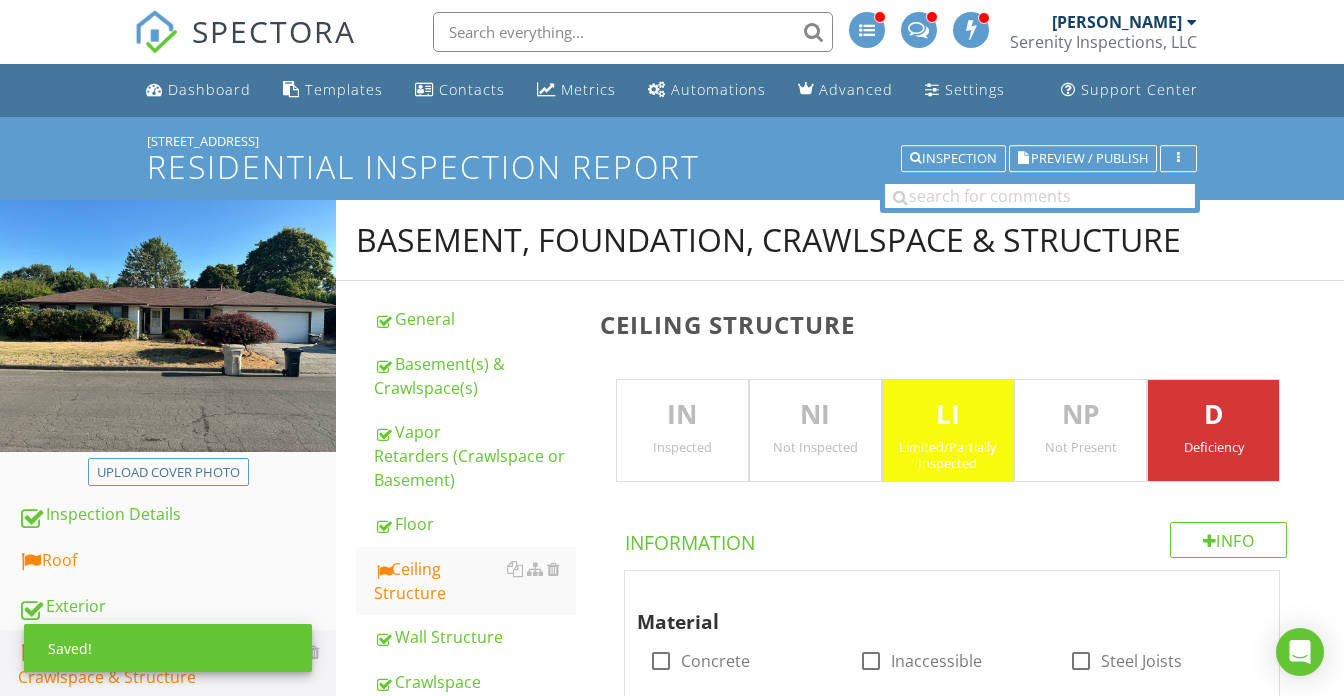 scroll, scrollTop: 6545, scrollLeft: 0, axis: vertical 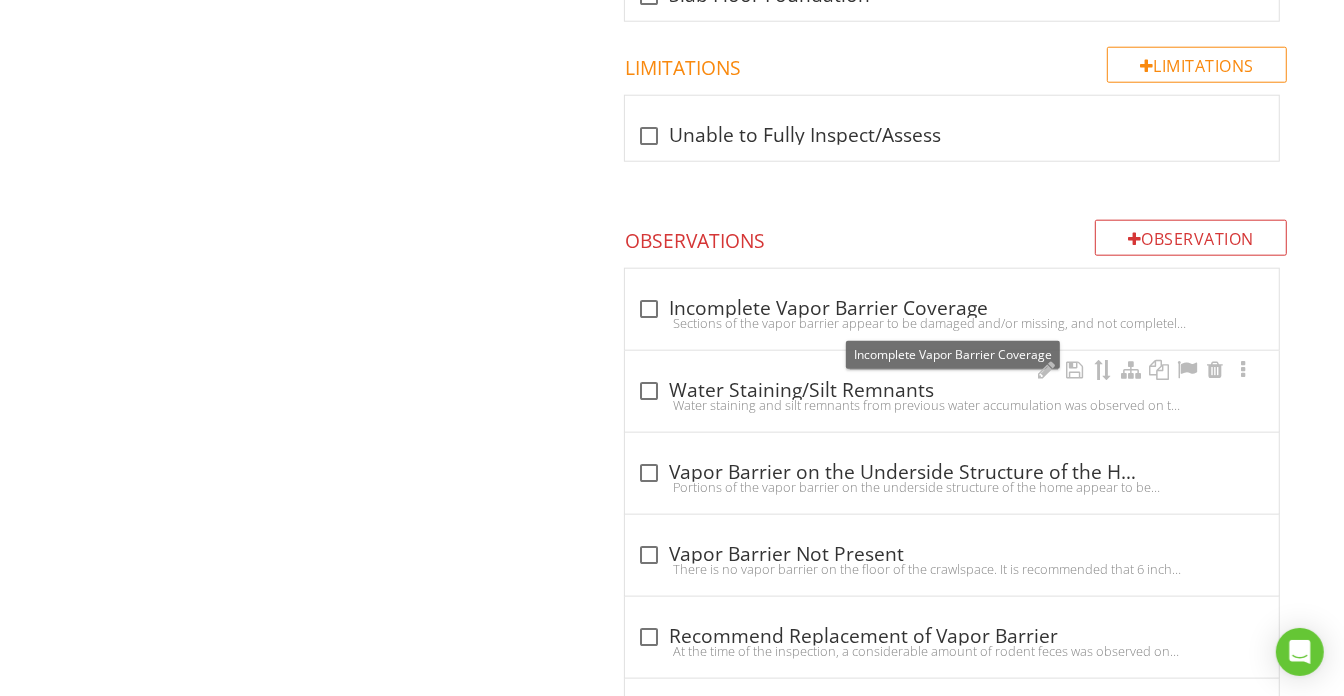 click on "check_box_outline_blank
Water Staining/Silt Remnants" at bounding box center [952, 391] 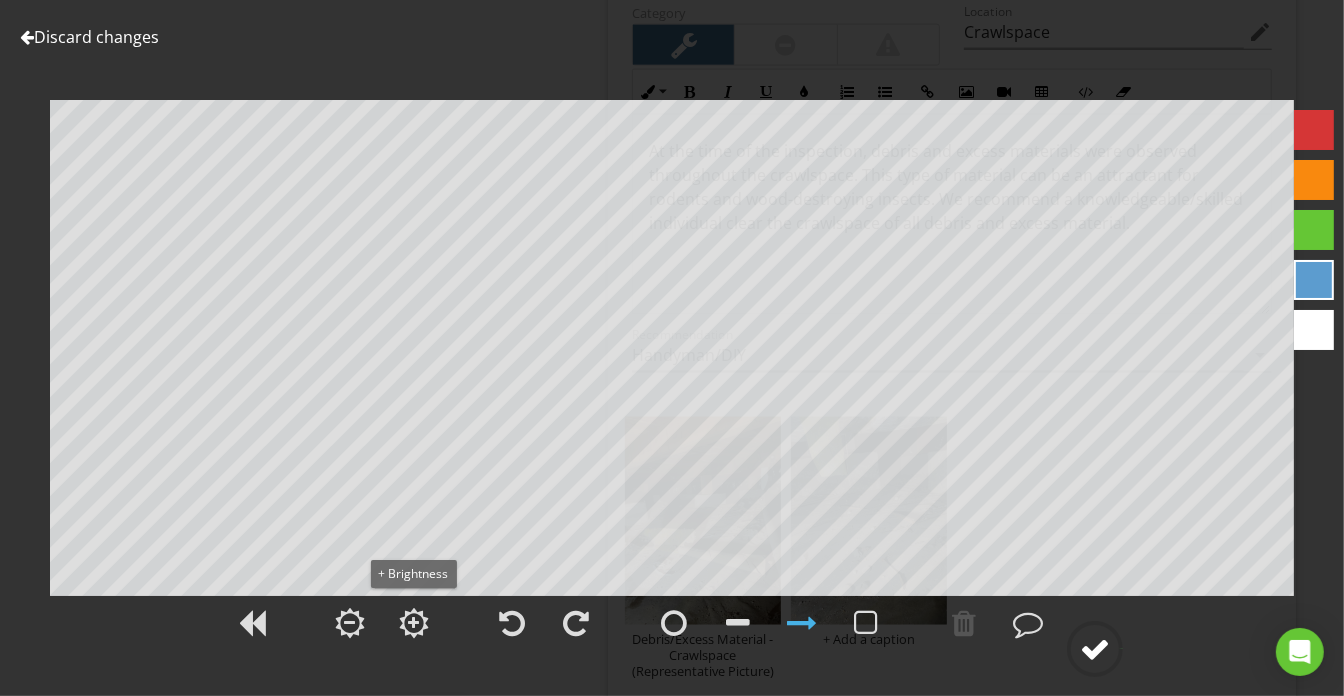 scroll, scrollTop: 1999, scrollLeft: 0, axis: vertical 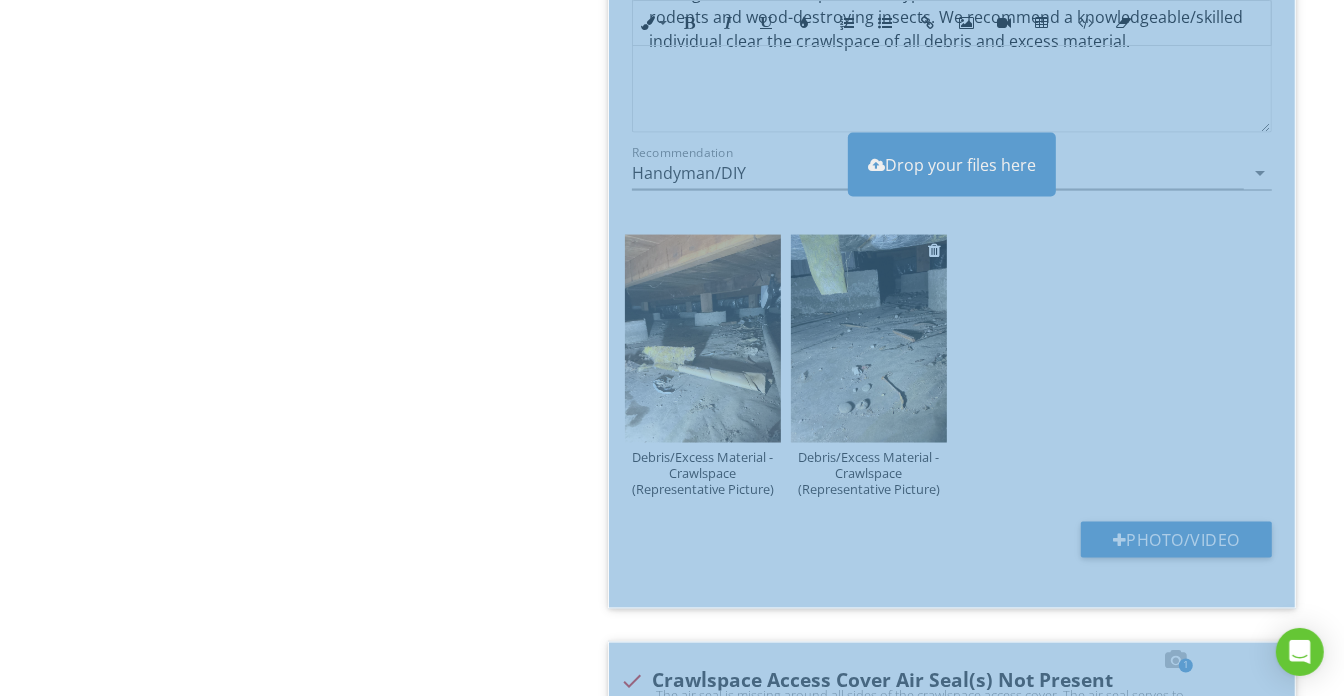 click on "Debris/Excess Material - Crawlspace (Representative Picture)" at bounding box center (869, 473) 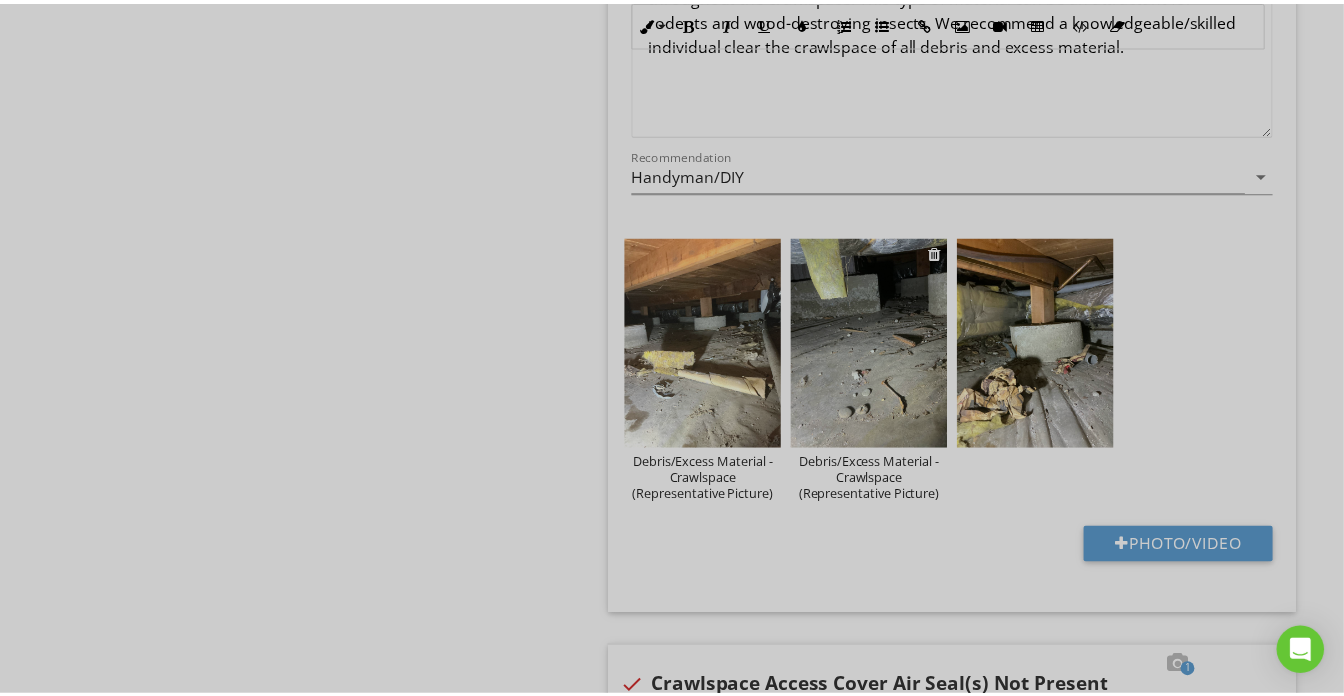 scroll, scrollTop: 0, scrollLeft: 0, axis: both 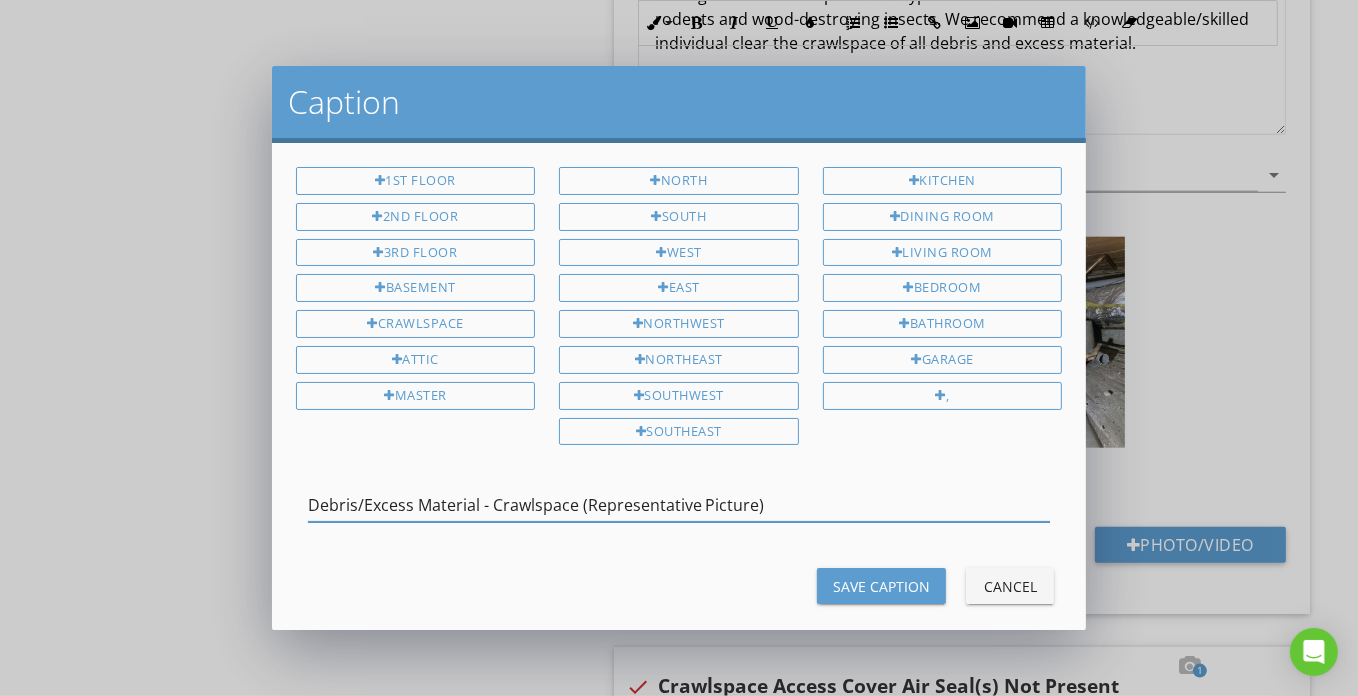 click on "Debris/Excess Material - Crawlspace (Representative Picture)" at bounding box center (679, 505) 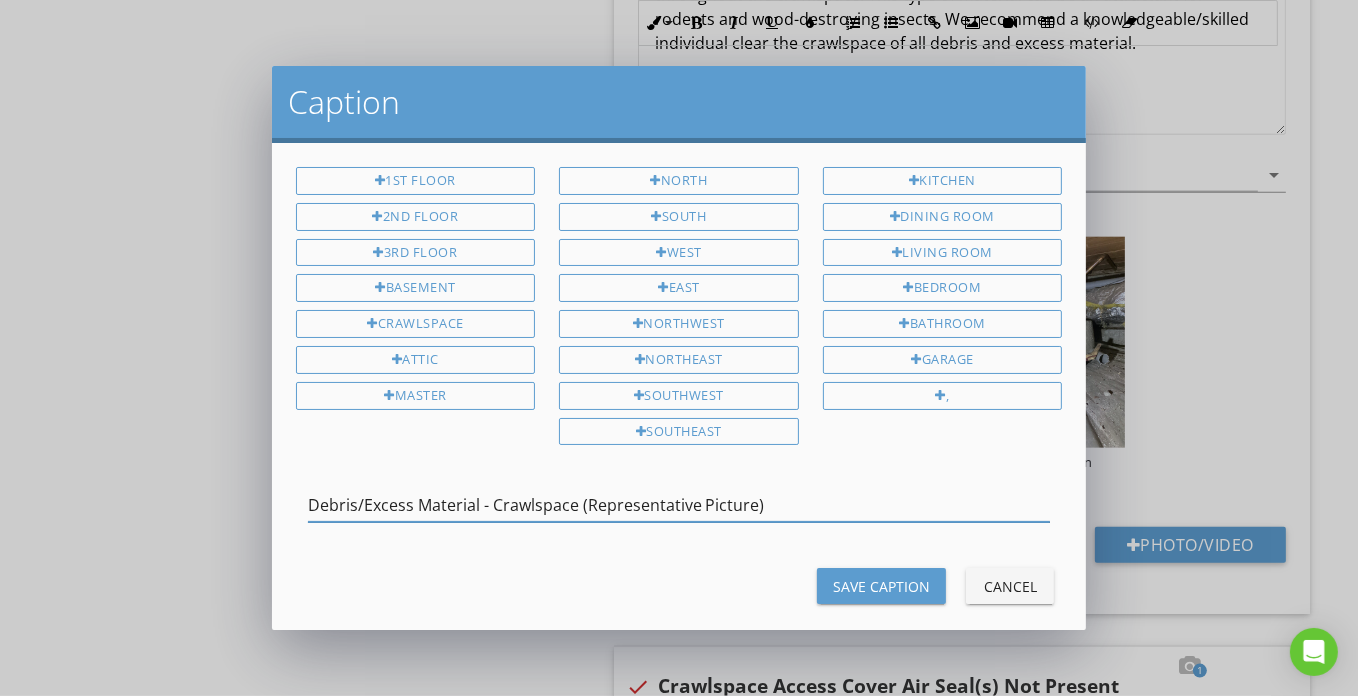 click on "Debris/Excess Material - Crawlspace (Representative Picture)" at bounding box center (679, 505) 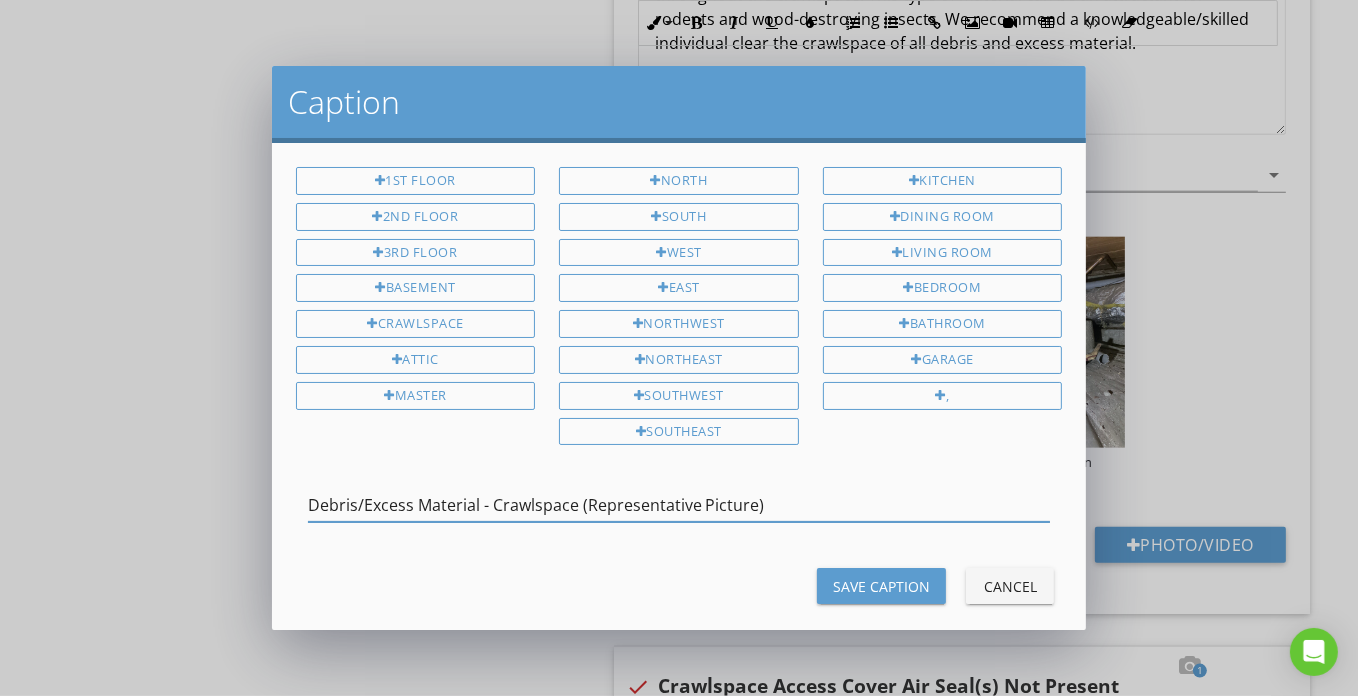 click on "Save Caption" at bounding box center (881, 586) 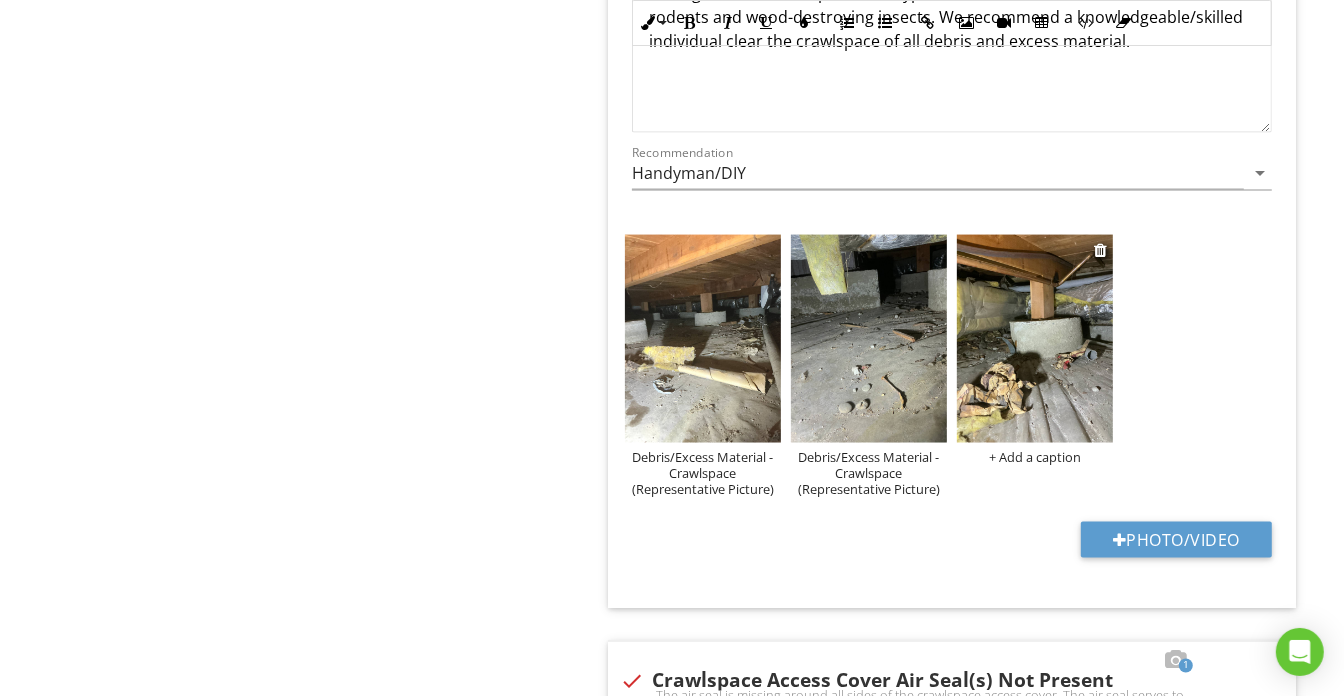 click on "+ Add a caption" at bounding box center [1035, 350] 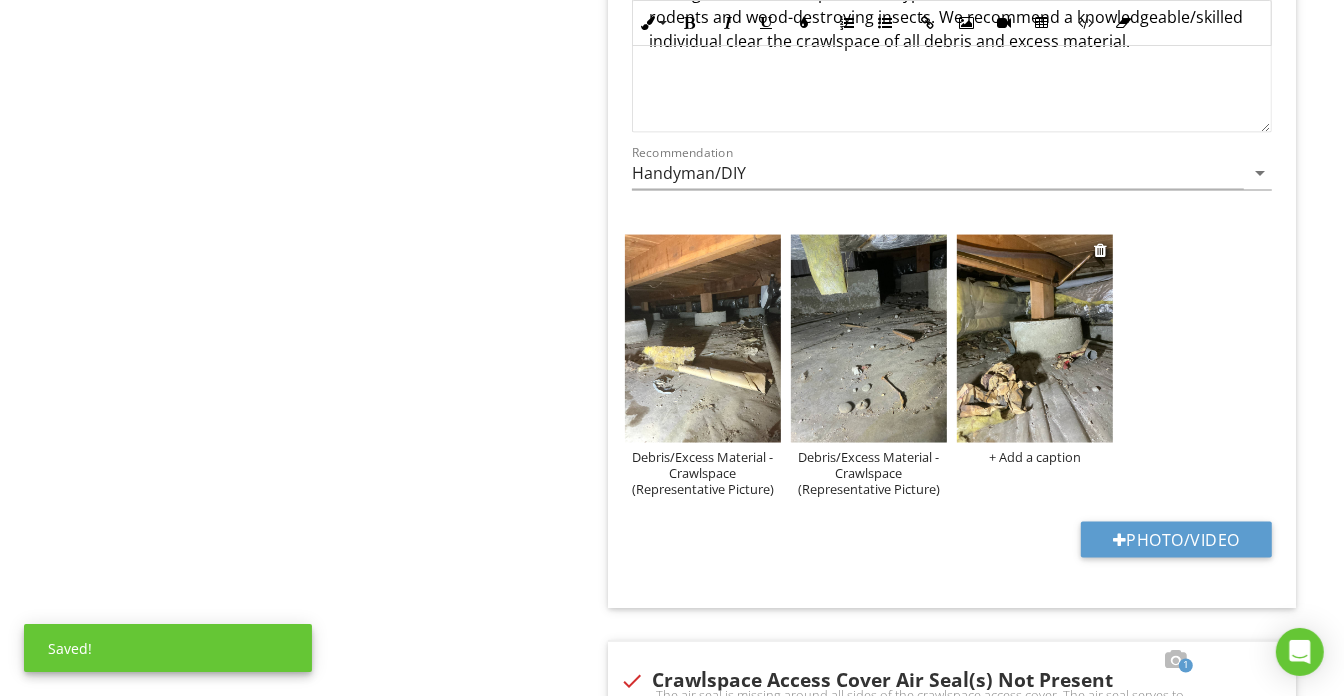 click on "+ Add a caption" at bounding box center [1035, 457] 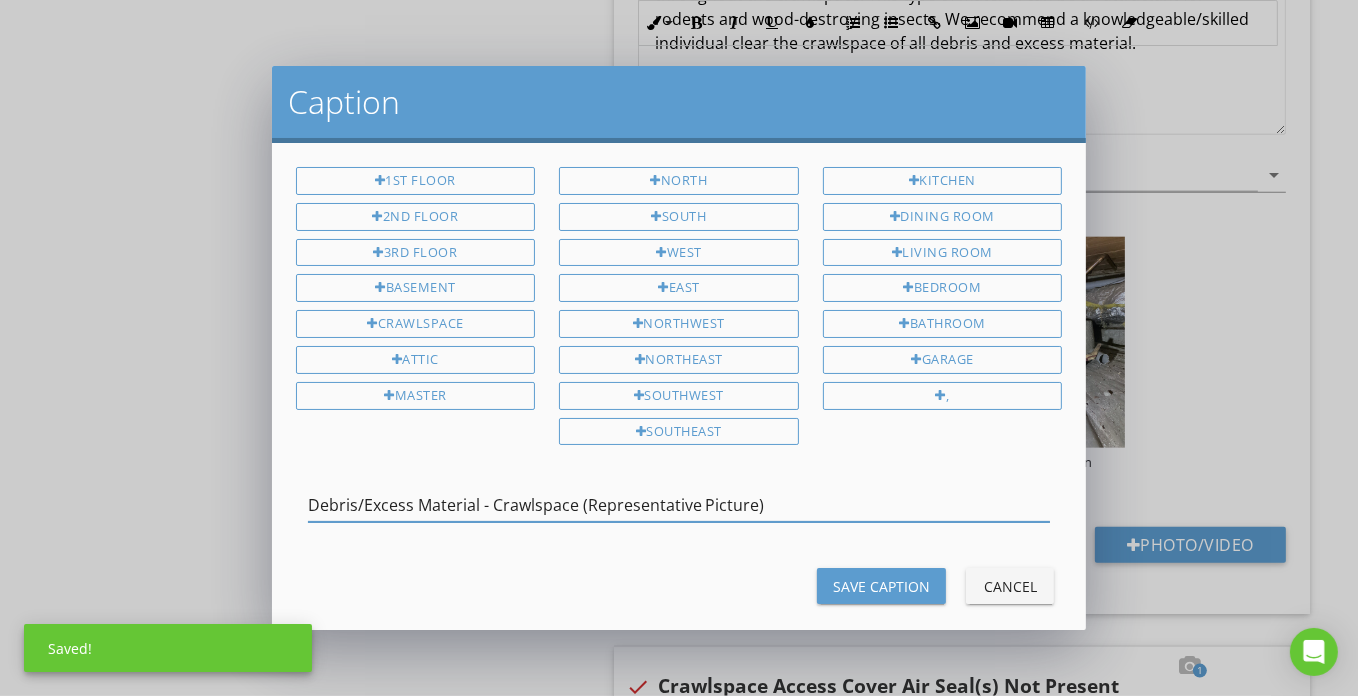 type on "Debris/Excess Material - Crawlspace (Representative Picture)" 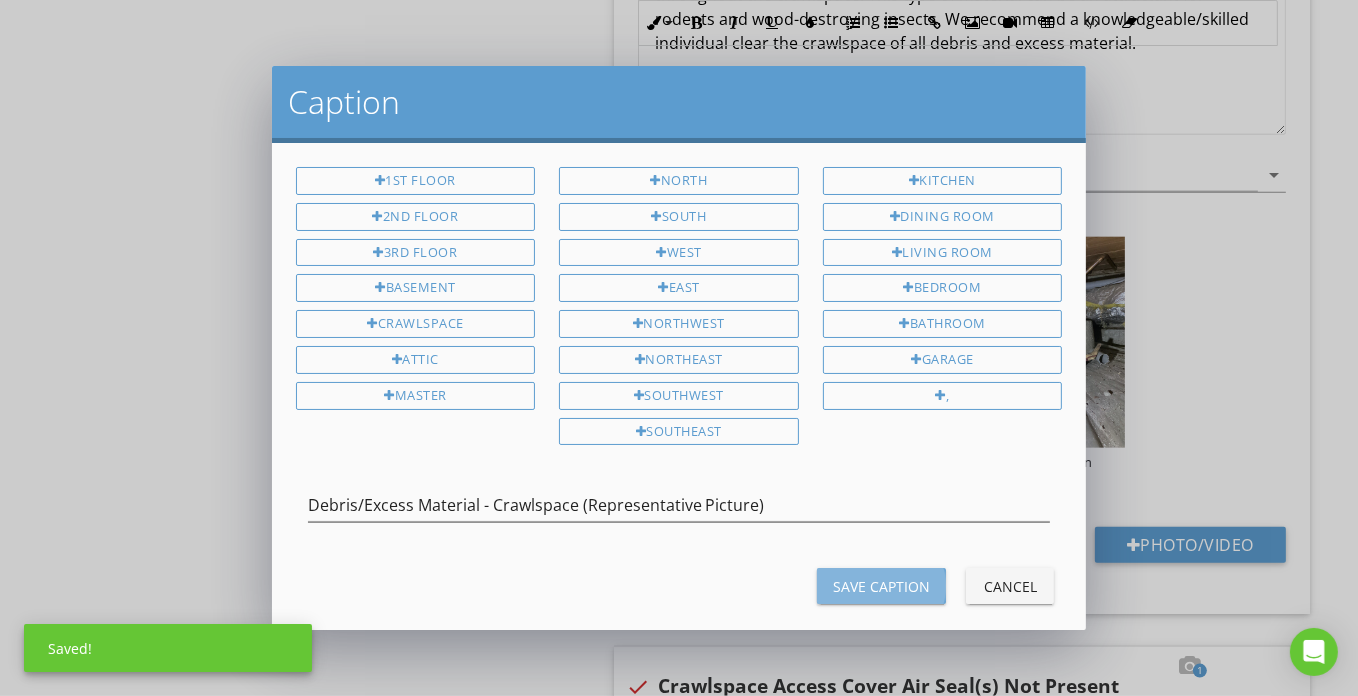 click on "Save Caption" at bounding box center [881, 586] 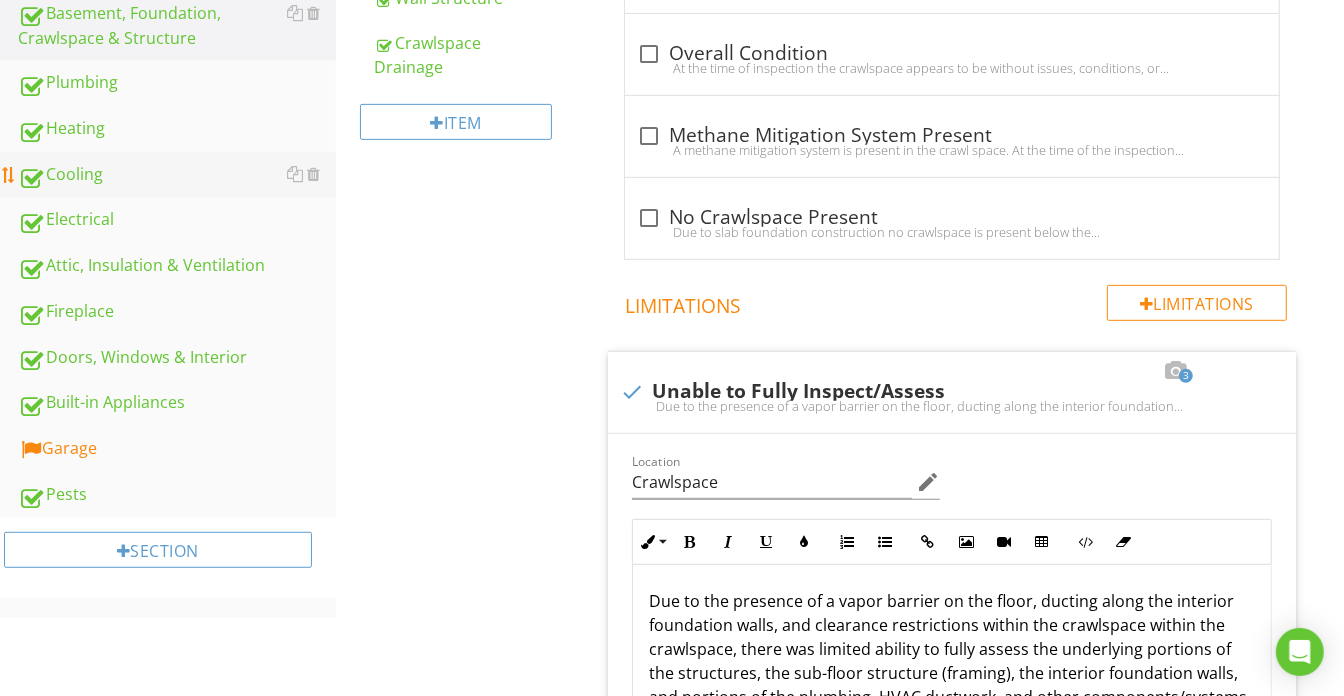 scroll, scrollTop: 454, scrollLeft: 0, axis: vertical 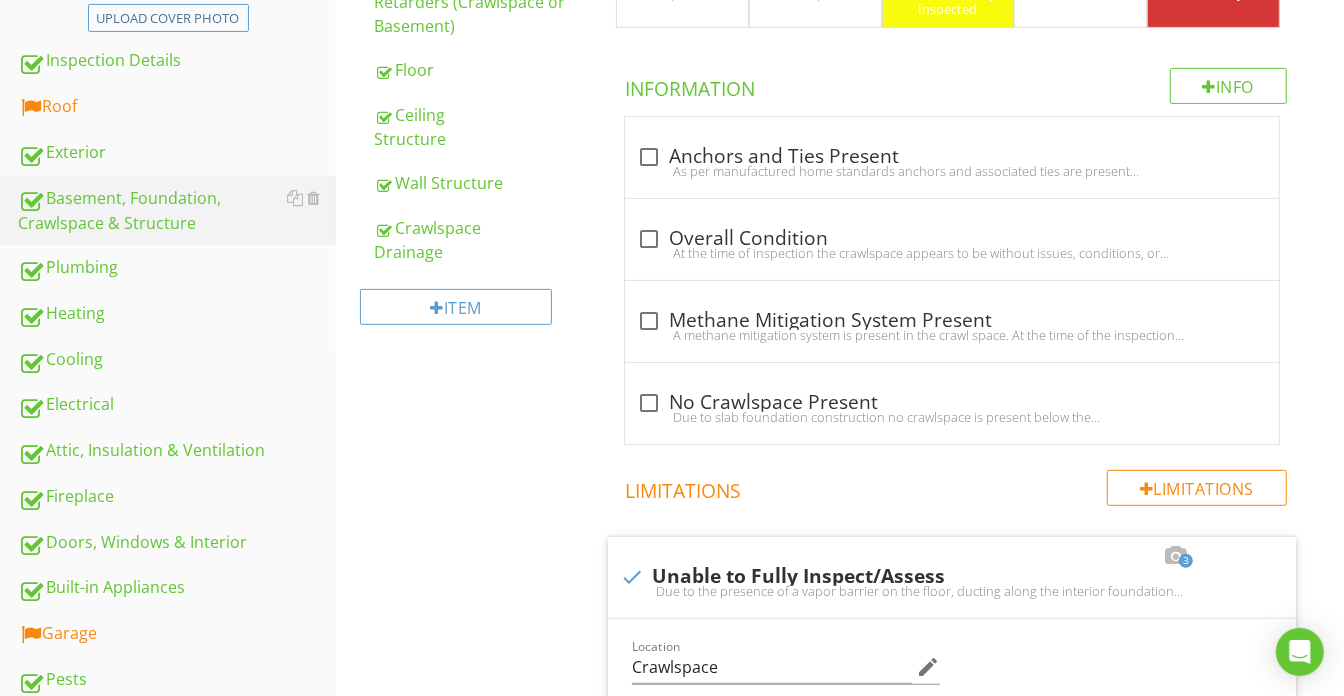 drag, startPoint x: 436, startPoint y: 182, endPoint x: 659, endPoint y: 448, distance: 347.1095 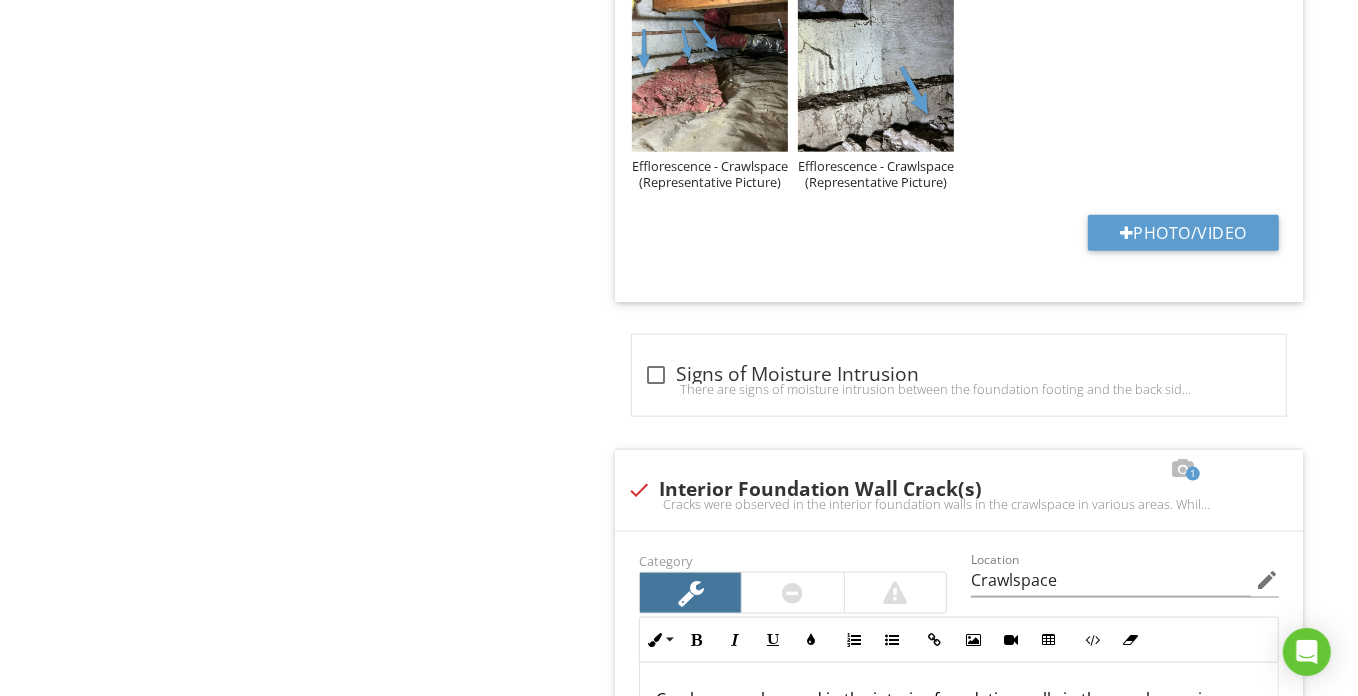 scroll, scrollTop: 1272, scrollLeft: 0, axis: vertical 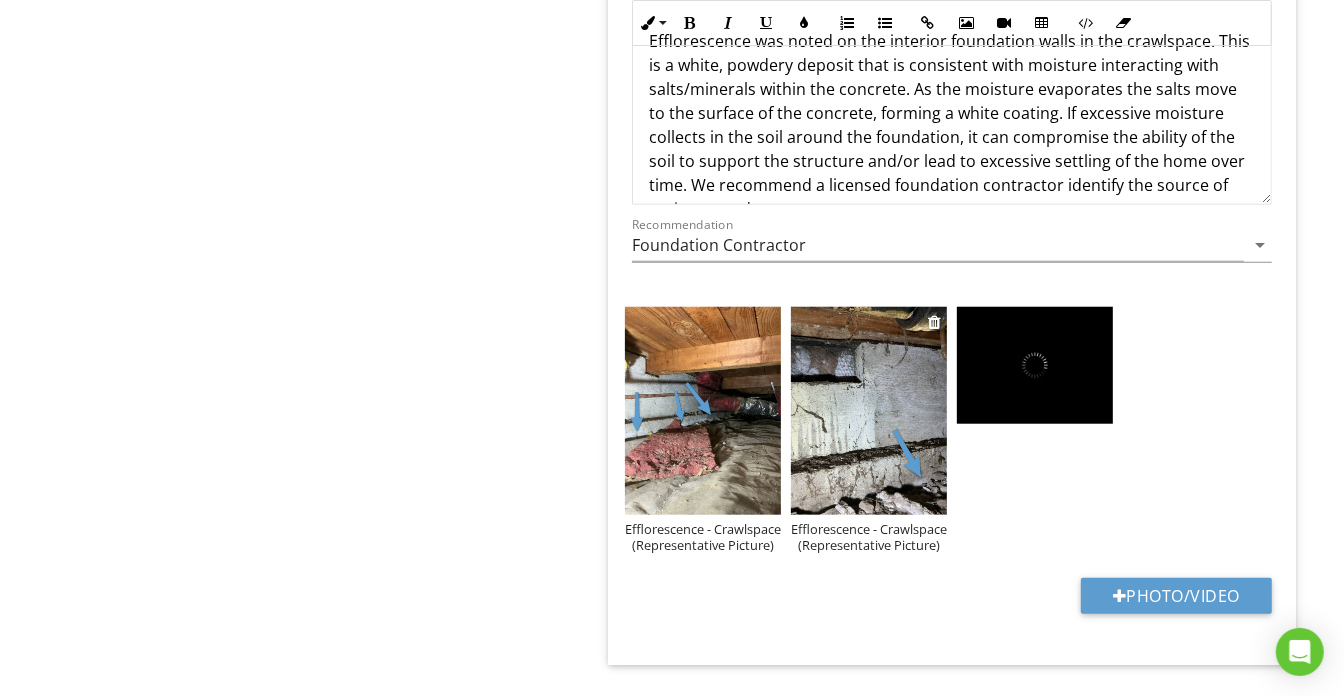 click on "Efflorescence - Crawlspace (Representative Picture)" at bounding box center (869, 537) 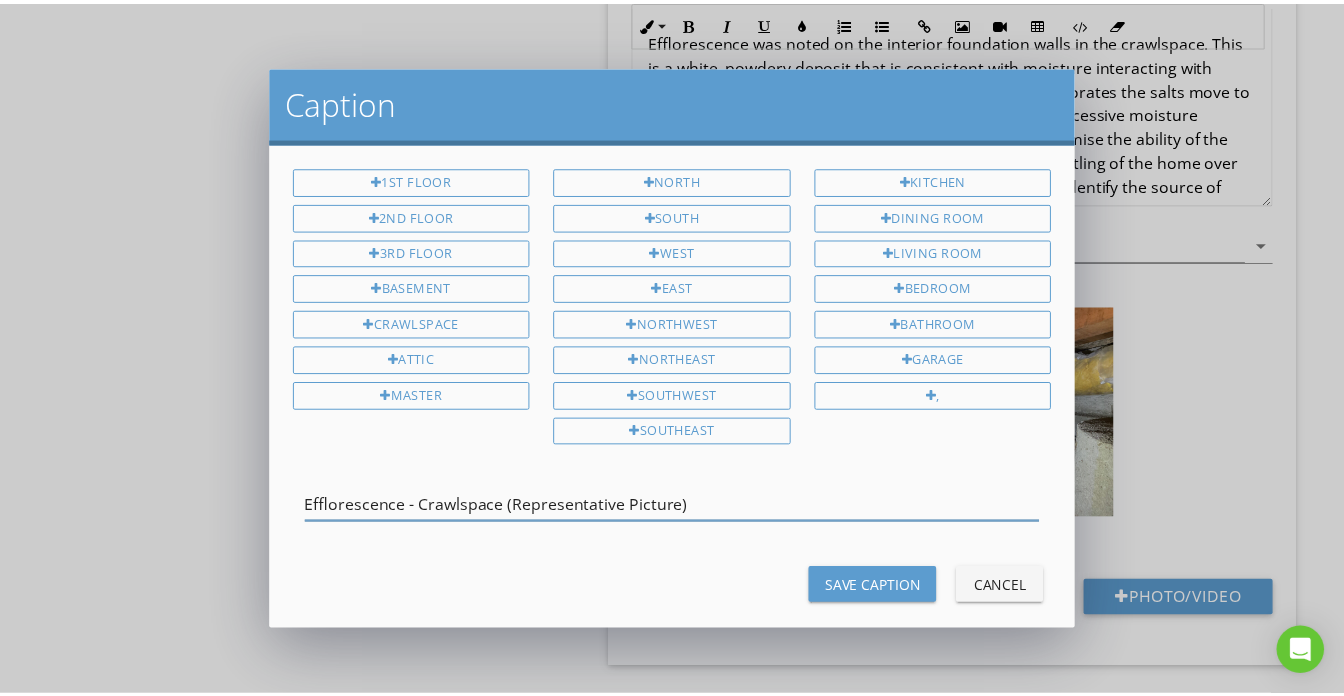 scroll, scrollTop: 0, scrollLeft: 0, axis: both 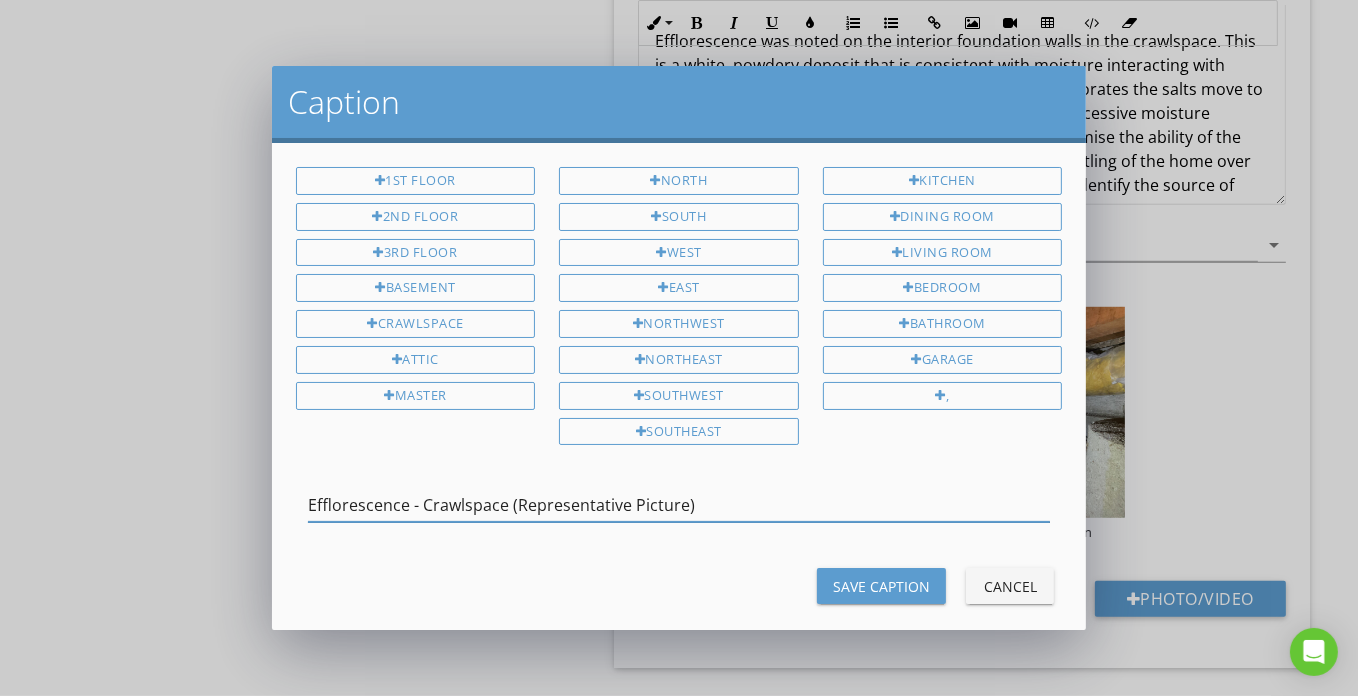 click on "Efflorescence - Crawlspace (Representative Picture)" at bounding box center [679, 505] 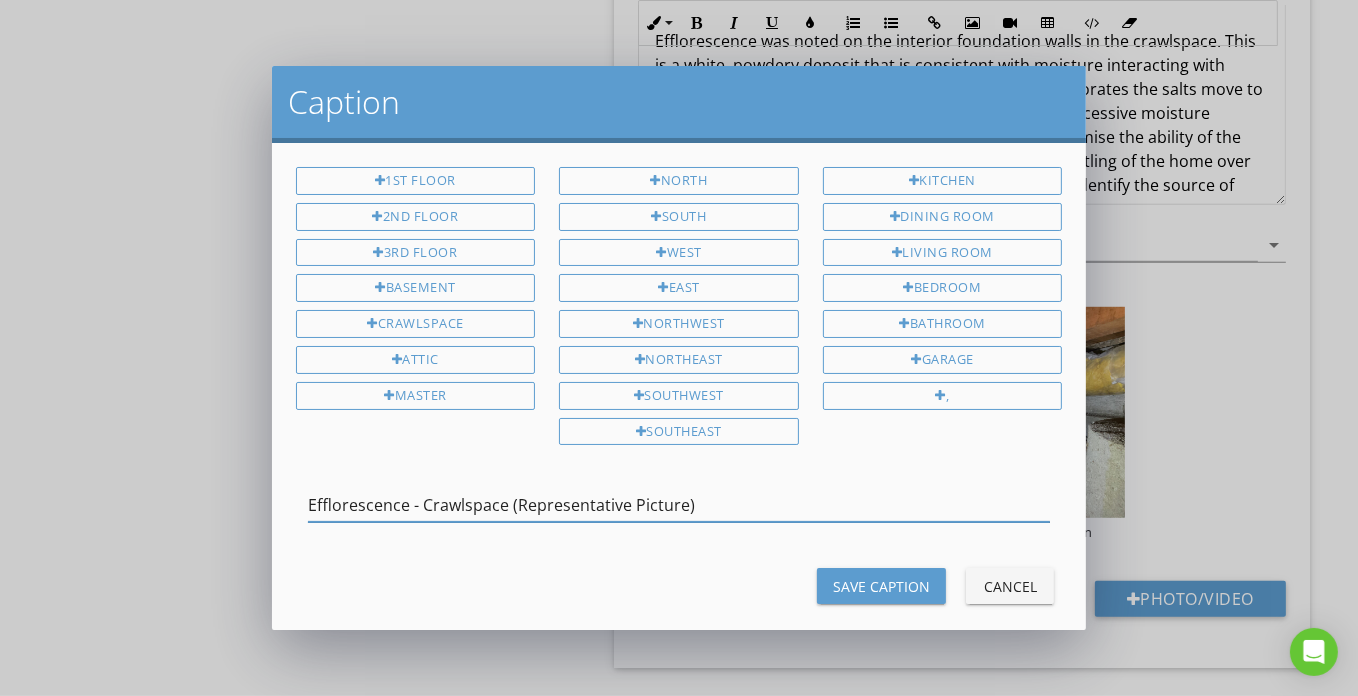 click on "Efflorescence - Crawlspace (Representative Picture)" at bounding box center [679, 505] 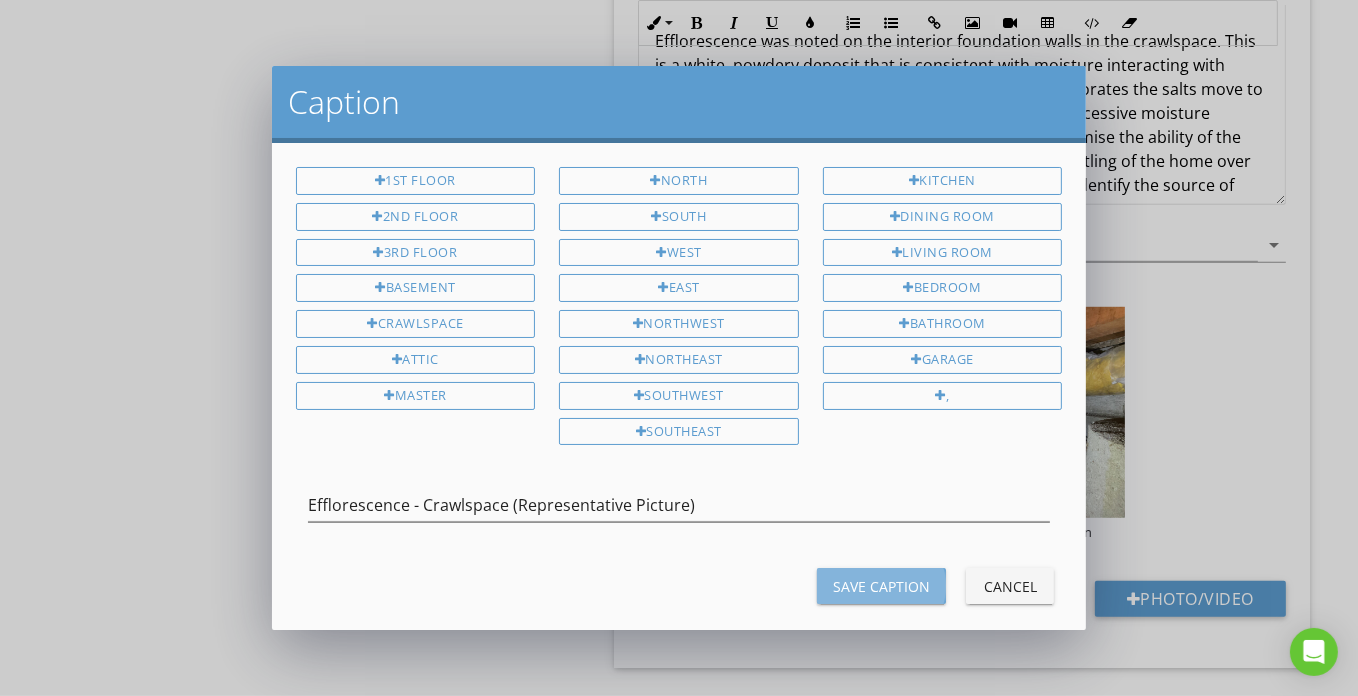 click on "Save Caption" at bounding box center (881, 586) 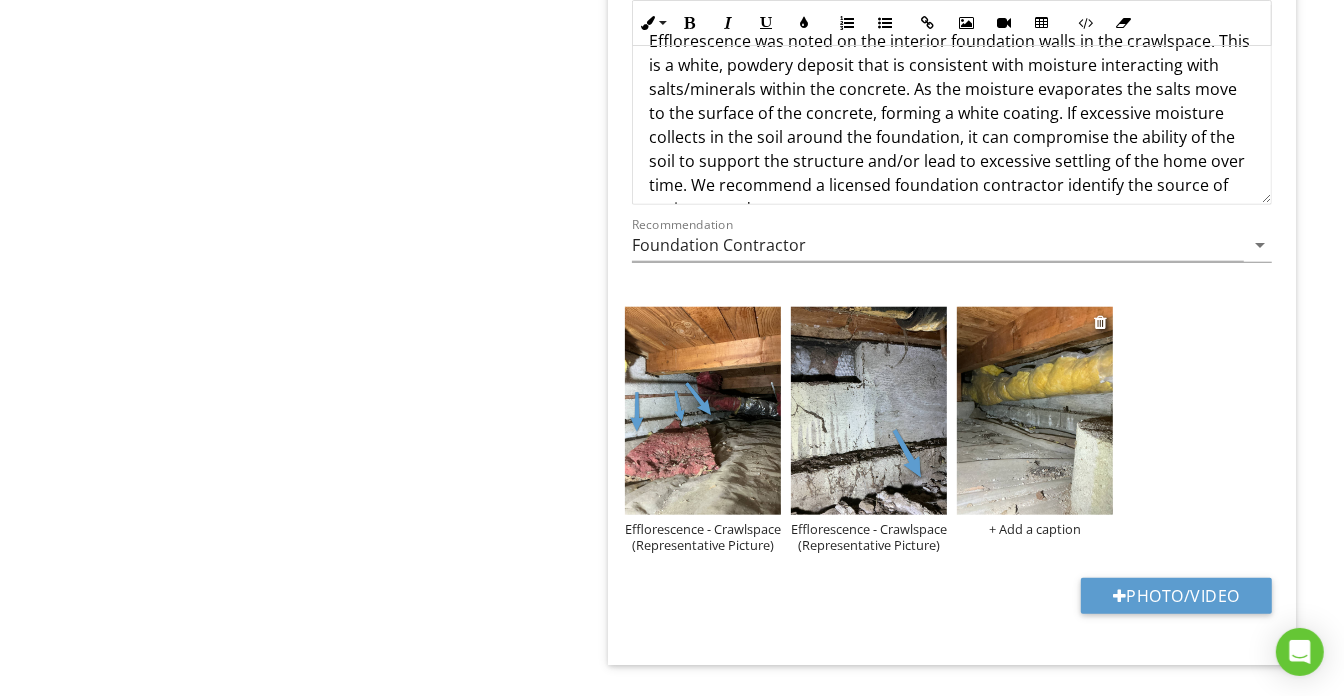 click on "+ Add a caption" at bounding box center [1035, 529] 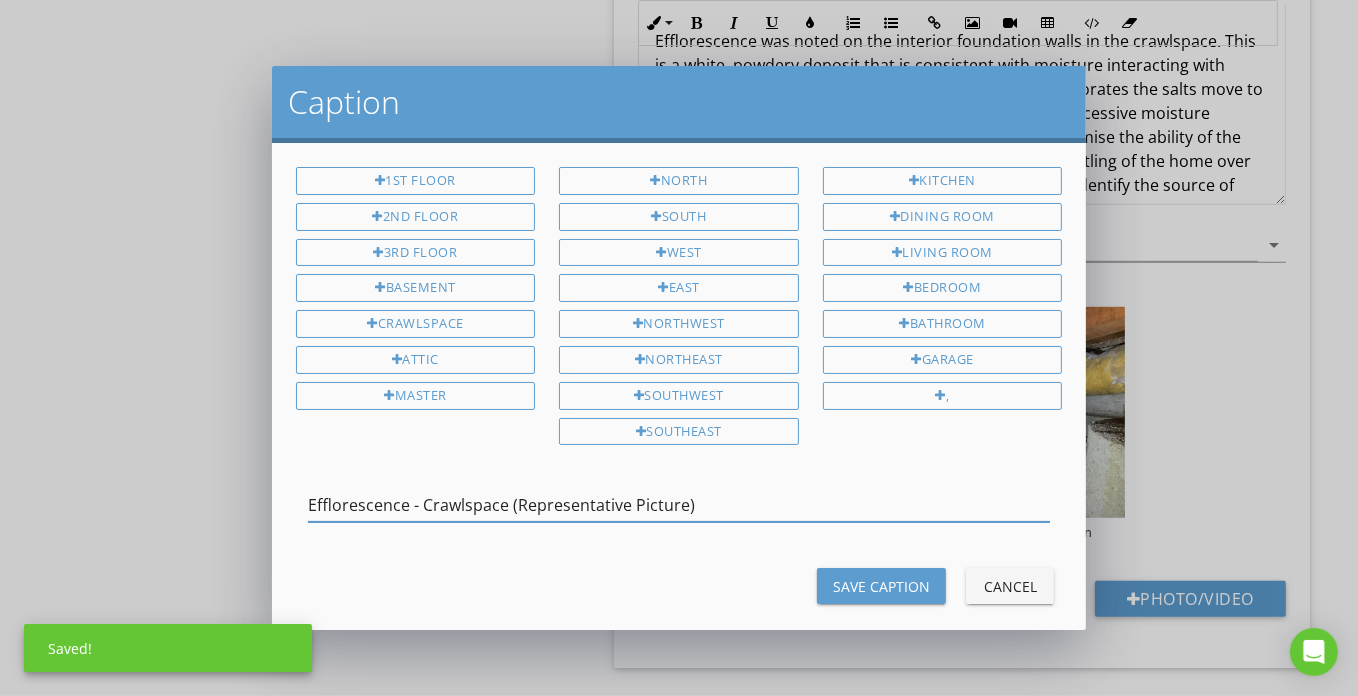 type on "Efflorescence - Crawlspace (Representative Picture)" 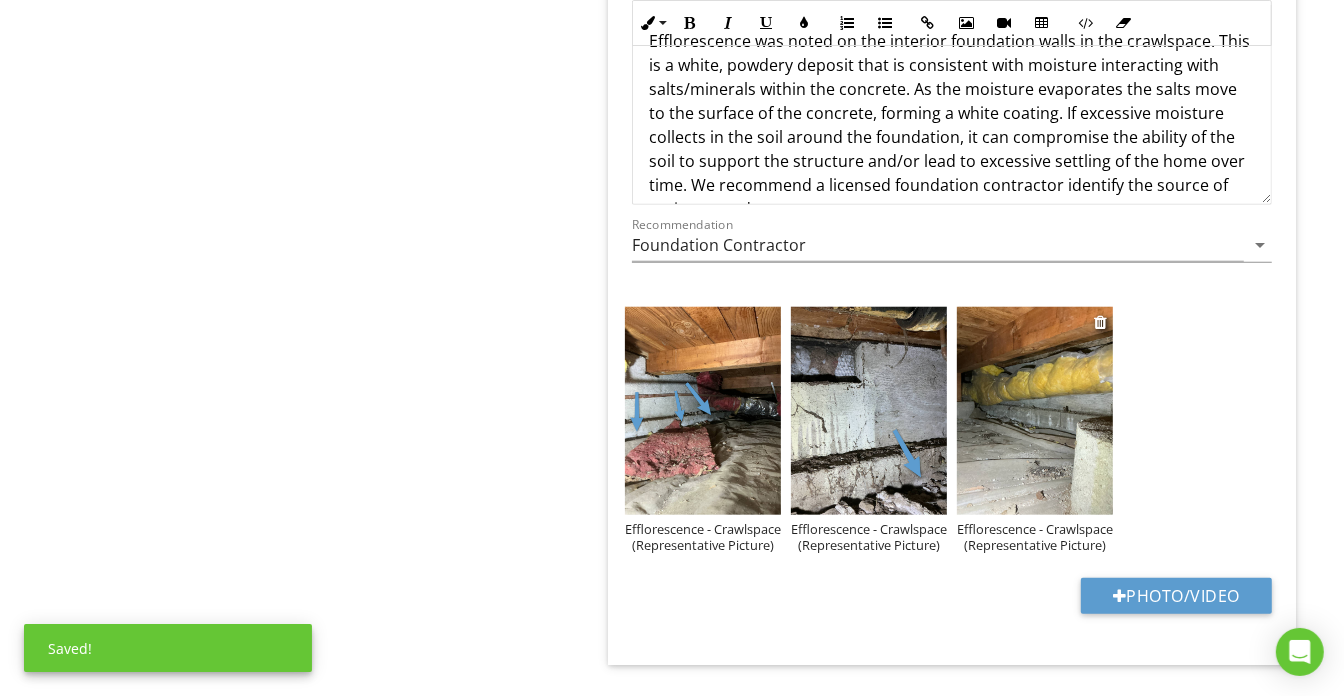 click at bounding box center [1035, 411] 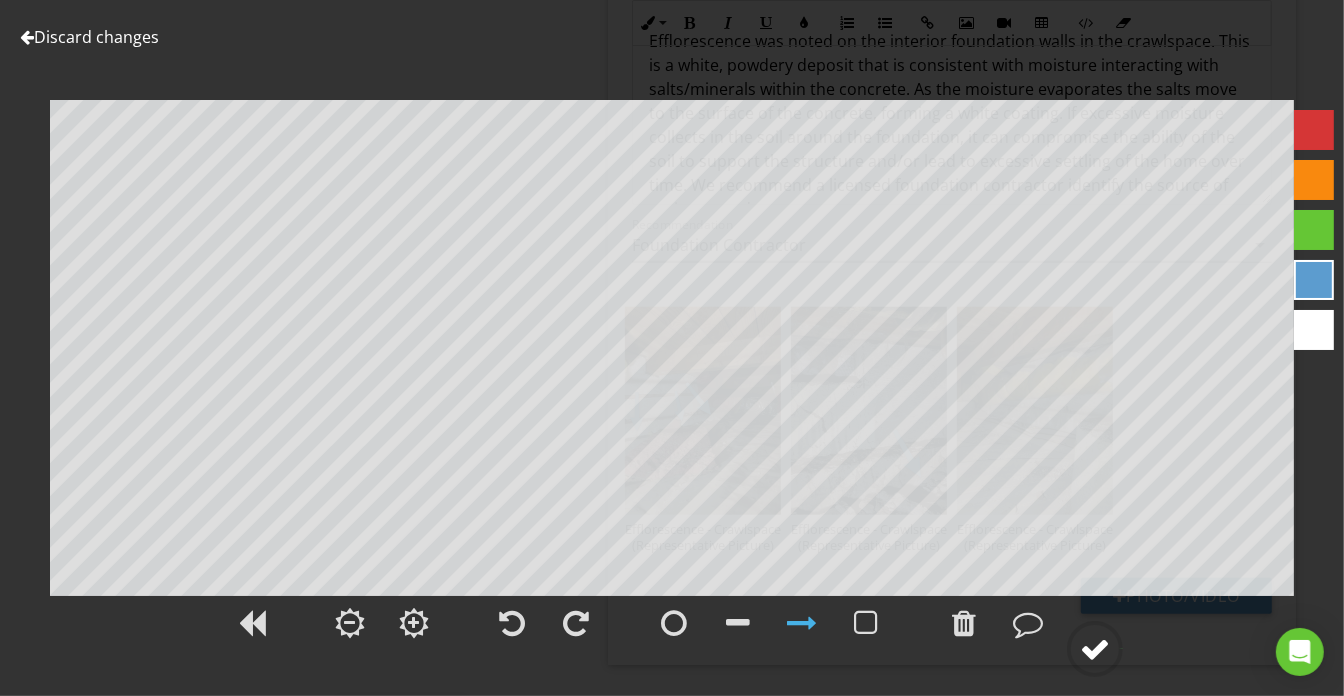click at bounding box center (1095, 649) 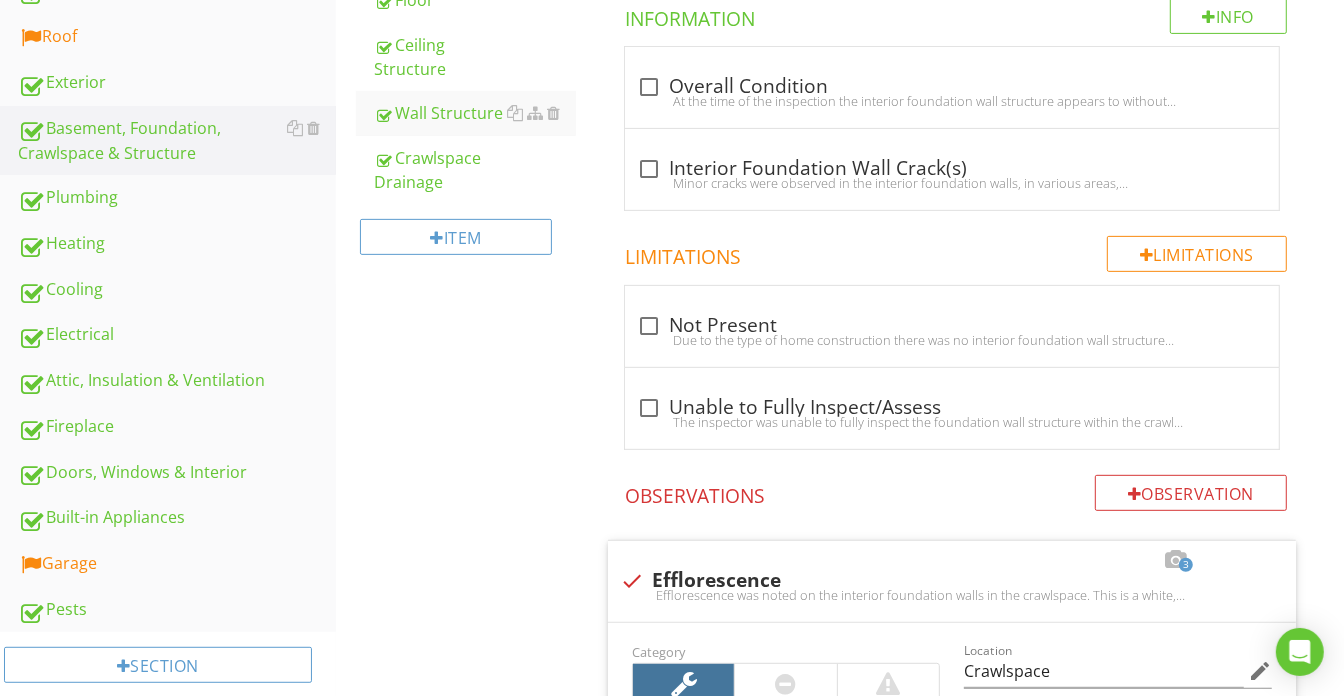 scroll, scrollTop: 272, scrollLeft: 0, axis: vertical 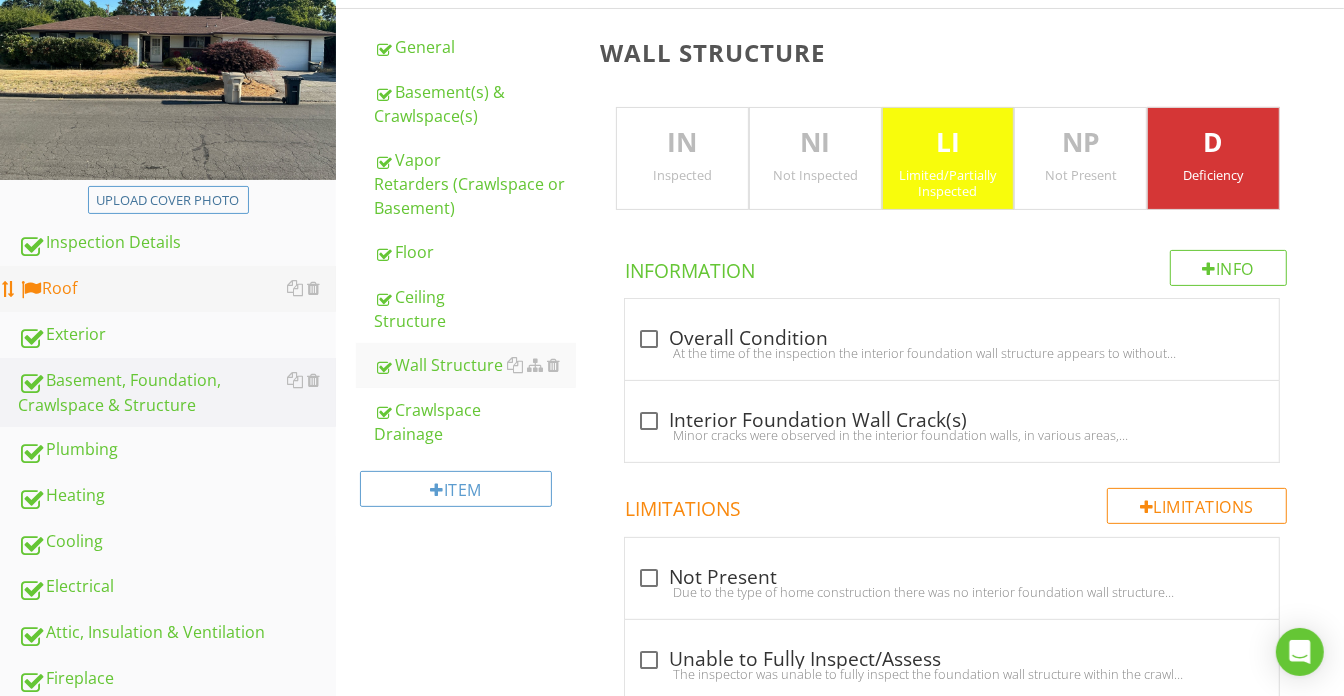 click on "Roof" at bounding box center (177, 289) 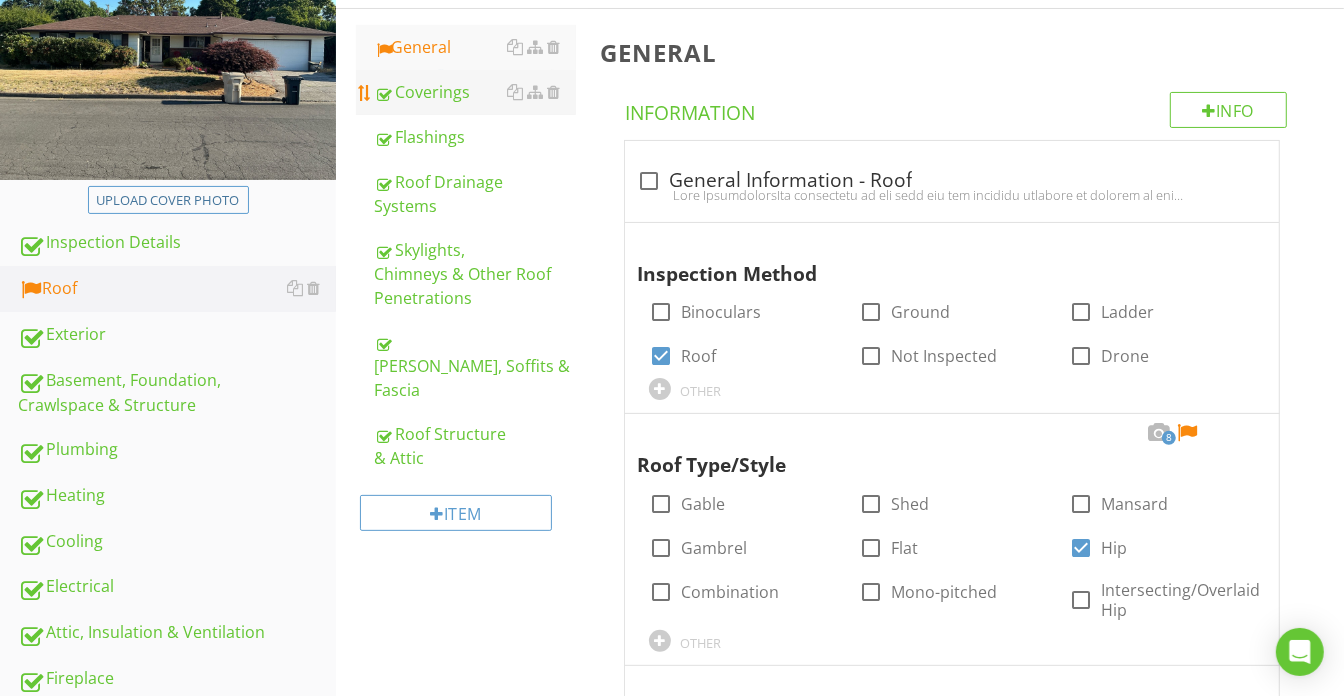 click on "Coverings" at bounding box center [475, 92] 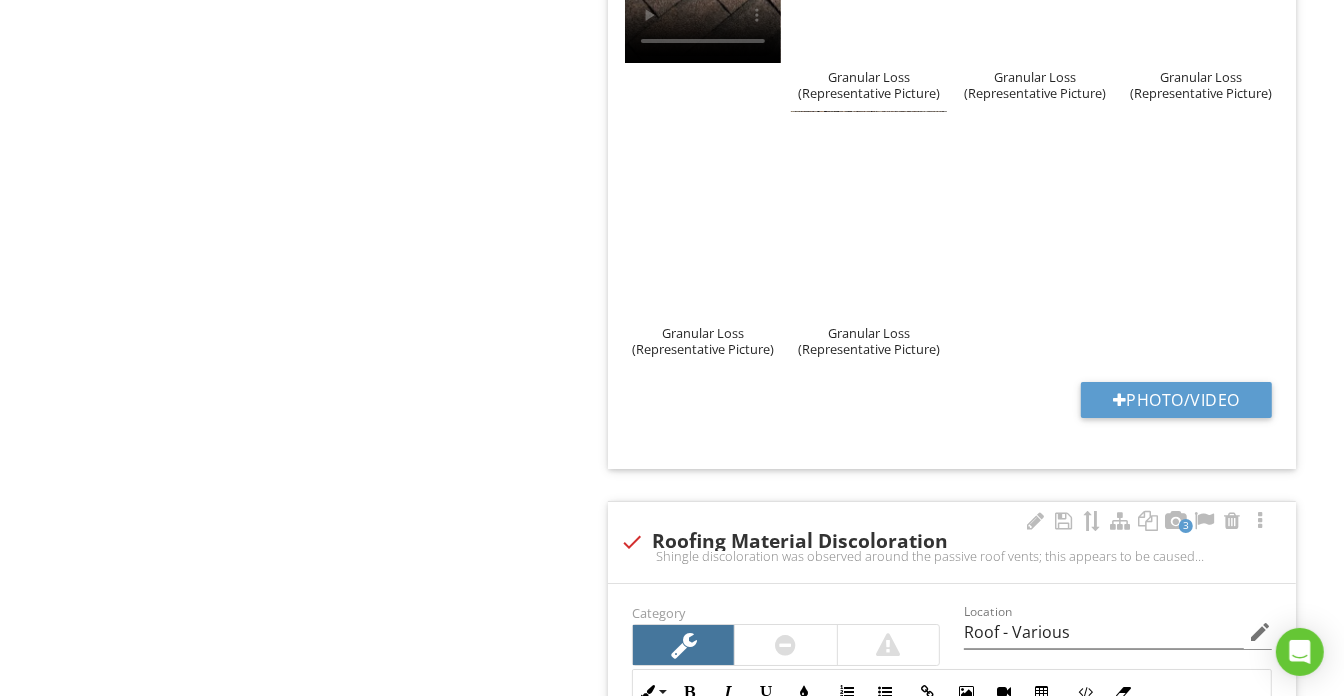 scroll, scrollTop: 5363, scrollLeft: 0, axis: vertical 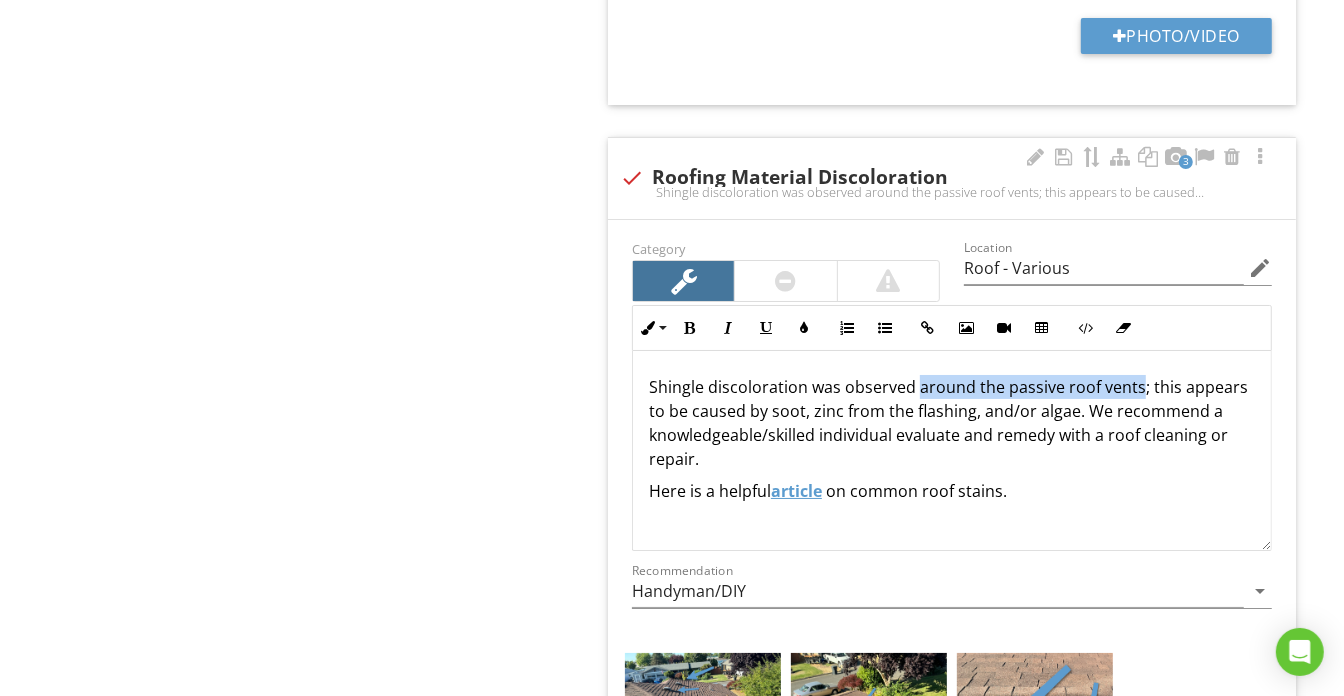 drag, startPoint x: 913, startPoint y: 376, endPoint x: 1133, endPoint y: 376, distance: 220 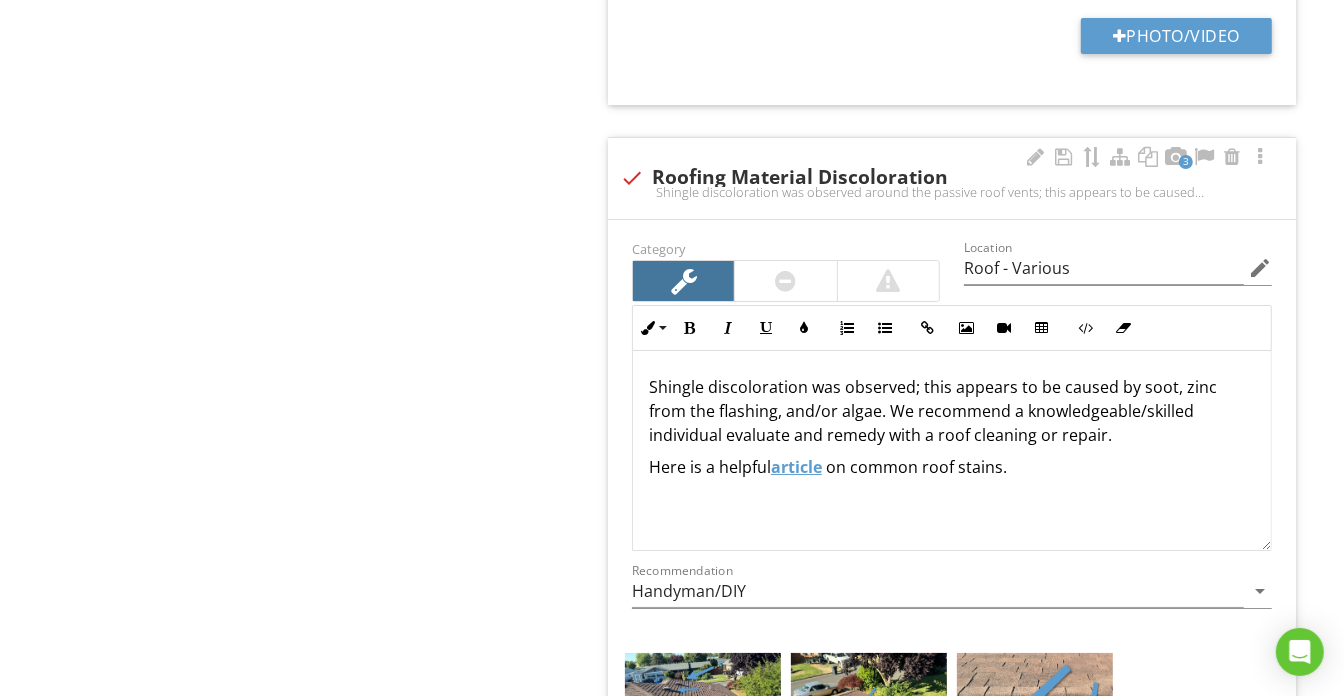type 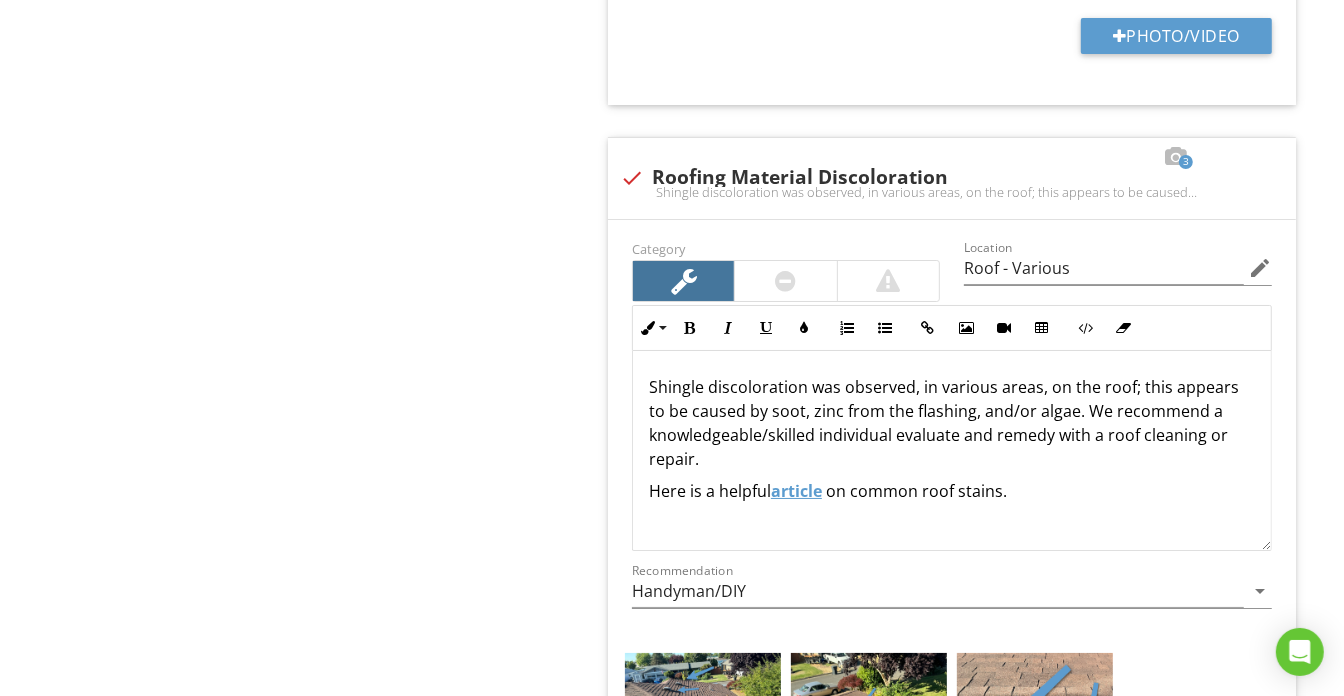 scroll, scrollTop: 0, scrollLeft: 0, axis: both 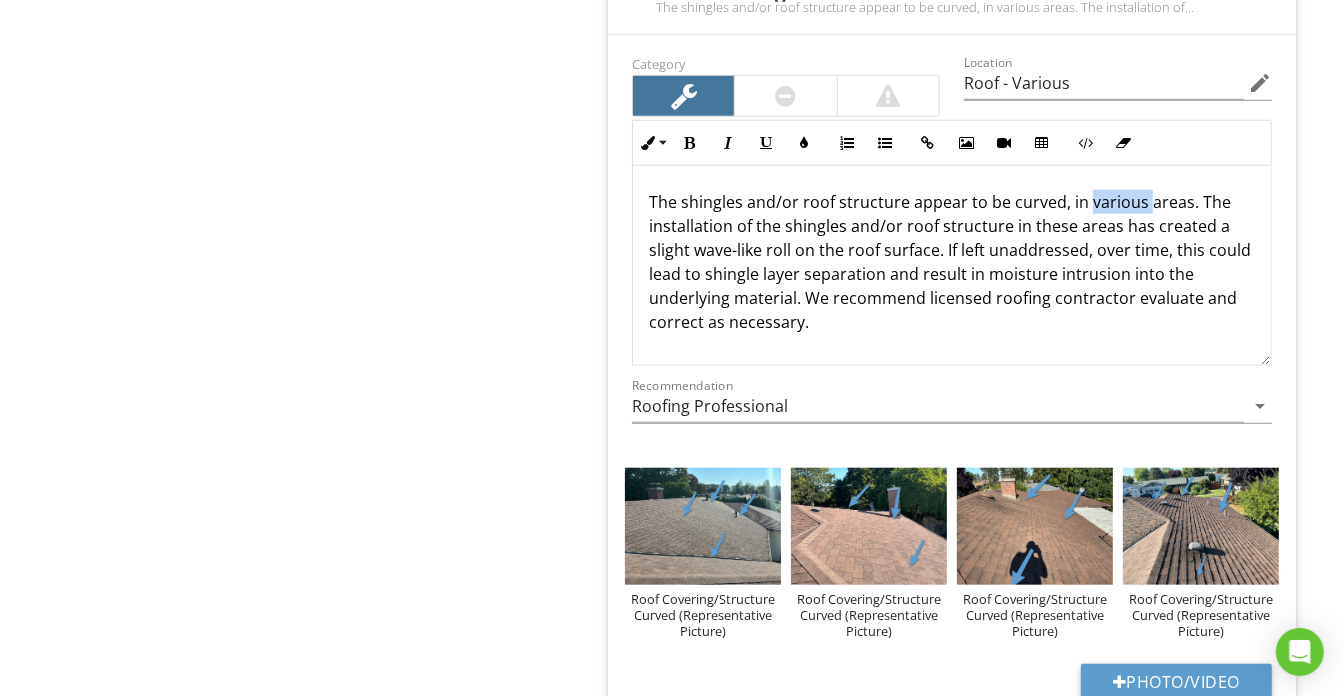drag, startPoint x: 1085, startPoint y: 188, endPoint x: 1139, endPoint y: 180, distance: 54.589375 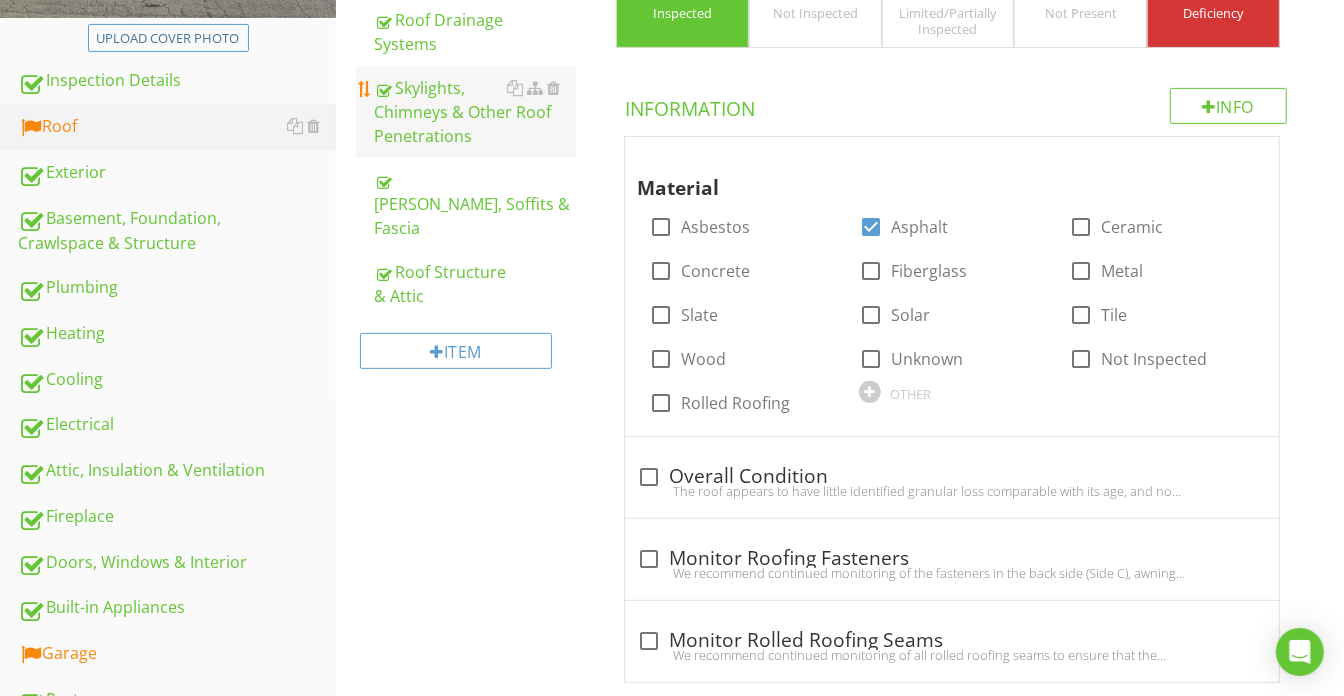 scroll, scrollTop: 90, scrollLeft: 0, axis: vertical 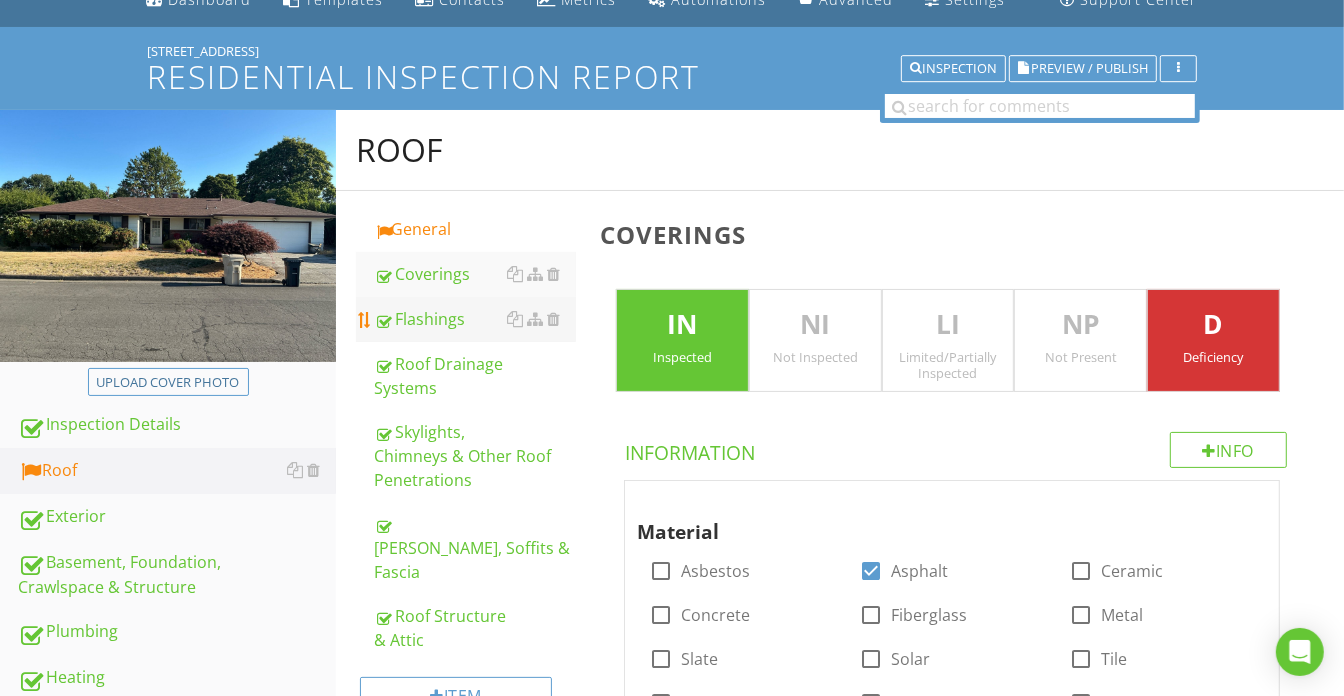 click on "Flashings" at bounding box center (475, 319) 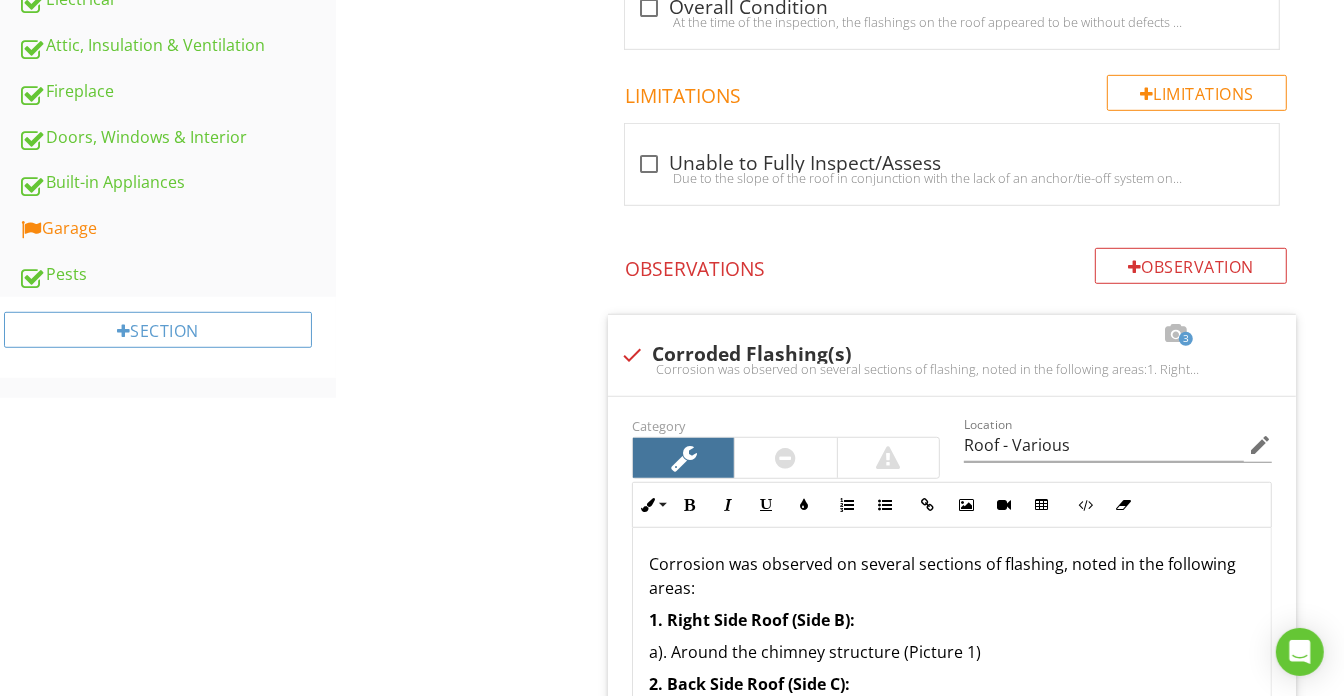 scroll, scrollTop: 909, scrollLeft: 0, axis: vertical 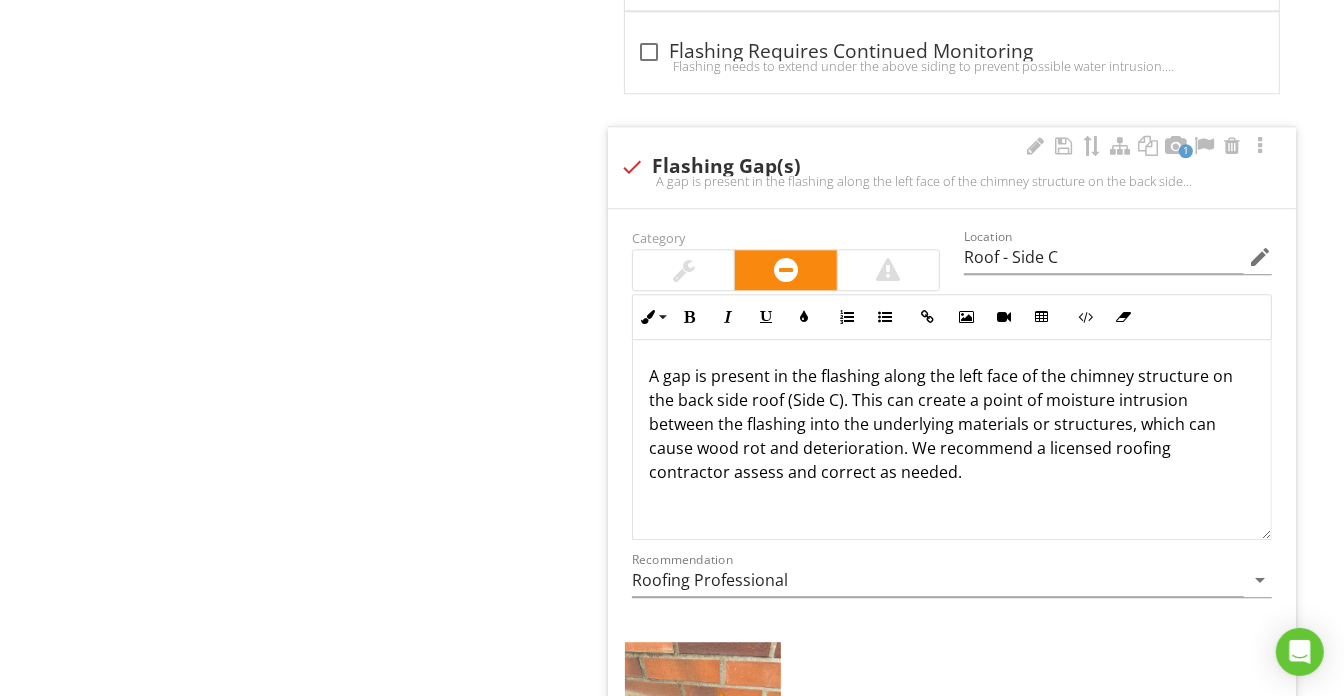 click on "A gap is present in the flashing along the left face of the chimney structure on the back side roof (Side C). This can create a point of moisture intrusion between the flashing into the underlying materials or structures, which can cause wood rot and deterioration. We recommend a licensed roofing contractor assess and correct as needed." at bounding box center [952, 424] 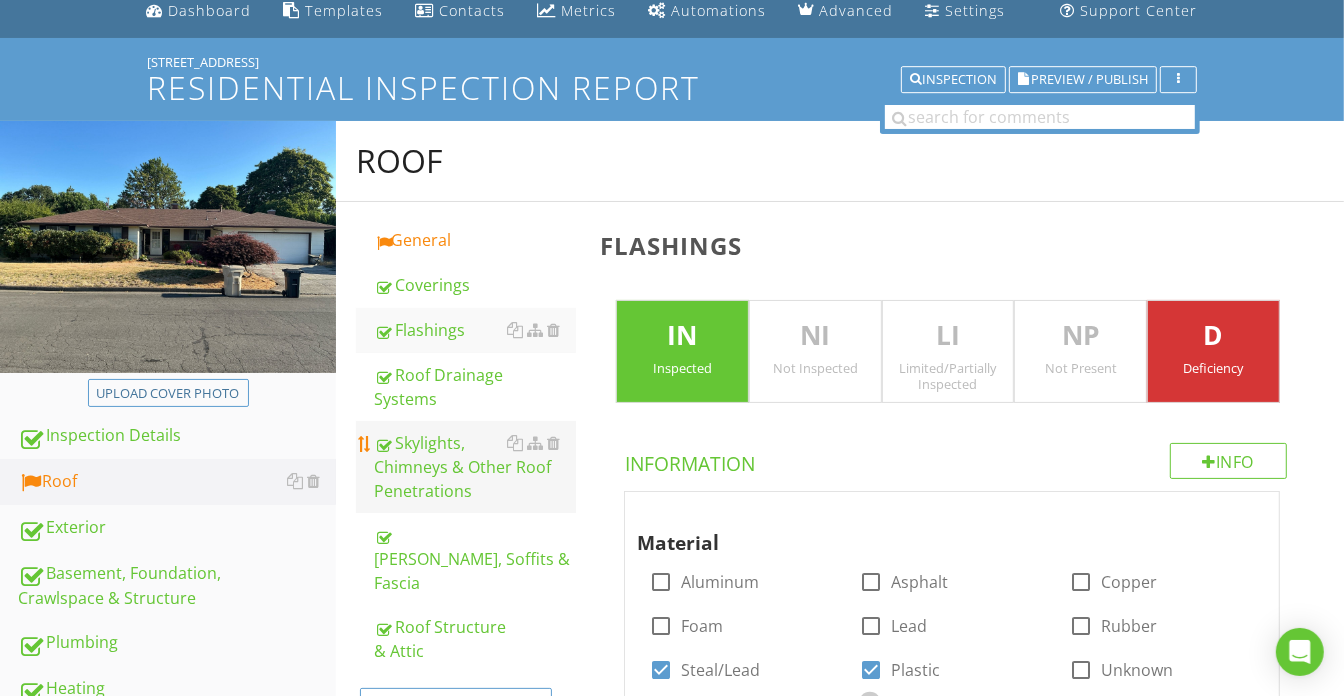 scroll, scrollTop: 181, scrollLeft: 0, axis: vertical 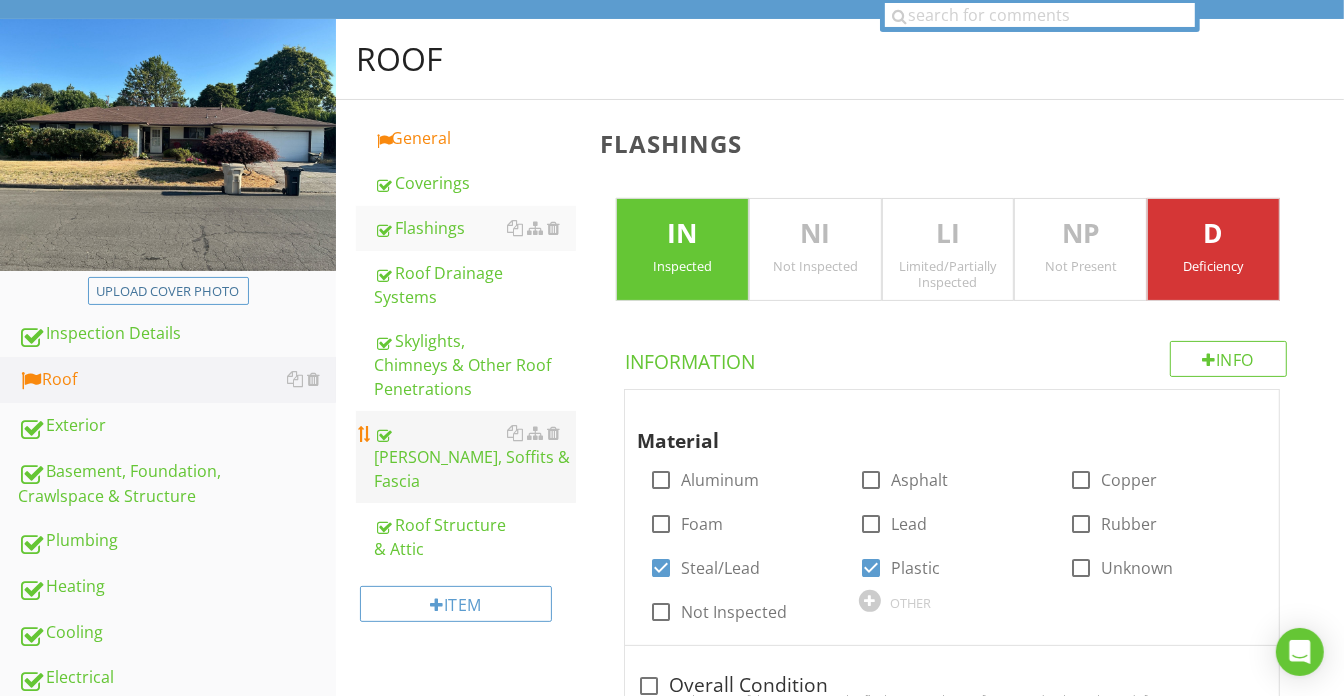 click on "Eaves, Soffits & Fascia" at bounding box center [475, 457] 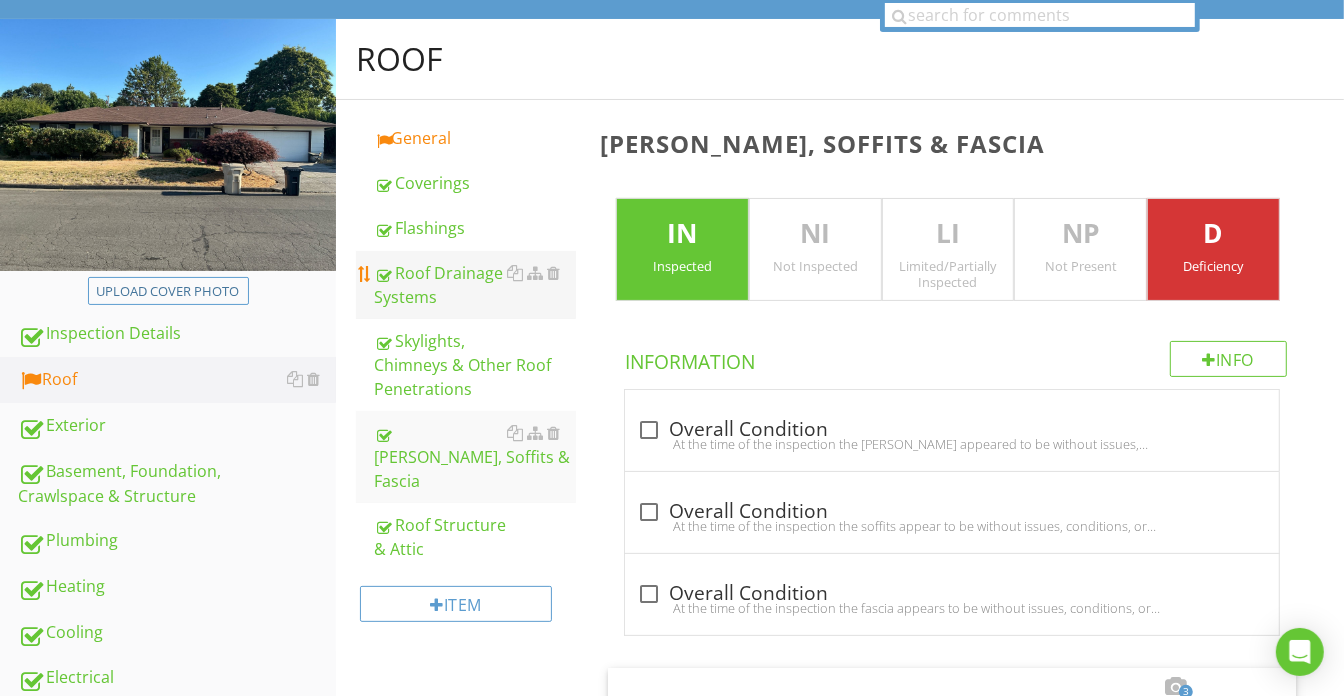 click on "Roof Drainage Systems" at bounding box center (475, 285) 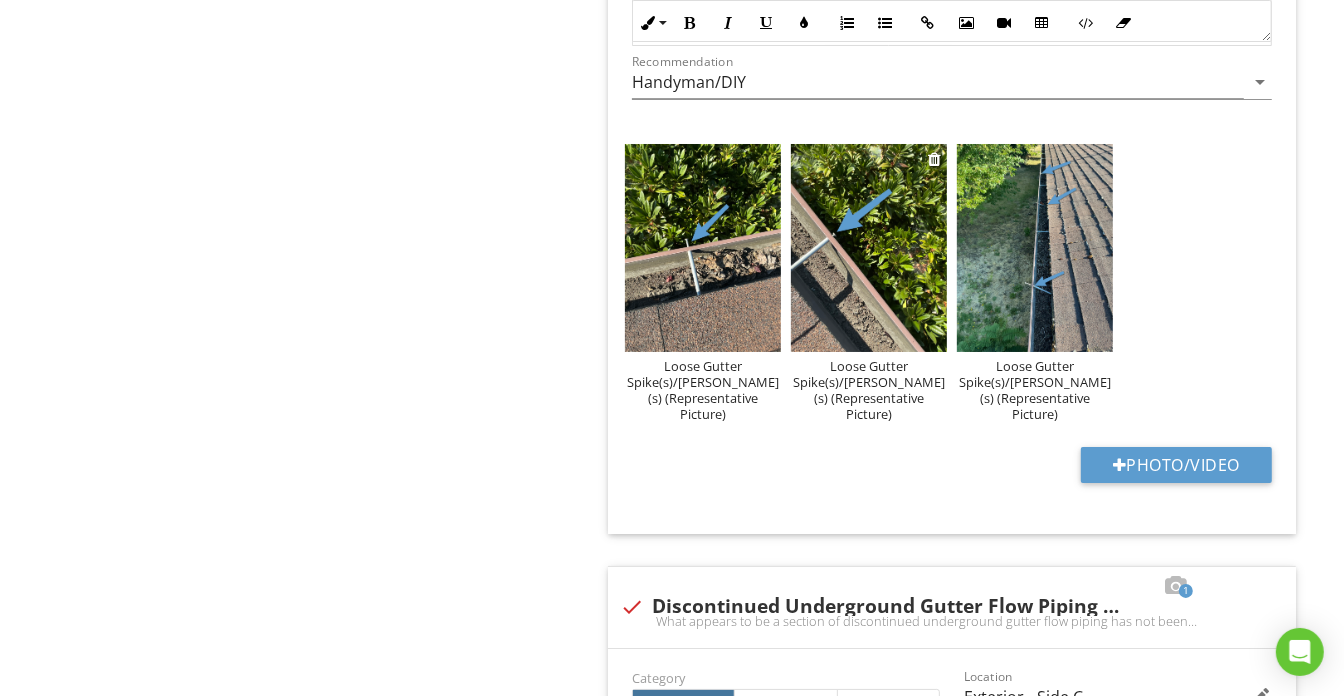 scroll, scrollTop: 5090, scrollLeft: 0, axis: vertical 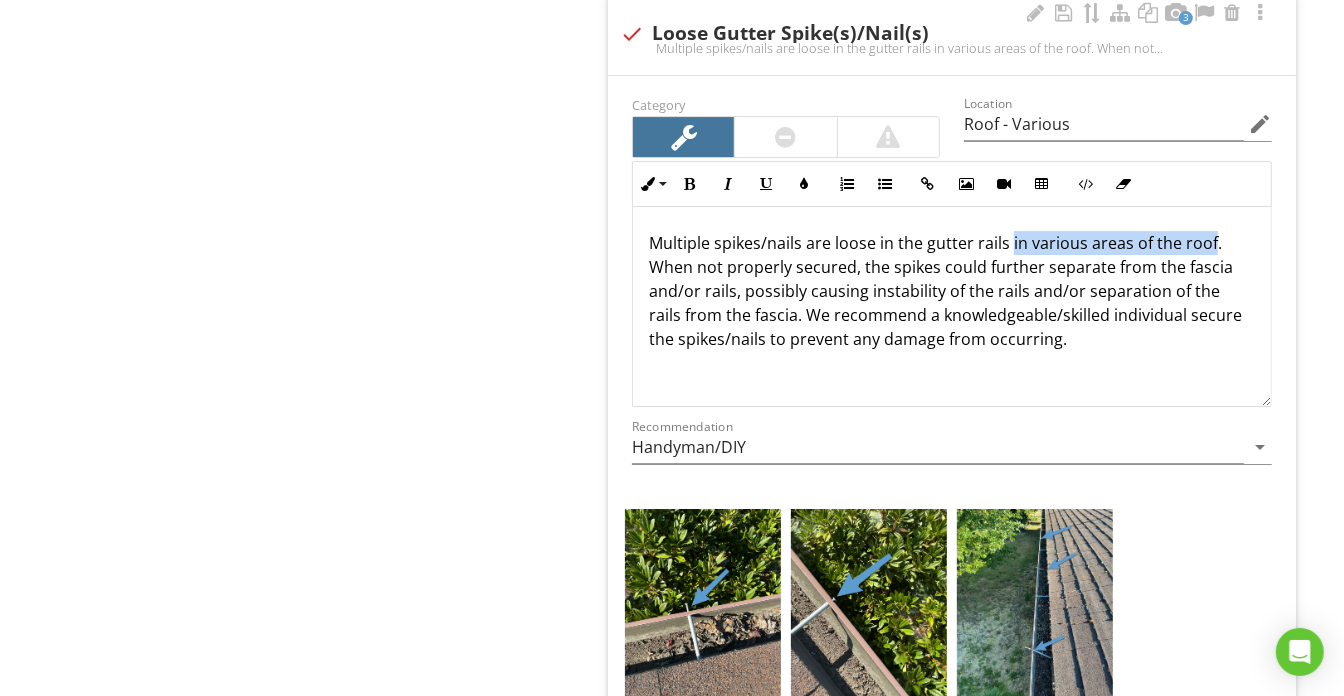 drag, startPoint x: 1007, startPoint y: 230, endPoint x: 1207, endPoint y: 226, distance: 200.04 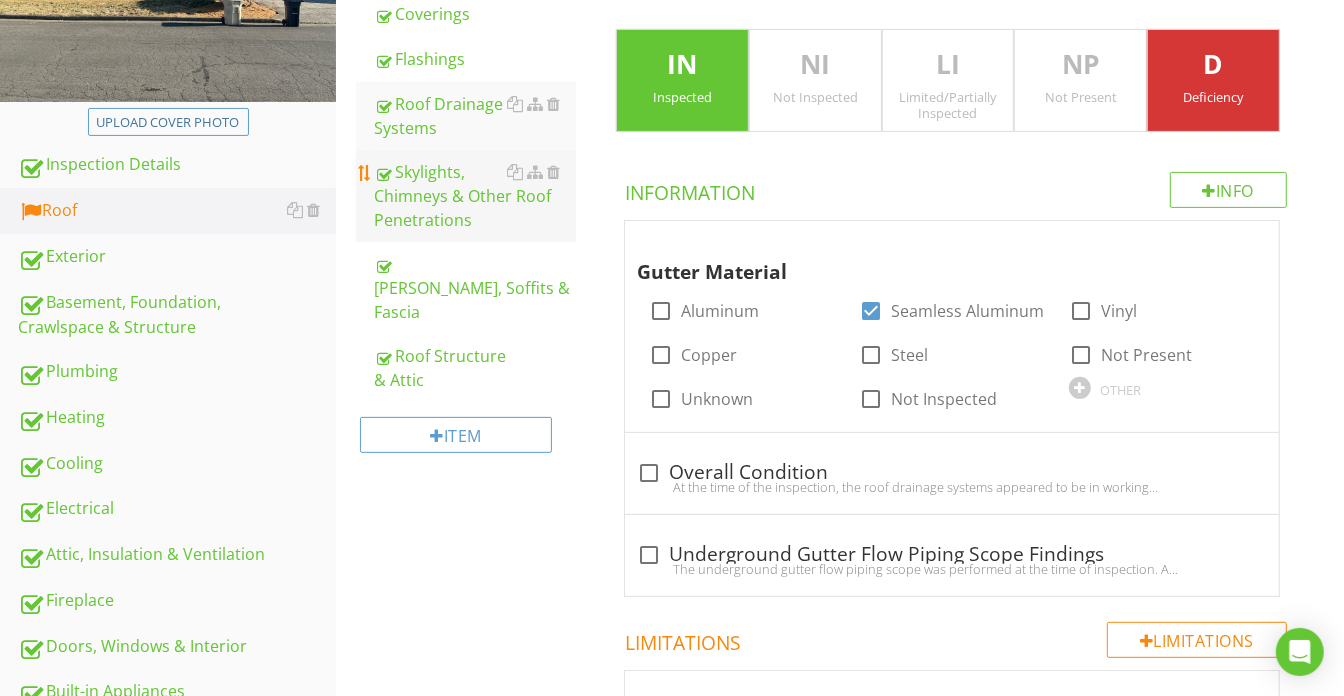 scroll, scrollTop: 181, scrollLeft: 0, axis: vertical 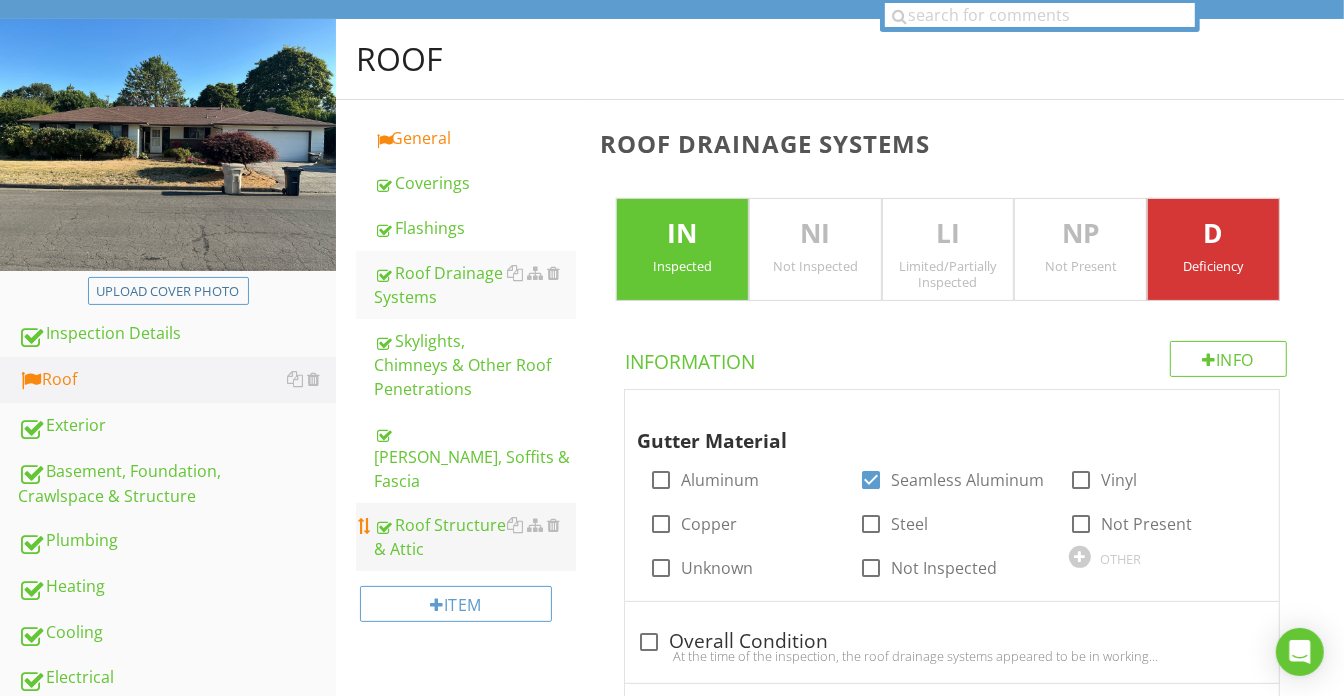 click on "Roof Structure & Attic" at bounding box center (475, 537) 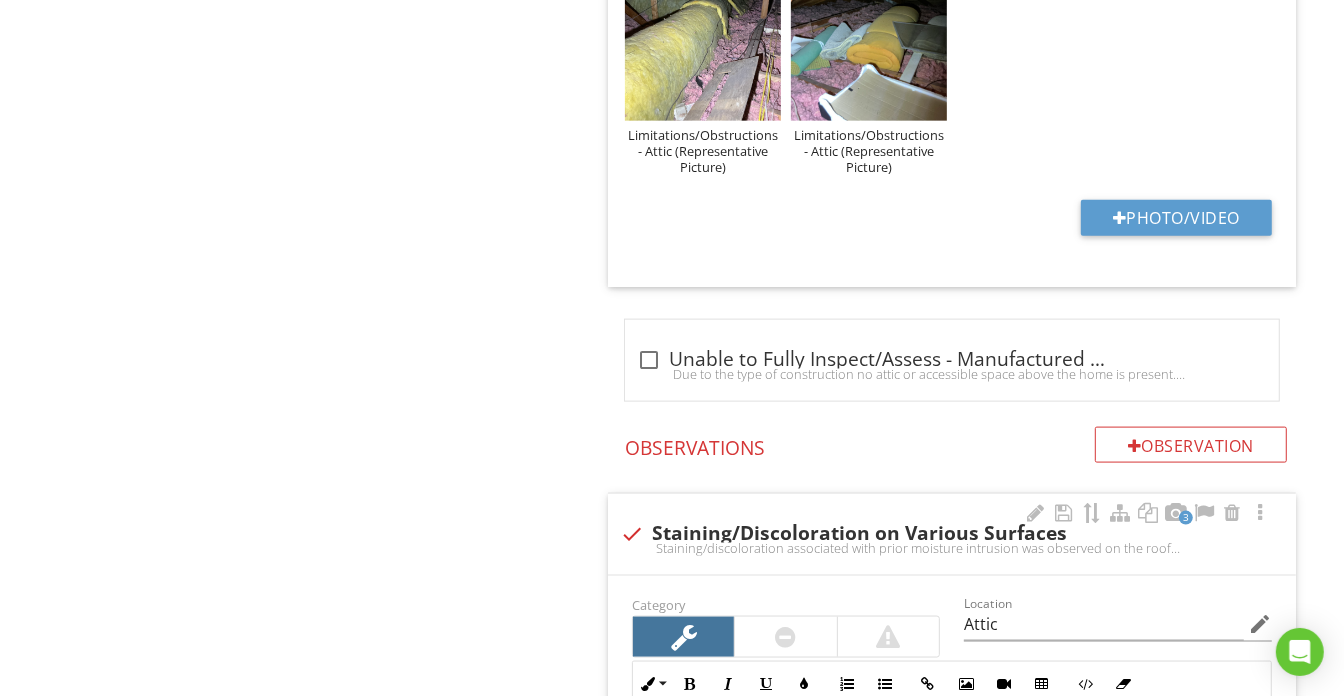 scroll, scrollTop: 2090, scrollLeft: 0, axis: vertical 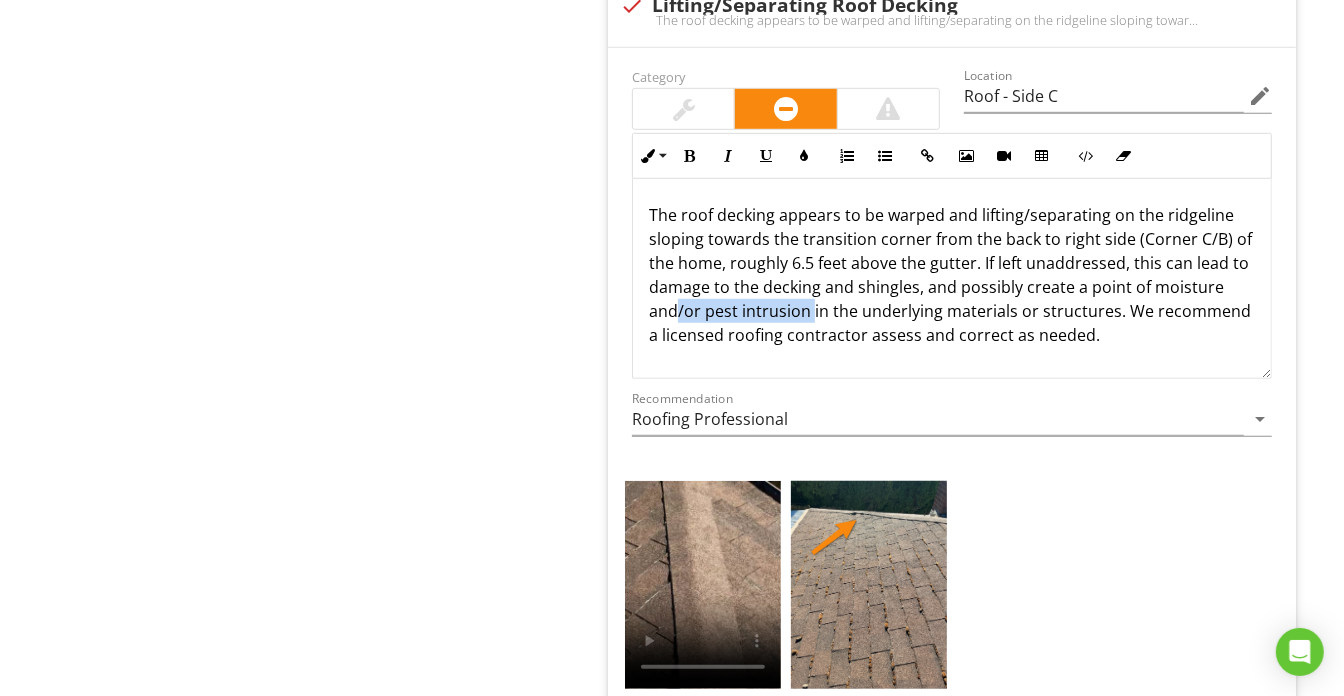 drag, startPoint x: 679, startPoint y: 276, endPoint x: 810, endPoint y: 279, distance: 131.03435 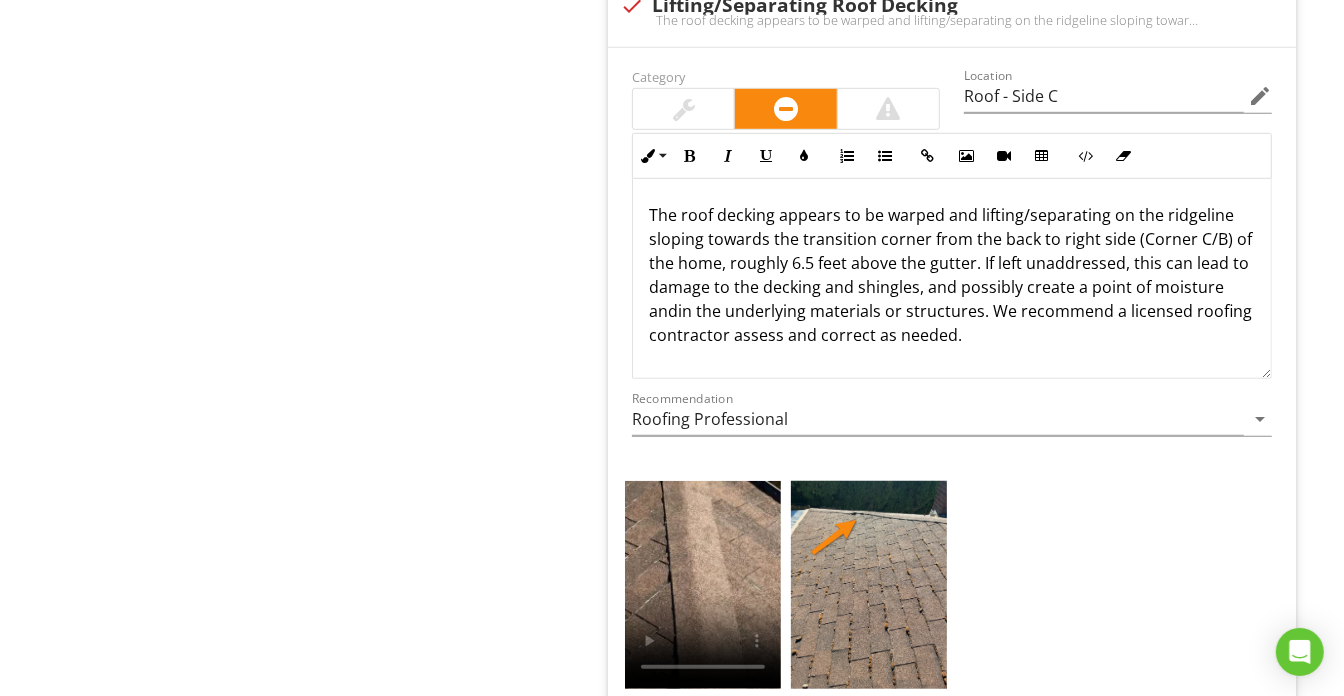 type 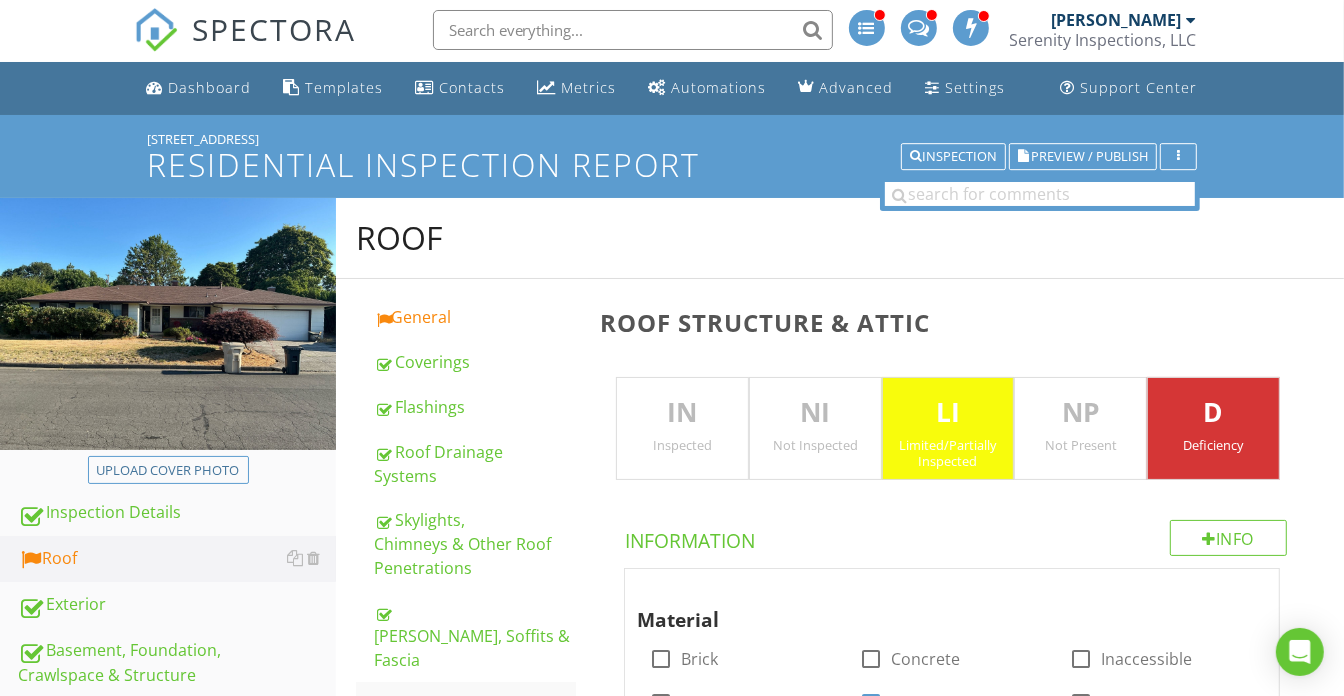 scroll, scrollTop: 0, scrollLeft: 0, axis: both 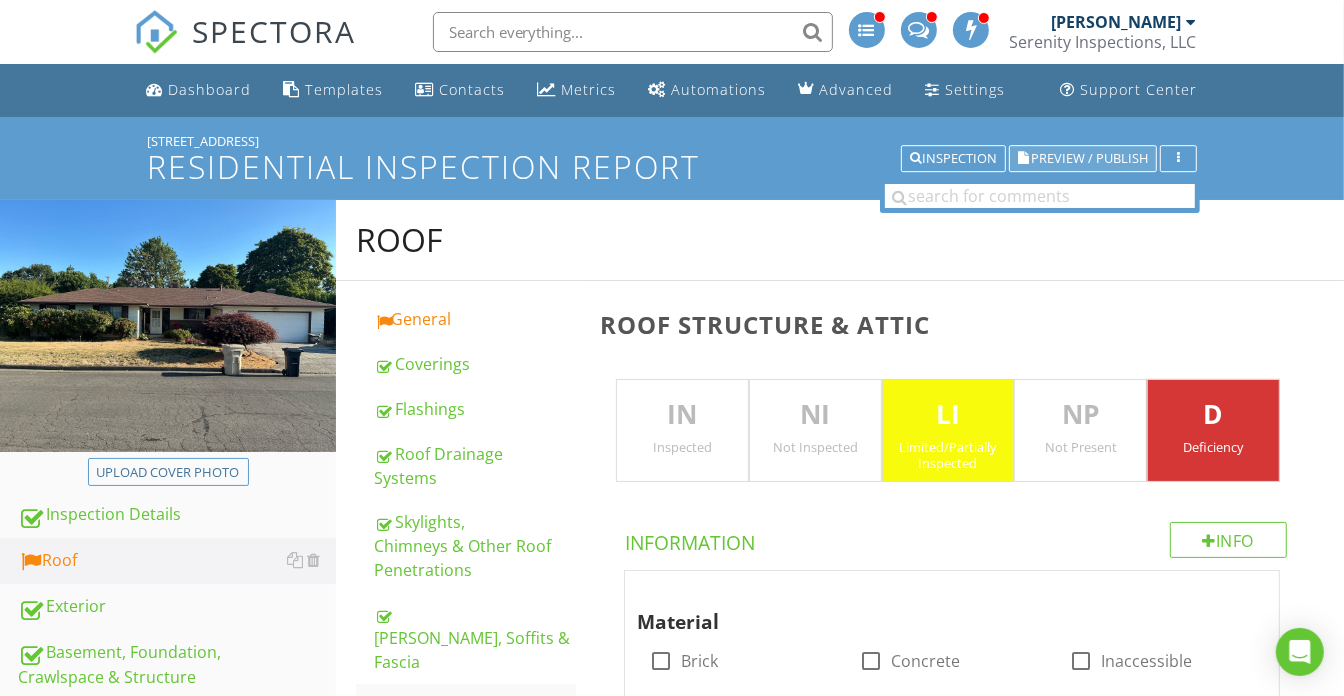 click on "Preview / Publish" at bounding box center (1083, 159) 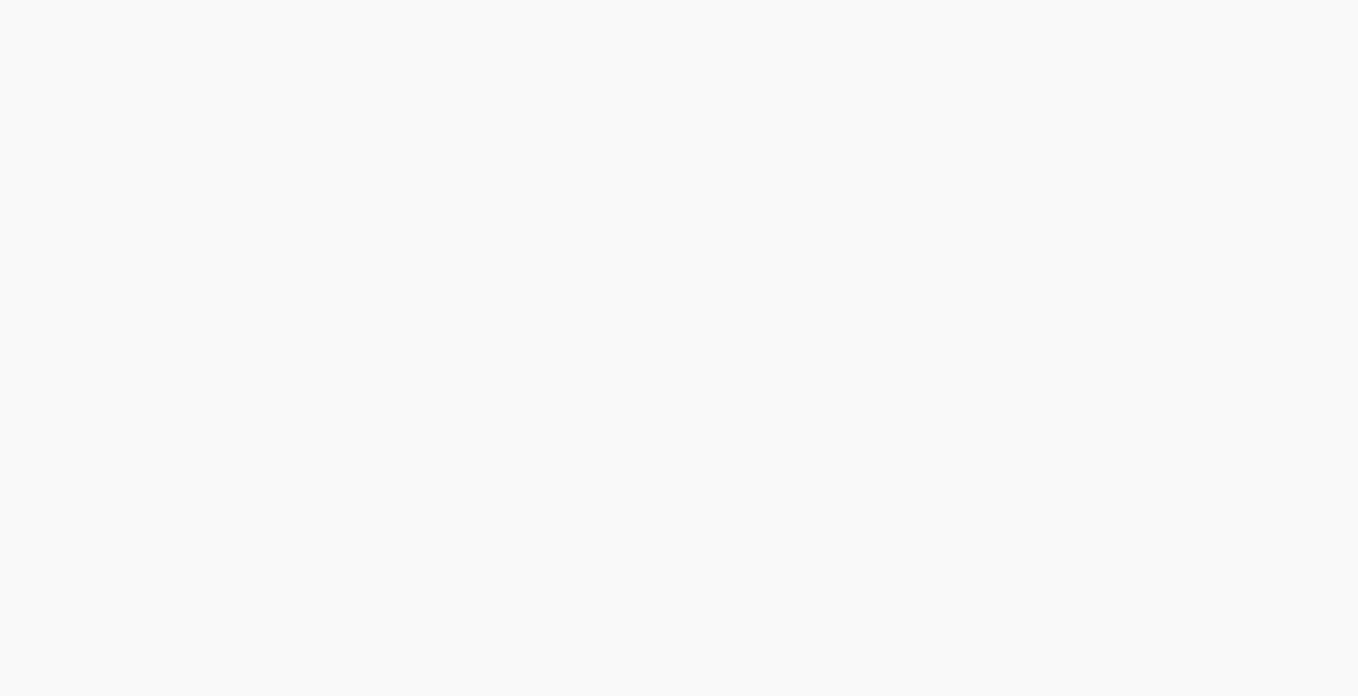 scroll, scrollTop: 0, scrollLeft: 0, axis: both 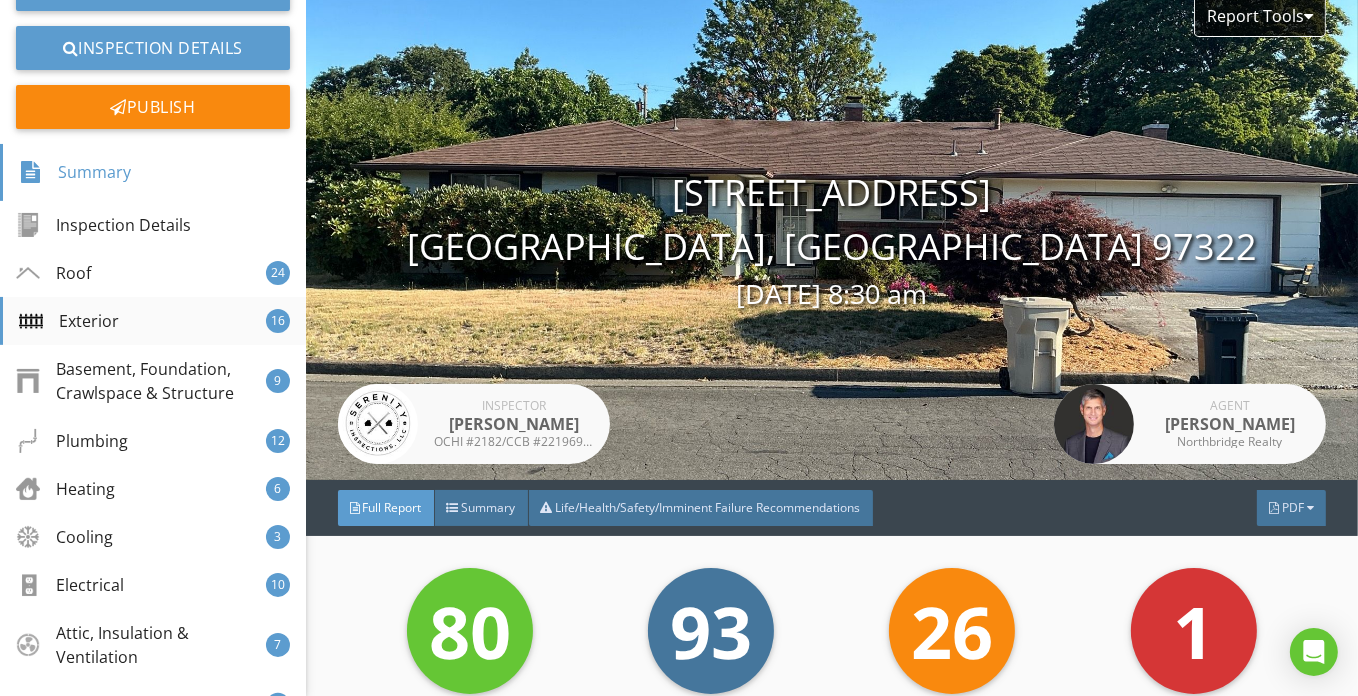 click on "Exterior
16" at bounding box center (153, 321) 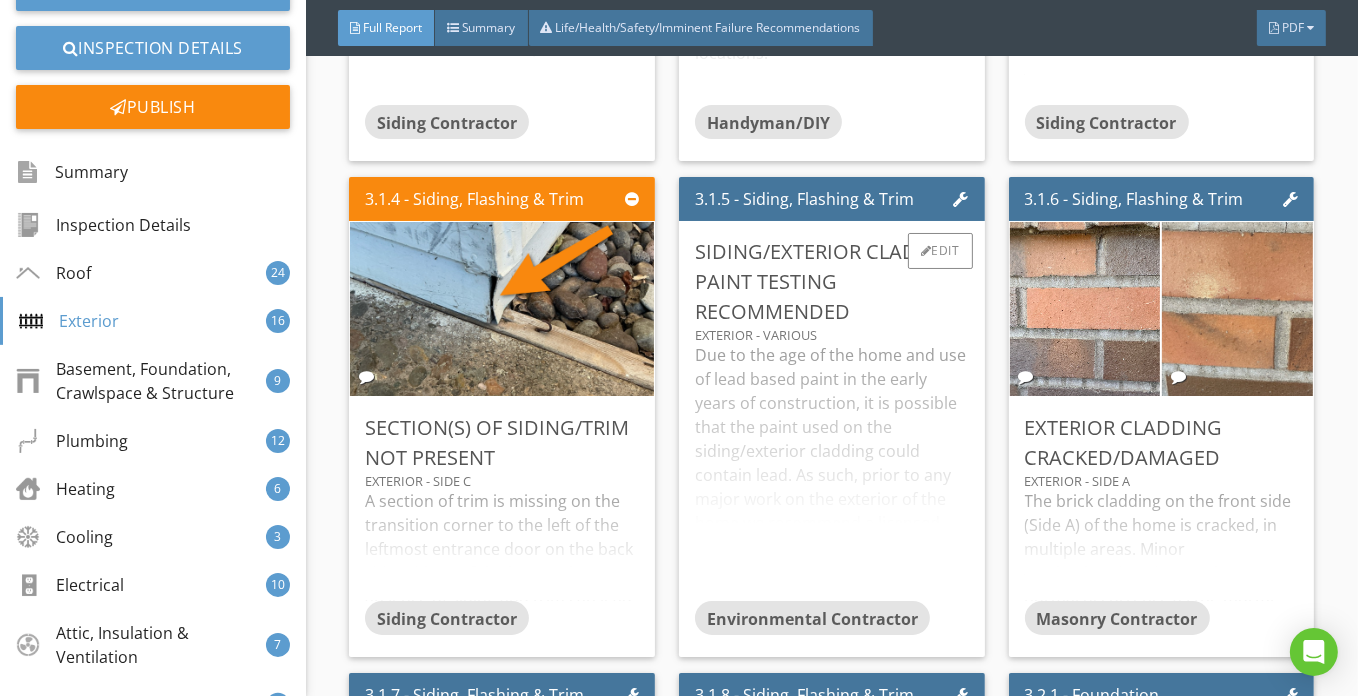scroll, scrollTop: 7608, scrollLeft: 0, axis: vertical 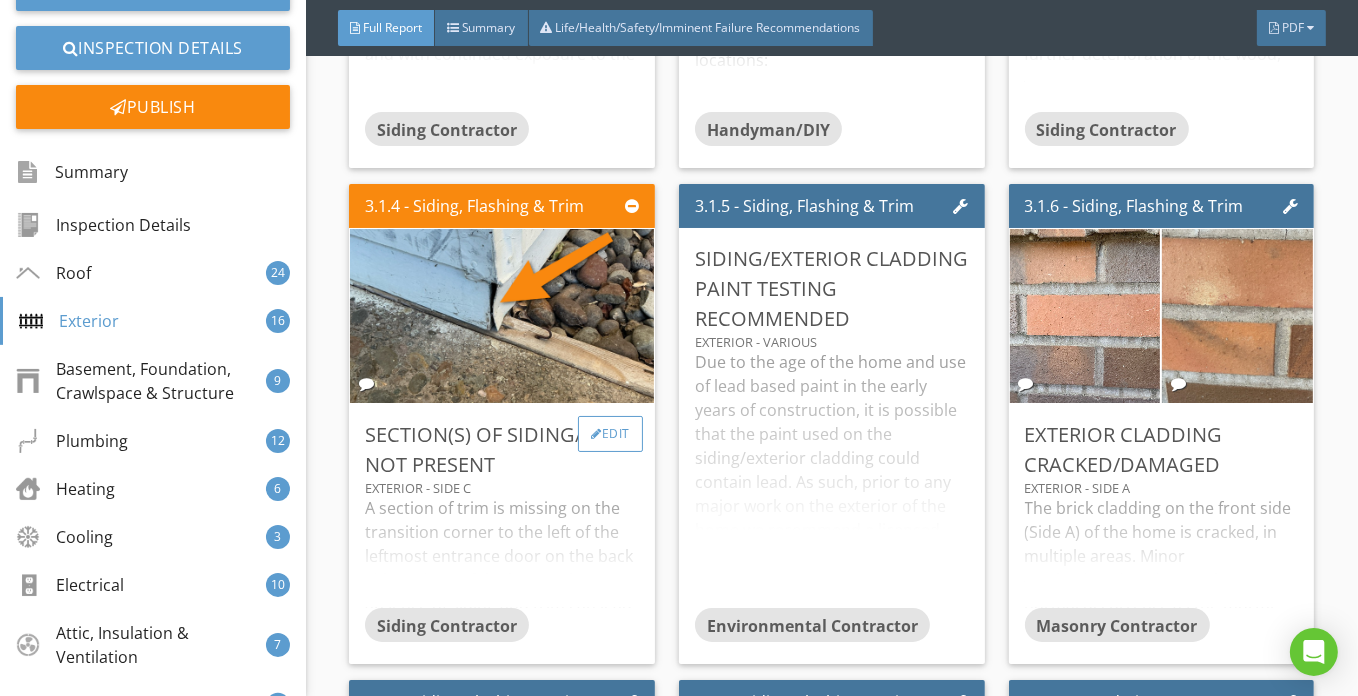 click on "Edit" at bounding box center [610, 434] 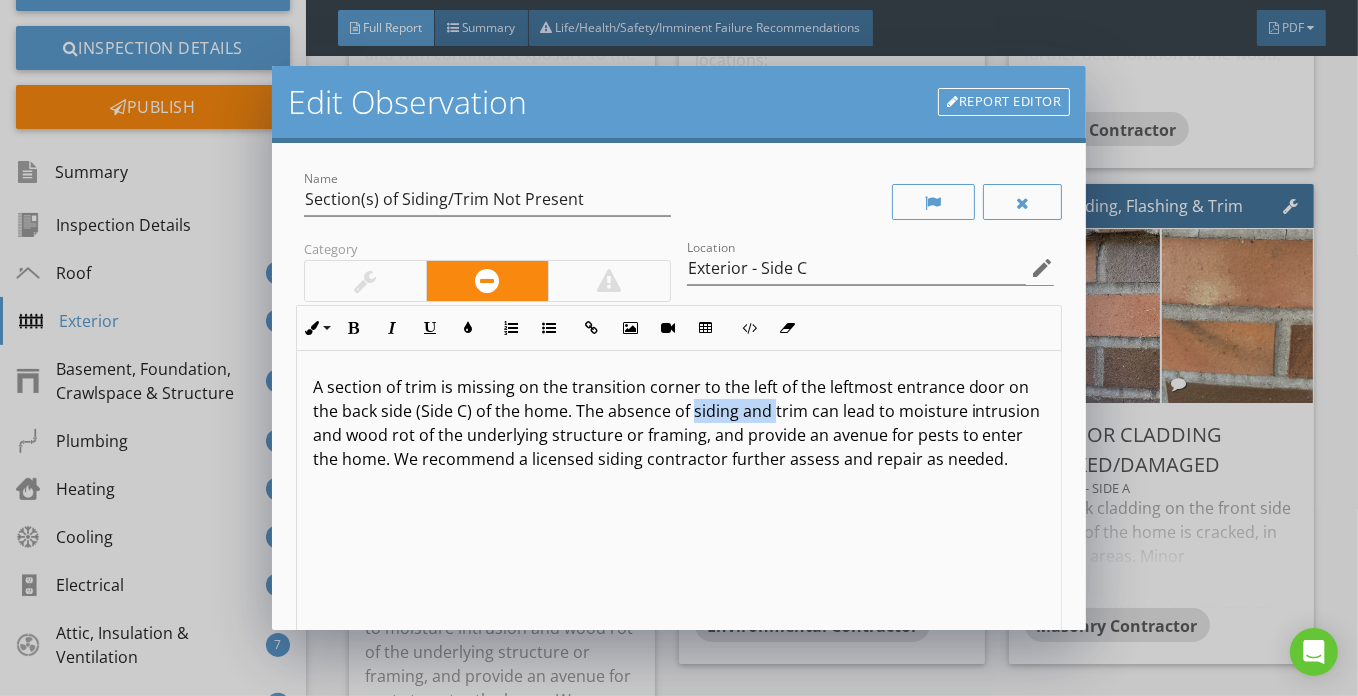 drag, startPoint x: 692, startPoint y: 411, endPoint x: 770, endPoint y: 413, distance: 78.025635 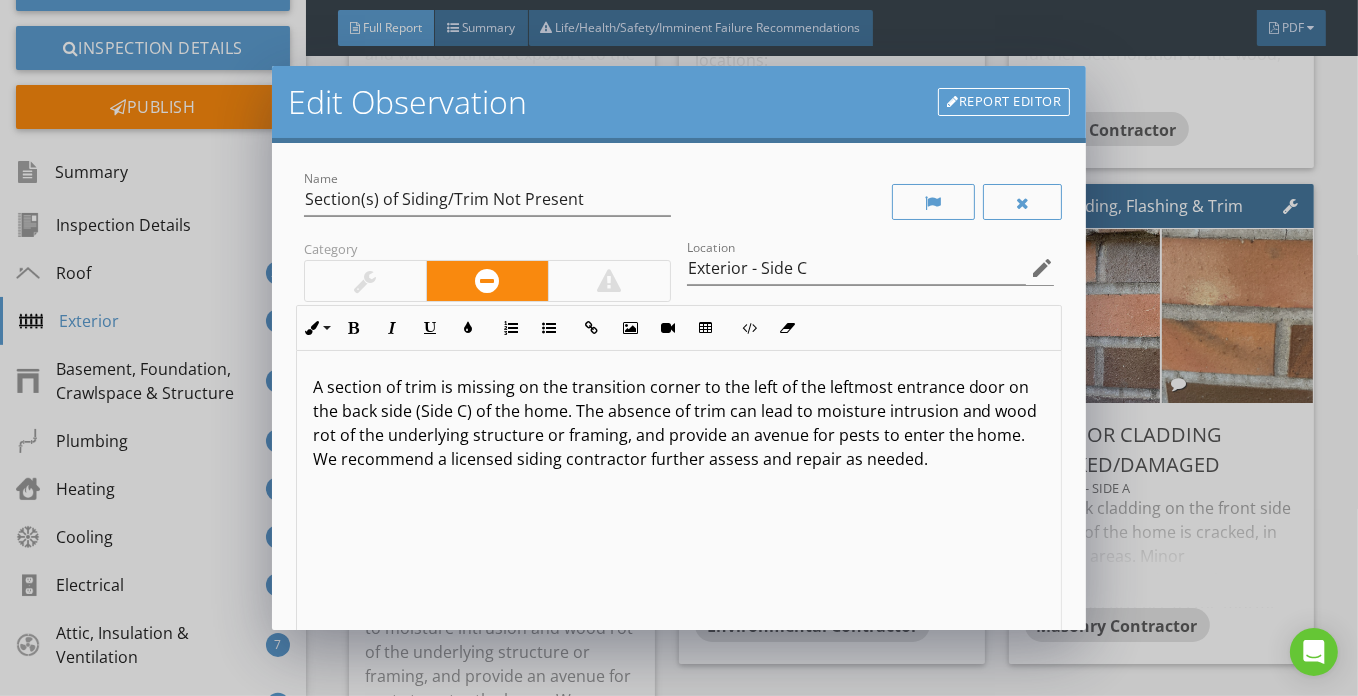 scroll, scrollTop: 0, scrollLeft: 0, axis: both 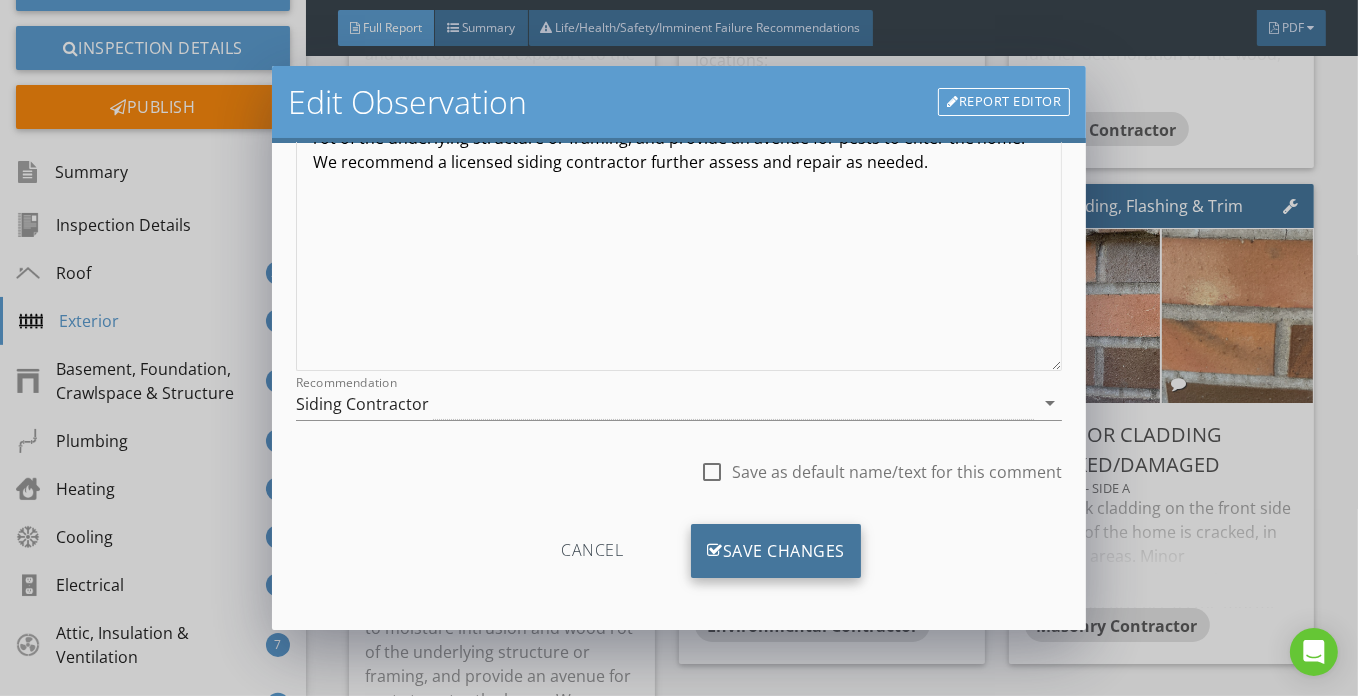 click on "Save Changes" at bounding box center [776, 551] 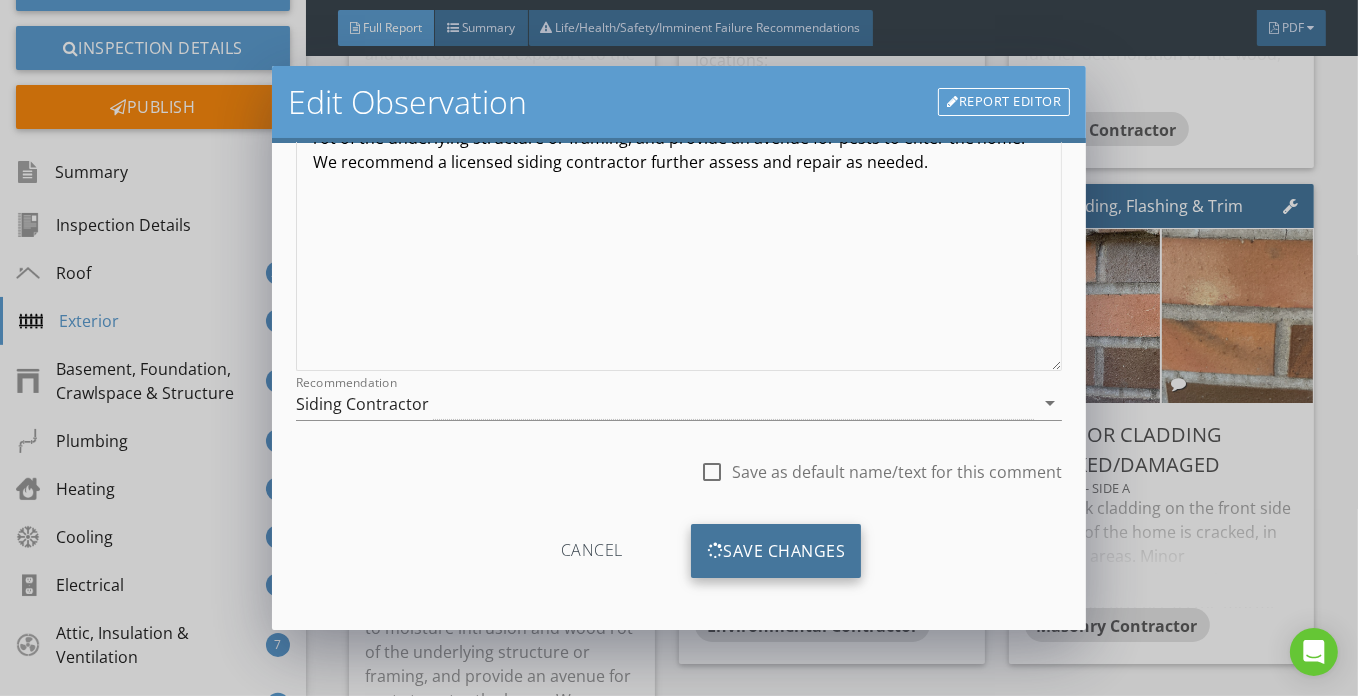 scroll, scrollTop: 61, scrollLeft: 0, axis: vertical 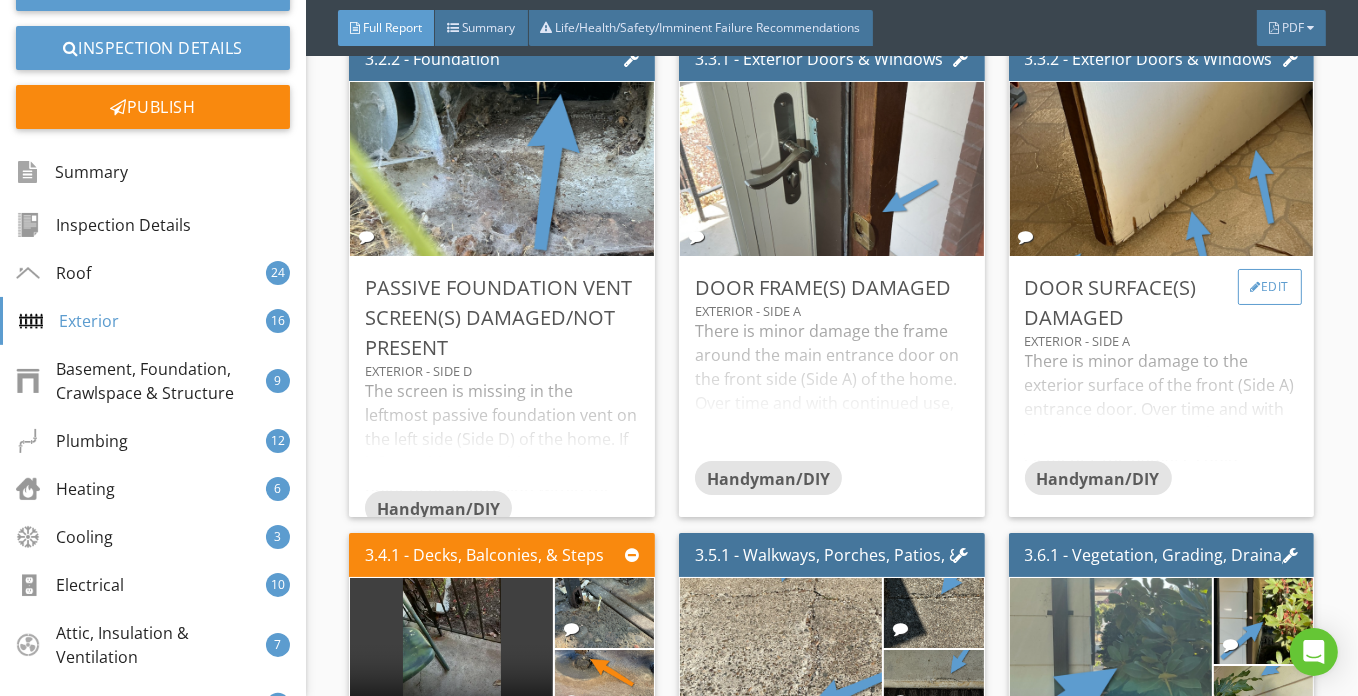 click on "Edit" at bounding box center [1270, 287] 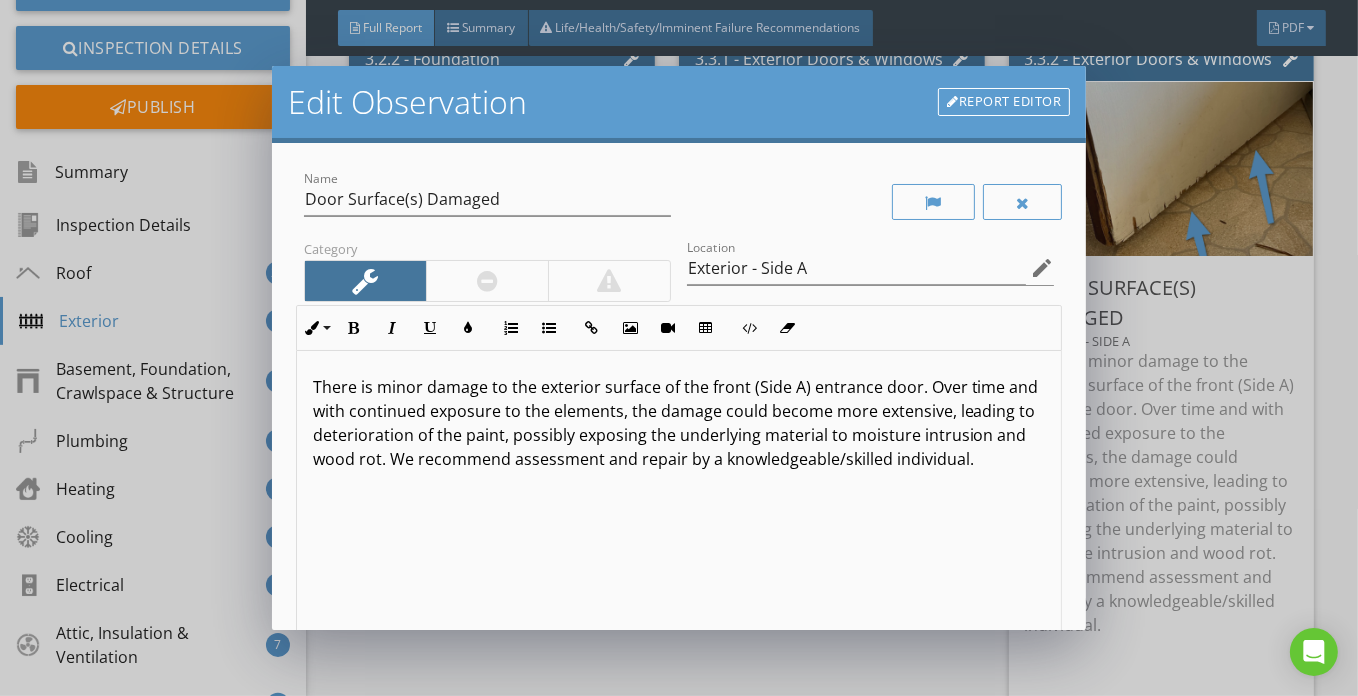 click on "Edit Observation
Report Editor
Name Door Surface(s) Damaged                 Category               Location Exterior - Side A edit   Inline Style XLarge Large Normal Small Light Small/Light Bold Italic Underline Colors Ordered List Unordered List Insert Link Insert Image Insert Video Insert Table Code View Clear Formatting There is minor damage to the exterior surface of the front (Side A) entrance door. Over time and with continued exposure to the elements, the damage could become more extensive, leading to deterioration of the paint, possibly exposing the underlying material to moisture intrusion and wood rot. We recommend assessment and repair by a knowledgeable/skilled individual. Enter text here   Recommendation Handyman/DIY arrow_drop_down     check_box_outline_blank Save as default name/text for this comment   Cancel
Save Changes" at bounding box center (679, 348) 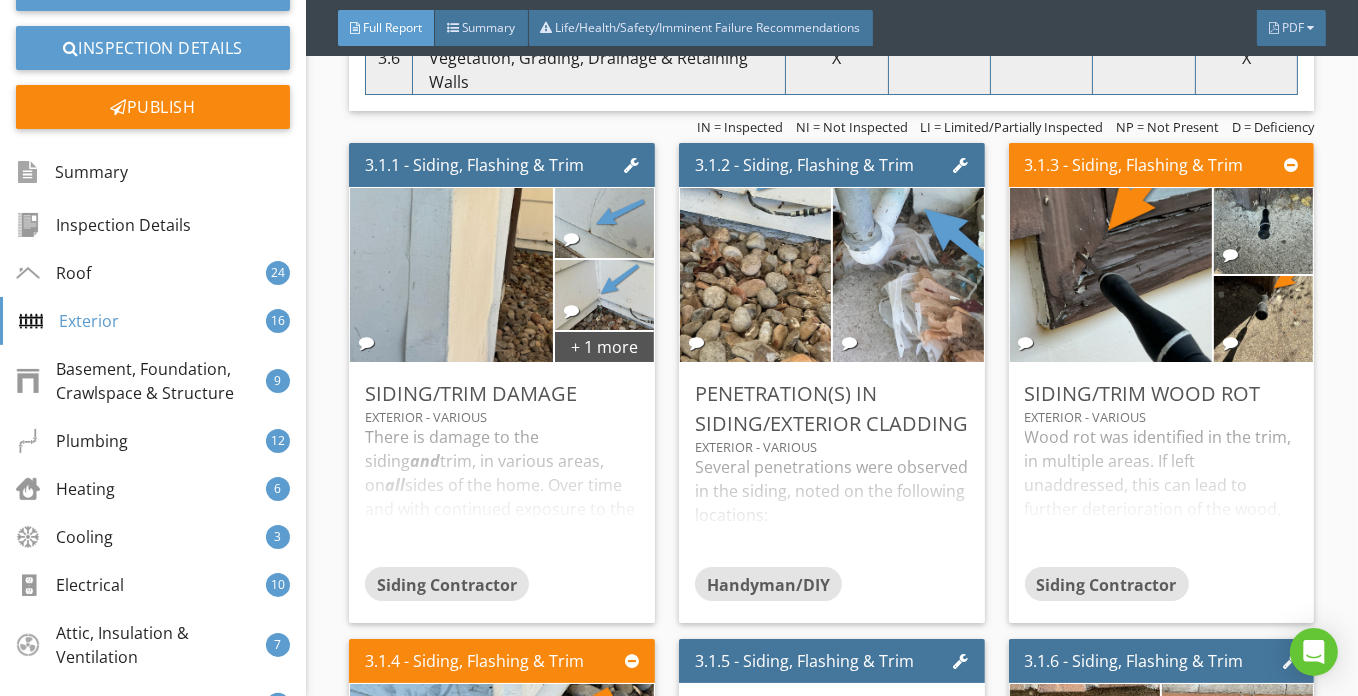 scroll, scrollTop: 6699, scrollLeft: 0, axis: vertical 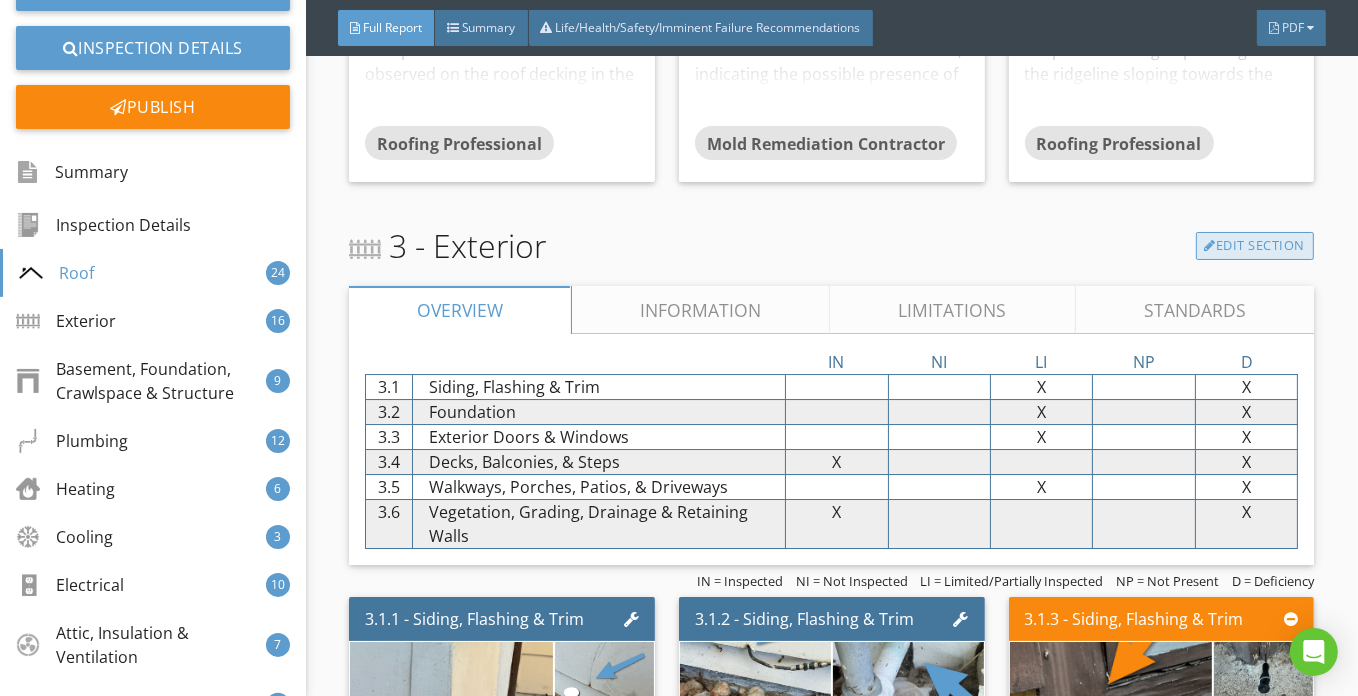click on "Edit Section" at bounding box center [1255, 246] 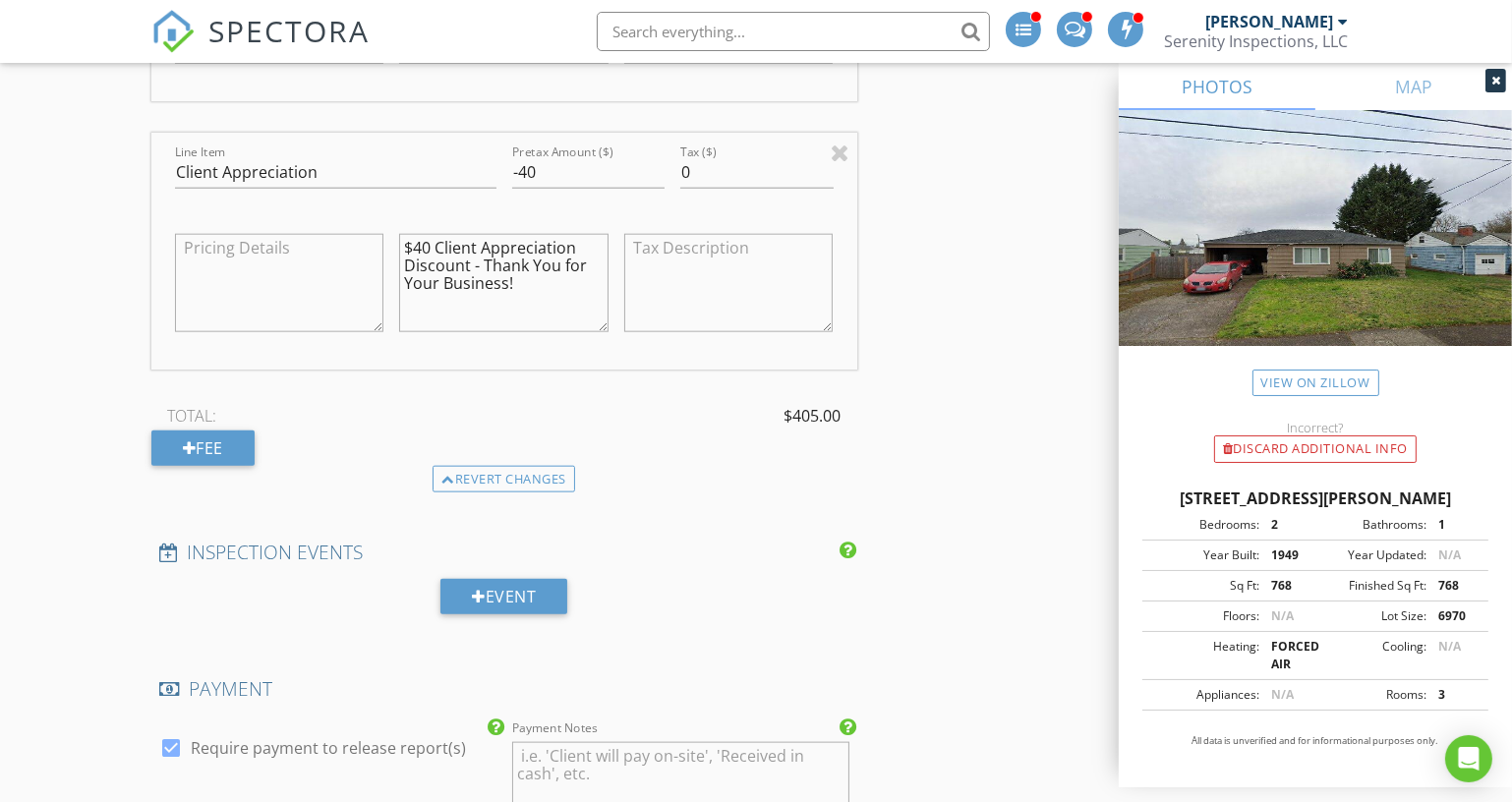 scroll, scrollTop: 0, scrollLeft: 0, axis: both 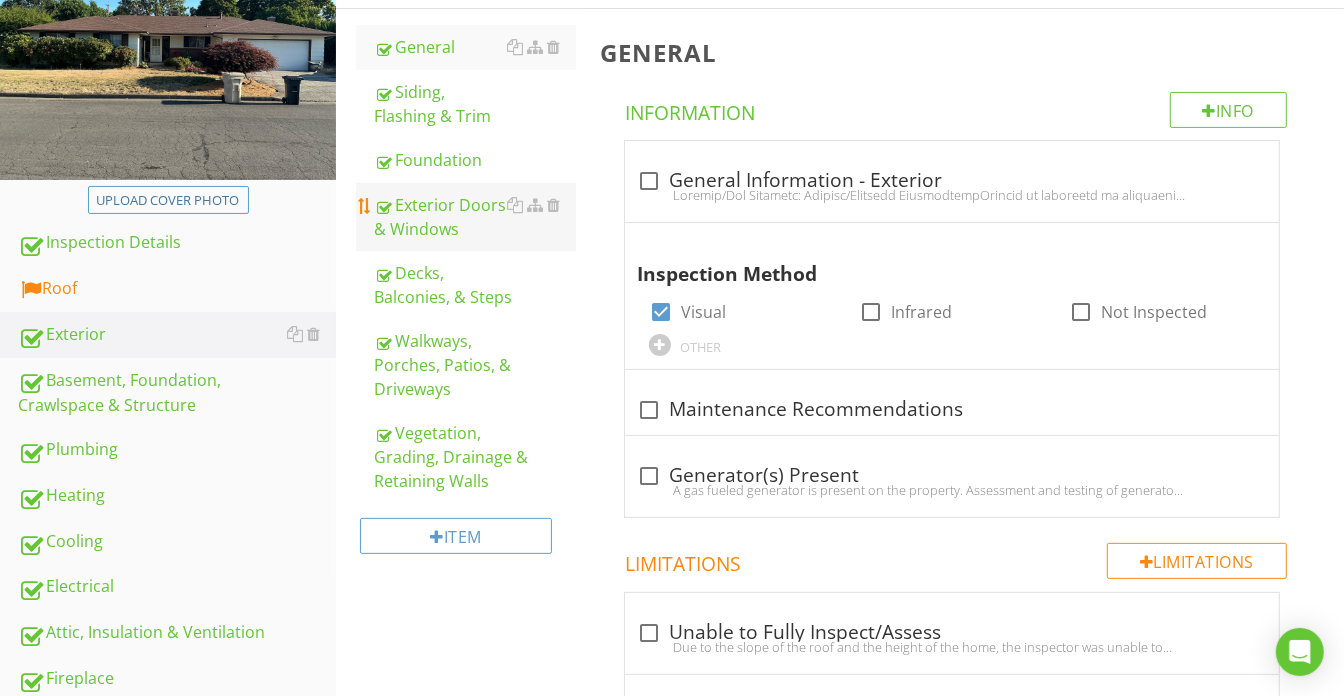 click on "Exterior Doors & Windows" at bounding box center [475, 217] 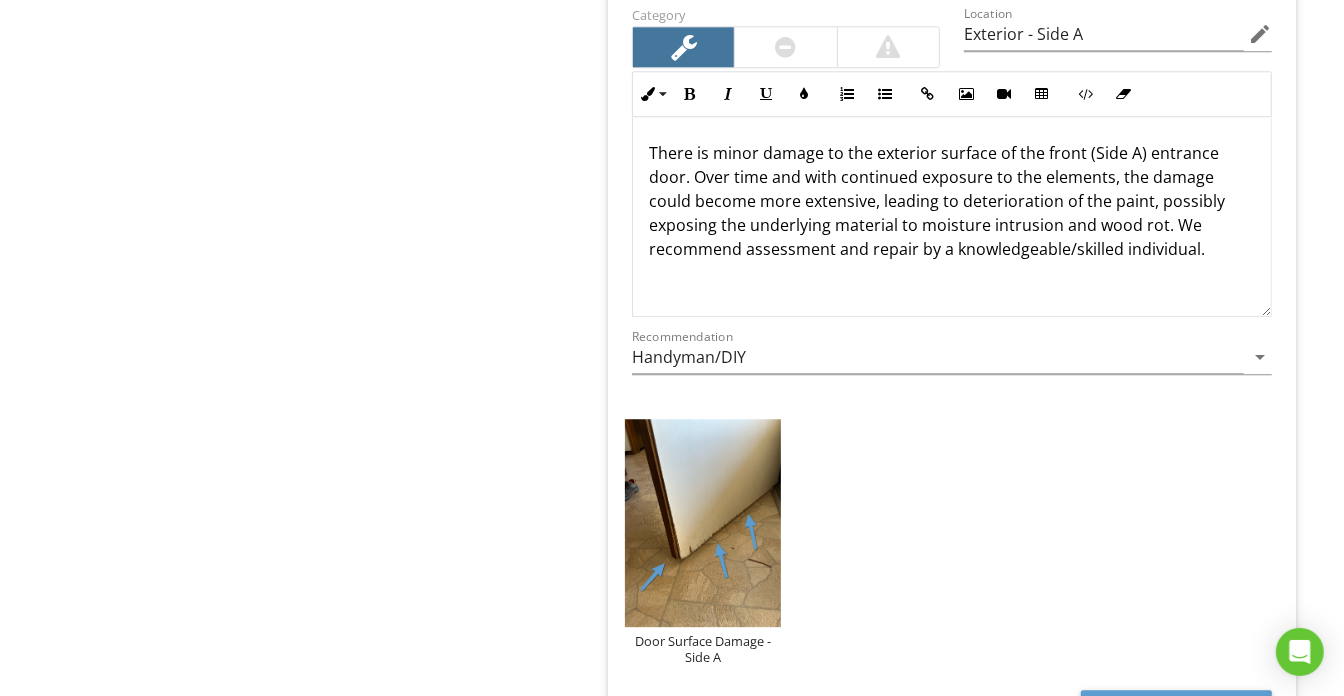 scroll, scrollTop: 3818, scrollLeft: 0, axis: vertical 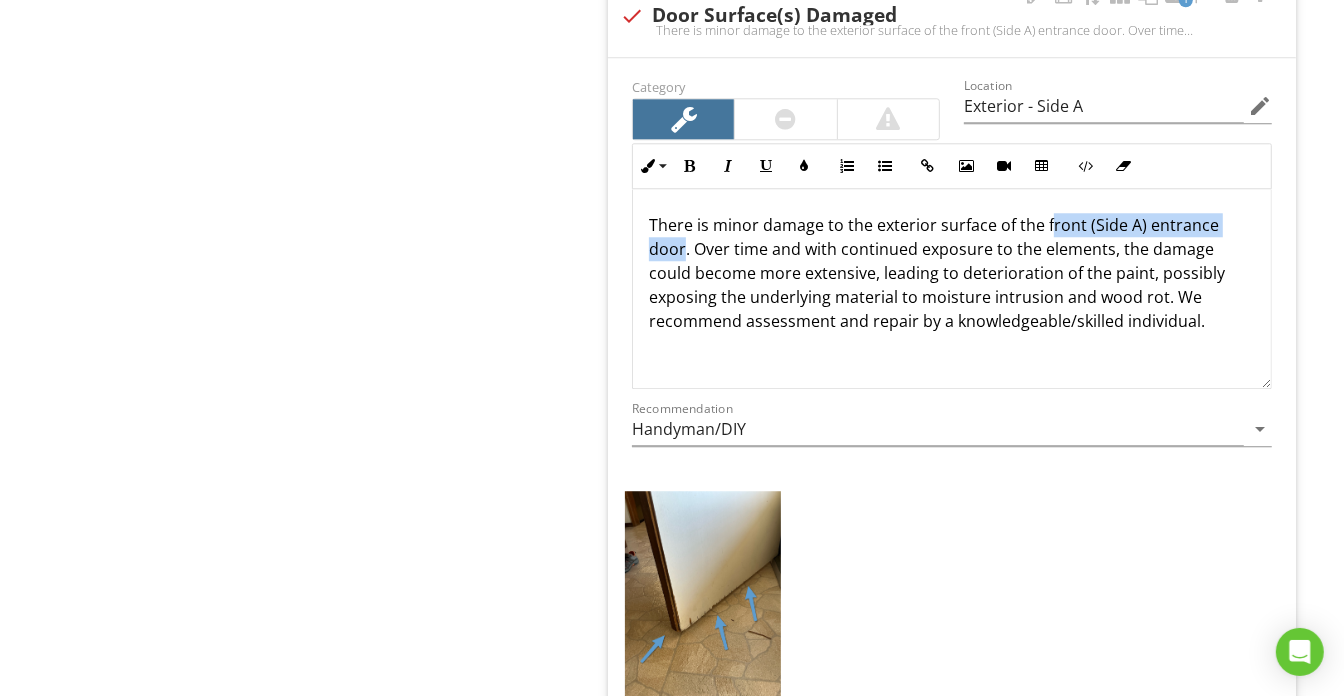 drag, startPoint x: 1046, startPoint y: 214, endPoint x: 684, endPoint y: 243, distance: 363.15976 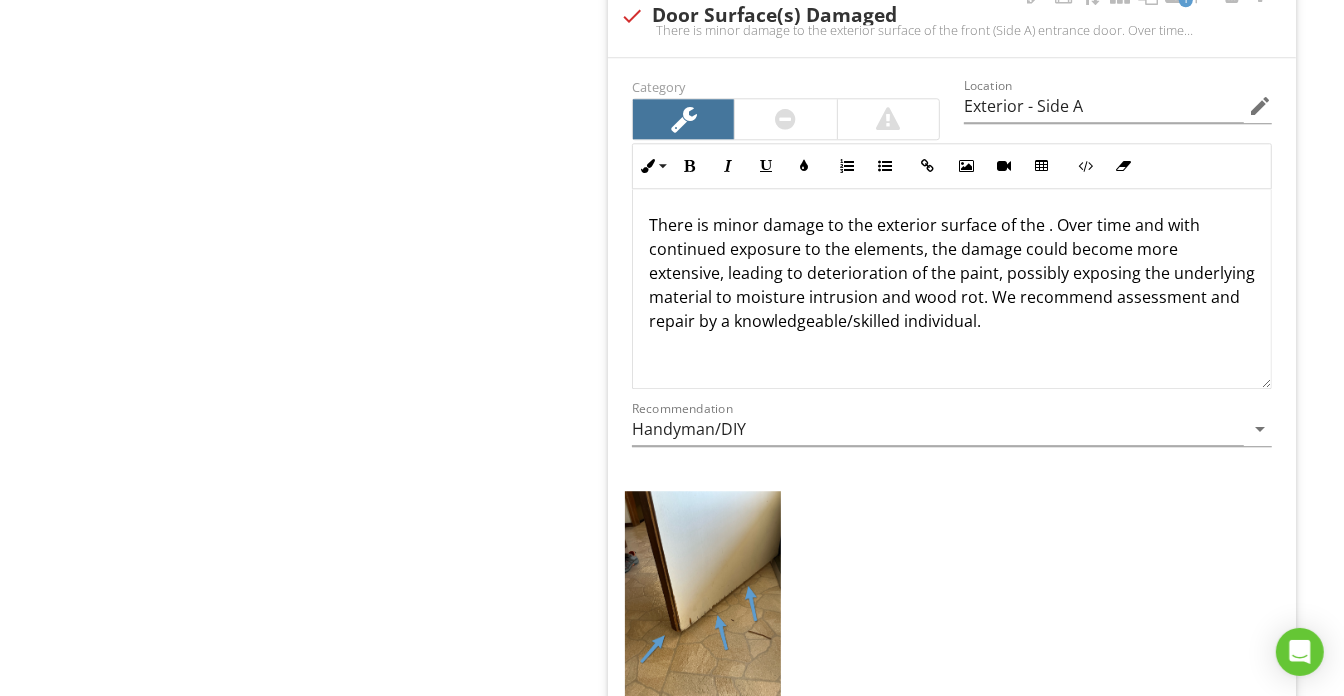 type 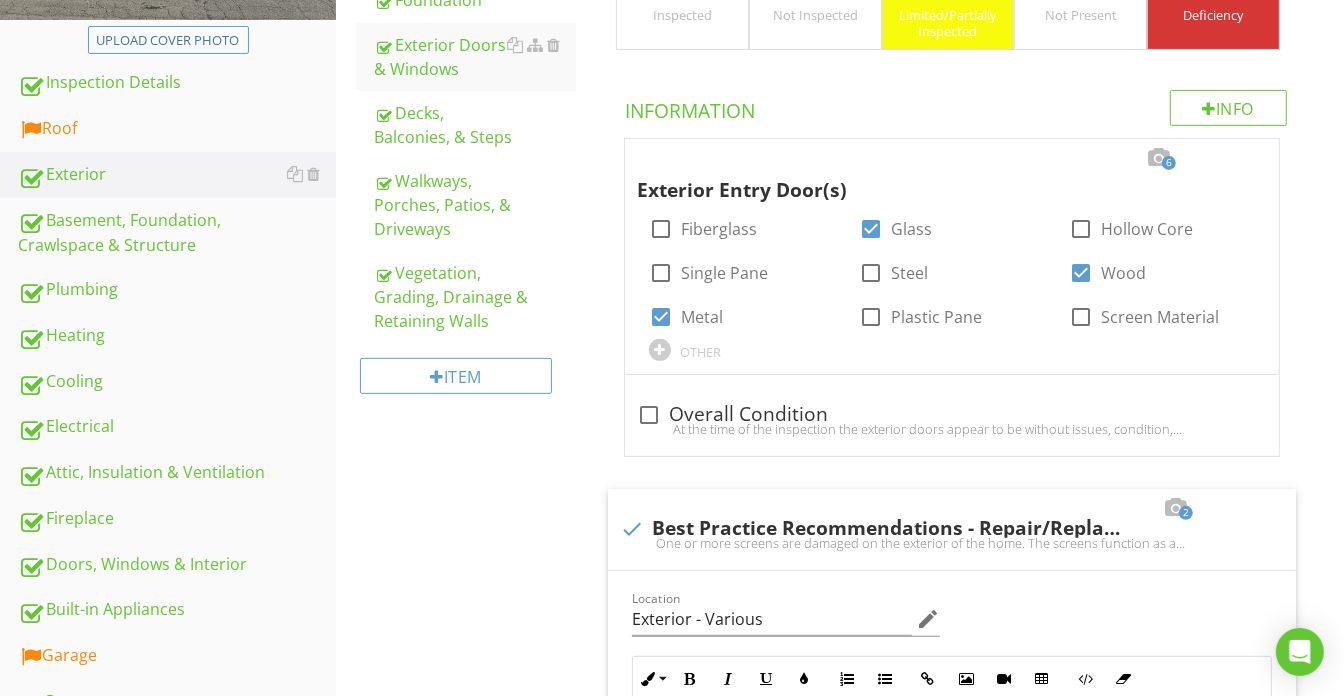 scroll, scrollTop: 0, scrollLeft: 0, axis: both 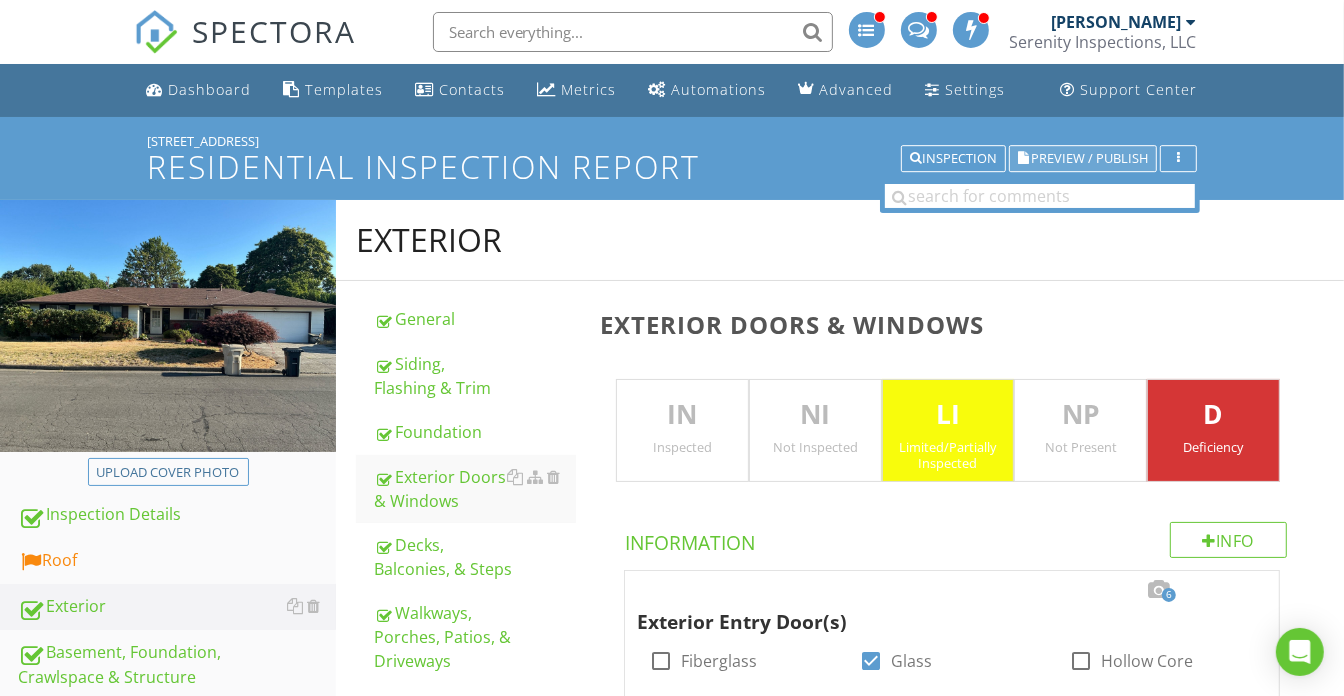 click on "Preview / Publish" at bounding box center [1083, 159] 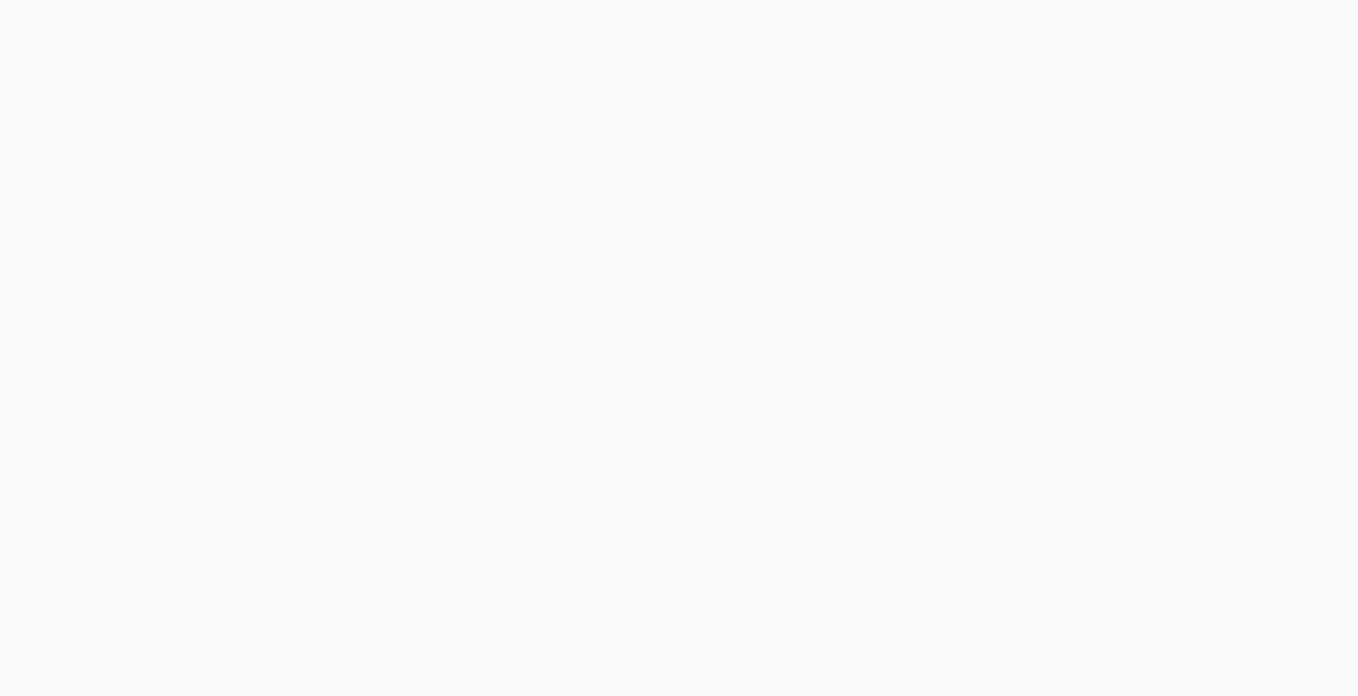 scroll, scrollTop: 0, scrollLeft: 0, axis: both 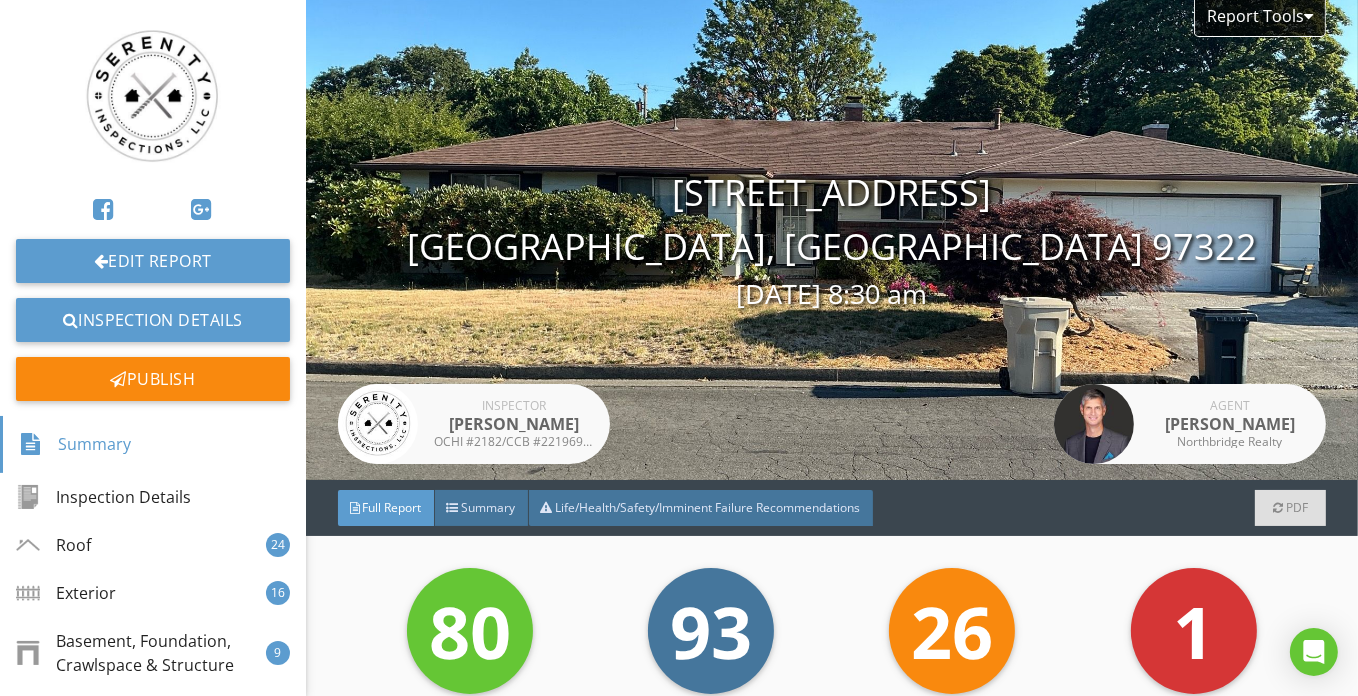 drag, startPoint x: 173, startPoint y: 239, endPoint x: 795, endPoint y: 432, distance: 651.25494 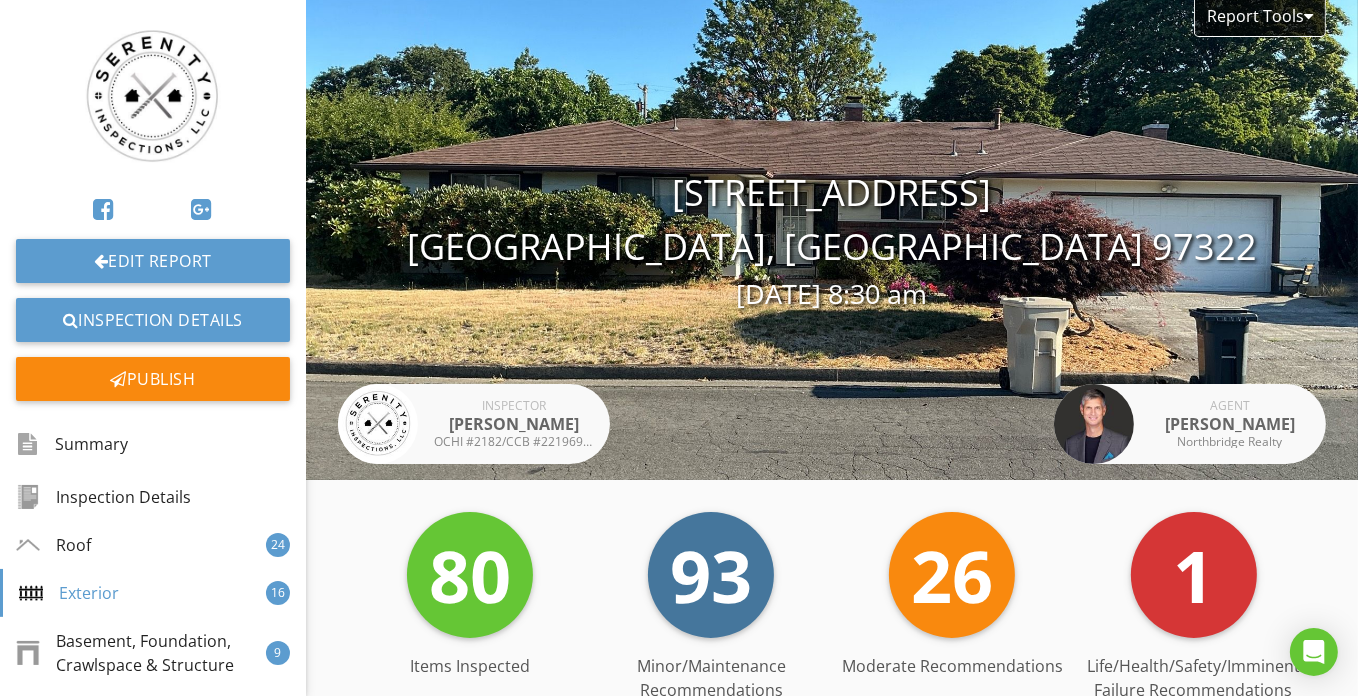 scroll, scrollTop: 363, scrollLeft: 0, axis: vertical 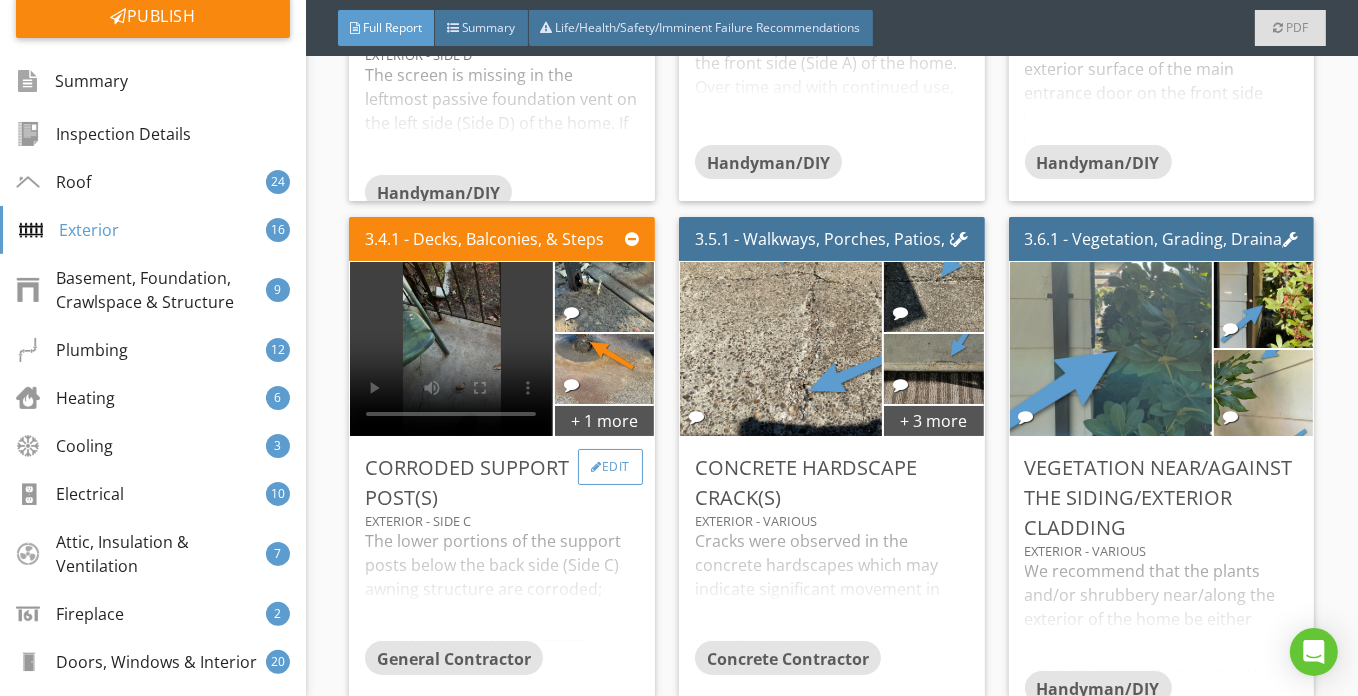 click on "Edit" at bounding box center (610, 467) 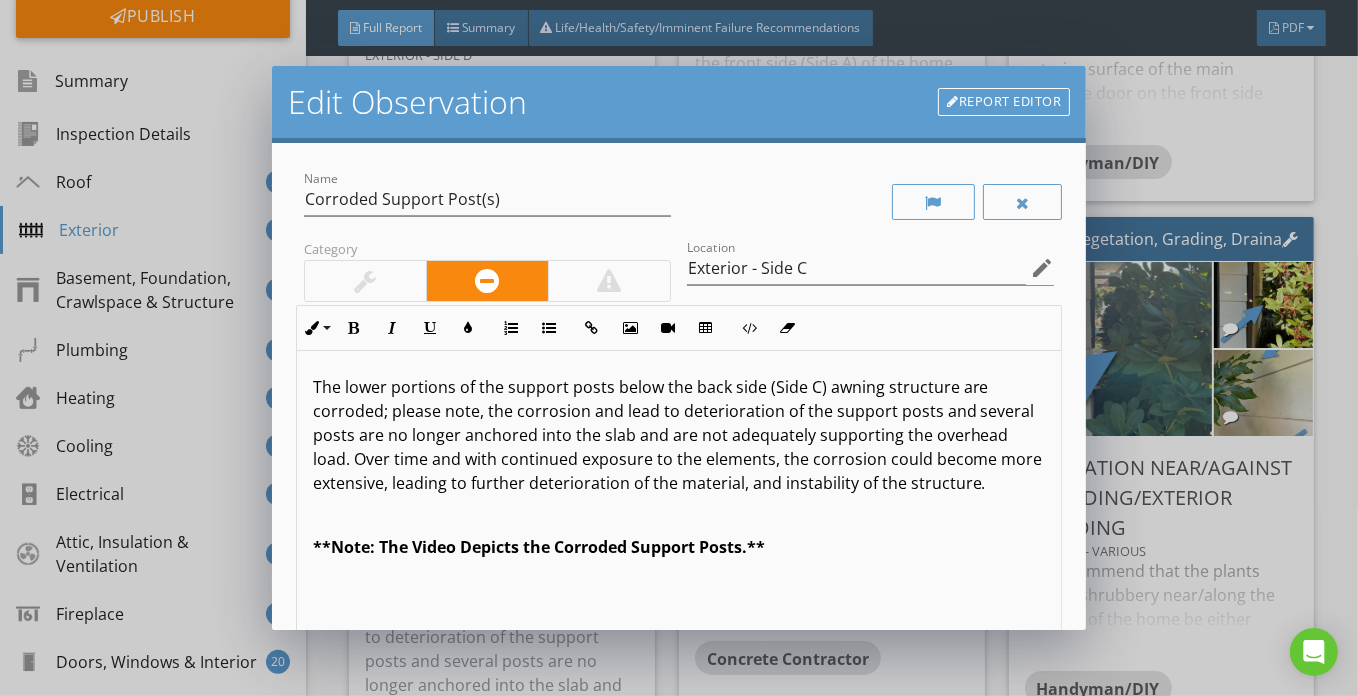 click on "The lower portions of the support posts below the back side (Side C) awning structure are corroded; please note, the corrosion and lead to deterioration of the support posts and several posts are no longer anchored into the slab and are not adequately supporting the overhead load. Over time and with continued exposure to the elements, the corrosion could become more extensive, leading to further deterioration of the material, and instability of the structure." at bounding box center [679, 435] 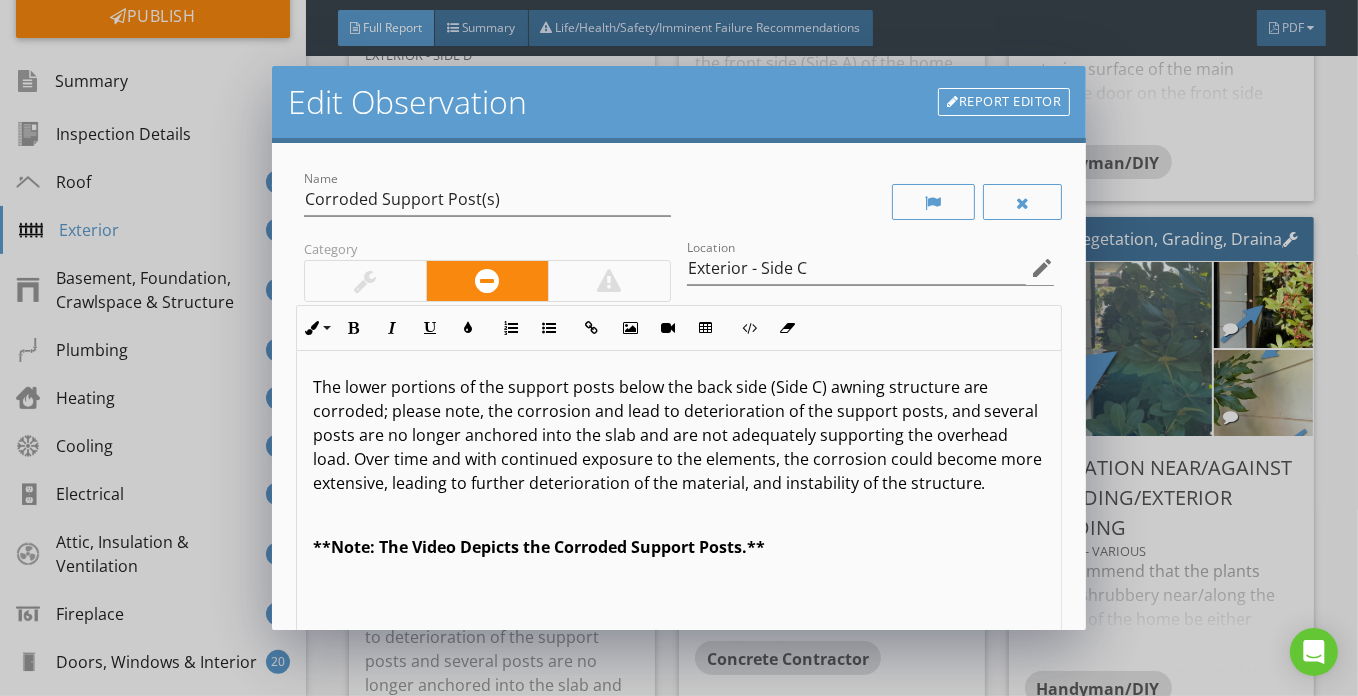 scroll, scrollTop: 0, scrollLeft: 0, axis: both 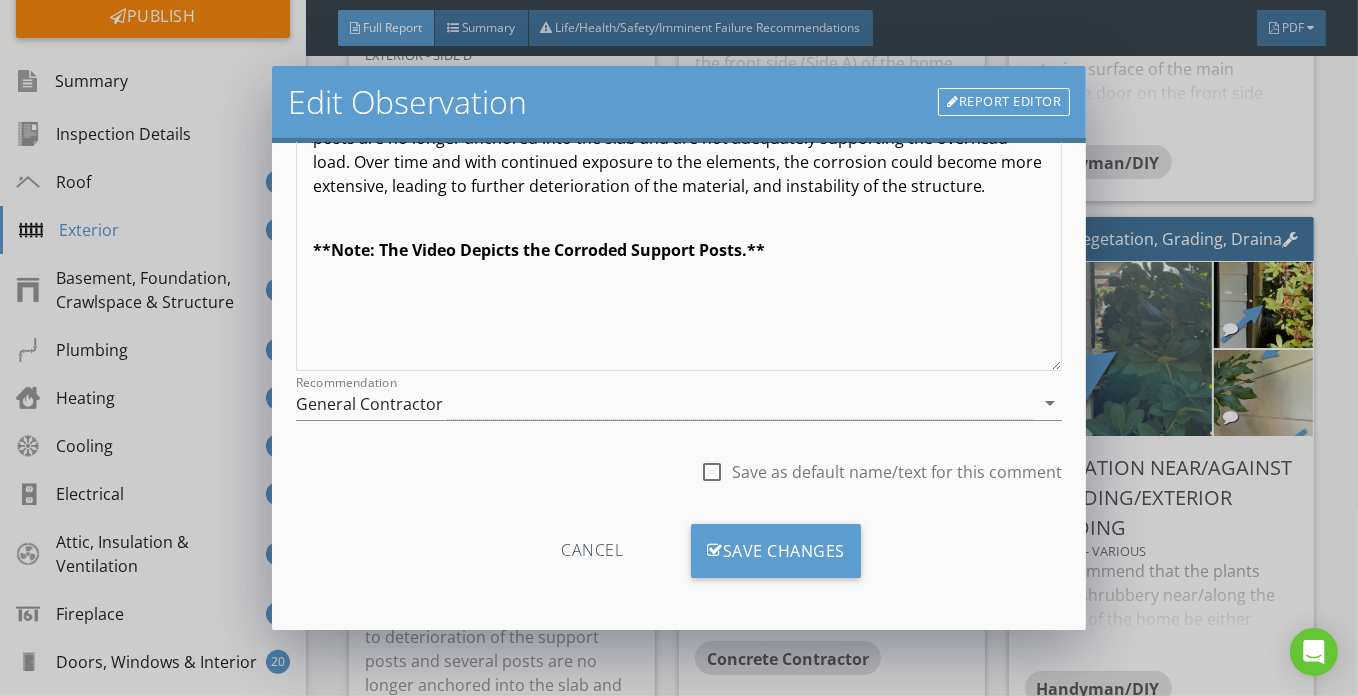 click on "Cancel
Save Changes" at bounding box center (679, 558) 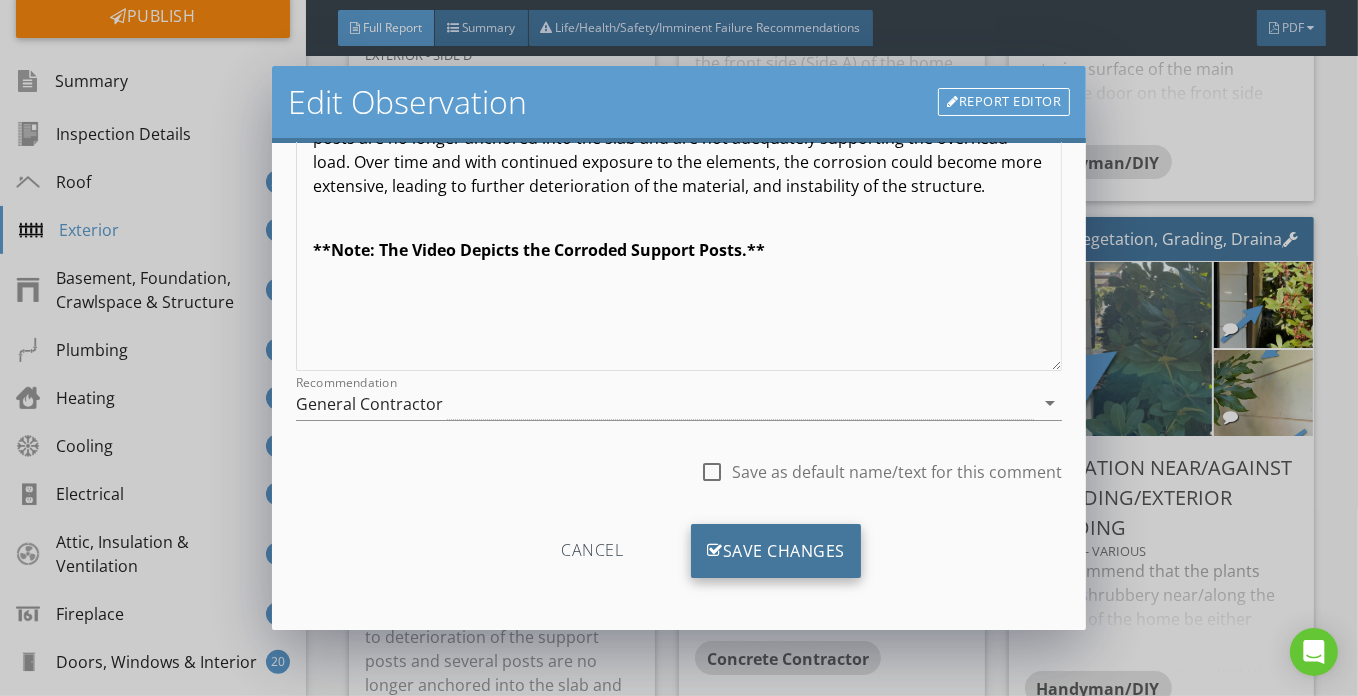 click on "Save Changes" at bounding box center [776, 551] 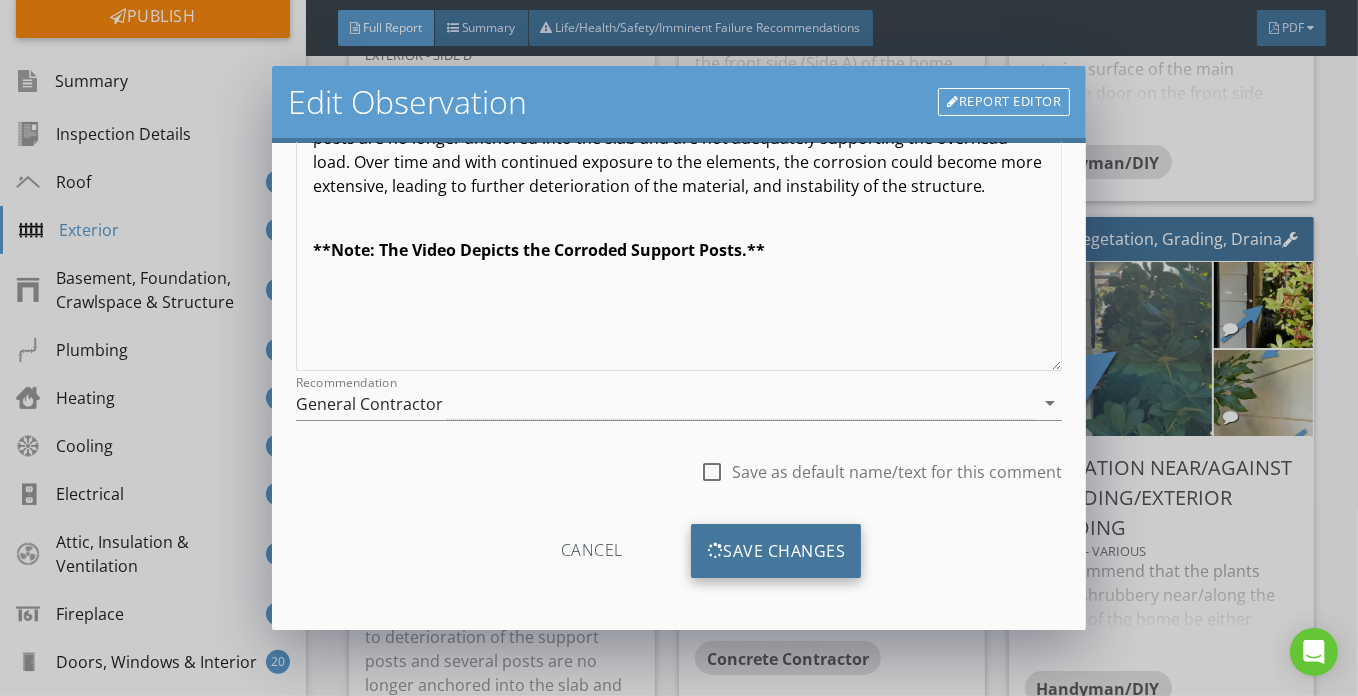 scroll, scrollTop: 61, scrollLeft: 0, axis: vertical 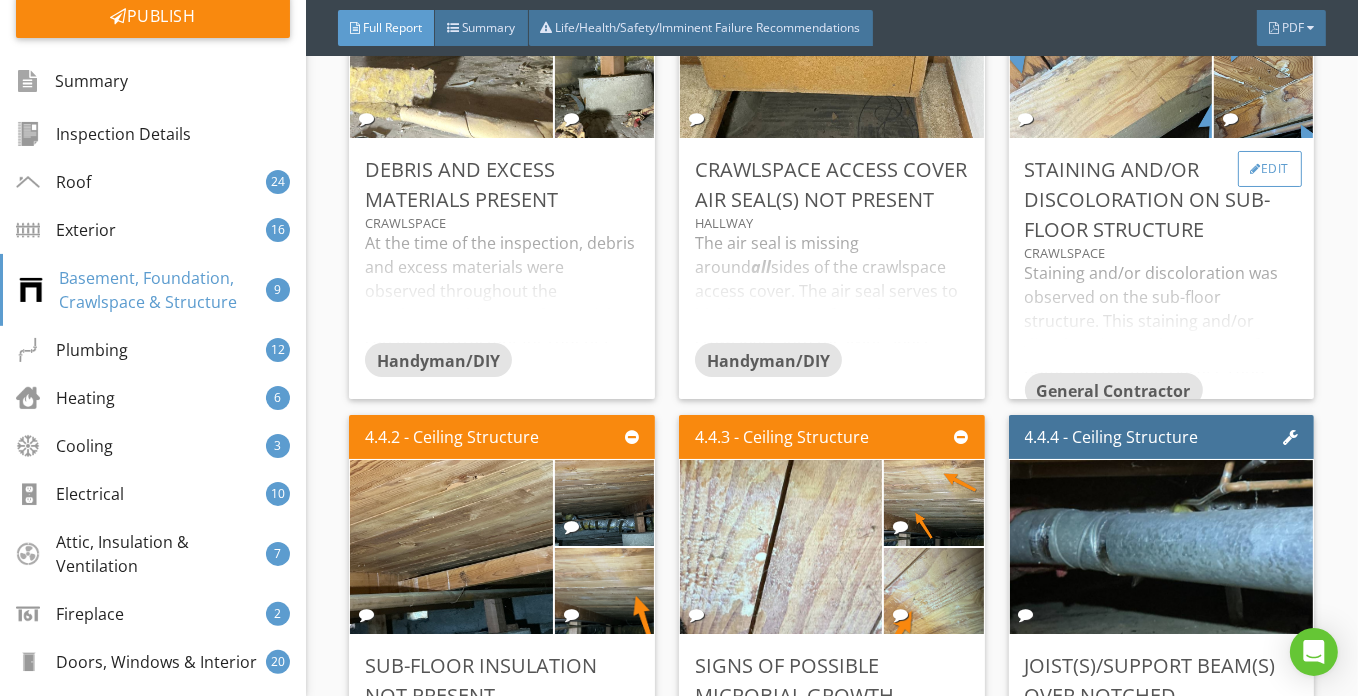 click on "Edit" at bounding box center (1270, 169) 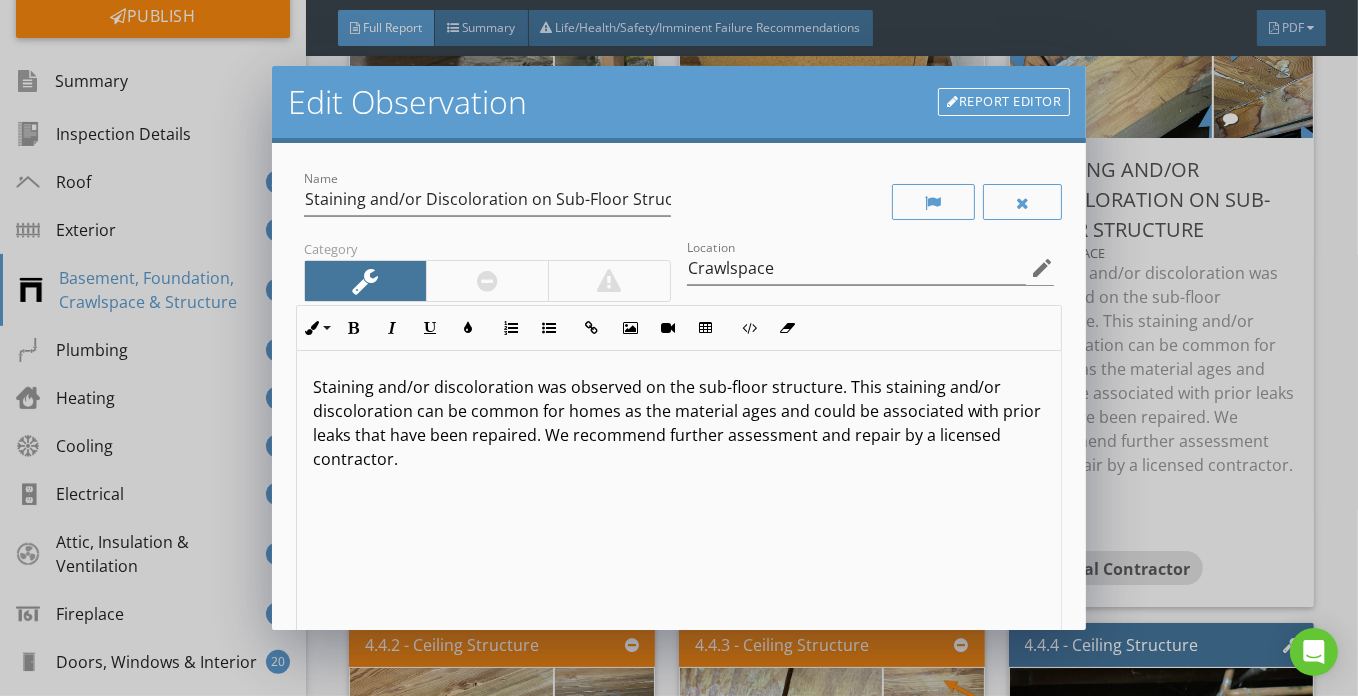 click on "Staining and/or discoloration was observed on the sub-floor structure. This staining and/or discoloration can be common for homes as the material ages and could be associated with prior leaks that have been repaired. We recommend further assessment and repair by a licensed contractor." at bounding box center [679, 423] 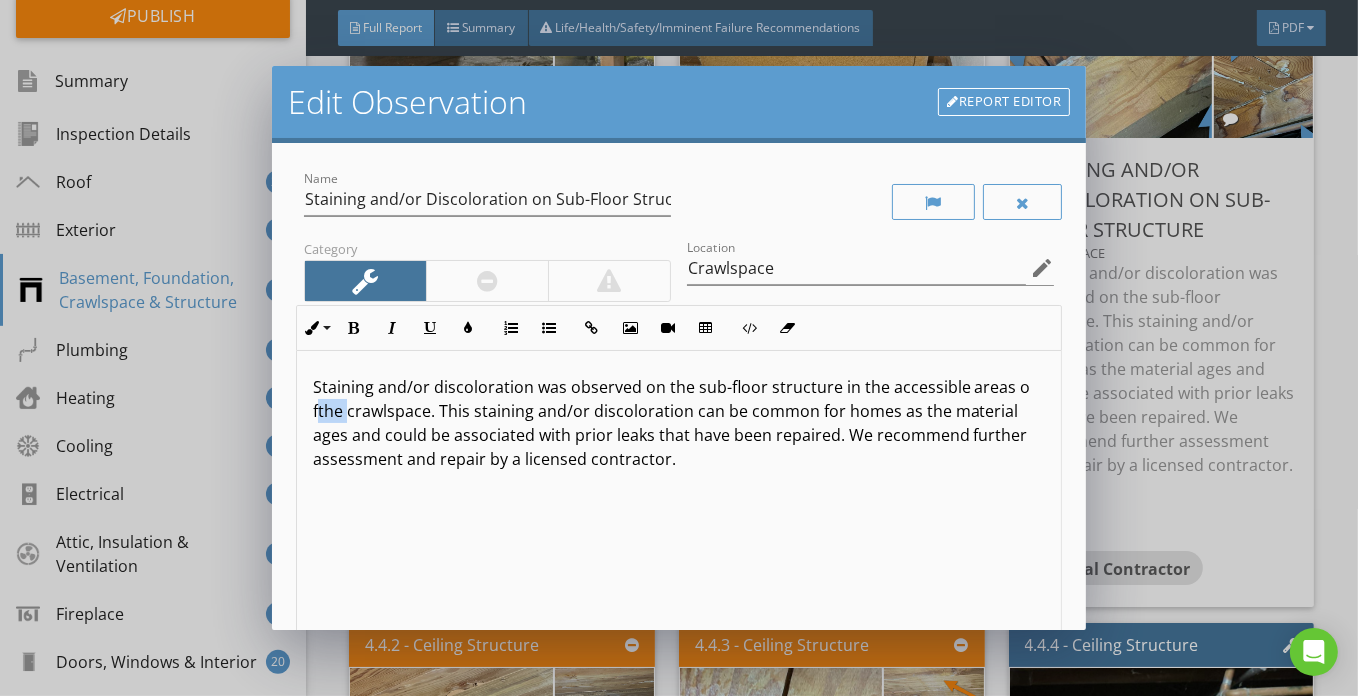 drag, startPoint x: 347, startPoint y: 416, endPoint x: 319, endPoint y: 413, distance: 28.160255 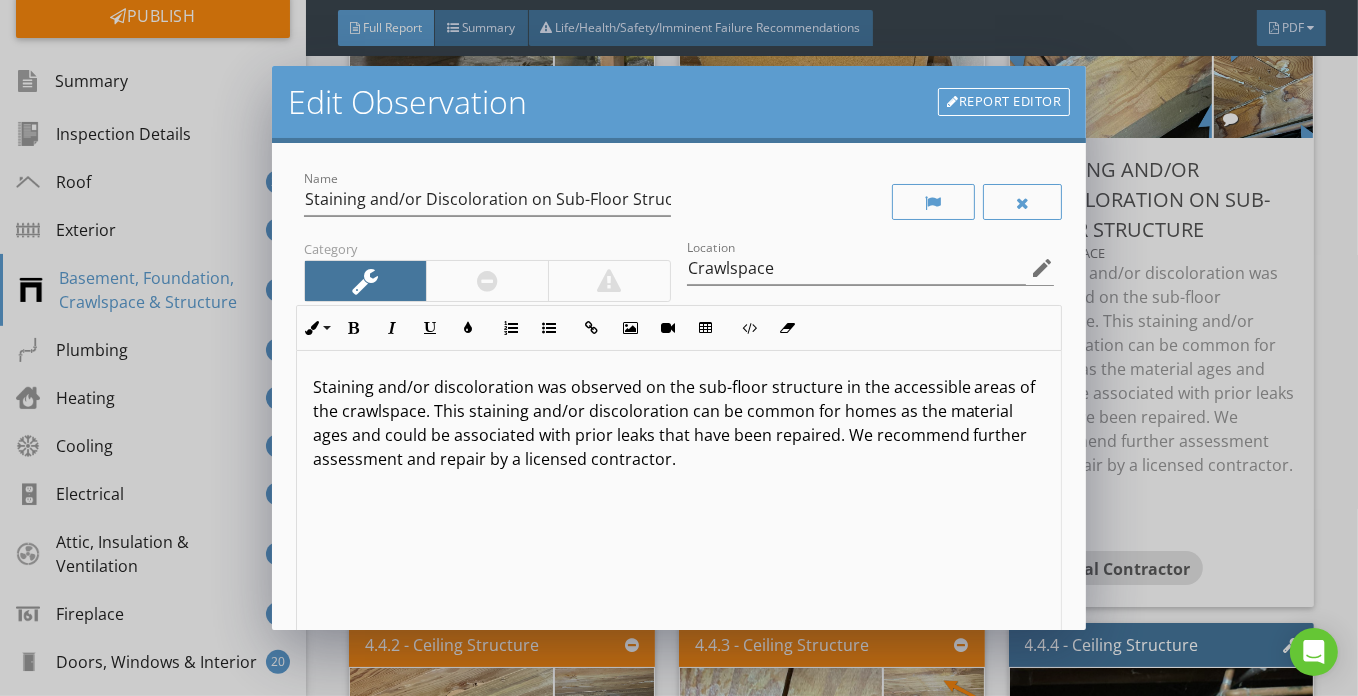 scroll, scrollTop: 0, scrollLeft: 0, axis: both 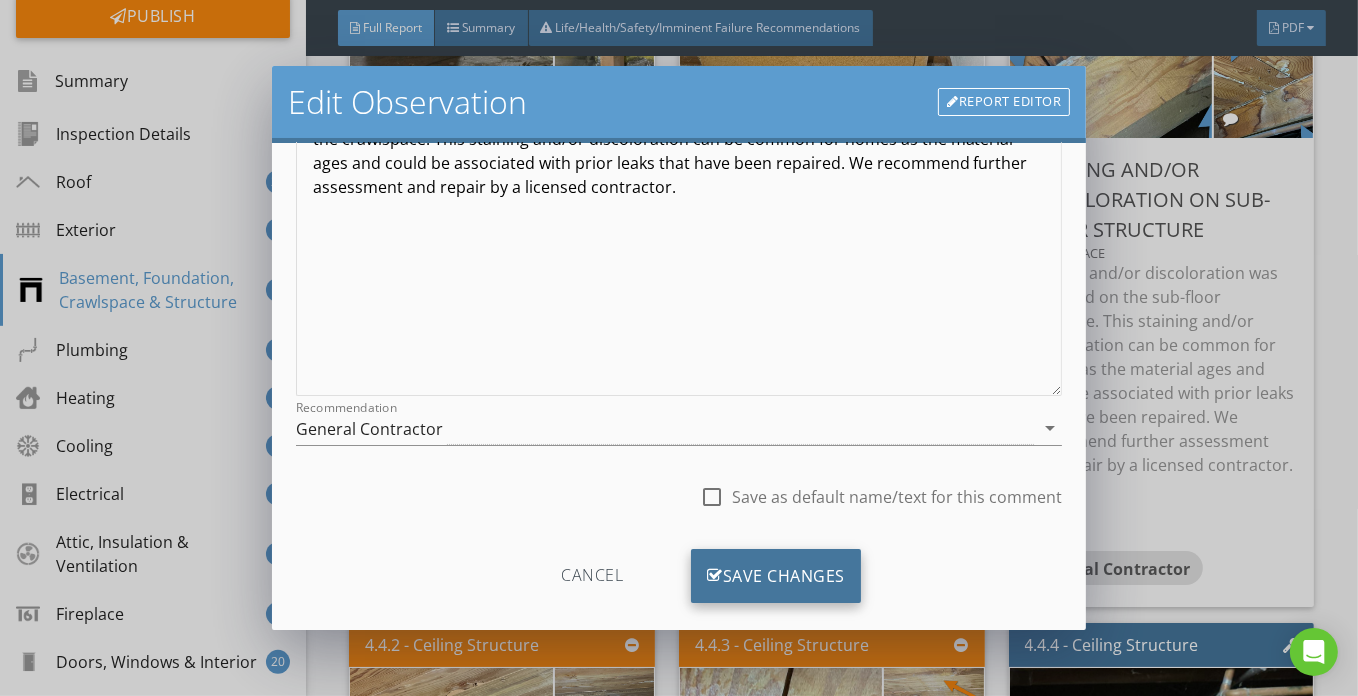 click on "Save Changes" at bounding box center (776, 576) 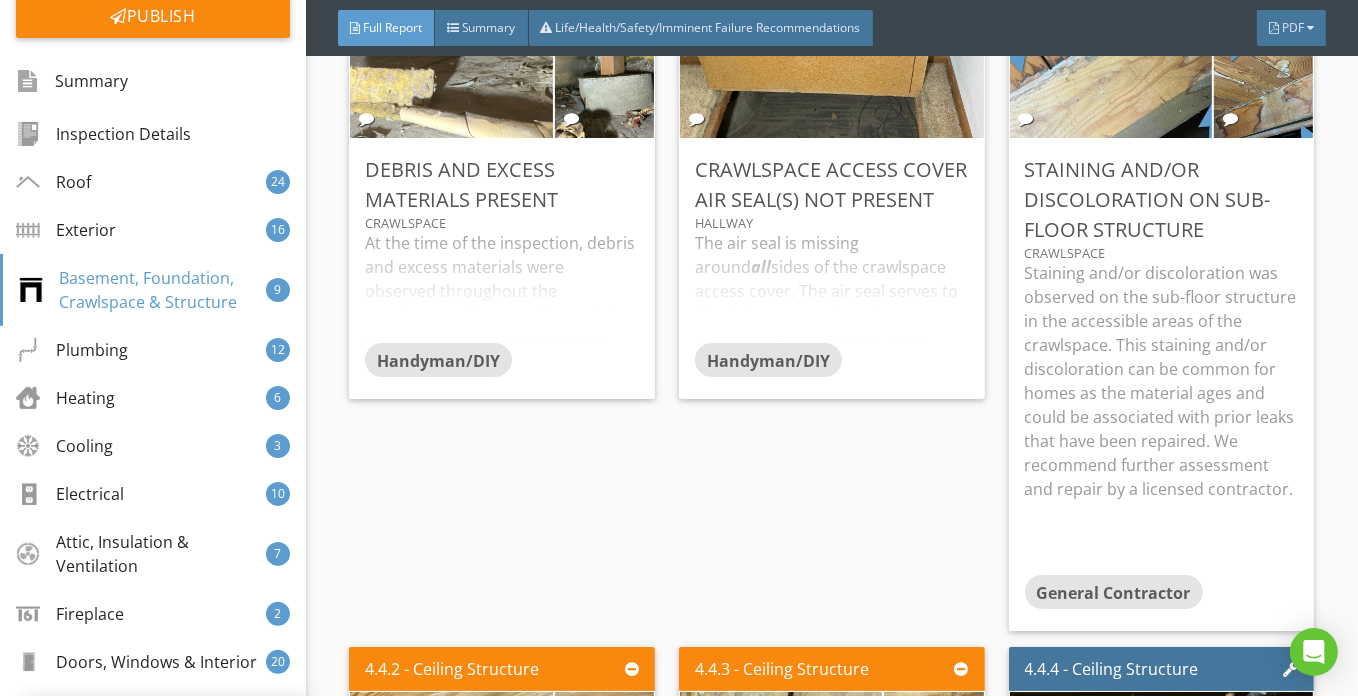 scroll, scrollTop: 61, scrollLeft: 0, axis: vertical 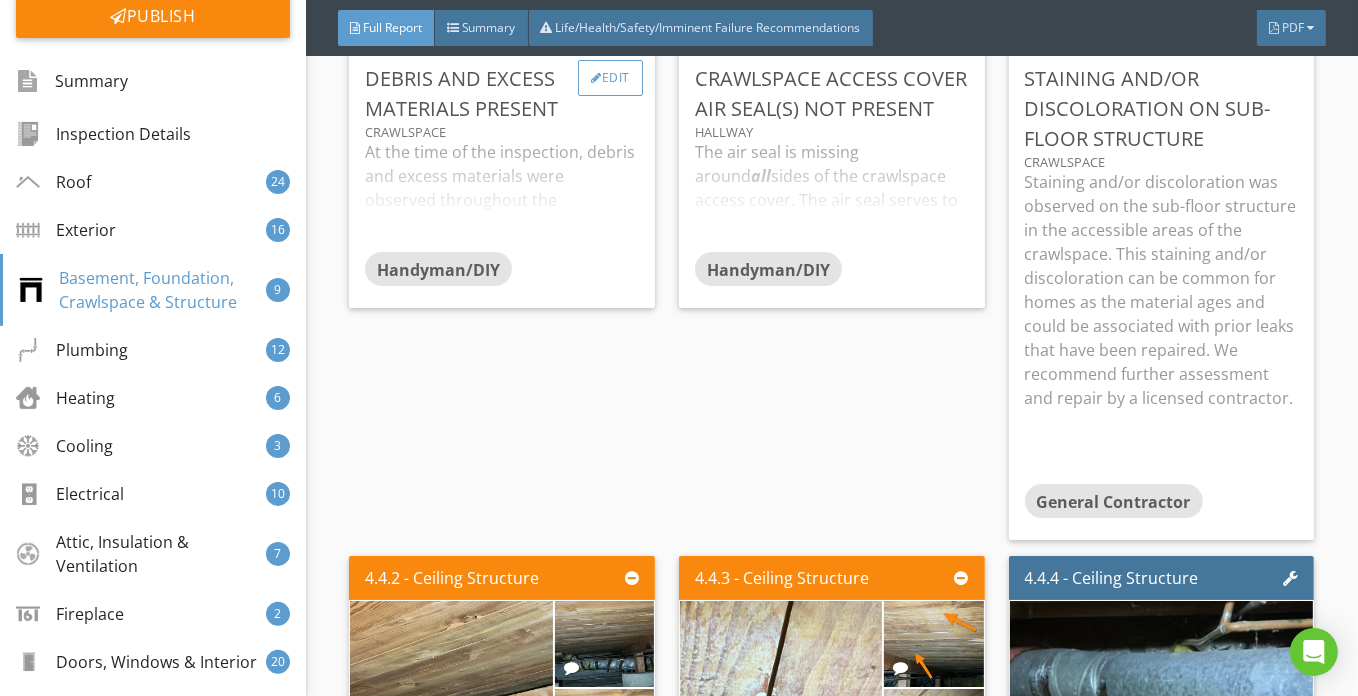 click on "Edit" at bounding box center (610, 78) 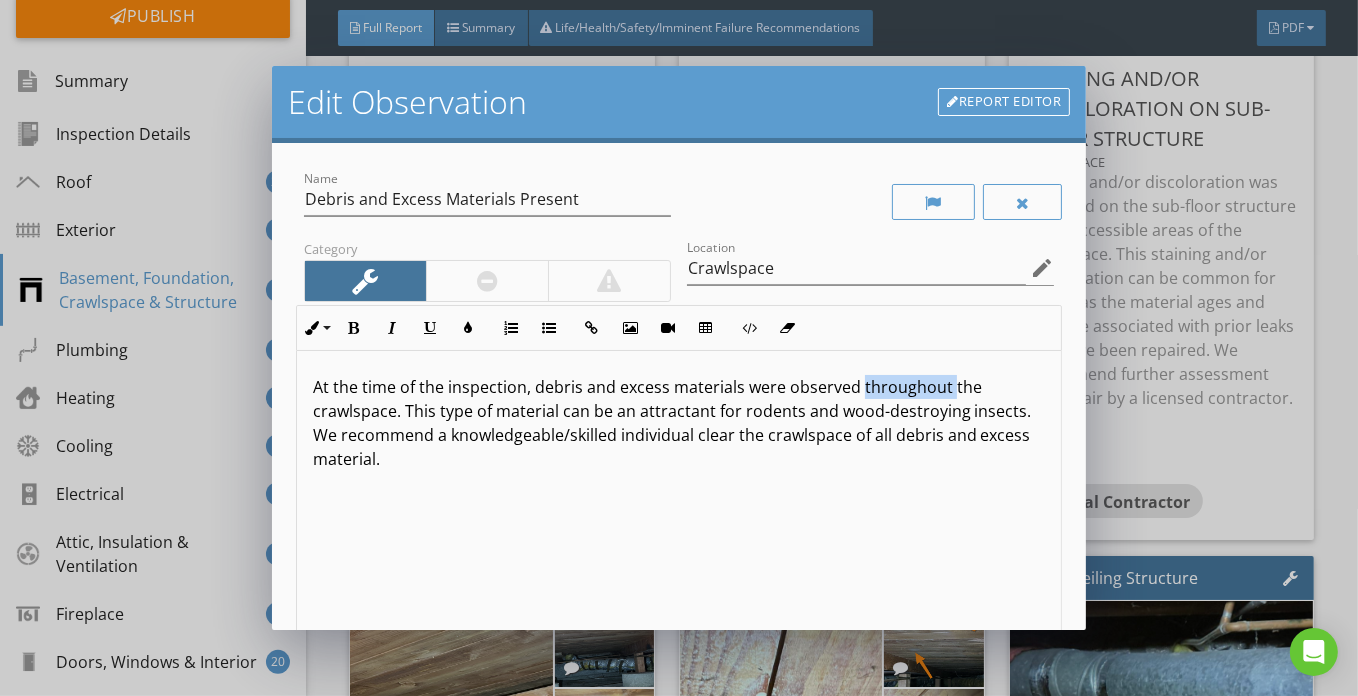 drag, startPoint x: 859, startPoint y: 385, endPoint x: 946, endPoint y: 389, distance: 87.0919 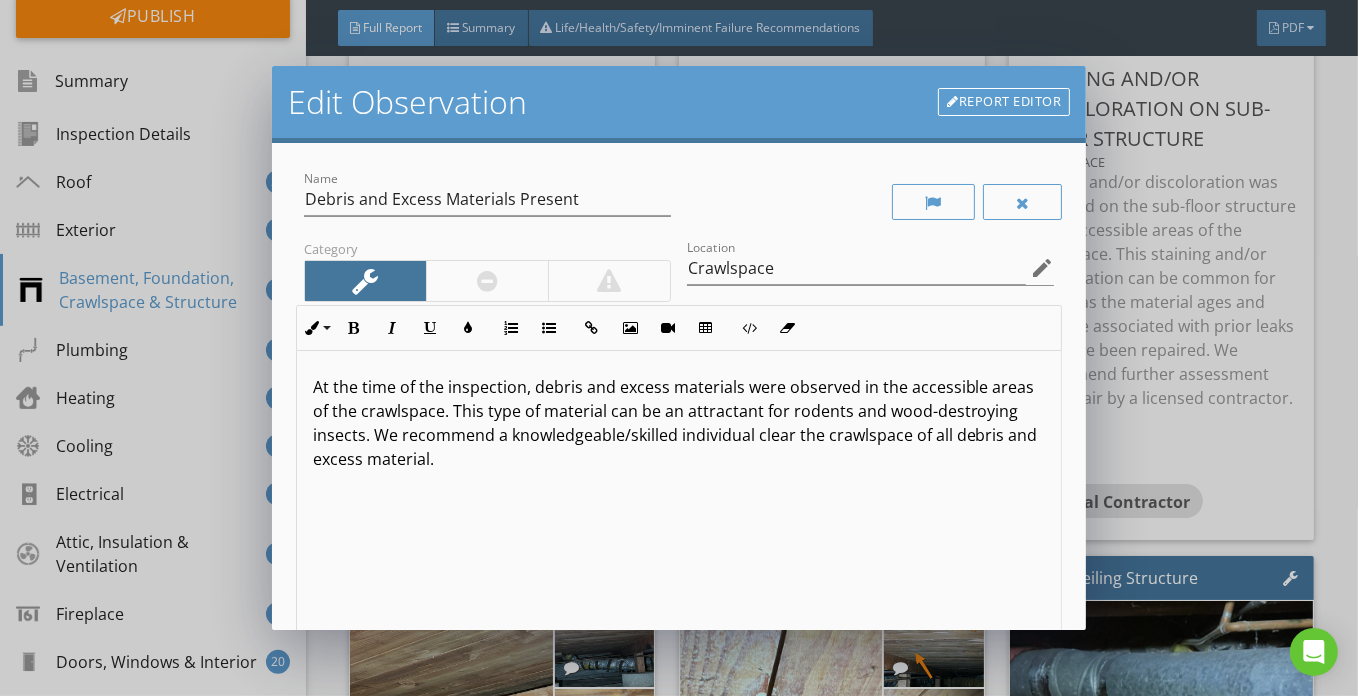 scroll, scrollTop: 0, scrollLeft: 0, axis: both 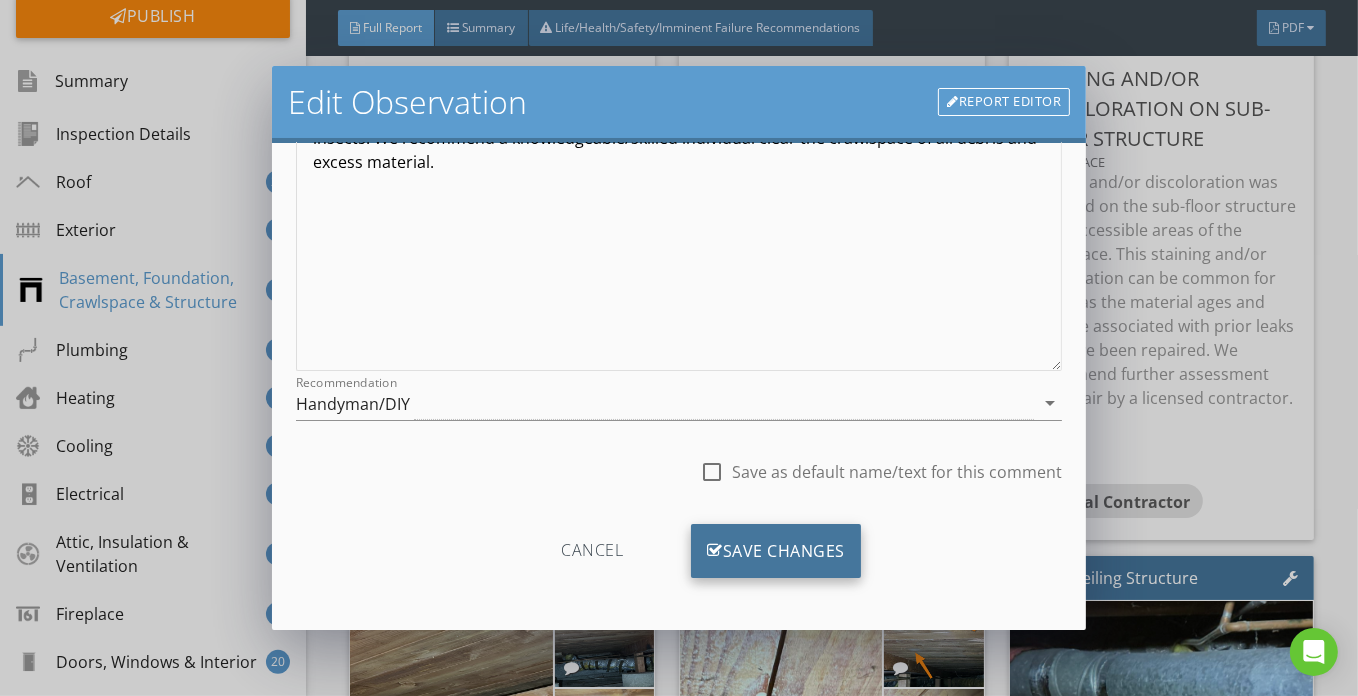 click on "Save Changes" at bounding box center (776, 551) 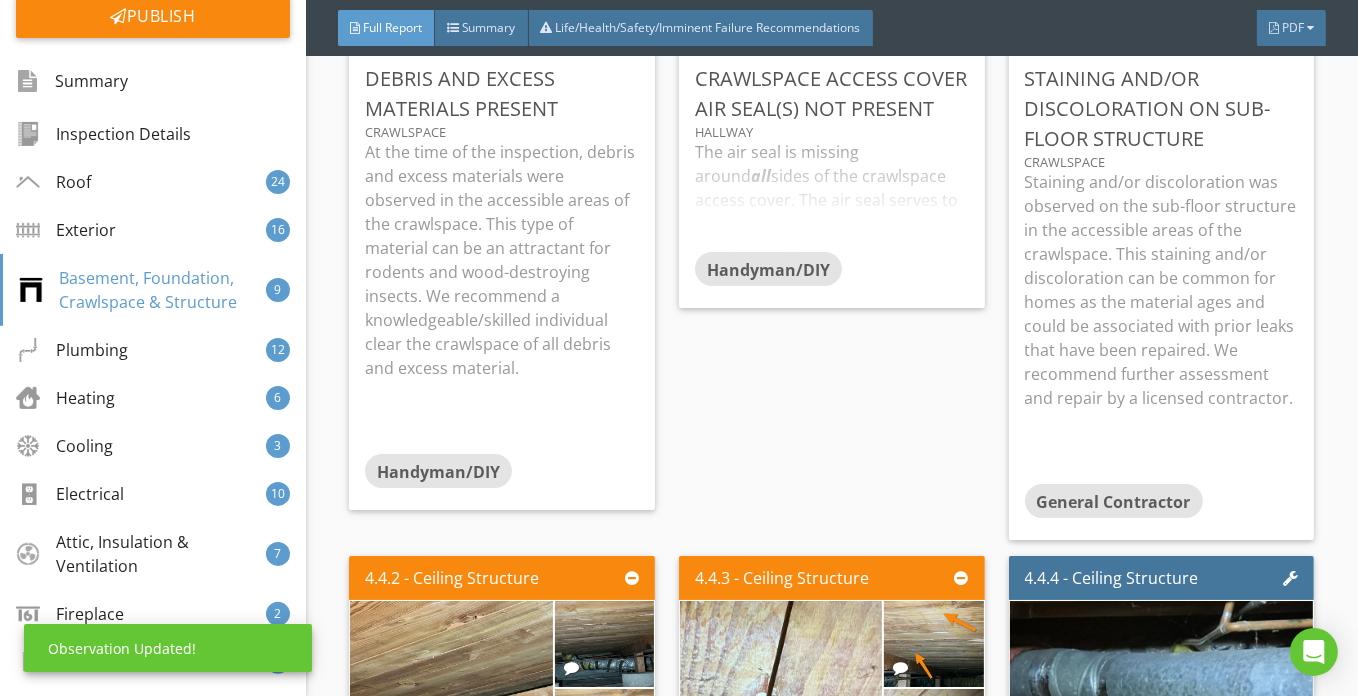 scroll, scrollTop: 61, scrollLeft: 0, axis: vertical 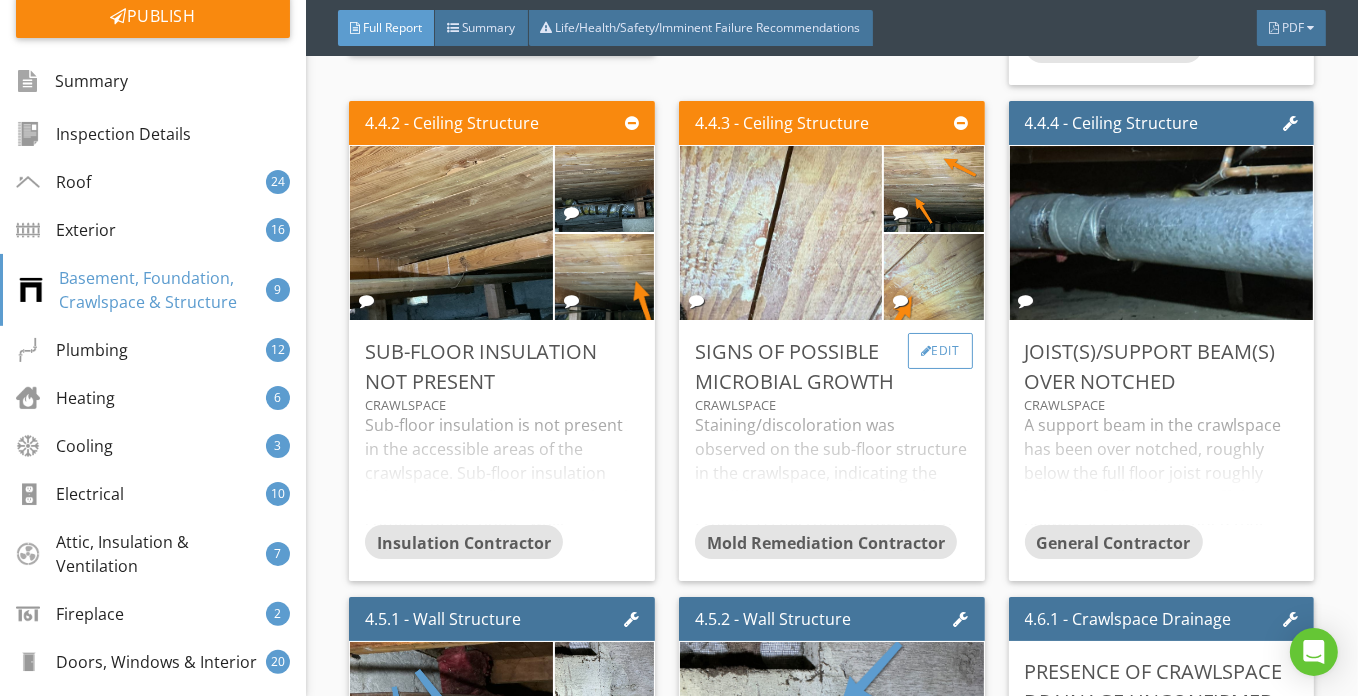 click on "Edit" at bounding box center [940, 351] 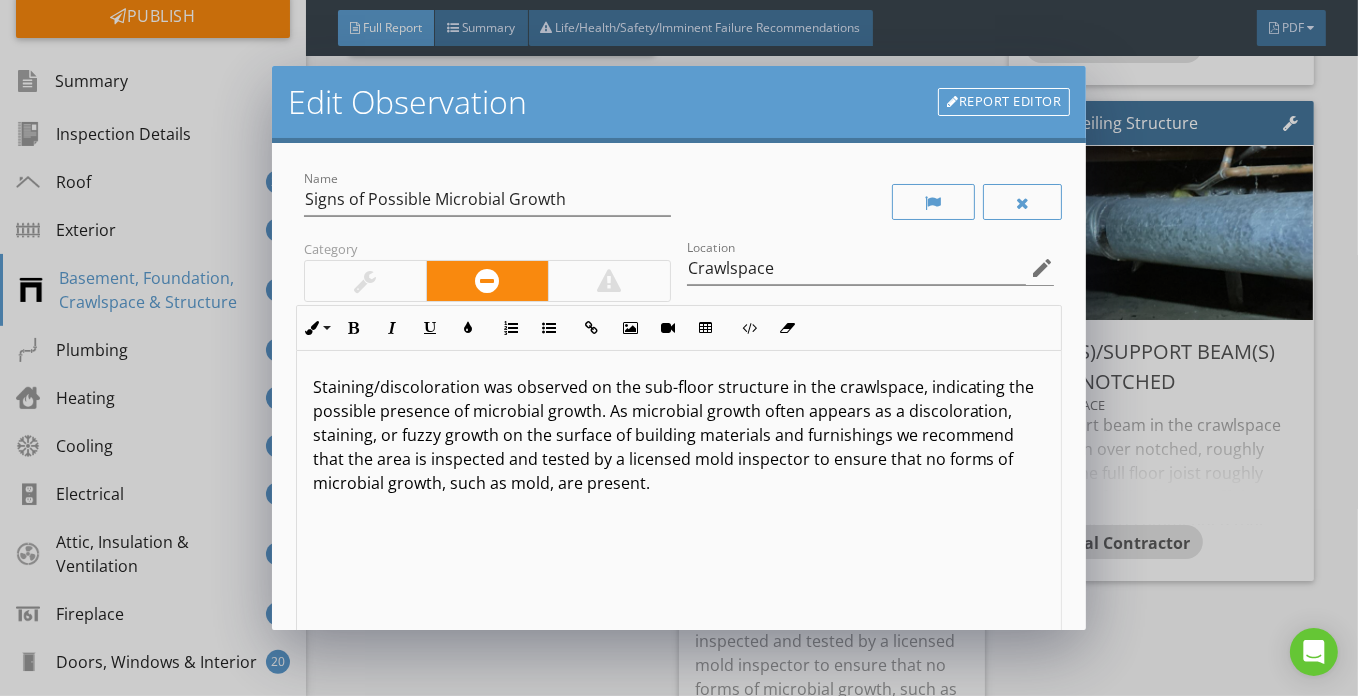 click on "Staining/discoloration was observed on the sub-floor structure in the crawlspace, indicating the possible presence of microbial growth. As microbial growth often appears as a discoloration, staining, or fuzzy growth on the surface of building materials and furnishings we recommend that the area is inspected and tested by a licensed mold inspector to ensure that no forms of microbial growth, such as mold, are present." at bounding box center [679, 435] 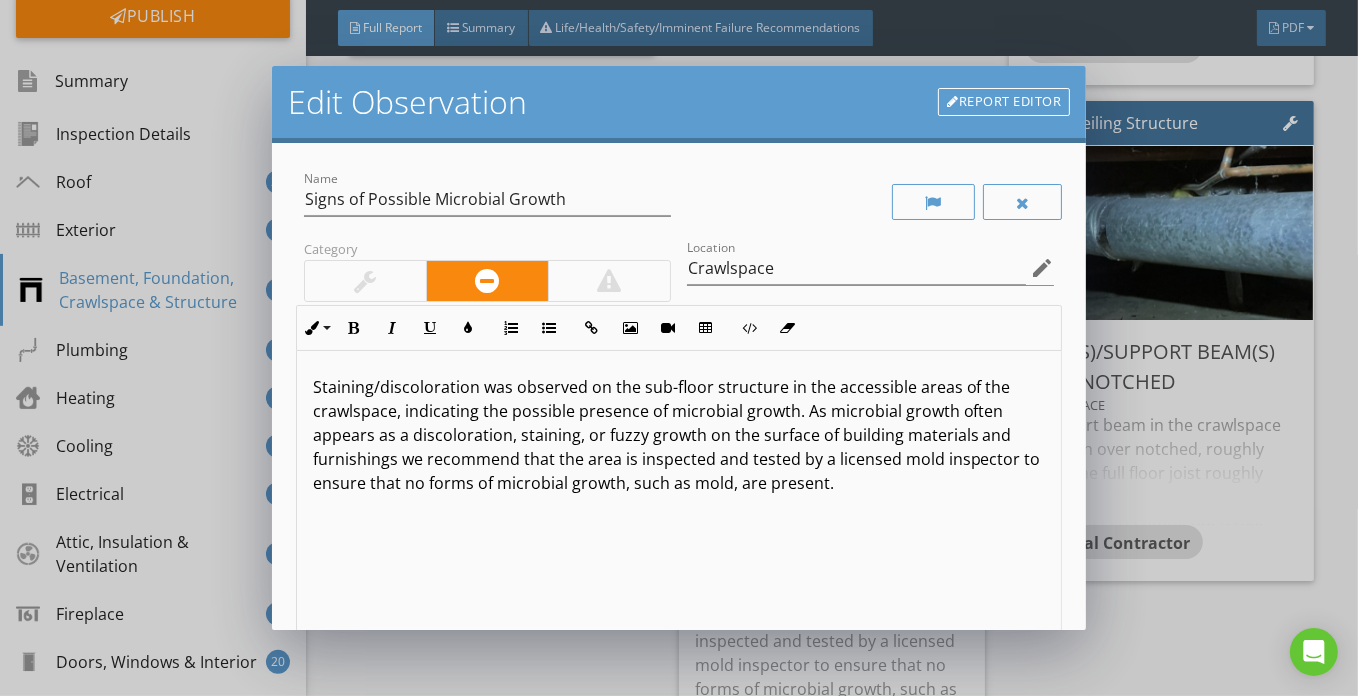 scroll, scrollTop: 0, scrollLeft: 0, axis: both 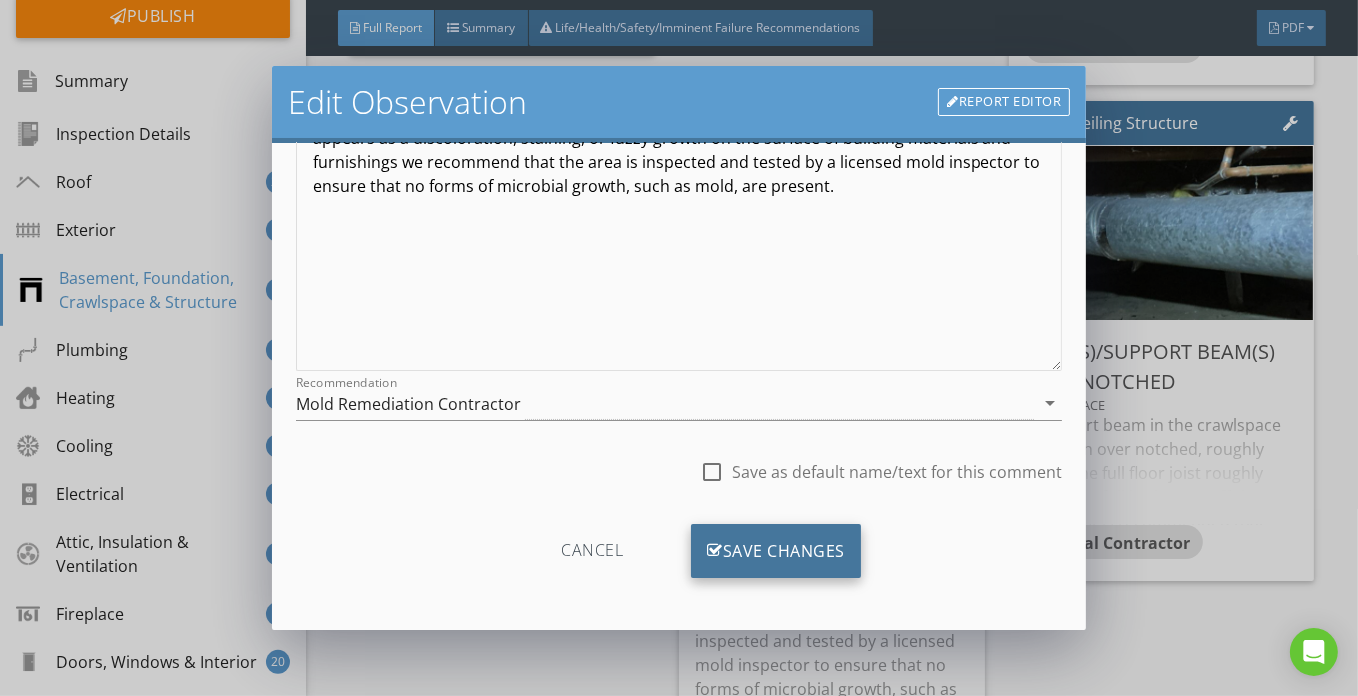 click on "Save Changes" at bounding box center [776, 551] 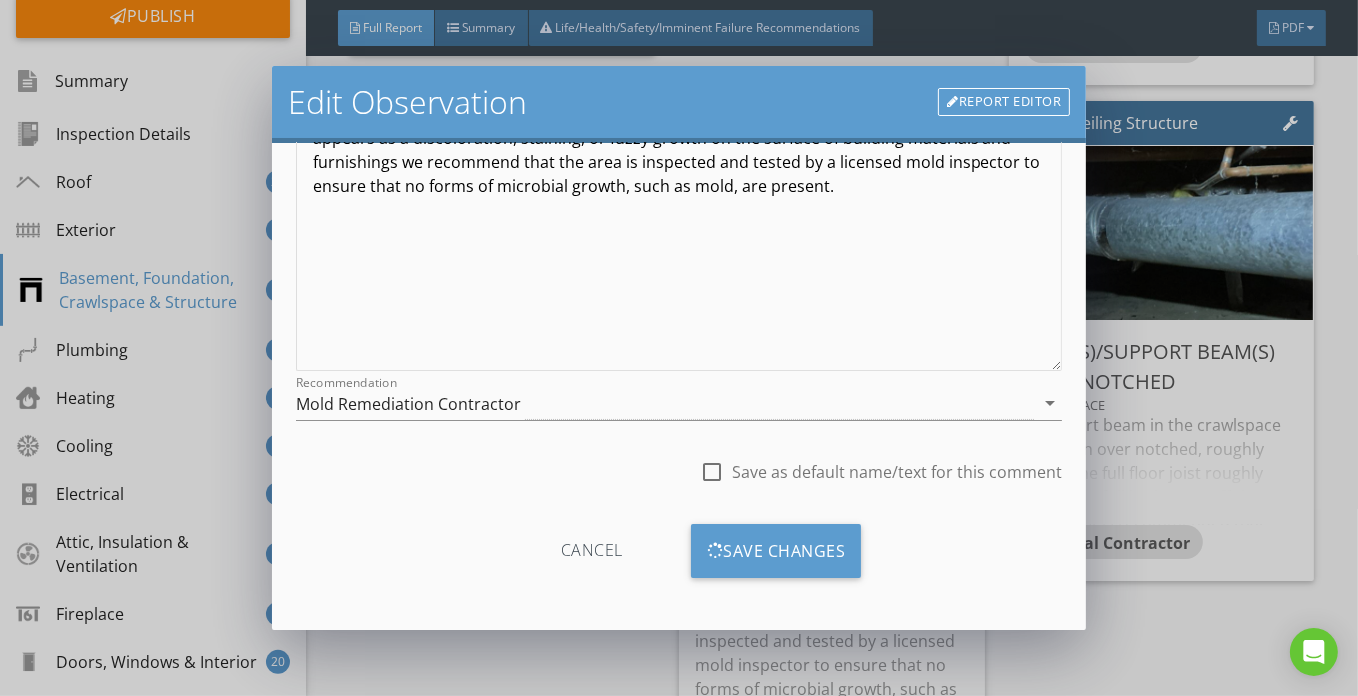 scroll, scrollTop: 61, scrollLeft: 0, axis: vertical 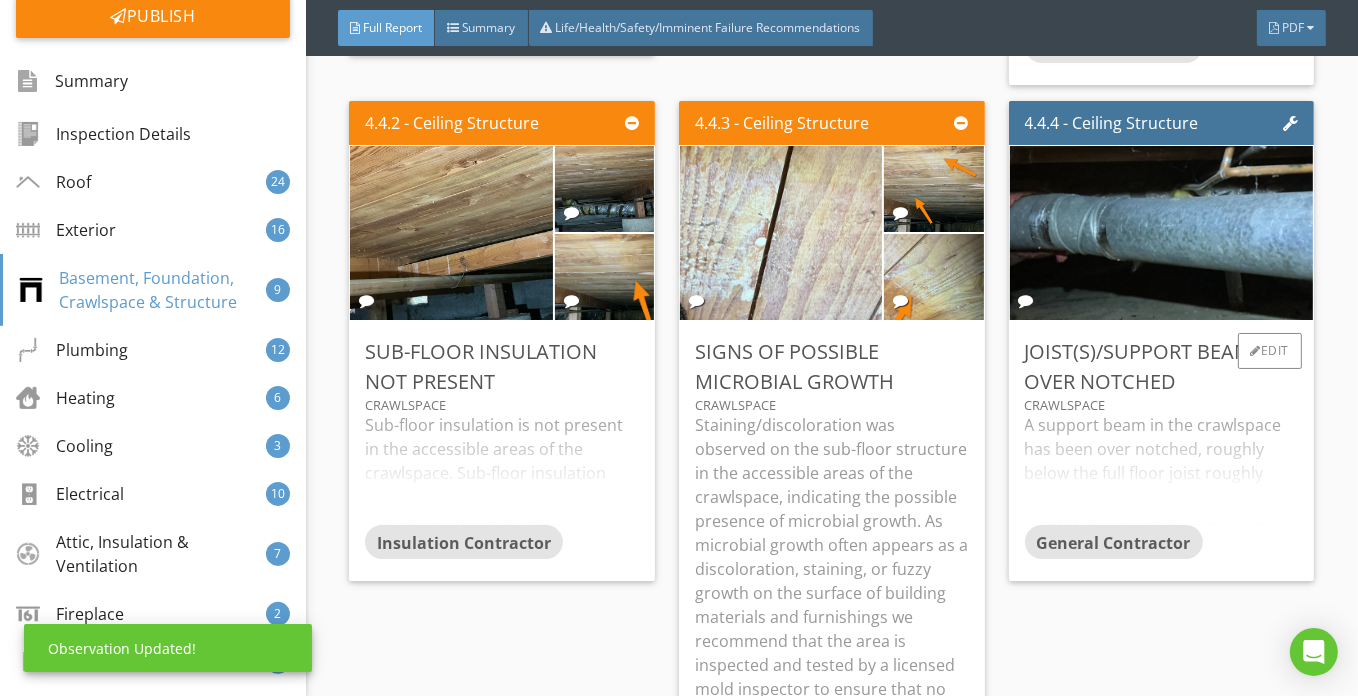 click on "A support beam in the crawlspace has been over notched, roughly below the full floor joist roughly below the full bathroom off the hallway. It is recommended that joists/beams not be cut and/or bored closer than 2" from joist/beam edges, and the depth should be no more than 1/3 of the joist. Additionally, it is recommended that notches not be made in the middle third of the span, where bending forces are the greatest and should be no deeper than 1/6 of the joist/beam. Over notched joists/beams can flex and/or bend, and not adequately support the vertical load of the structure. We recommend a licensed contractor further evaluate and correct." at bounding box center [1162, 469] 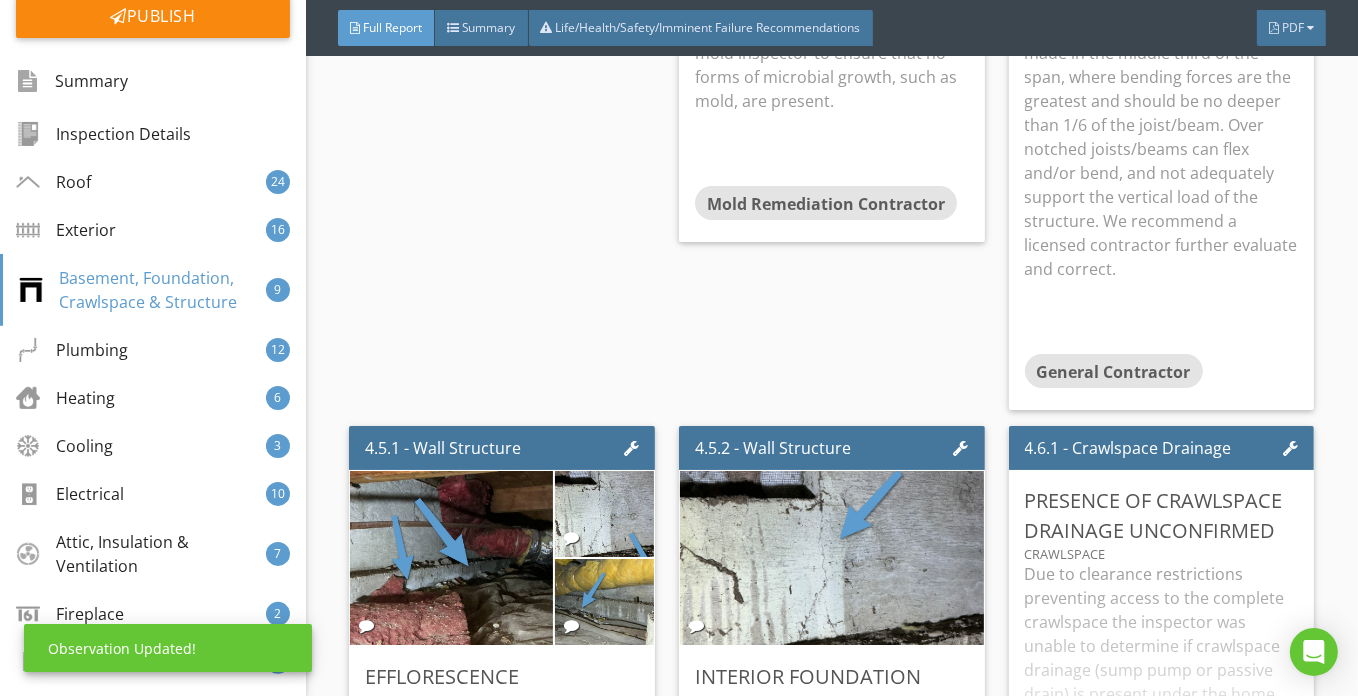 scroll, scrollTop: 12608, scrollLeft: 0, axis: vertical 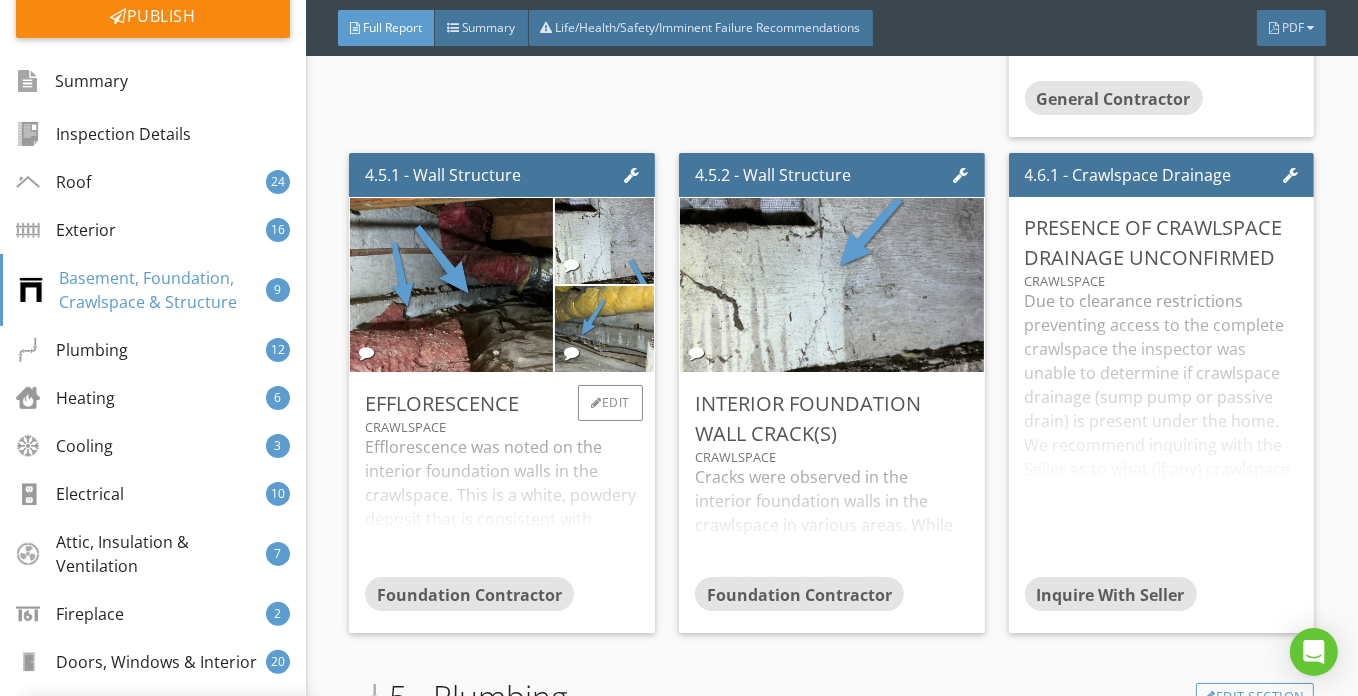 click on "Efflorescence was noted on the interior foundation walls in the crawlspace. This is a white, powdery deposit that is consistent with moisture interacting with salts/minerals within the concrete. As the moisture evaporates the salts move to the surface of the concrete, forming a white coating. If excessive moisture collects in the soil around the foundation, it can compromise the ability of the soil to support the structure and/or lead to excessive settling of the home over time. We recommend a licensed foundation contractor identify the source of moisture and correct." at bounding box center (502, 506) 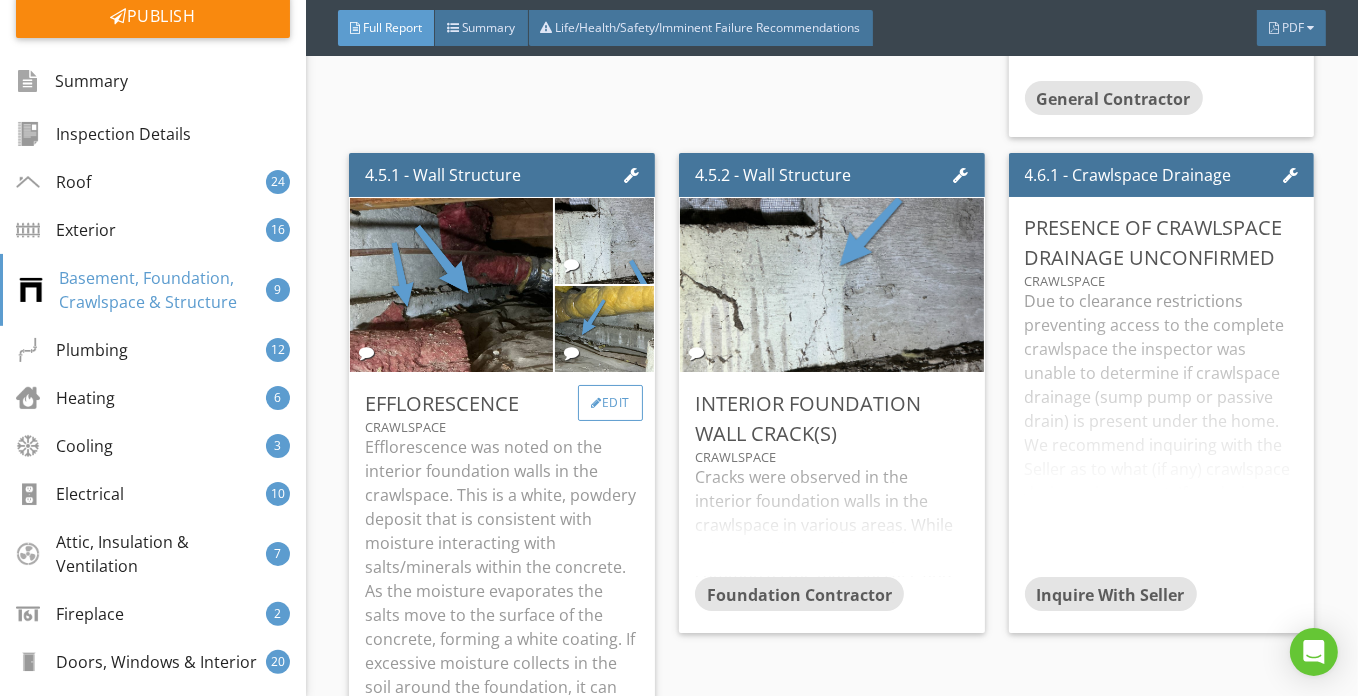 click on "Edit" at bounding box center (610, 403) 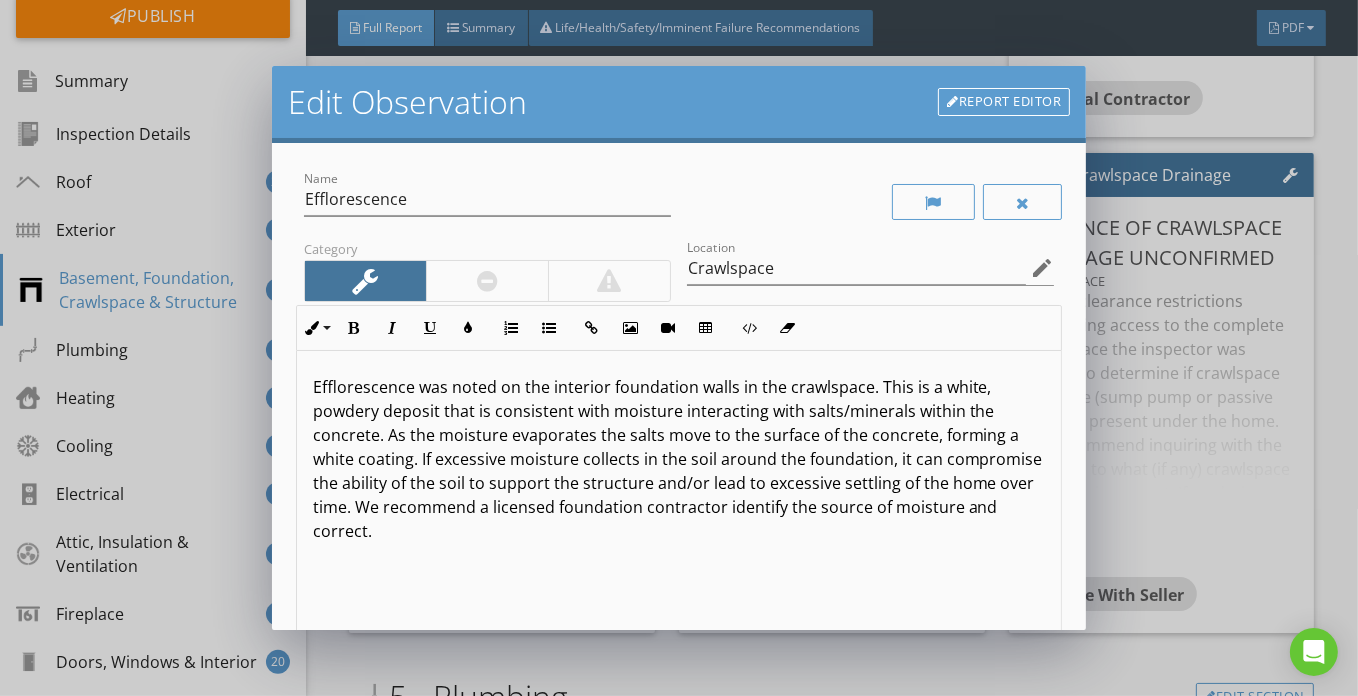 click on "Efflorescence was noted on the interior foundation walls in the crawlspace. This is a white, powdery deposit that is consistent with moisture interacting with salts/minerals within the concrete. As the moisture evaporates the salts move to the surface of the concrete, forming a white coating. If excessive moisture collects in the soil around the foundation, it can compromise the ability of the soil to support the structure and/or lead to excessive settling of the home over time. We recommend a licensed foundation contractor identify the source of moisture and correct." at bounding box center [679, 459] 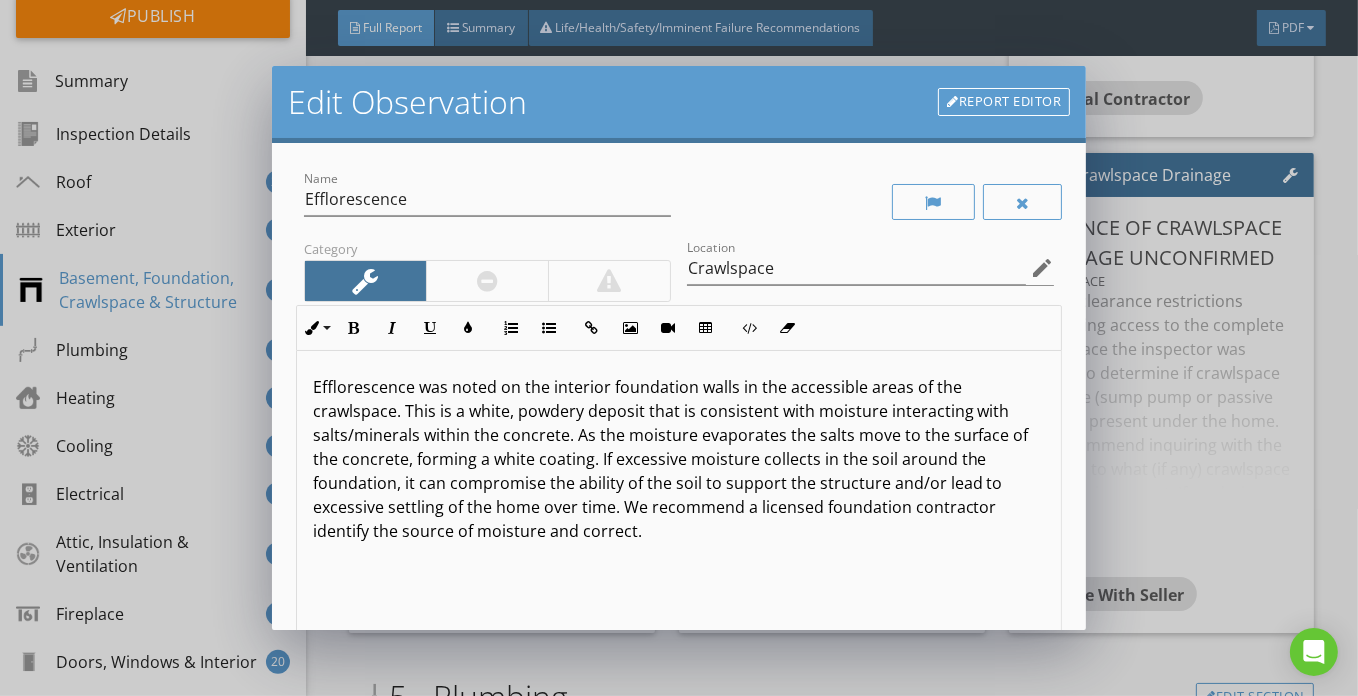 scroll, scrollTop: 0, scrollLeft: 0, axis: both 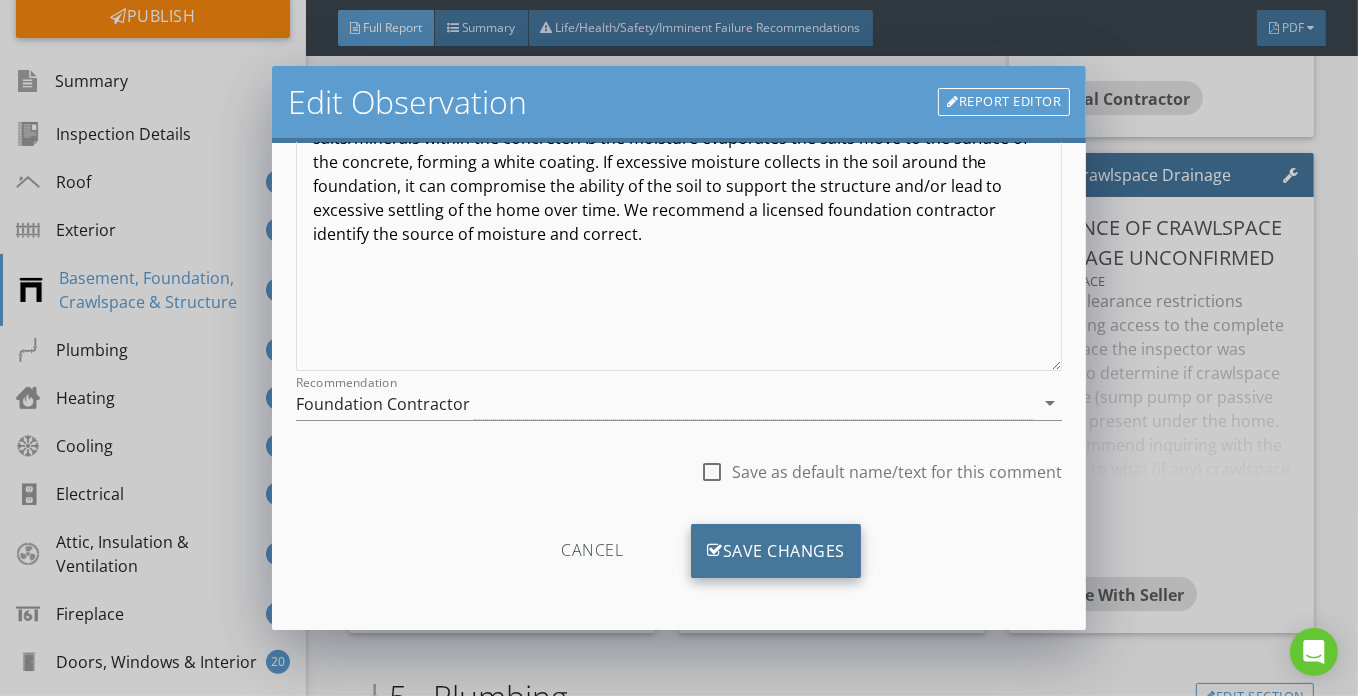 click on "Save Changes" at bounding box center [776, 551] 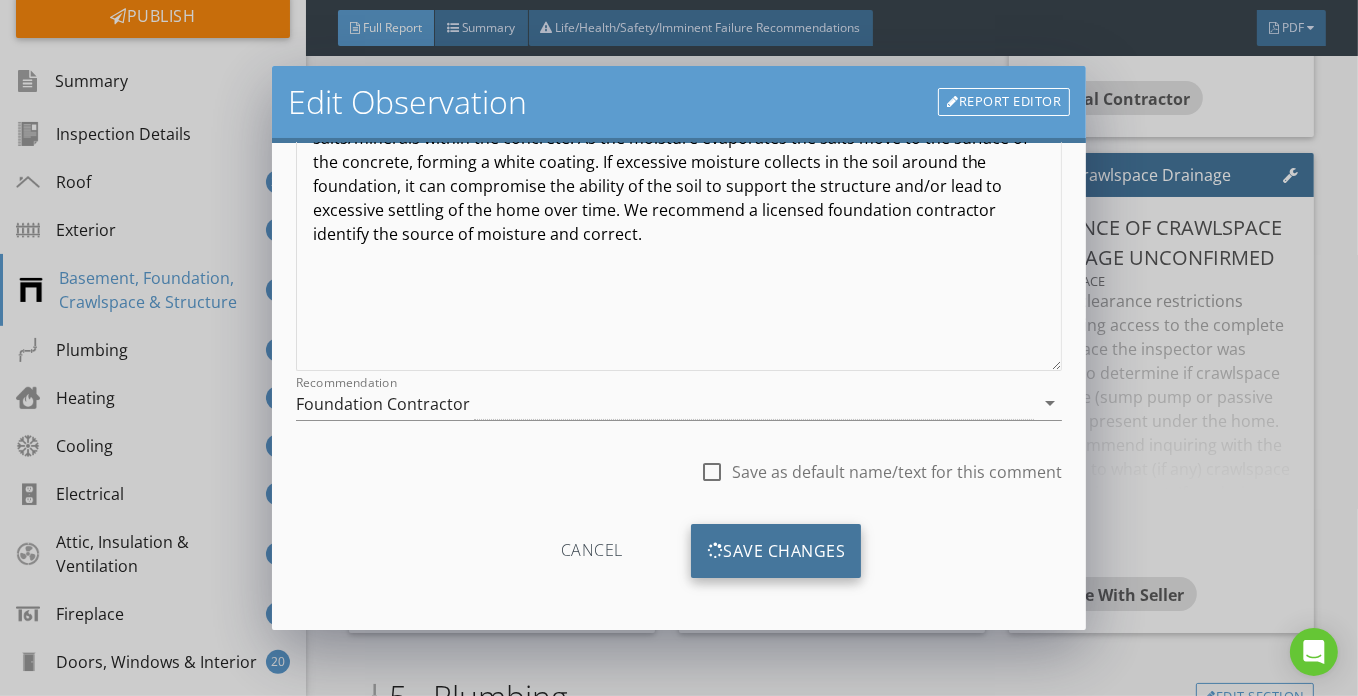 scroll, scrollTop: 61, scrollLeft: 0, axis: vertical 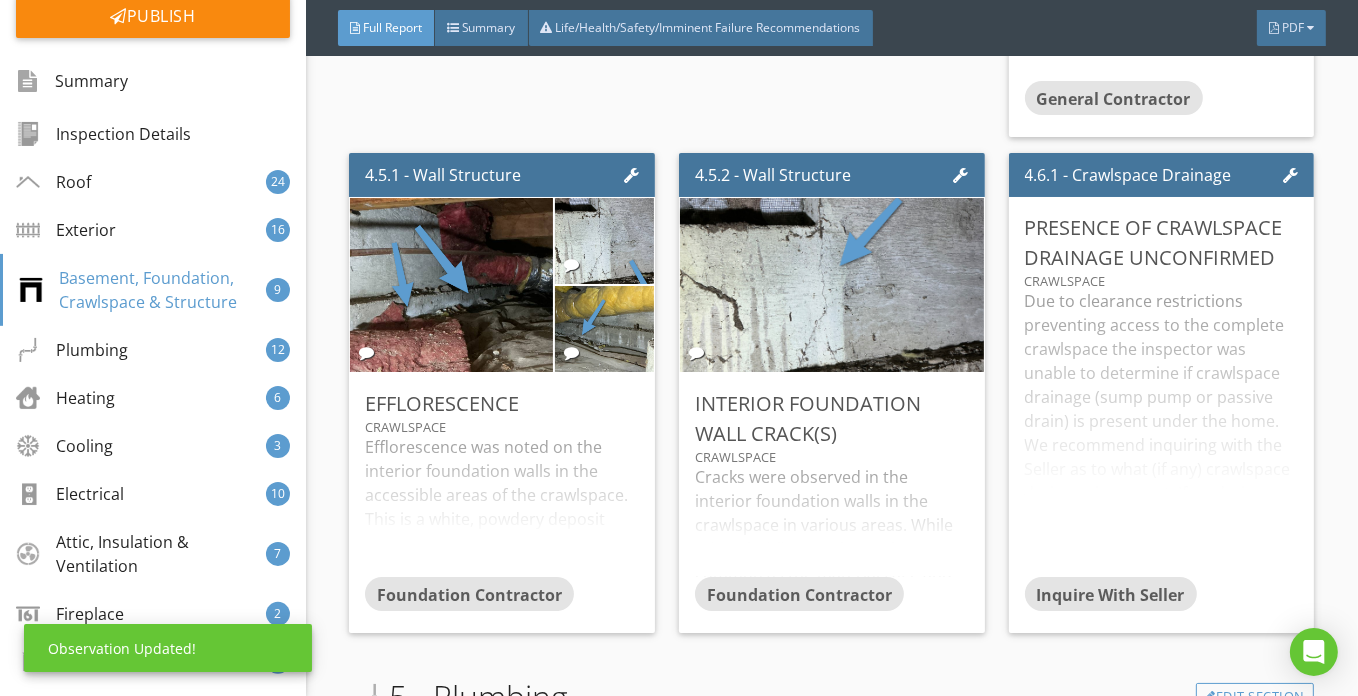 click on "Cracks were observed in the interior foundation walls in the crawlspace in various areas. While minor/hairline cracks can be common as the materials age and the structure settles, larger cracks can be indicative of significant soil movement. If left unaddressed, this can cause damage to the interior structural components and deterioration of the foundation. We recommend a licensed foundation contractor further evaluate and repair as needed." at bounding box center (832, 521) 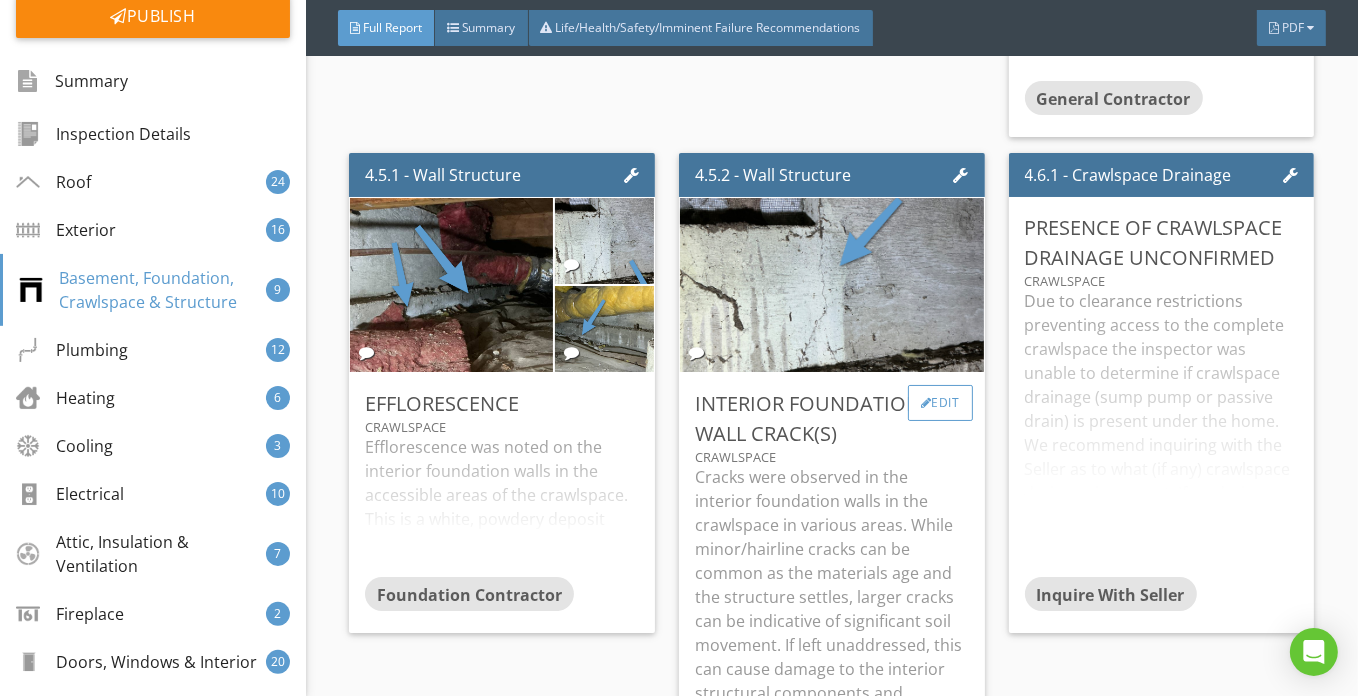 click on "Edit" at bounding box center (940, 403) 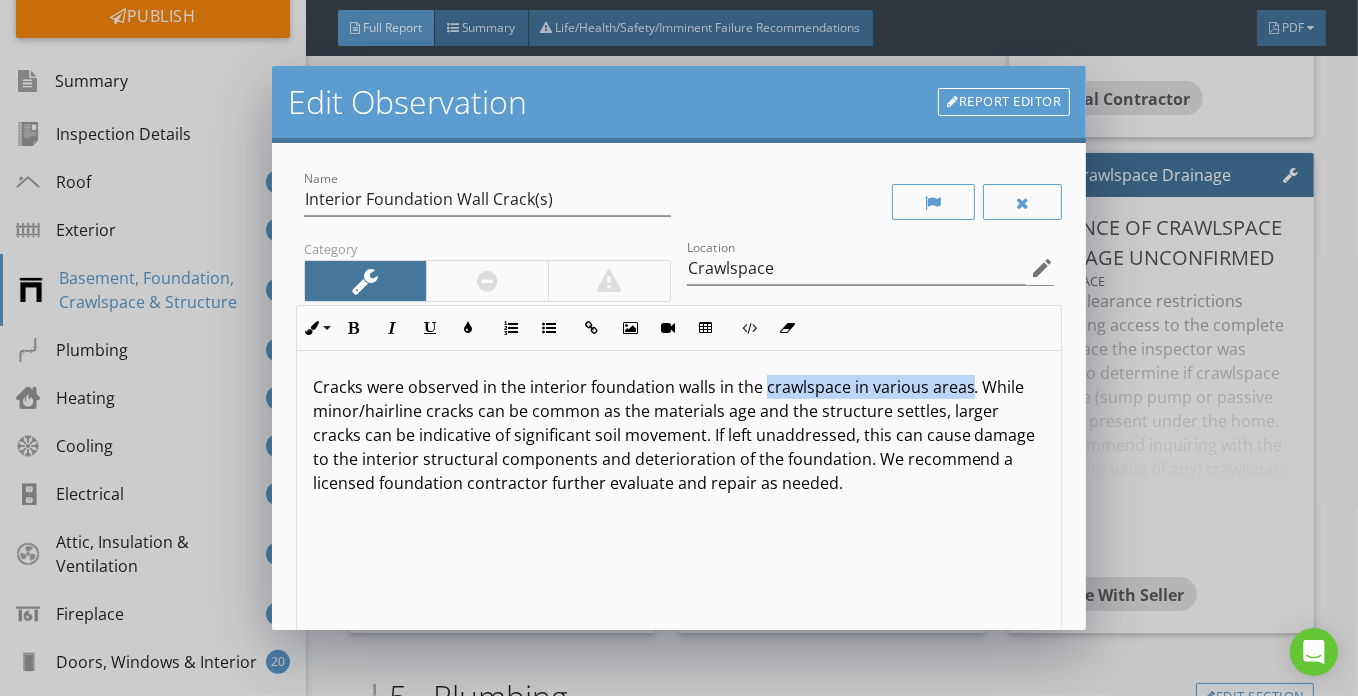 drag, startPoint x: 758, startPoint y: 388, endPoint x: 963, endPoint y: 391, distance: 205.02196 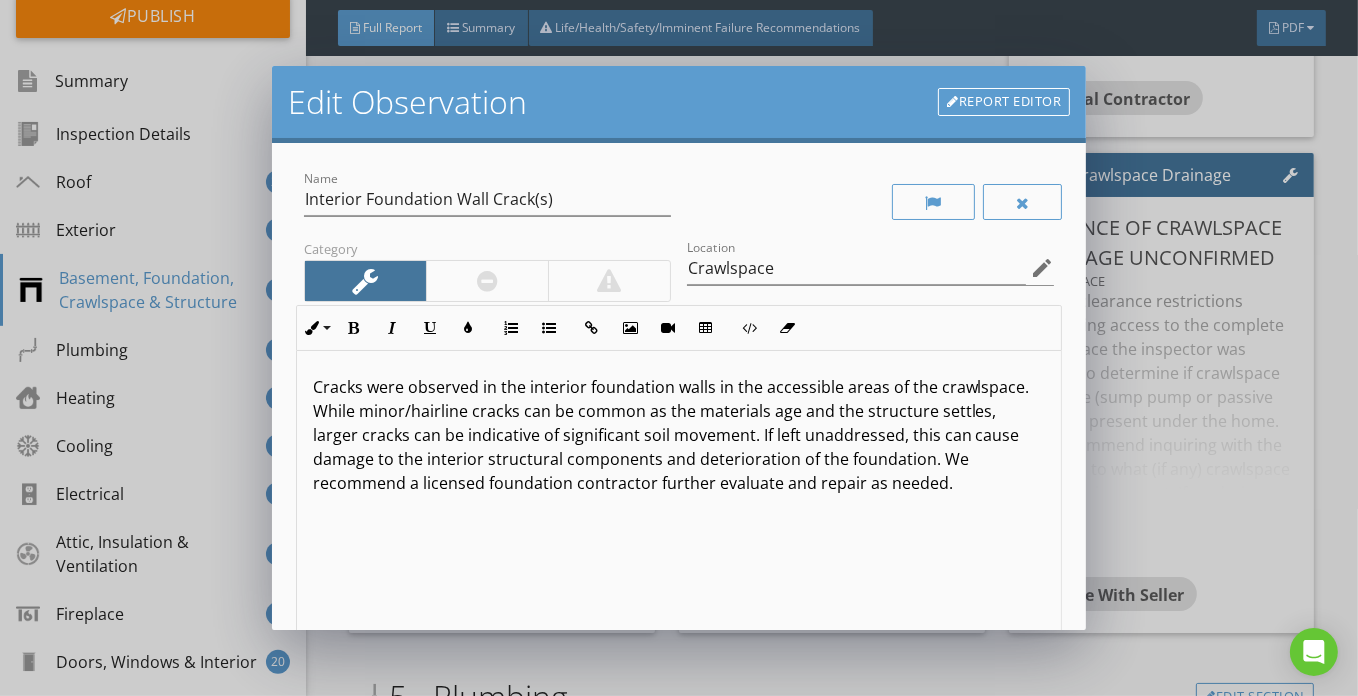scroll, scrollTop: 0, scrollLeft: 0, axis: both 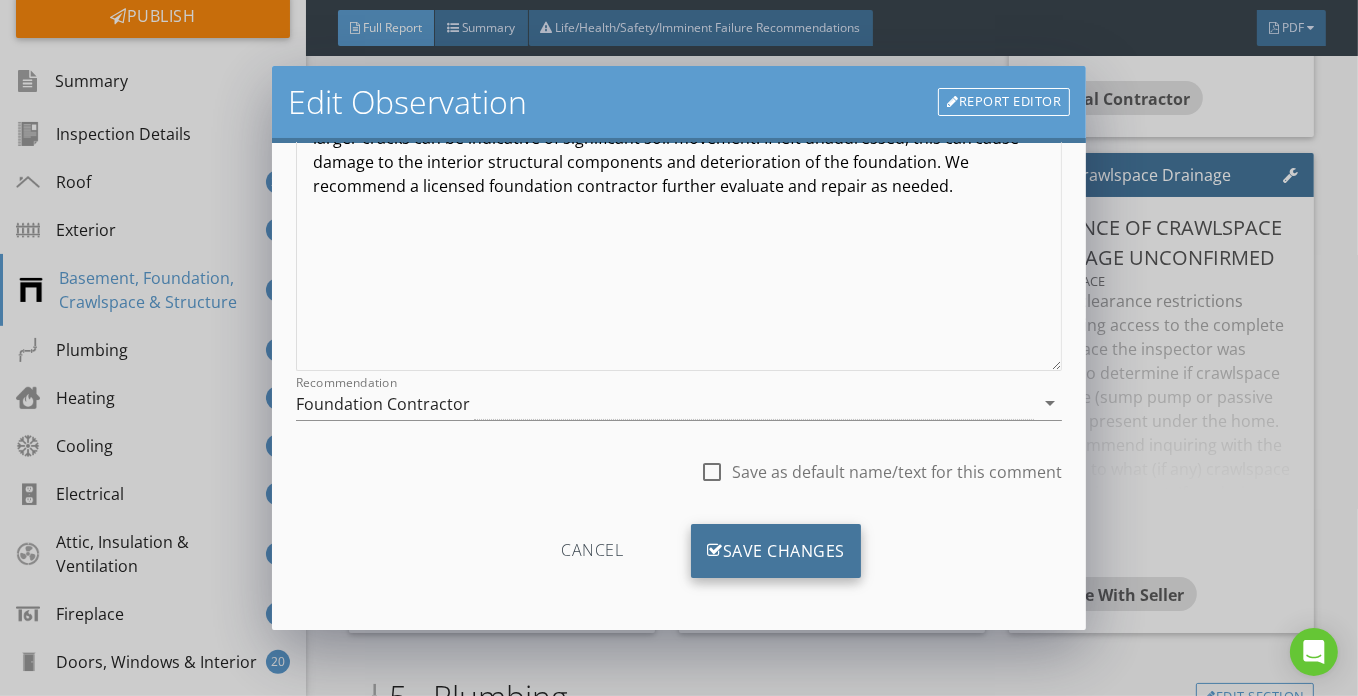 click on "Save Changes" at bounding box center (776, 551) 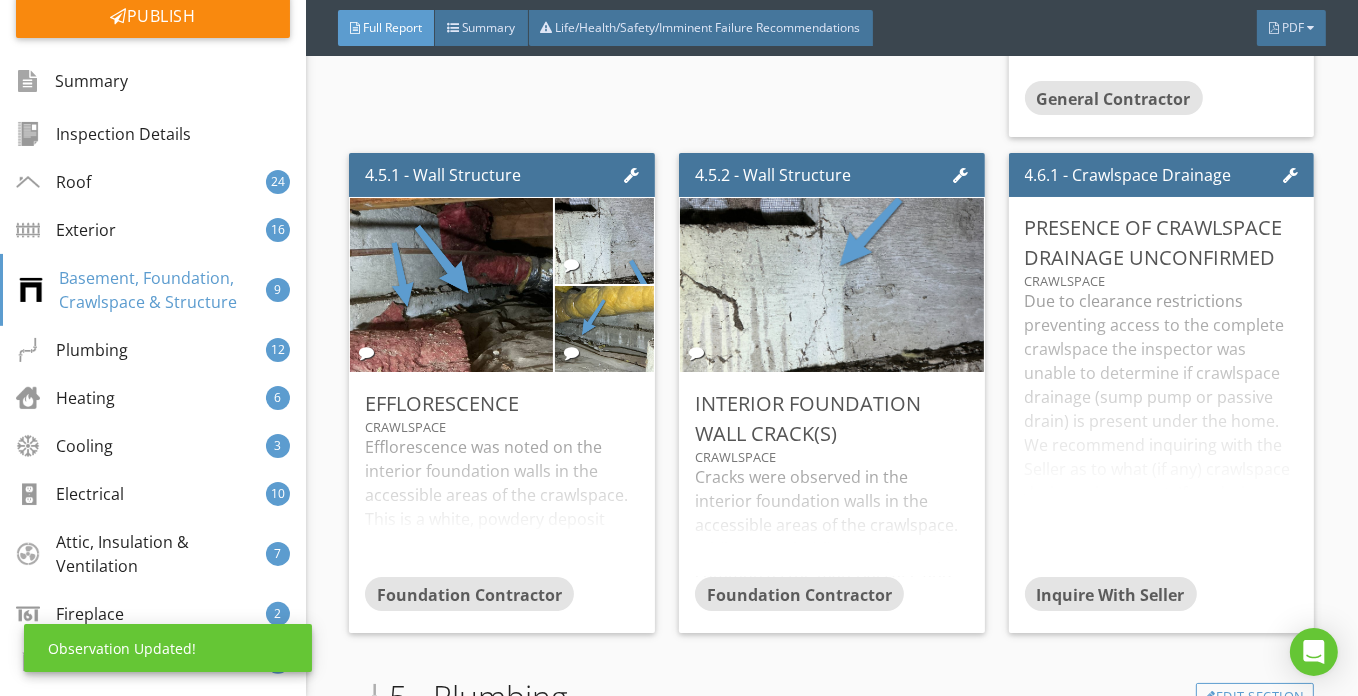 scroll, scrollTop: 61, scrollLeft: 0, axis: vertical 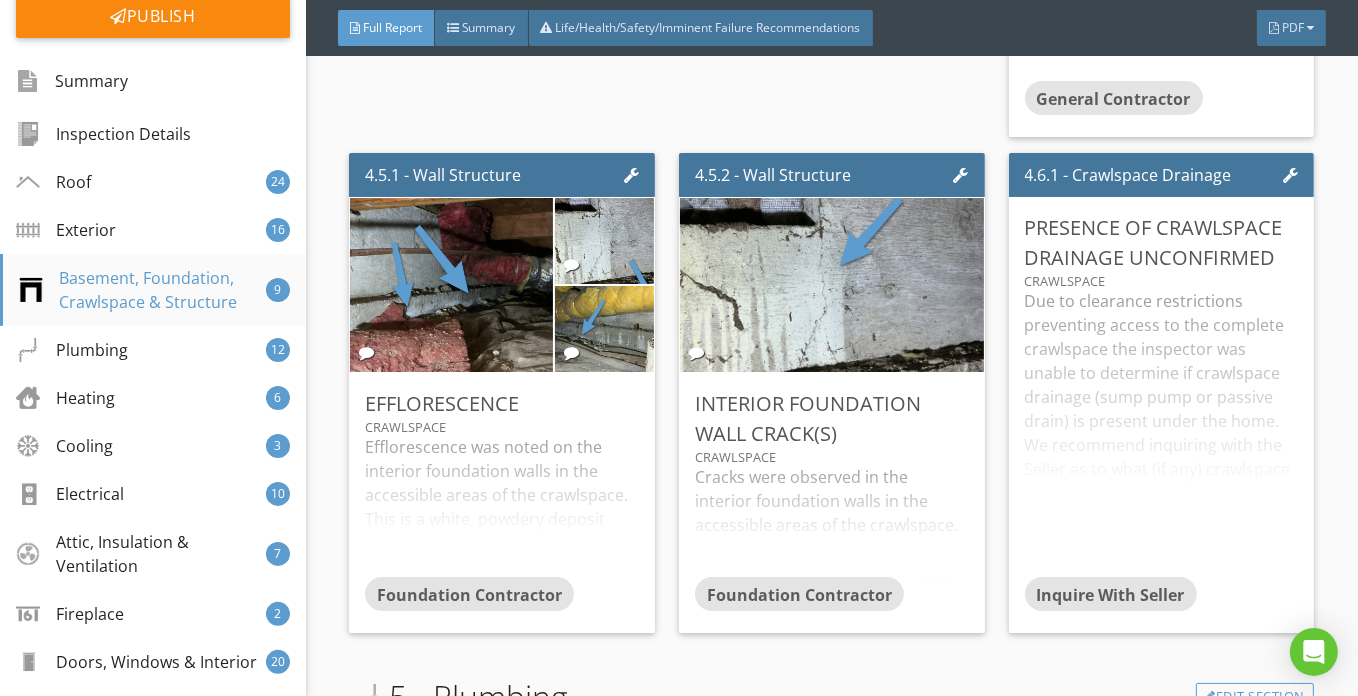 click on "Basement, Foundation, Crawlspace & Structure
9" at bounding box center [153, 290] 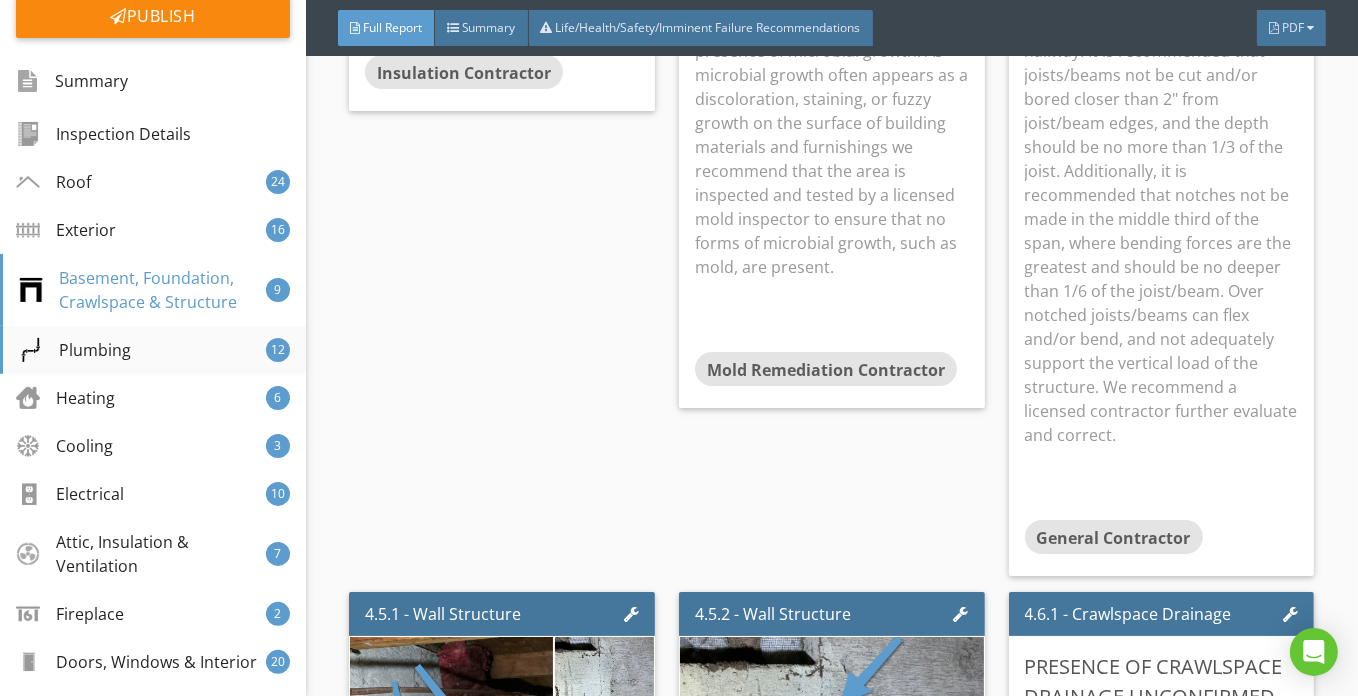 click on "Plumbing" at bounding box center (75, 350) 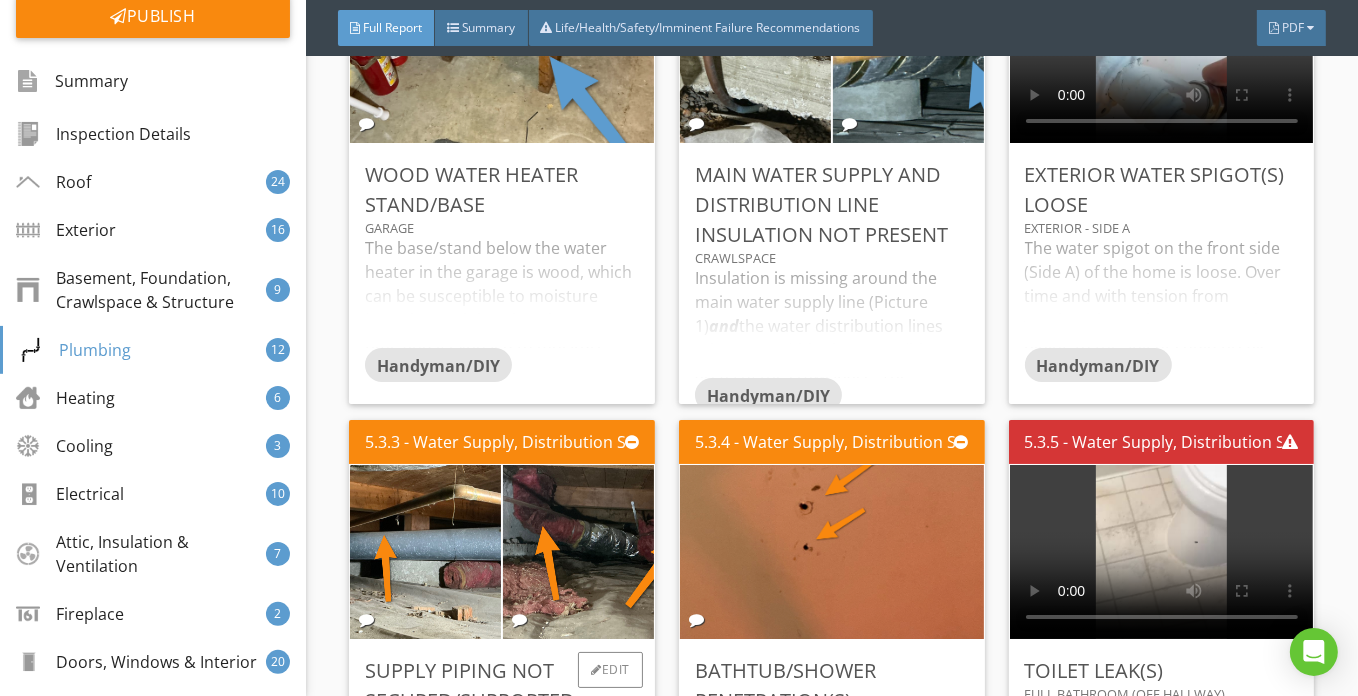 scroll, scrollTop: 14484, scrollLeft: 0, axis: vertical 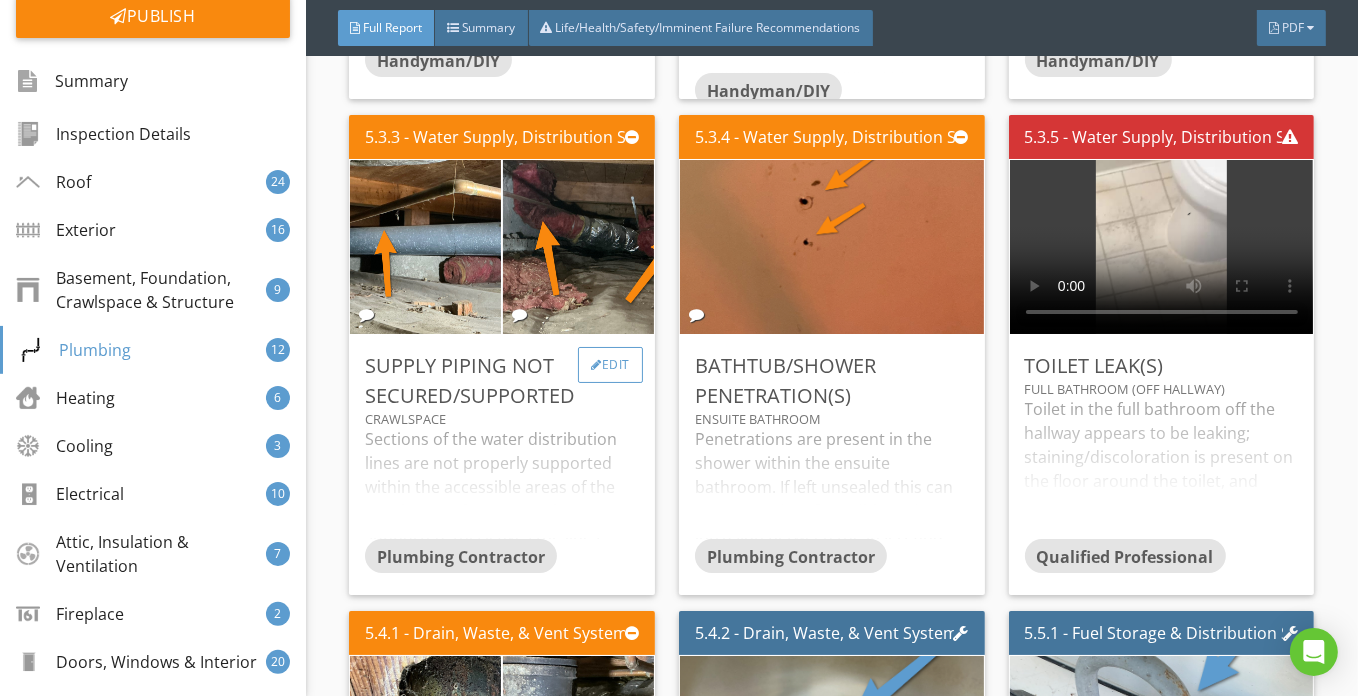click on "Edit" at bounding box center [610, 365] 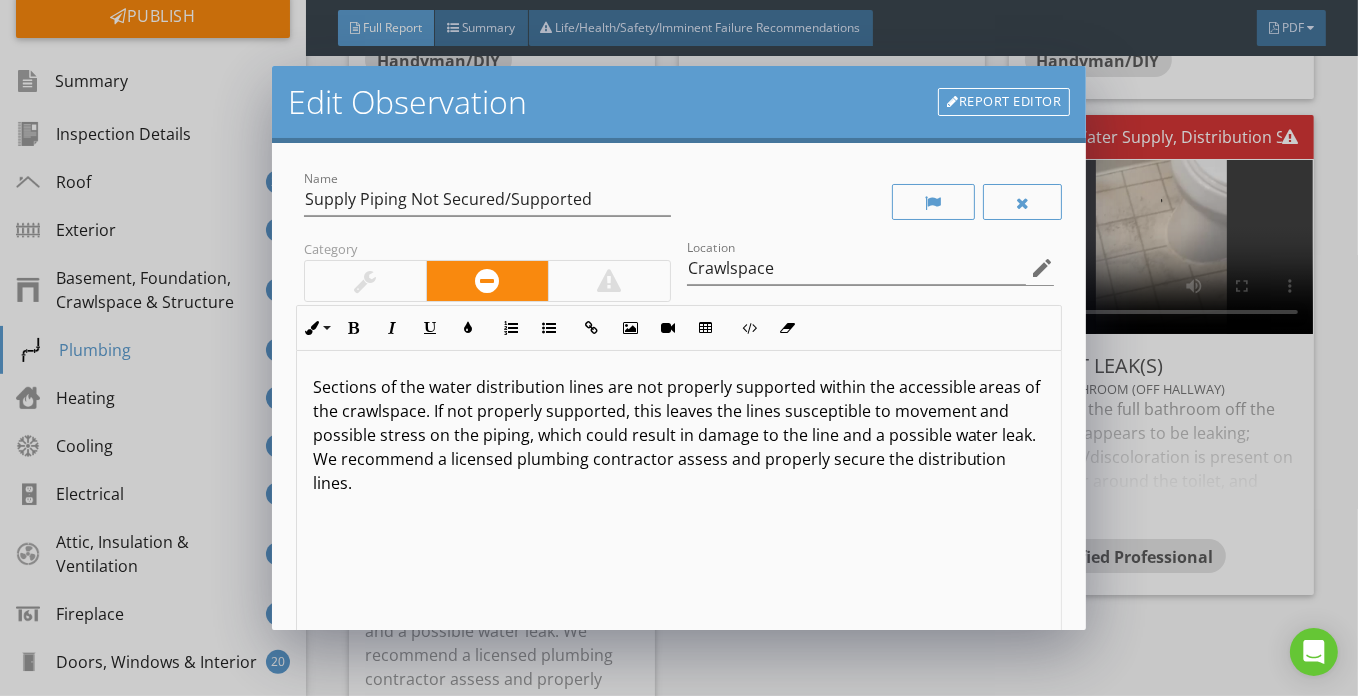 click on "Sections of the water distribution lines are not properly supported within the accessible areas of the crawlspace. If not properly supported, this leaves the lines susceptible to movement and possible stress on the piping, which could result in damage to the line and a possible water leak. We recommend a licensed plumbing contractor assess and properly secure the distribution lines." at bounding box center (679, 435) 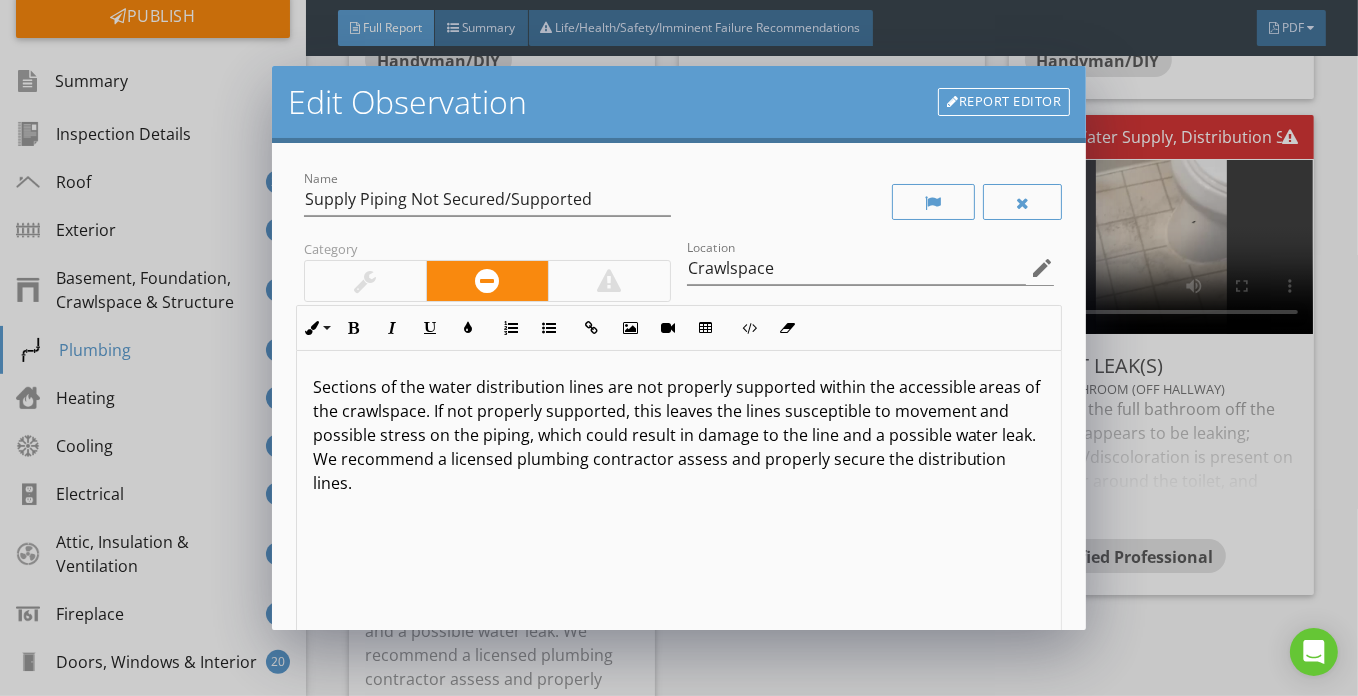 click on "Sections of the water distribution lines are not properly supported within the accessible areas of the crawlspace. If not properly supported, this leaves the lines susceptible to movement and possible stress on the piping, which could result in damage to the line and a possible water leak. We recommend a licensed plumbing contractor assess and properly secure the distribution lines." at bounding box center [679, 435] 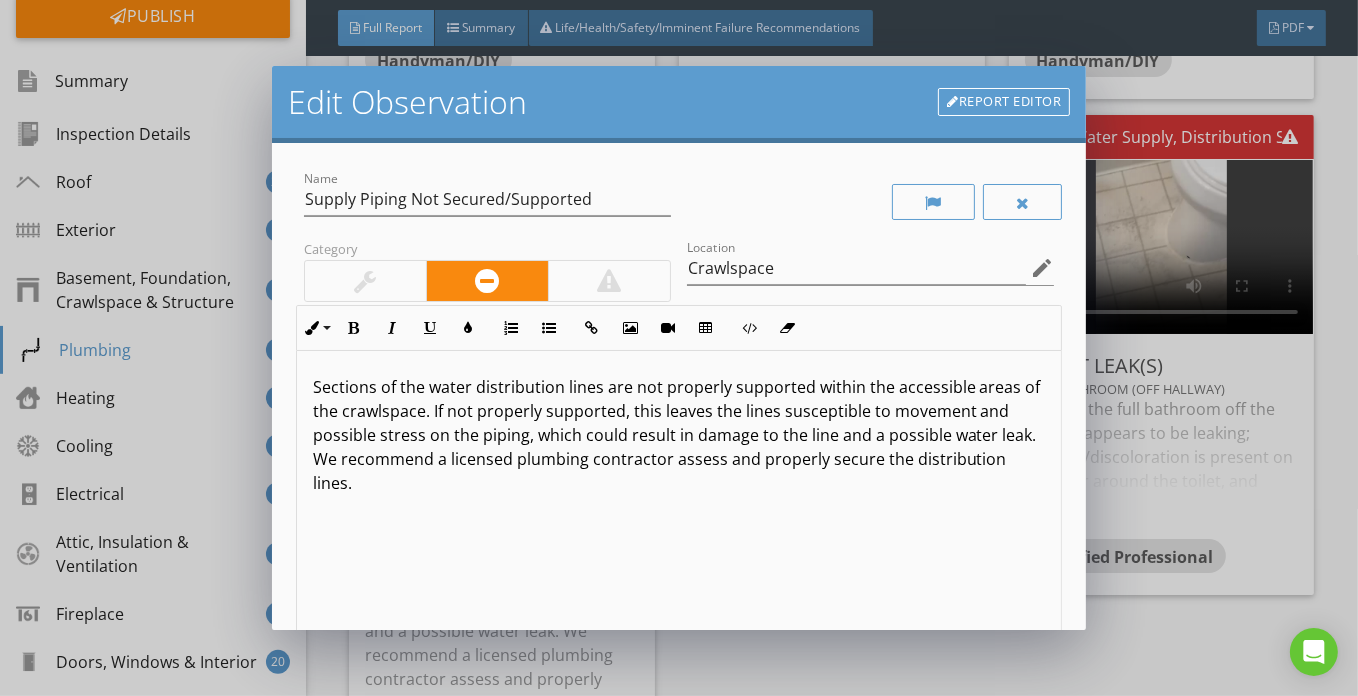 type 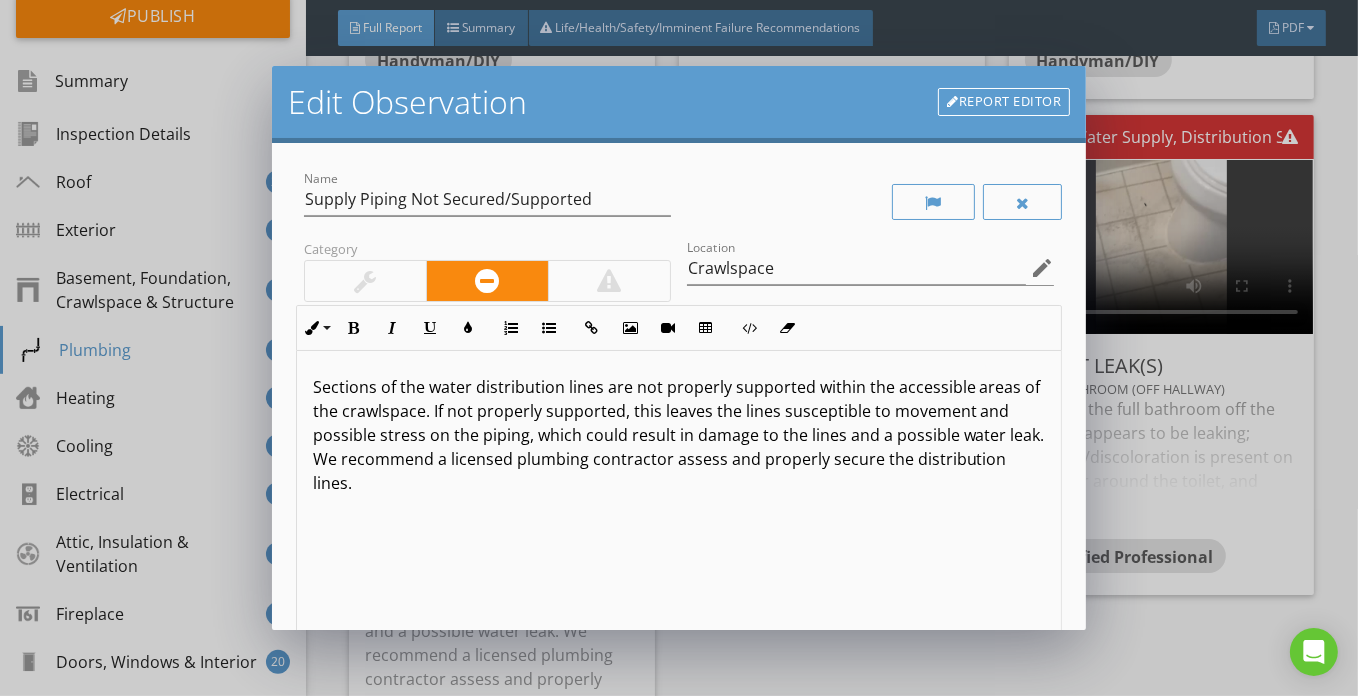 scroll, scrollTop: 0, scrollLeft: 0, axis: both 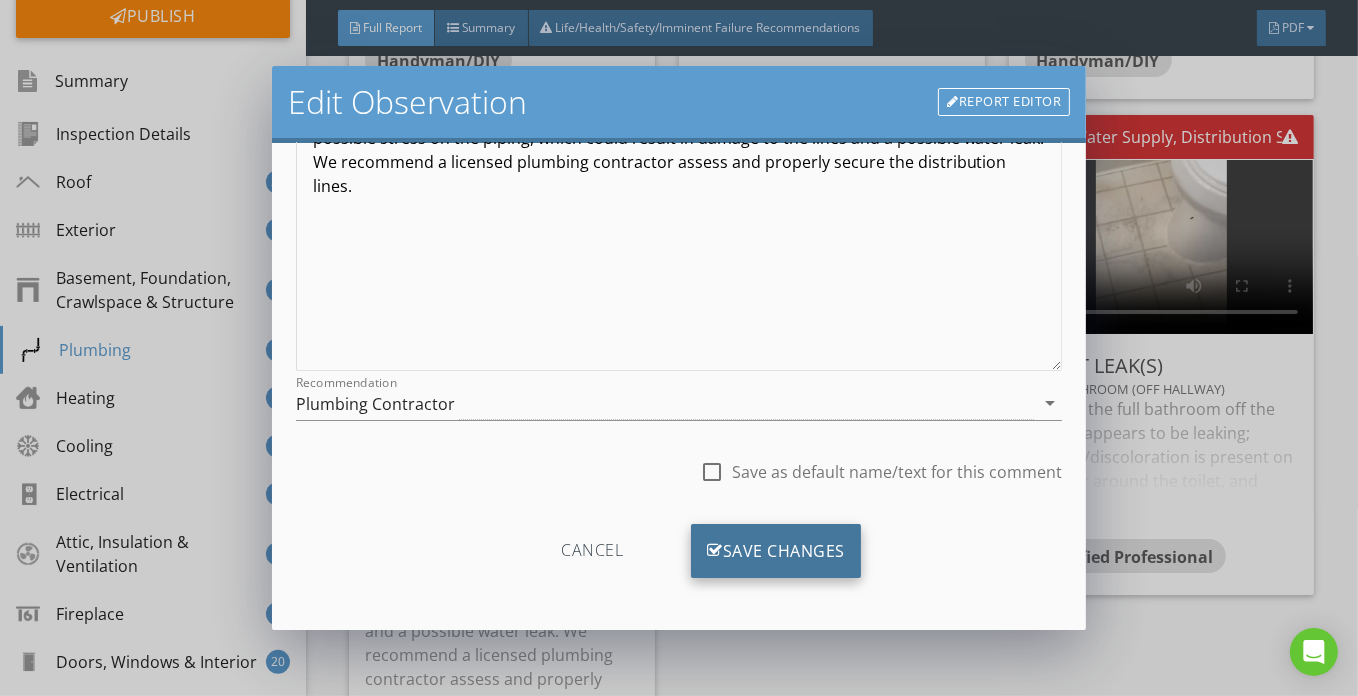 click on "Save Changes" at bounding box center [776, 551] 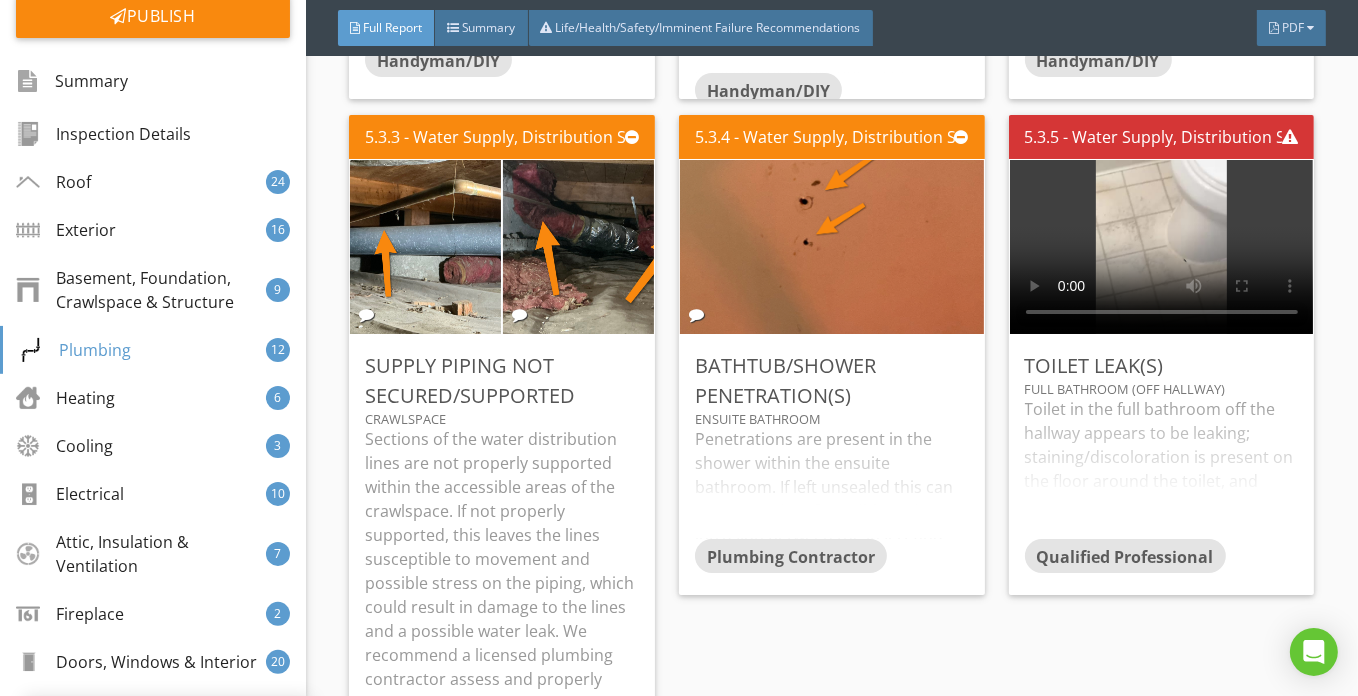 scroll, scrollTop: 61, scrollLeft: 0, axis: vertical 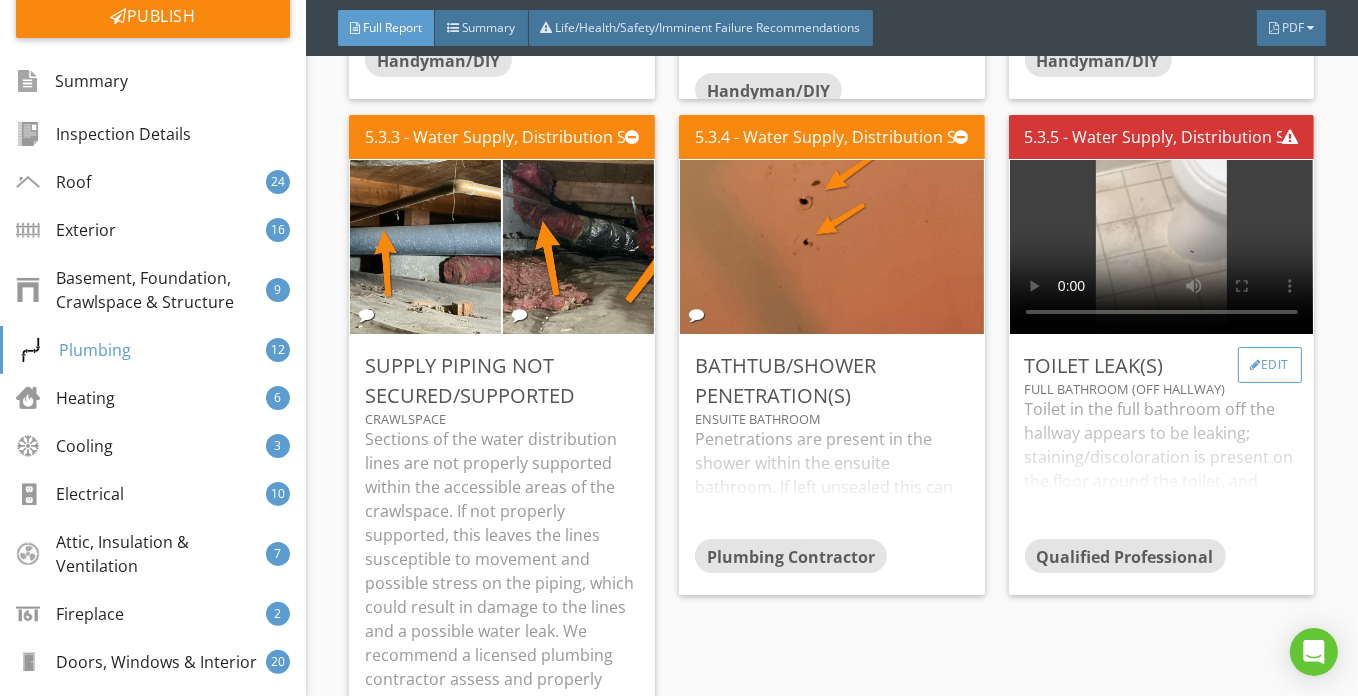 click on "Edit" at bounding box center [1270, 365] 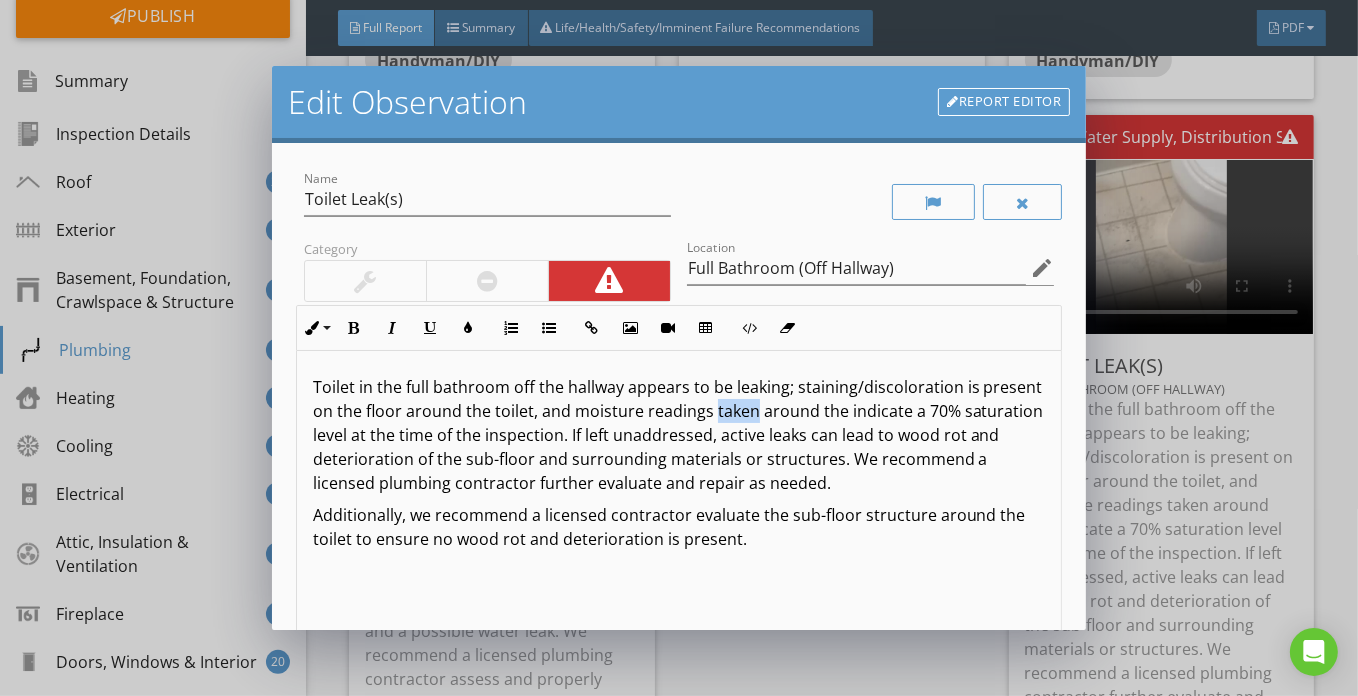 drag, startPoint x: 772, startPoint y: 409, endPoint x: 813, endPoint y: 411, distance: 41.04875 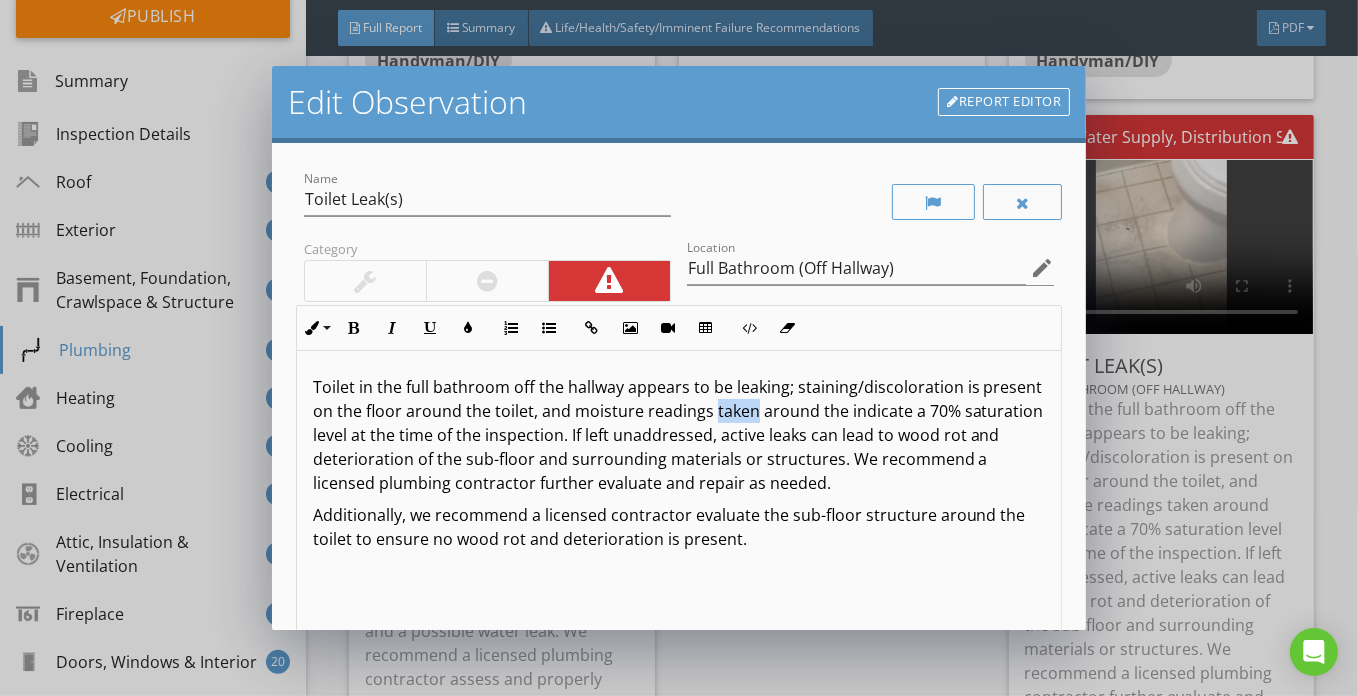 click on "Toilet in the full bathroom off the hallway appears to be leaking; staining/discoloration is present on the floor around the toilet, and moisture readings taken around the indicate a 70% saturation level at the time of the inspection. If left unaddressed, active leaks can lead to wood rot and deterioration of the sub-floor and surrounding materials or structures. We recommend a licensed plumbing contractor further evaluate and repair as needed." at bounding box center (679, 435) 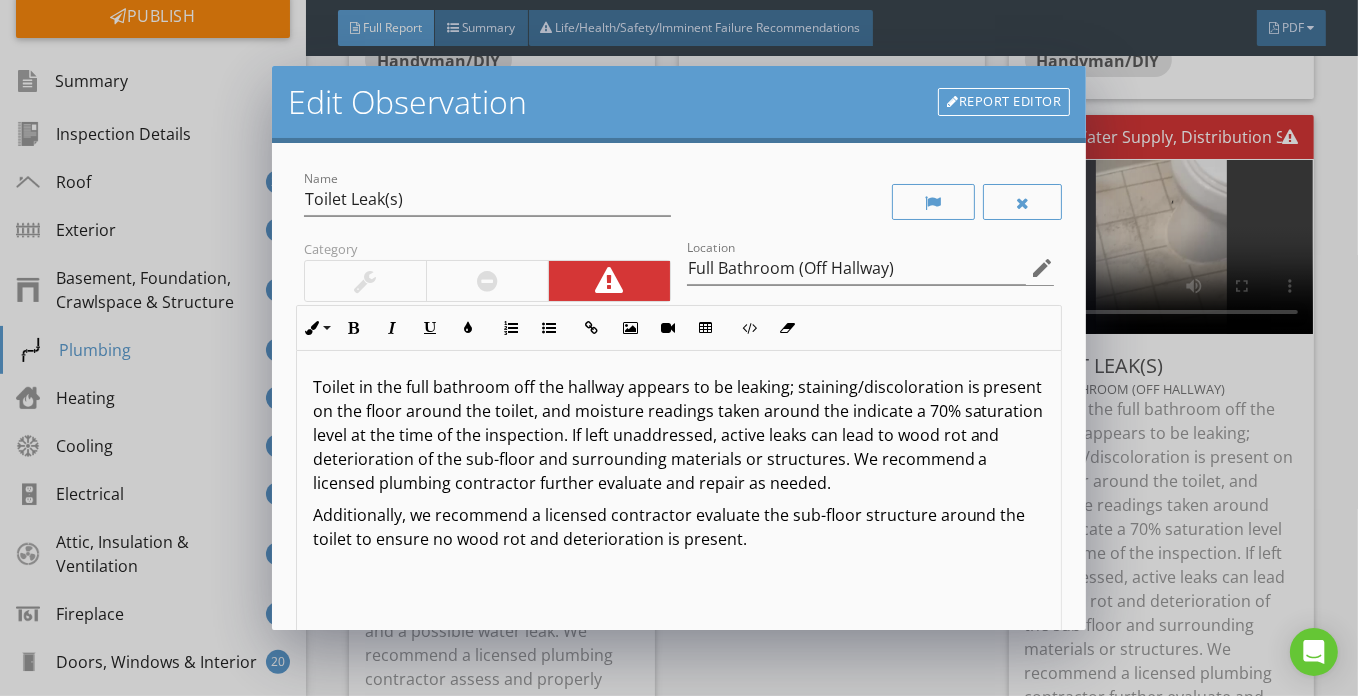 click on "Toilet in the full bathroom off the hallway appears to be leaking; staining/discoloration is present on the floor around the toilet, and moisture readings taken around the indicate a 70% saturation level at the time of the inspection. If left unaddressed, active leaks can lead to wood rot and deterioration of the sub-floor and surrounding materials or structures. We recommend a licensed plumbing contractor further evaluate and repair as needed." at bounding box center [679, 435] 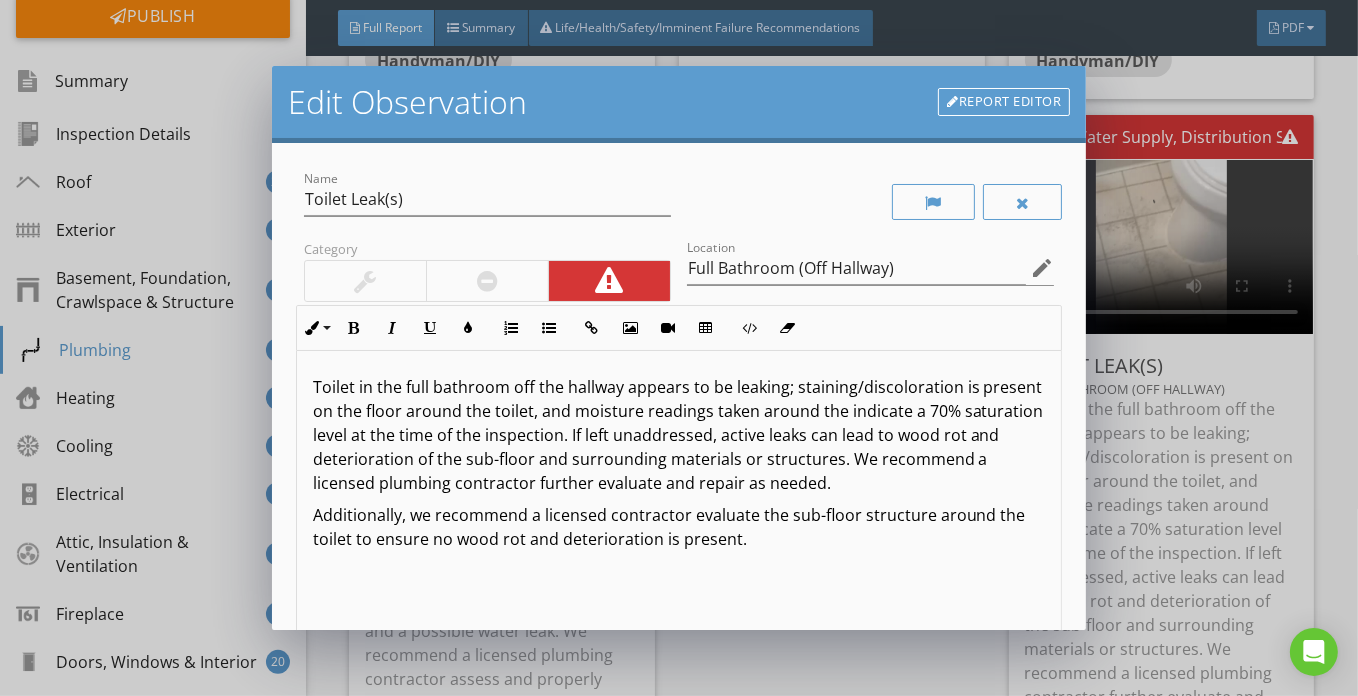 type 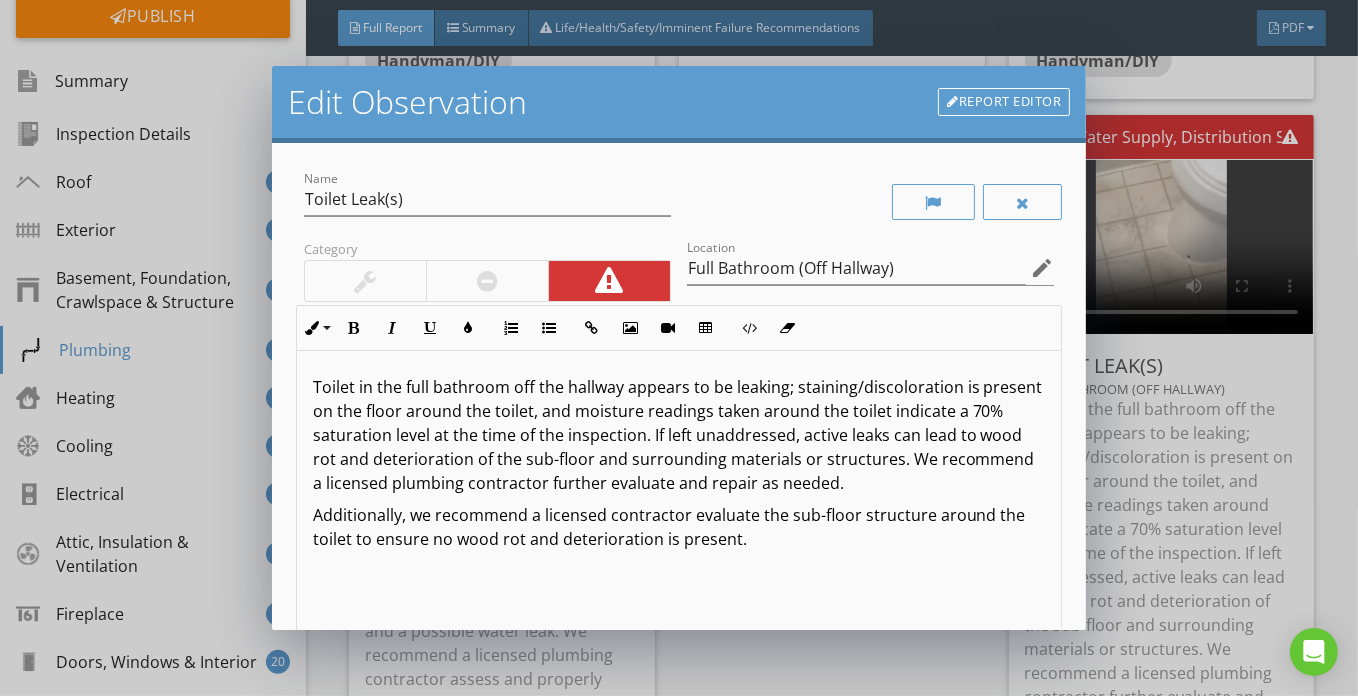 scroll, scrollTop: 0, scrollLeft: 0, axis: both 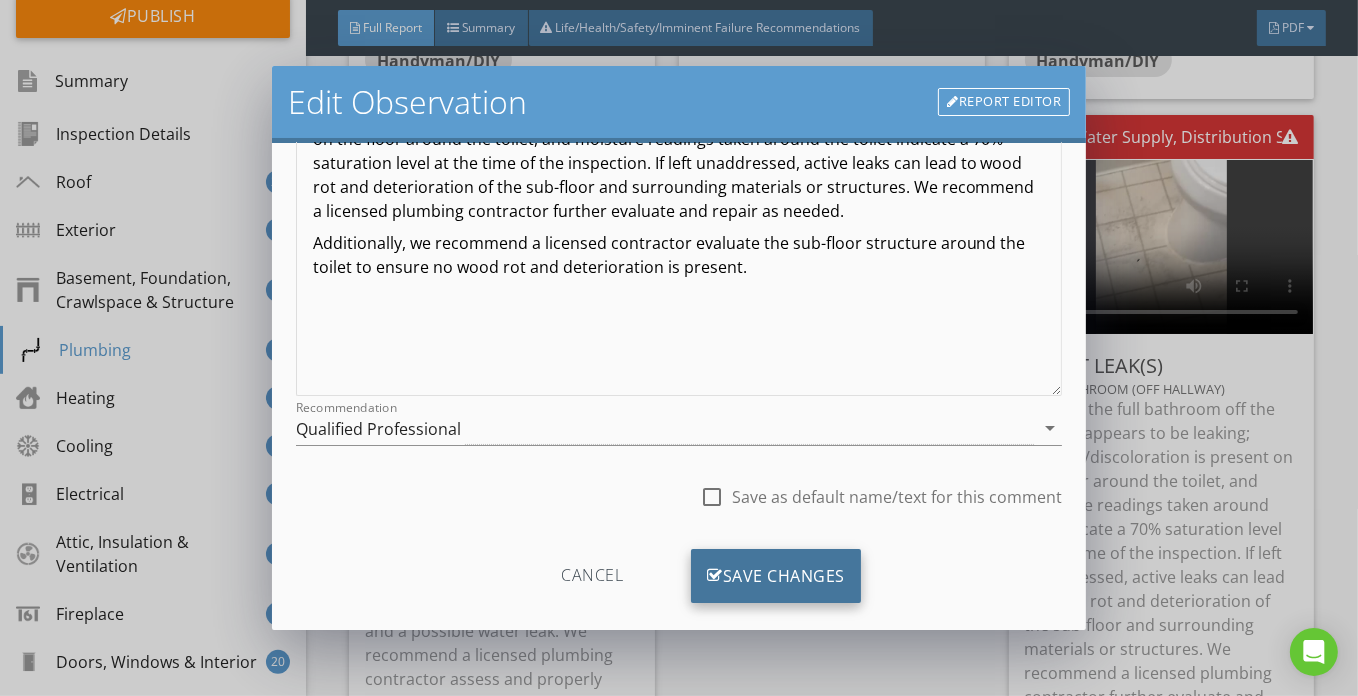 click on "Save Changes" at bounding box center [776, 576] 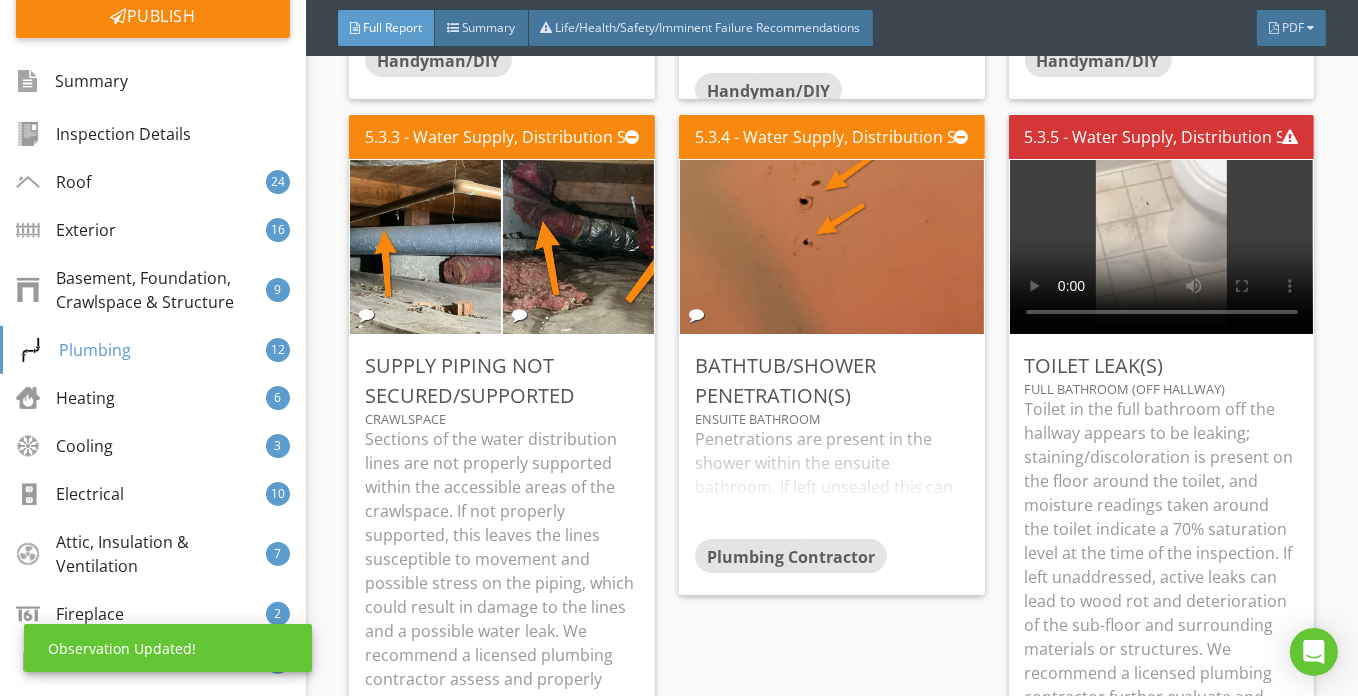 scroll, scrollTop: 61, scrollLeft: 0, axis: vertical 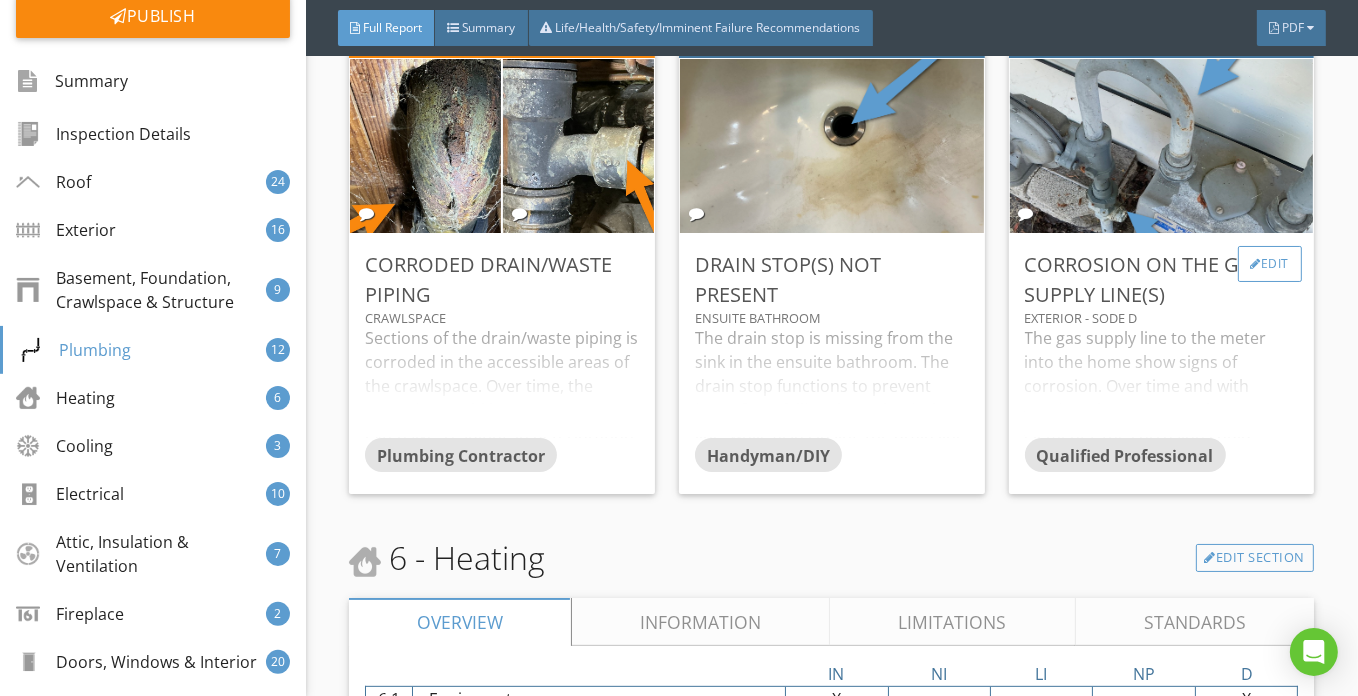 click on "Edit" at bounding box center [1270, 264] 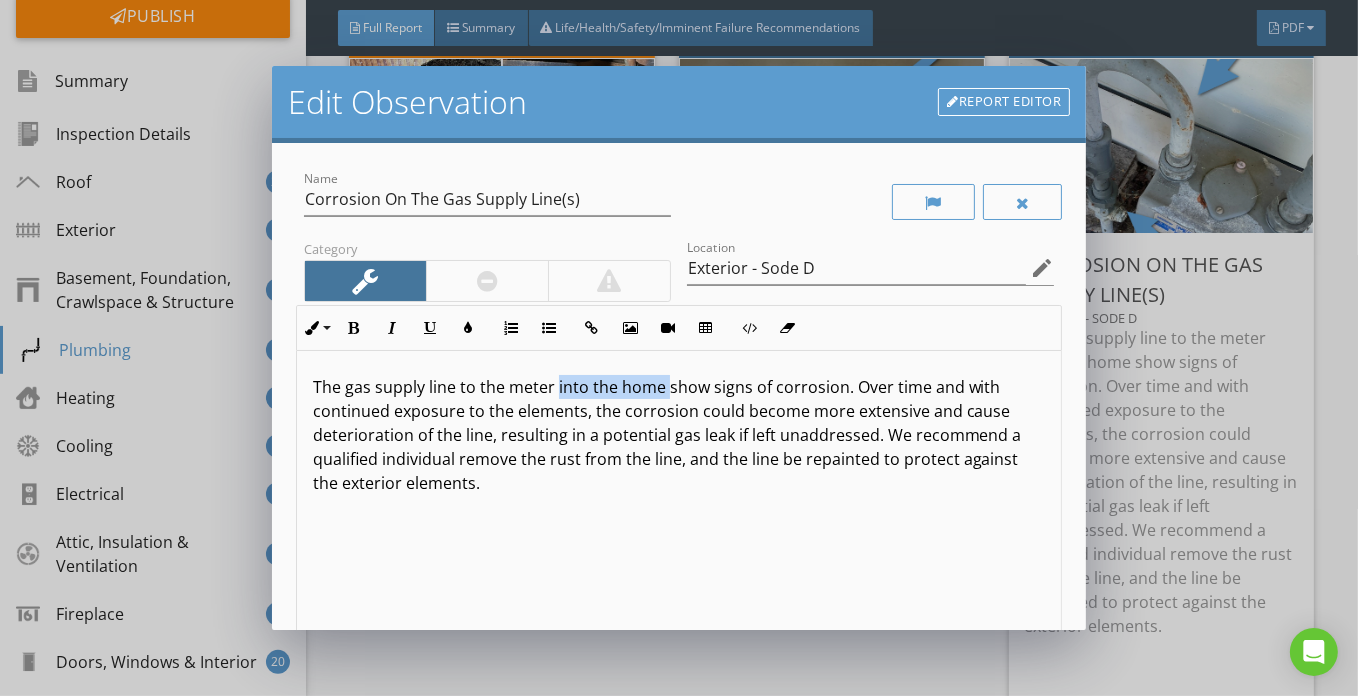 drag, startPoint x: 553, startPoint y: 384, endPoint x: 666, endPoint y: 385, distance: 113.004425 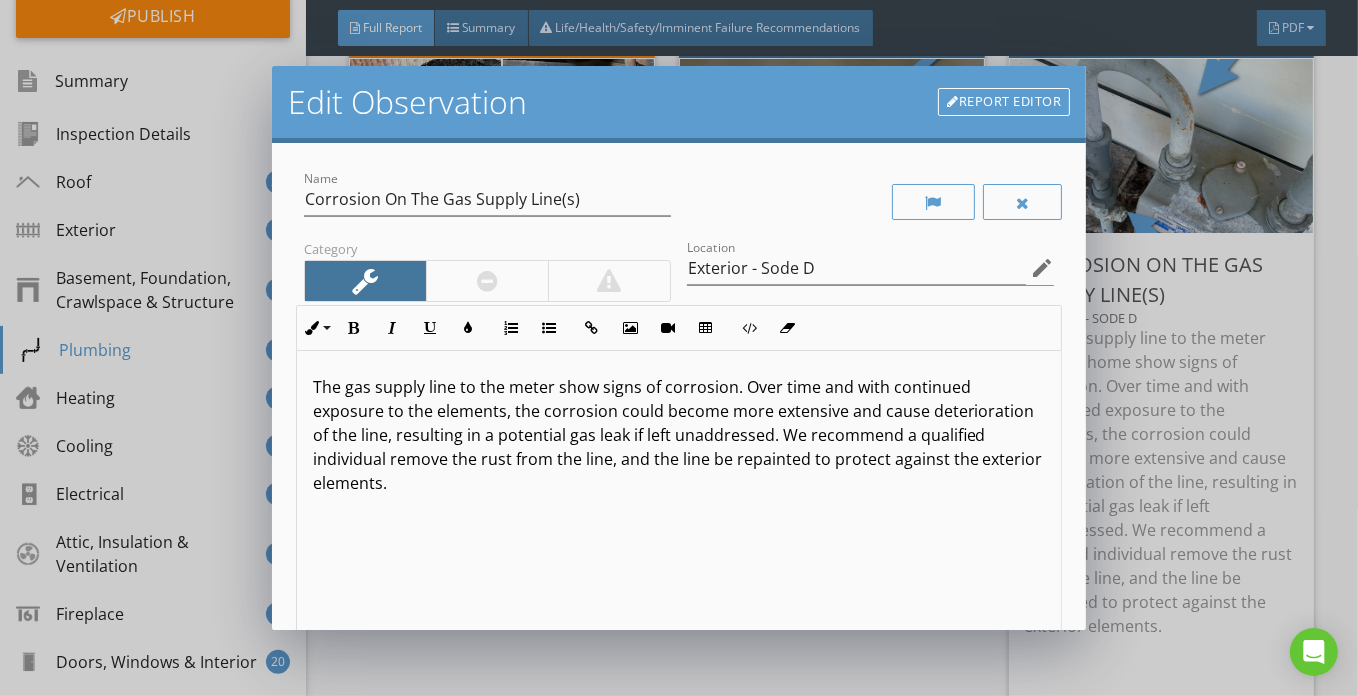 scroll, scrollTop: 0, scrollLeft: 0, axis: both 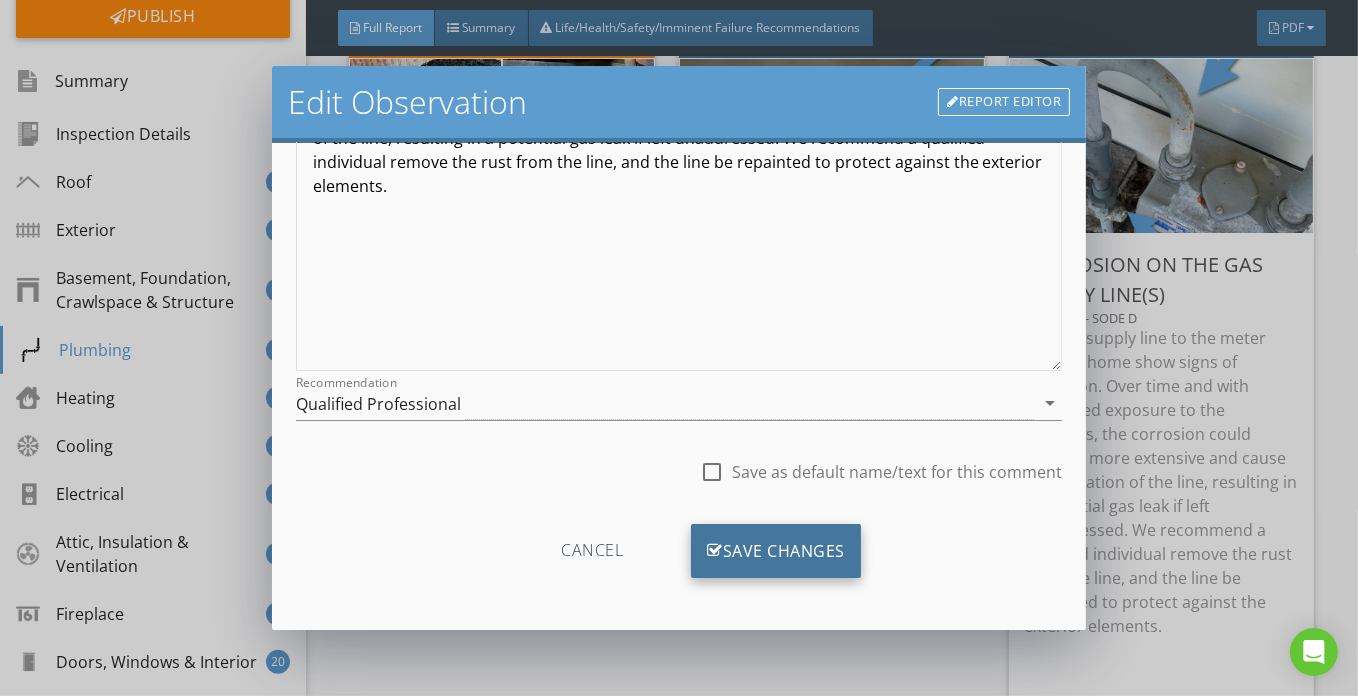 click on "Save Changes" at bounding box center [776, 551] 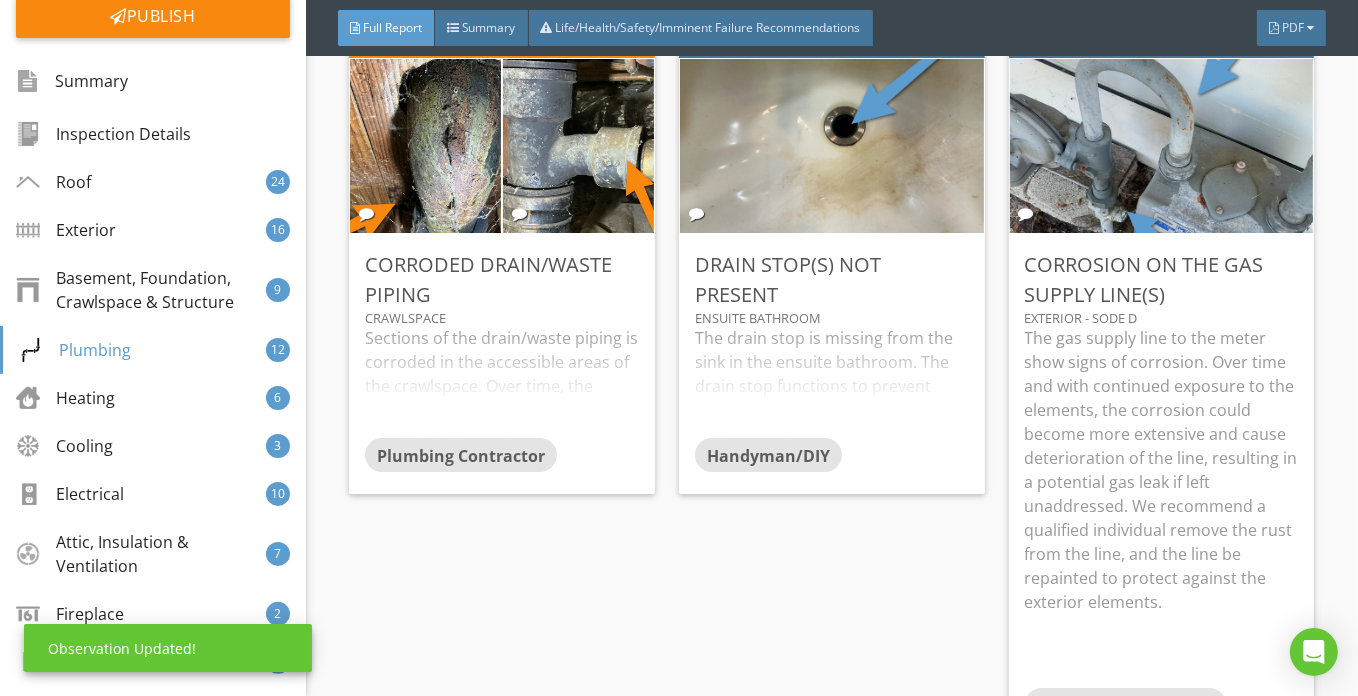 scroll, scrollTop: 61, scrollLeft: 0, axis: vertical 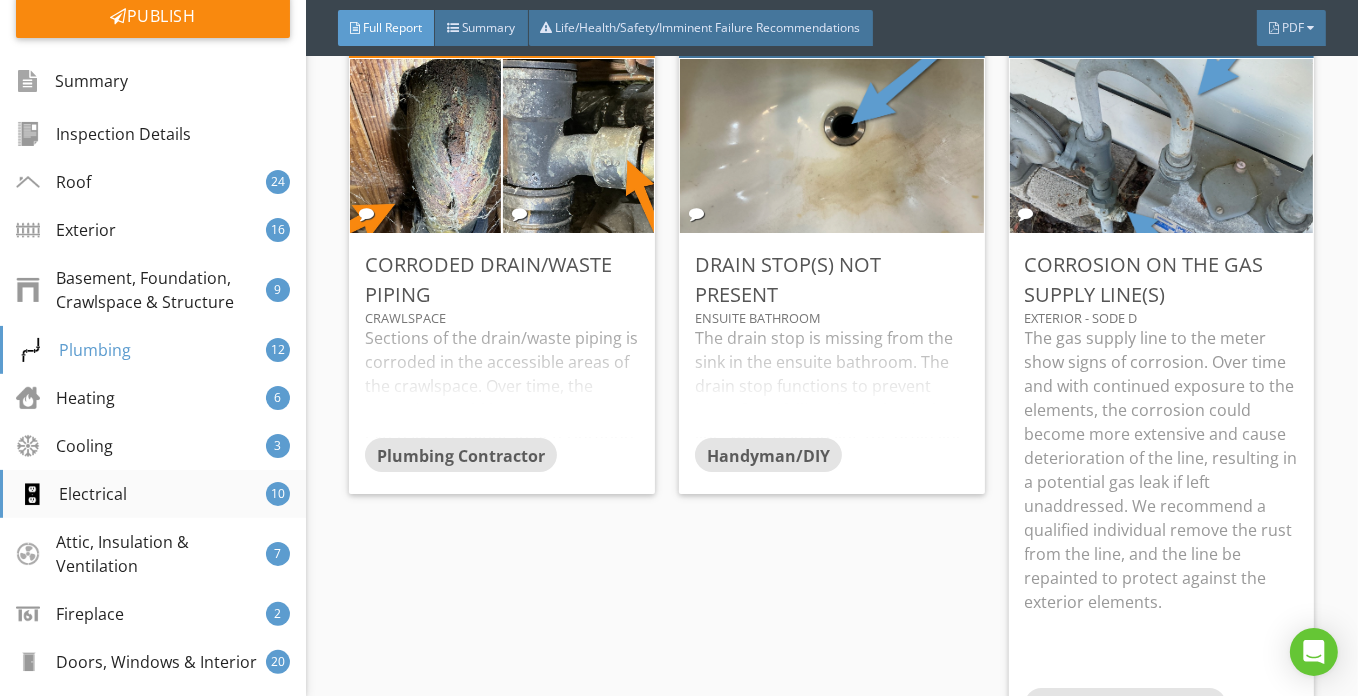 click on "Electrical
10" at bounding box center [153, 494] 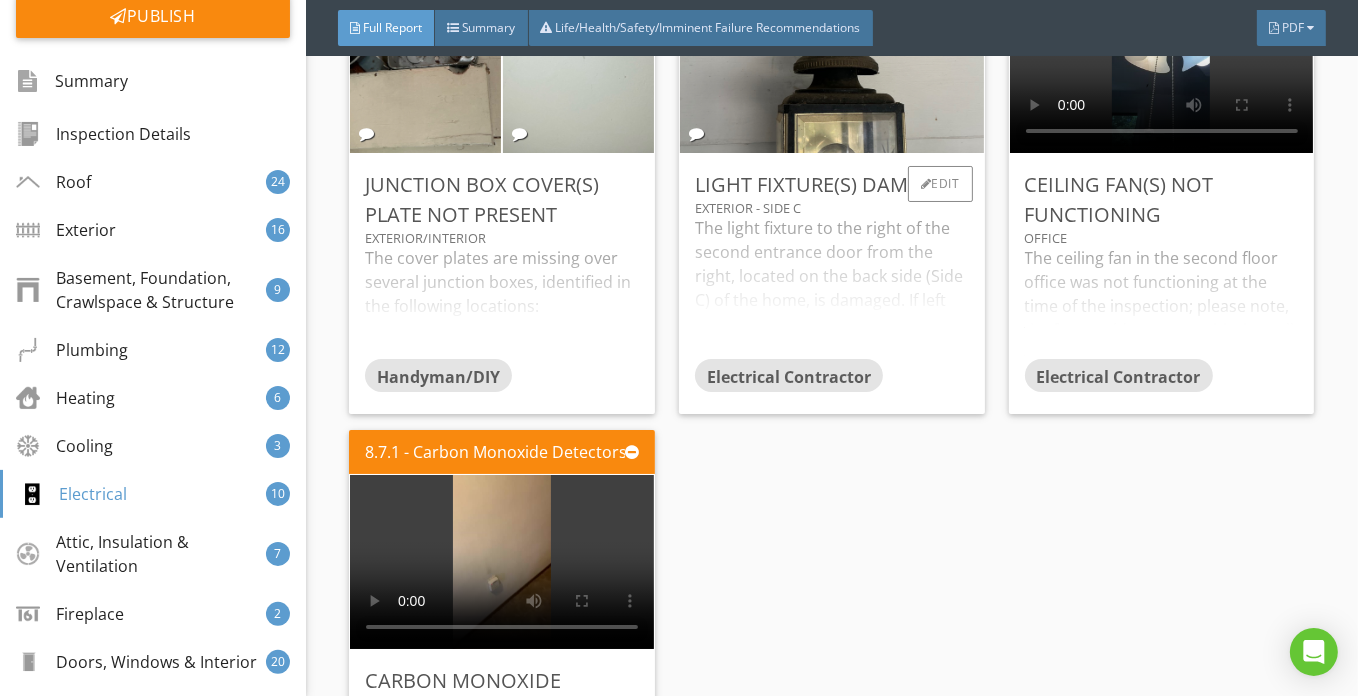 scroll, scrollTop: 19800, scrollLeft: 0, axis: vertical 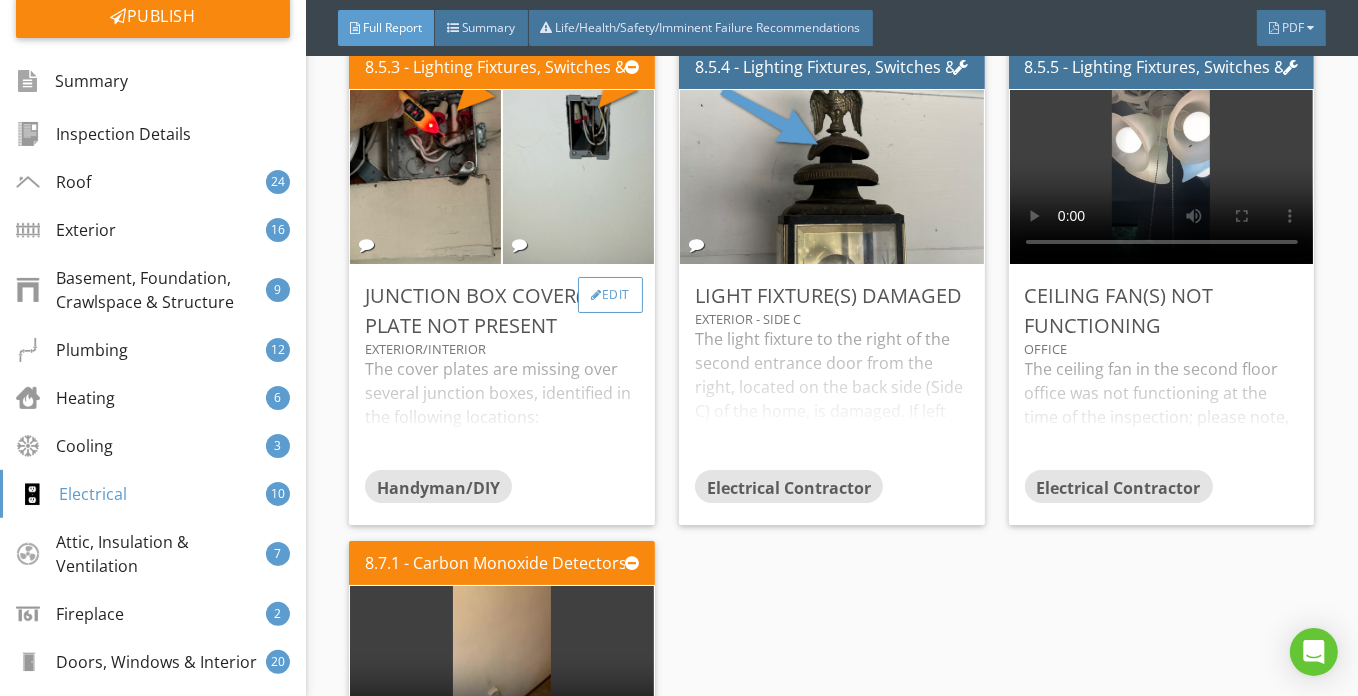 click on "Edit" at bounding box center [610, 295] 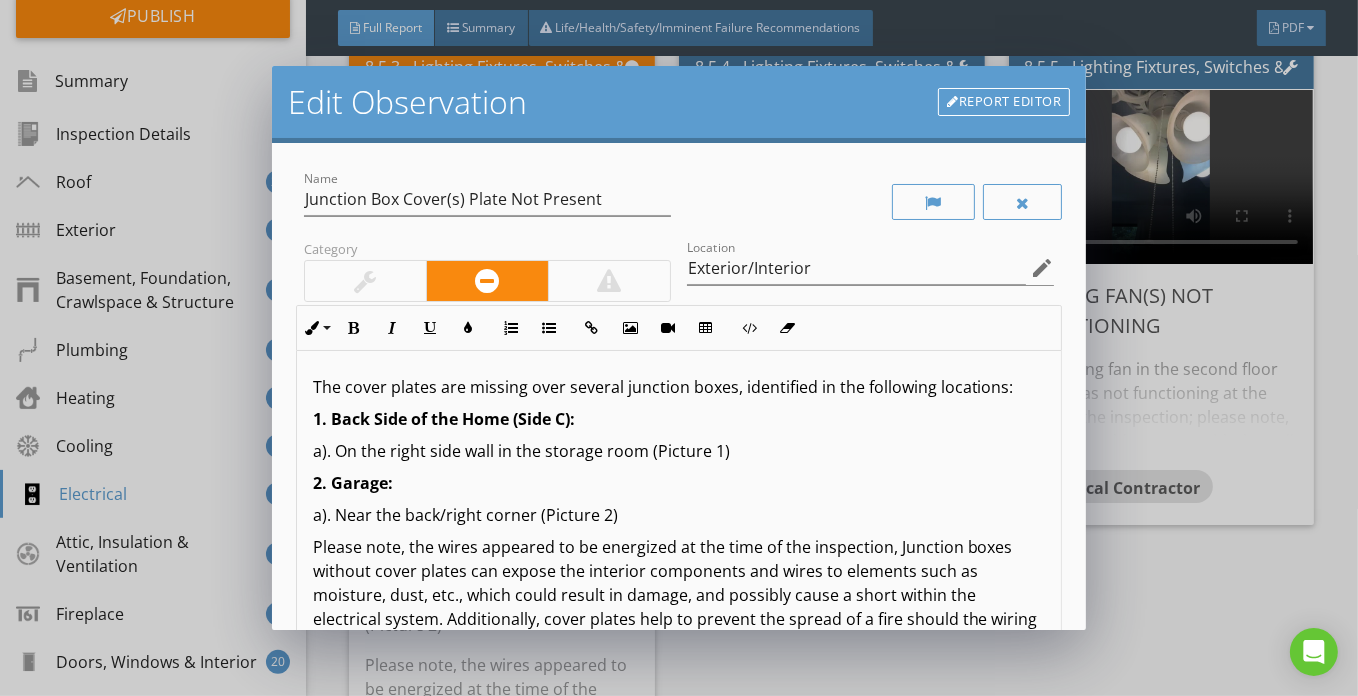 scroll, scrollTop: 35, scrollLeft: 0, axis: vertical 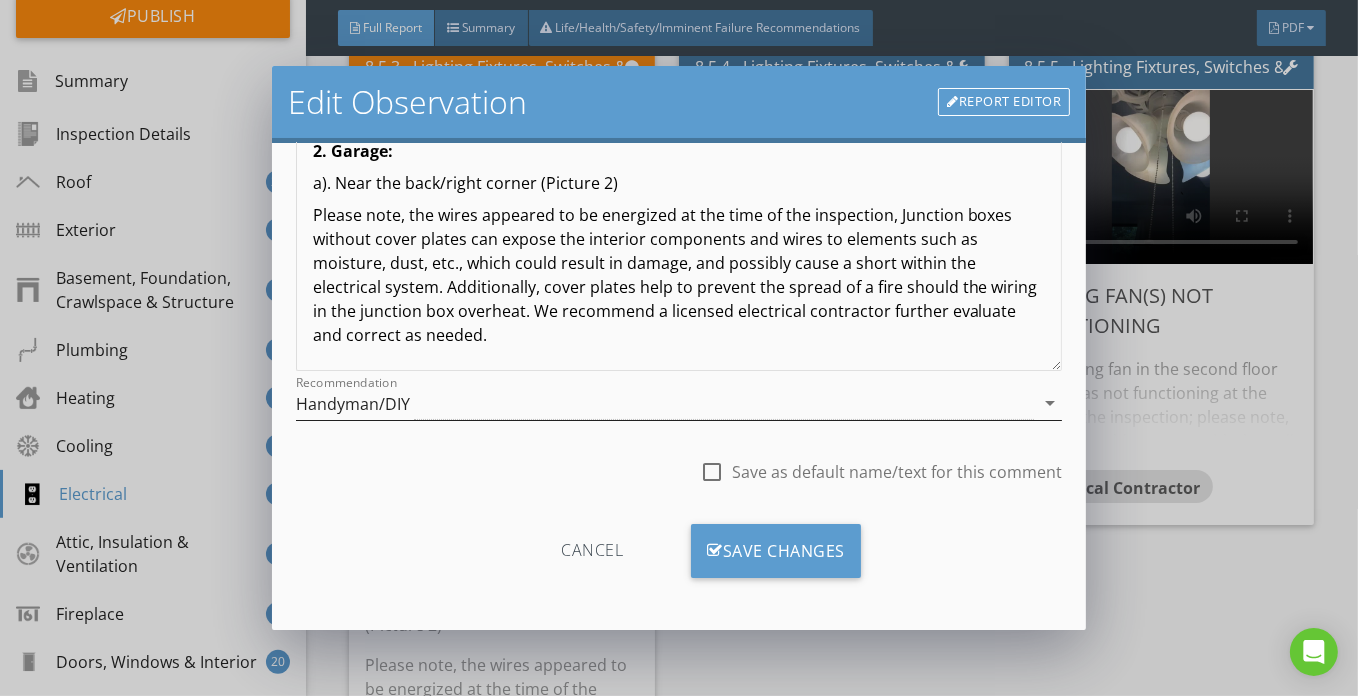 click on "Handyman/DIY" at bounding box center [665, 403] 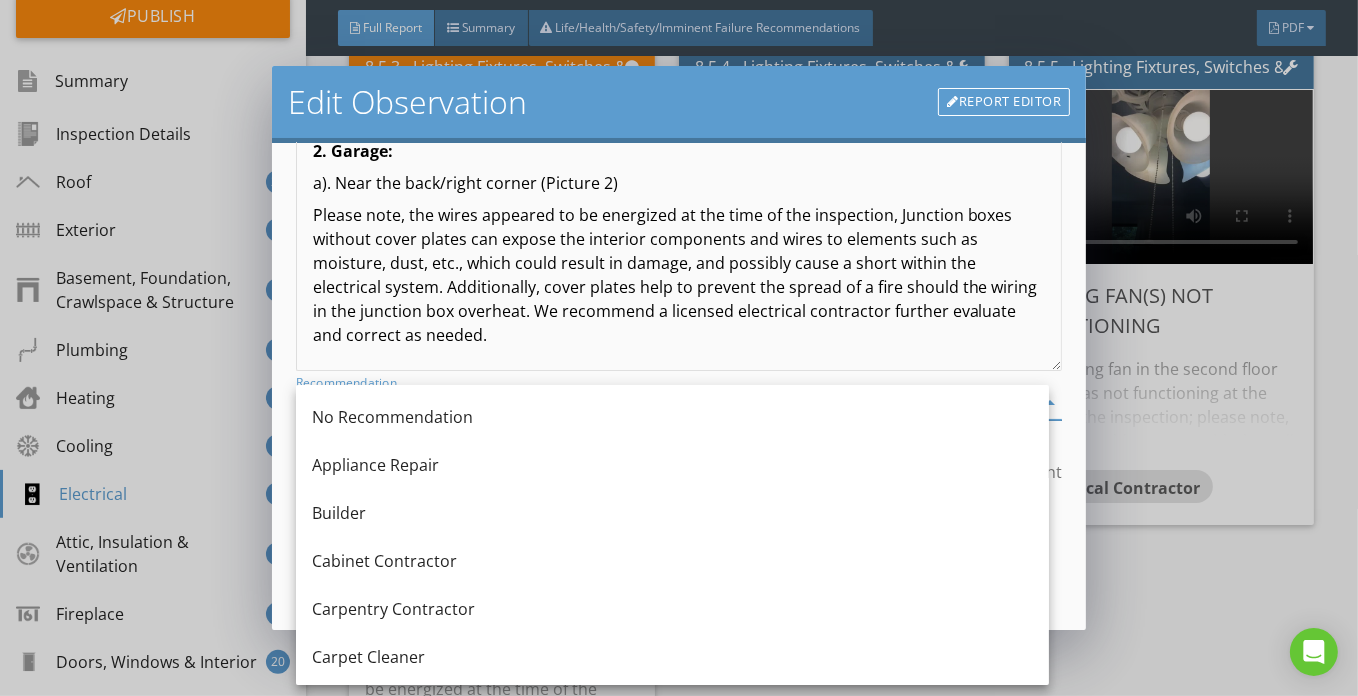 scroll, scrollTop: 675, scrollLeft: 0, axis: vertical 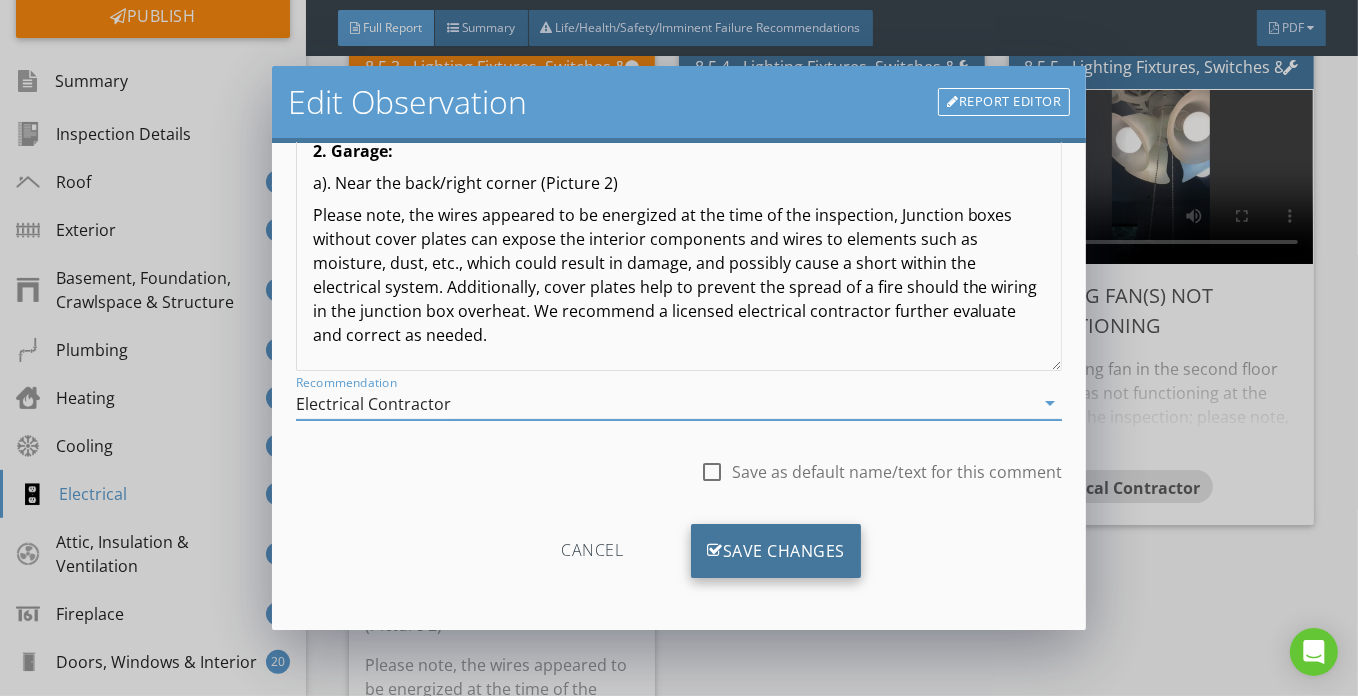click on "Save Changes" at bounding box center (776, 551) 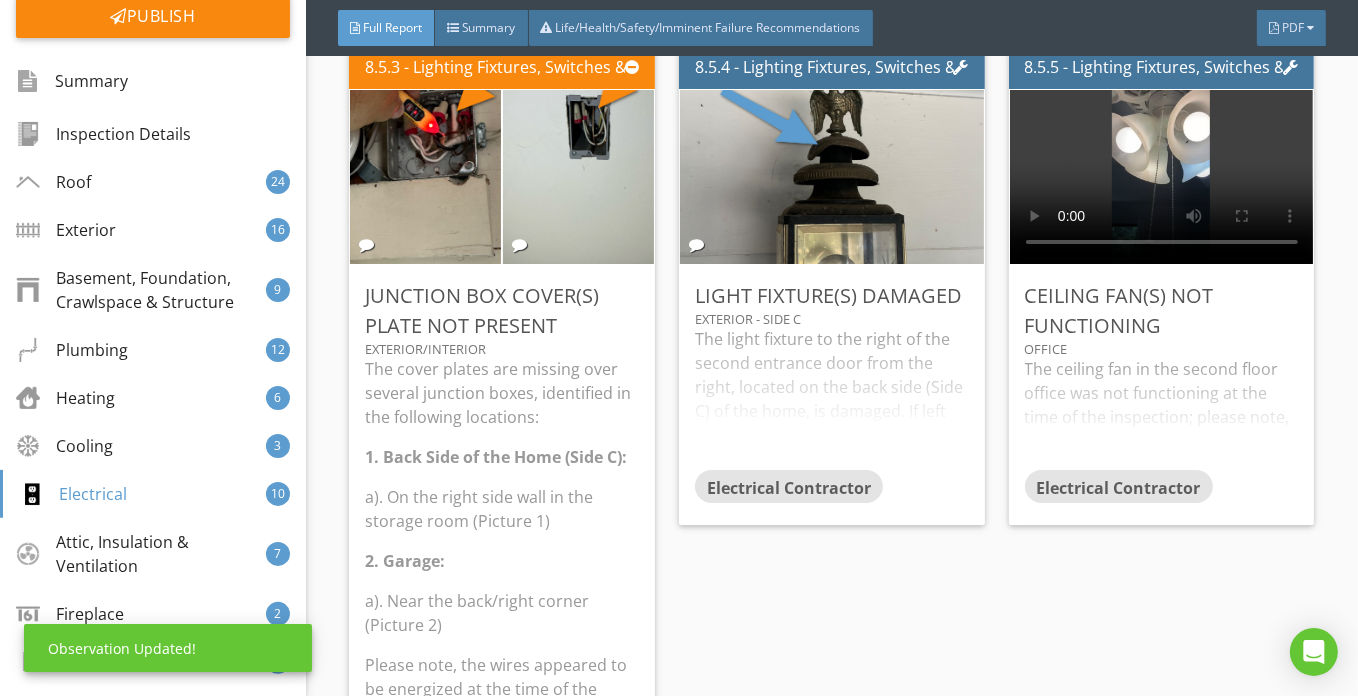 scroll, scrollTop: 61, scrollLeft: 0, axis: vertical 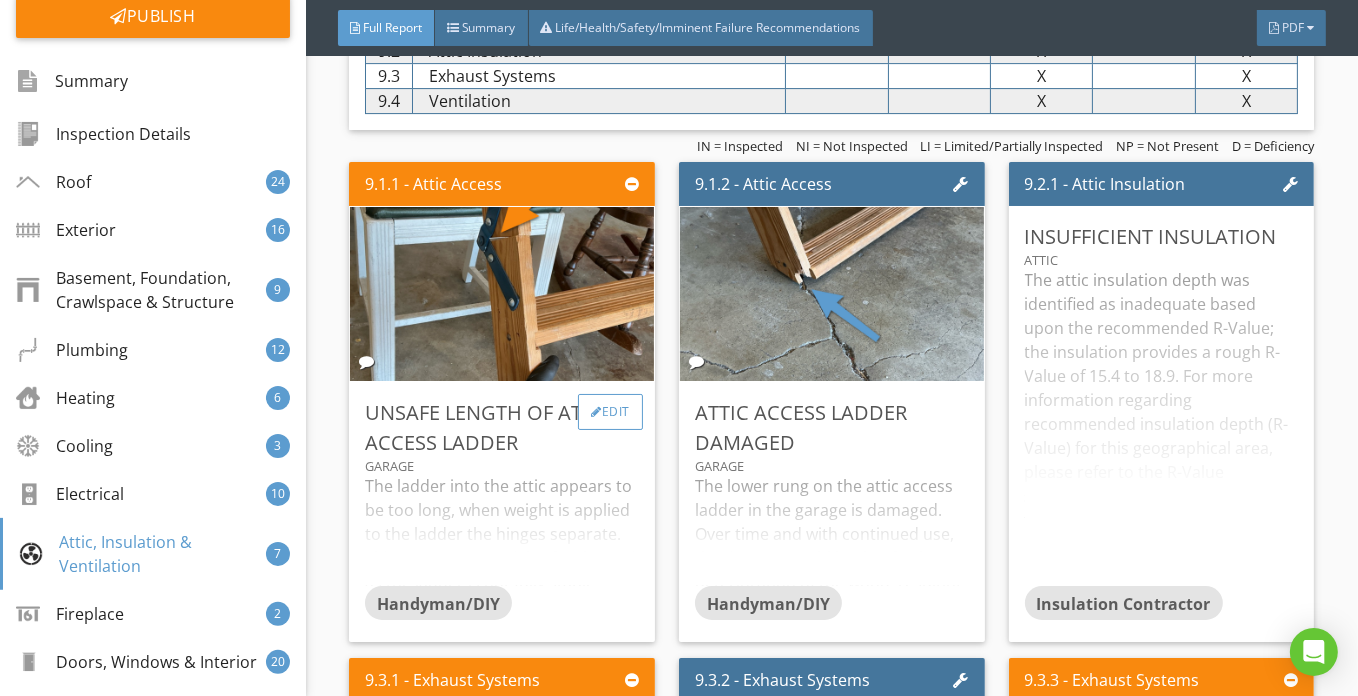 drag, startPoint x: 576, startPoint y: 385, endPoint x: 587, endPoint y: 384, distance: 11.045361 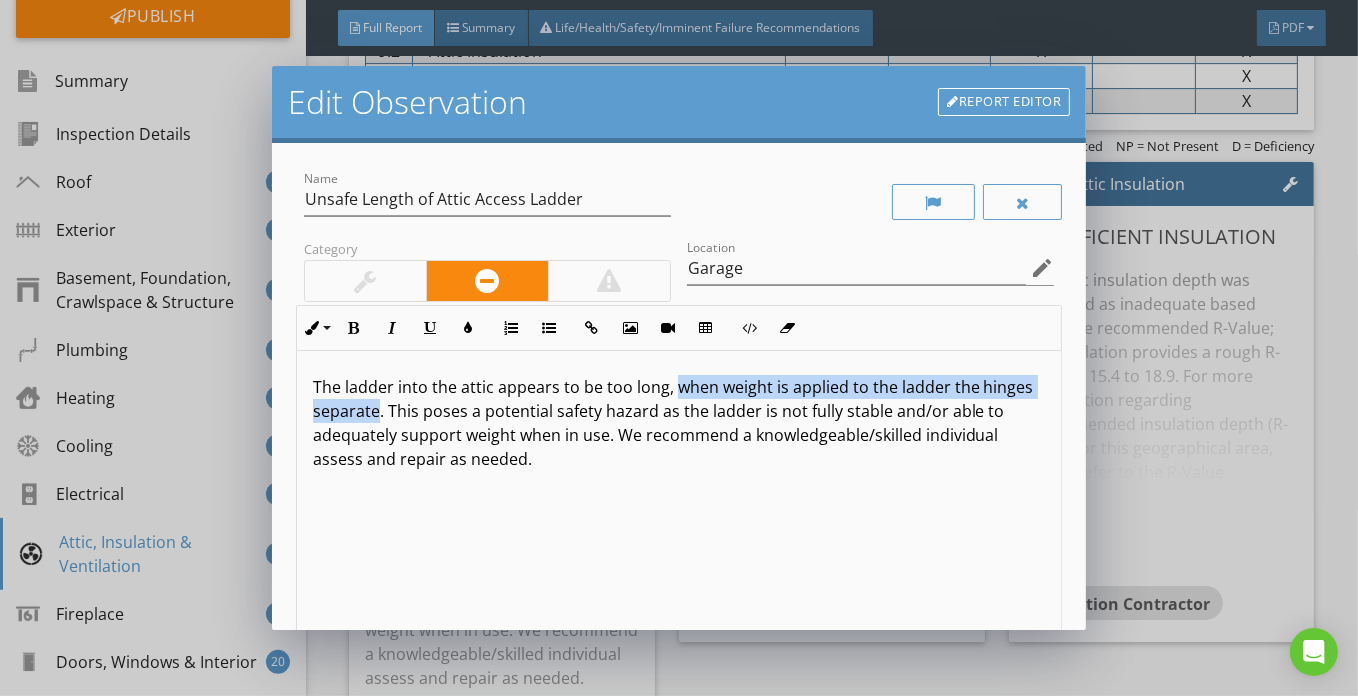 drag, startPoint x: 675, startPoint y: 388, endPoint x: 430, endPoint y: 413, distance: 246.2722 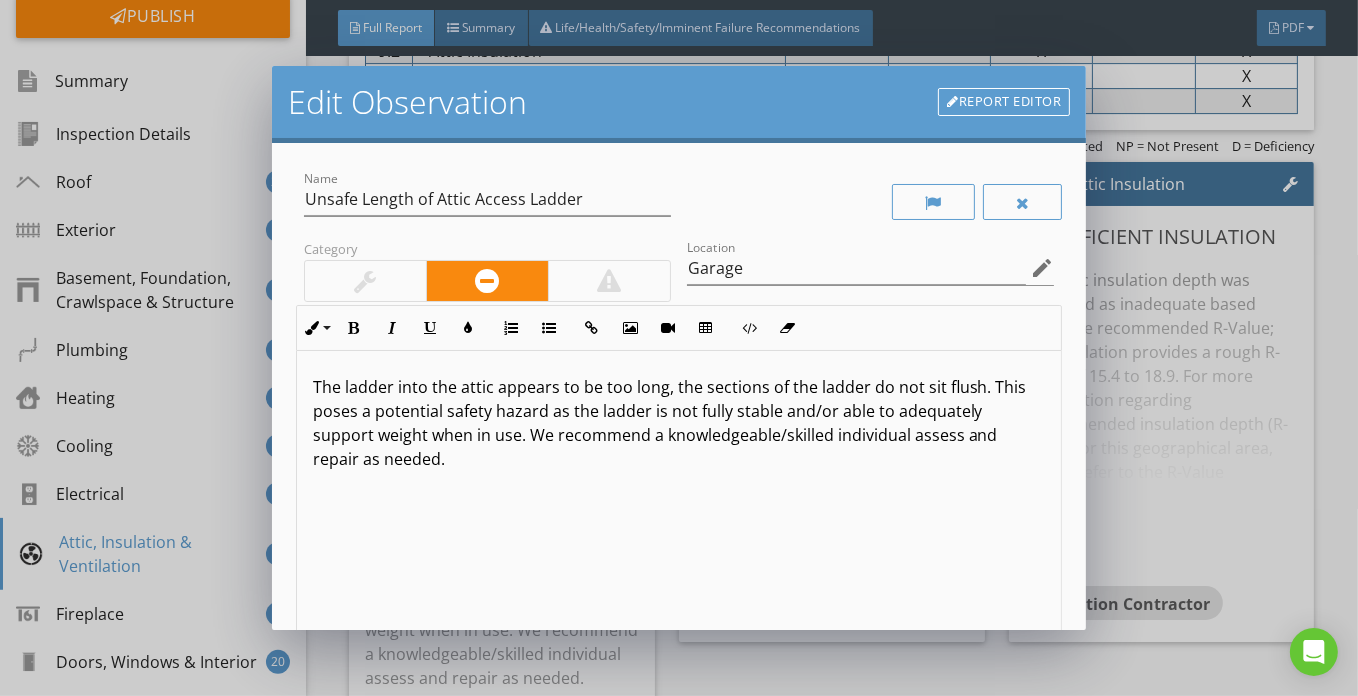 scroll, scrollTop: 0, scrollLeft: 0, axis: both 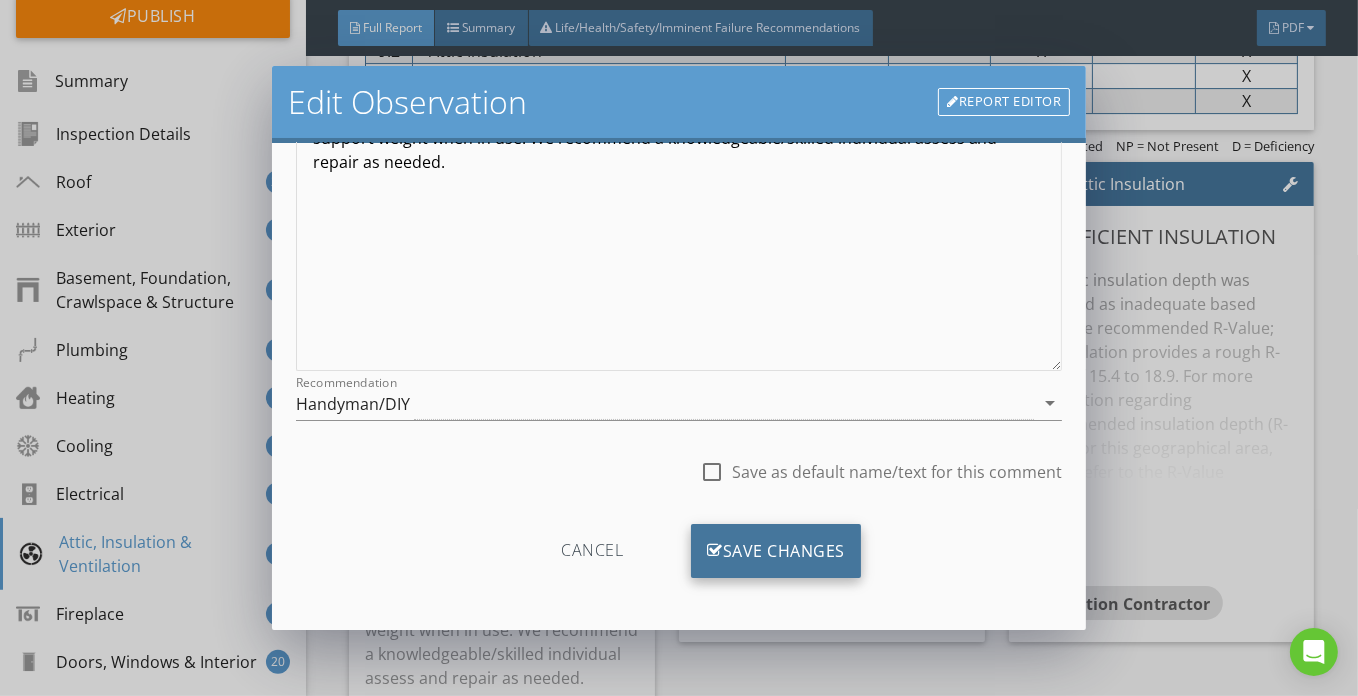 click on "Save Changes" at bounding box center (776, 551) 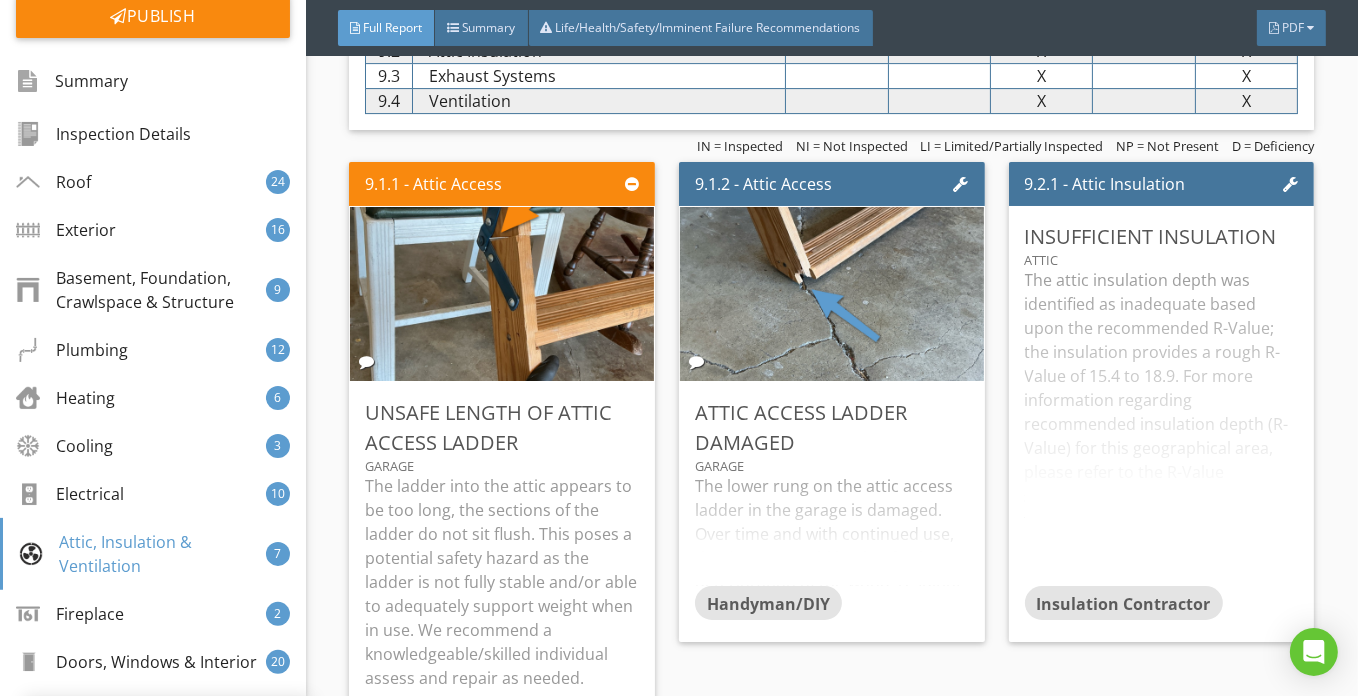 scroll, scrollTop: 61, scrollLeft: 0, axis: vertical 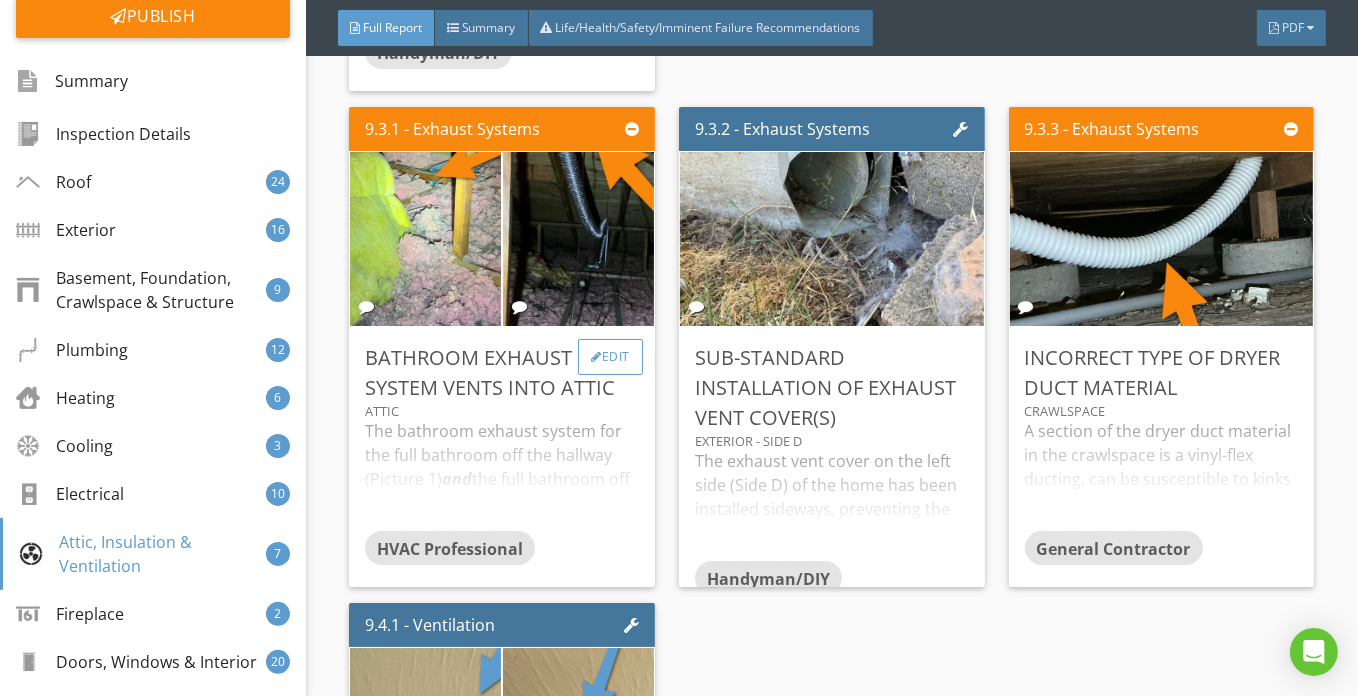 click on "Edit" at bounding box center [610, 357] 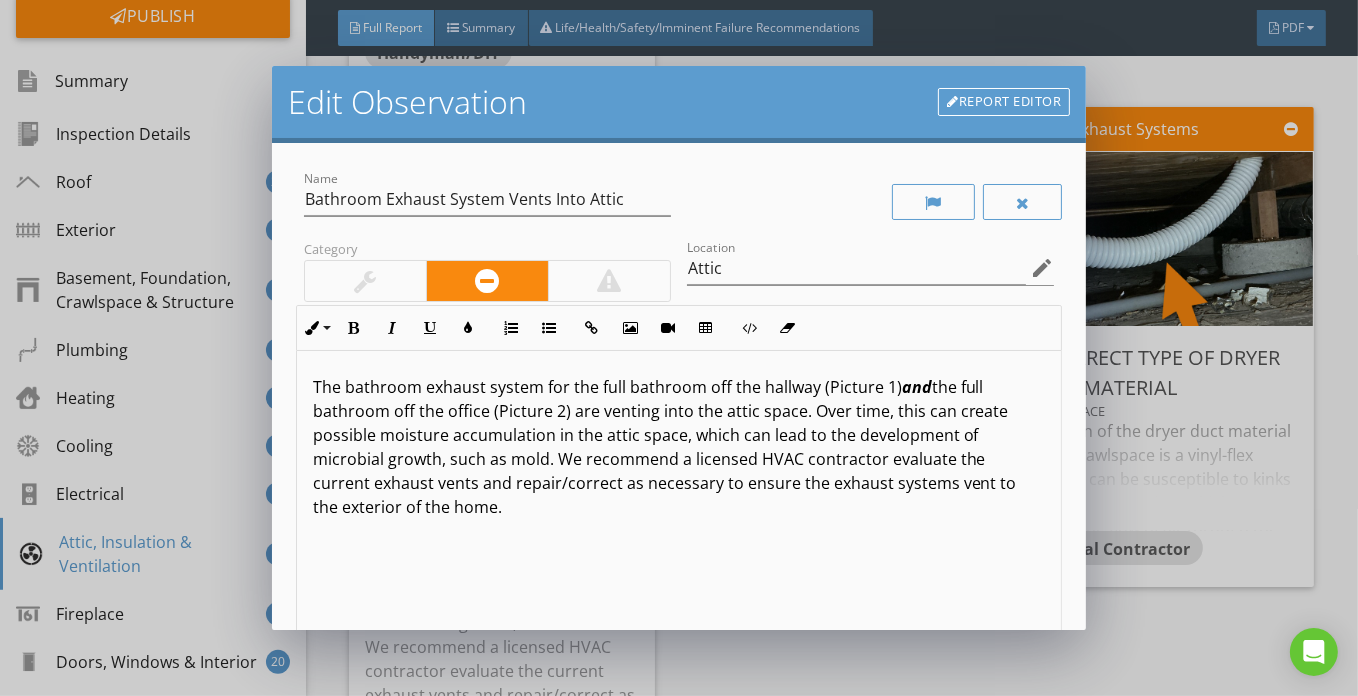 click on "The bathroom exhaust system for the full bathroom off the hallway (Picture 1)  and  the full bathroom off the office (Picture 2) are venting into the attic space. Over time, this can create possible moisture accumulation in the attic space, which can lead to the development of microbial growth, such as mold. We recommend a licensed HVAC contractor evaluate the current exhaust vents and repair/correct as necessary to ensure the exhaust systems vent to the exterior of the home." at bounding box center [679, 447] 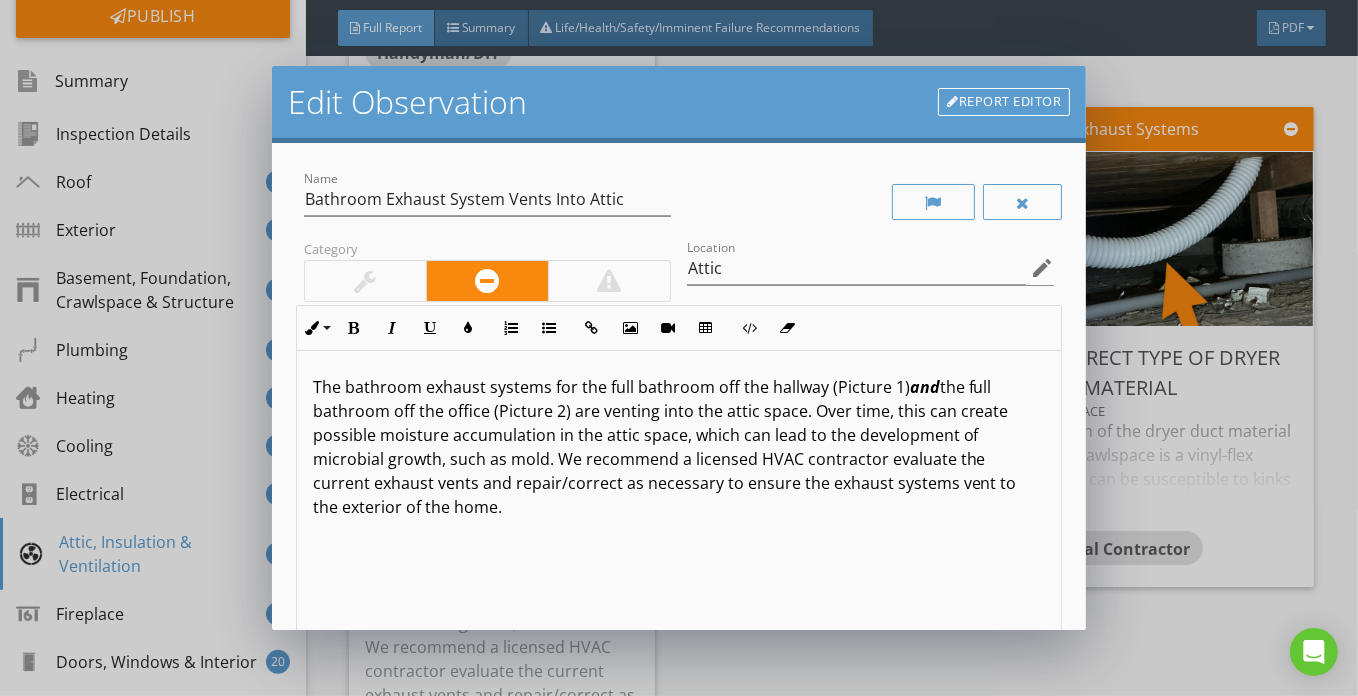 scroll, scrollTop: 0, scrollLeft: 0, axis: both 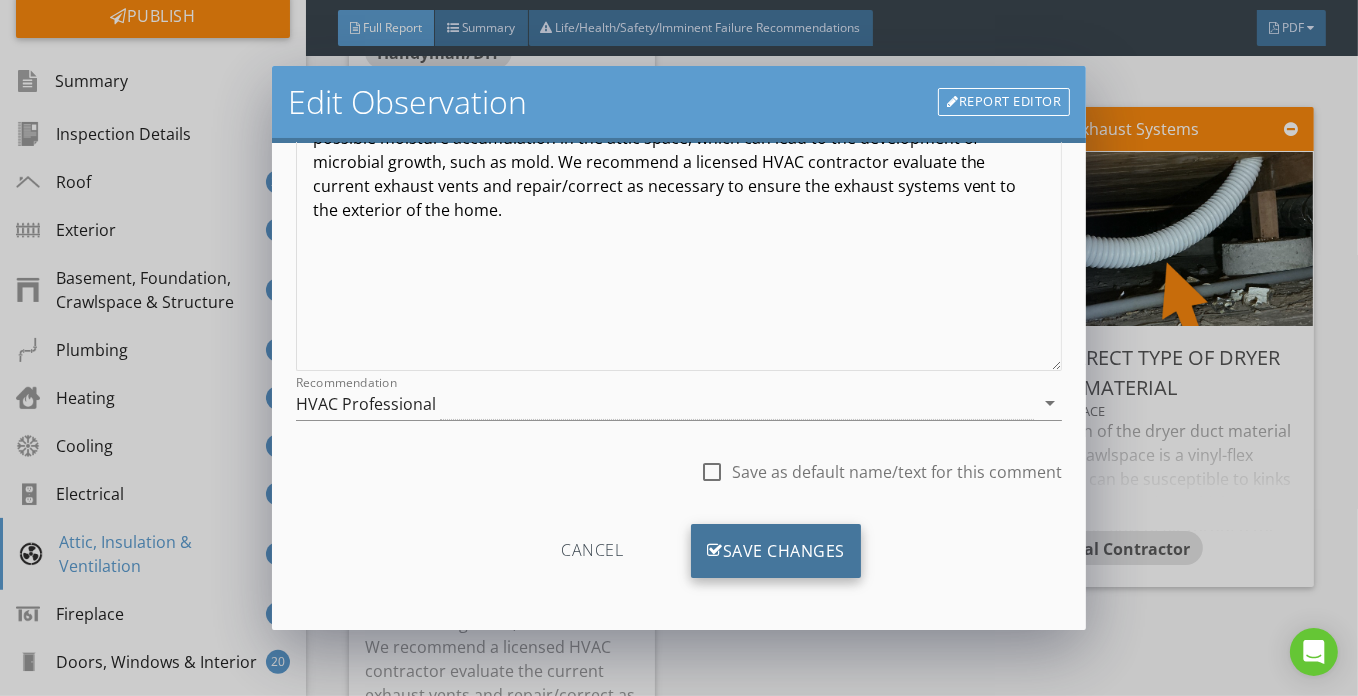 click on "Save Changes" at bounding box center (776, 551) 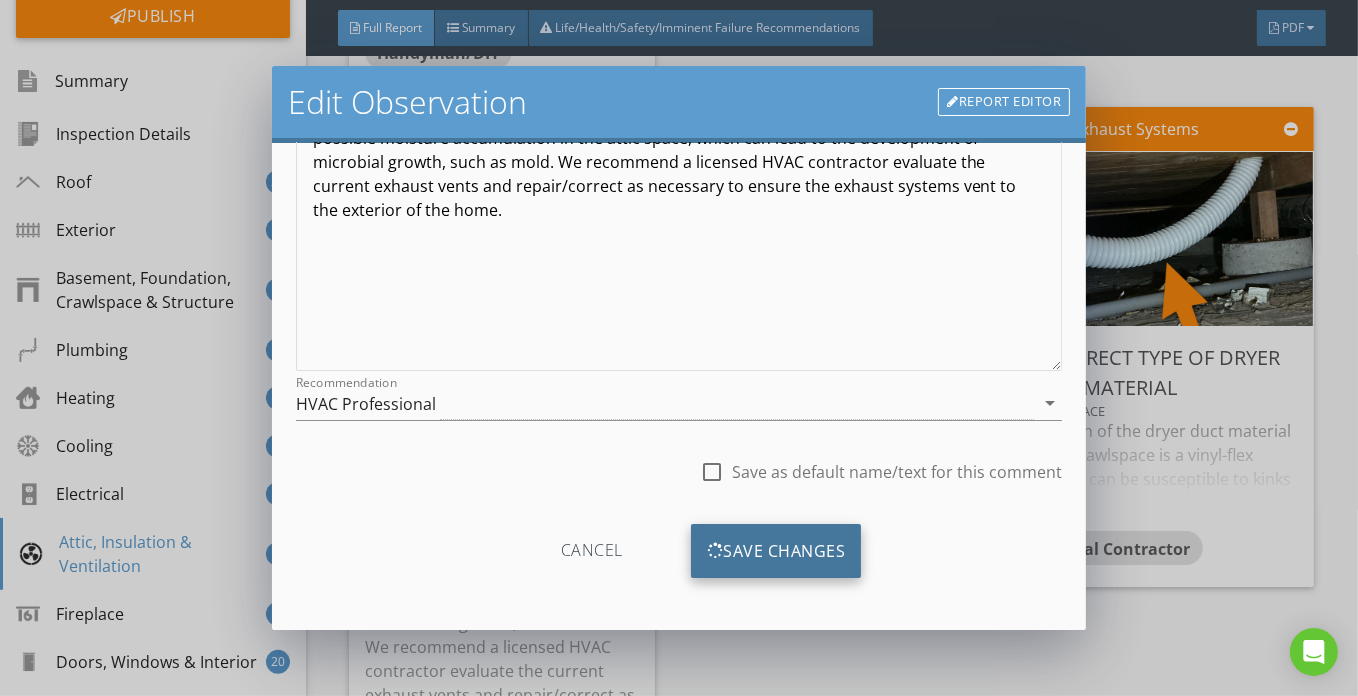 scroll, scrollTop: 61, scrollLeft: 0, axis: vertical 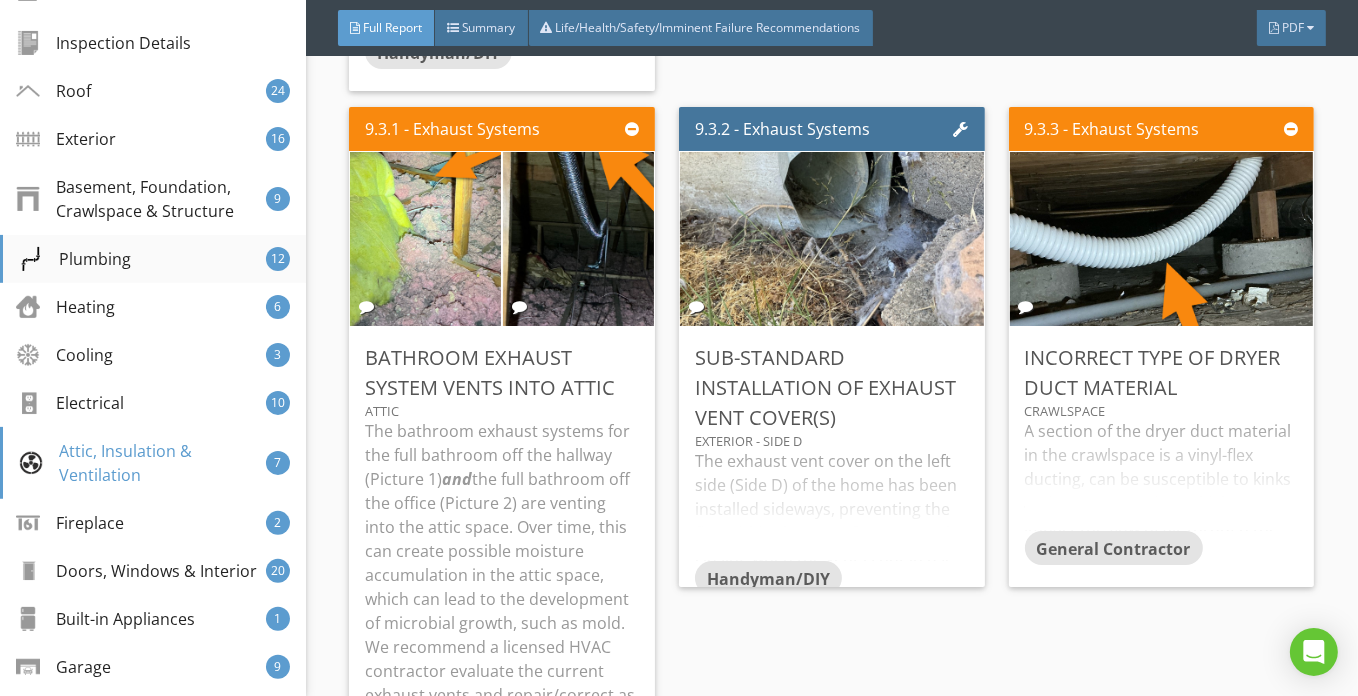 click on "Plumbing
12" at bounding box center [153, 259] 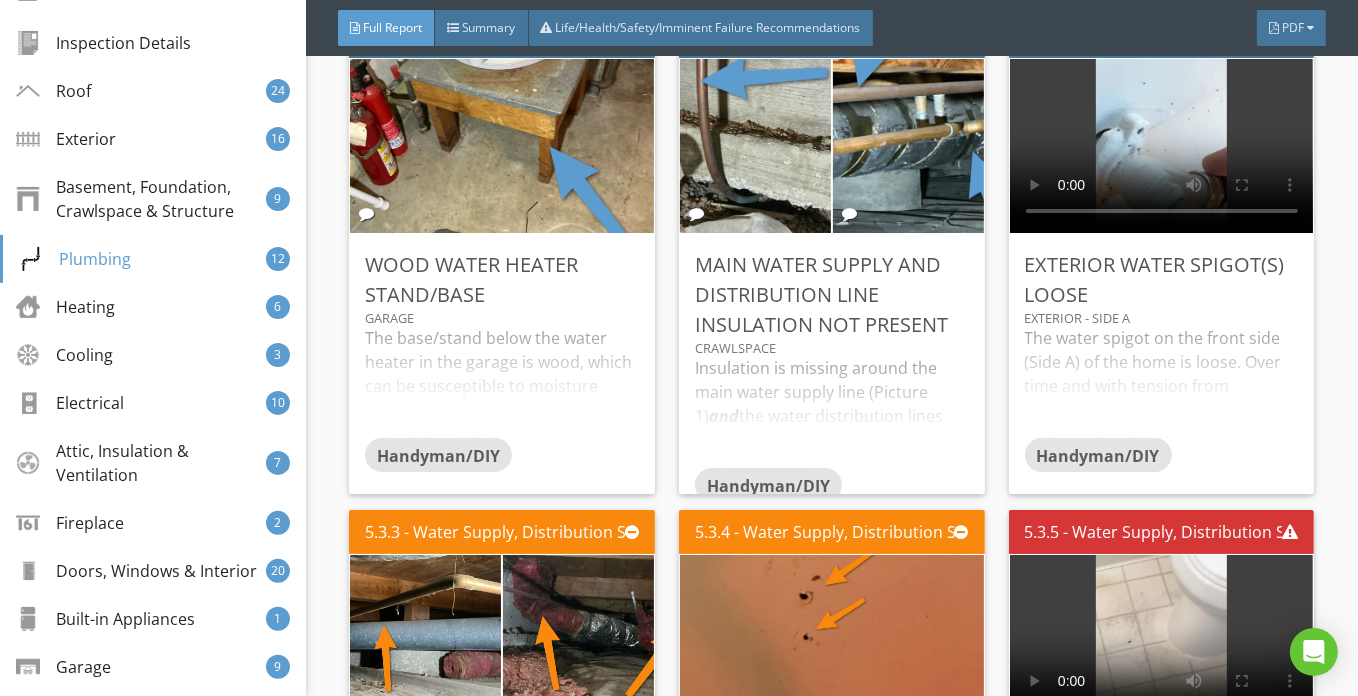 scroll, scrollTop: 14452, scrollLeft: 0, axis: vertical 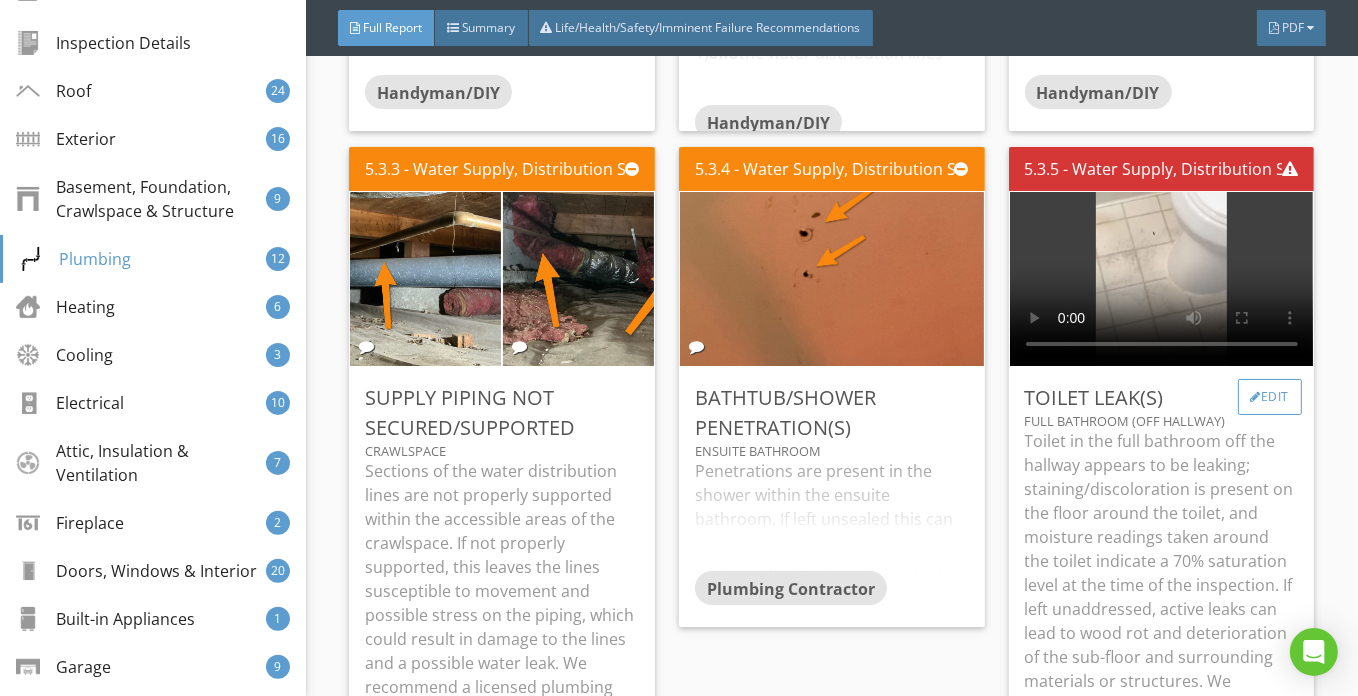 click on "Edit" at bounding box center [1270, 397] 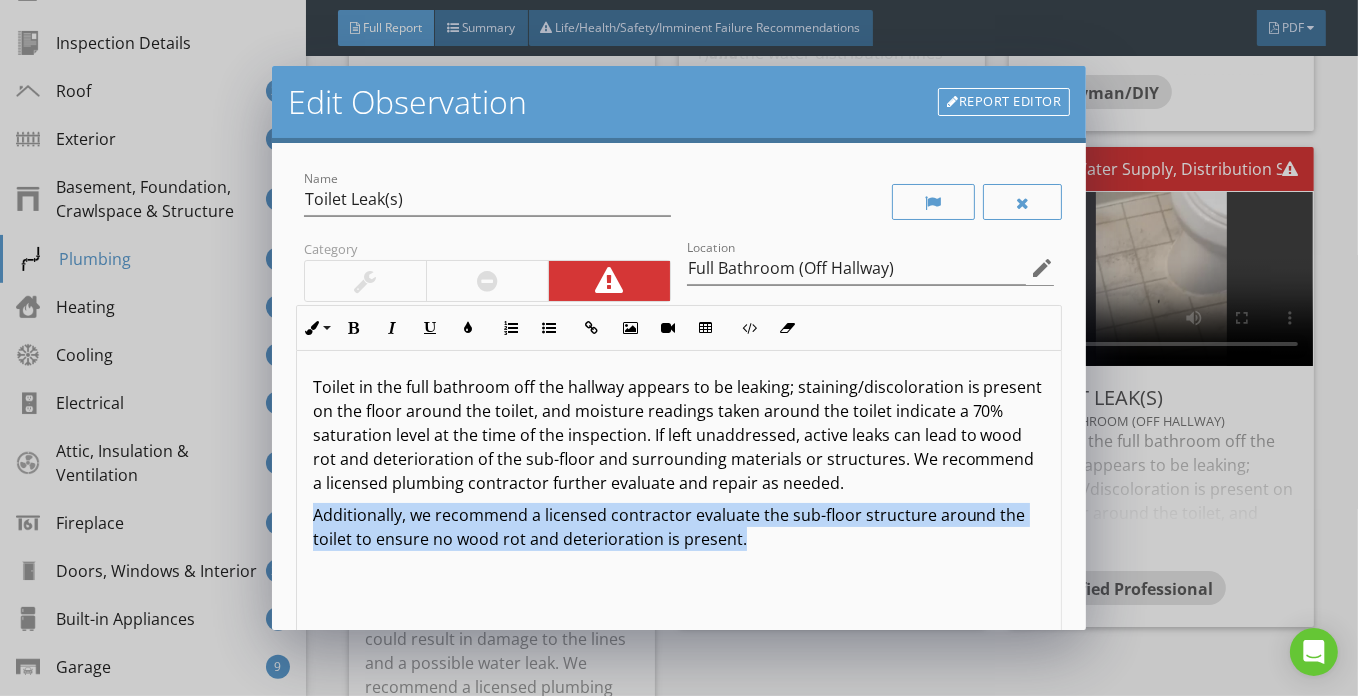drag, startPoint x: 823, startPoint y: 540, endPoint x: 266, endPoint y: 505, distance: 558.0986 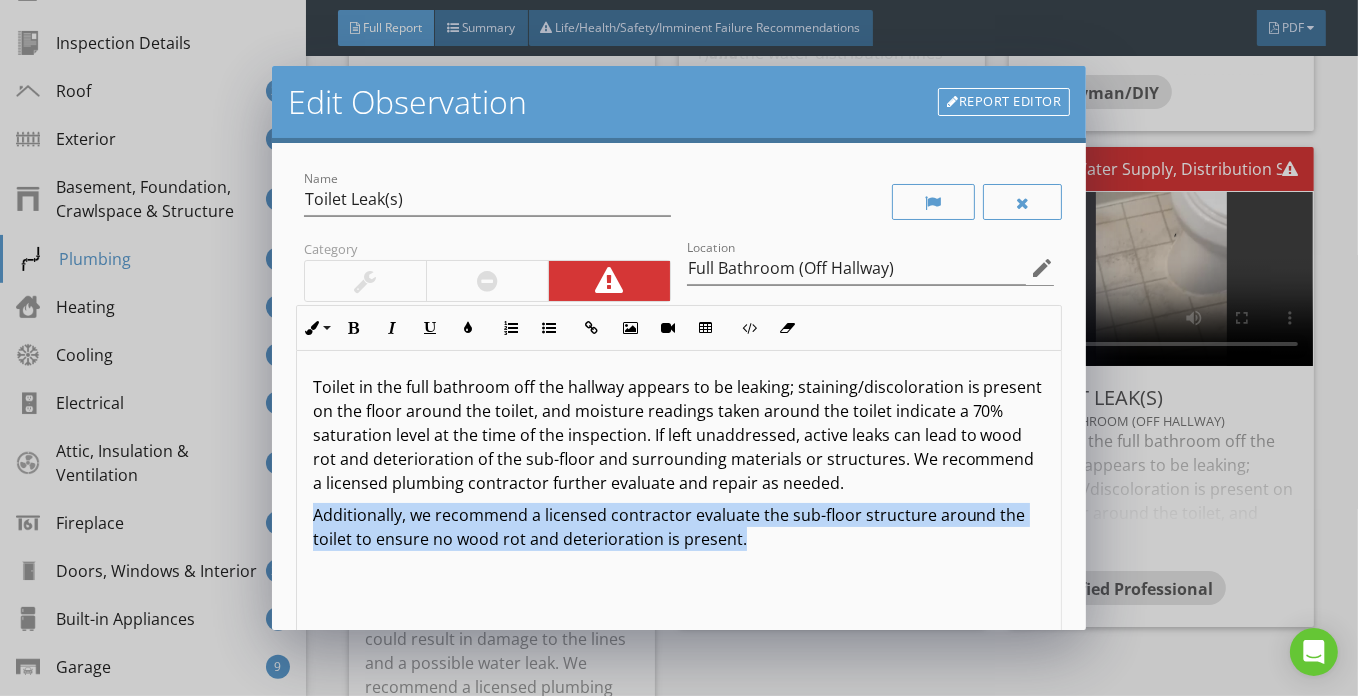 click on "Edit Observation
Report Editor
Name Toilet Leak(s)                 Category               Location Full Bathroom (Off Hallway) edit   Inline Style XLarge Large Normal Small Light Small/Light Bold Italic Underline Colors Ordered List Unordered List Insert Link Insert Image Insert Video Insert Table Code View Clear Formatting Toilet in the full bathroom off the hallway appears to be leaking; staining/discoloration is present on the floor around the toilet, and moisture readings taken around the toilet indicate a 70% saturation level at the time of the inspection. If left unaddressed, active leaks can lead to wood rot and deterioration of the sub-floor and surrounding materials or structures. We recommend a licensed plumbing contractor further evaluate and repair as needed. Additionally, we recommend a licensed contractor evaluate the sub-floor structure around the toilet to ensure no wood rot and deterioration is present. Enter text here   Recommendation Qualified Professional" at bounding box center (679, 348) 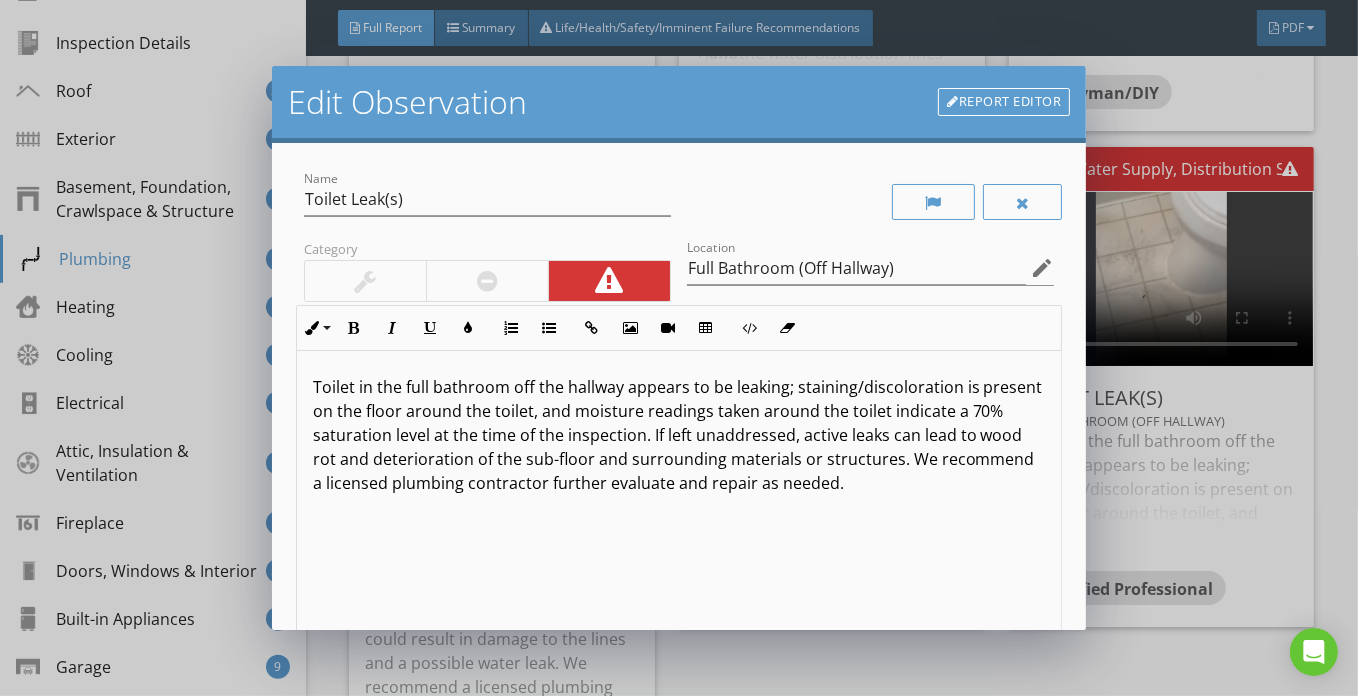 scroll, scrollTop: 0, scrollLeft: 0, axis: both 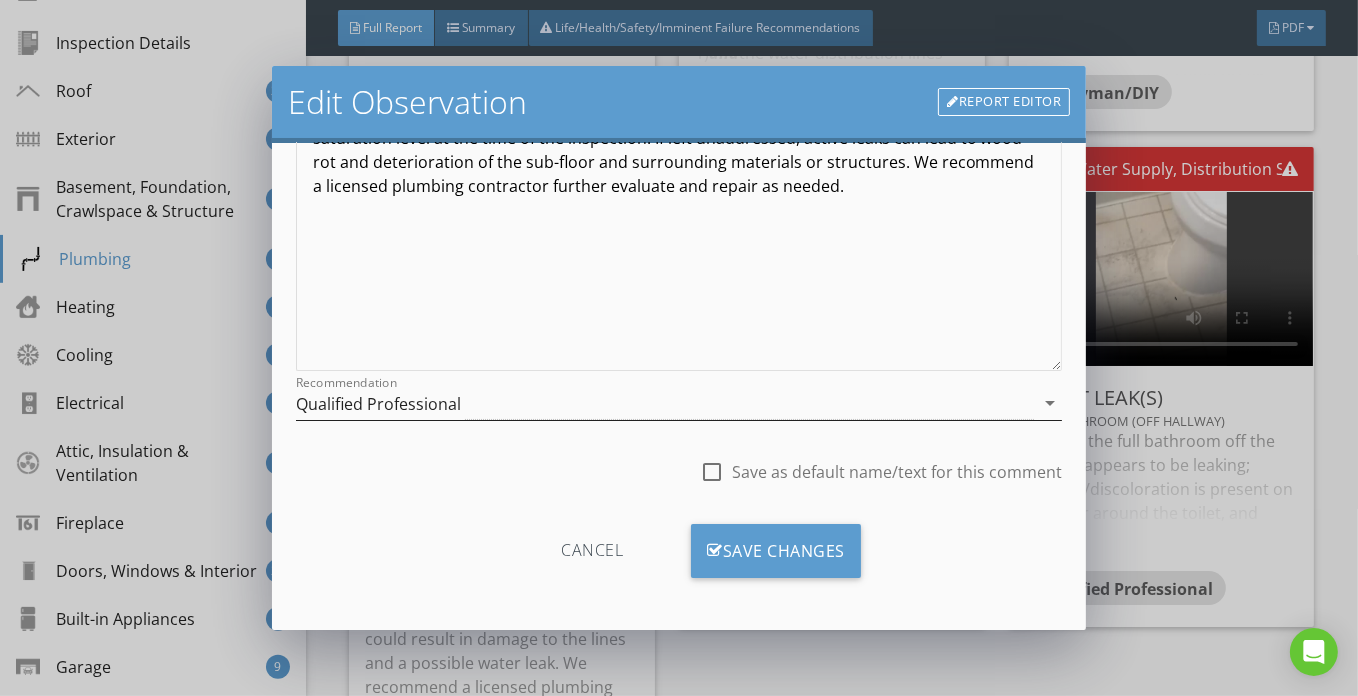 click on "Qualified Professional" at bounding box center (378, 404) 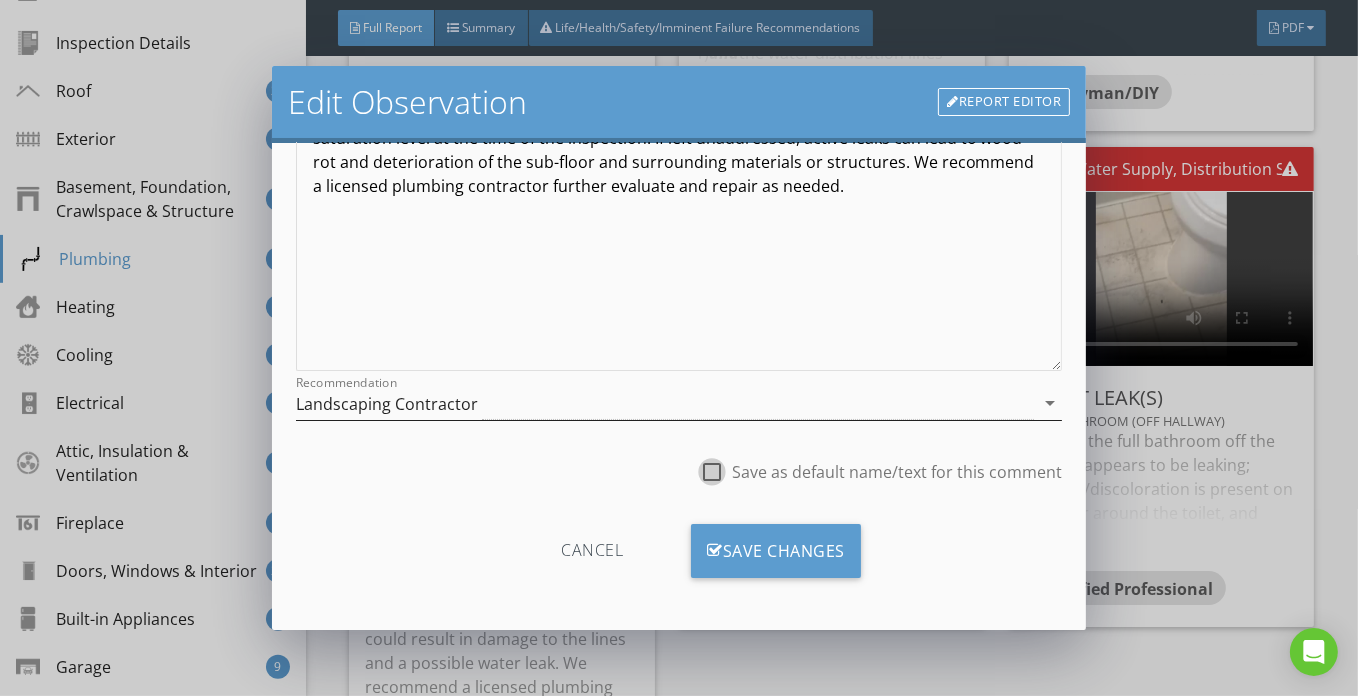 click on "Landscaping Contractor" at bounding box center [387, 404] 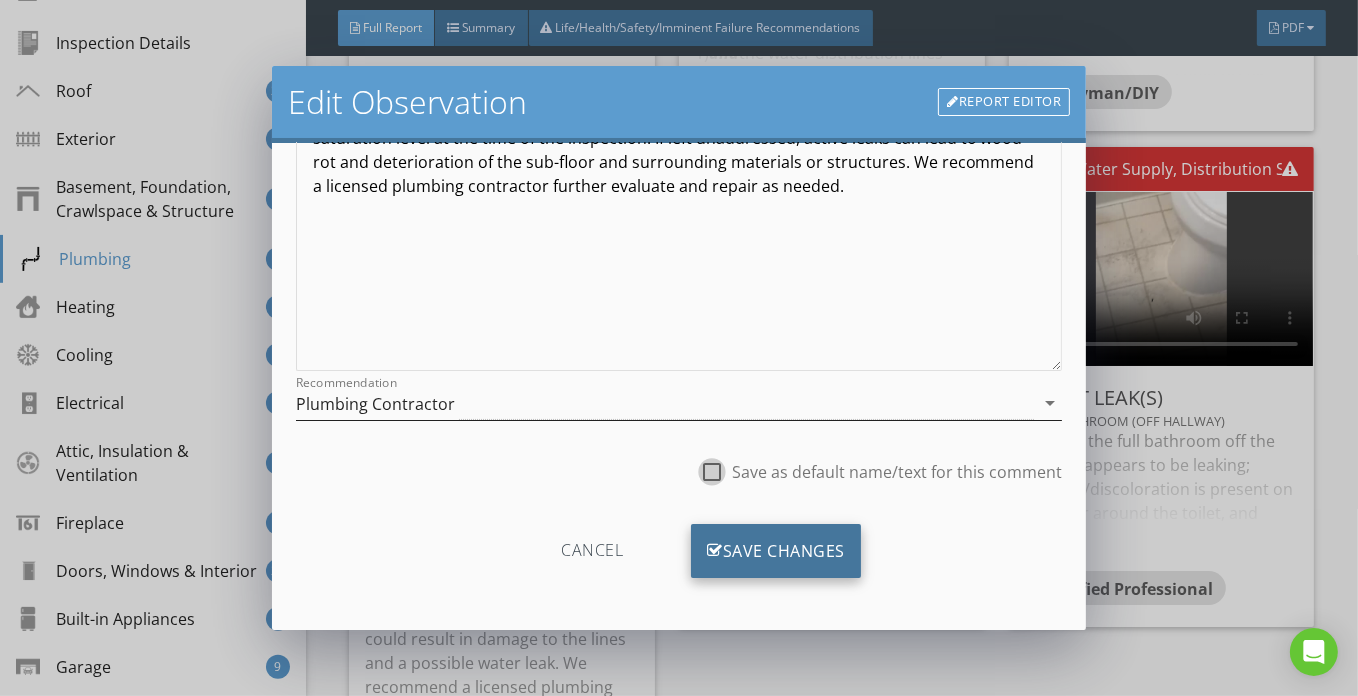 click on "Save Changes" at bounding box center (776, 551) 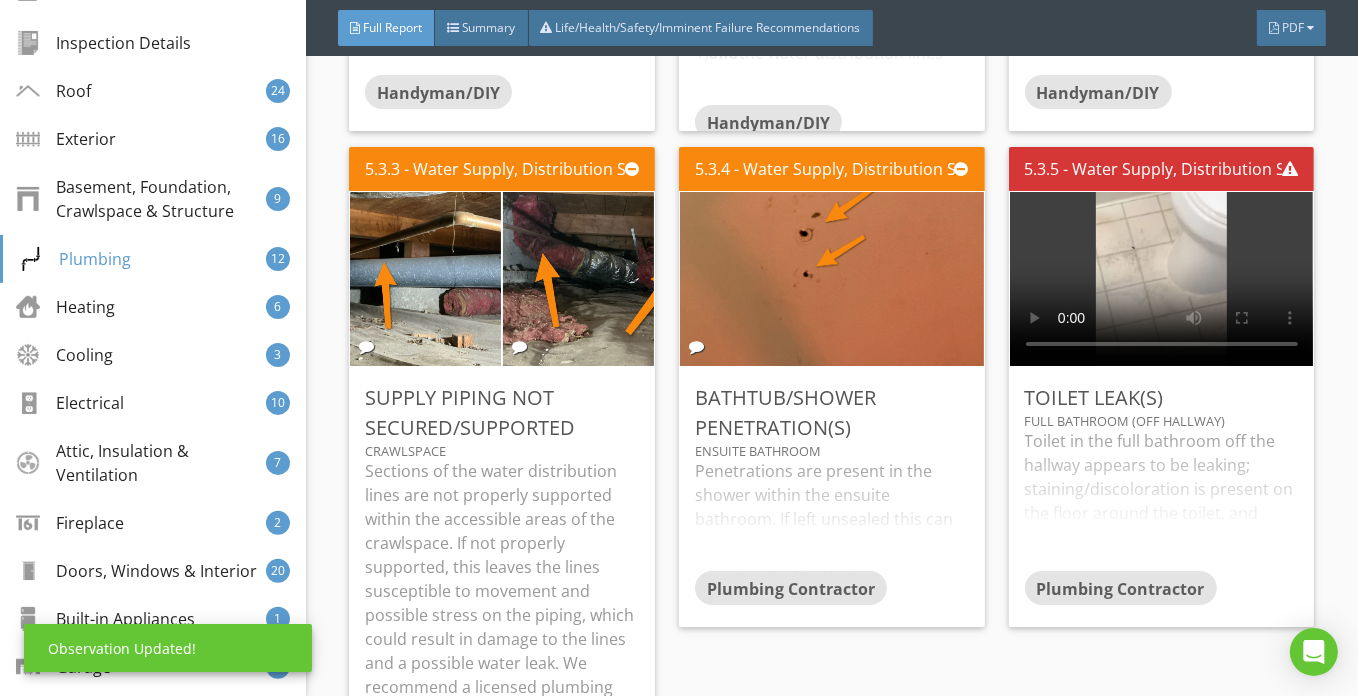scroll, scrollTop: 61, scrollLeft: 0, axis: vertical 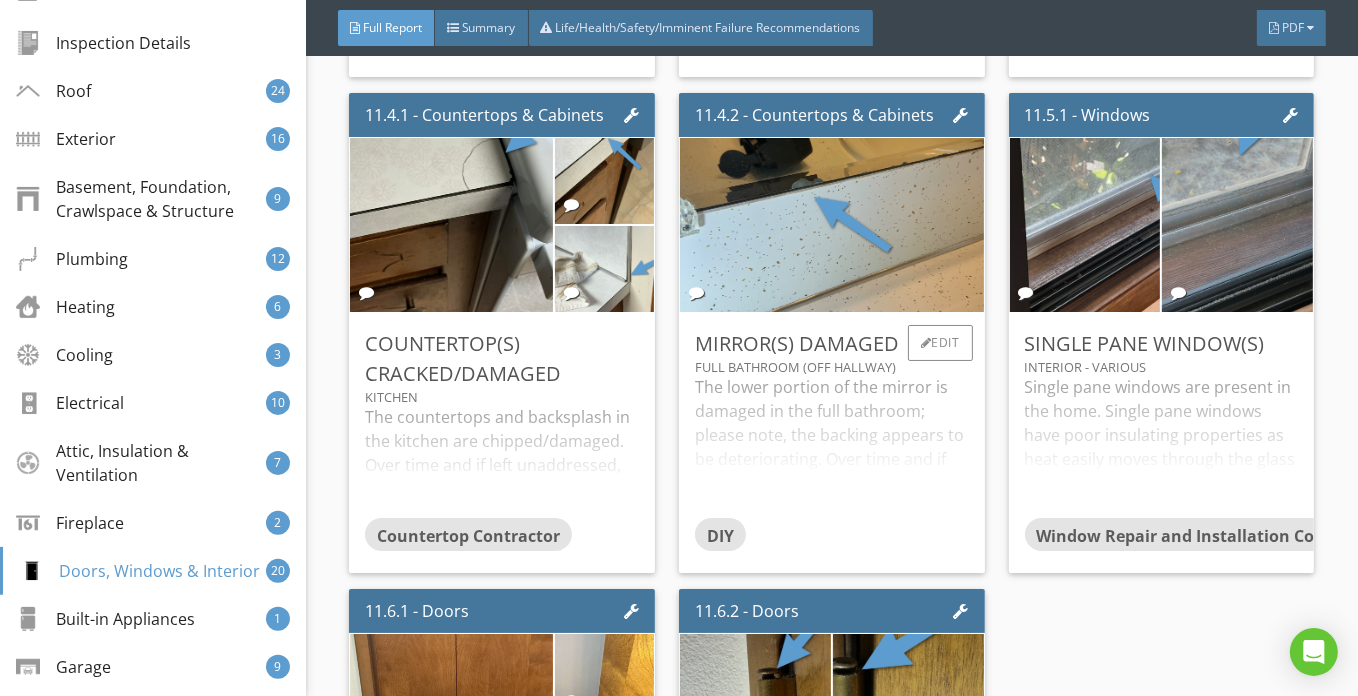 click on "Full Bathroom (Off Hallway)" at bounding box center [832, 367] 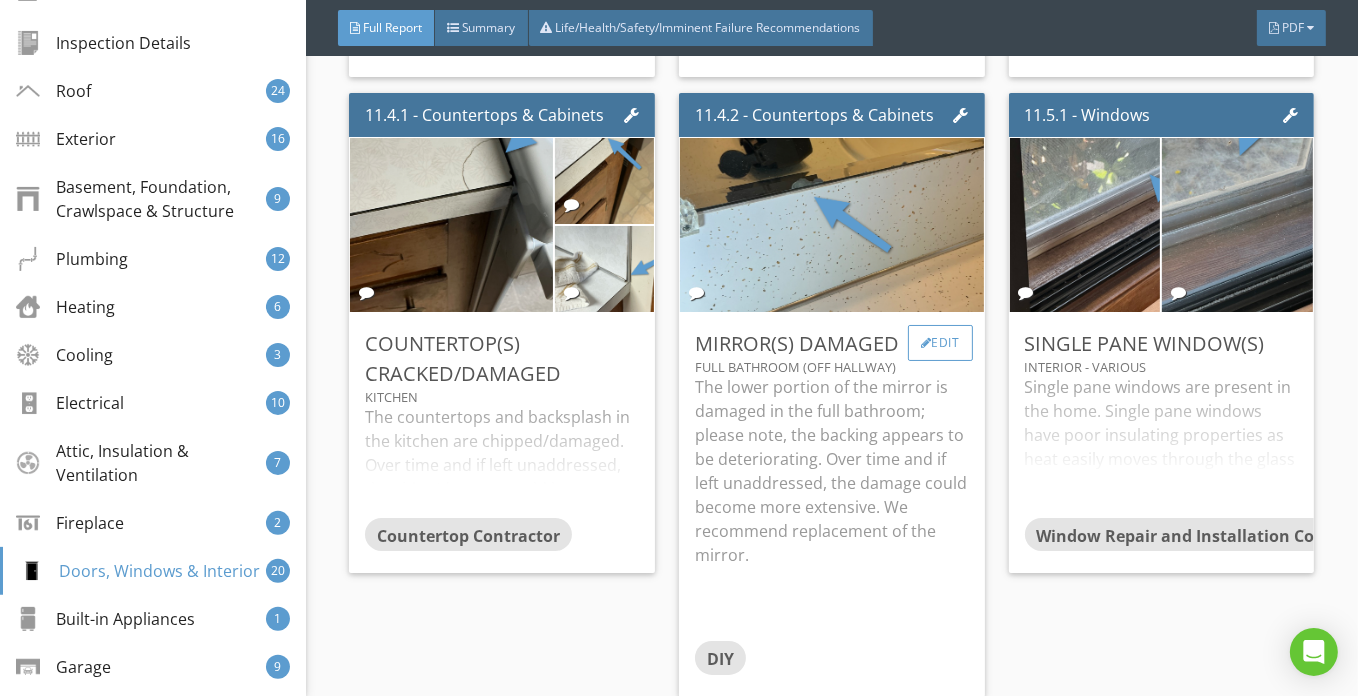 click at bounding box center [926, 343] 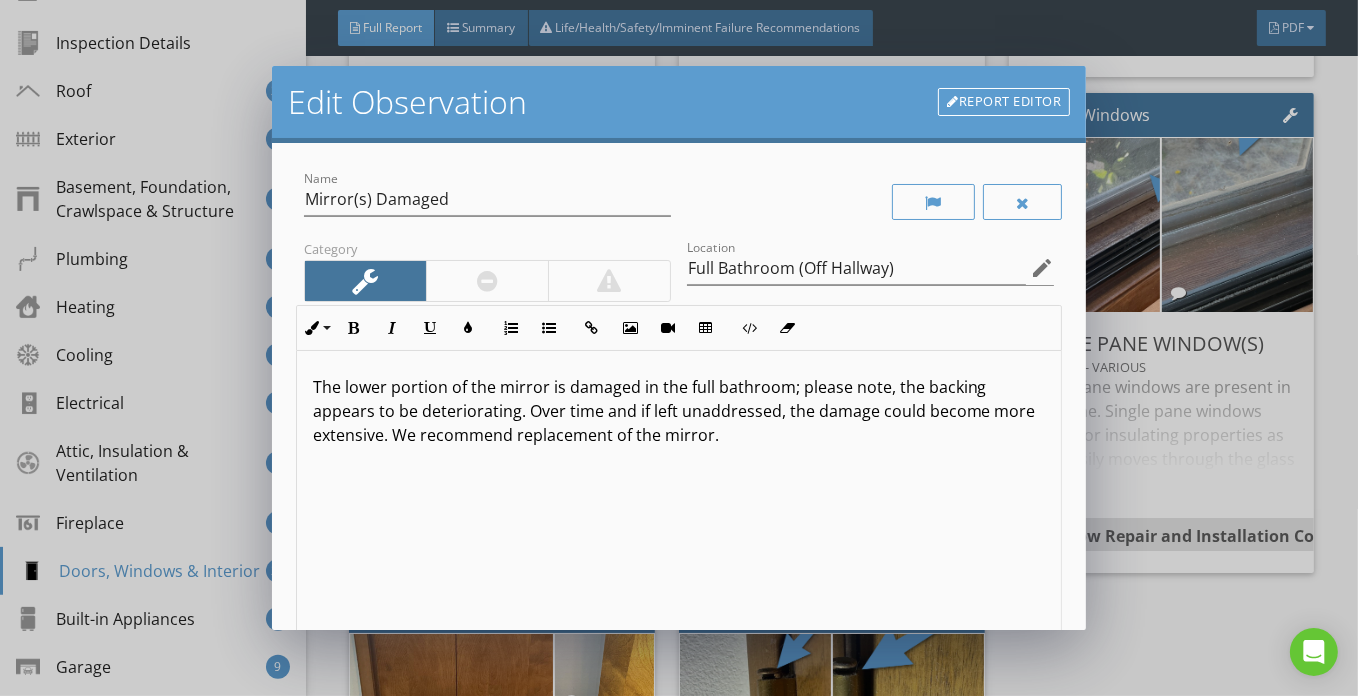 click on "The lower portion of the mirror is damaged in the full bathroom; please note, the backing appears to be deteriorating. Over time and if left unaddressed, the damage could become more extensive. We recommend replacement of the mirror." at bounding box center (679, 411) 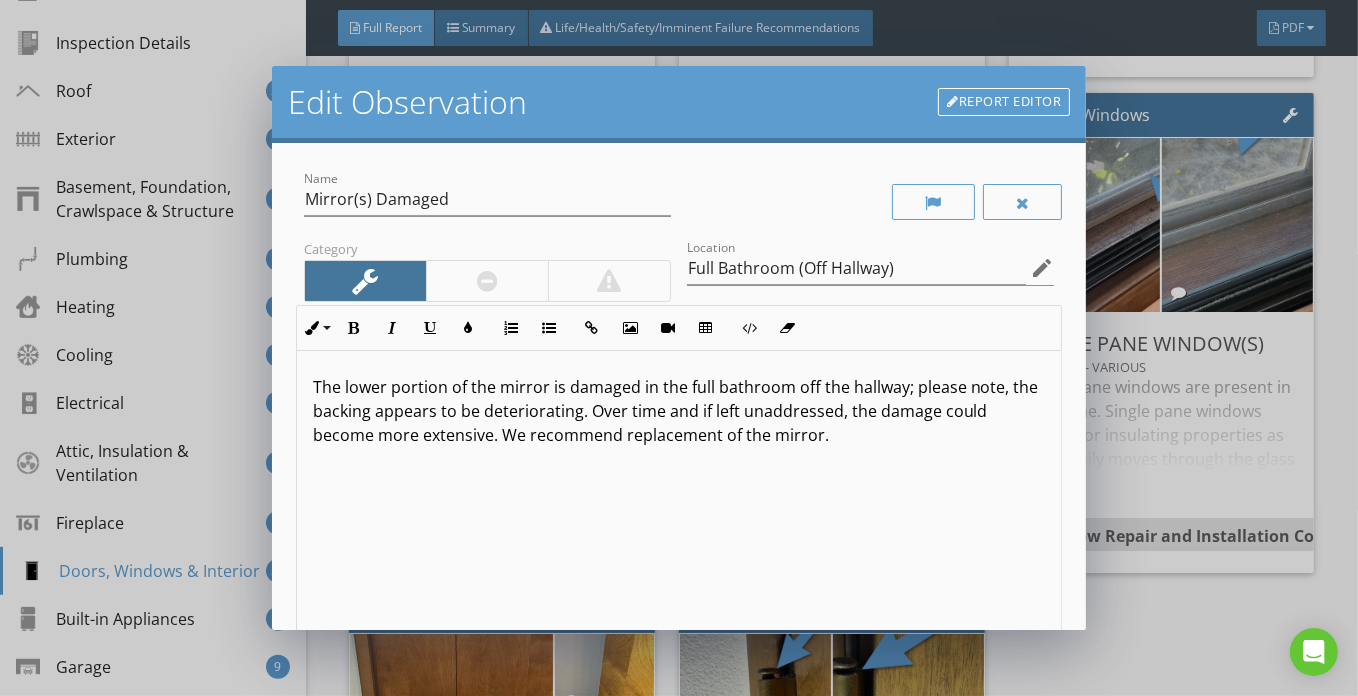 scroll, scrollTop: 0, scrollLeft: 0, axis: both 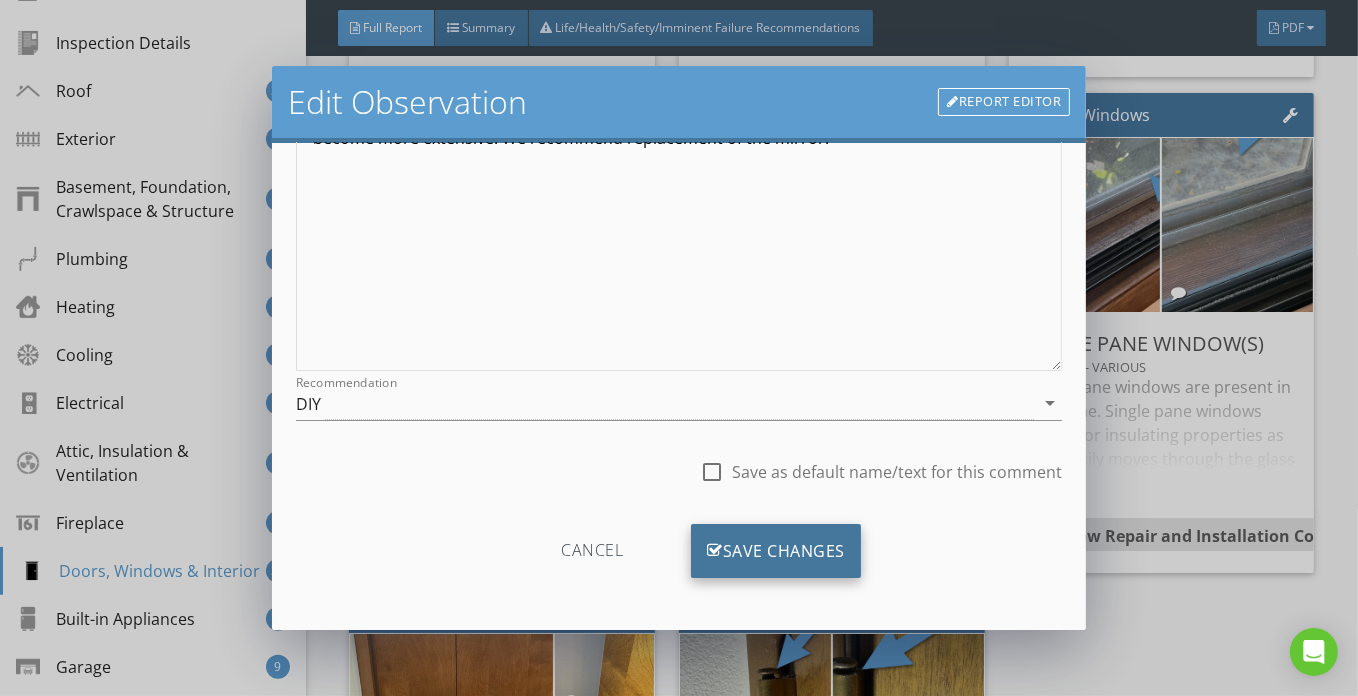 click on "Save Changes" at bounding box center (776, 551) 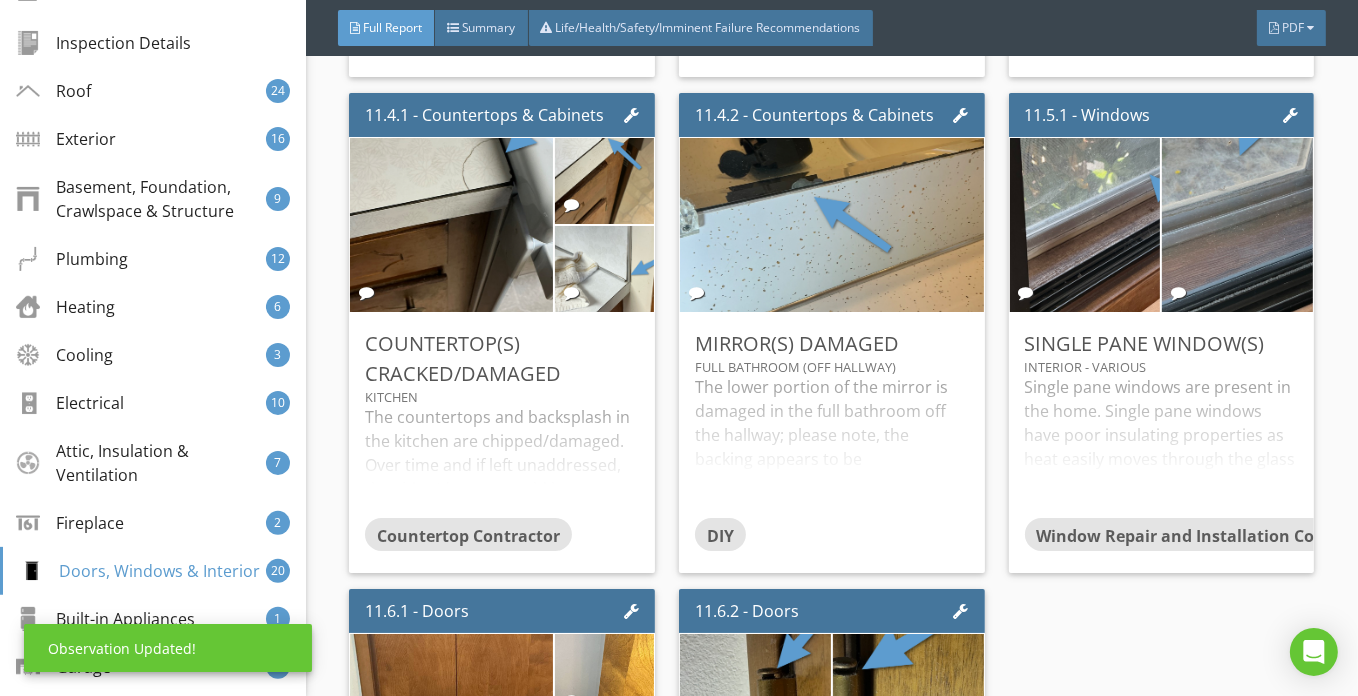 scroll, scrollTop: 61, scrollLeft: 0, axis: vertical 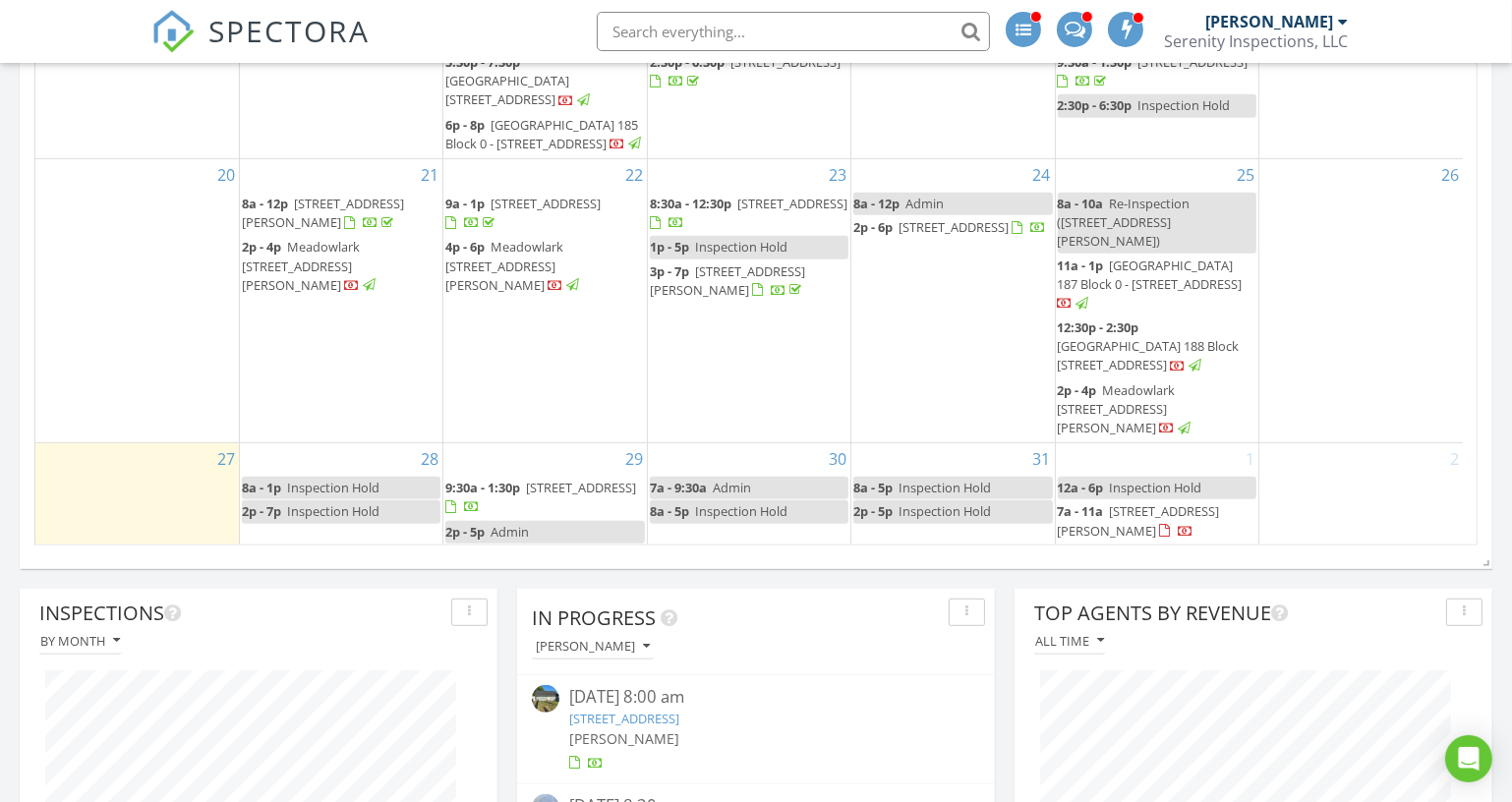 click on "28
8a - 1p
Inspection Hold
2p - 7p
Inspection Hold" at bounding box center [341, 494] 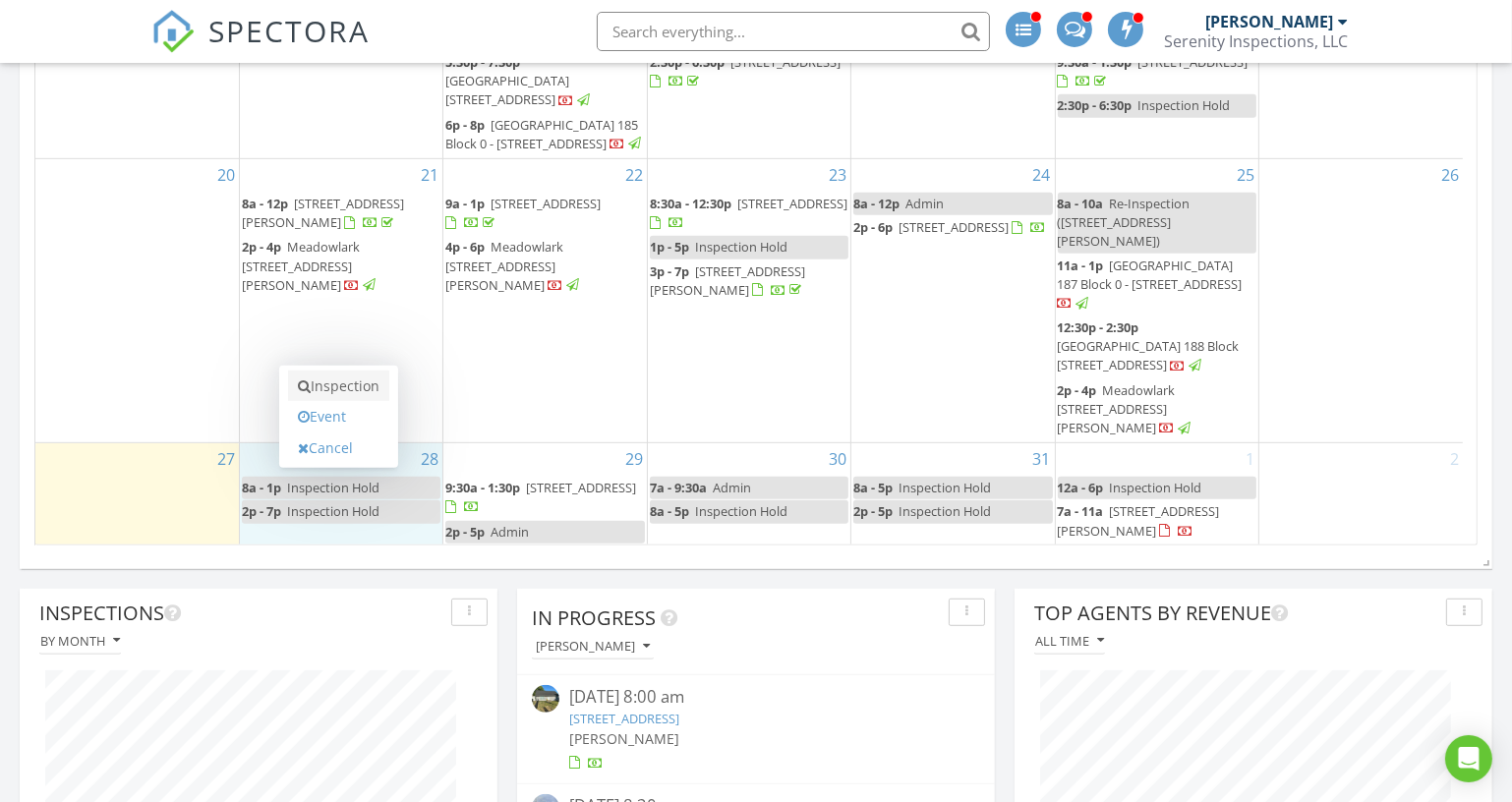 click on "Inspection" at bounding box center [338, 386] 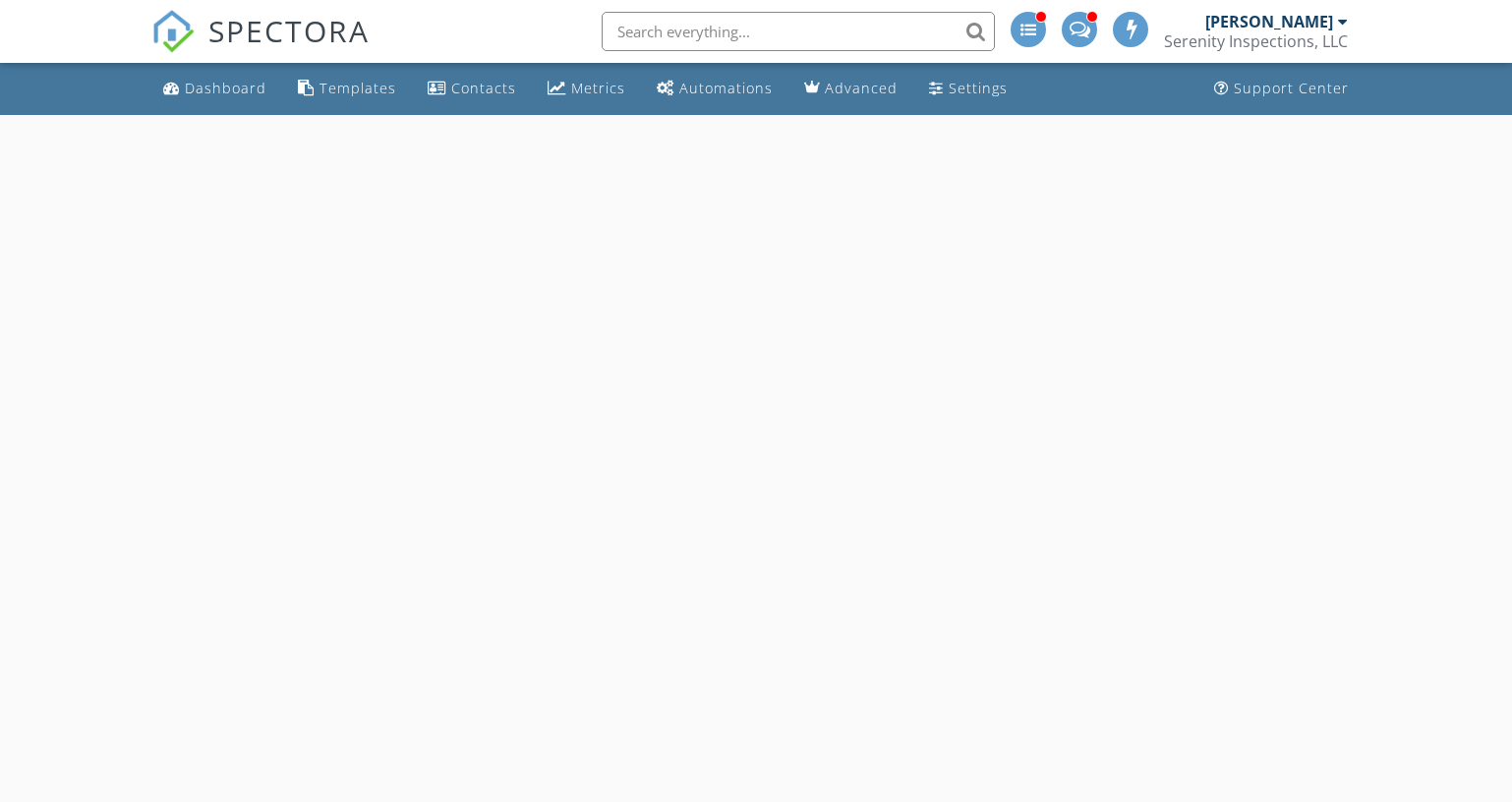 scroll, scrollTop: 0, scrollLeft: 0, axis: both 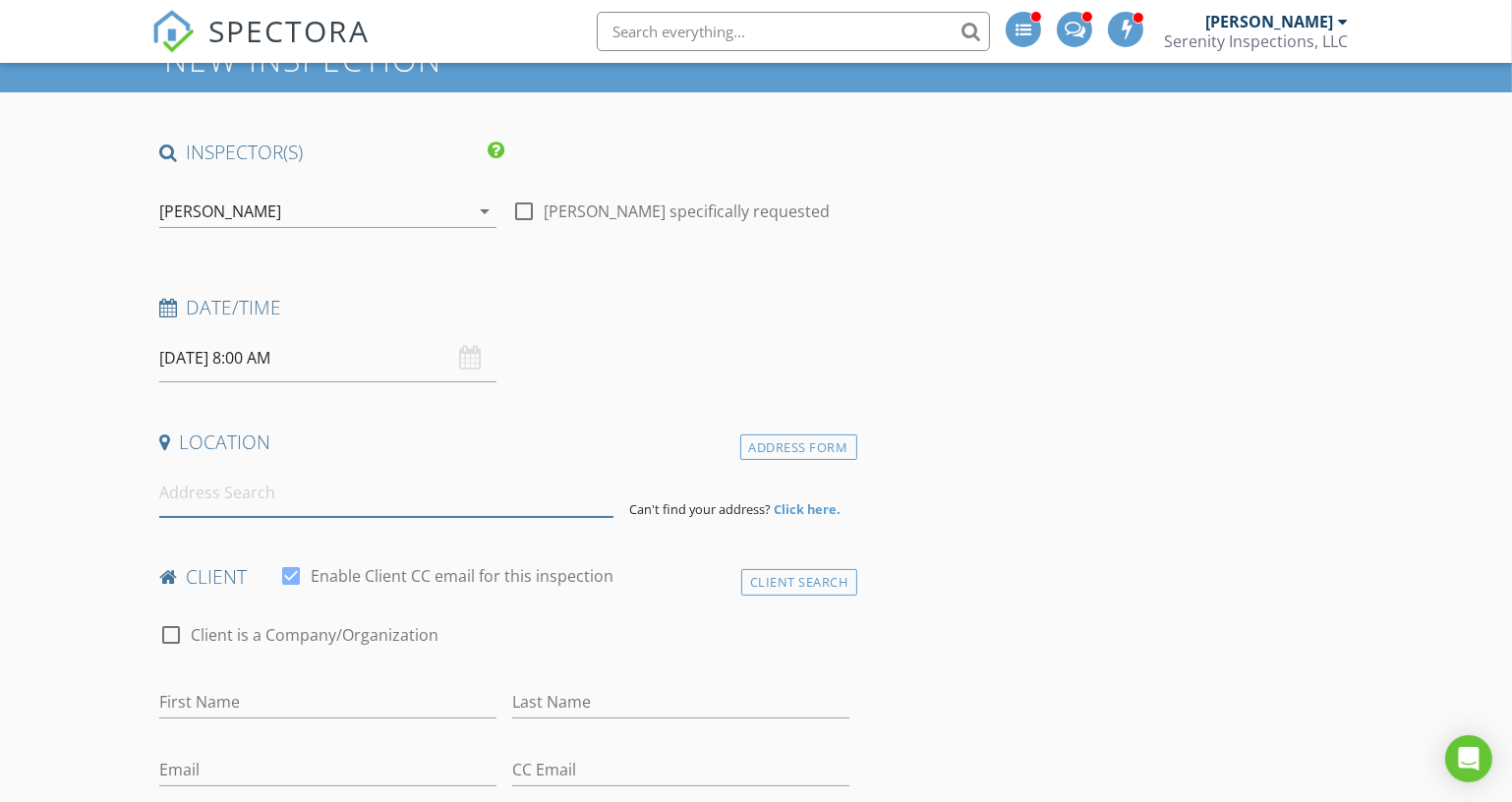 click at bounding box center (386, 492) 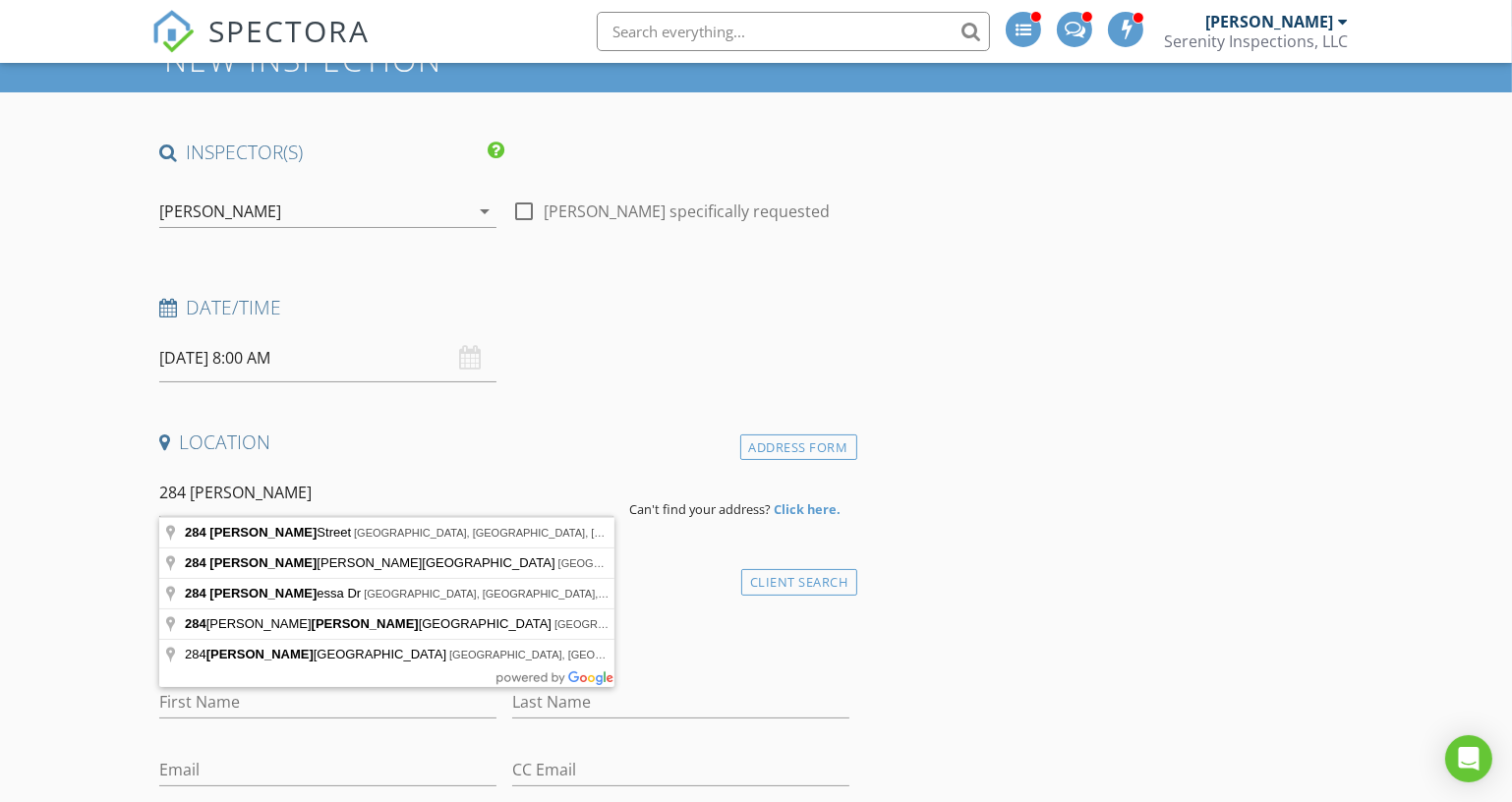 type on "[STREET_ADDRESS][PERSON_NAME]" 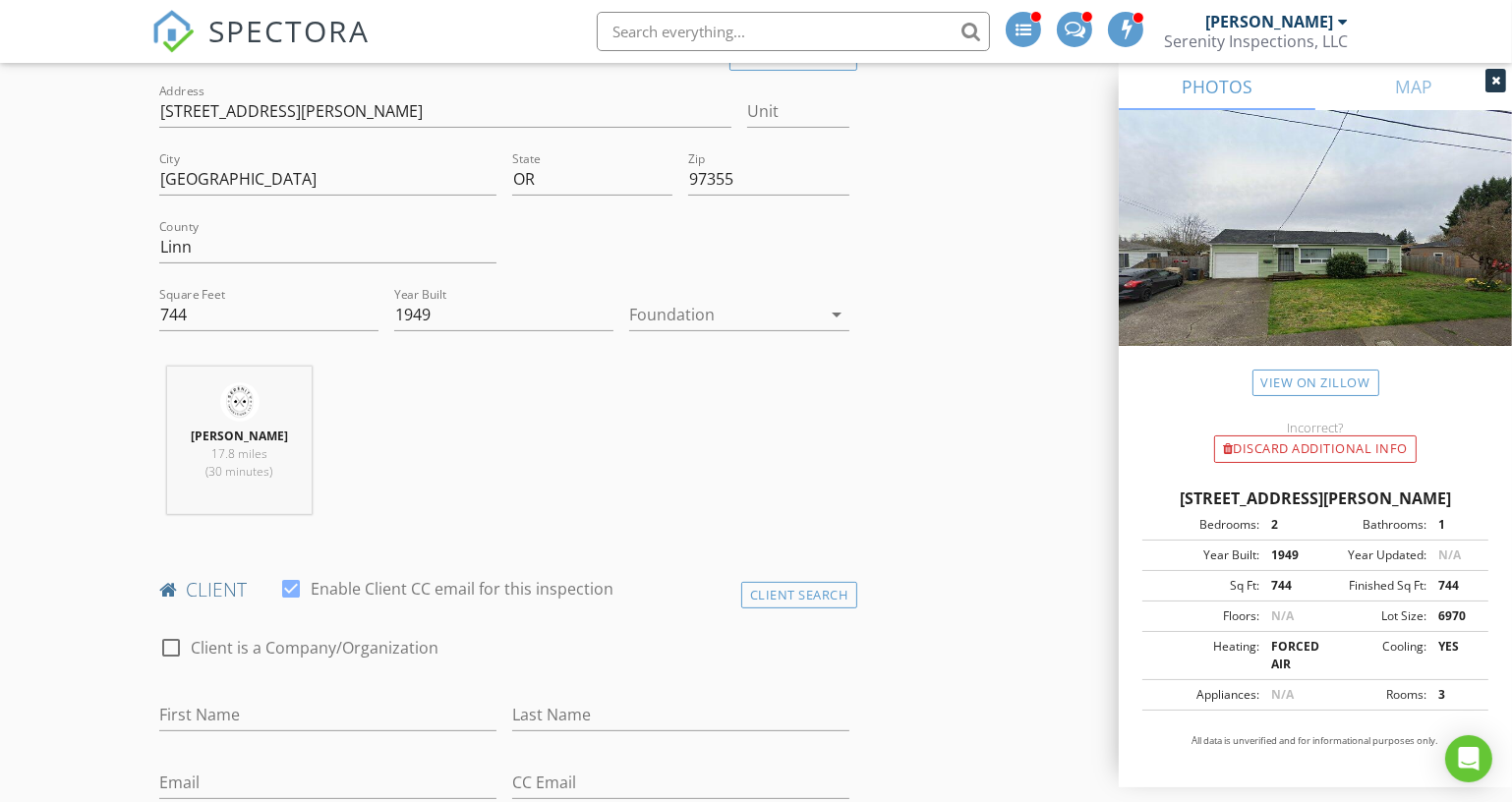 scroll, scrollTop: 536, scrollLeft: 0, axis: vertical 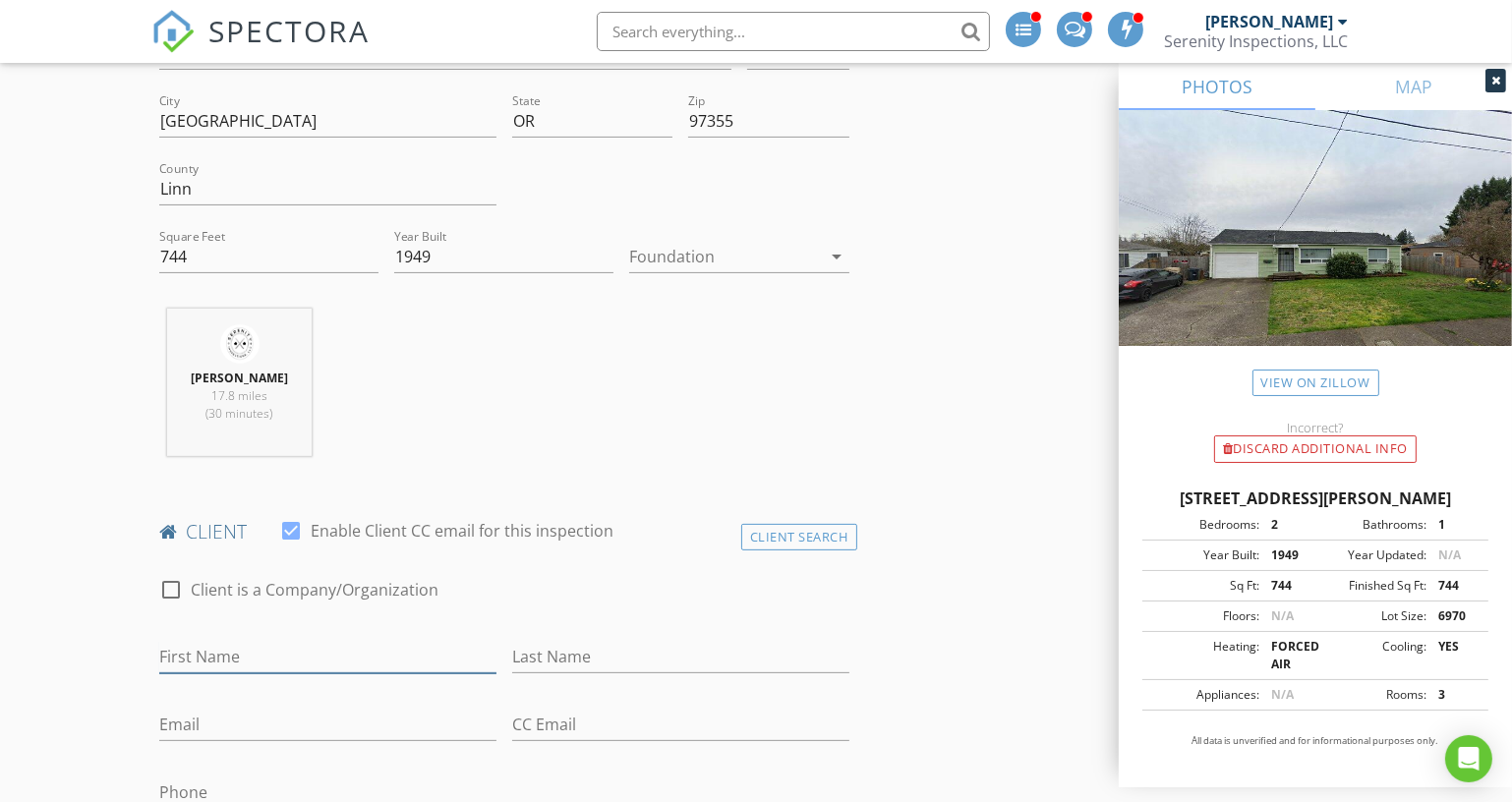 click on "First Name" at bounding box center (327, 657) 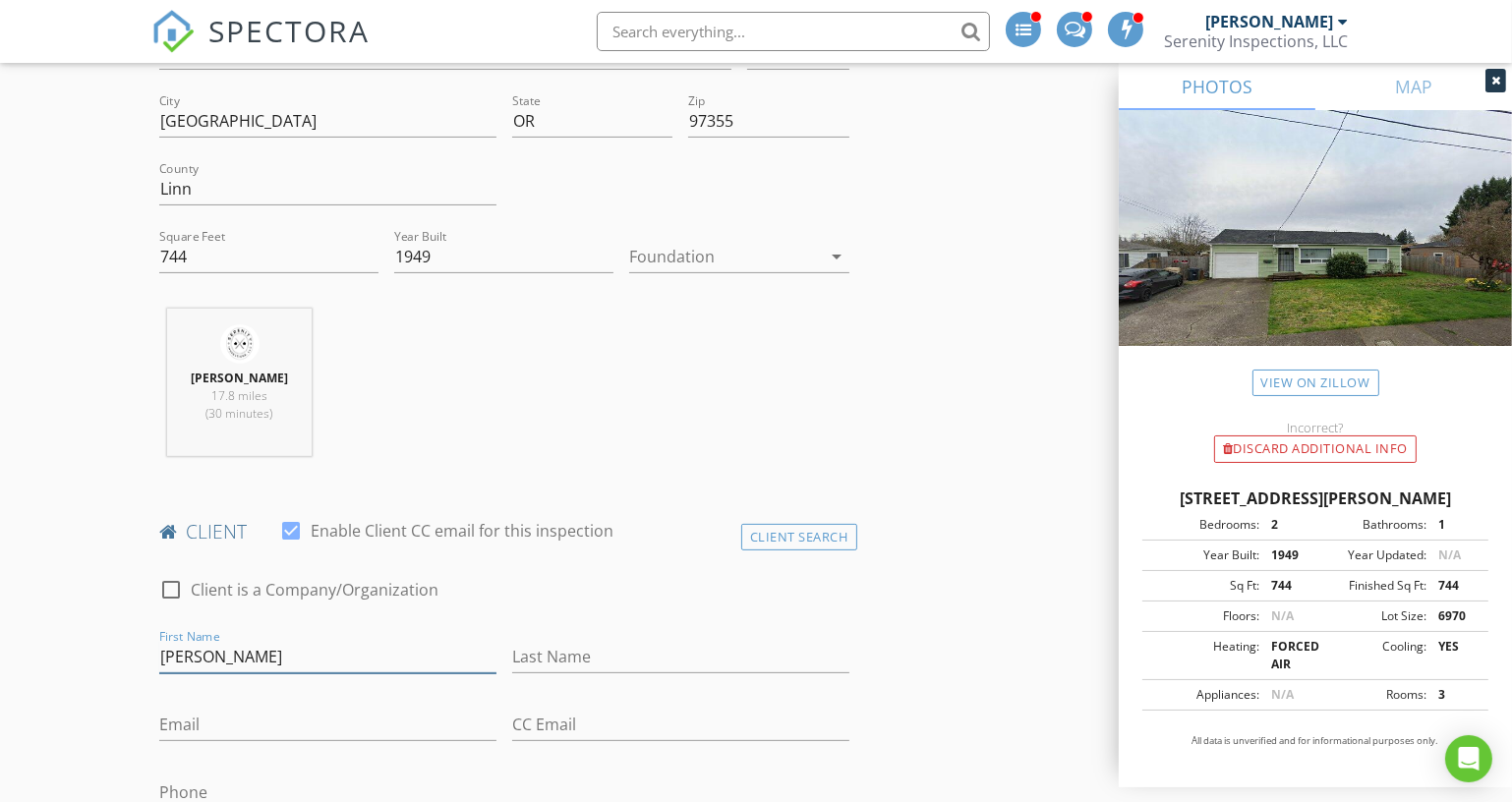 click on "[PERSON_NAME]" at bounding box center [327, 657] 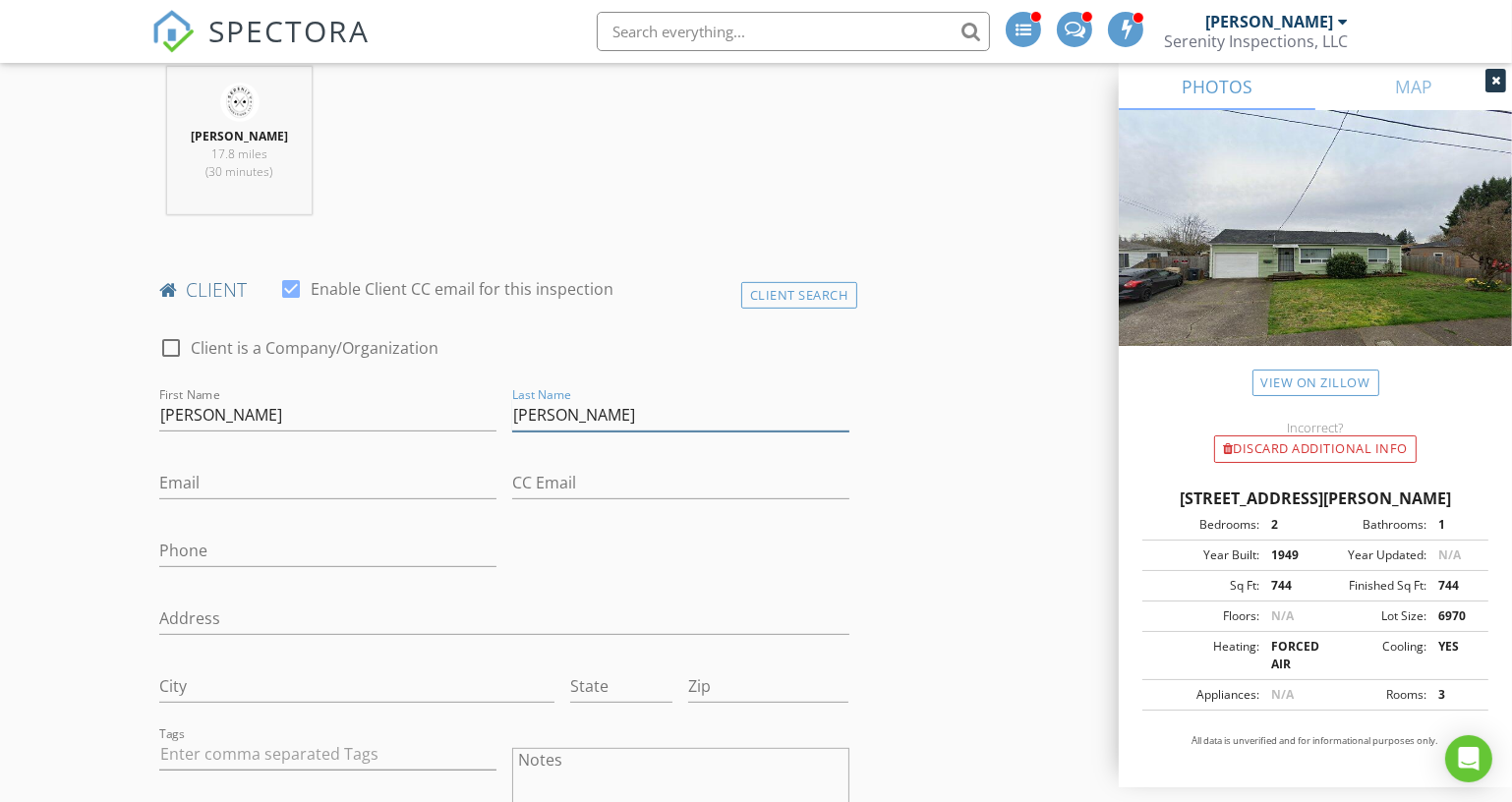scroll, scrollTop: 804, scrollLeft: 0, axis: vertical 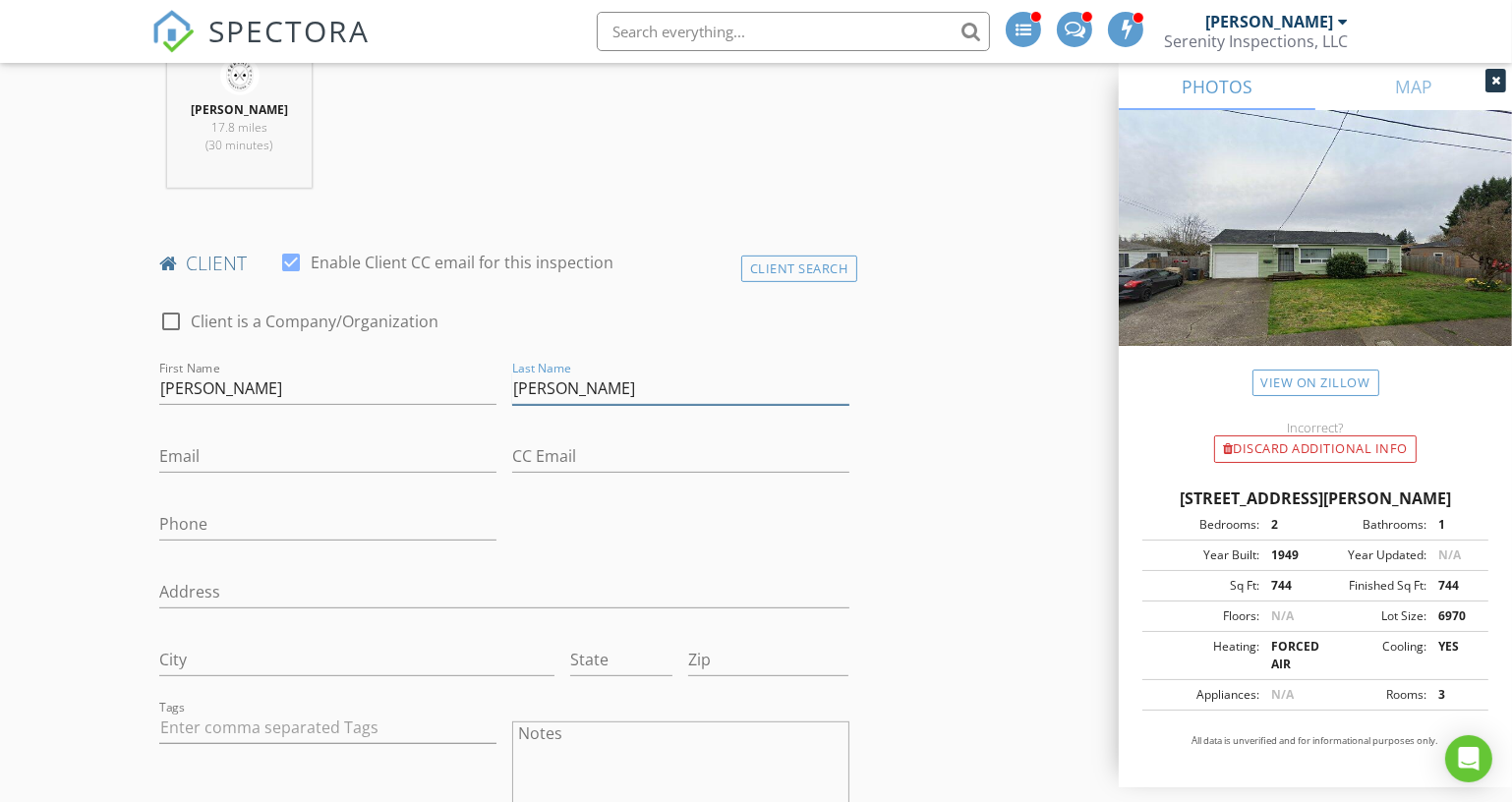 type on "[PERSON_NAME]" 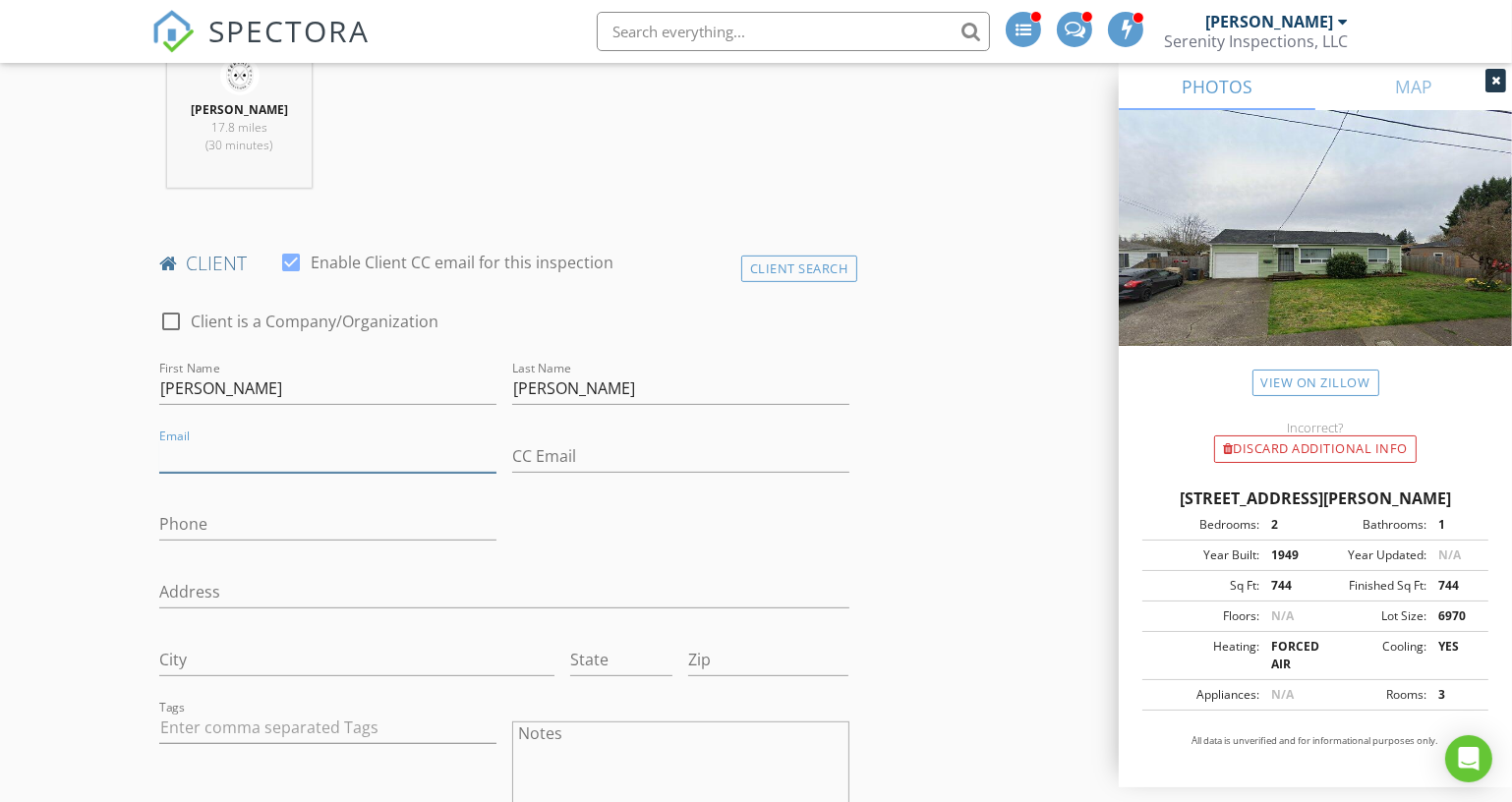 click on "Email" at bounding box center [327, 456] 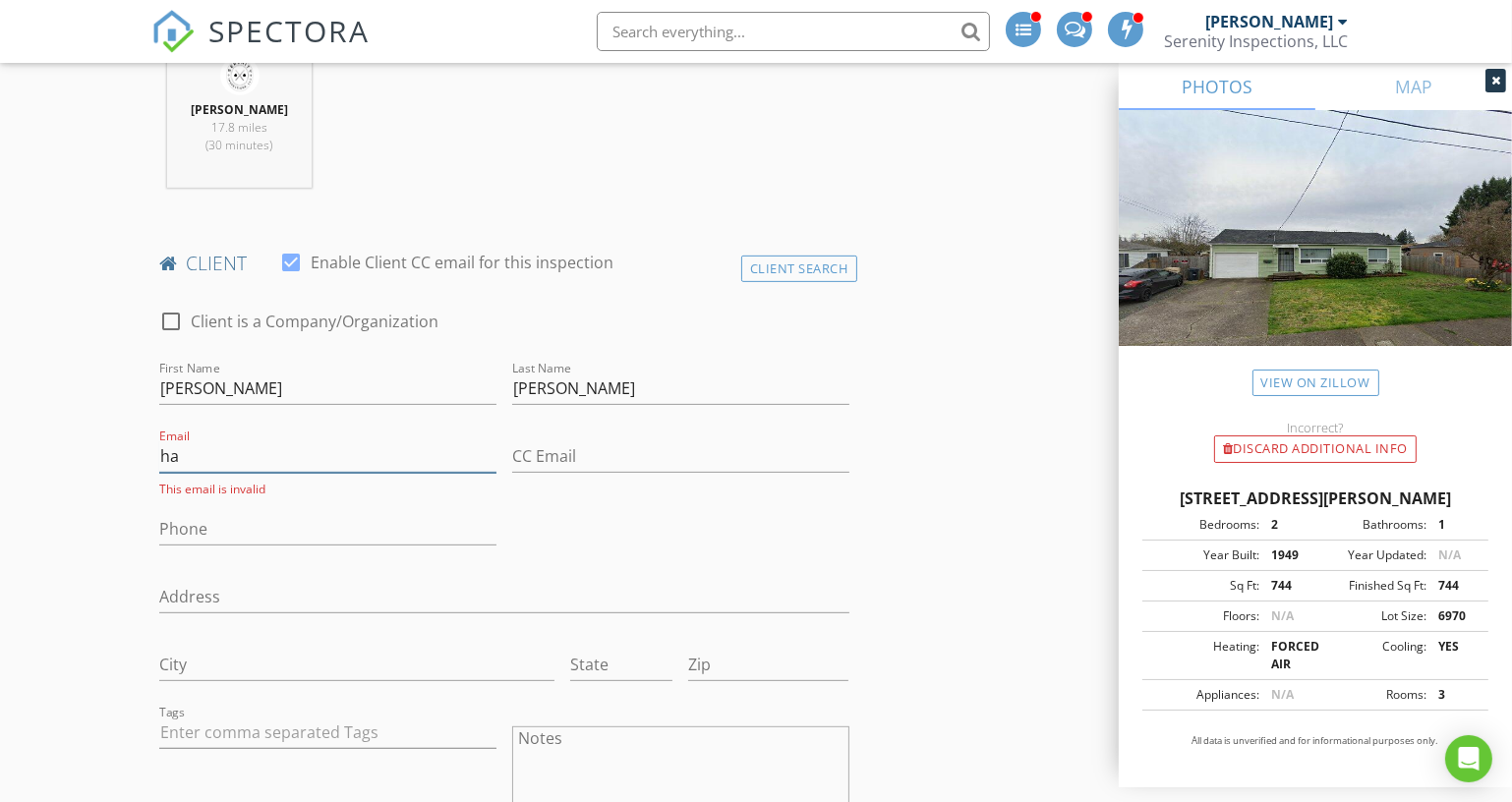 type on "h" 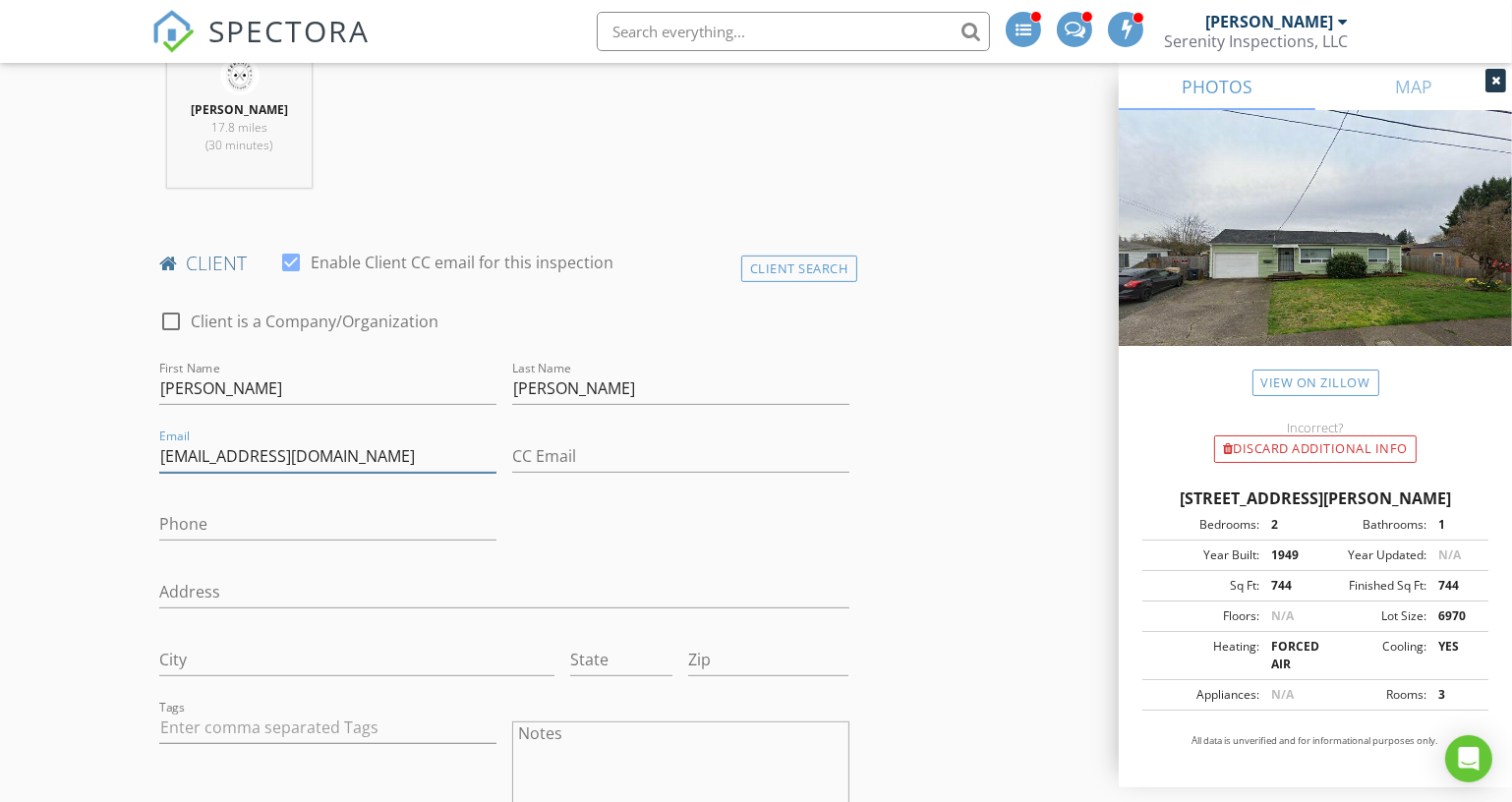 type on "[EMAIL_ADDRESS][DOMAIN_NAME]" 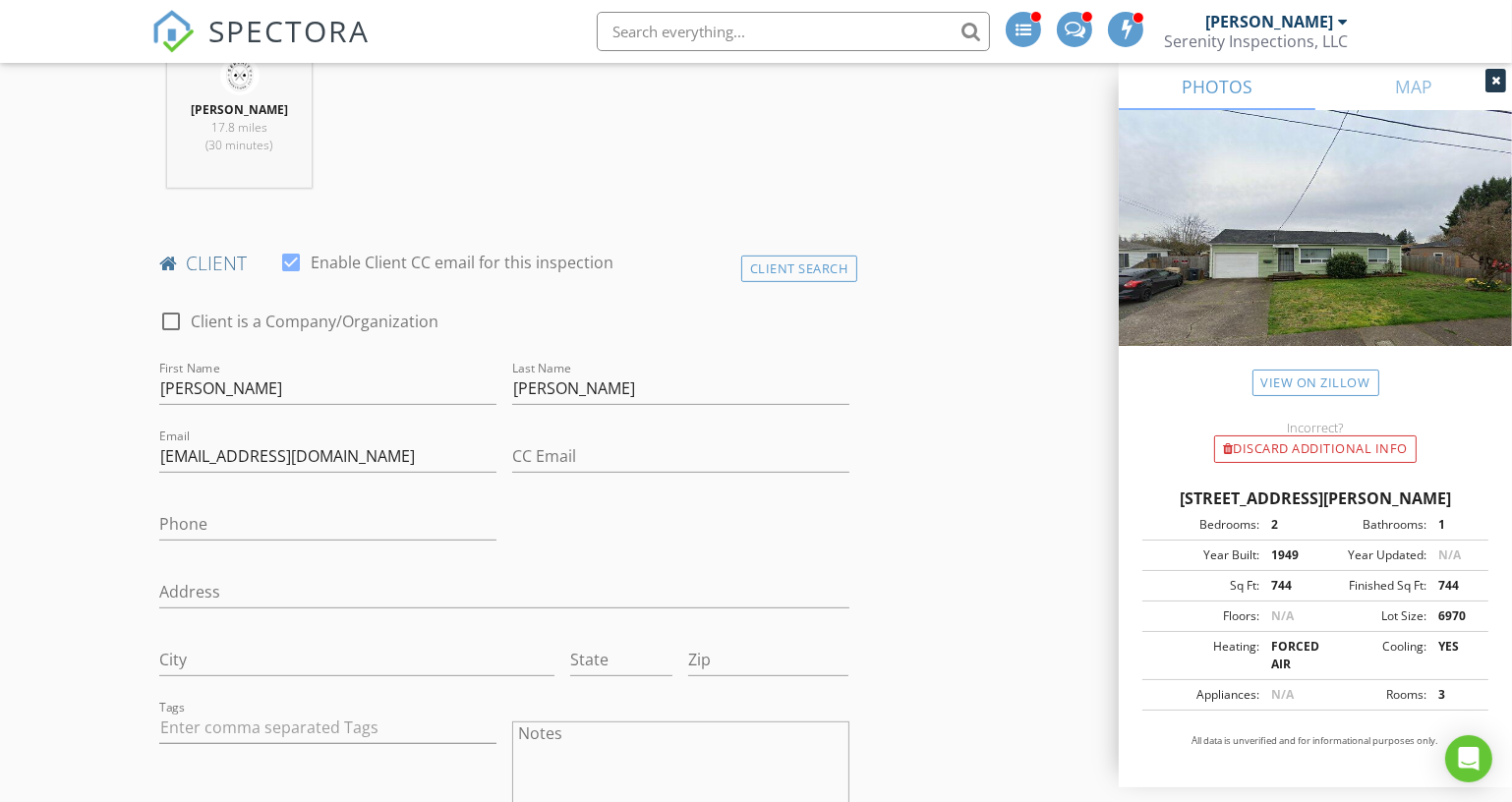 click on "Phone" at bounding box center [327, 528] 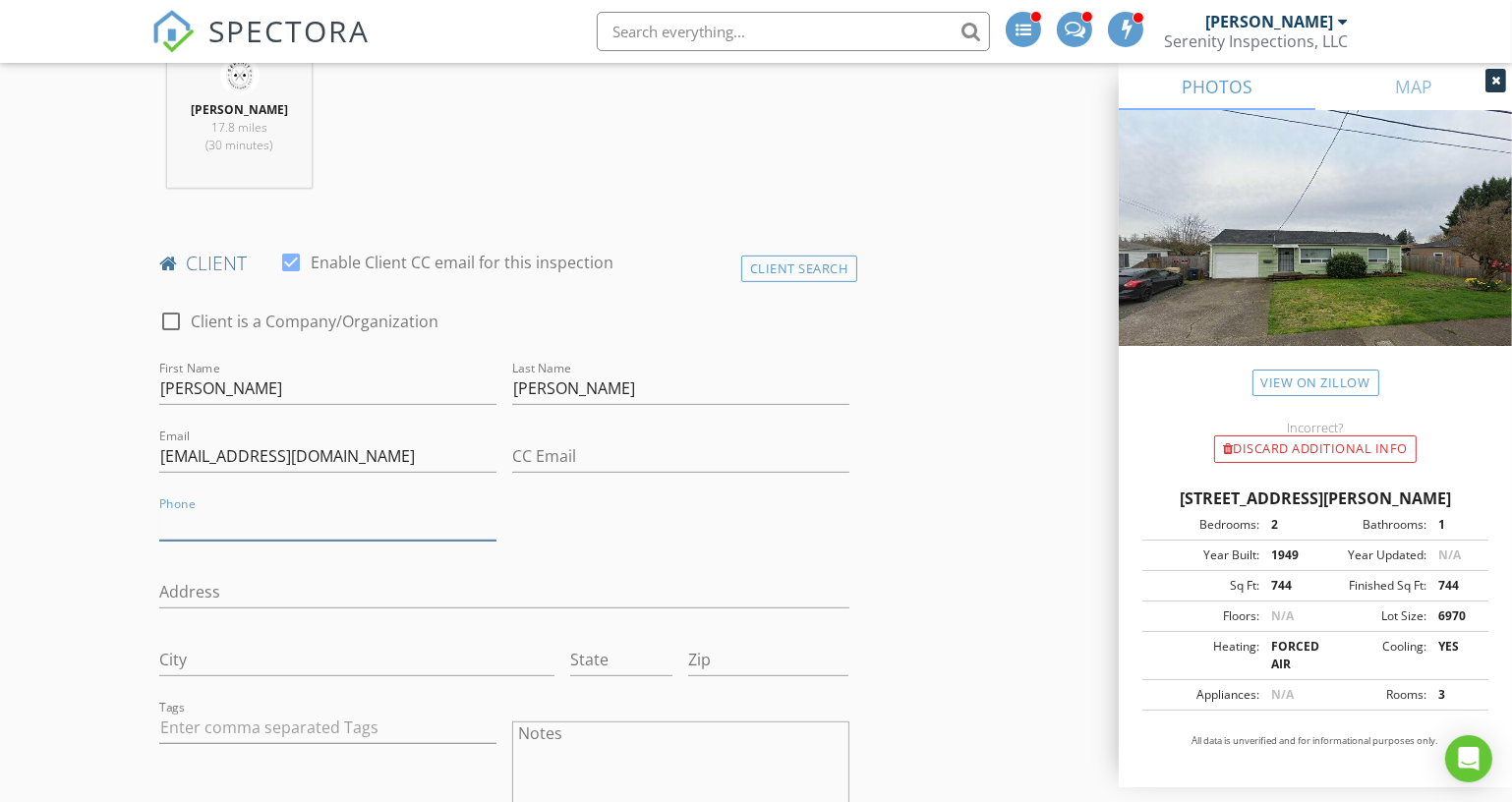 click on "Phone" at bounding box center [327, 524] 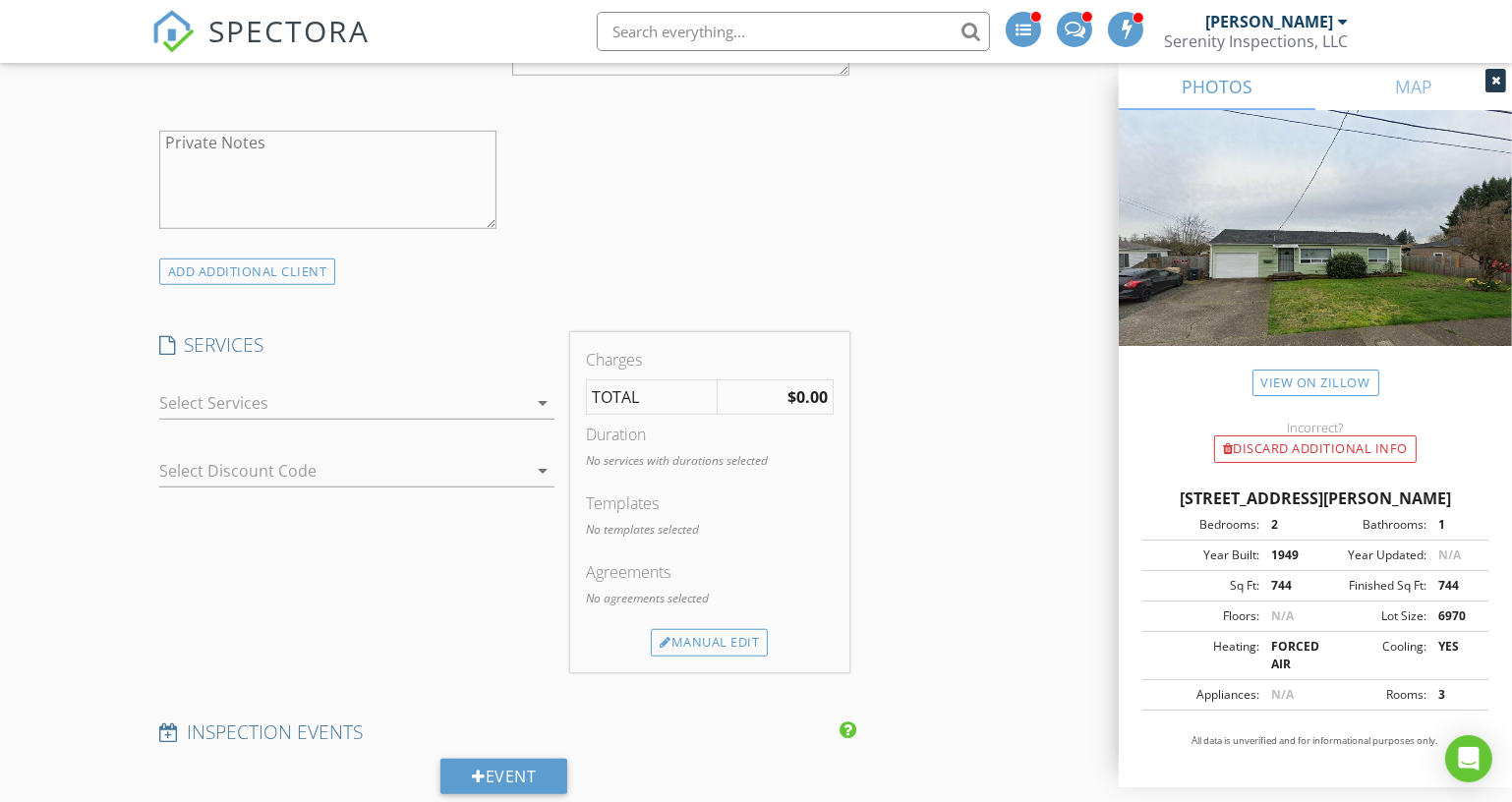 scroll, scrollTop: 1608, scrollLeft: 0, axis: vertical 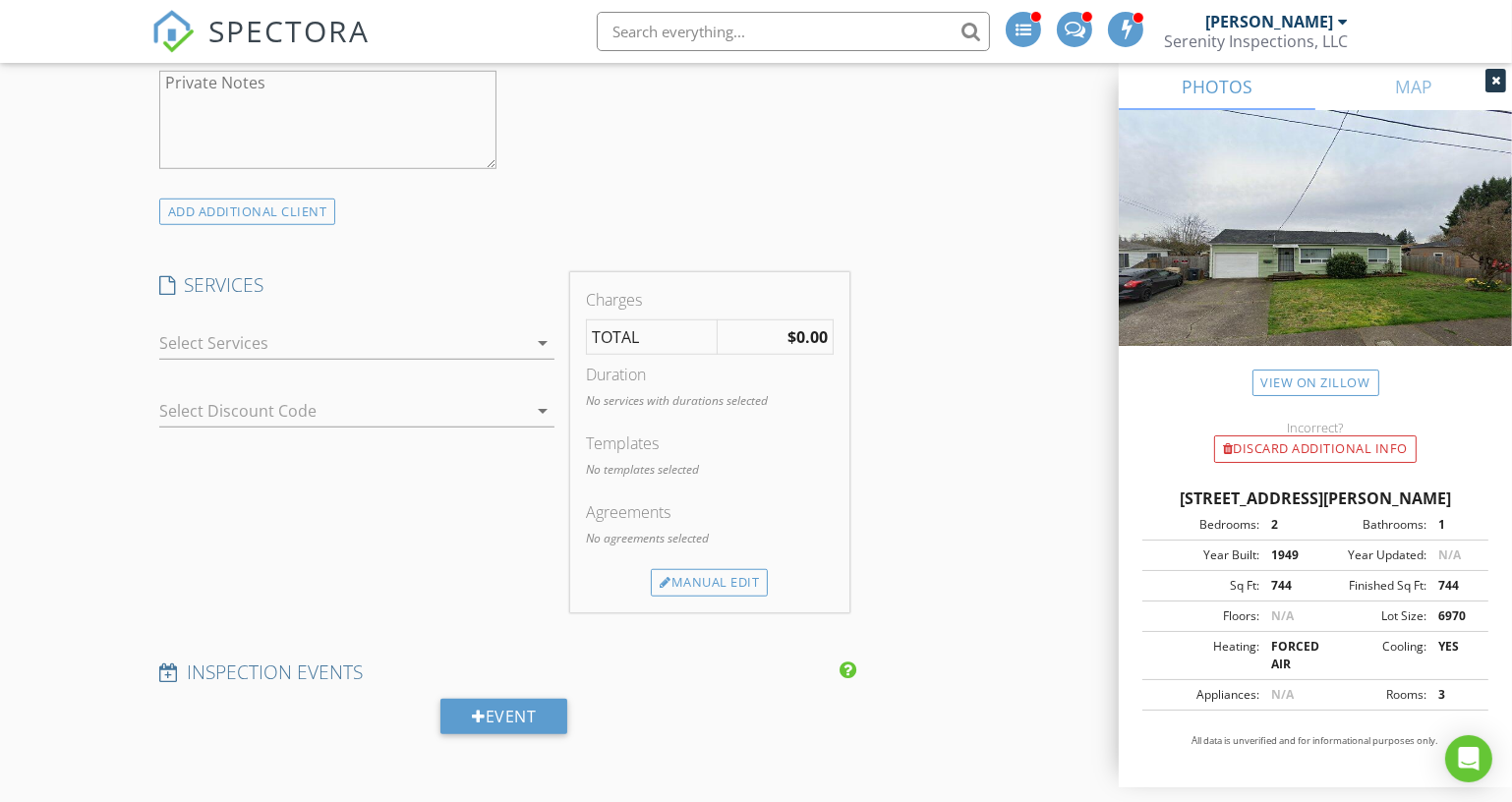 type on "[PHONE_NUMBER]" 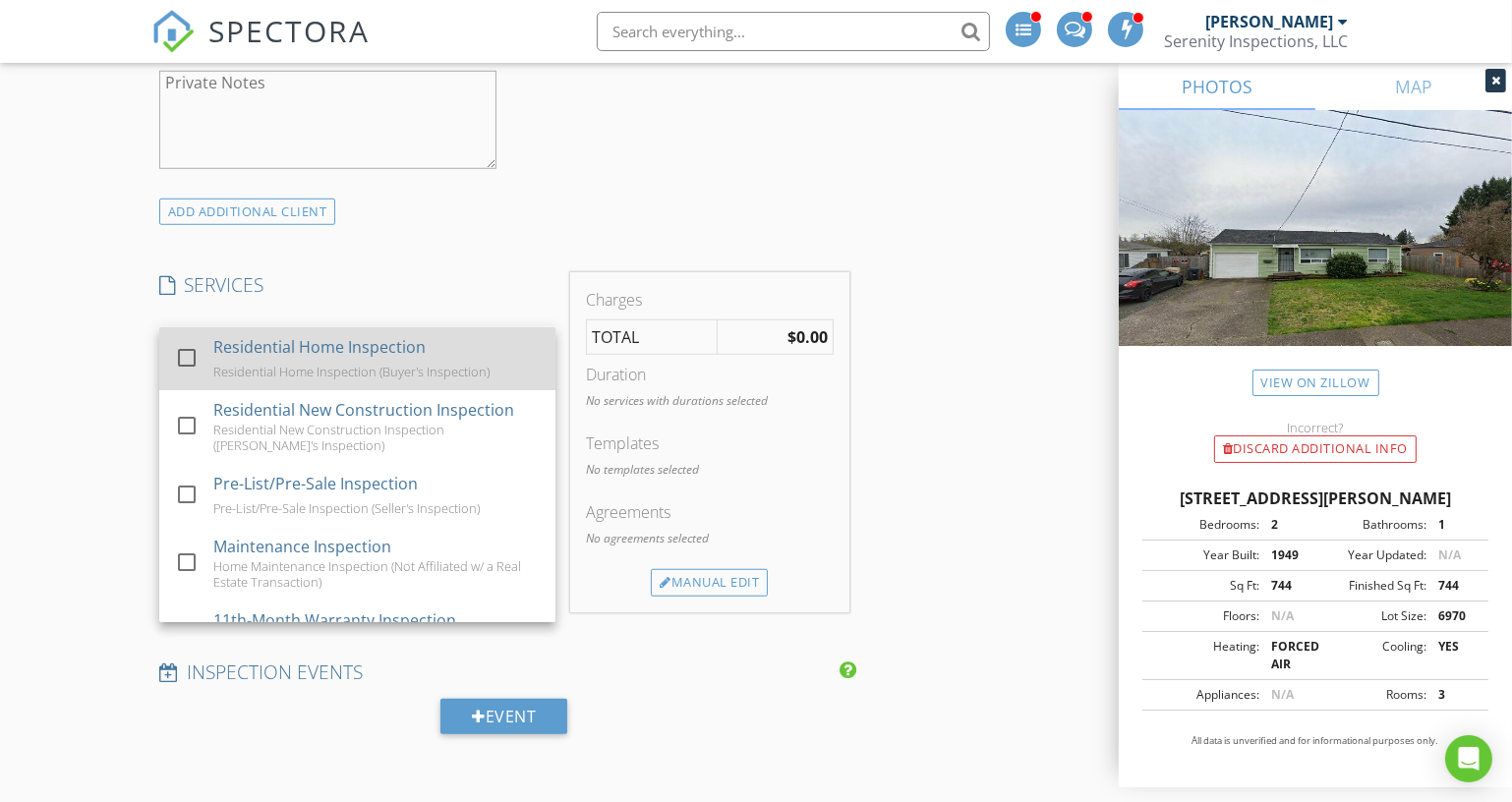 click on "Residential Home Inspection (Buyer's Inspection)" at bounding box center (351, 372) 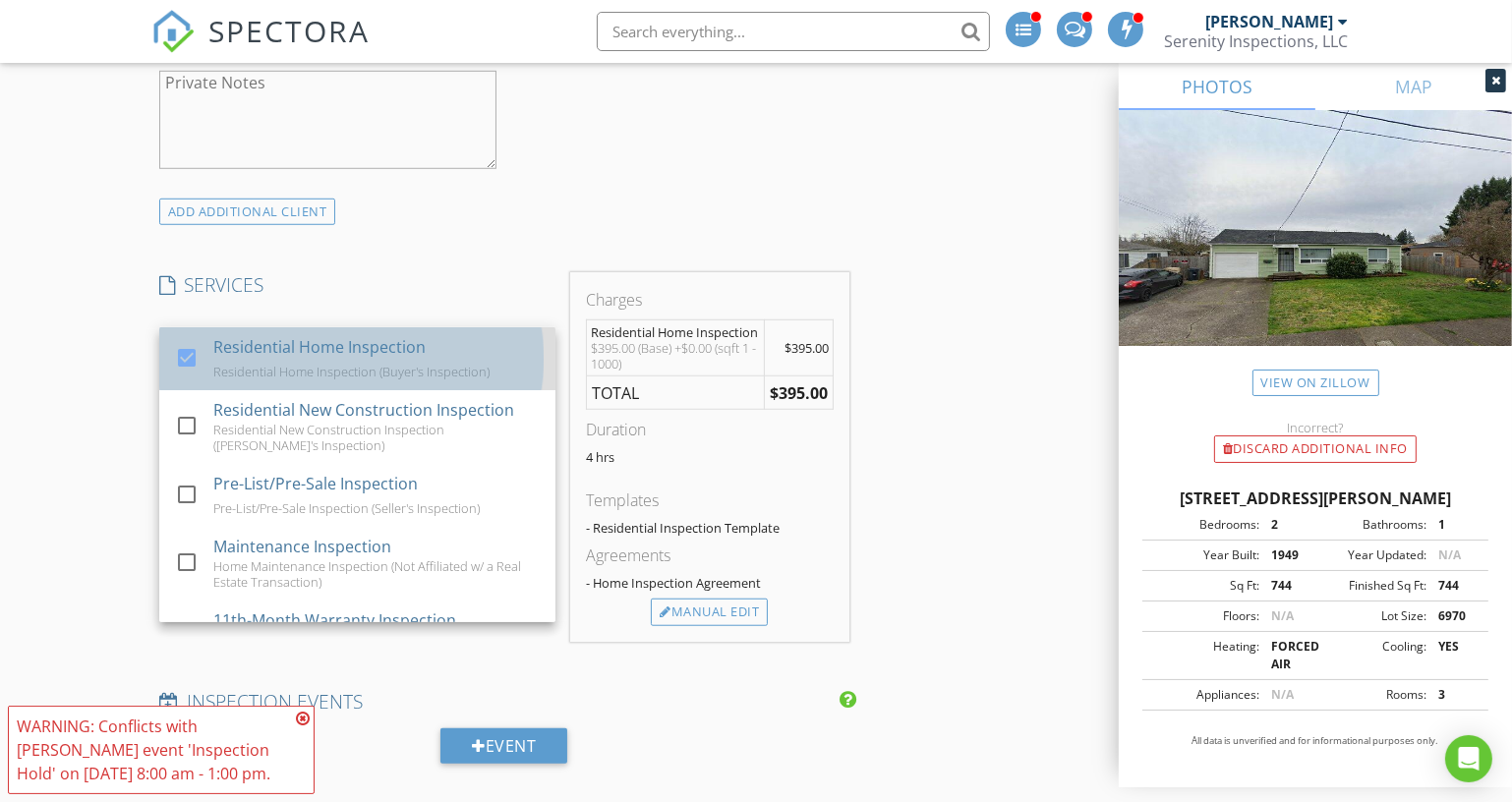 click on "Residential Home Inspection (Buyer's Inspection)" at bounding box center (351, 372) 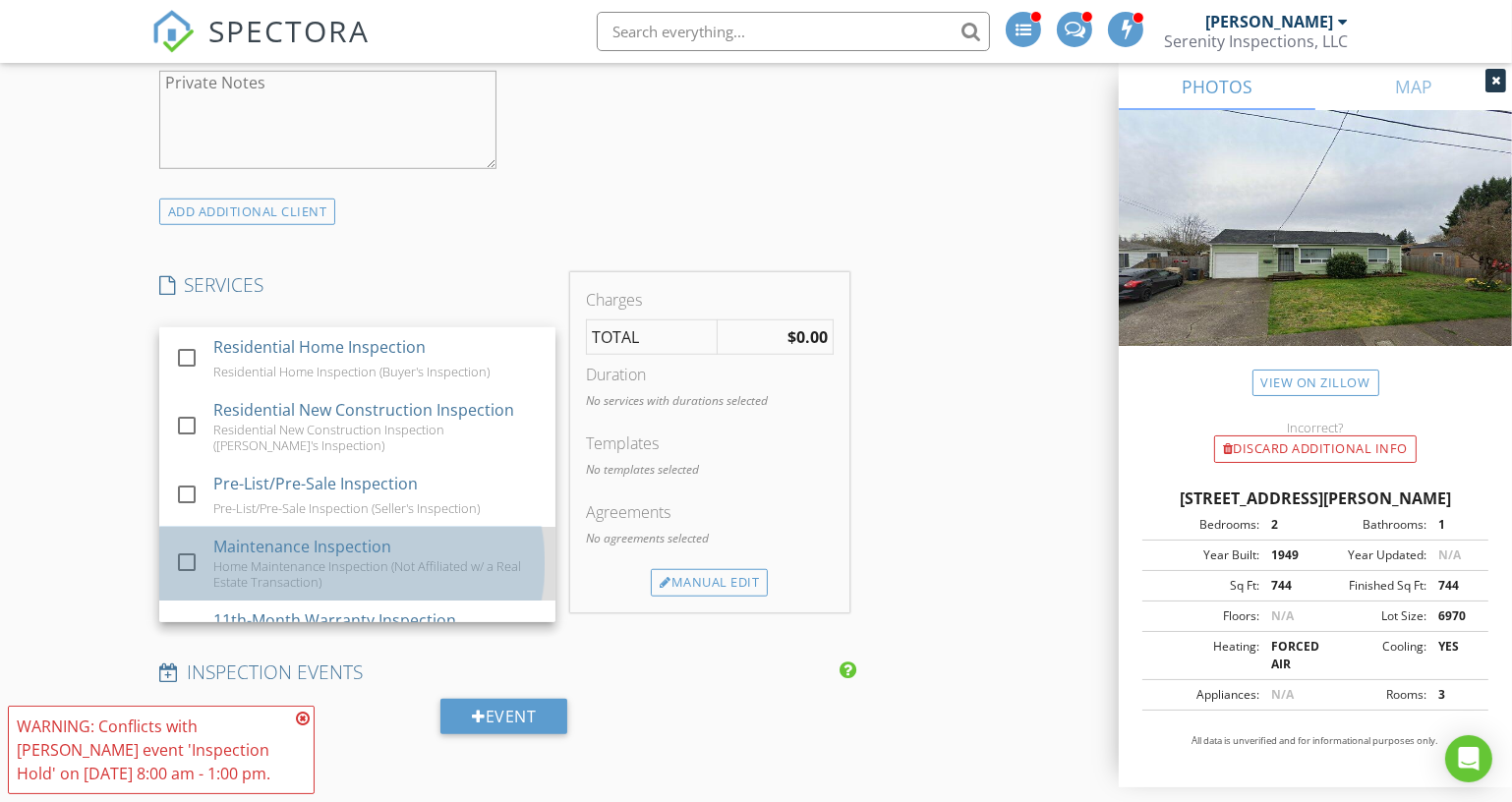 click on "Maintenance Inspection   Home Maintenance Inspection (Not Affiliated w/ a Real Estate Transaction)" at bounding box center [377, 563] 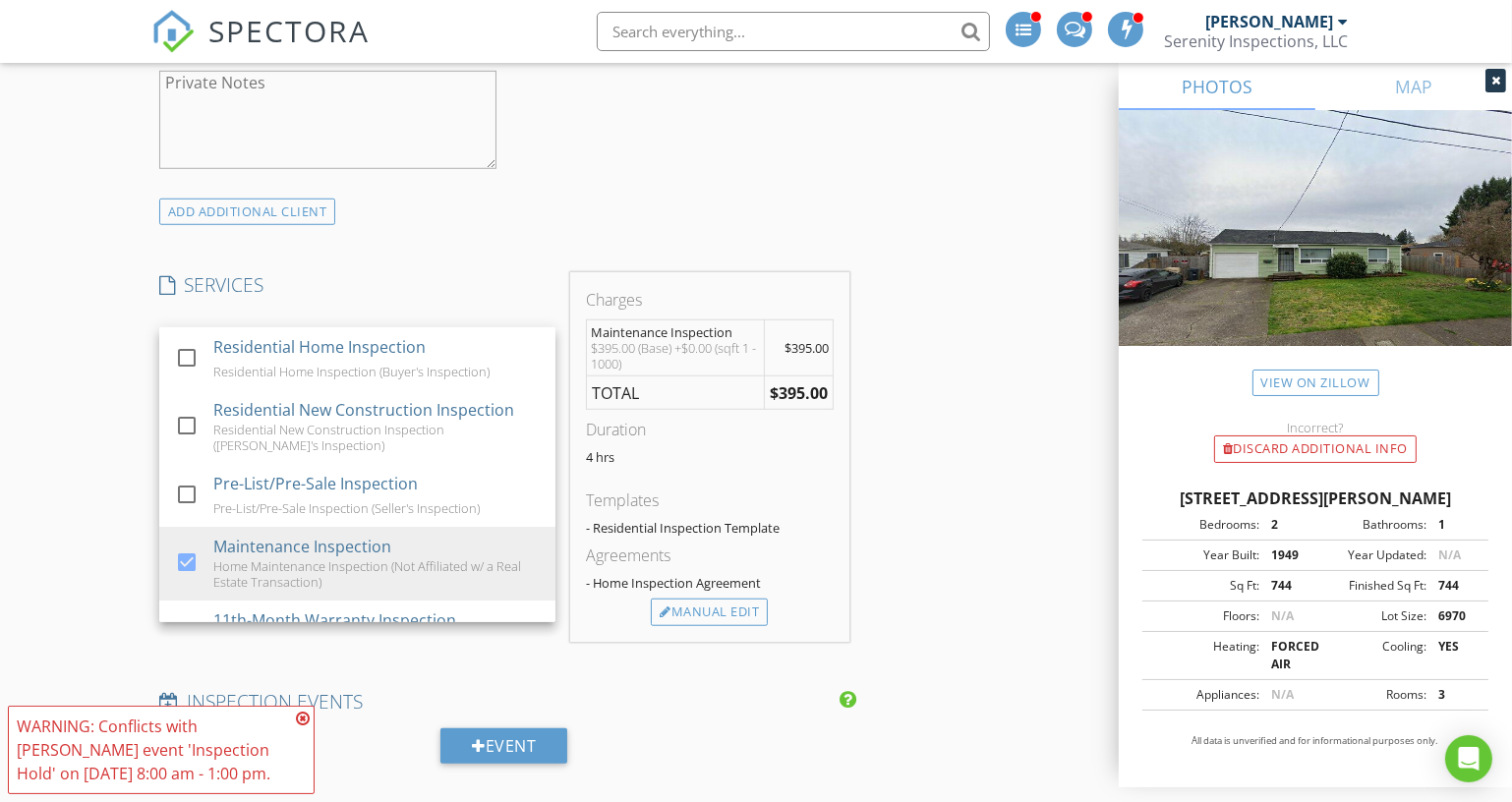 click on "SERVICES" at bounding box center (357, 285) 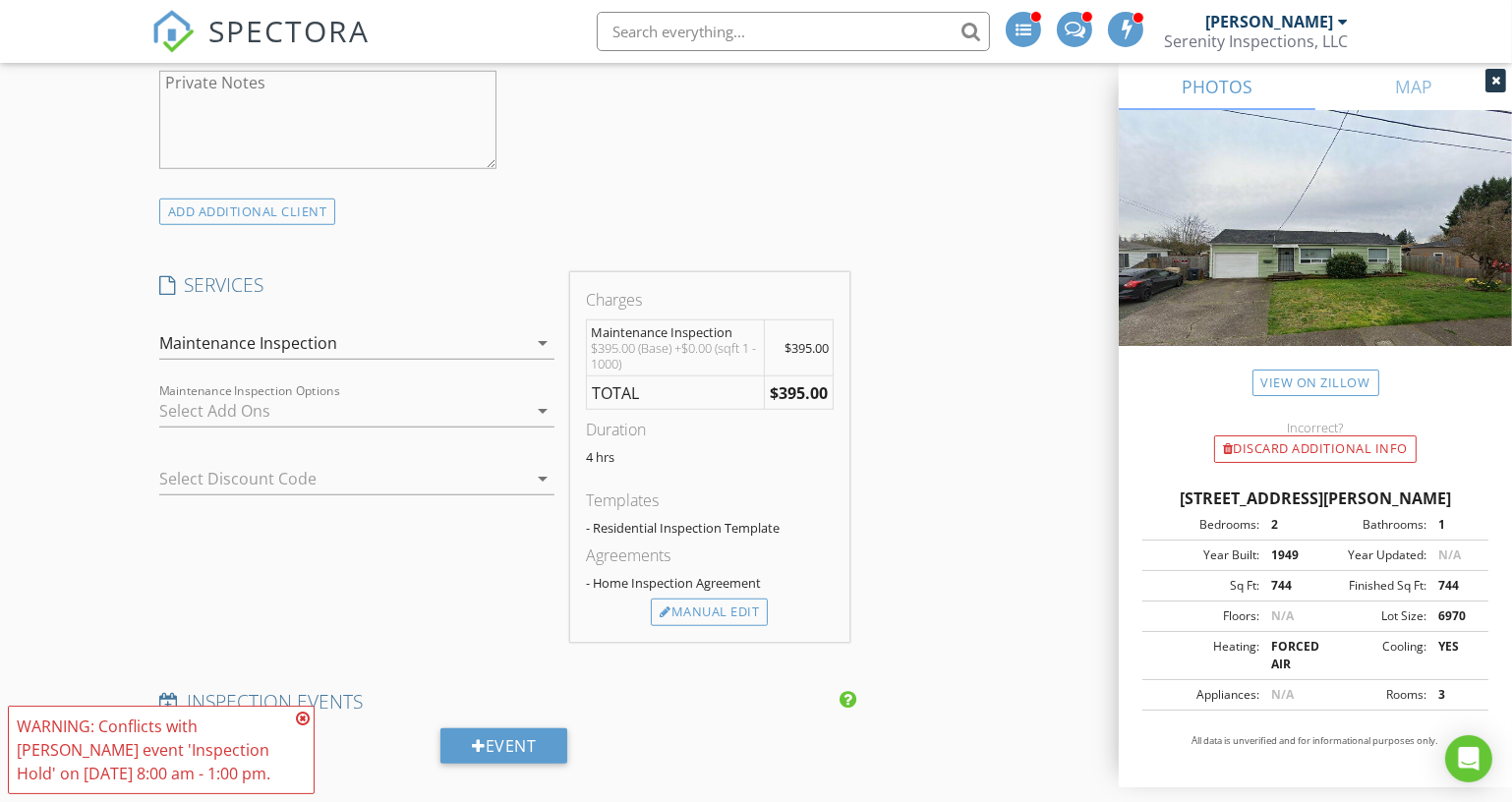 click at bounding box center [343, 411] 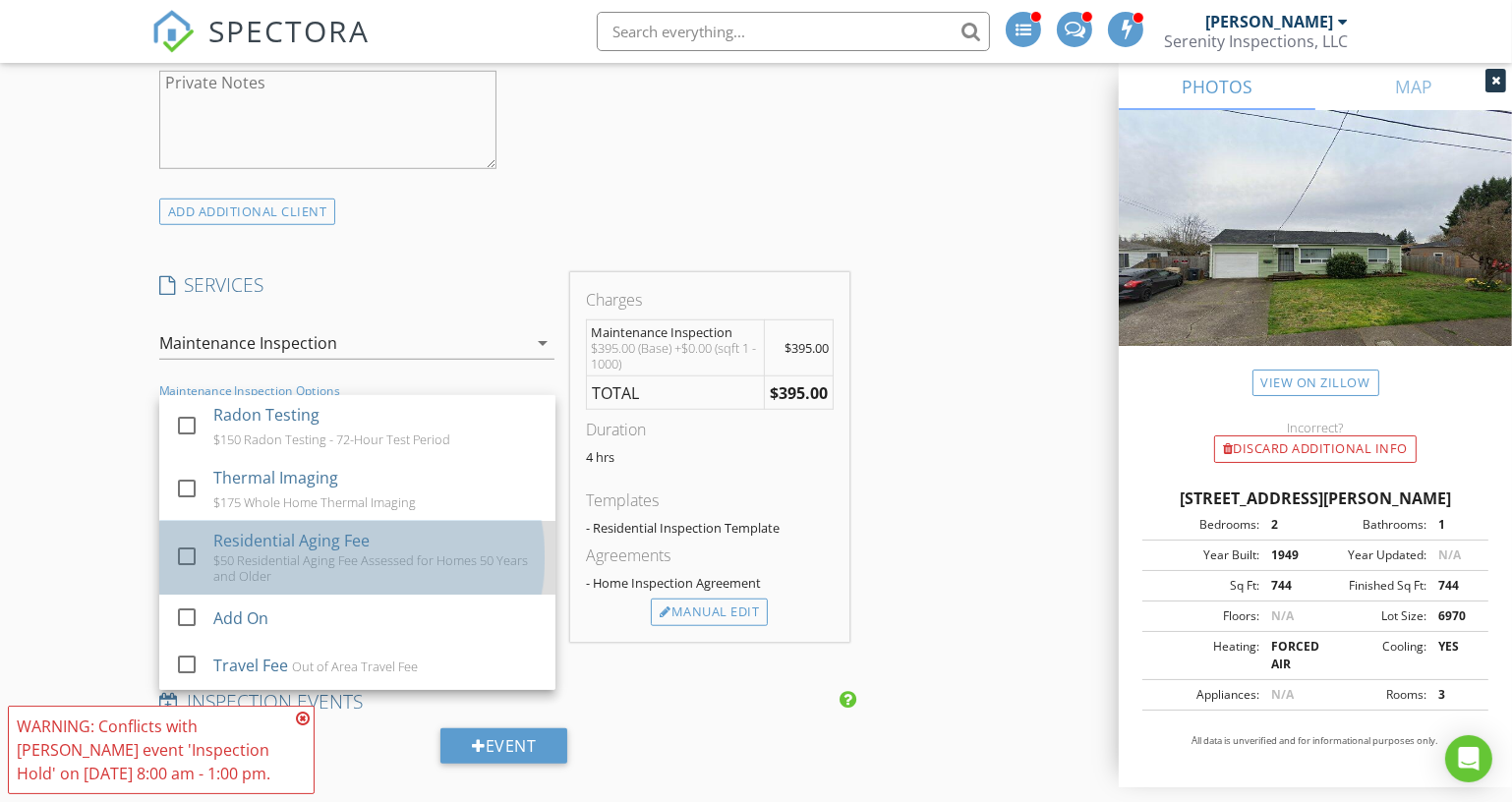 click on "Residential Aging Fee" at bounding box center (291, 541) 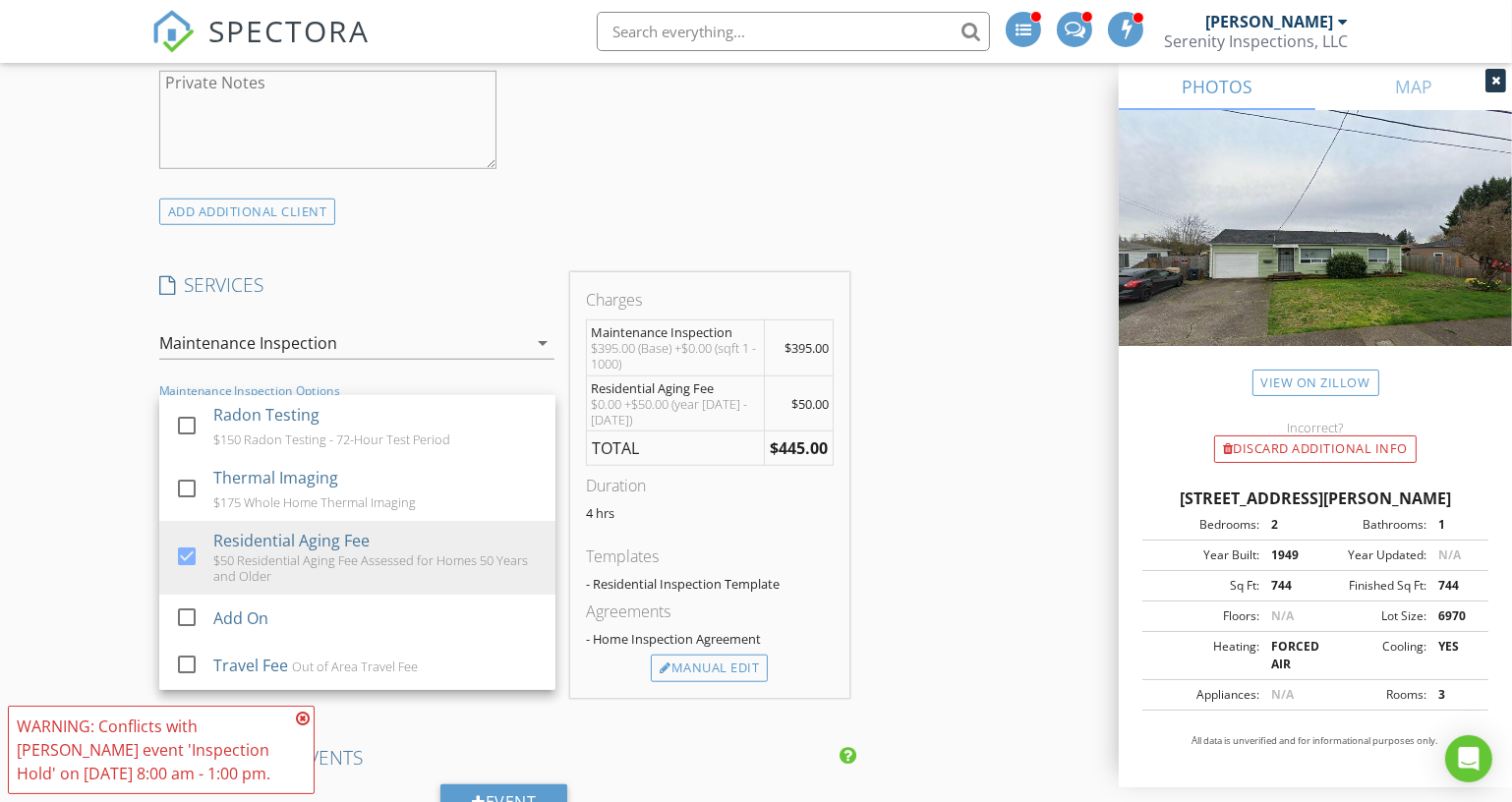 click on "- Residential Inspection Template" at bounding box center [709, 584] 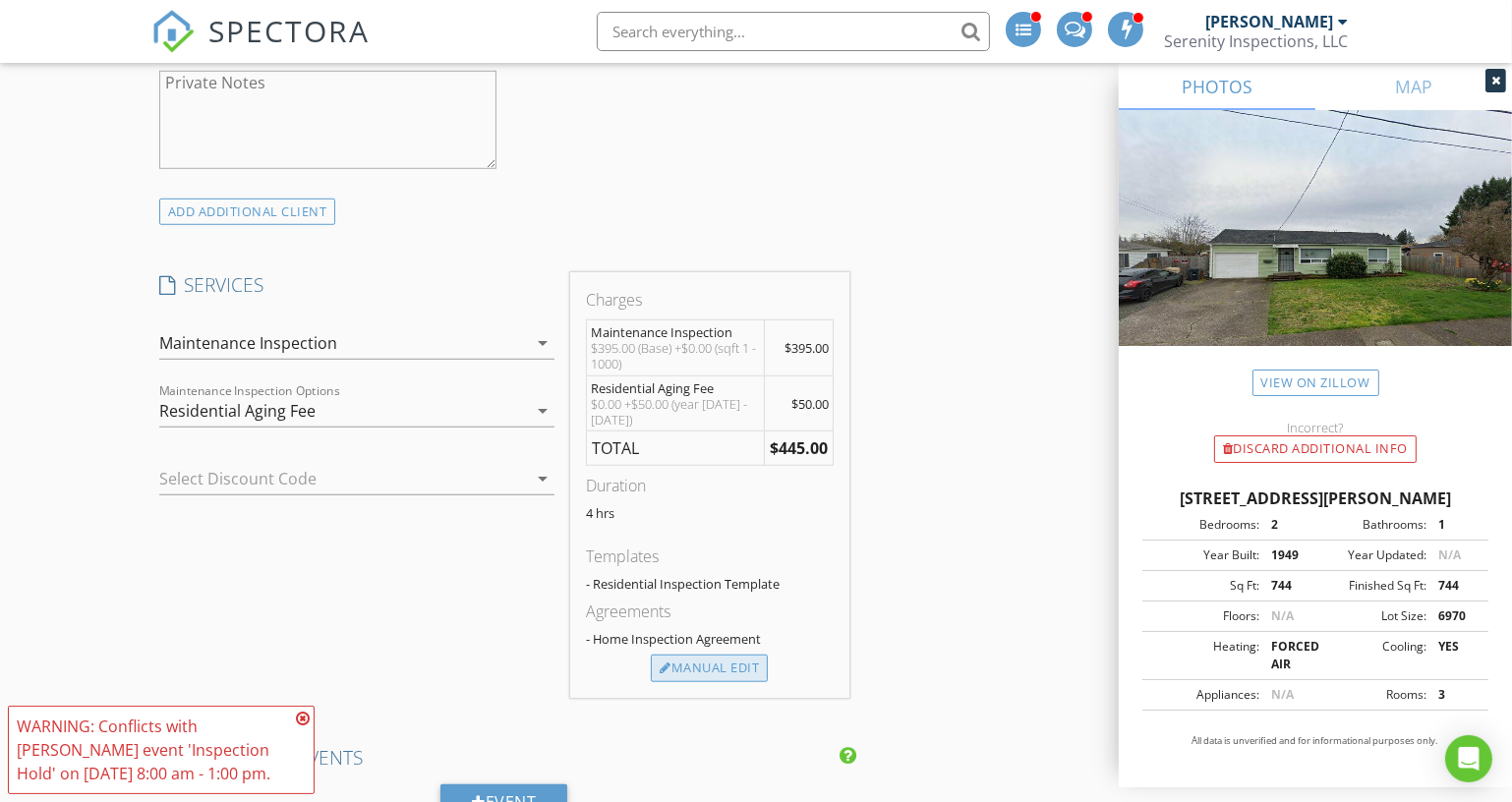 click on "Manual Edit" at bounding box center (709, 668) 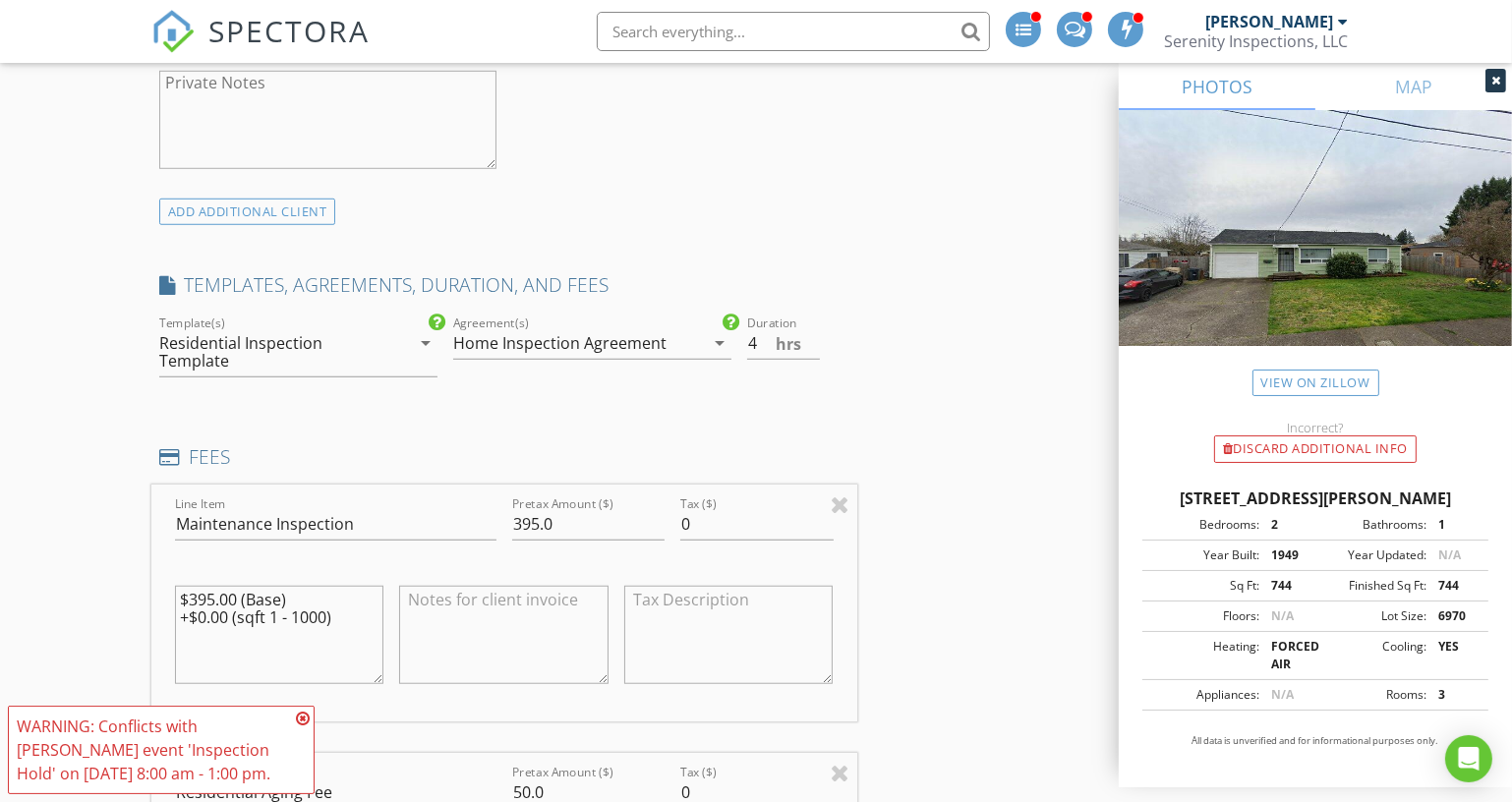click at bounding box center [303, 718] 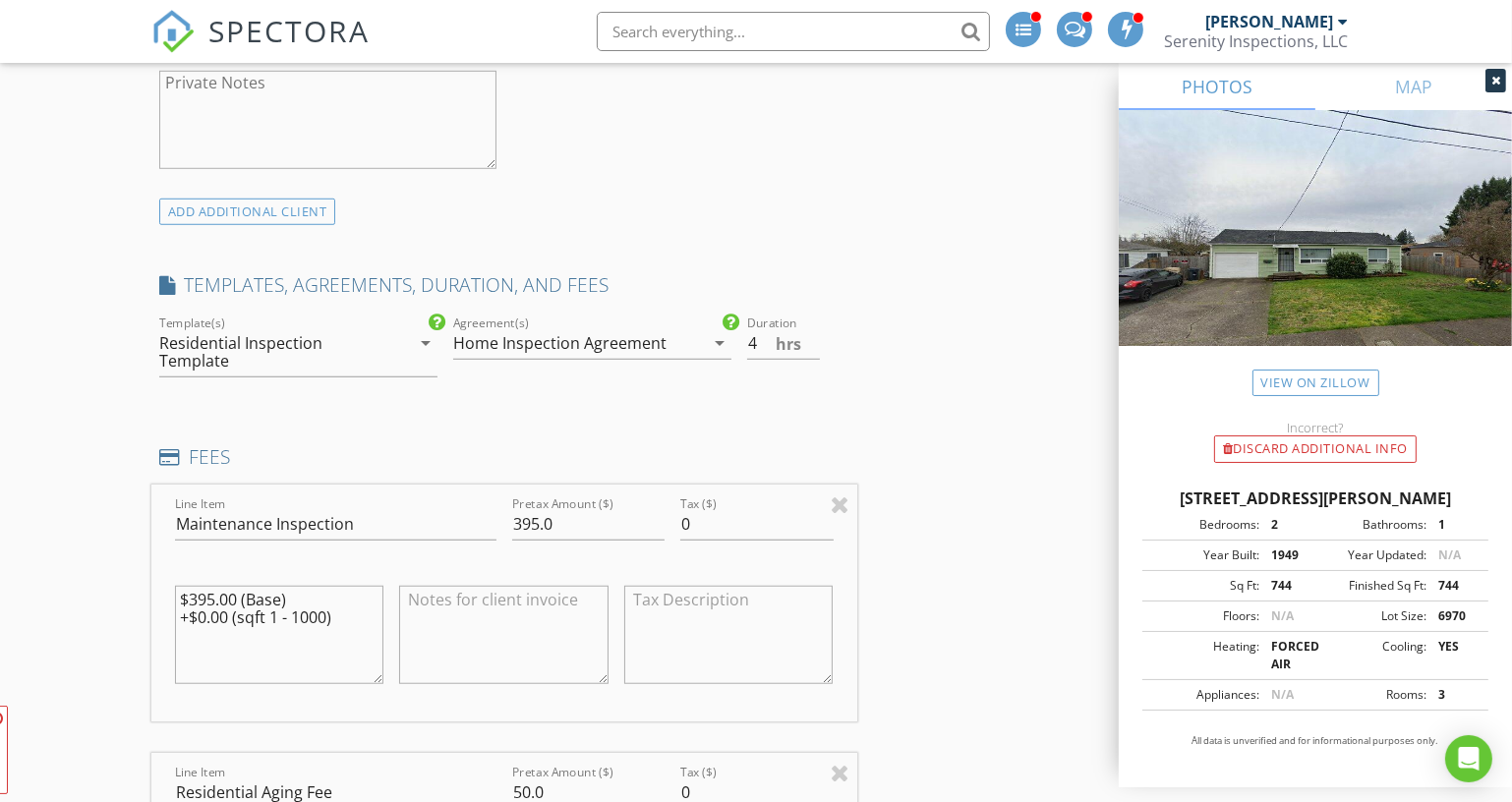 drag, startPoint x: 358, startPoint y: 623, endPoint x: 117, endPoint y: 547, distance: 252.6994 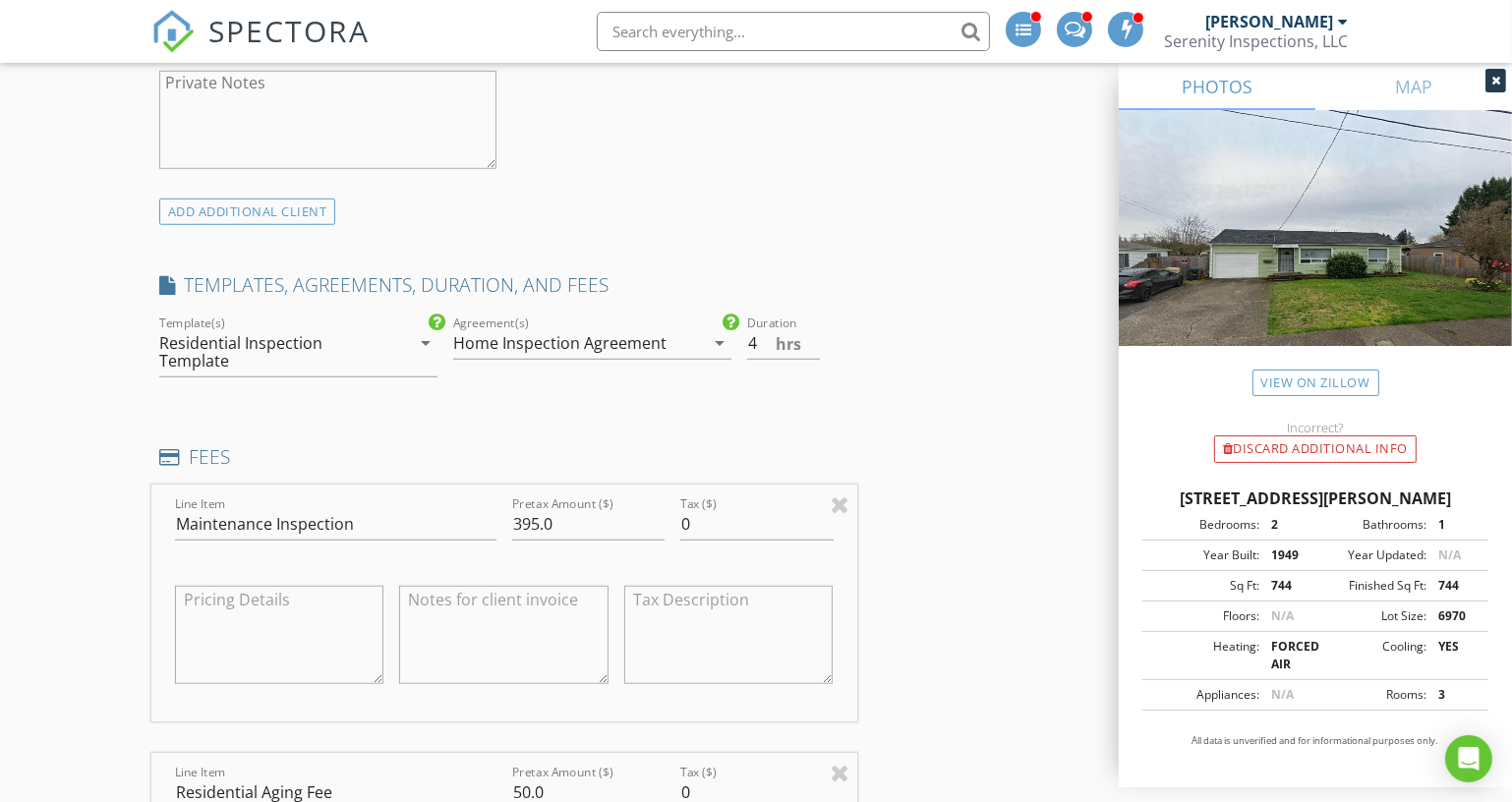 type 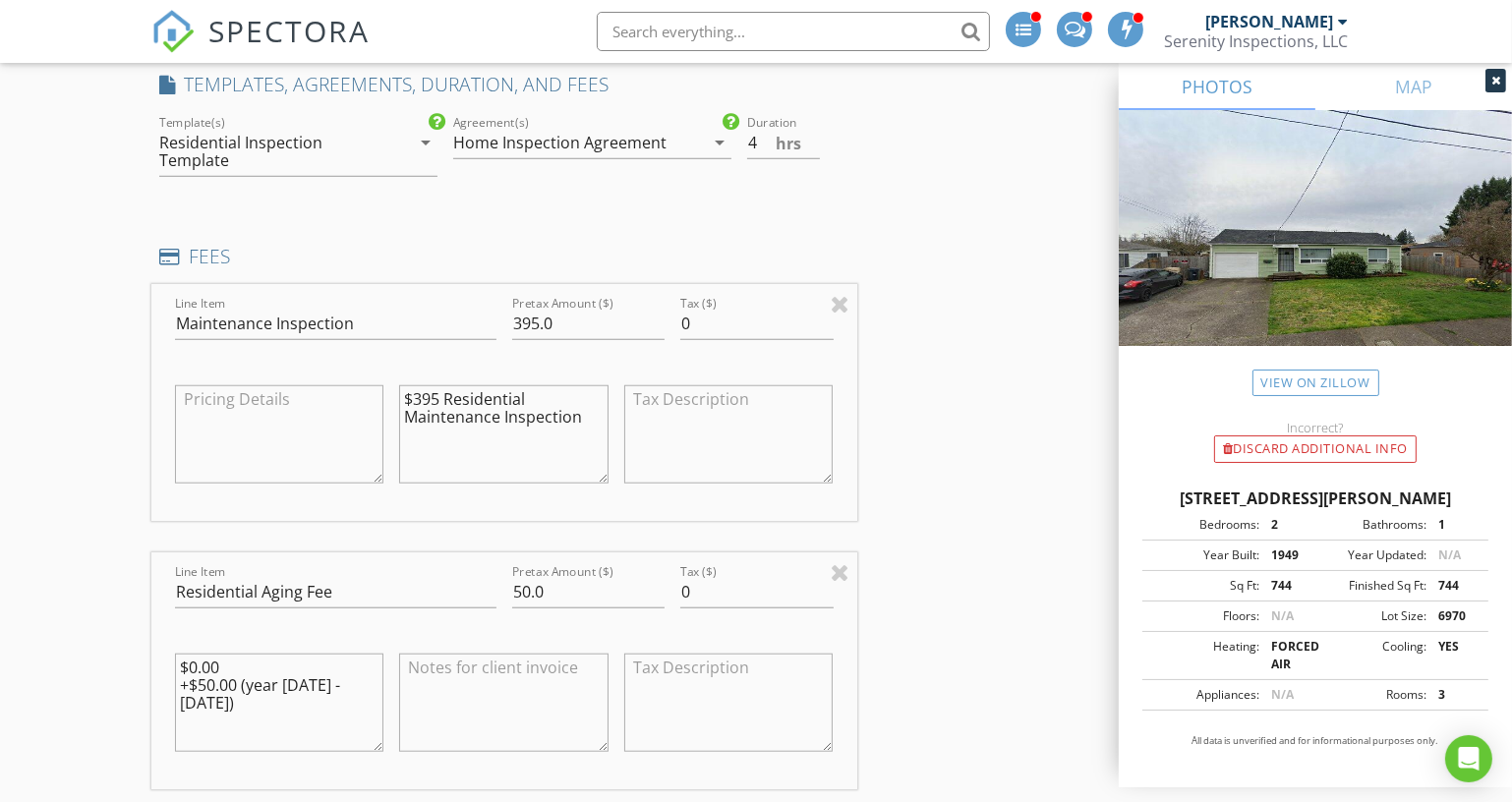 scroll, scrollTop: 1965, scrollLeft: 0, axis: vertical 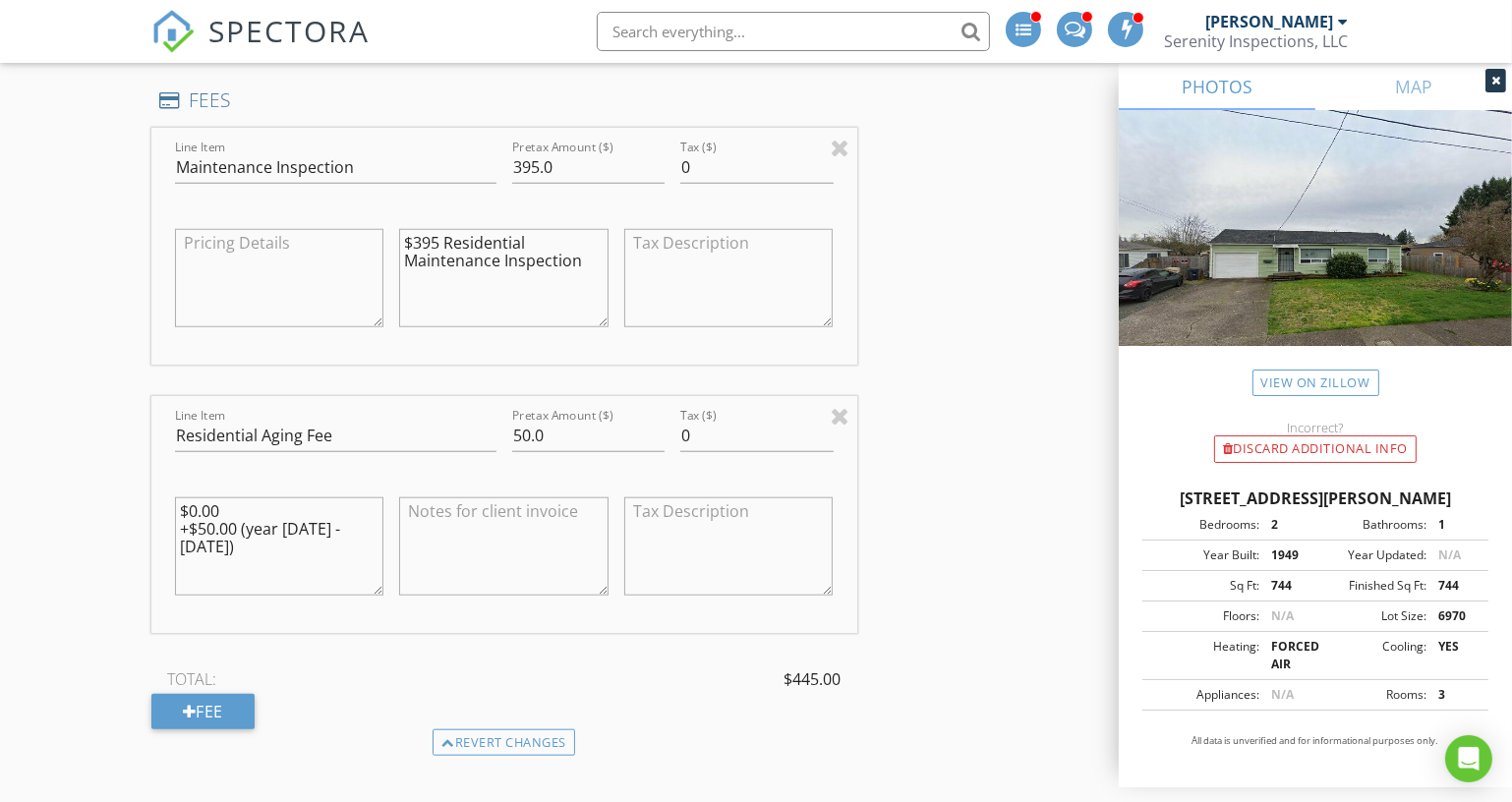 type on "$395 Residential Maintenance Inspection" 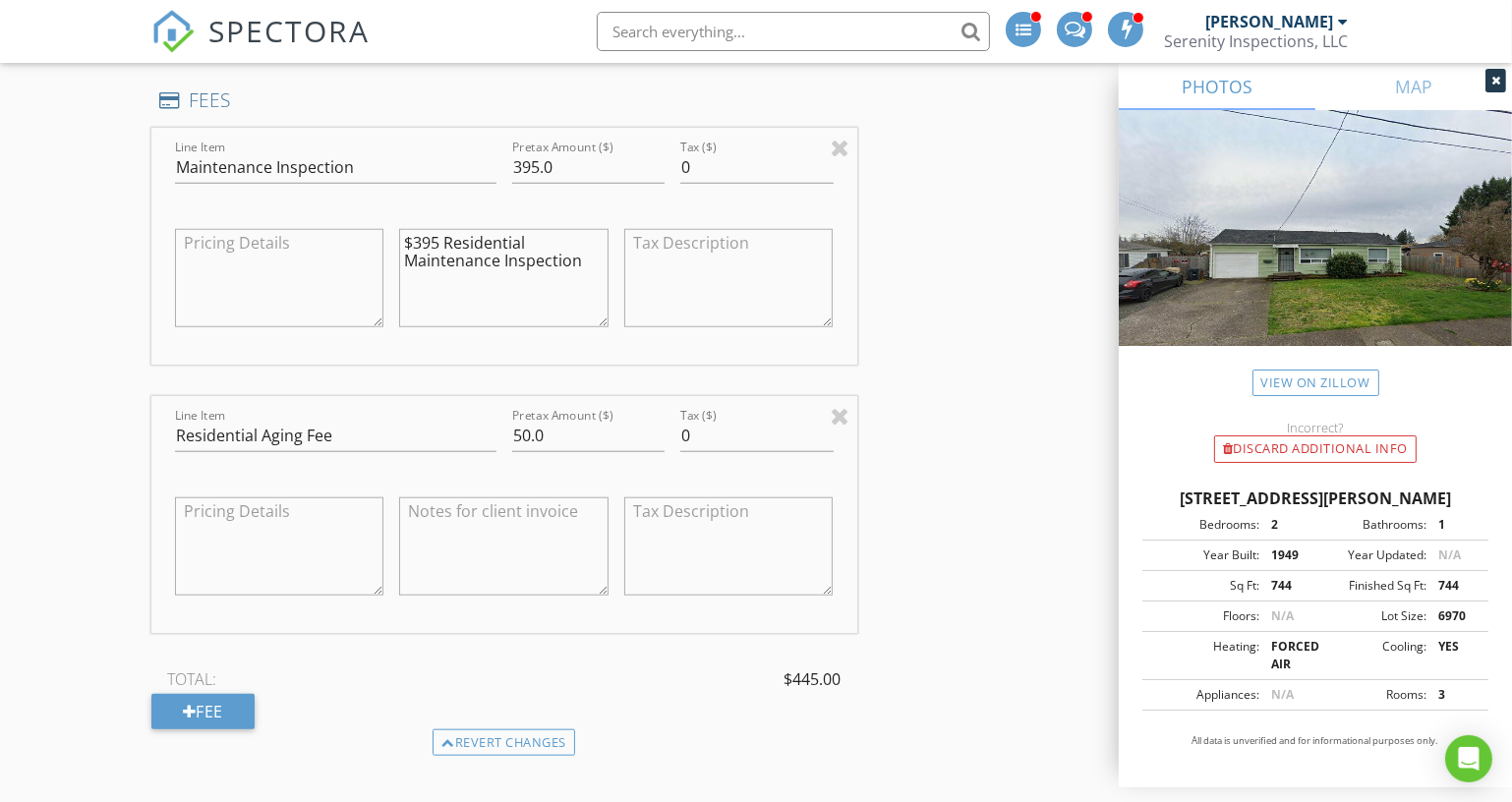 type 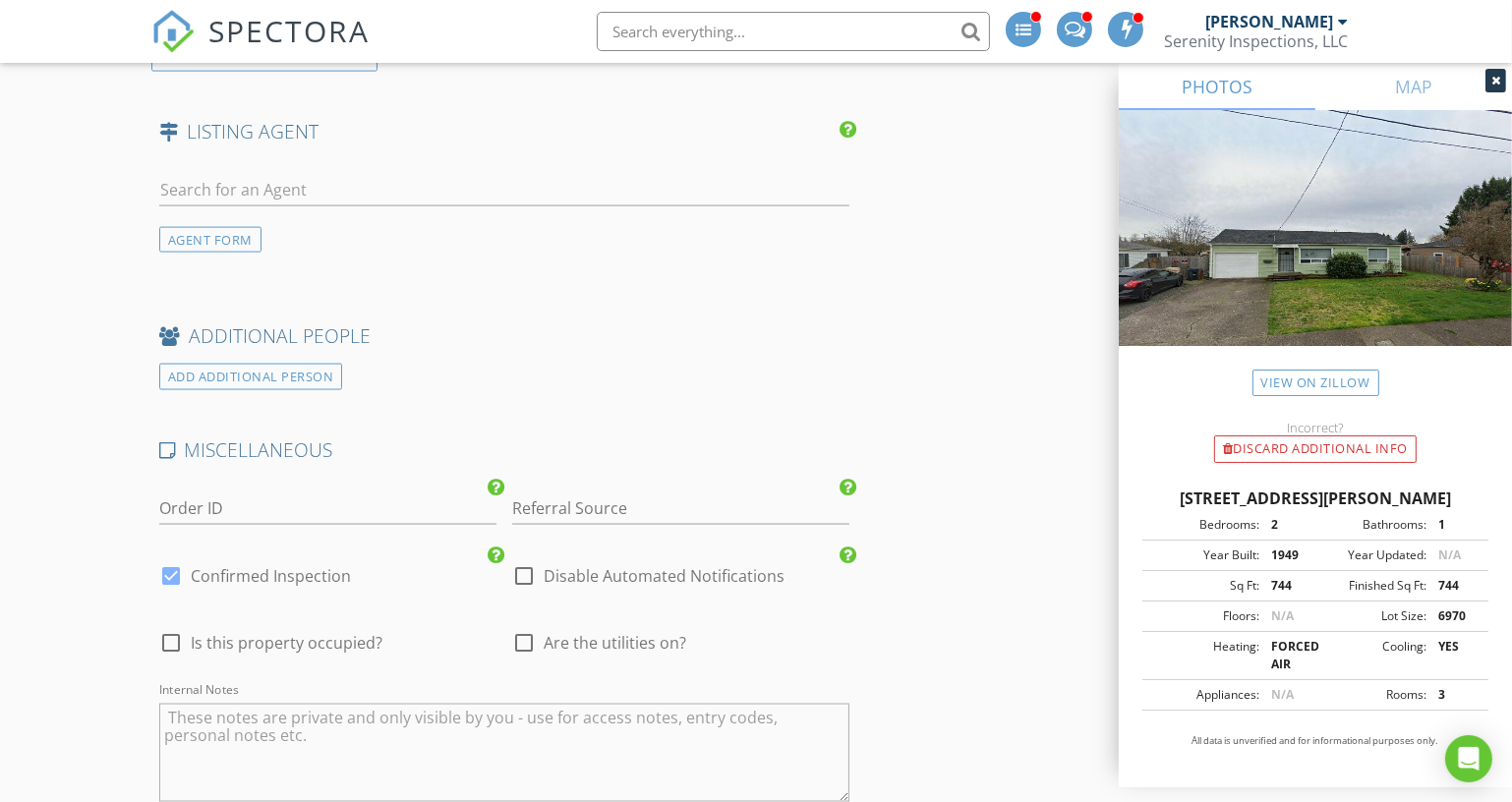 scroll, scrollTop: 3305, scrollLeft: 0, axis: vertical 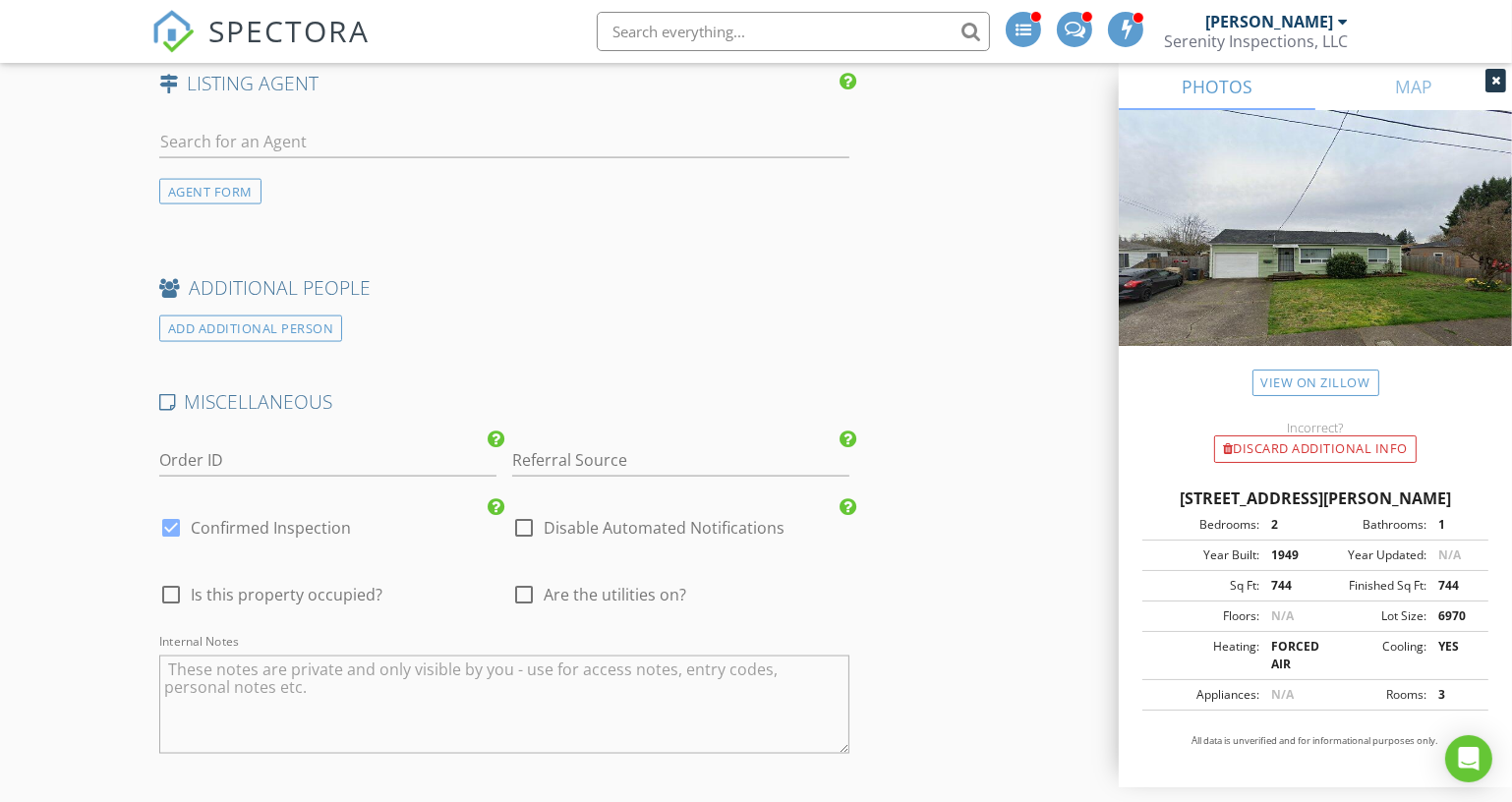 type on "$50 Residential Aging Fee Assessed for Homes 50 Years and Older" 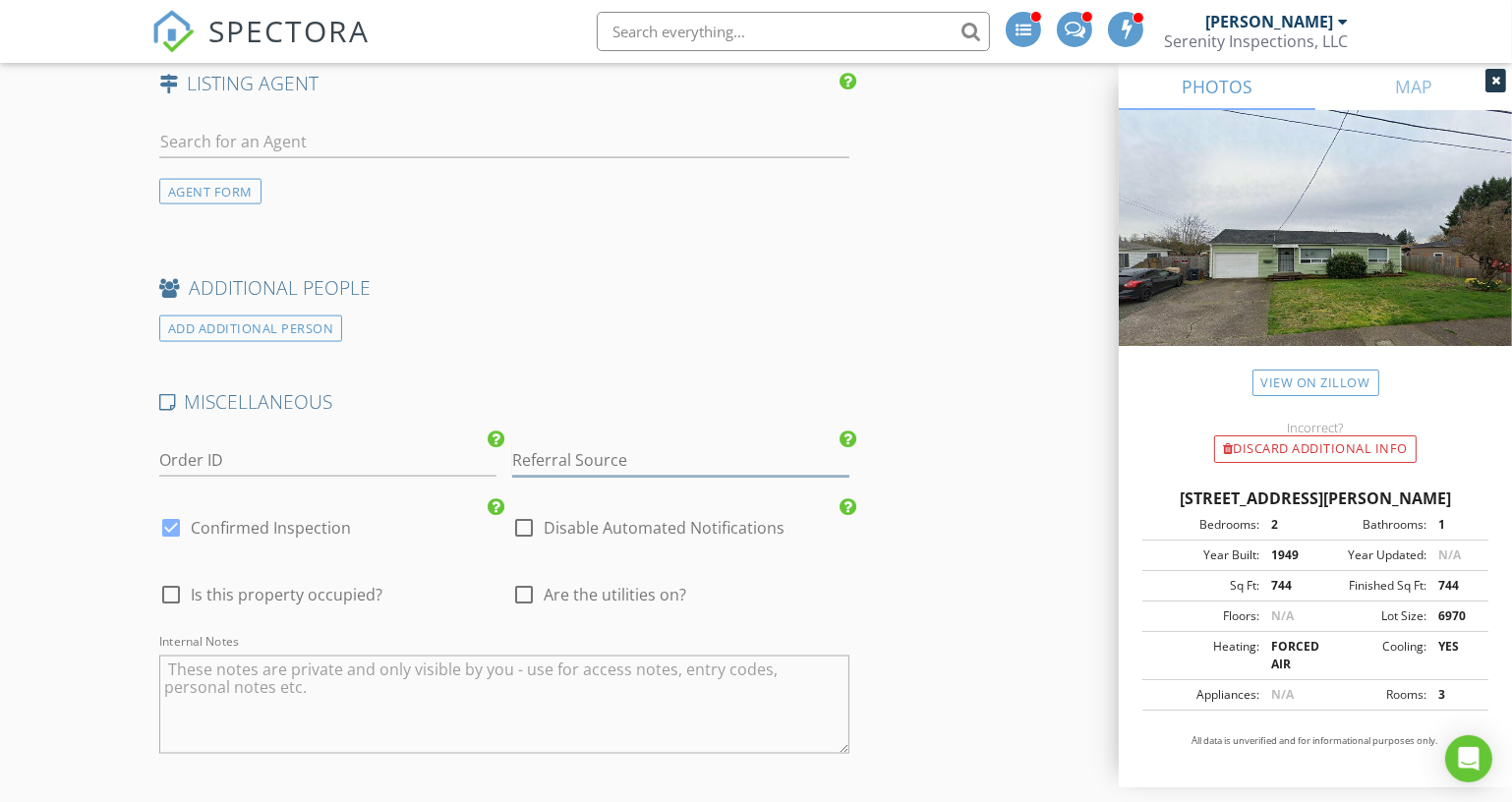 click at bounding box center [680, 460] 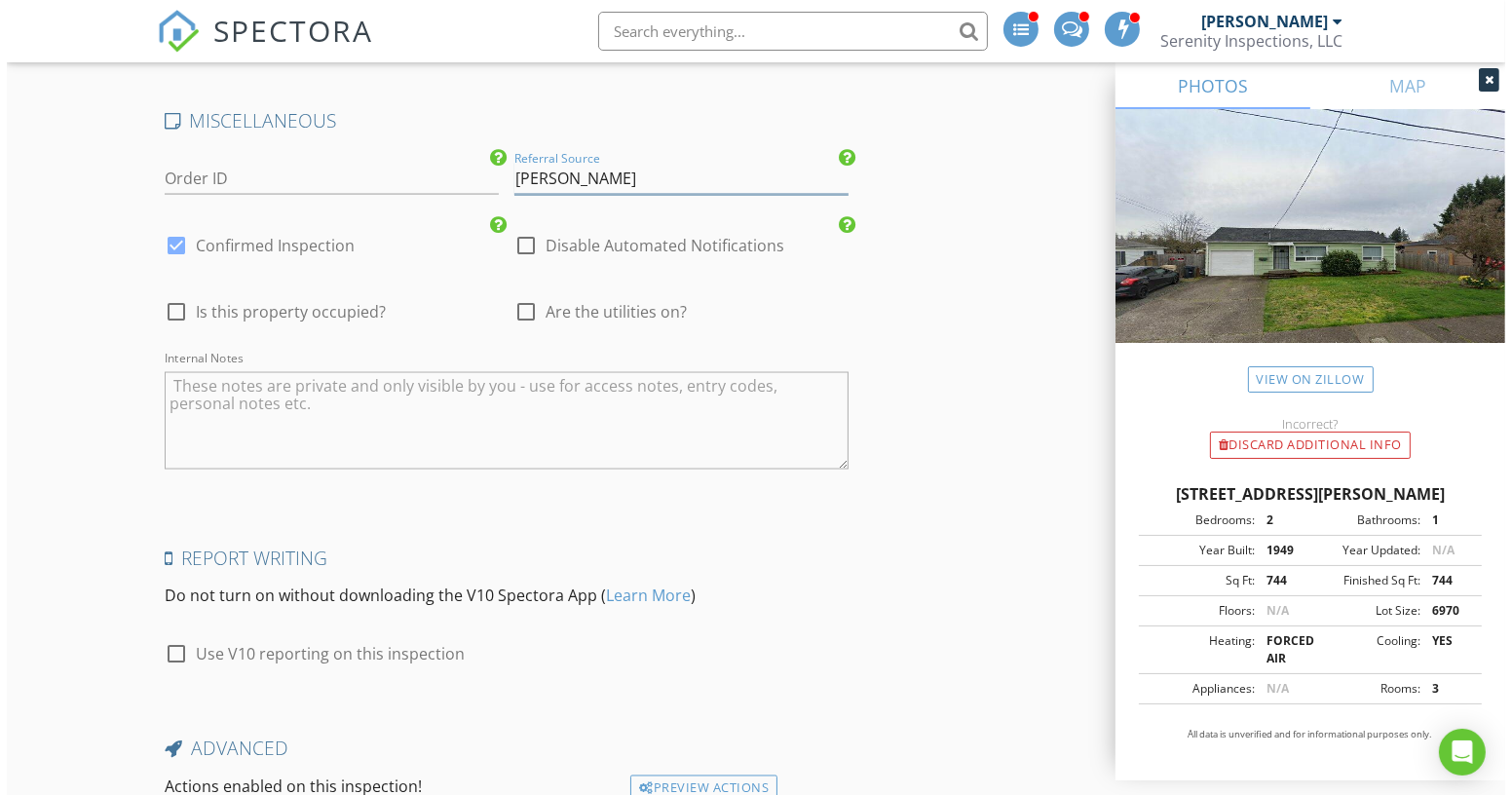 scroll, scrollTop: 3708, scrollLeft: 0, axis: vertical 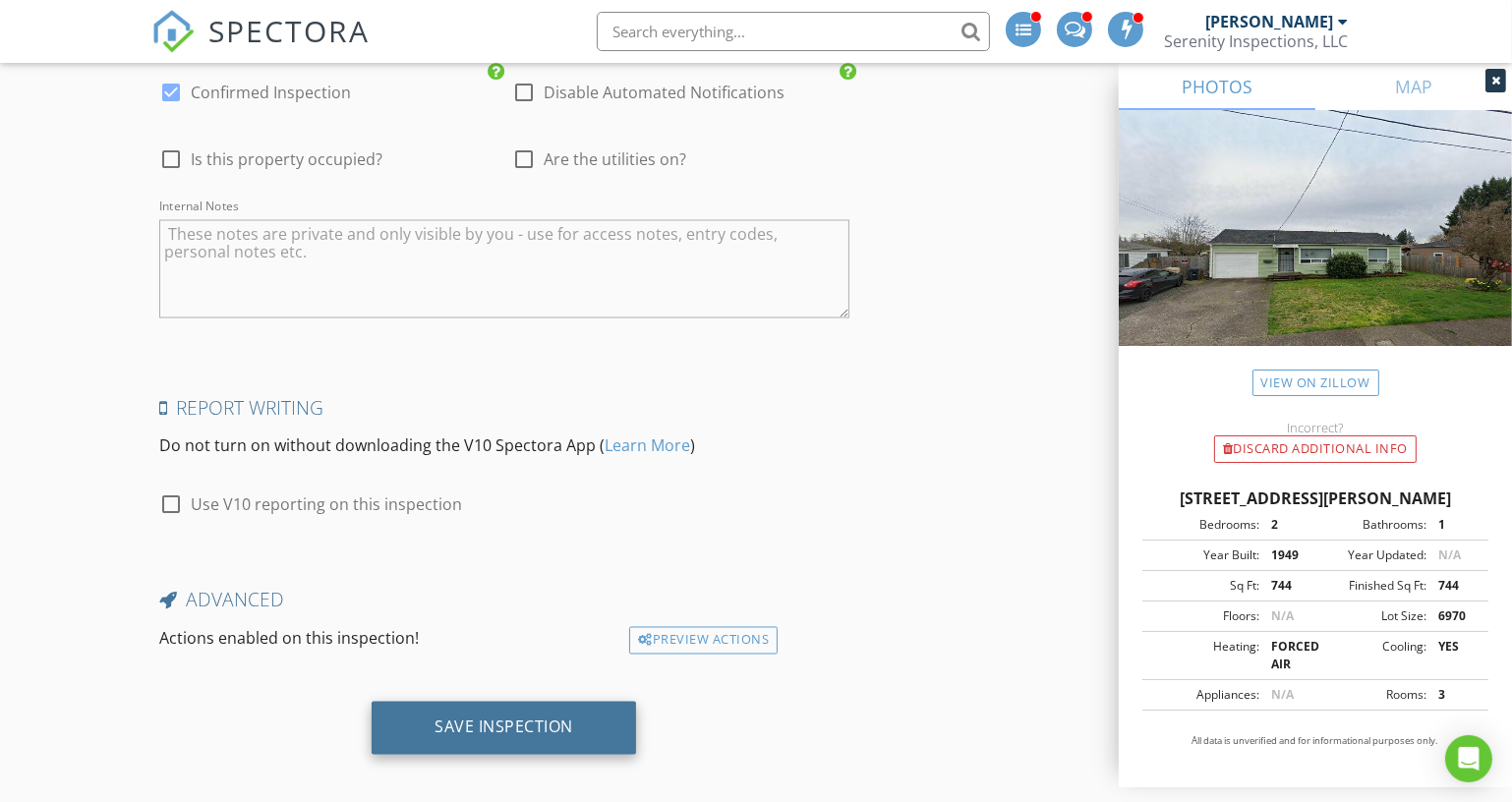 type on "Tom Winkler" 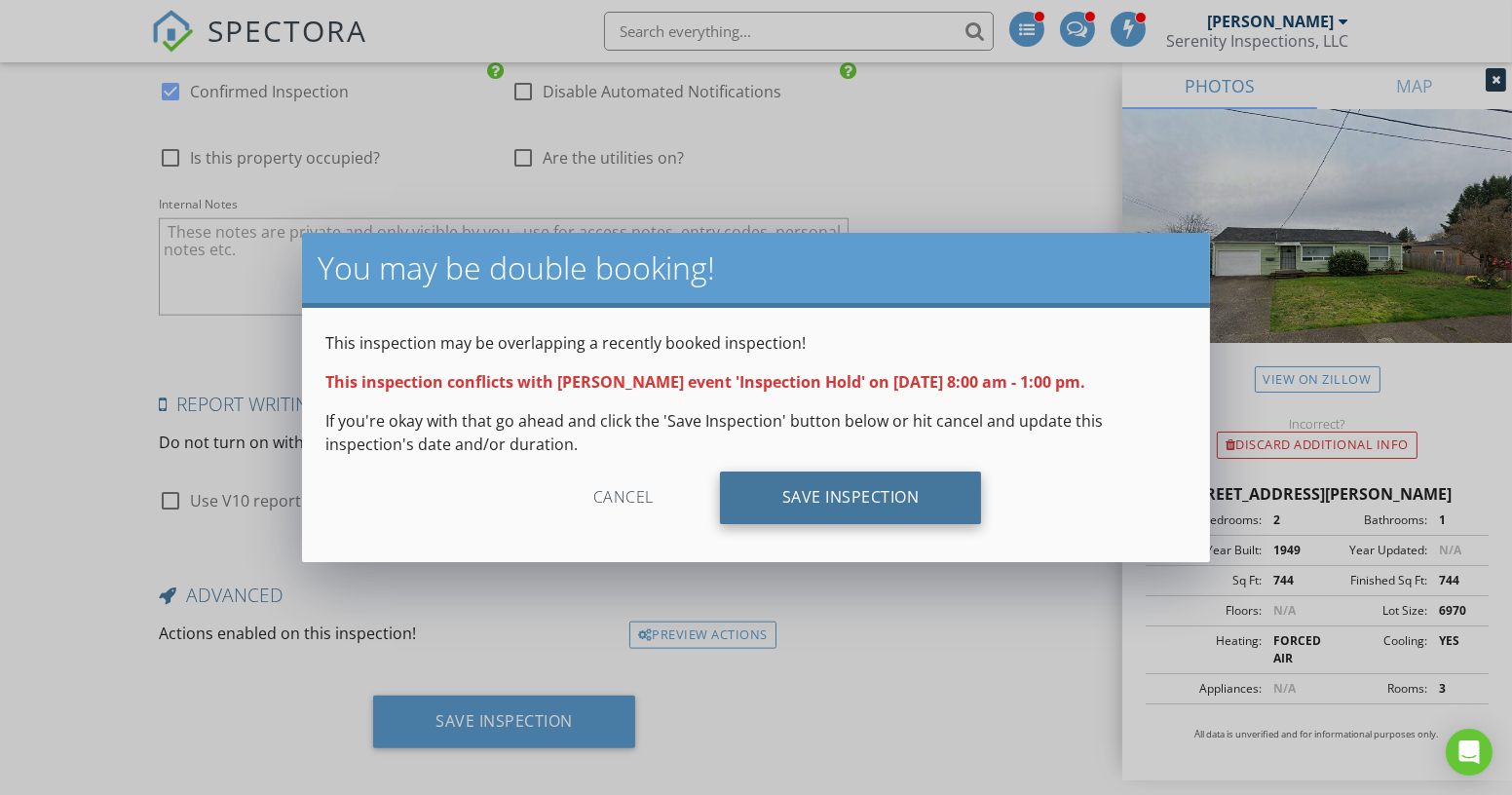 click on "Save Inspection" at bounding box center (850, 498) 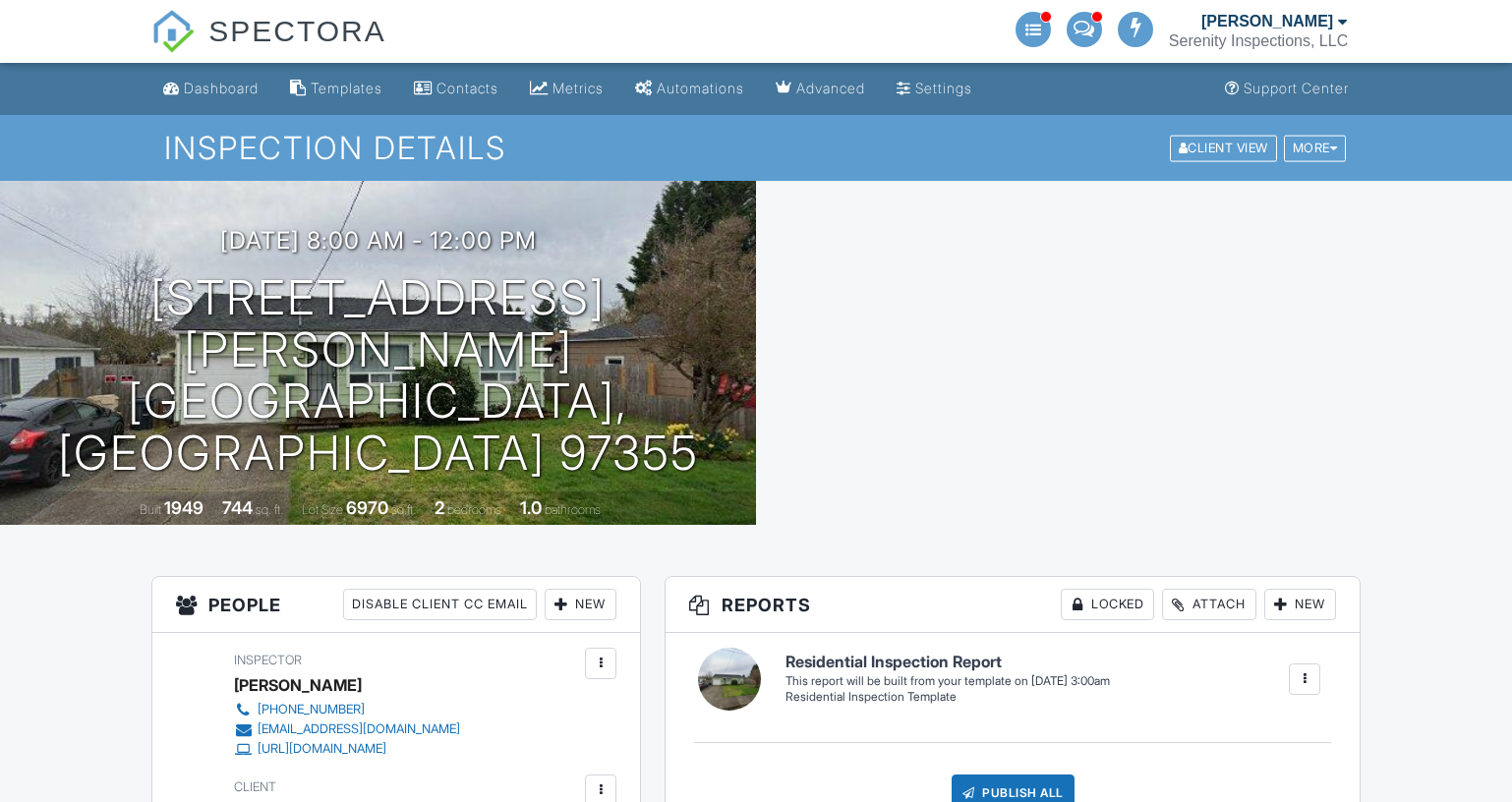 click on "Dashboard
Templates
Contacts
Metrics
Automations
Advanced
Settings
Support Center
Inspection Details
Client View
More
Property Details
Reschedule
Reorder / Copy
Share
Cancel
[GEOGRAPHIC_DATA]
Print Order
Convert to V10
Disable Pass on CC Fees
View Change Log
[DATE]  8:00 am
- 12:00 pm
[STREET_ADDRESS][PERSON_NAME]
[GEOGRAPHIC_DATA], [GEOGRAPHIC_DATA] 97355
Built
1949
744
sq. ft.
Lot Size
6970
sq.ft.
2
bedrooms
1.0
bathrooms
All emails and texts are disabled for this inspection!
All emails and texts have been disabled for this inspection. This may have happened due to someone manually disabling them or this inspection being unconfirmed when it was scheduled. To re-enable emails and texts for this inspection, click the button below." at bounding box center [756, 1353] 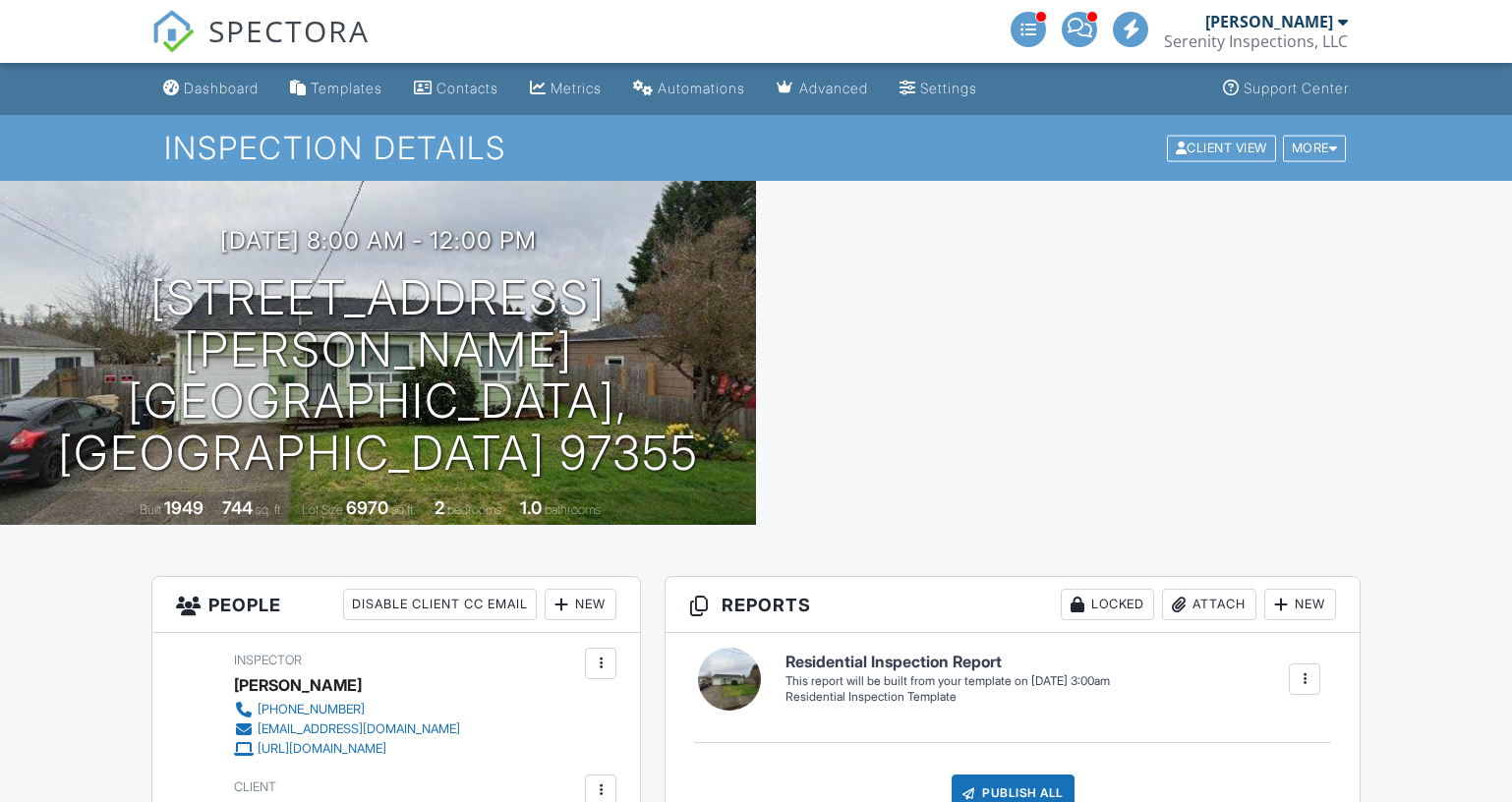 scroll, scrollTop: 0, scrollLeft: 0, axis: both 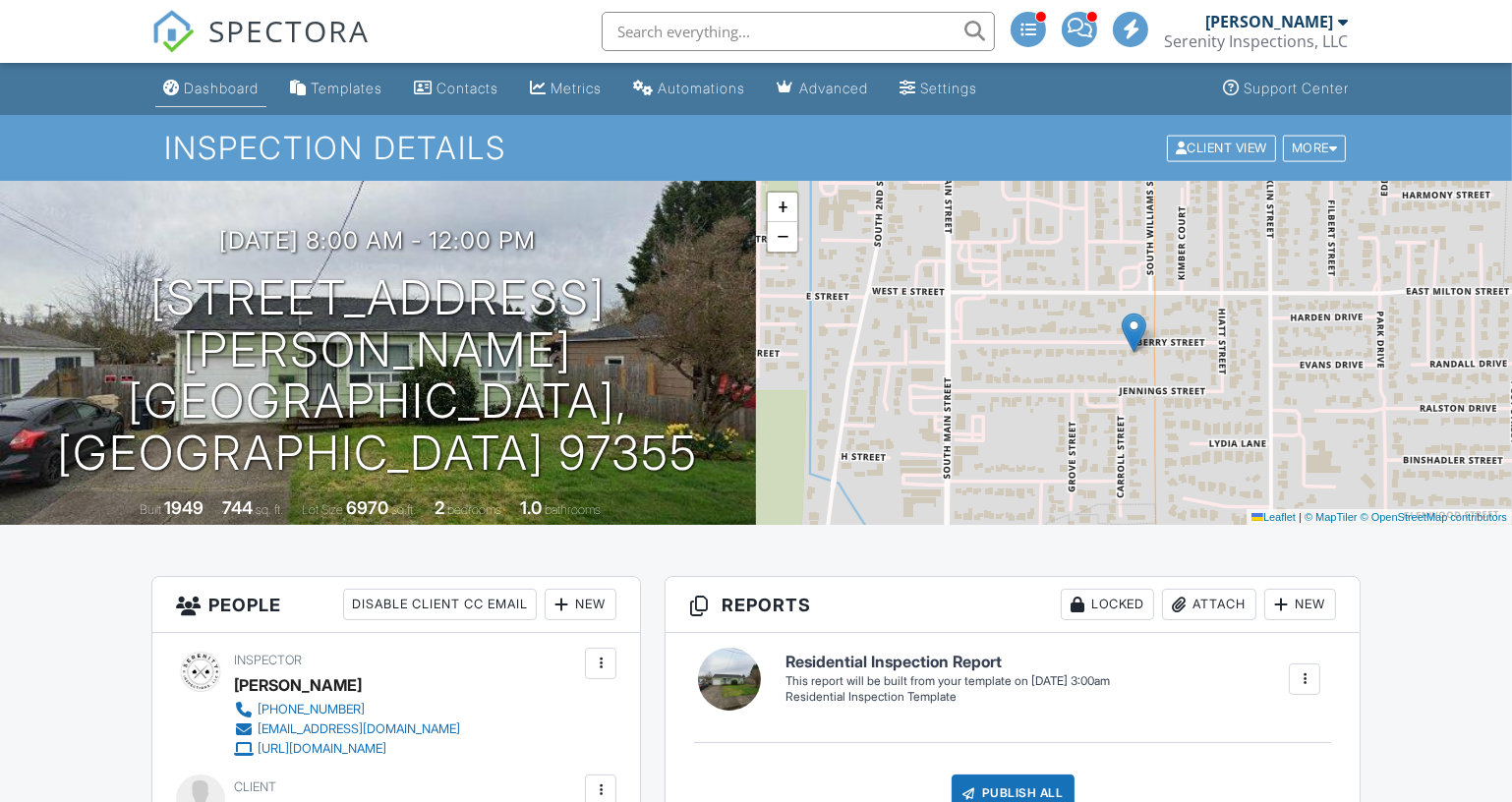 click on "Dashboard" at bounding box center [221, 87] 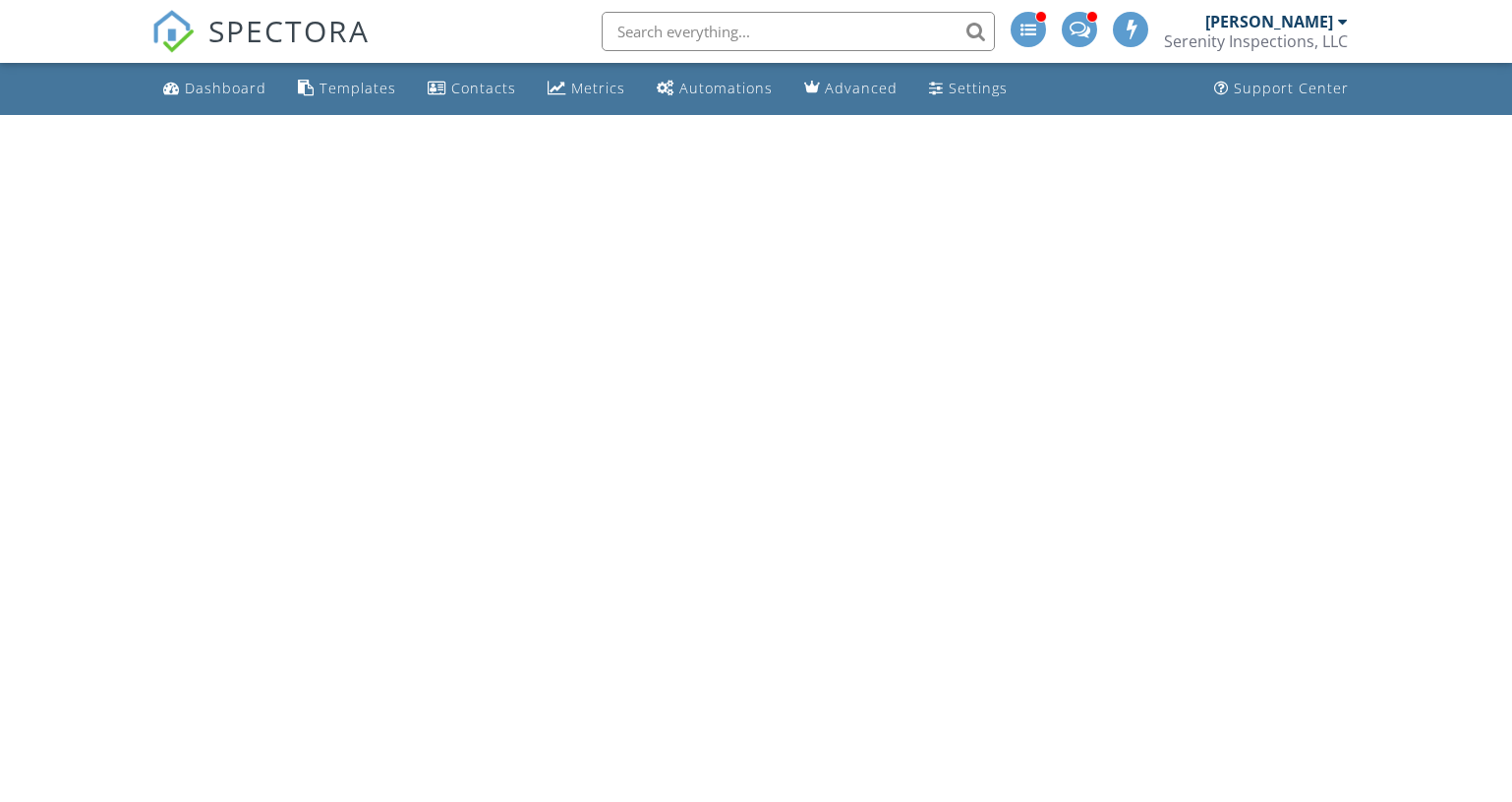 scroll, scrollTop: 0, scrollLeft: 0, axis: both 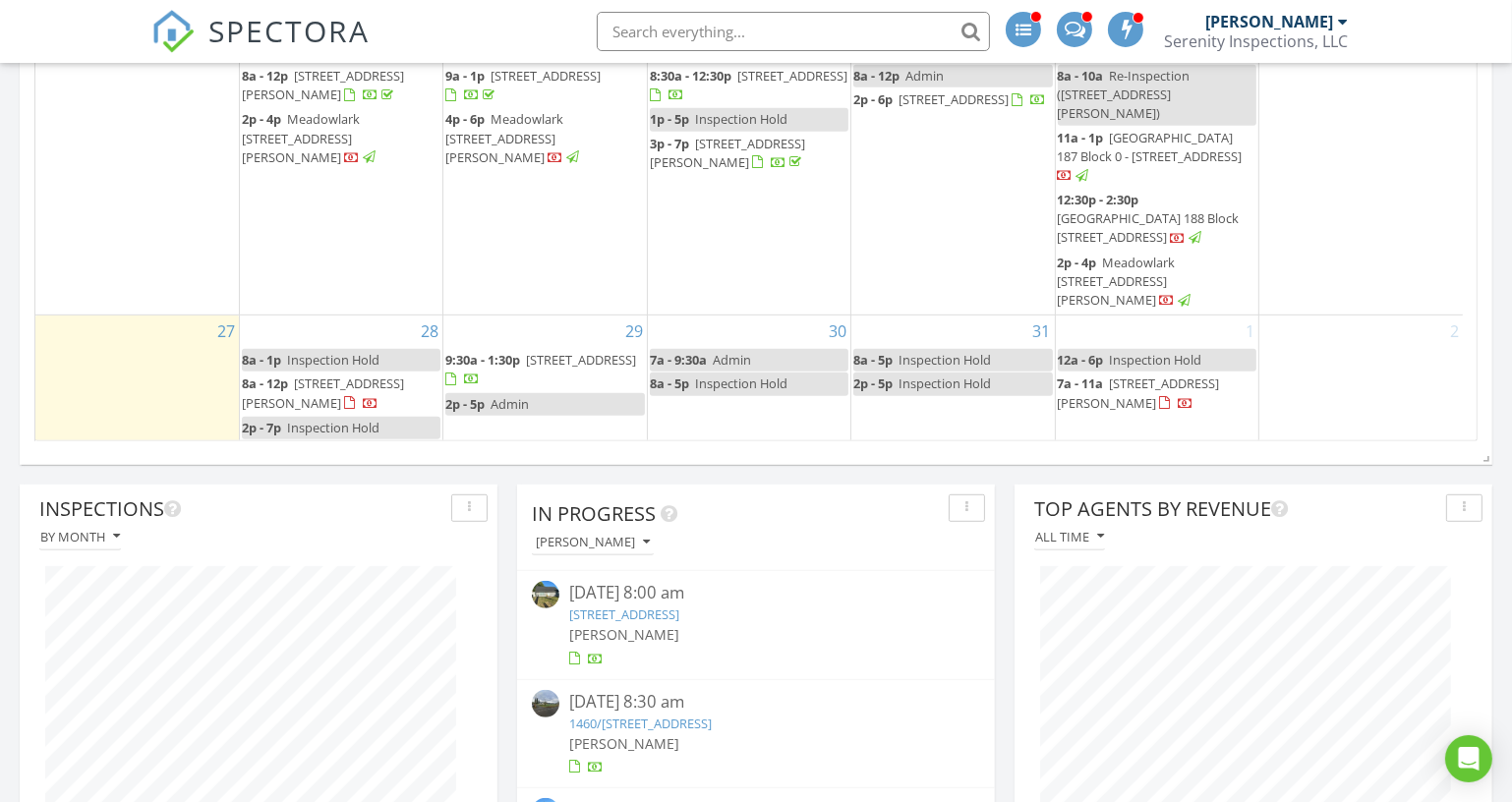 click on "28
8a - 1p
Inspection Hold
8a - 12p
284 Berry St, Lebanon 97355
2p - 7p
Inspection Hold" at bounding box center [341, 378] 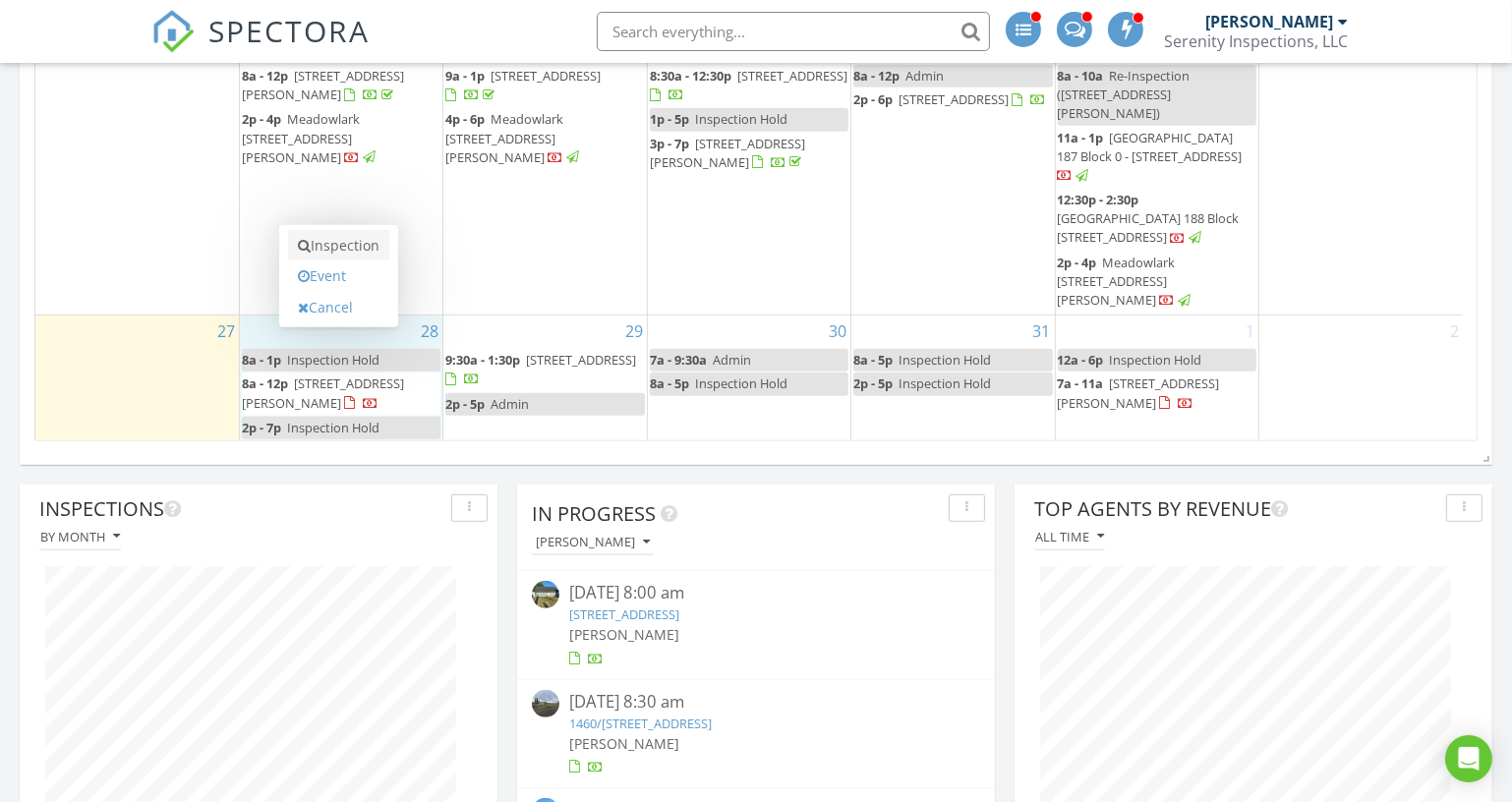 click on "Inspection" at bounding box center [338, 246] 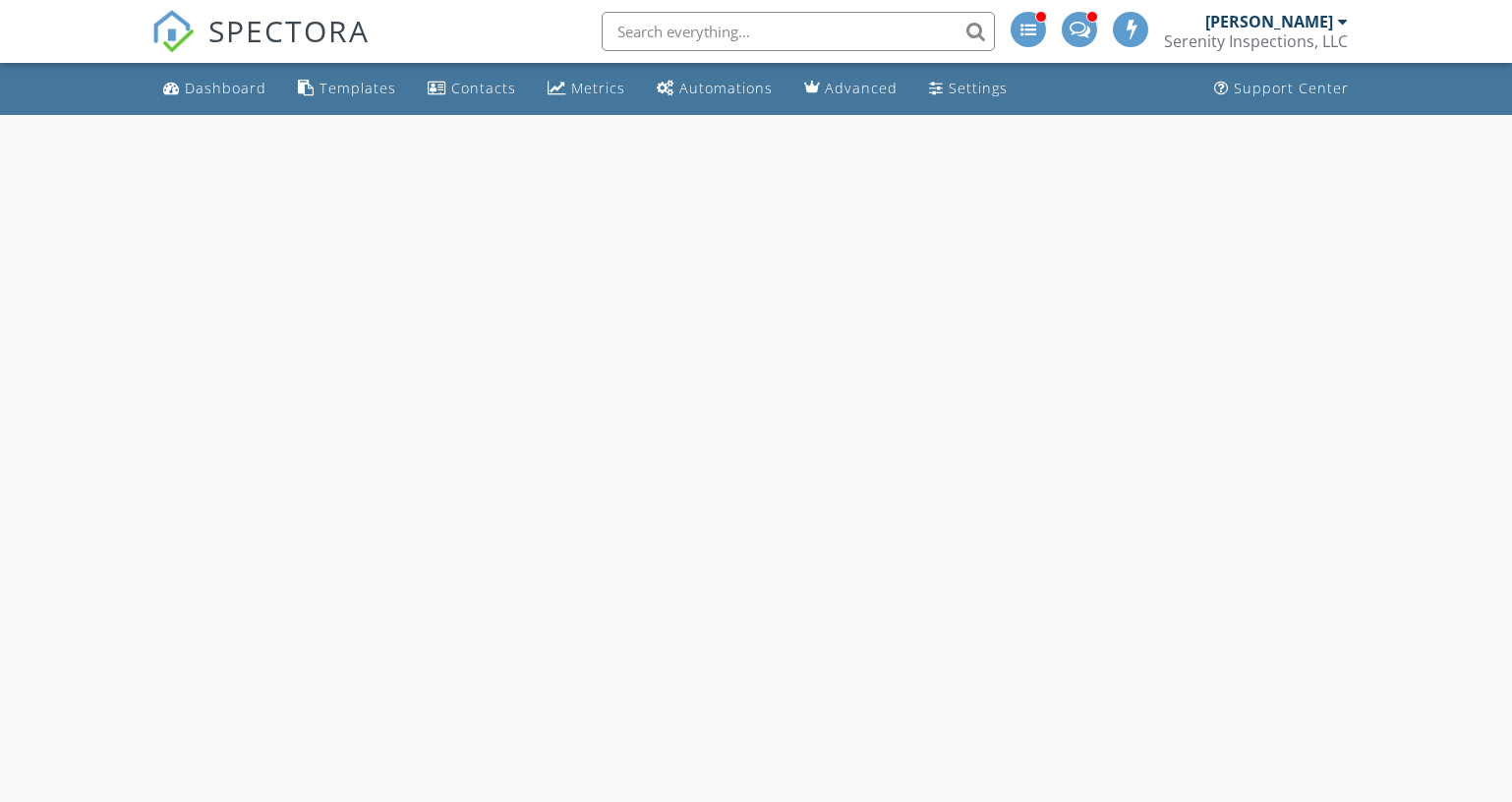 scroll, scrollTop: 0, scrollLeft: 0, axis: both 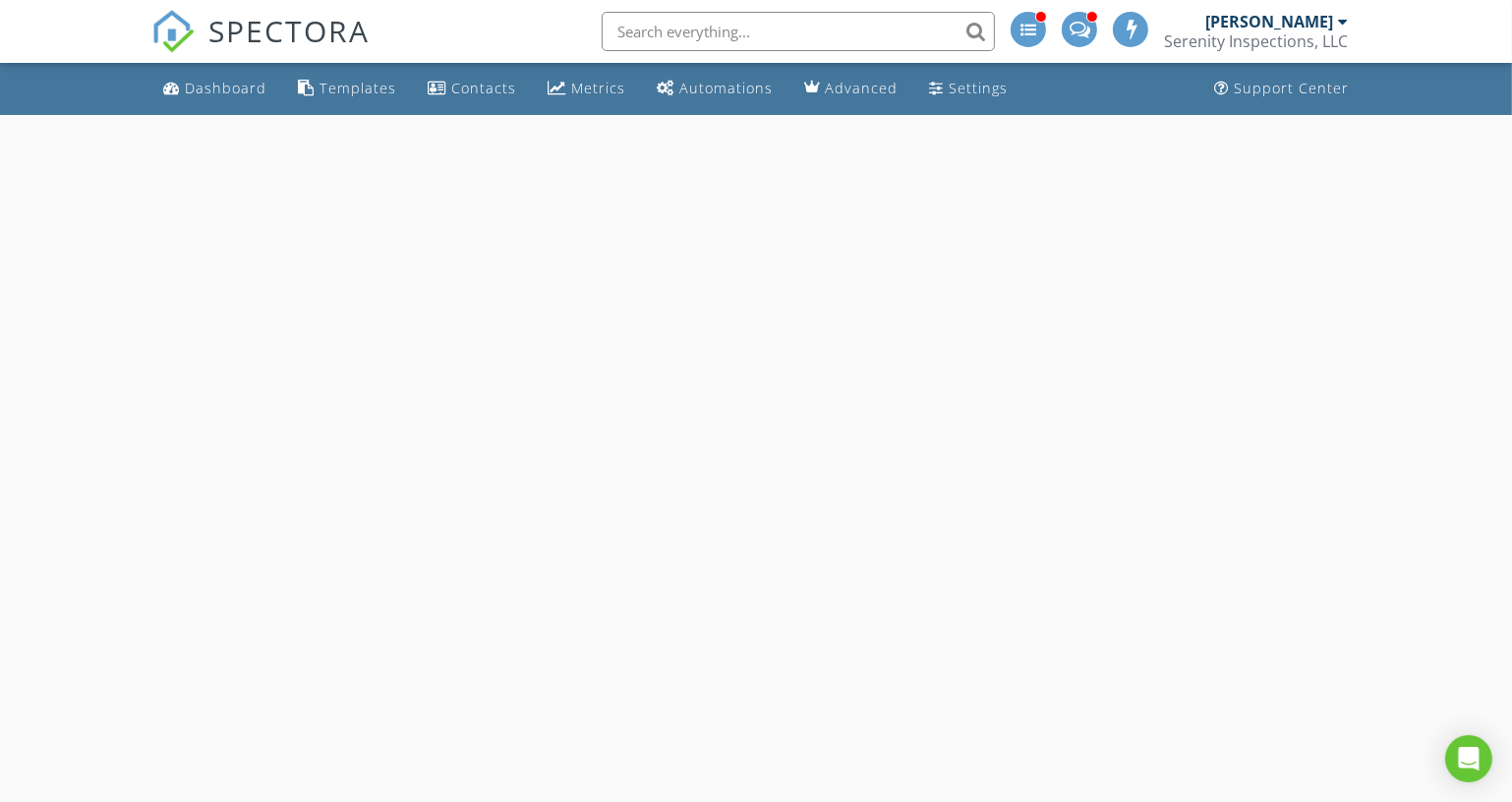 select on "6" 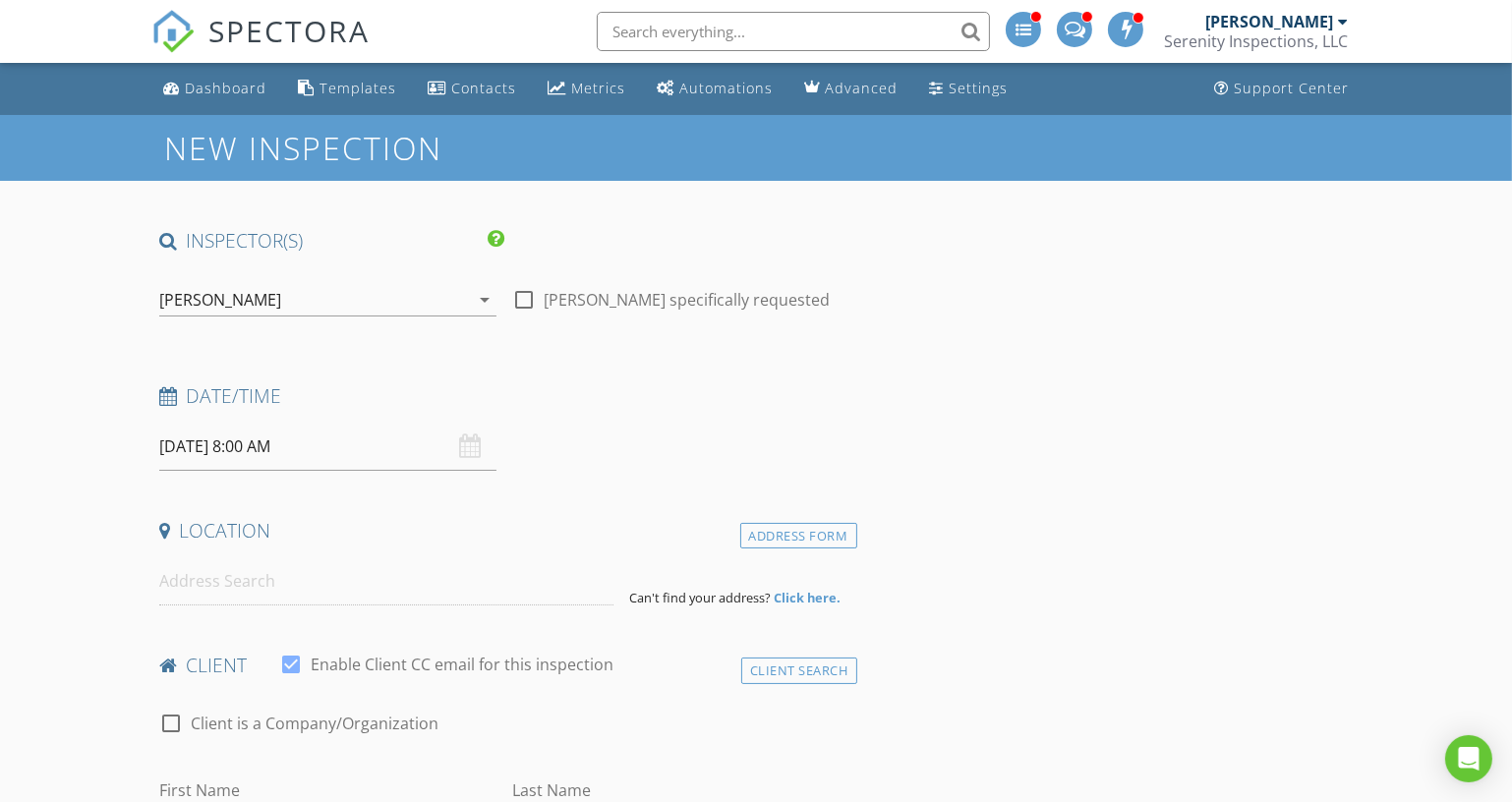 click on "[DATE] 8:00 AM" at bounding box center (327, 446) 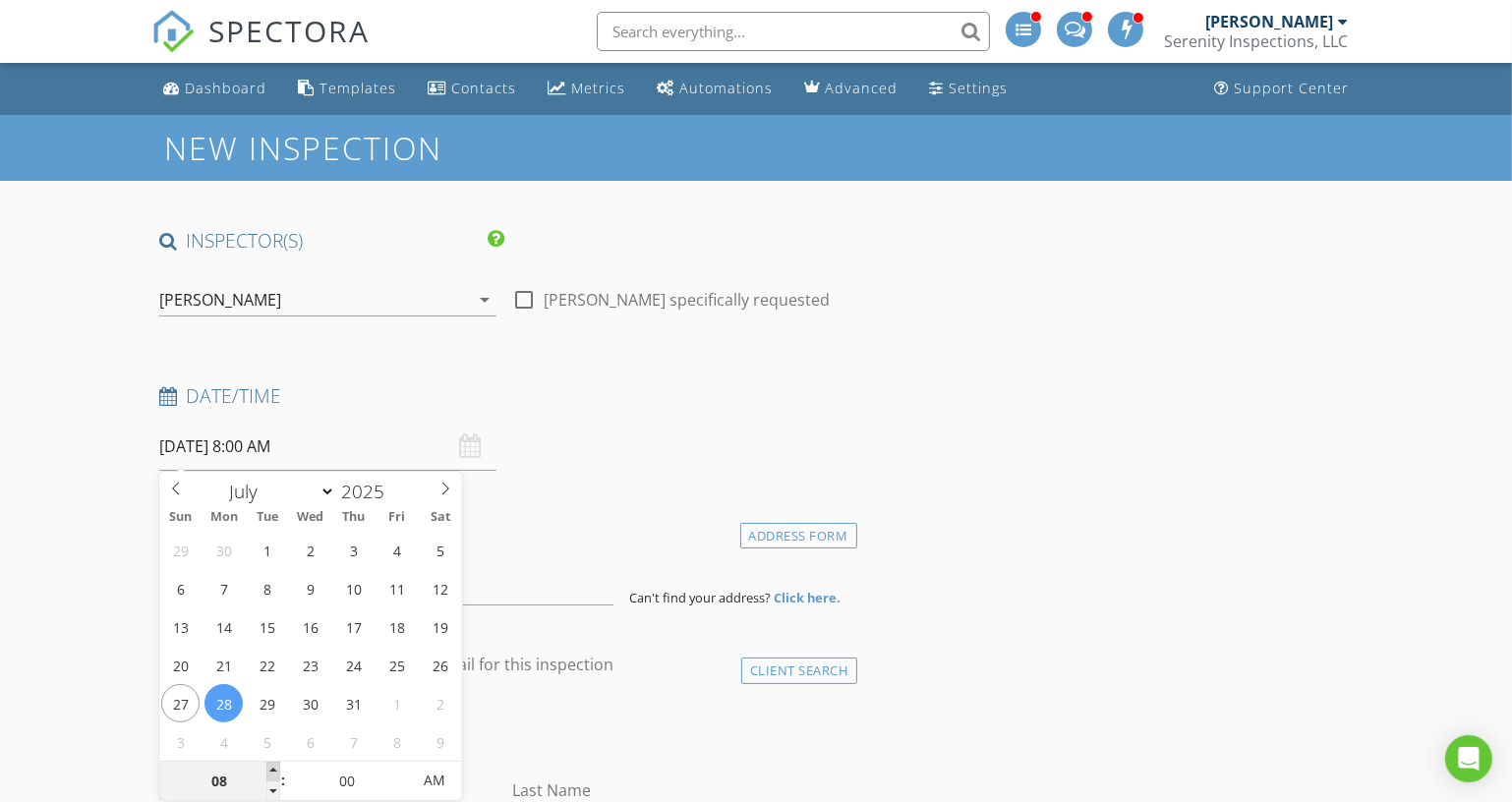 type on "09" 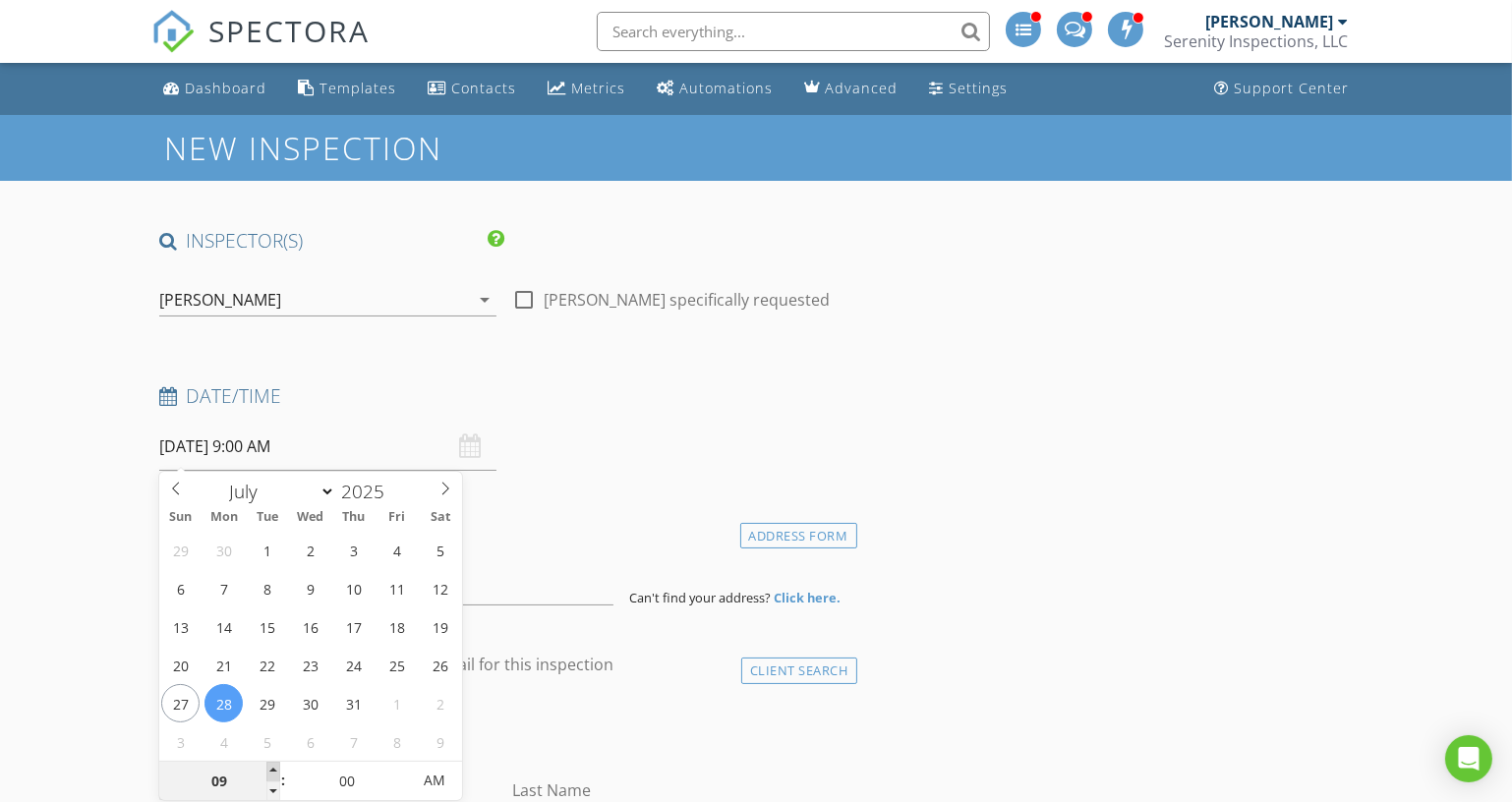click at bounding box center [273, 772] 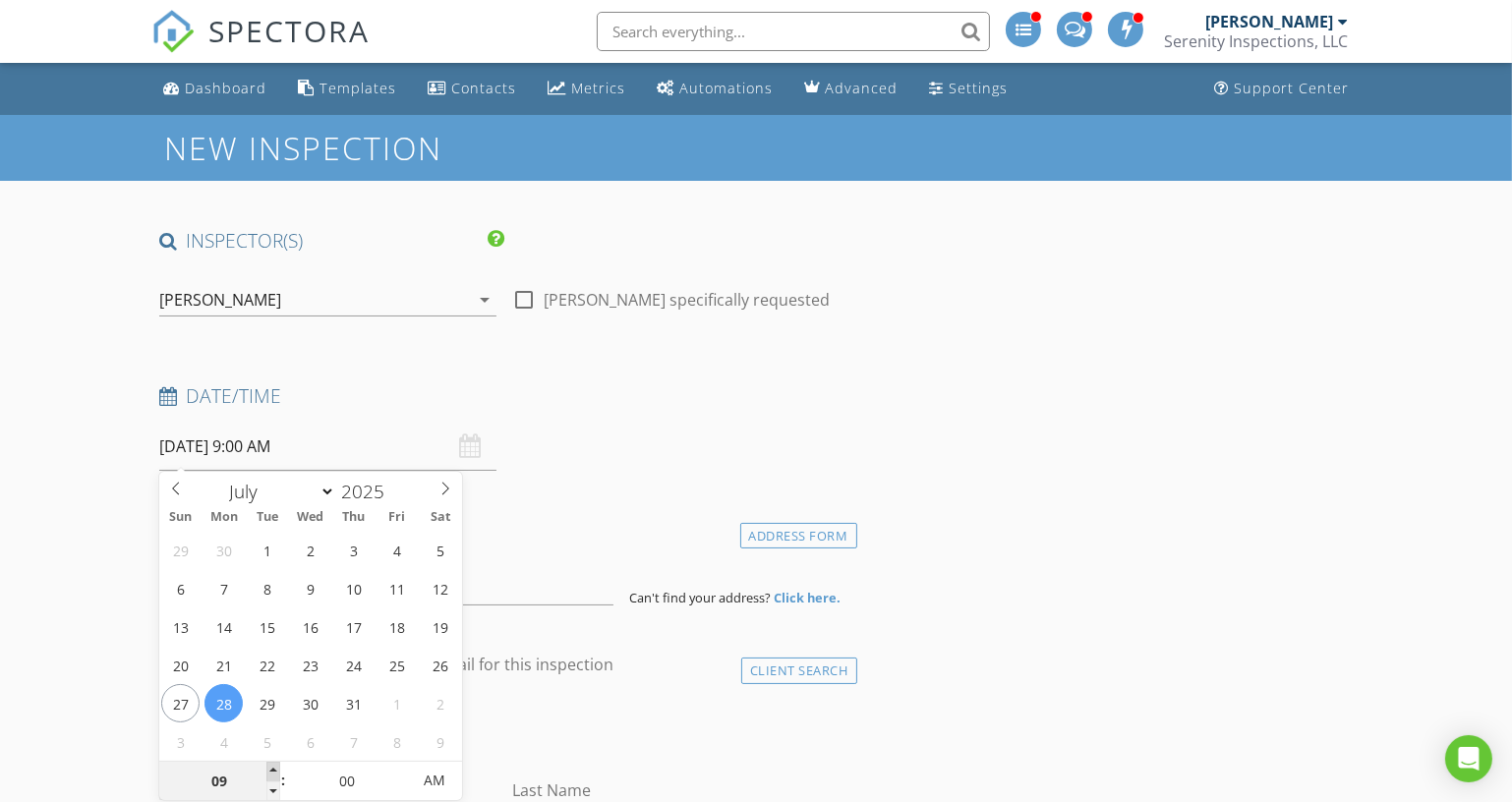 type on "10" 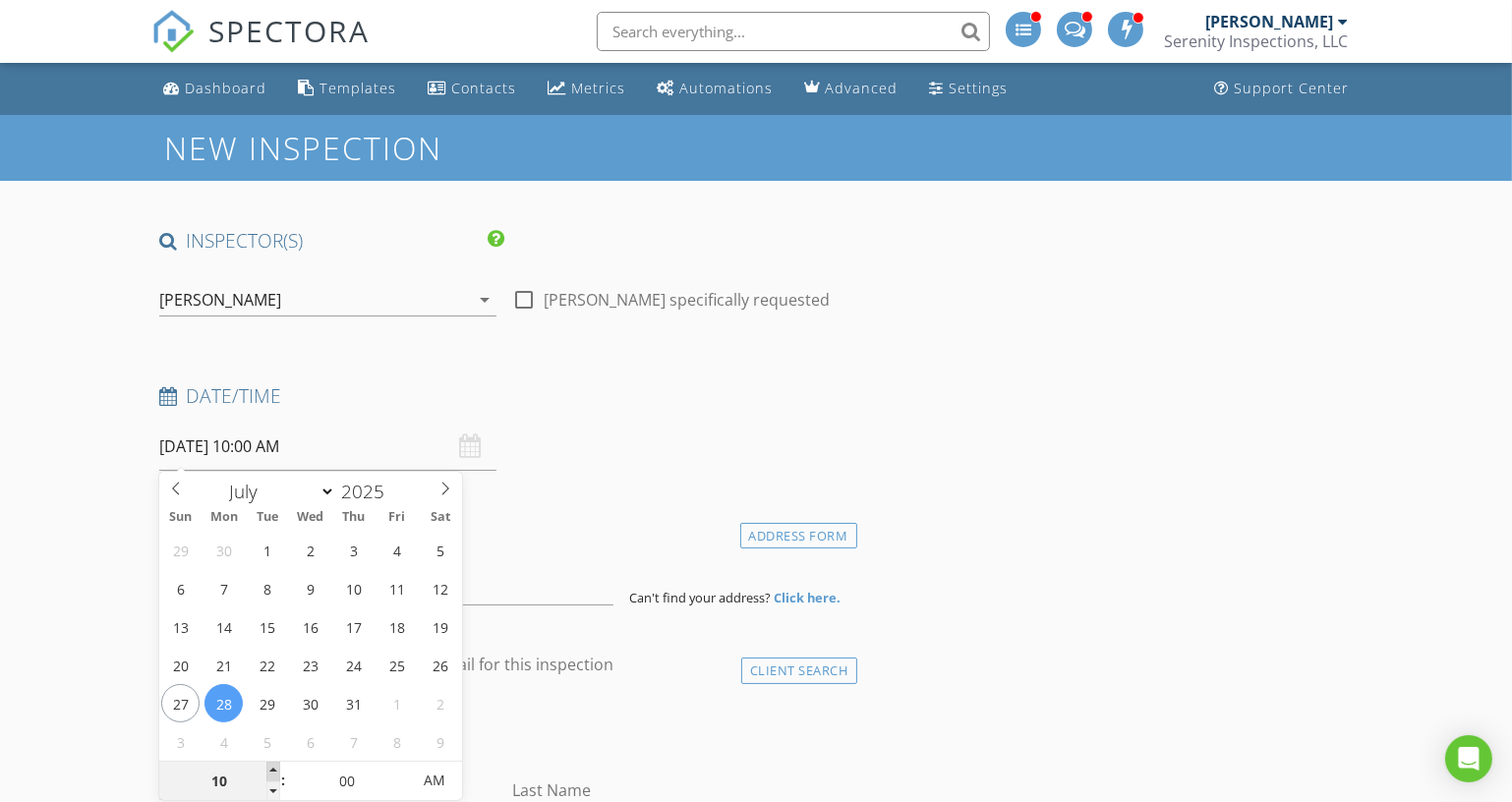 click at bounding box center (273, 772) 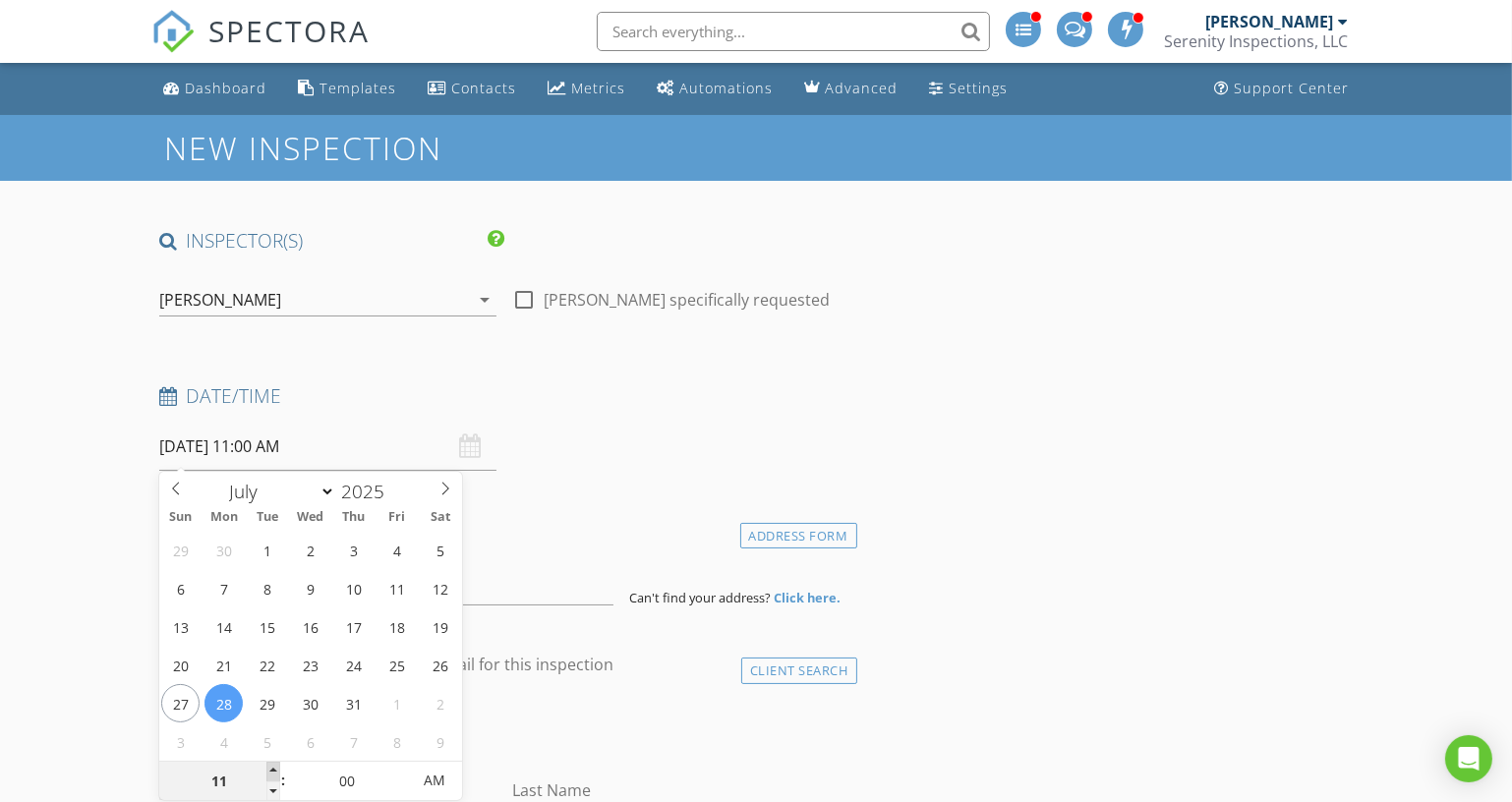 click at bounding box center (273, 772) 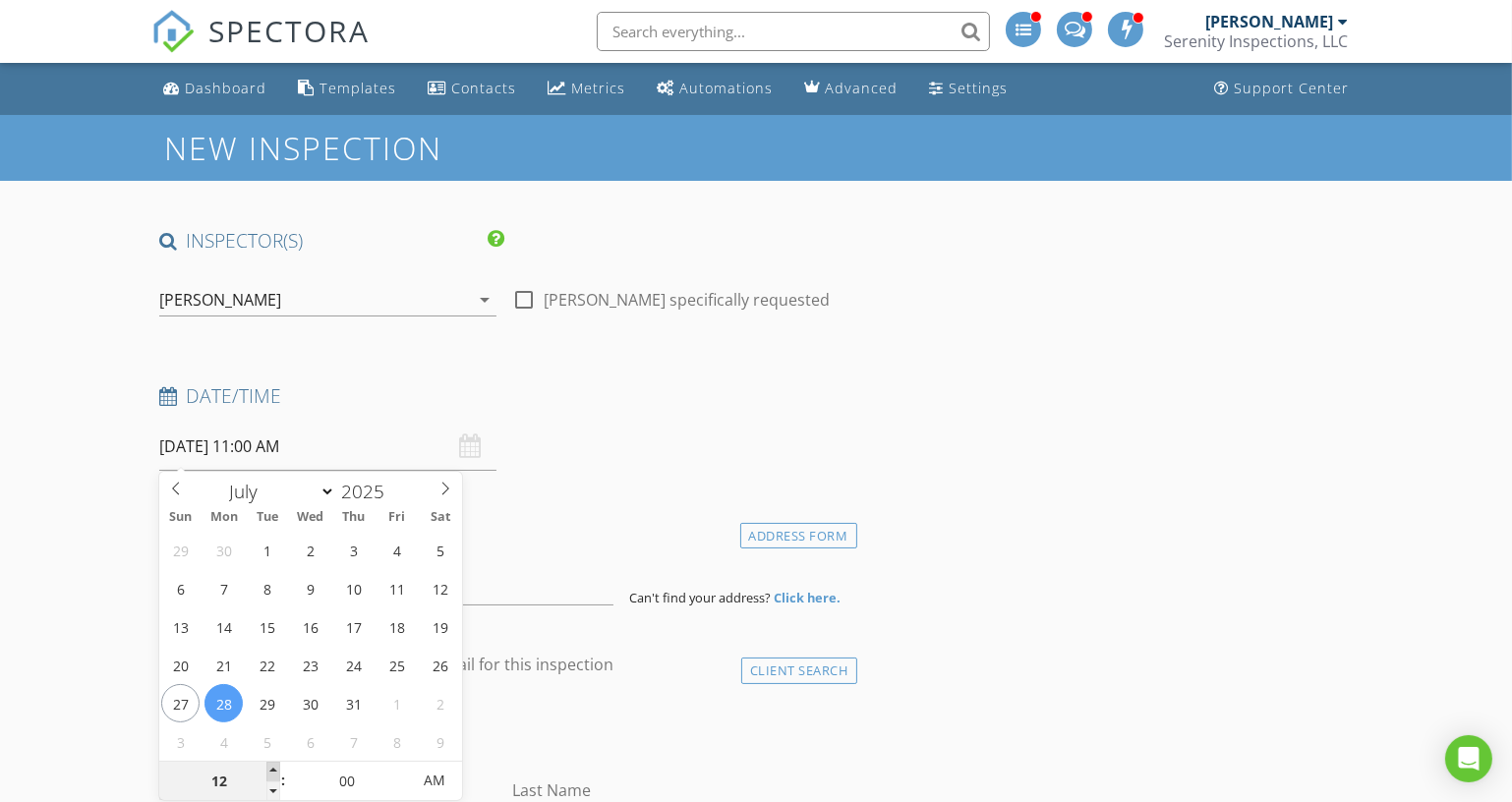 type on "[DATE] 12:00 PM" 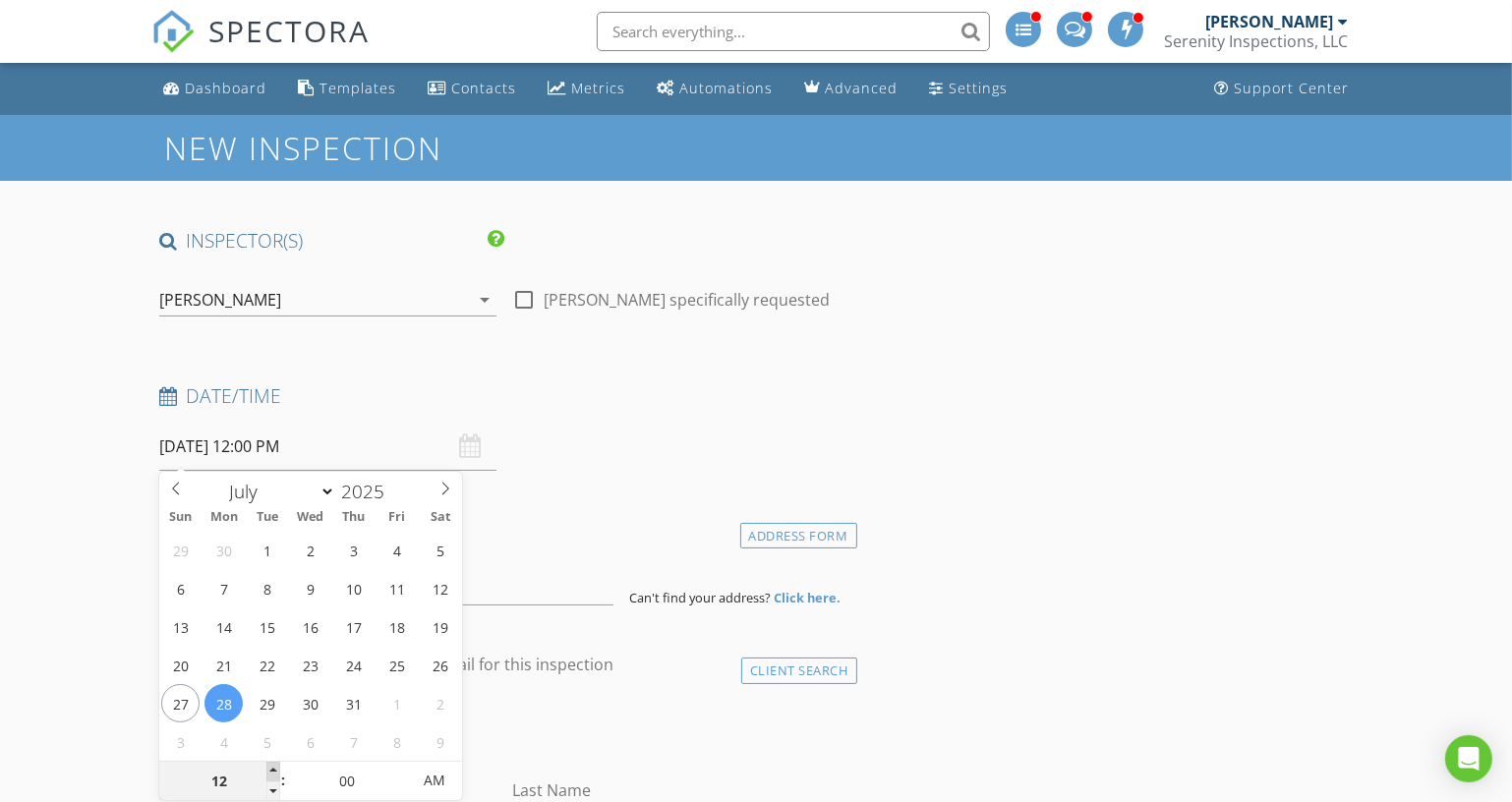 click at bounding box center (273, 772) 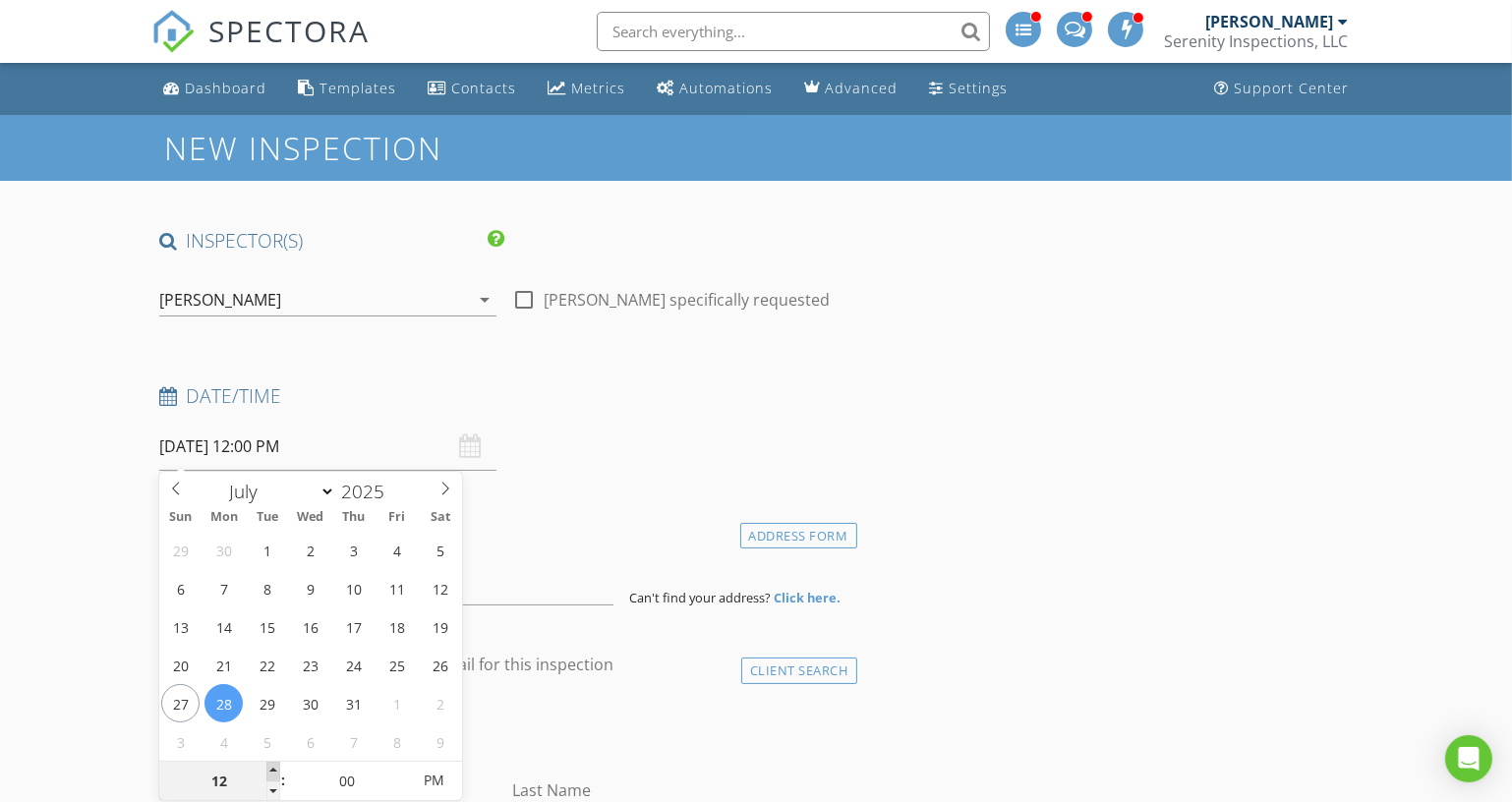 type on "01" 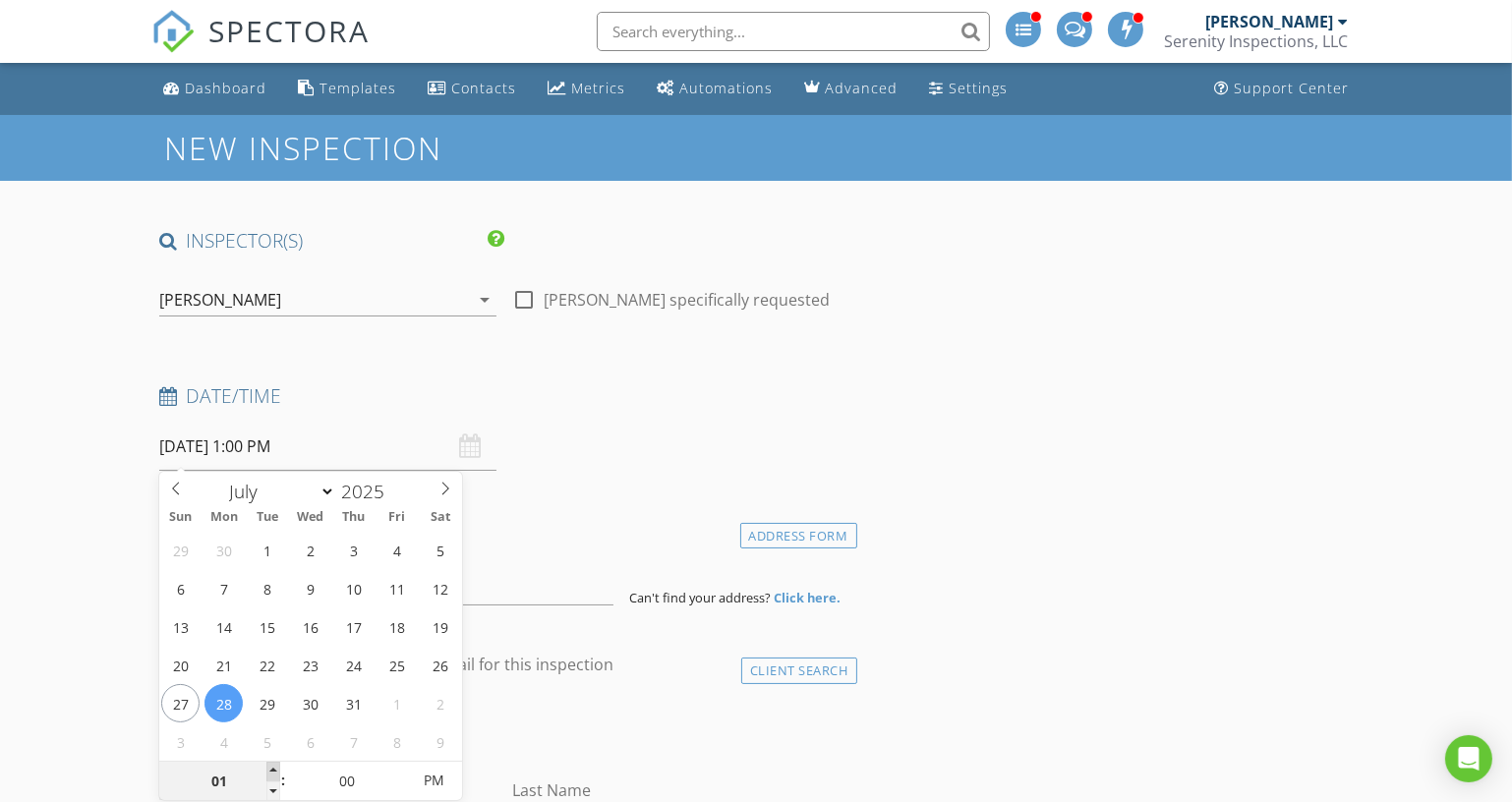 click at bounding box center [273, 772] 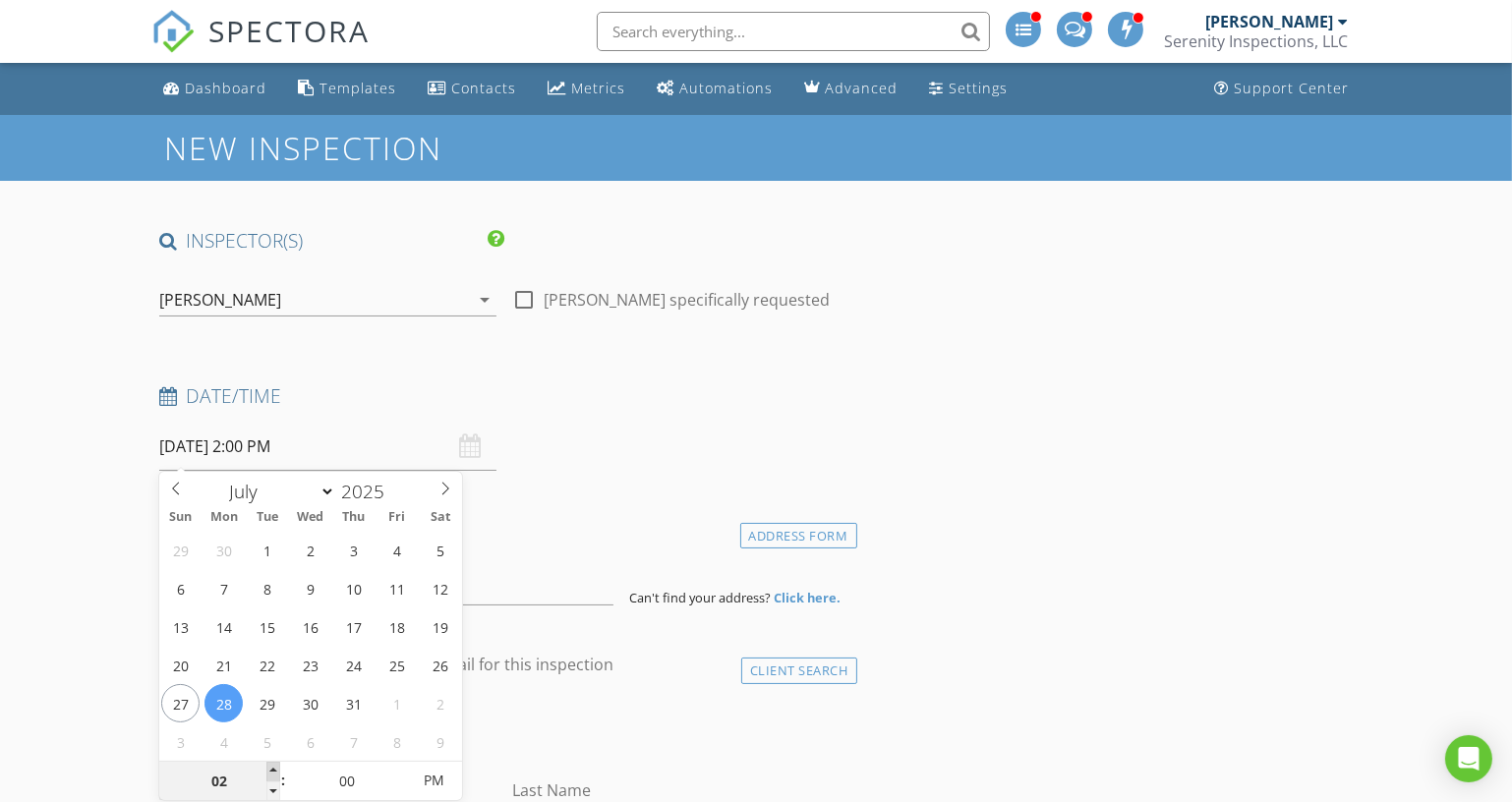 click at bounding box center (273, 772) 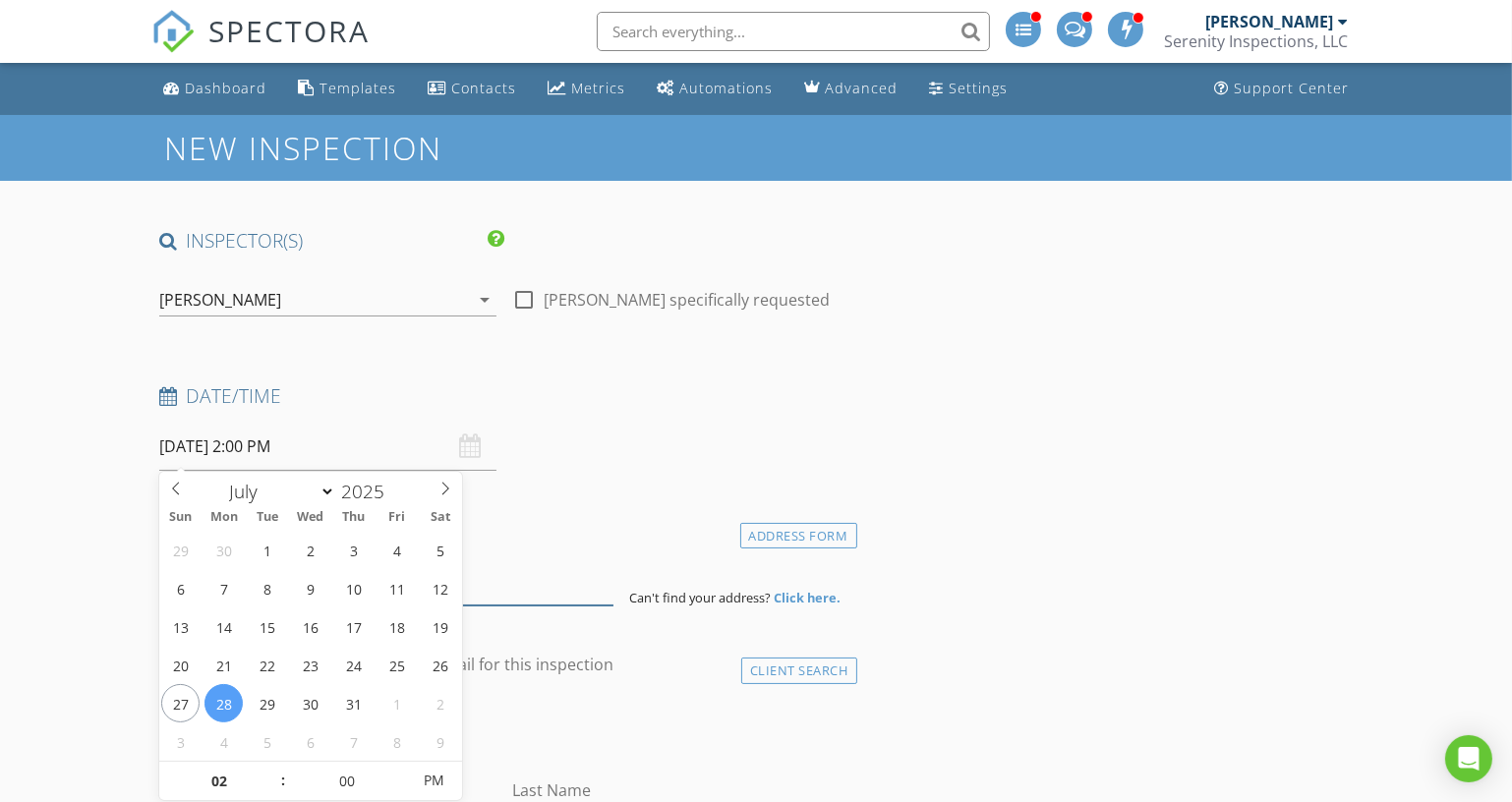 click at bounding box center [386, 581] 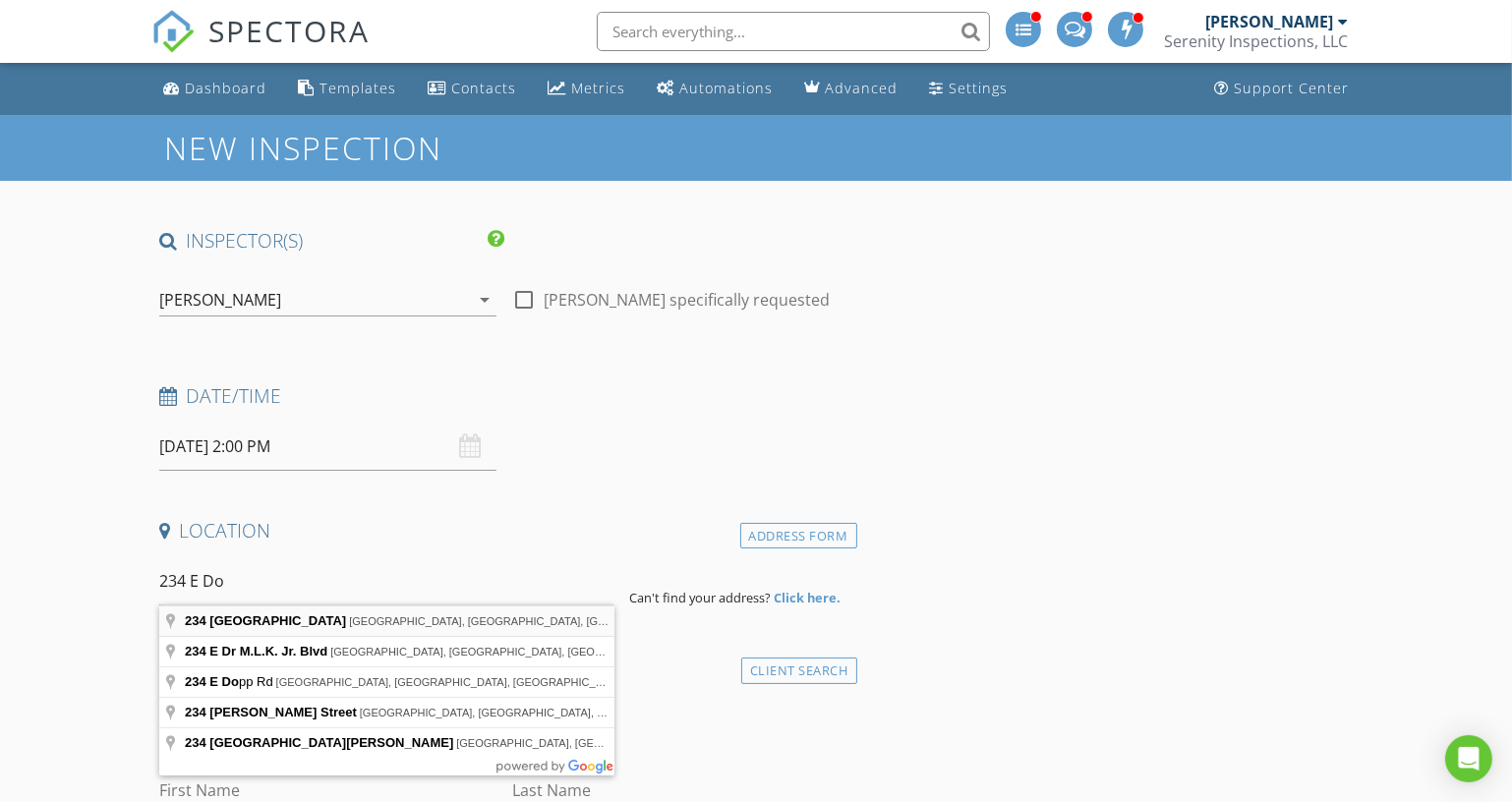 type on "[STREET_ADDRESS]" 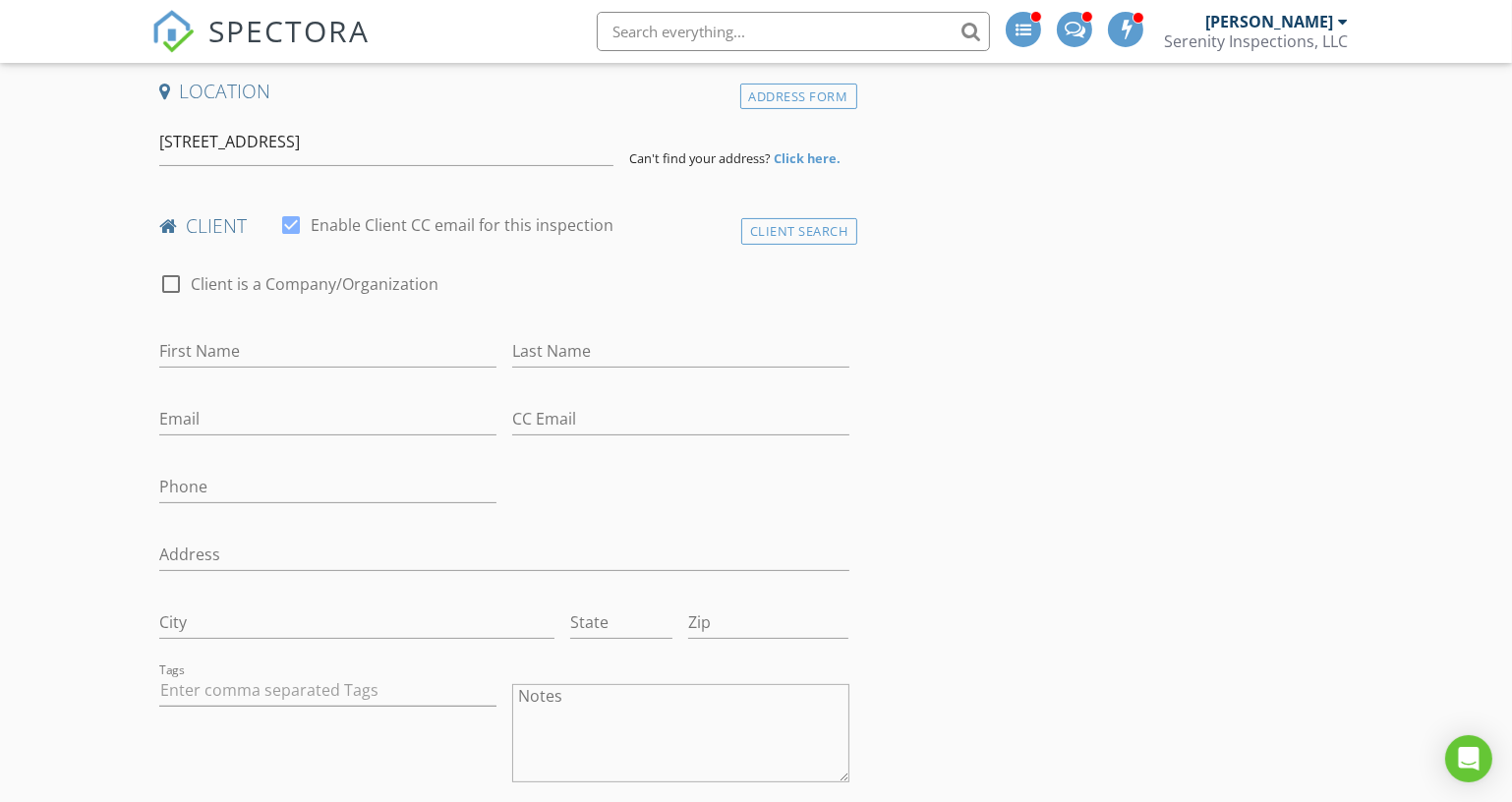 scroll, scrollTop: 536, scrollLeft: 0, axis: vertical 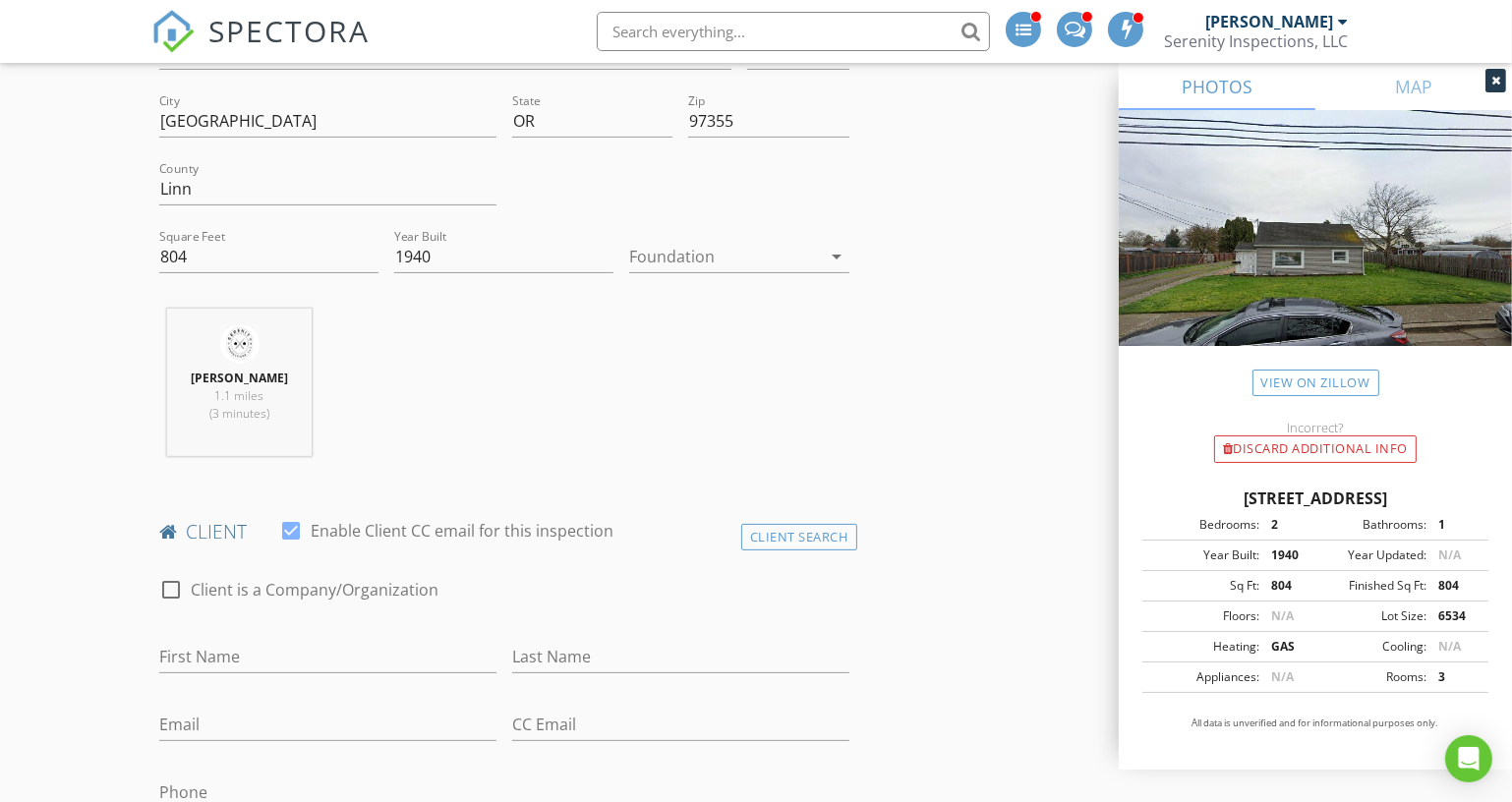 click on "[PERSON_NAME]     1.1 miles     (3 minutes)" at bounding box center [504, 390] 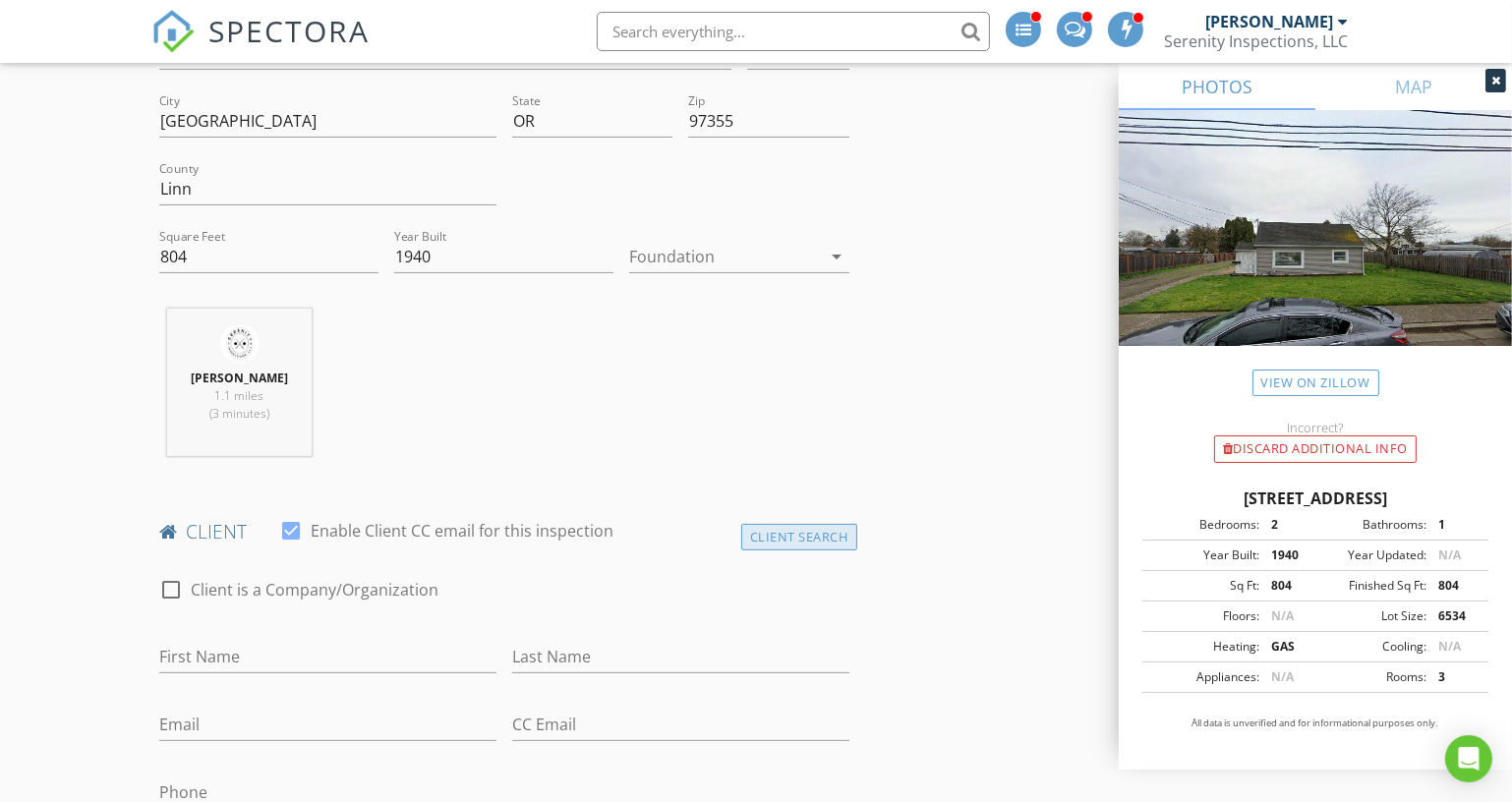 click on "Client Search" at bounding box center [799, 537] 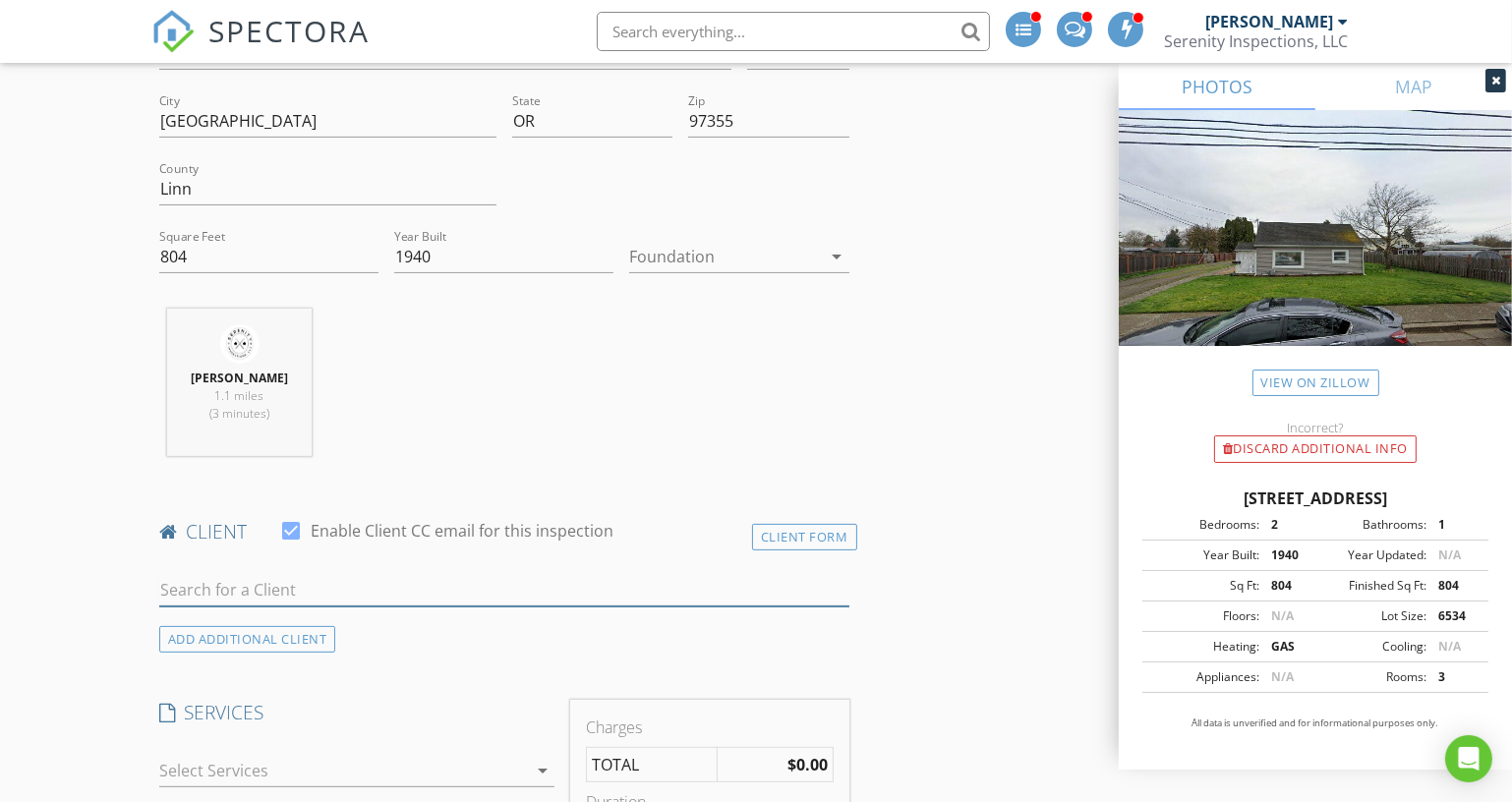 click at bounding box center [504, 590] 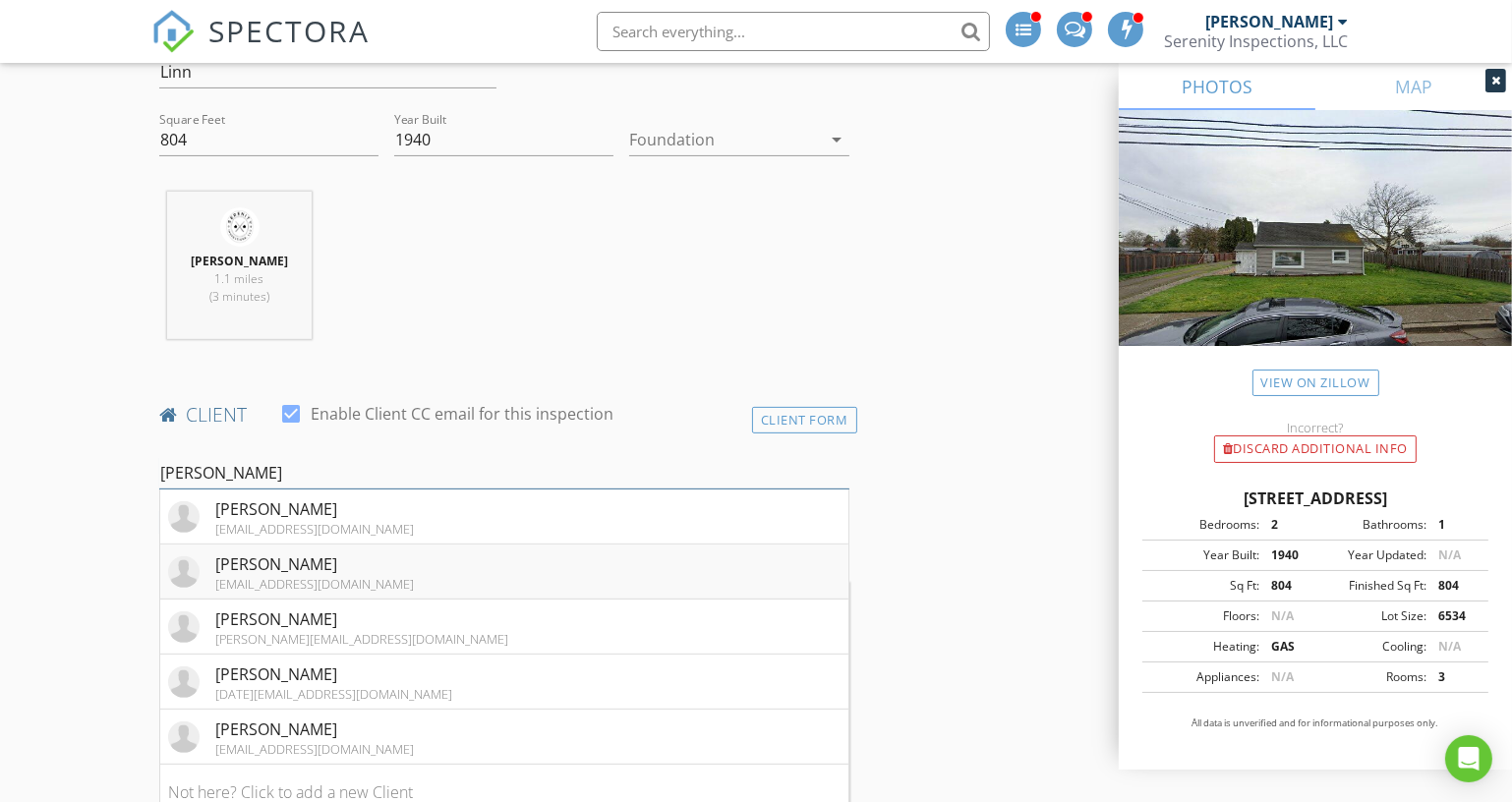 scroll, scrollTop: 715, scrollLeft: 0, axis: vertical 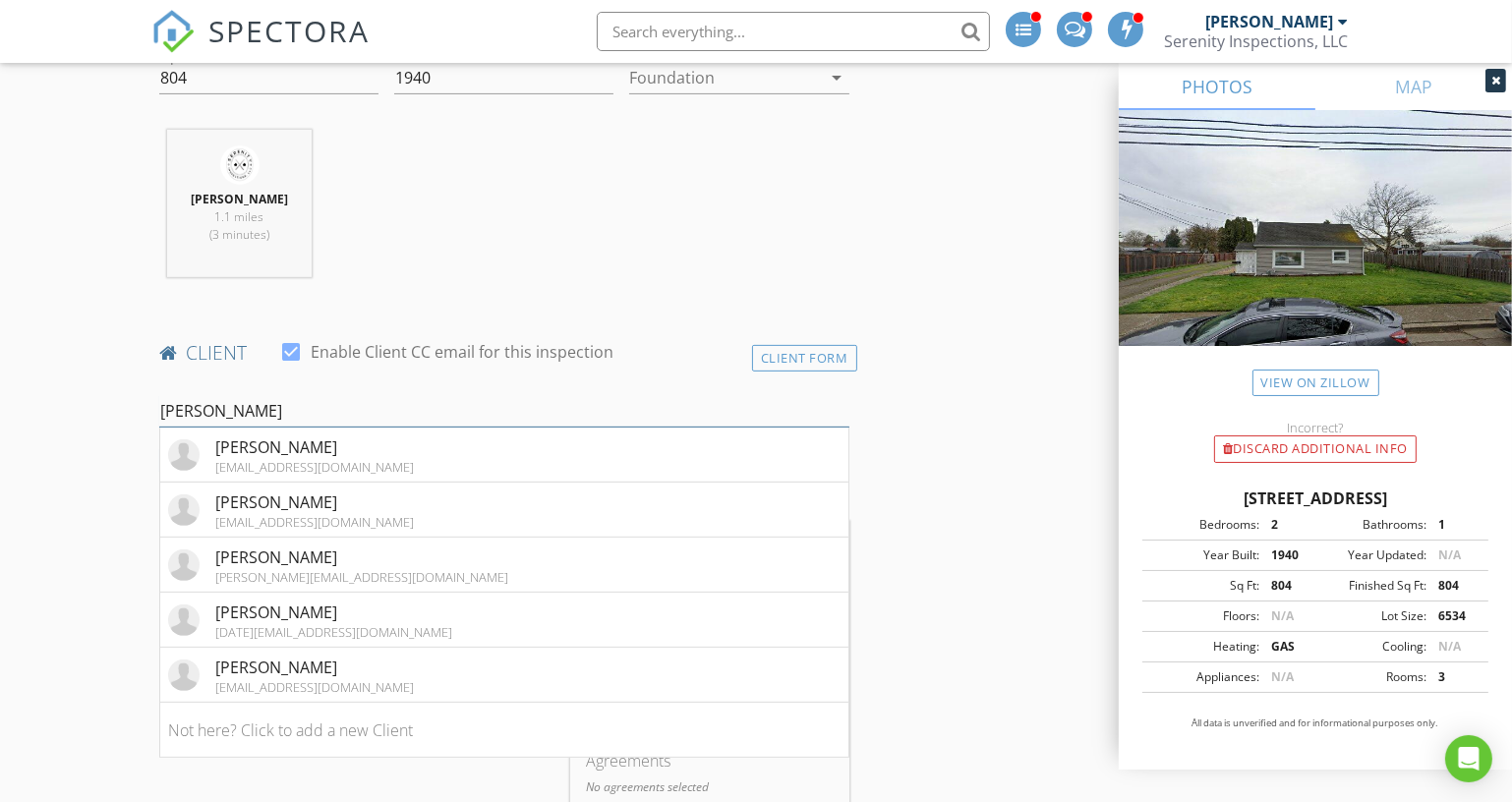click on "[PERSON_NAME]" at bounding box center (504, 411) 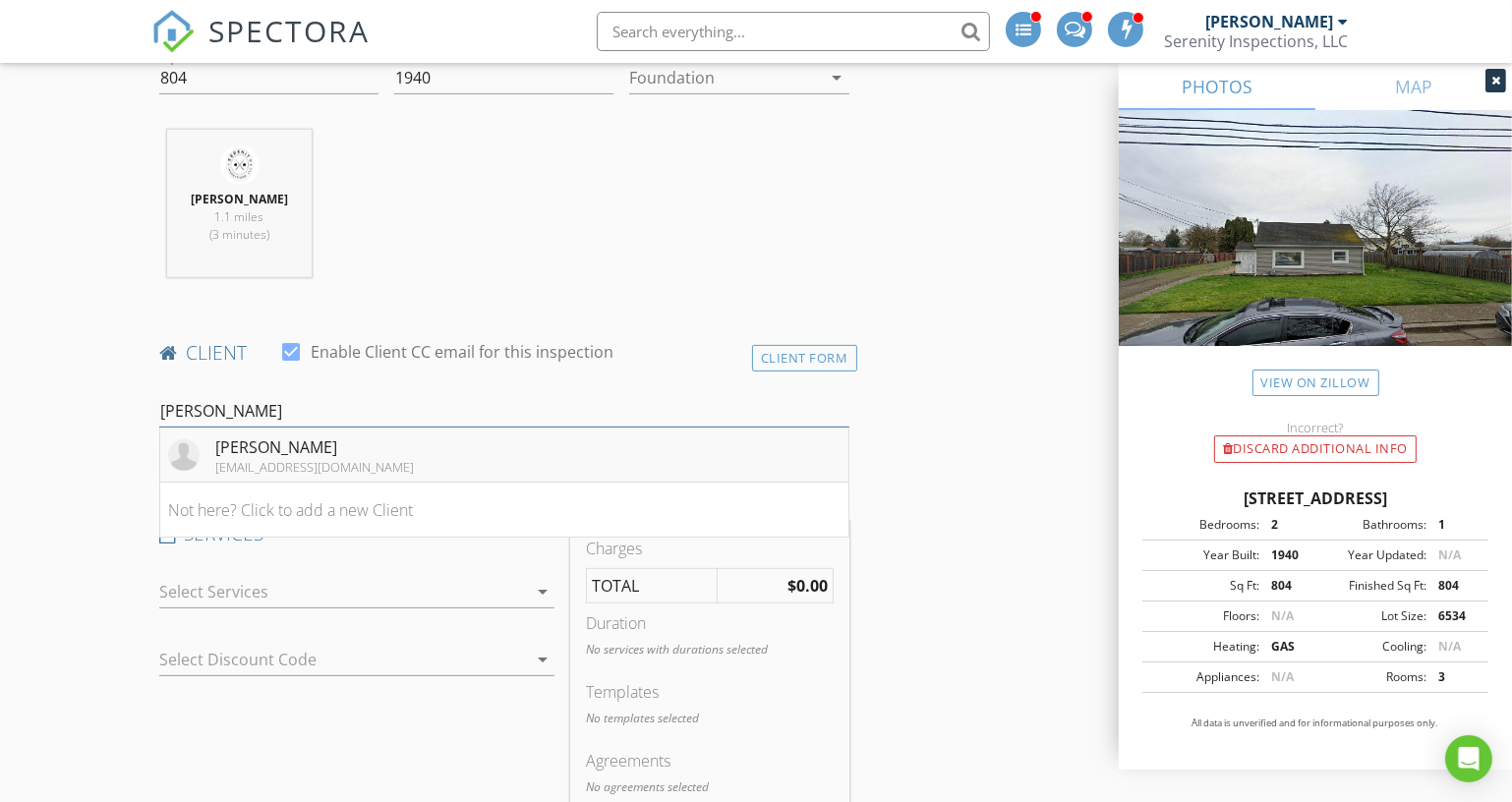 type on "[PERSON_NAME]" 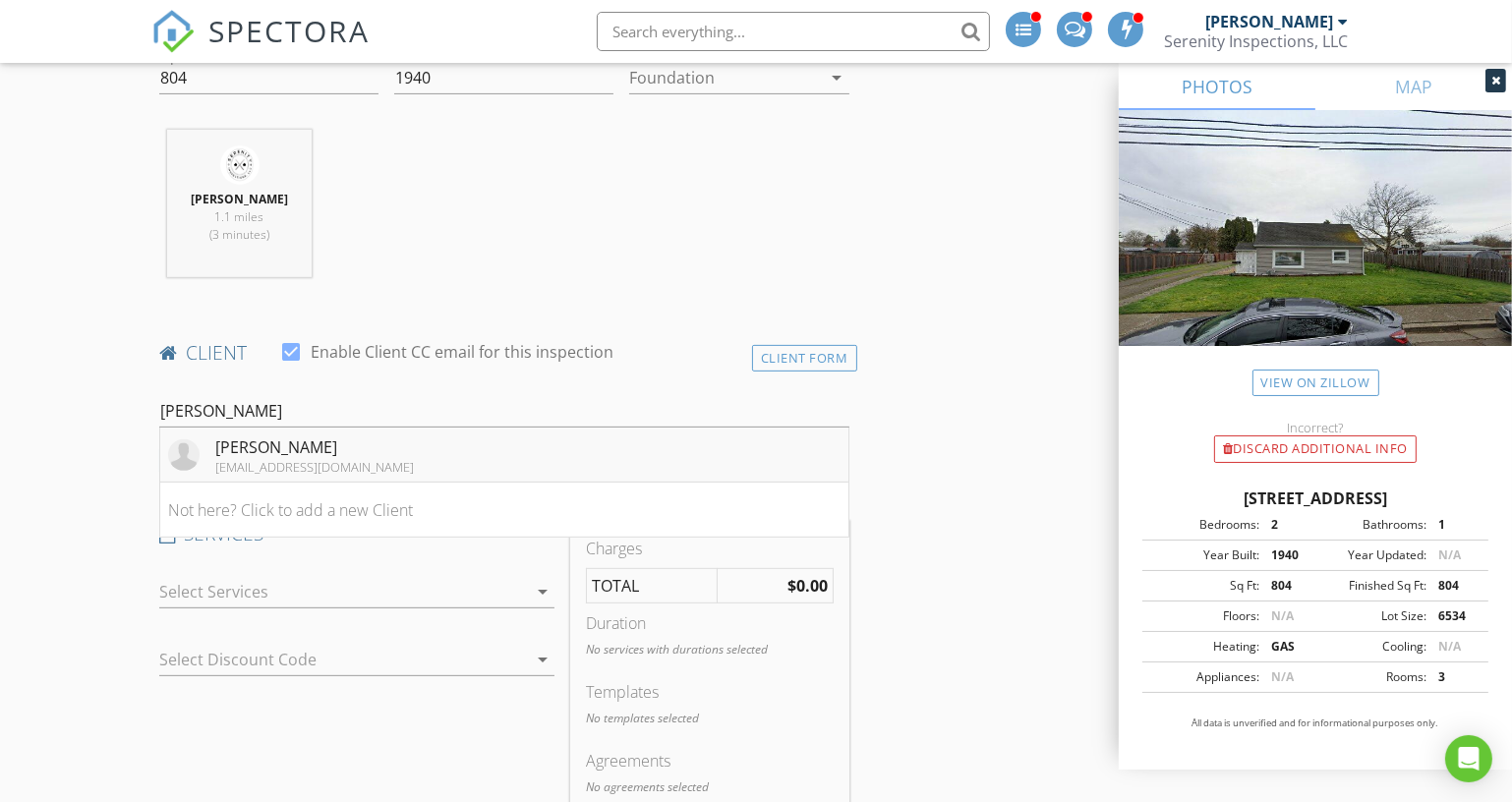 click on "Jay Wickizer
jaywickizer@mac.com" at bounding box center (504, 455) 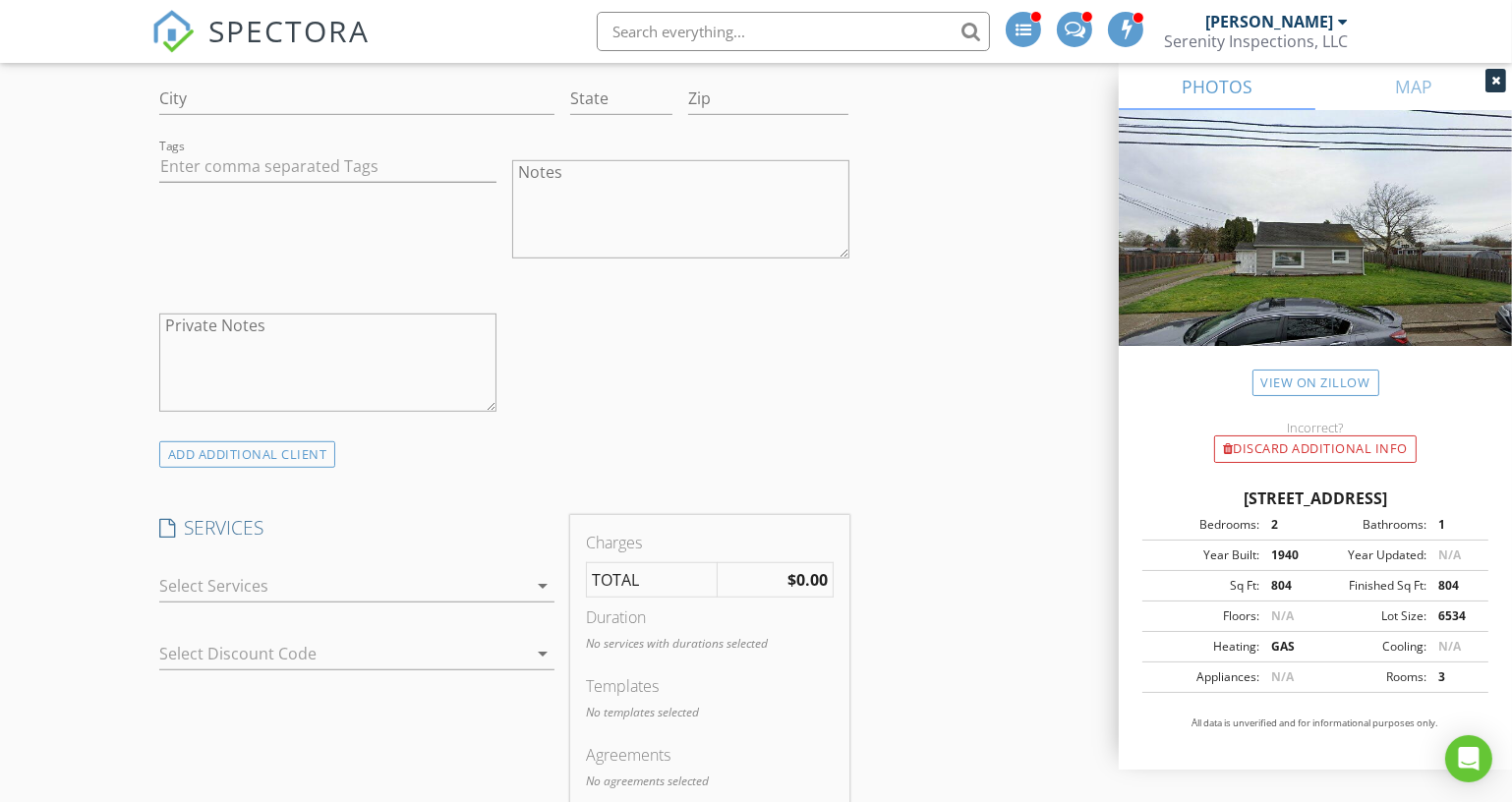 scroll, scrollTop: 1429, scrollLeft: 0, axis: vertical 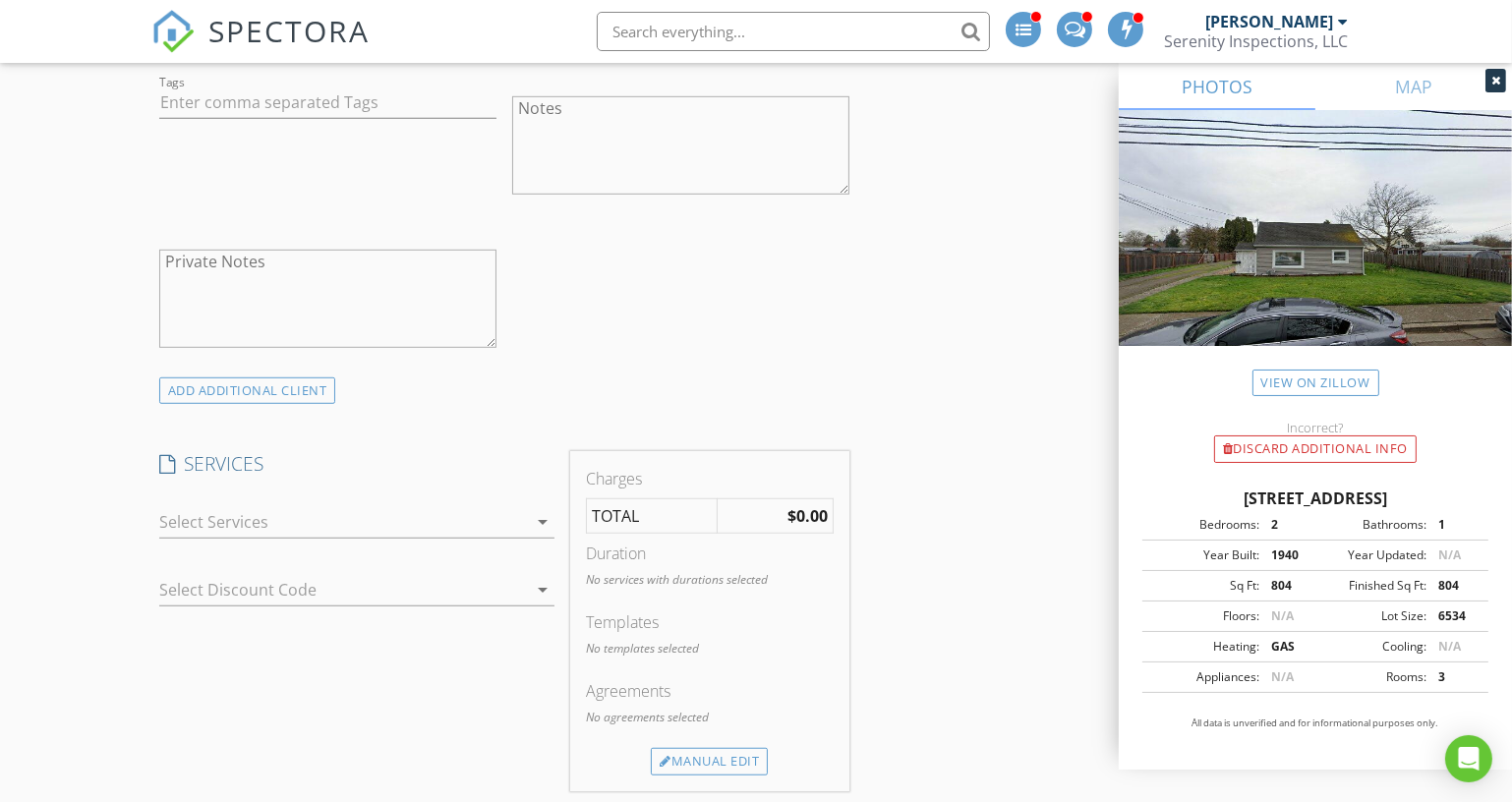 click at bounding box center (343, 522) 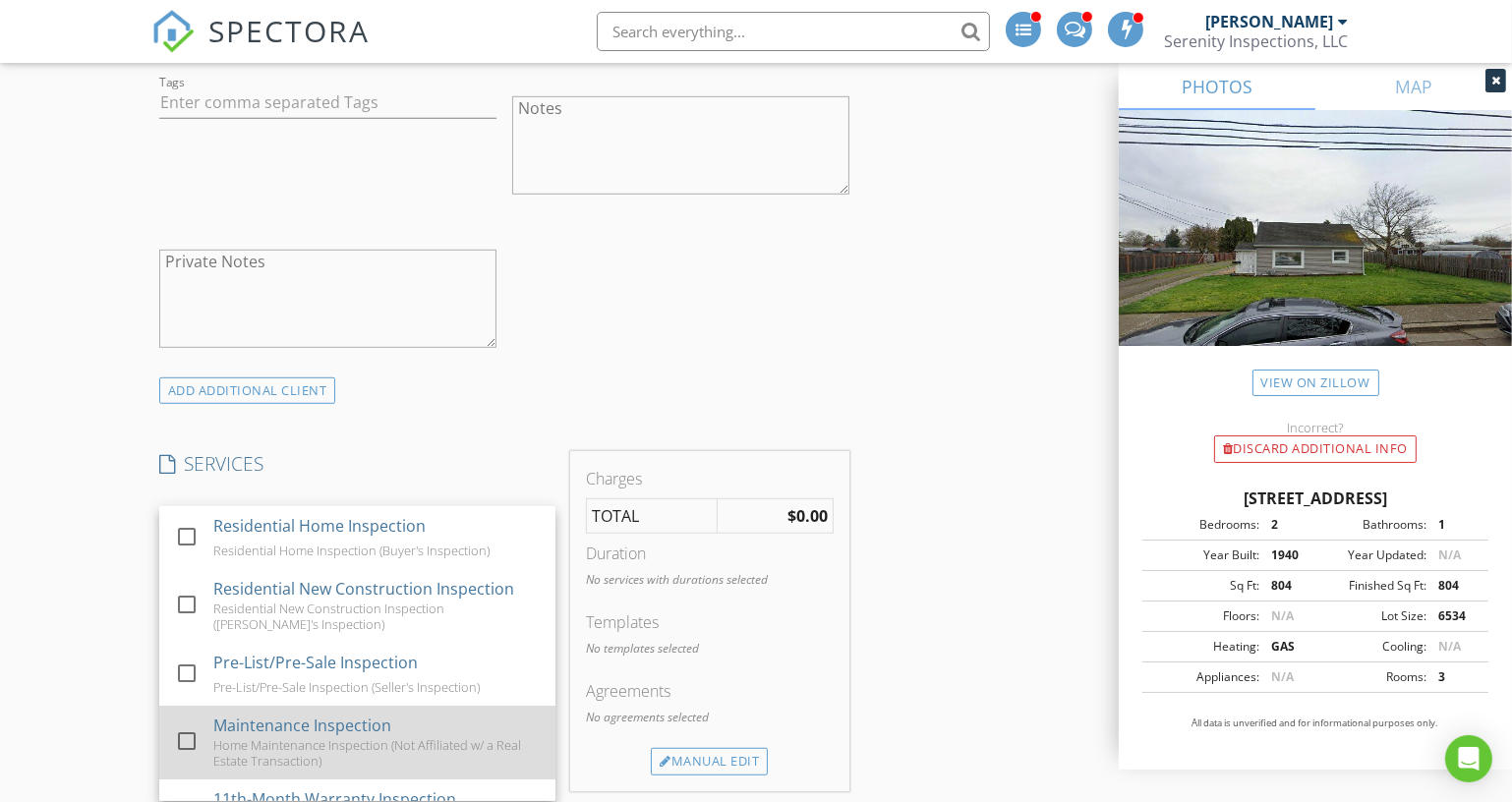 click on "Home Maintenance Inspection (Not Affiliated w/ a Real Estate Transaction)" at bounding box center (377, 753) 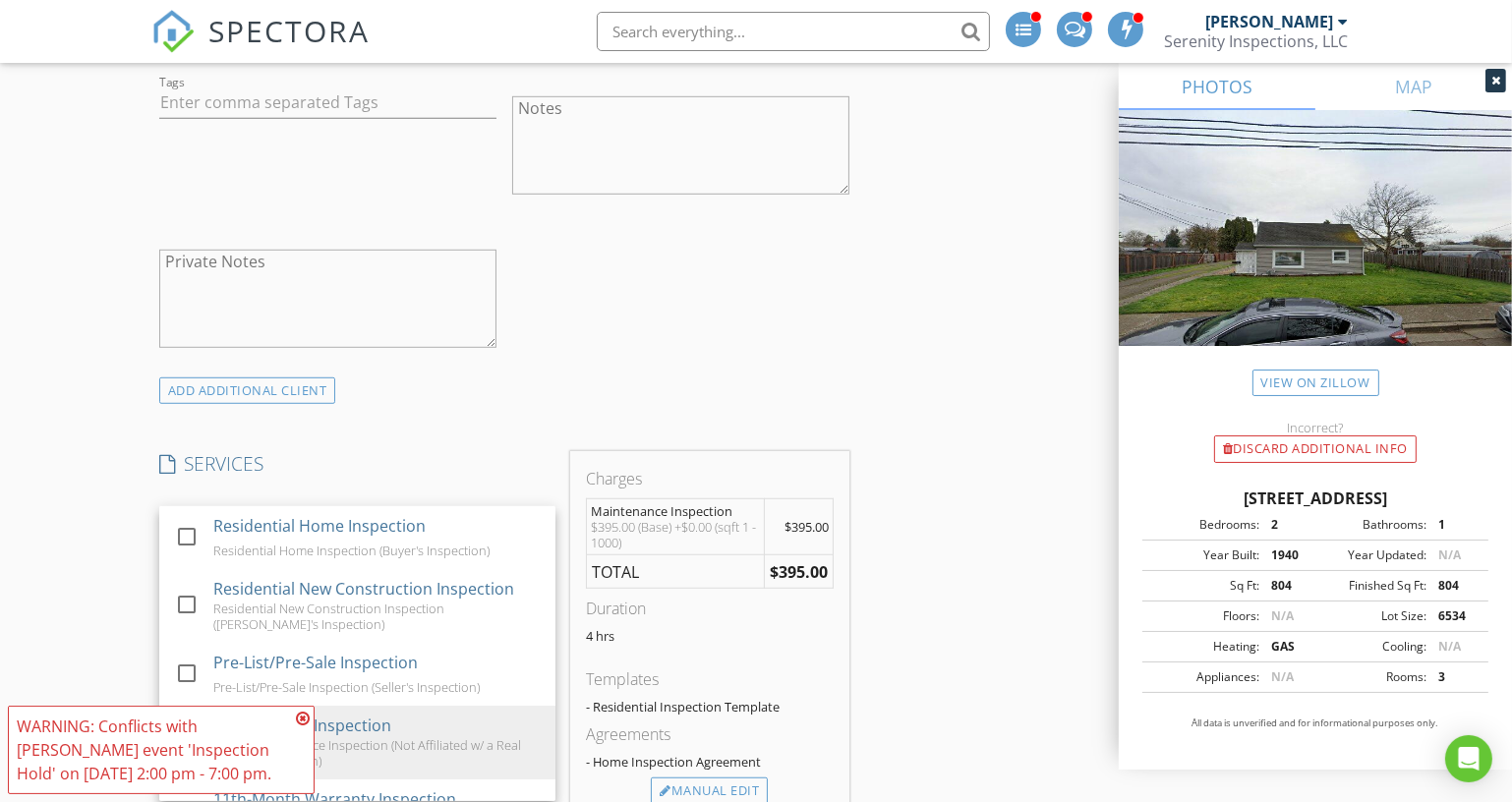 click on "SERVICES" at bounding box center [357, 464] 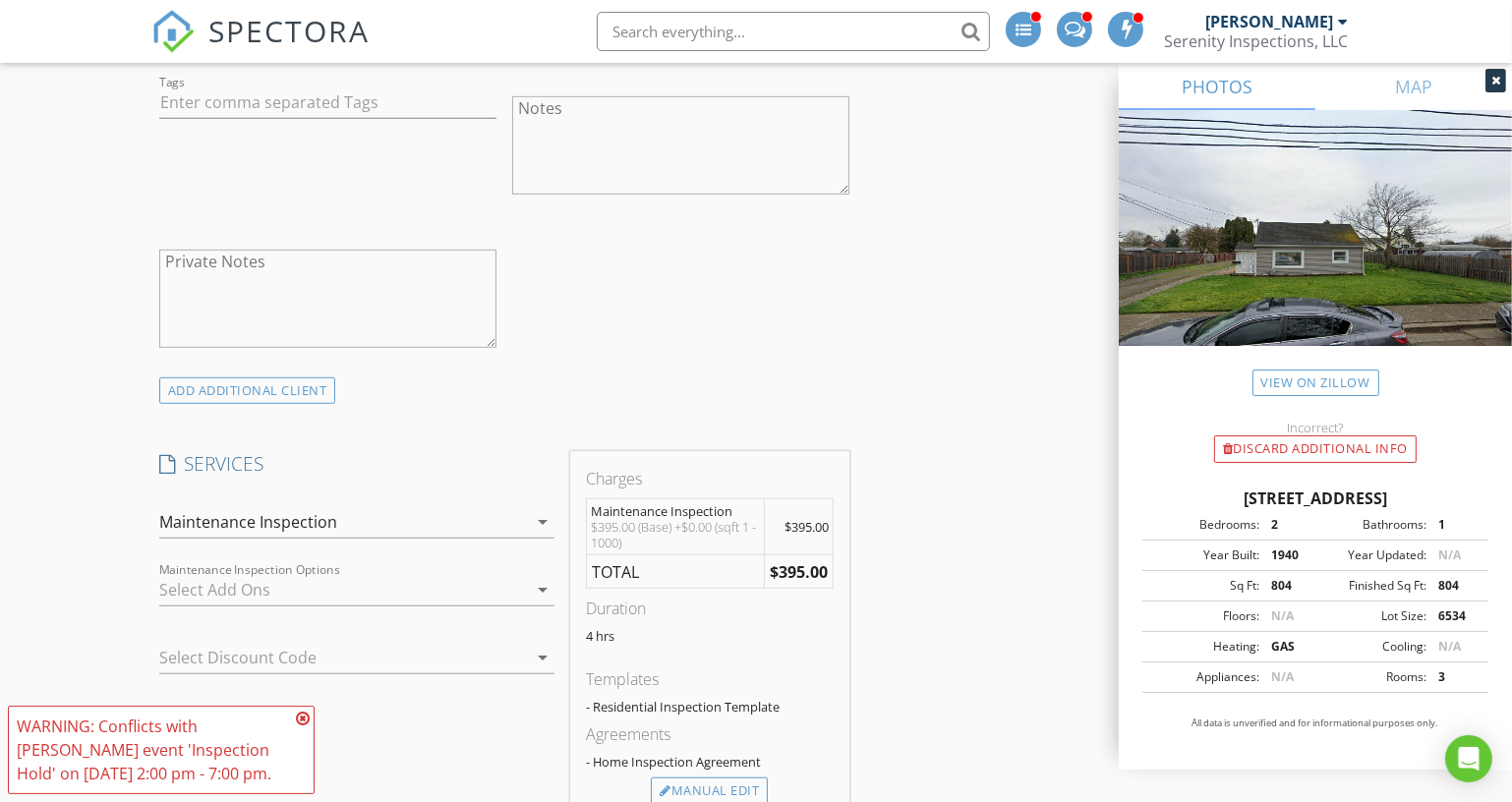 click at bounding box center [303, 718] 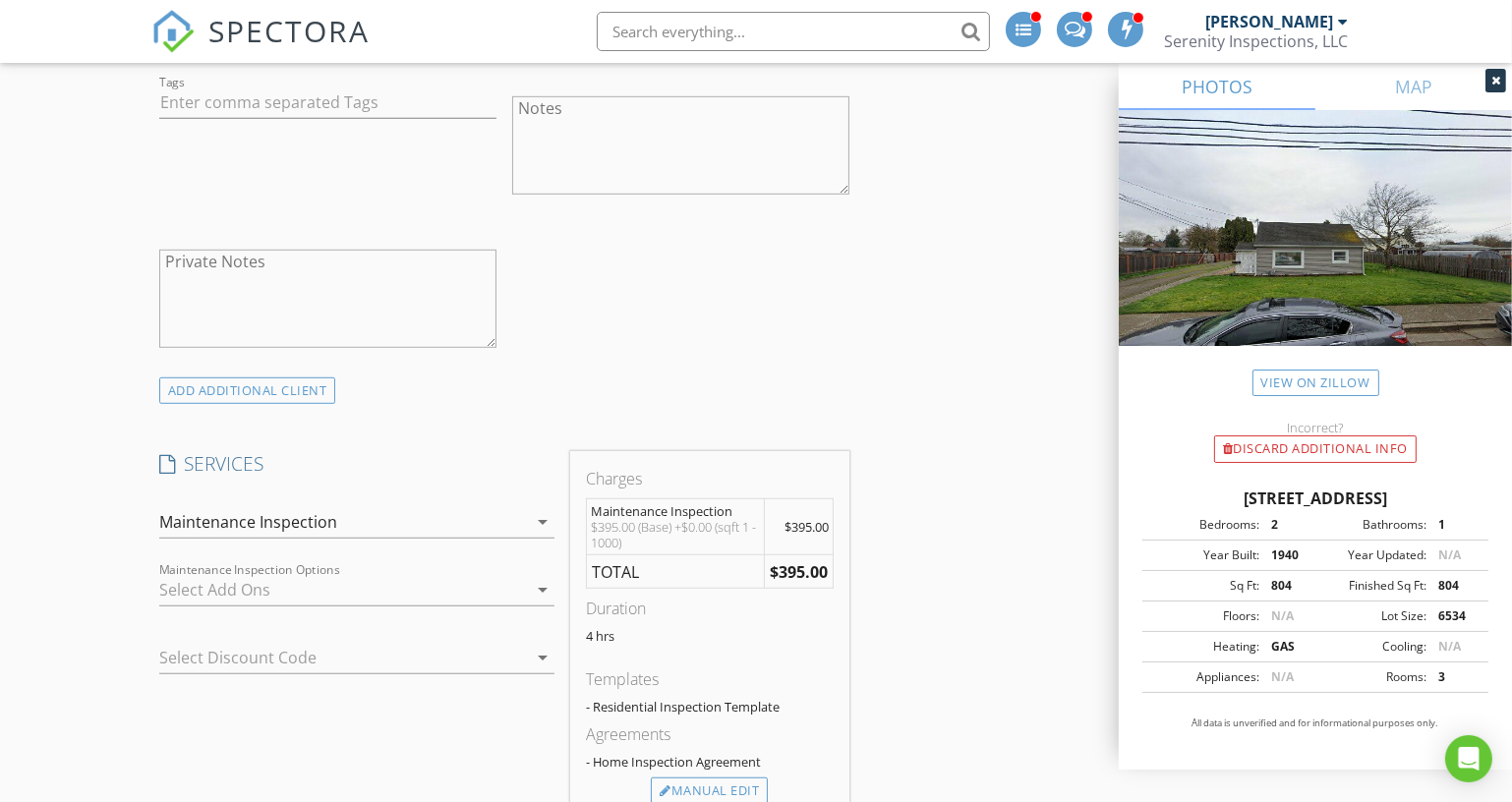 click at bounding box center [343, 590] 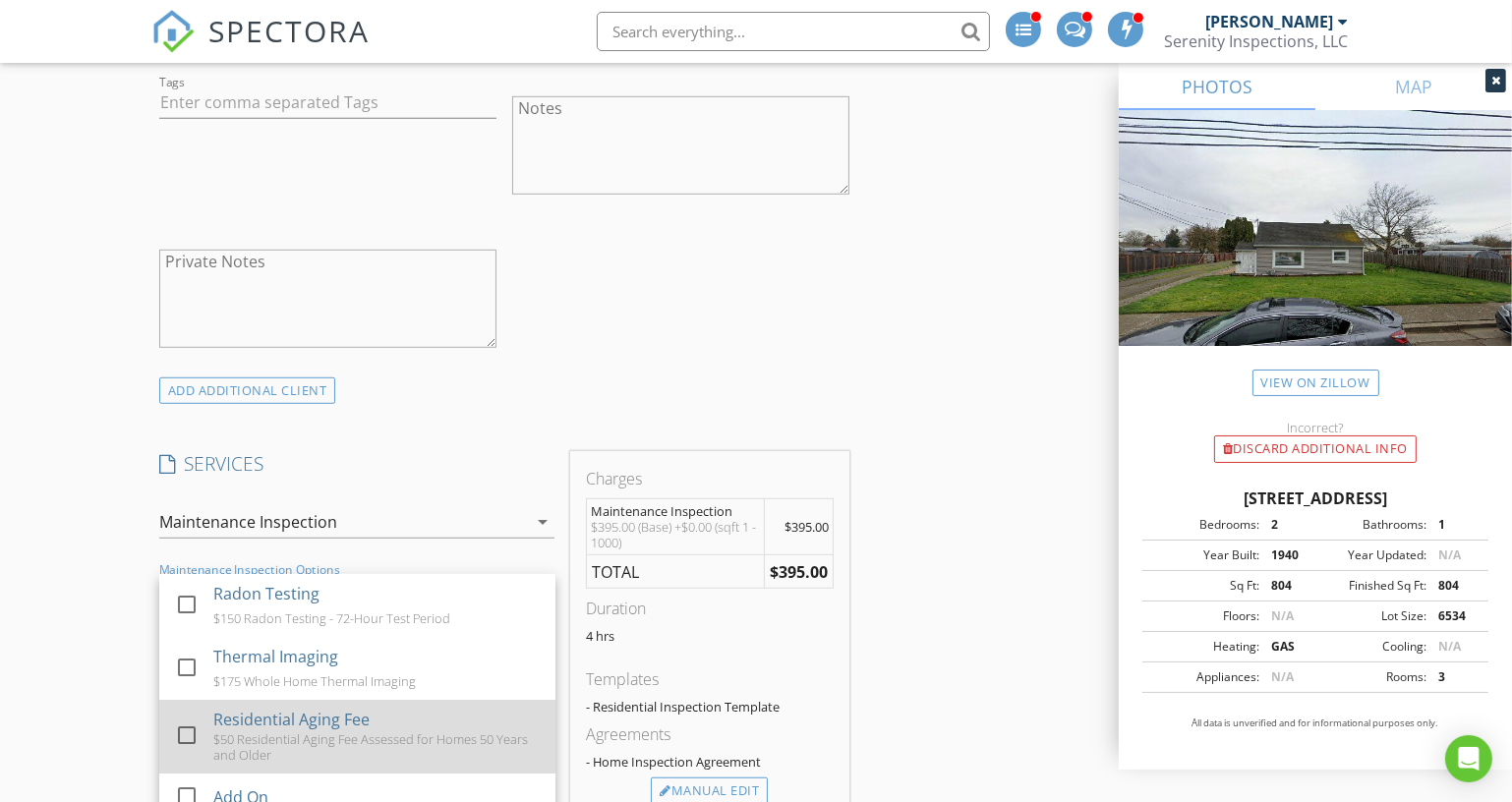 click on "Residential Aging Fee" at bounding box center (291, 719) 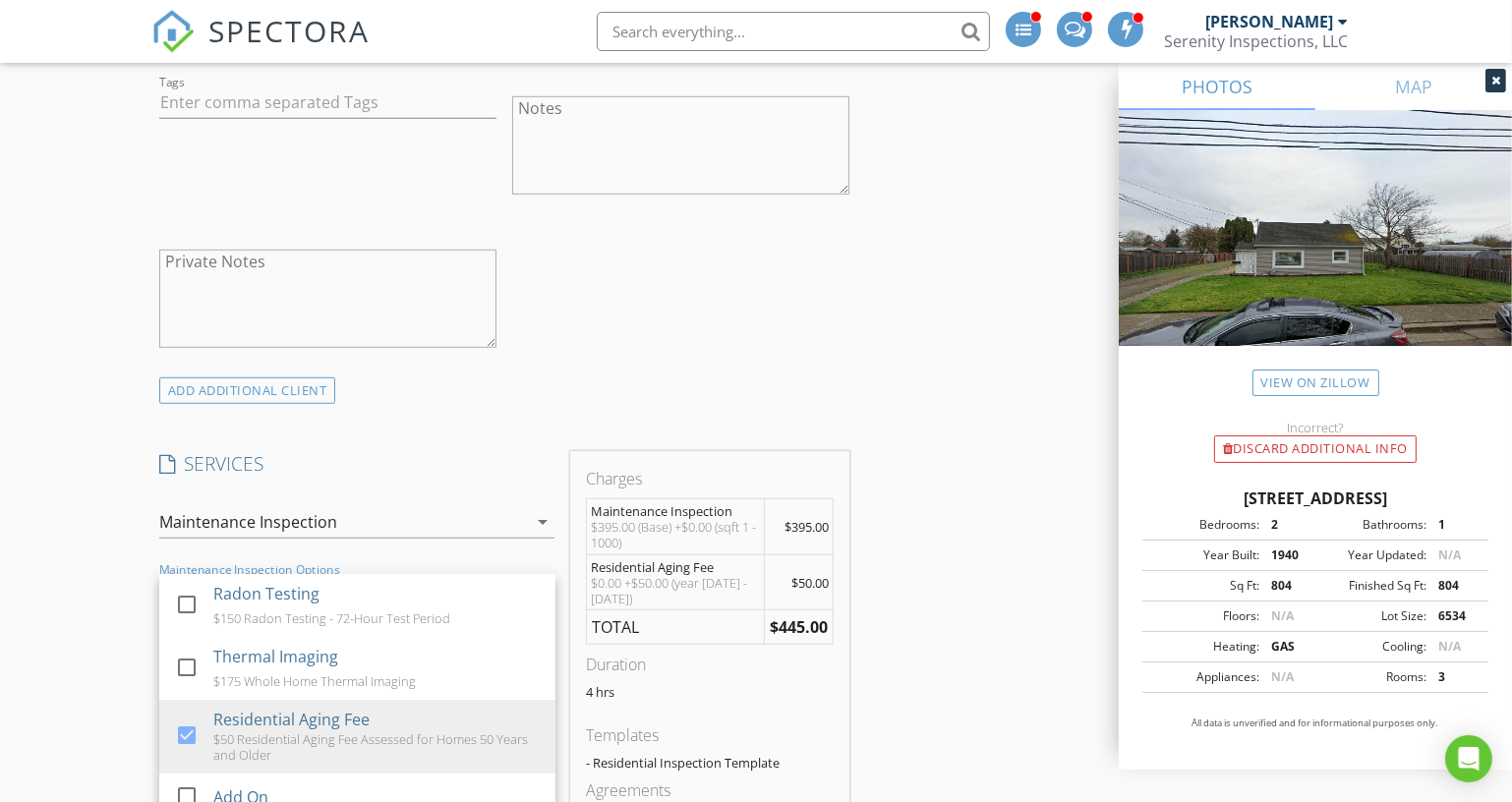 click on "INSPECTOR(S)
check_box   Kyle Nemes   PRIMARY   Kyle Nemes arrow_drop_down   check_box_outline_blank Kyle Nemes specifically requested
Date/Time
07/28/2025 2:00 PM
Location
Address Search       Address 234 E Dodge St   Unit   City Lebanon   State OR   Zip 97355   County Linn     Square Feet 804   Year Built 1940   Foundation arrow_drop_down     Kyle Nemes     1.1 miles     (3 minutes)
client
check_box Enable Client CC email for this inspection   Client Search     check_box_outline_blank Client is a Company/Organization     First Name Jay   Last Name Wickizer   Email jaywickizer@mac.com   CC Email   Phone 503-515-1987   Address   City   State   Zip     Tags         Notes   Private Notes
ADD ADDITIONAL client
SERVICES
check_box_outline_blank   Residential Home Inspection" at bounding box center [756, 732] 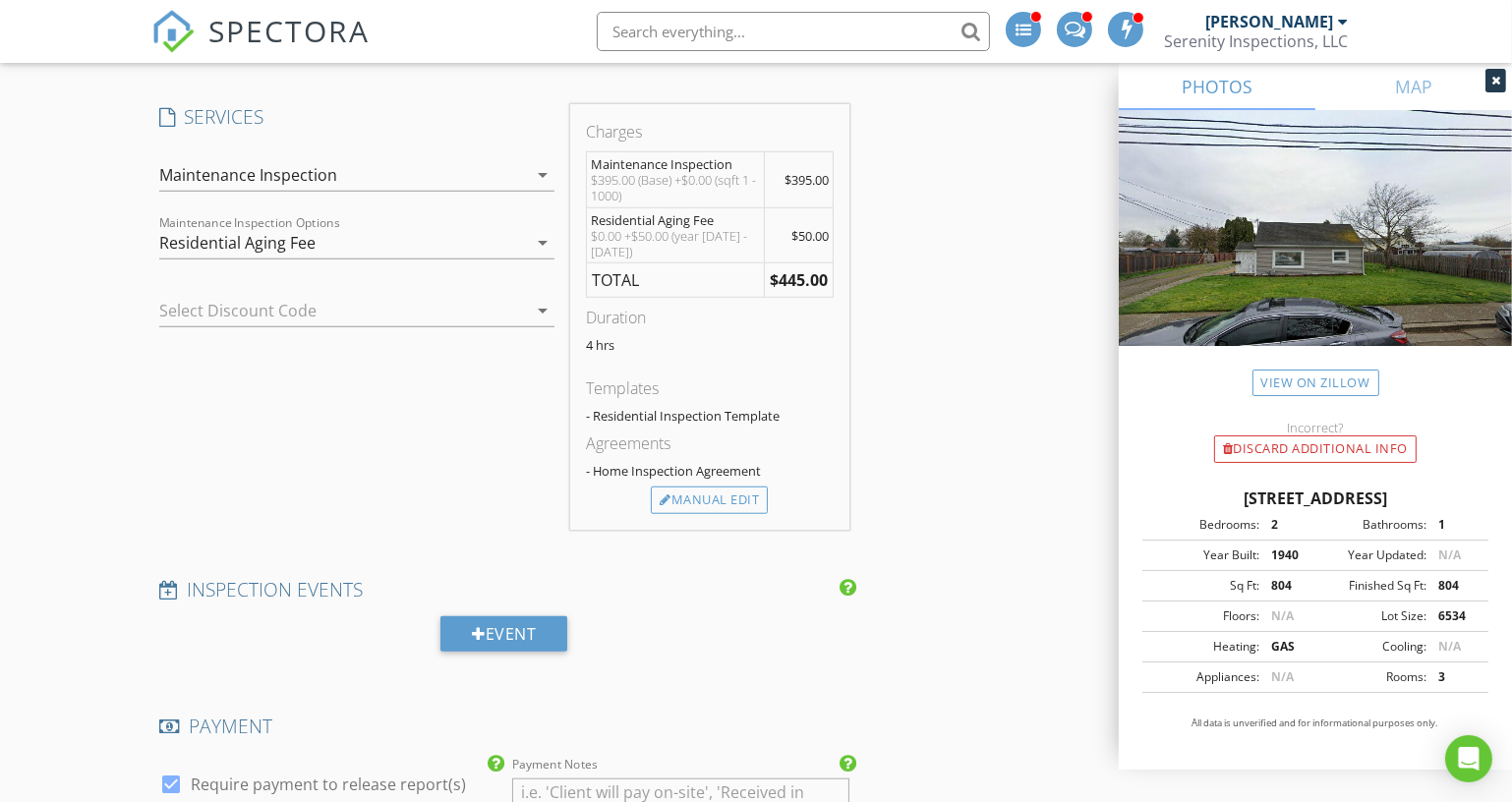 scroll, scrollTop: 1787, scrollLeft: 0, axis: vertical 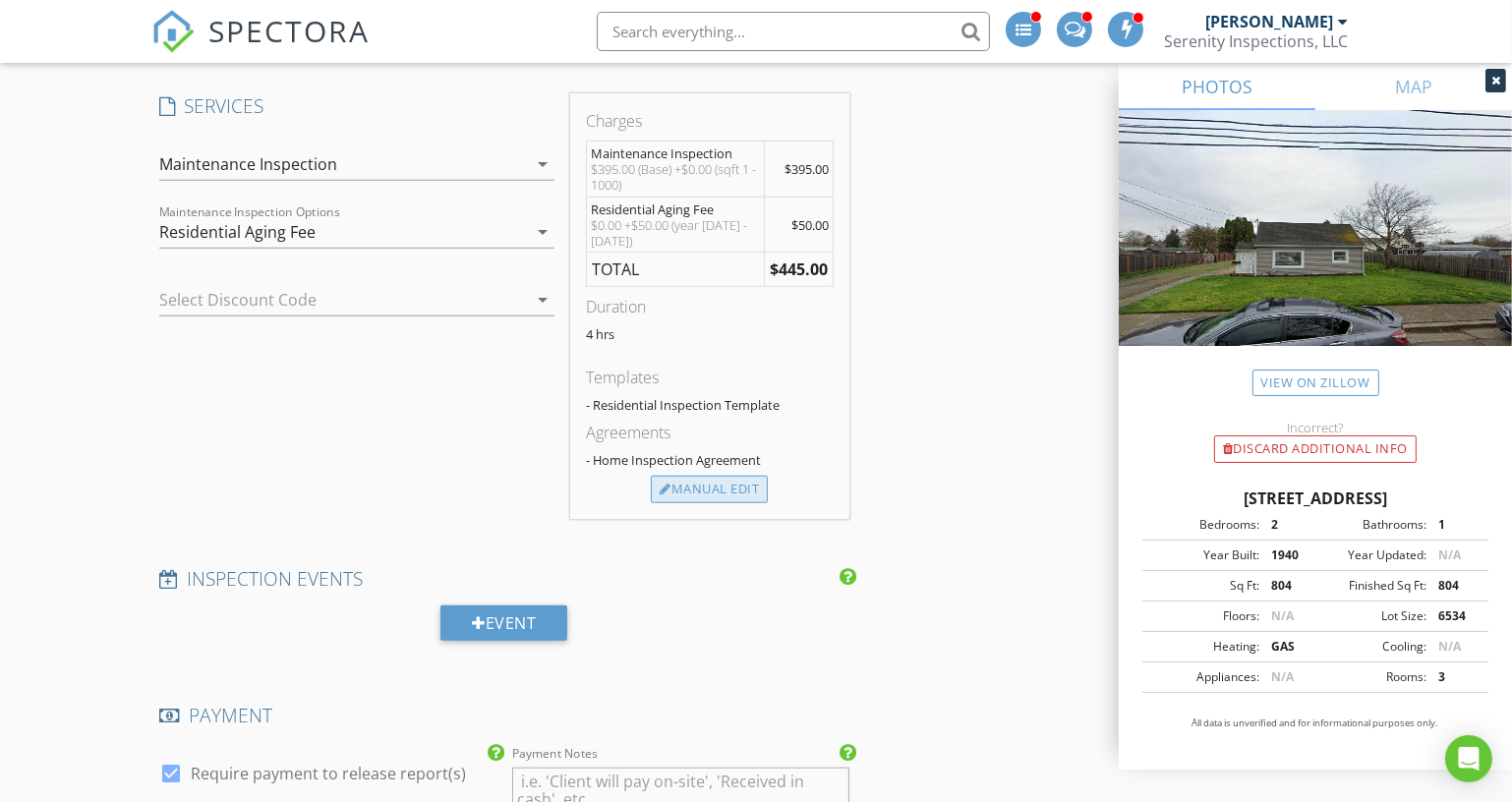 click on "Manual Edit" at bounding box center (709, 489) 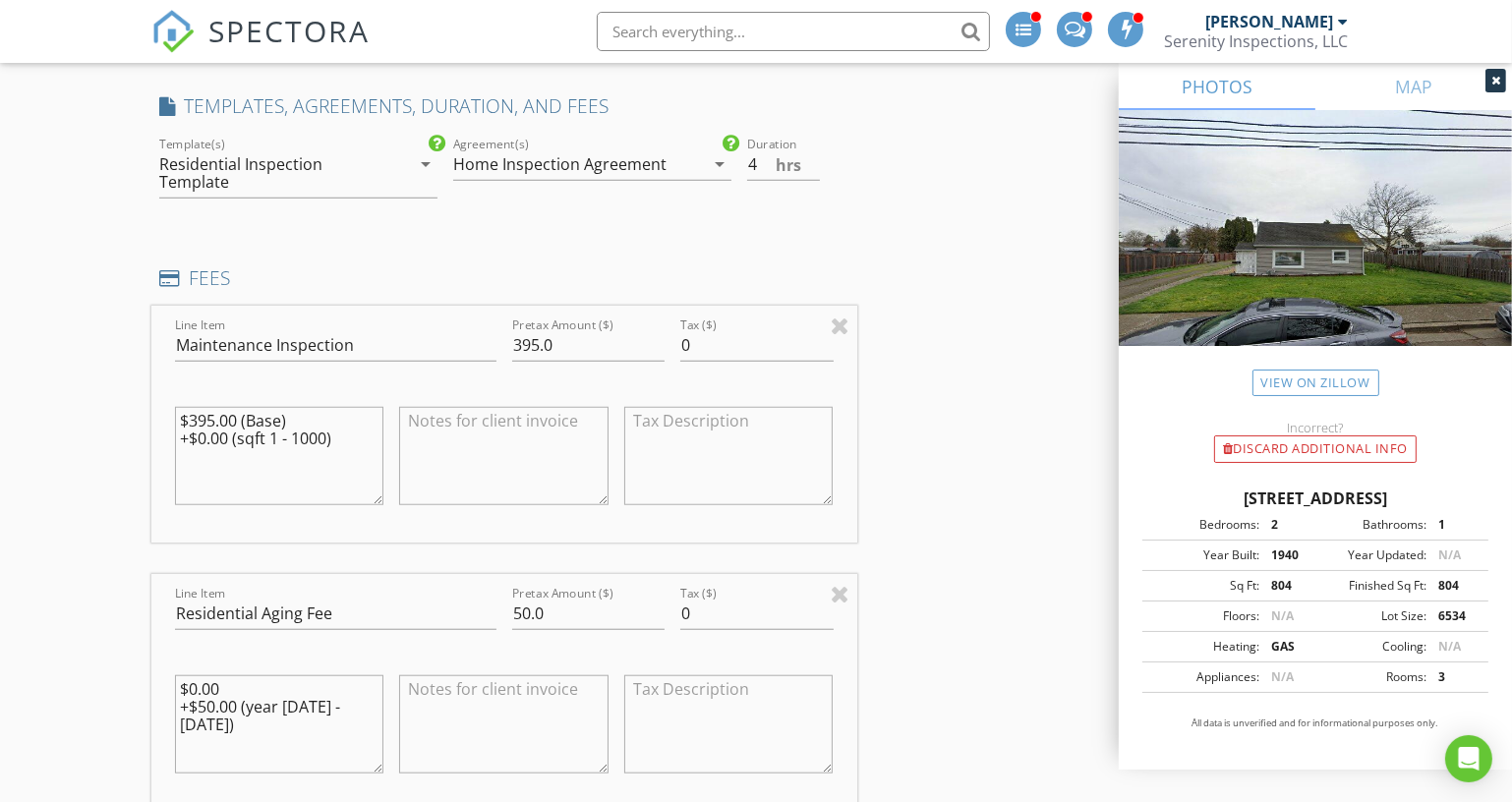 drag, startPoint x: 341, startPoint y: 427, endPoint x: 102, endPoint y: 379, distance: 243.77243 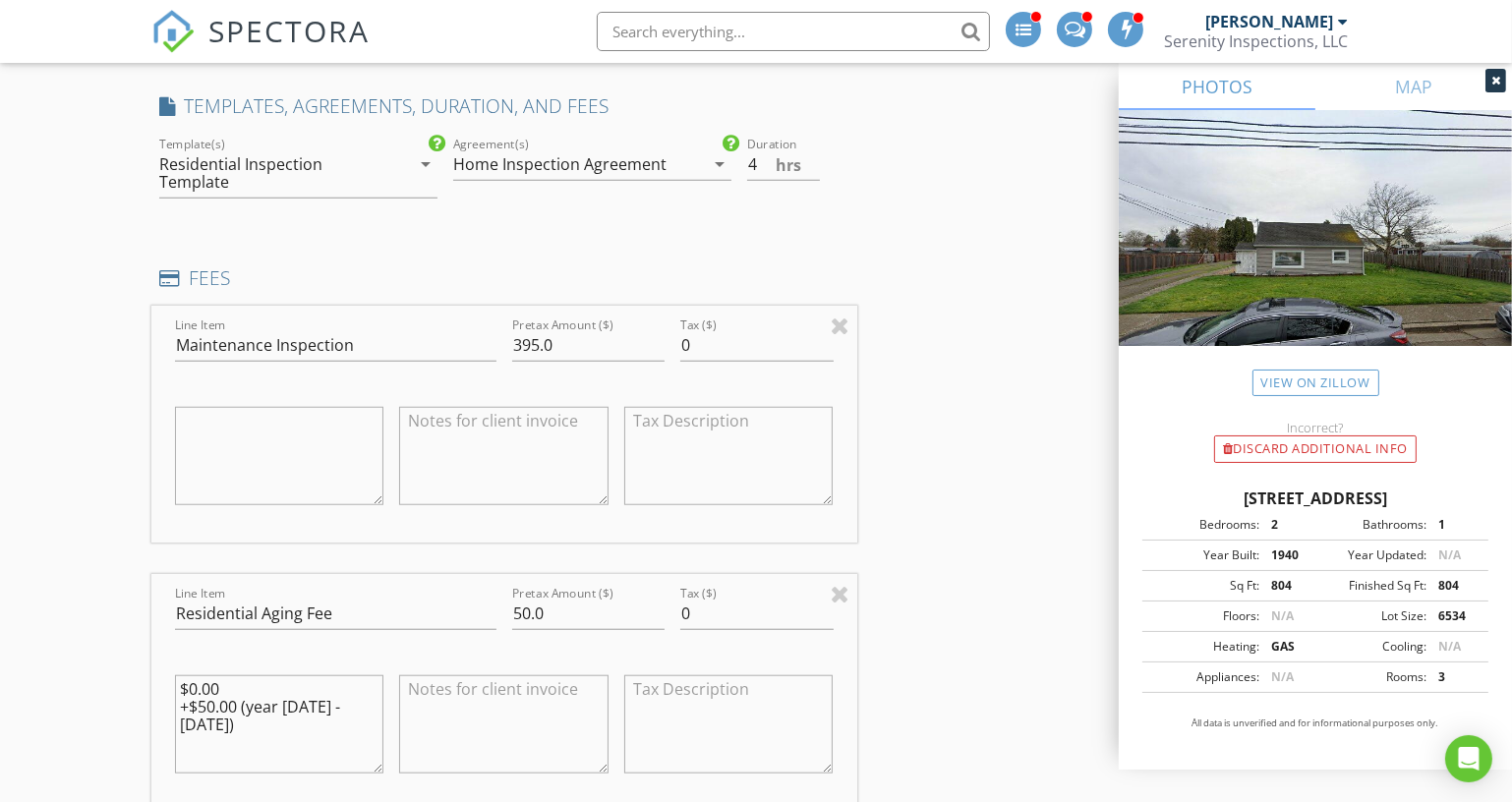 type 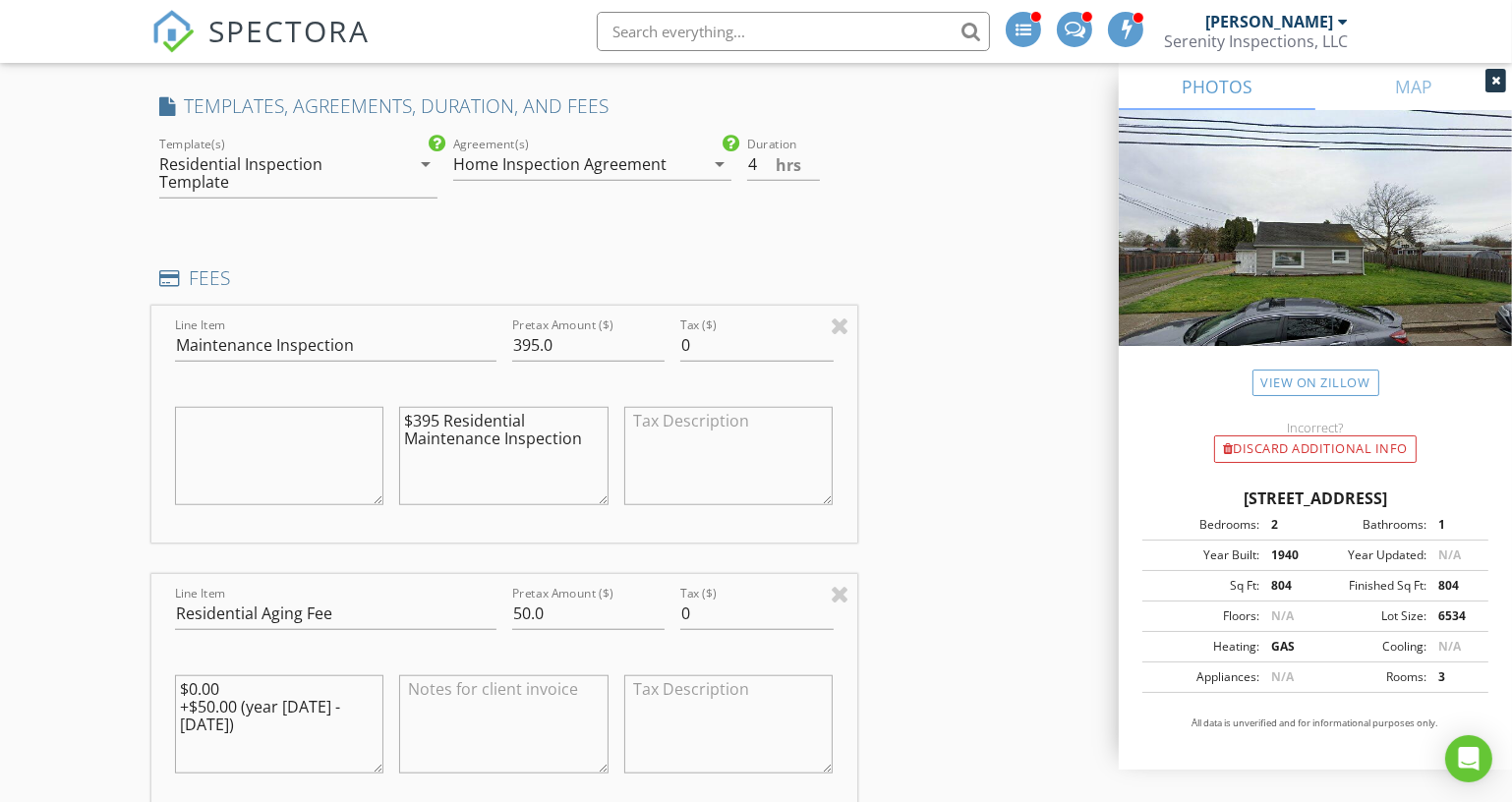 type on "$395 Residential Maintenance Inspection" 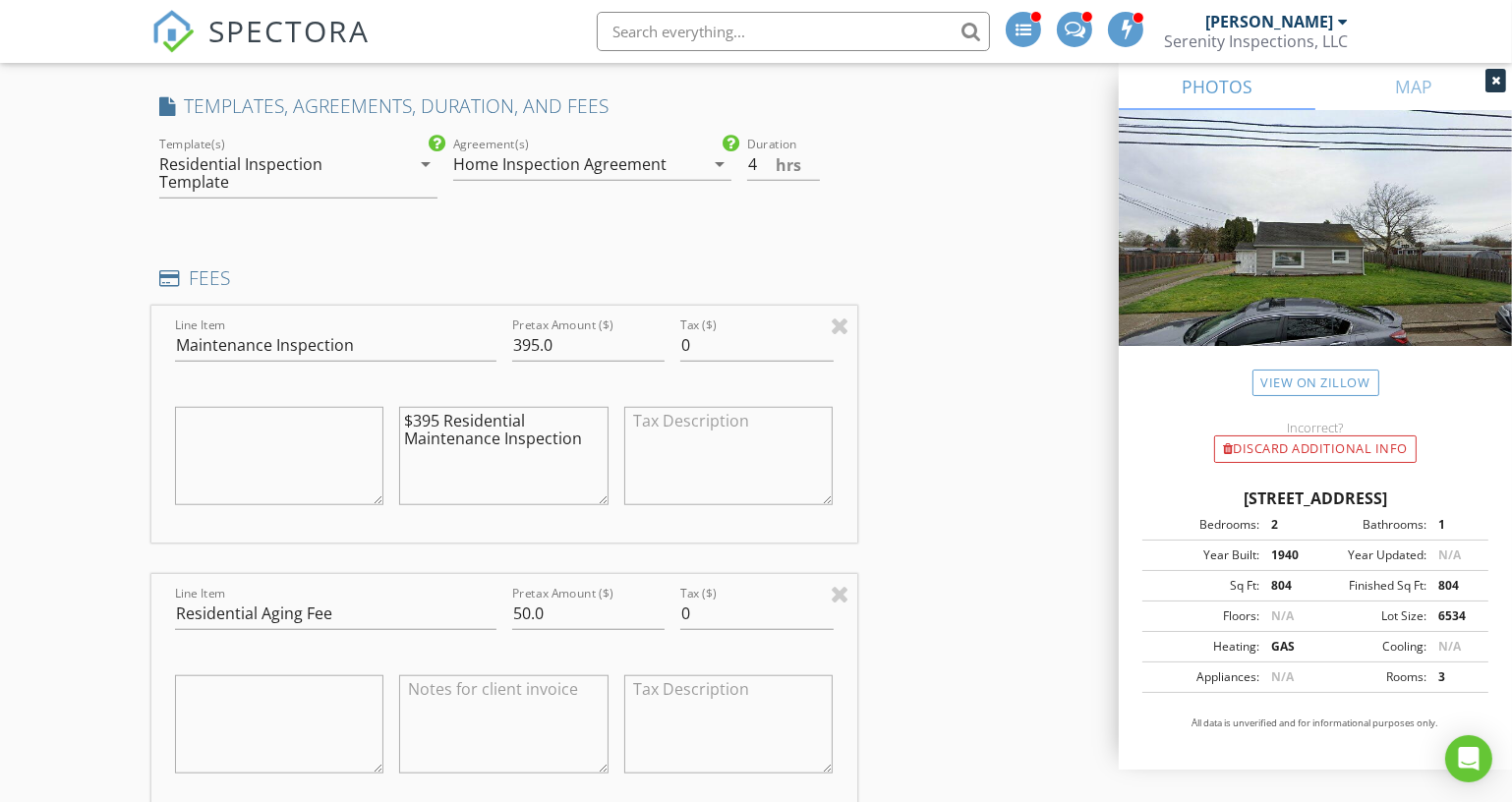 type 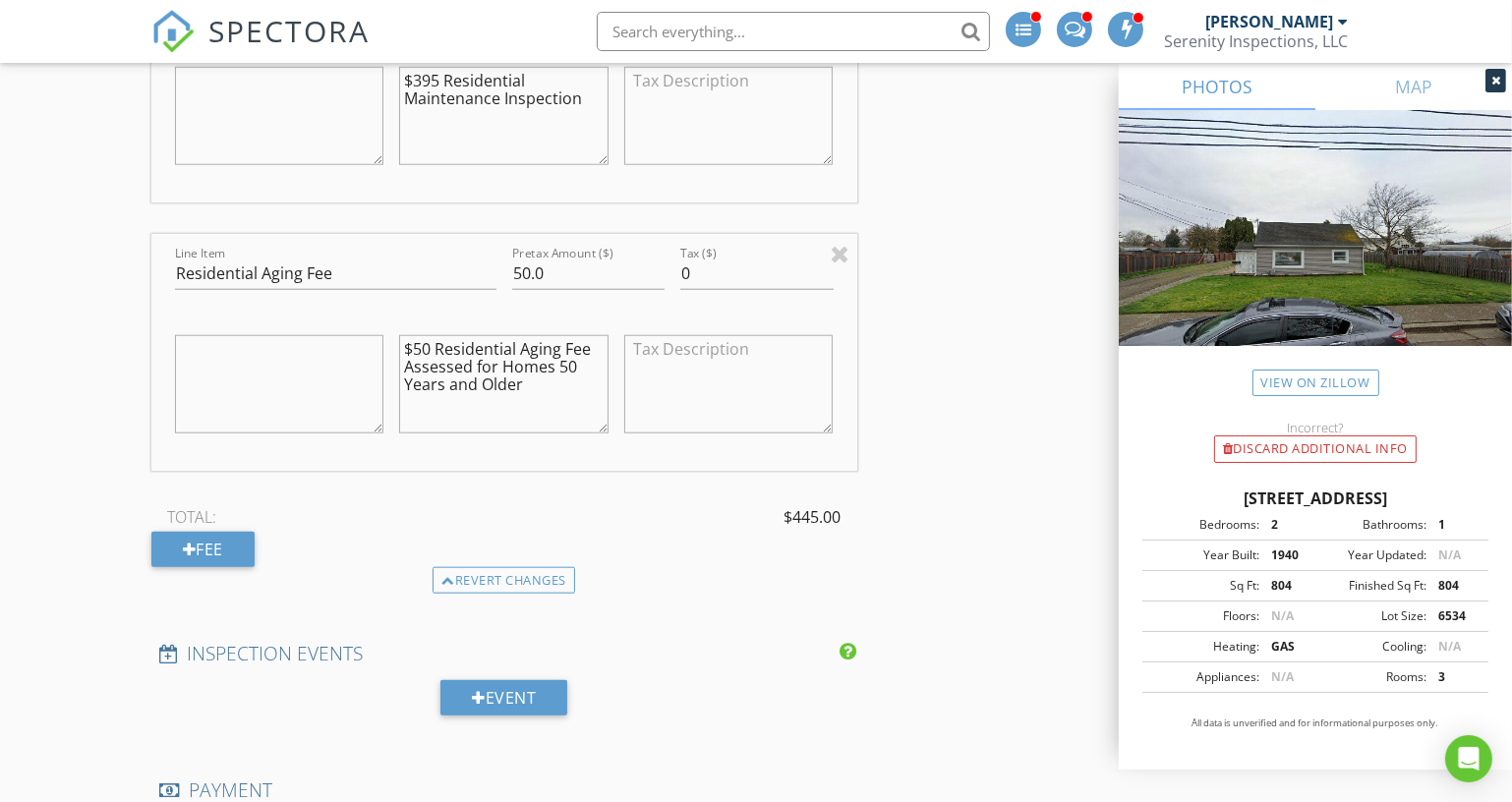 scroll, scrollTop: 2144, scrollLeft: 0, axis: vertical 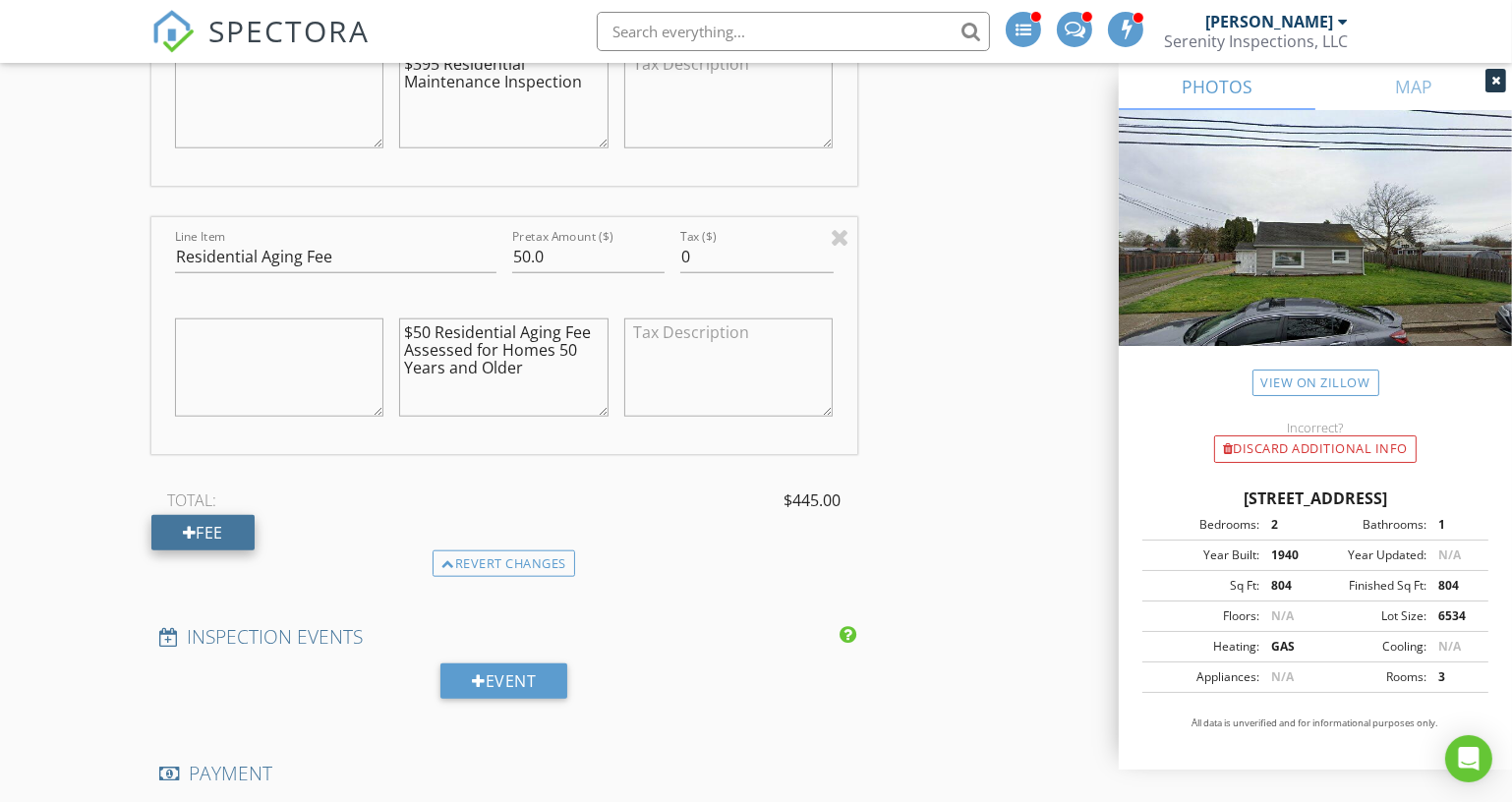type on "$50 Residential Aging Fee Assessed for Homes 50 Years and Older" 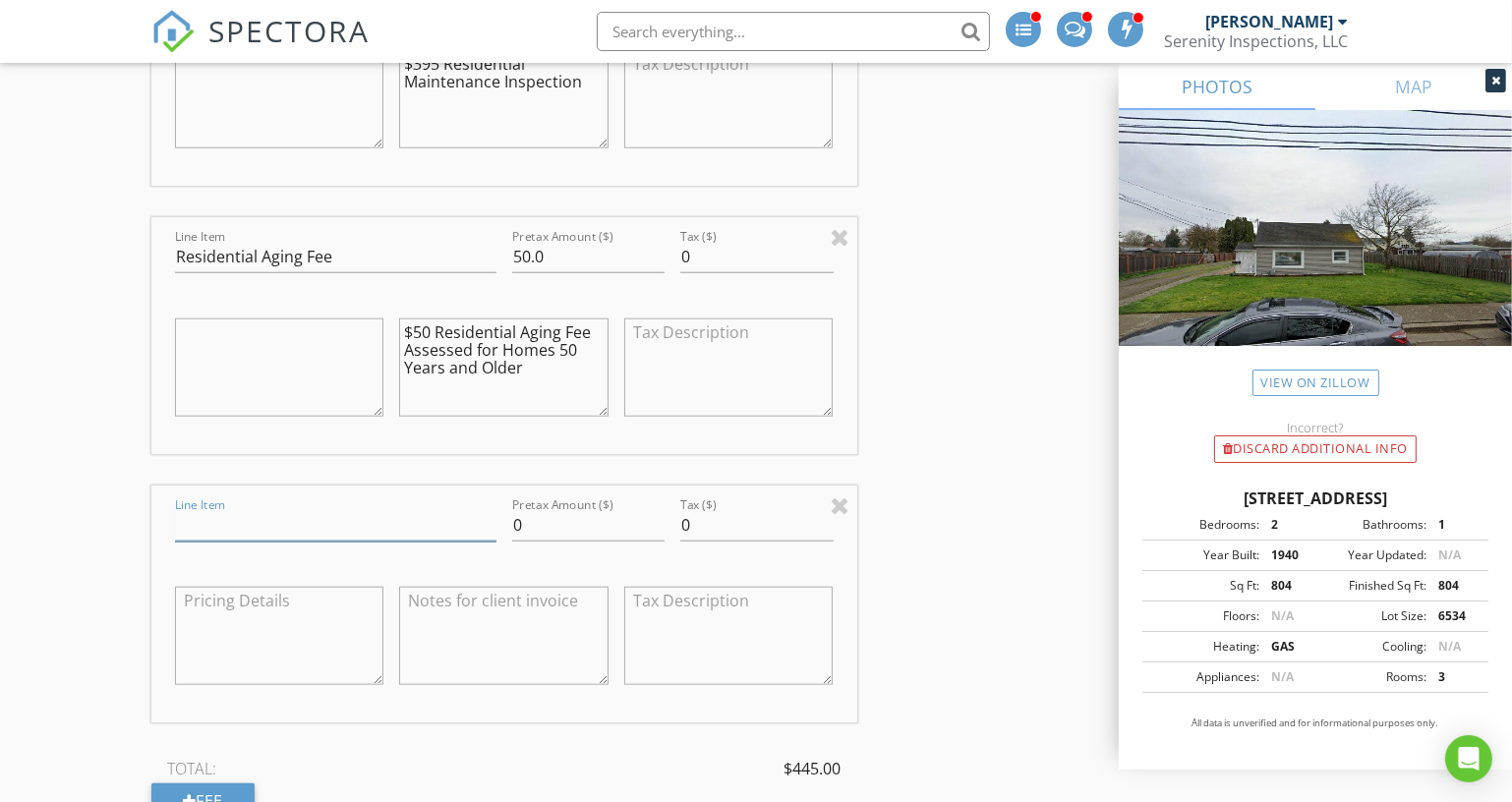 click on "Line Item" at bounding box center [335, 525] 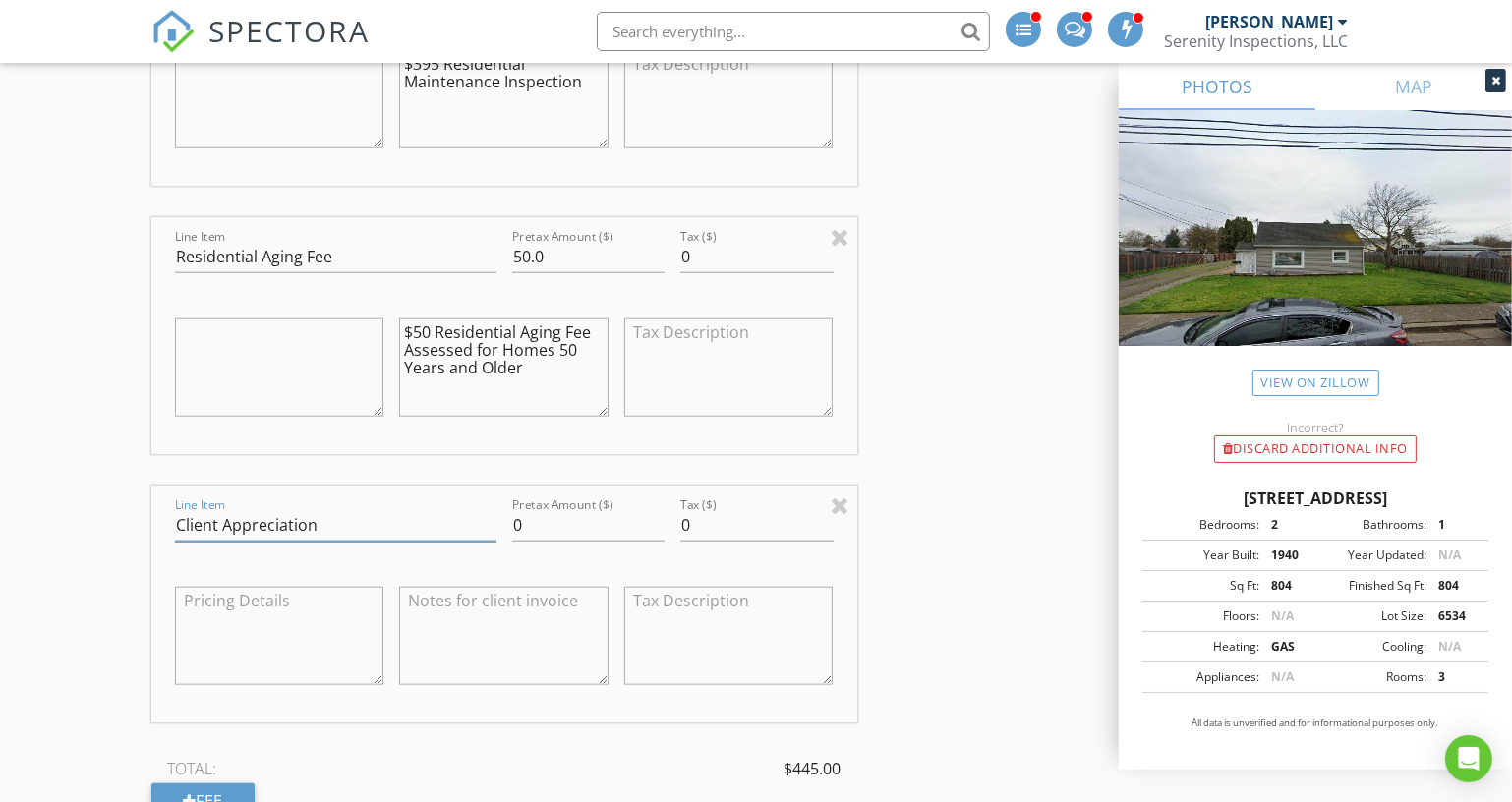 type on "Client Appreciation" 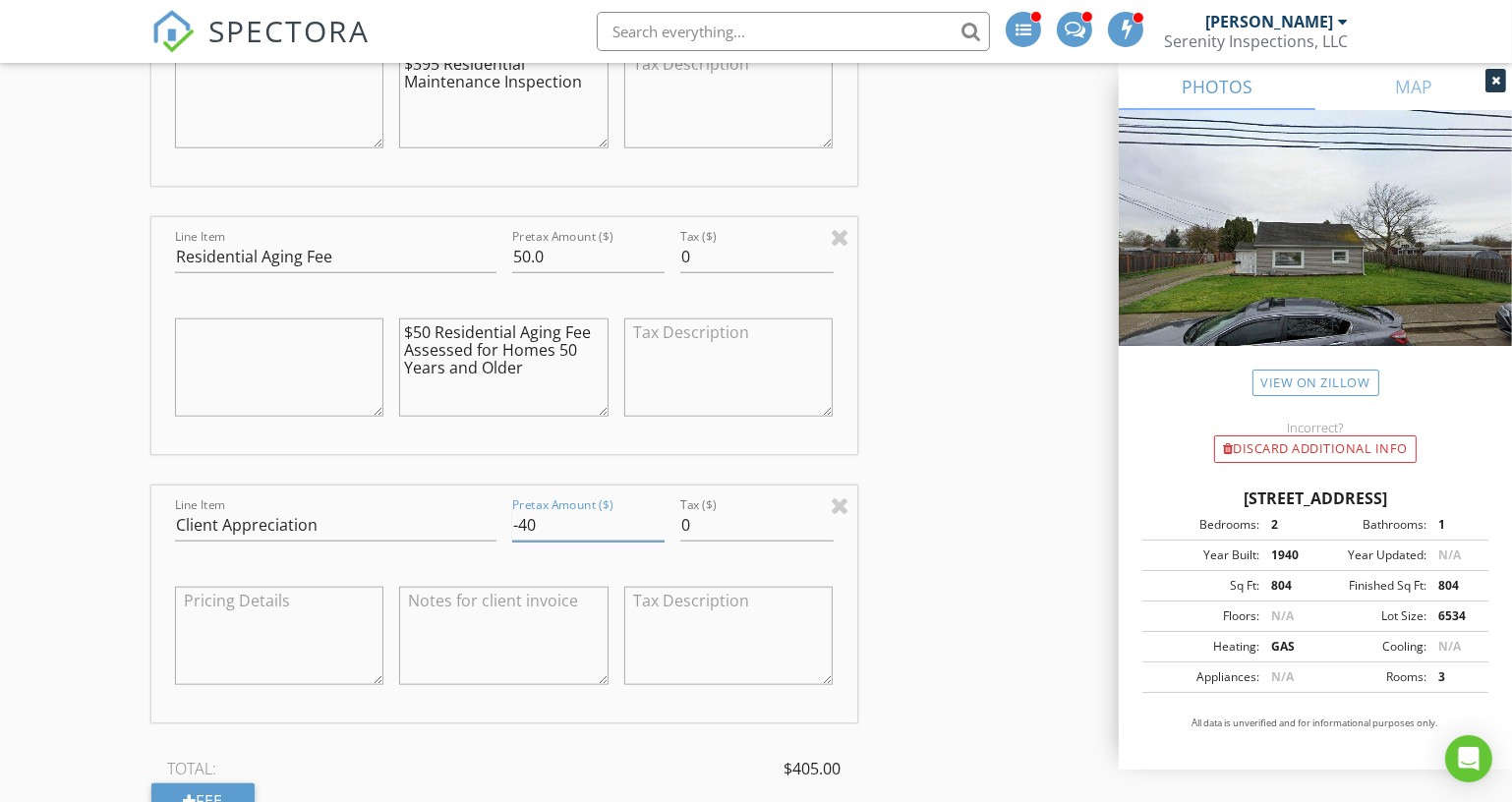 type on "-40" 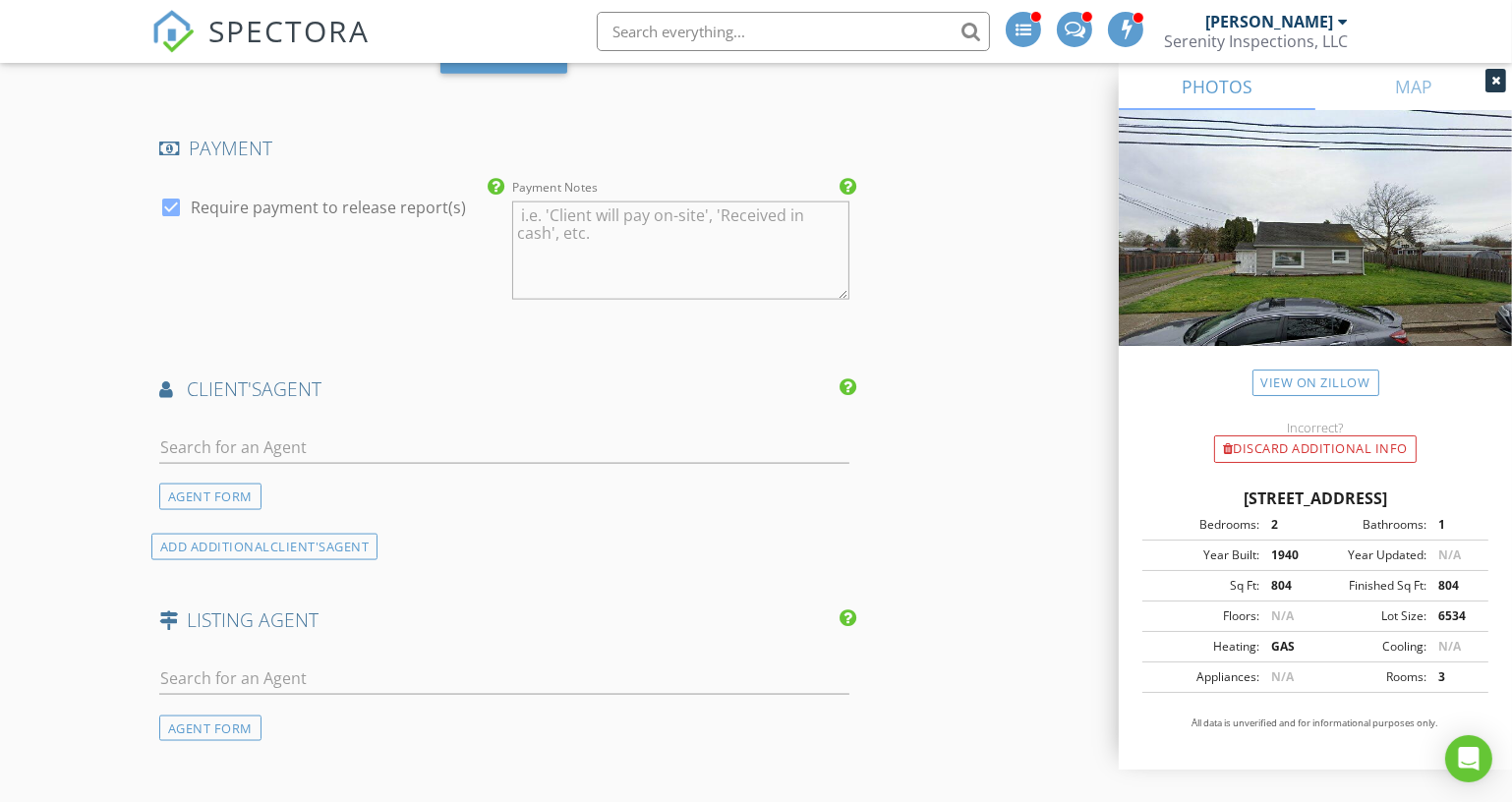 scroll, scrollTop: 3395, scrollLeft: 0, axis: vertical 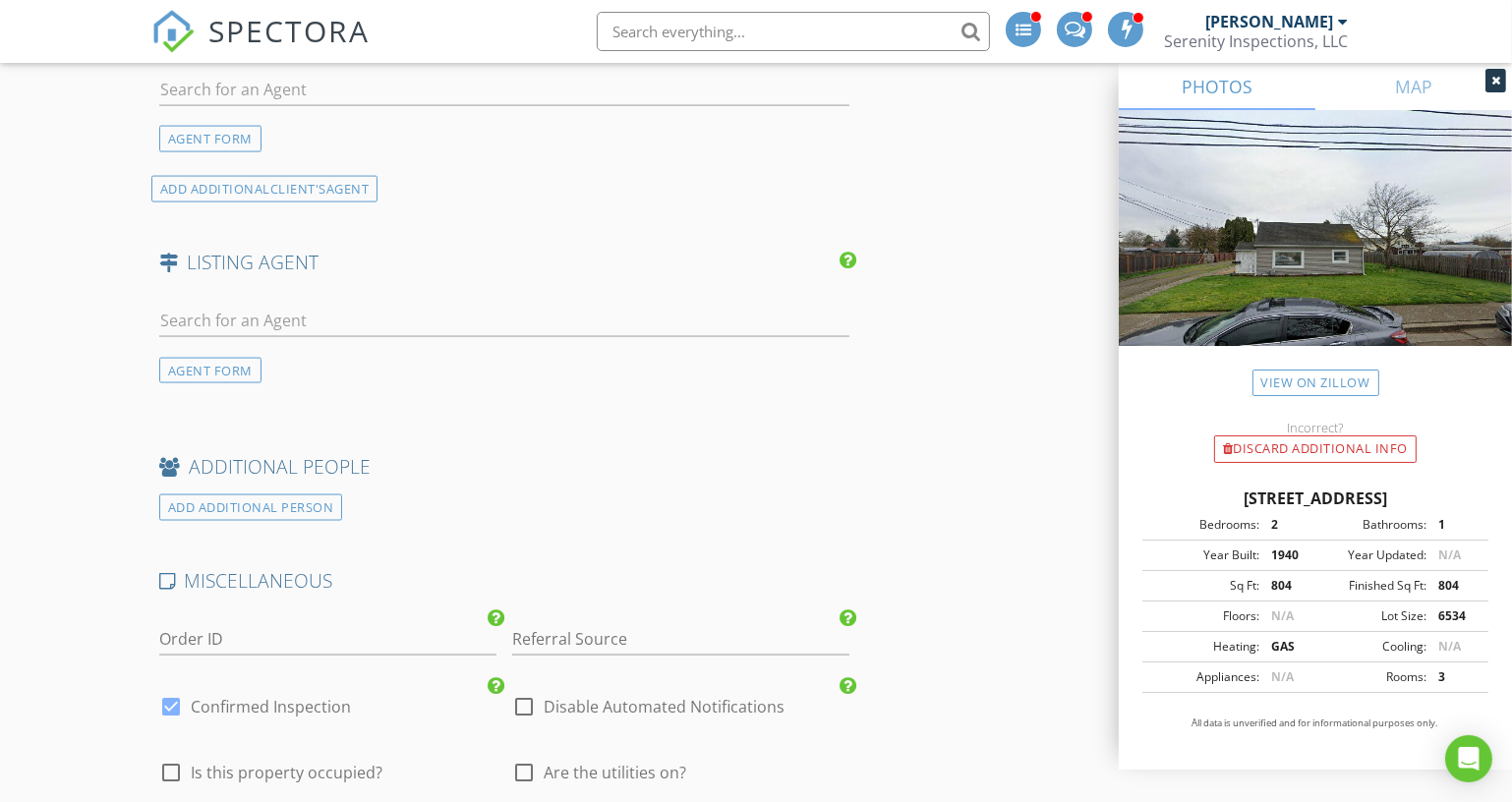 type on "$40 Client Appreciation Discount - Thank You for Your Business!" 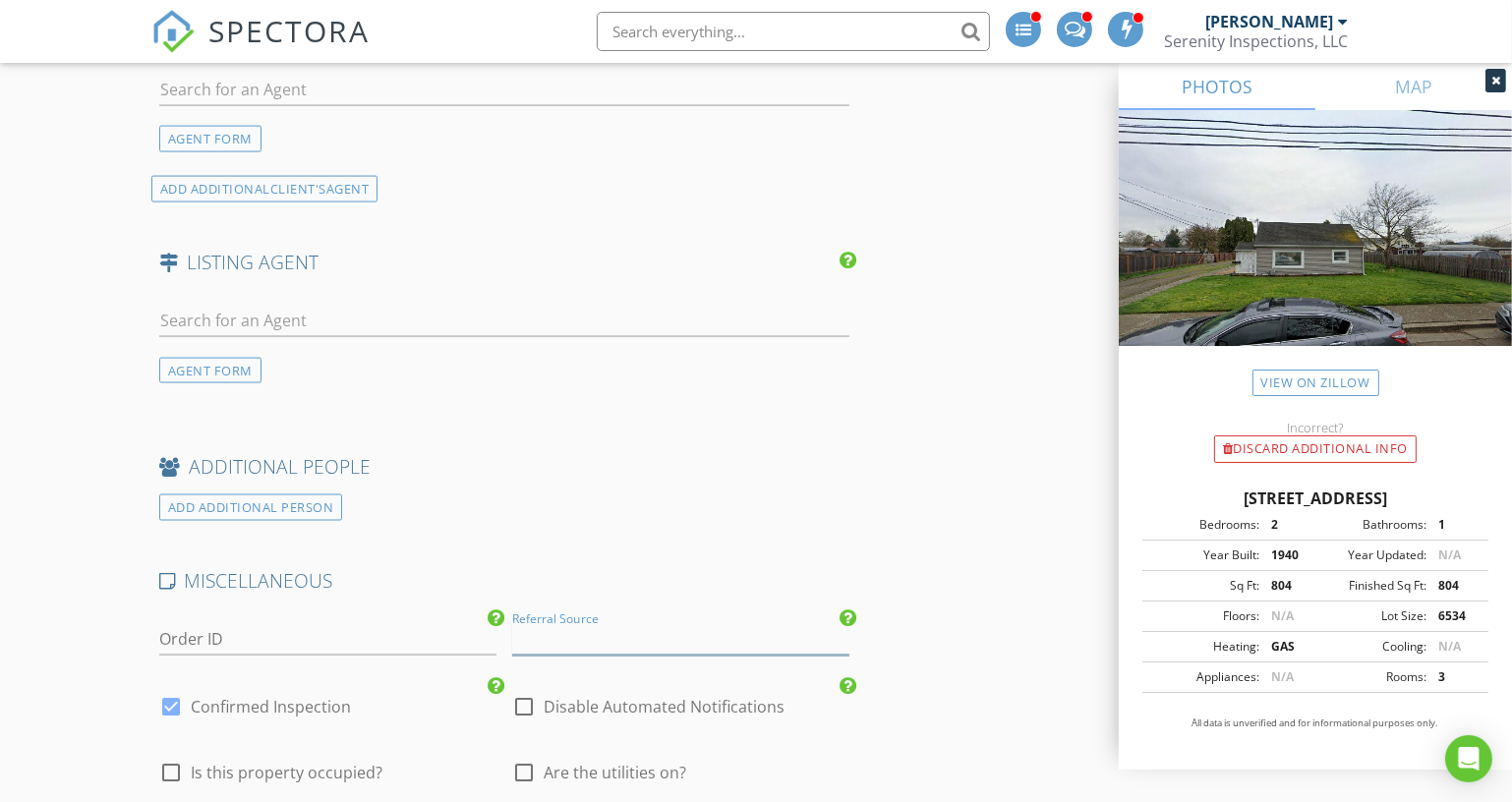 click at bounding box center (680, 639) 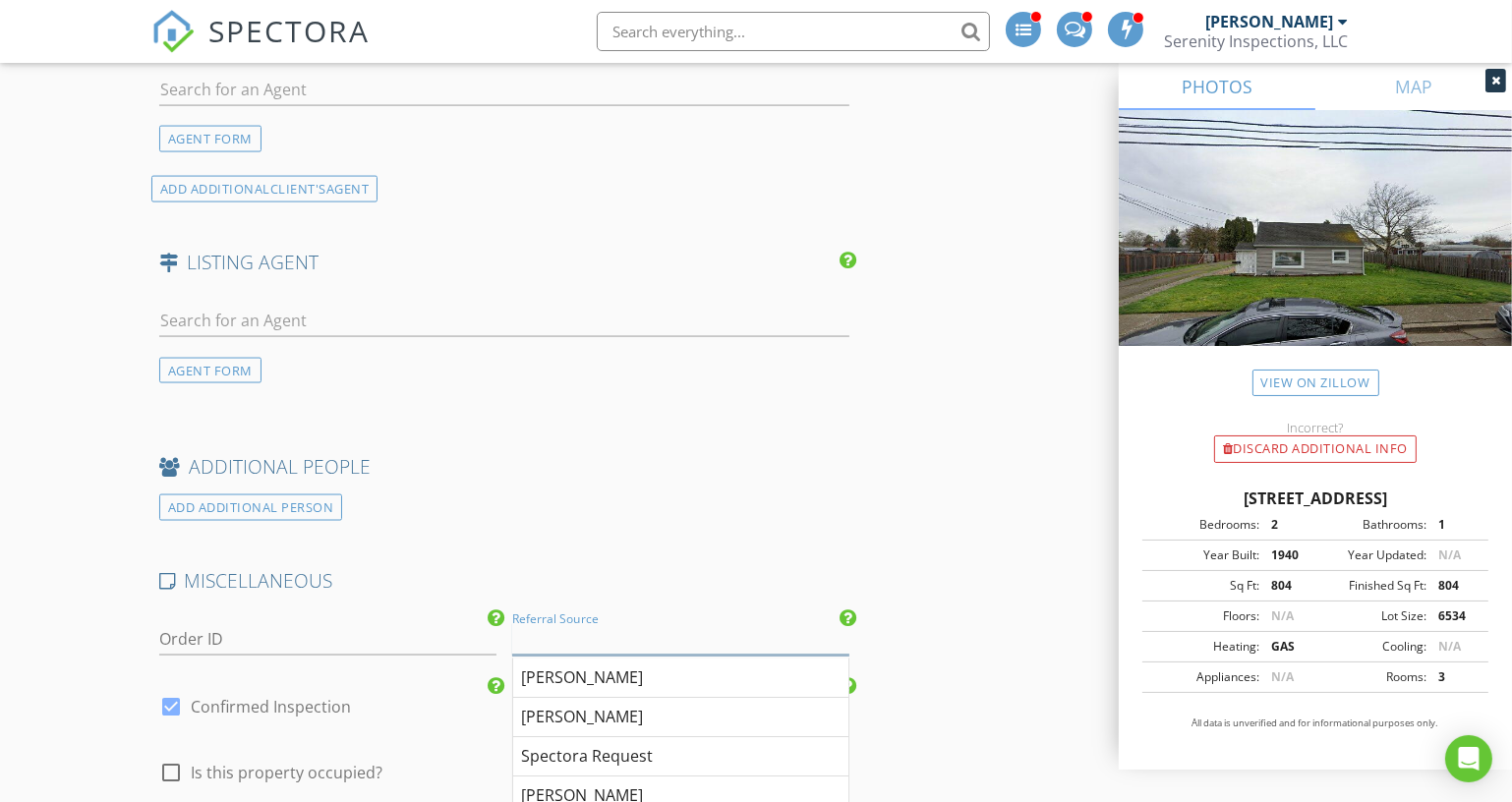 type on "o" 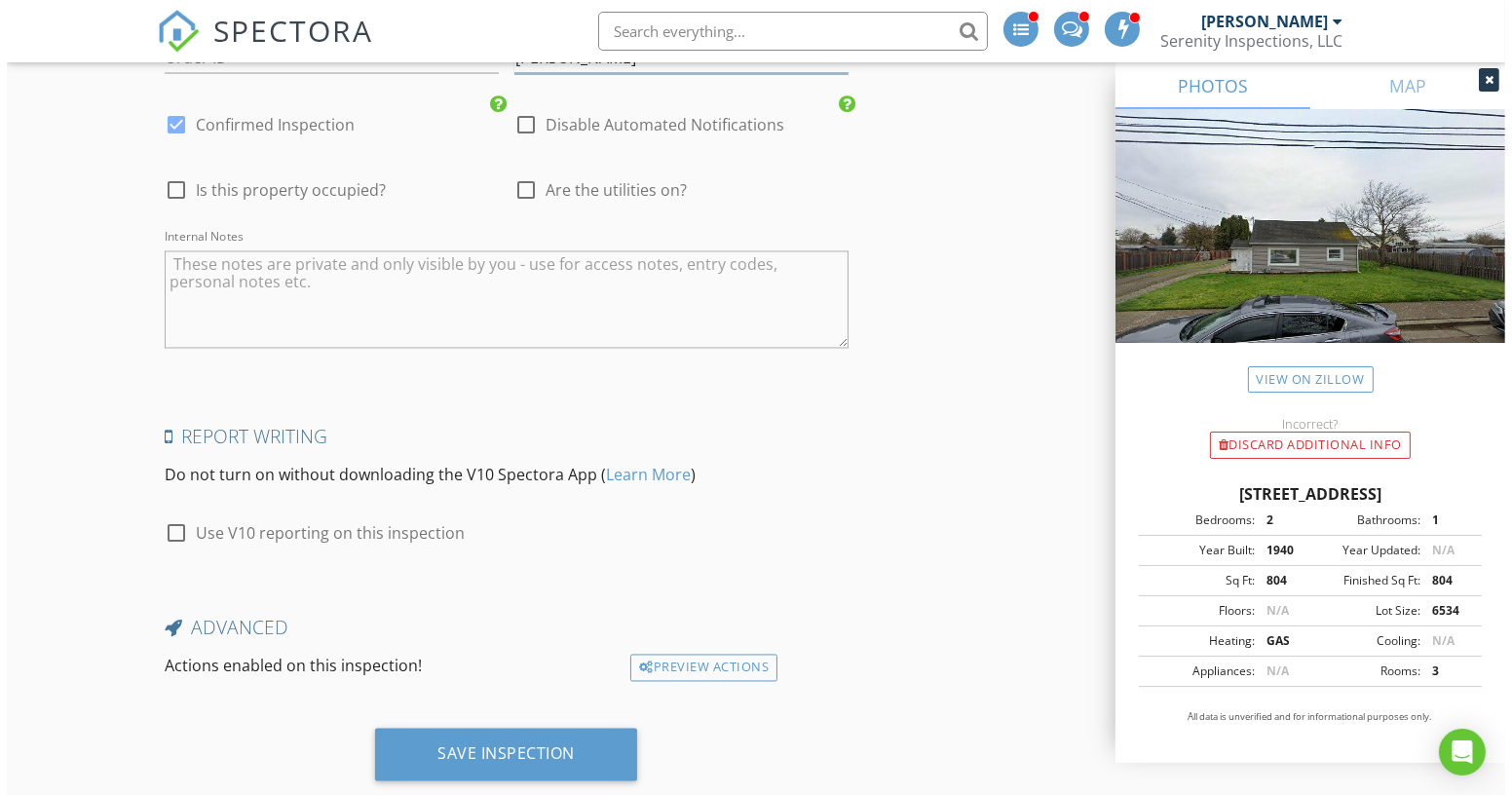 scroll, scrollTop: 3974, scrollLeft: 0, axis: vertical 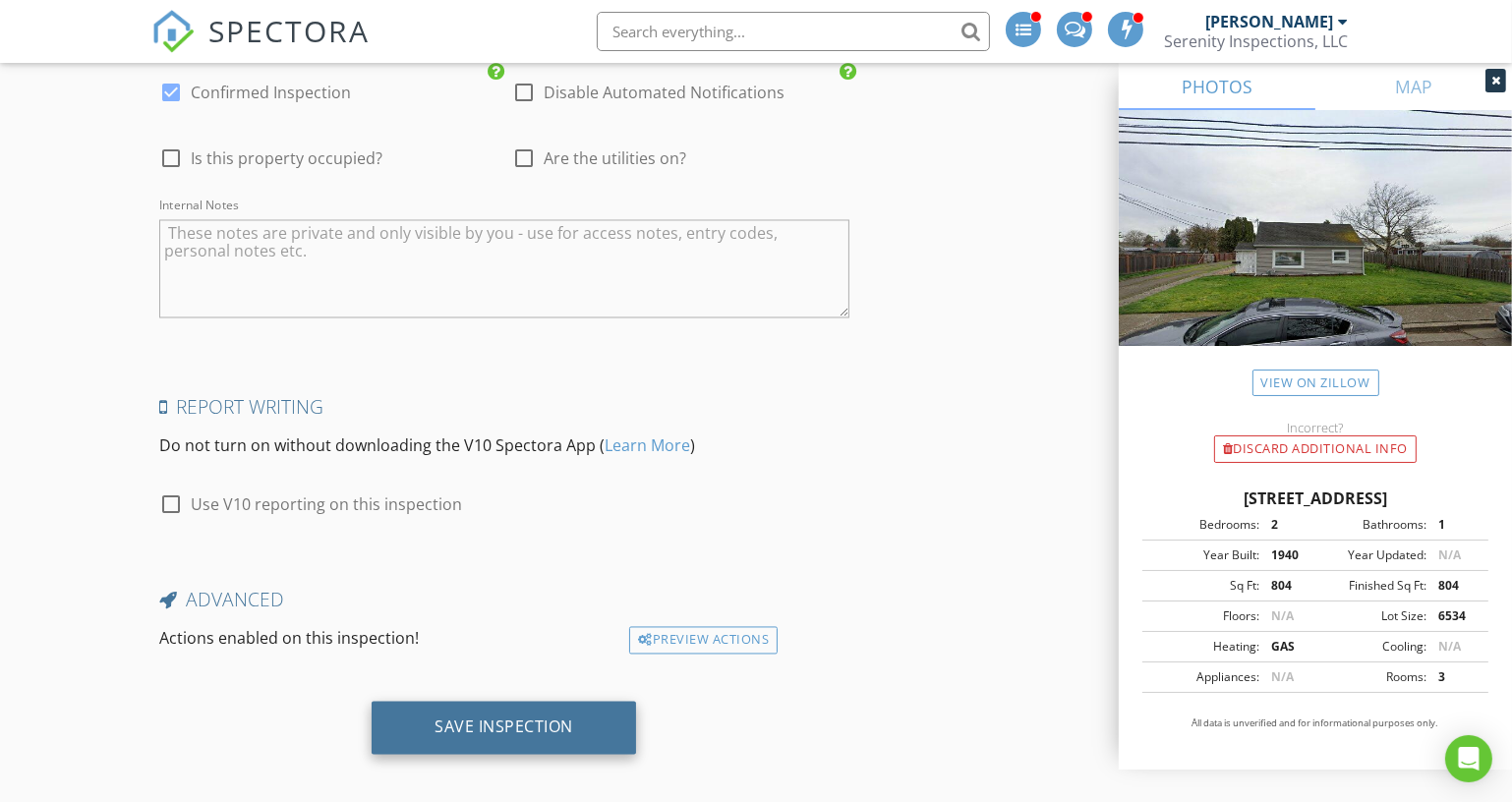 type on "Tom Winkler" 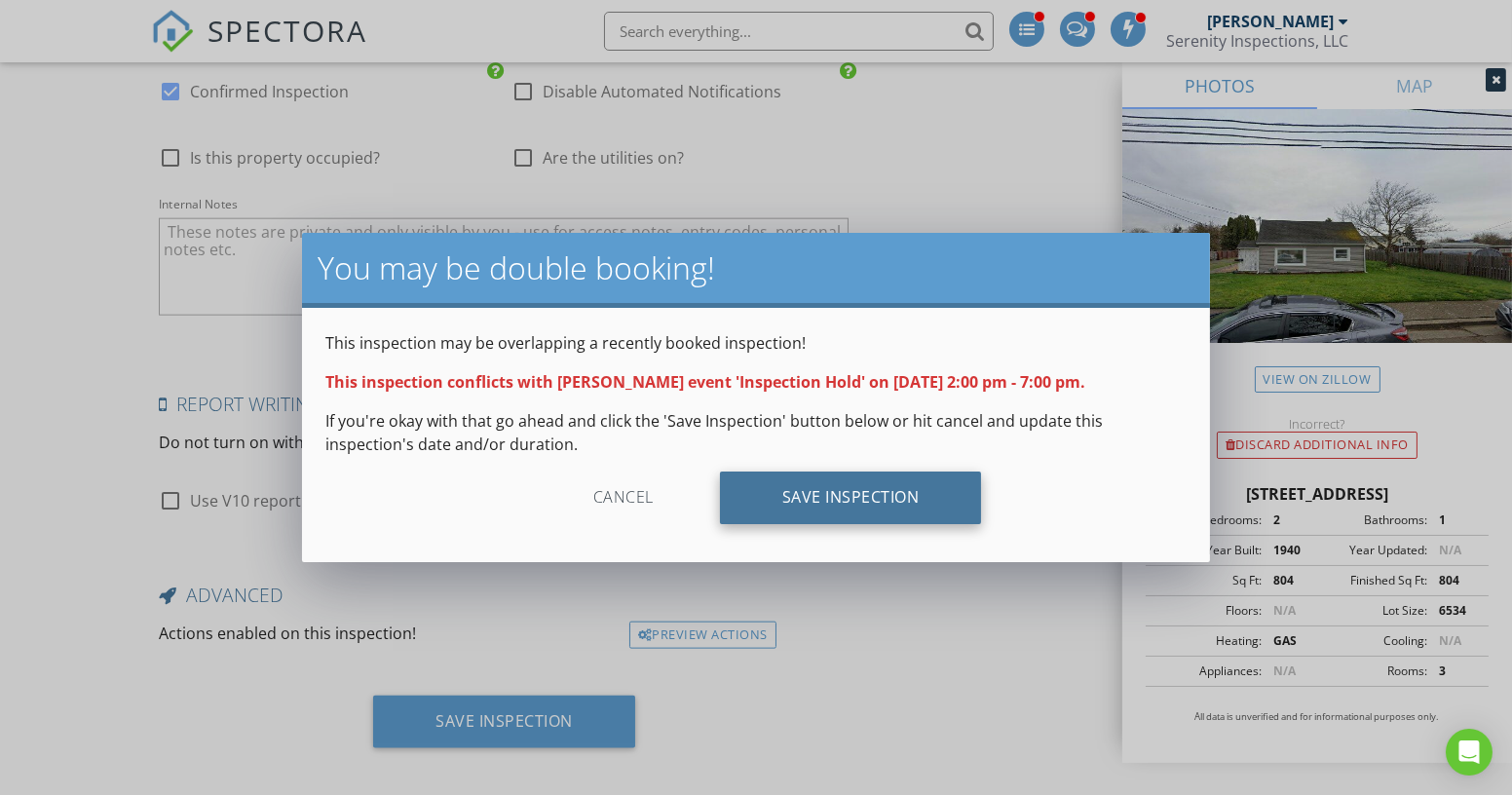 click on "Save Inspection" at bounding box center [850, 498] 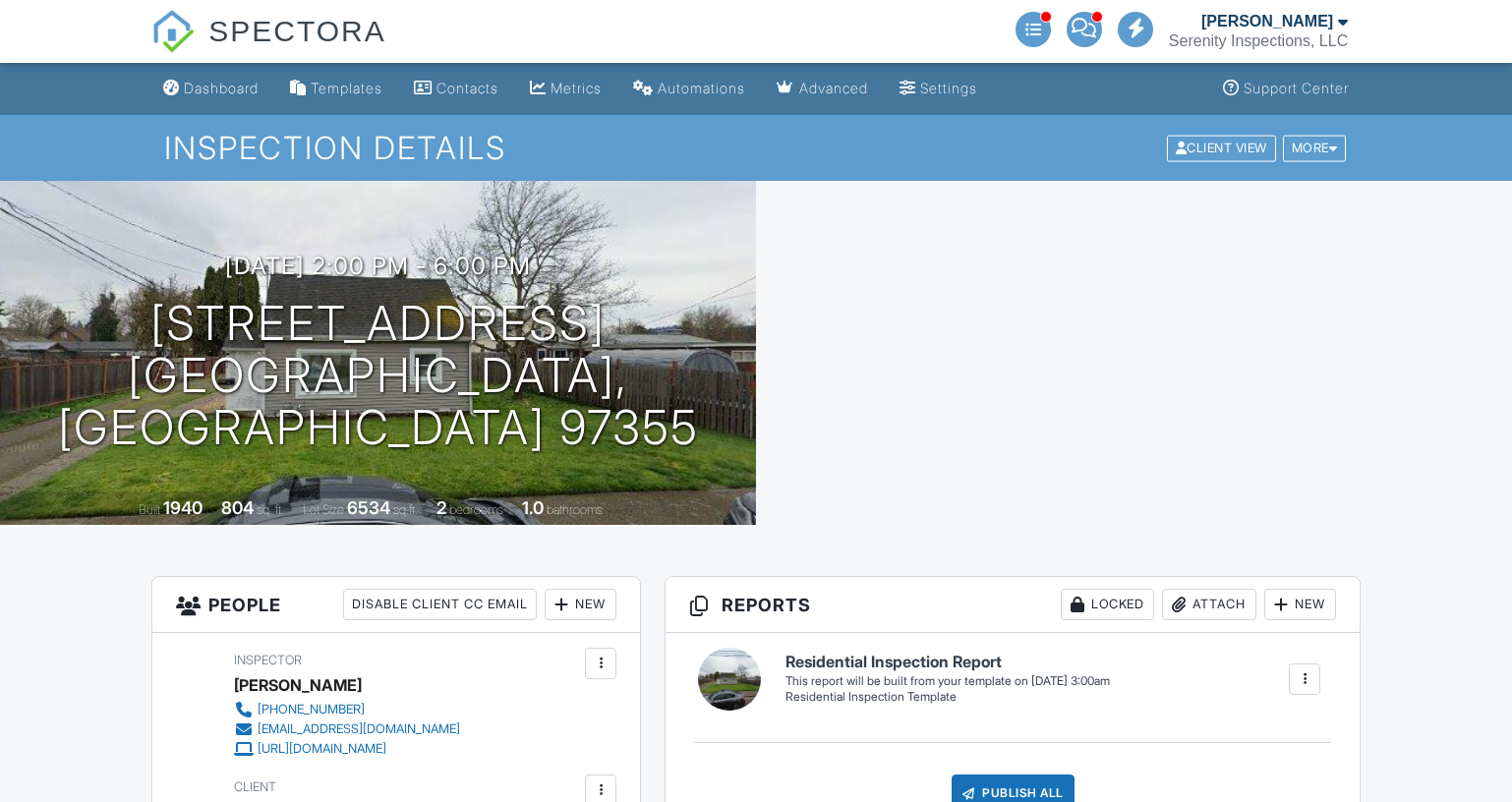 click on "Dashboard" at bounding box center (221, 87) 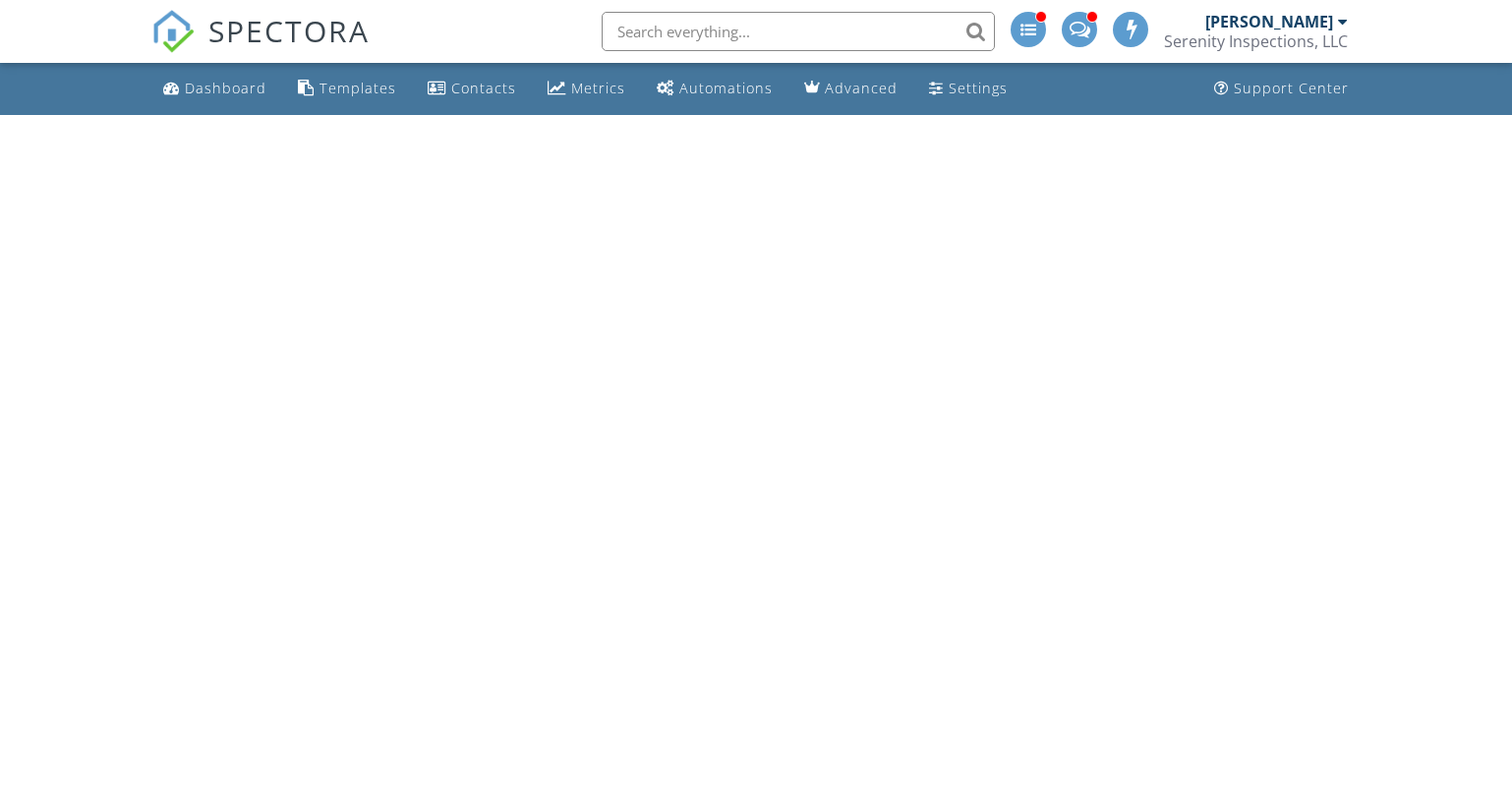 scroll, scrollTop: 0, scrollLeft: 0, axis: both 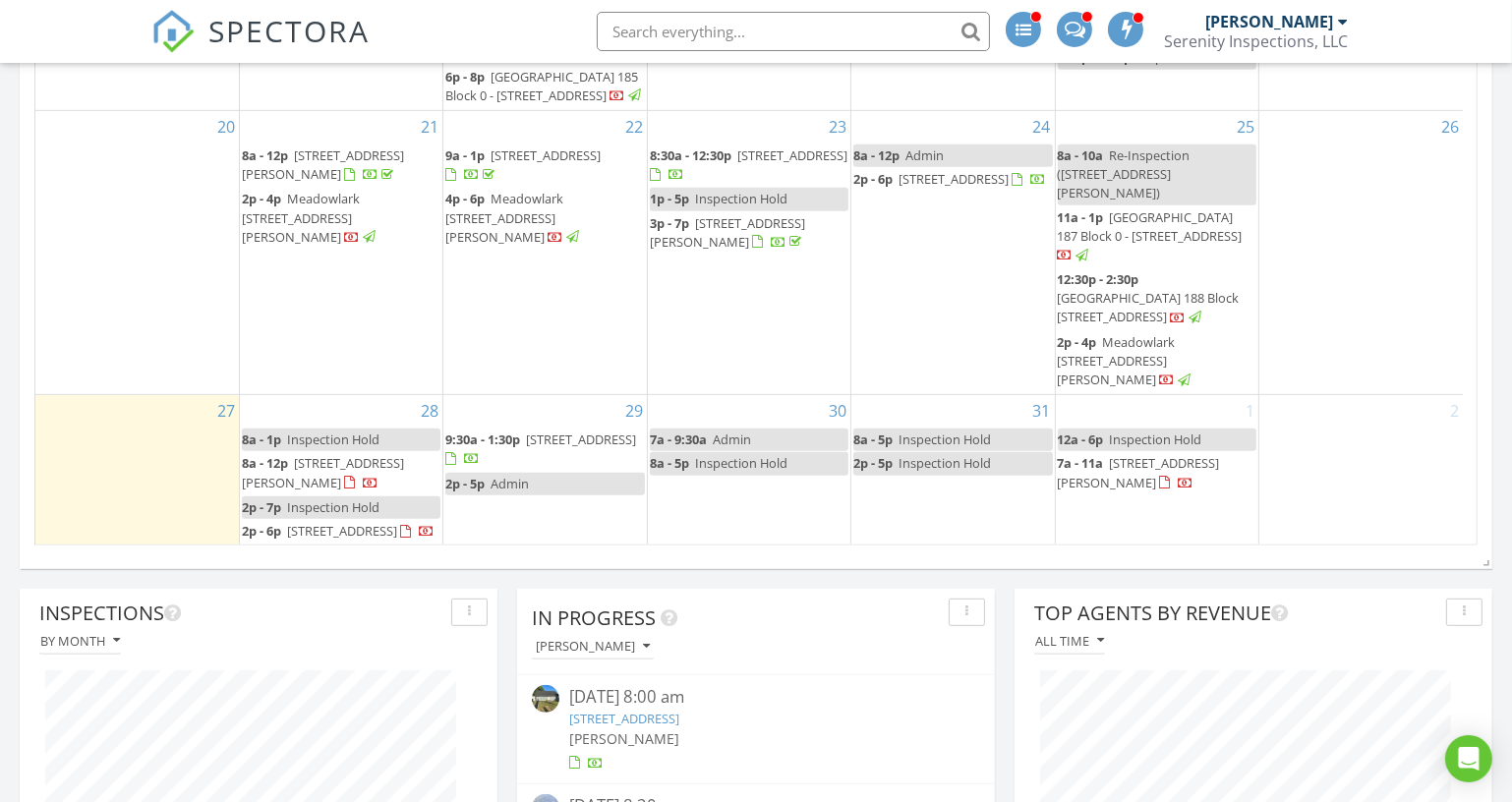 click on "30
7a - 9:30a
Admin
8a - 5p
Inspection Hold" at bounding box center [749, 470] 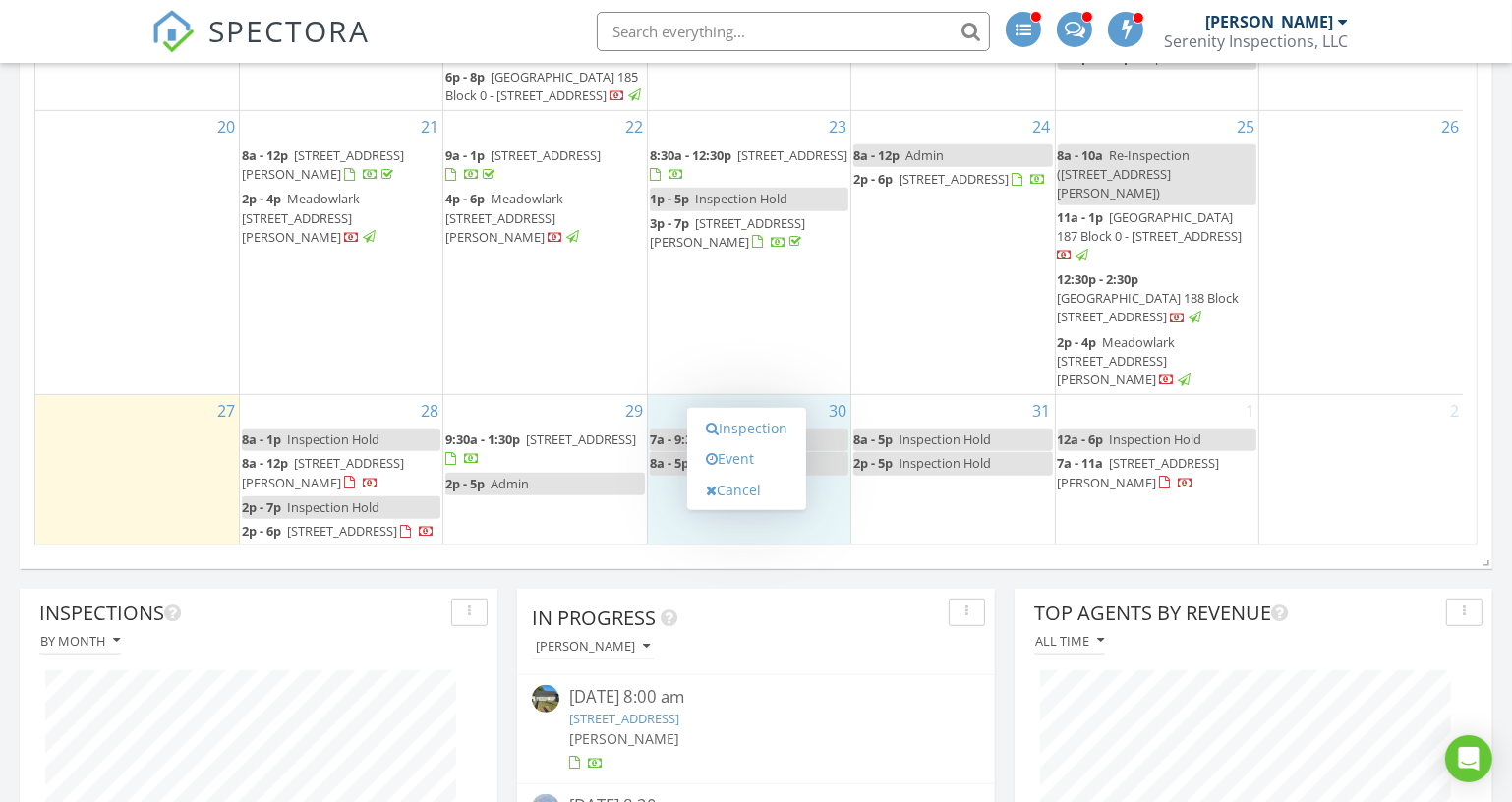 click on "31
8a - 5p
Inspection Hold
2p - 5p
Inspection Hold" at bounding box center (953, 470) 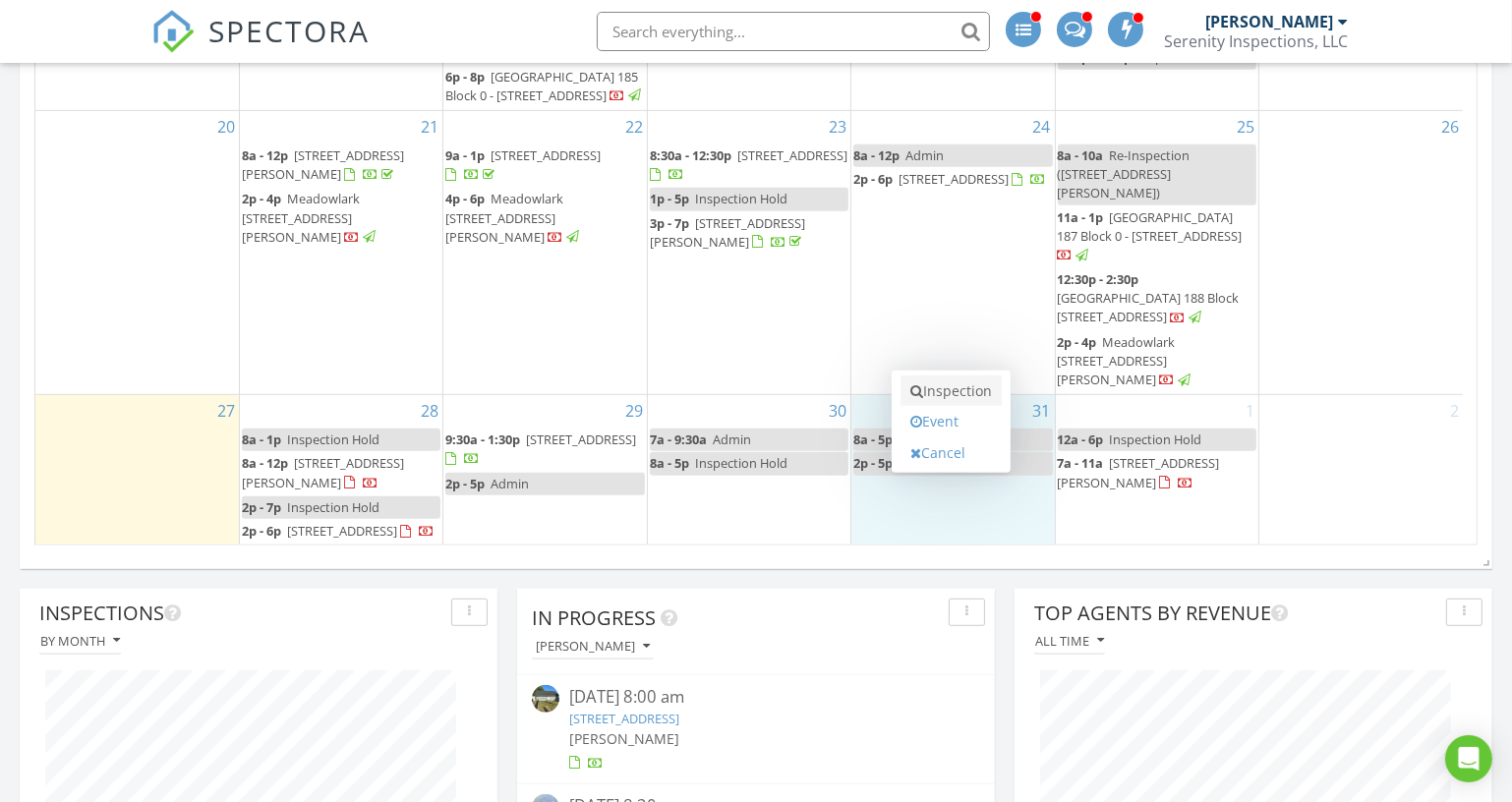 click on "Inspection" at bounding box center (951, 391) 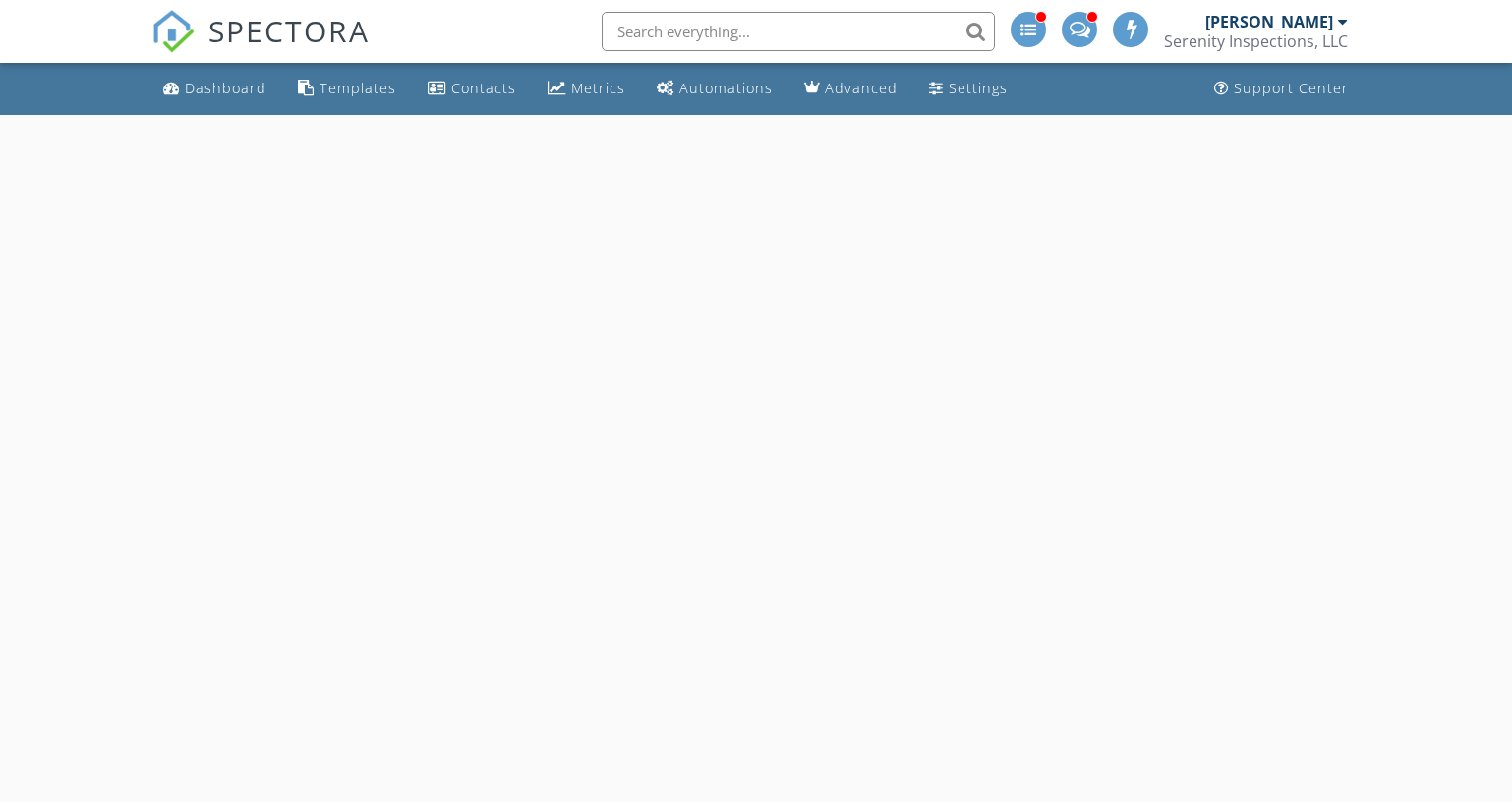 scroll, scrollTop: 0, scrollLeft: 0, axis: both 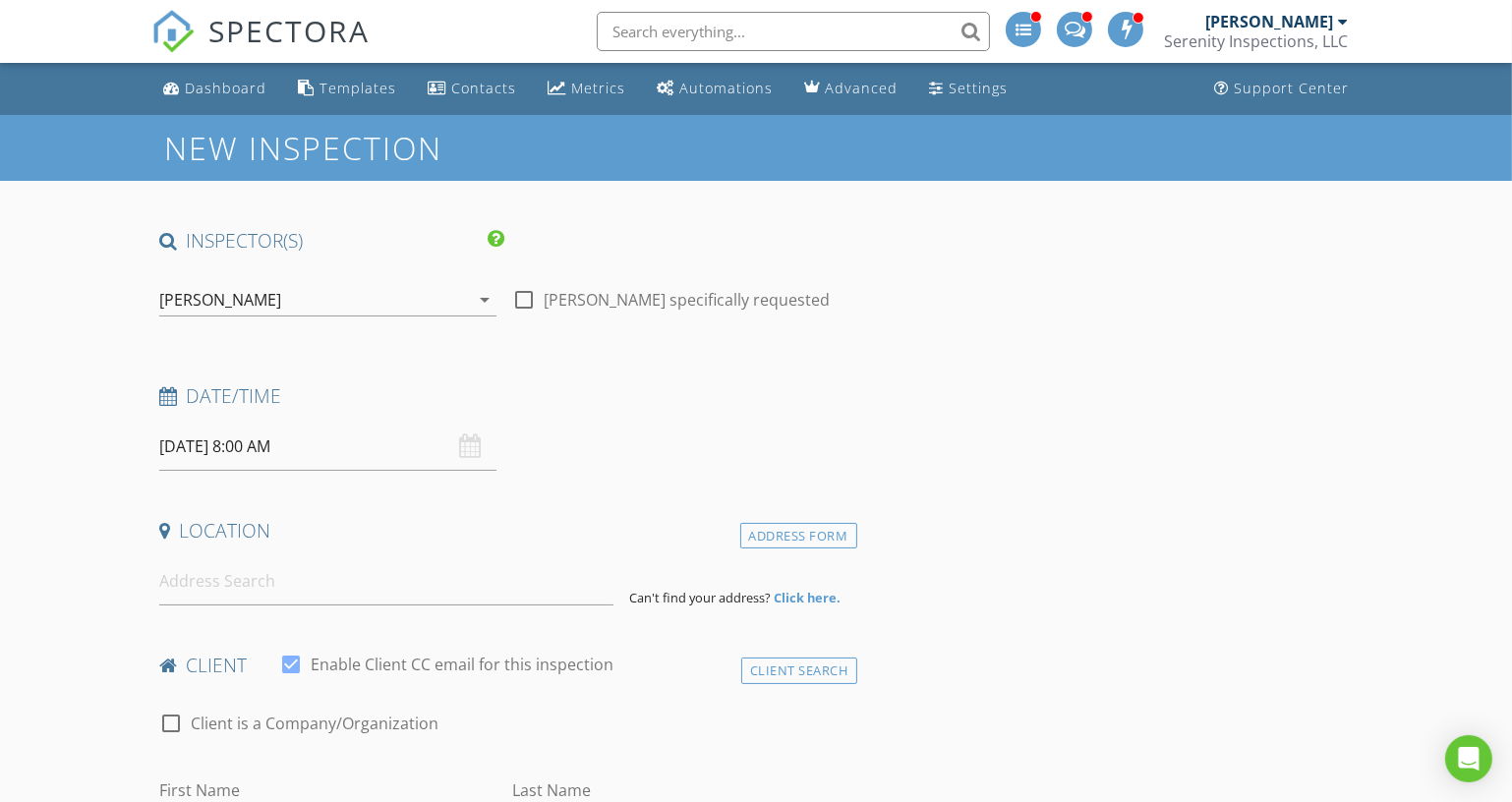 click on "[DATE] 8:00 AM" at bounding box center [327, 446] 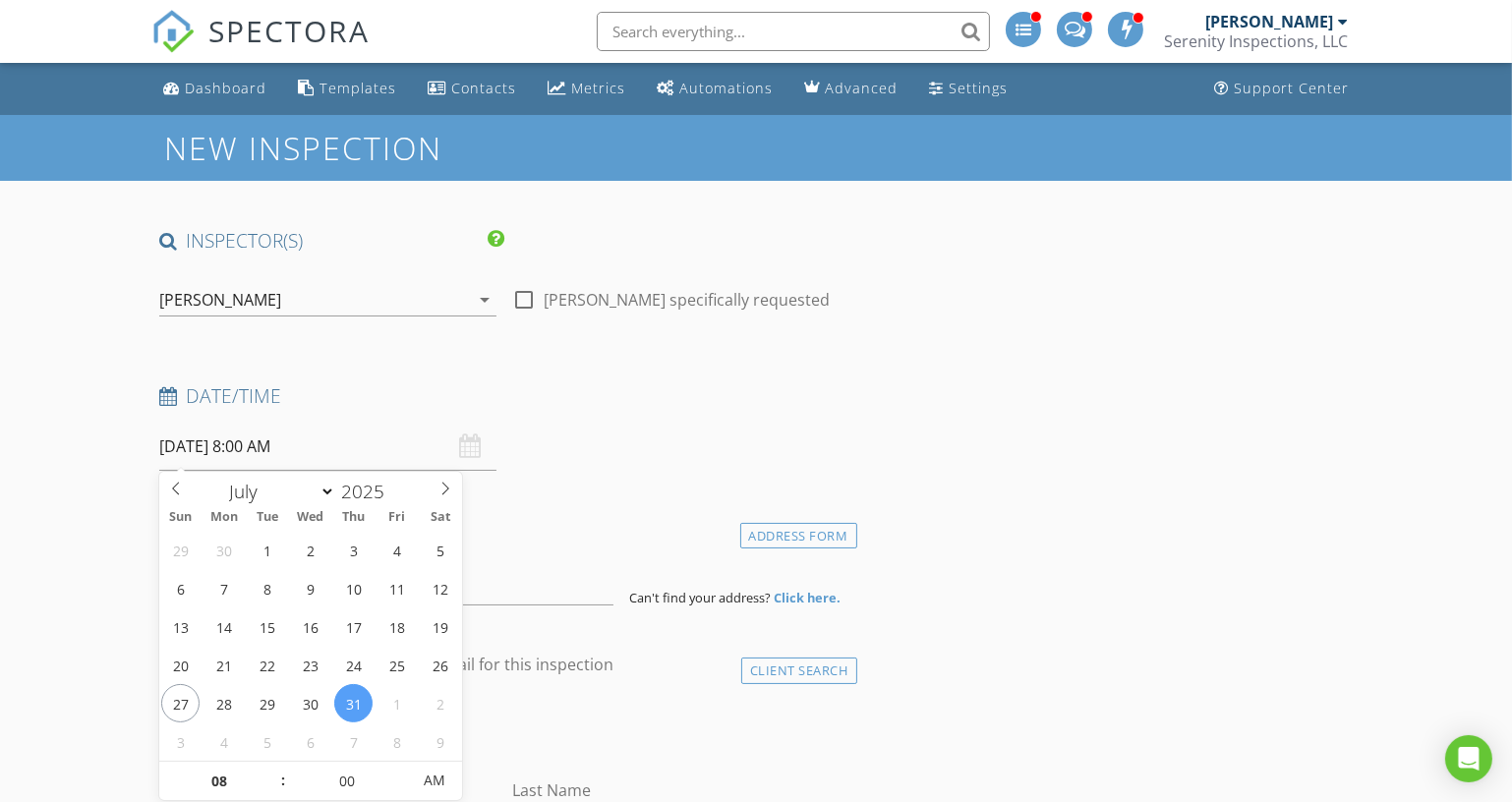 click on "INSPECTOR(S)
check_box   [PERSON_NAME]   PRIMARY   [PERSON_NAME] arrow_drop_down   check_box_outline_blank [PERSON_NAME] specifically requested
Date/Time
[DATE] 8:00 AM
Location
Address Form       Can't find your address?   Click here.
client
check_box Enable Client CC email for this inspection   Client Search     check_box_outline_blank Client is a Company/Organization     First Name   Last Name   Email   CC Email   Phone   Address   City   State   Zip     Tags         Notes   Private Notes
ADD ADDITIONAL client
SERVICES
check_box_outline_blank   Residential Home Inspection   Residential Home Inspection (Buyer's Inspection) check_box_outline_blank   Residential New Construction Inspection   Residential New Construction Inspection (Buyer's Inspection) check_box_outline_blank" at bounding box center (504, 1860) 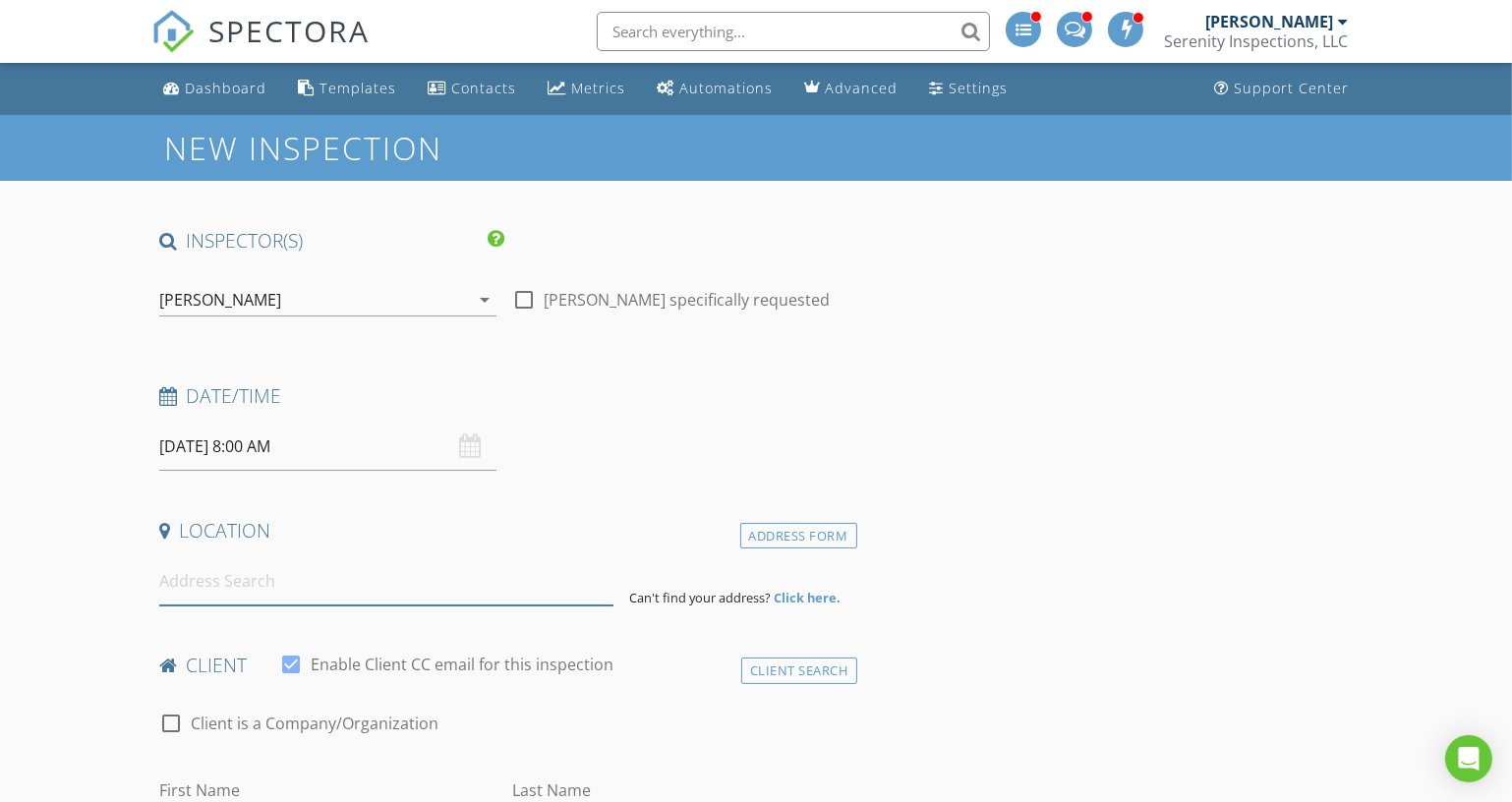 click at bounding box center (386, 581) 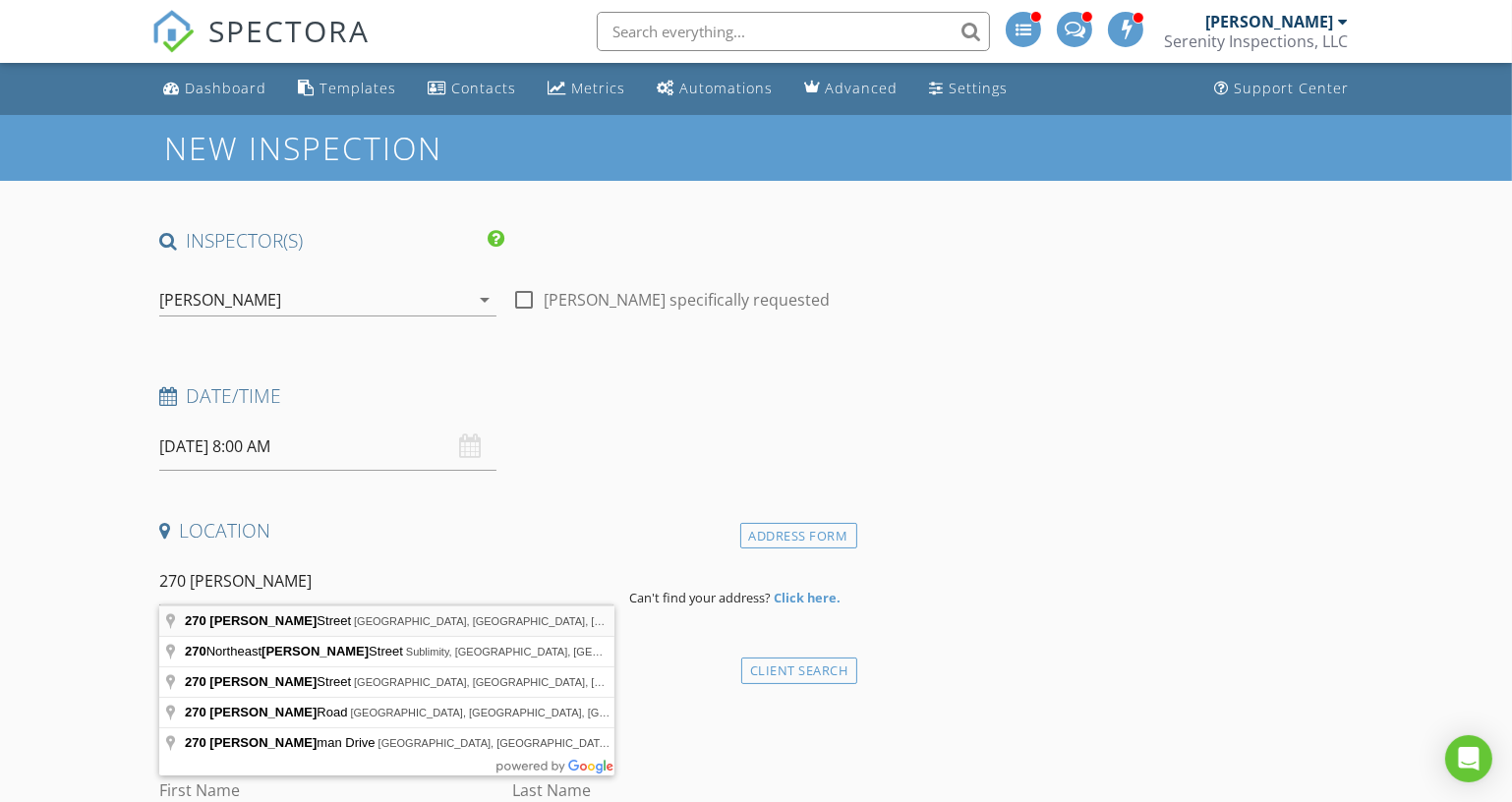 type on "[STREET_ADDRESS][PERSON_NAME]" 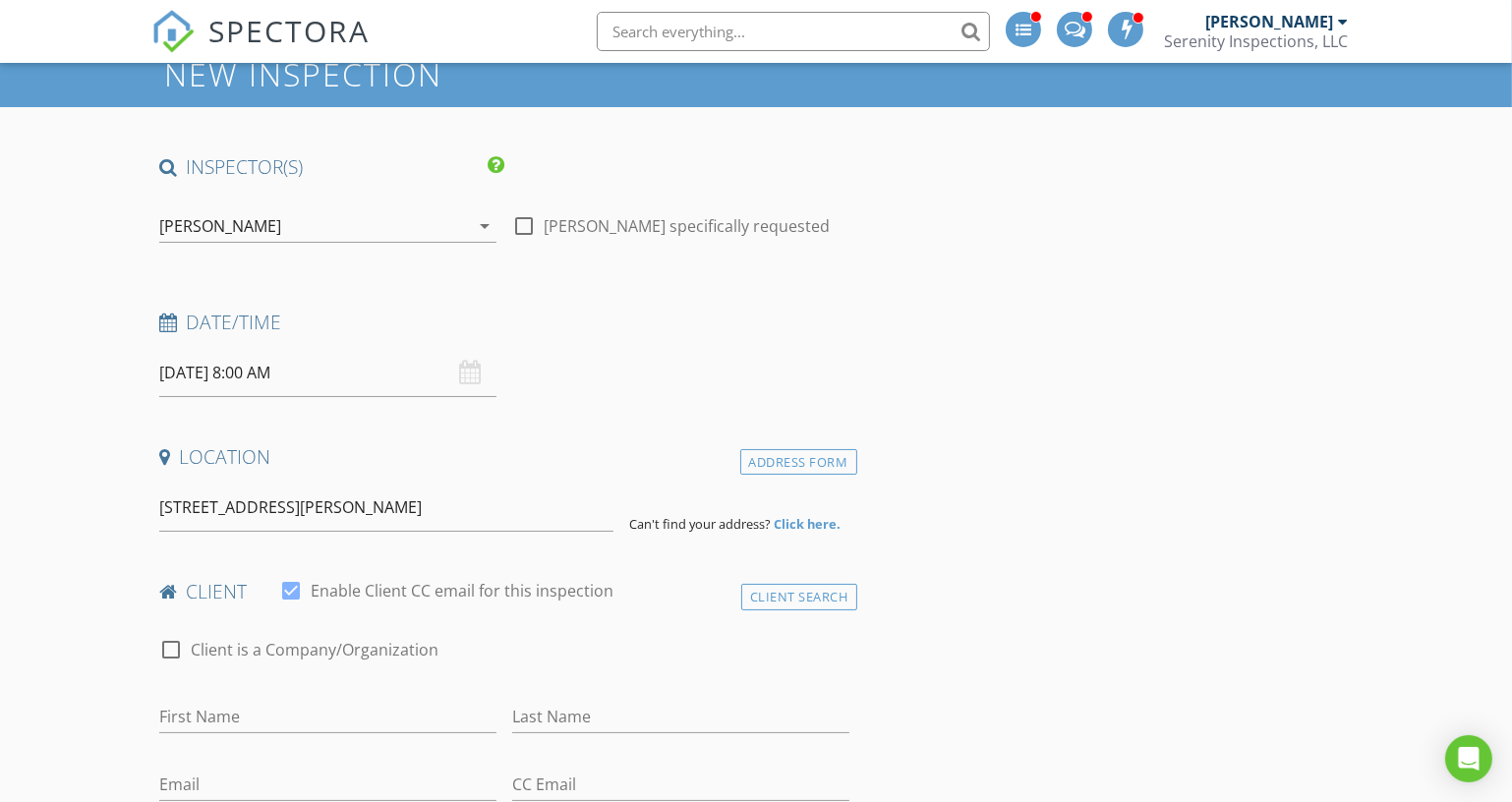 scroll, scrollTop: 357, scrollLeft: 0, axis: vertical 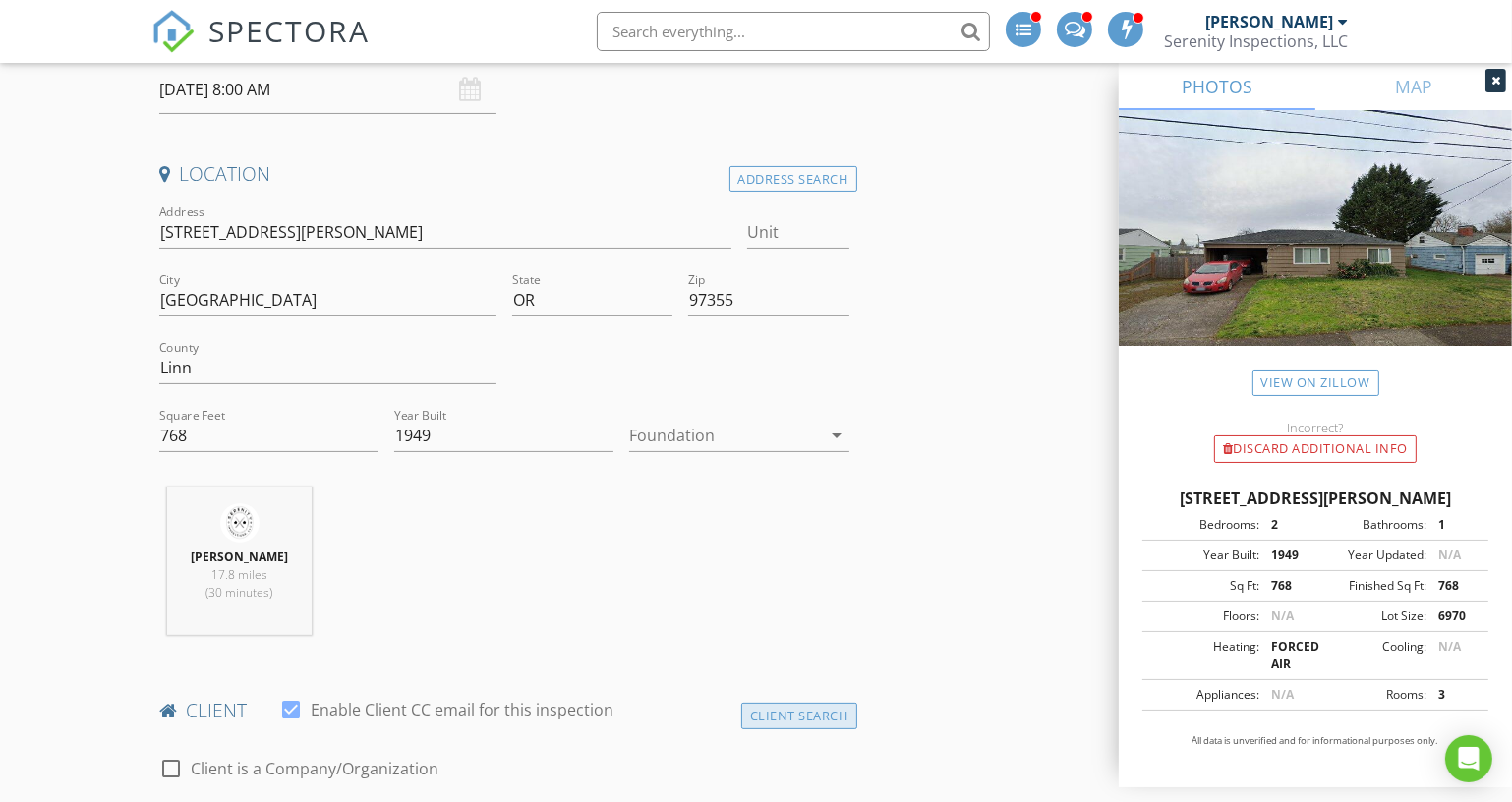 click on "Client Search" at bounding box center [799, 716] 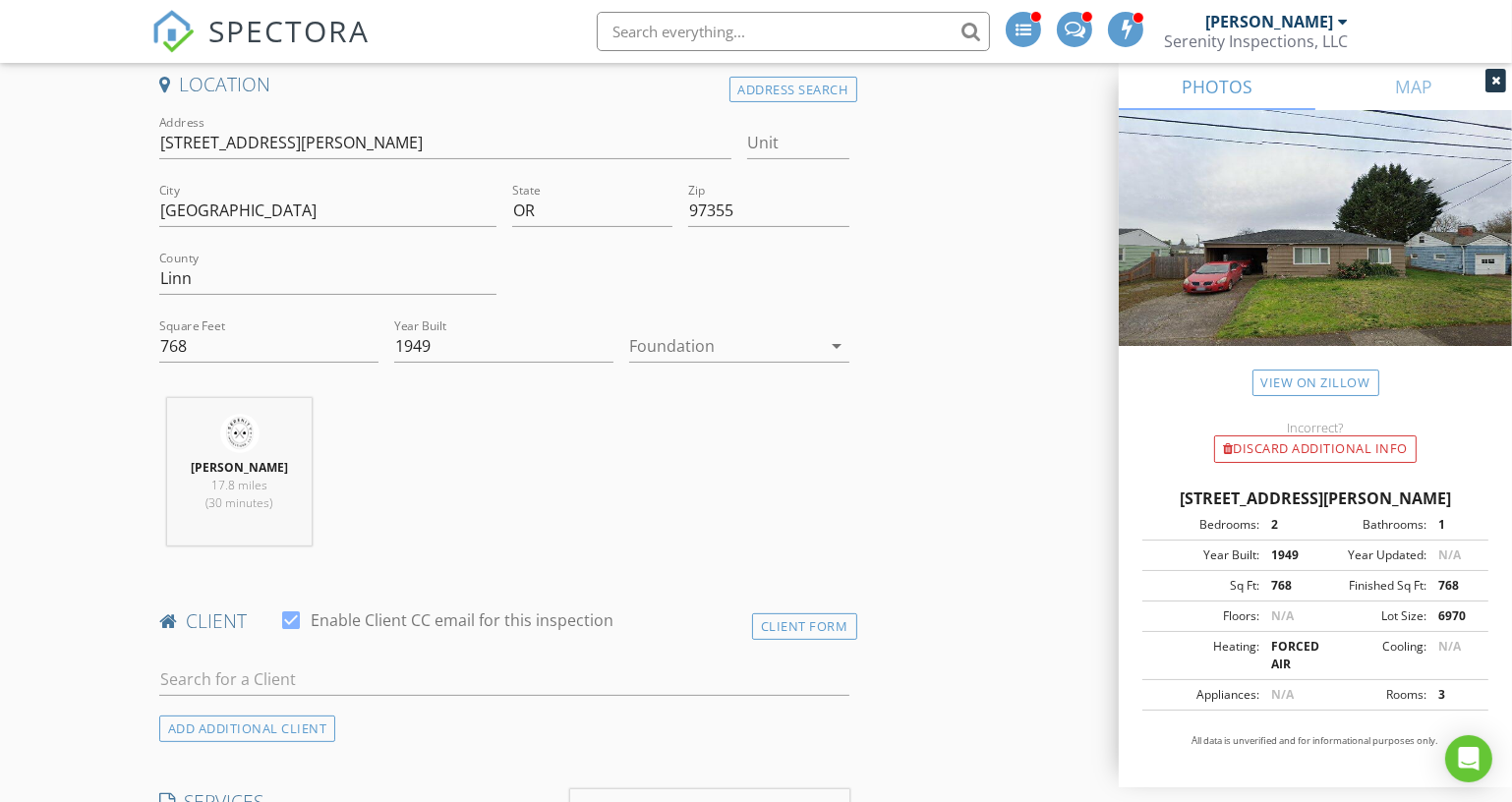 scroll, scrollTop: 804, scrollLeft: 0, axis: vertical 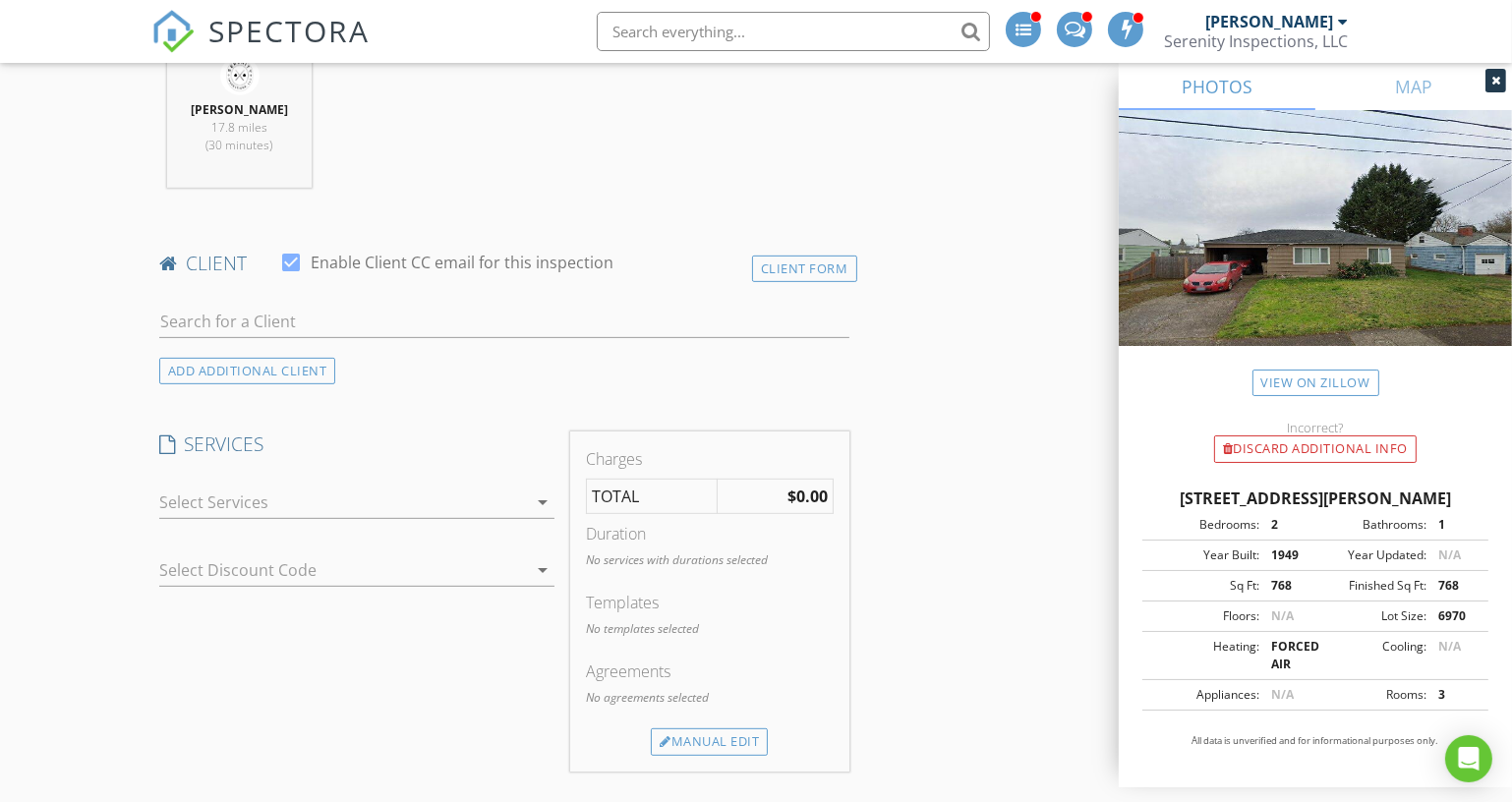 click at bounding box center [504, 325] 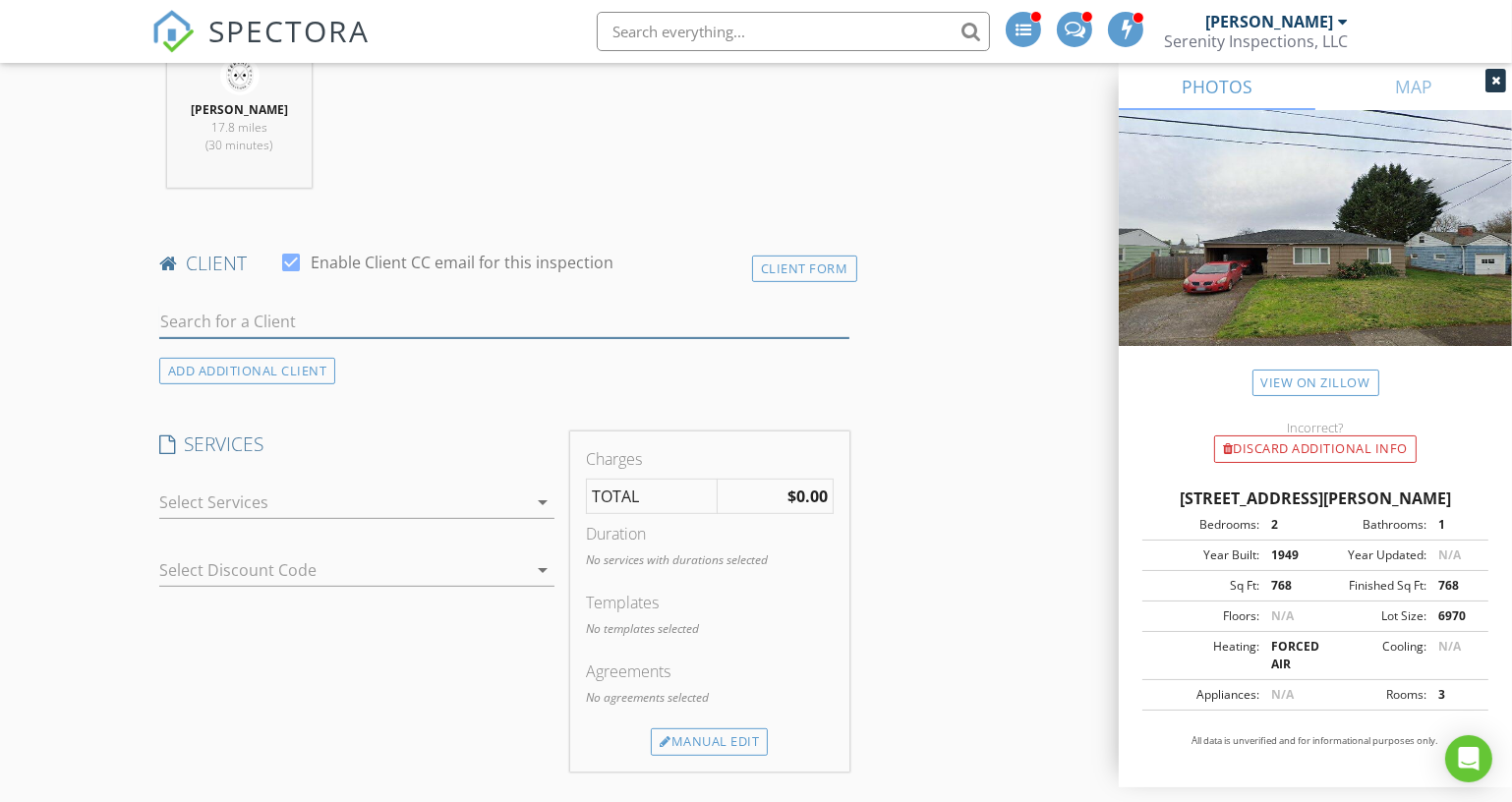 click at bounding box center (504, 321) 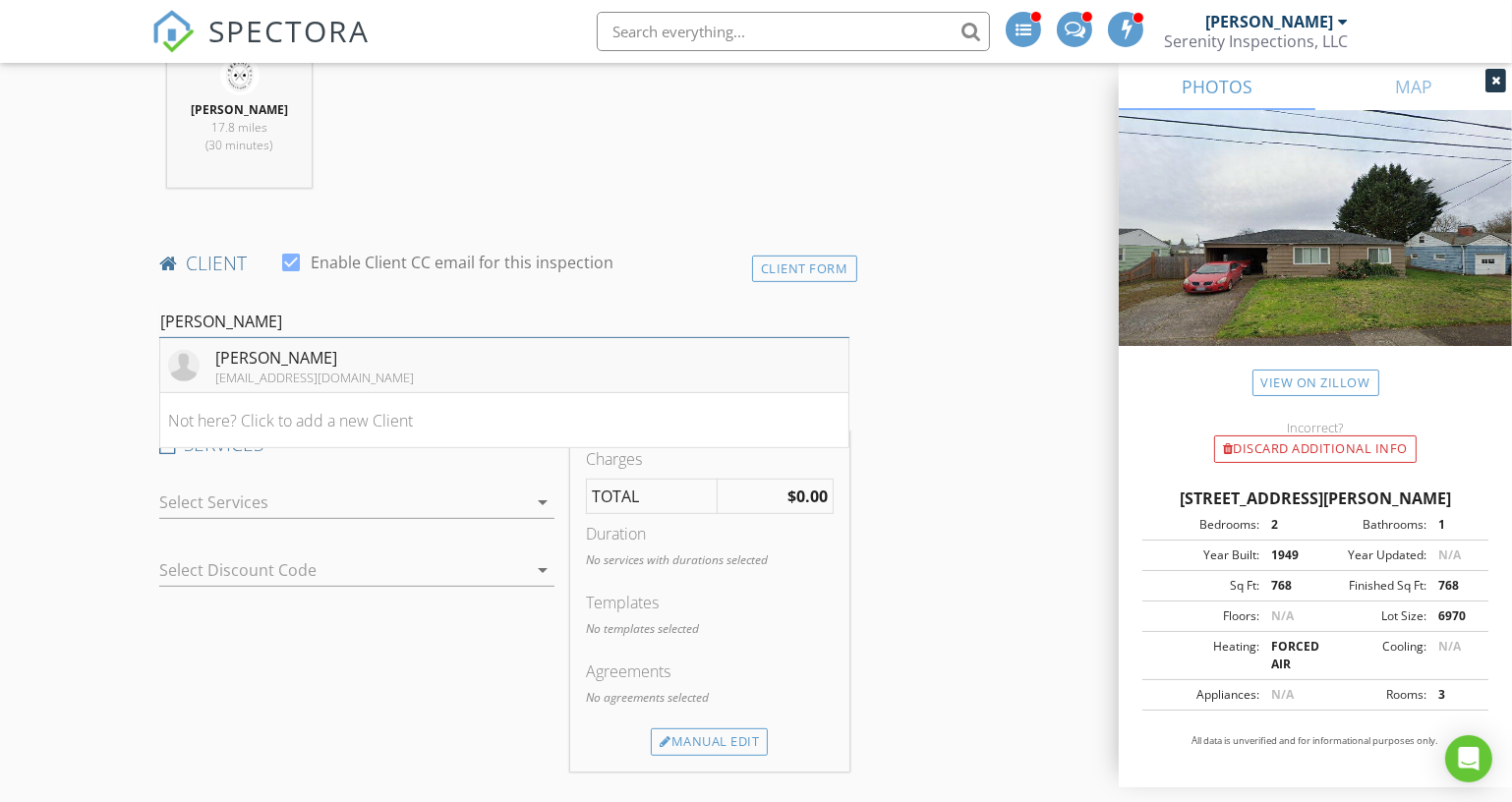 type on "Jay Wi" 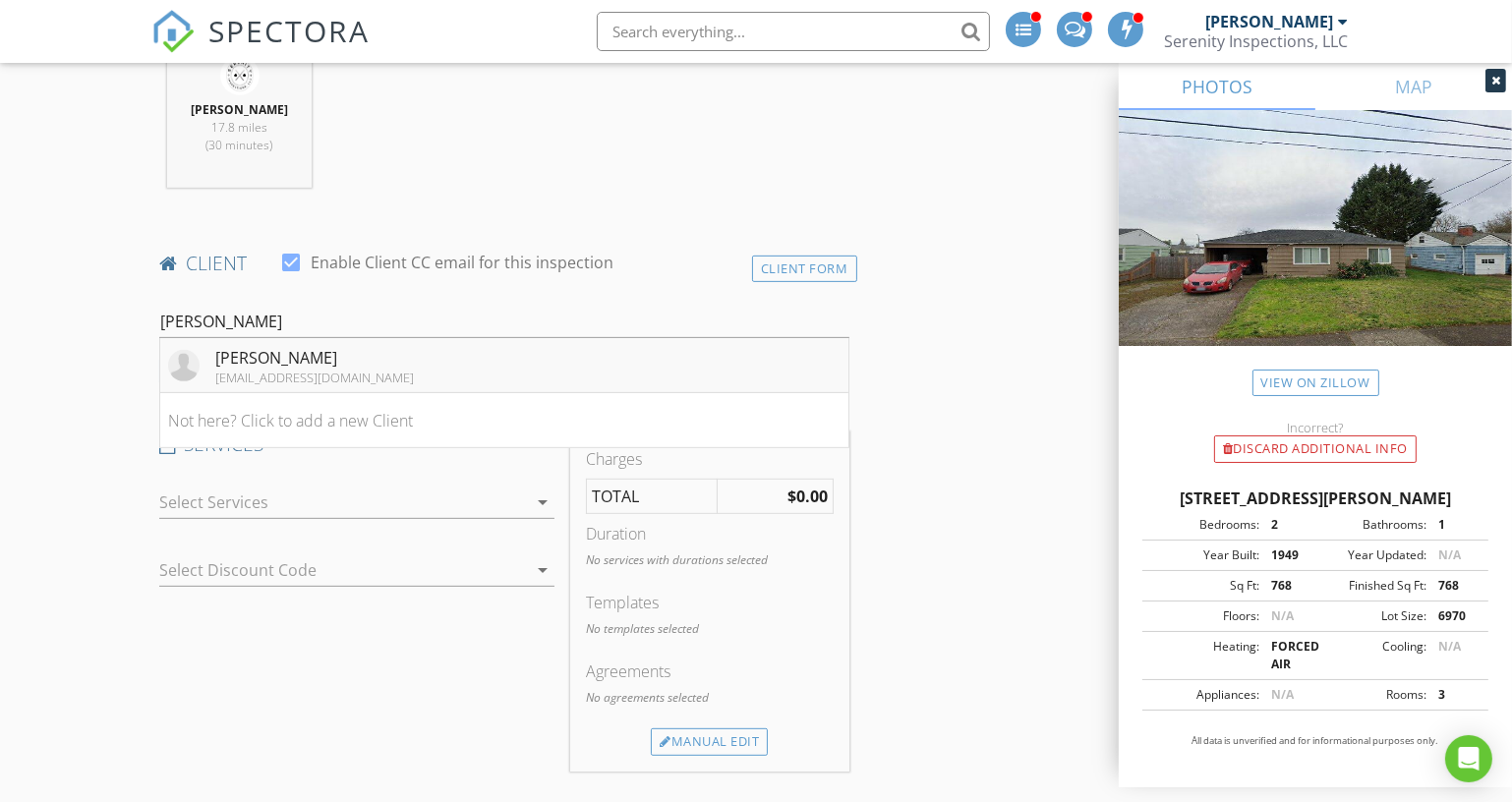 click on "Jay Wickizer
jaywickizer@mac.com" at bounding box center [504, 366] 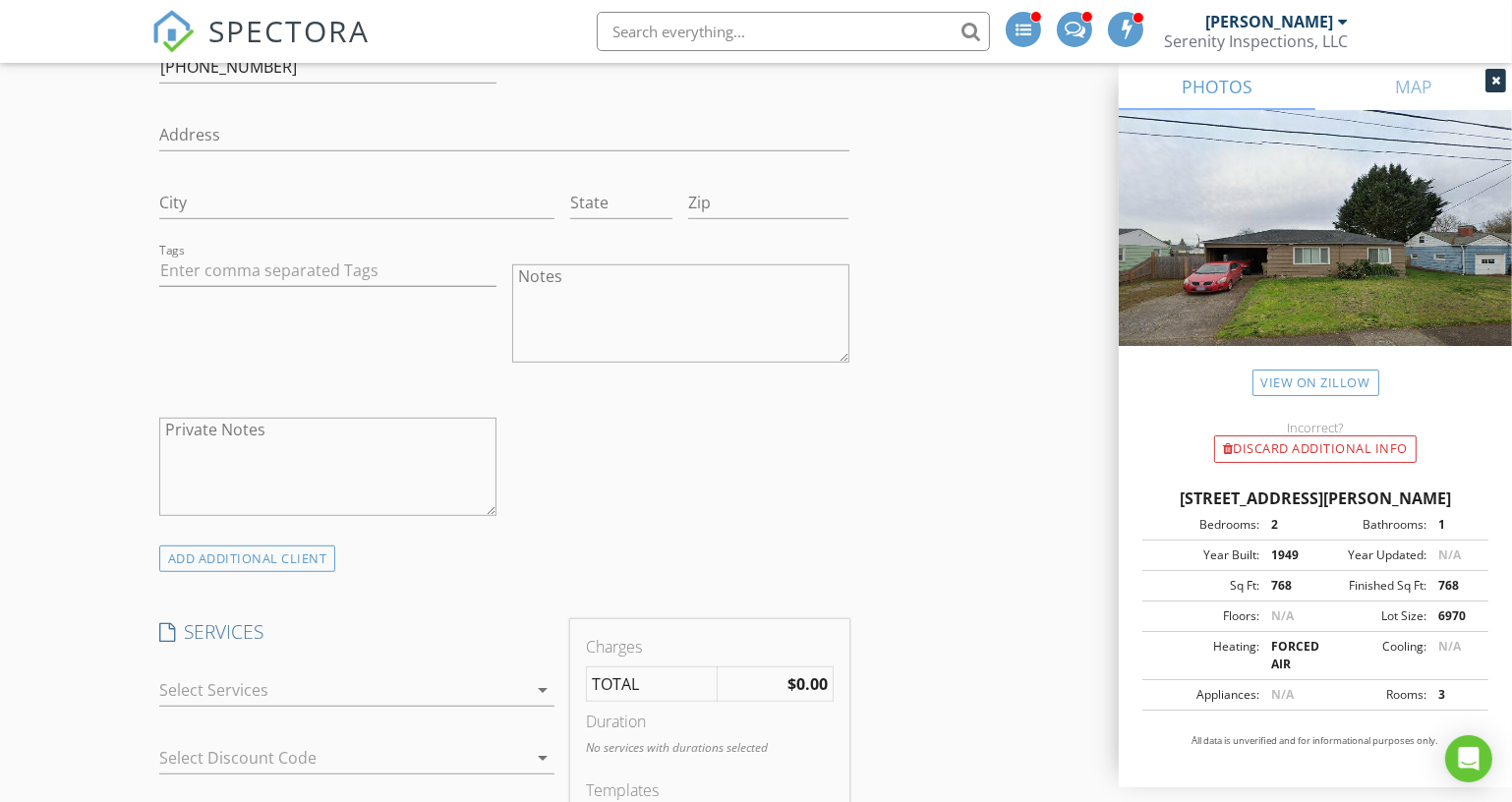 scroll, scrollTop: 1340, scrollLeft: 0, axis: vertical 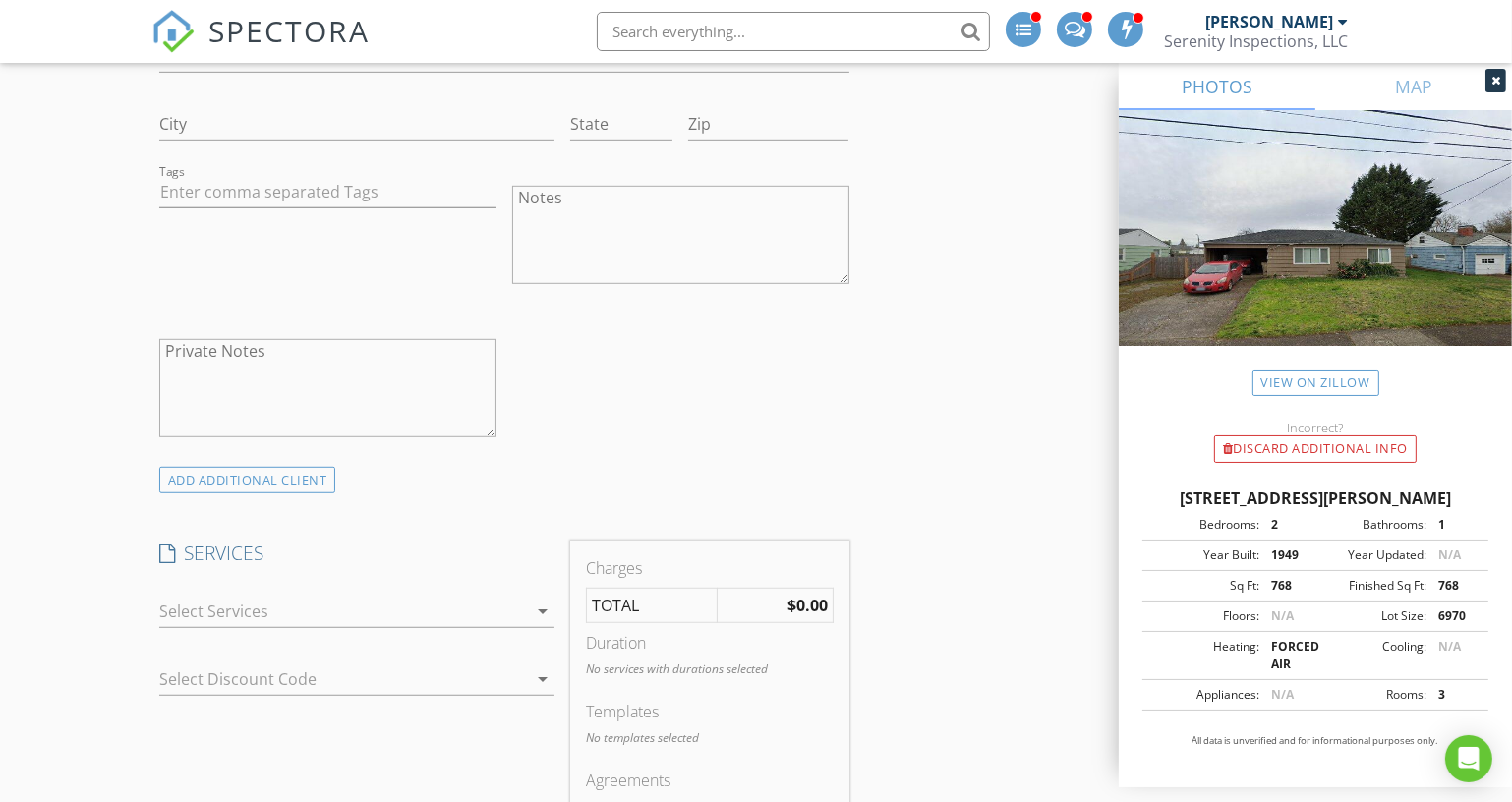 click at bounding box center [343, 611] 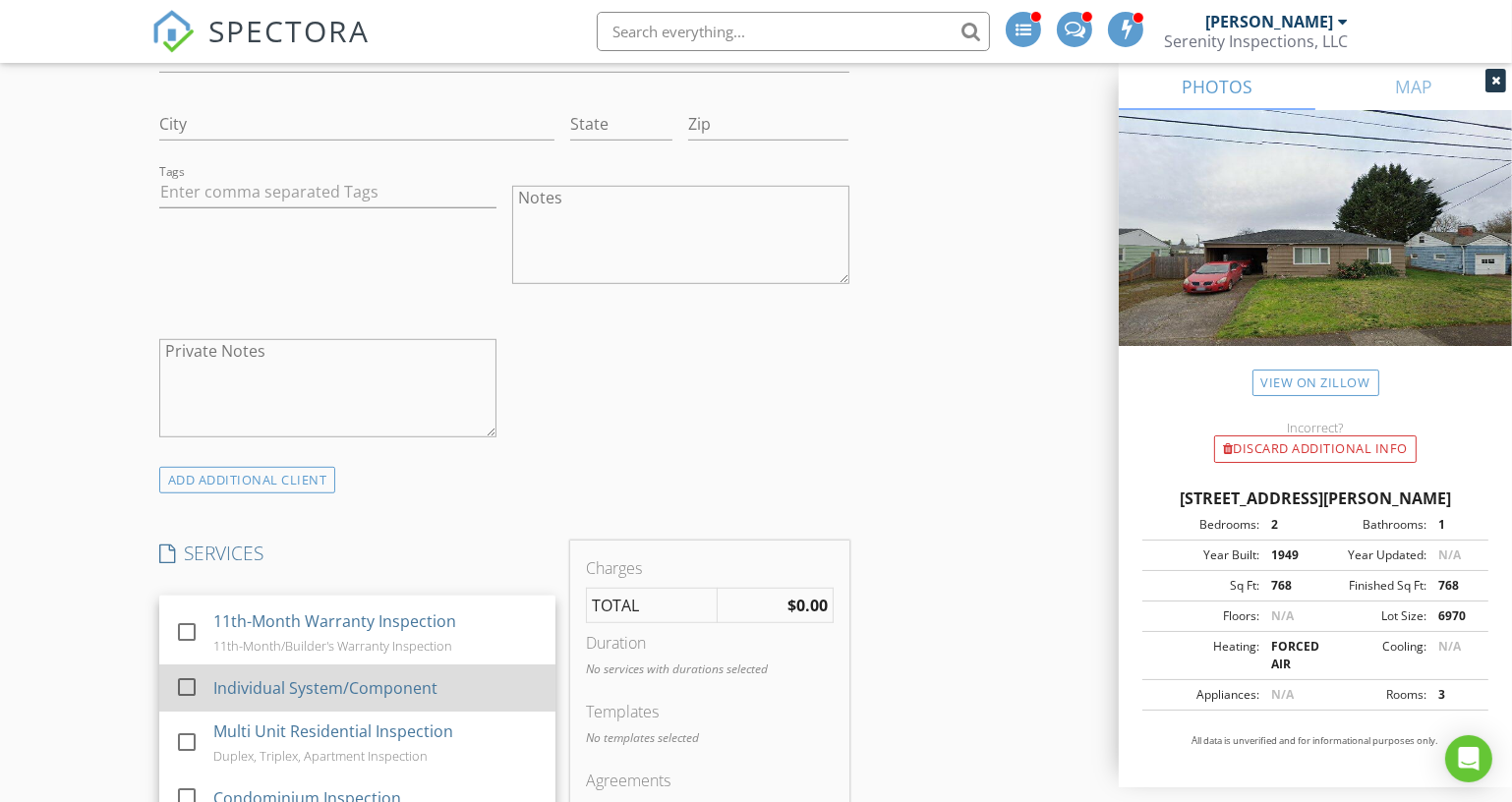 scroll, scrollTop: 178, scrollLeft: 0, axis: vertical 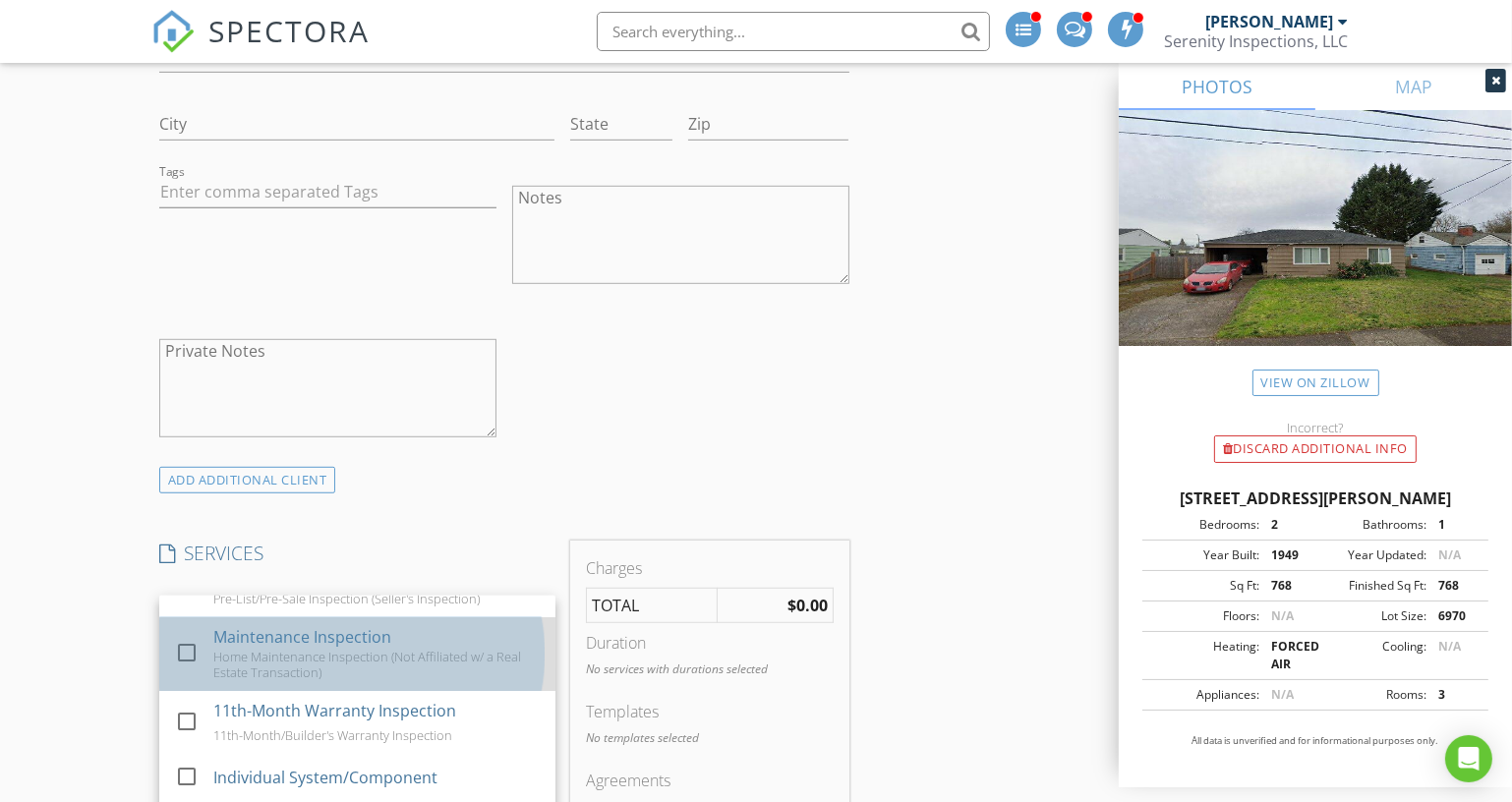 click on "Home Maintenance Inspection (Not Affiliated w/ a Real Estate Transaction)" at bounding box center (377, 664) 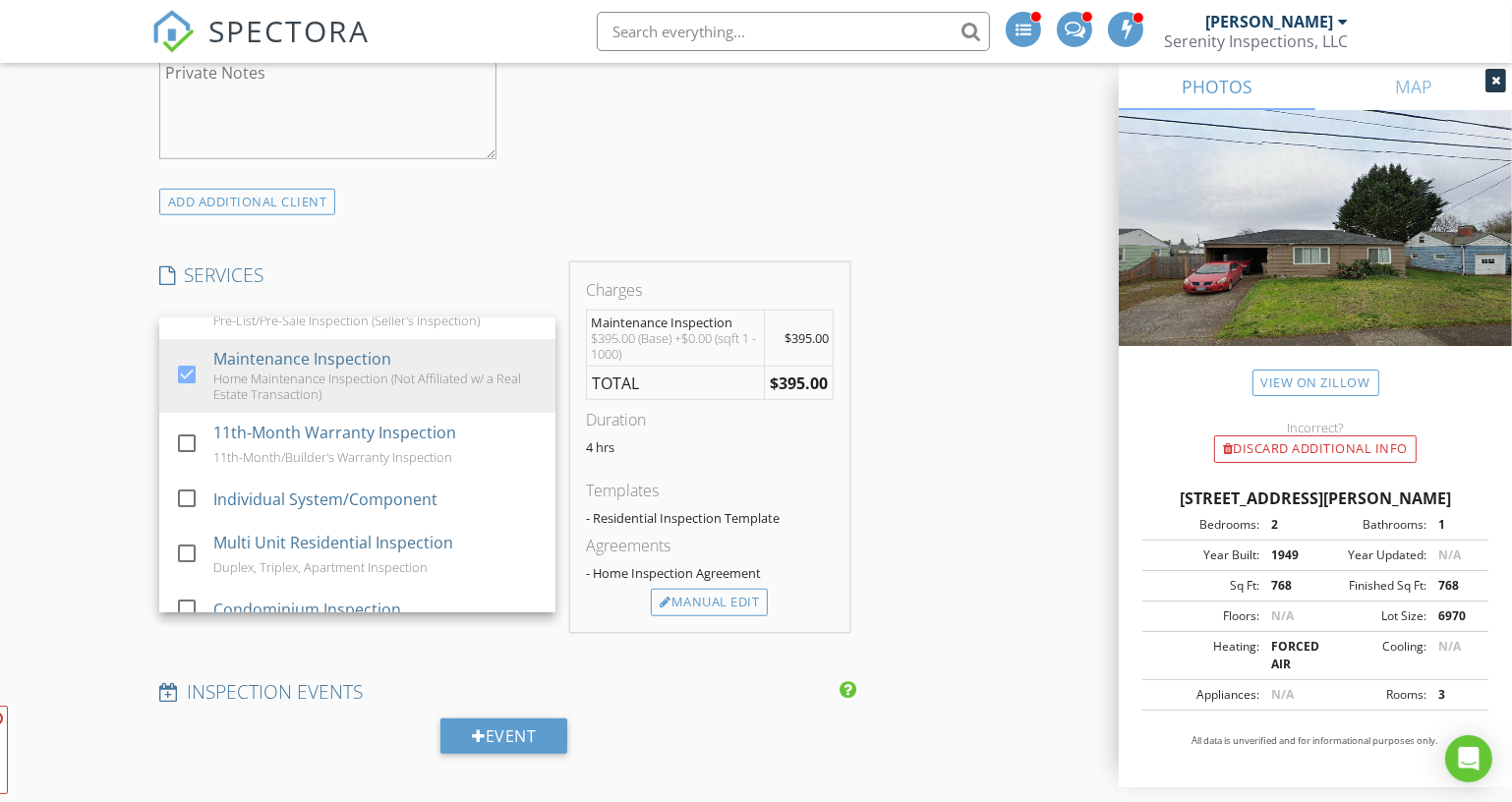 scroll, scrollTop: 1697, scrollLeft: 0, axis: vertical 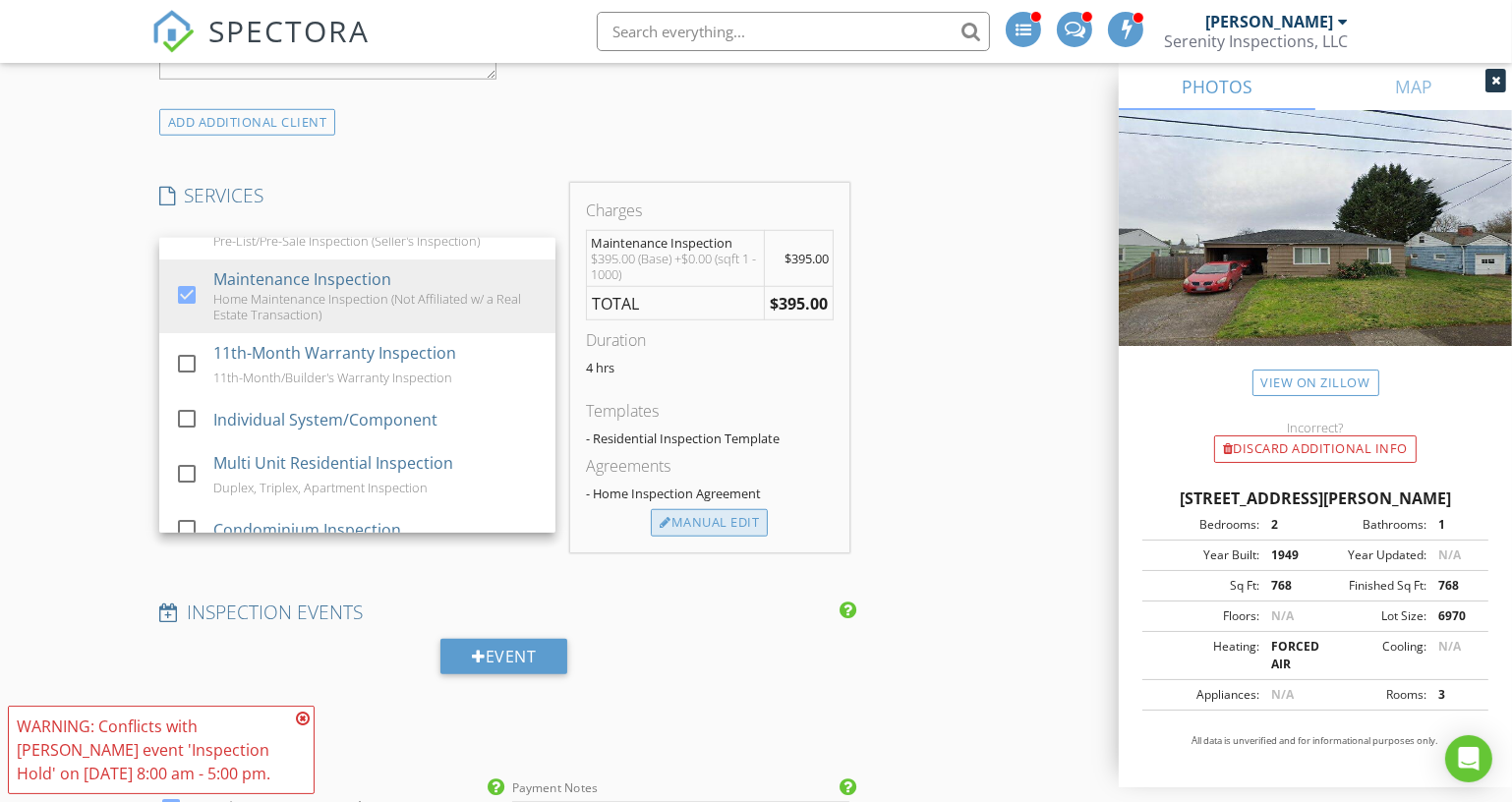click on "Manual Edit" at bounding box center [709, 523] 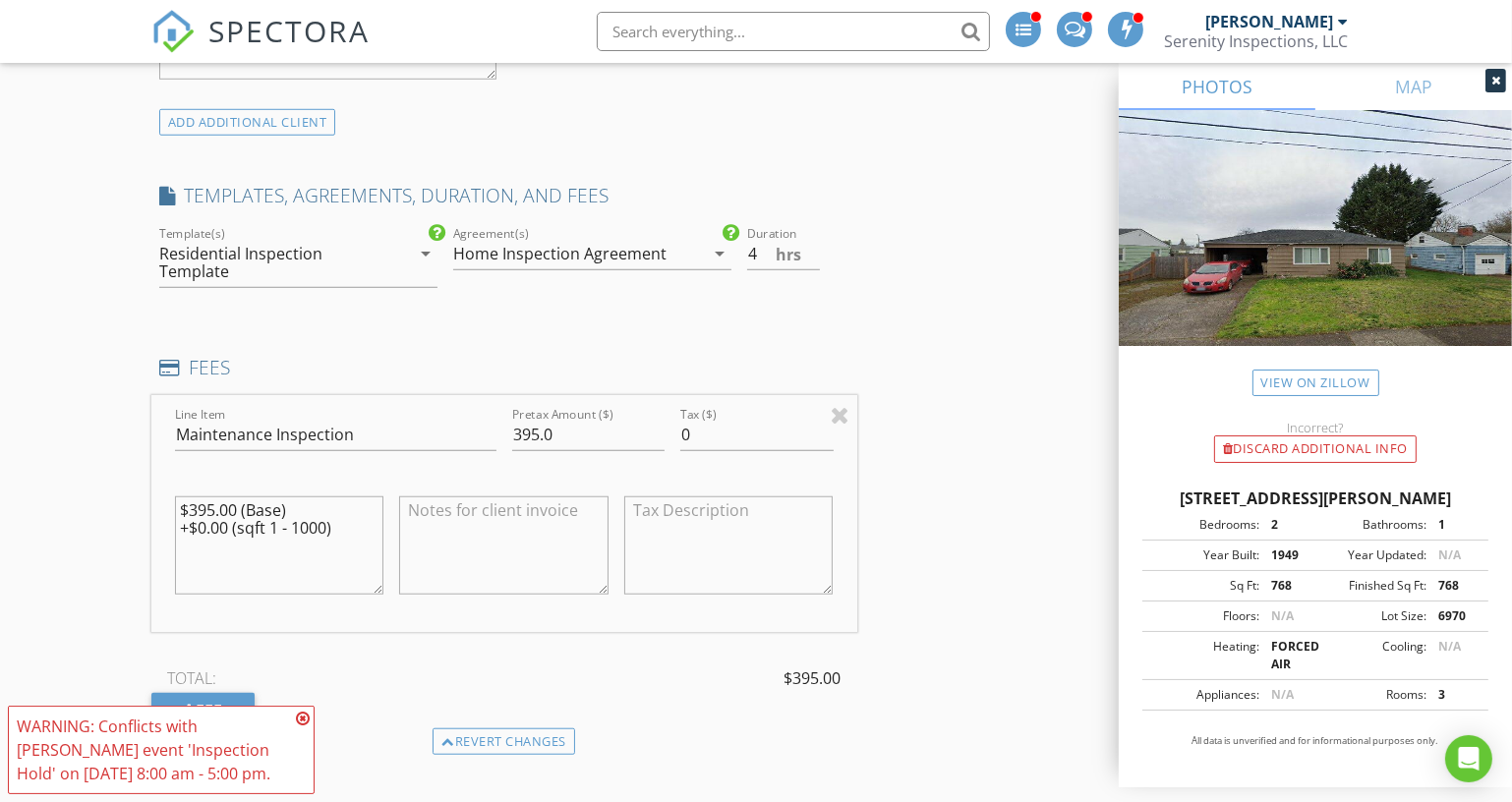 drag, startPoint x: 233, startPoint y: 496, endPoint x: 85, endPoint y: 490, distance: 148.12157 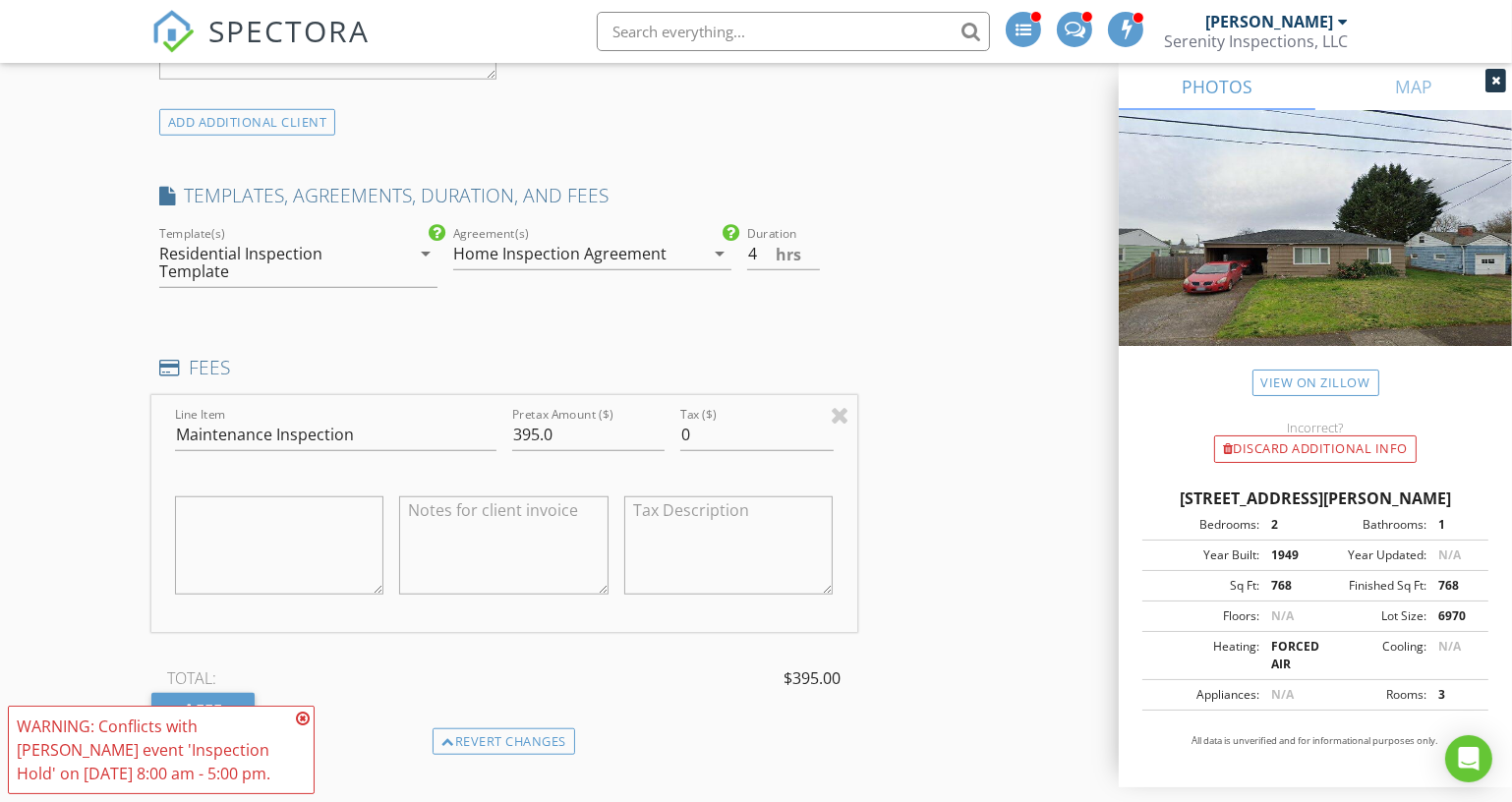 type 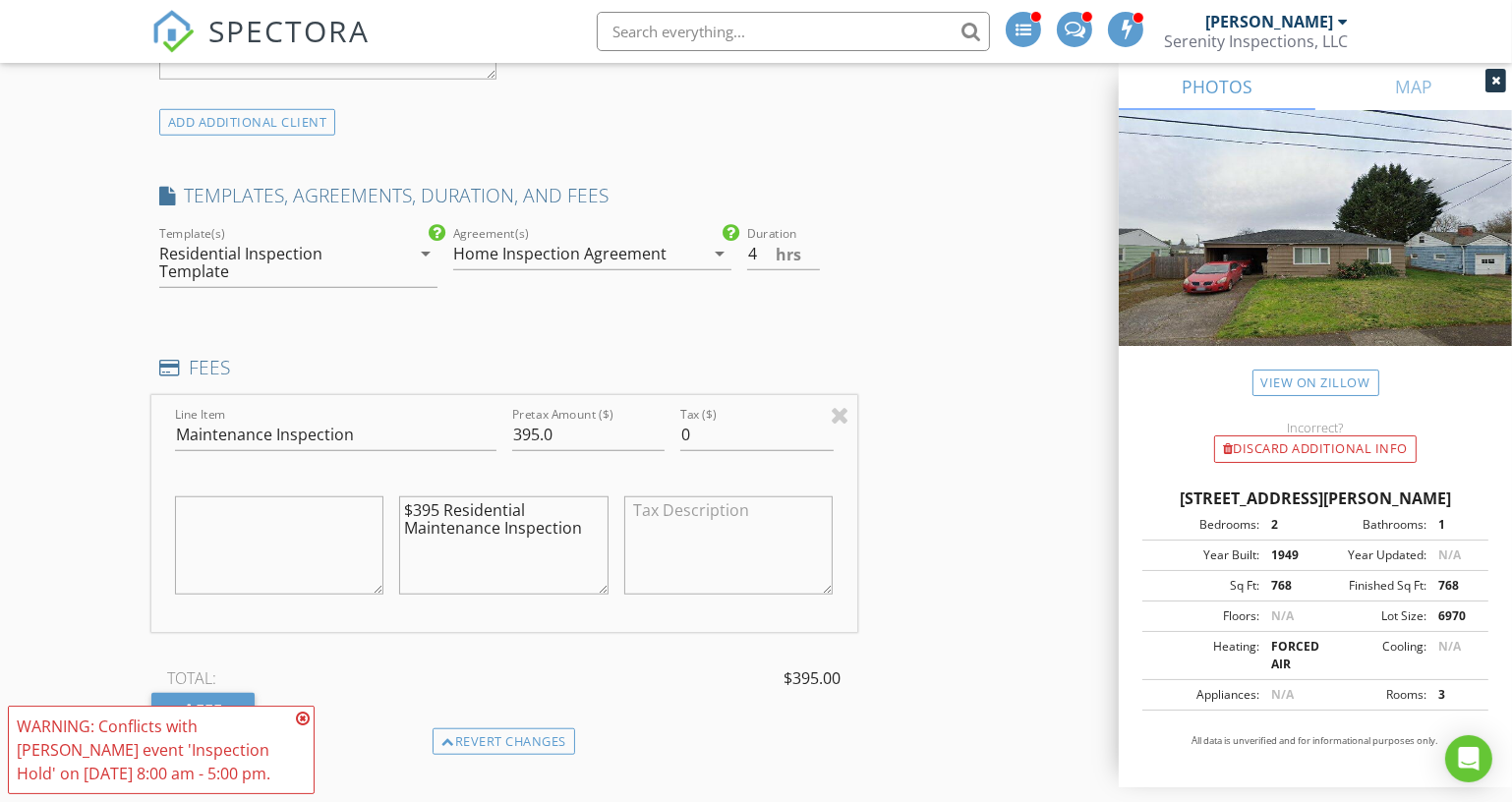 drag, startPoint x: 603, startPoint y: 518, endPoint x: 348, endPoint y: 494, distance: 256.1269 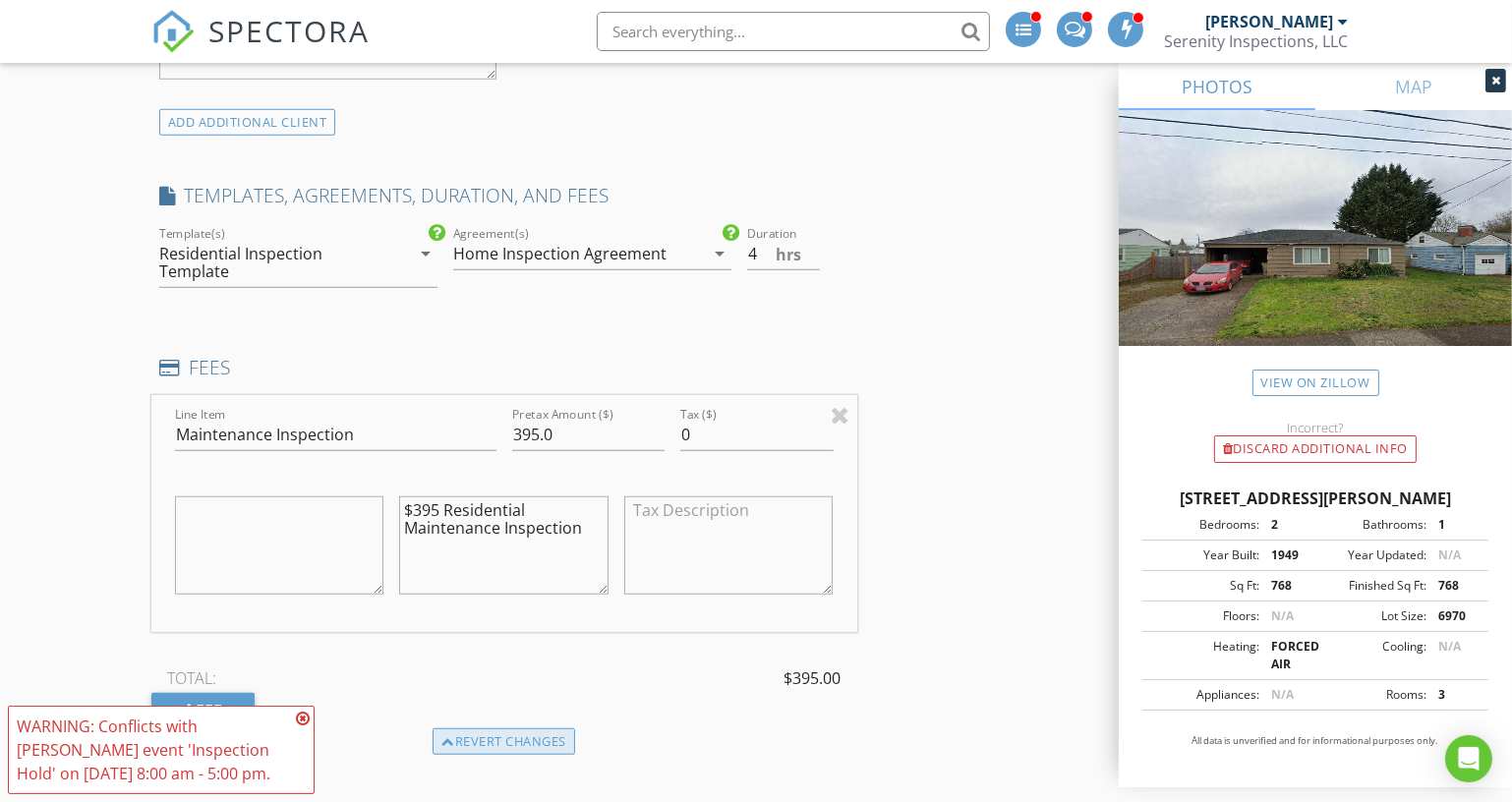 click on "Revert changes" at bounding box center (503, 742) 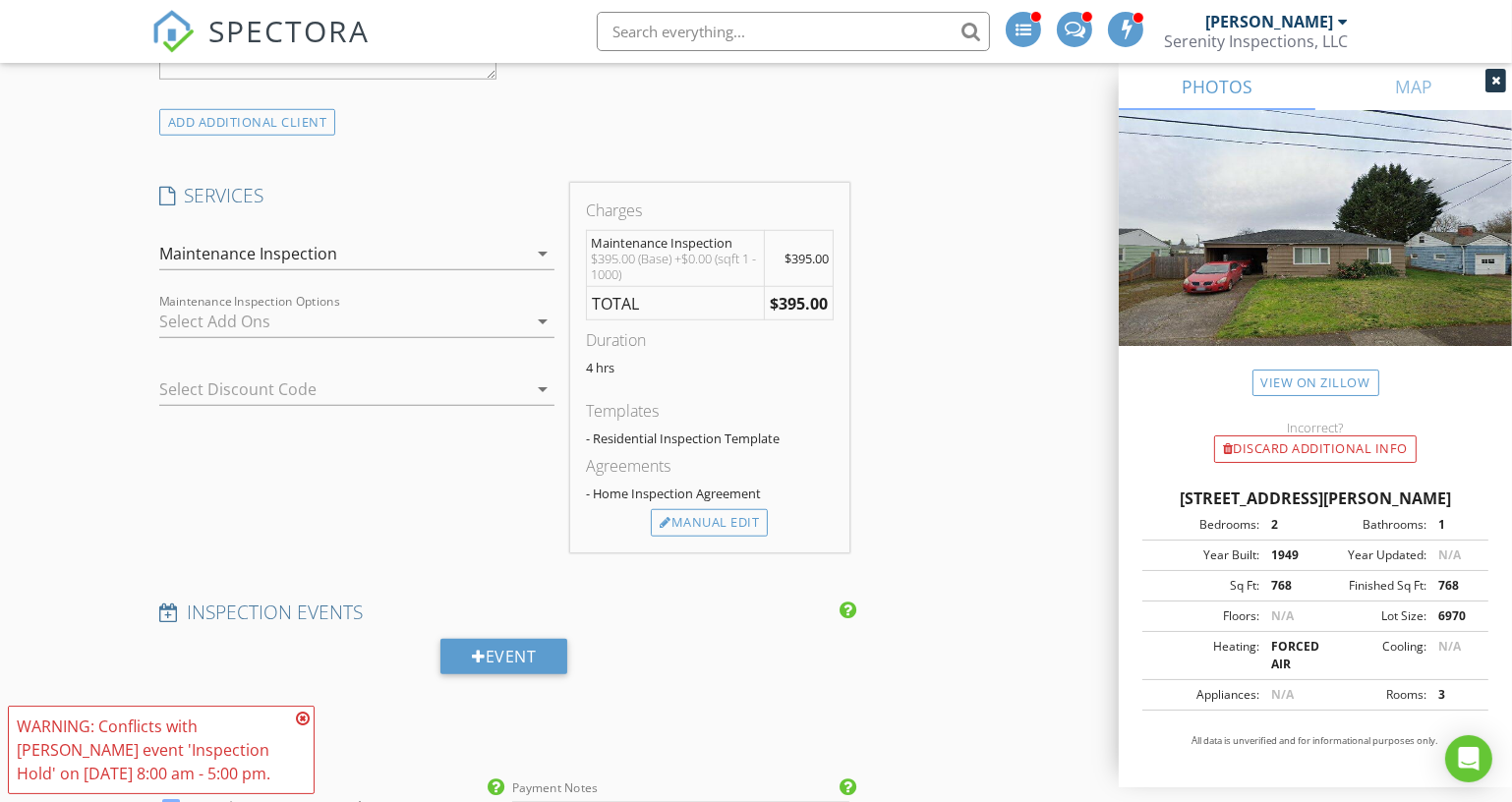 click at bounding box center [343, 321] 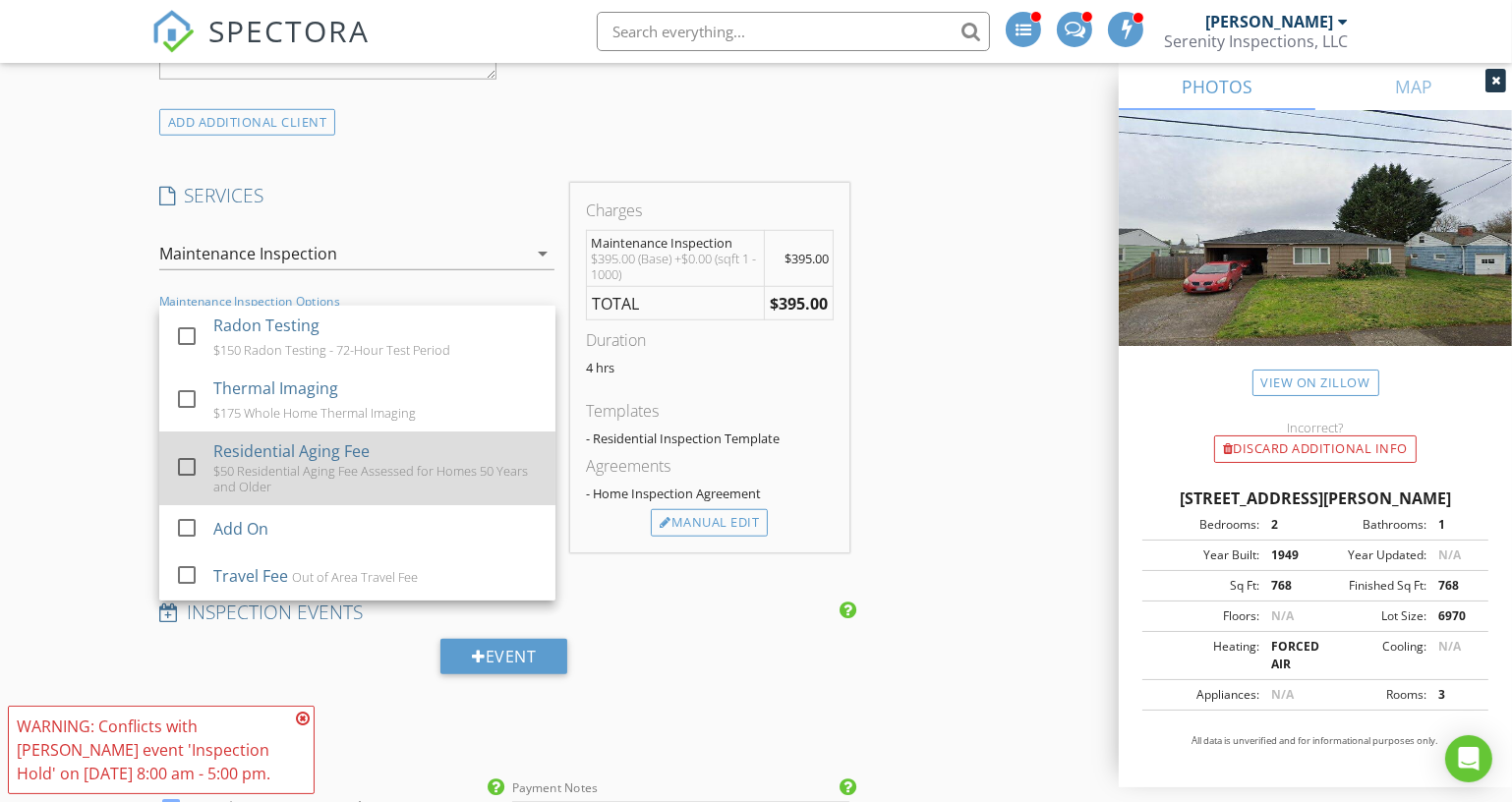 click on "$50 Residential Aging Fee Assessed for Homes 50 Years and Older" at bounding box center (377, 479) 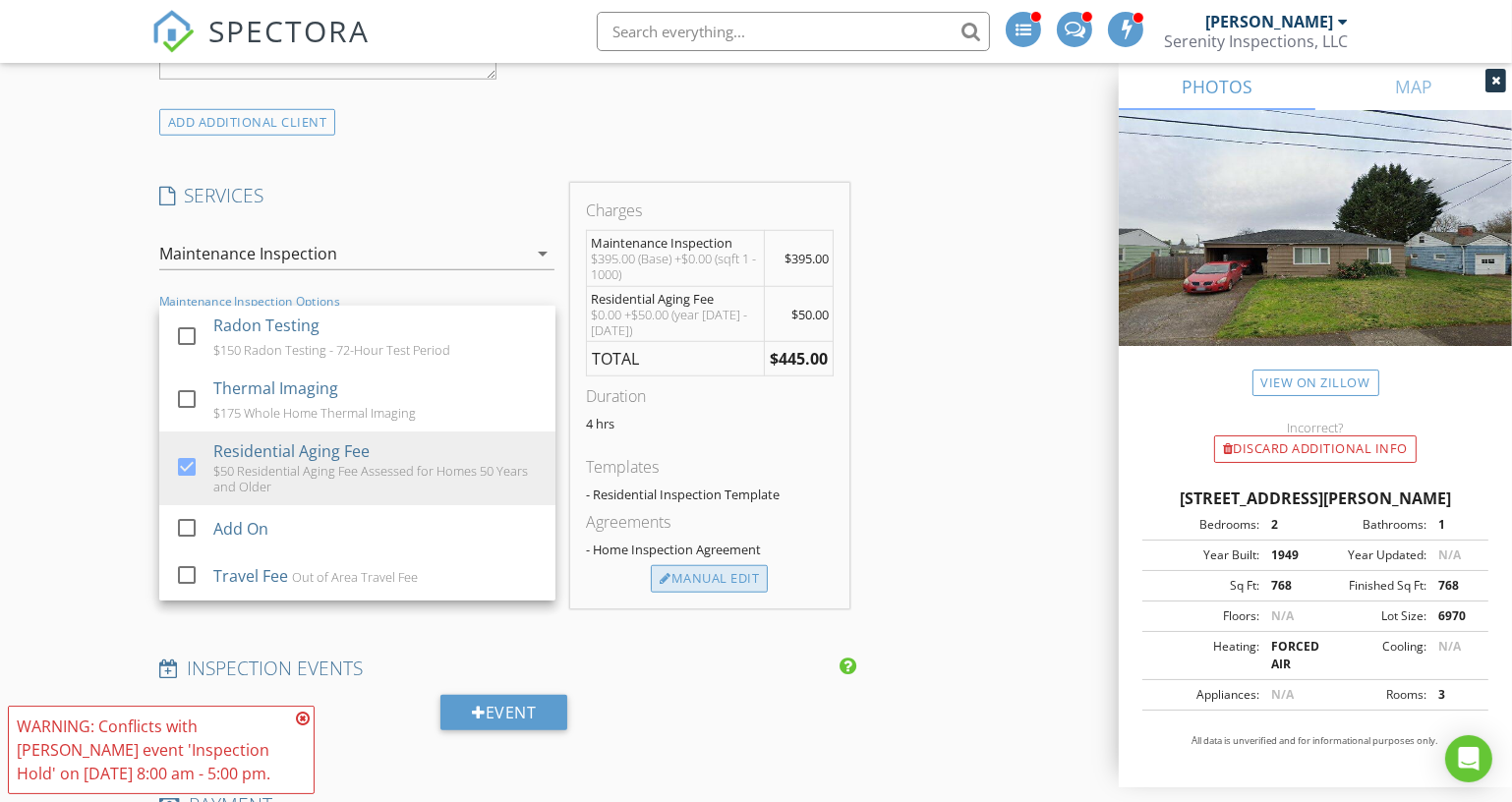 click on "Manual Edit" at bounding box center (709, 579) 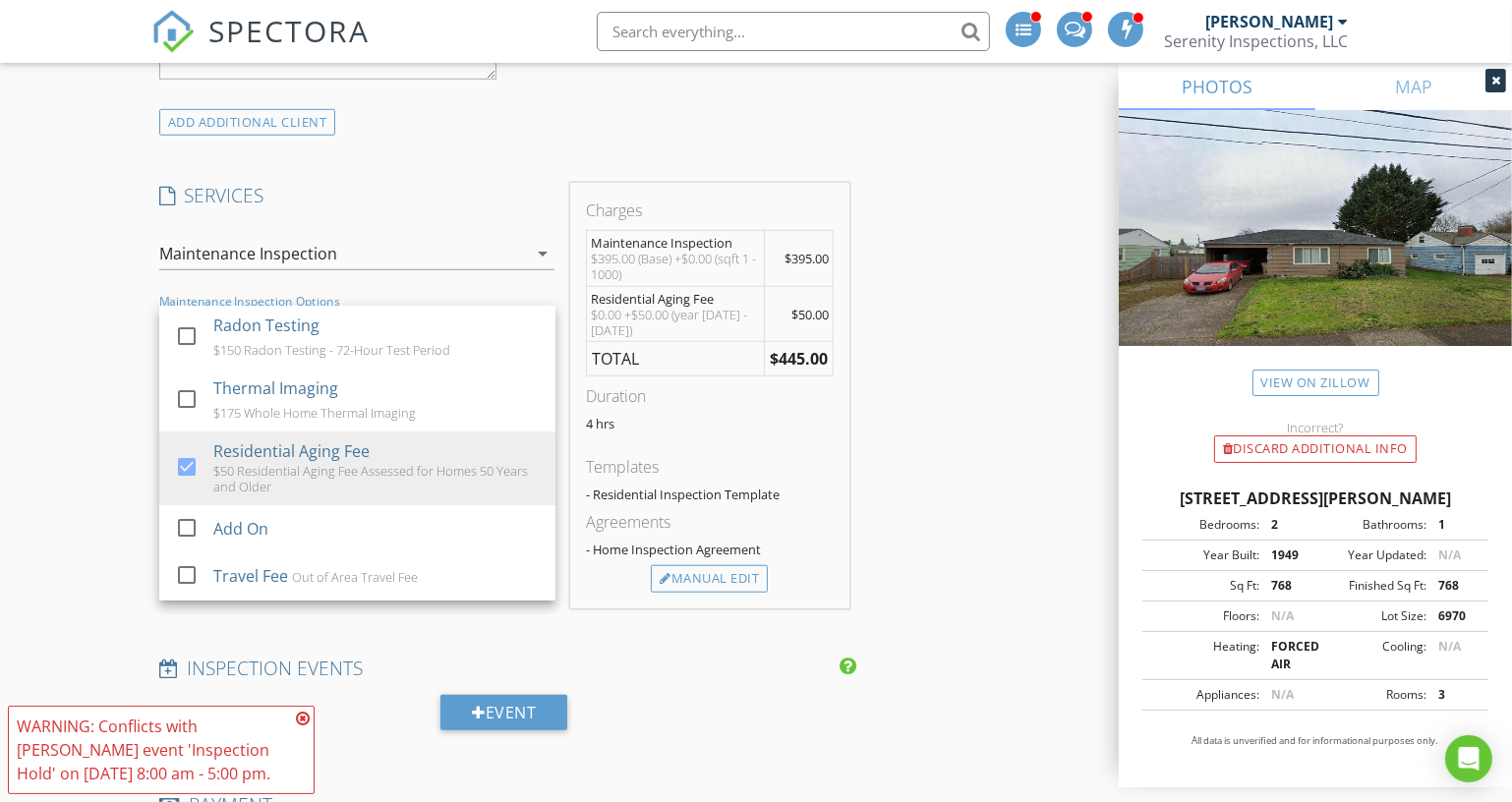 type on "$395.00 (Base)
+$0.00 (sqft 1 - 1000)" 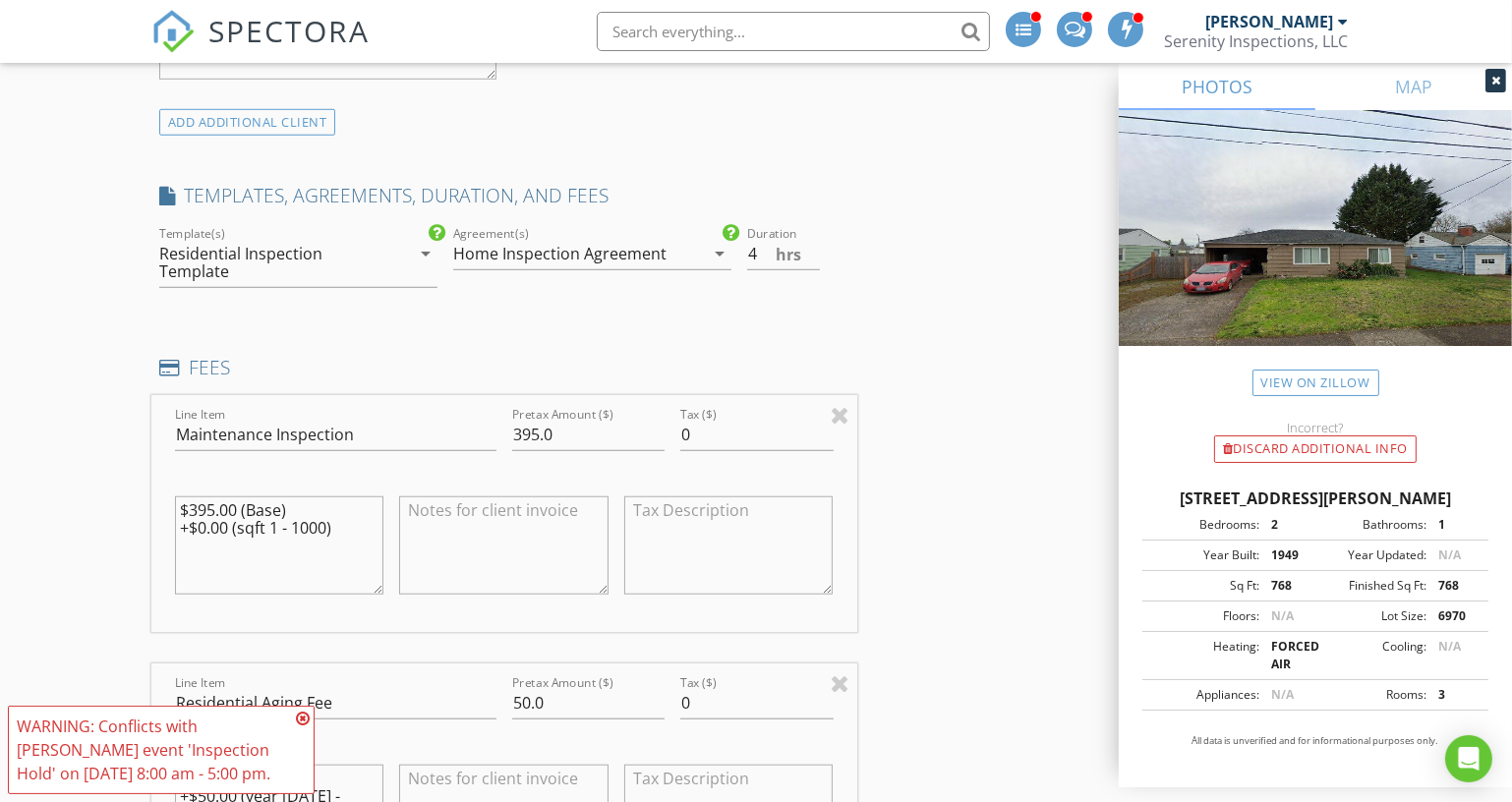 click at bounding box center [303, 718] 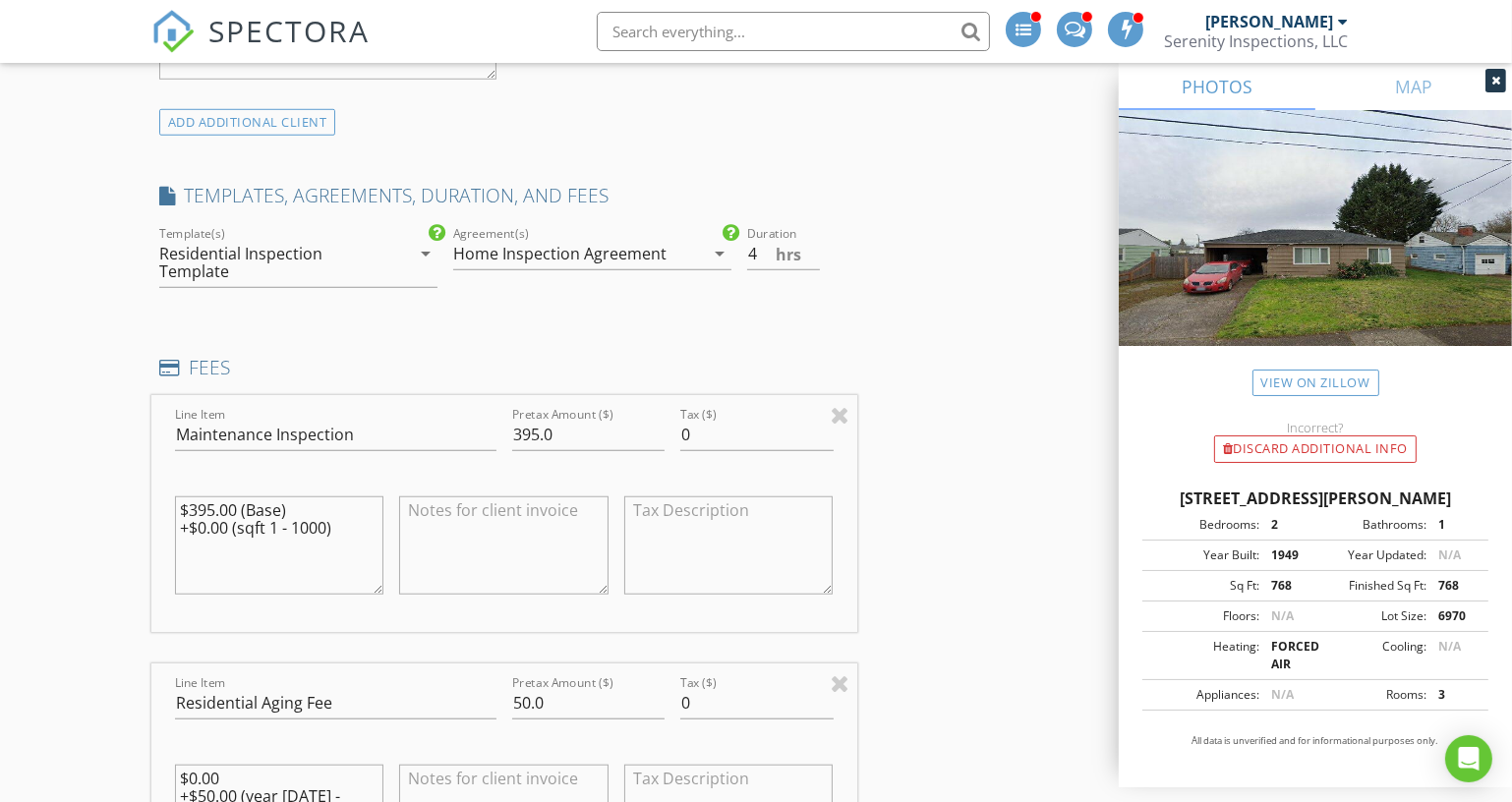 drag, startPoint x: 338, startPoint y: 520, endPoint x: 94, endPoint y: 477, distance: 247.75996 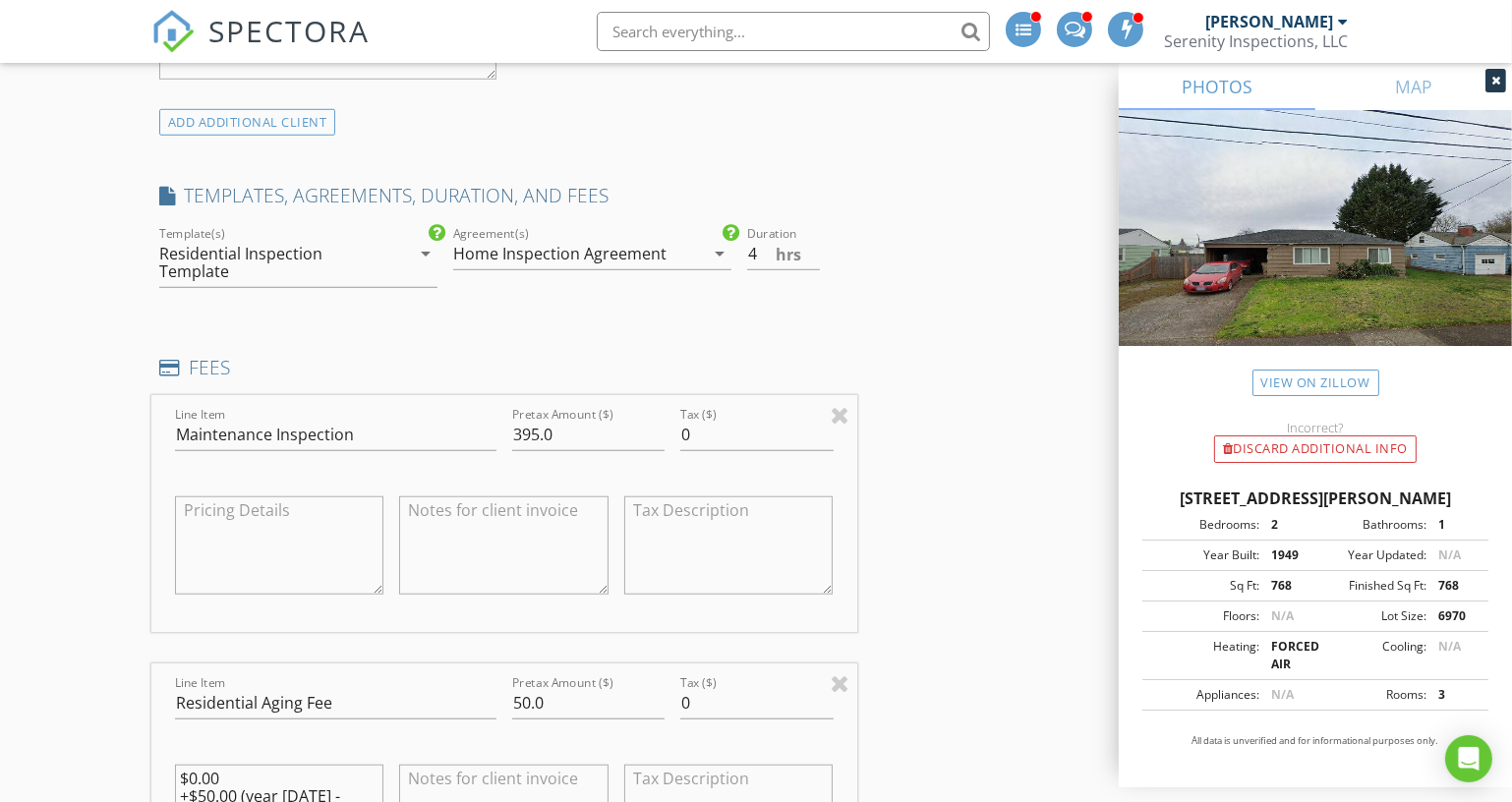 type 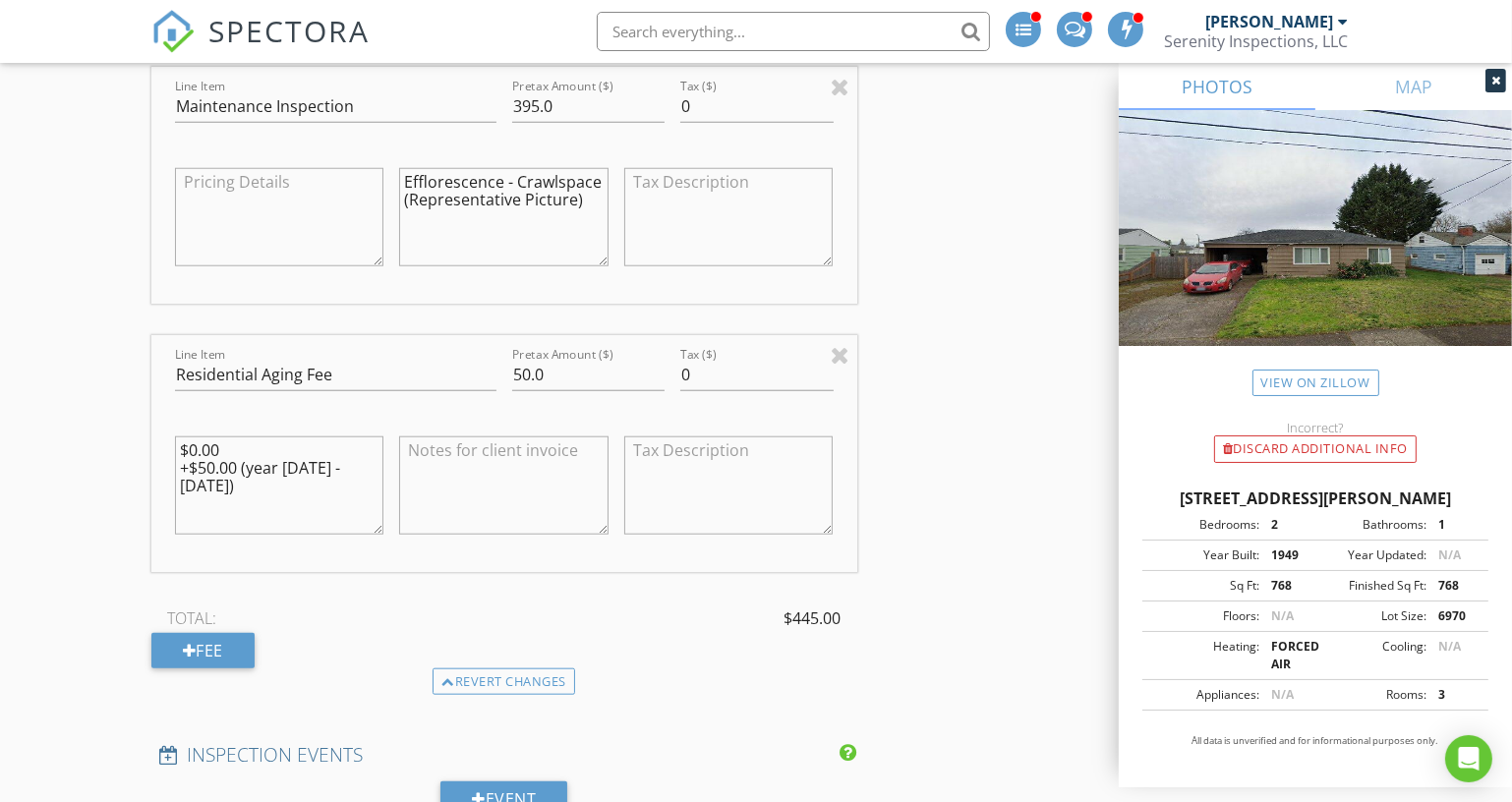scroll, scrollTop: 2054, scrollLeft: 0, axis: vertical 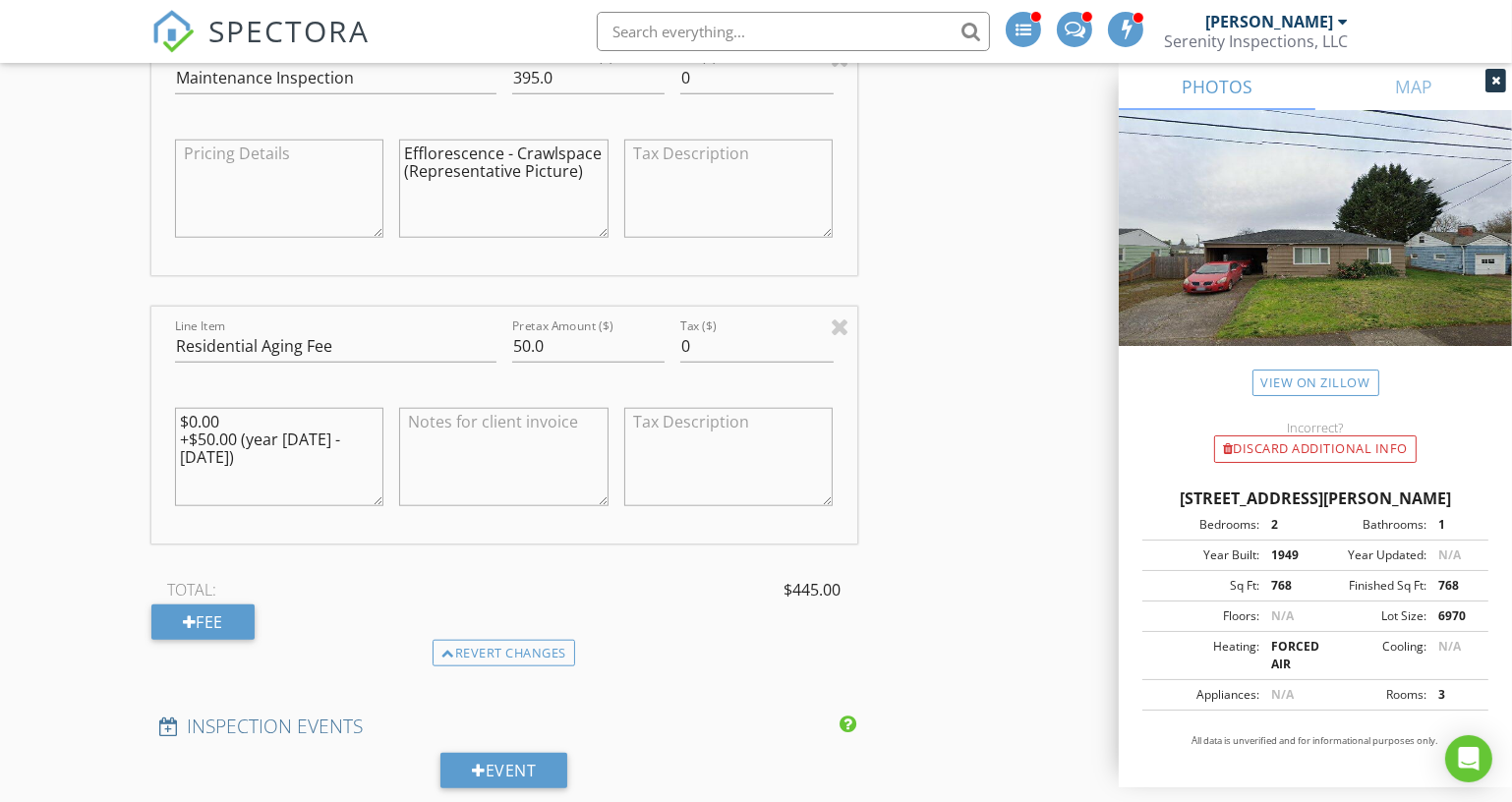 drag, startPoint x: 593, startPoint y: 168, endPoint x: 226, endPoint y: 132, distance: 368.76144 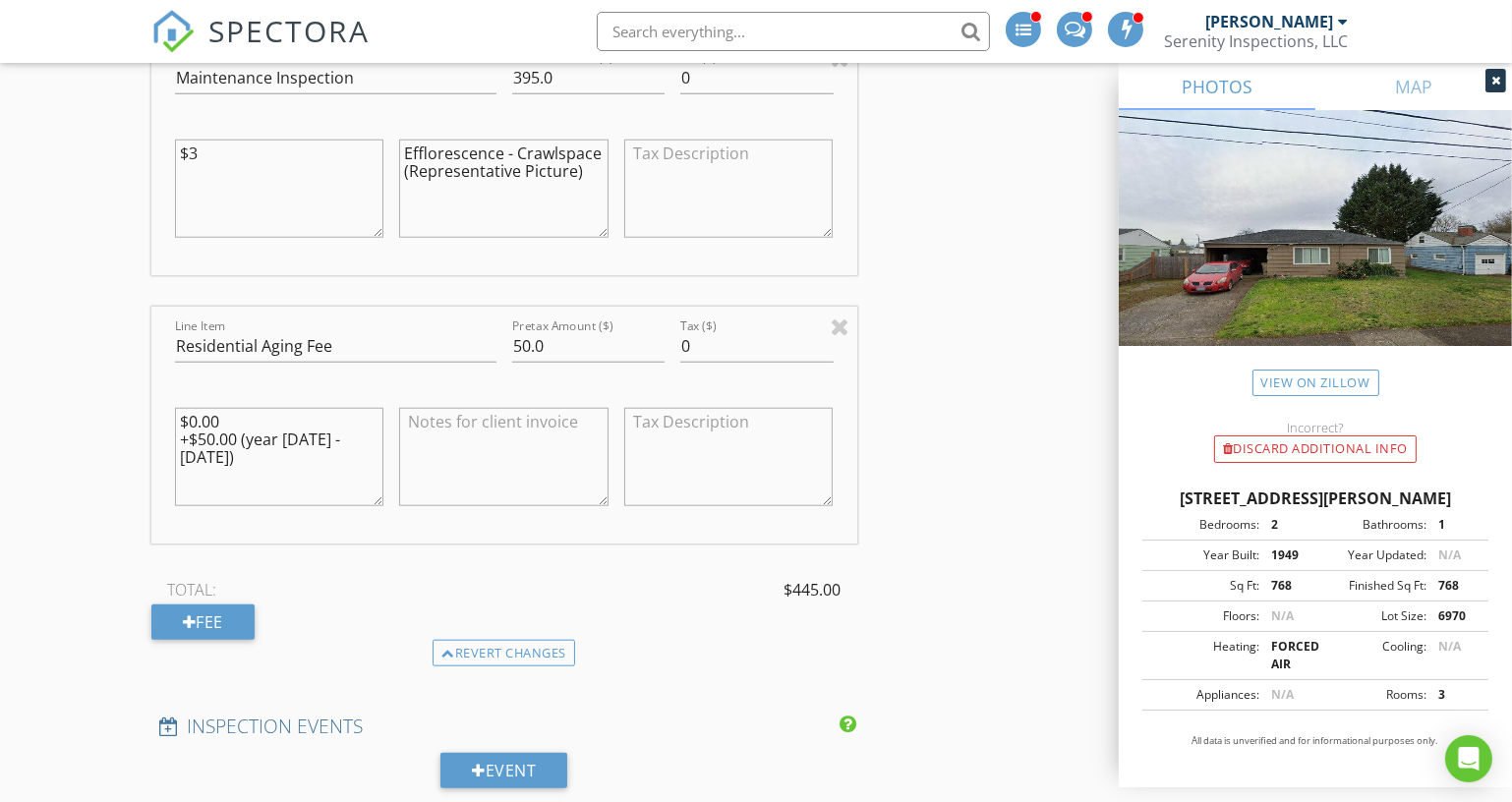 type on "$" 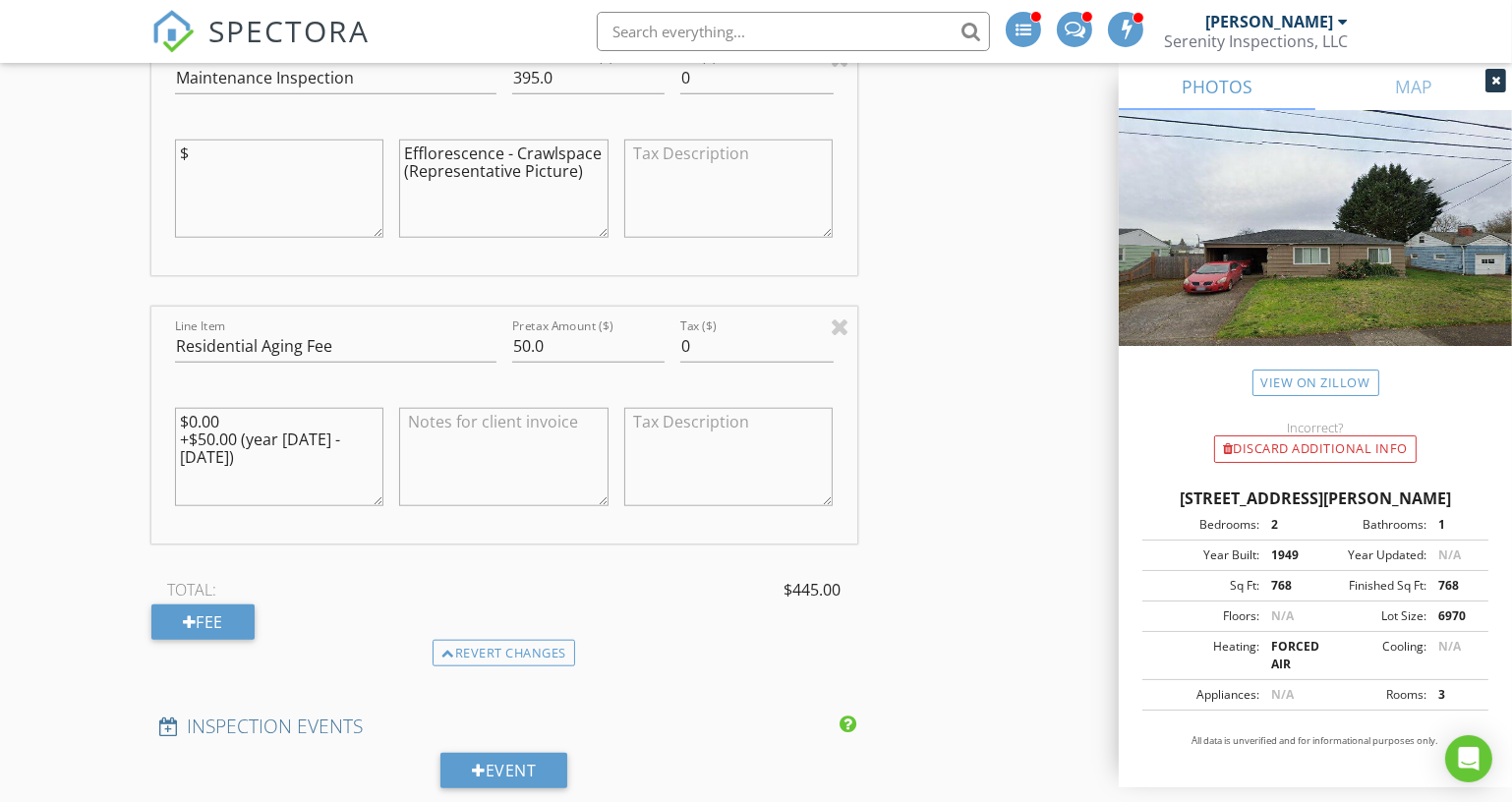 type 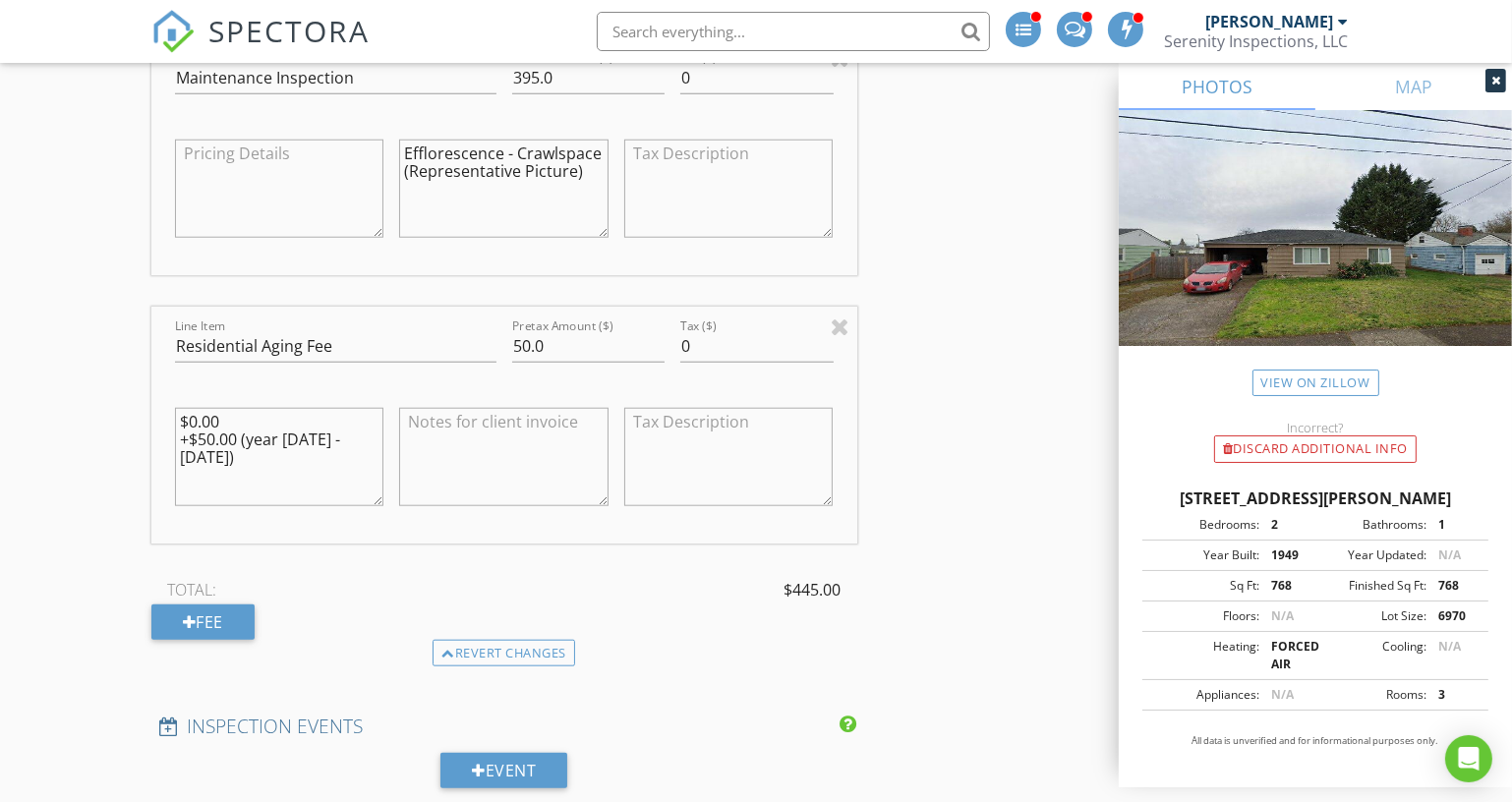 type on "E" 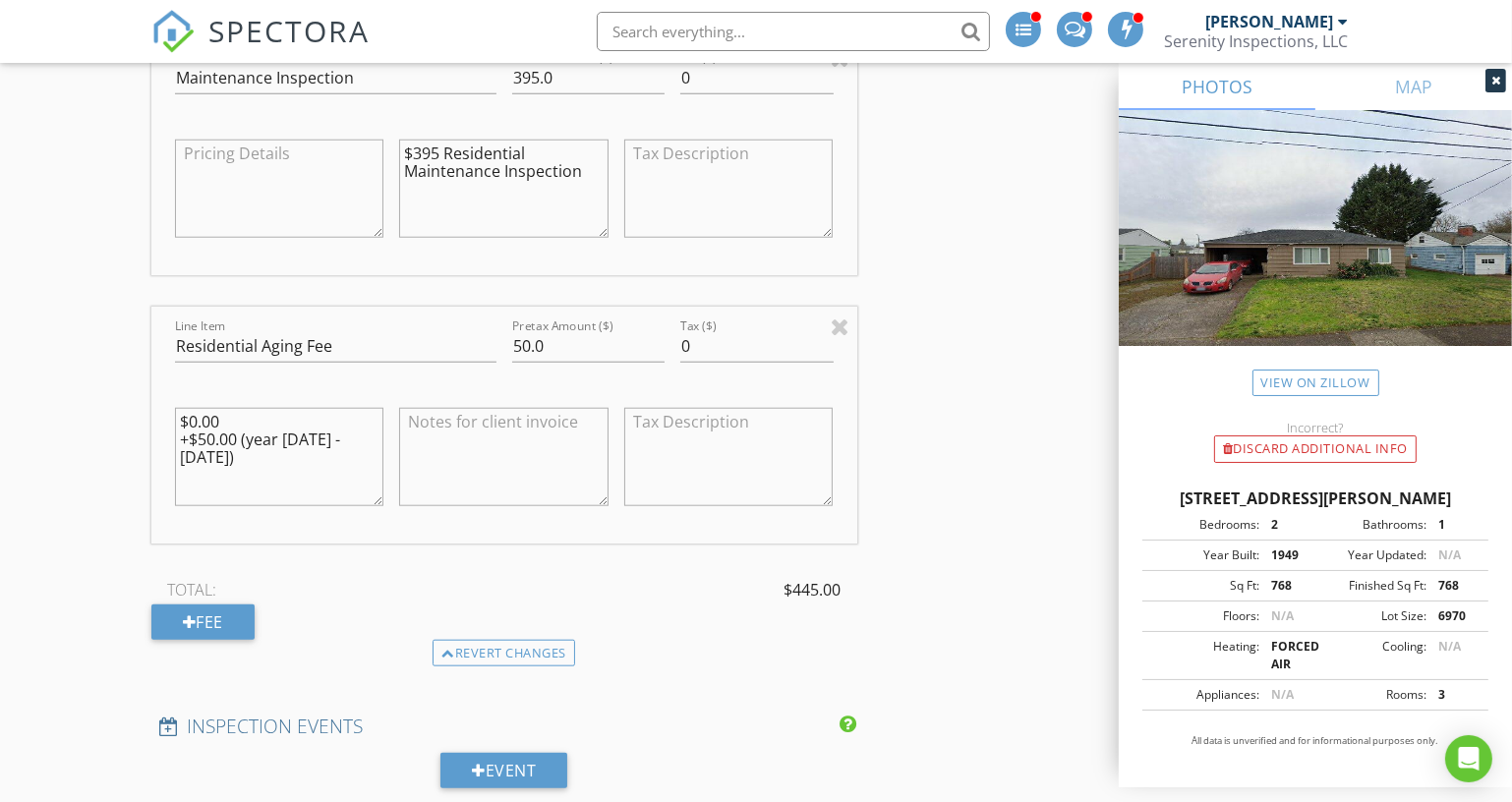 type on "$395 Residential Maintenance Inspection" 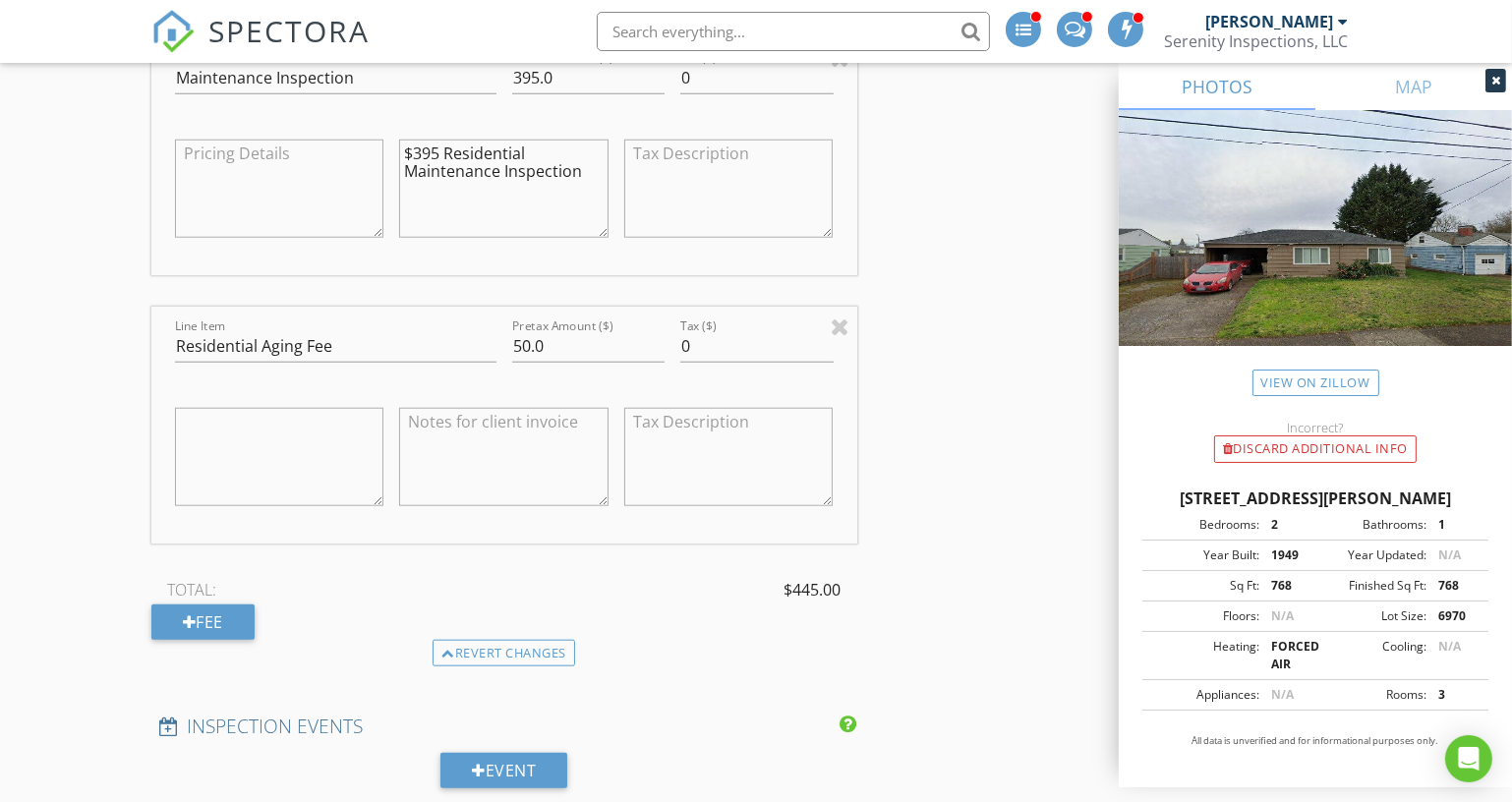 type 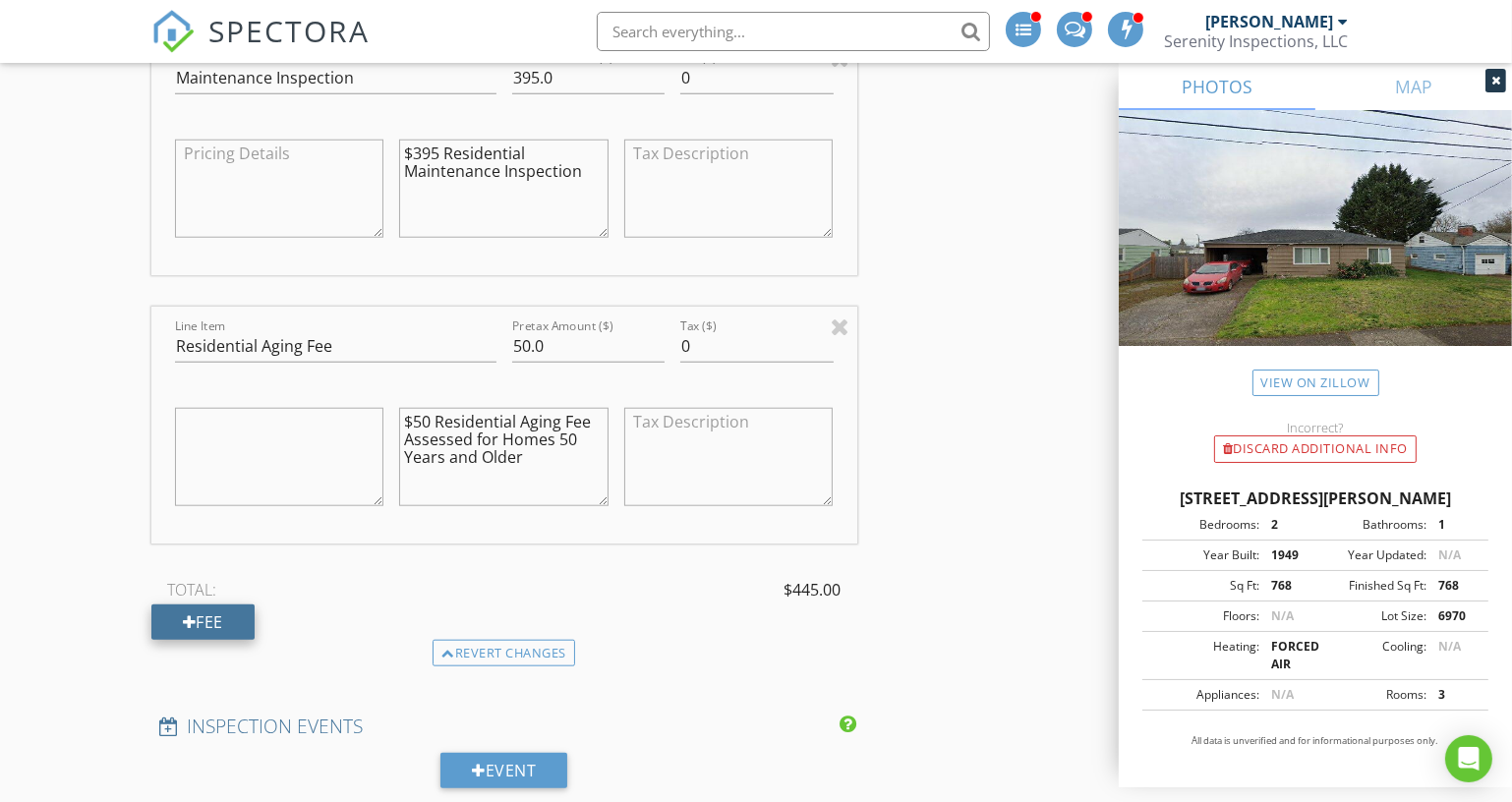 type on "$50 Residential Aging Fee Assessed for Homes 50 Years and Older" 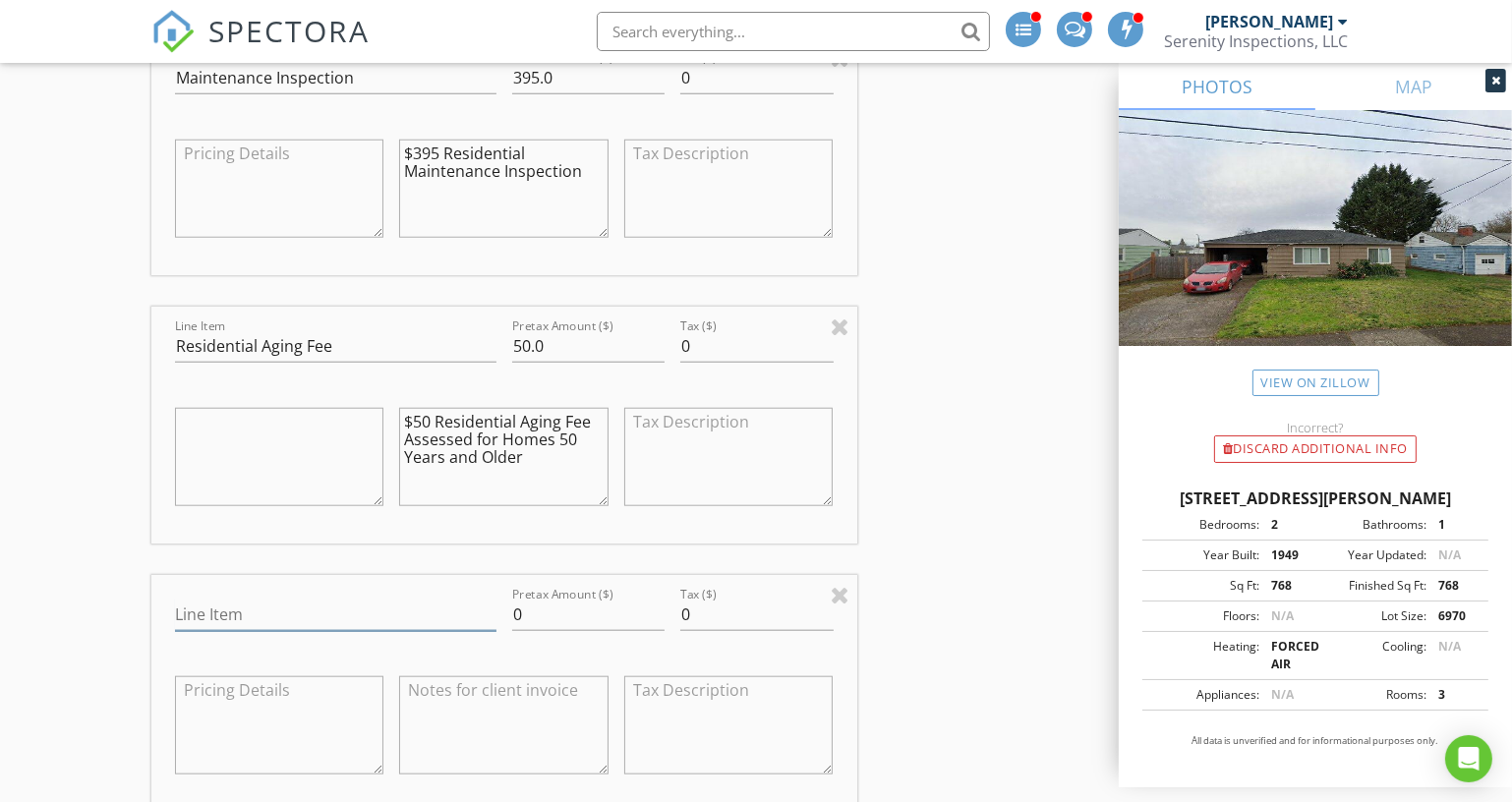 click on "Line Item" at bounding box center [335, 614] 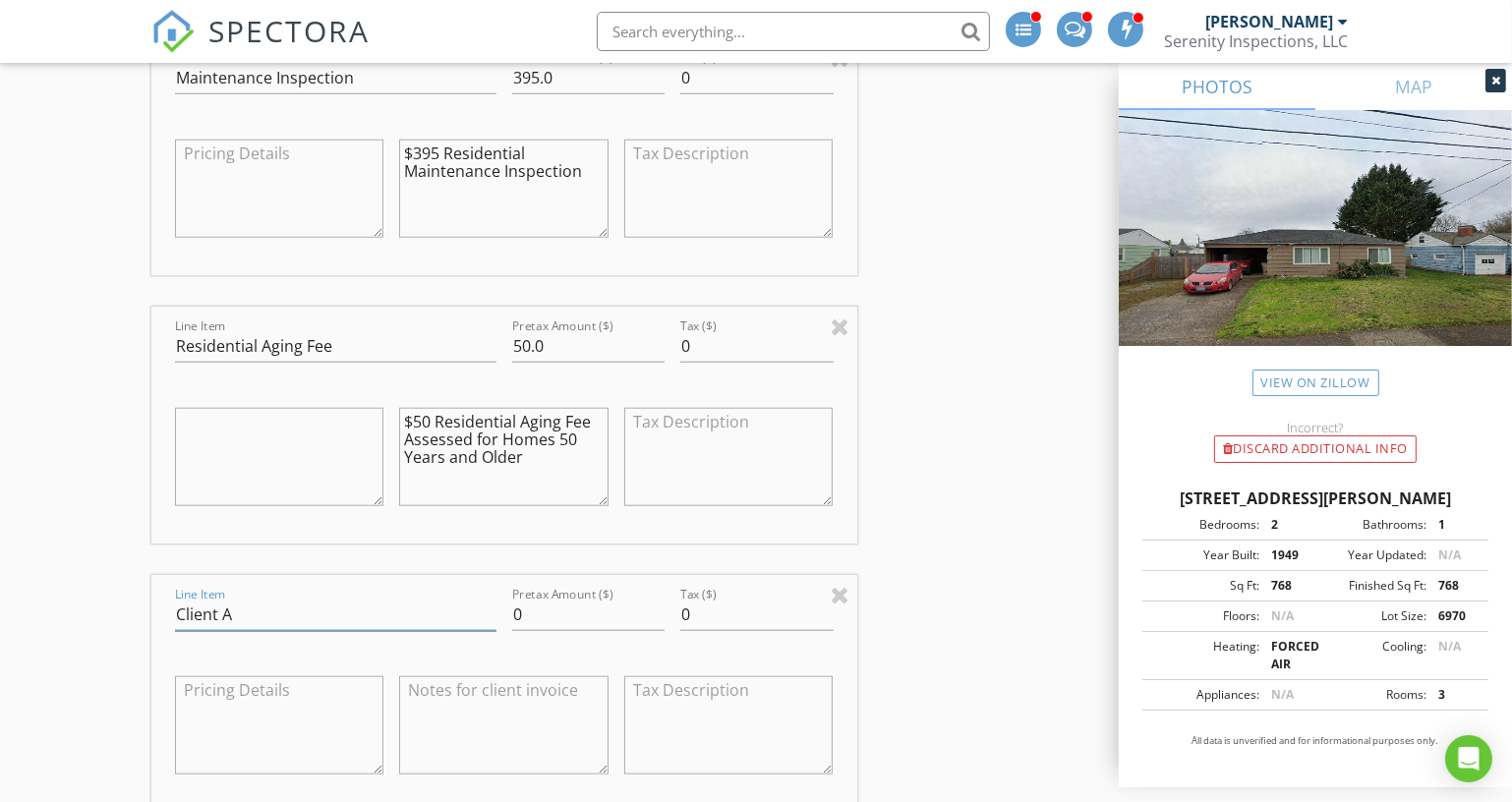 type on "Client Appreciation" 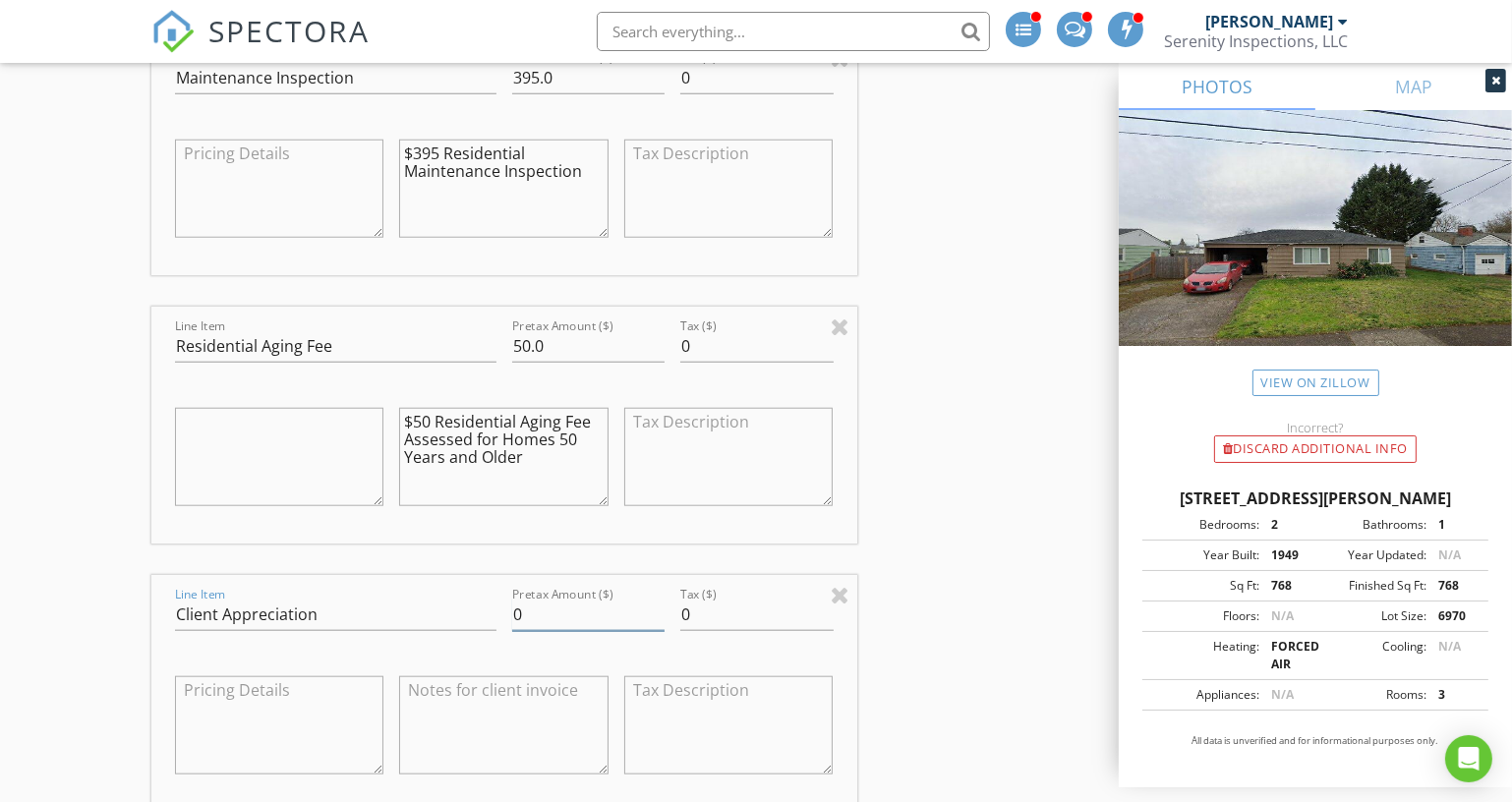 click on "0" at bounding box center [588, 614] 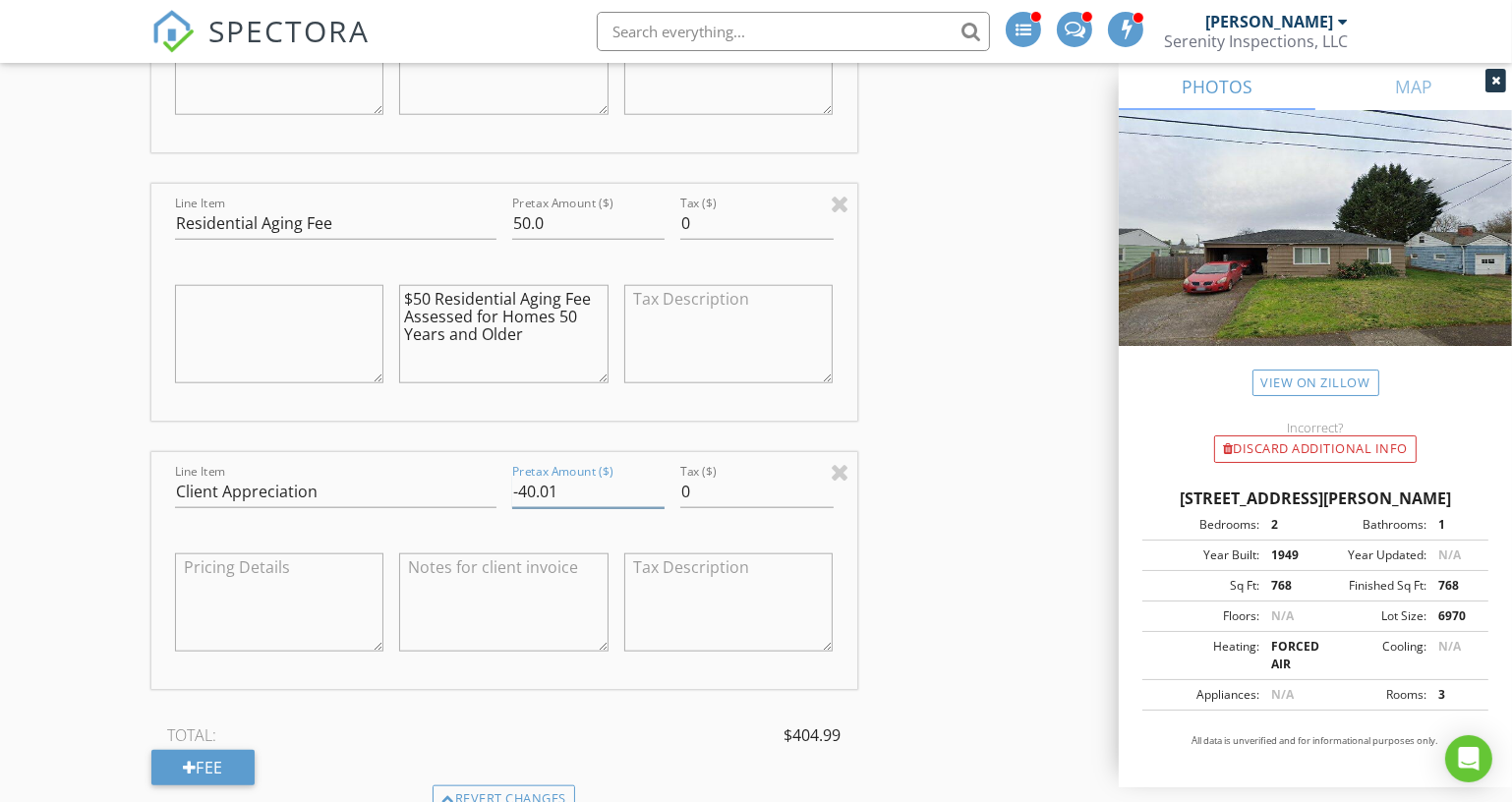 scroll, scrollTop: 2501, scrollLeft: 0, axis: vertical 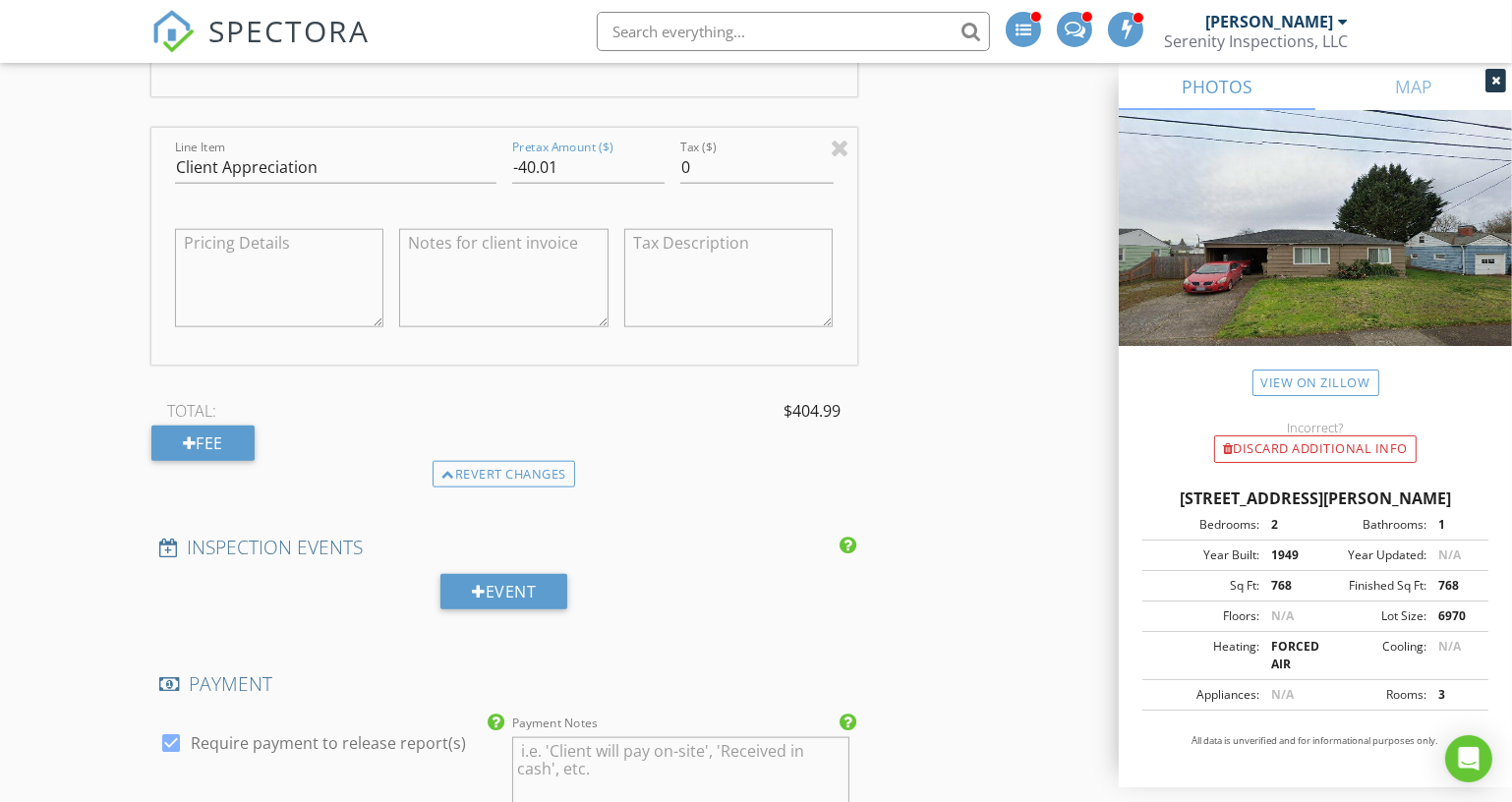 click at bounding box center [503, 278] 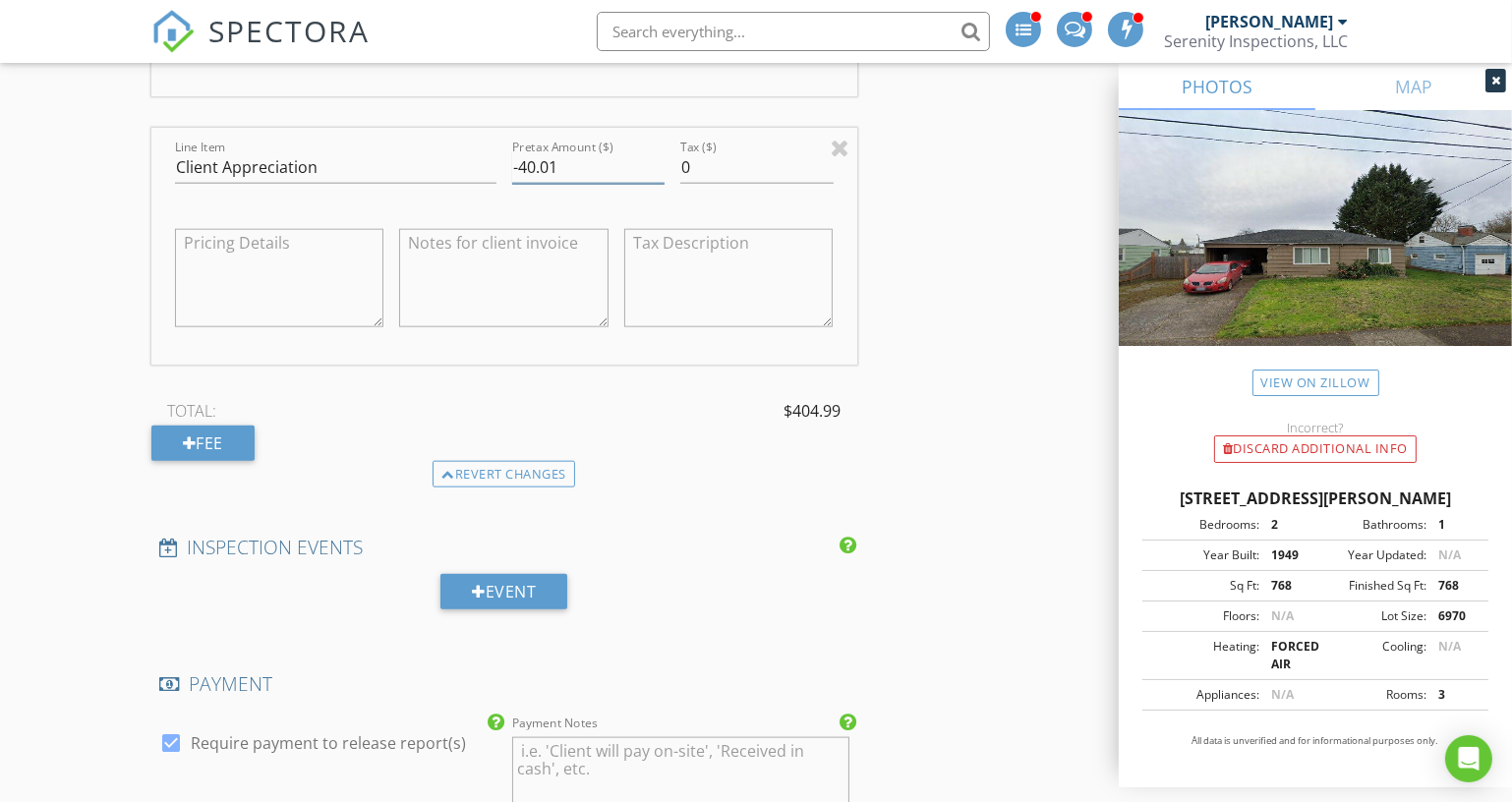 click on "-40.01" at bounding box center (588, 167) 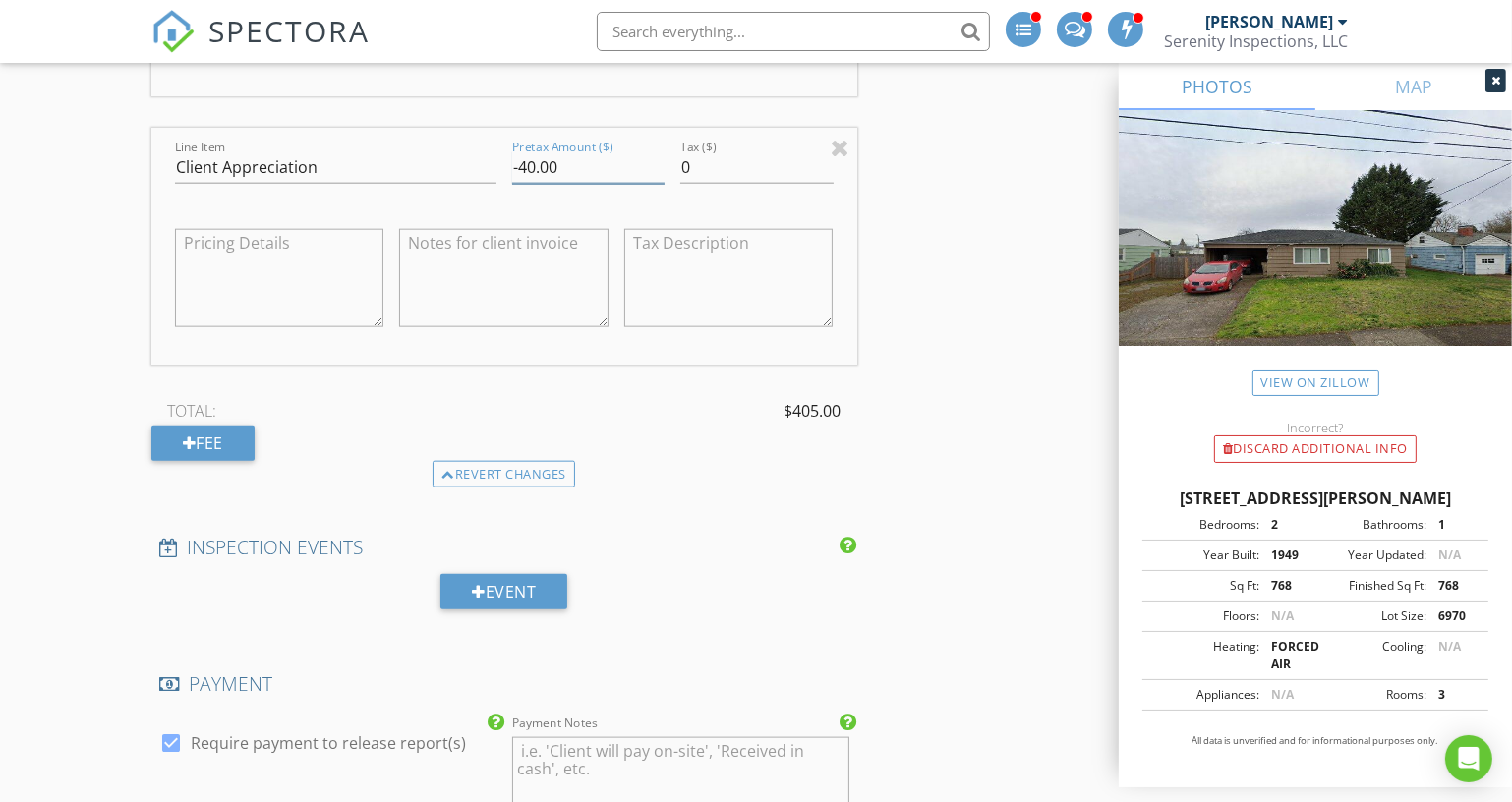 type on "-40.00" 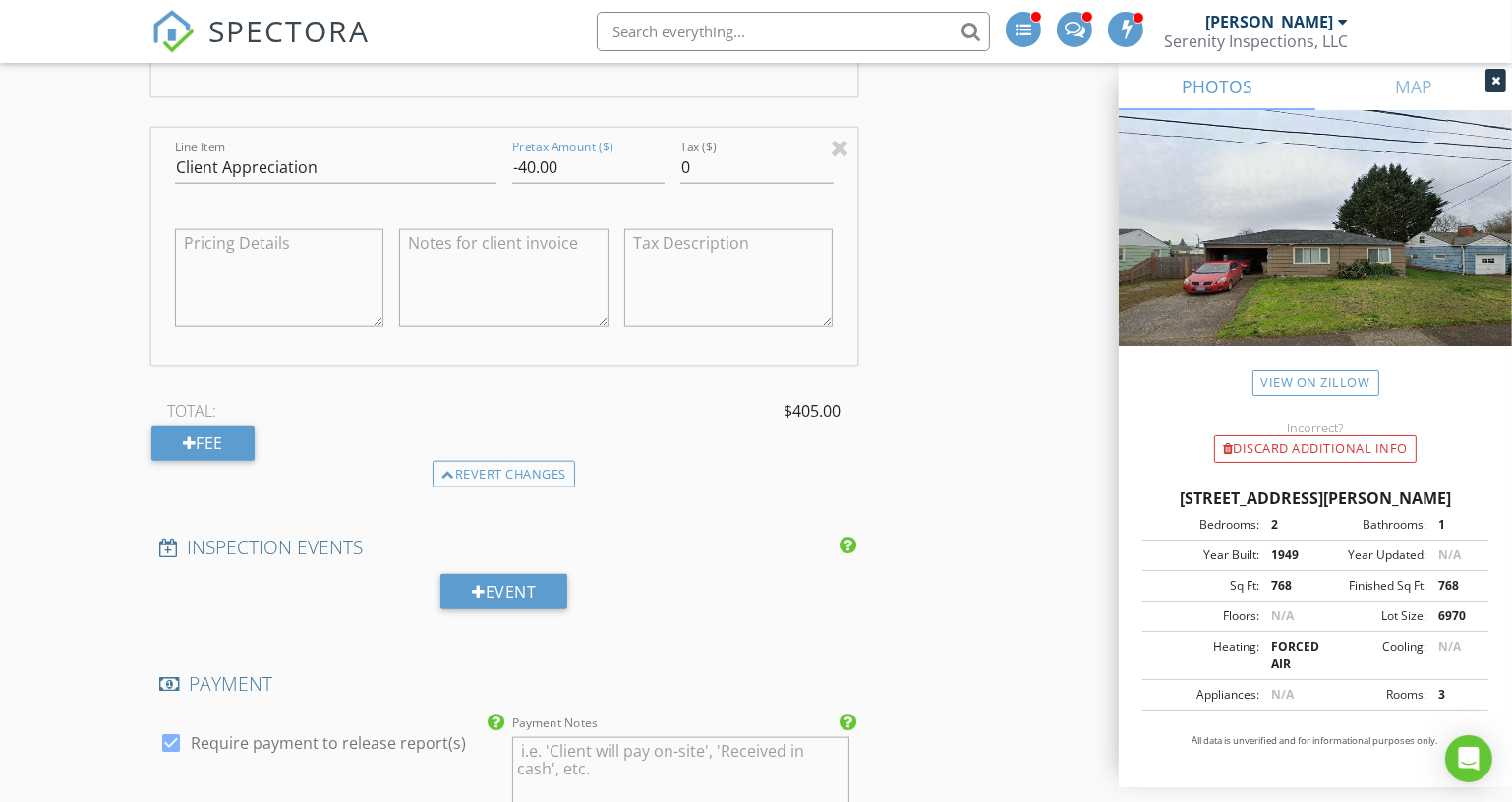 click at bounding box center (503, 278) 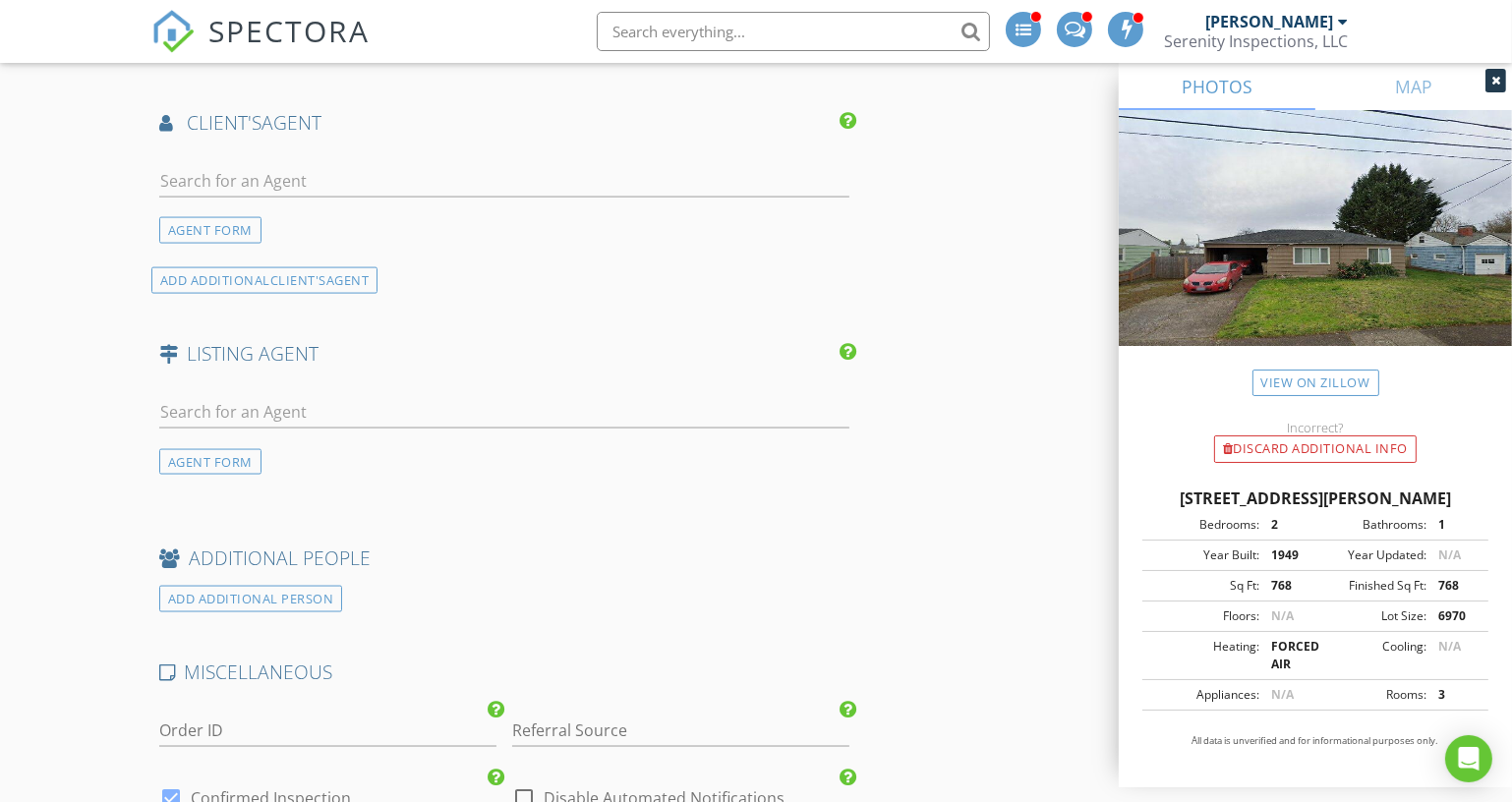 scroll, scrollTop: 3484, scrollLeft: 0, axis: vertical 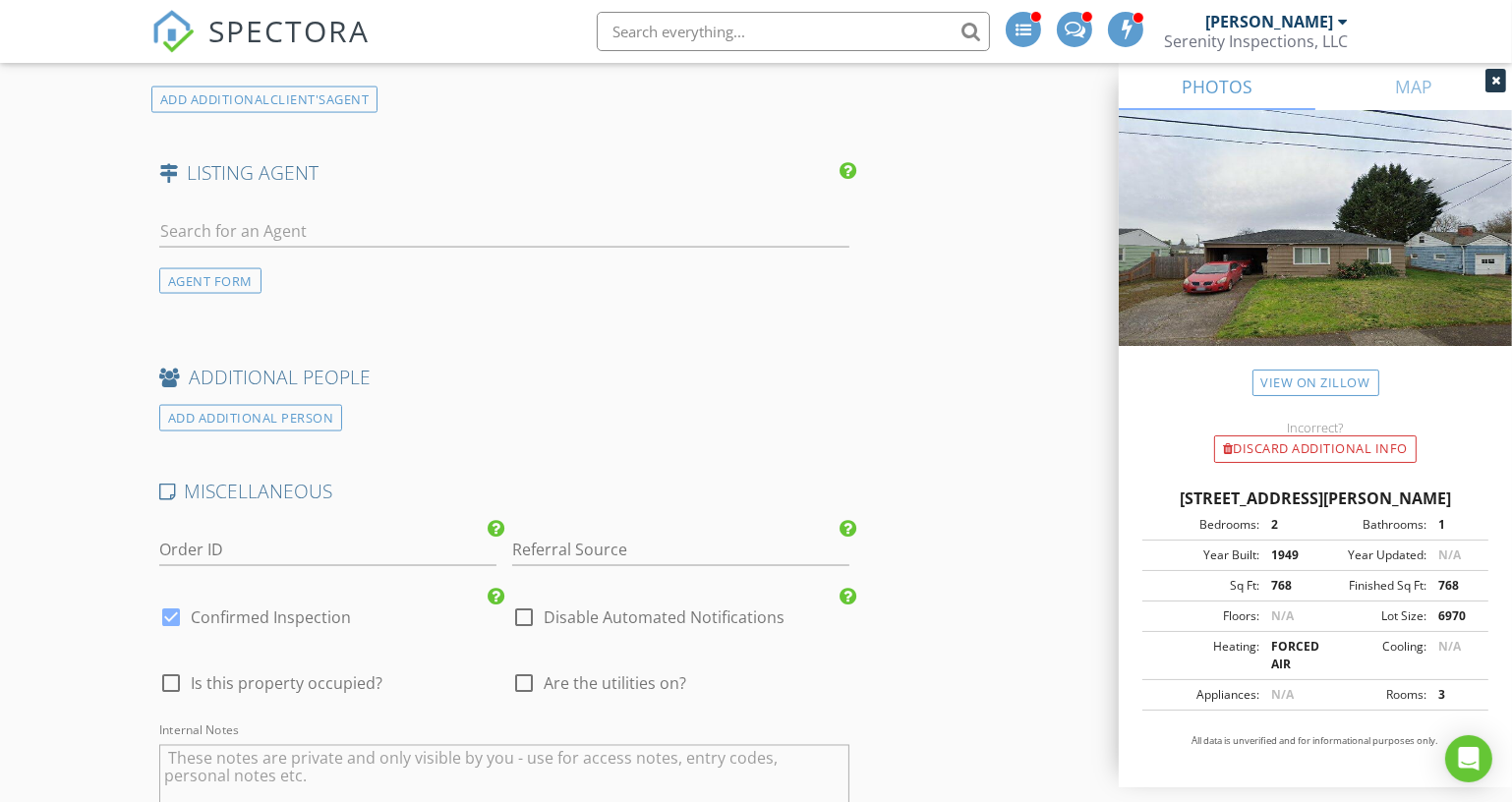 type on "$40 Client Appreciation Discount - Thank You for Your Business!" 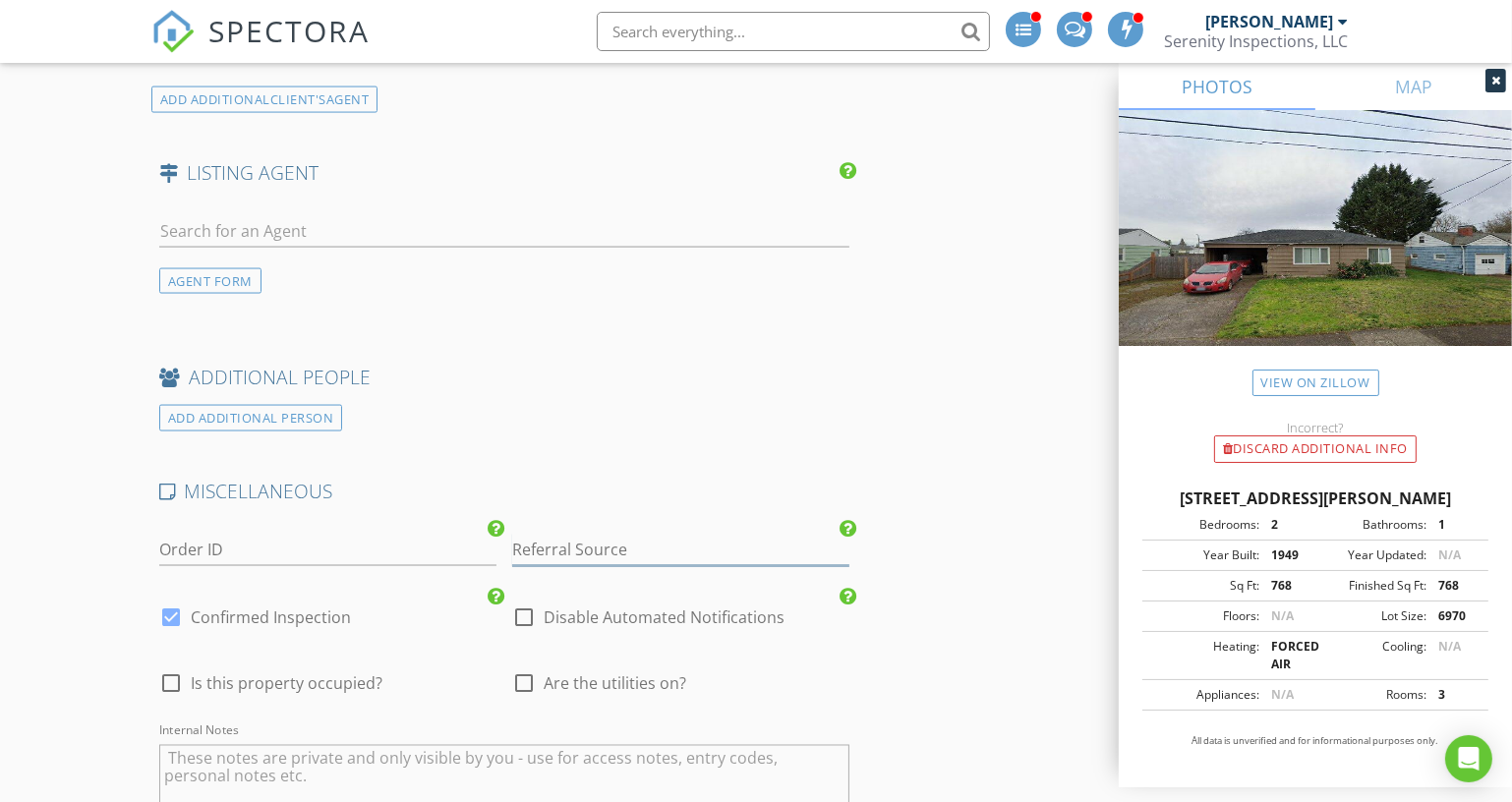 click at bounding box center [680, 549] 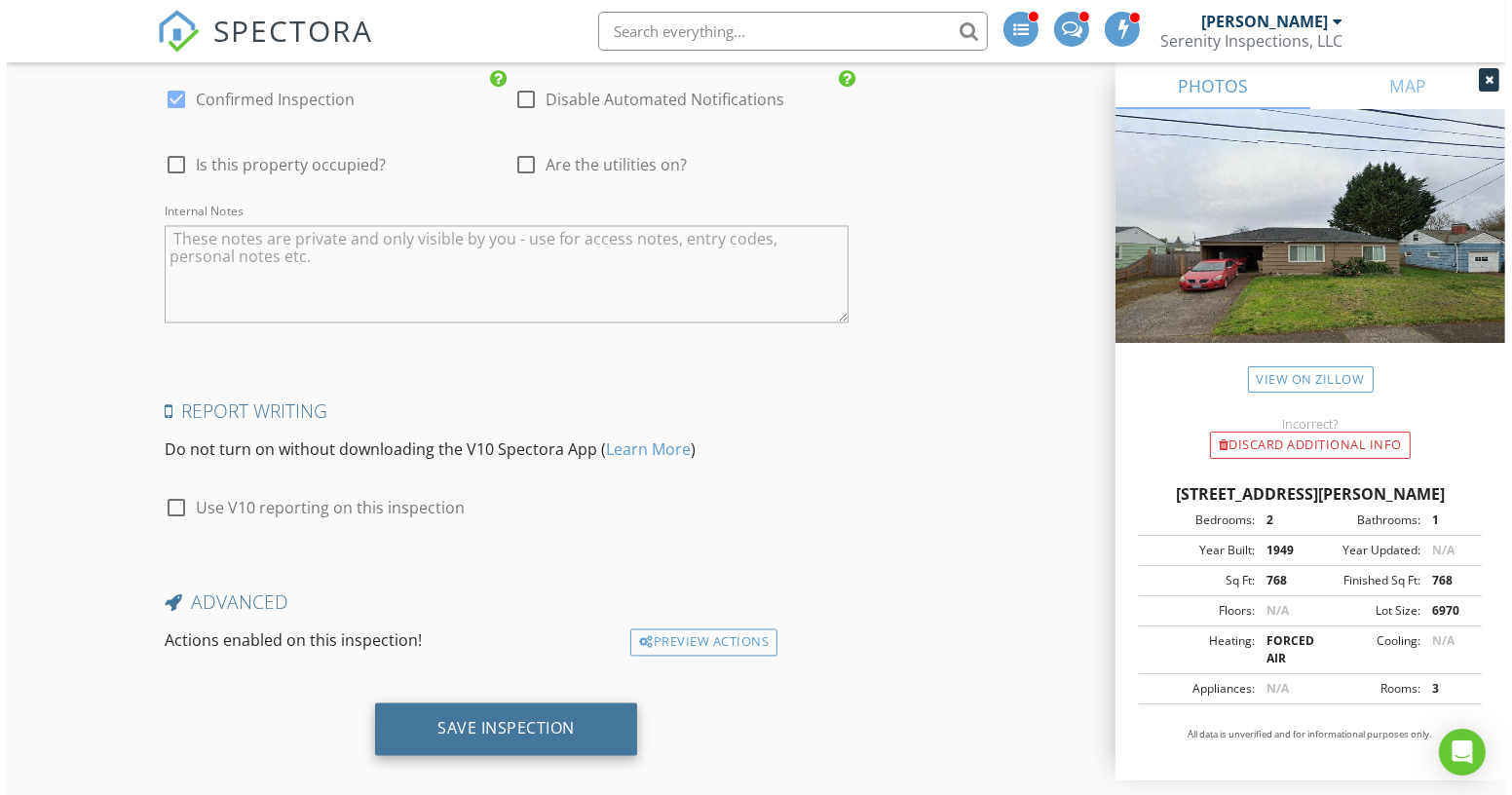 scroll, scrollTop: 3974, scrollLeft: 0, axis: vertical 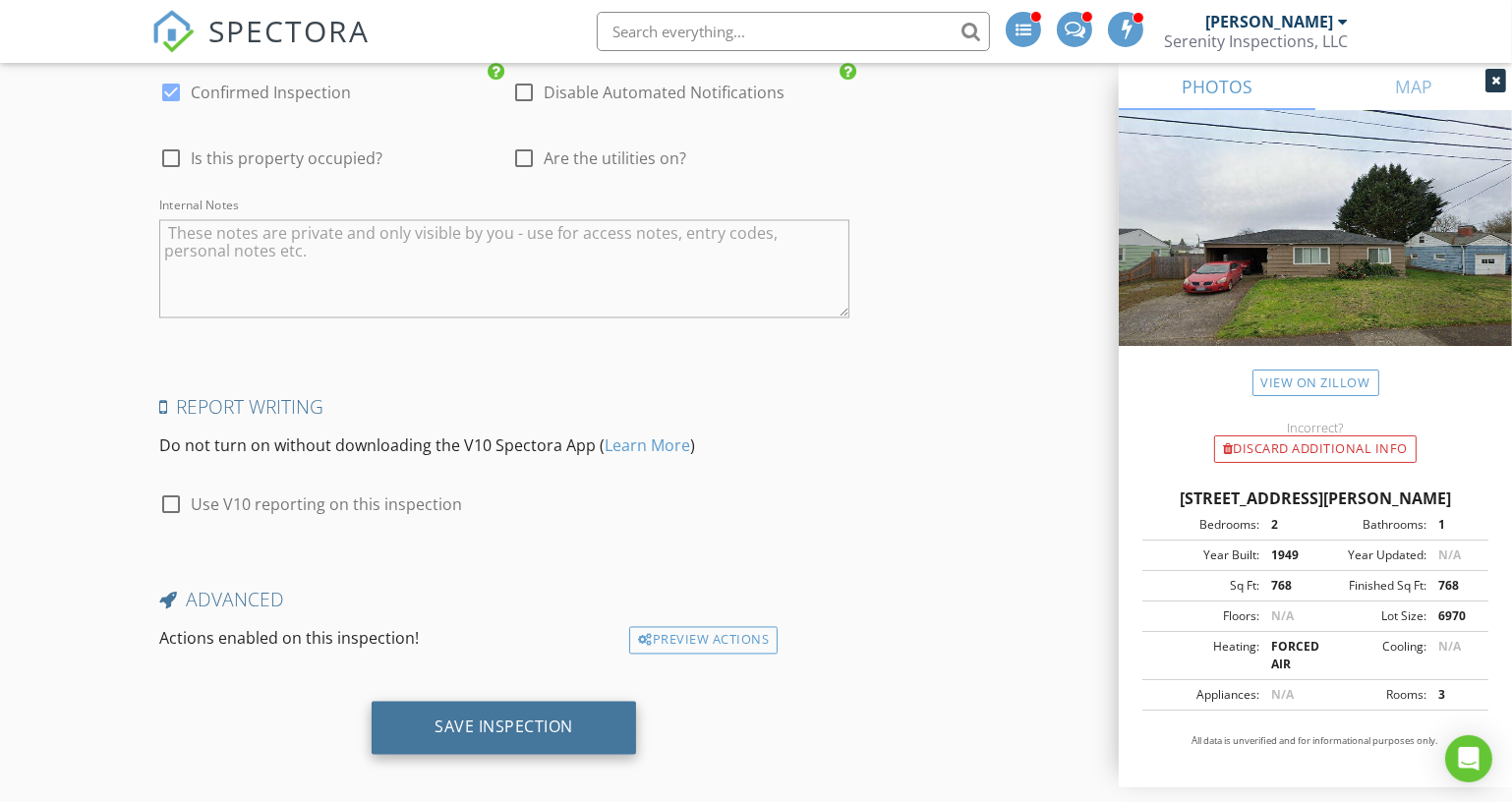 type on "Tom Winkler" 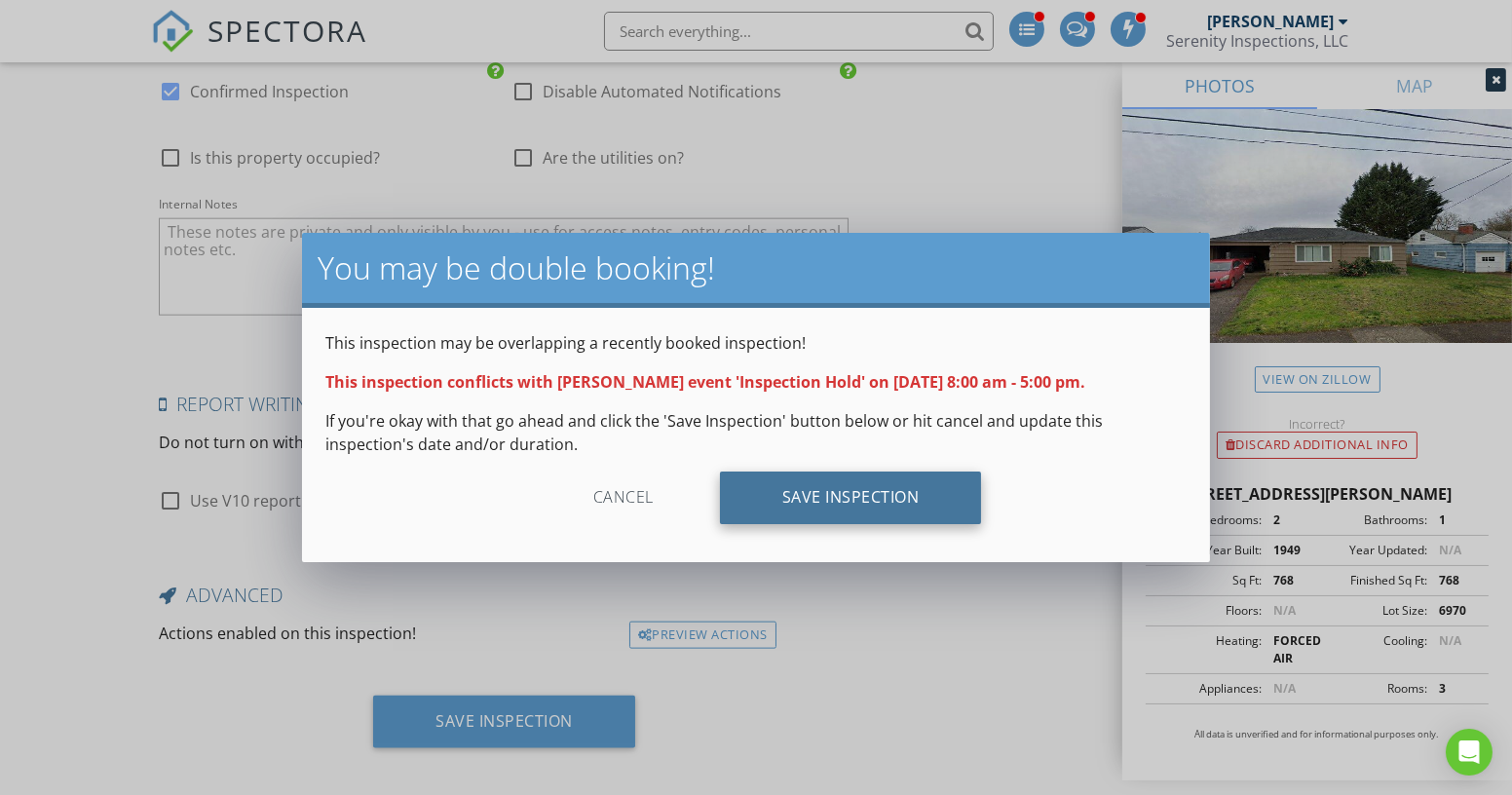 click on "Save Inspection" at bounding box center [850, 498] 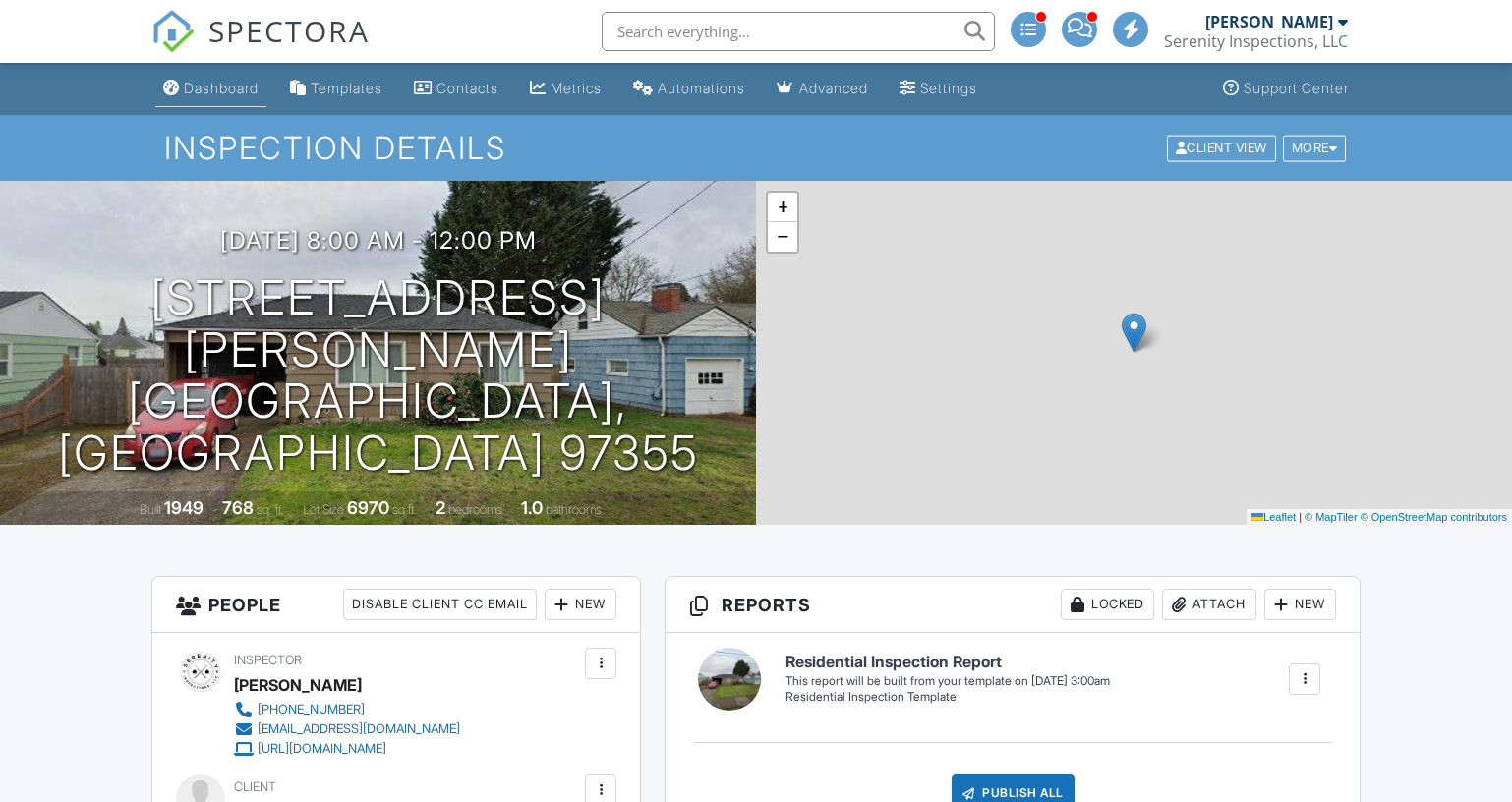click on "Dashboard" at bounding box center (221, 87) 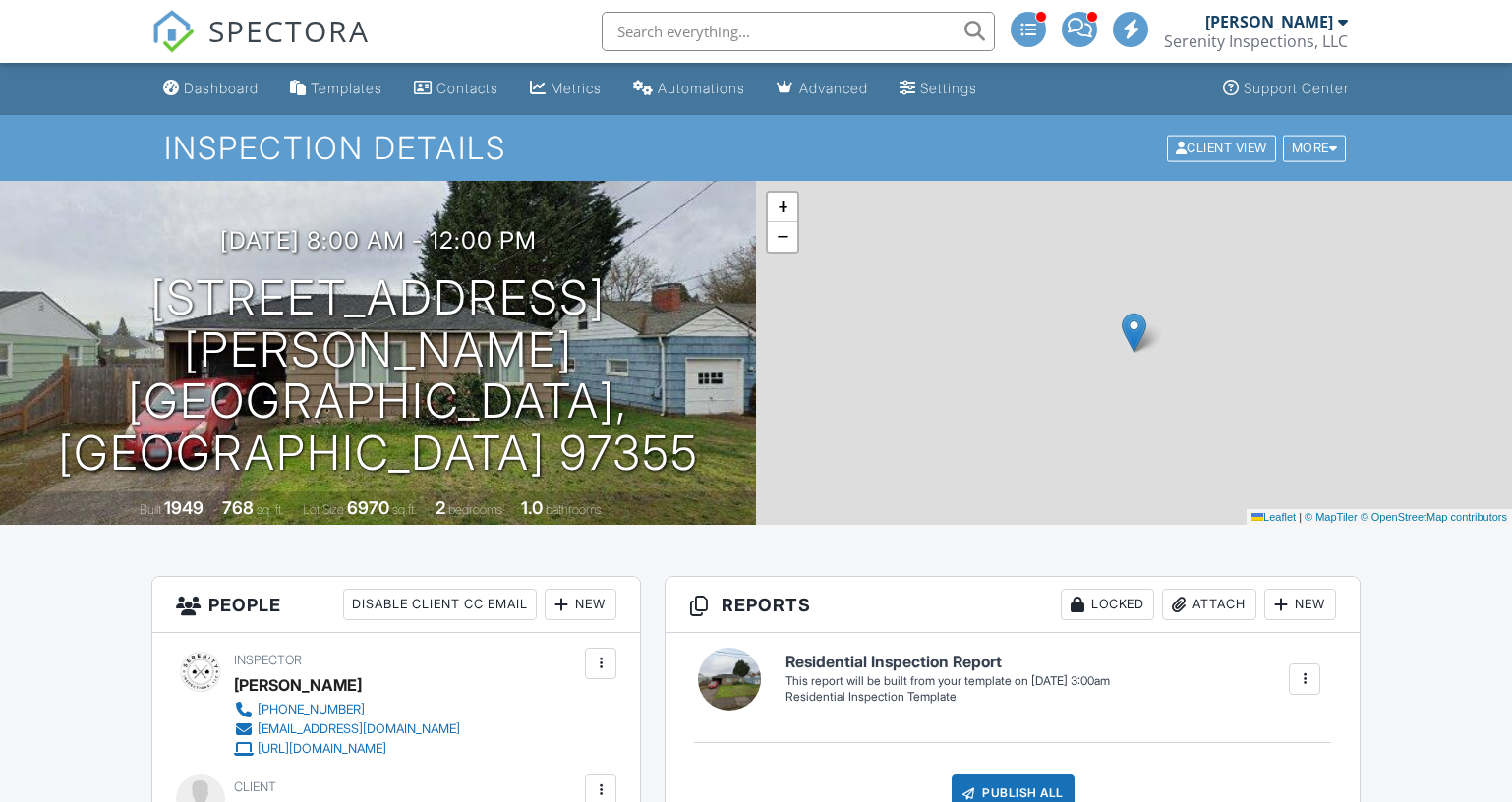 scroll, scrollTop: 0, scrollLeft: 0, axis: both 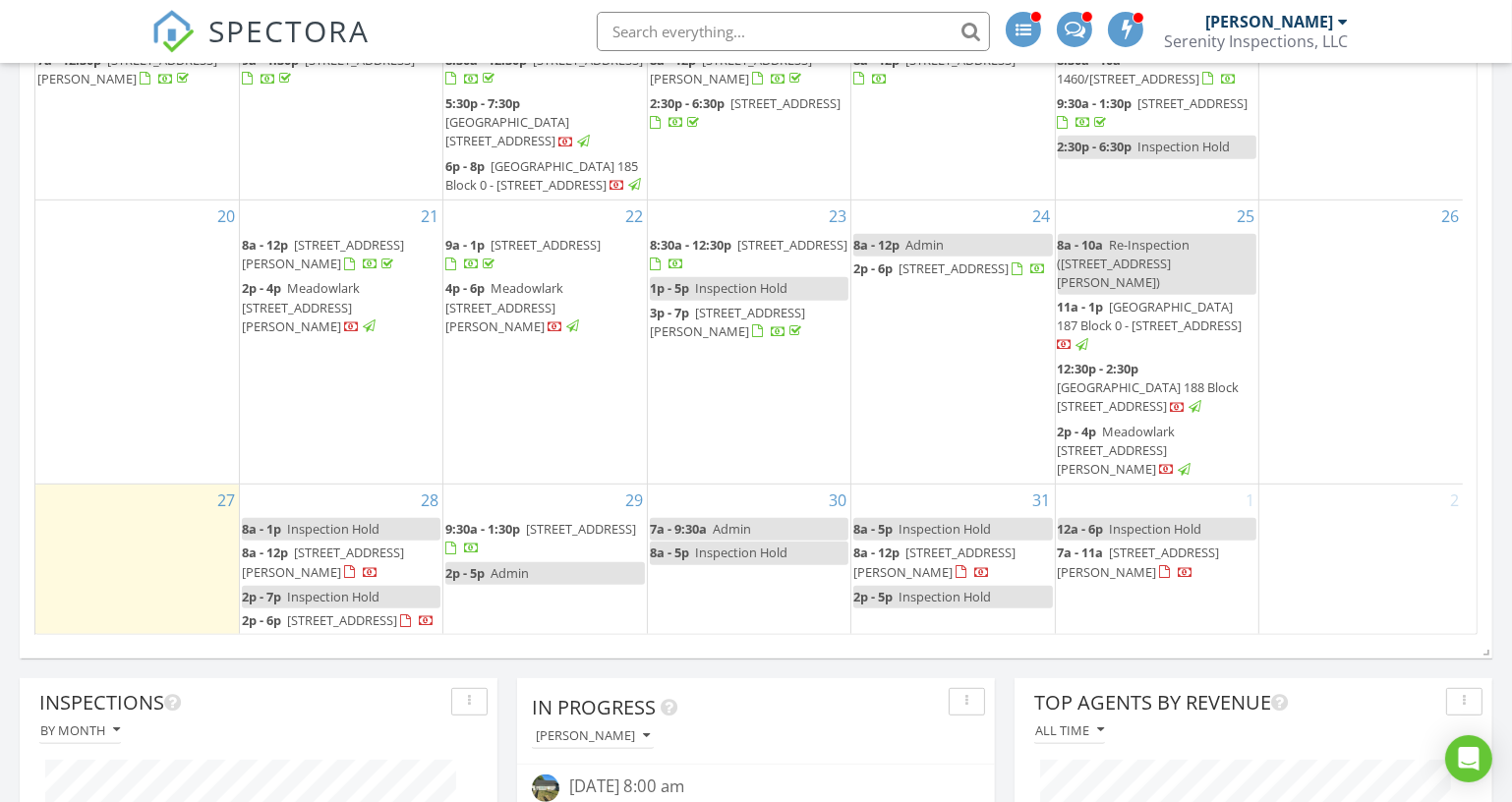 click on "Inspection Hold" at bounding box center (945, 529) 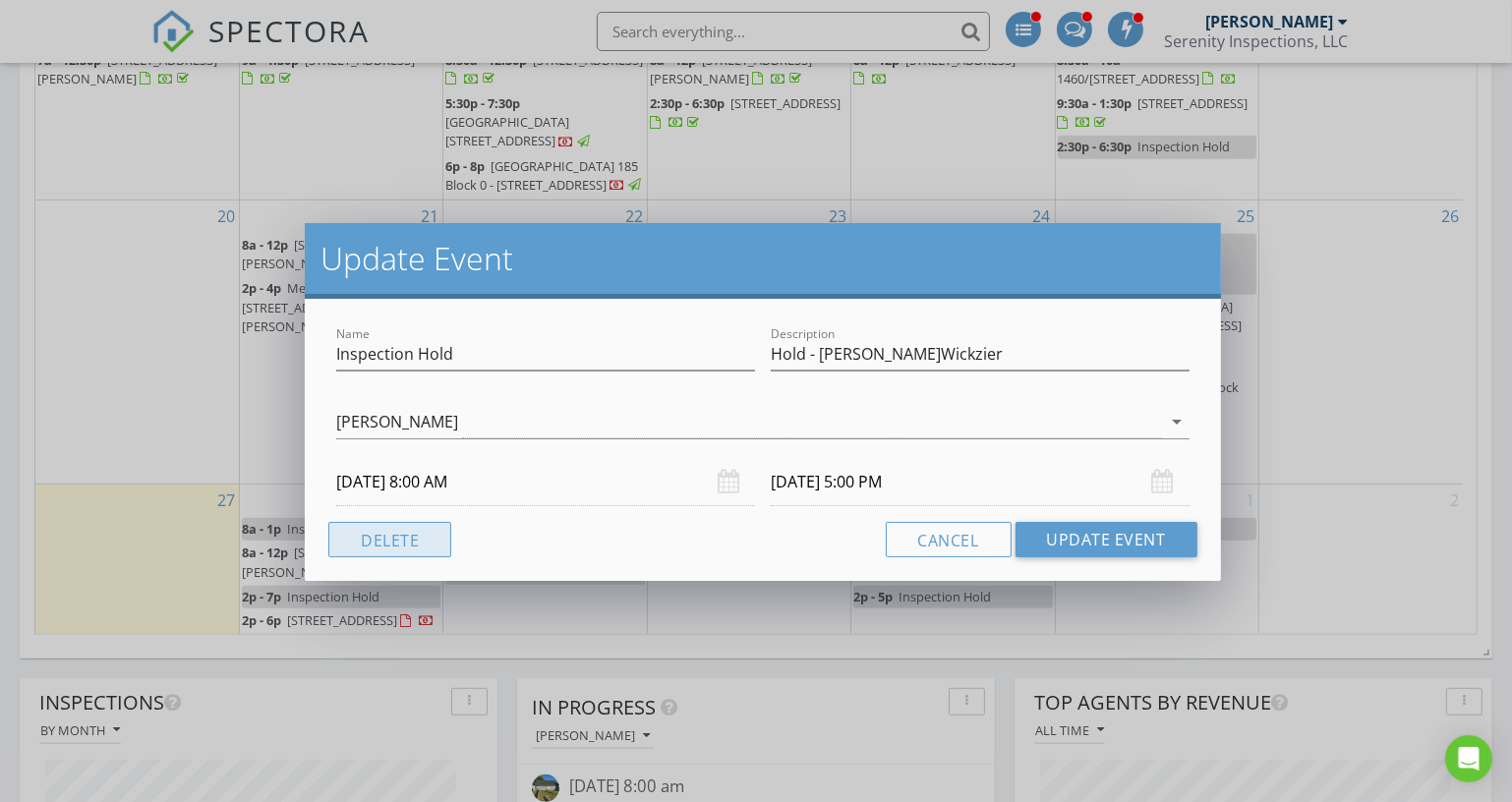 click on "Delete" at bounding box center (389, 540) 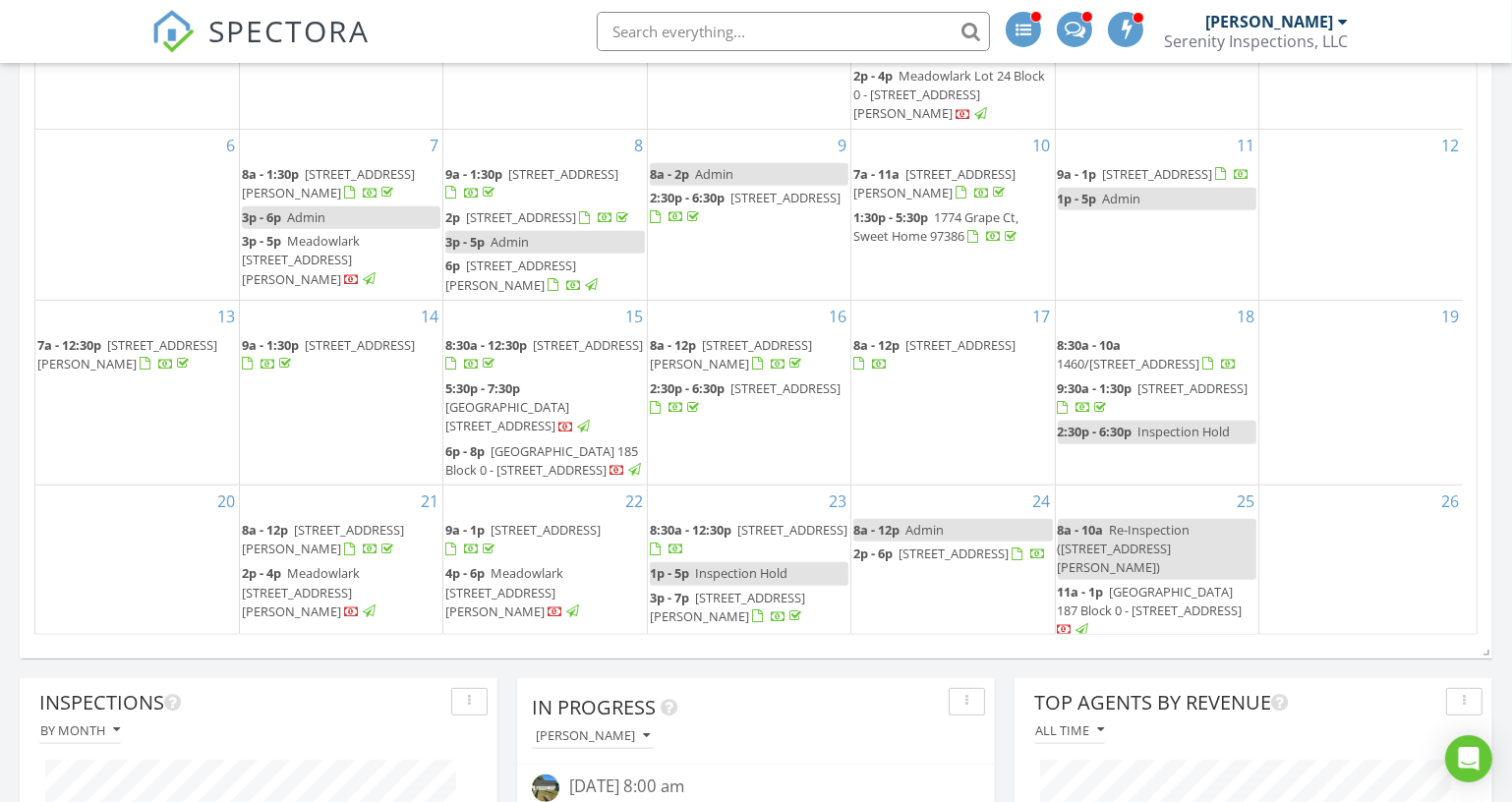scroll, scrollTop: 347, scrollLeft: 0, axis: vertical 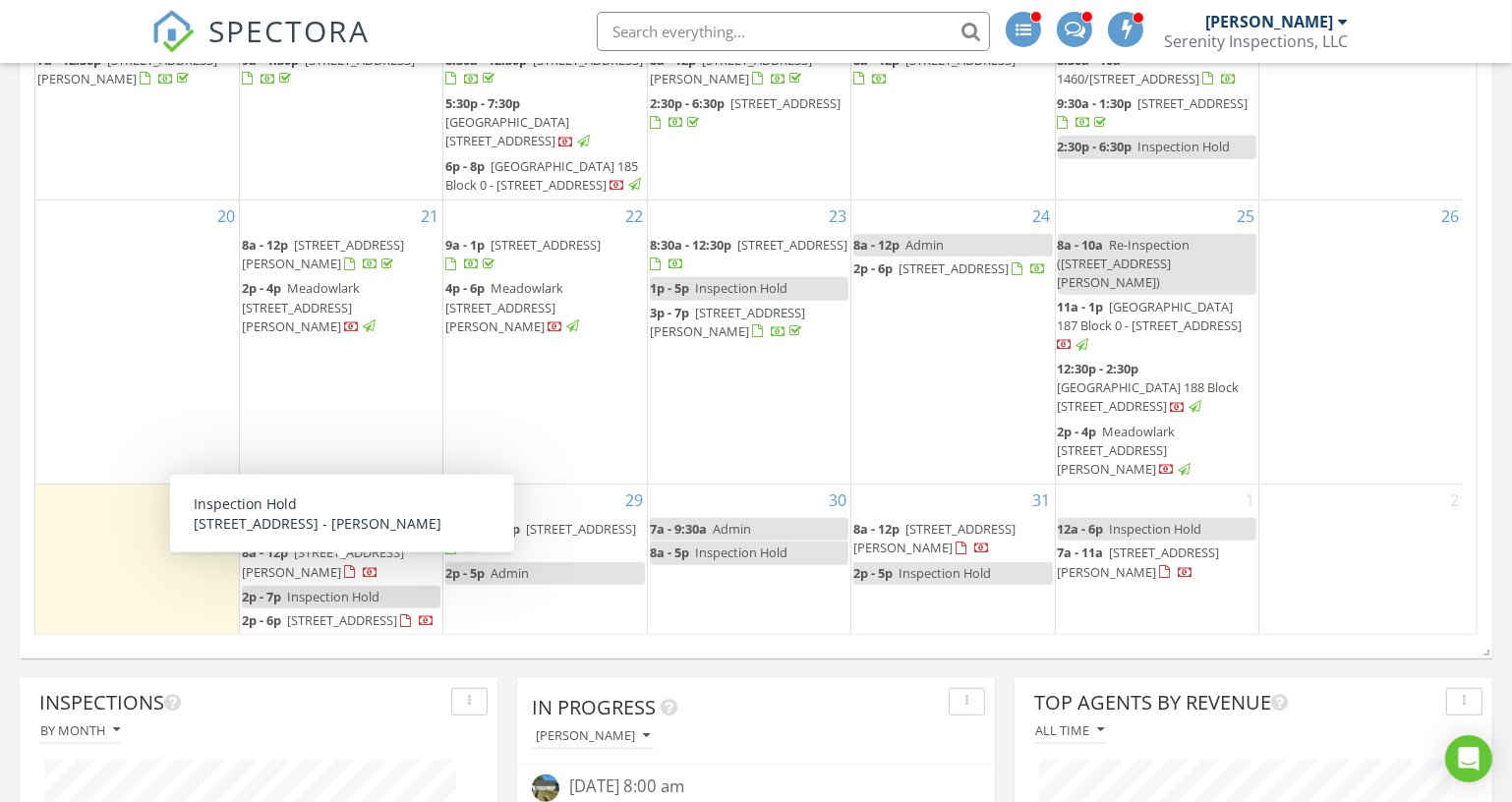 click on "Inspection Hold" at bounding box center (333, 597) 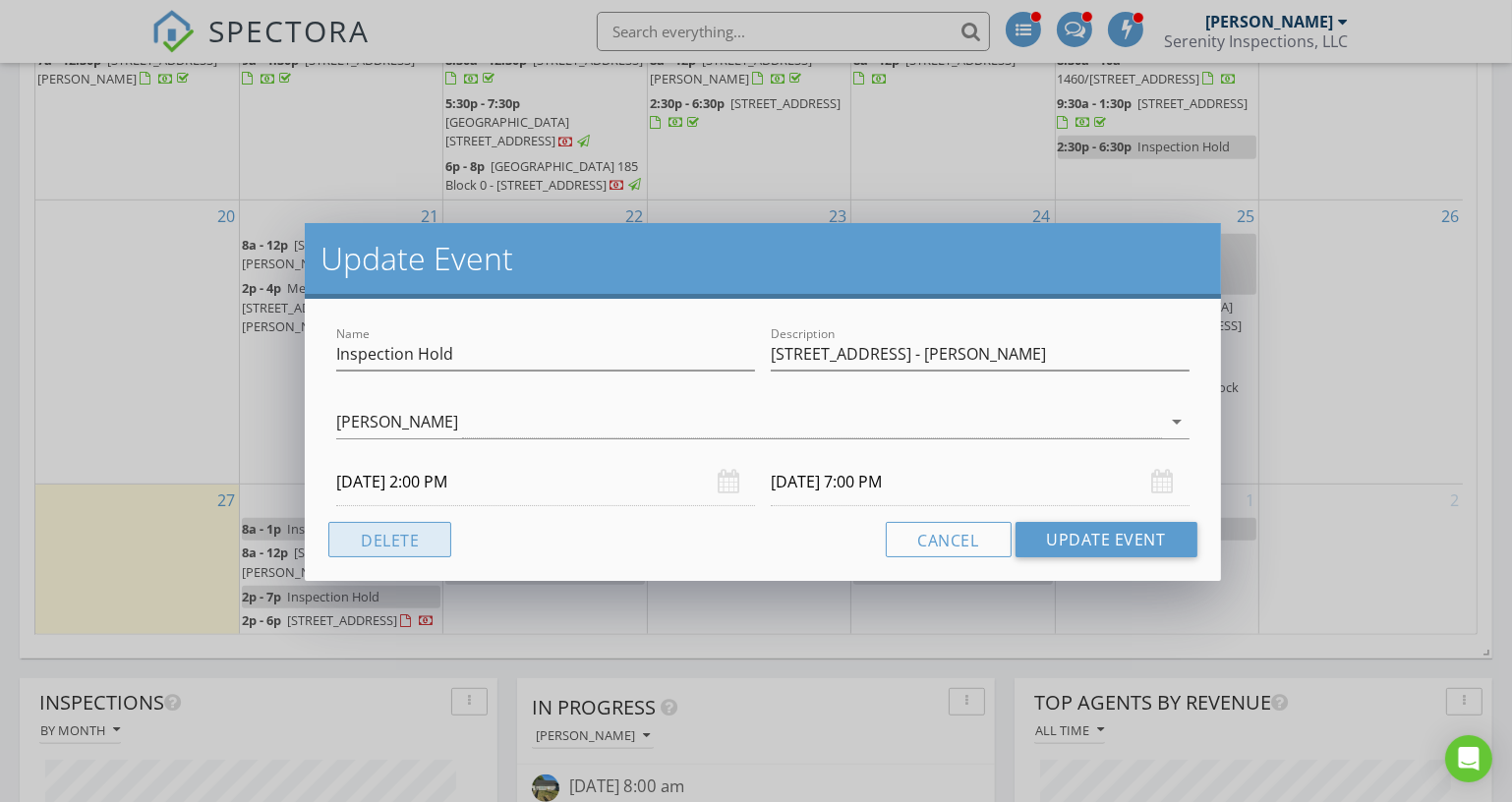 click on "Delete" at bounding box center (389, 540) 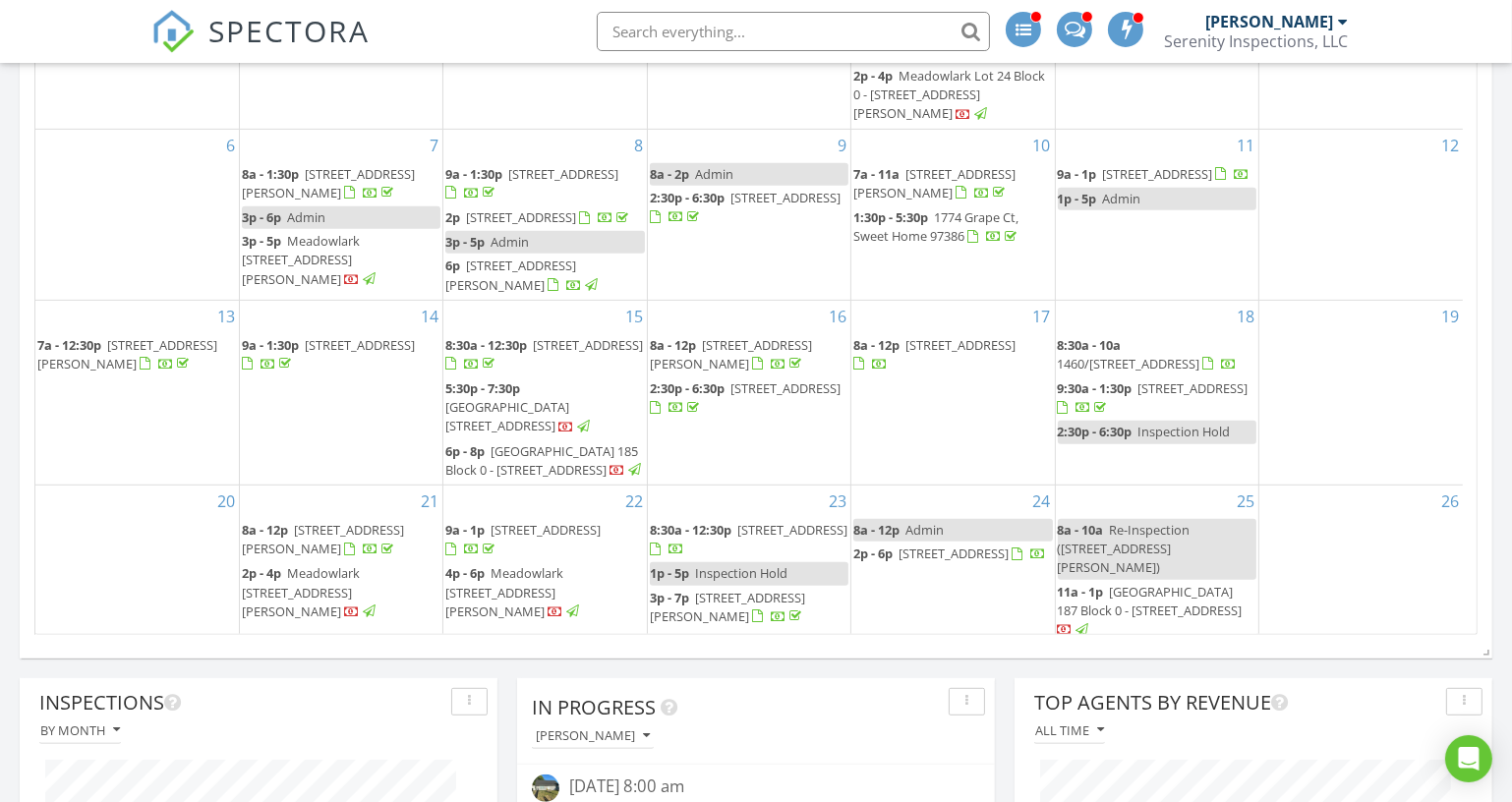 scroll, scrollTop: 323, scrollLeft: 0, axis: vertical 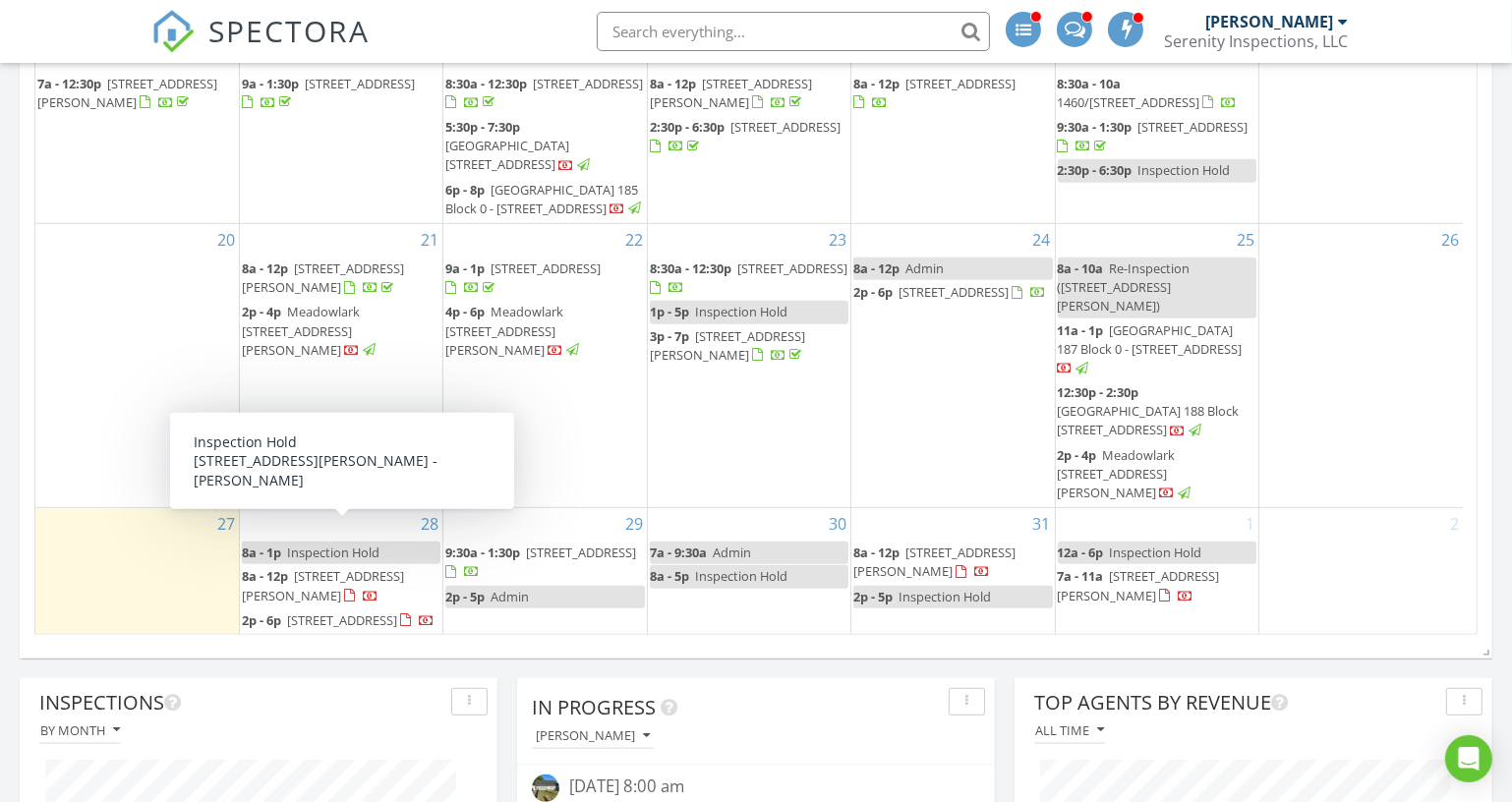 click on "Inspection Hold" at bounding box center [333, 552] 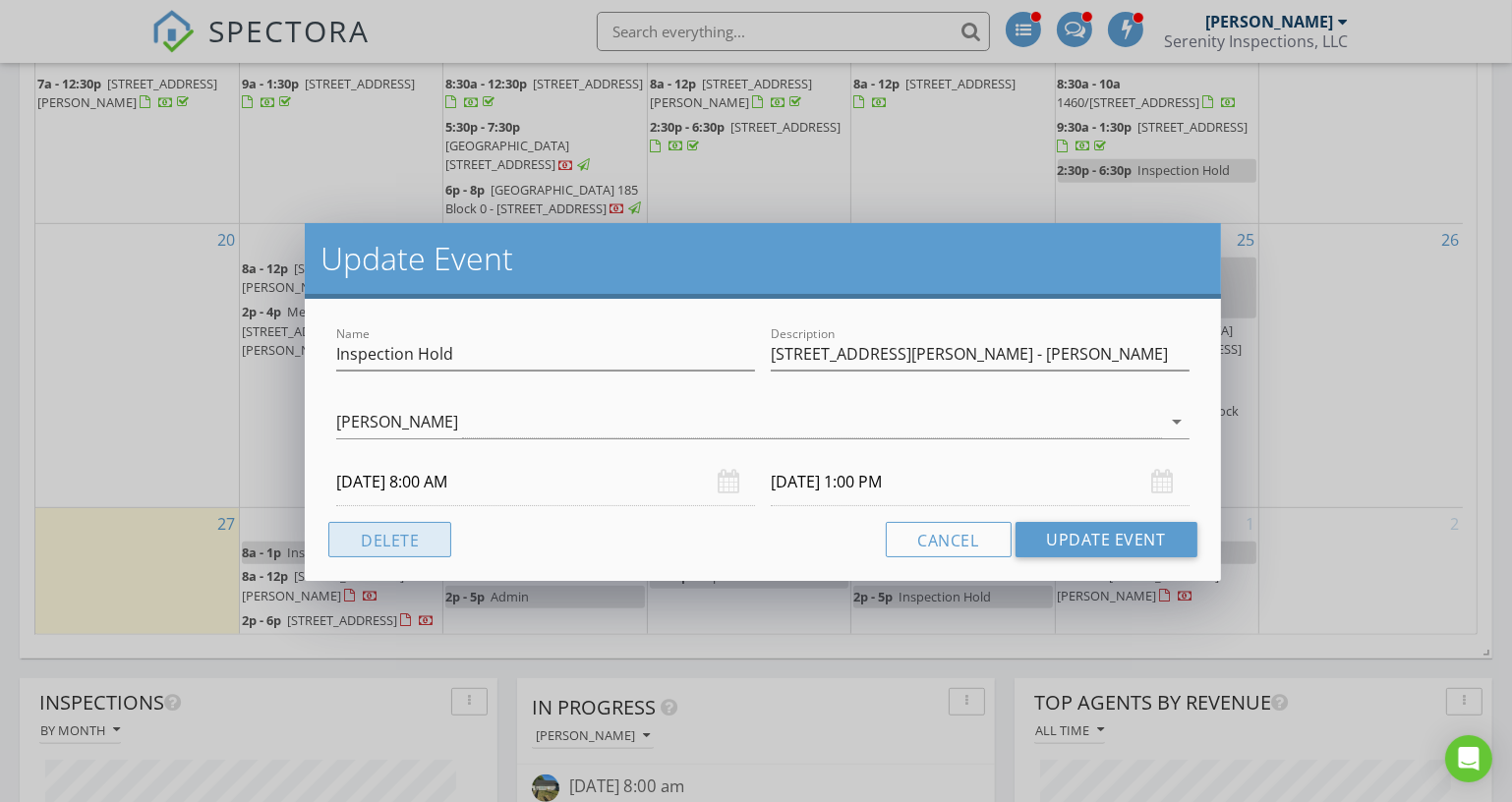 click on "Delete" at bounding box center [389, 540] 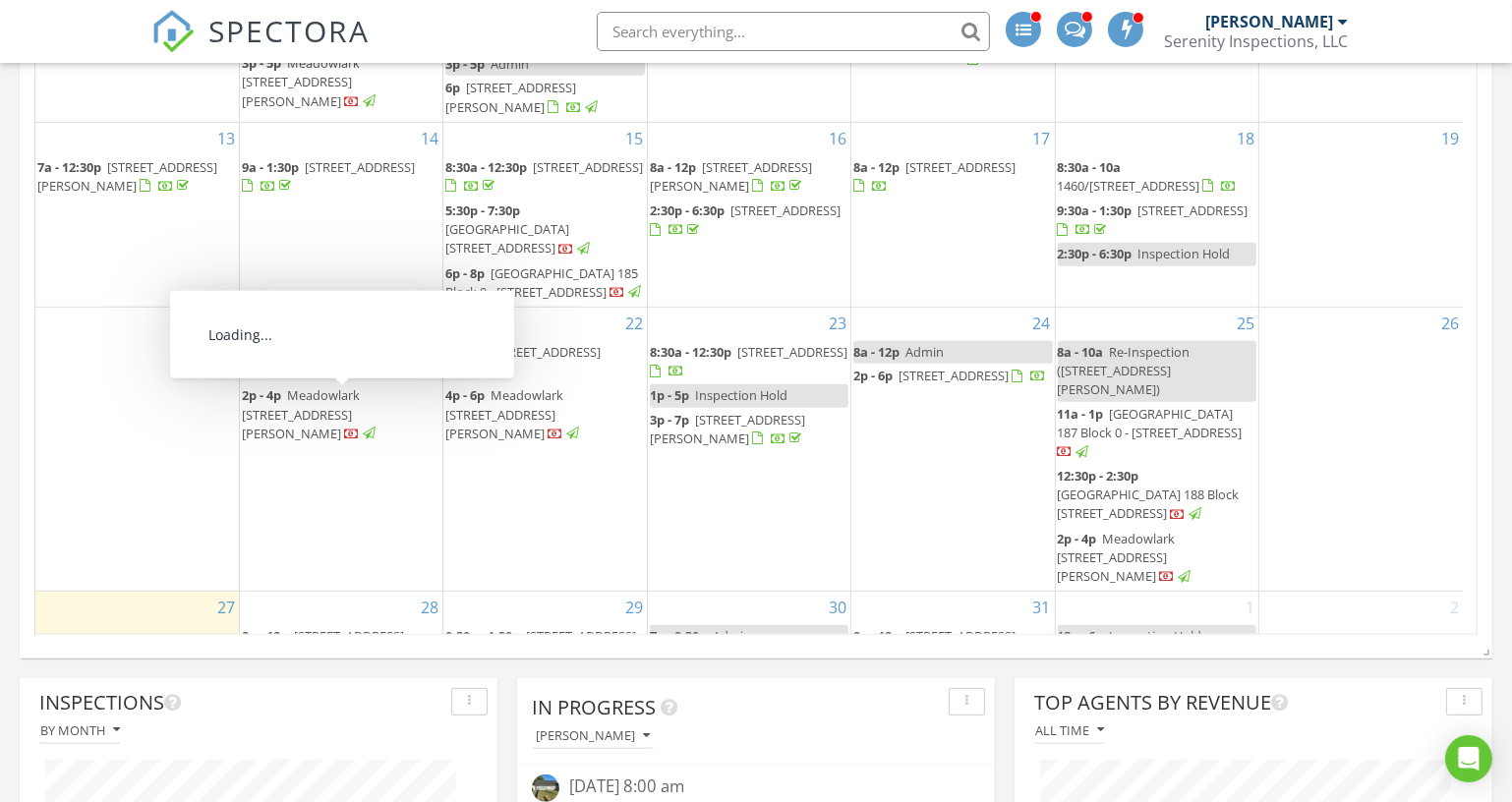 scroll, scrollTop: 300, scrollLeft: 0, axis: vertical 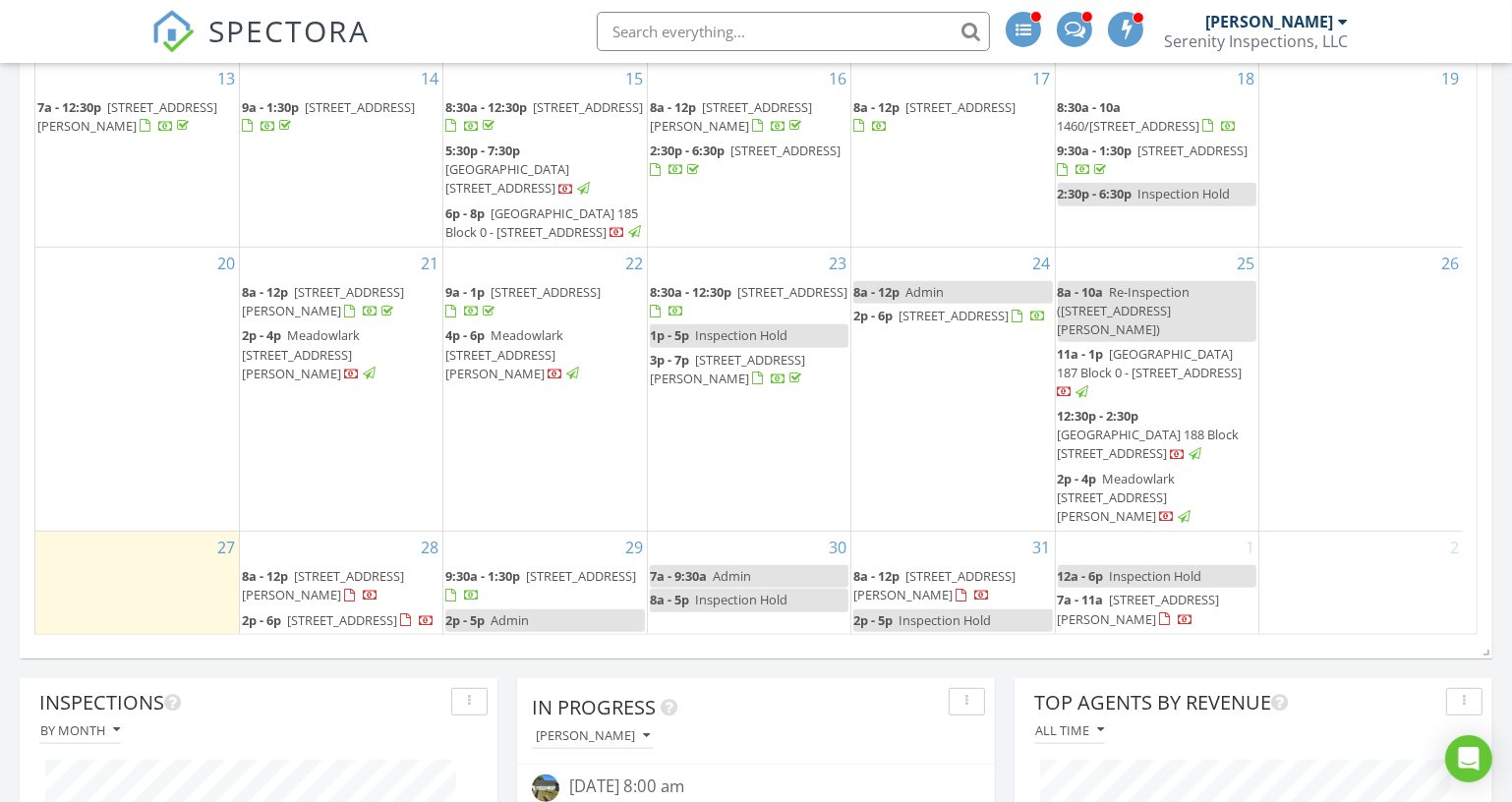 click on "234 E Dodge St, Lebanon 97355" at bounding box center (342, 620) 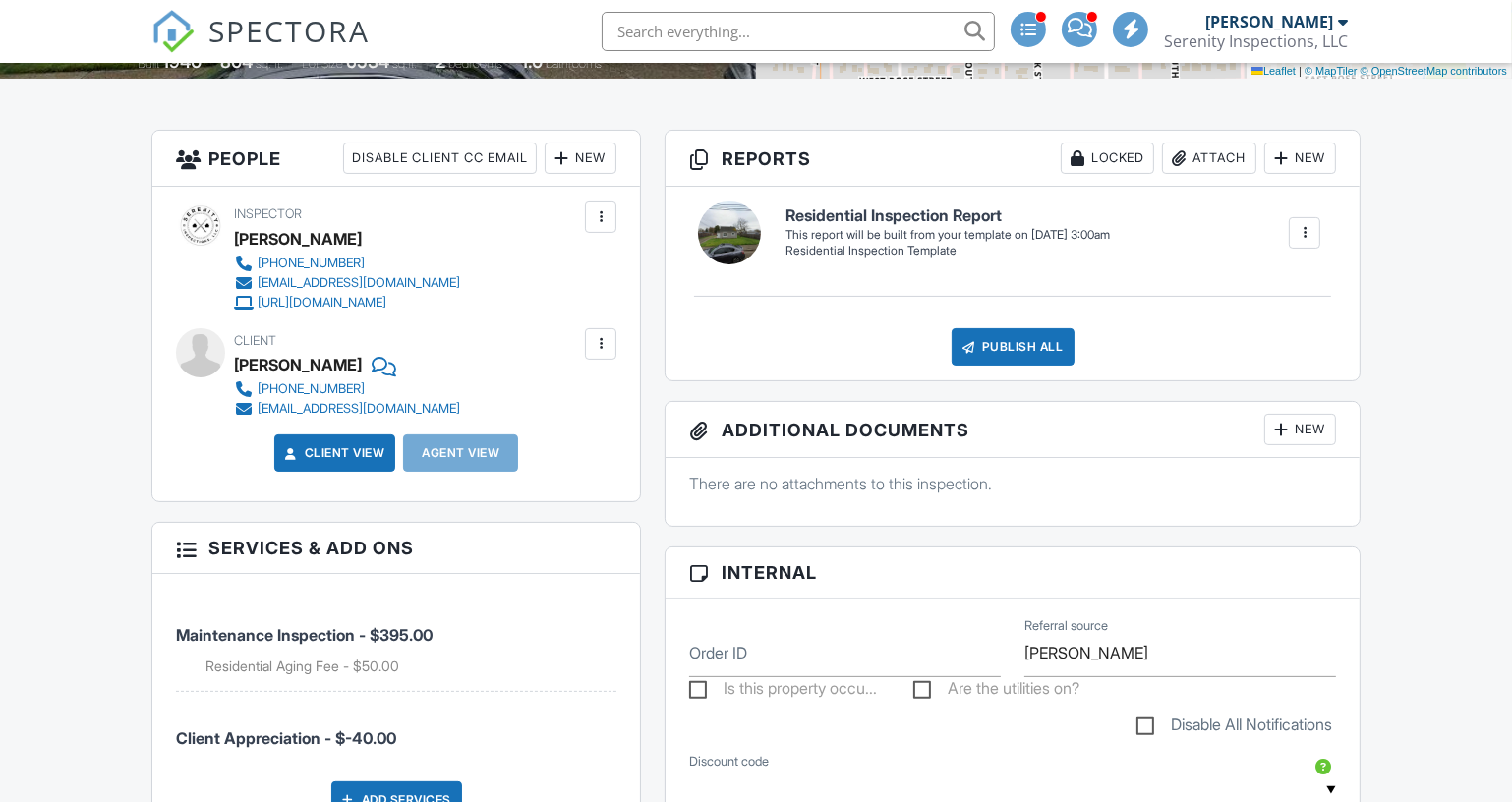 scroll, scrollTop: 536, scrollLeft: 0, axis: vertical 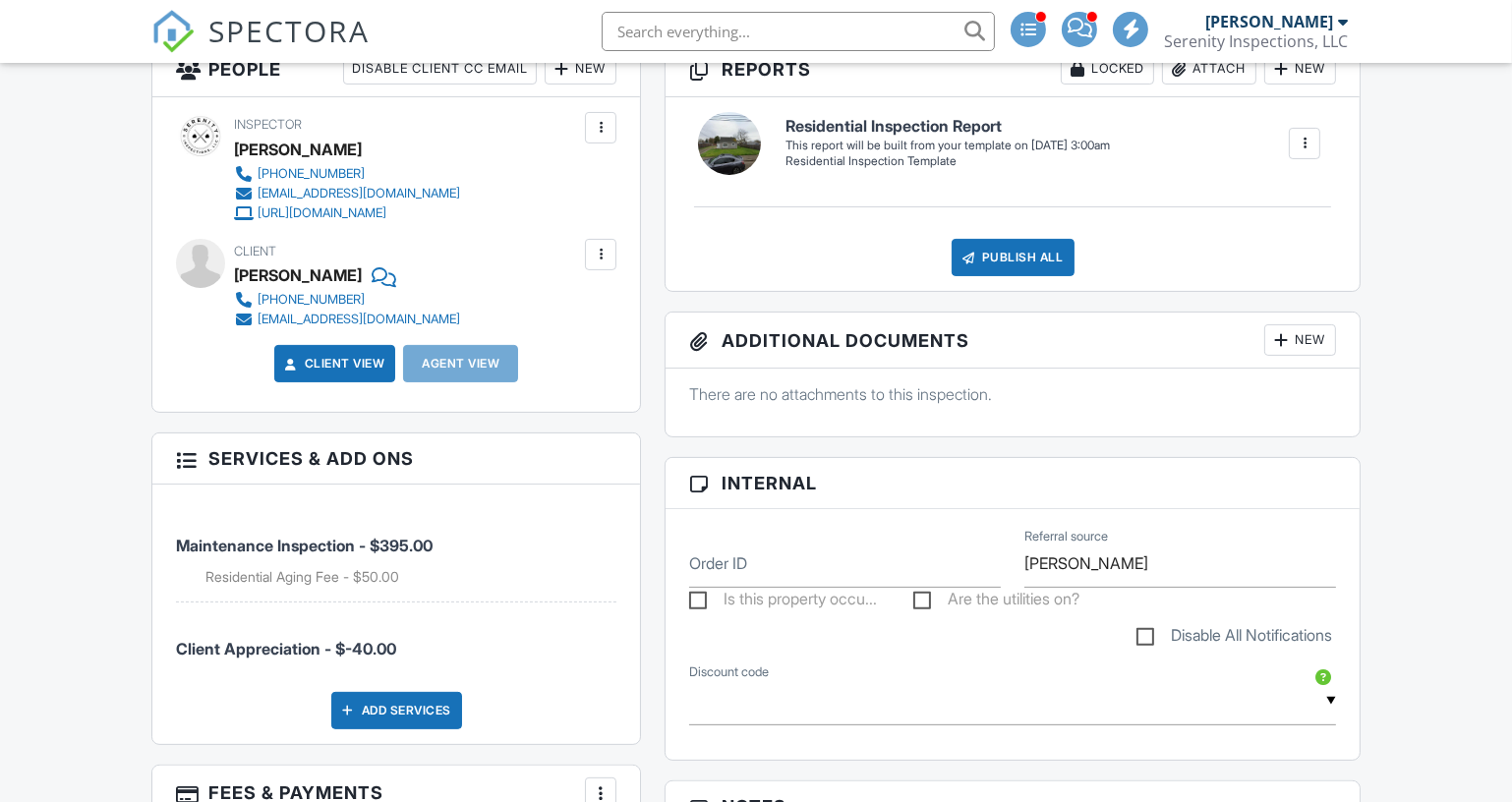 click 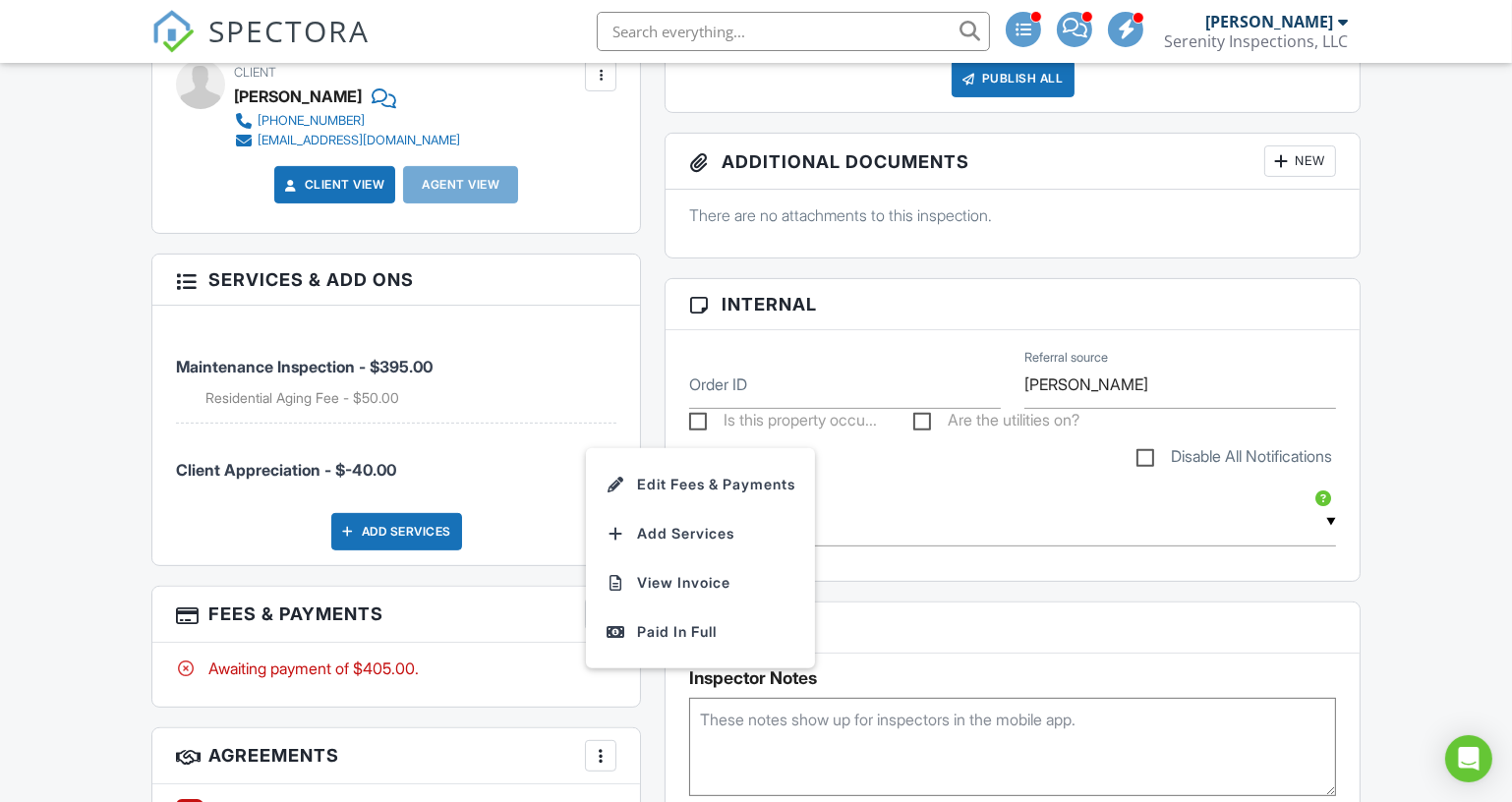 click on "Dashboard
Templates
Contacts
Metrics
Automations
Advanced
Settings
Support Center
Inspection Details
Client View
More
Property Details
Reschedule
Reorder / Copy
Share
Cancel
Delete
Print Order
Convert to V10
Disable Pass on CC Fees
View Change Log
07/28/2025  2:00 pm
- 6:00 pm
234 E Dodge St
Lebanon, OR 97355
Built
1940
804
sq. ft.
Lot Size
6534
sq.ft.
2
bedrooms
1.0
bathrooms
+ −  Leaflet   |   © MapTiler   © OpenStreetMap contributors
All emails and texts are disabled for this inspection!
Turn on emails and texts
Reports
Locked
Attach
New
Residential Inspection Report
Residential Inspection Template
Edit" 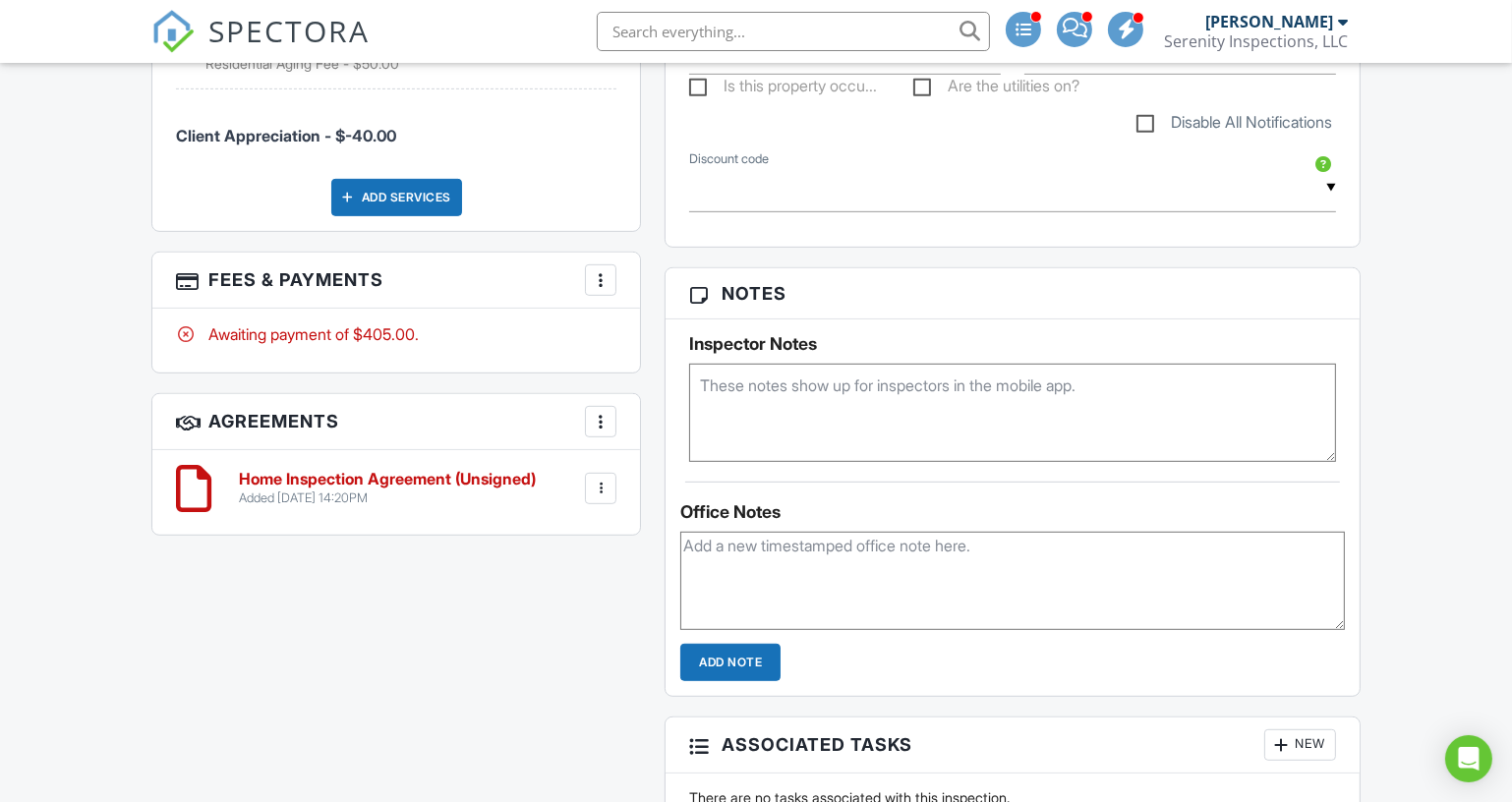 scroll, scrollTop: 1161, scrollLeft: 0, axis: vertical 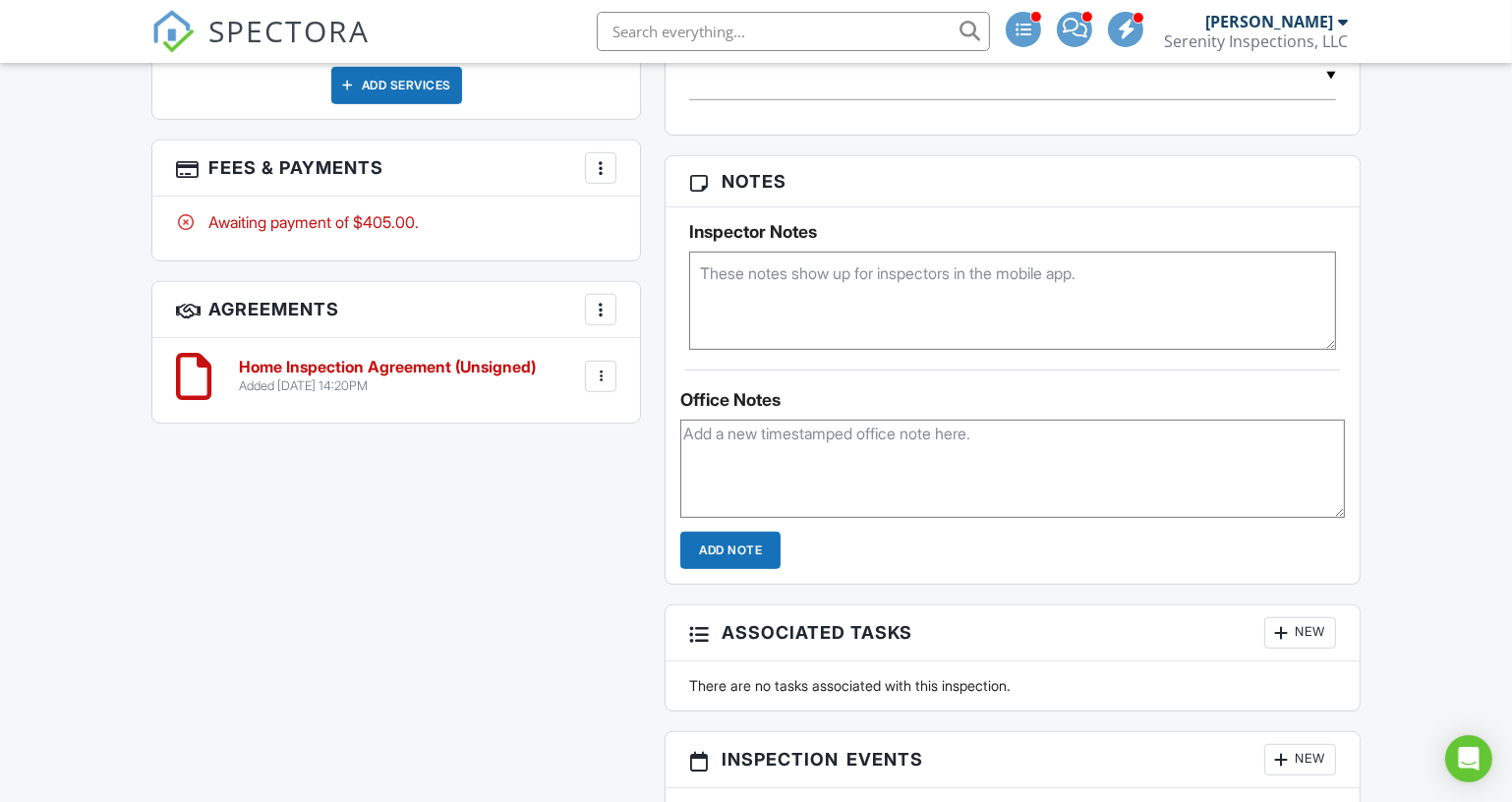 click 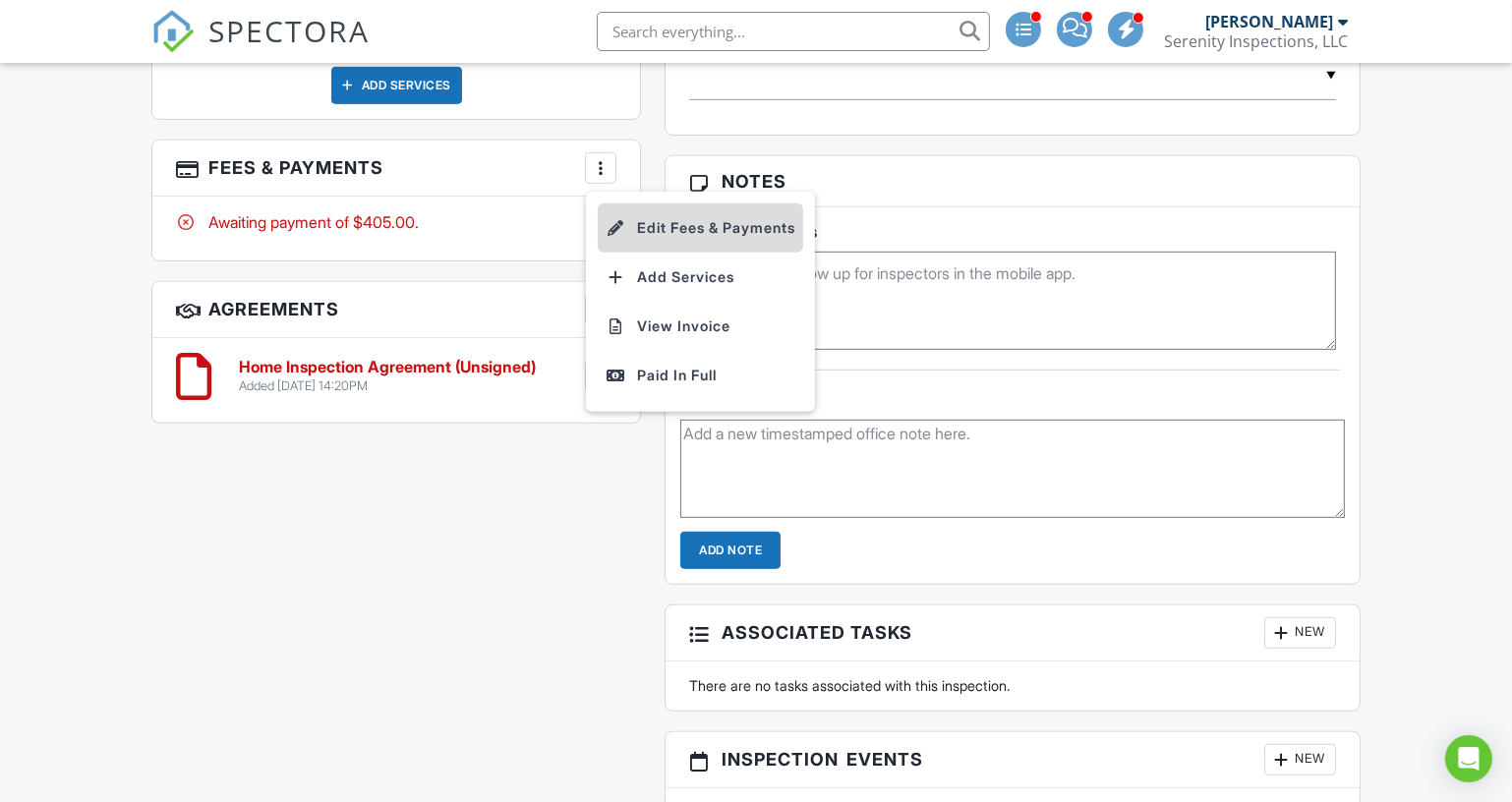 click on "Edit Fees & Payments" 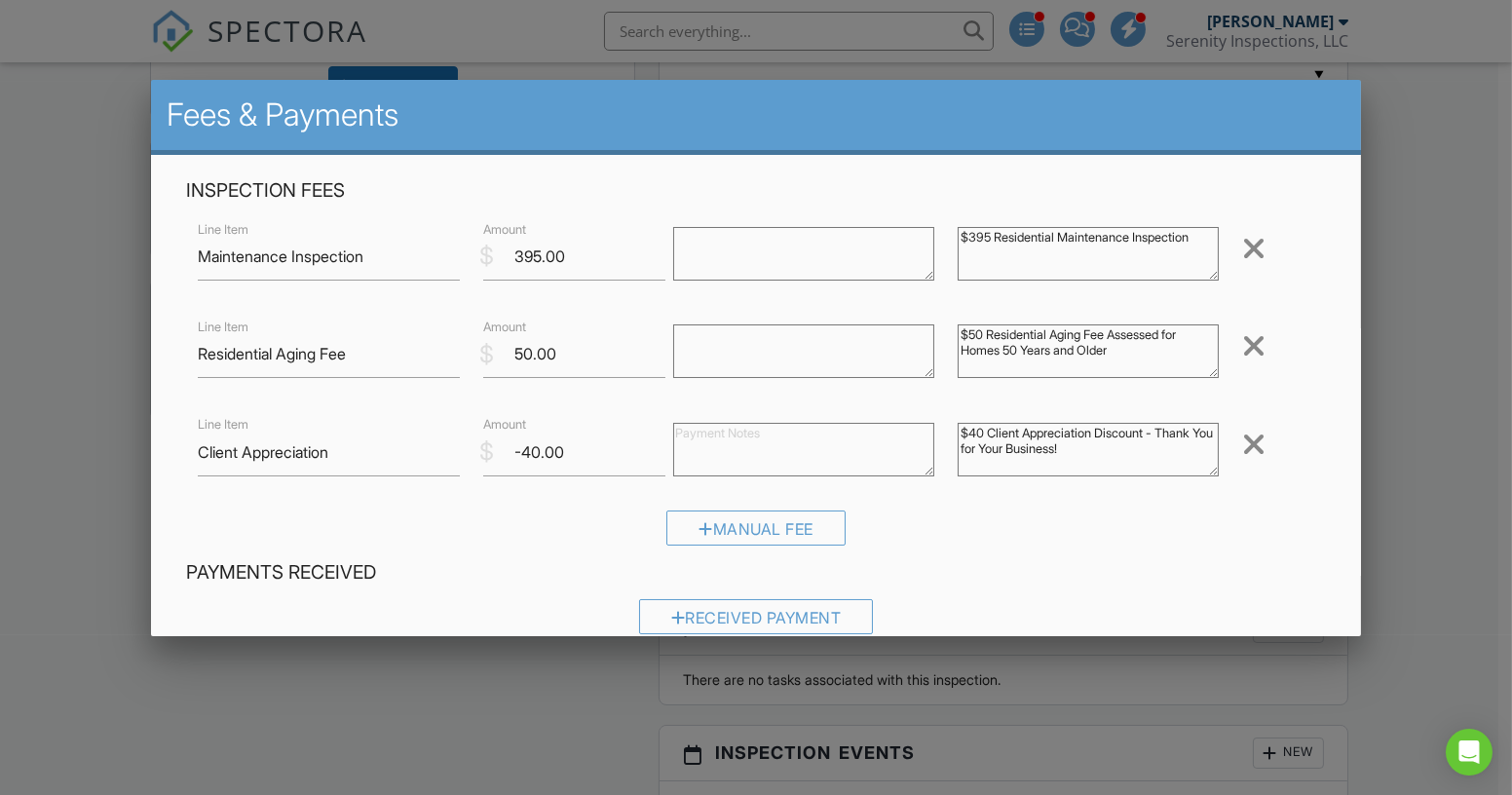 click 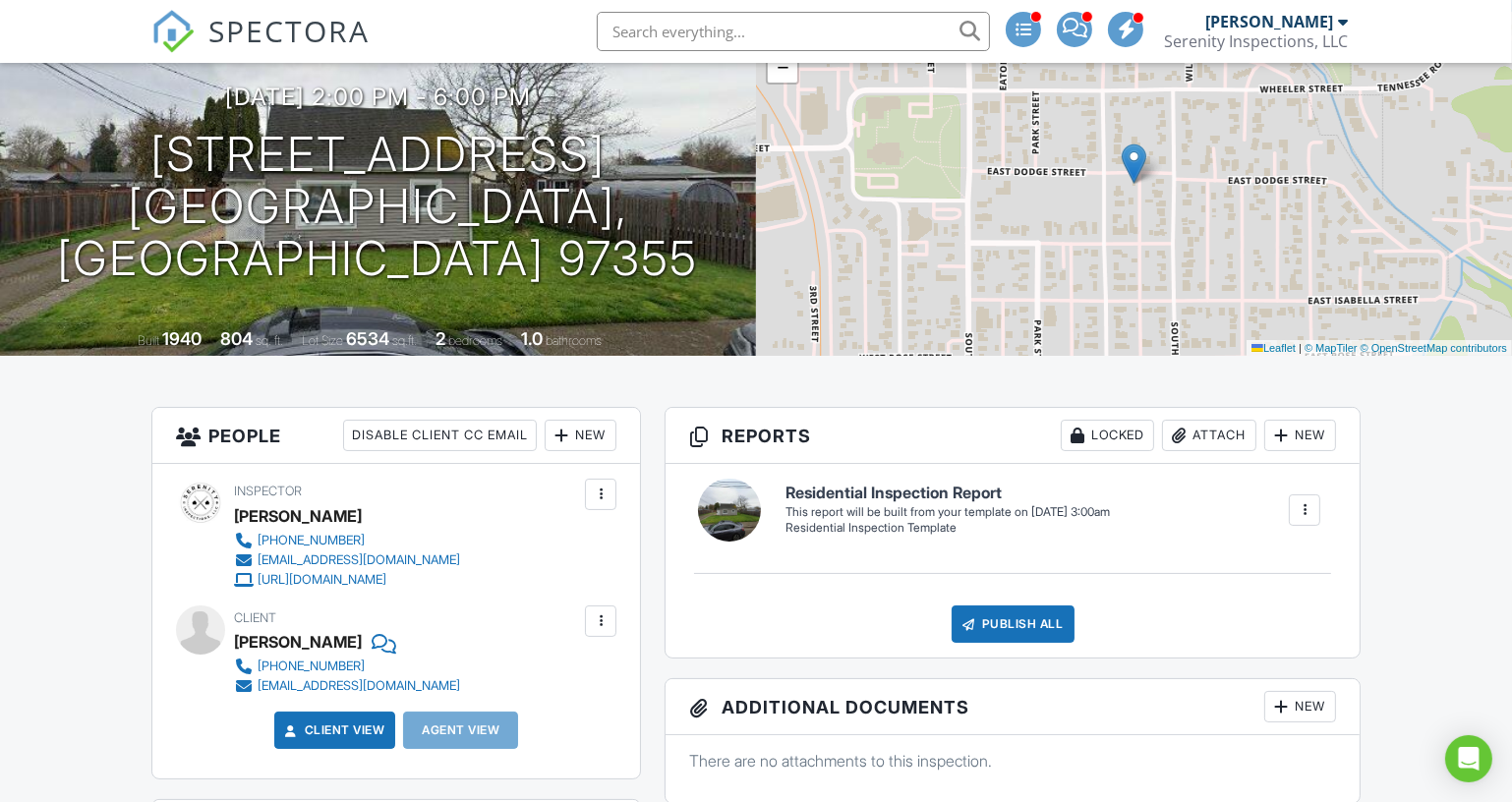 scroll, scrollTop: 0, scrollLeft: 0, axis: both 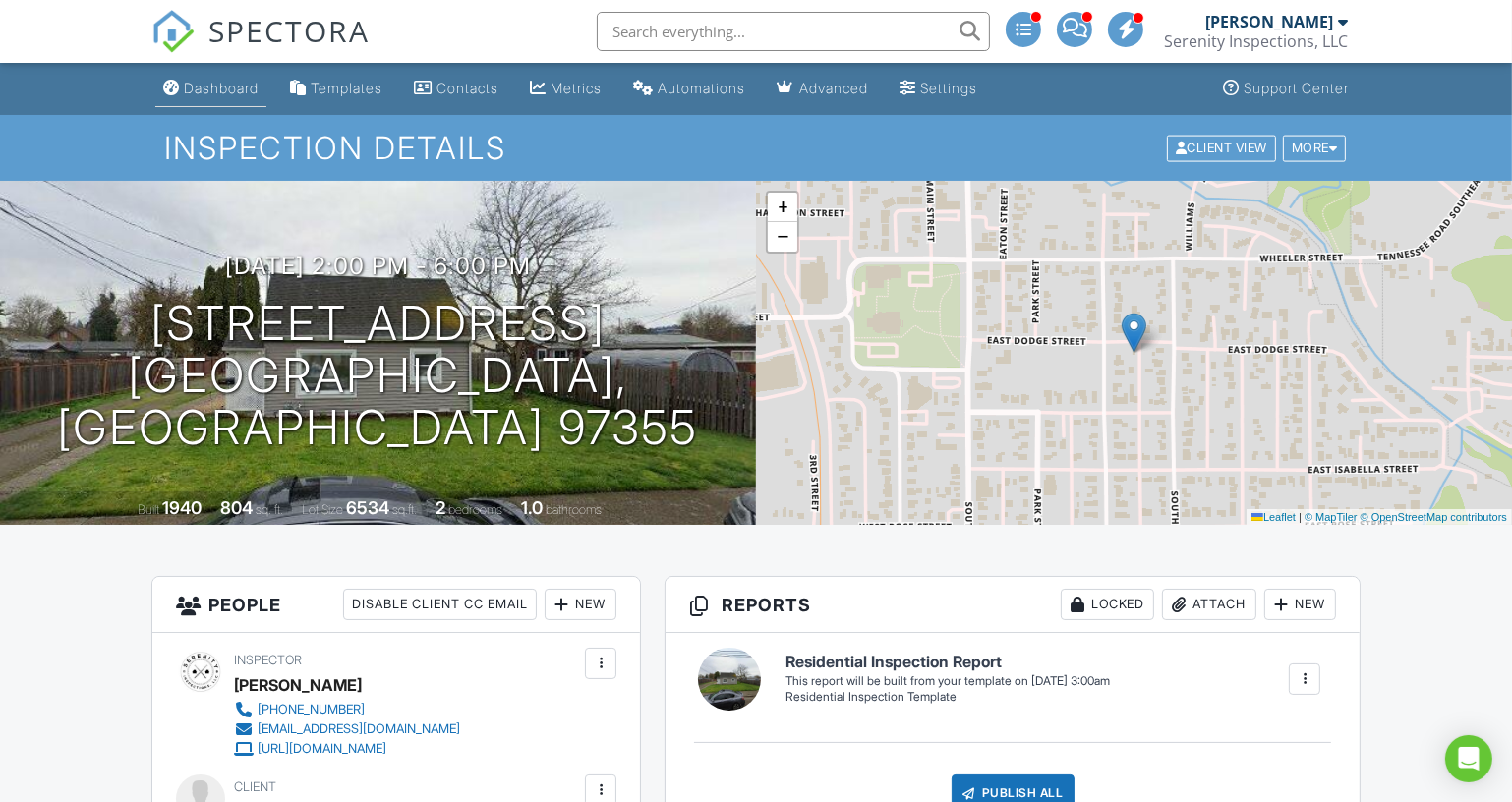 click on "Dashboard" 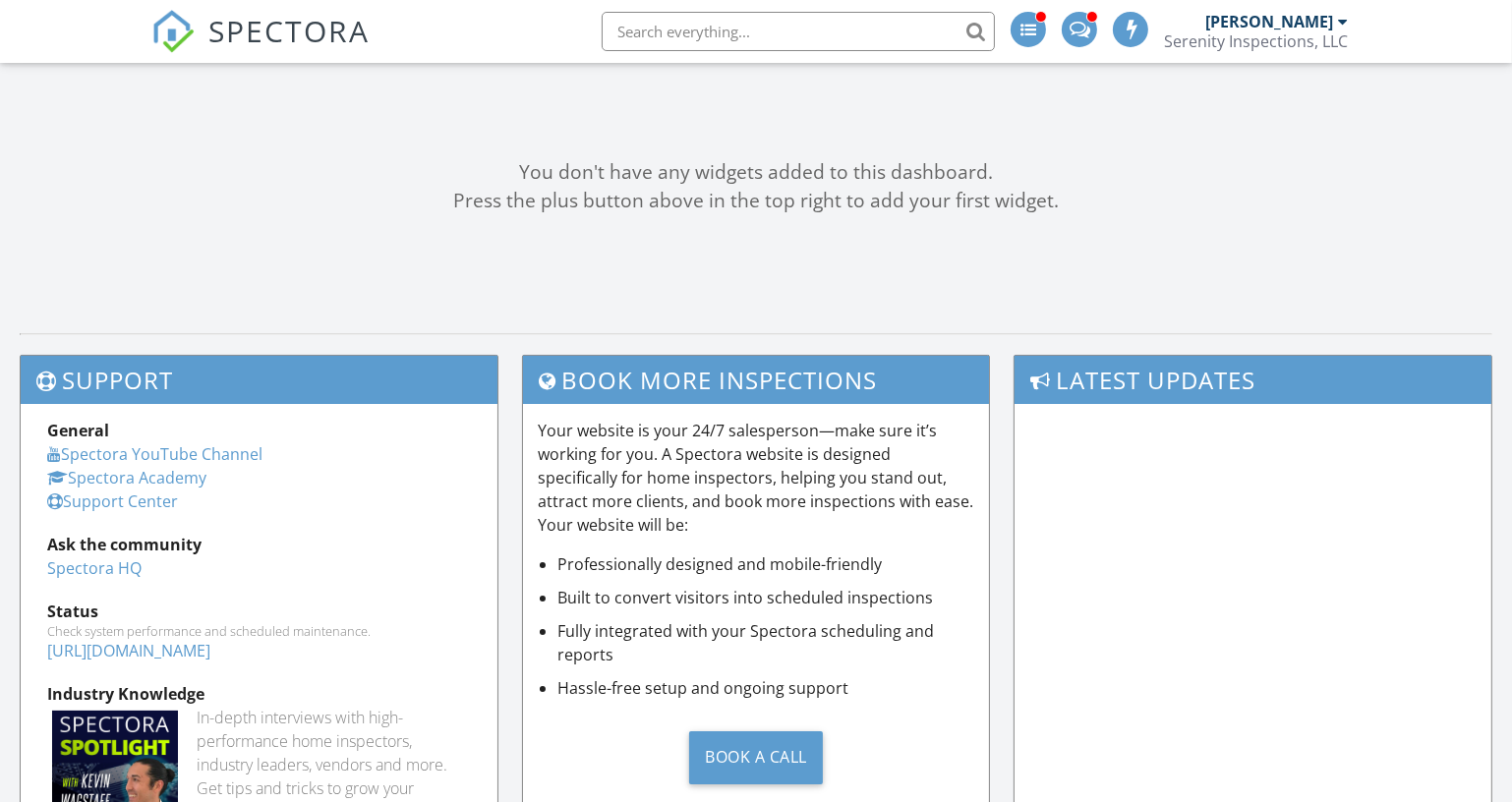 scroll, scrollTop: 0, scrollLeft: 0, axis: both 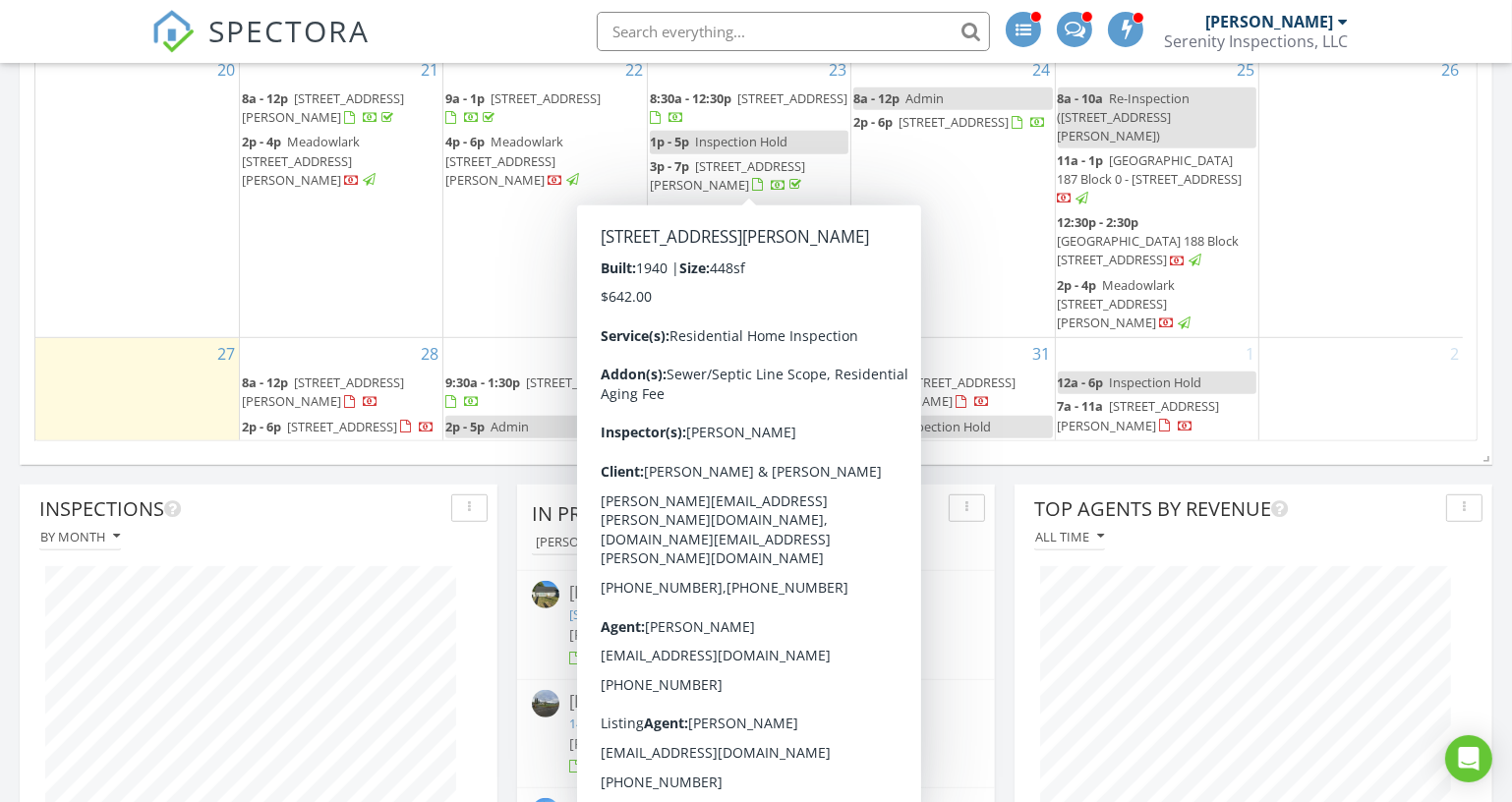 click on "[DATE]
[PERSON_NAME]
No results found       New Inspection     New Quote         Map               + − Leaflet  |  © MapTiler   © OpenStreetMap contributors     In Progress
[PERSON_NAME]
[DATE] 8:00 am   [STREET_ADDRESS]
[PERSON_NAME]
[DATE] 8:30 am   1460/[STREET_ADDRESS]
[PERSON_NAME]
[DATE] 8:30 am   [STREET_ADDRESS]
[PERSON_NAME]
[DATE] 2:00 pm   [STREET_ADDRESS]
[PERSON_NAME]
Calendar                 [DATE] [DATE] list day week cal wk 4 wk month Sun Mon Tue Wed Thu Fri Sat 29 30
8:30a - 12:30p
[STREET_ADDRESS]
3p - 7:30p" at bounding box center (756, 57) 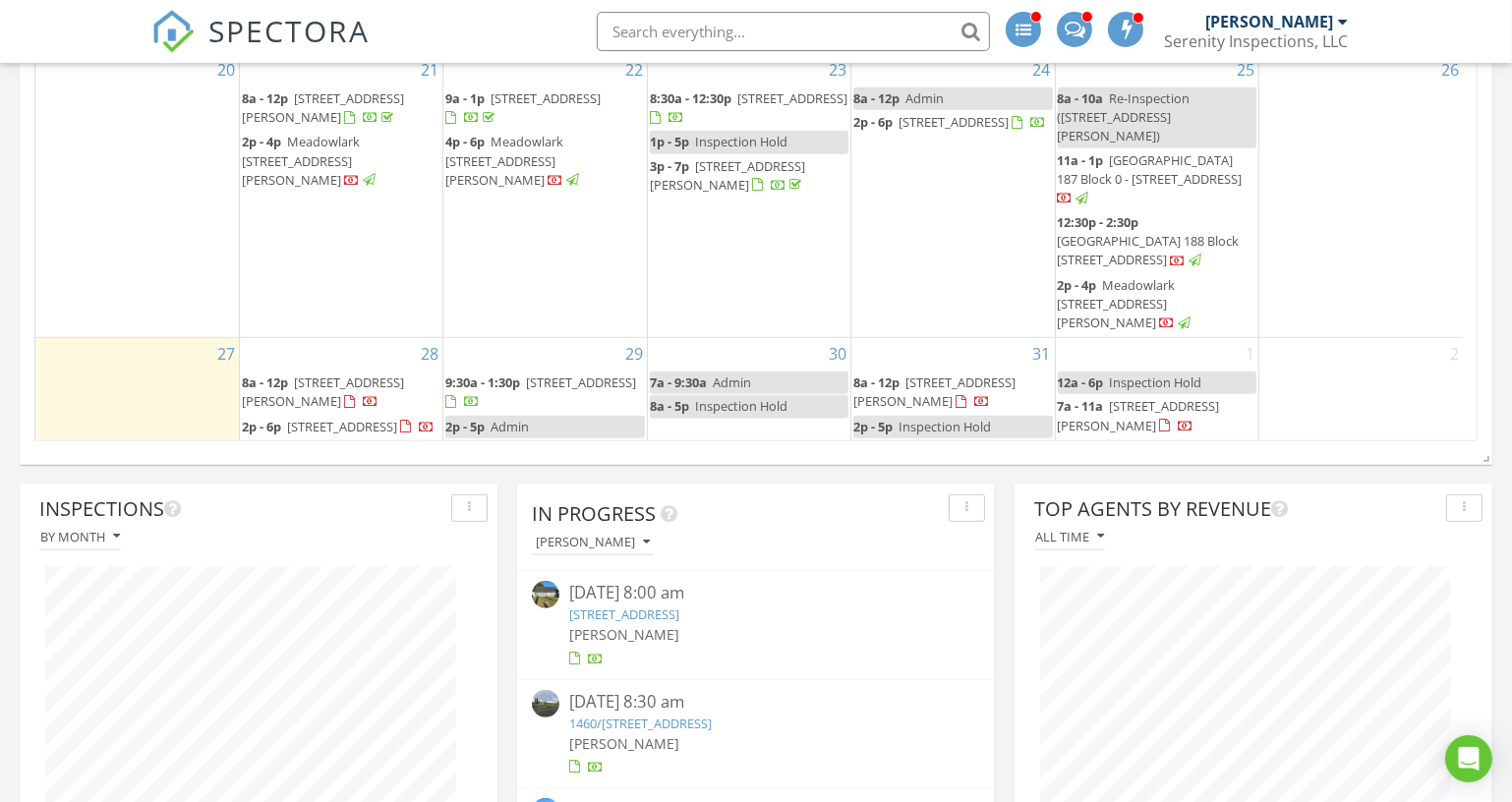 scroll, scrollTop: 729, scrollLeft: 0, axis: vertical 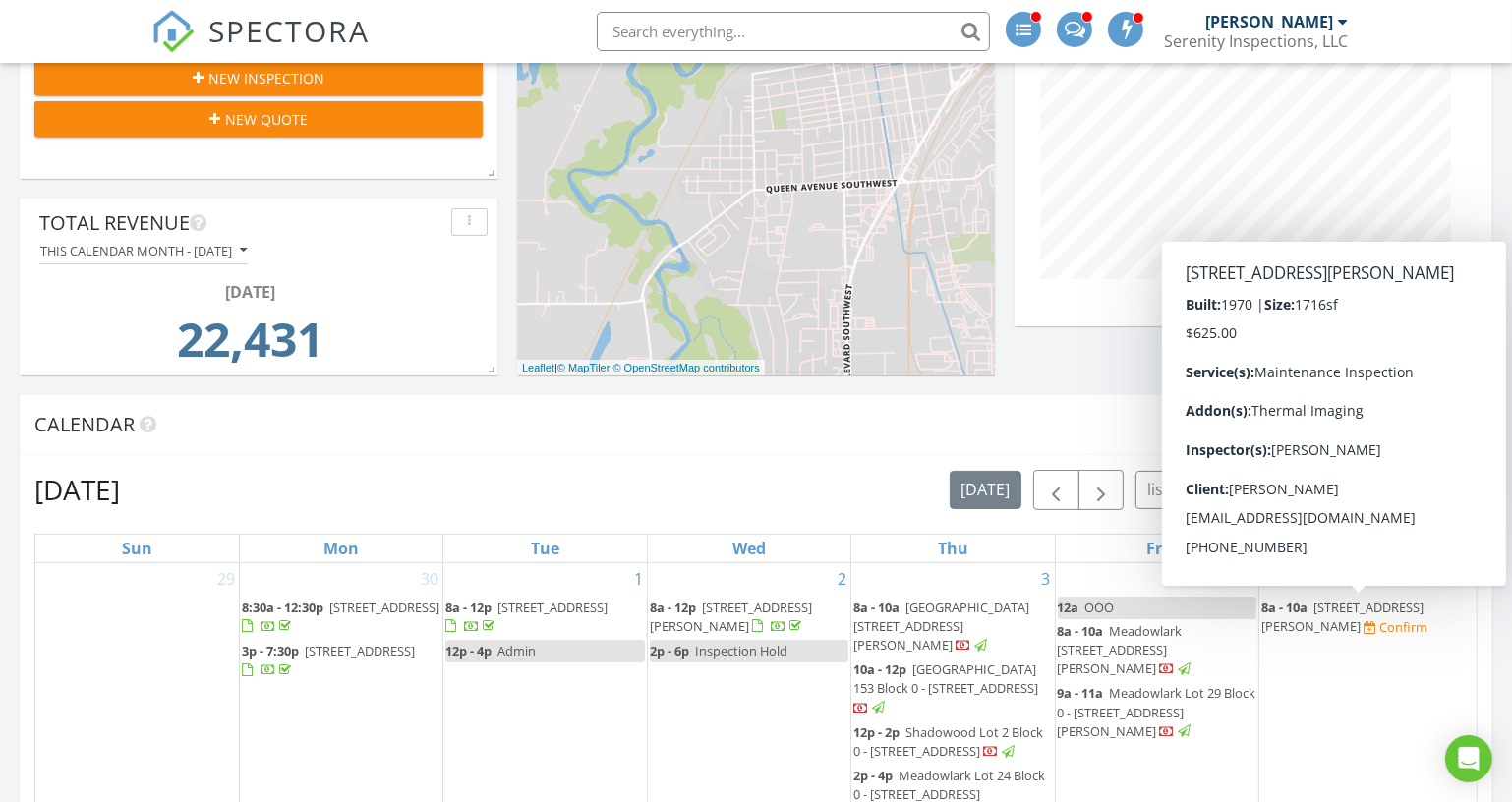 click on "43215 Rodgers Mountain Loop, Scio 97374" at bounding box center (1342, 616) 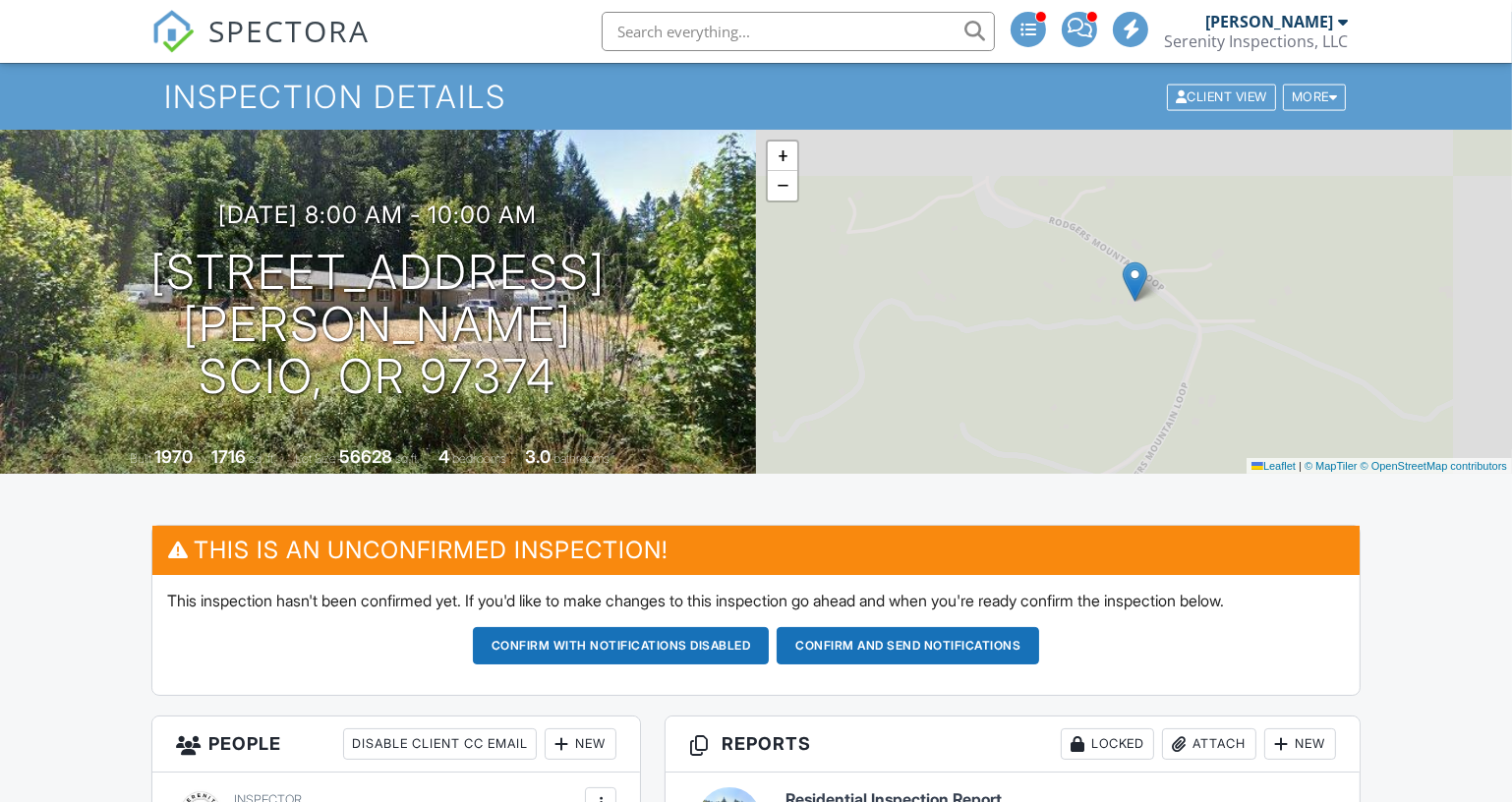 scroll, scrollTop: 0, scrollLeft: 0, axis: both 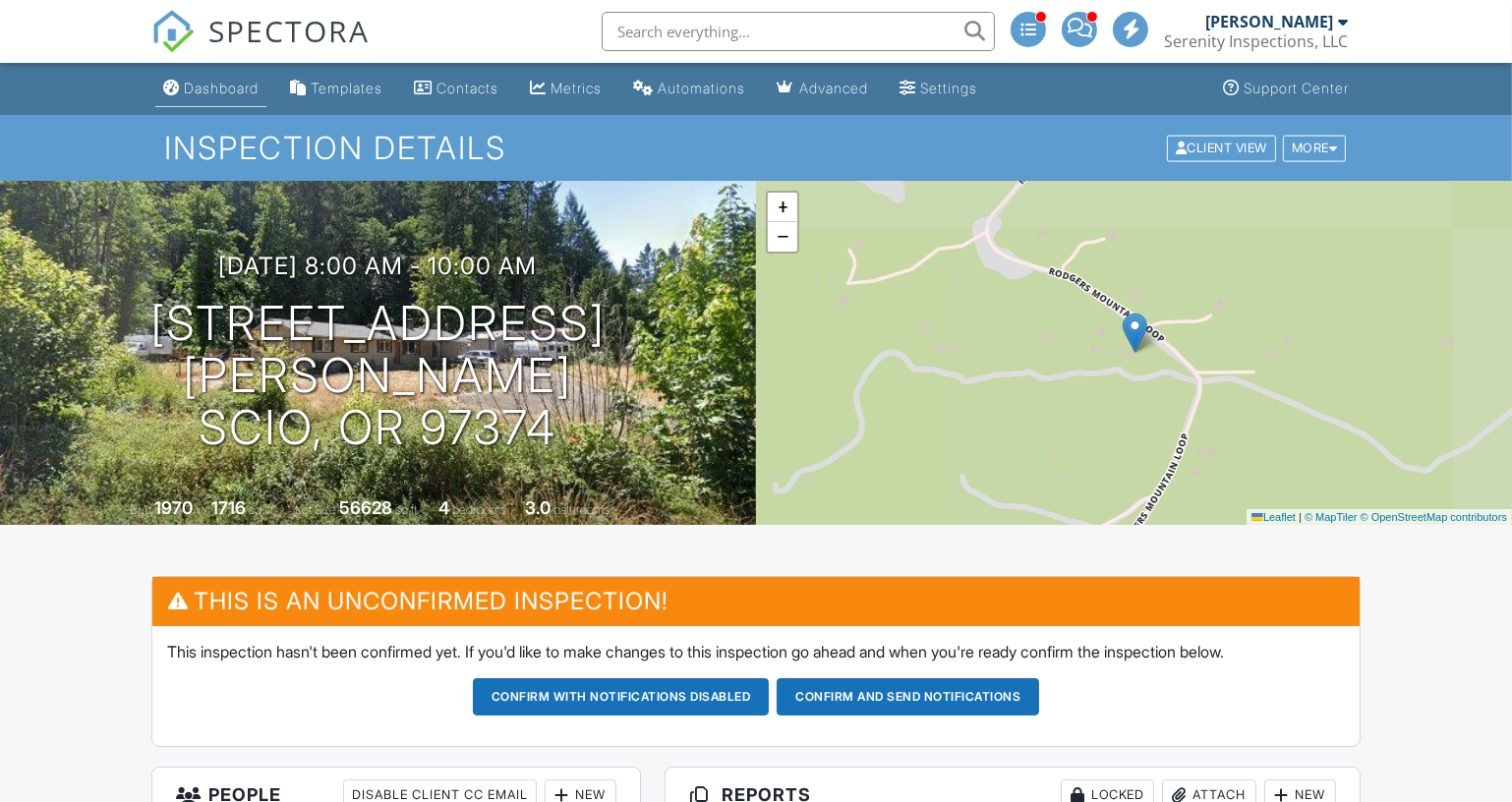 click on "Dashboard" at bounding box center (221, 87) 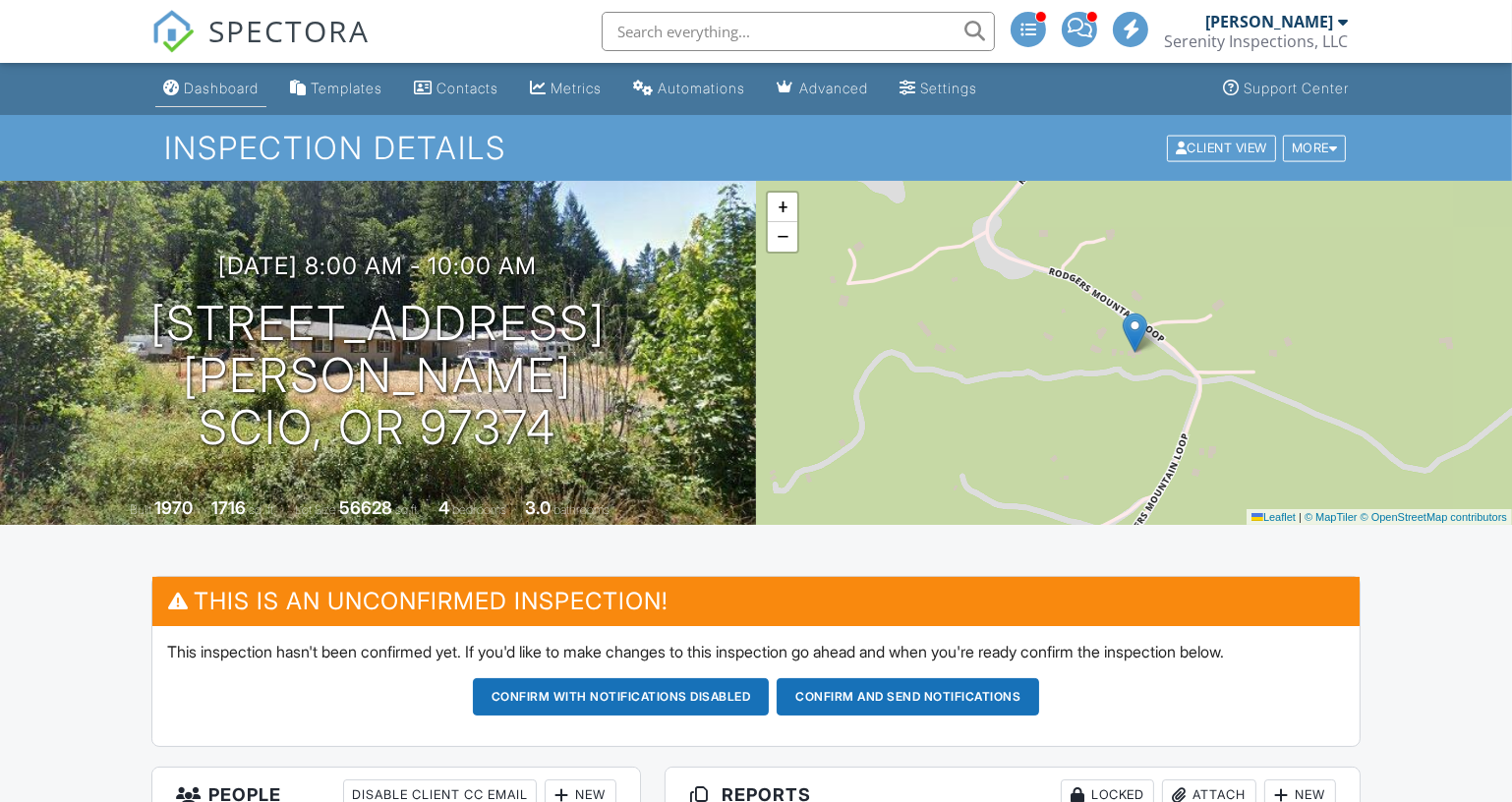 scroll, scrollTop: 0, scrollLeft: 0, axis: both 